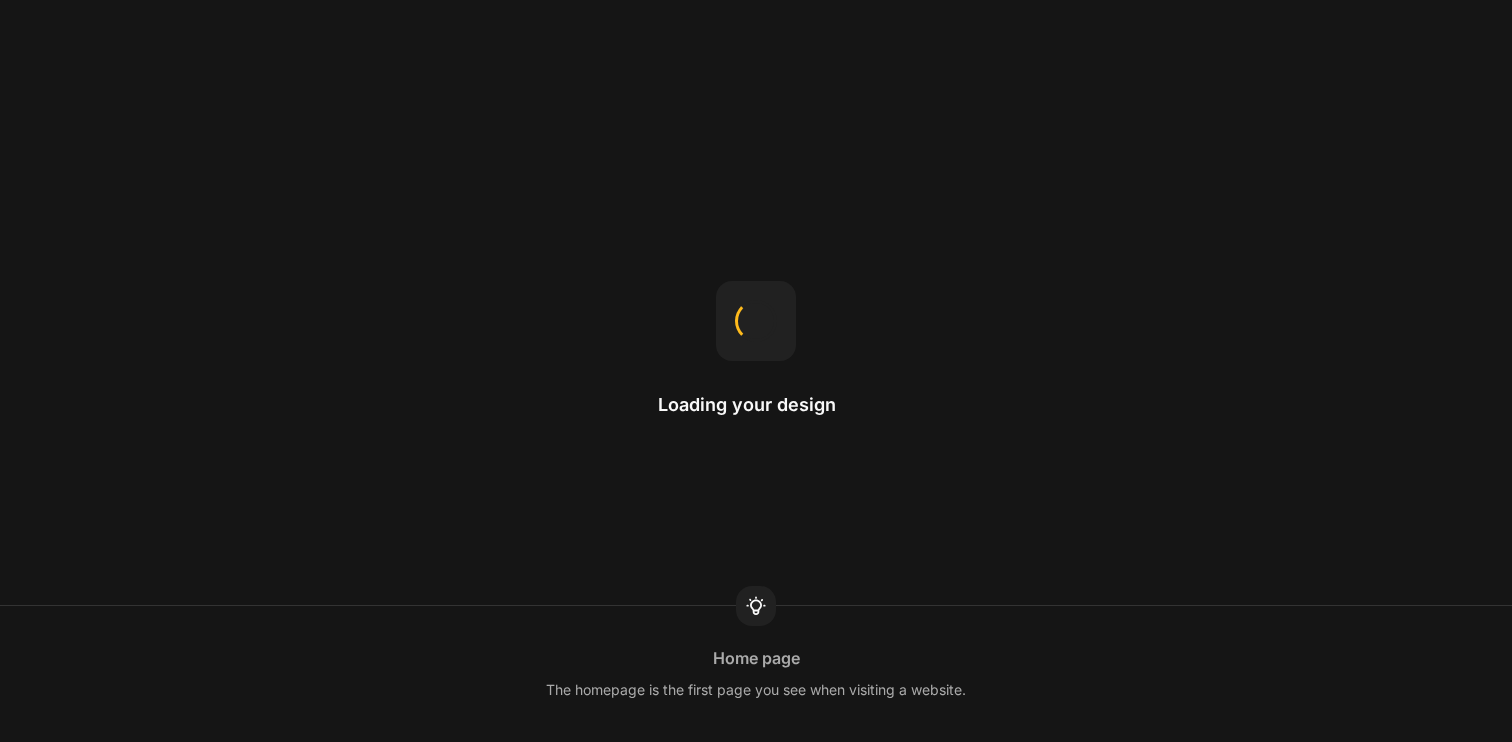 scroll, scrollTop: 0, scrollLeft: 0, axis: both 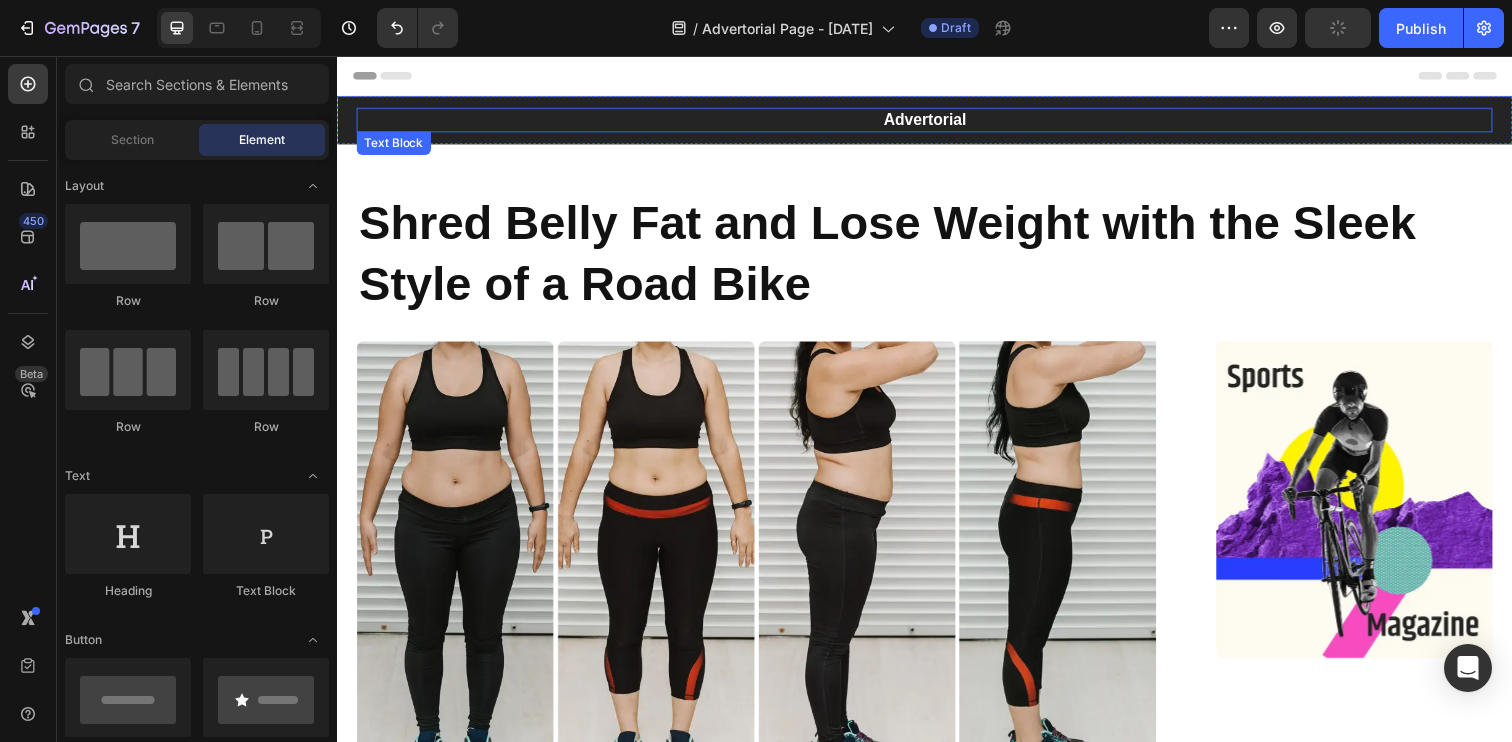 click on "Advertorial" at bounding box center [937, 121] 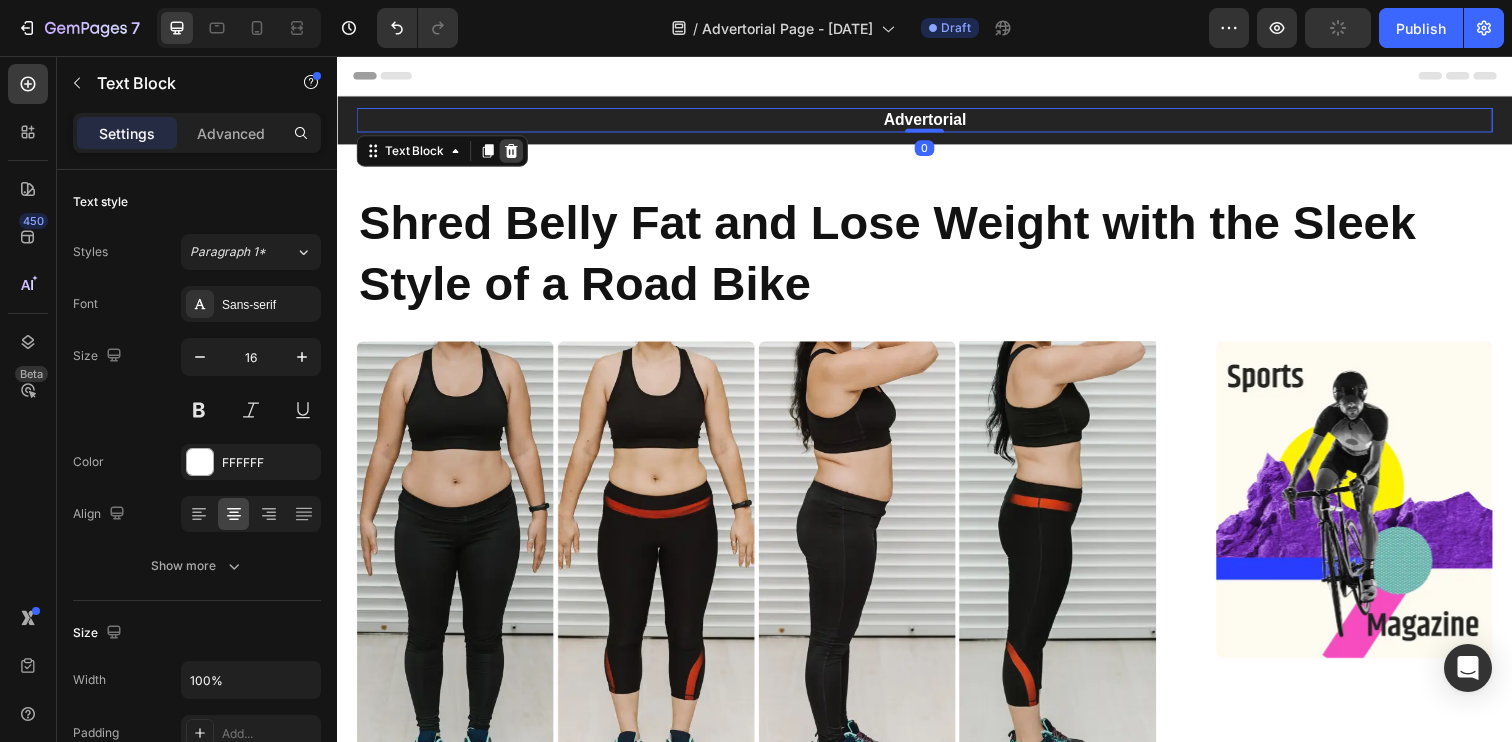 click at bounding box center (515, 153) 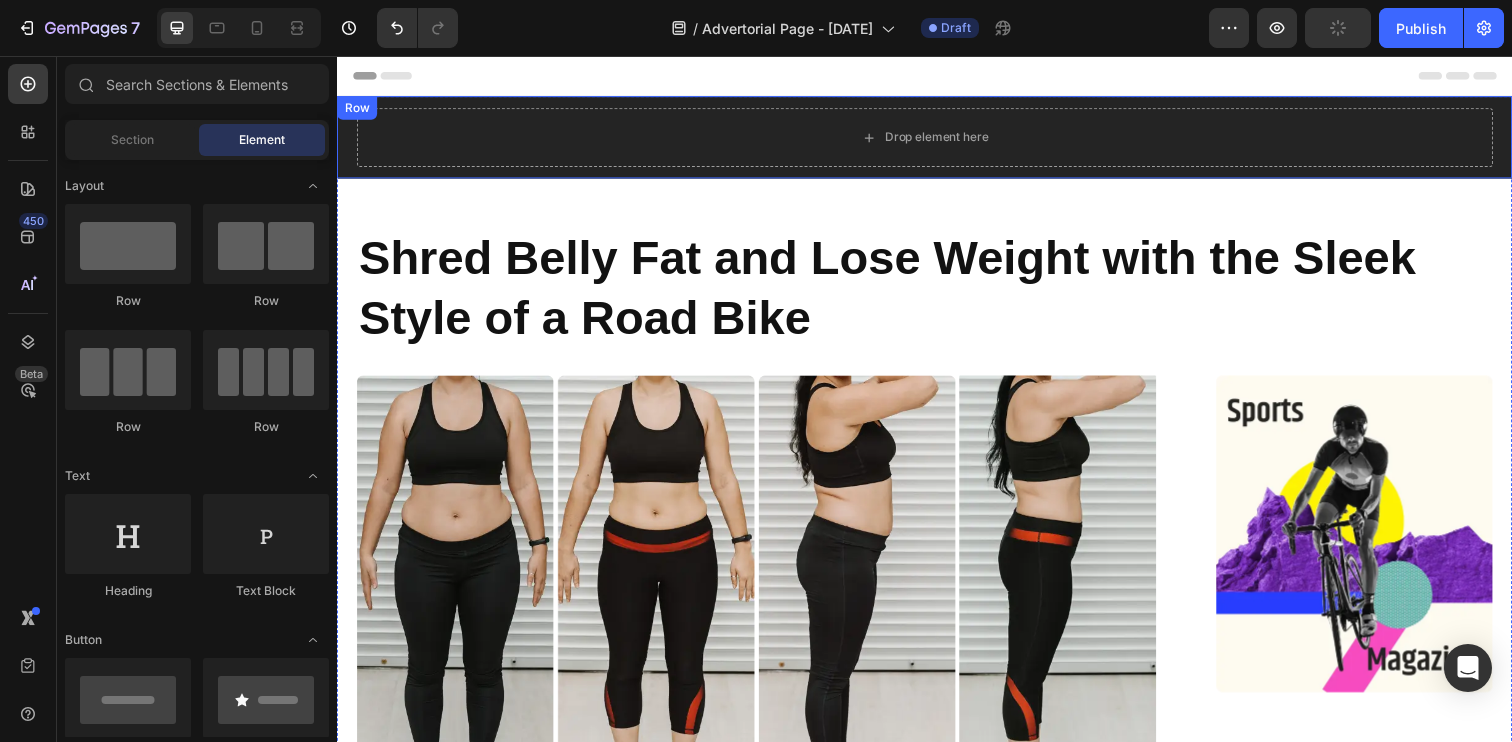 click on "Drop element here Row" at bounding box center [937, 139] 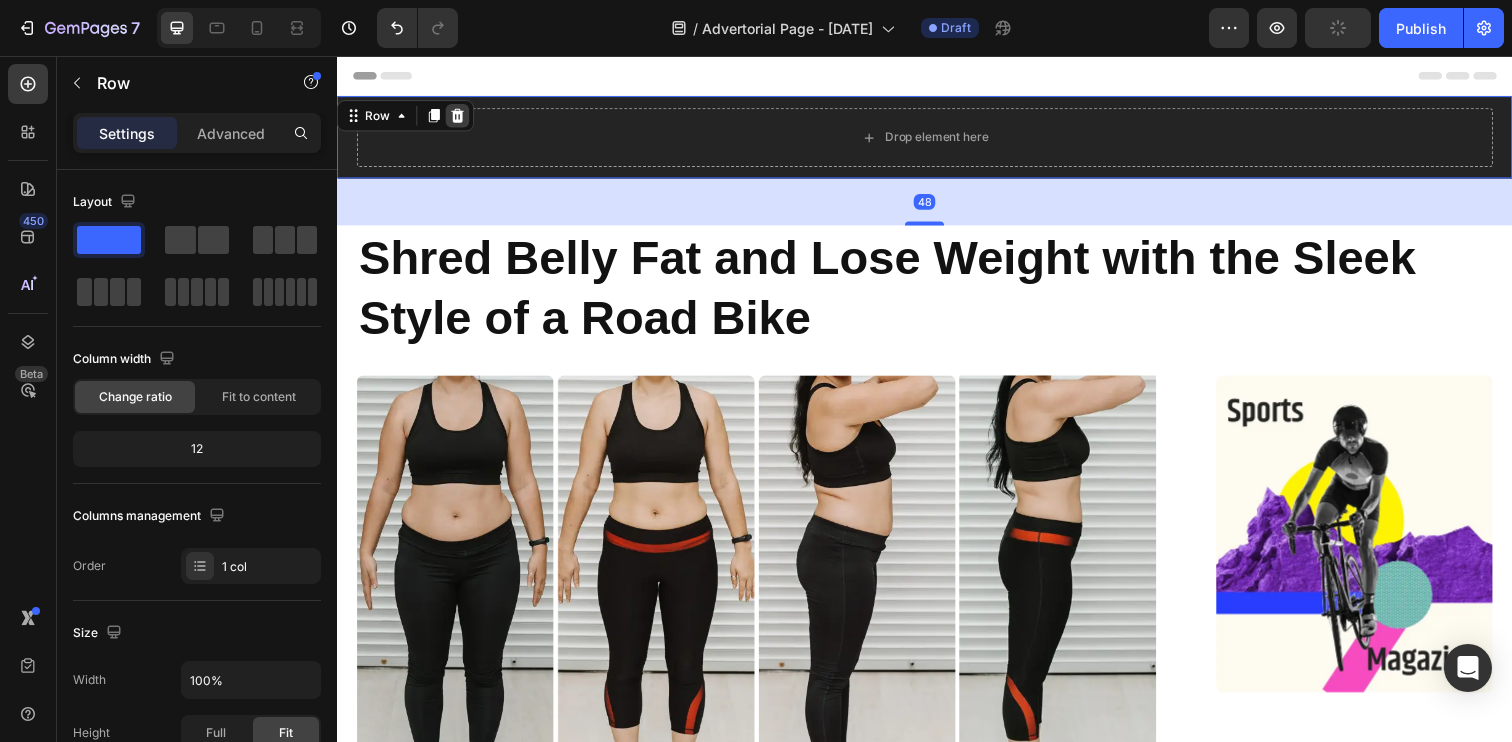 click 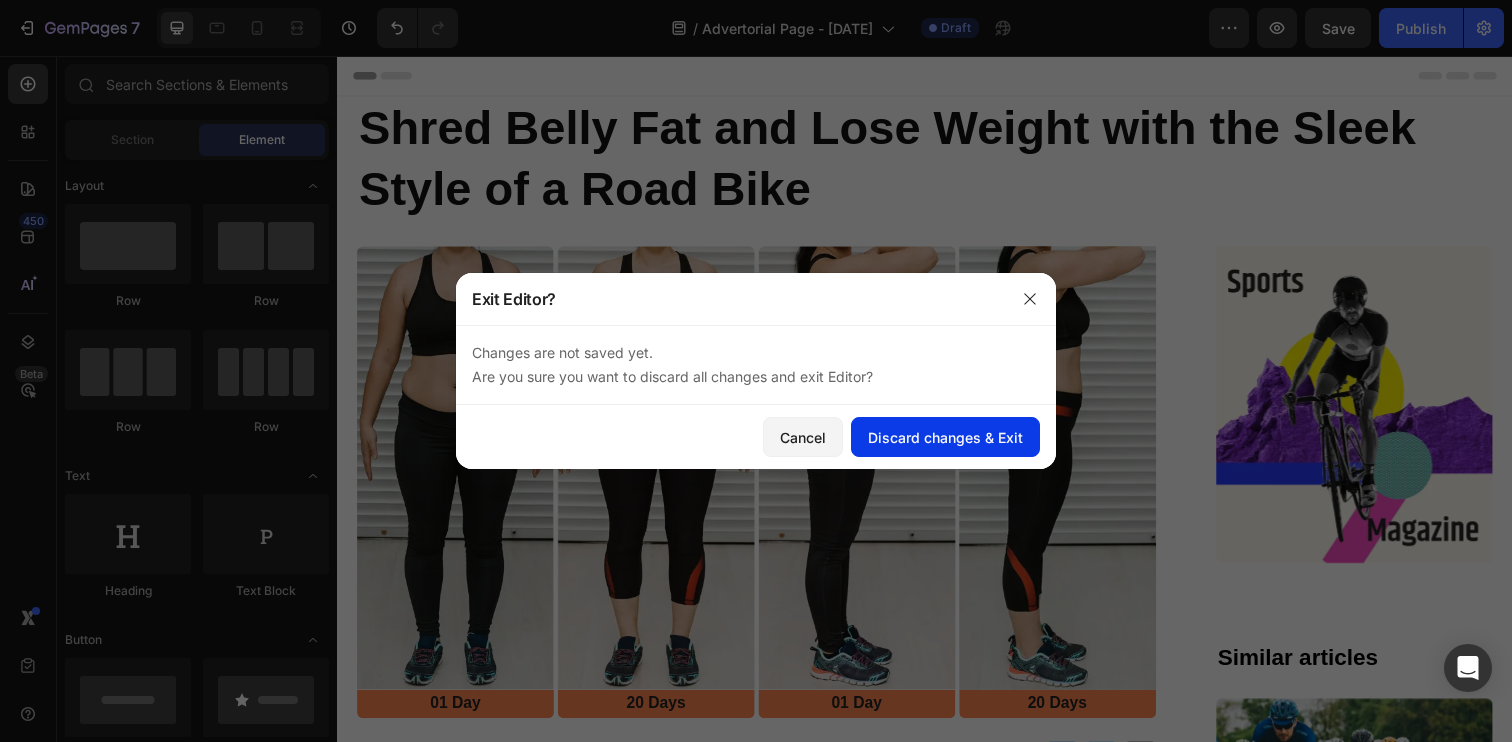 click on "Discard changes & Exit" at bounding box center [945, 437] 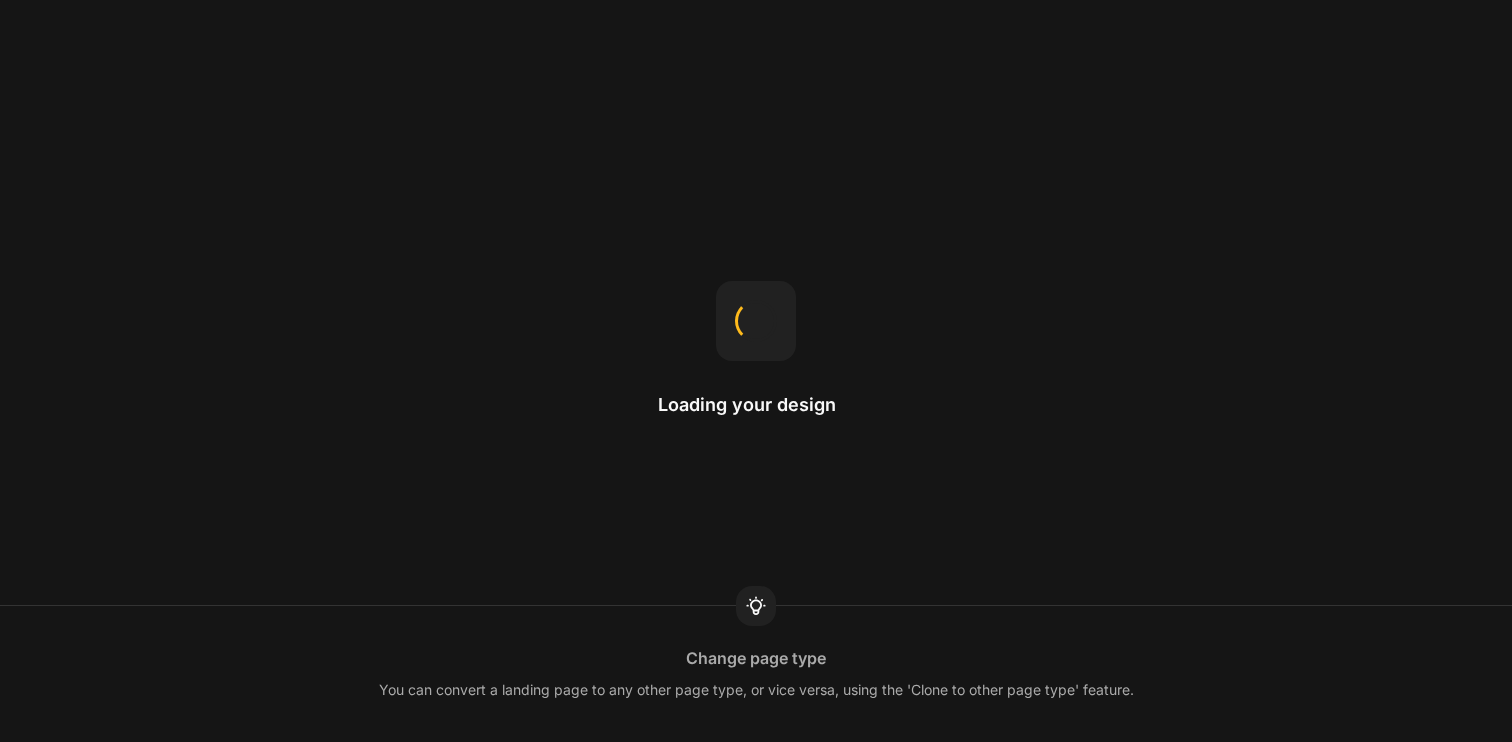 scroll, scrollTop: 0, scrollLeft: 0, axis: both 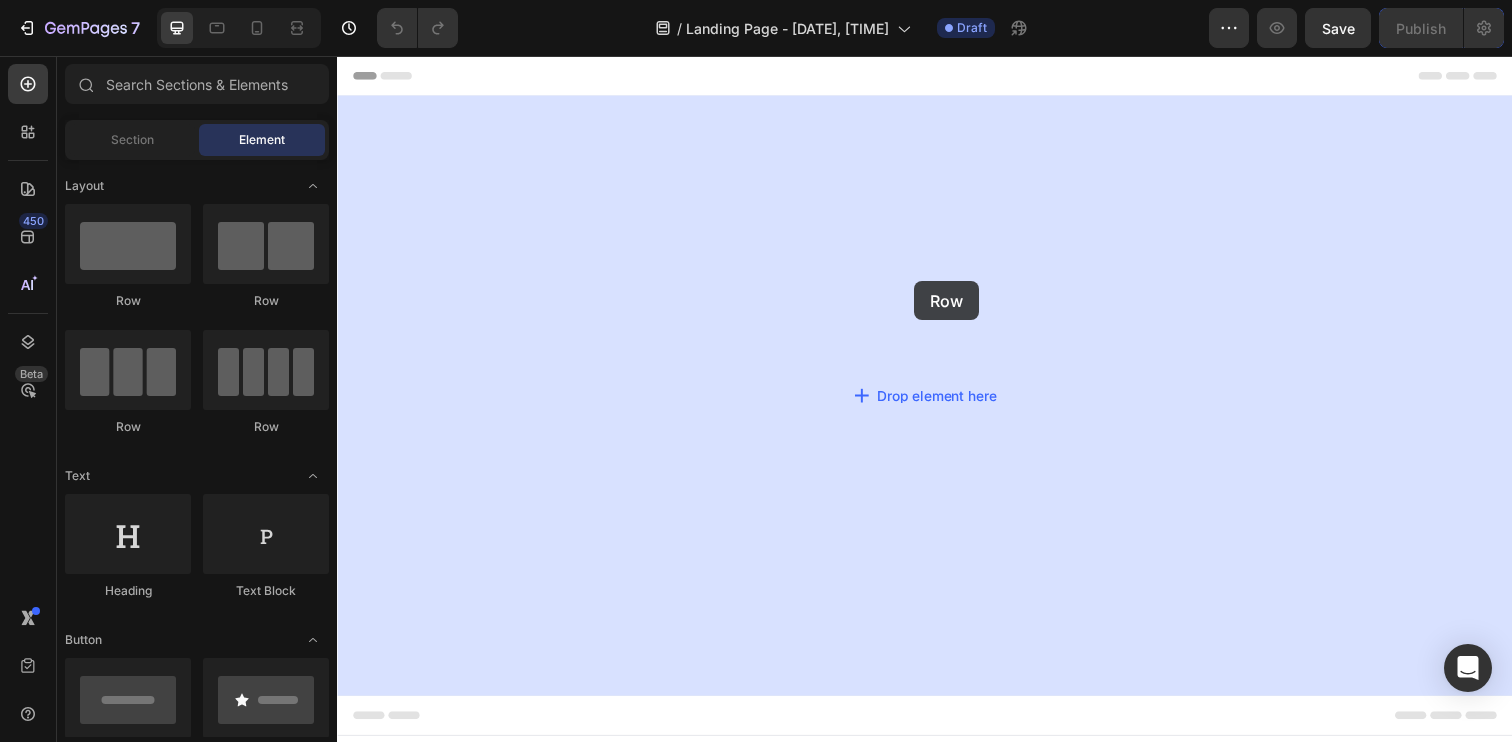 drag, startPoint x: 622, startPoint y: 294, endPoint x: 909, endPoint y: 304, distance: 287.17416 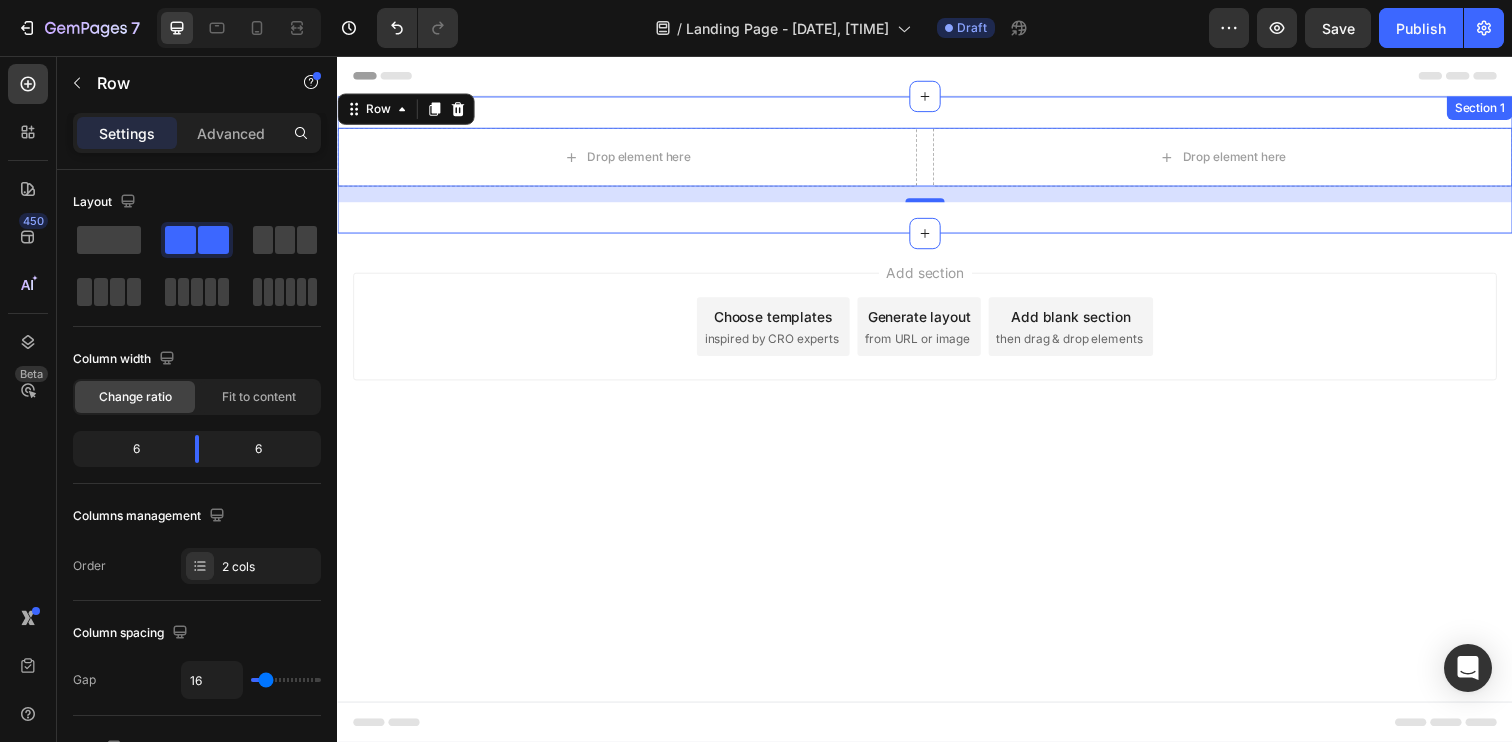 drag, startPoint x: 937, startPoint y: 198, endPoint x: 937, endPoint y: 128, distance: 70 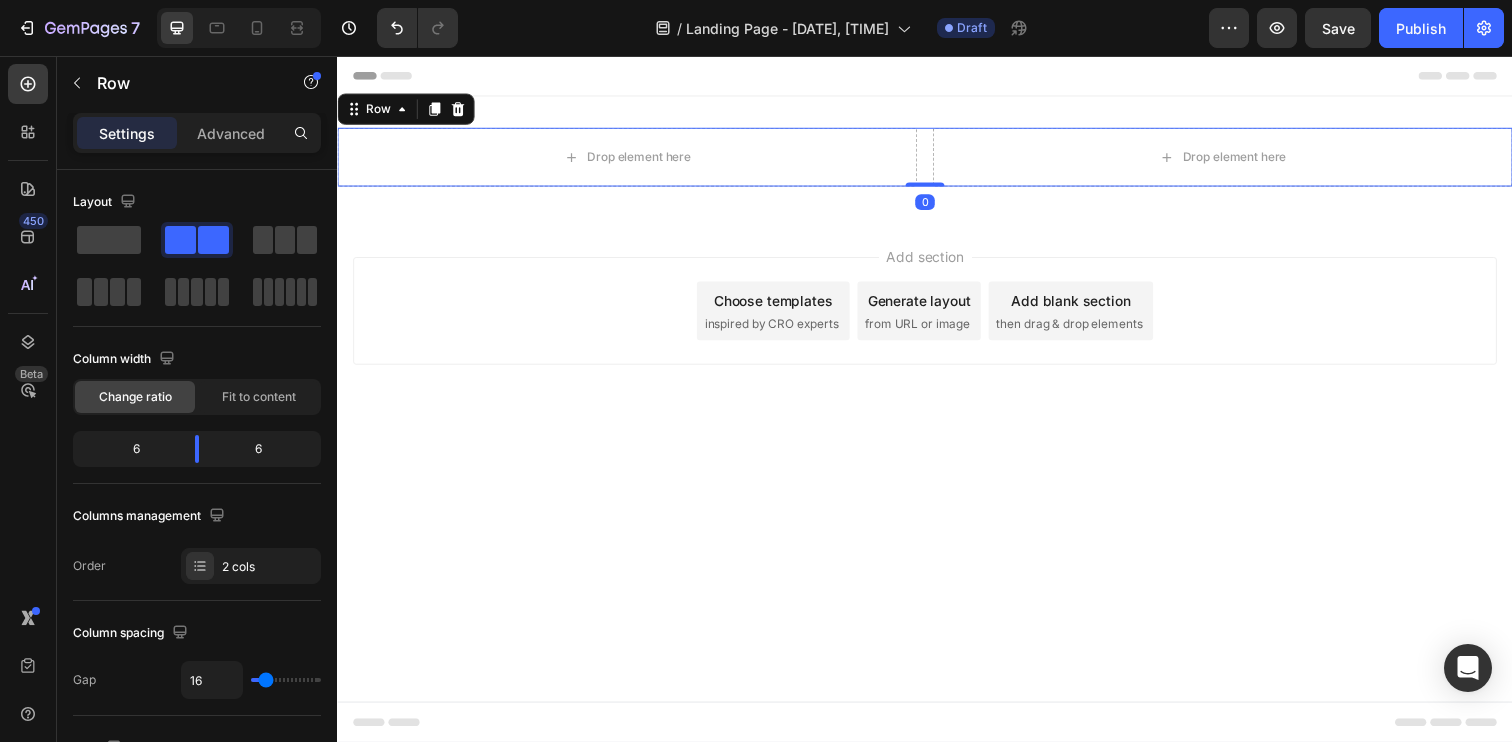 drag, startPoint x: 942, startPoint y: 201, endPoint x: 942, endPoint y: 90, distance: 111 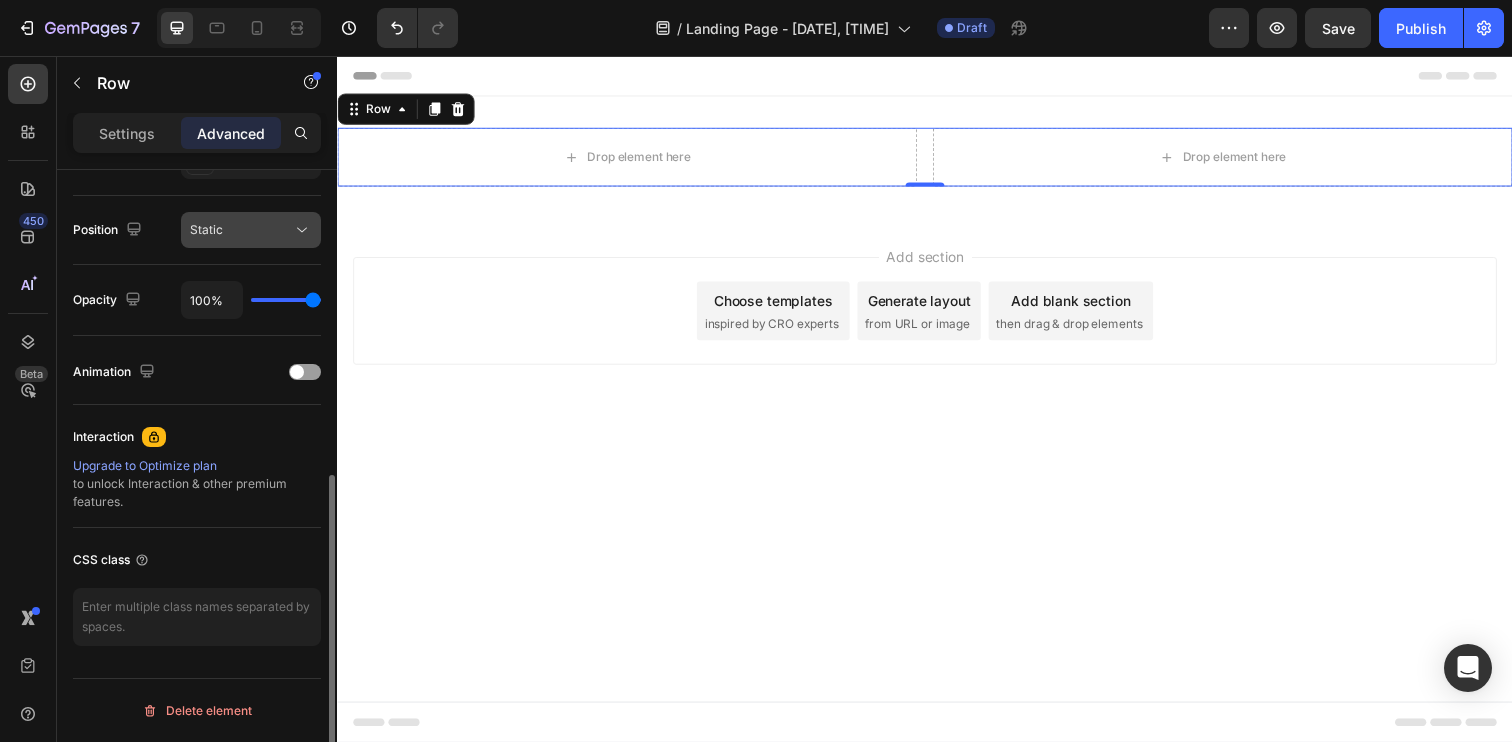 scroll, scrollTop: 0, scrollLeft: 0, axis: both 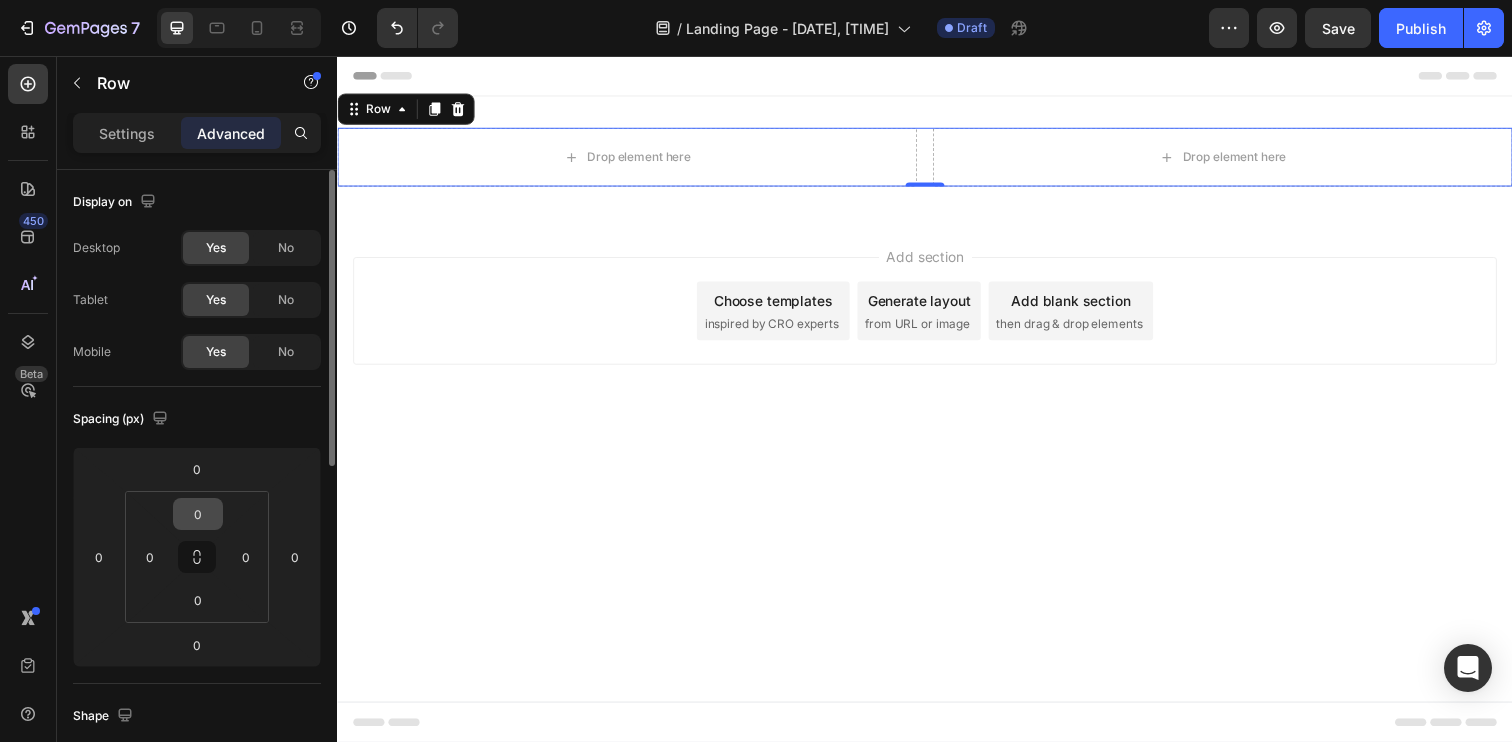 click on "0" at bounding box center [198, 514] 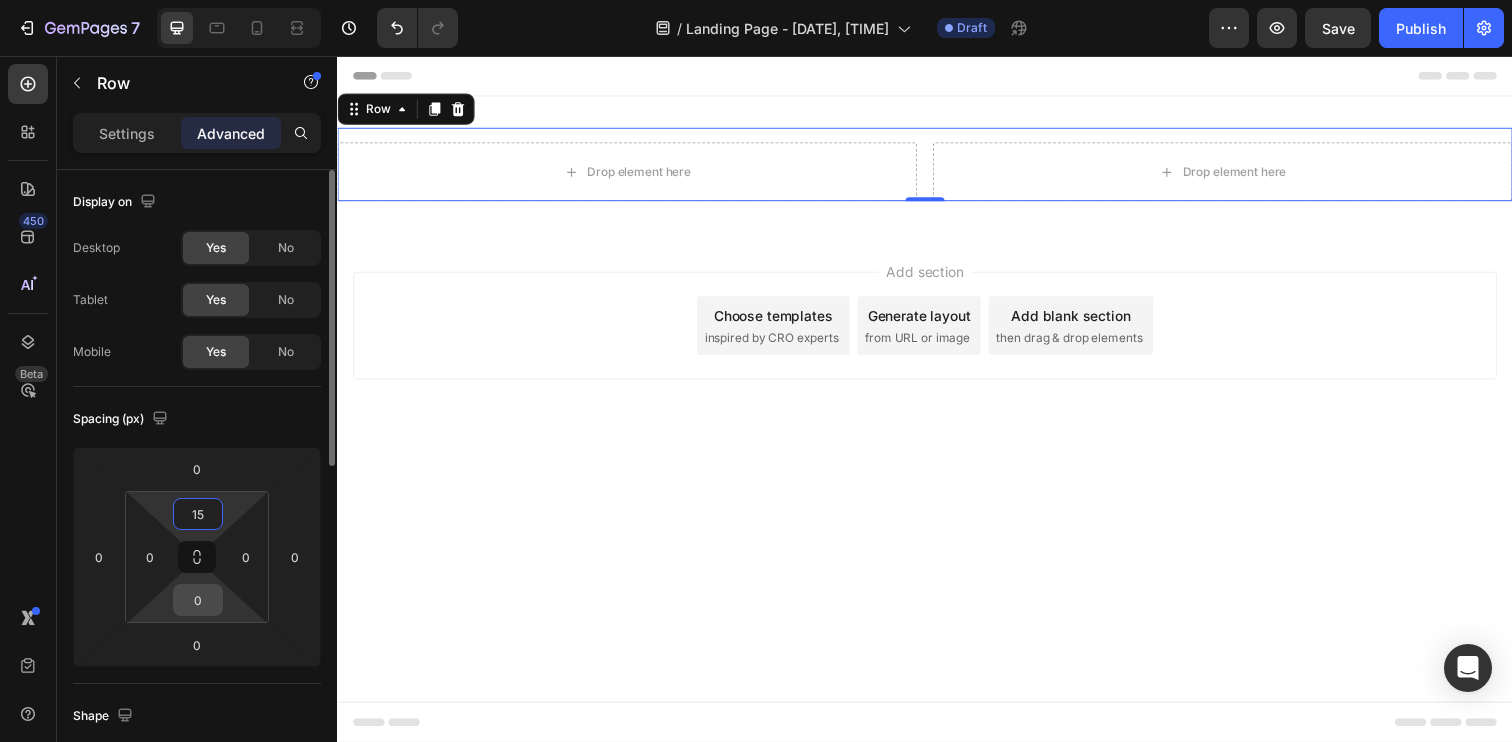 type on "15" 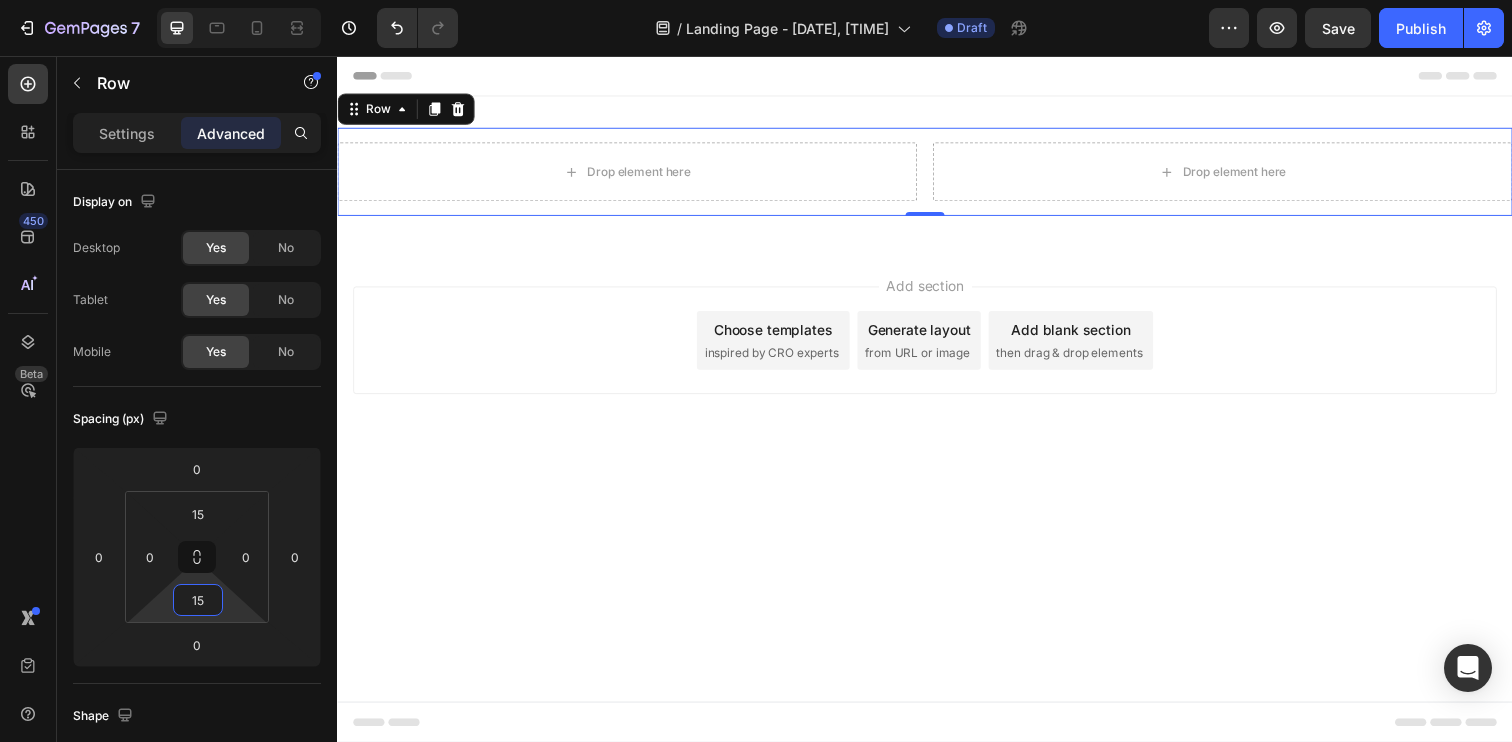 type on "15" 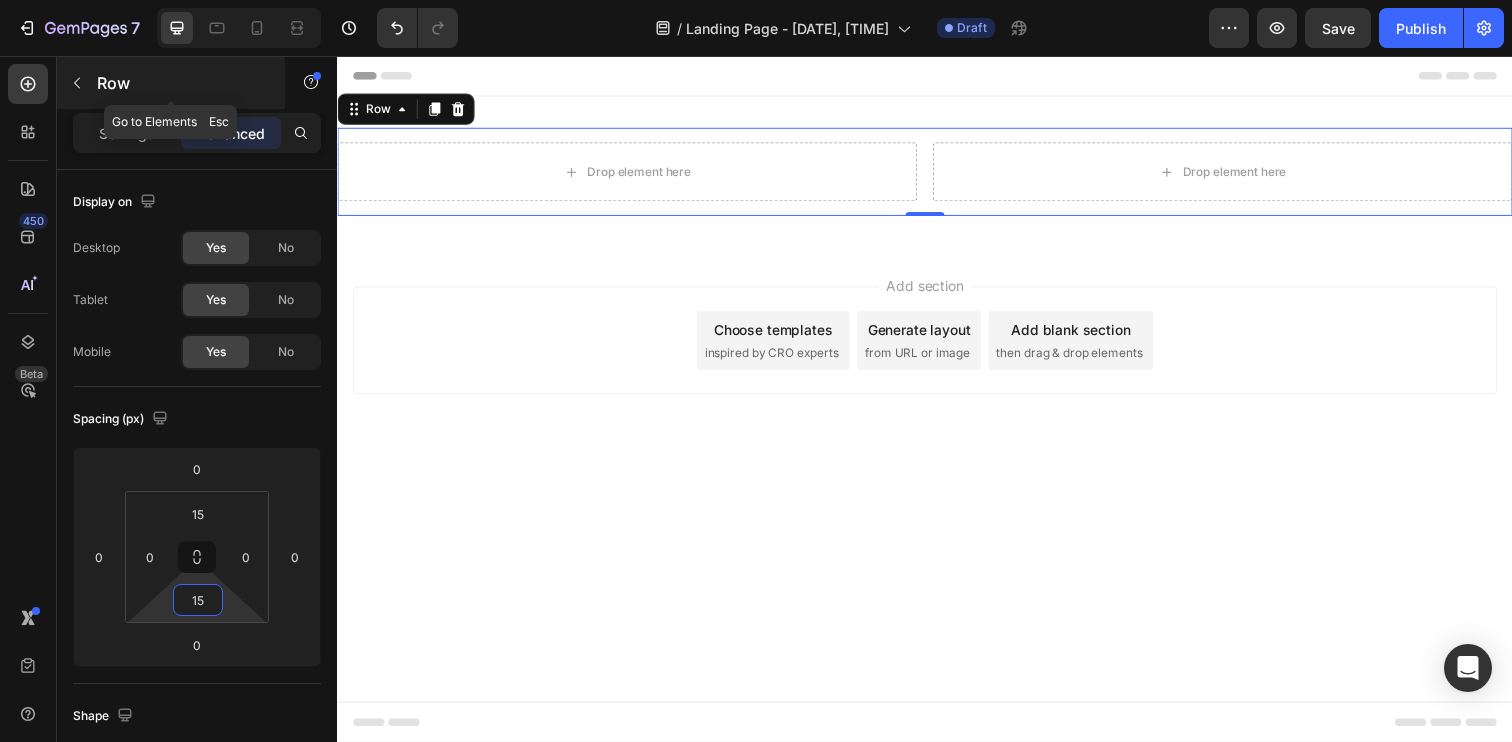 click 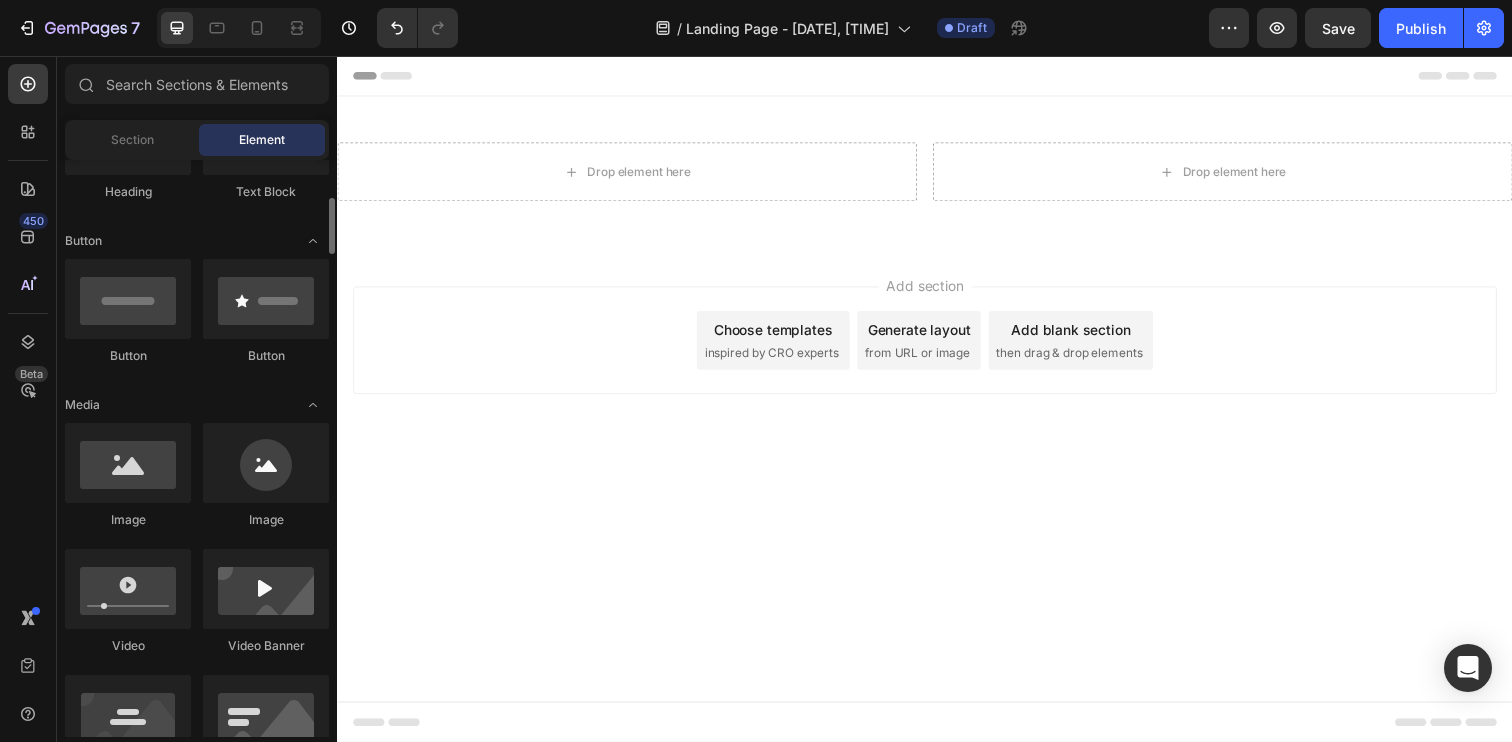 scroll, scrollTop: 398, scrollLeft: 0, axis: vertical 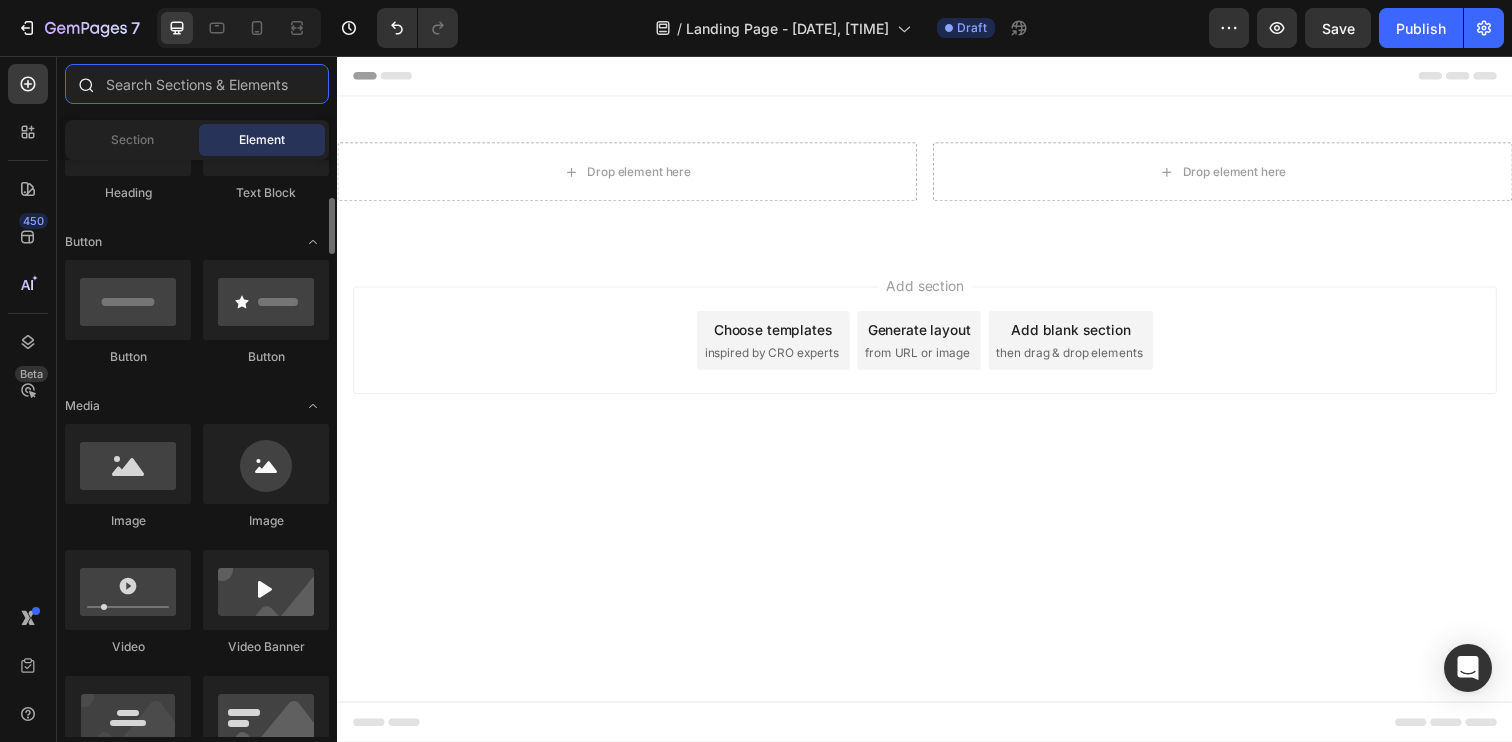 click at bounding box center [197, 84] 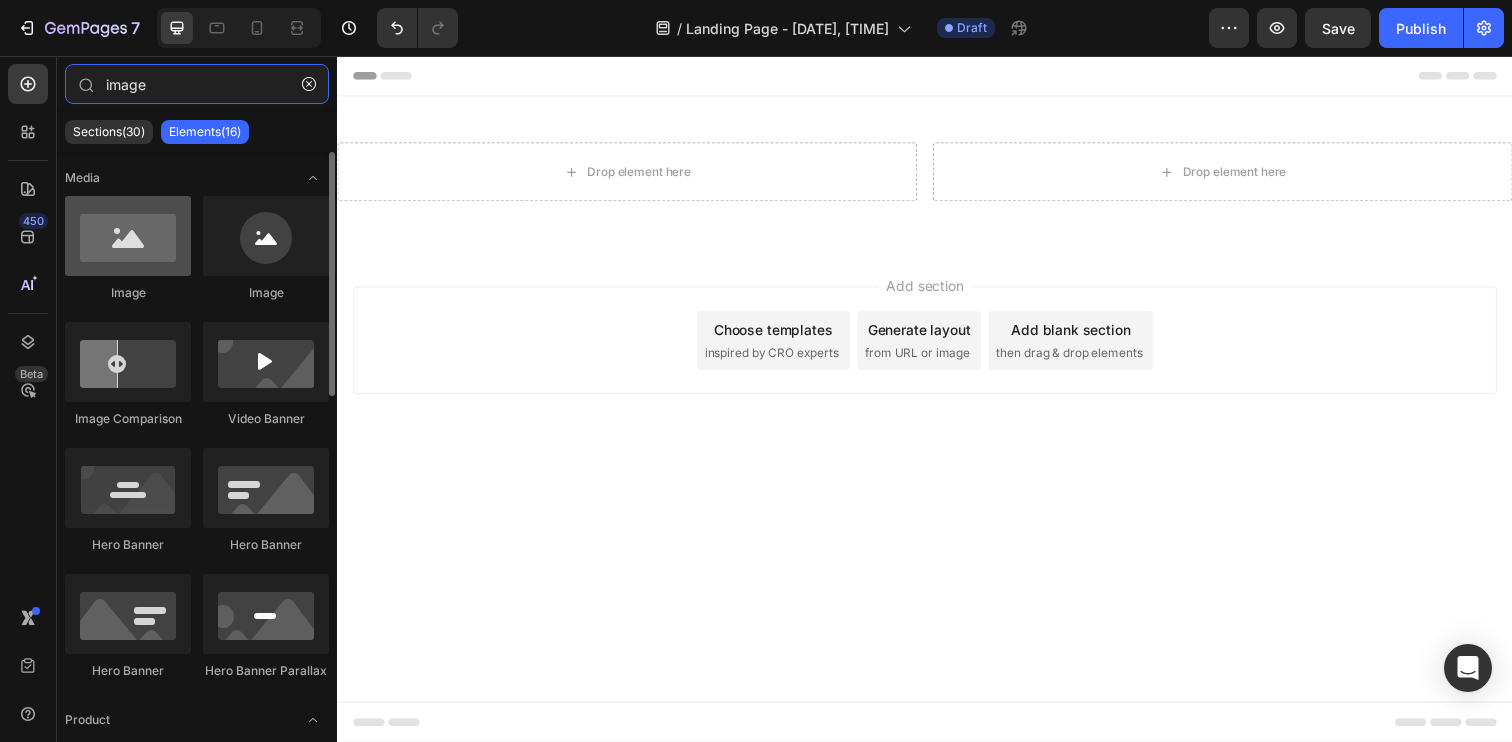 type on "image" 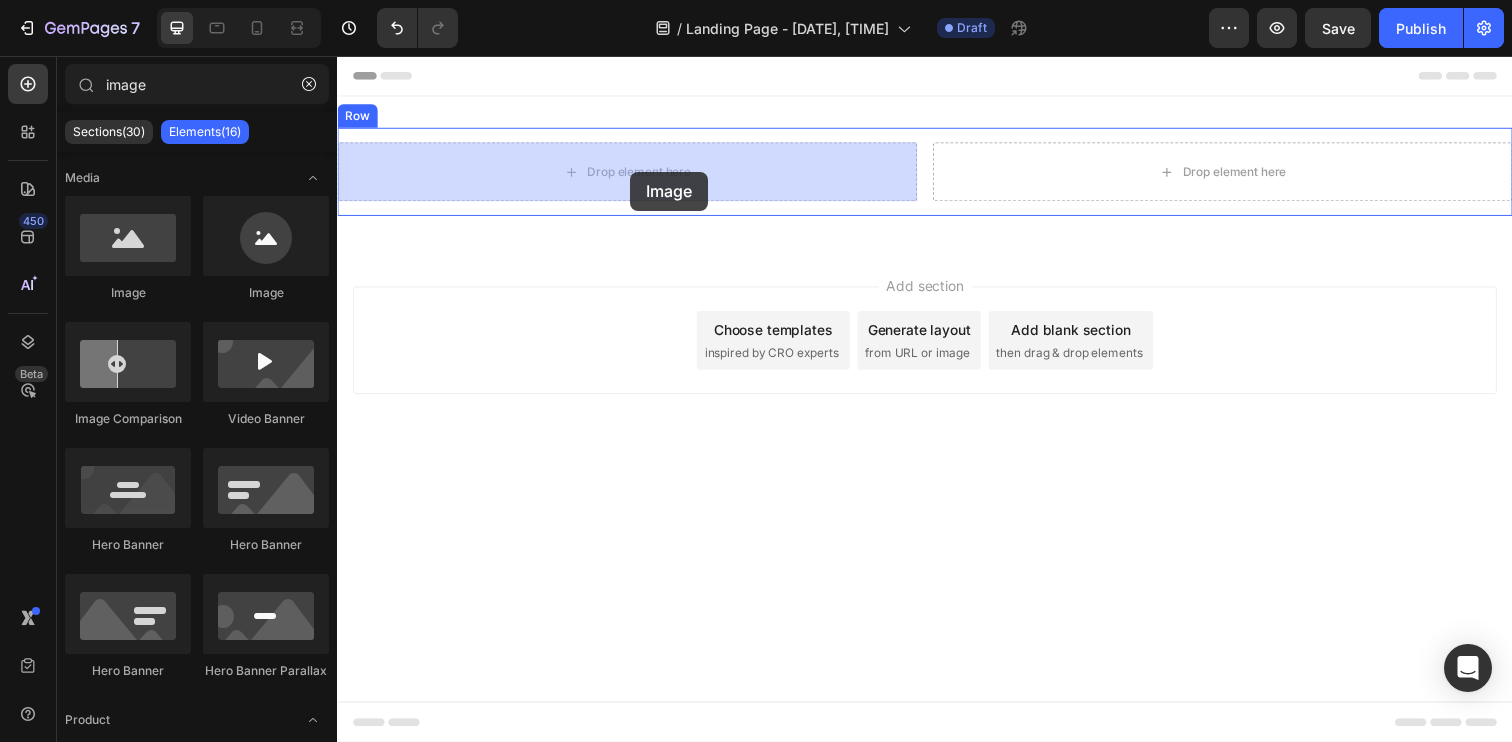 drag, startPoint x: 448, startPoint y: 314, endPoint x: 632, endPoint y: 175, distance: 230.6014 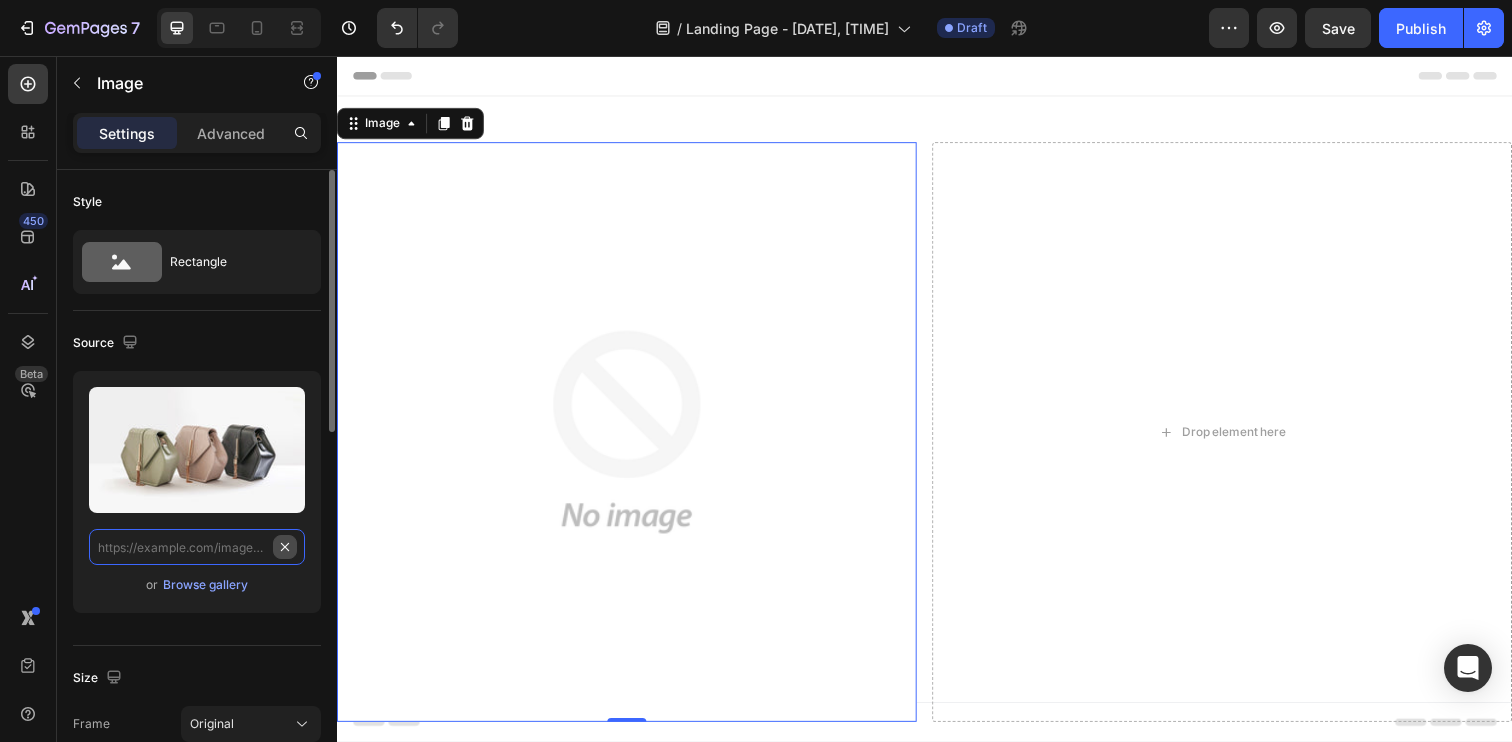 scroll, scrollTop: 0, scrollLeft: 0, axis: both 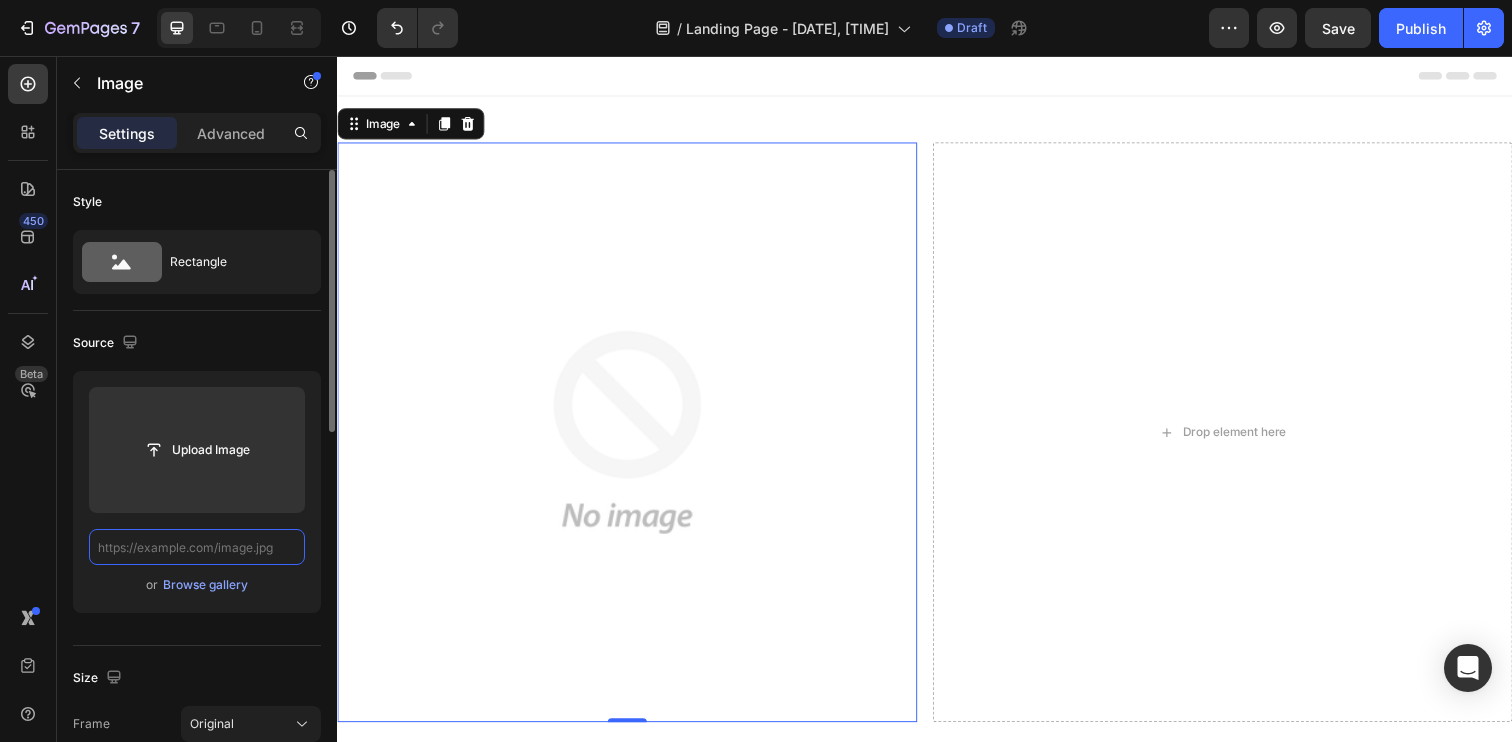 click at bounding box center [197, 547] 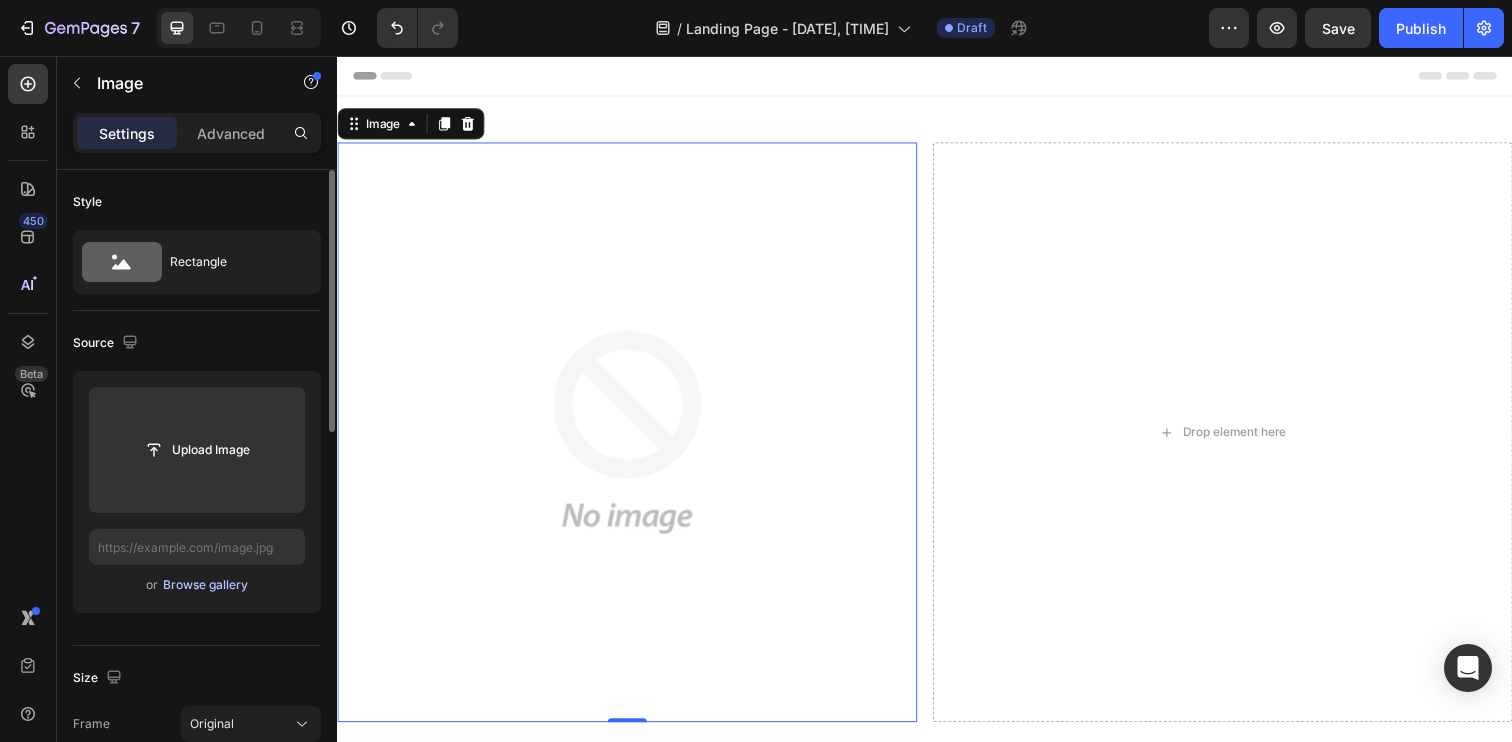 click on "Browse gallery" at bounding box center [205, 585] 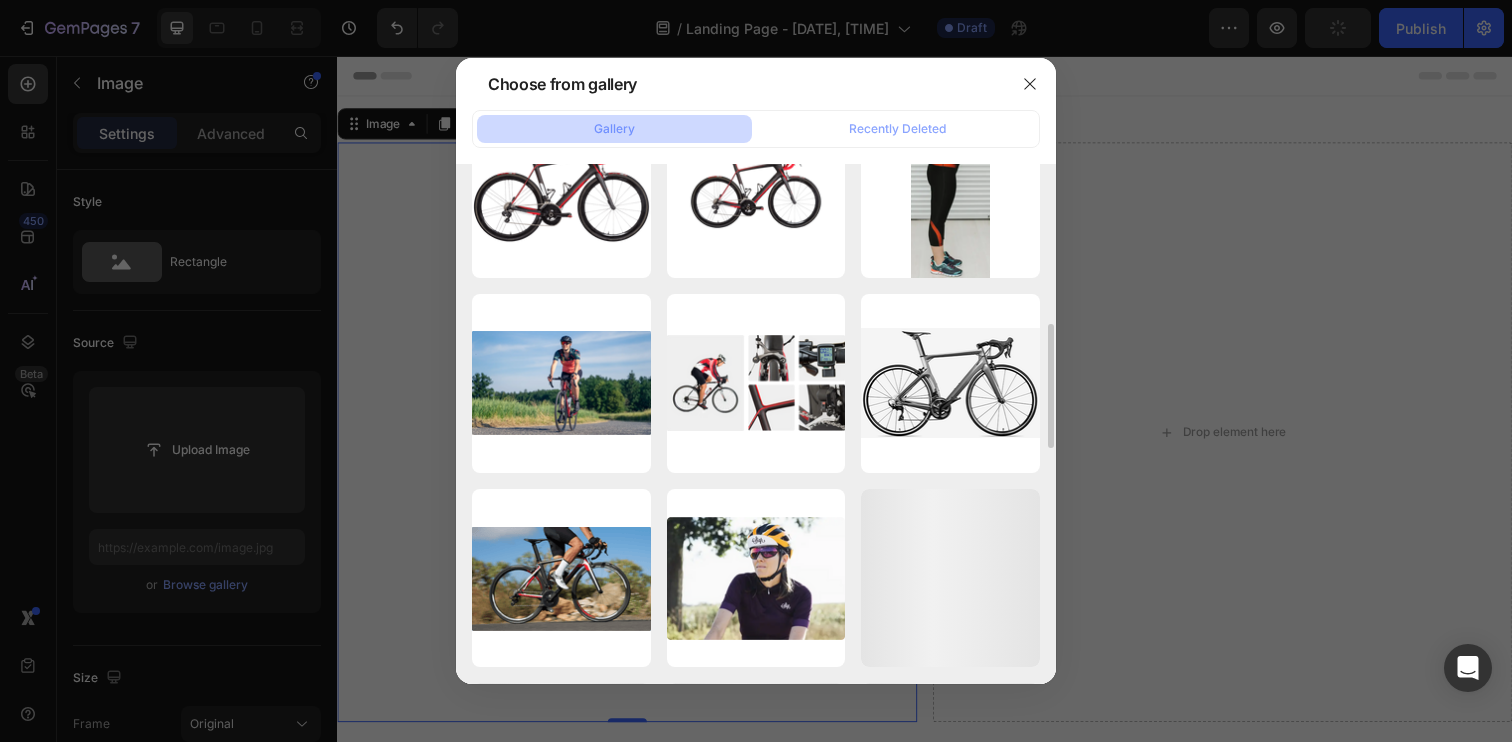 scroll, scrollTop: 0, scrollLeft: 0, axis: both 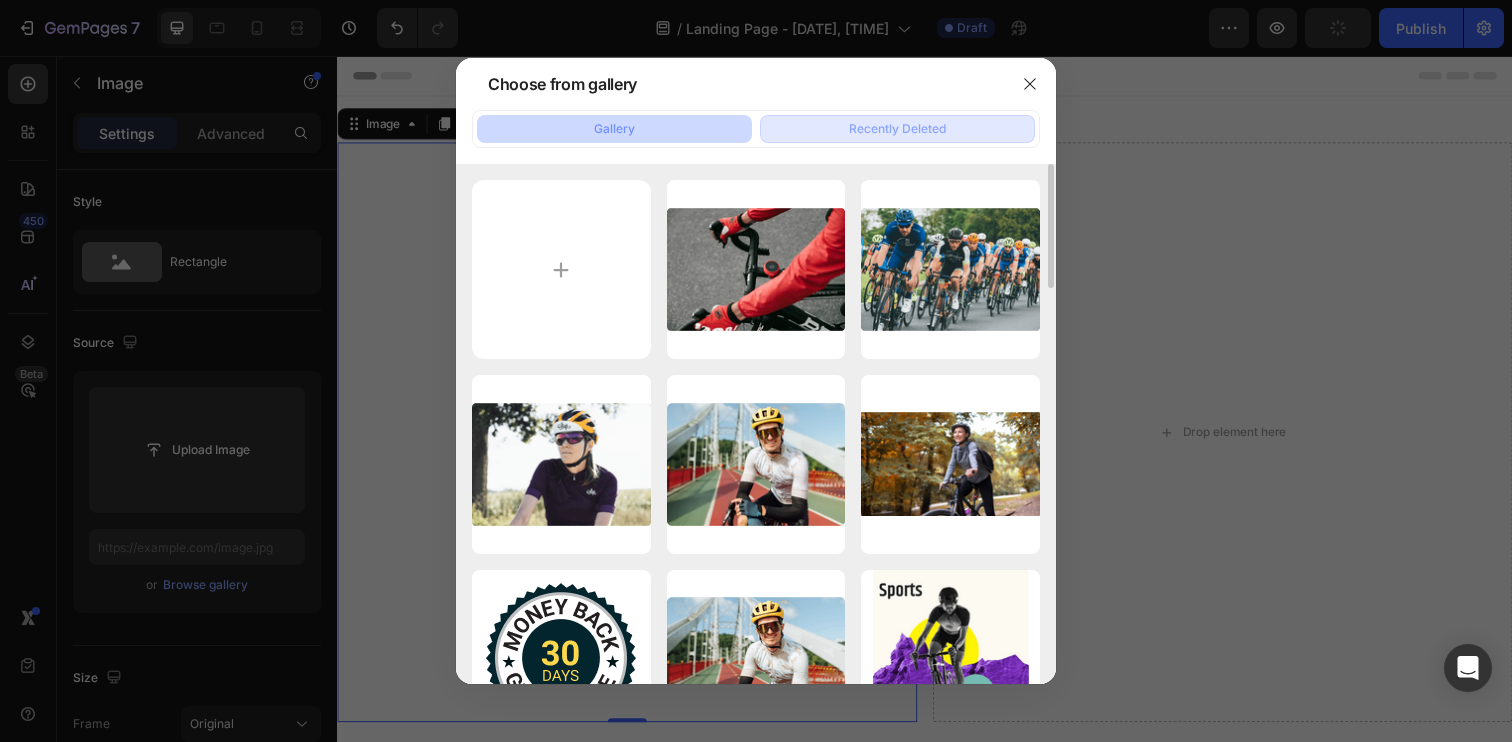 click on "Recently Deleted" 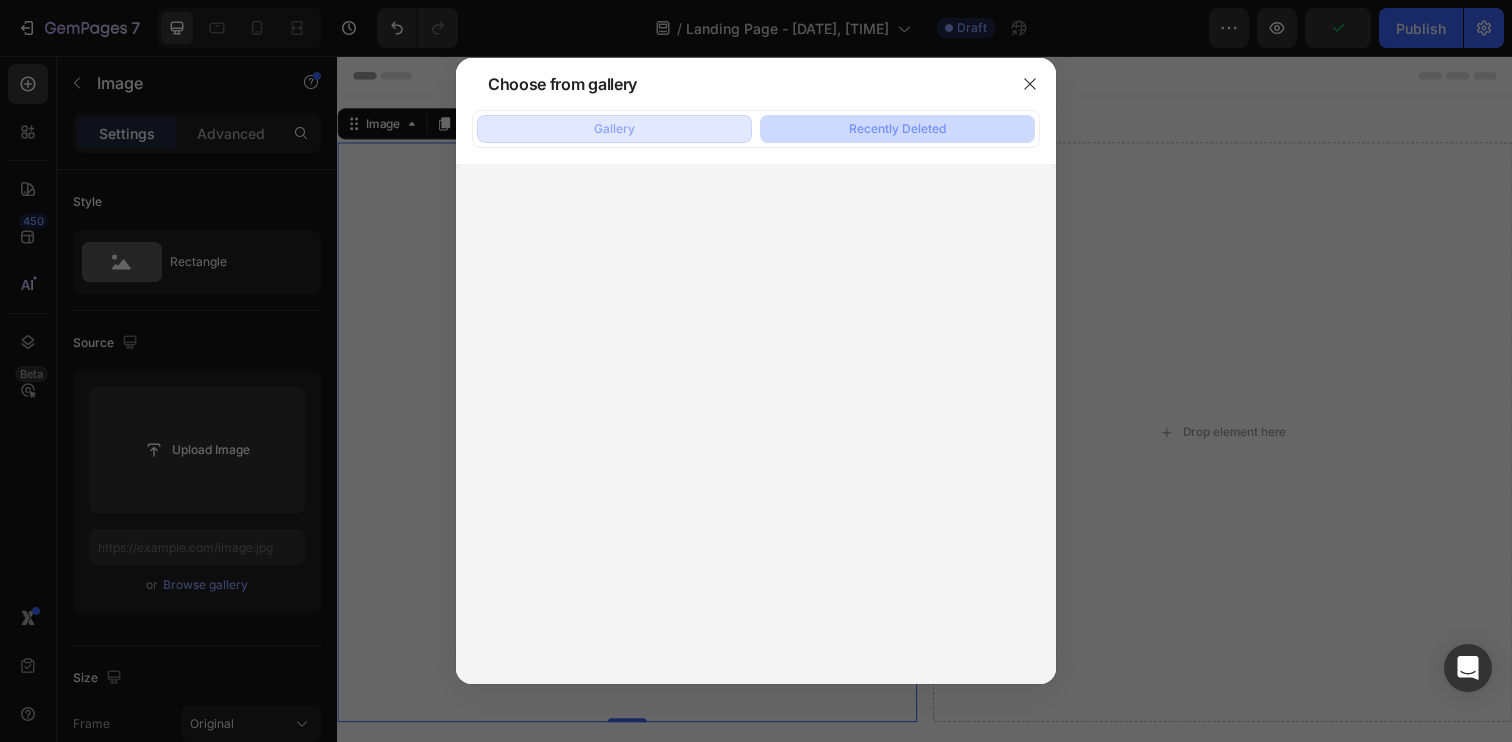 click on "Gallery" 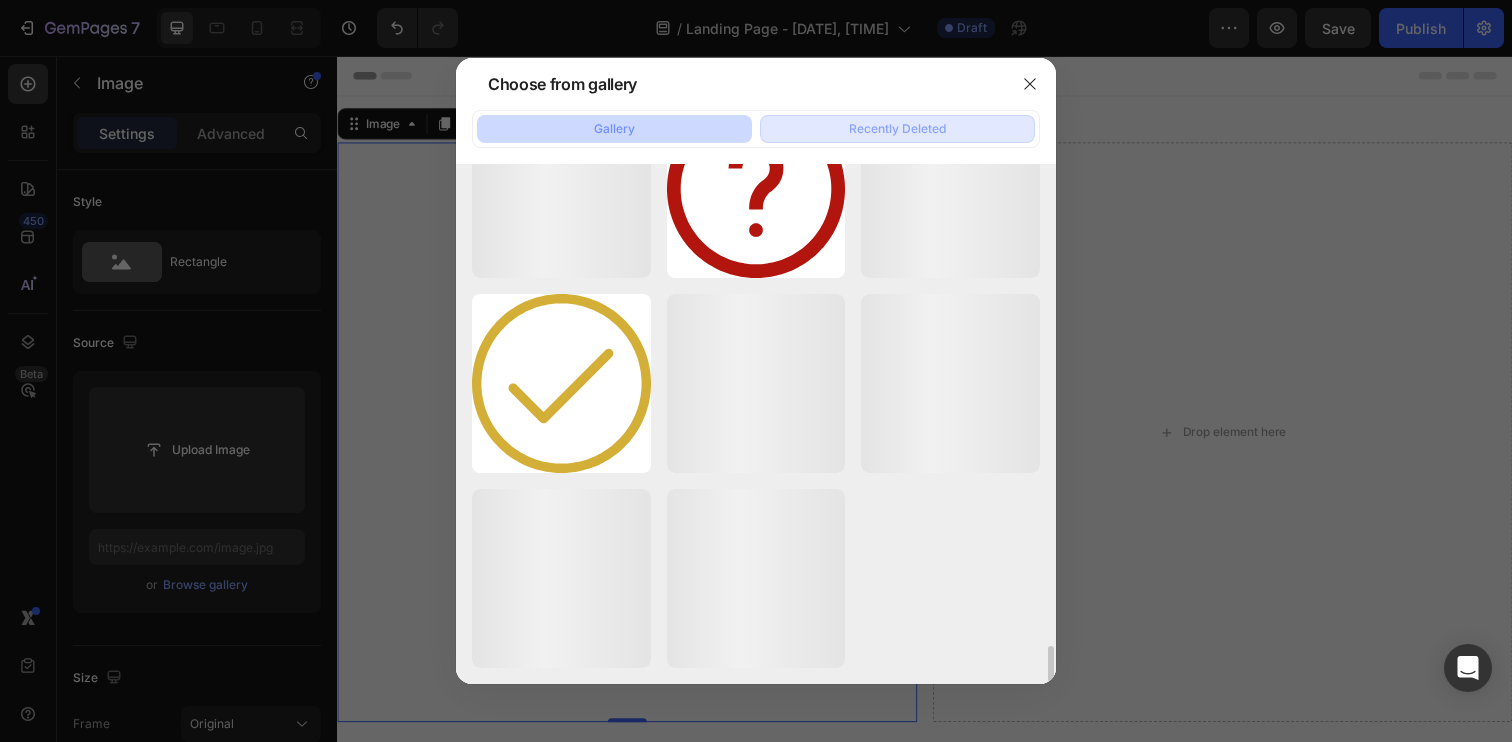 scroll, scrollTop: 6913, scrollLeft: 0, axis: vertical 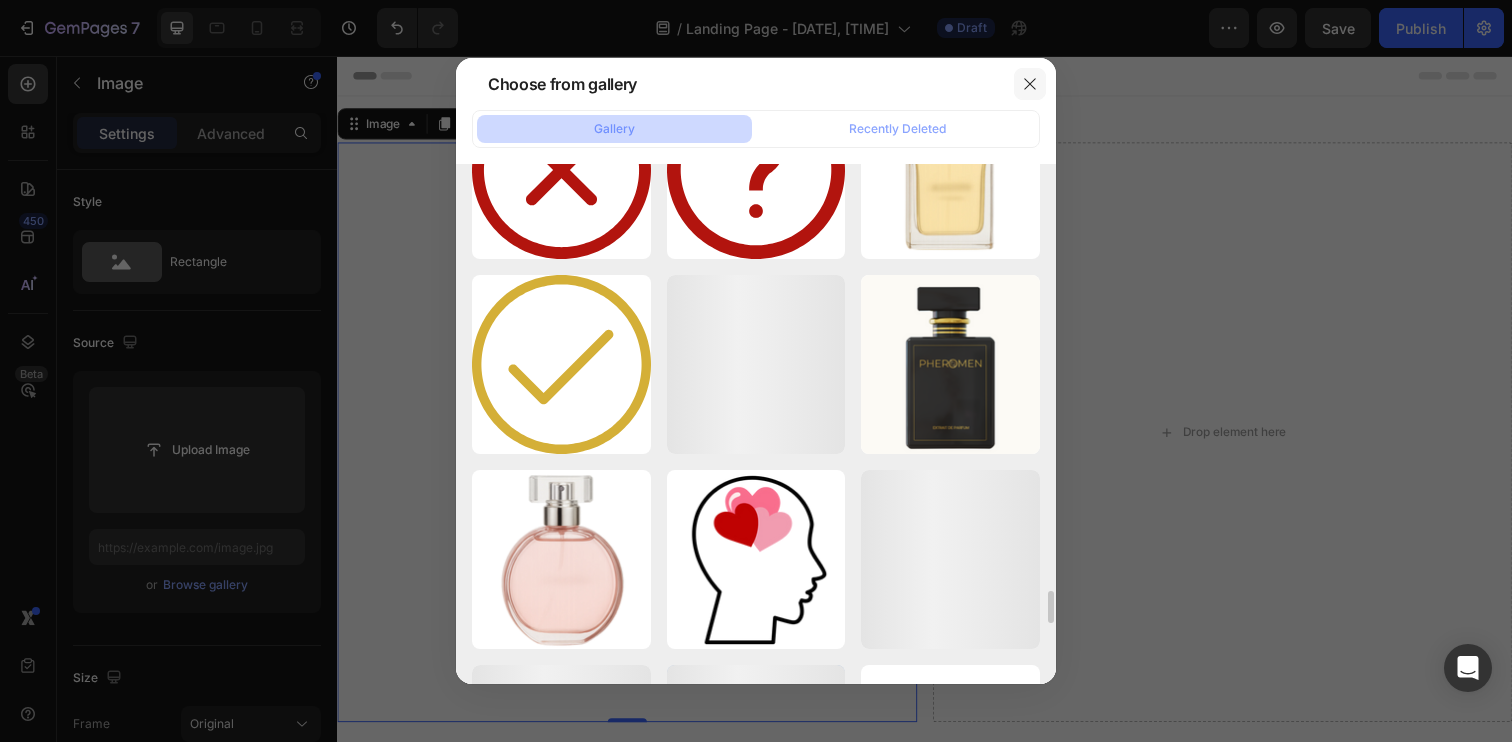 click at bounding box center (1030, 84) 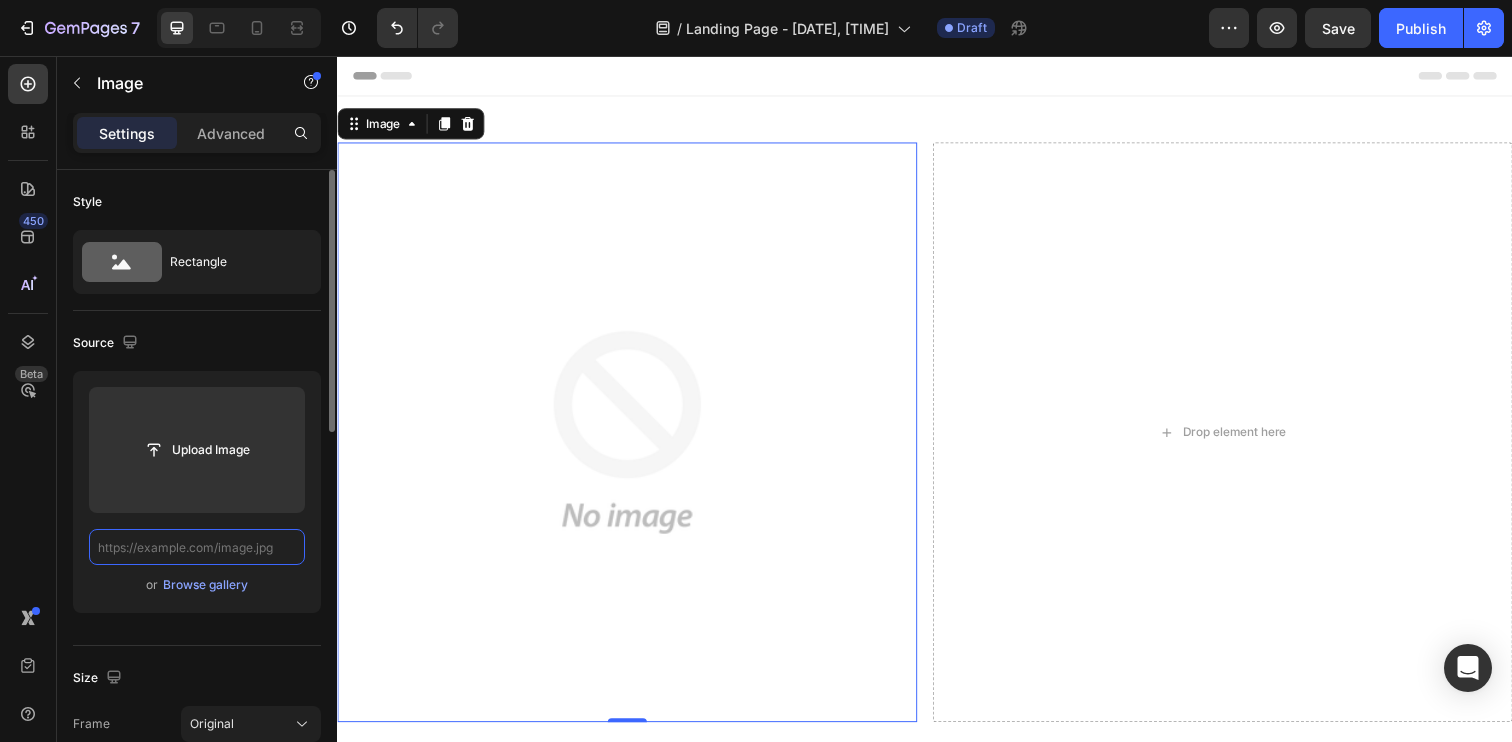 click at bounding box center (197, 547) 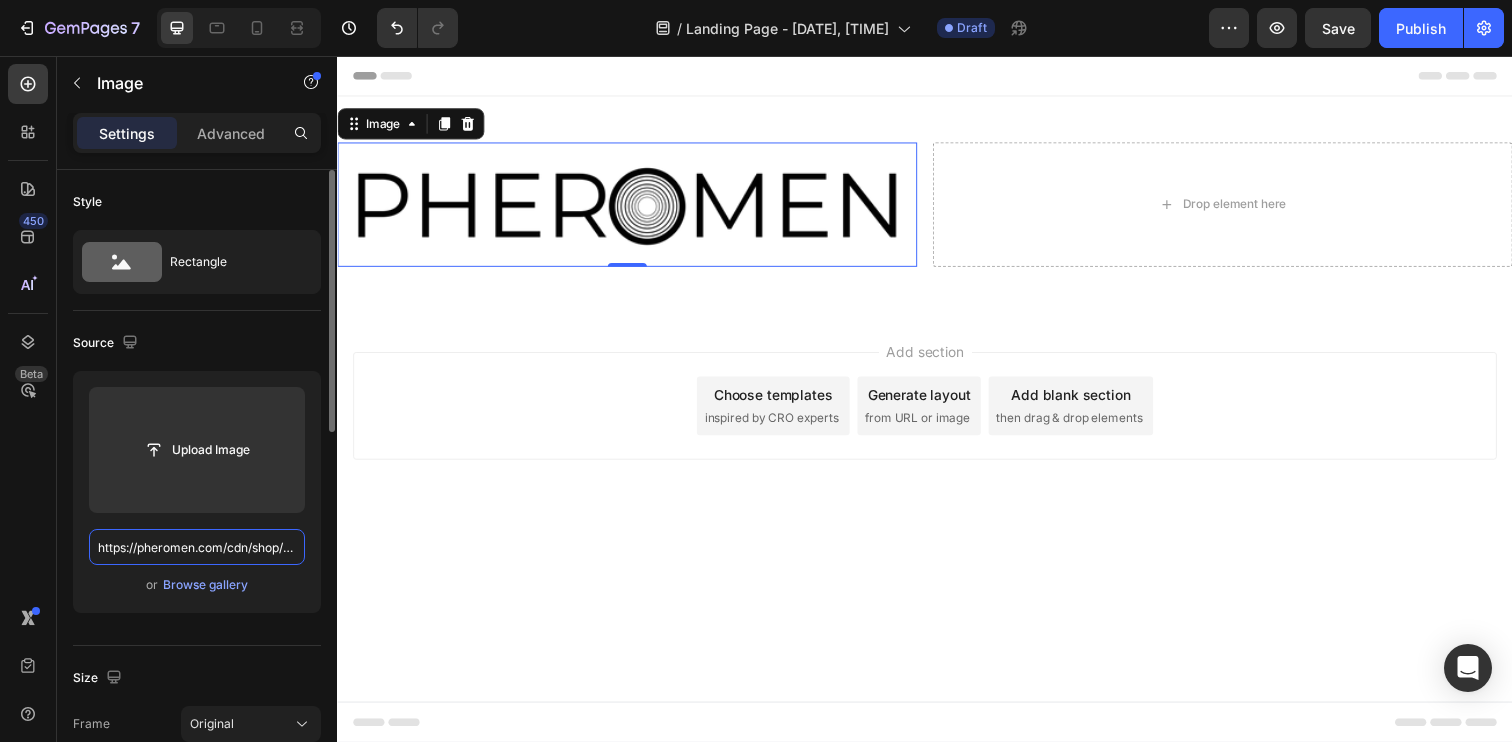 scroll, scrollTop: 0, scrollLeft: 538, axis: horizontal 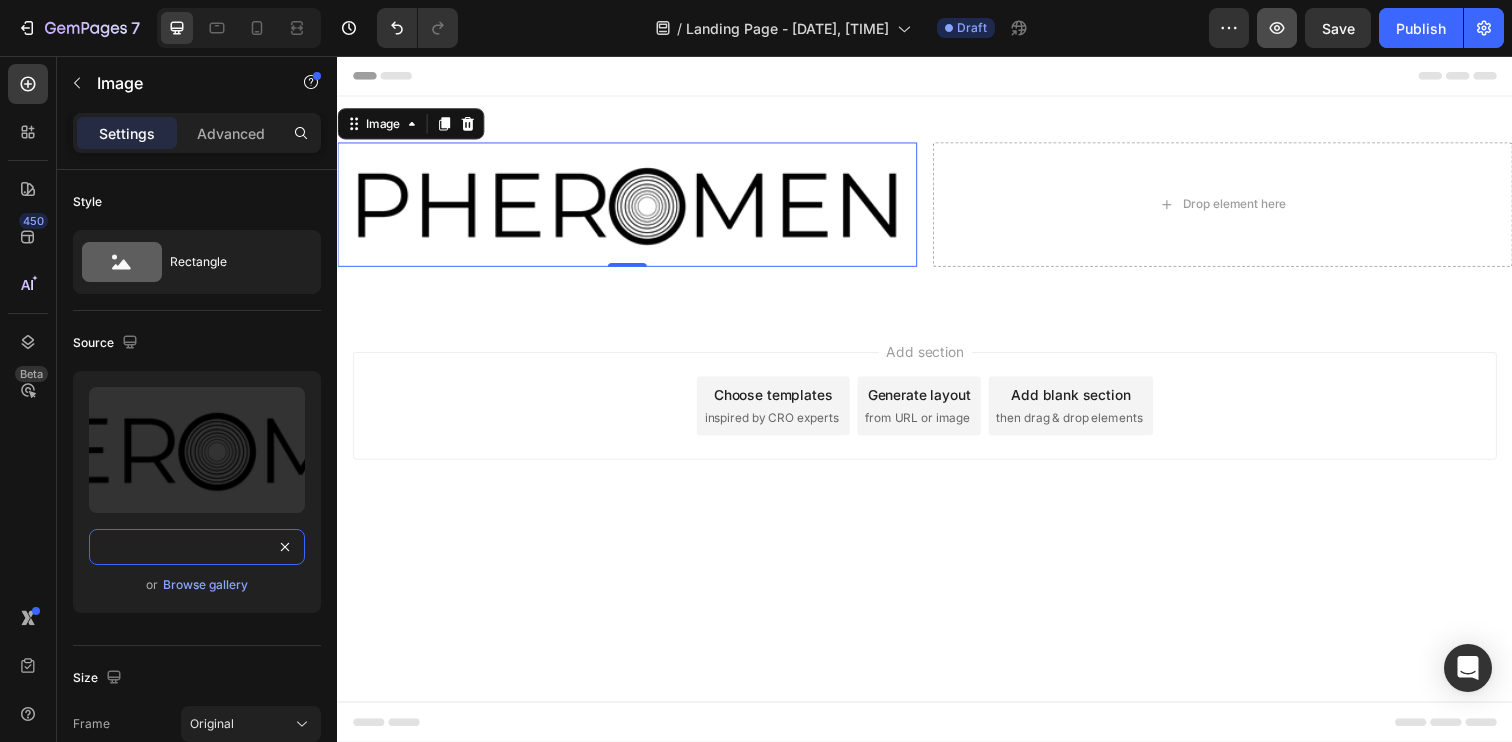 type on "https://pheromen.com/cdn/shop/files/logo_black_123842f1-7acd-42ad-83af-dd95ddd1fd8c.png?v=1746640694&width=500" 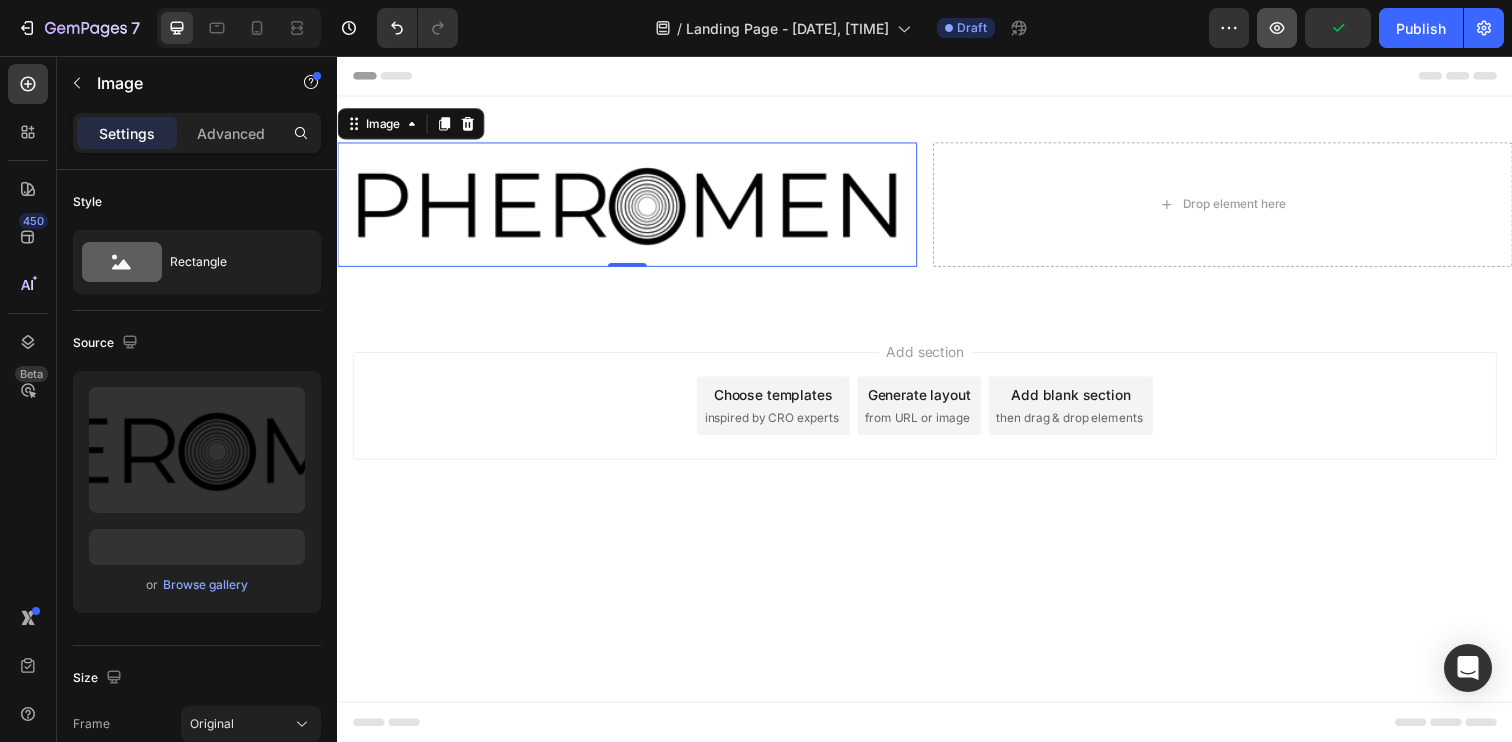 scroll, scrollTop: 0, scrollLeft: 0, axis: both 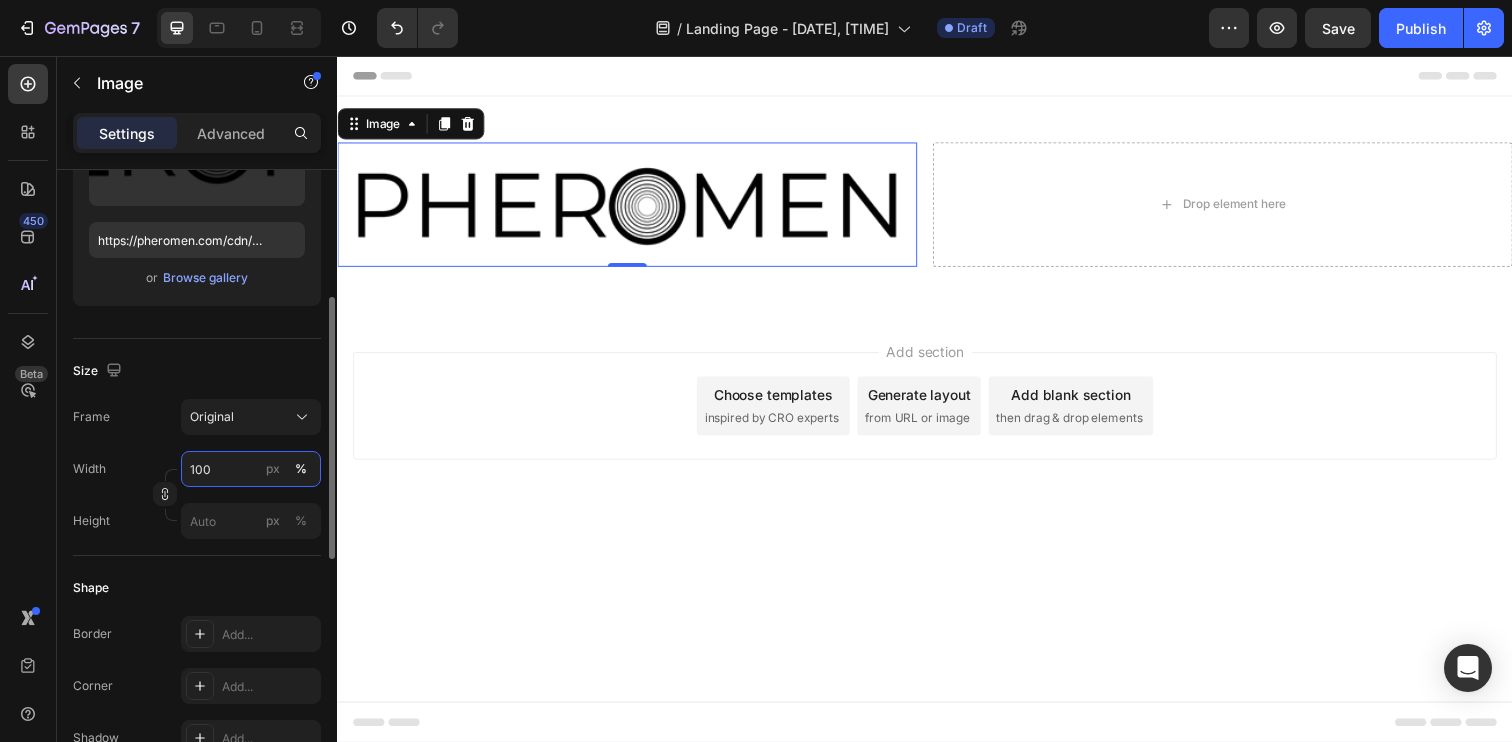 click on "100" at bounding box center (251, 469) 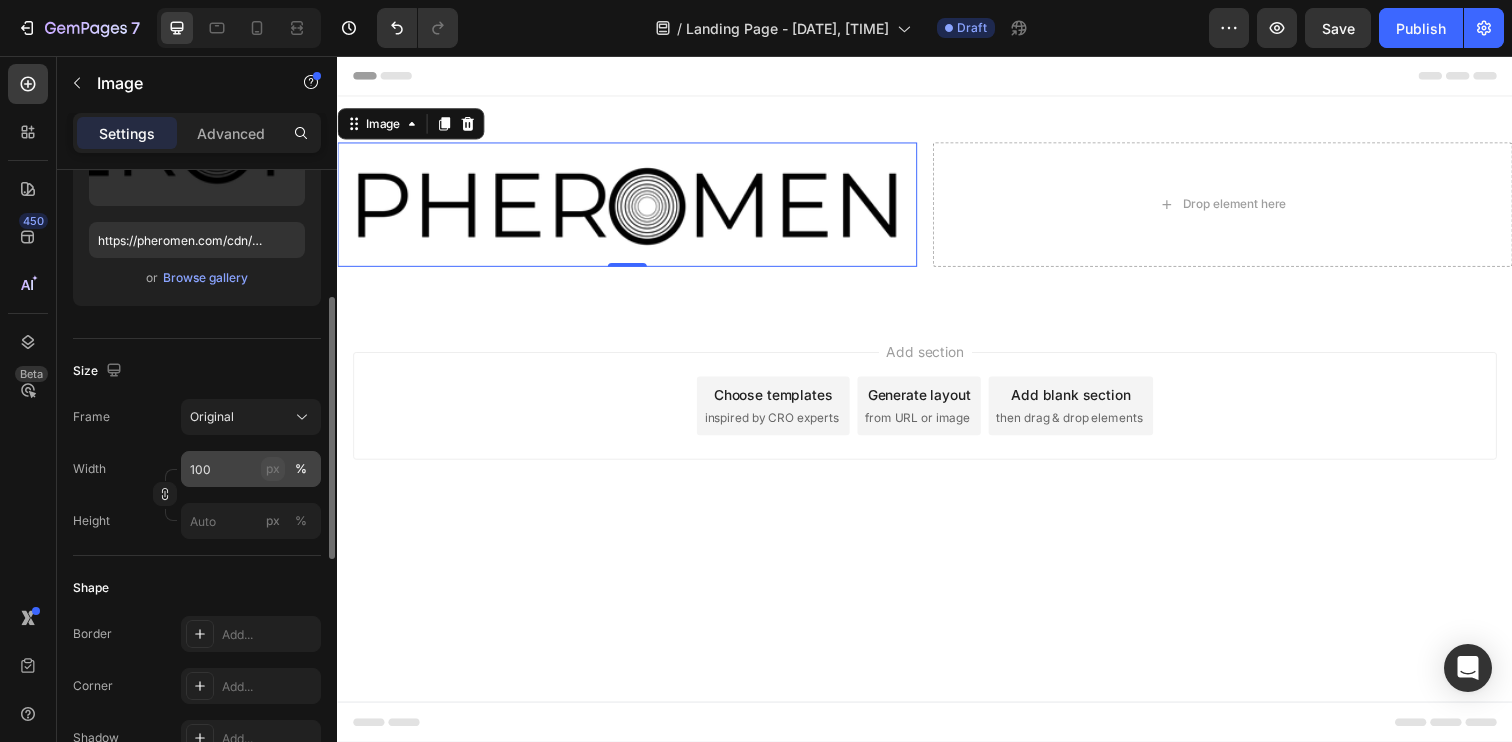 click on "px" 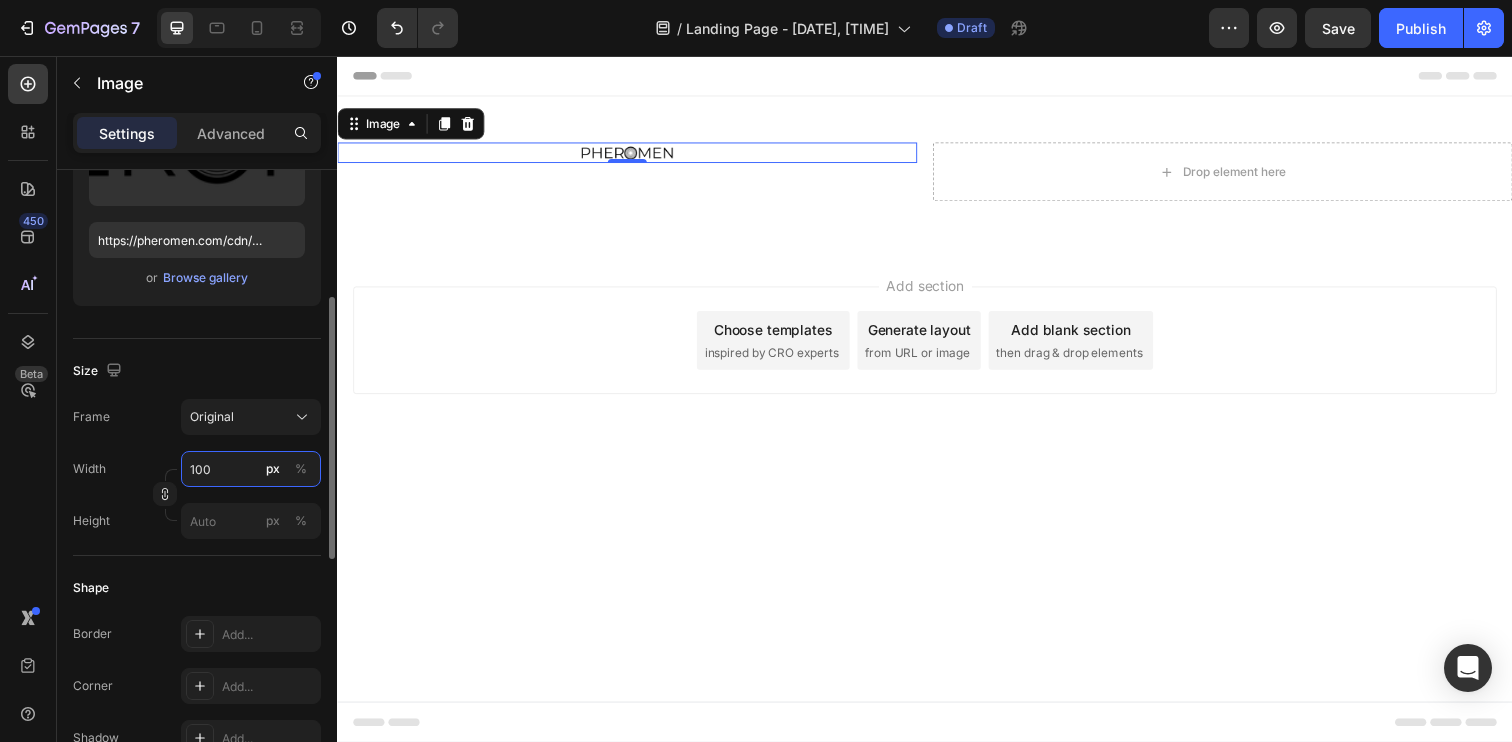 click on "100" at bounding box center [251, 469] 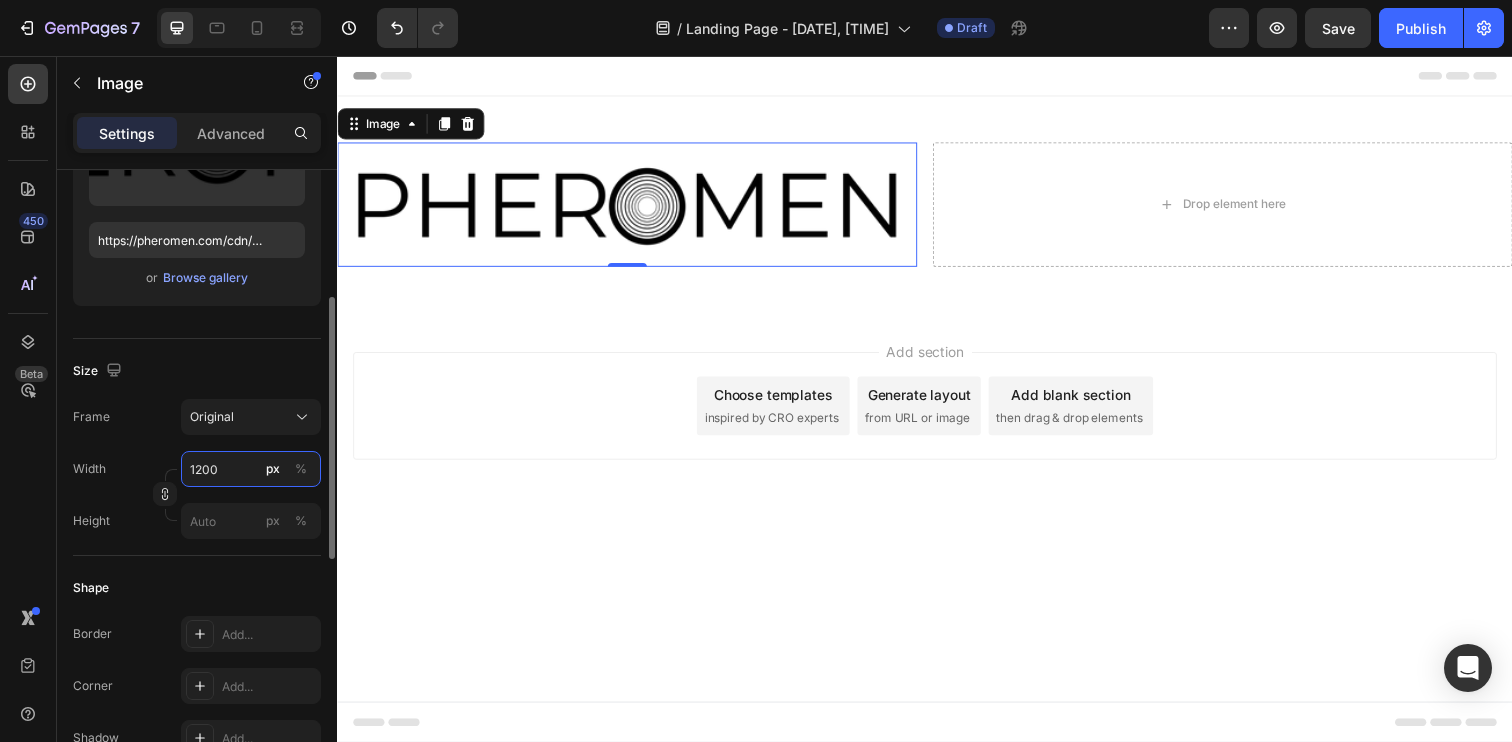 type on "200" 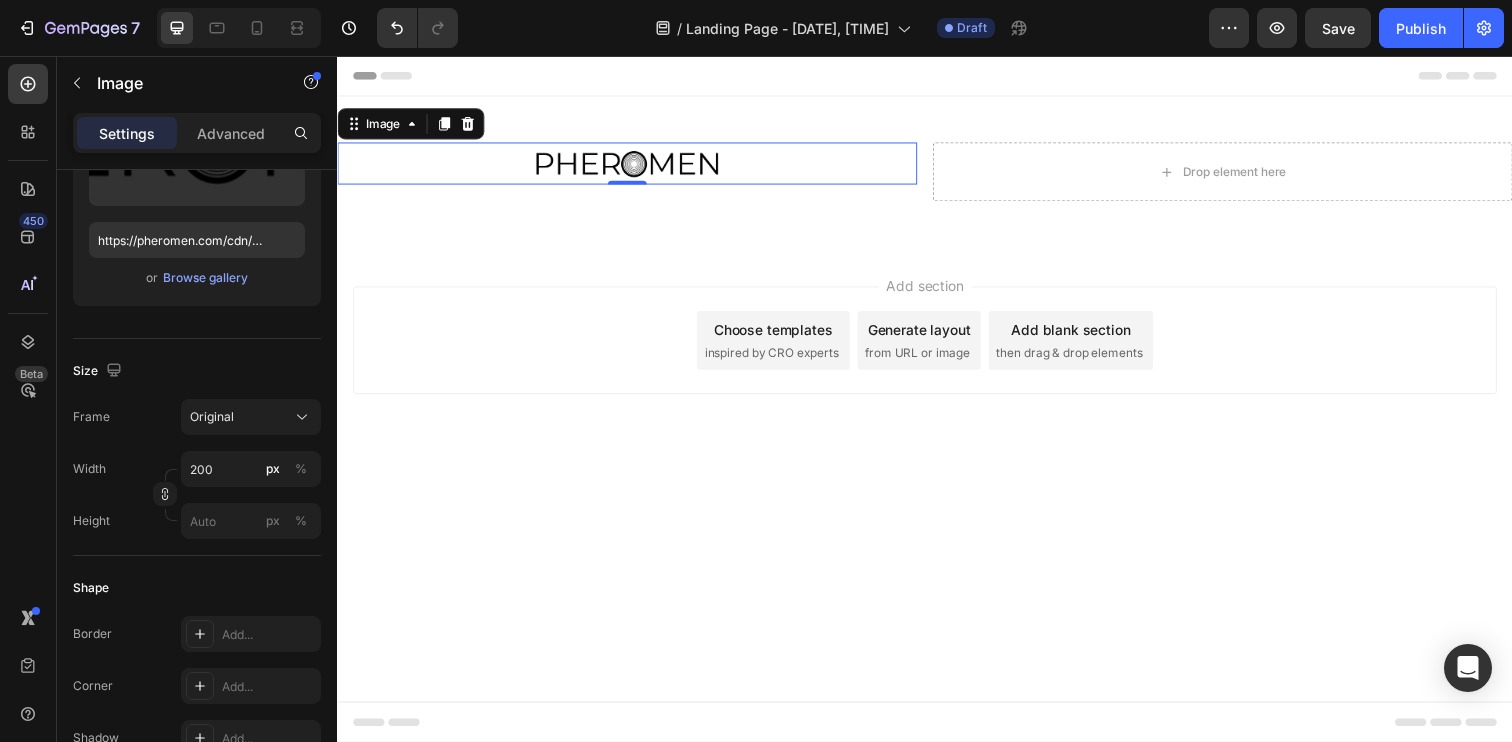 click on "Header Image   0
Drop element here Row Section 1 Root Start with Sections from sidebar Add sections Add elements Start with Generating from URL or image Add section Choose templates inspired by CRO experts Generate layout from URL or image Add blank section then drag & drop elements Footer" at bounding box center [937, 406] 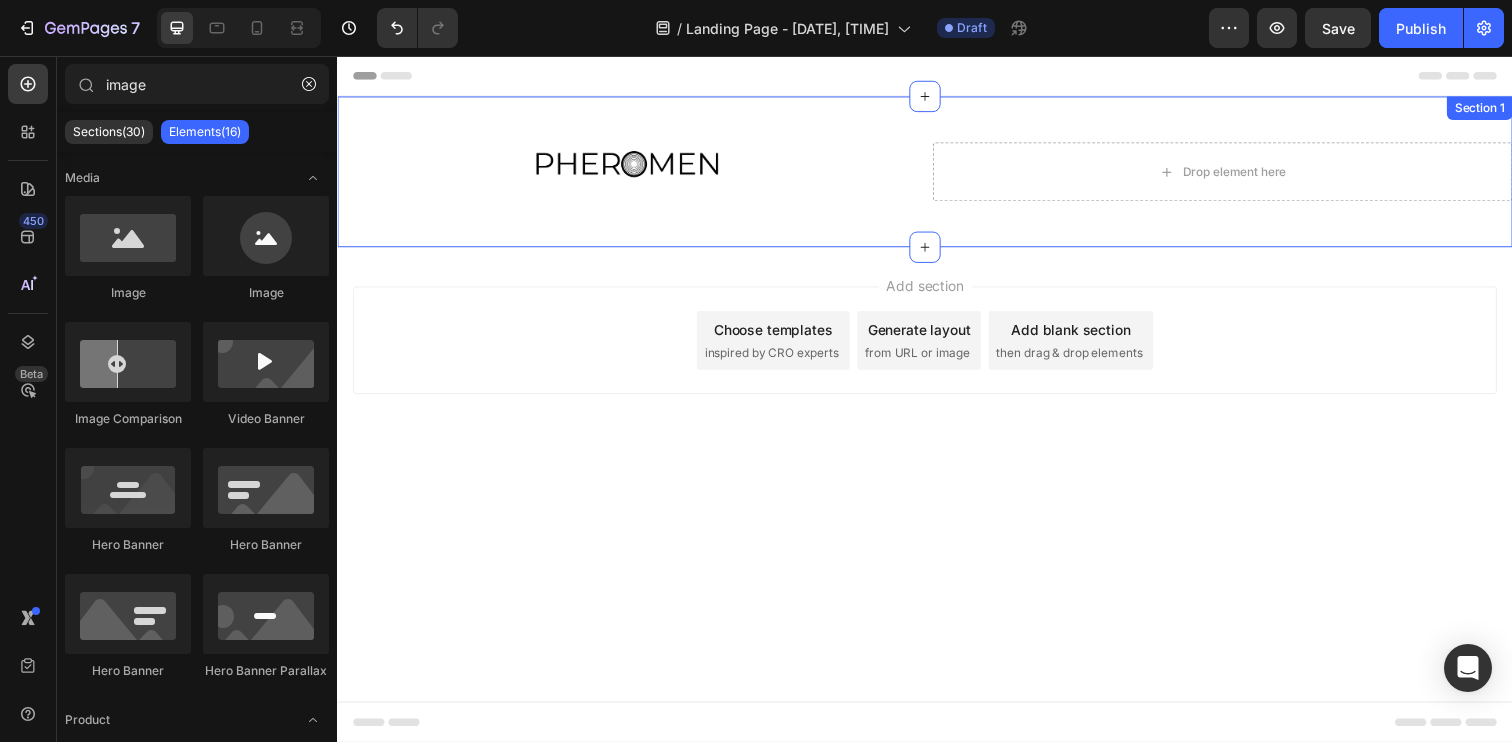 click at bounding box center [633, 165] 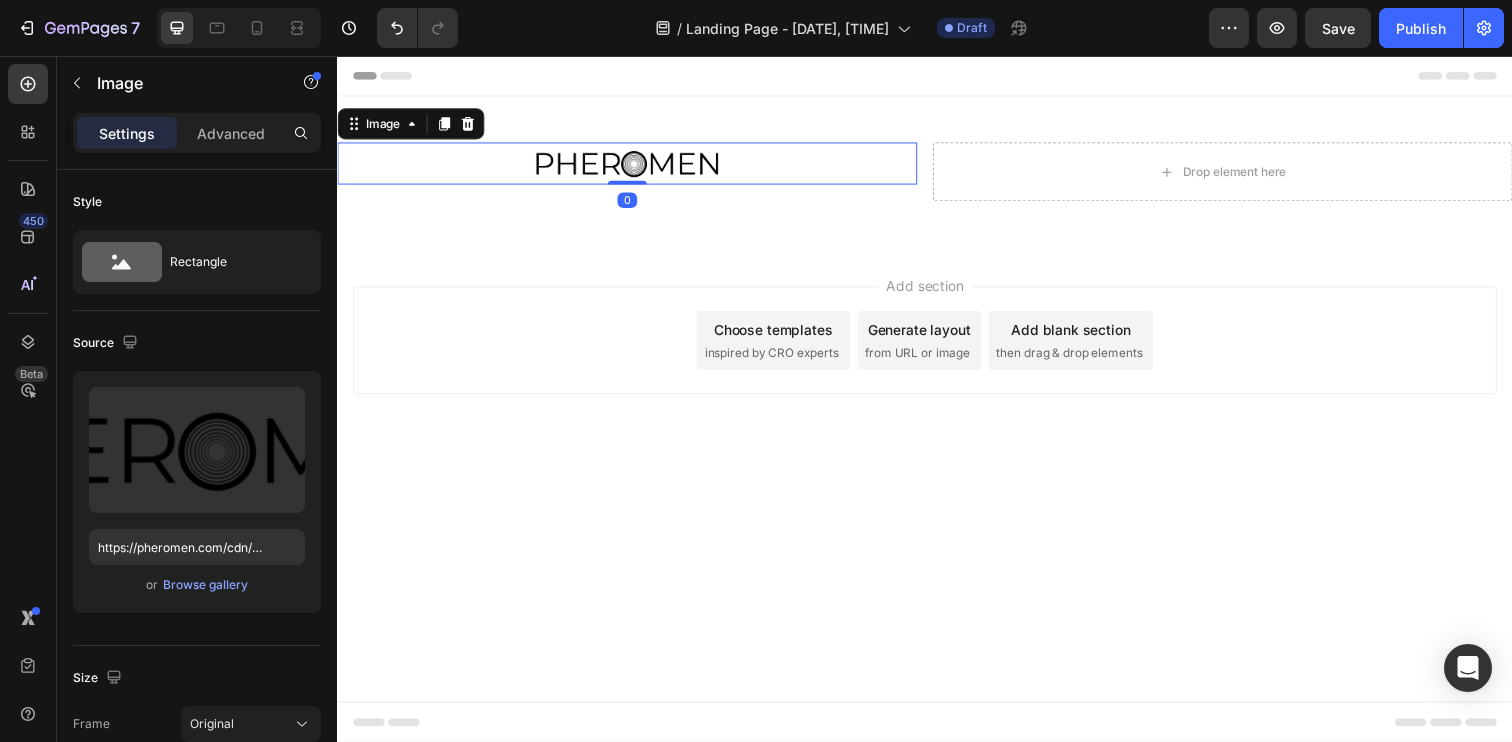 click at bounding box center (633, 165) 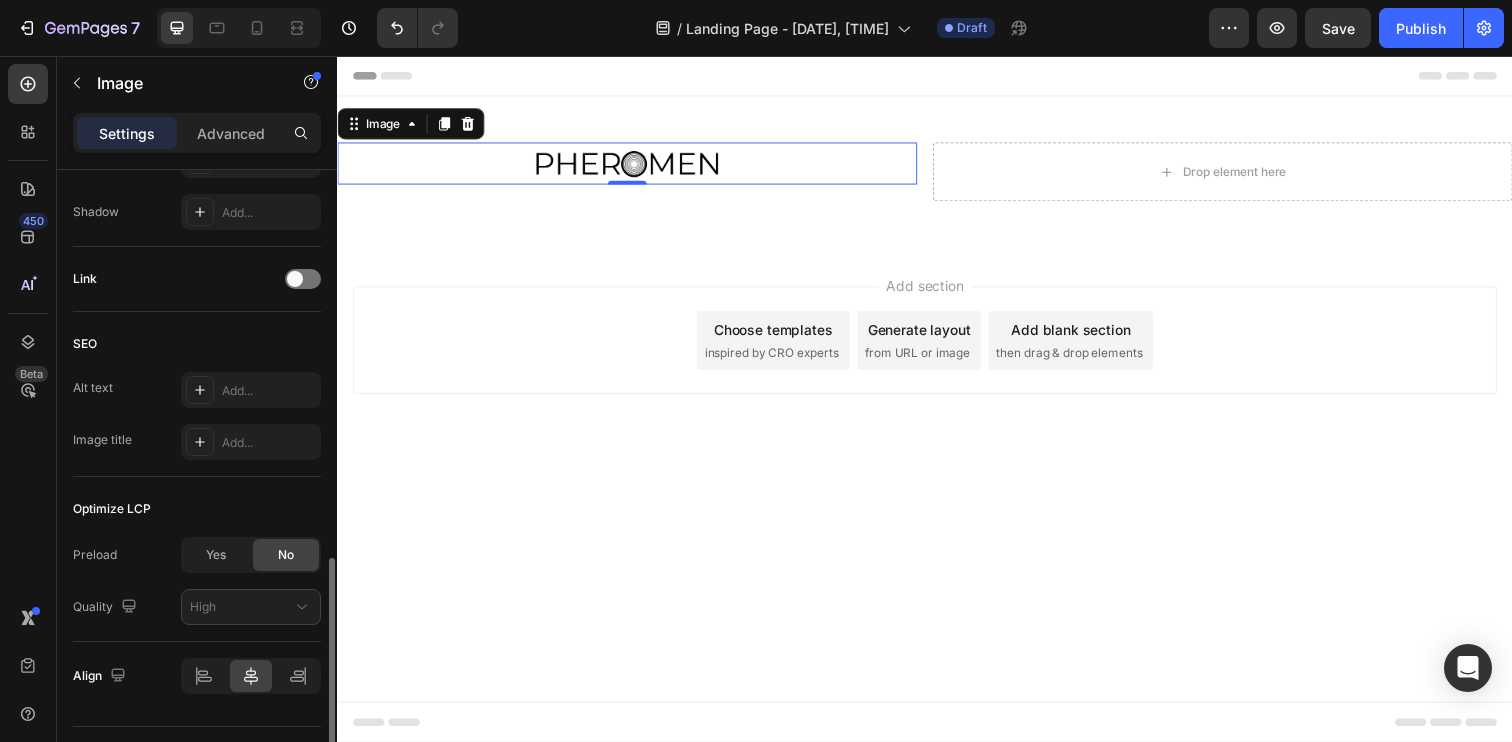 scroll, scrollTop: 881, scrollLeft: 0, axis: vertical 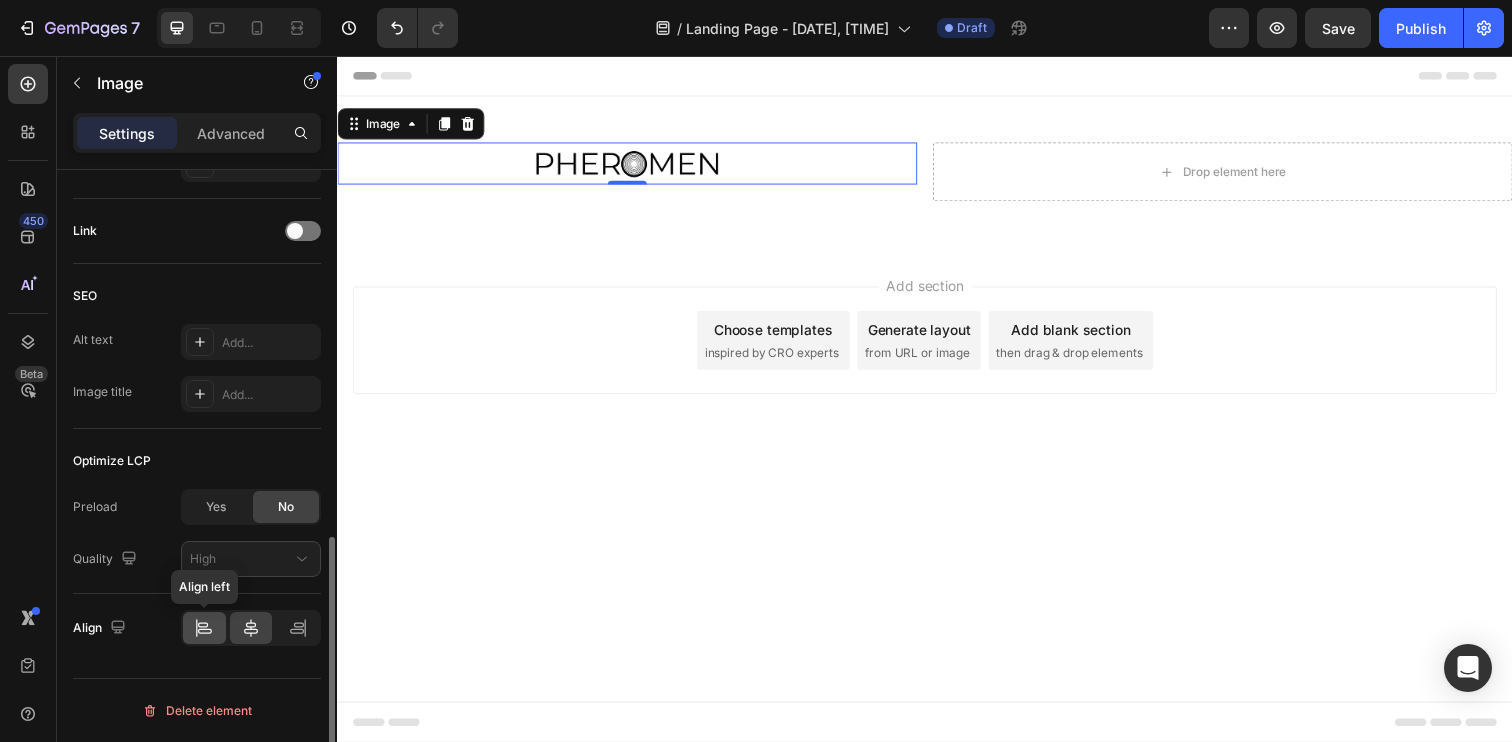 click 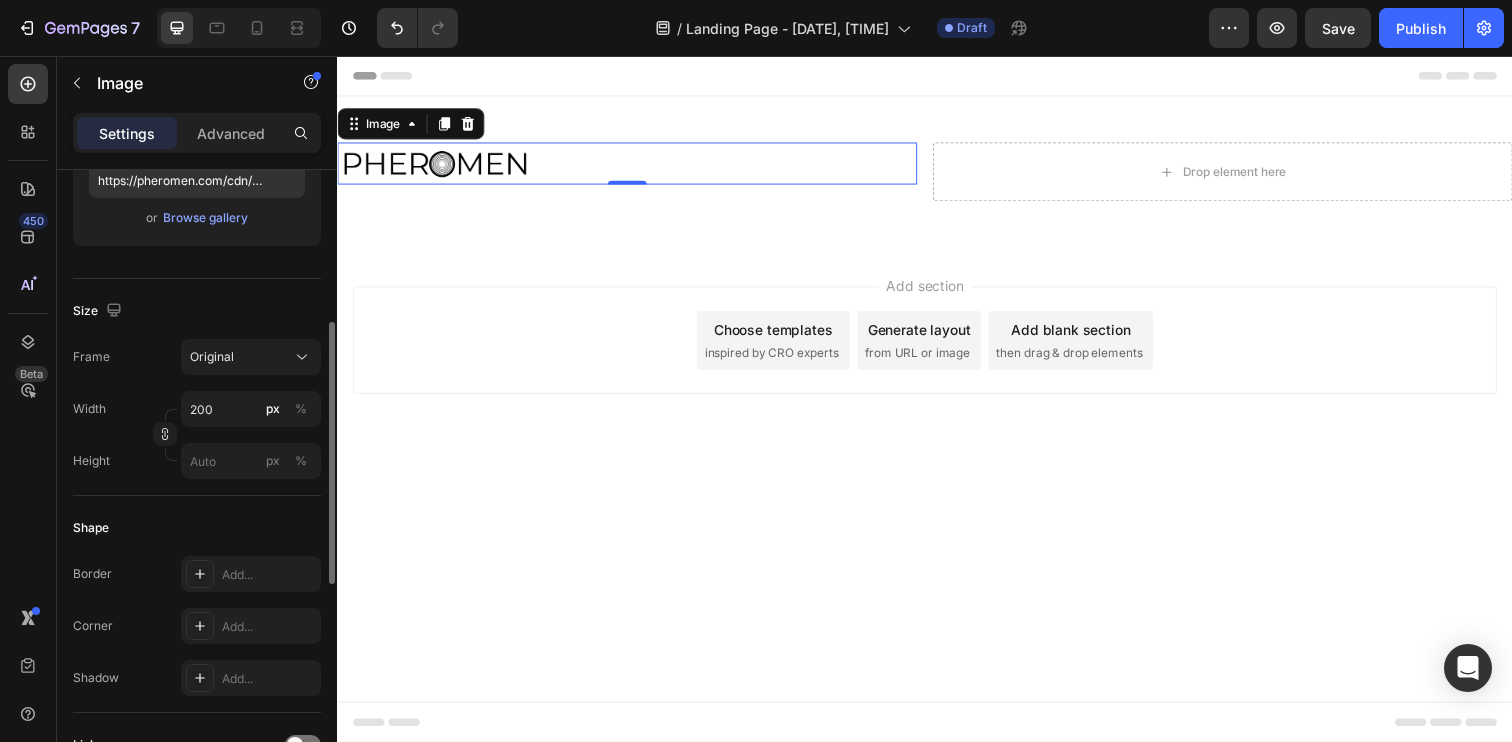 scroll, scrollTop: 333, scrollLeft: 0, axis: vertical 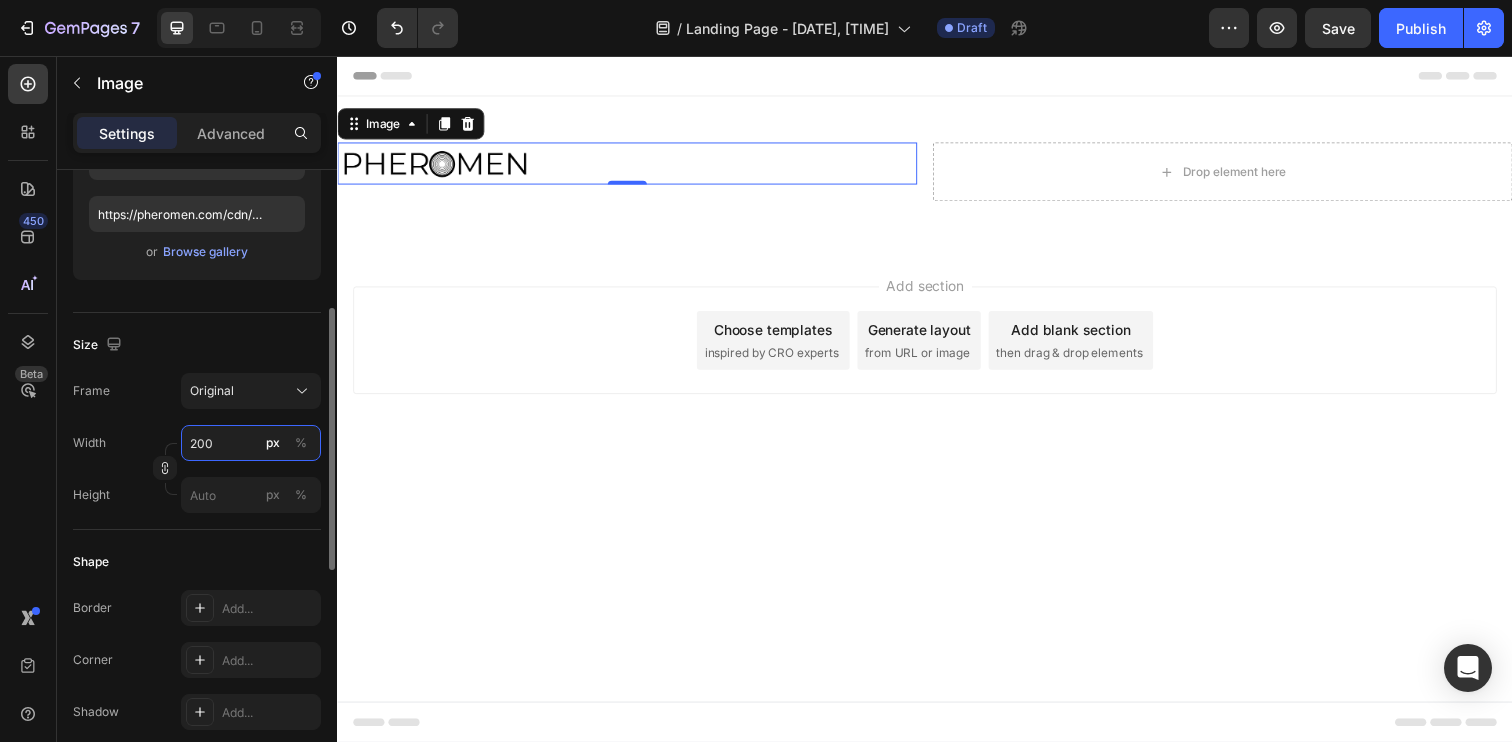 click on "200" at bounding box center [251, 443] 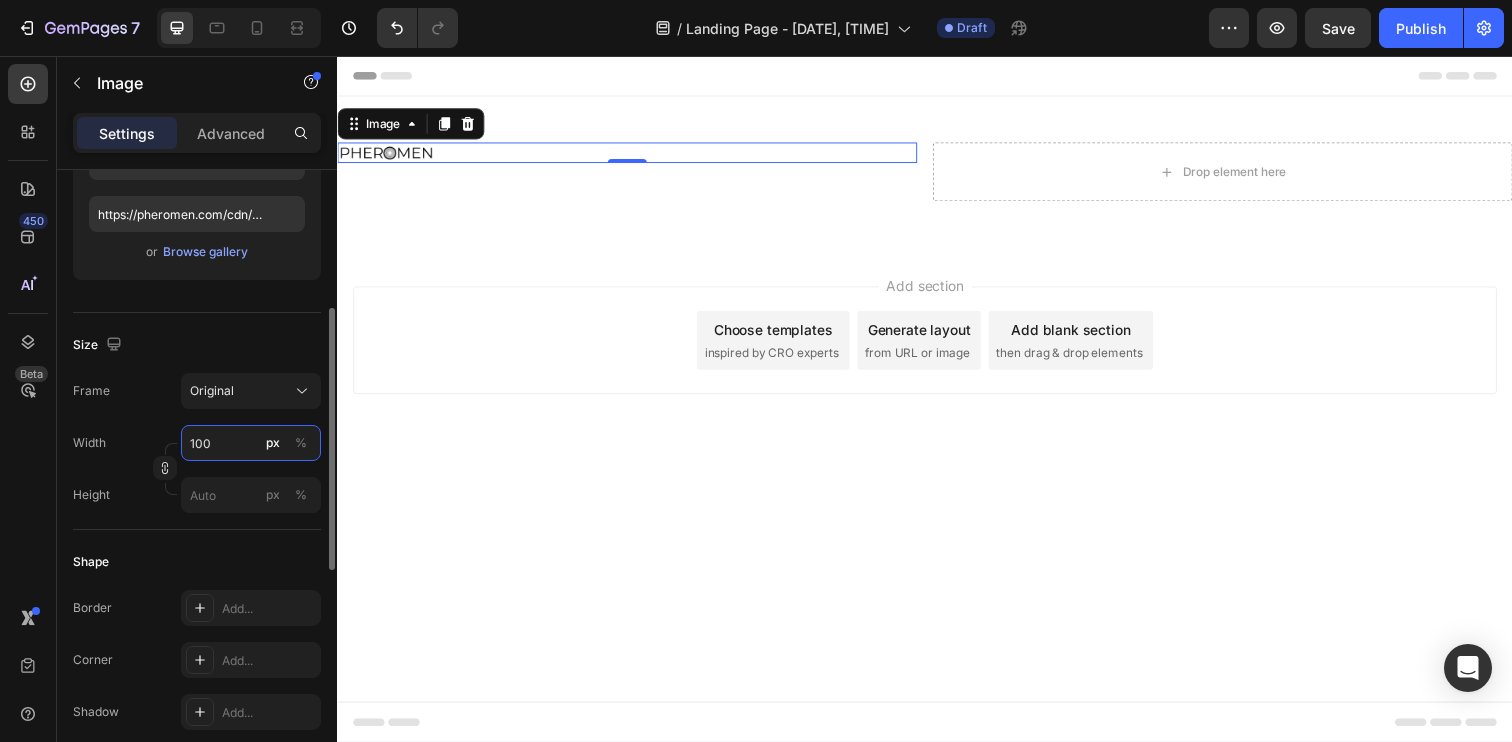 click on "100" at bounding box center (251, 443) 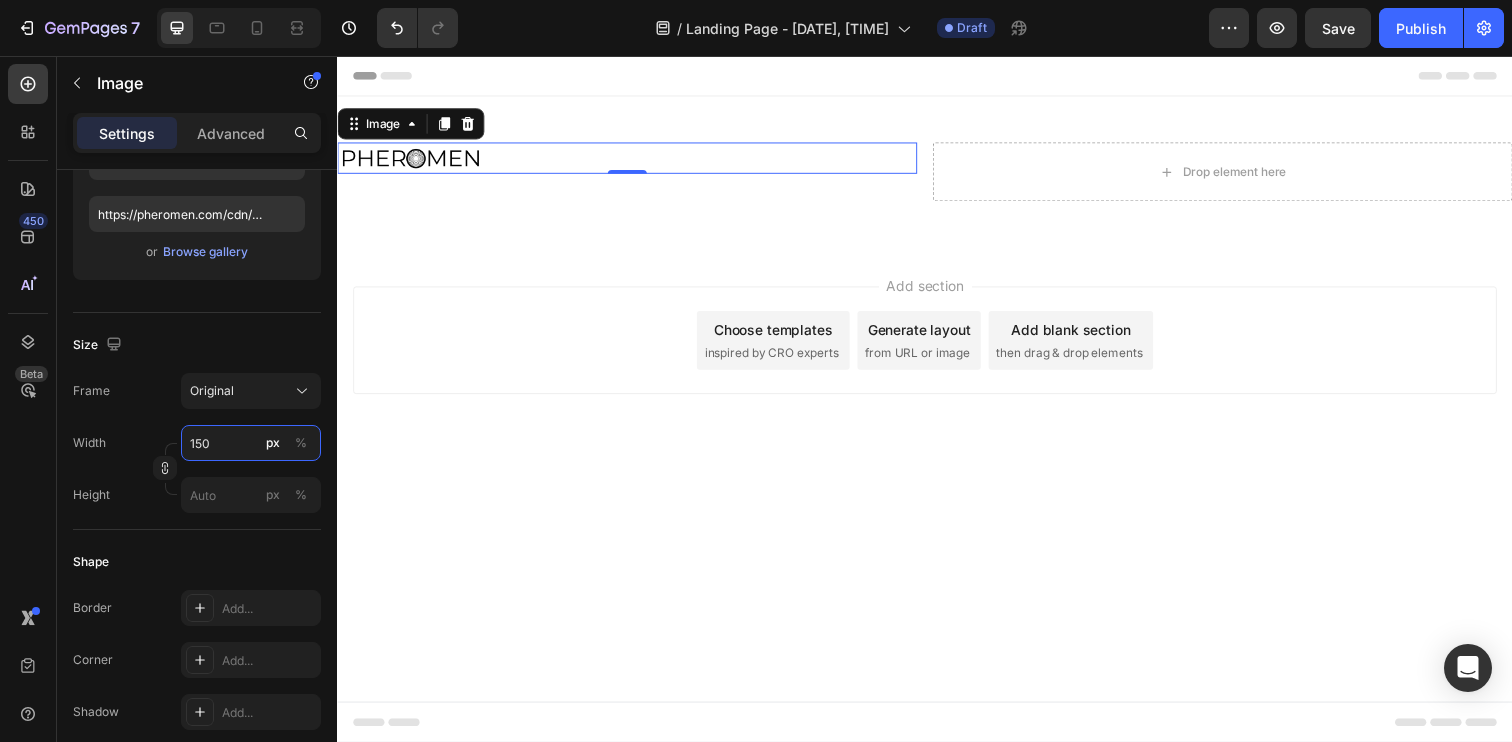 type on "150" 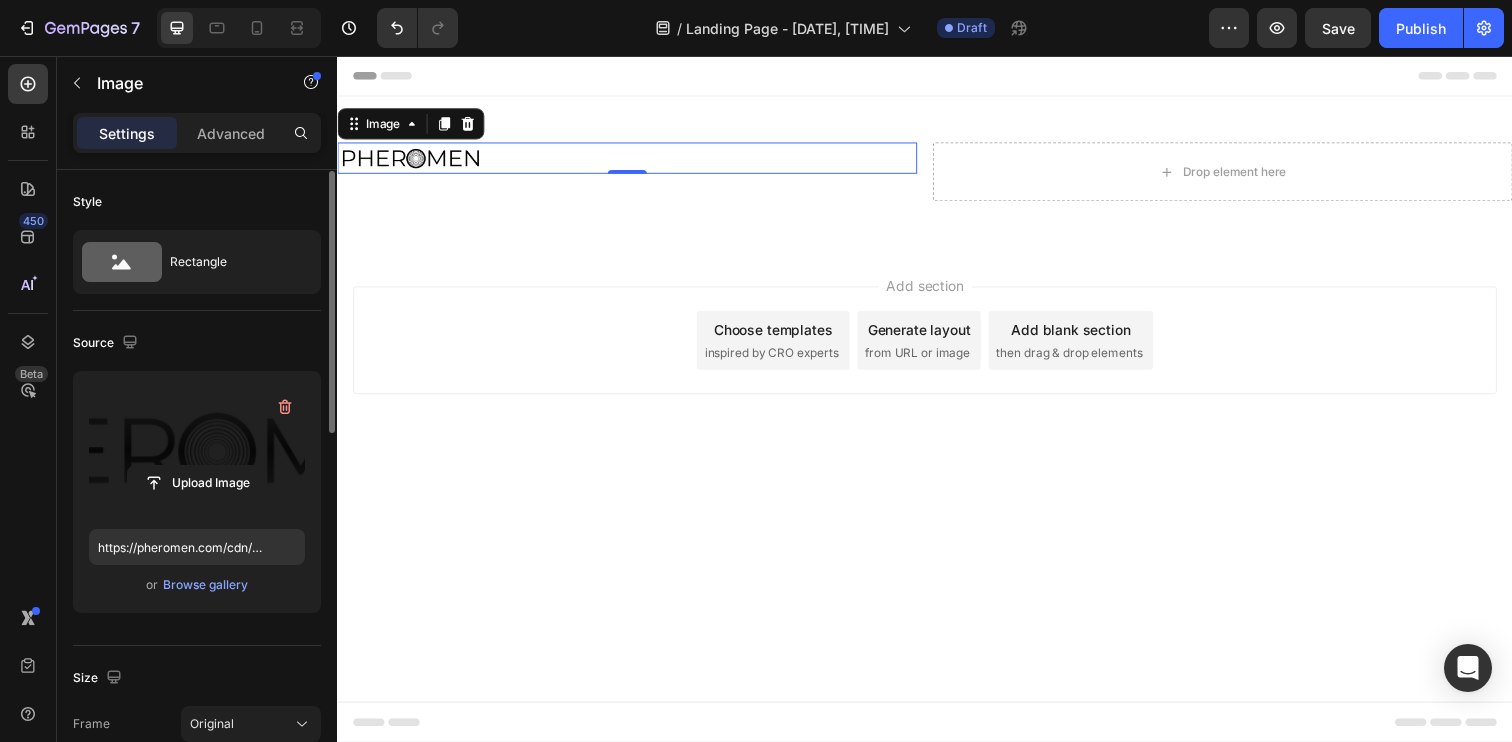 scroll, scrollTop: 31, scrollLeft: 0, axis: vertical 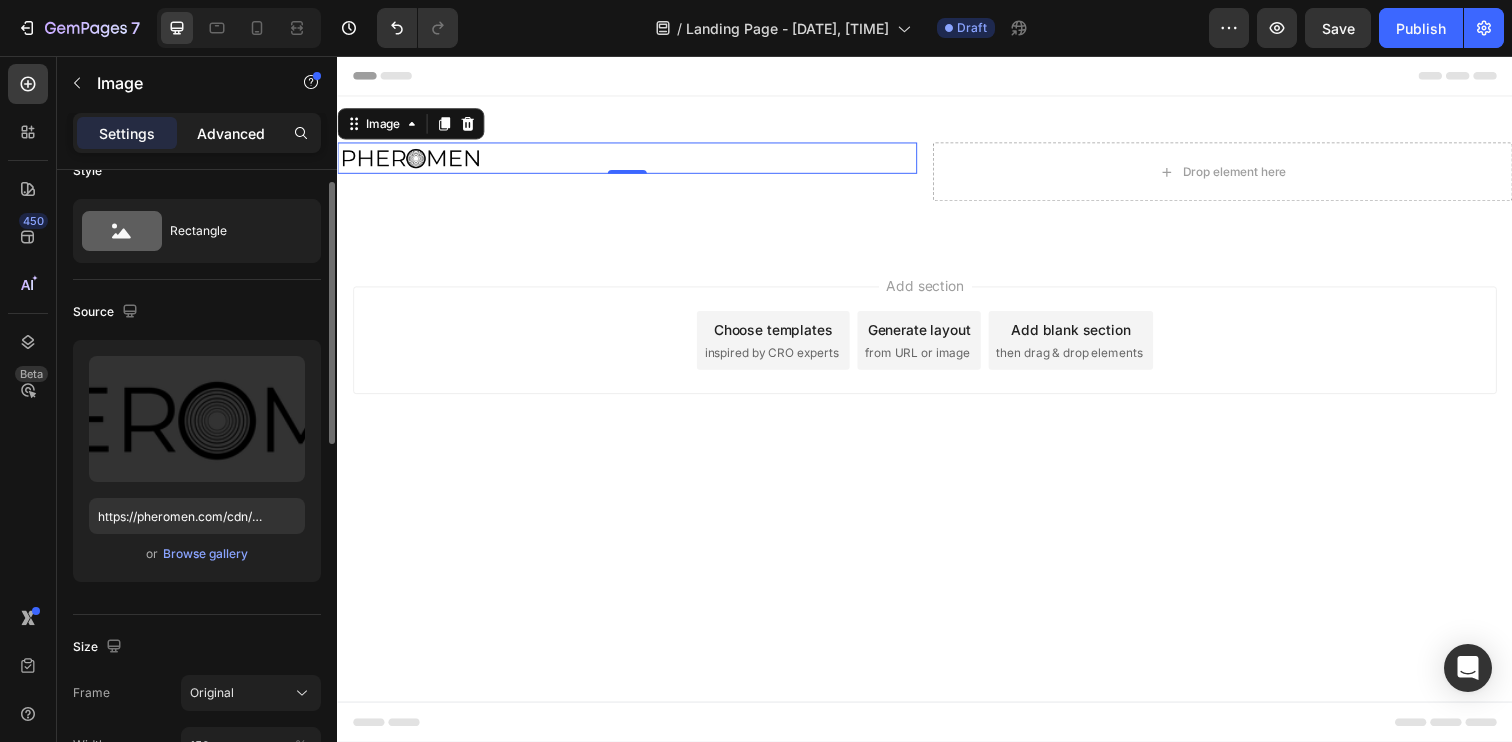 click on "Advanced" at bounding box center (231, 133) 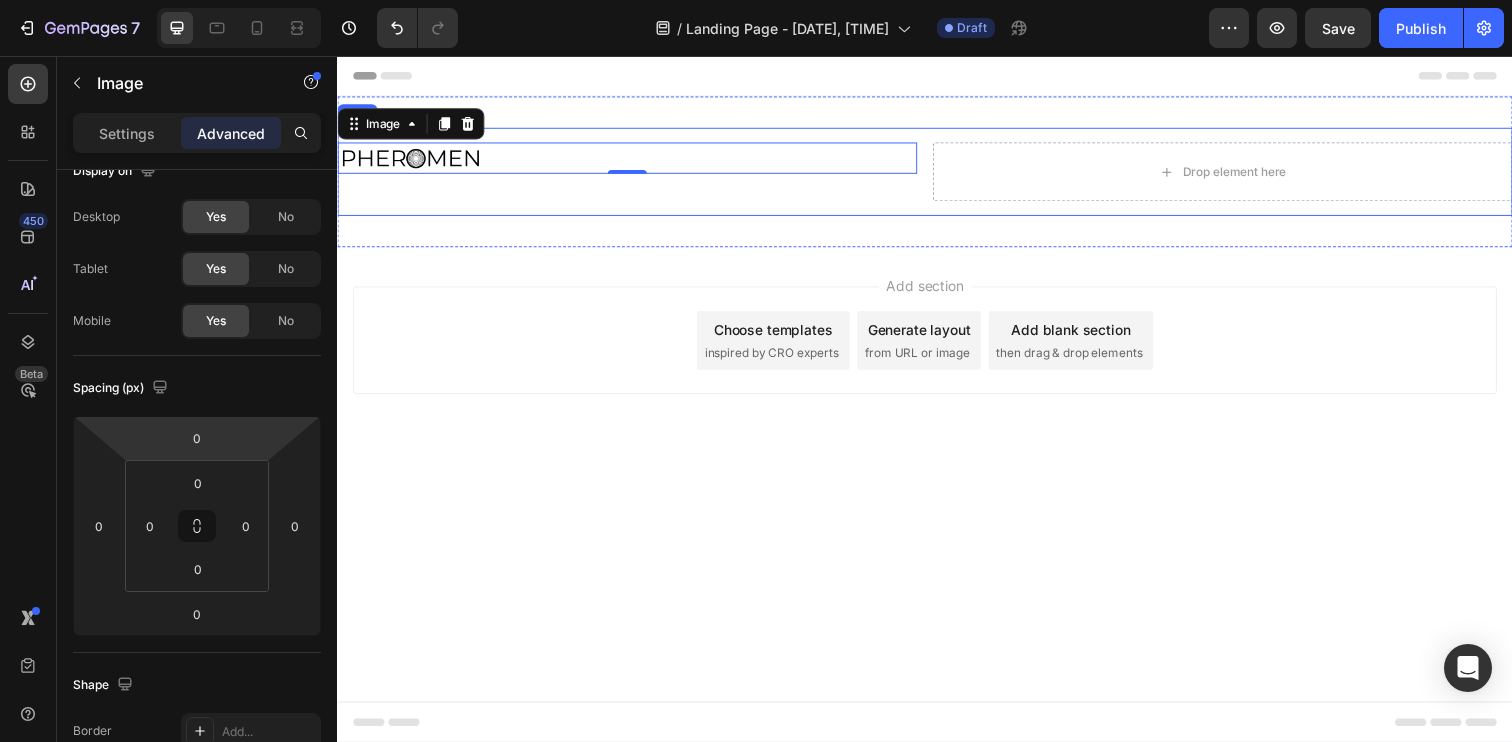 click on "Image   0
Drop element here Row" at bounding box center [937, 174] 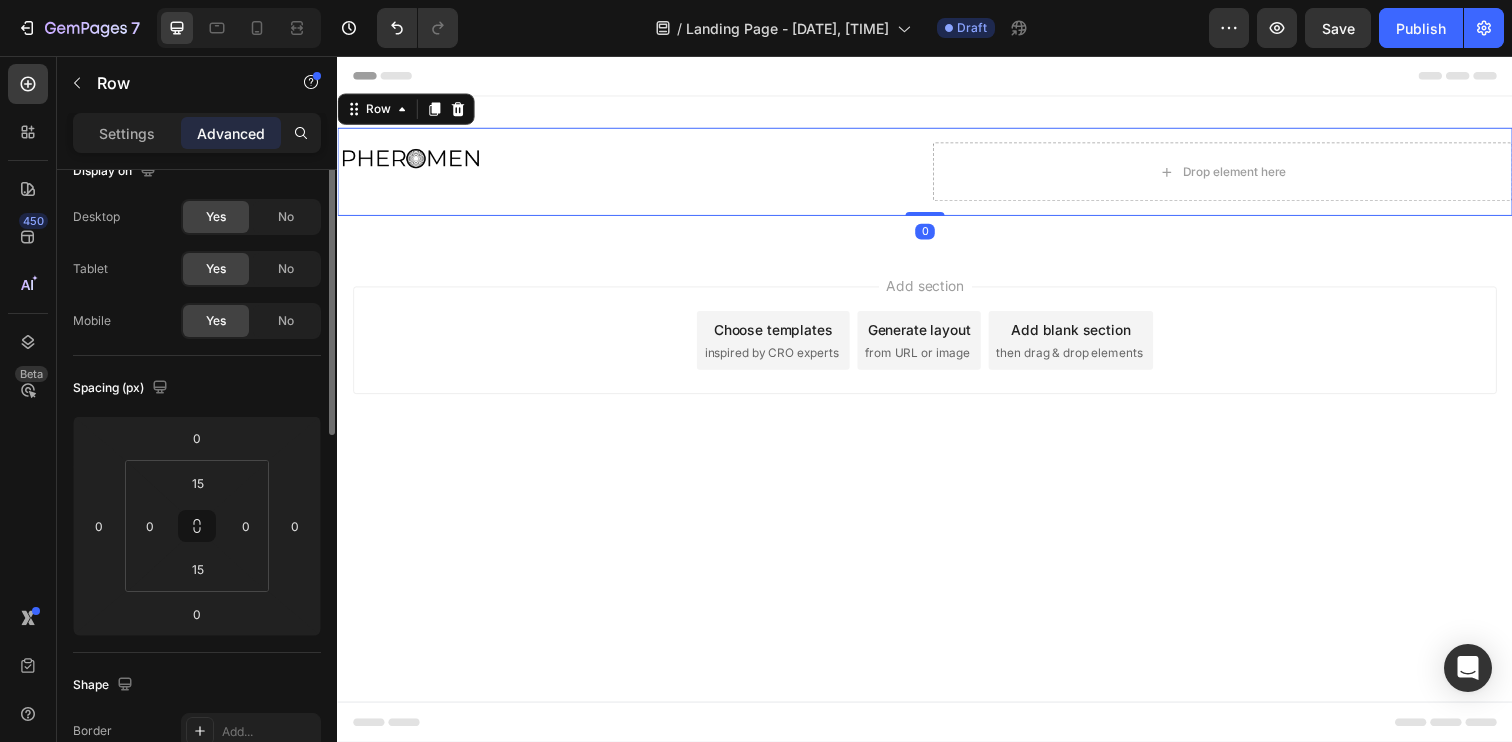 scroll, scrollTop: 0, scrollLeft: 0, axis: both 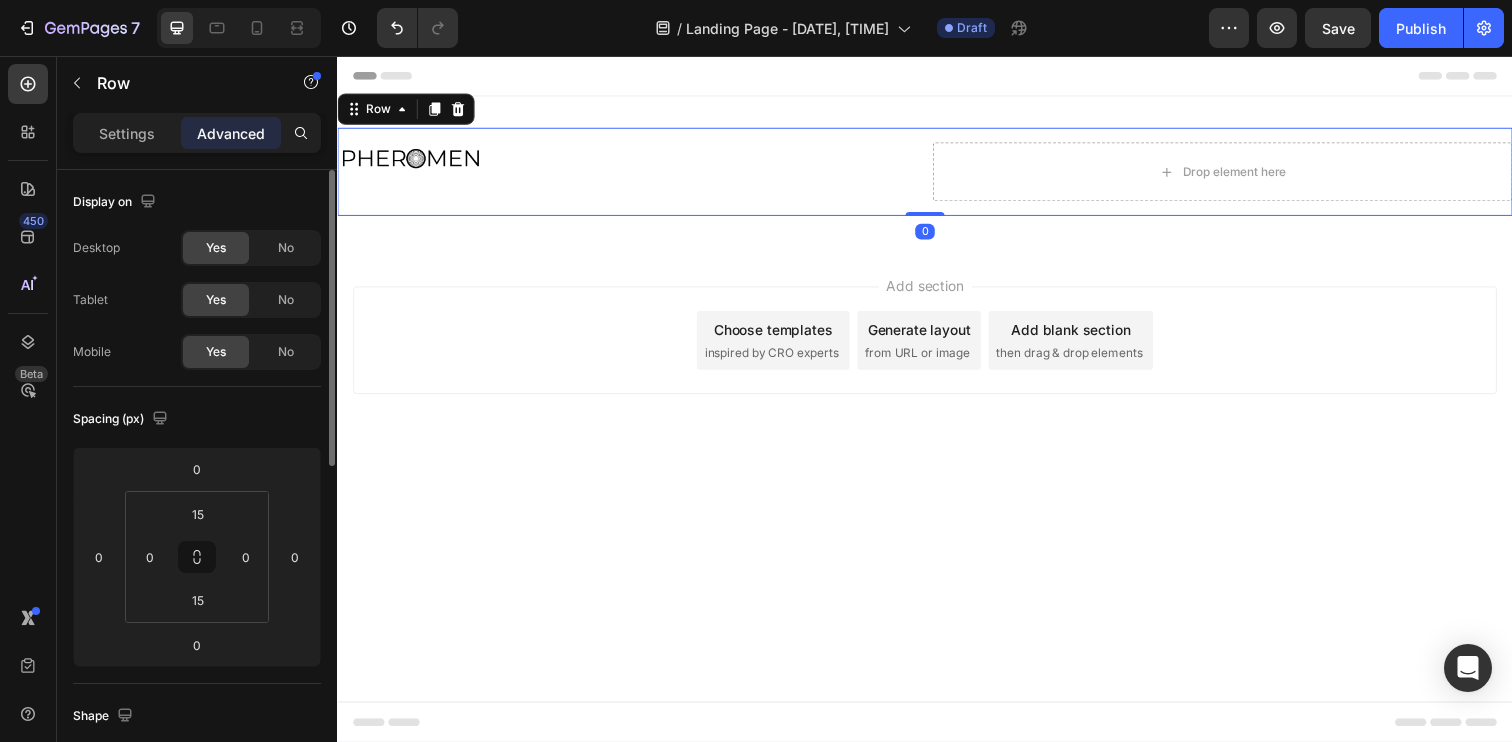 click on "Image" at bounding box center [633, 174] 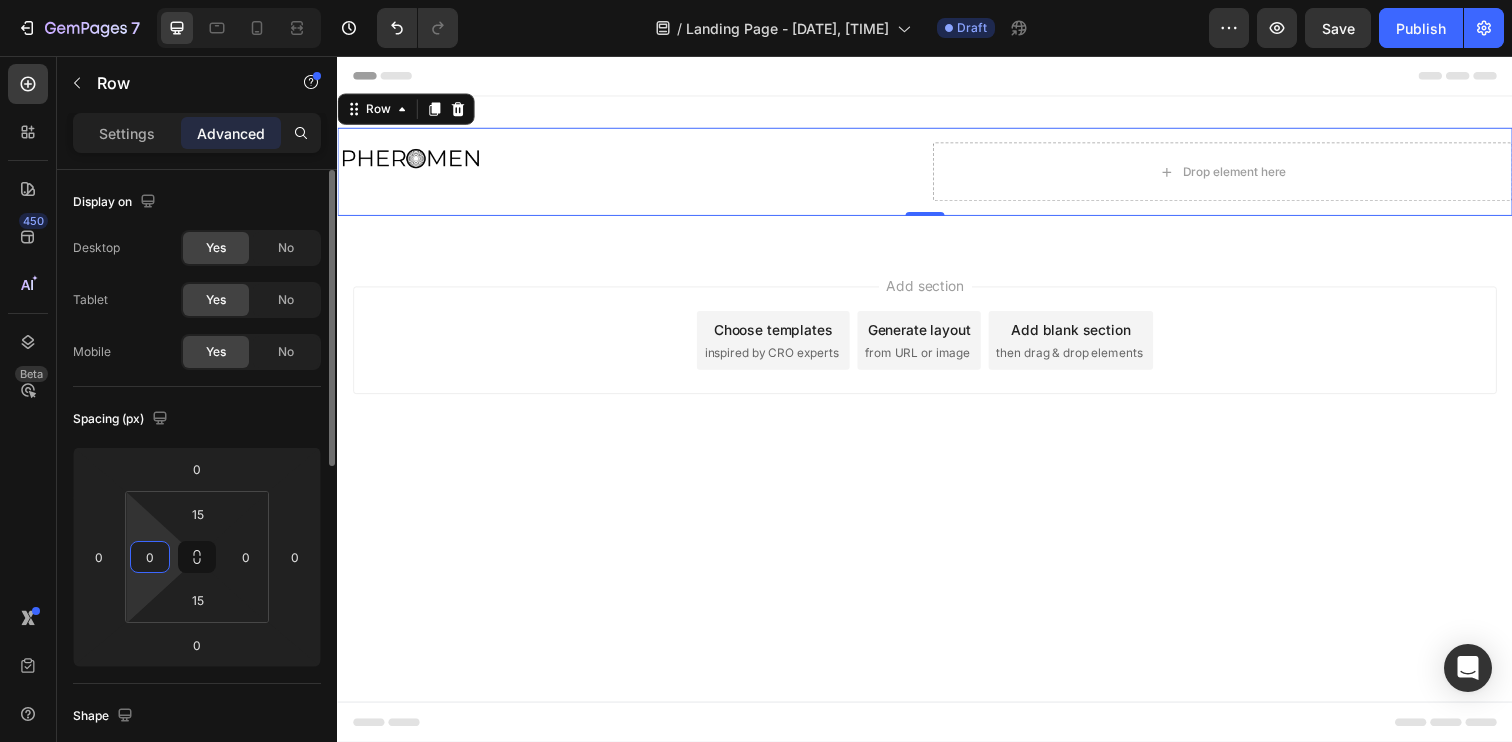 click on "7  Version history  /  Landing Page - Aug 2, 19:52:30 Draft Preview  Save   Publish  450 Beta image Sections(30) Elements(16) Media
Image
Image
Image Comparison
Video Banner
Hero Banner
Hero Banner
Hero Banner
Hero Banner Parallax Product" at bounding box center [756, 0] 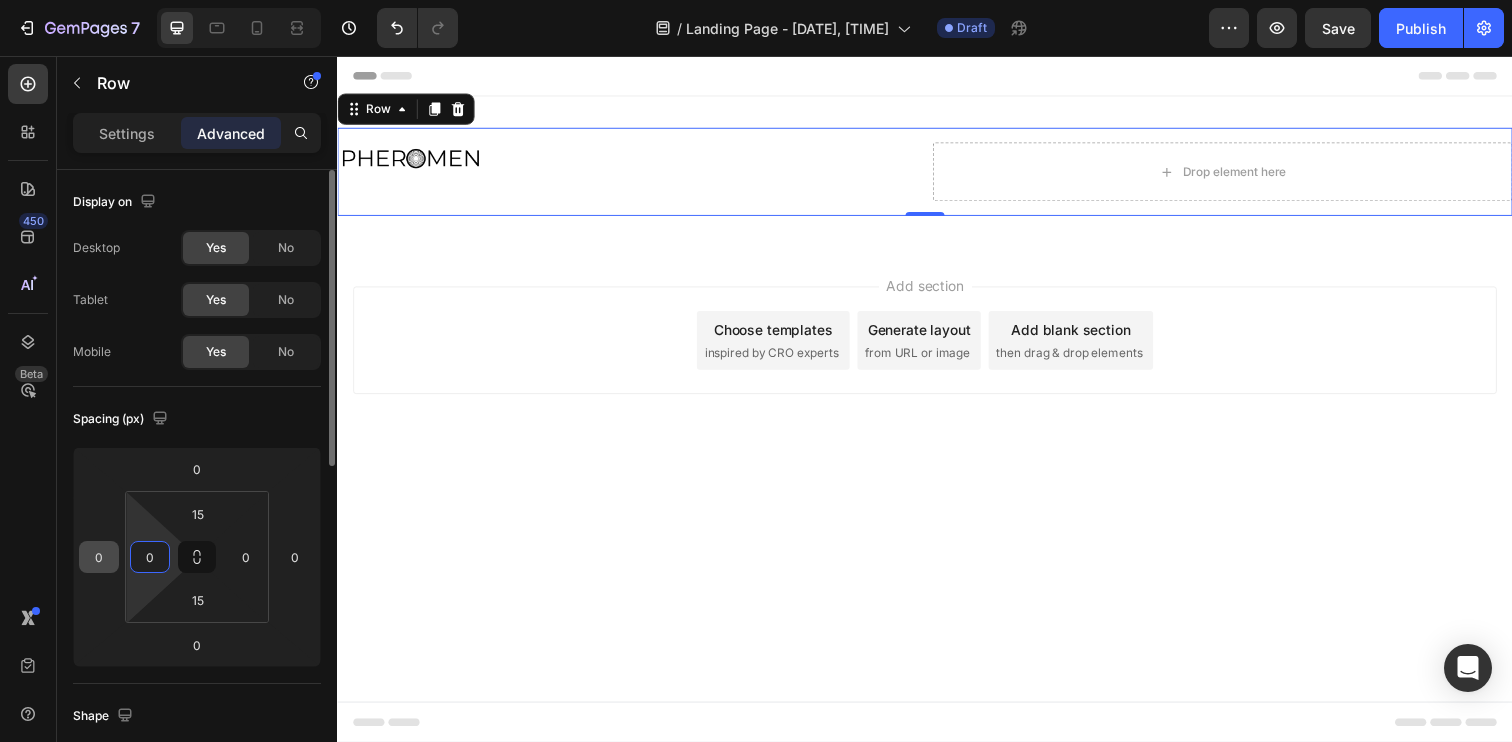 click on "0" at bounding box center [99, 557] 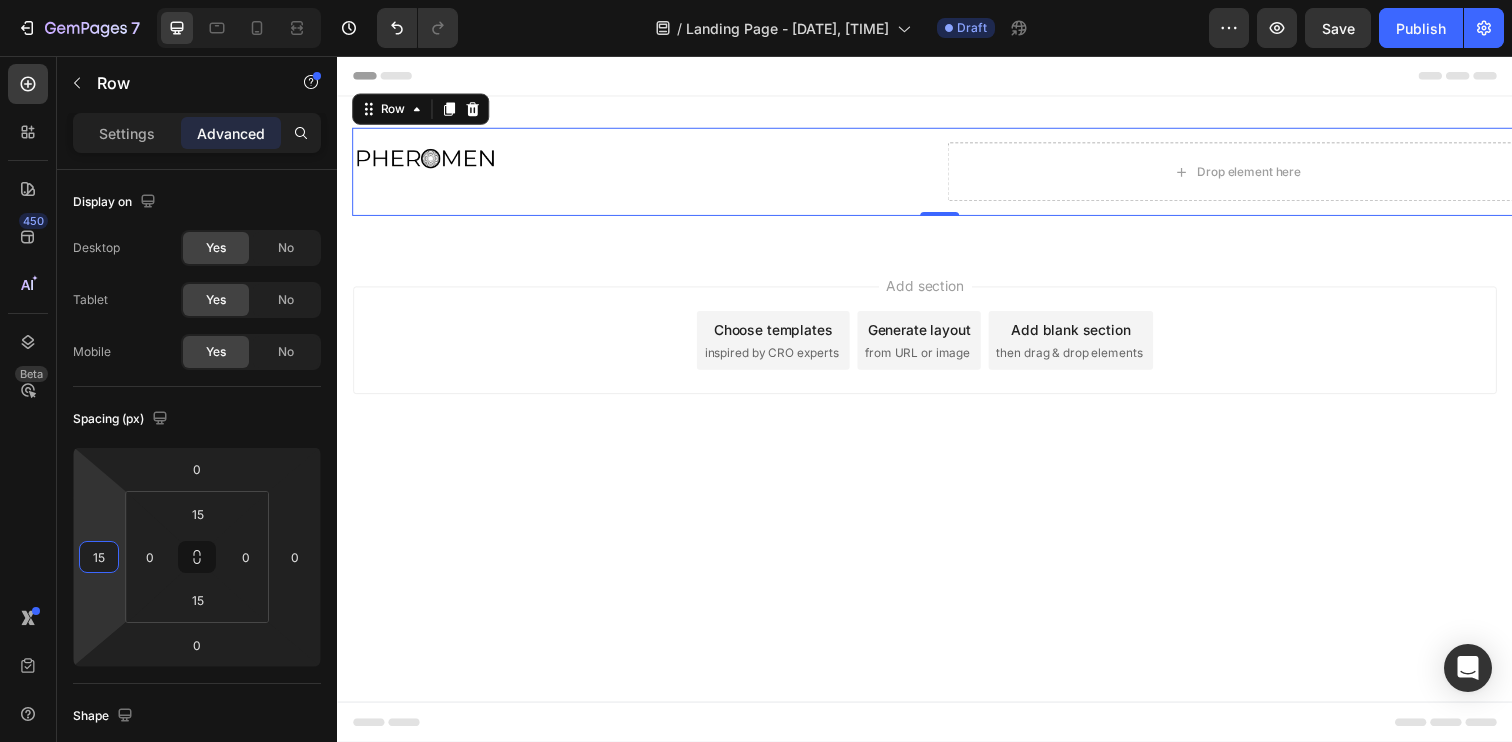type on "15" 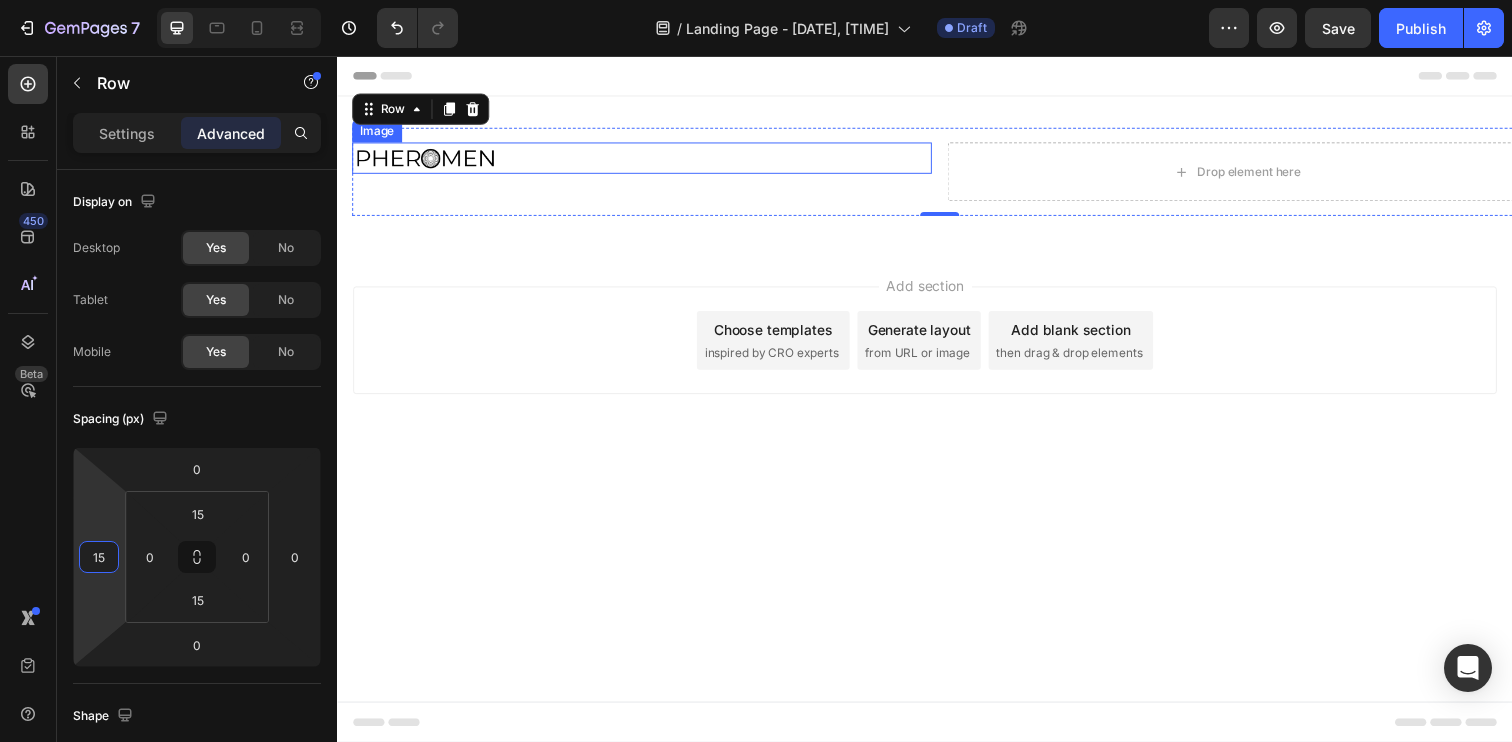 click at bounding box center (427, 160) 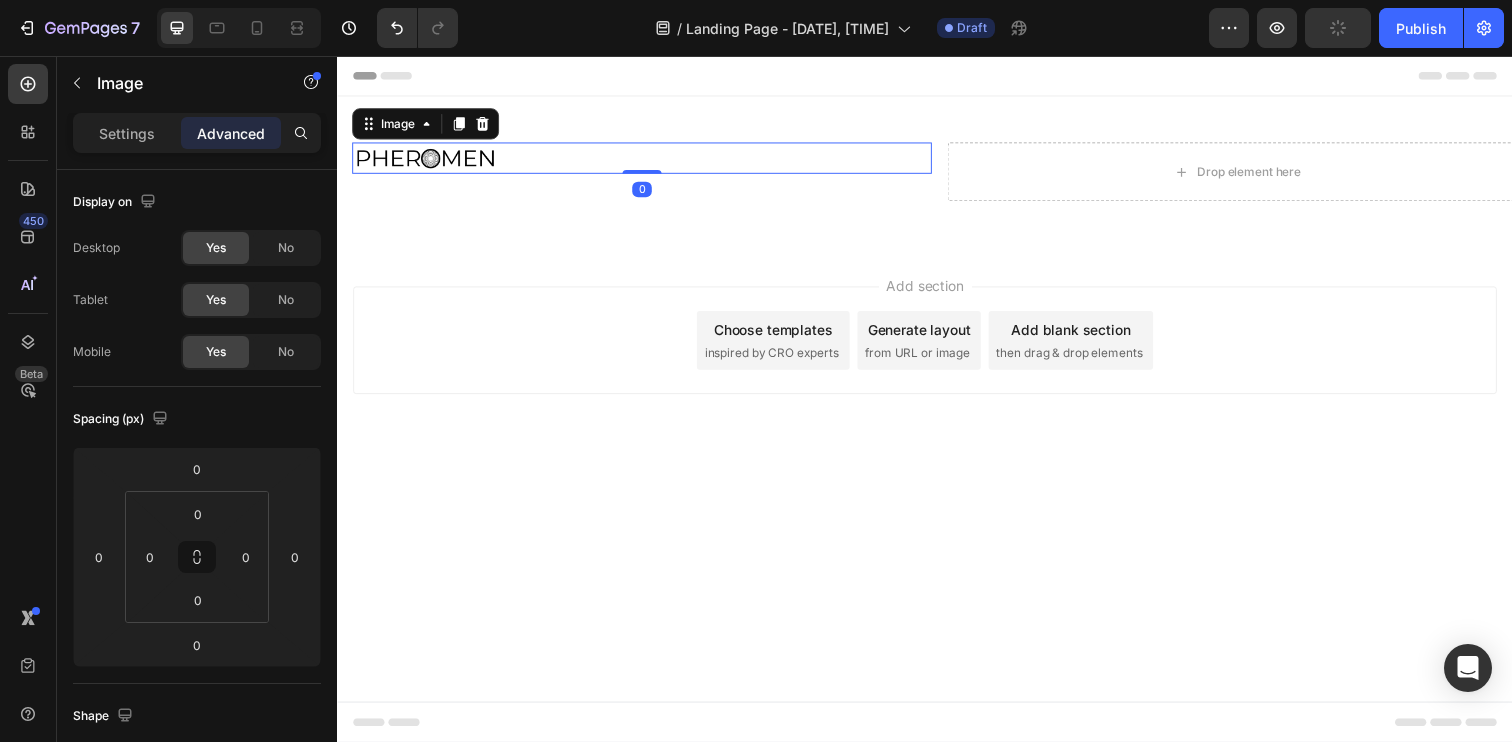 click on "Image   0" at bounding box center [648, 174] 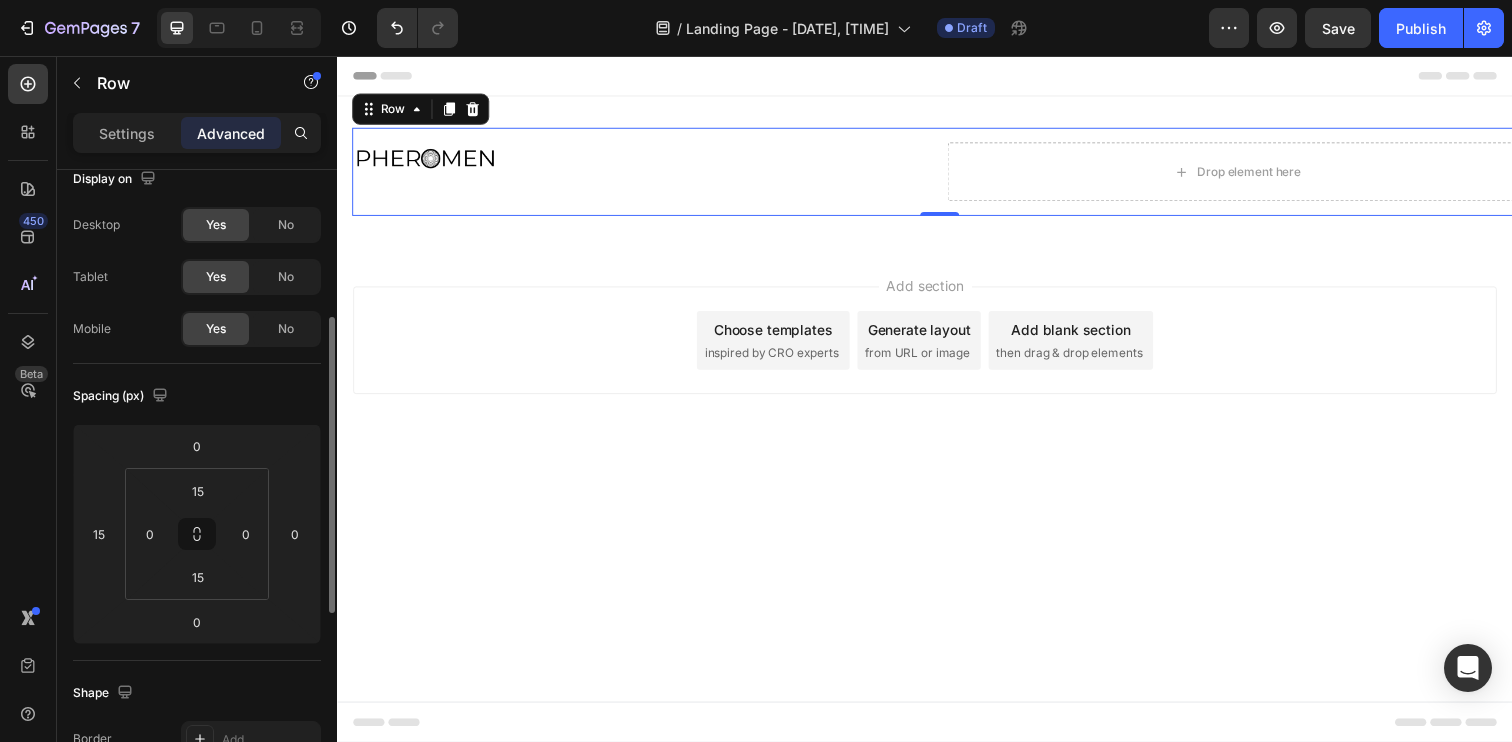 scroll, scrollTop: 0, scrollLeft: 0, axis: both 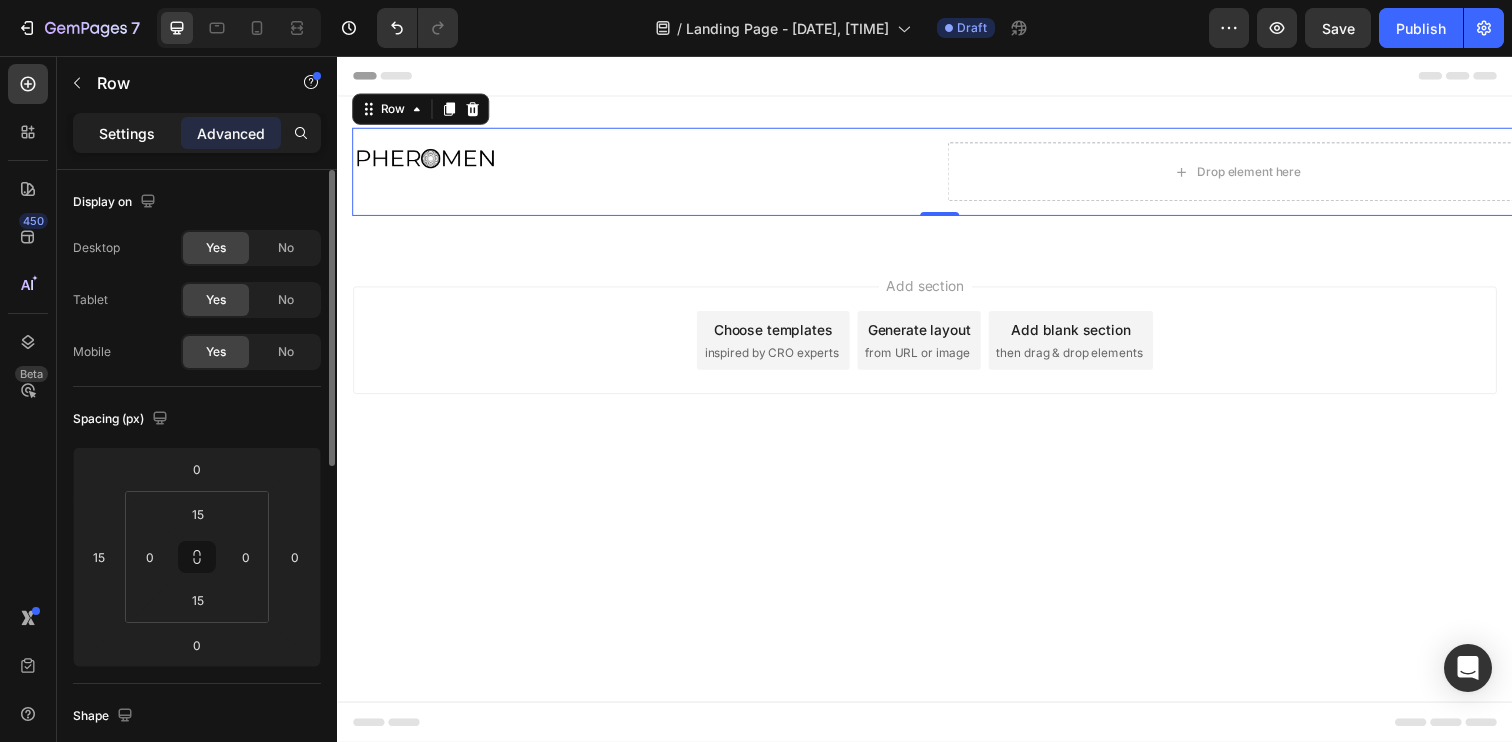 click on "Settings" 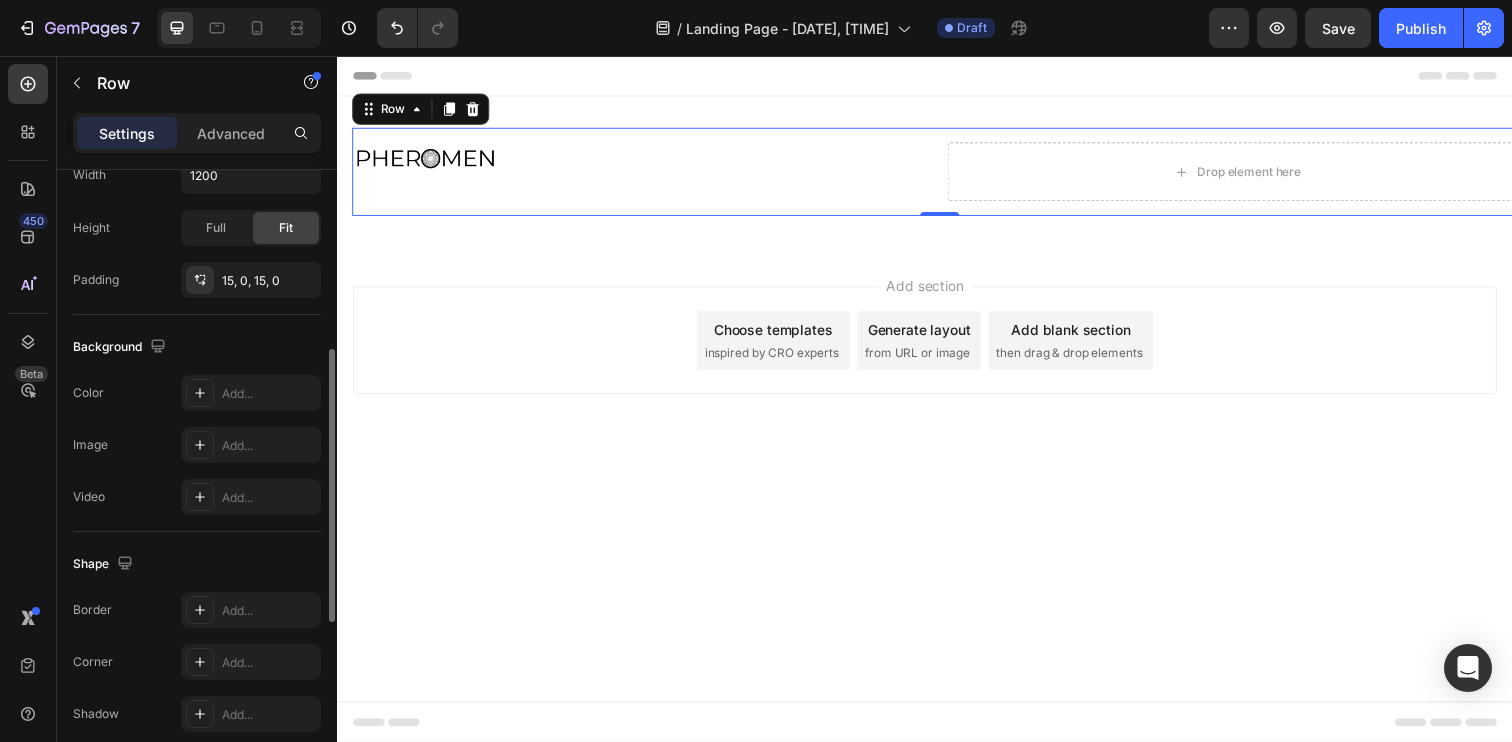 scroll, scrollTop: 819, scrollLeft: 0, axis: vertical 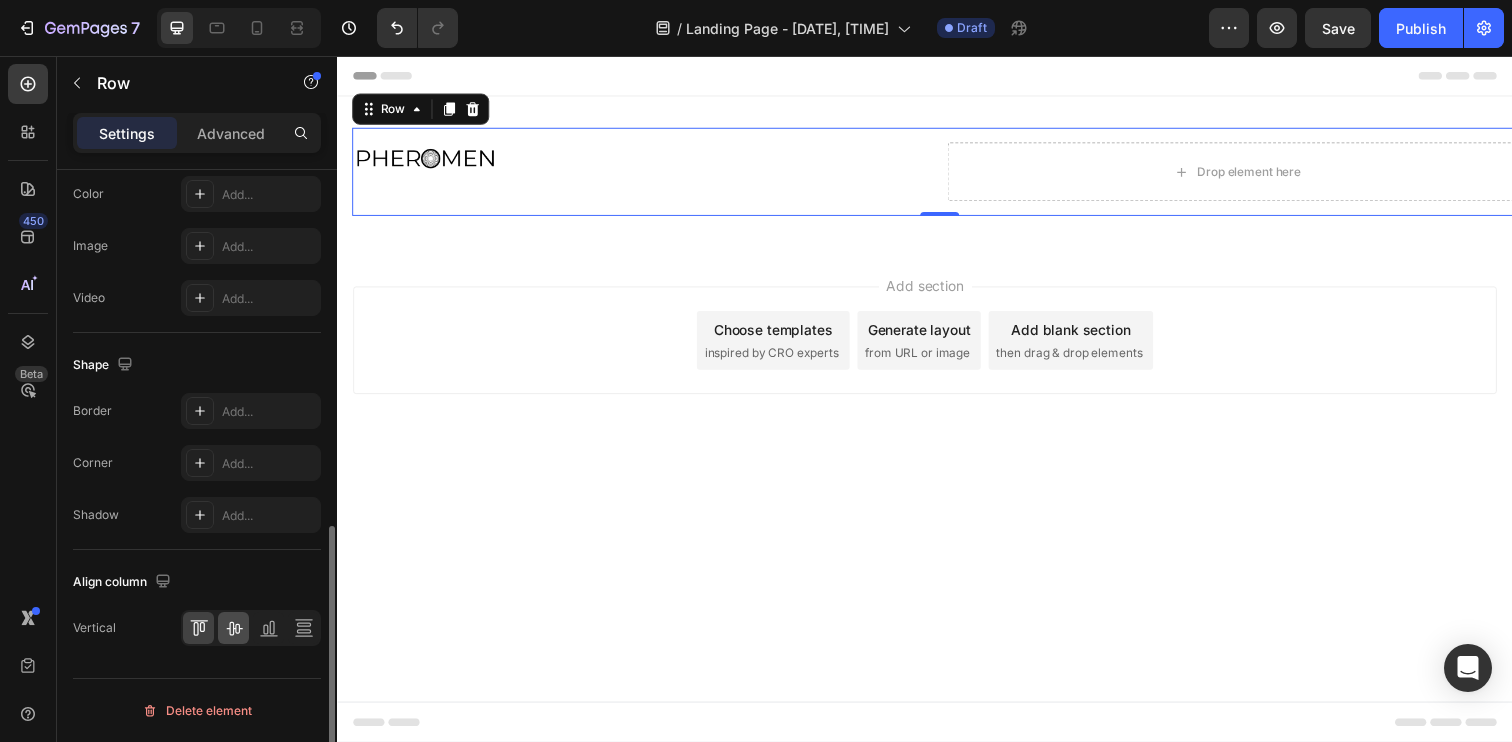 click 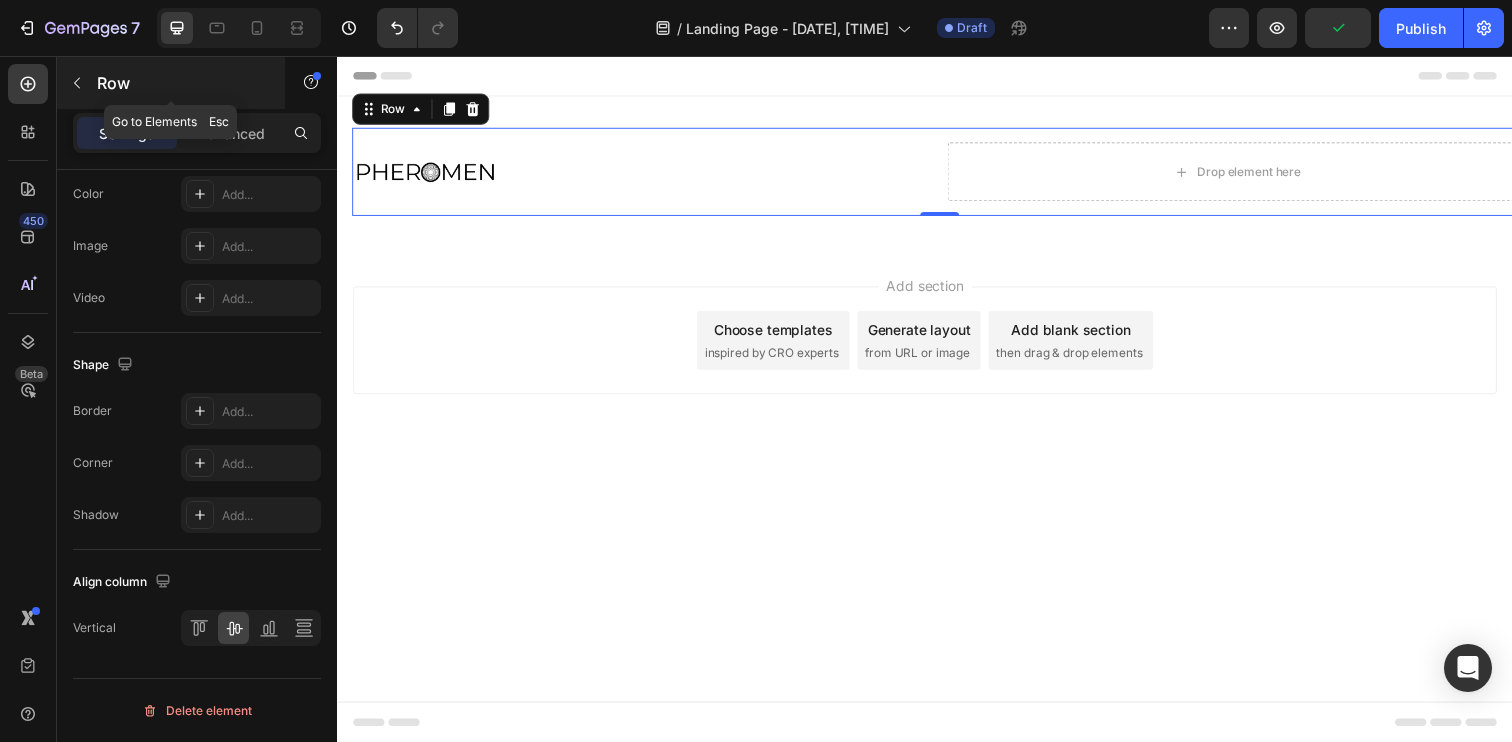 click 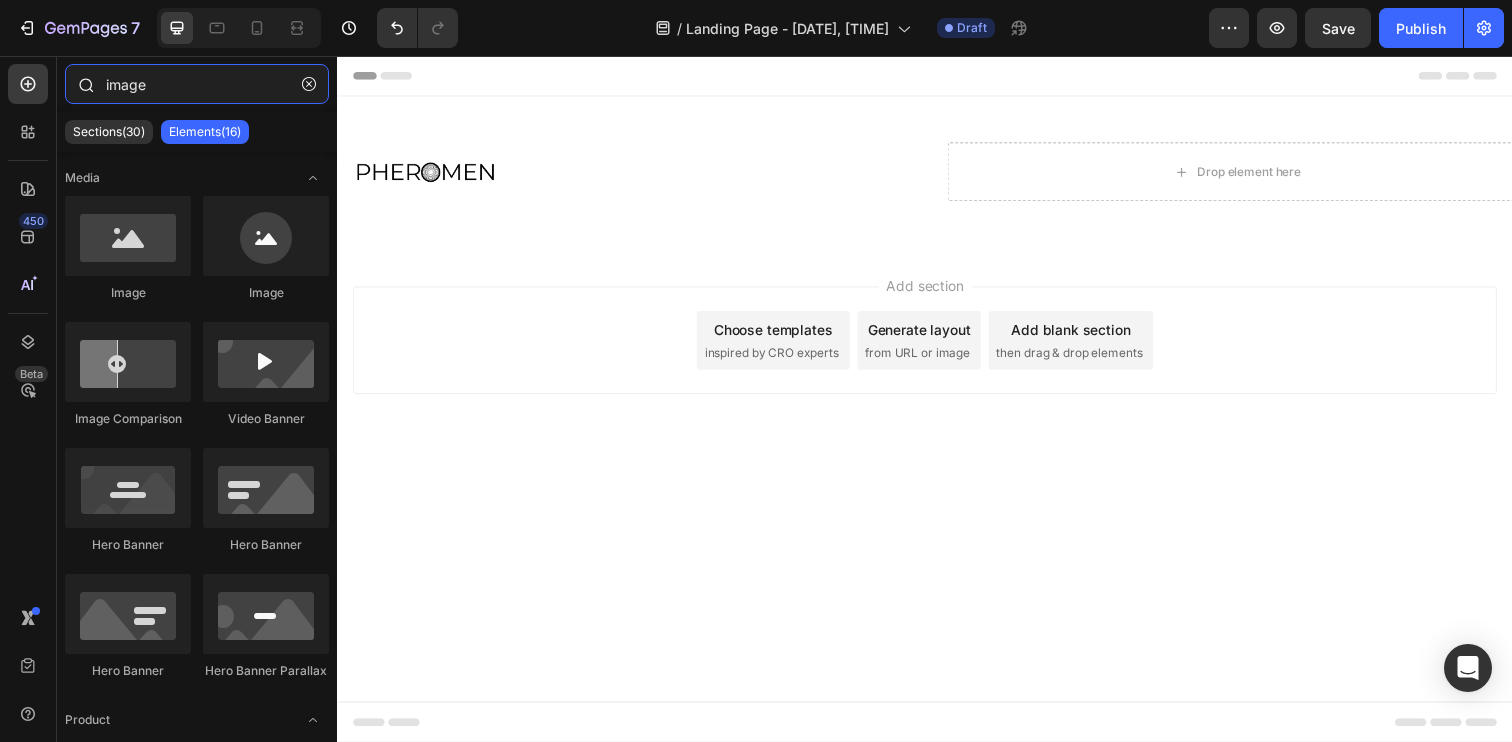 click on "image" at bounding box center [197, 84] 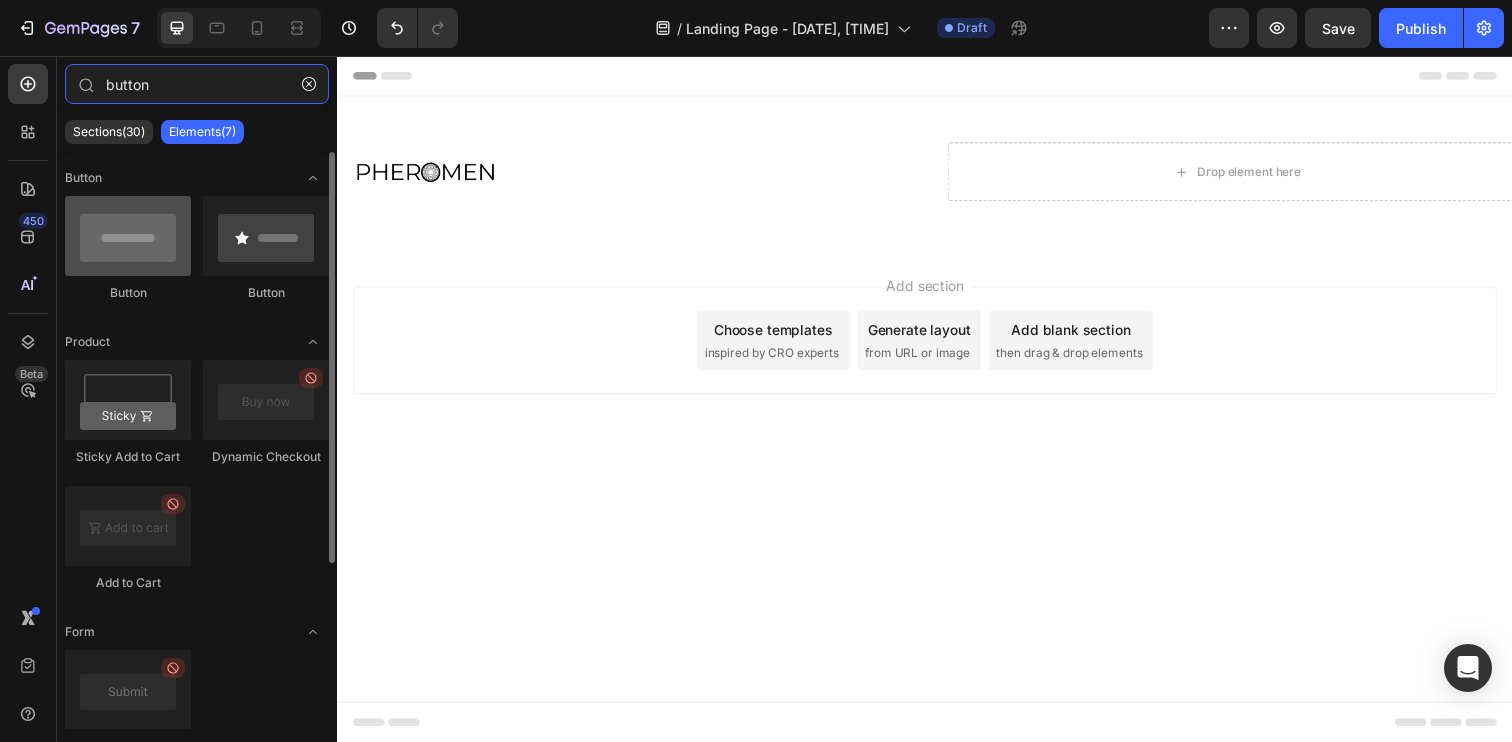 type on "button" 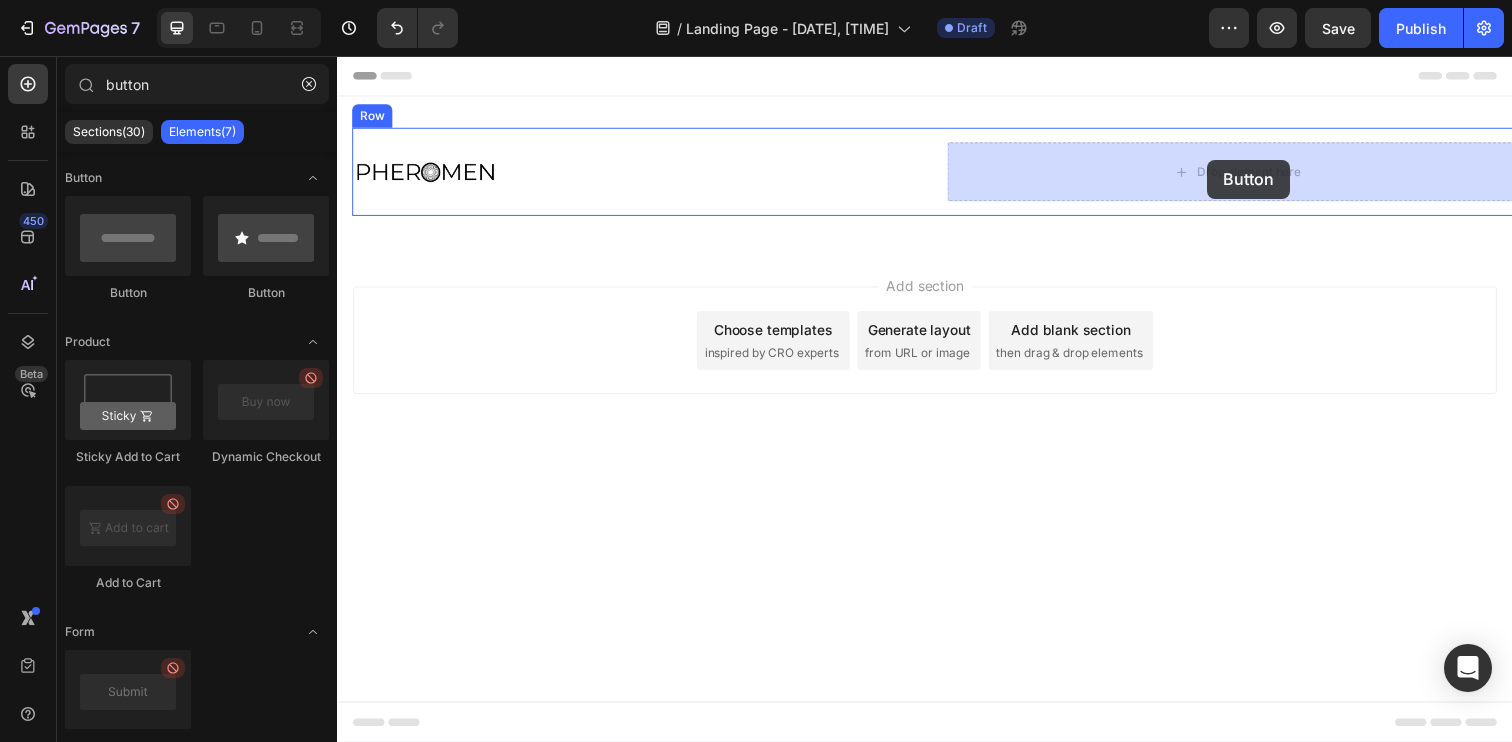 drag, startPoint x: 484, startPoint y: 299, endPoint x: 1234, endPoint y: 157, distance: 763.3243 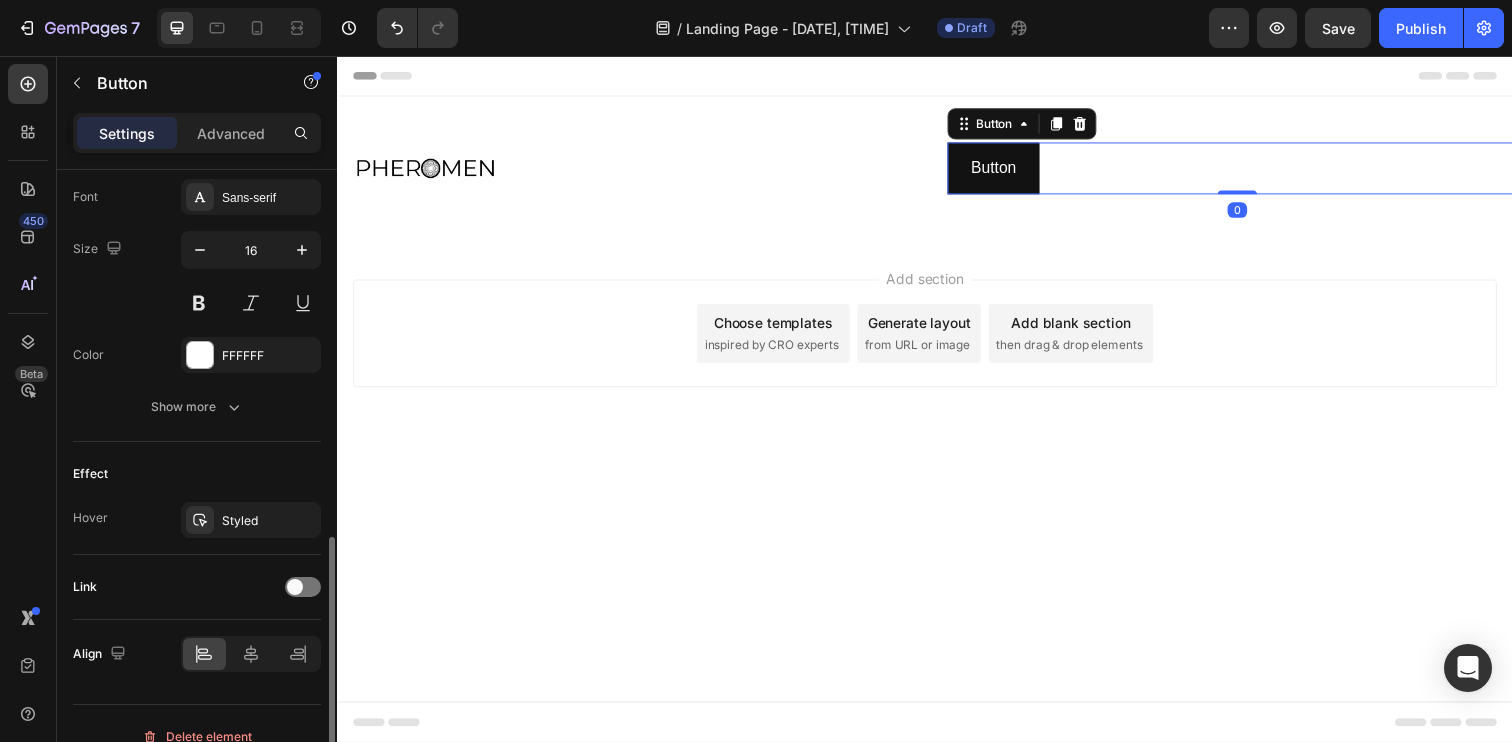 scroll, scrollTop: 805, scrollLeft: 0, axis: vertical 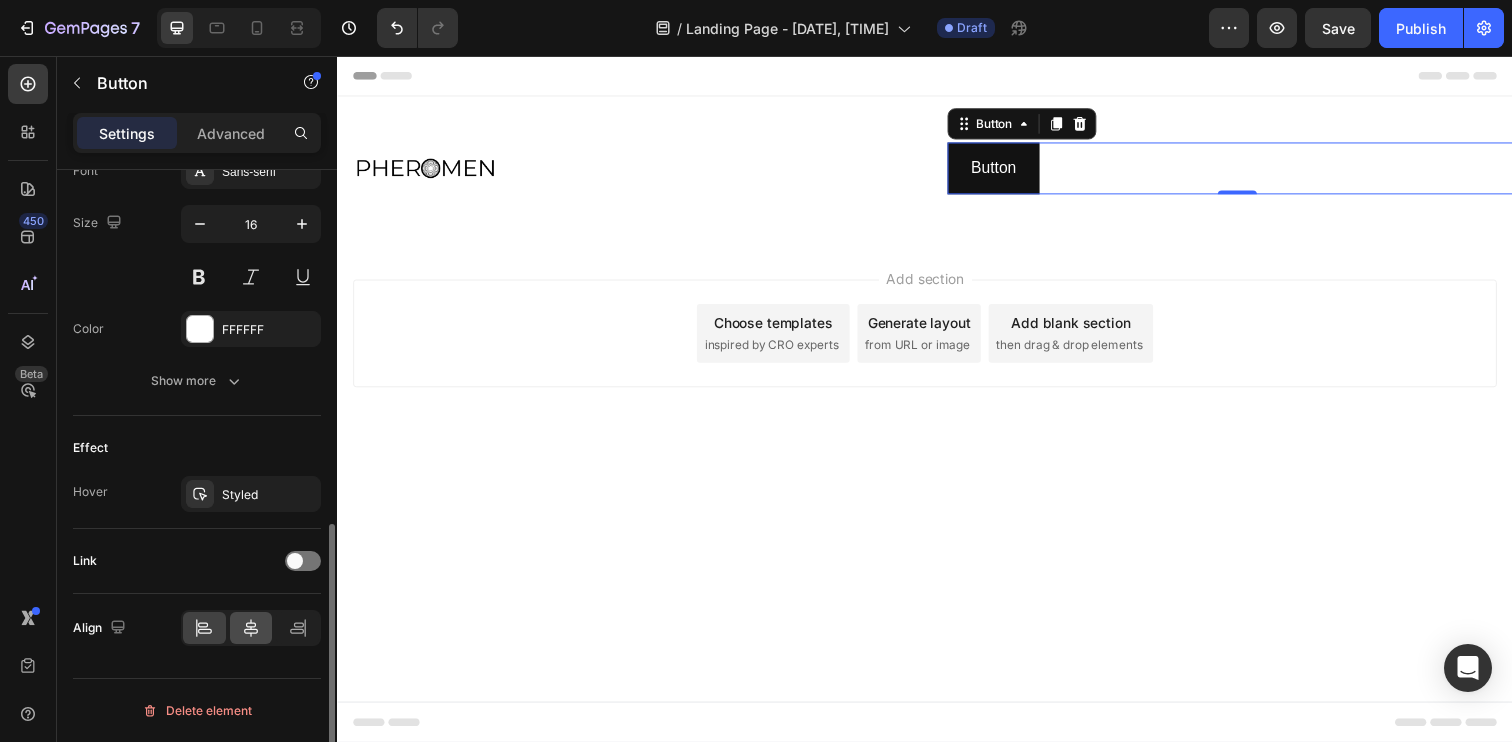 click 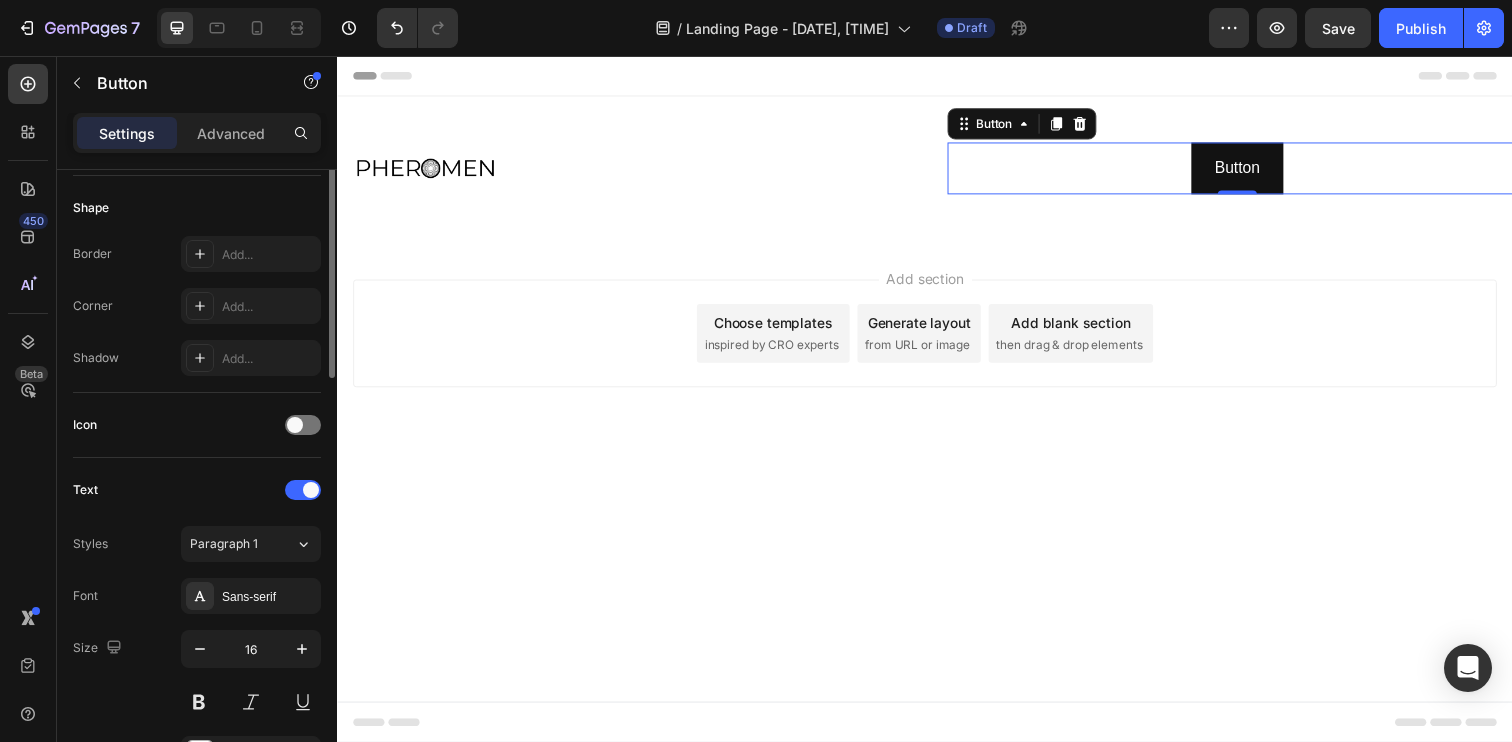 scroll, scrollTop: 0, scrollLeft: 0, axis: both 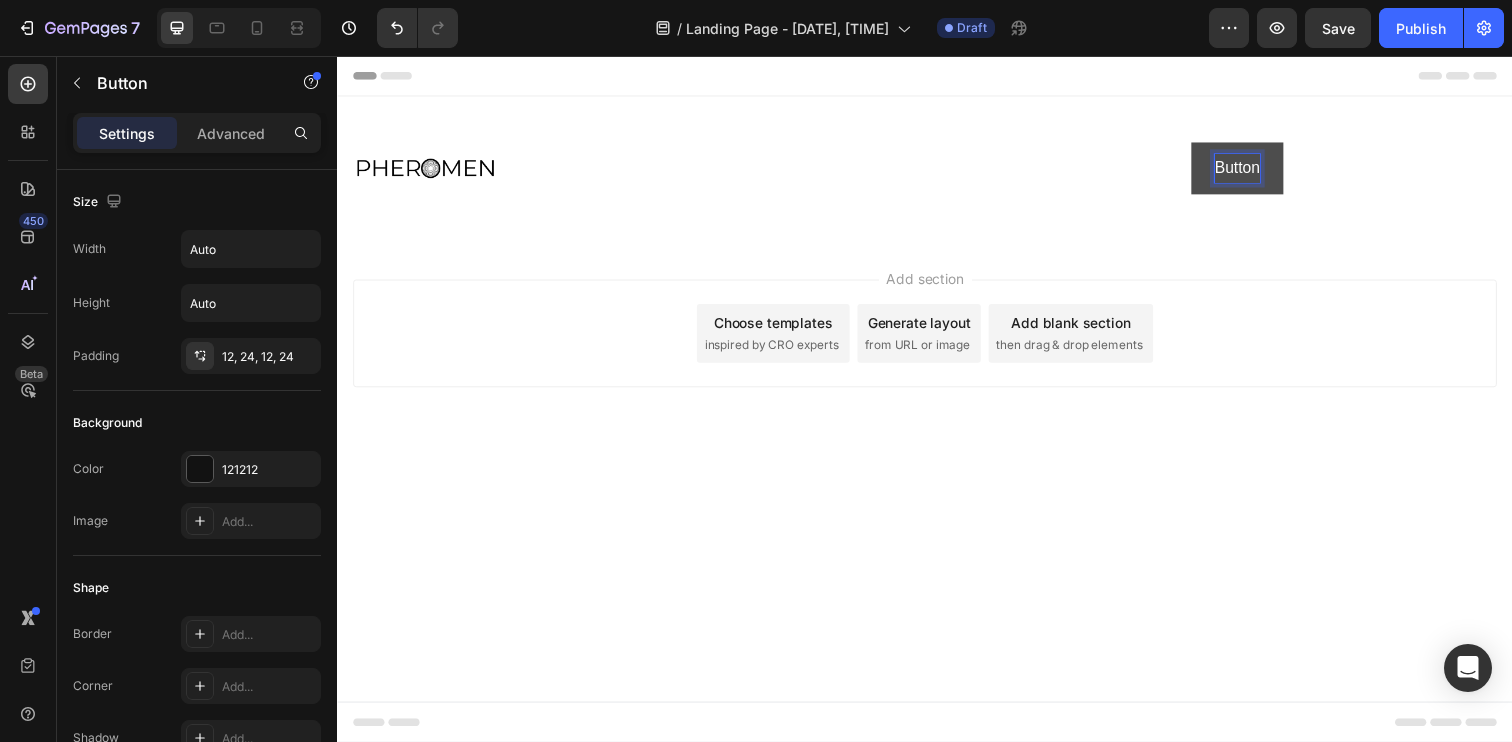 click on "Button" at bounding box center [1256, 170] 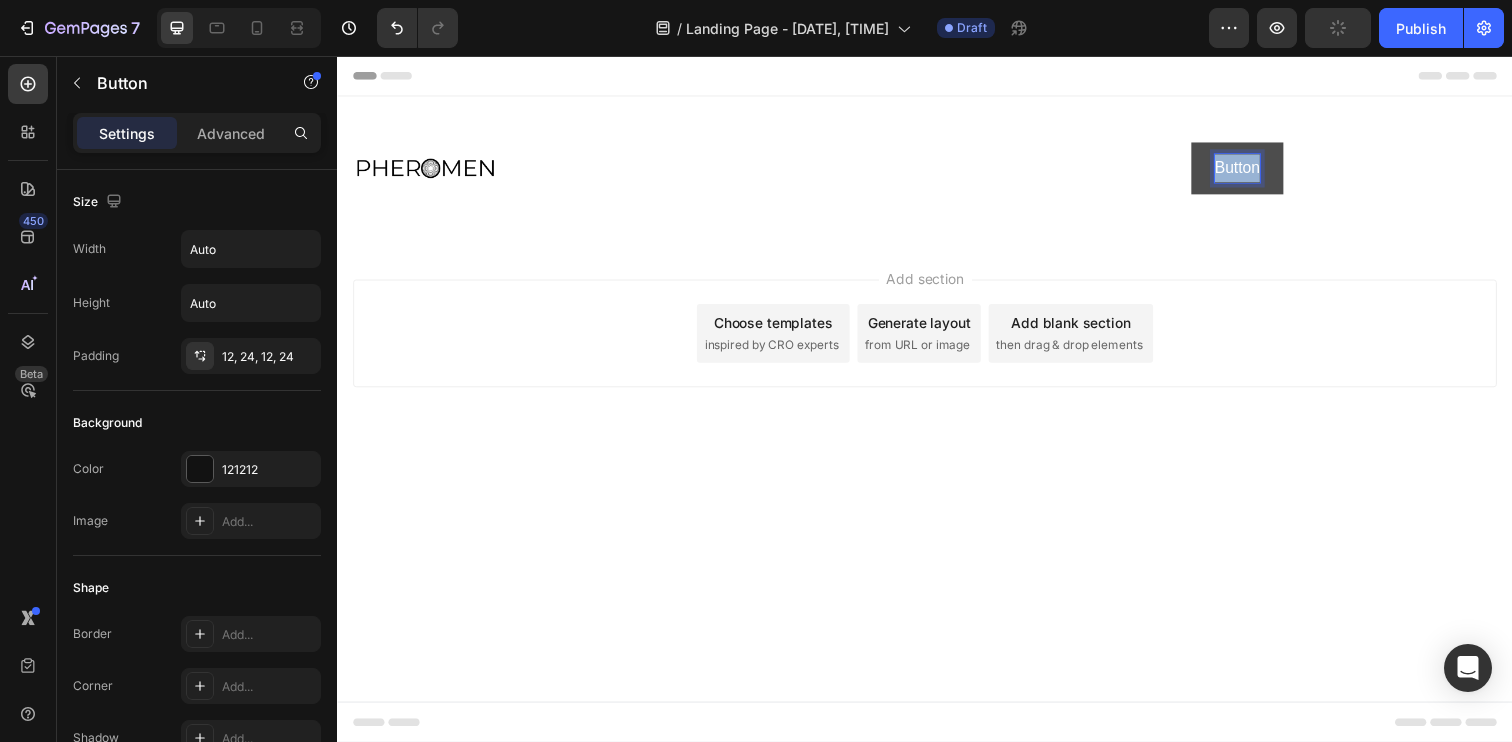 click on "Button" at bounding box center [1256, 170] 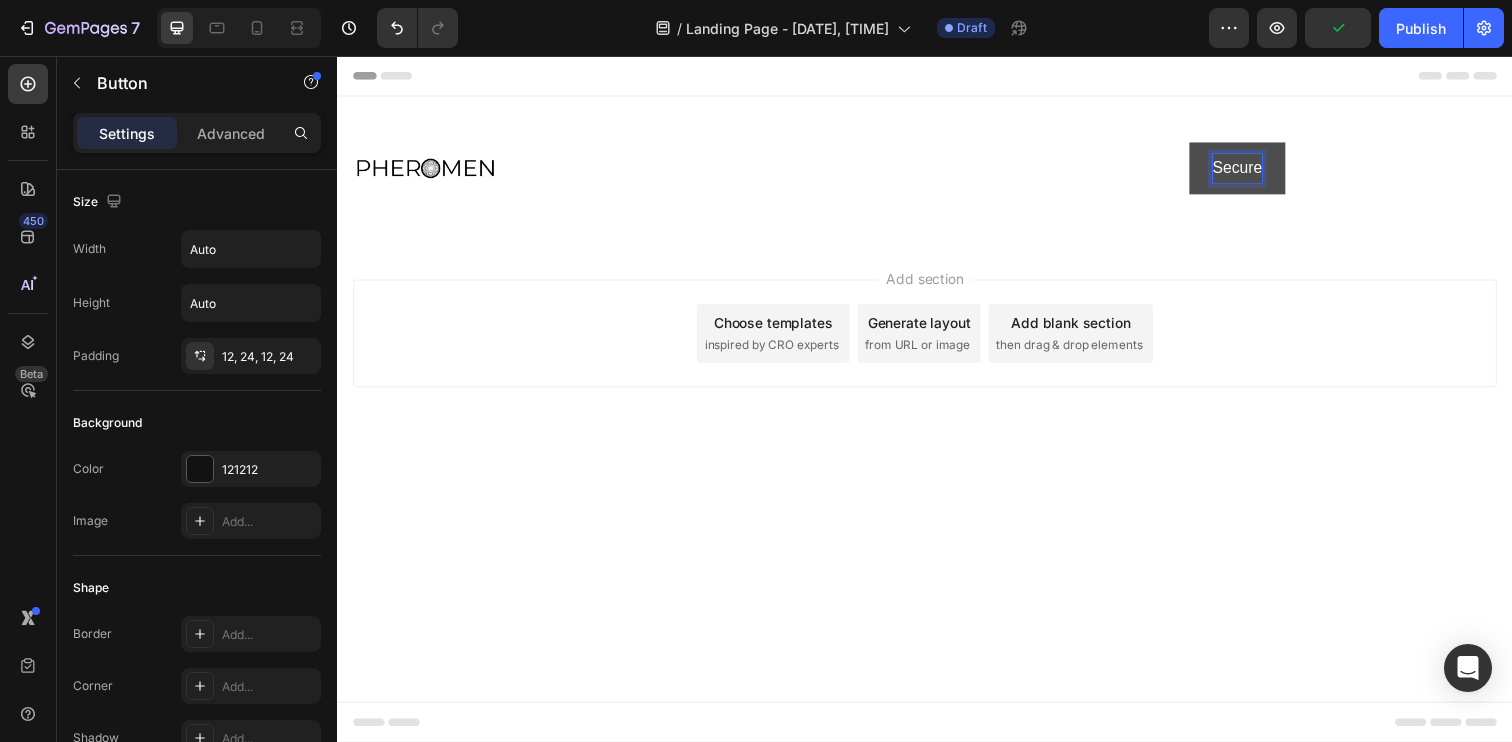 click on "Secure" at bounding box center (1256, 170) 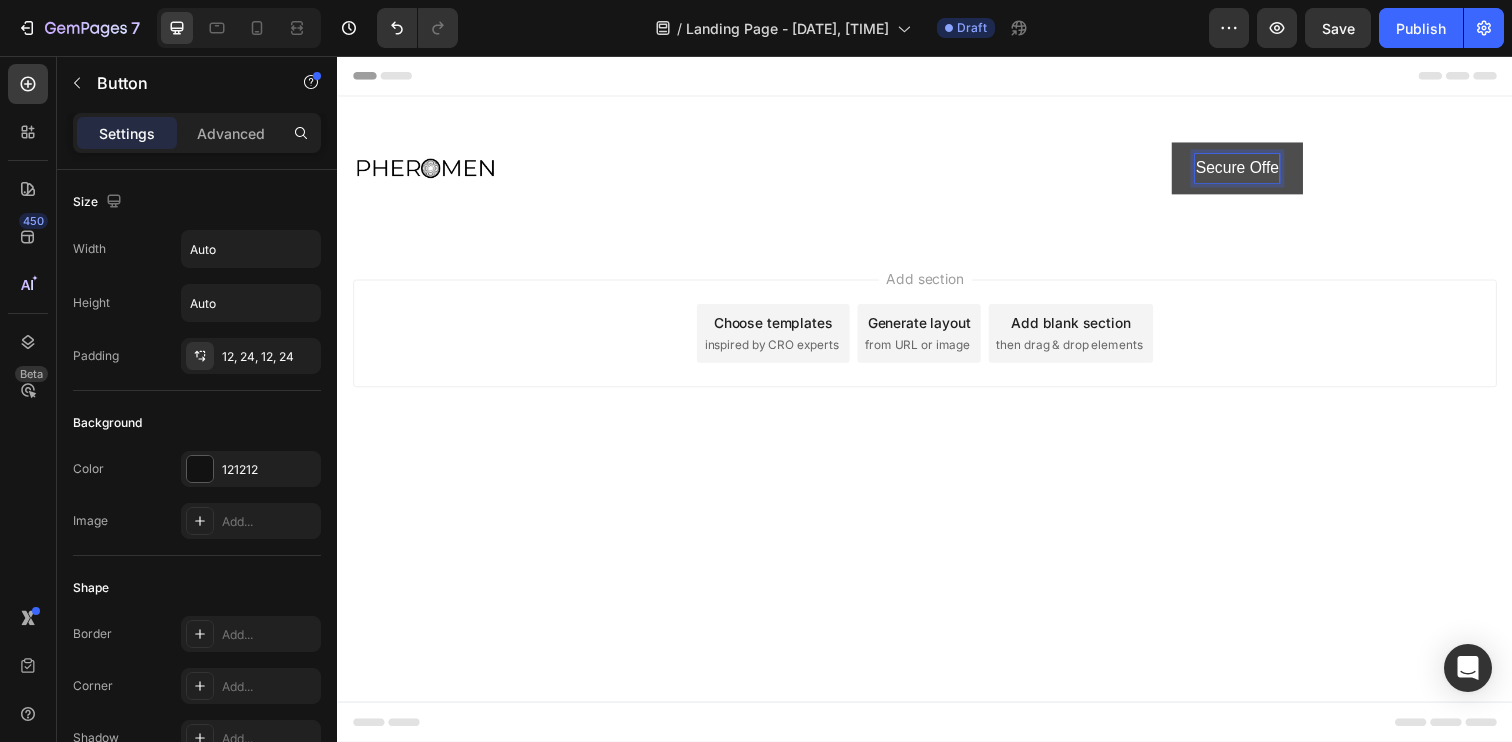 click on "Secure Offe" at bounding box center [1255, 170] 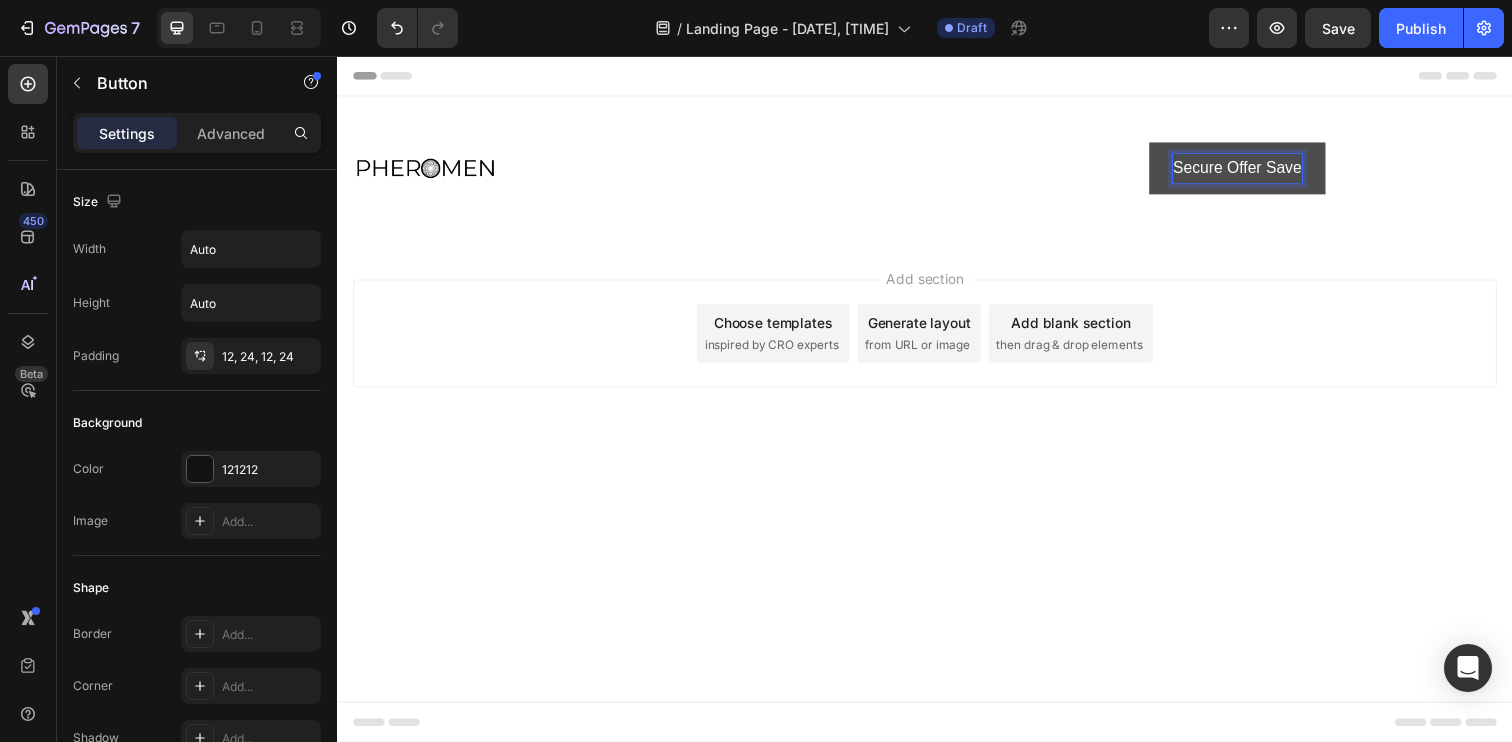 click on "Secure Offer Save" at bounding box center [1255, 170] 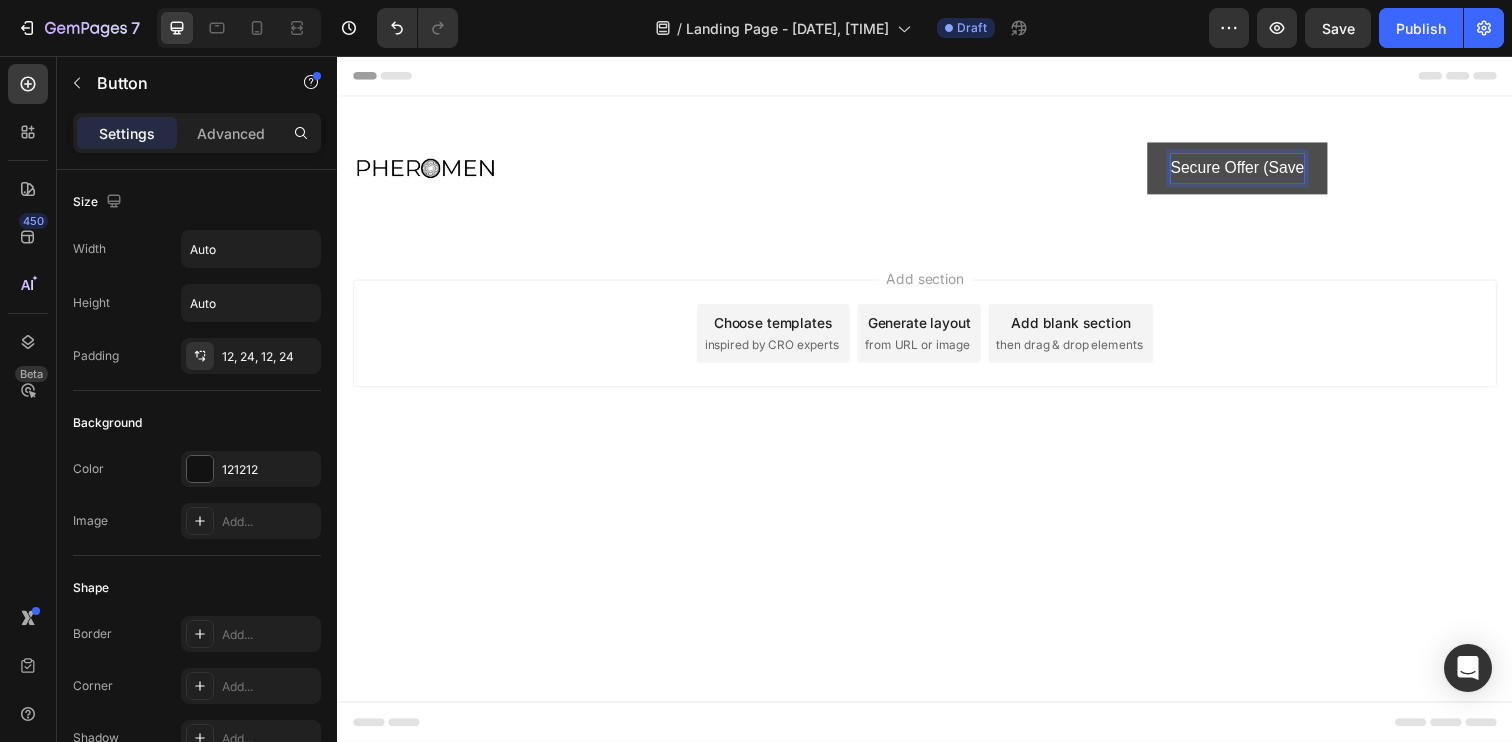 click on "Secure Offer (Save" at bounding box center (1256, 170) 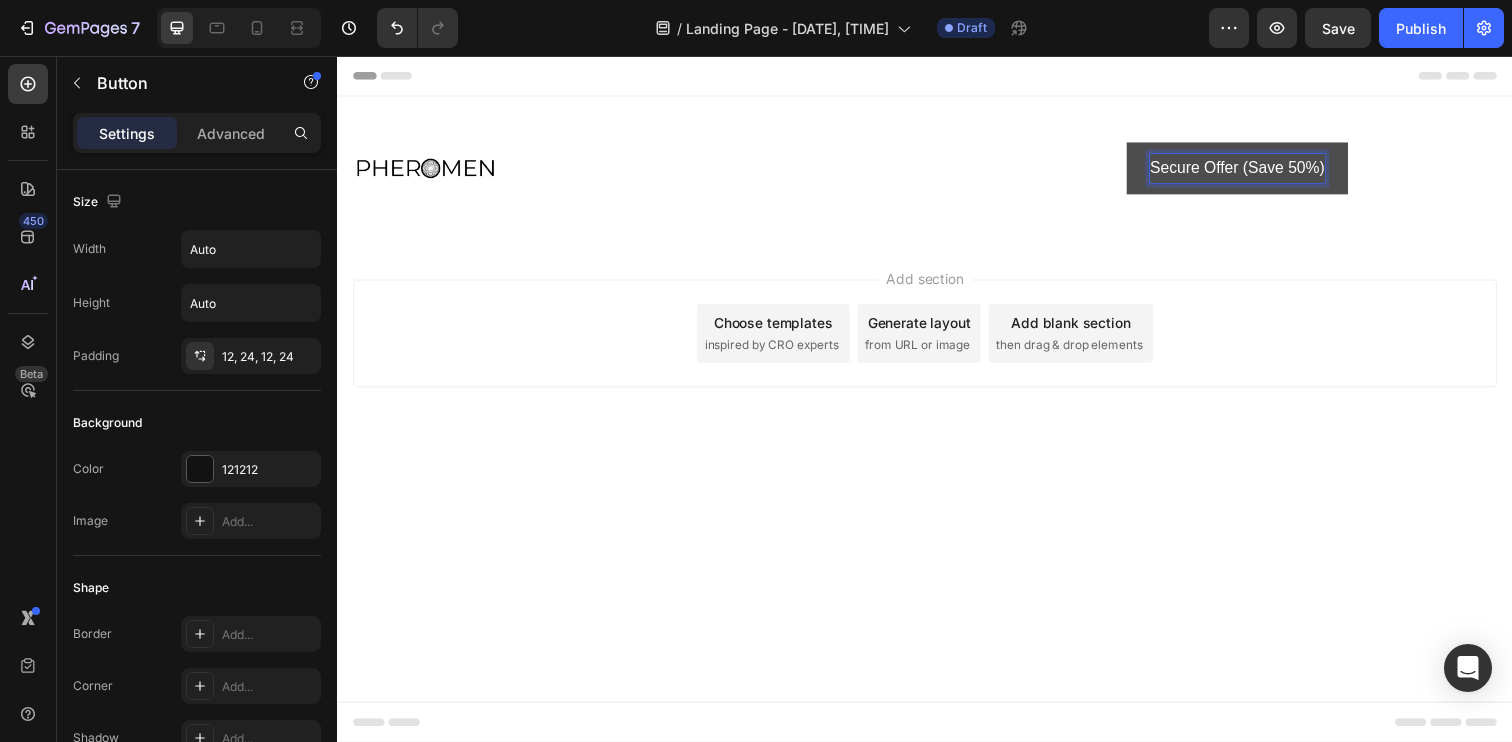 click on "Secure Offer (Save 50%)" at bounding box center [1256, 170] 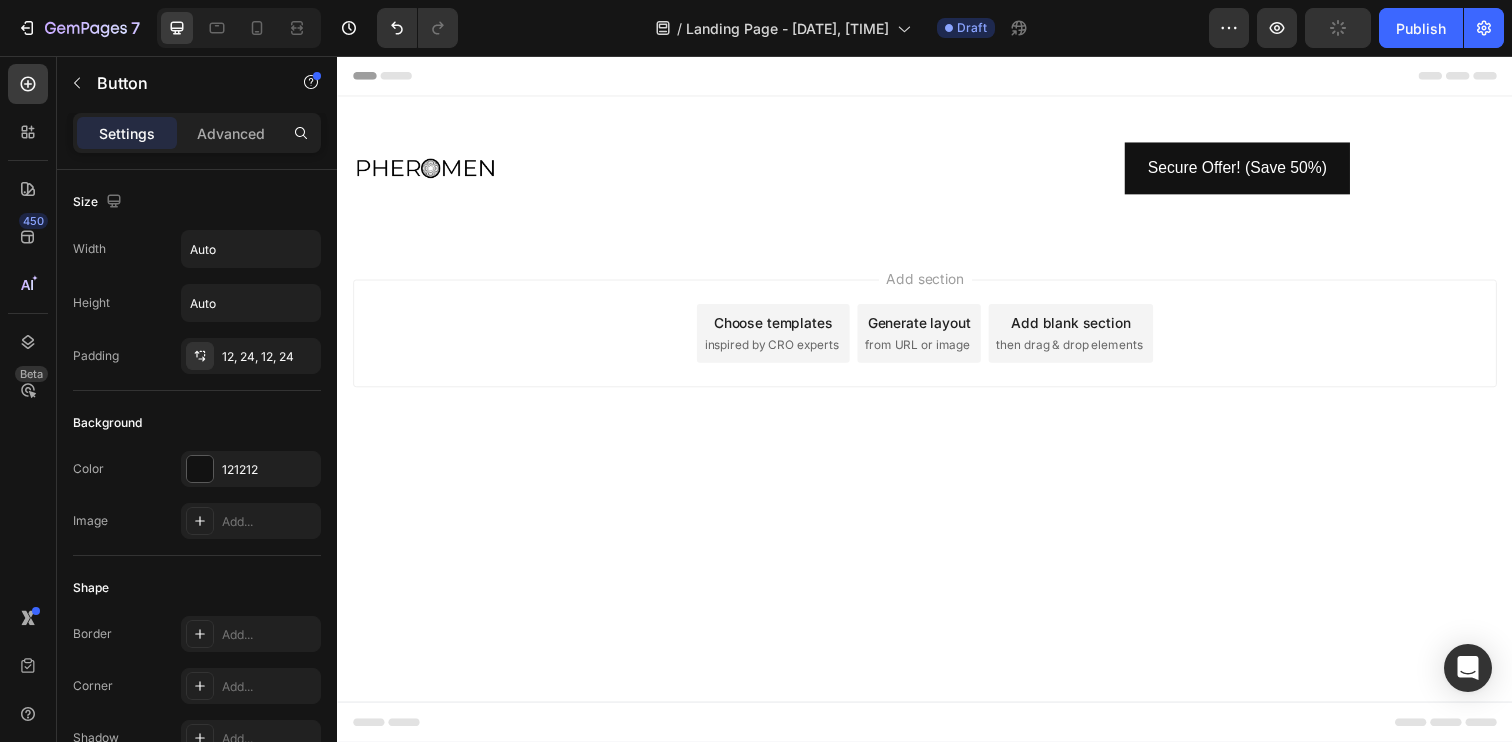 click on "Header Image Secure Offer! (Save 50%) Button Row Section 1 Root Start with Sections from sidebar Add sections Add elements Start with Generating from URL or image Add section Choose templates inspired by CRO experts Generate layout from URL or image Add blank section then drag & drop elements Footer" at bounding box center (937, 406) 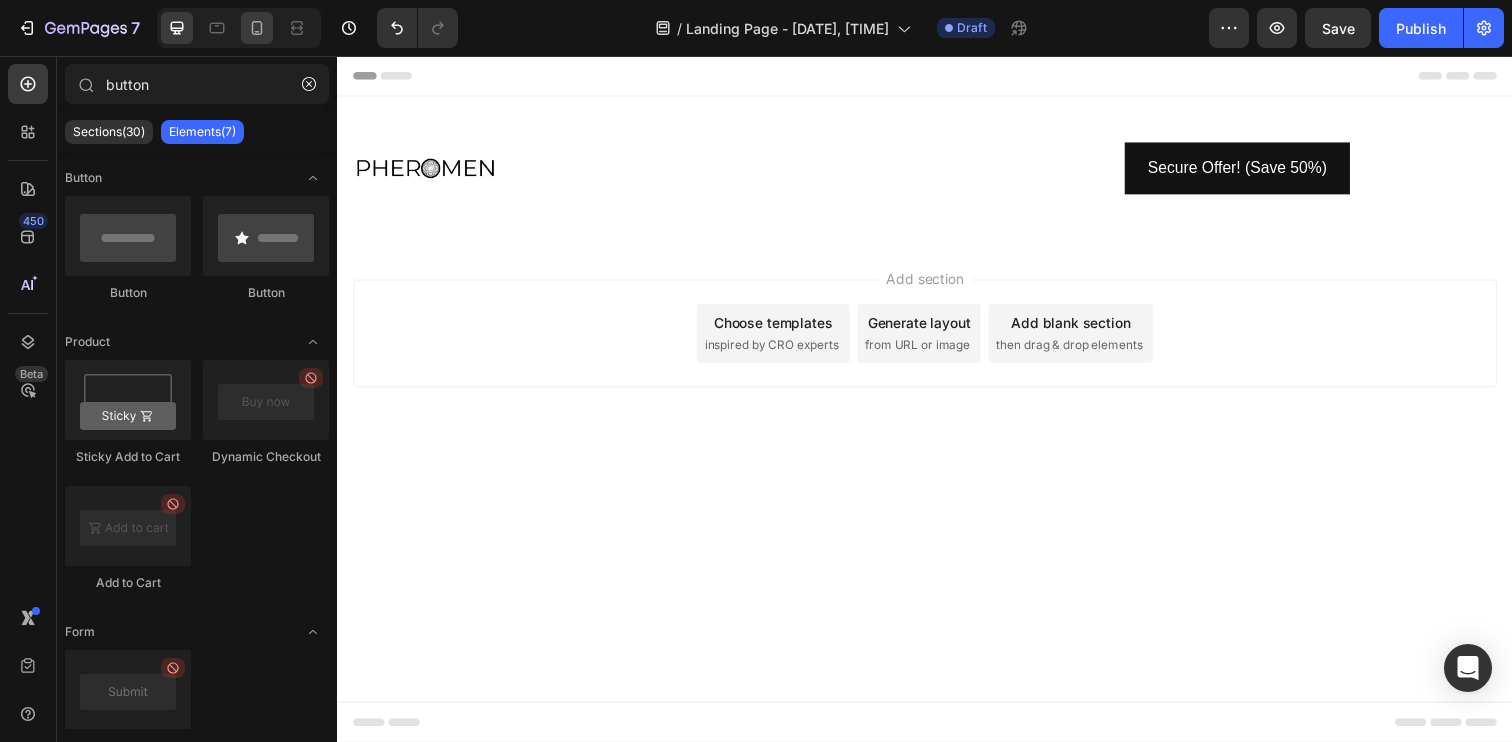 click 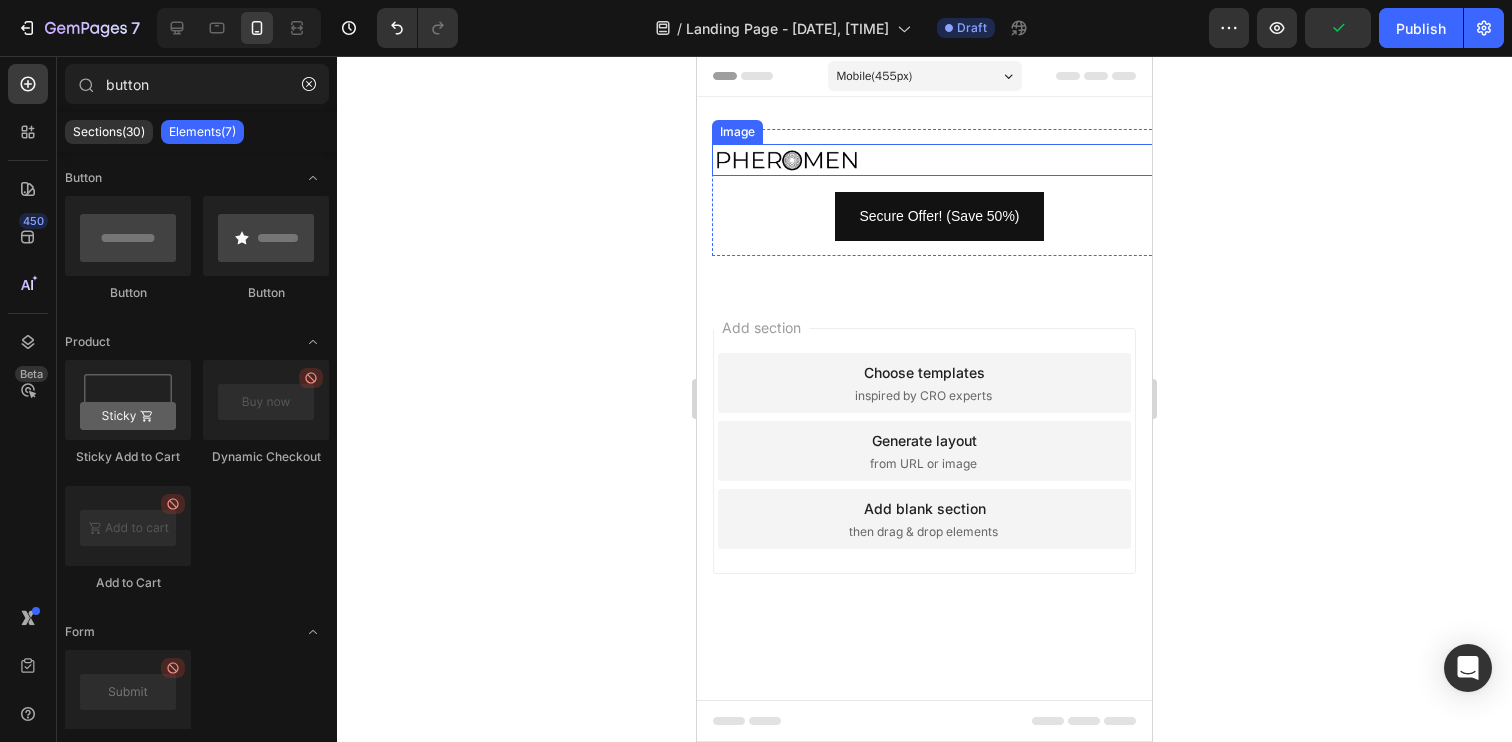 click at bounding box center (787, 160) 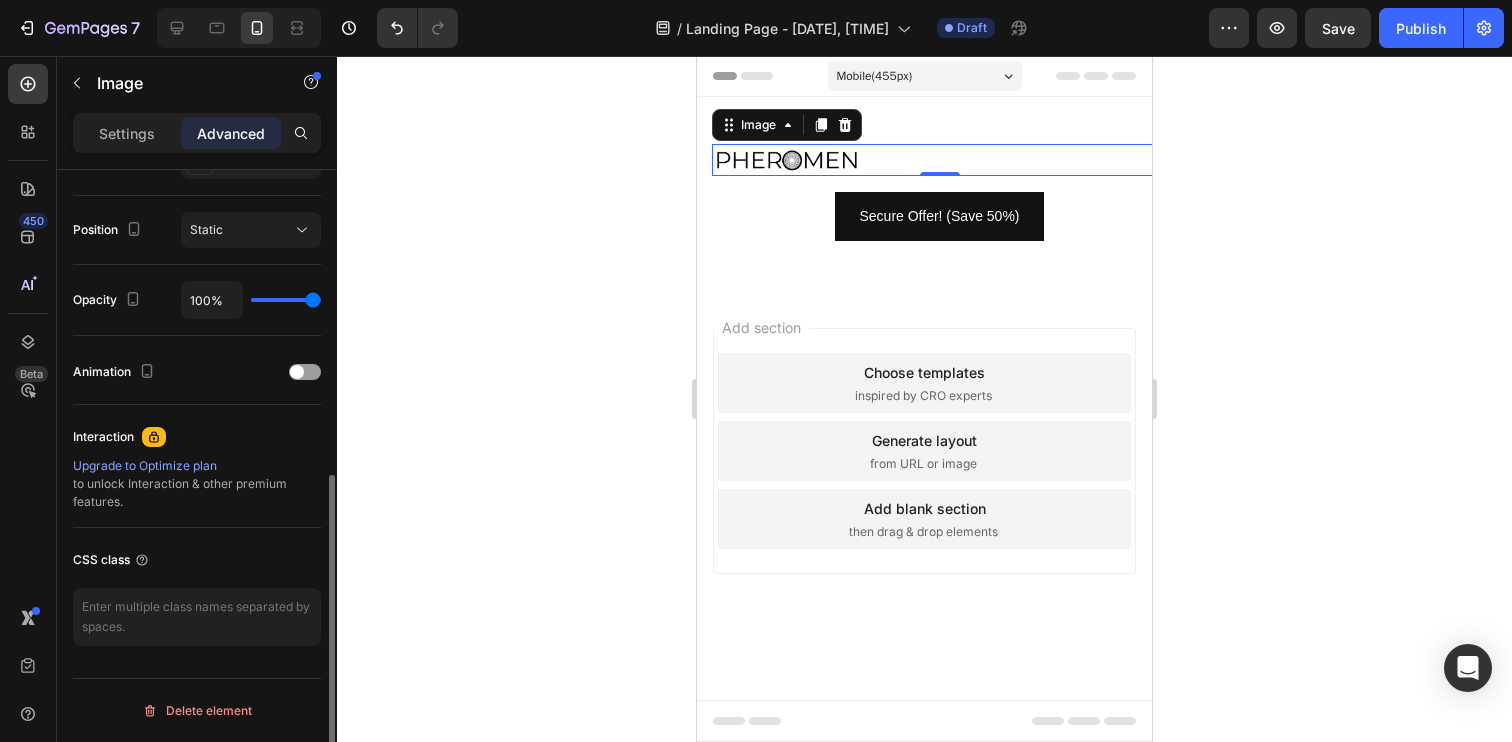 scroll, scrollTop: 0, scrollLeft: 0, axis: both 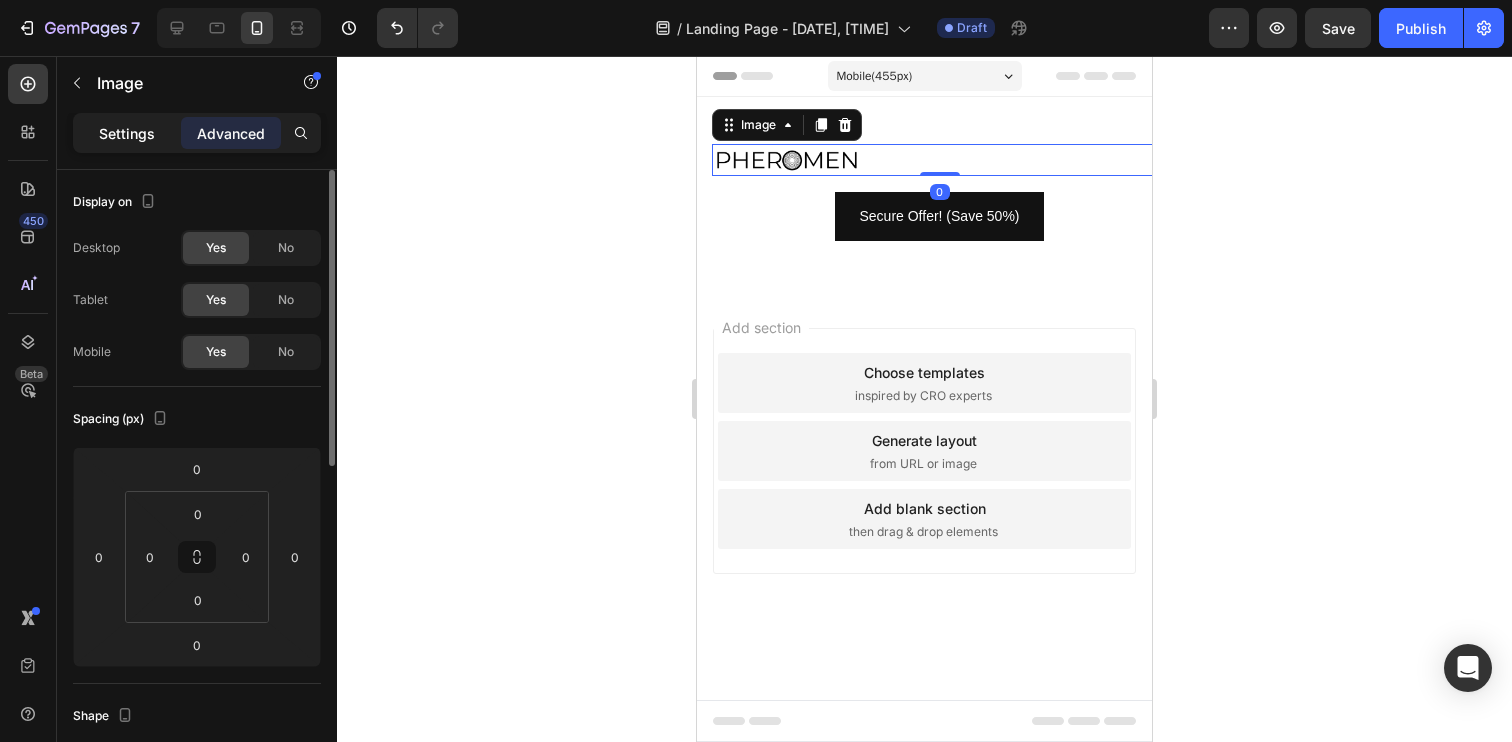 click on "Settings" at bounding box center (127, 133) 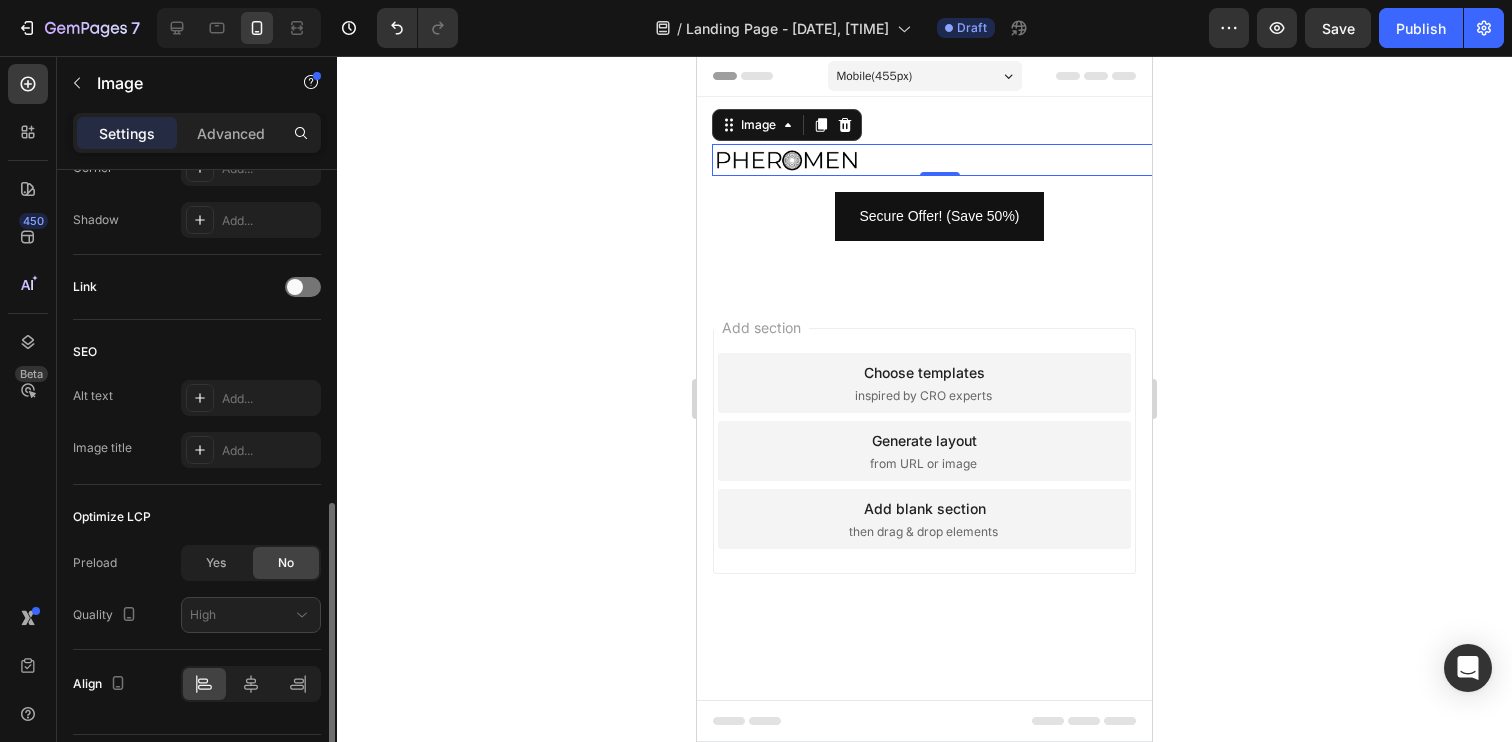 scroll, scrollTop: 881, scrollLeft: 0, axis: vertical 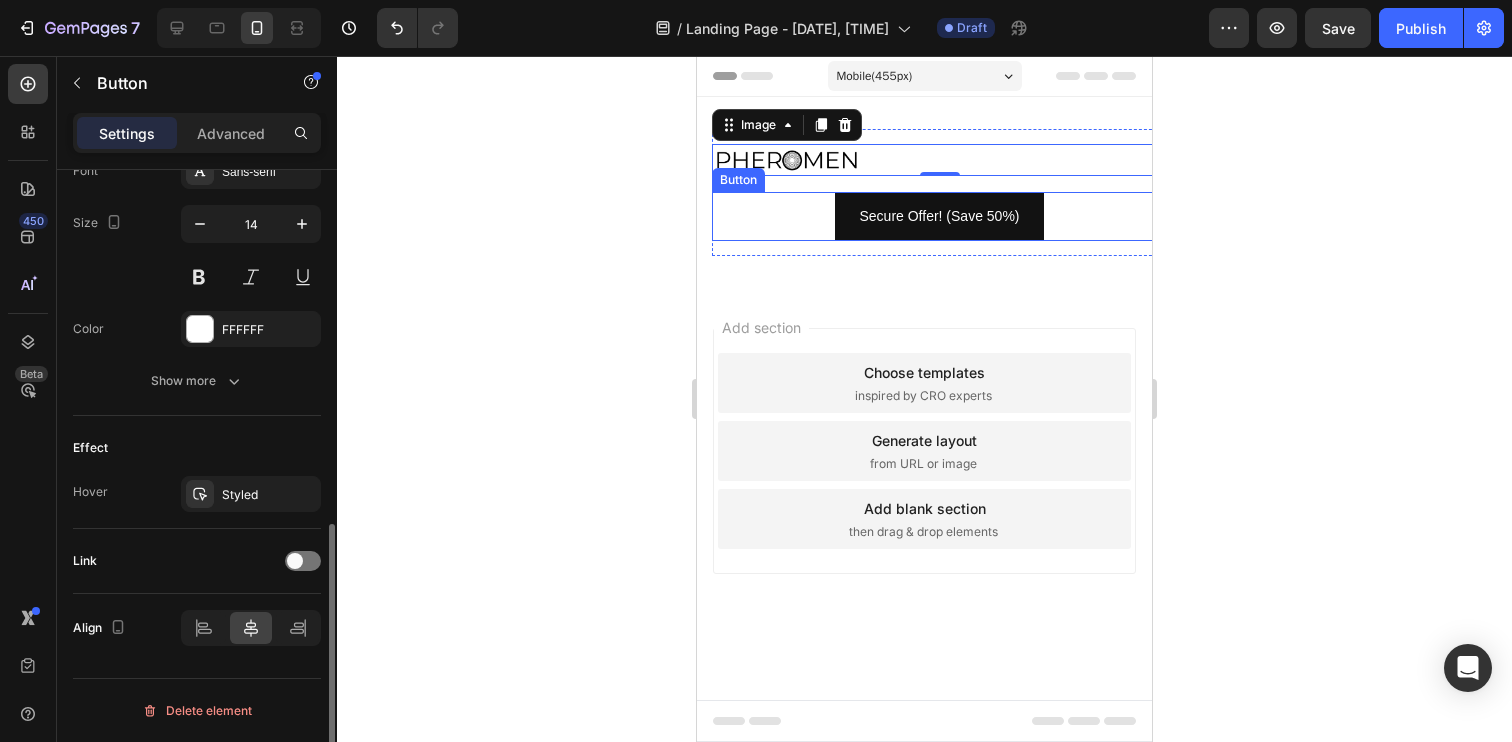 click on "Secure Offer! (Save 50%) Button" at bounding box center (939, 216) 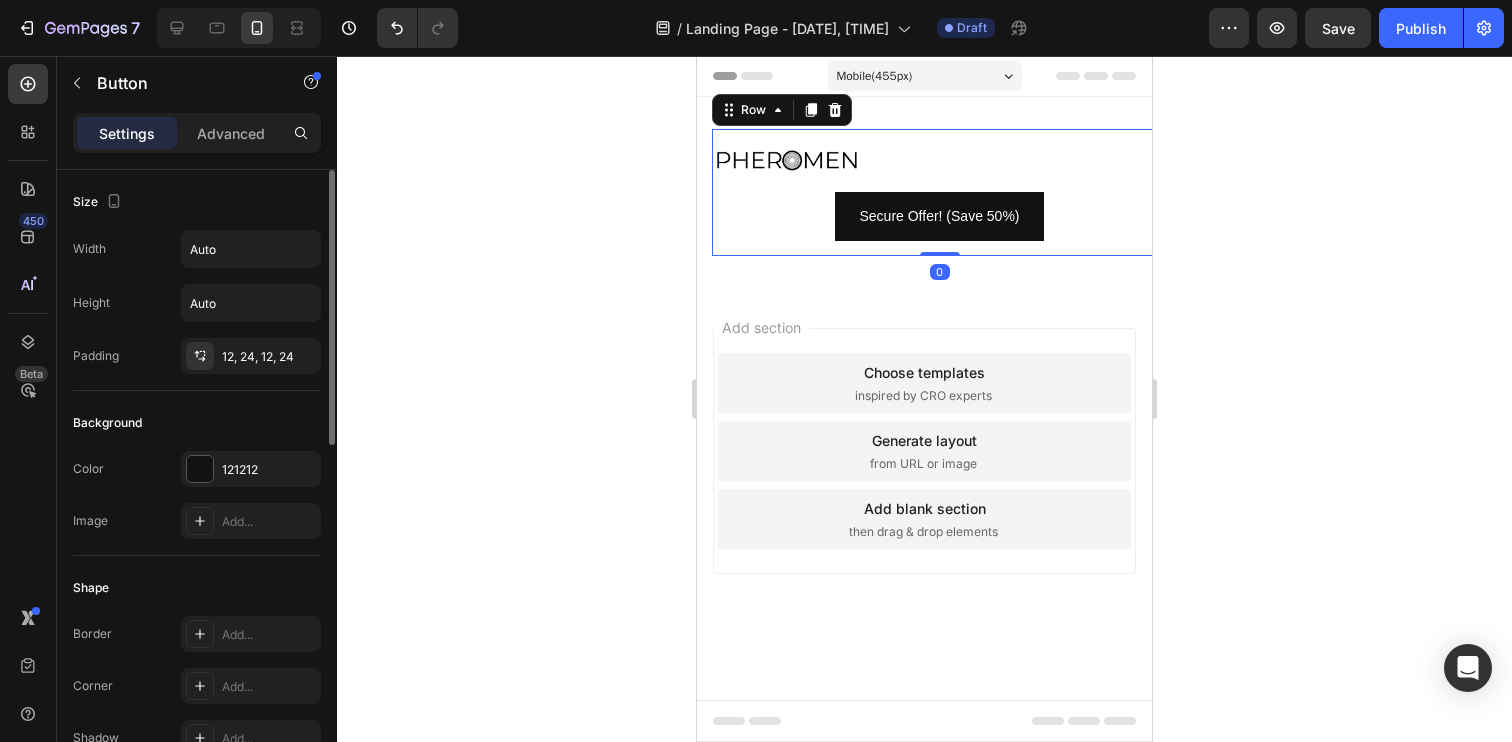 click on "Image Secure Offer! (Save 50%) Button Row   0" at bounding box center (939, 192) 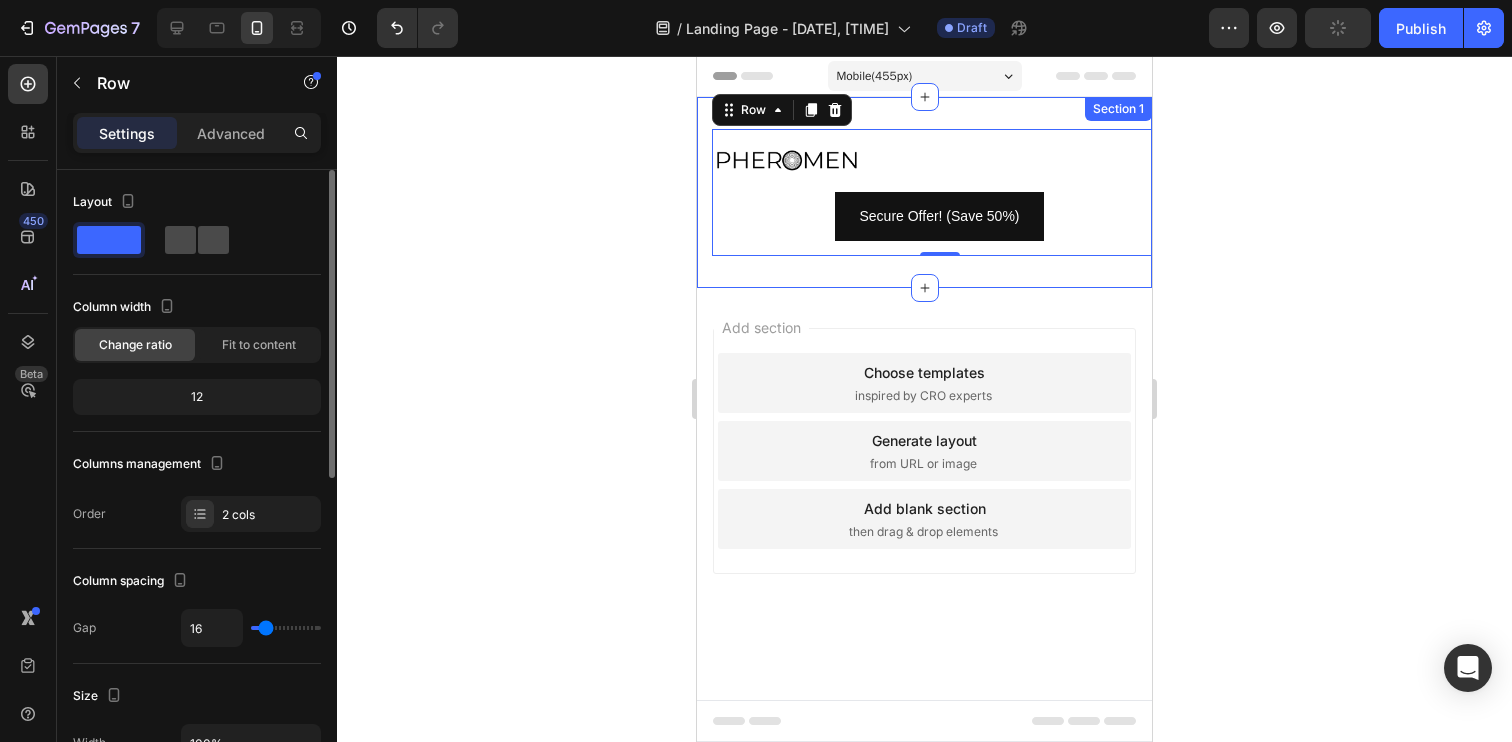 click 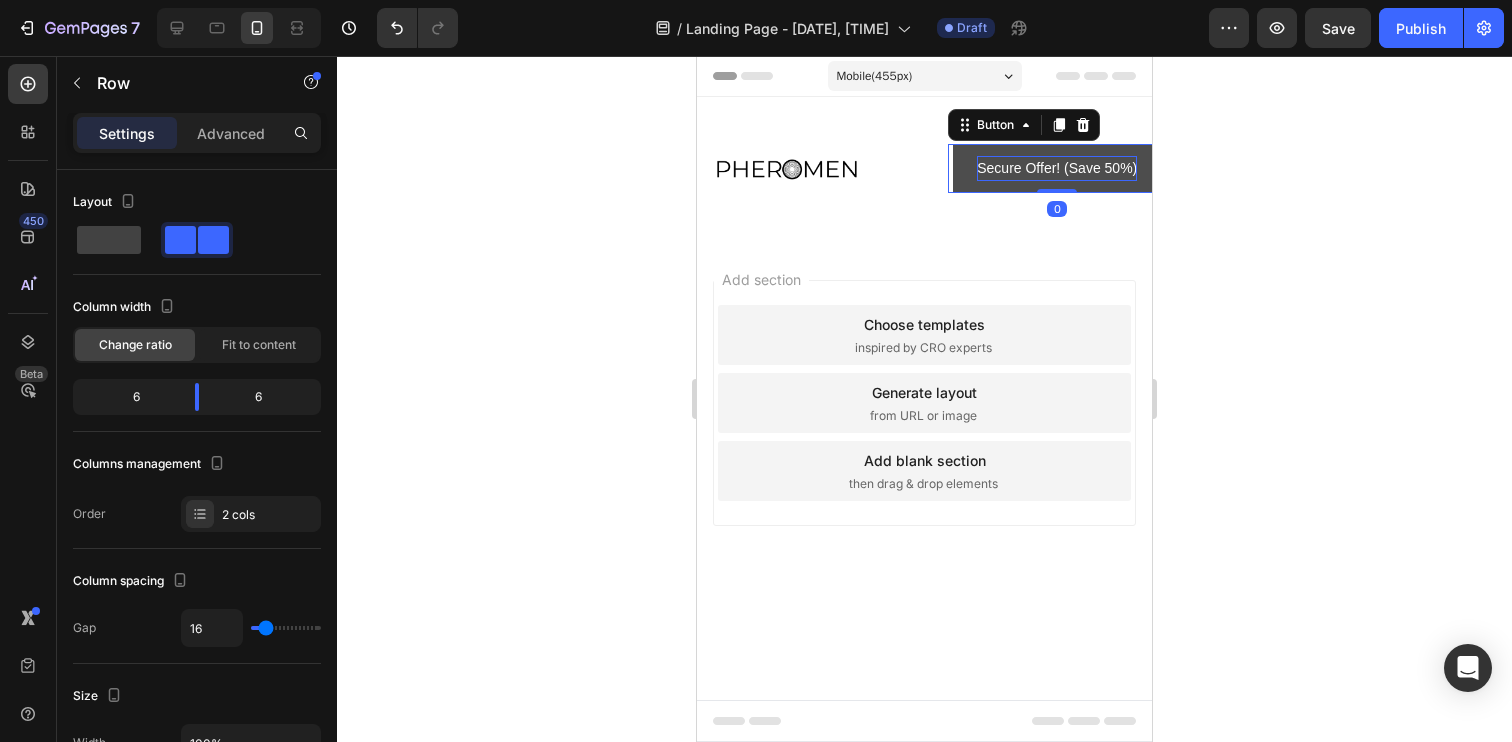 click on "Secure Offer! (Save 50%)" at bounding box center (1057, 168) 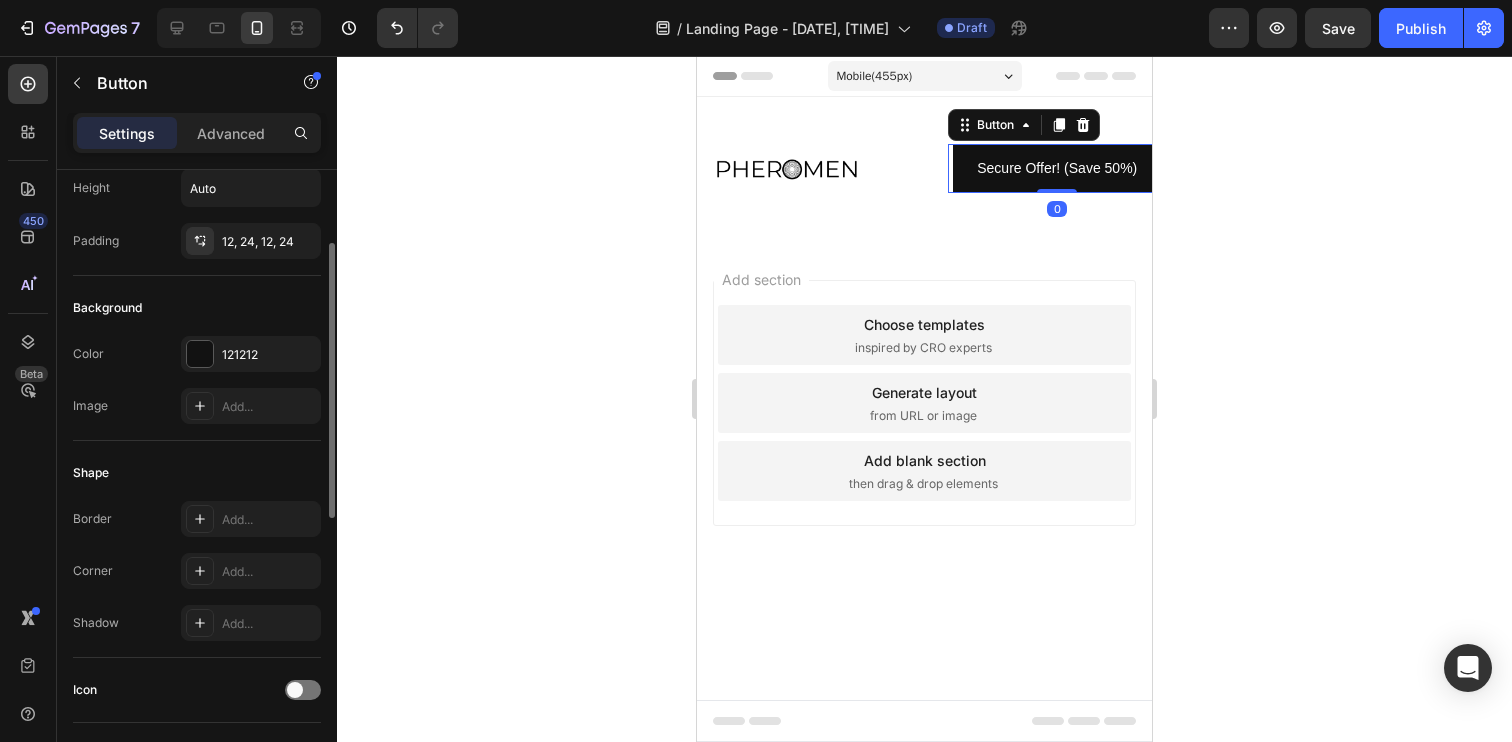 scroll, scrollTop: 148, scrollLeft: 0, axis: vertical 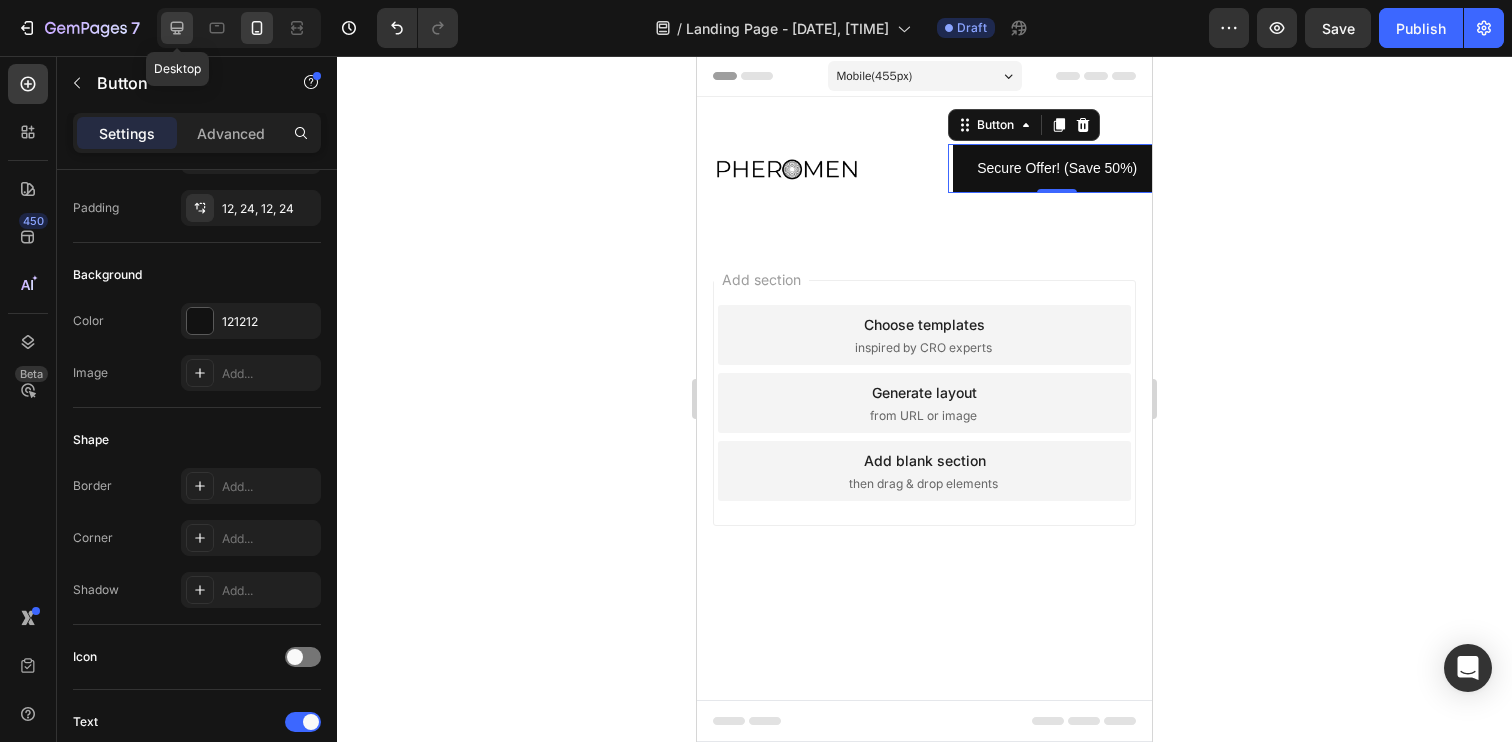 click 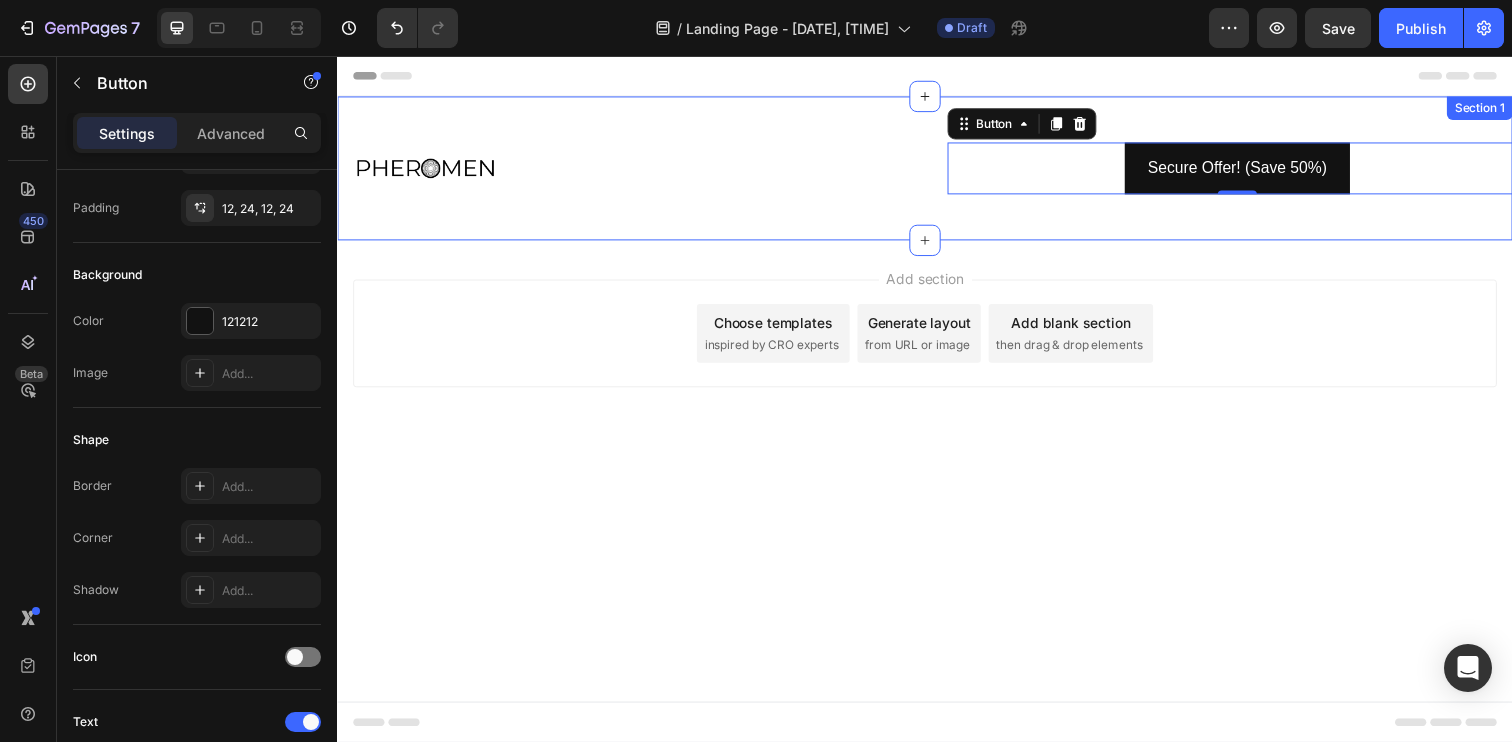 click on "Image Secure Offer! (Save 50%) Button   0 Row Section 1" at bounding box center (937, 170) 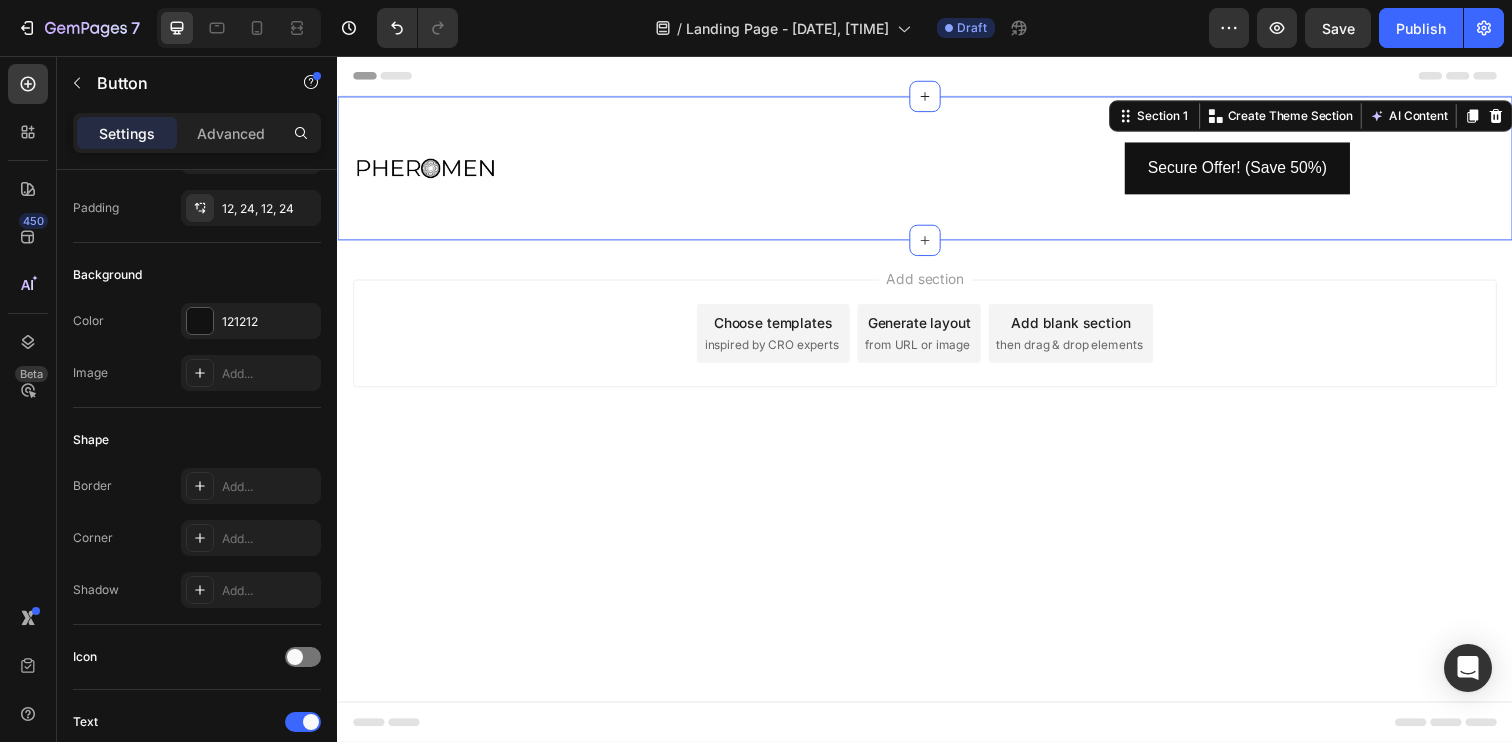 scroll, scrollTop: 0, scrollLeft: 0, axis: both 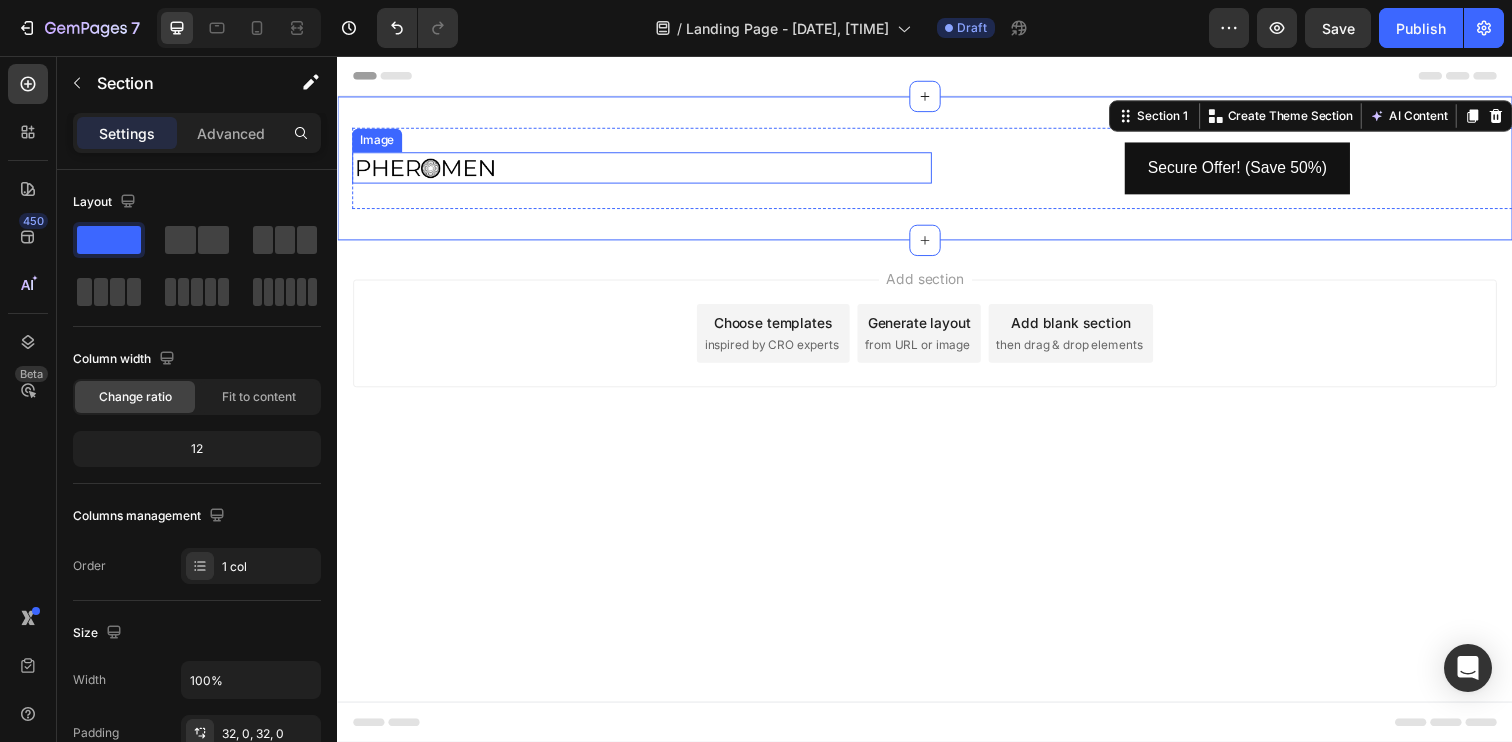 click at bounding box center [427, 170] 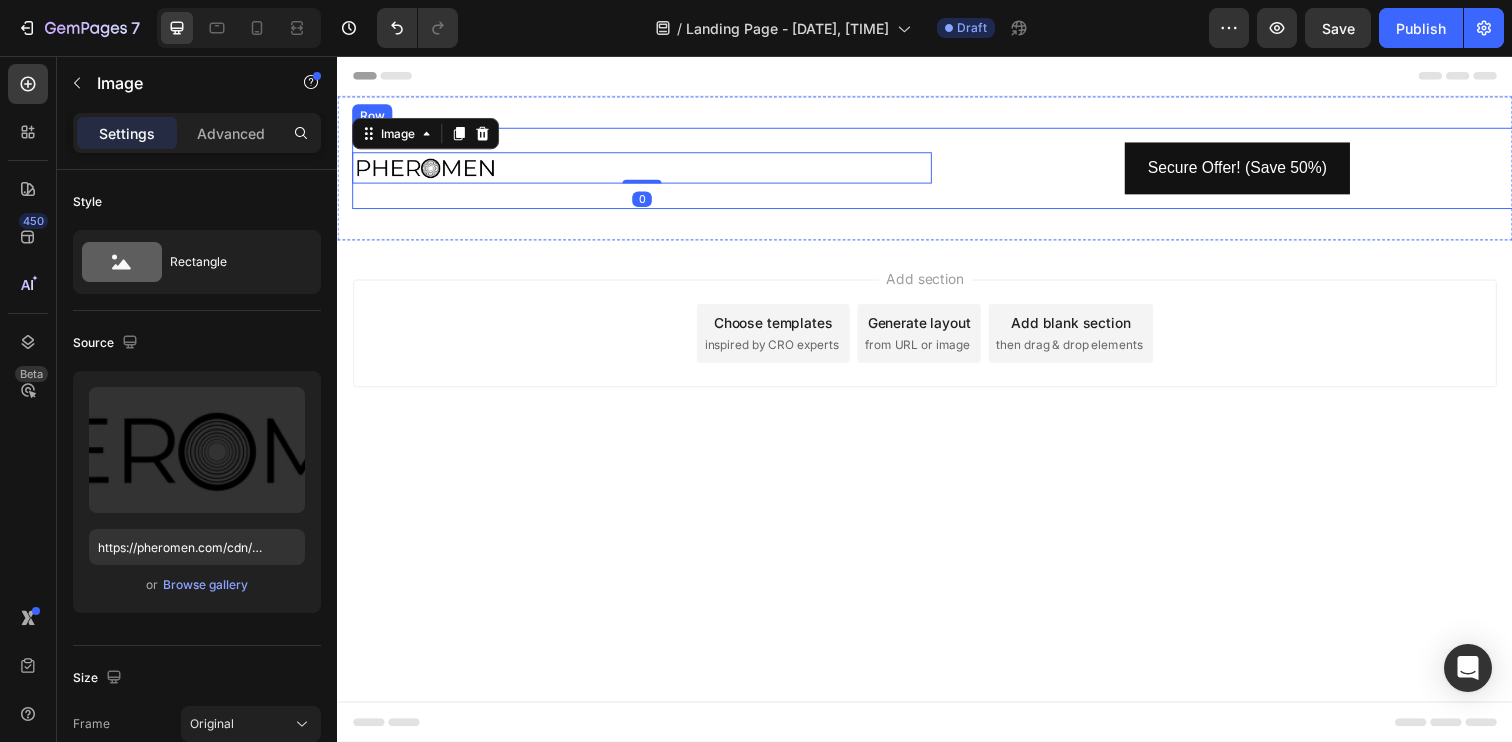 click on "Image   0" at bounding box center (648, 170) 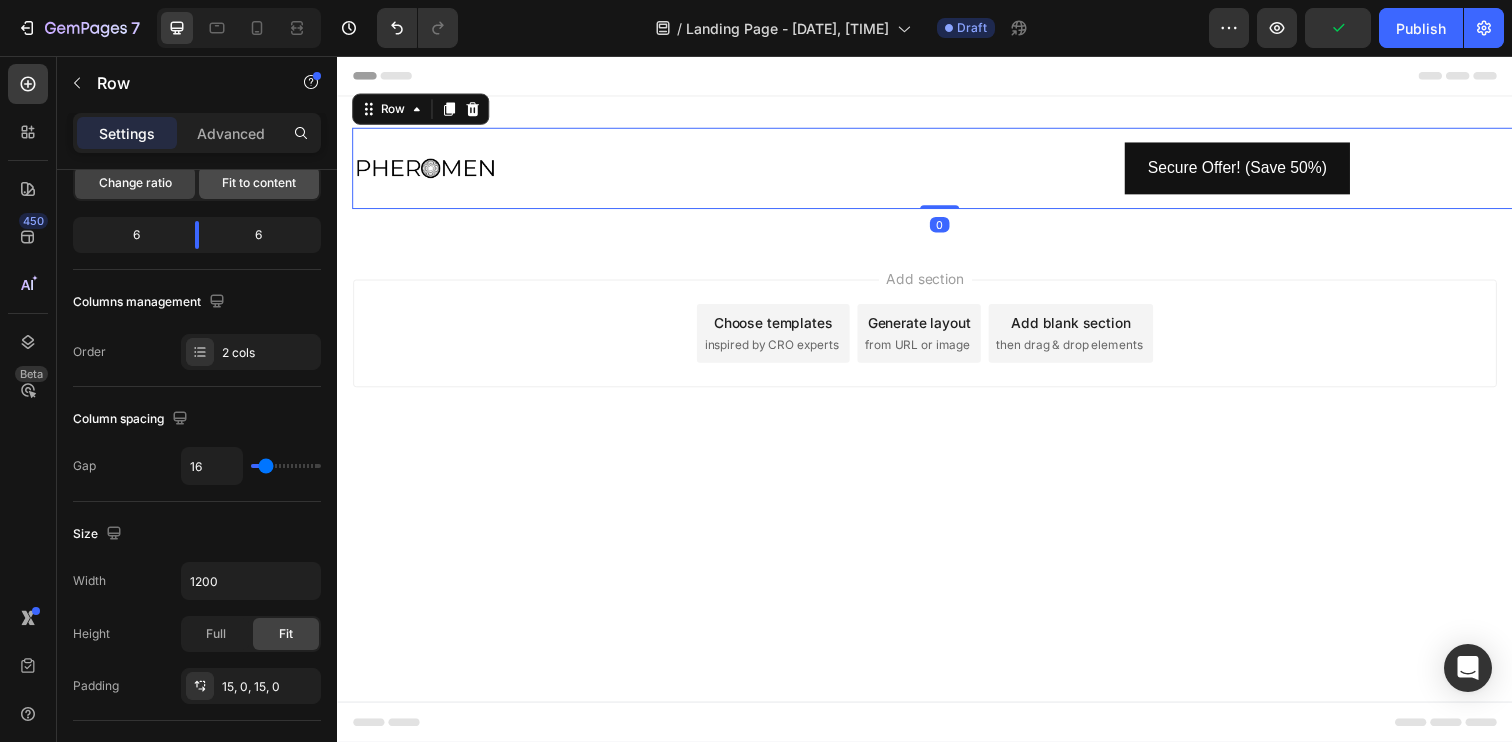 scroll, scrollTop: 0, scrollLeft: 0, axis: both 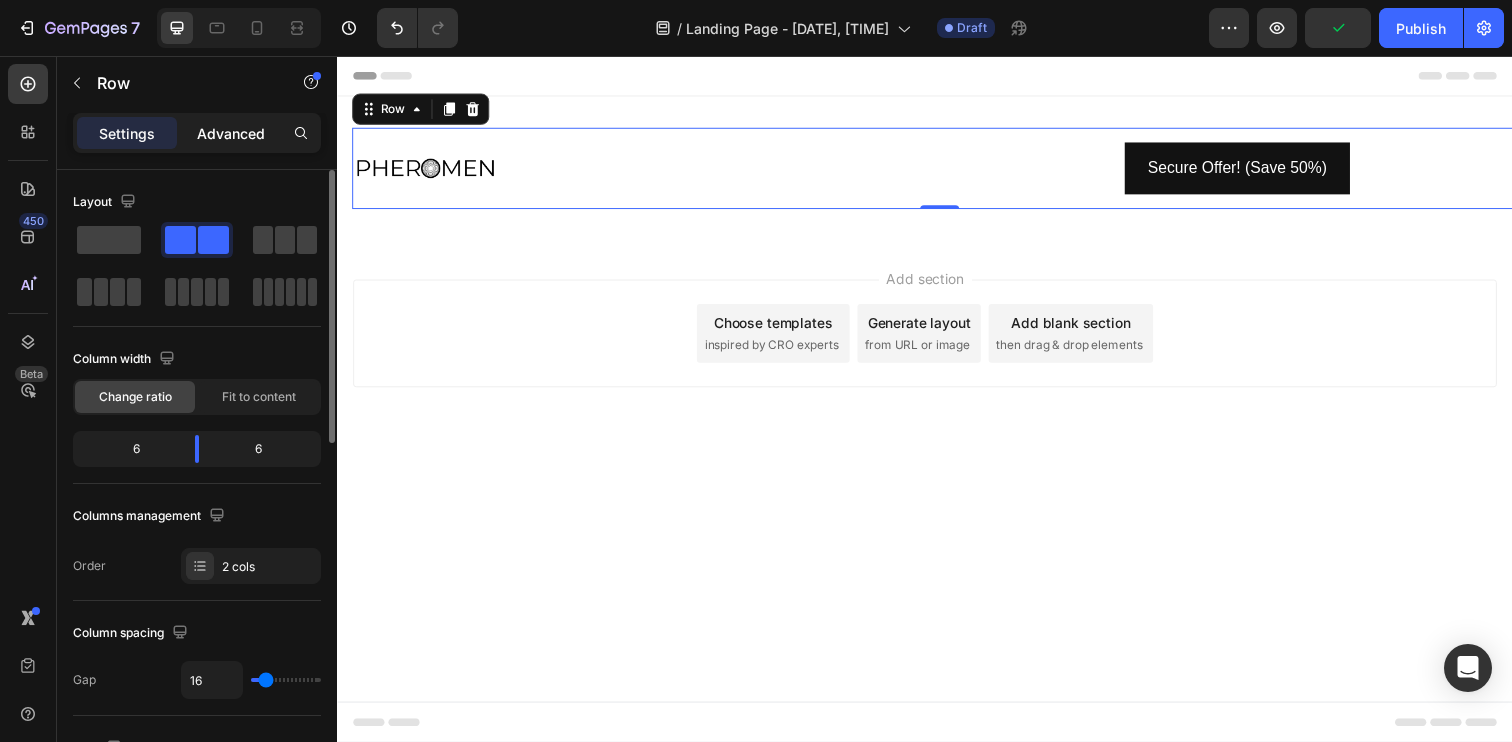 click on "Advanced" at bounding box center [231, 133] 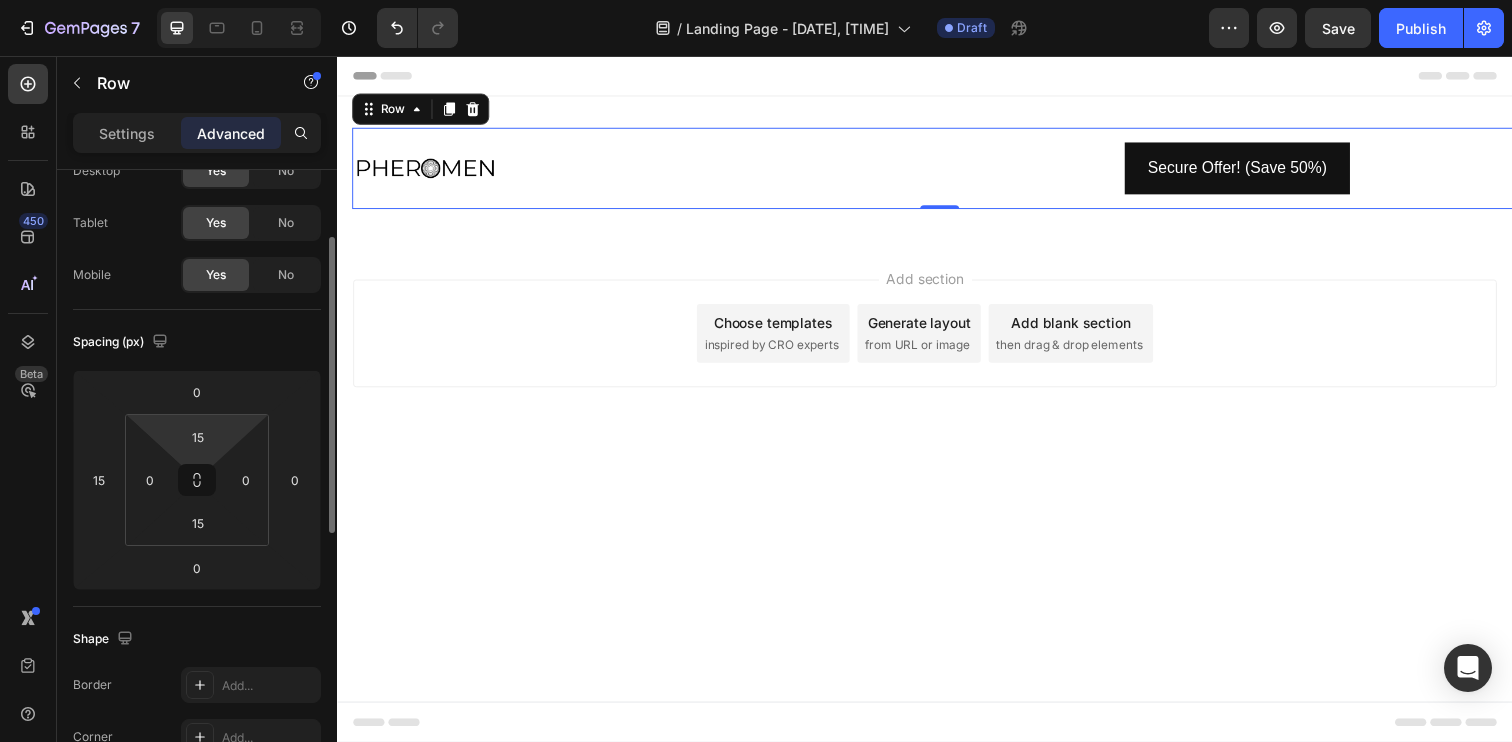 scroll, scrollTop: 104, scrollLeft: 0, axis: vertical 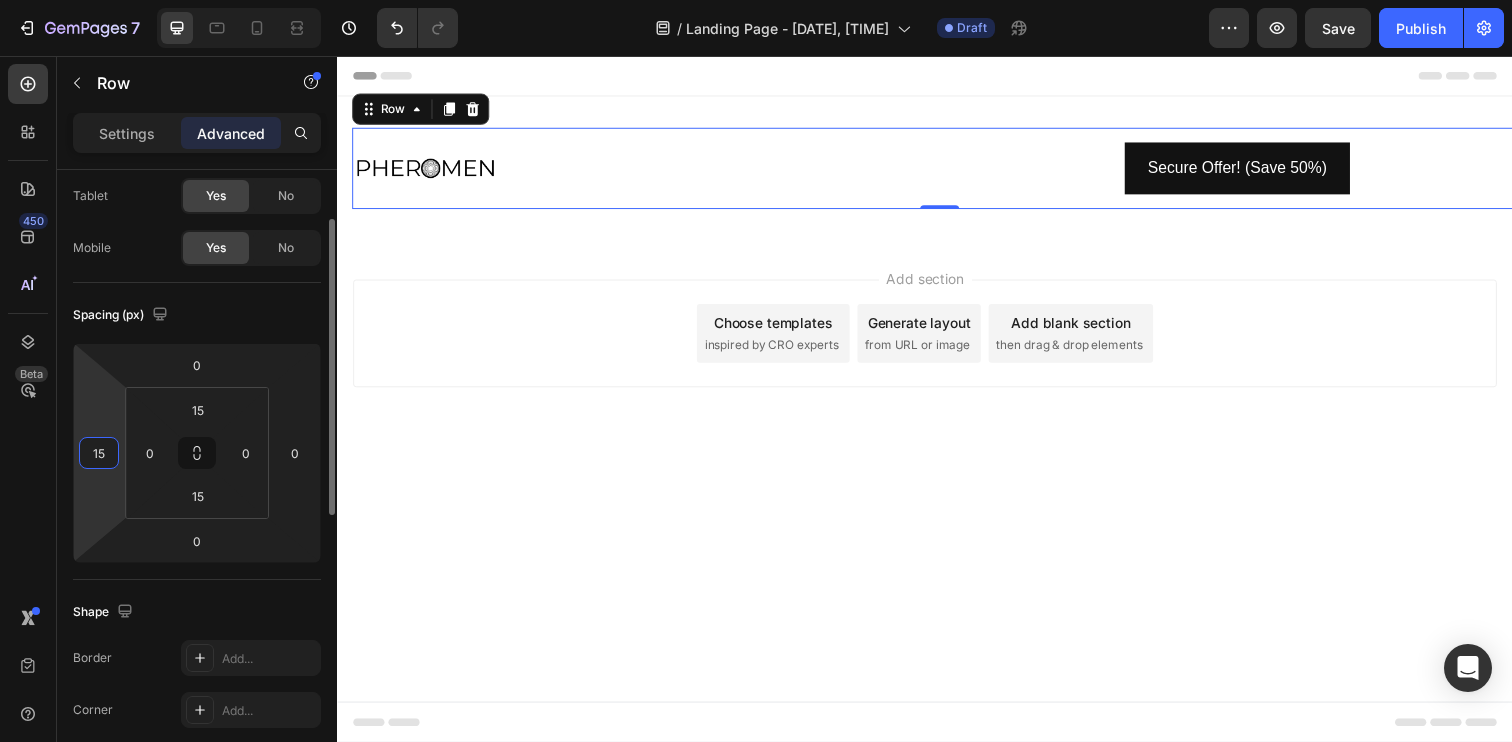 click on "15" at bounding box center (99, 453) 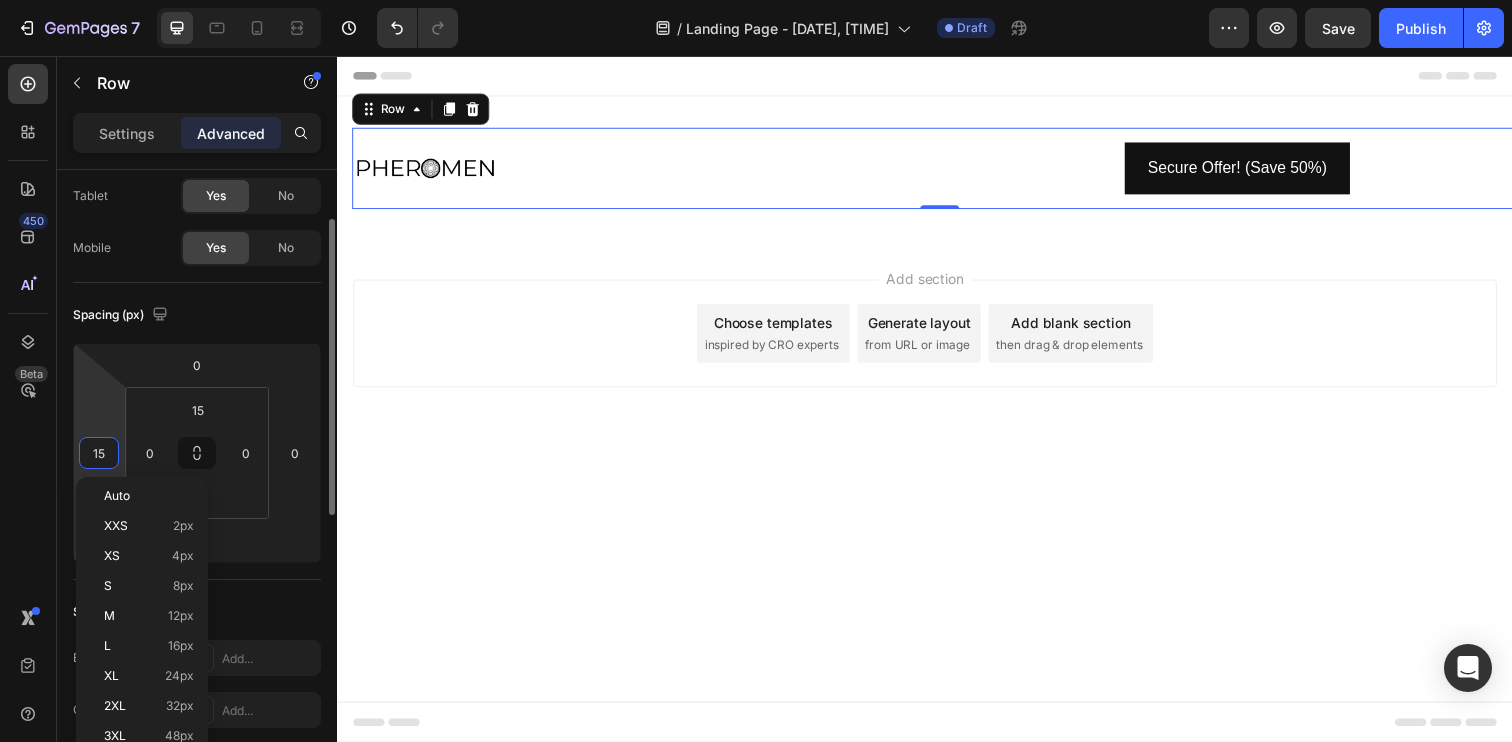 type on "2" 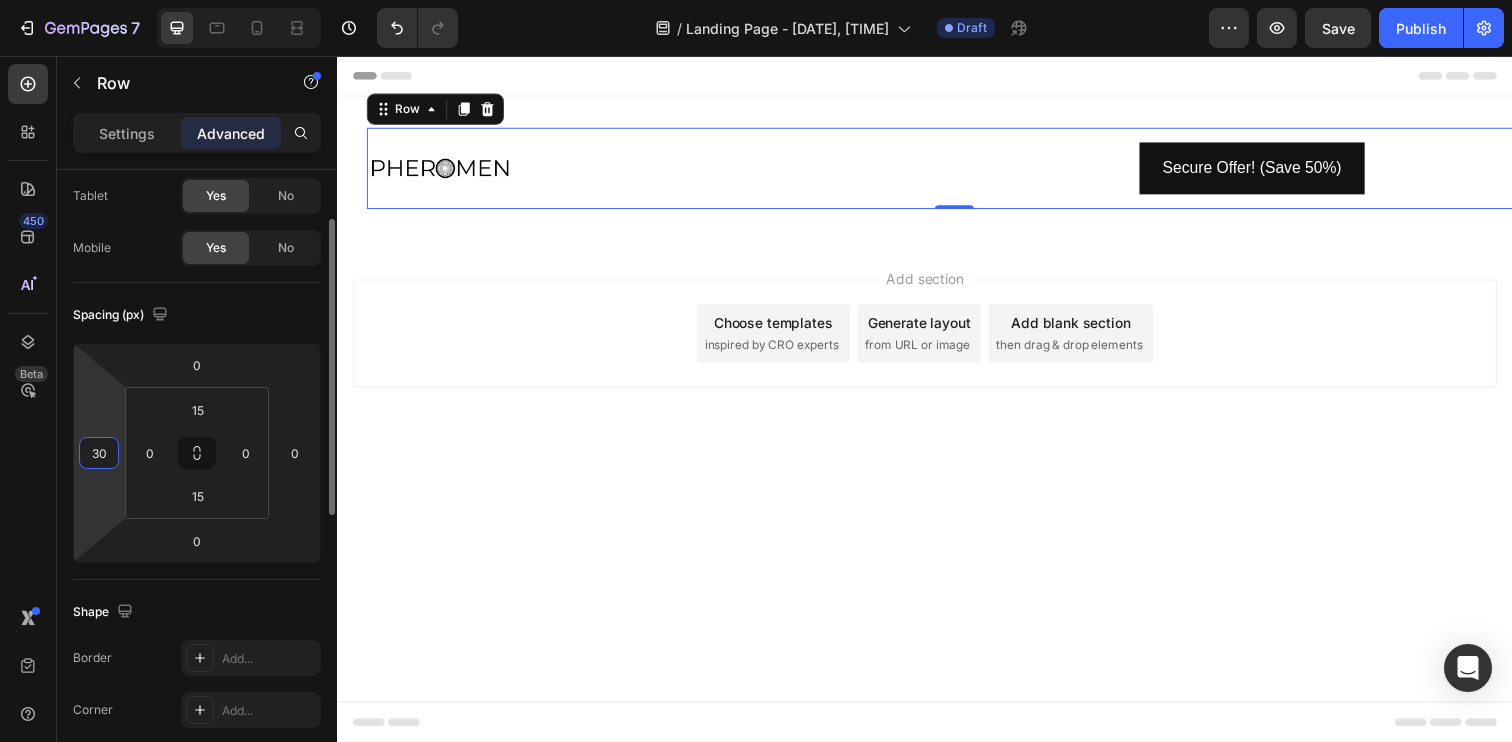 type on "30" 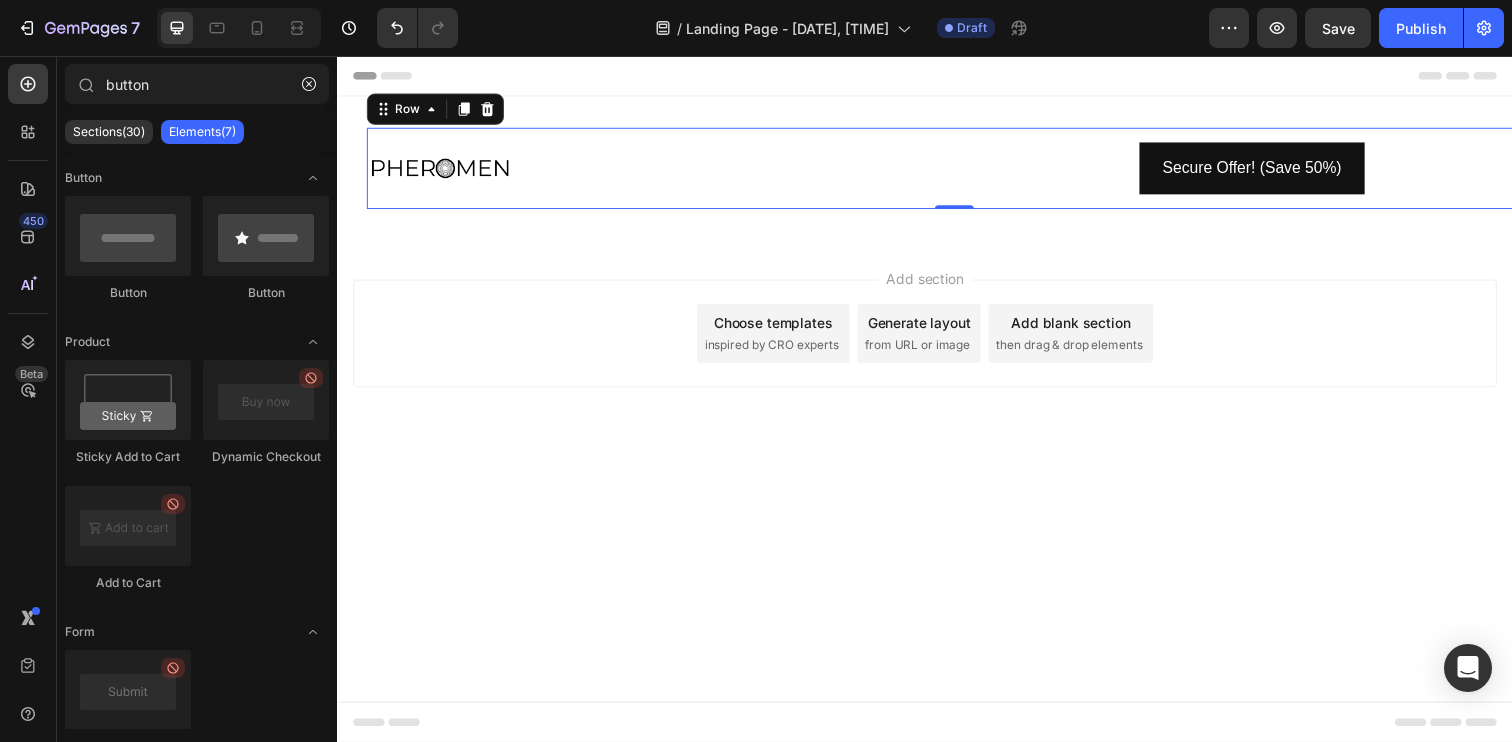 click on "Header Image Secure Offer! (Save 50%) Button Row   0 Section 1 Root Start with Sections from sidebar Add sections Add elements Start with Generating from URL or image Add section Choose templates inspired by CRO experts Generate layout from URL or image Add blank section then drag & drop elements Footer" at bounding box center (937, 406) 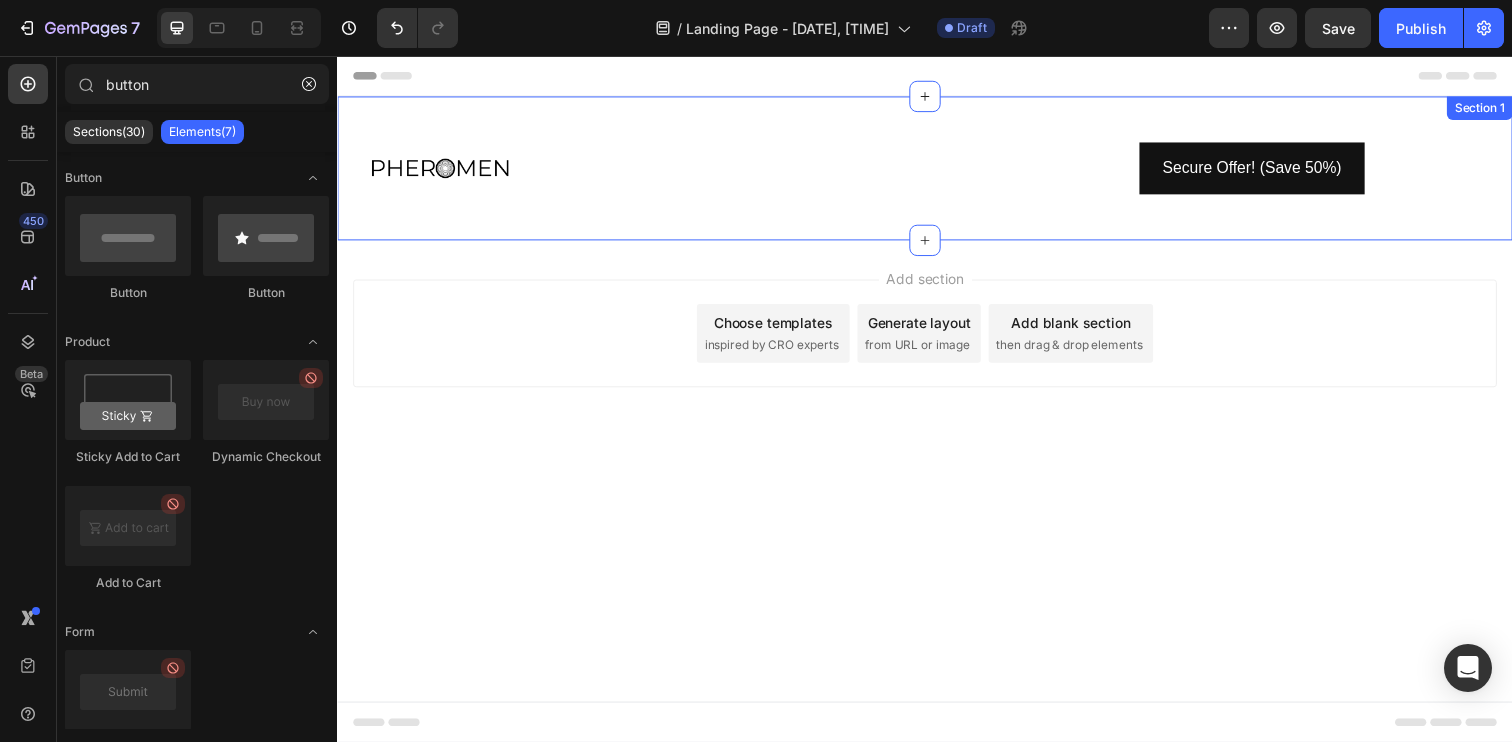 click on "Image Secure Offer! (Save 50%) Button Row Section 1" at bounding box center (937, 170) 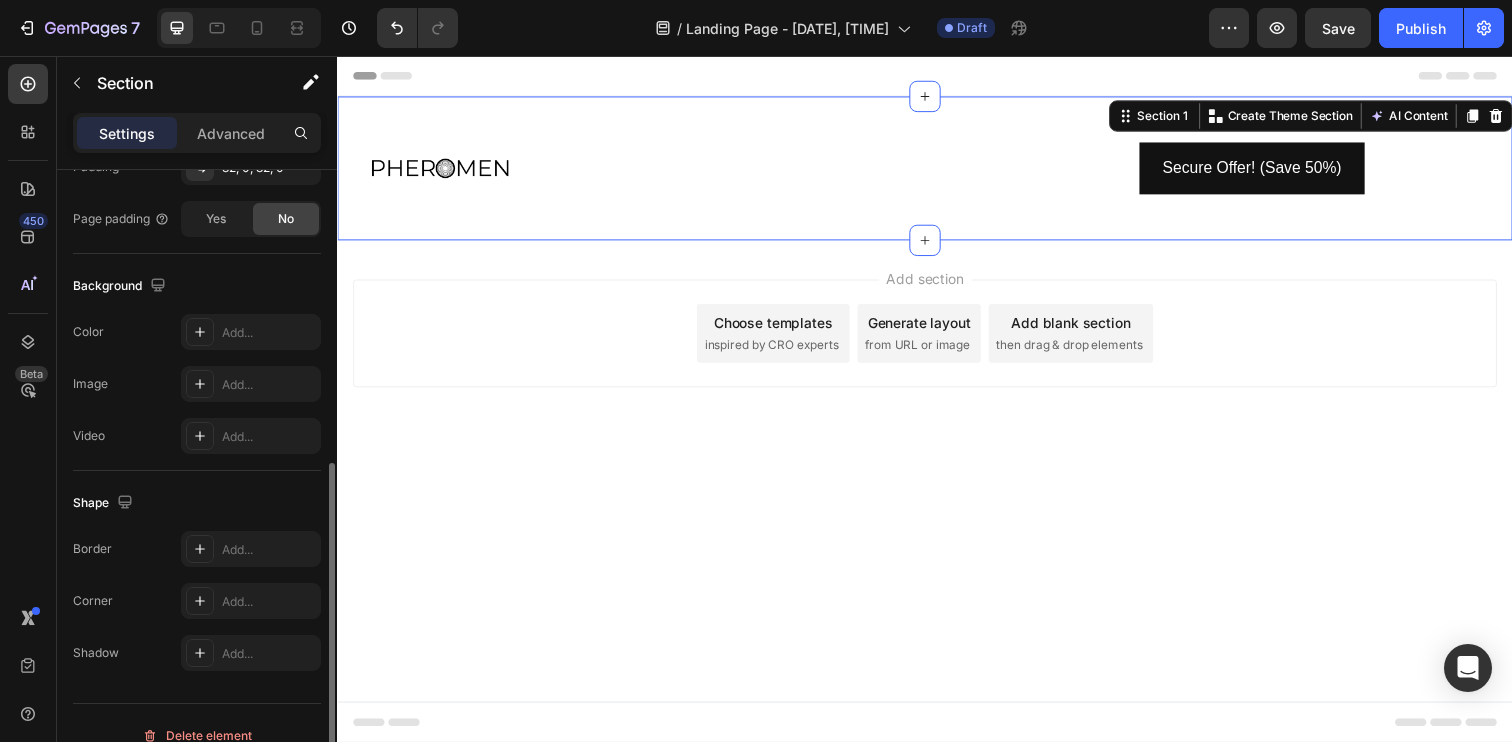 scroll, scrollTop: 591, scrollLeft: 0, axis: vertical 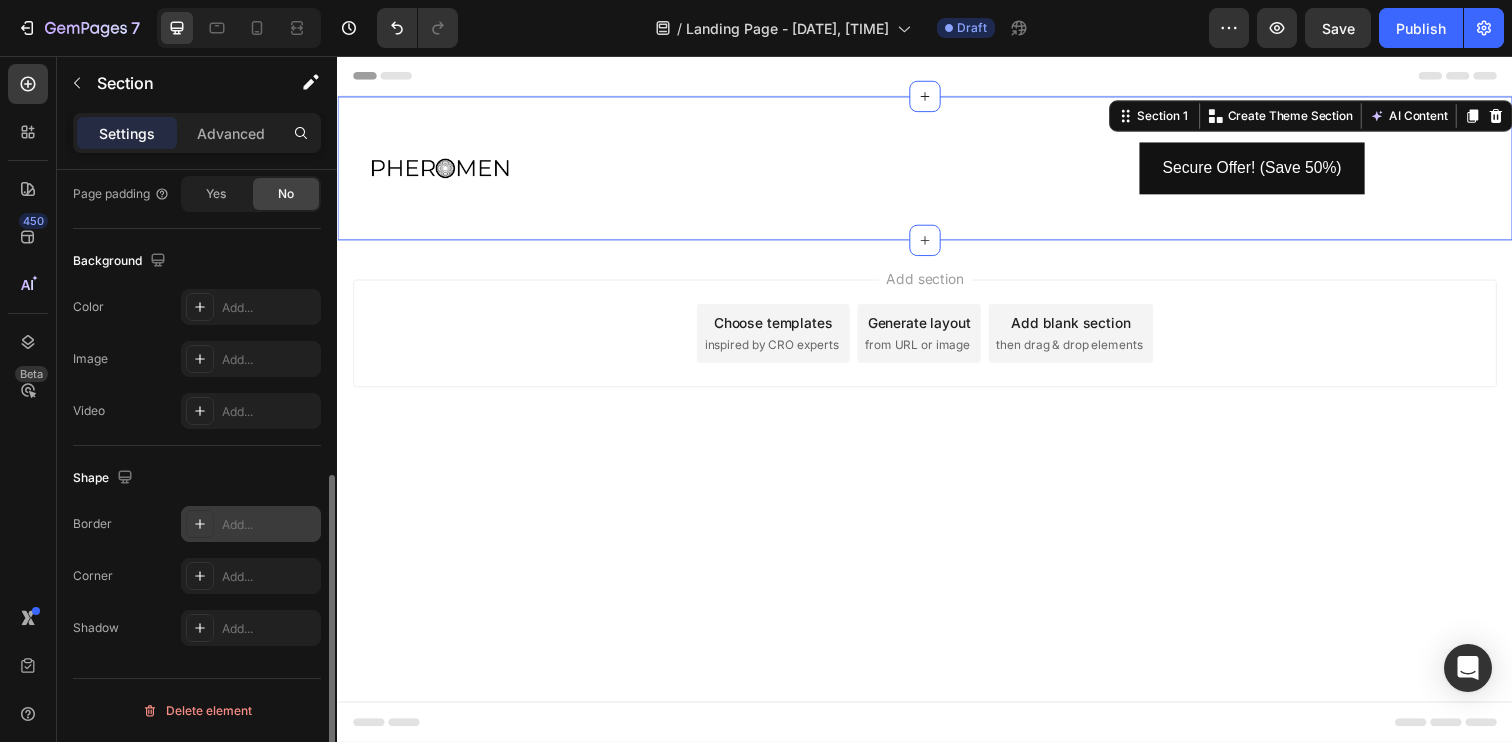 click on "Add..." at bounding box center (251, 524) 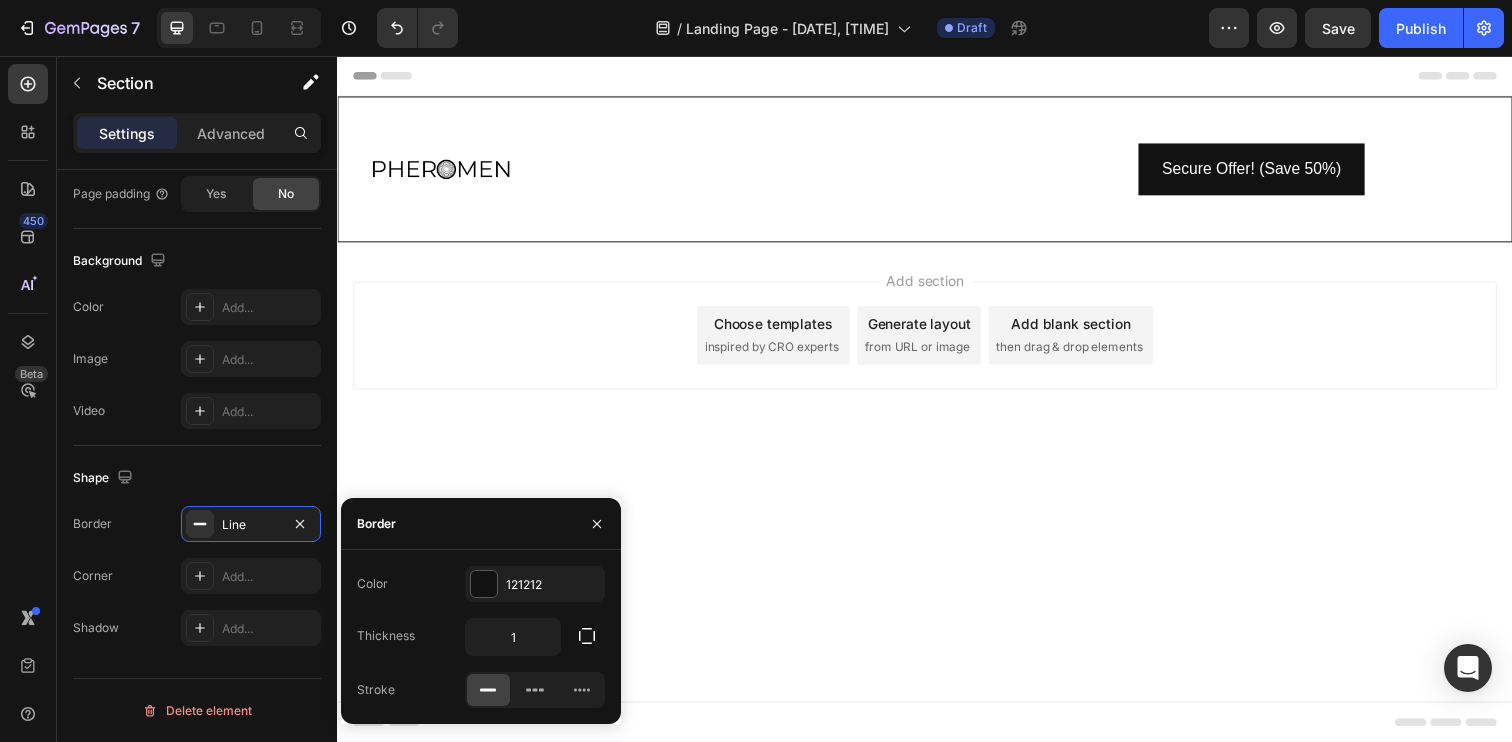 click on "Header Image Secure Offer! (Save 50%) Button Row Section 1   You can create reusable sections Create Theme Section AI Content Write with GemAI What would you like to describe here? Tone and Voice Persuasive Product PHEROMEN | The Scent That Makes Her Chase You Show more Generate Root Start with Sections from sidebar Add sections Add elements Start with Generating from URL or image Add section Choose templates inspired by CRO experts Generate layout from URL or image Add blank section then drag & drop elements Footer" at bounding box center (937, 406) 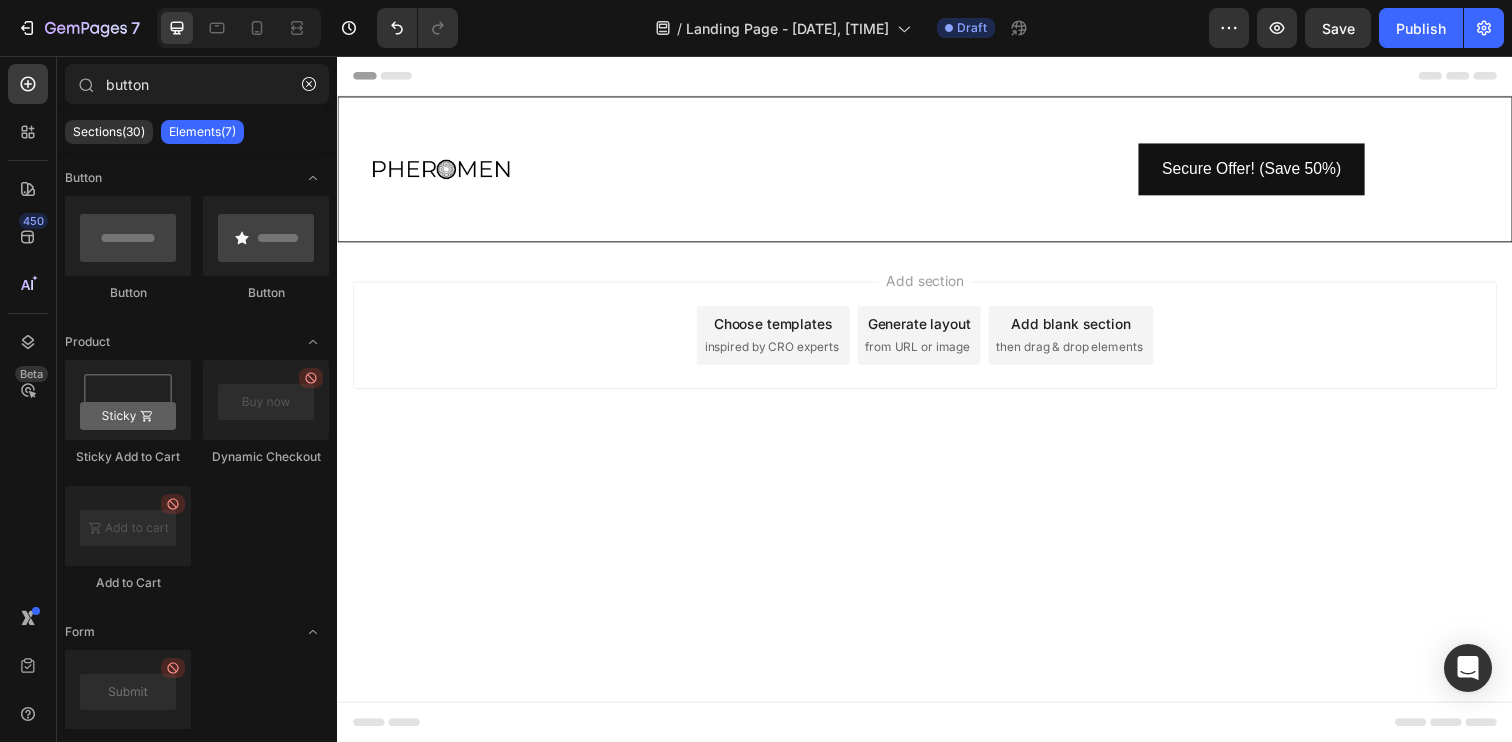 click on "Header Image Secure Offer! (Save 50%) Button Row Section 1   You can create reusable sections Create Theme Section AI Content Write with GemAI What would you like to describe here? Tone and Voice Persuasive Product PHEROMEN | The Scent That Makes Her Chase You Show more Generate Root Start with Sections from sidebar Add sections Add elements Start with Generating from URL or image Add section Choose templates inspired by CRO experts Generate layout from URL or image Add blank section then drag & drop elements Footer" at bounding box center [937, 406] 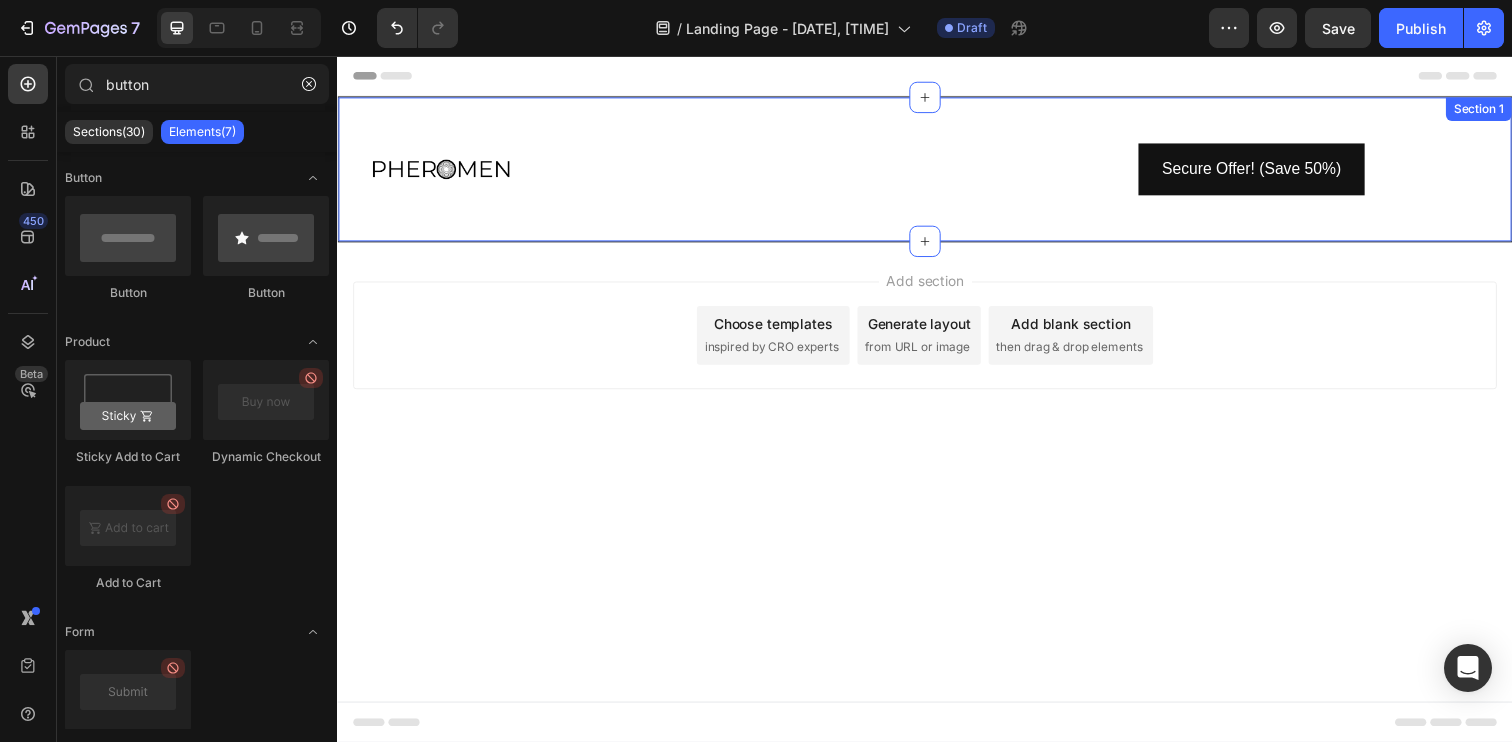 click on "Image Secure Offer! (Save 50%) Button Row Section 1" at bounding box center (937, 171) 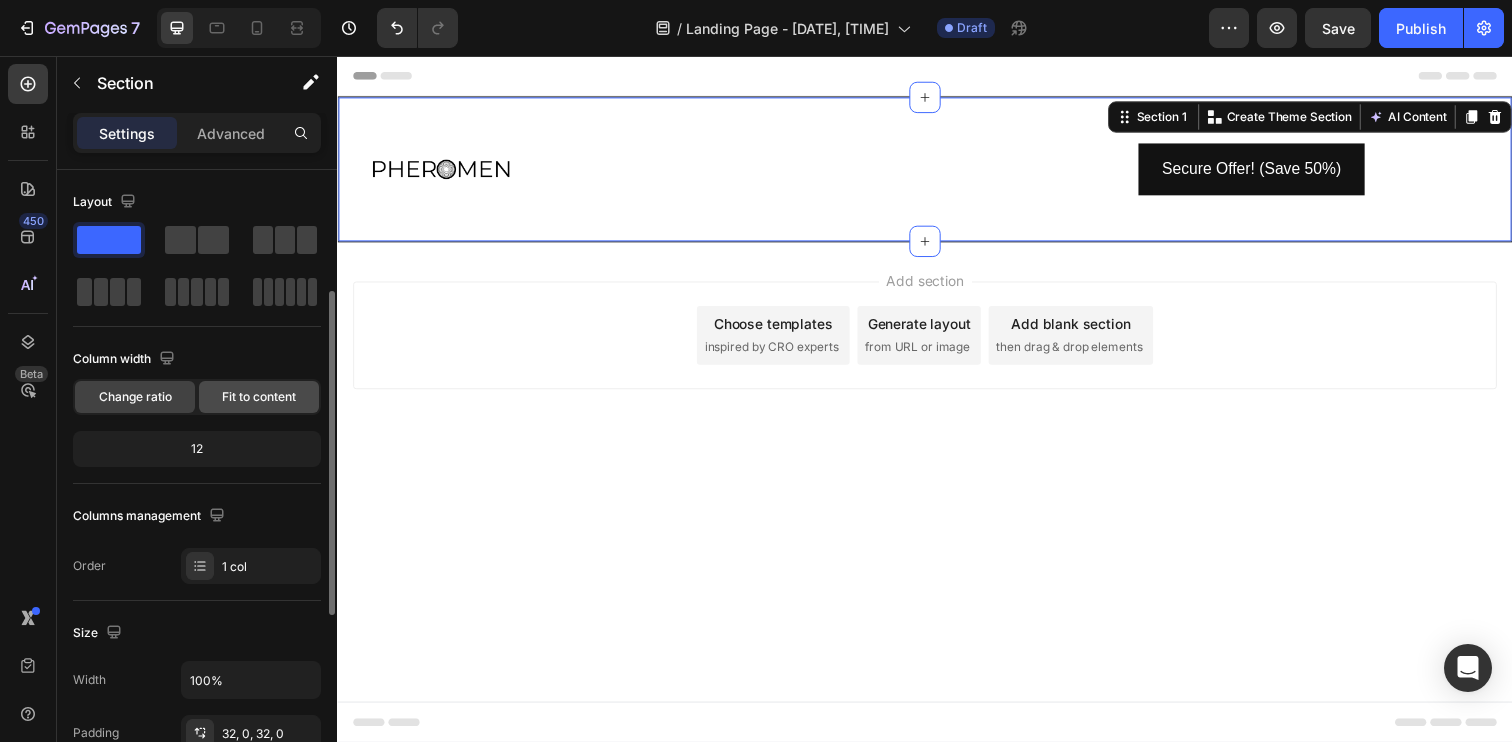 scroll, scrollTop: 591, scrollLeft: 0, axis: vertical 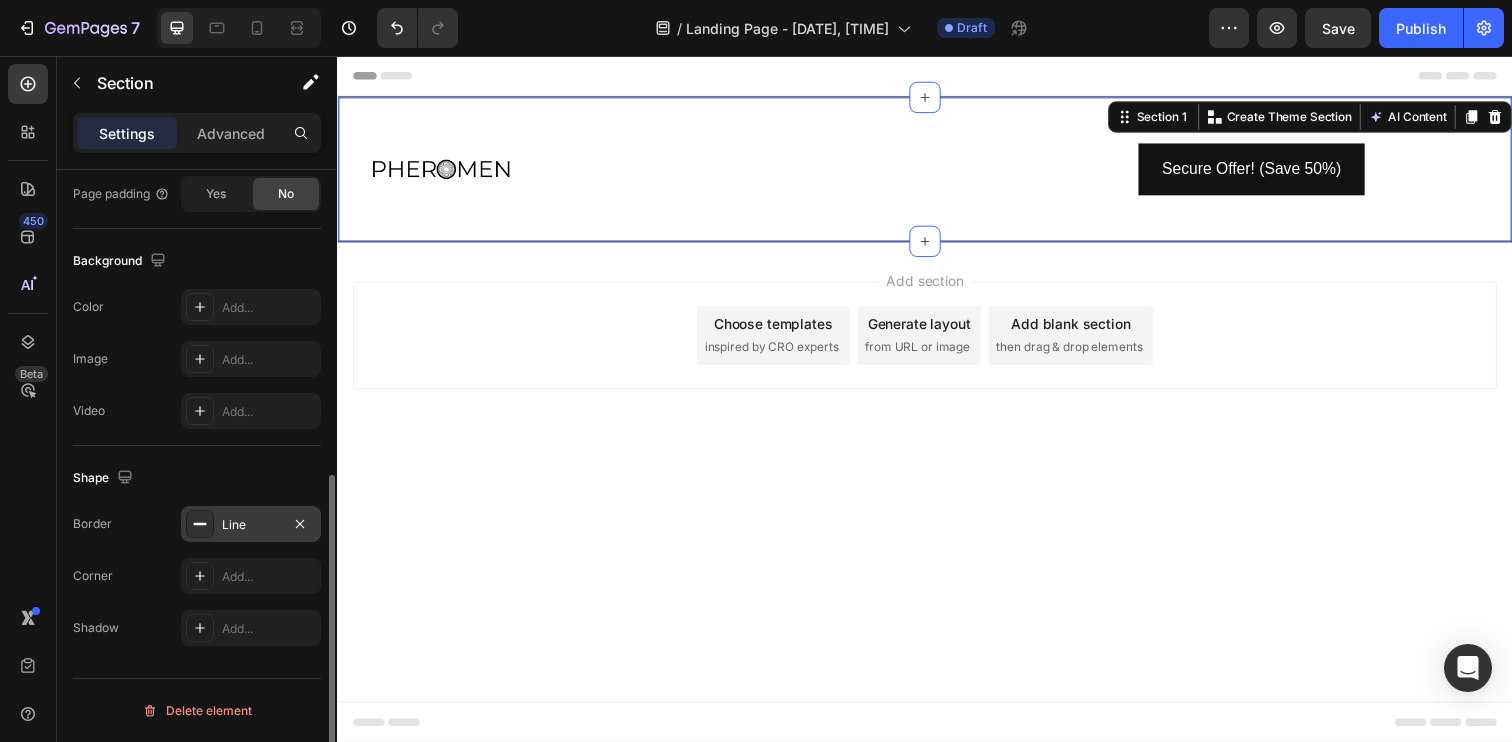 click on "Line" at bounding box center [251, 524] 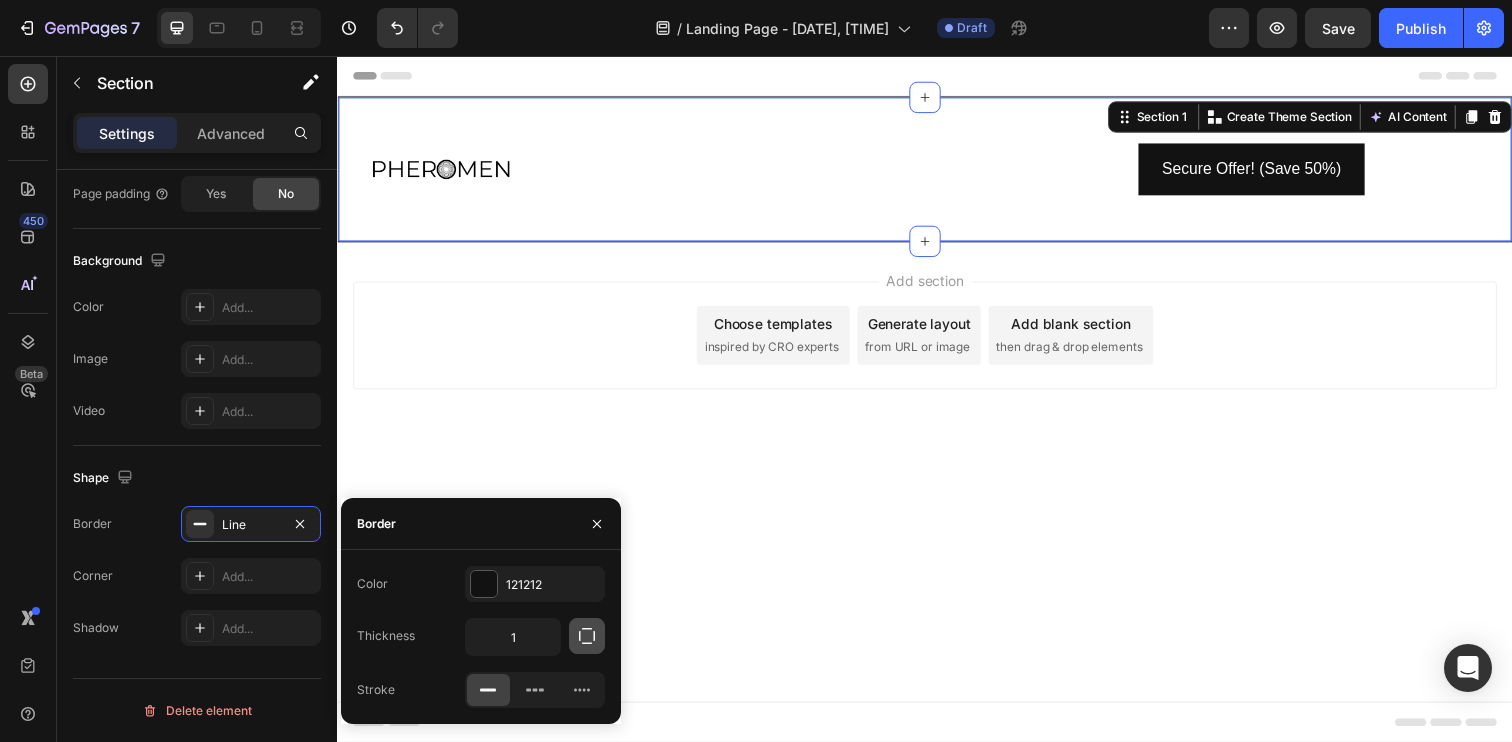 click 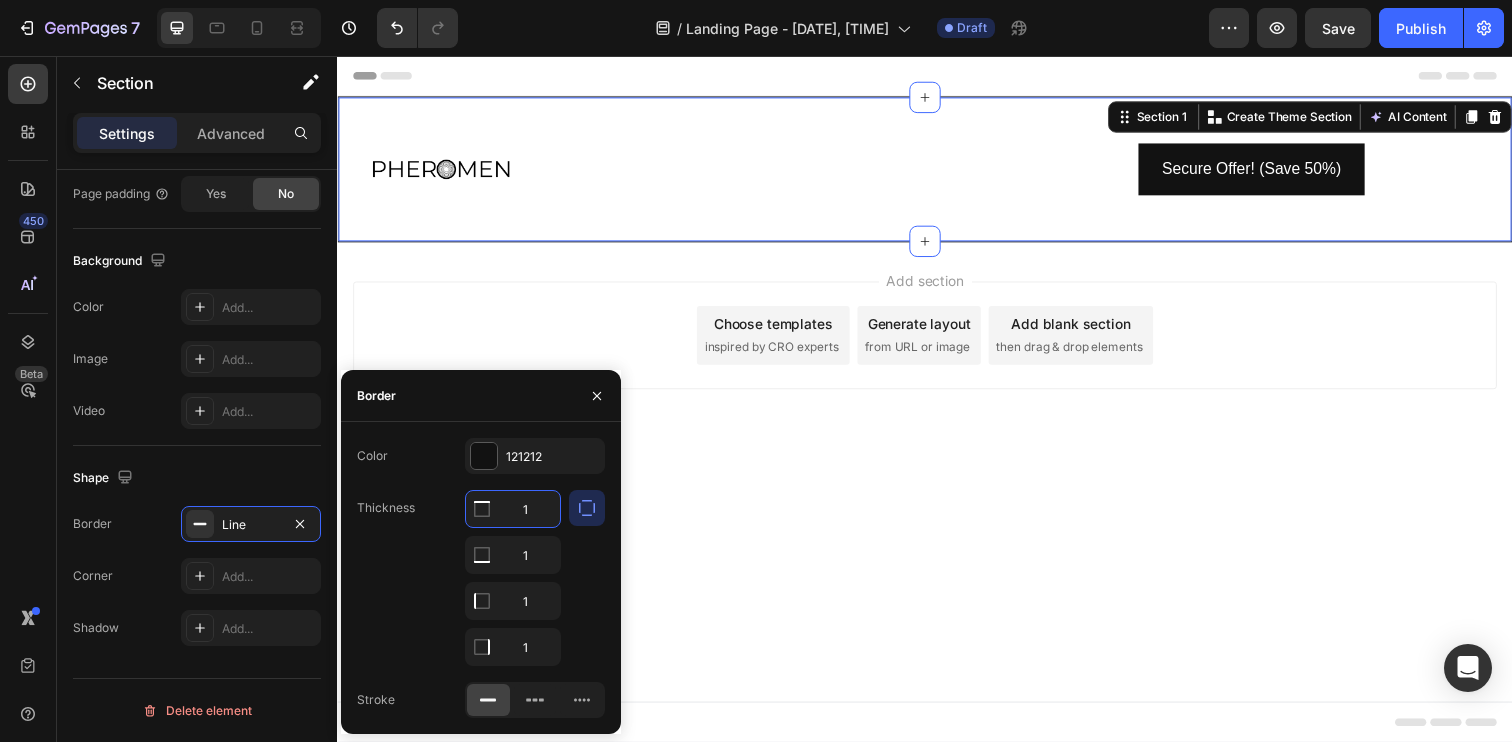 click on "1" at bounding box center [513, 509] 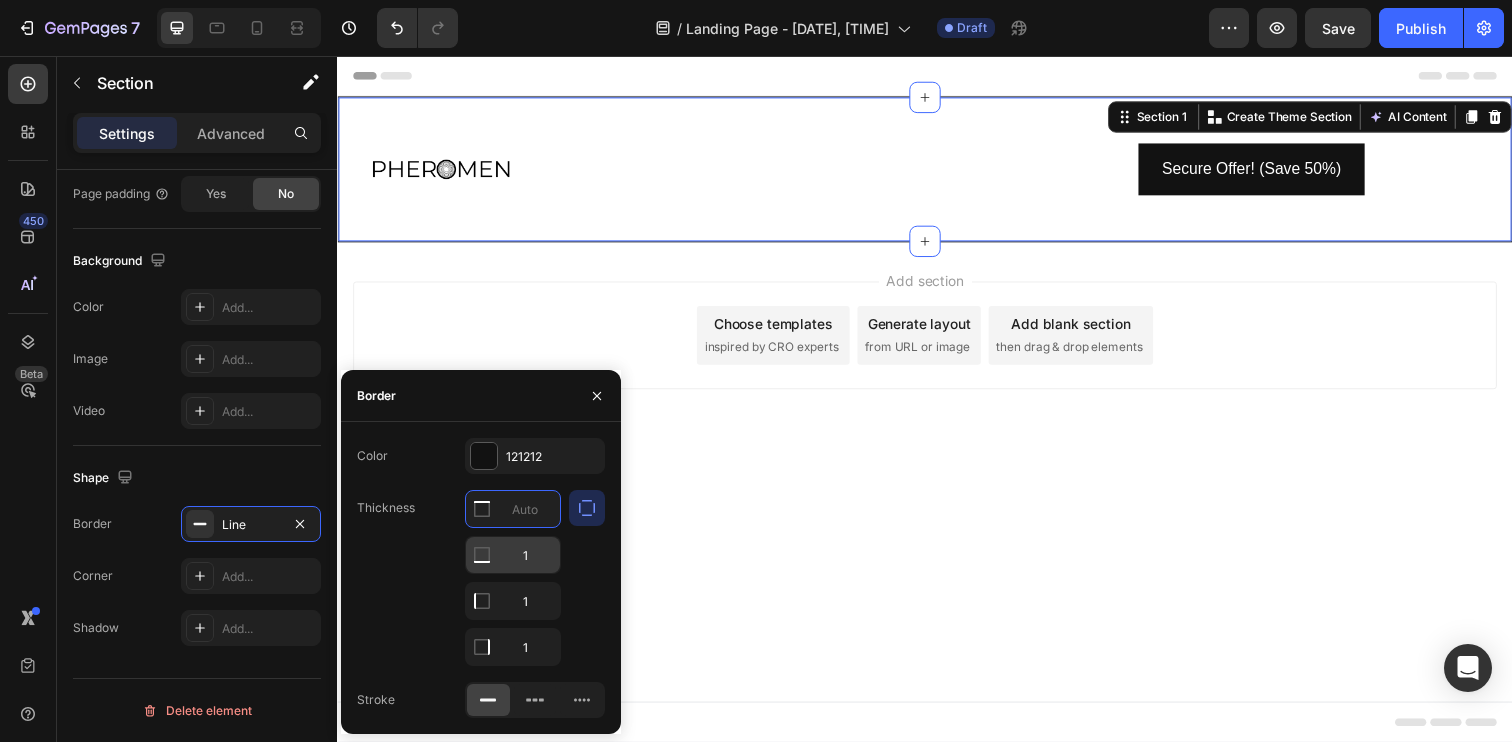 type on "0" 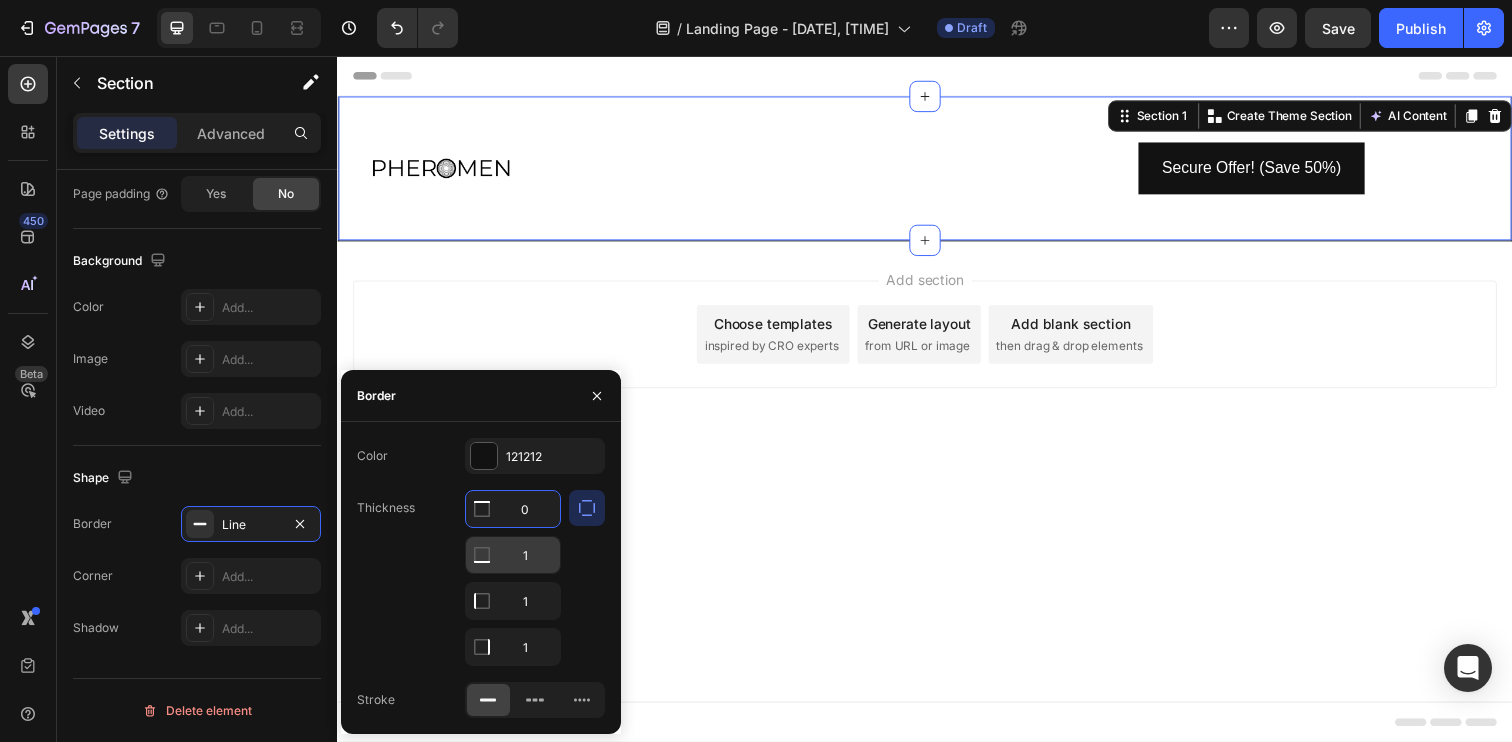 click on "1" at bounding box center [513, 555] 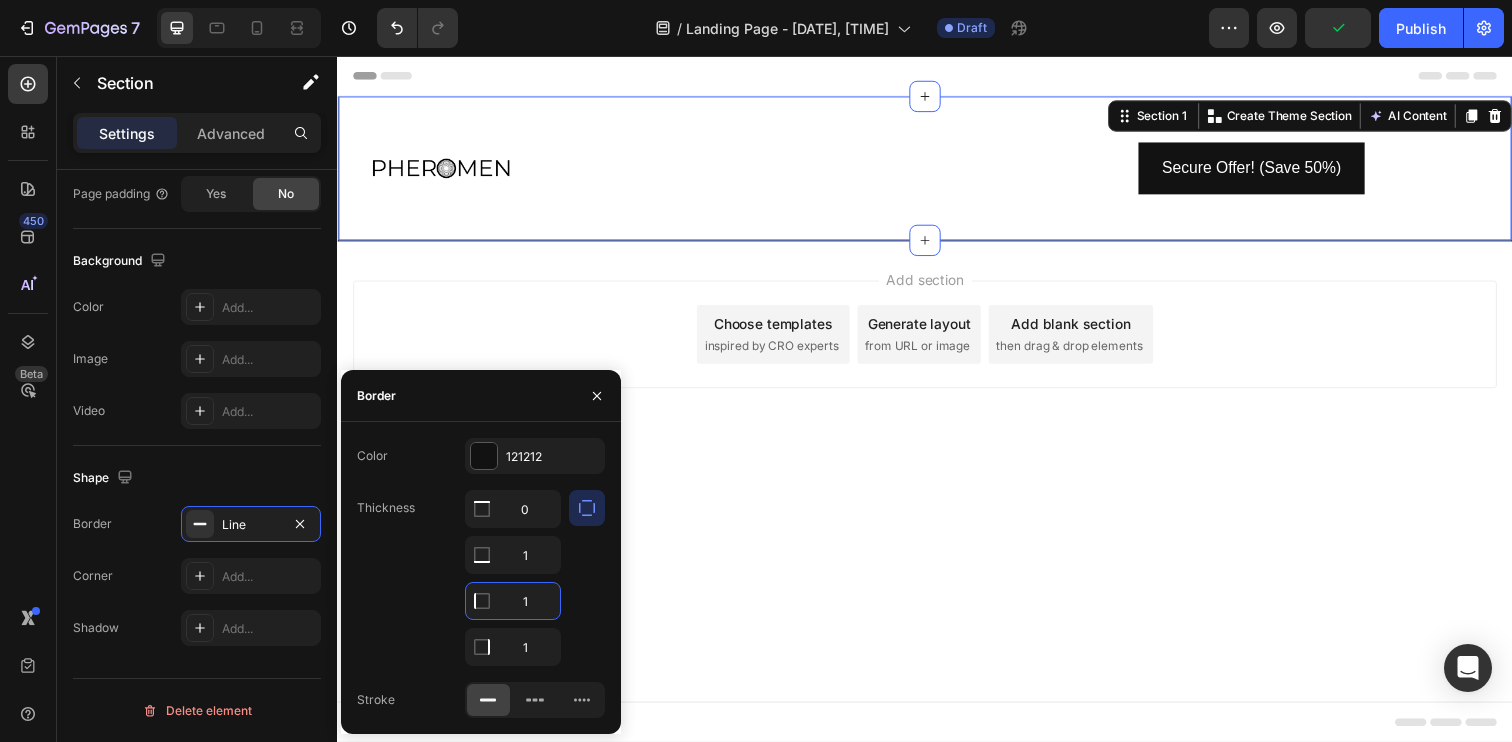 click on "1" at bounding box center [513, 601] 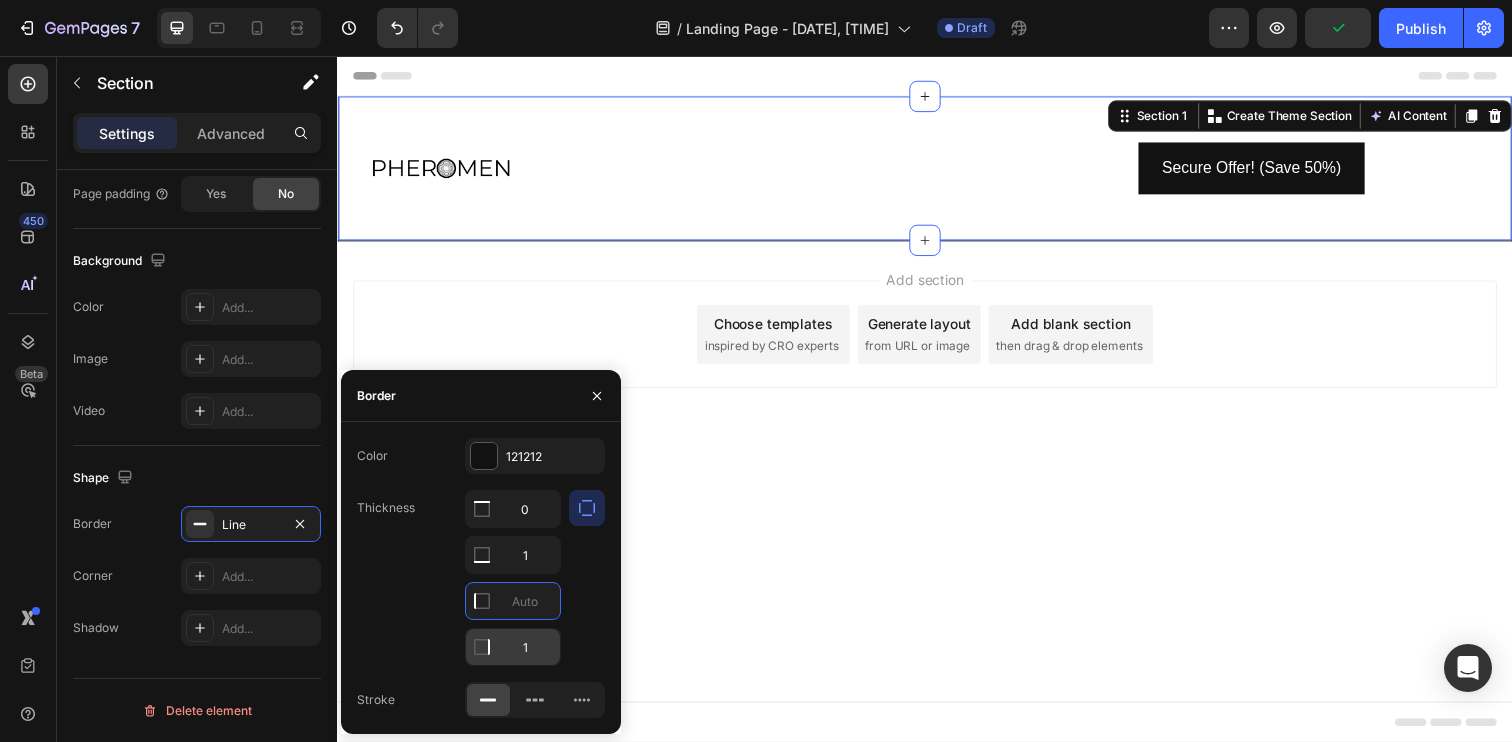 type on "0" 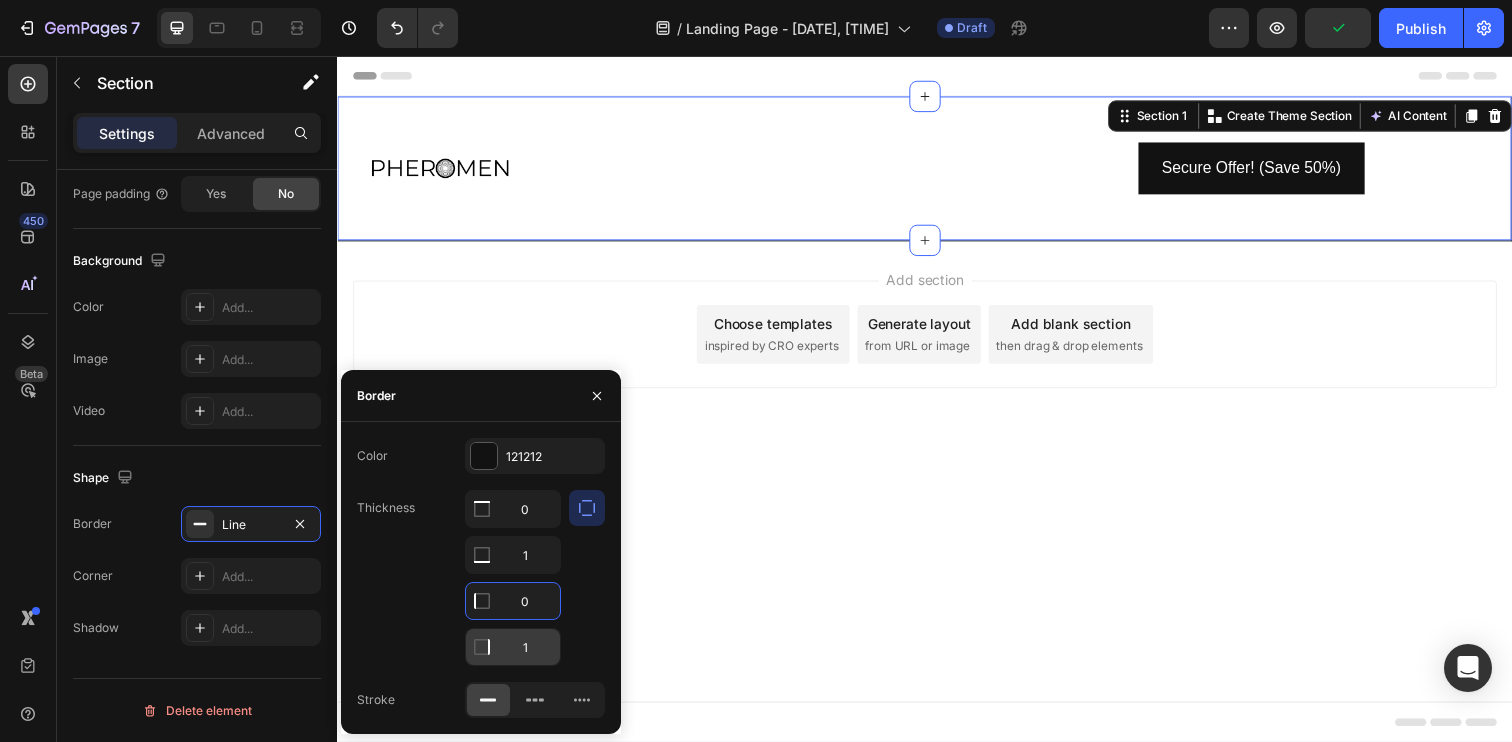 click on "1" at bounding box center [513, 509] 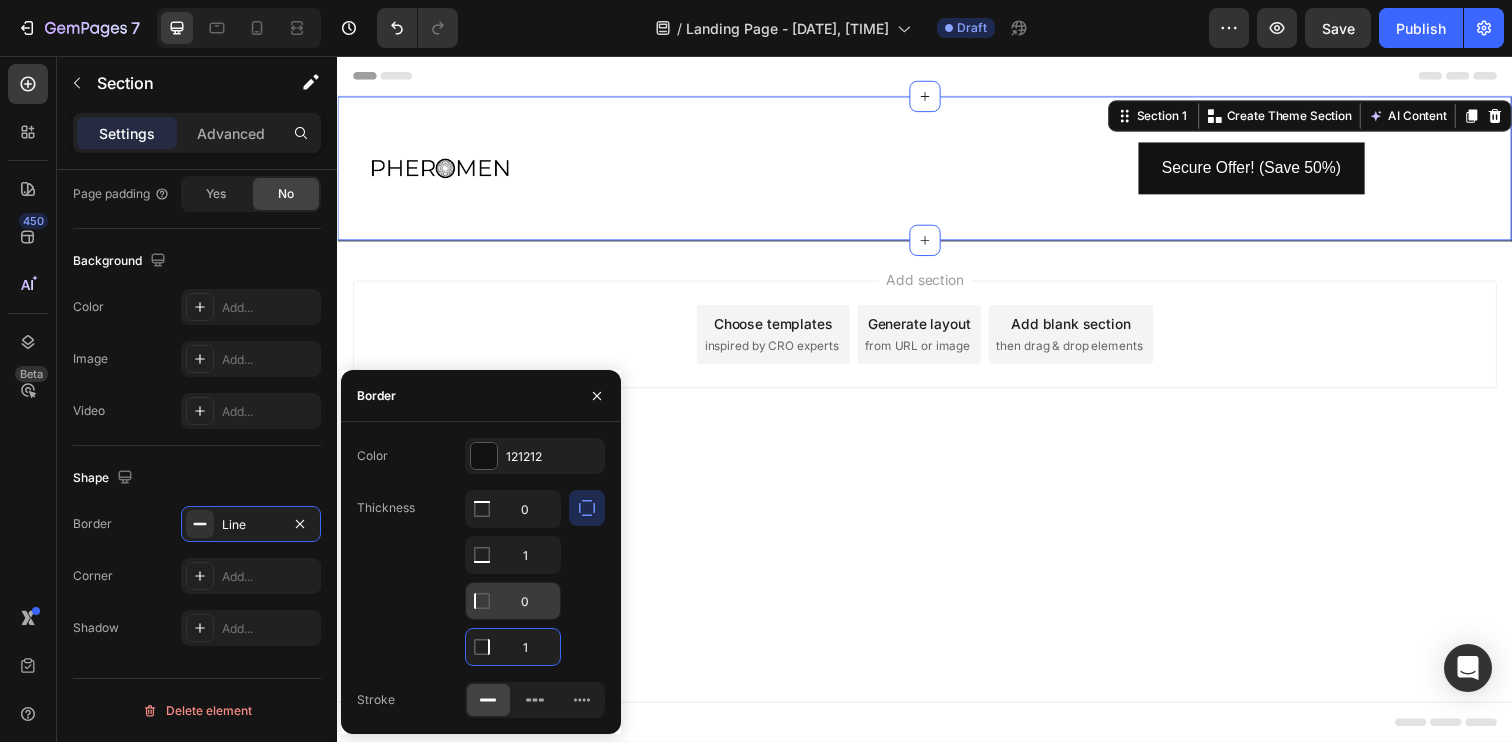 type 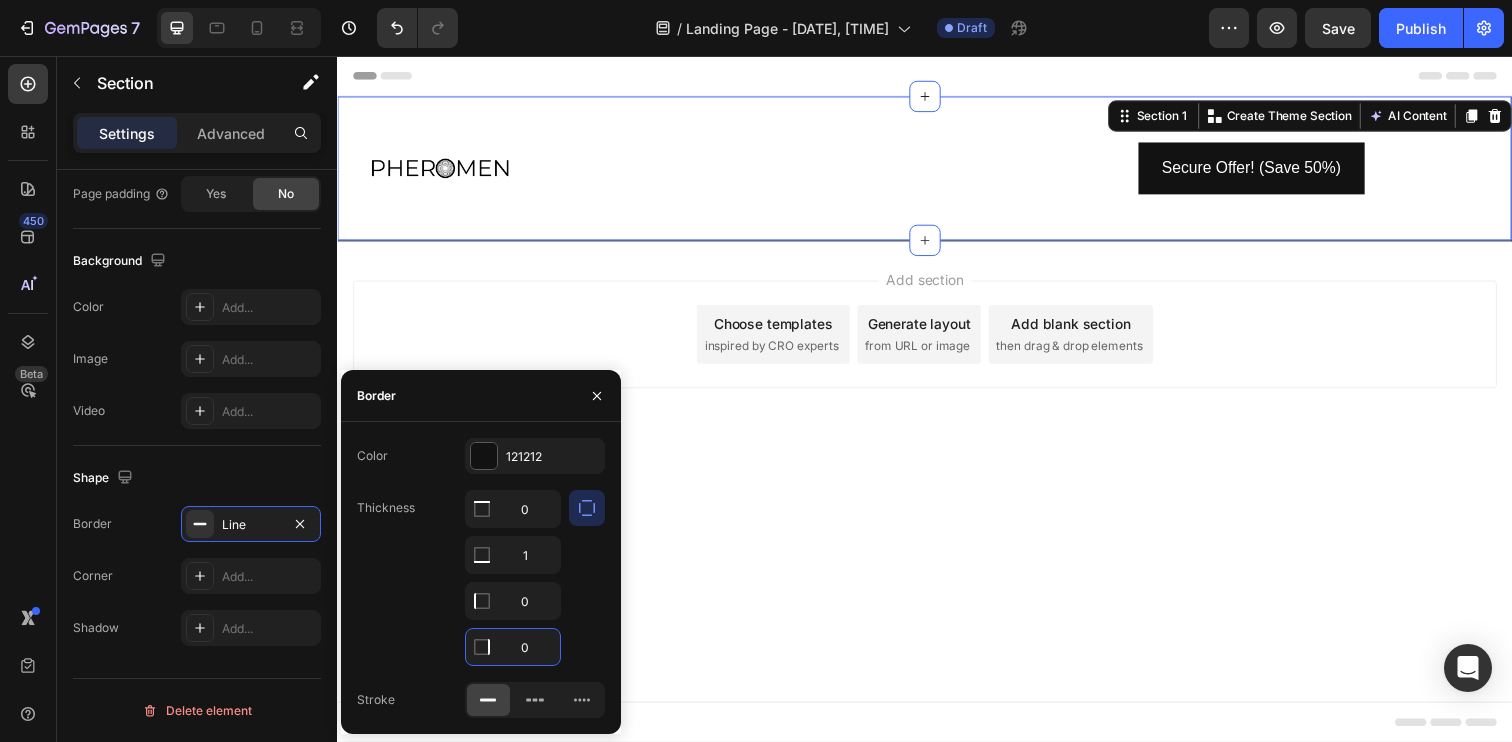 click on "Header Image Secure Offer! (Save 50%) Button Row Section 1   You can create reusable sections Create Theme Section AI Content Write with GemAI What would you like to describe here? Tone and Voice Persuasive Product PHEROMEN | The Scent That Makes Her Chase You Show more Generate Root Start with Sections from sidebar Add sections Add elements Start with Generating from URL or image Add section Choose templates inspired by CRO experts Generate layout from URL or image Add blank section then drag & drop elements Footer" at bounding box center (937, 406) 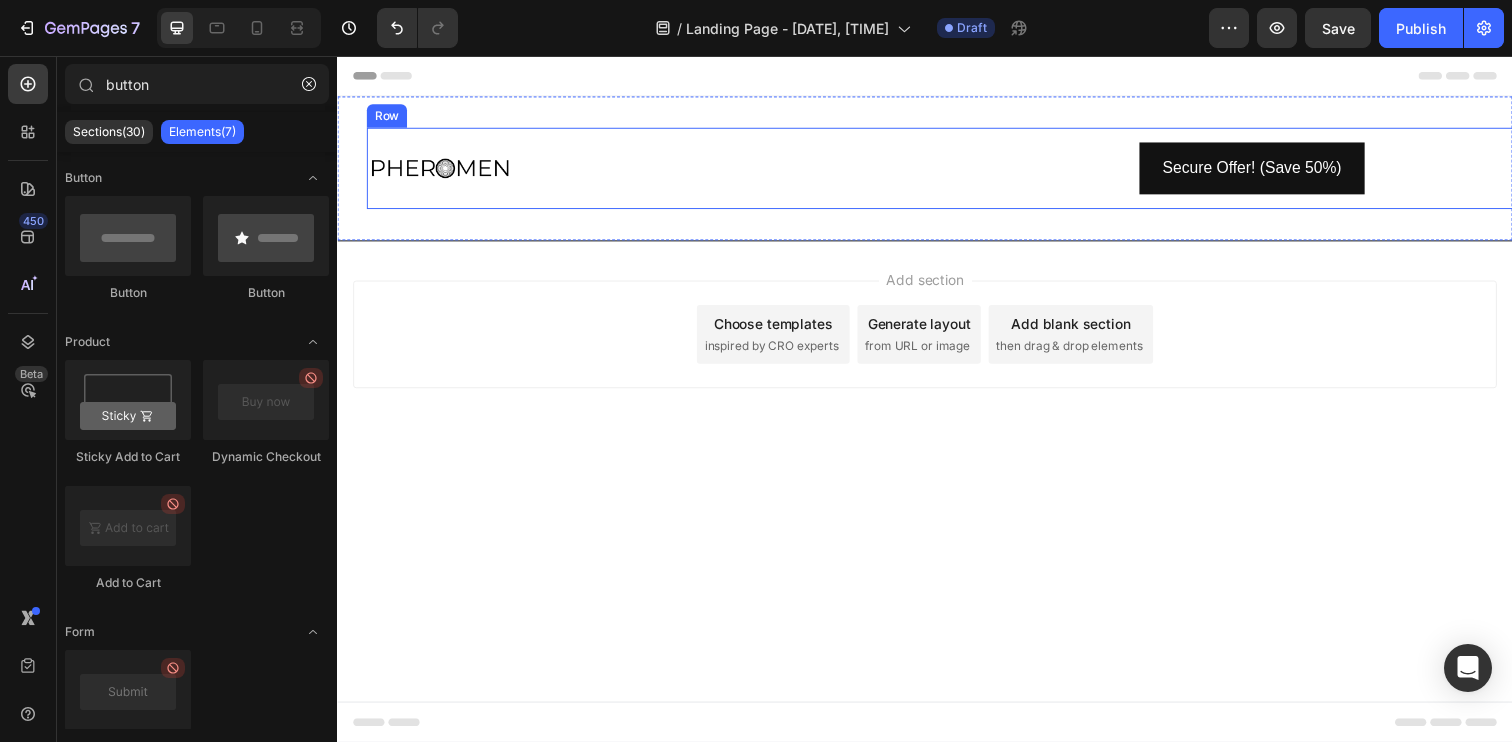 click at bounding box center (663, 170) 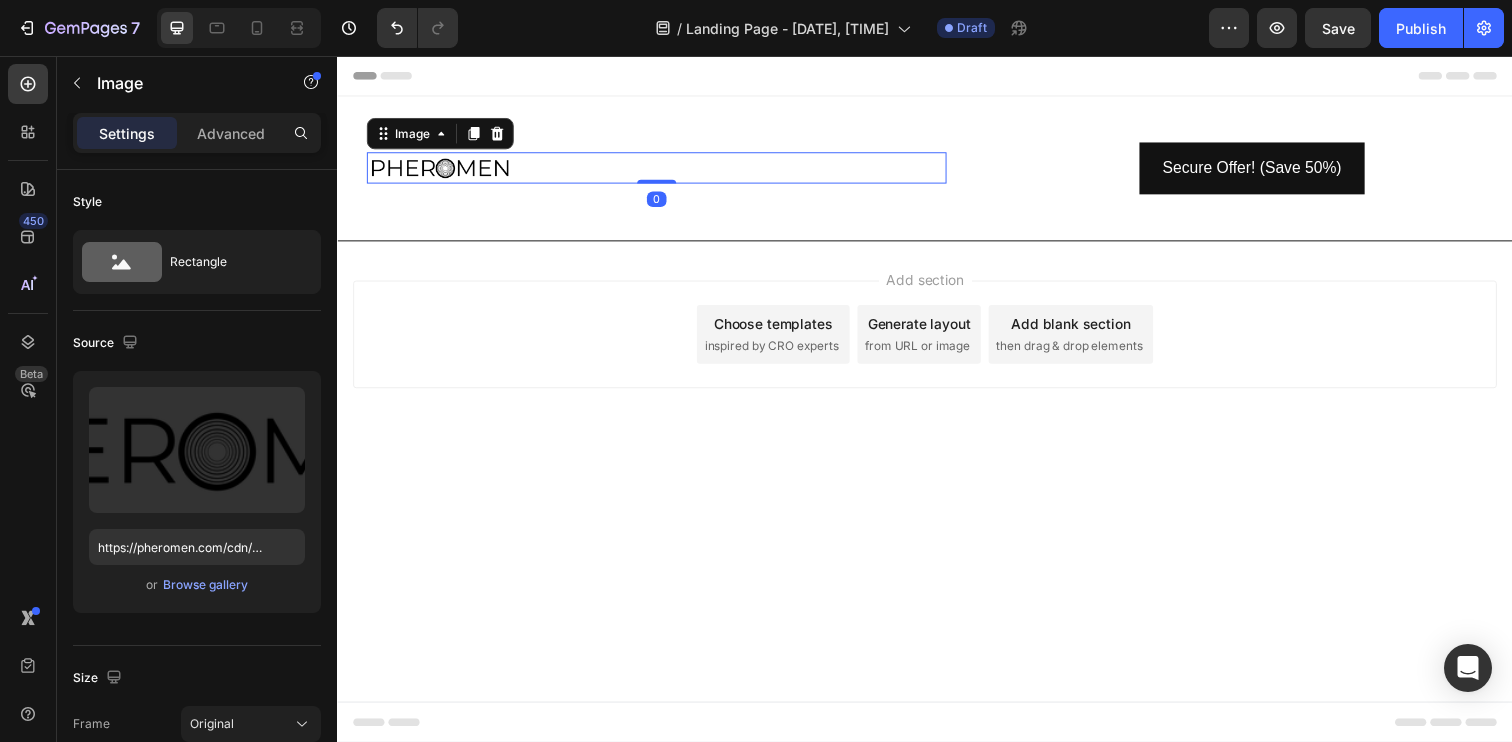 click on "Image   0 Secure Offer! (Save 50%) Button Row Section 1" at bounding box center [937, 171] 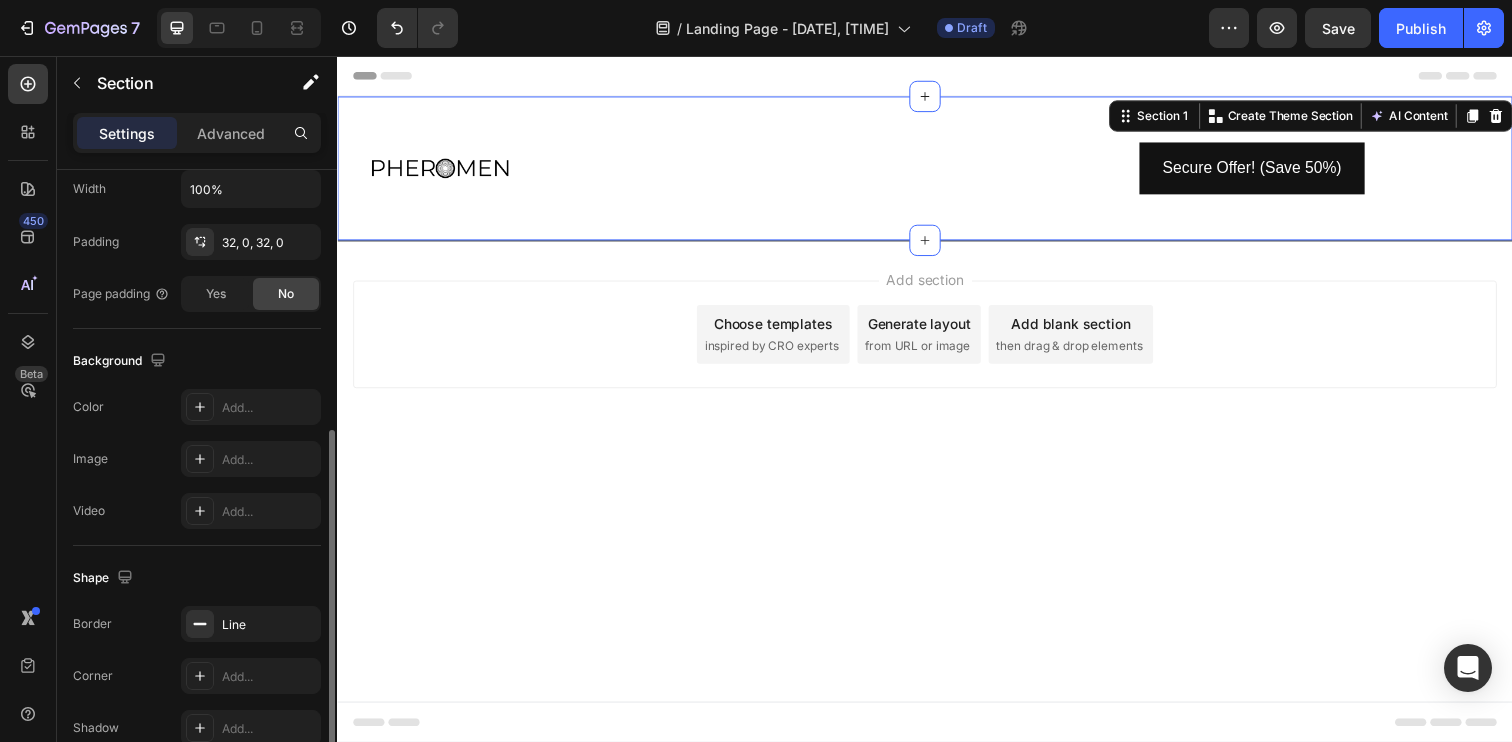 scroll, scrollTop: 560, scrollLeft: 0, axis: vertical 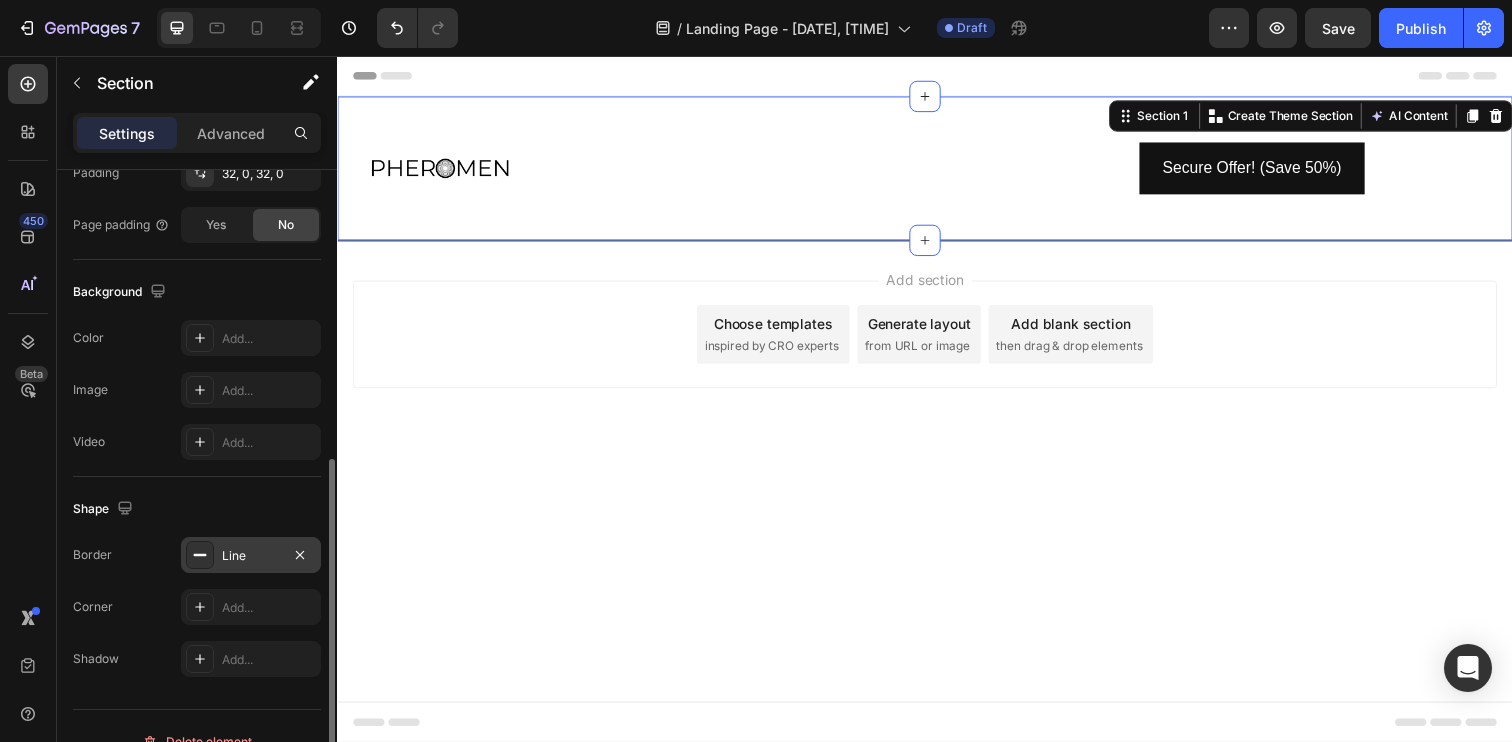 click at bounding box center (200, 555) 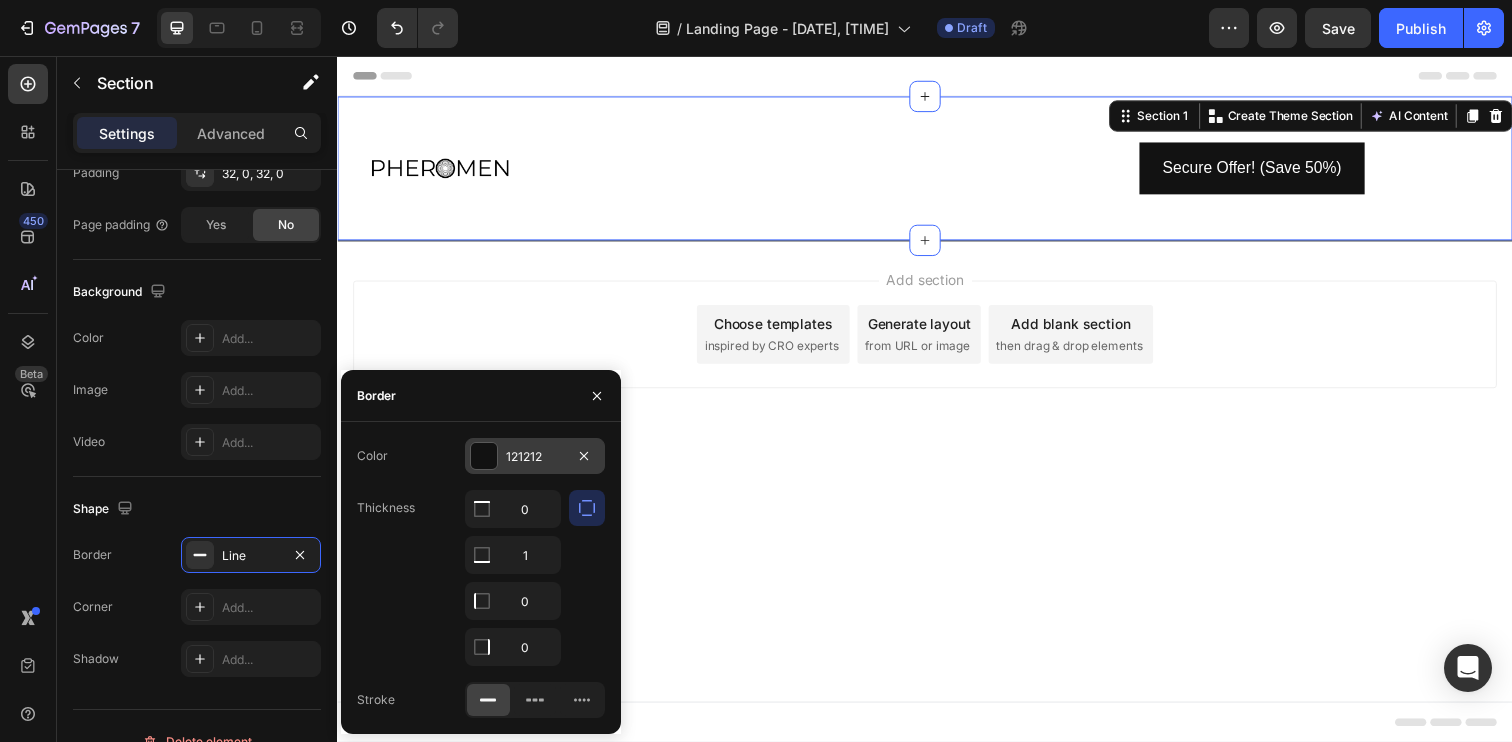 click at bounding box center [484, 456] 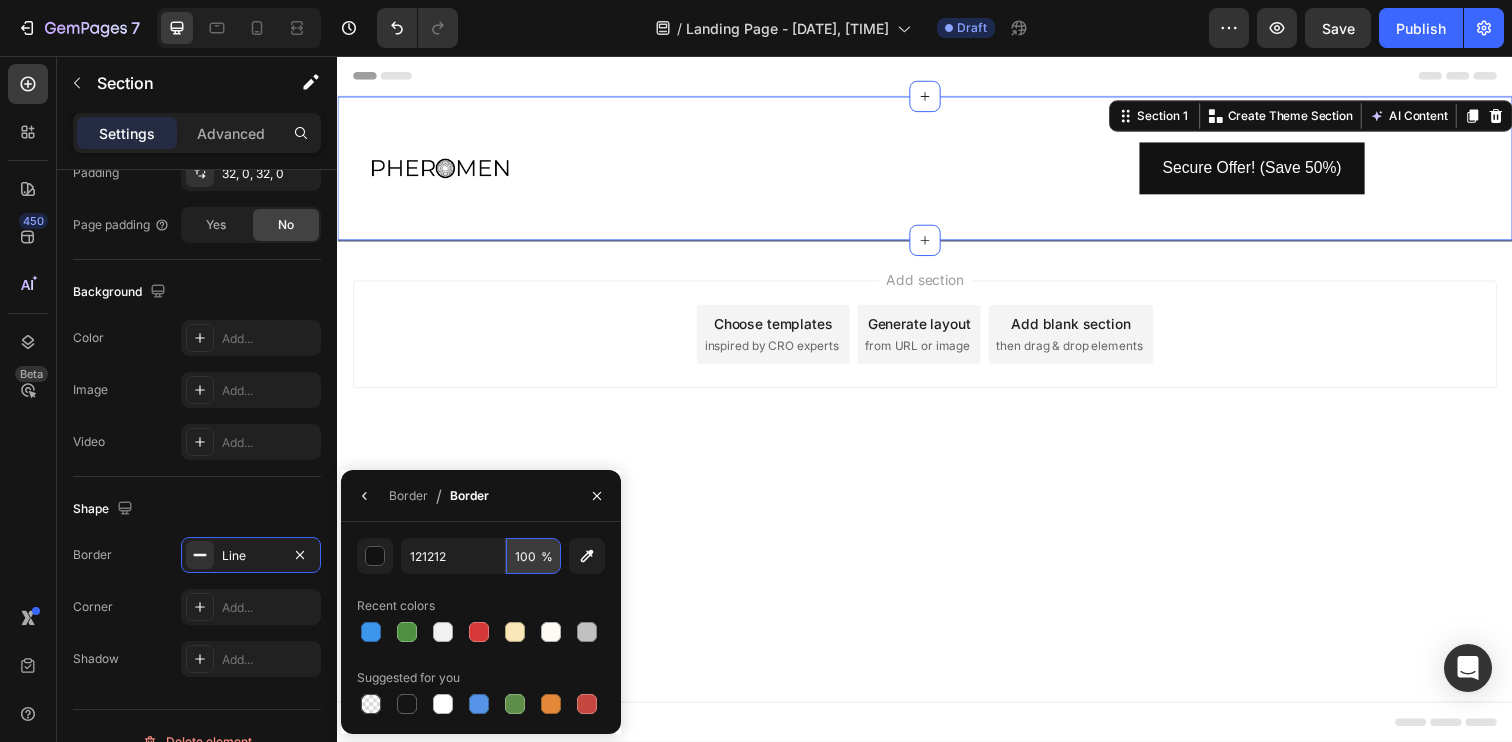 click on "100" at bounding box center [533, 556] 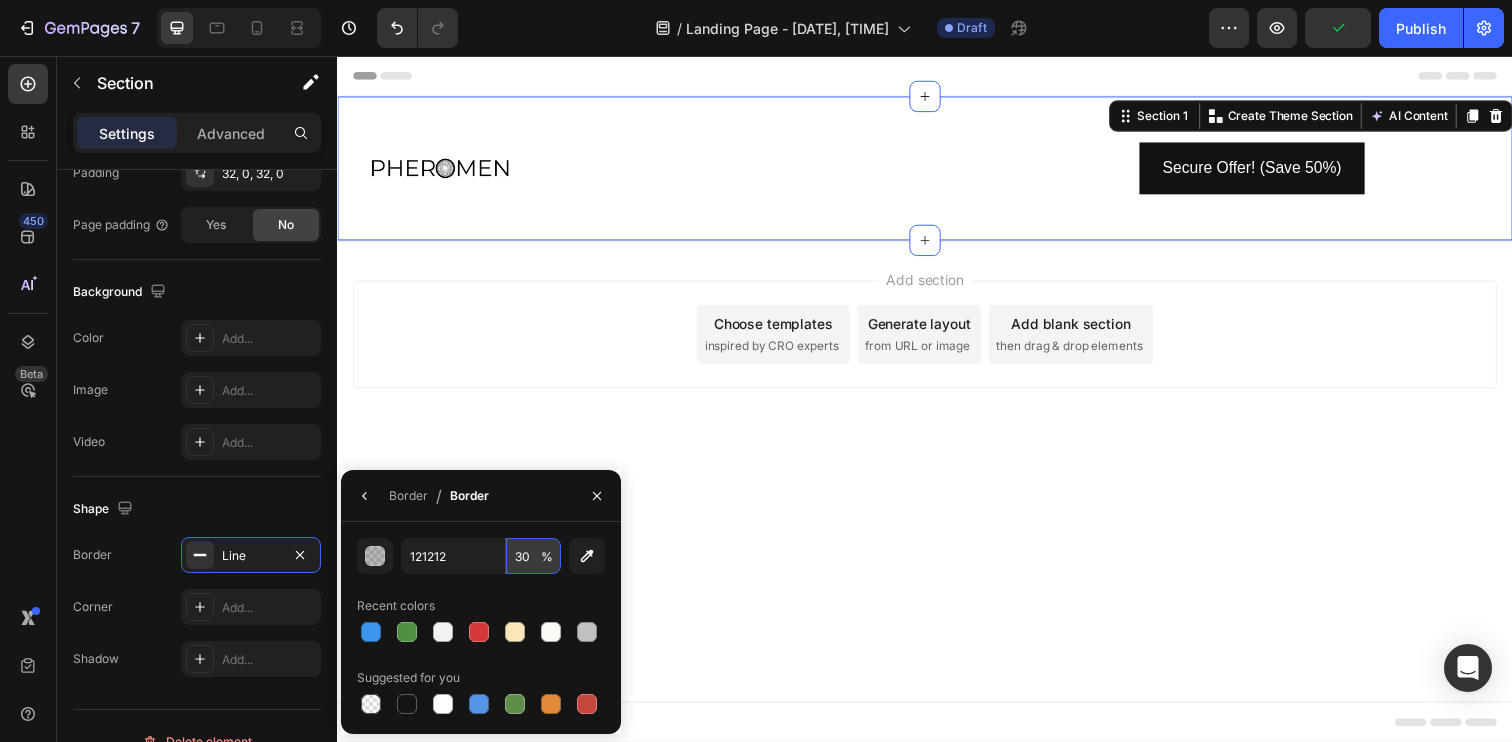 type on "30" 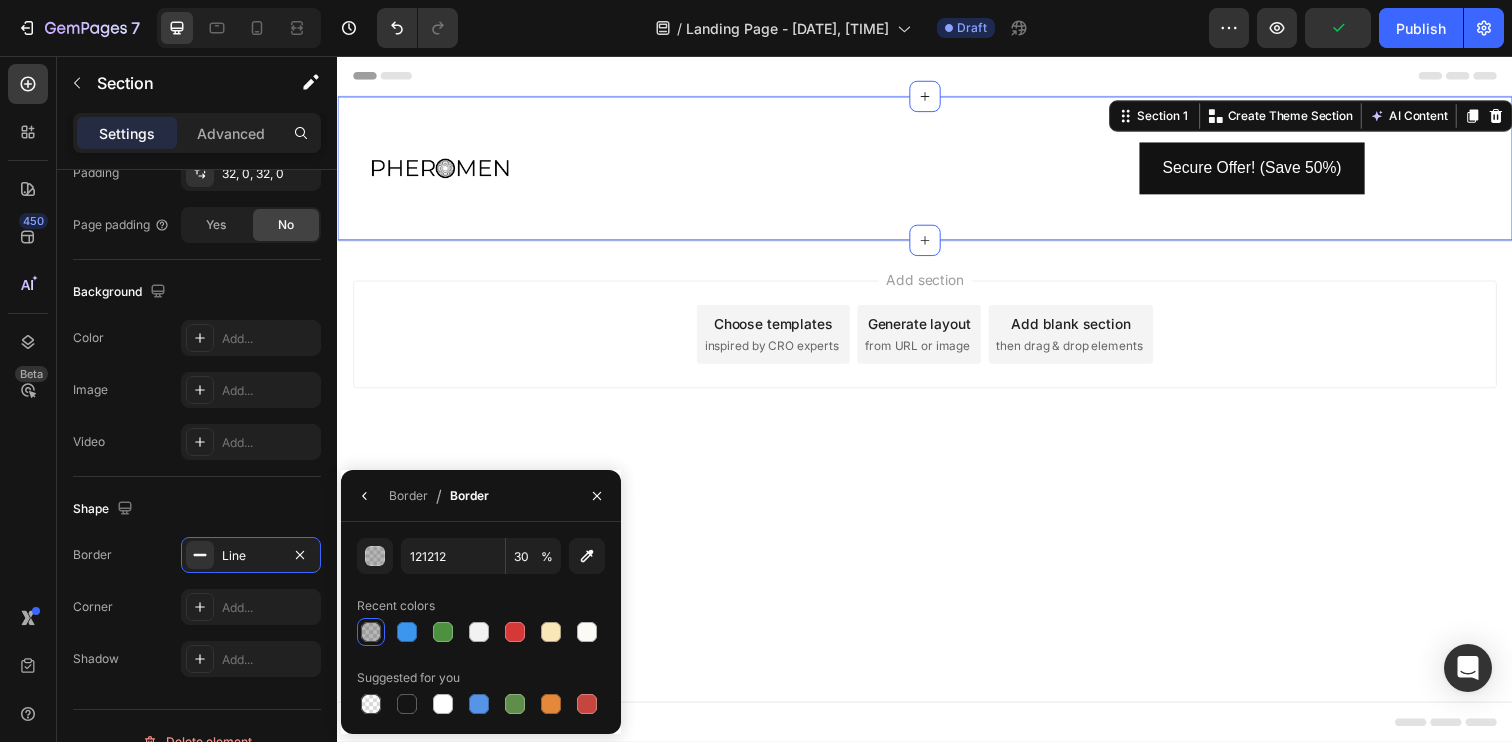 click on "Header Image Secure Offer! (Save 50%) Button Row Section 1   You can create reusable sections Create Theme Section AI Content Write with GemAI What would you like to describe here? Tone and Voice Persuasive Product PHEROMEN | The Scent That Makes Her Chase You Show more Generate Root Start with Sections from sidebar Add sections Add elements Start with Generating from URL or image Add section Choose templates inspired by CRO experts Generate layout from URL or image Add blank section then drag & drop elements Footer" at bounding box center (937, 406) 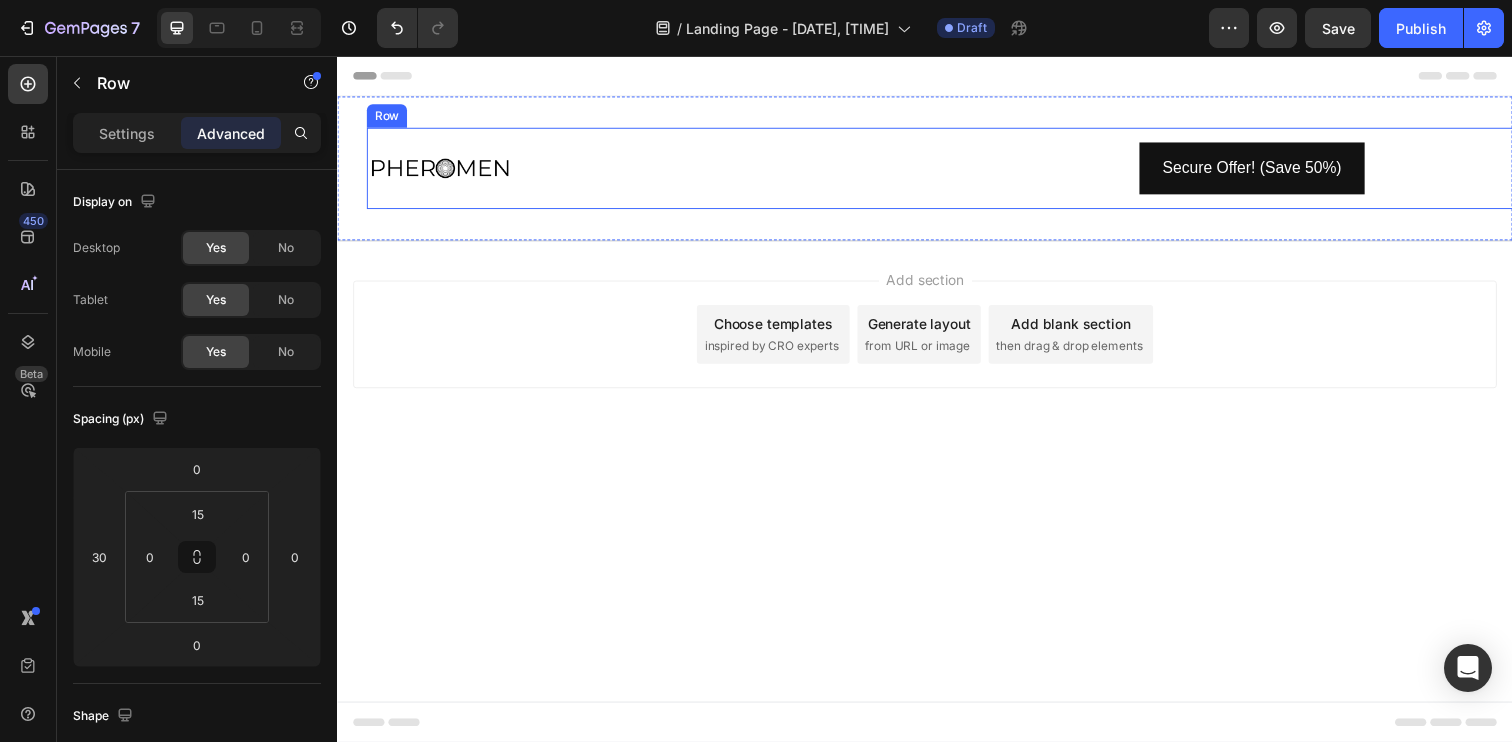 click on "Image Secure Offer! (Save 50%) Button Row" at bounding box center [967, 170] 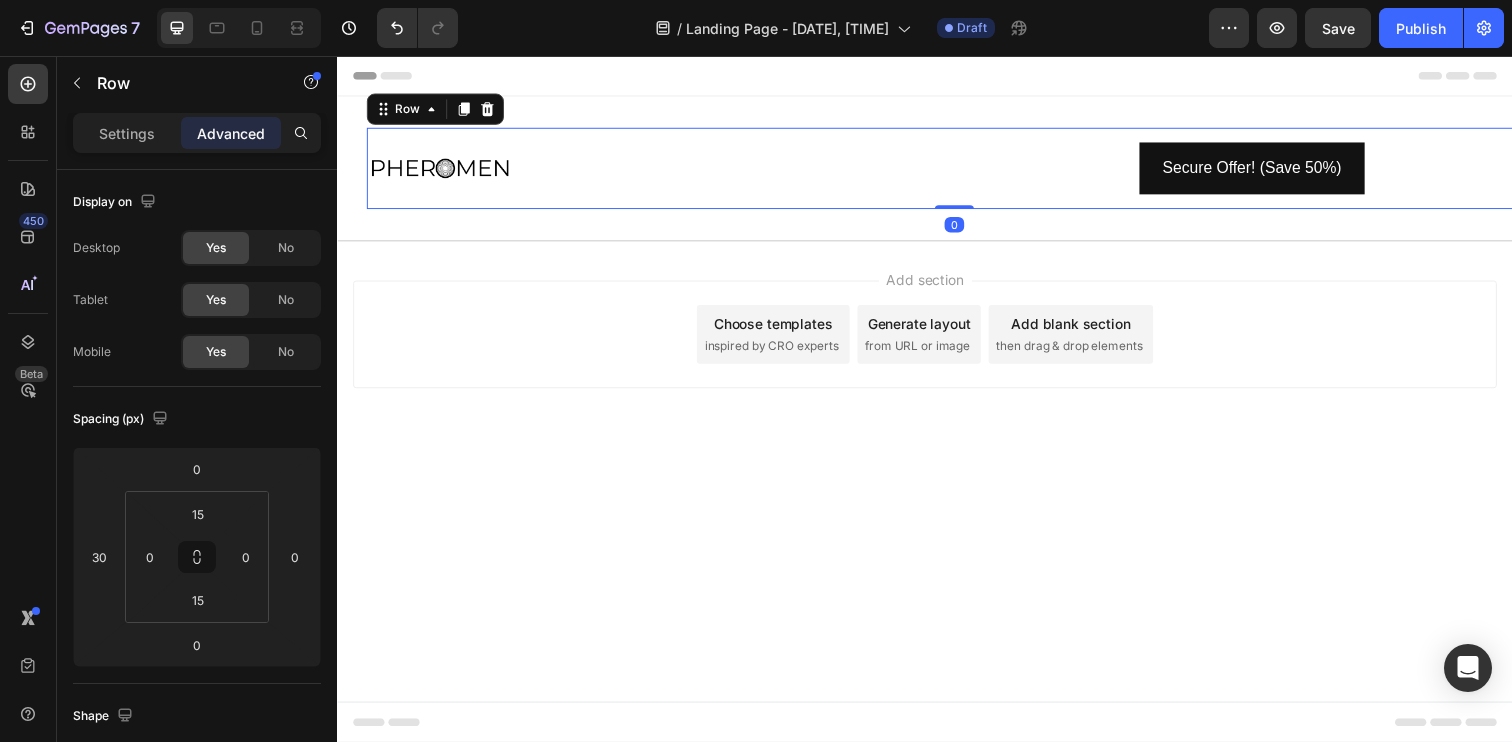 click on "Image Secure Offer! (Save 50%) Button Row   0 Section 1" at bounding box center (937, 171) 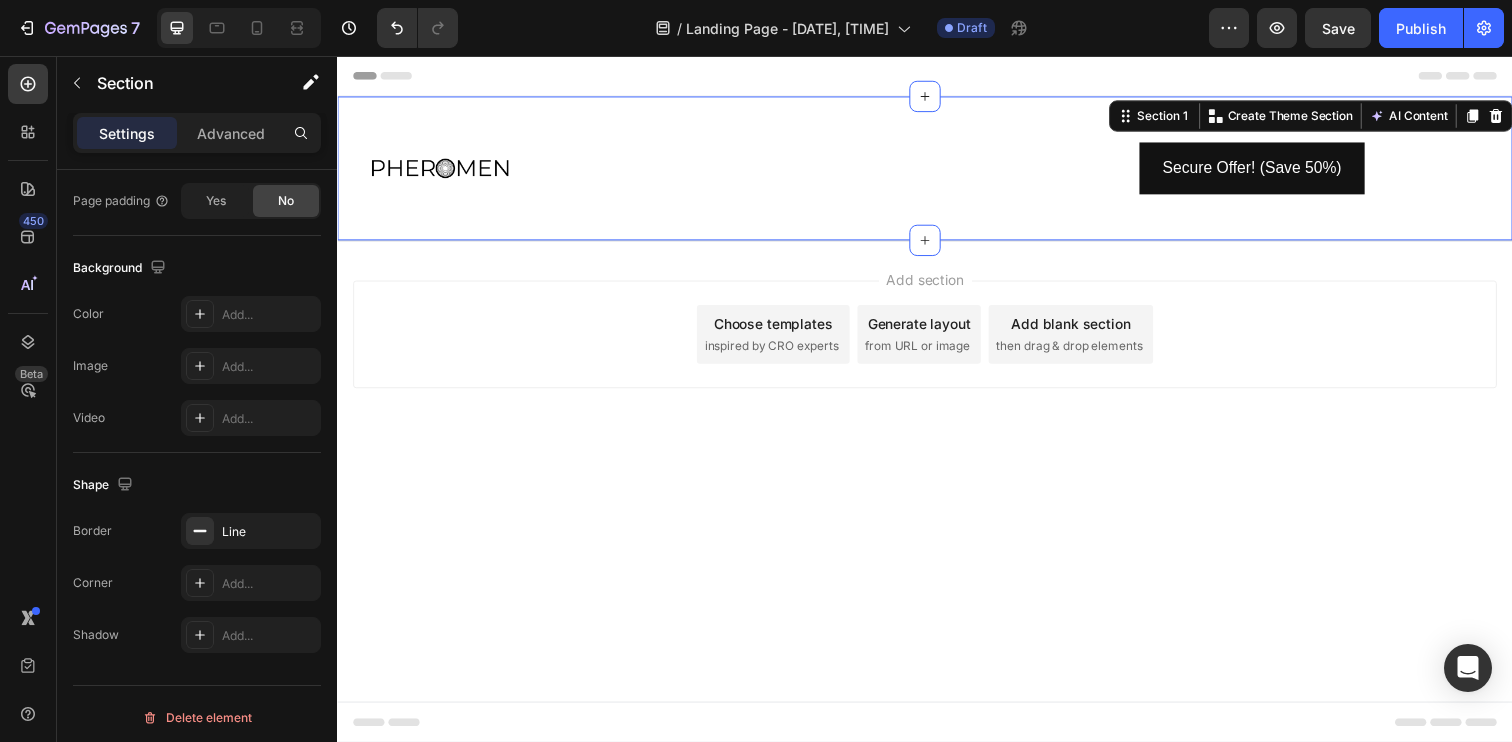 scroll, scrollTop: 591, scrollLeft: 0, axis: vertical 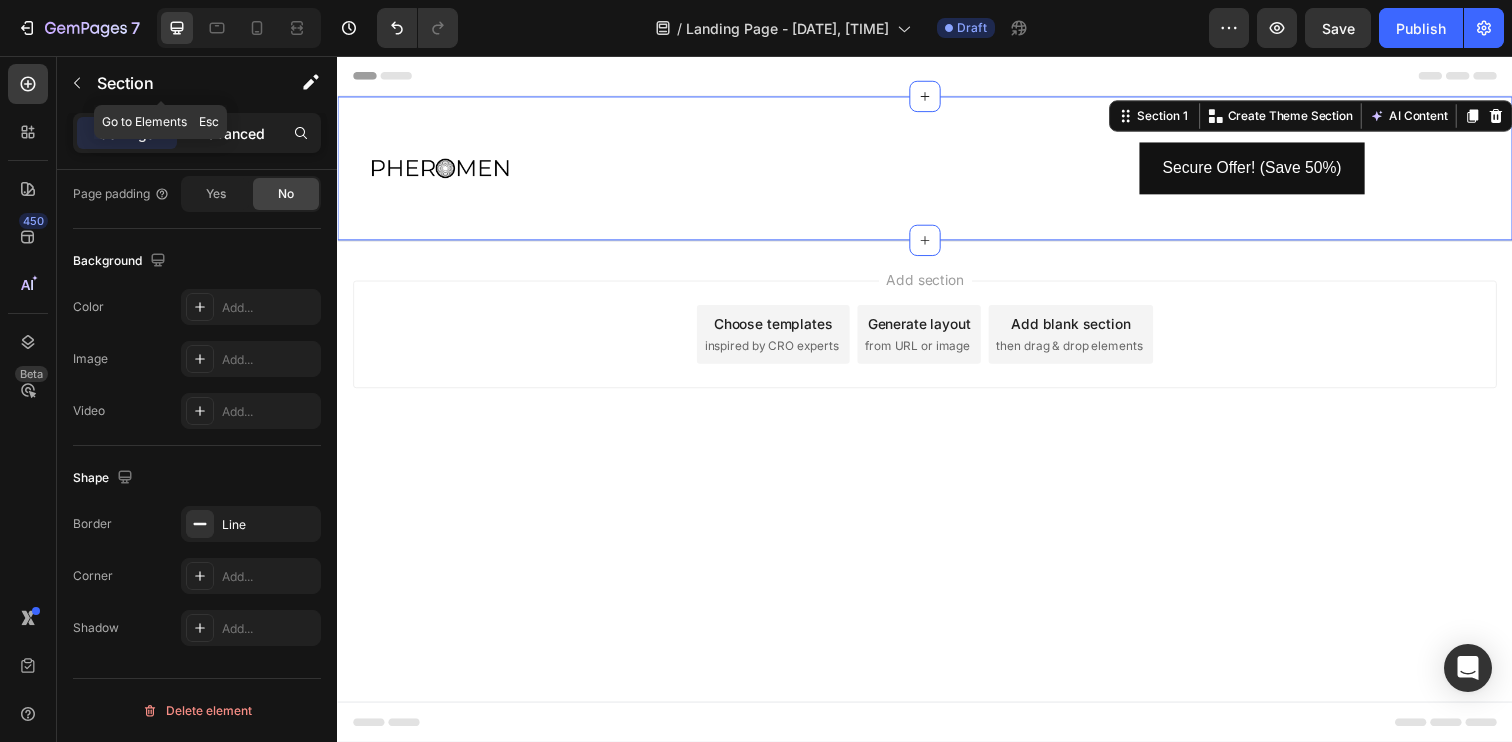 click on "Advanced" at bounding box center (231, 133) 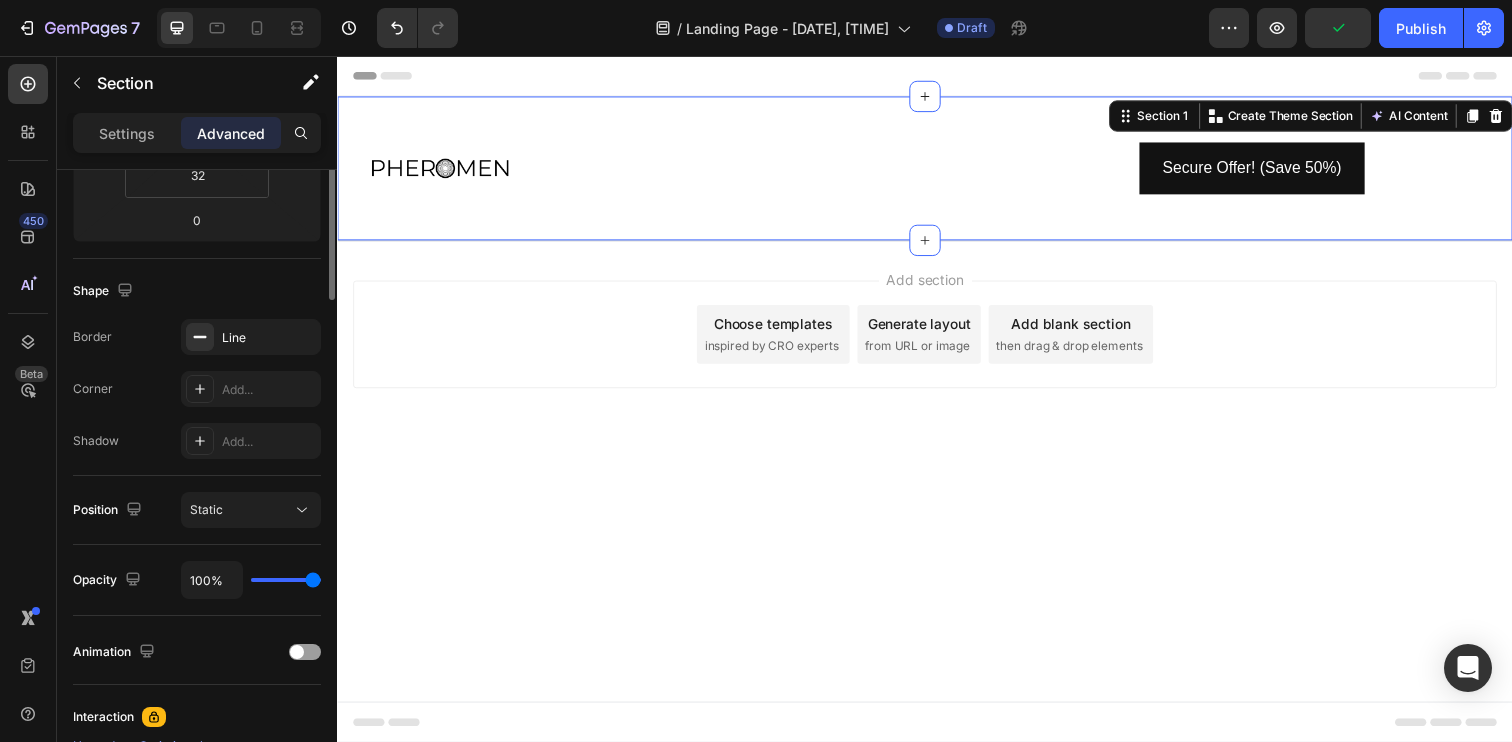 scroll, scrollTop: 0, scrollLeft: 0, axis: both 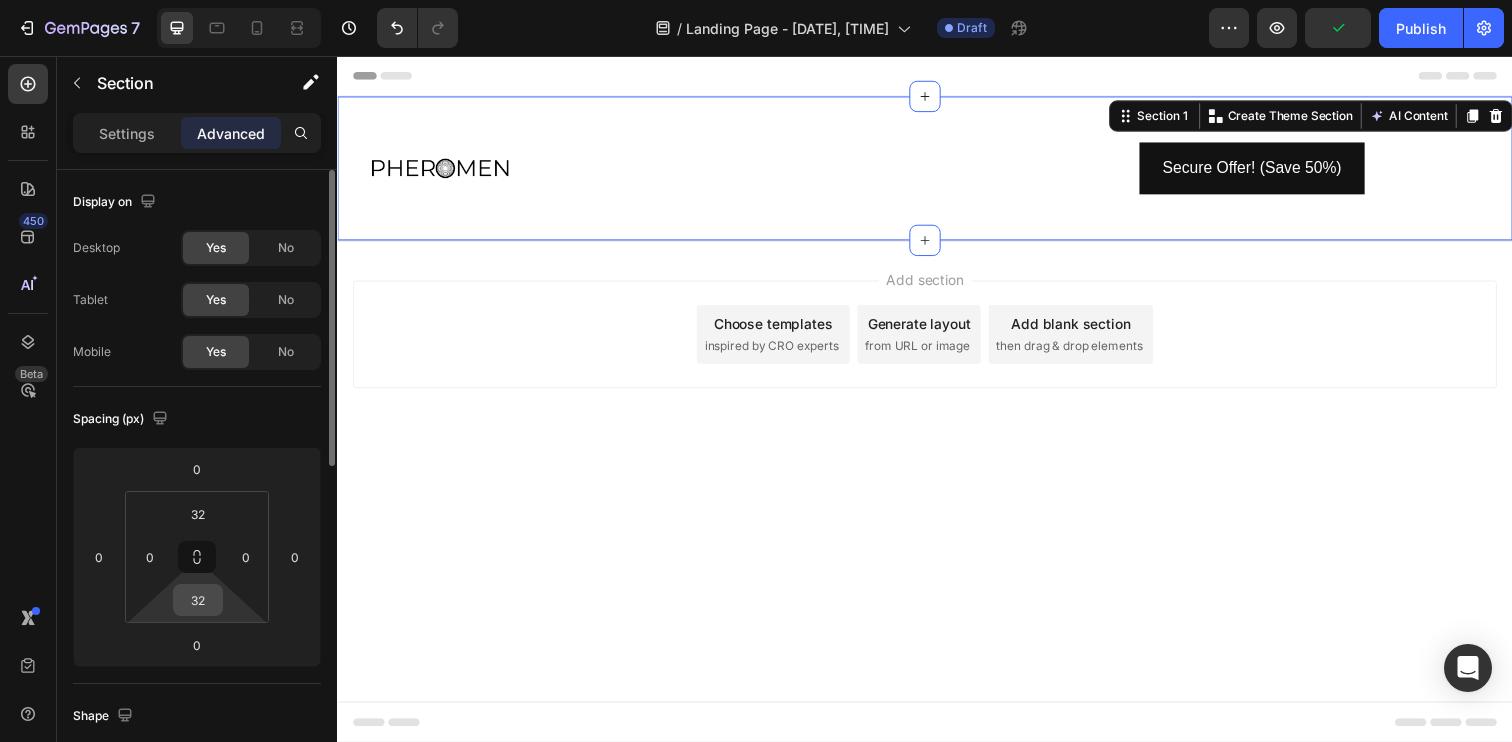 click on "32" at bounding box center (198, 600) 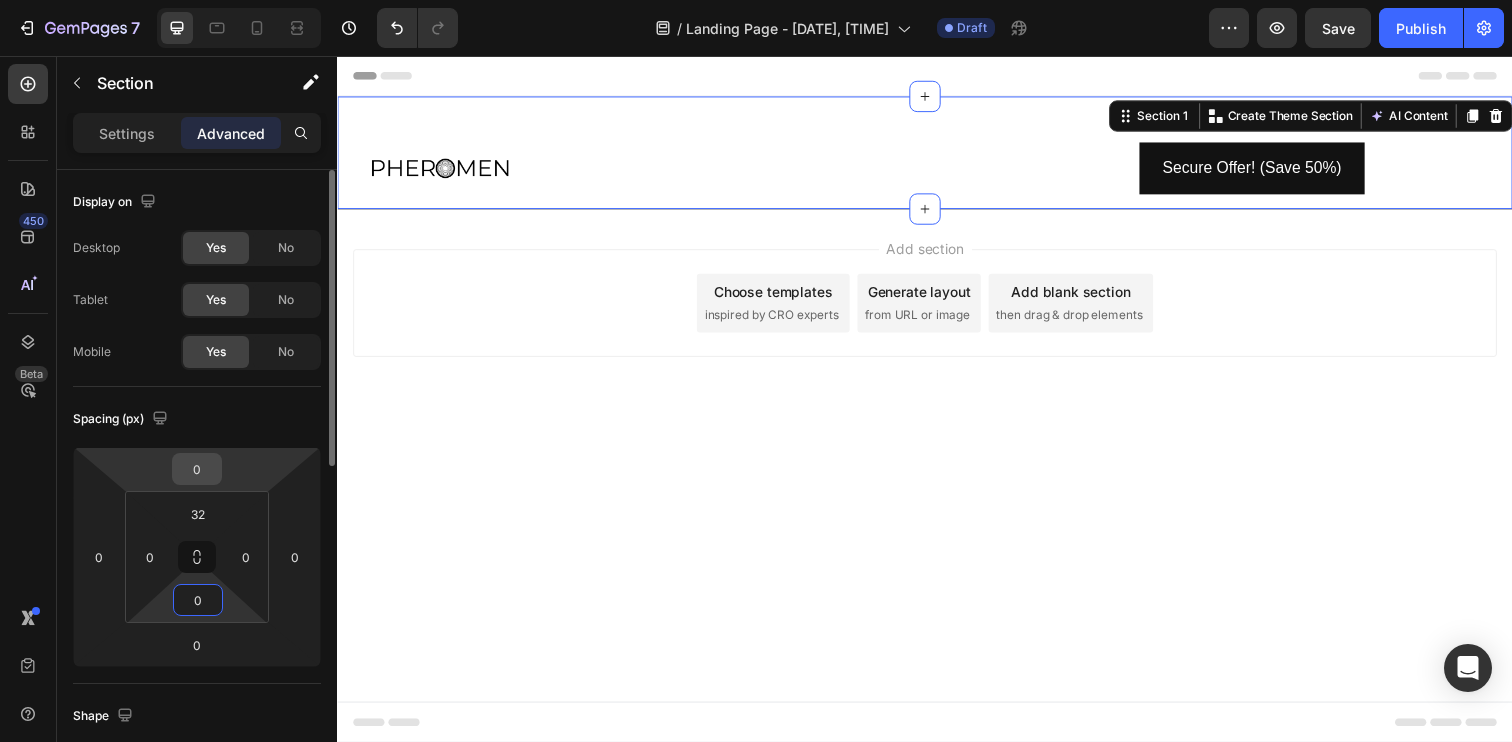 type on "0" 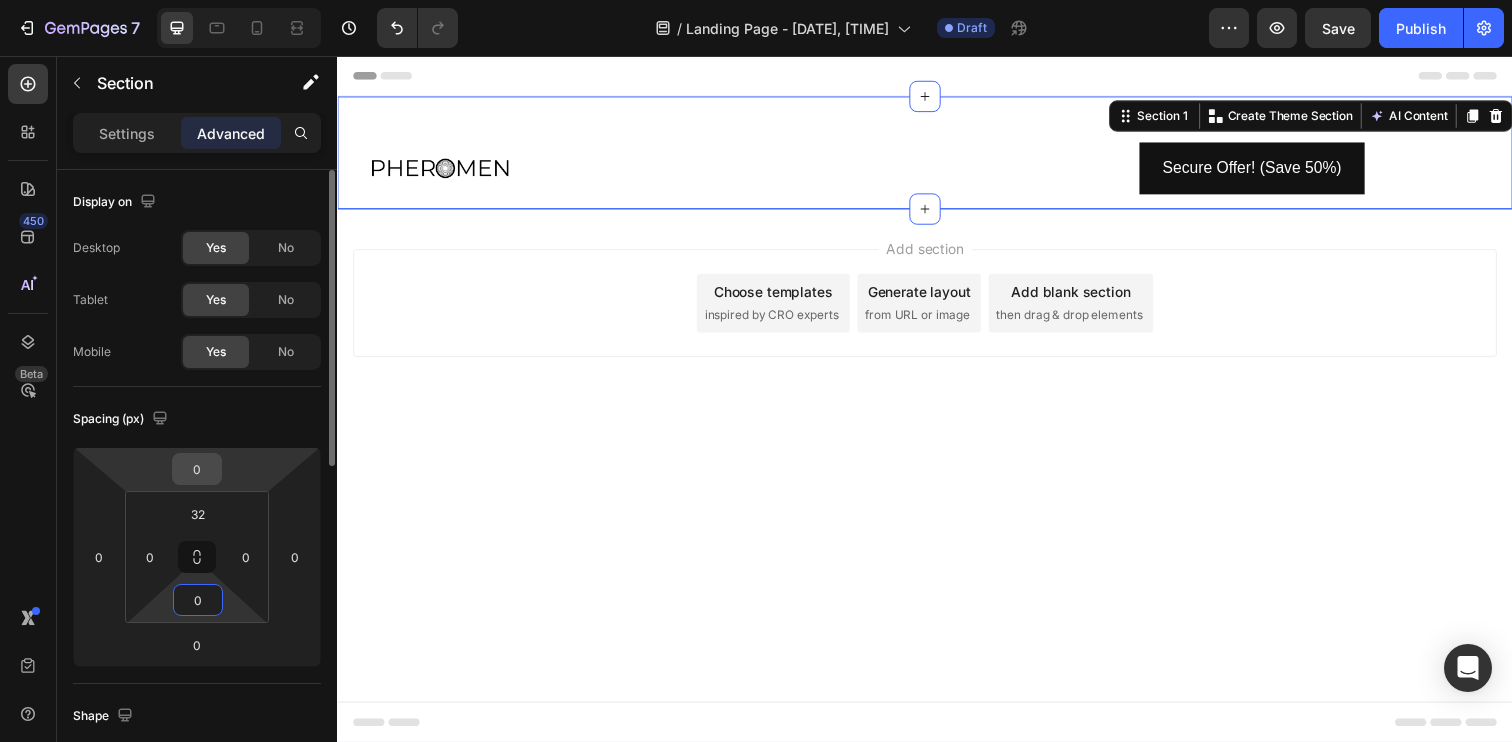 click on "0" at bounding box center [197, 469] 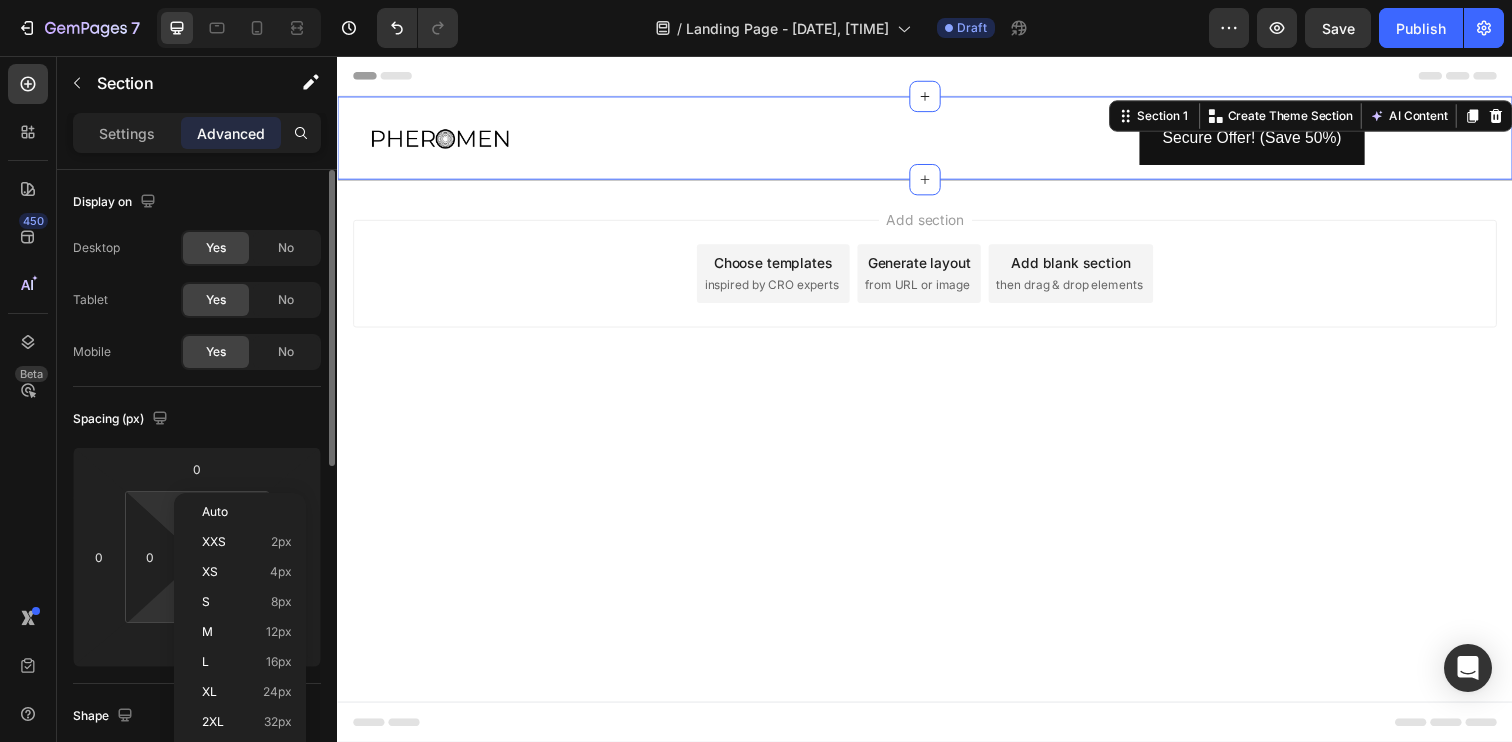 click on "7  Version history  /  Landing Page - Aug 2, 19:52:30 Draft Preview  Save   Publish  450 Beta button Sections(30) Elements(7) Button
Button
Button Product
Sticky Add to Cart
Dynamic Checkout
Add to Cart Form
Submit Button Advanced
Sticky Back to top Section Settings Advanced Display on Desktop Yes No Tablet Yes No Mobile Yes No Spacing (px) 0 0 0 0 2 0 0 0 Shape Border Line Corner Add... Shadow Add... Position Static Opacity 100% Animation Interaction Upgrade to Optimize plan  to unlock Interaction & other premium features. CSS class Delete element 333333 100 % 333333 100 % Save Preview View live page View history Rename page All S" at bounding box center (756, 0) 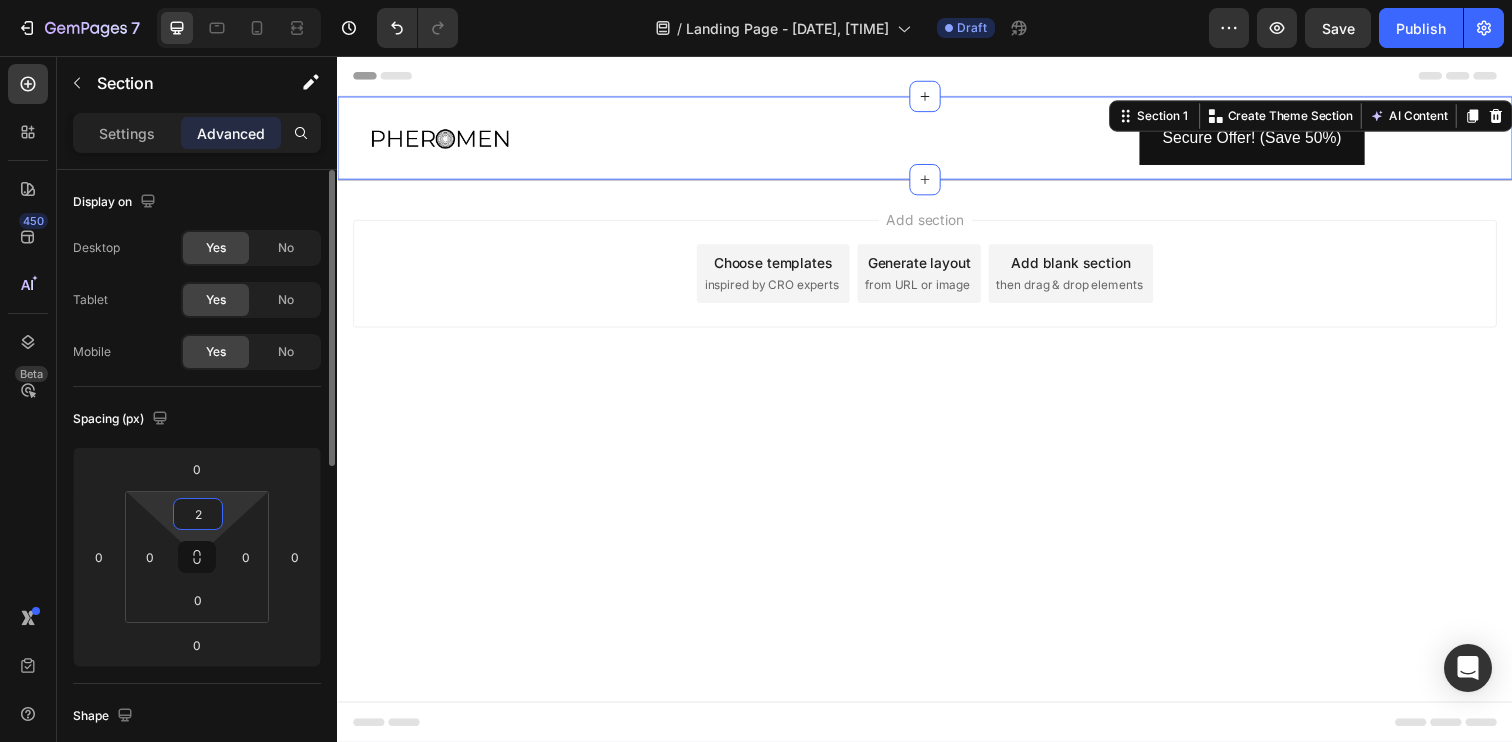 type on "0" 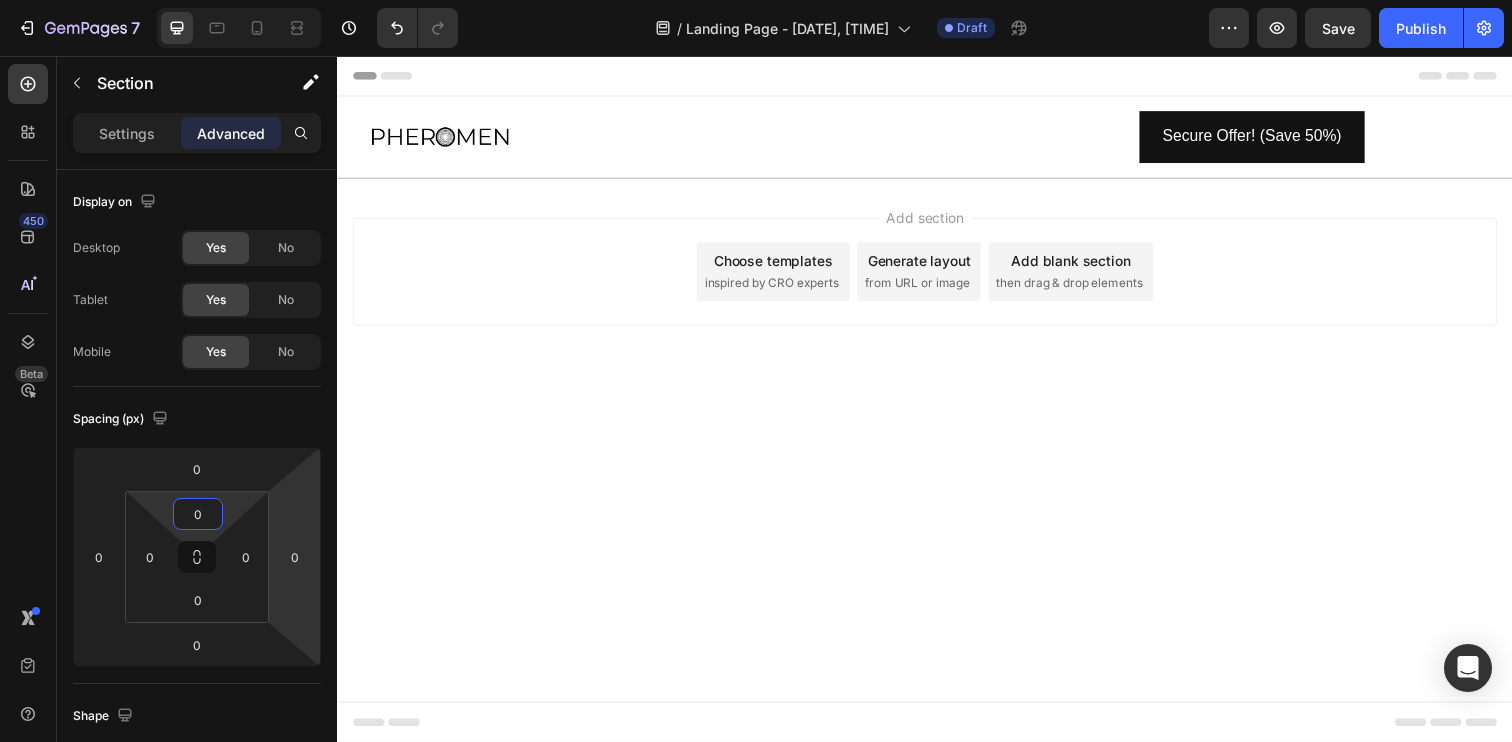 click on "Header Image Secure Offer! (Save 50%) Button Row Section 1 Root Start with Sections from sidebar Add sections Add elements Start with Generating from URL or image Add section Choose templates inspired by CRO experts Generate layout from URL or image Add blank section then drag & drop elements Footer" at bounding box center [937, 406] 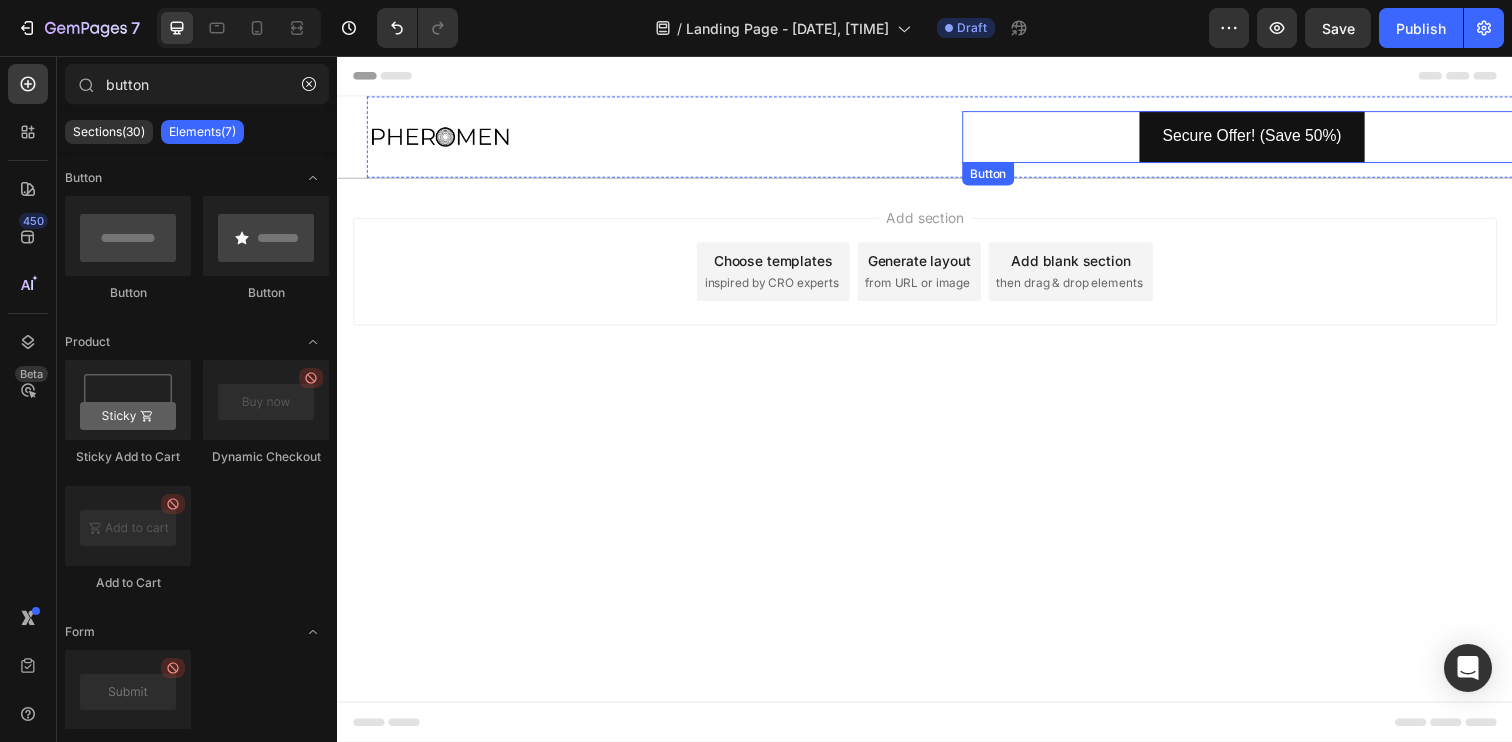click on "Secure Offer! (Save 50%) Button" at bounding box center [1271, 138] 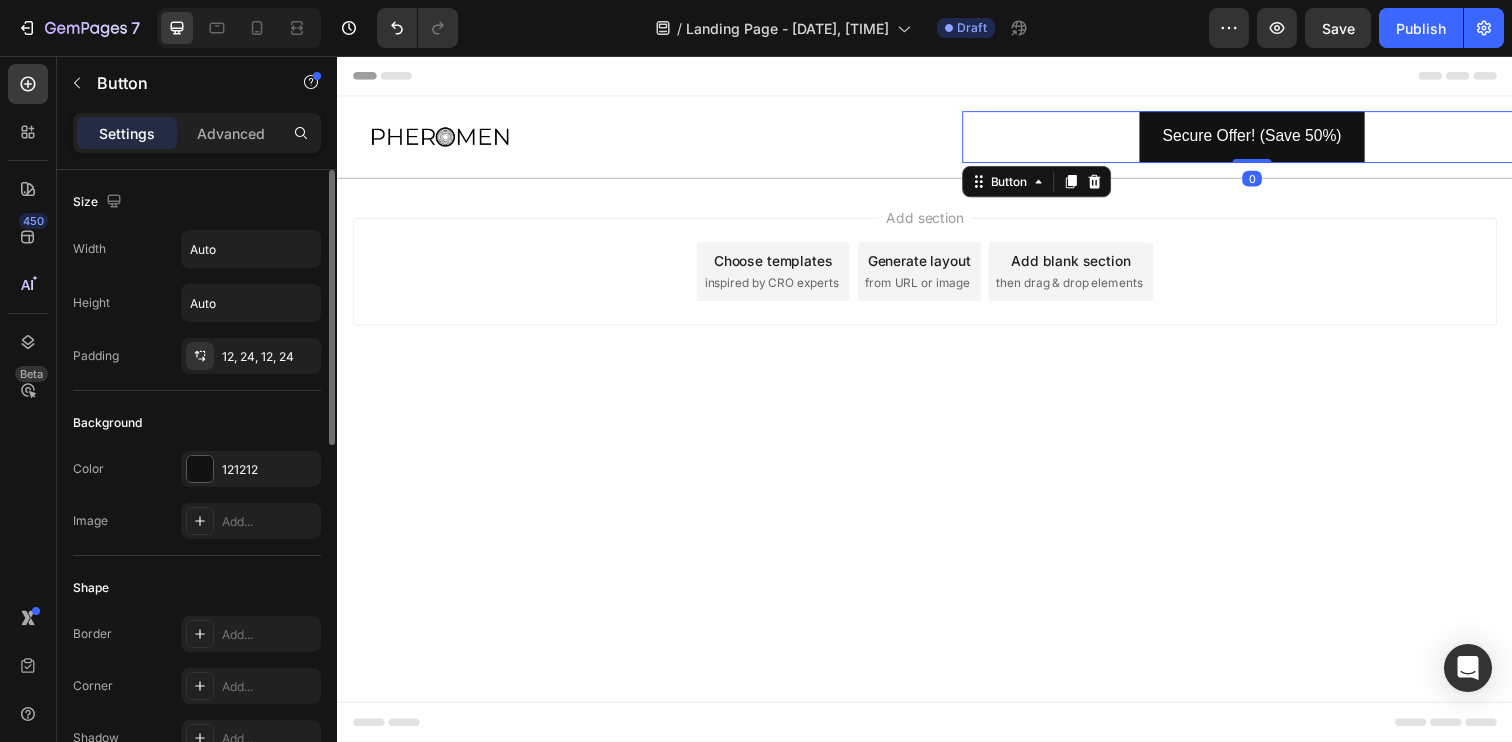scroll, scrollTop: 805, scrollLeft: 0, axis: vertical 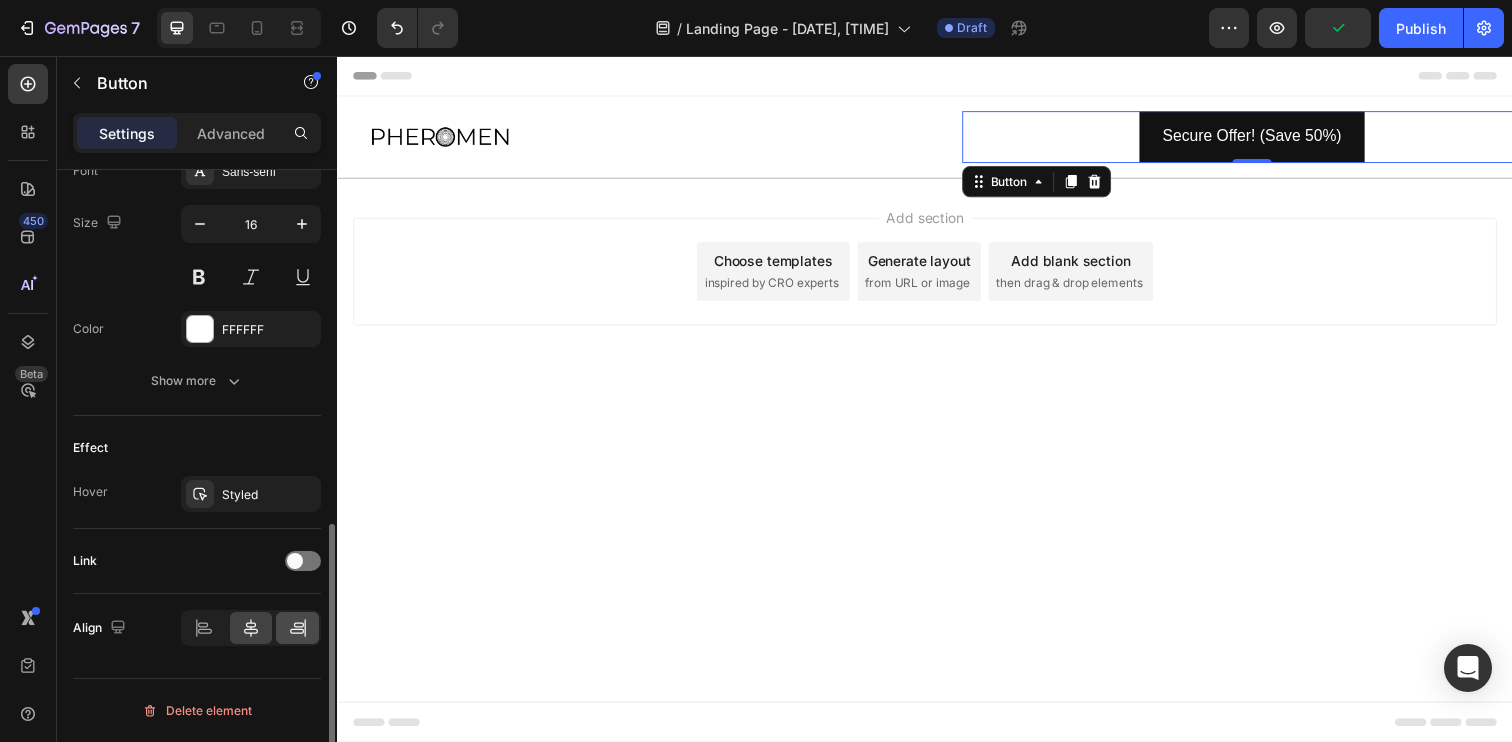 click 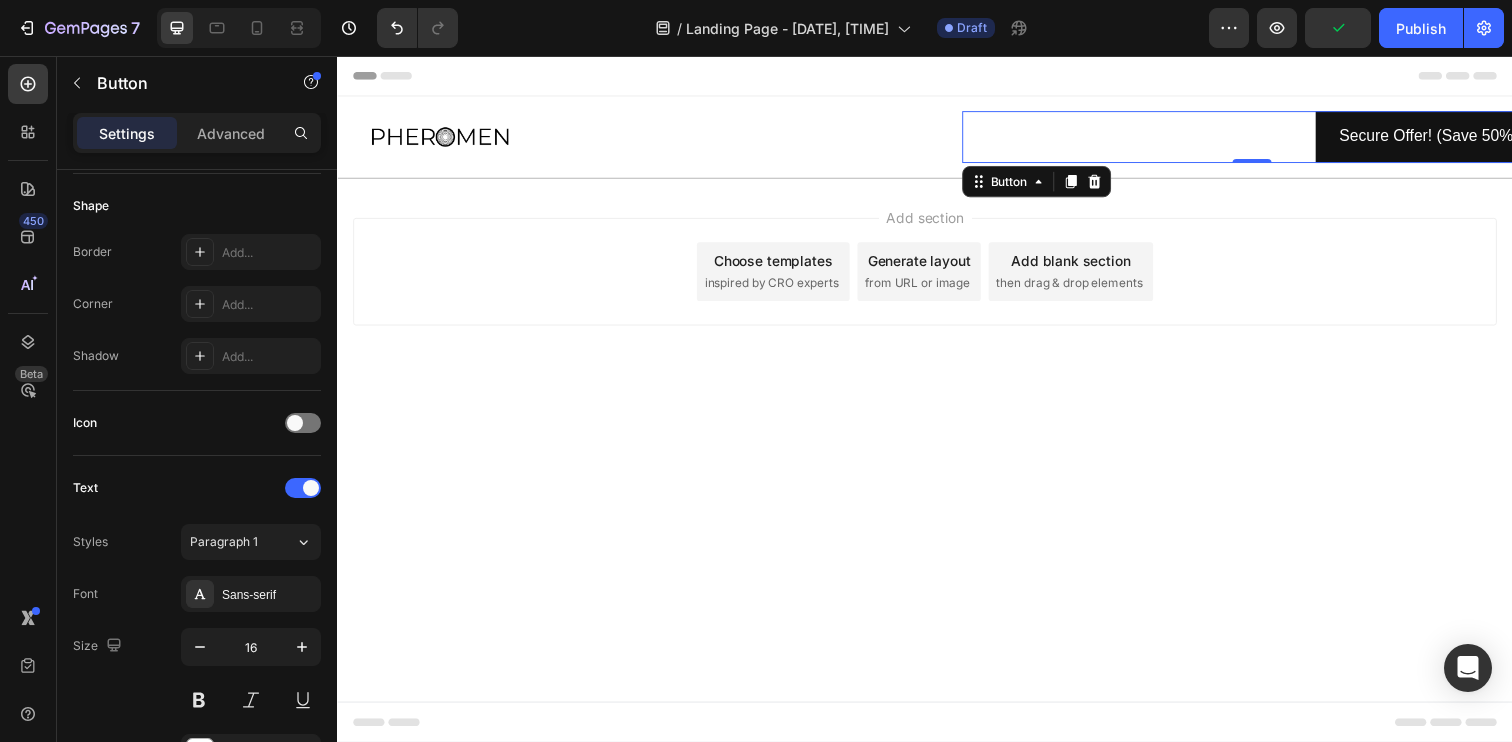 scroll, scrollTop: 0, scrollLeft: 0, axis: both 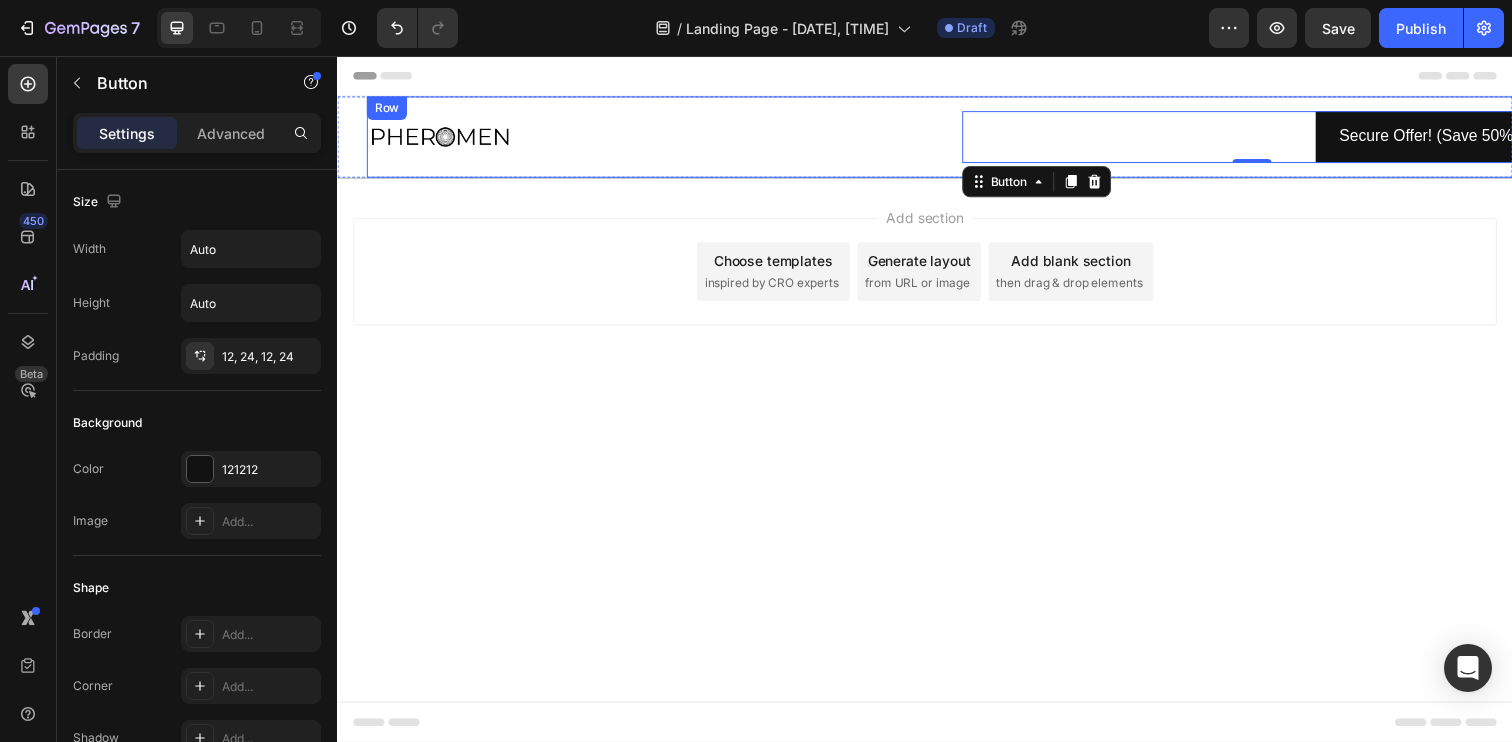 click at bounding box center (663, 138) 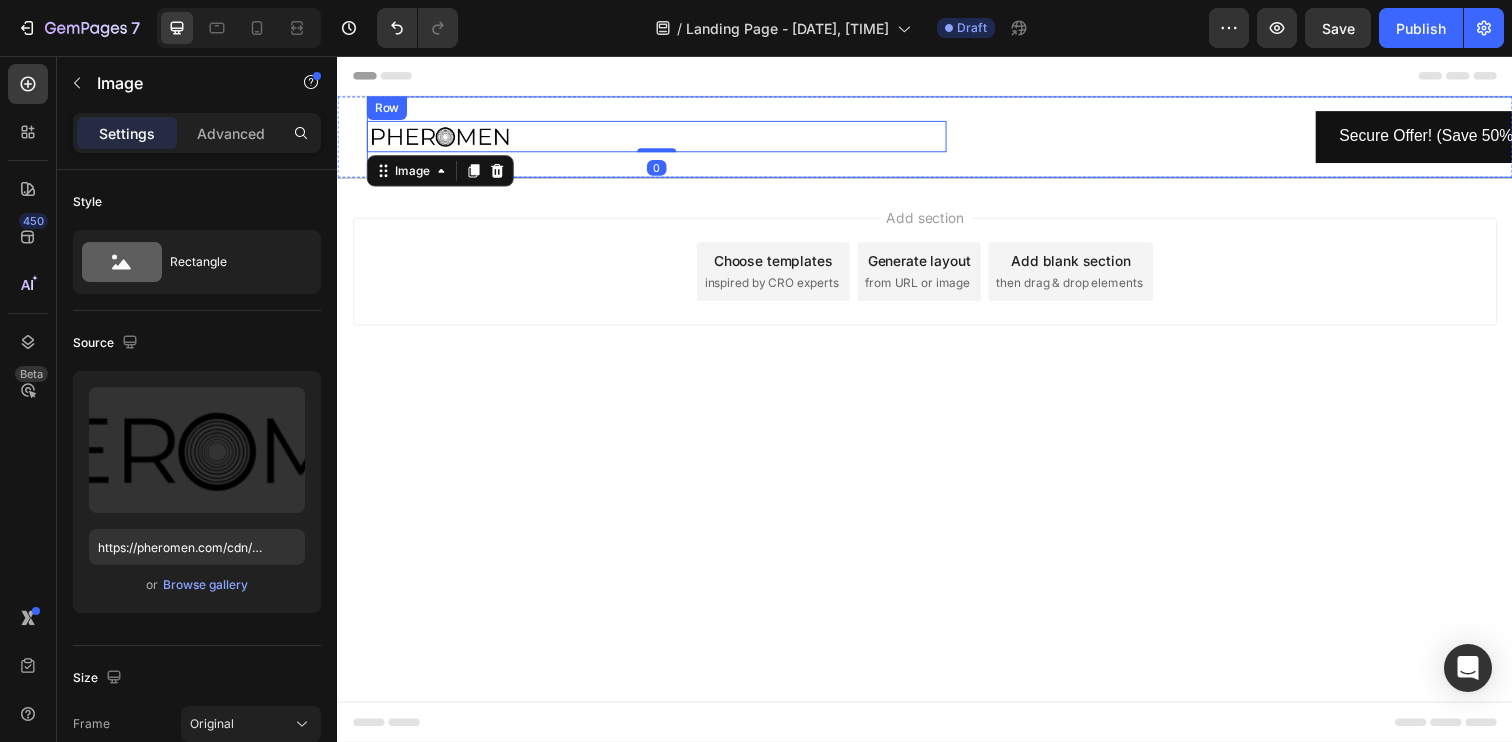 click on "Image   0" at bounding box center (663, 138) 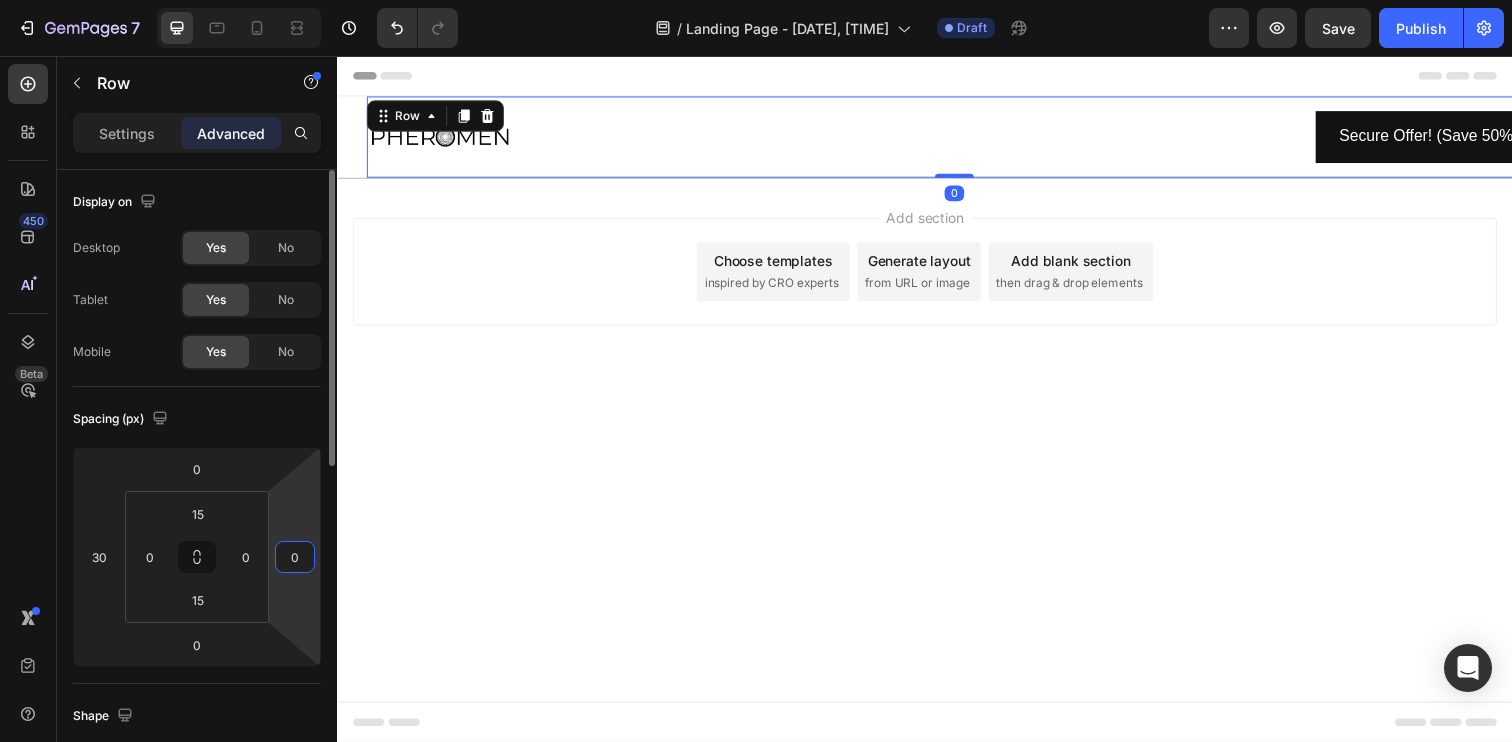 click on "0" at bounding box center (295, 557) 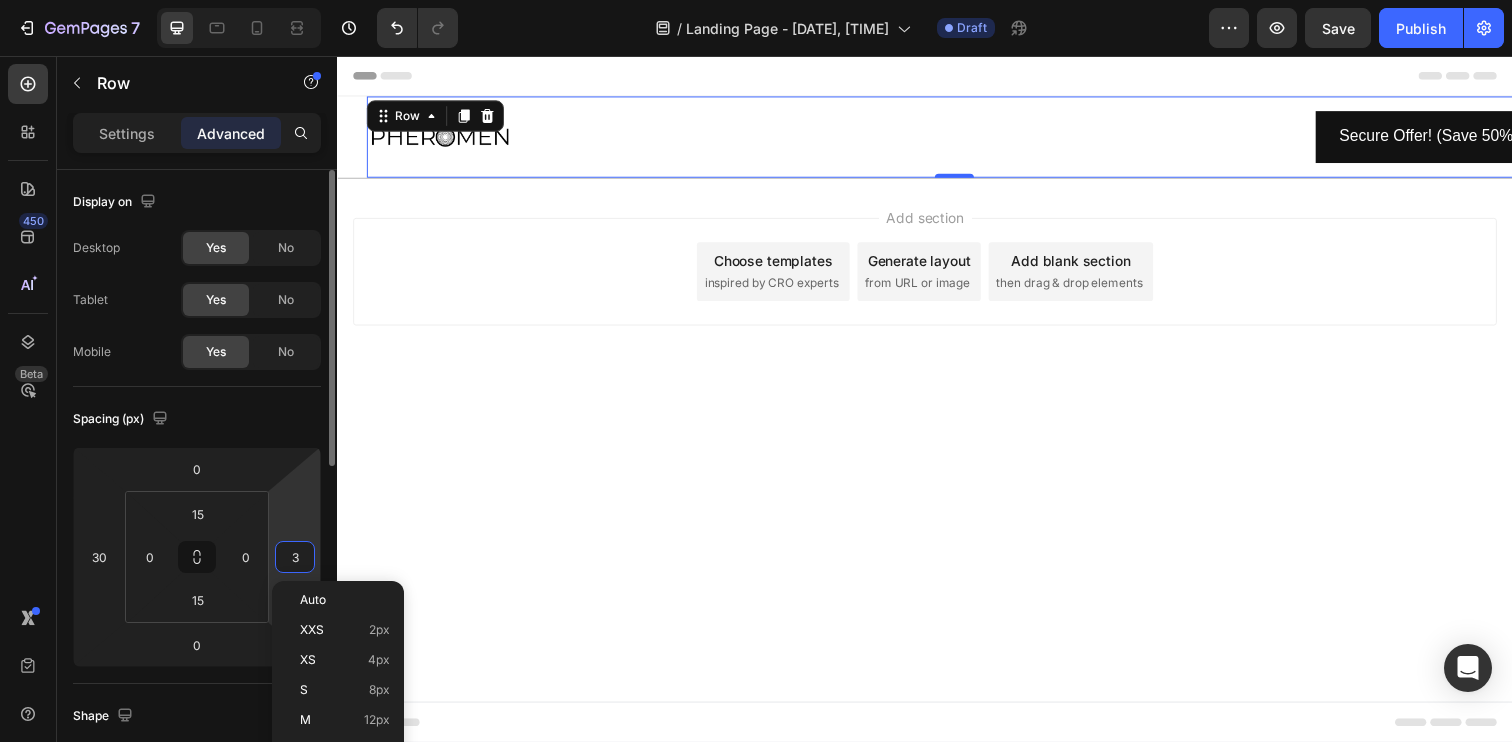 type on "30" 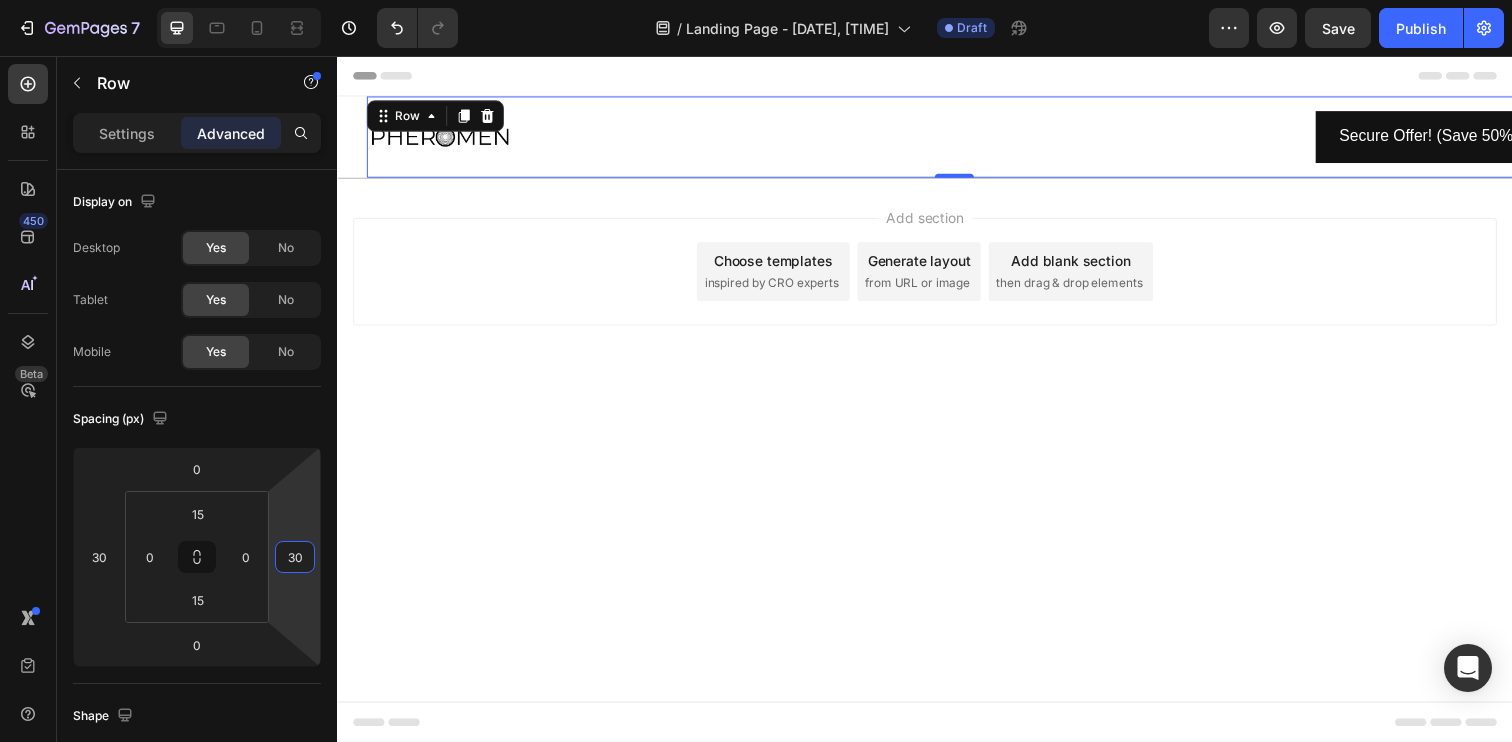 click on "Header Image Secure Offer! (Save 50%) Button Row   0 Section 1 Root Start with Sections from sidebar Add sections Add elements Start with Generating from URL or image Add section Choose templates inspired by CRO experts Generate layout from URL or image Add blank section then drag & drop elements Footer" at bounding box center (937, 406) 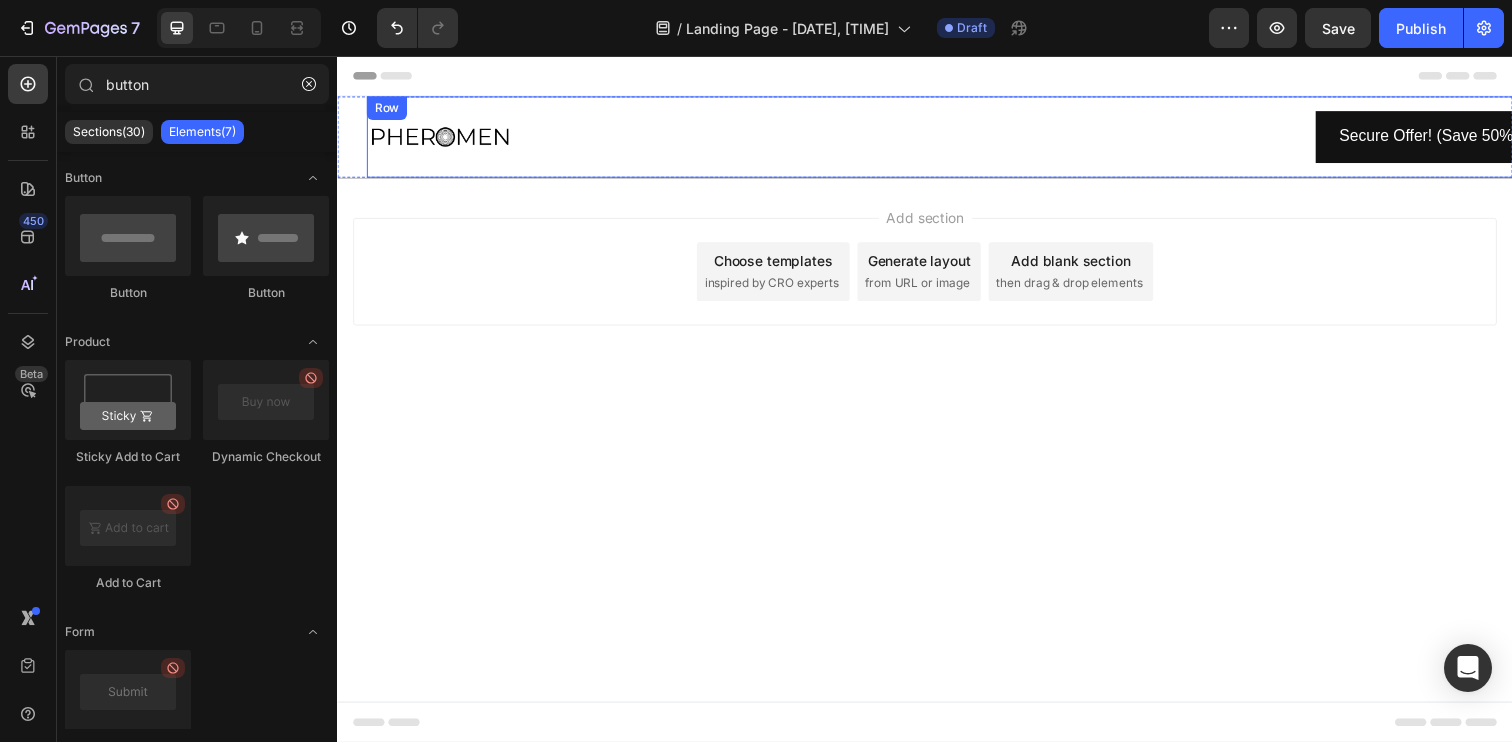 click on "Image Secure Offer! (Save 50%) Button Row" at bounding box center (967, 138) 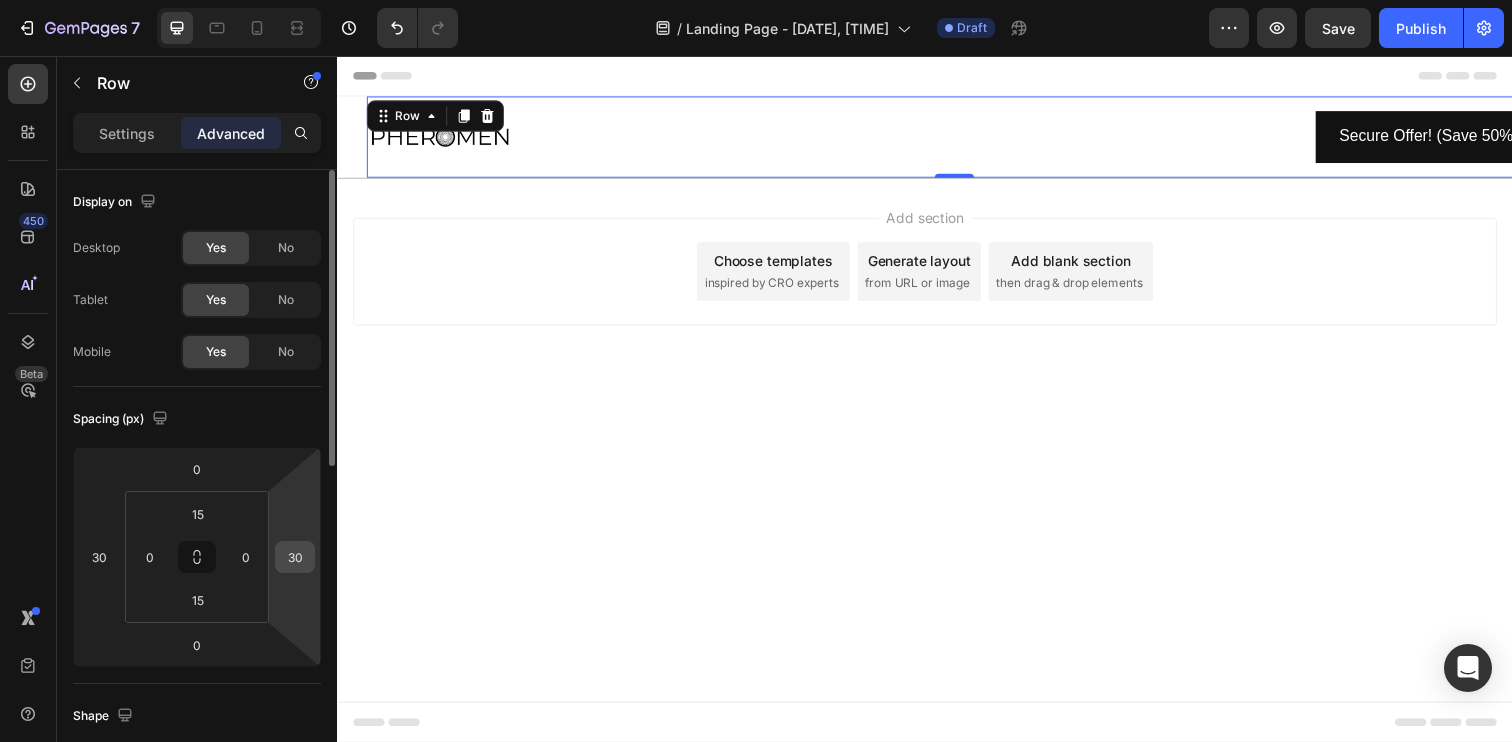 click on "30" at bounding box center [295, 557] 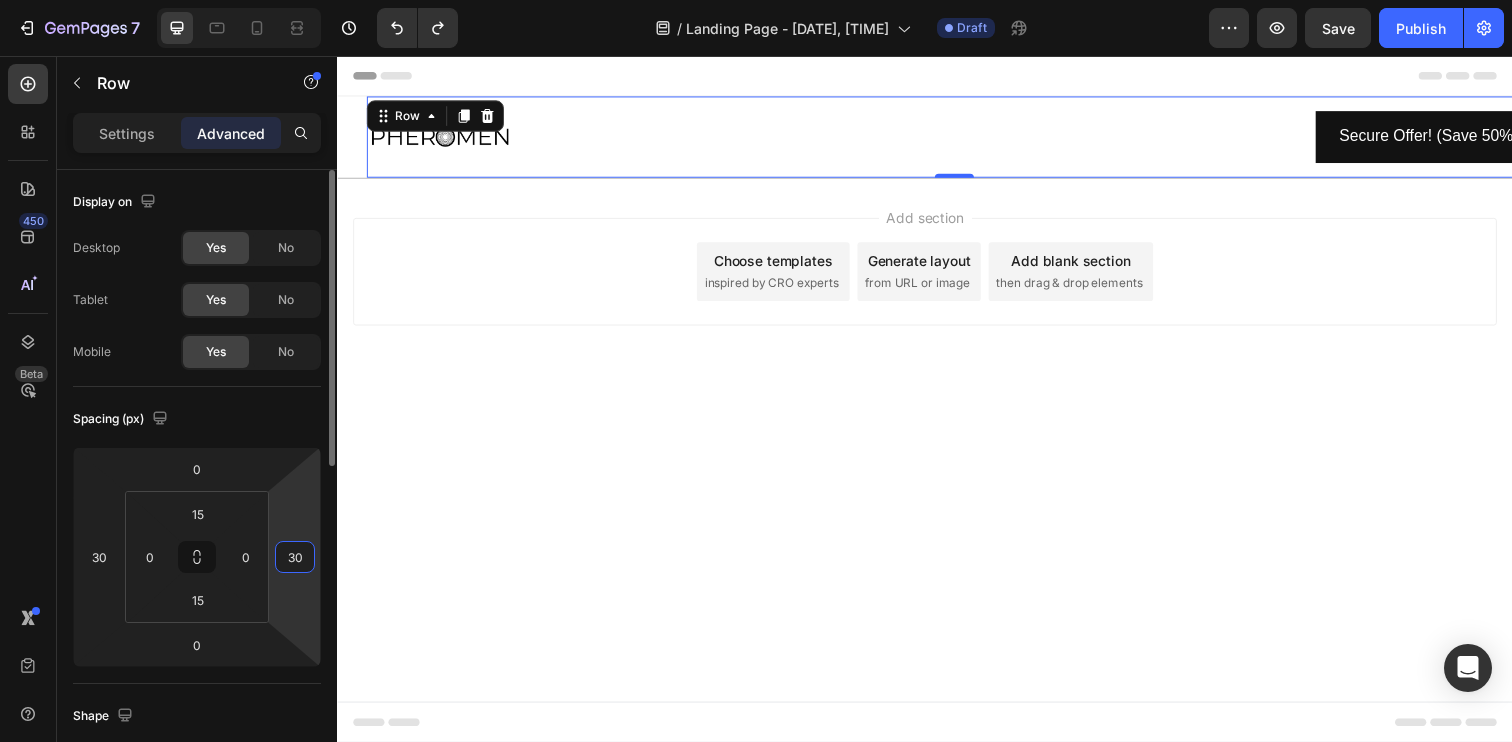 type on "0" 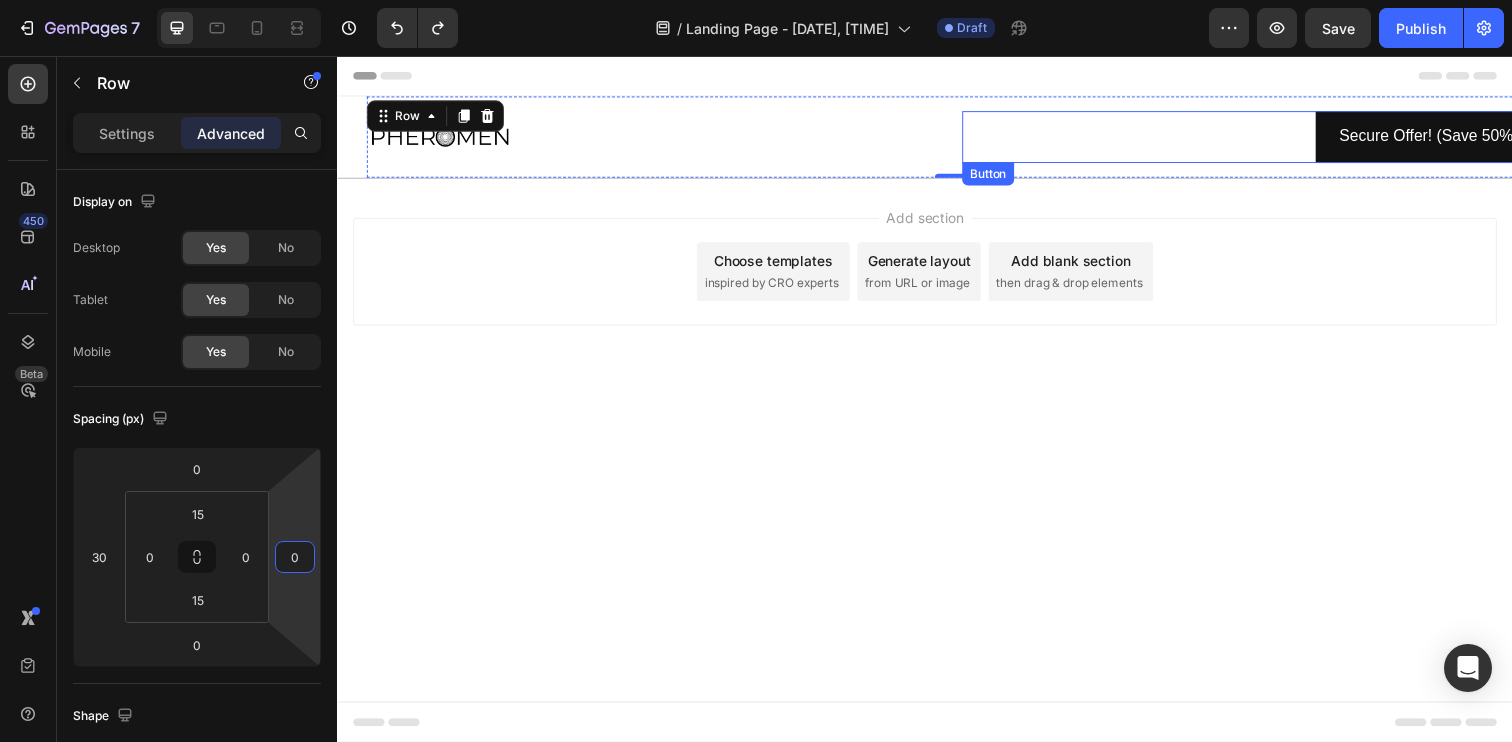 click on "Secure Offer! (Save 50%) Button" at bounding box center [1271, 138] 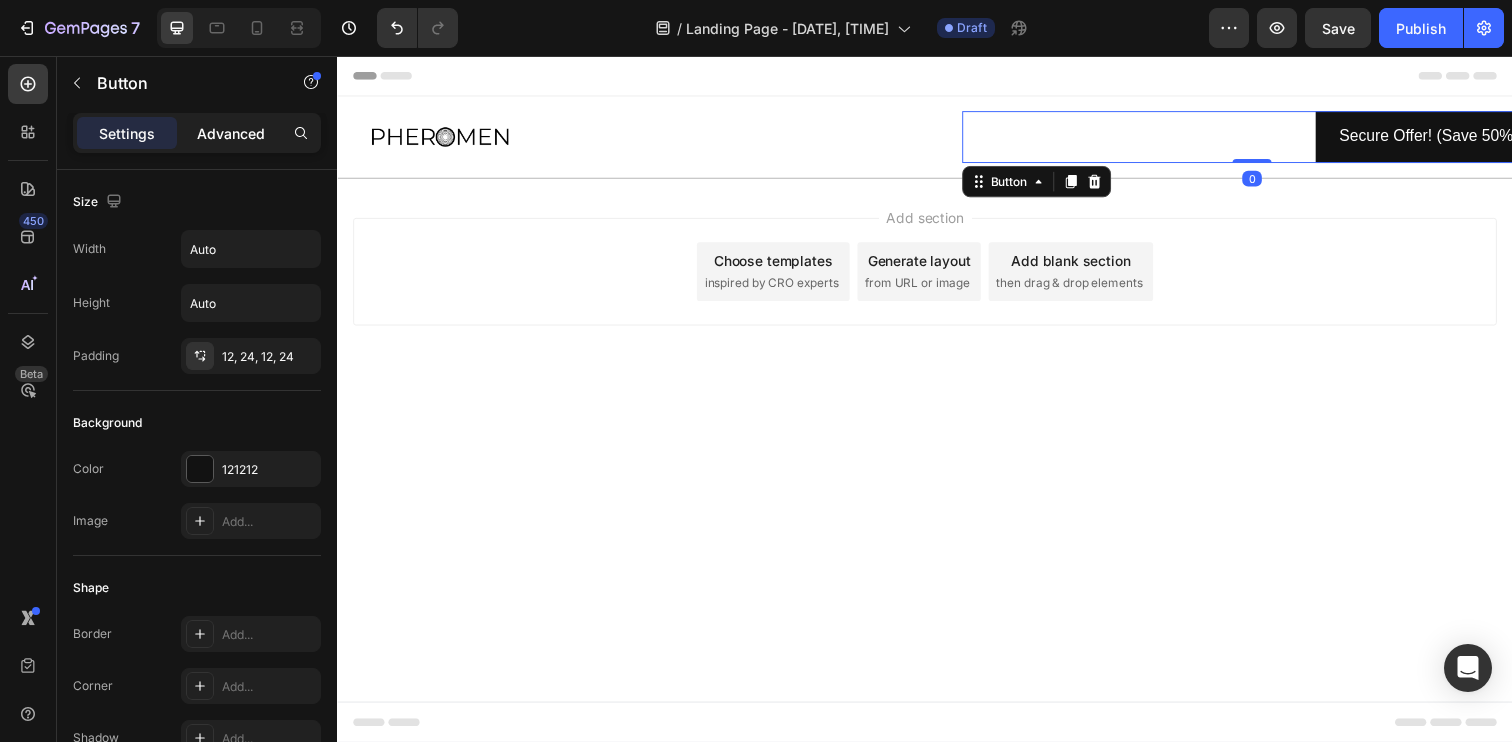 click on "Advanced" at bounding box center (231, 133) 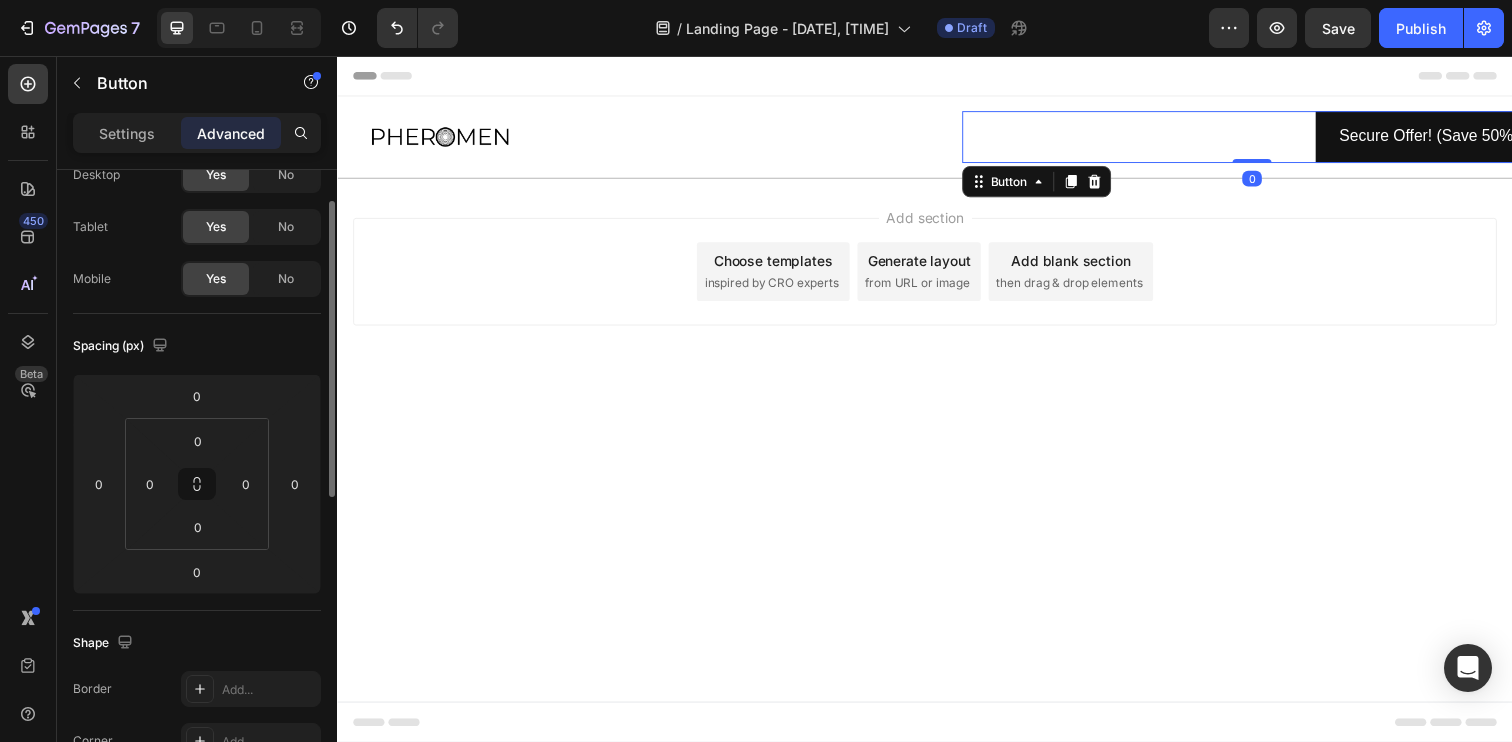 scroll, scrollTop: 120, scrollLeft: 0, axis: vertical 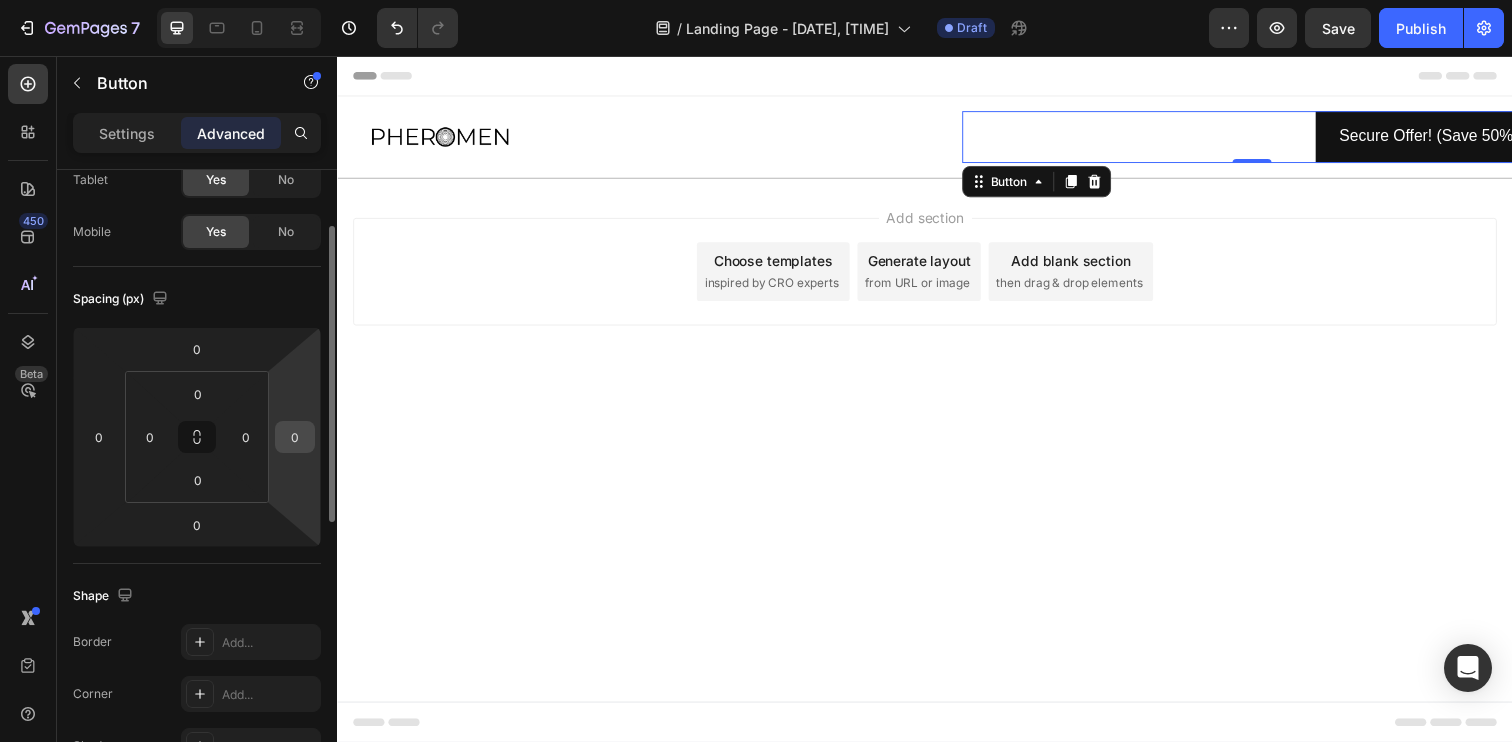click on "0" at bounding box center [295, 437] 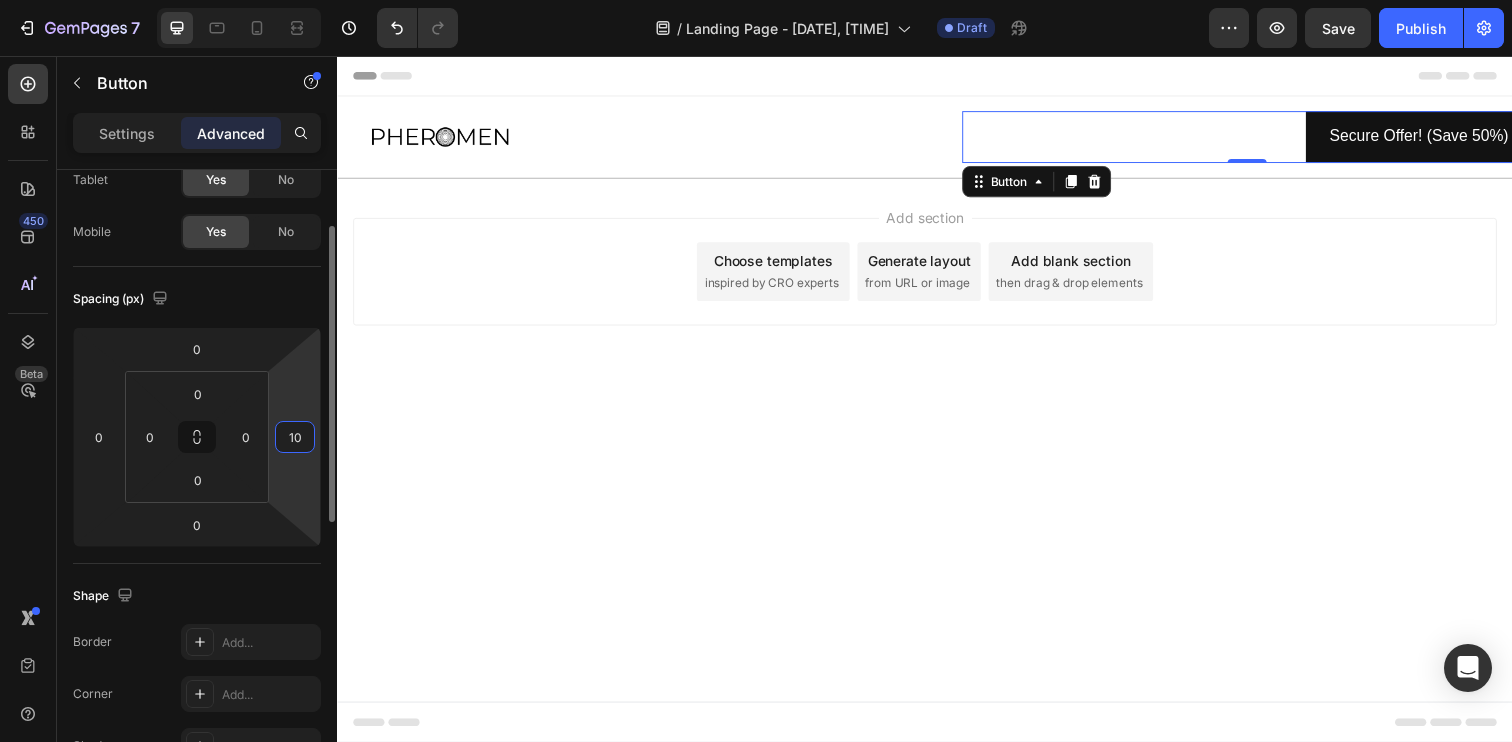 type on "1" 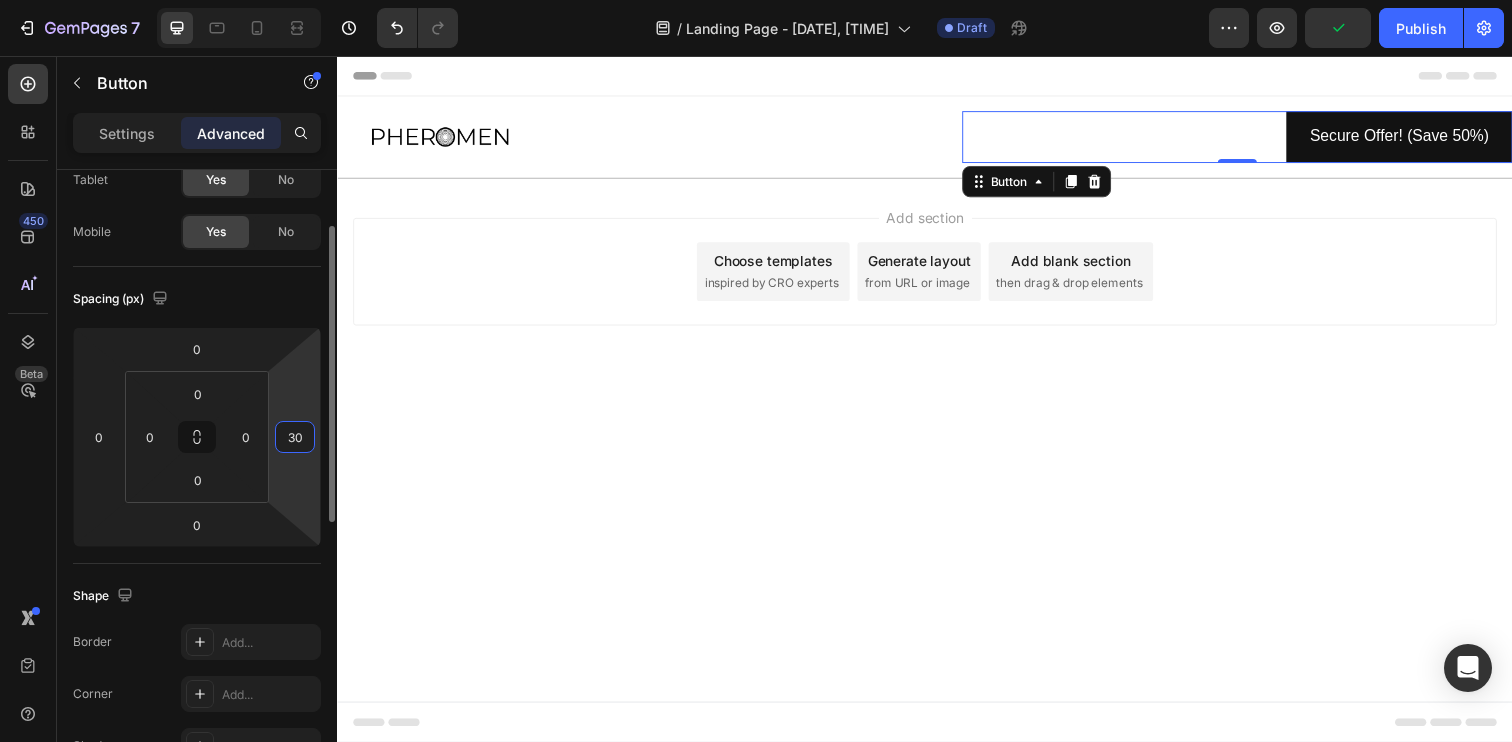type on "3" 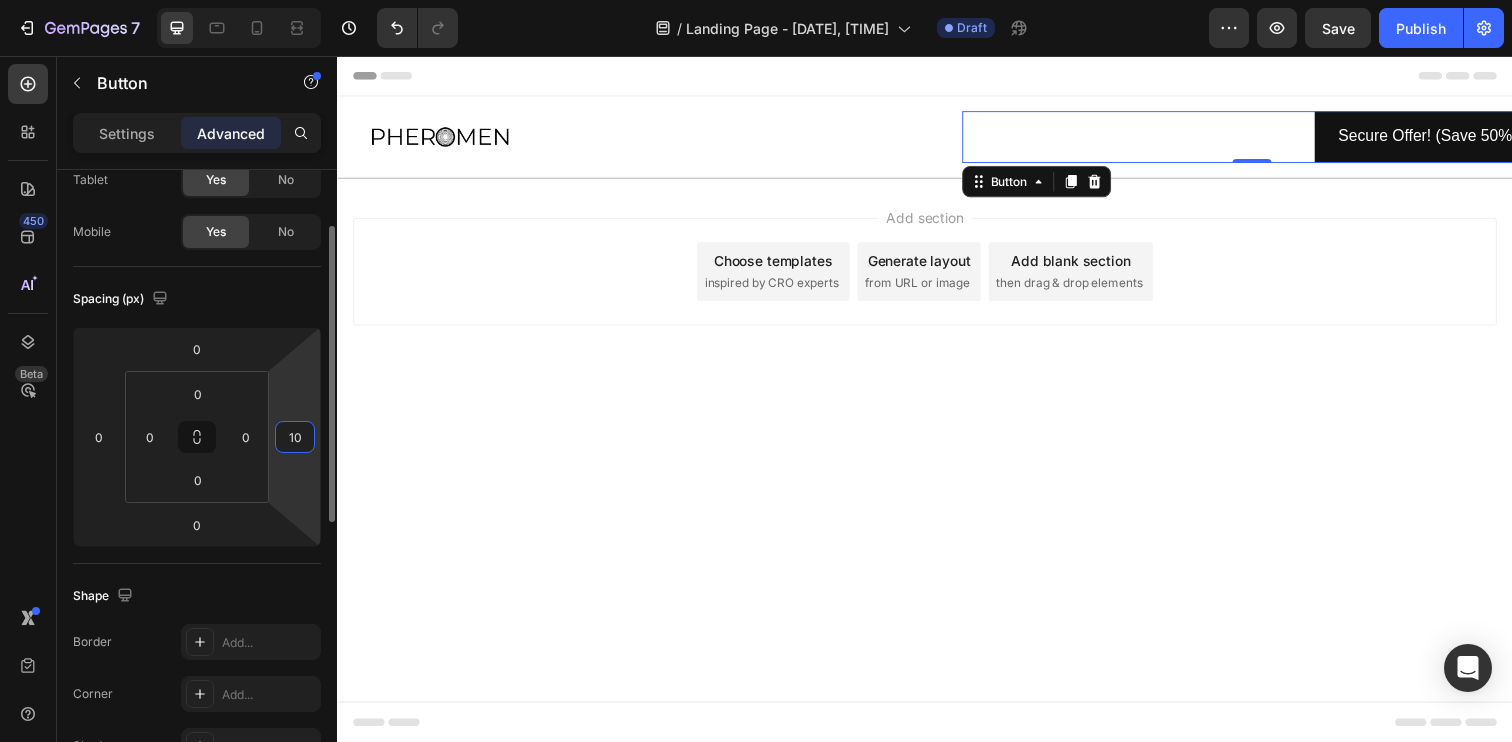 type on "100" 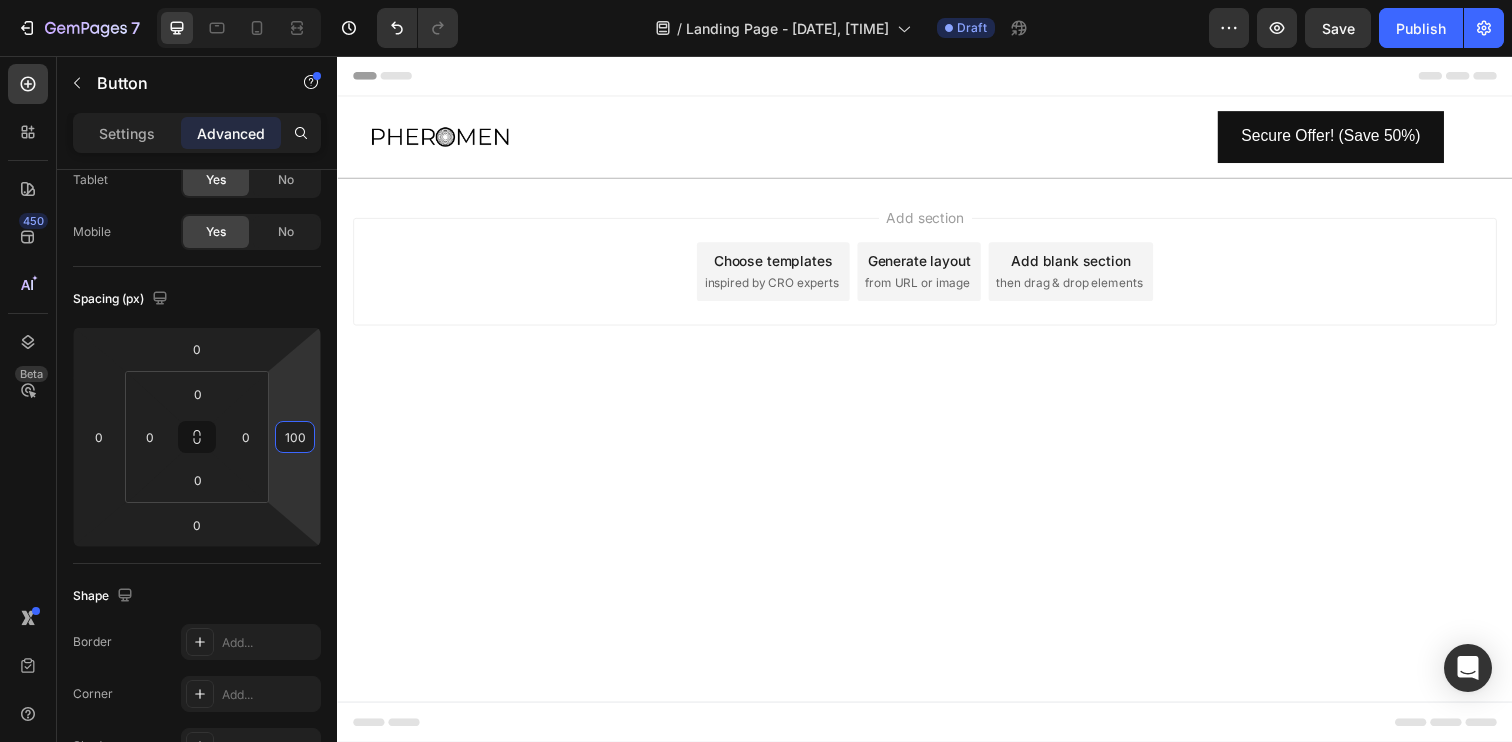 click on "Header Image Secure Offer! (Save 50%) Button Row Section 1 Root Start with Sections from sidebar Add sections Add elements Start with Generating from URL or image Add section Choose templates inspired by CRO experts Generate layout from URL or image Add blank section then drag & drop elements Footer" at bounding box center (937, 406) 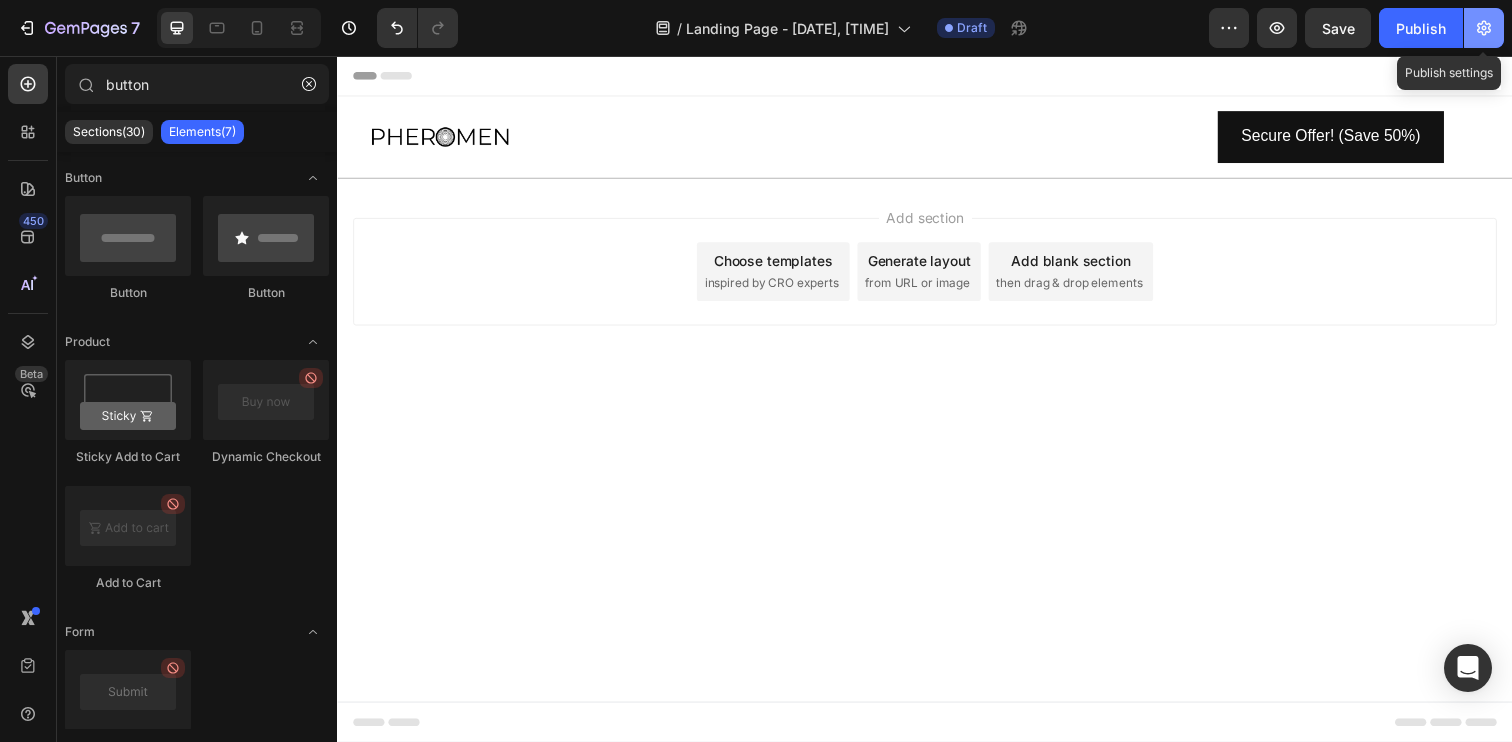 click 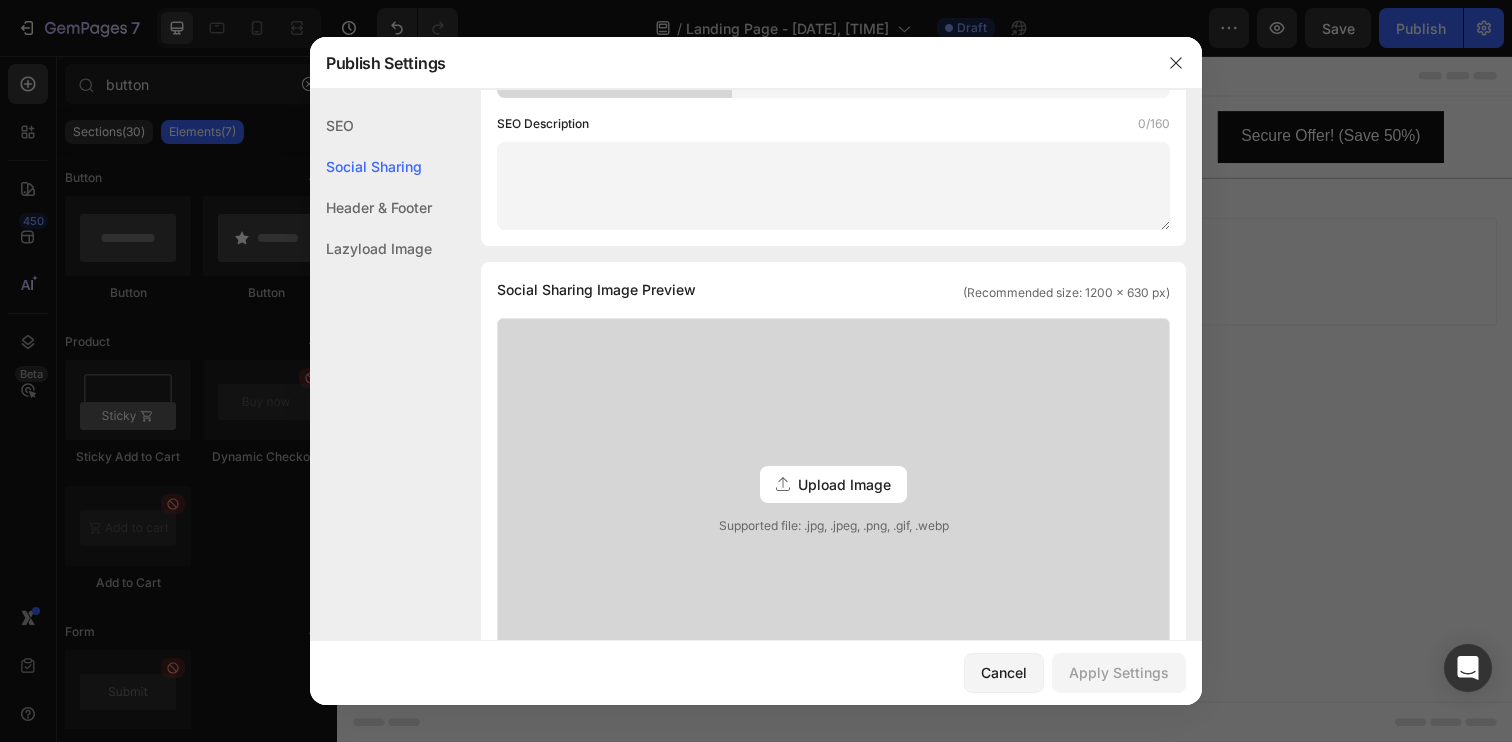 click on "SEO Search Result Preview Landing Page - Aug 2, 19:52:30 uta014-e1.myshopify.com/pages/landing-page-aug-2-19-52-30 SEO Page Title  30/70  Landing Page - Aug 2, 19:52:30  Page URL and Handle  27/1000  uta014-e1.myshopify.com/pages/ landing-page-aug-2-19-52-30  SEO Description  0/160  Social Sharing Social Sharing Image Preview (Recommended size: 1200 x 630 px) Upload Image  Supported file: .jpg, .jpeg, .png, .gif, .webp  Landing Page - Aug 2, 19:52:30 uta014-e1.myshopify.com/pages/landing-page-aug-2-19-52-30 Header & Footer Shopify theme header & footer  To edit those sections, please follow instruction in  this article Use Shopify theme header Use Shopify theme footer GemPages Design Lazyload Image Lazyload Image Lazyload Image" at bounding box center (756, 578) 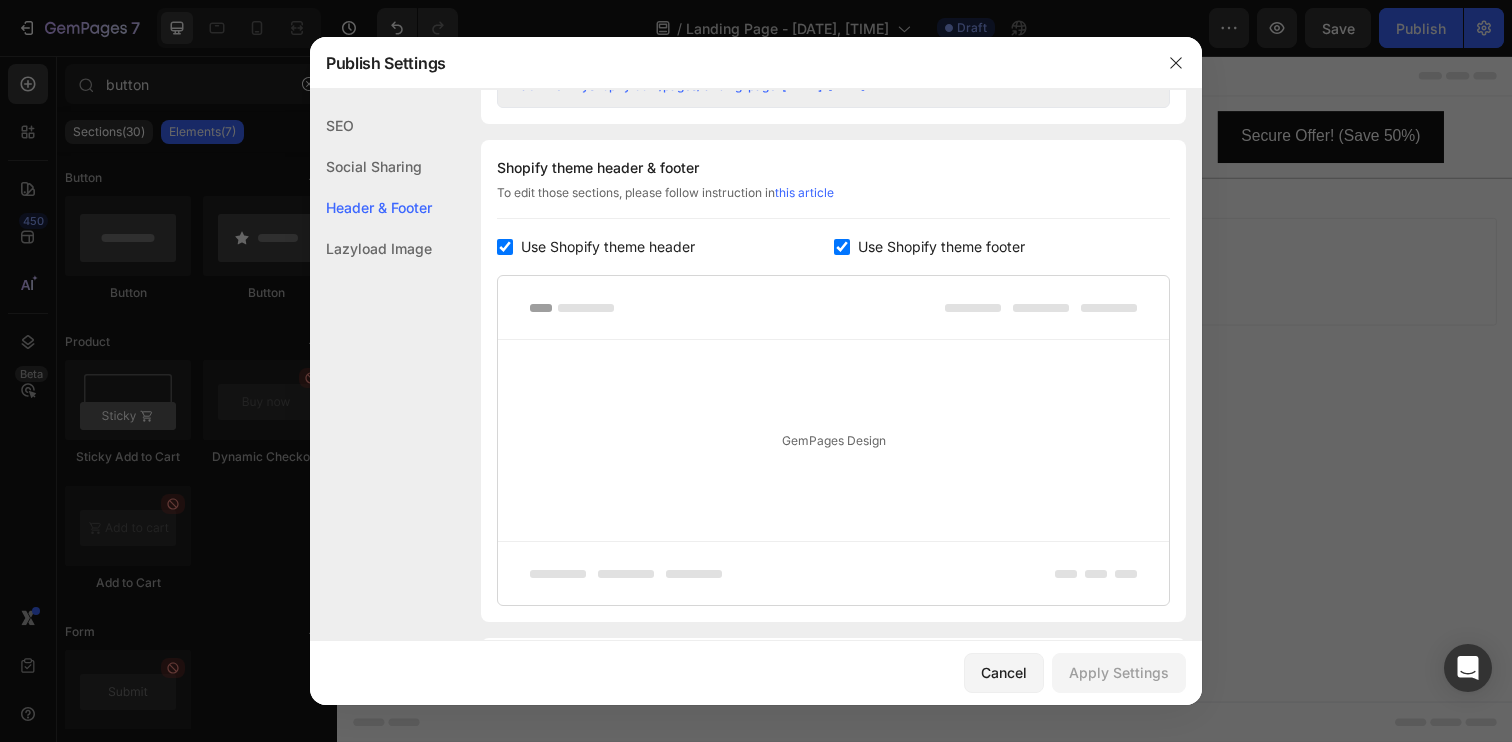 scroll, scrollTop: 937, scrollLeft: 0, axis: vertical 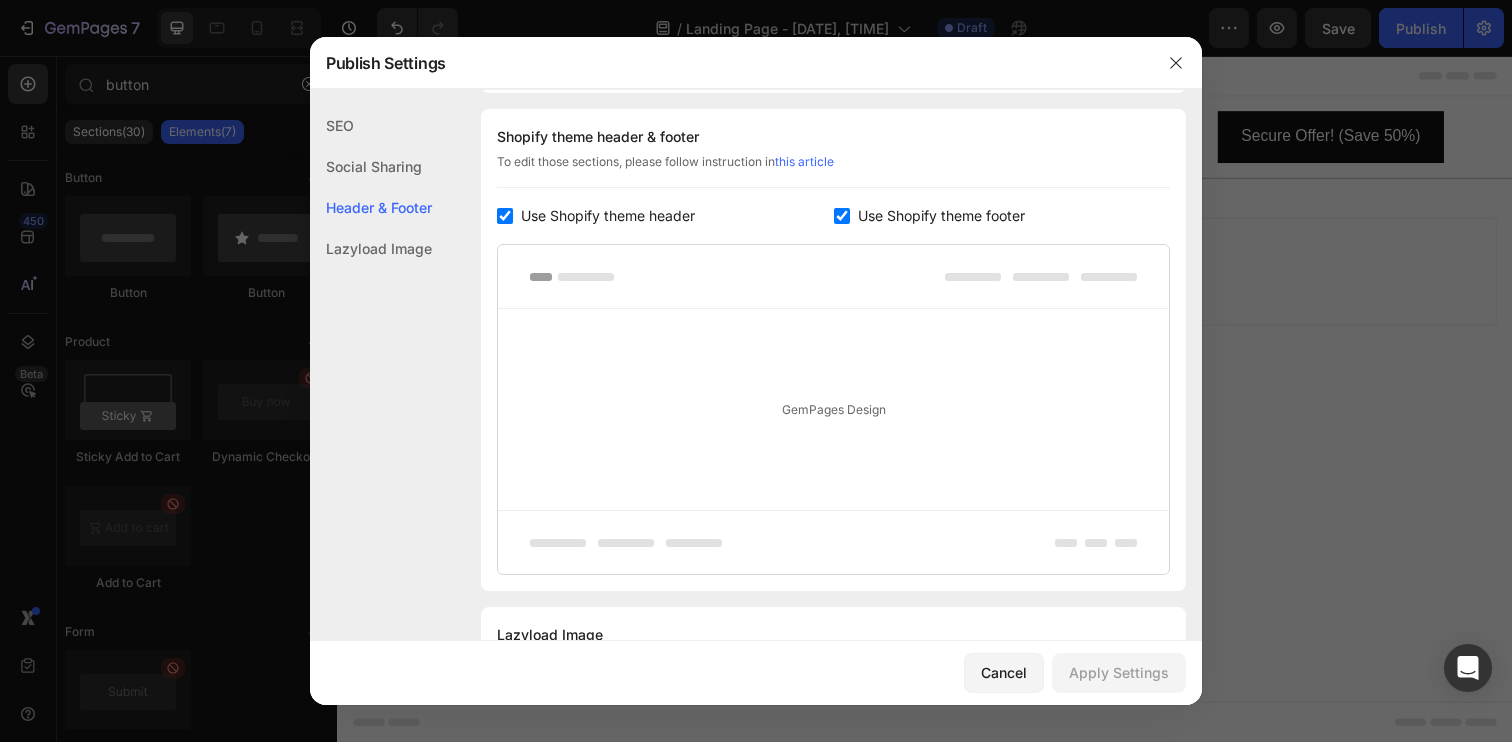 click at bounding box center [505, 216] 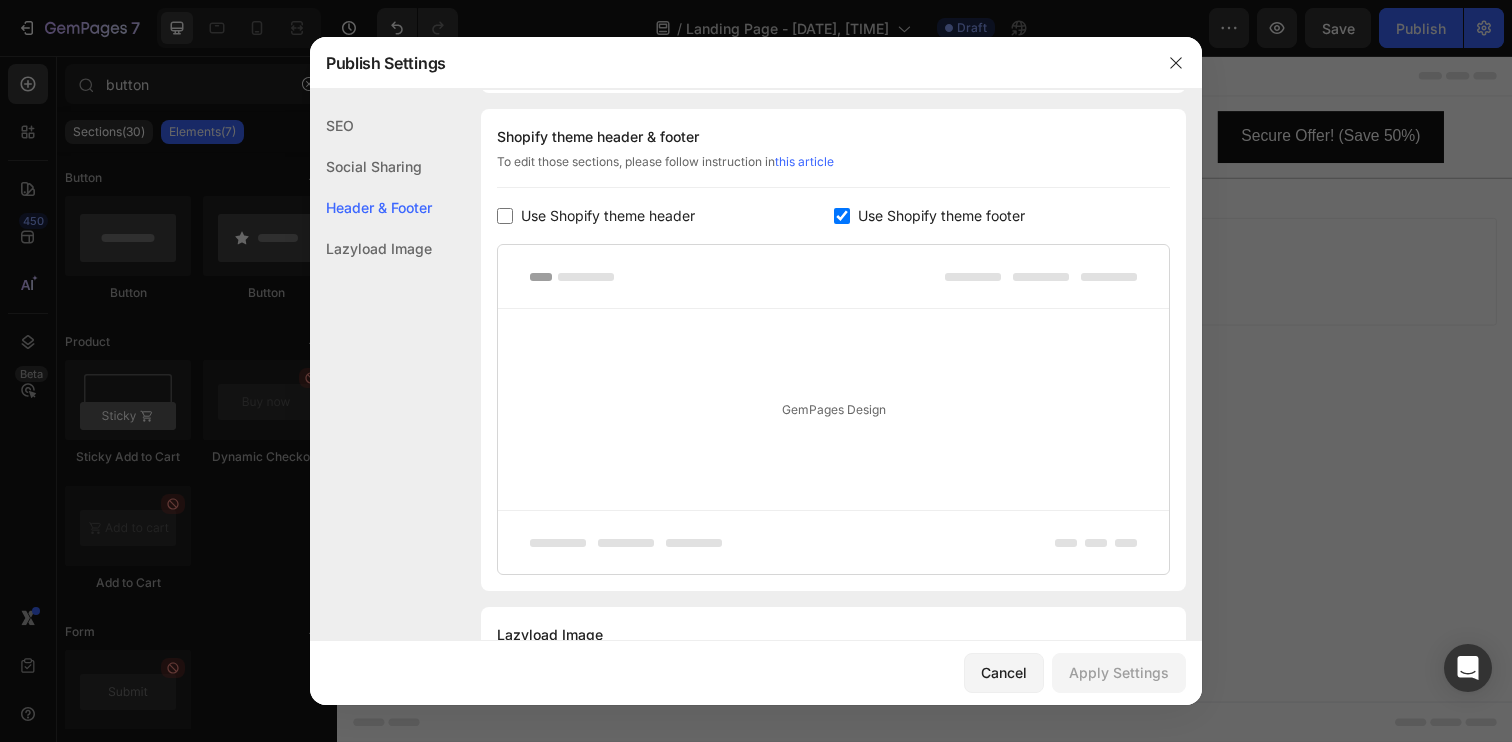 checkbox on "false" 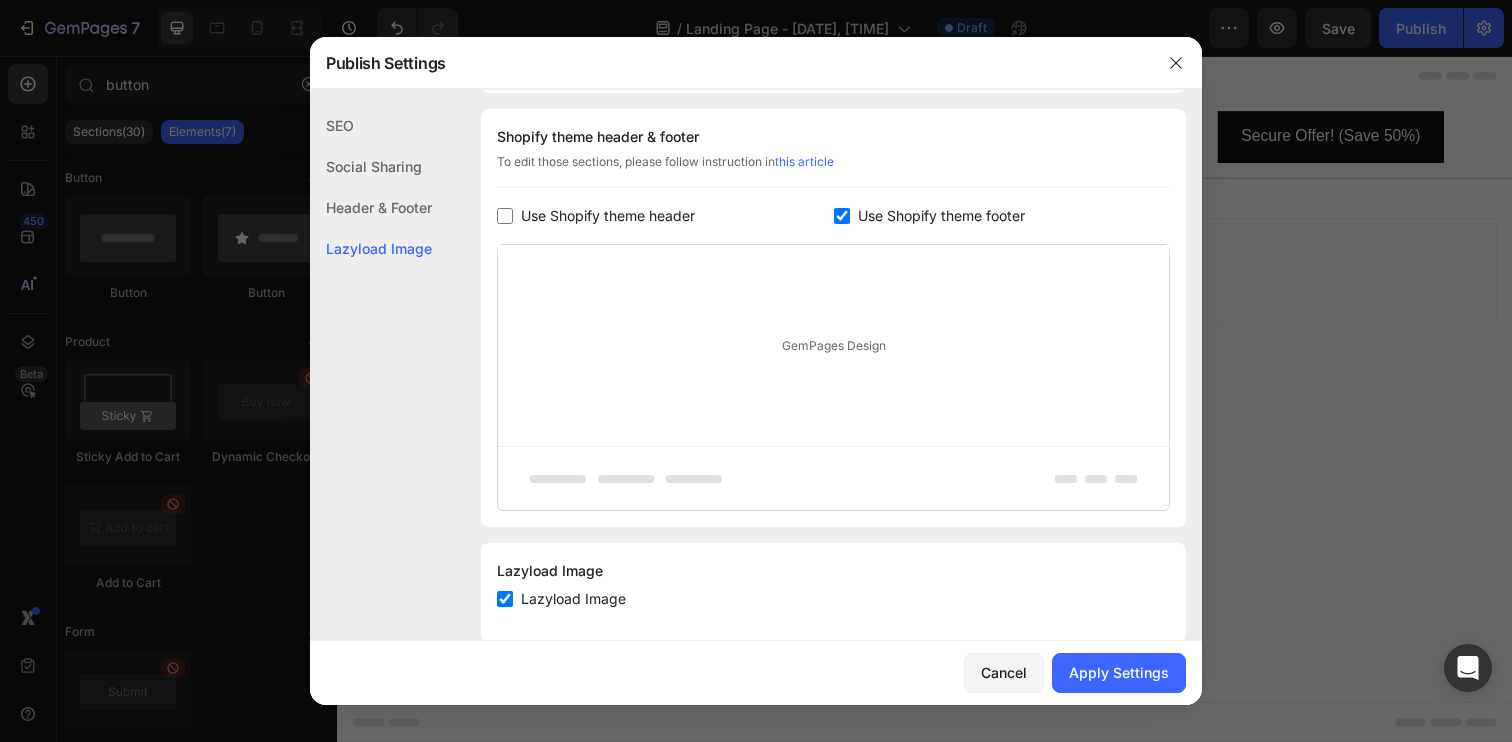 click on "Use Shopify theme footer" at bounding box center (1002, 216) 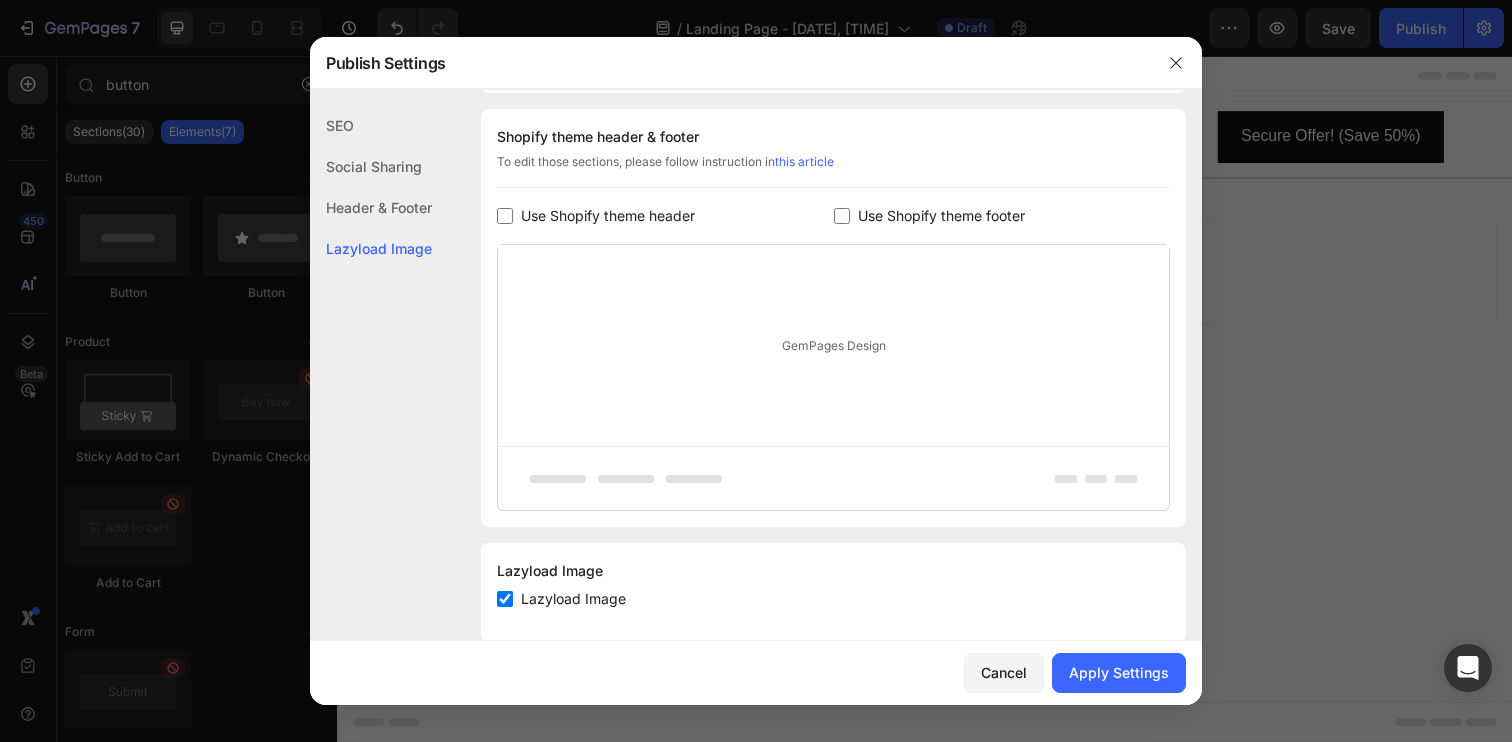 checkbox on "false" 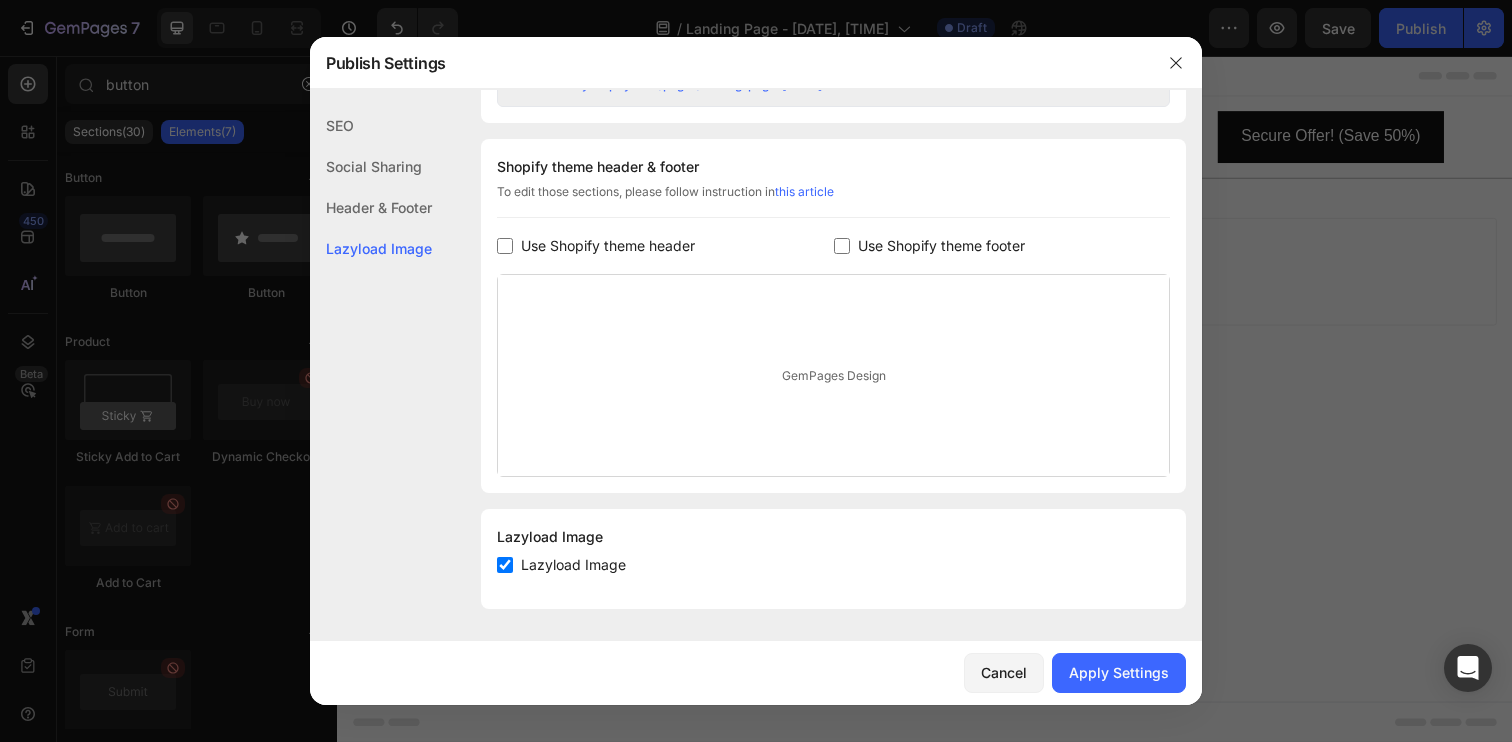 scroll, scrollTop: 907, scrollLeft: 0, axis: vertical 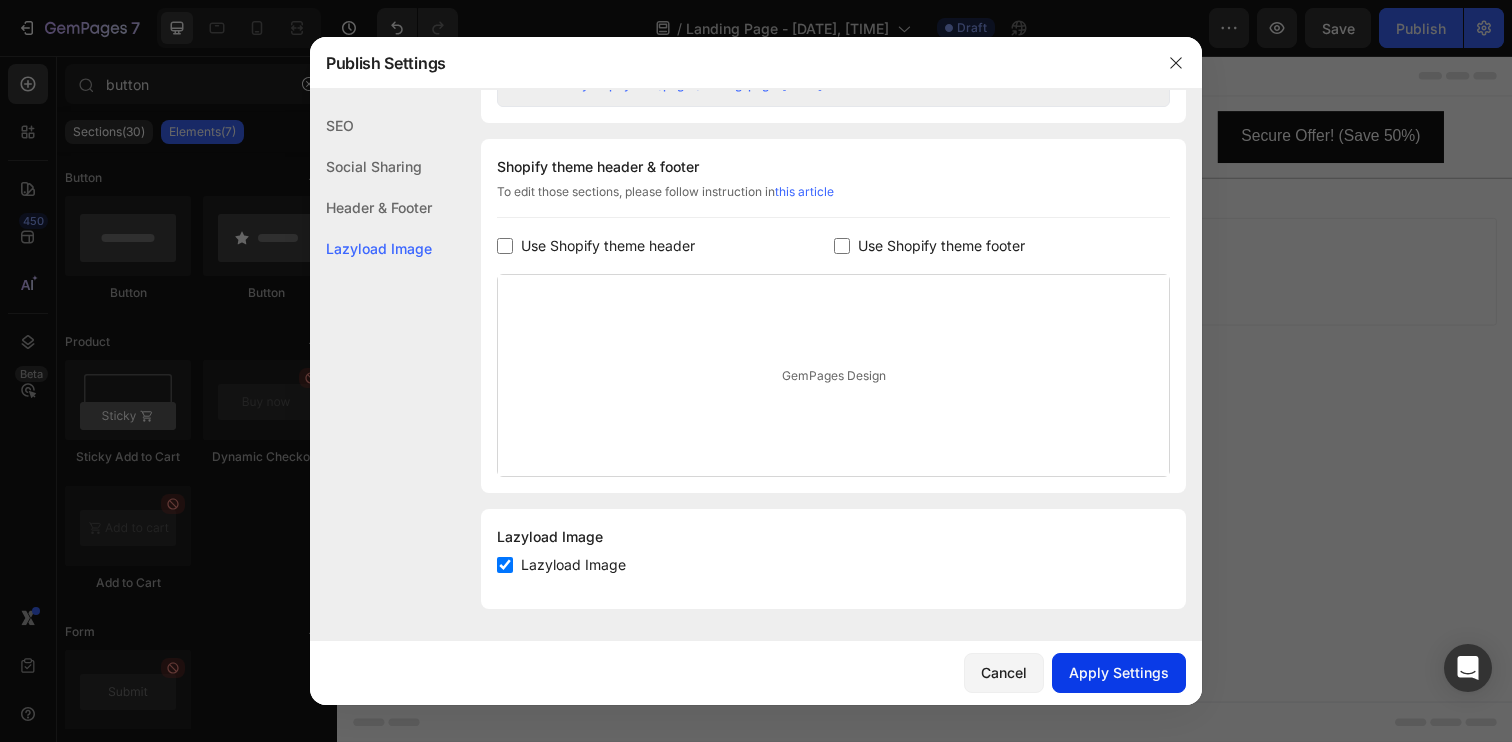 click on "Apply Settings" at bounding box center [1119, 672] 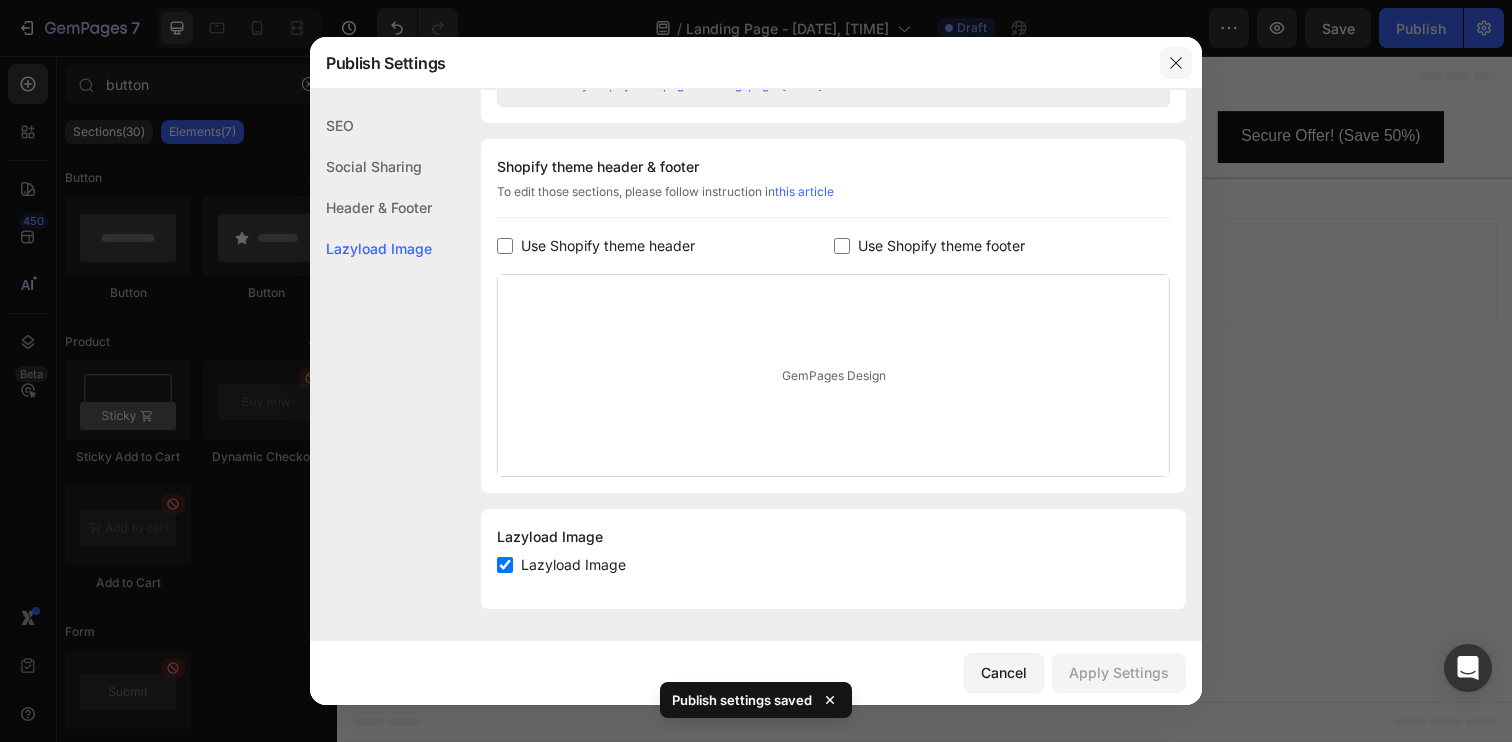 click 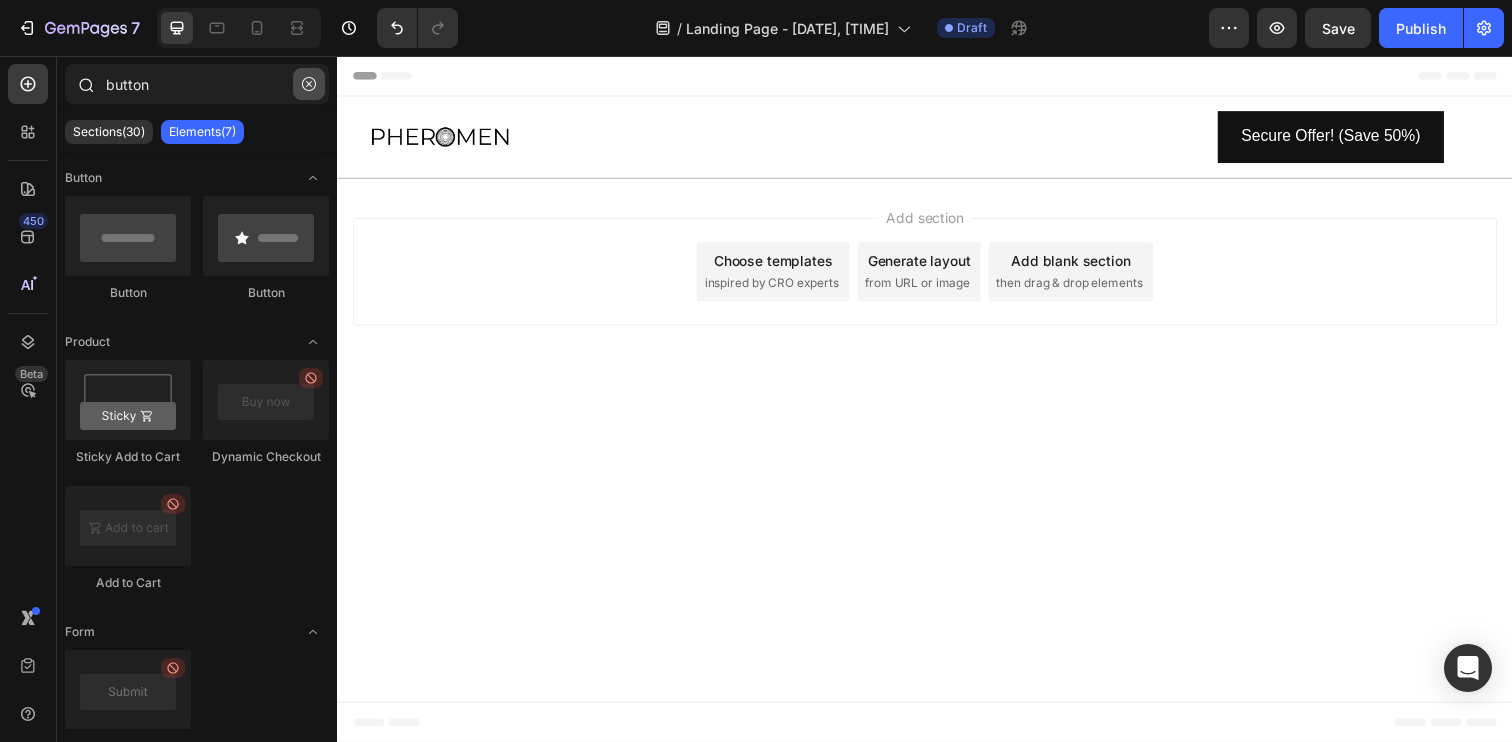 click at bounding box center [309, 84] 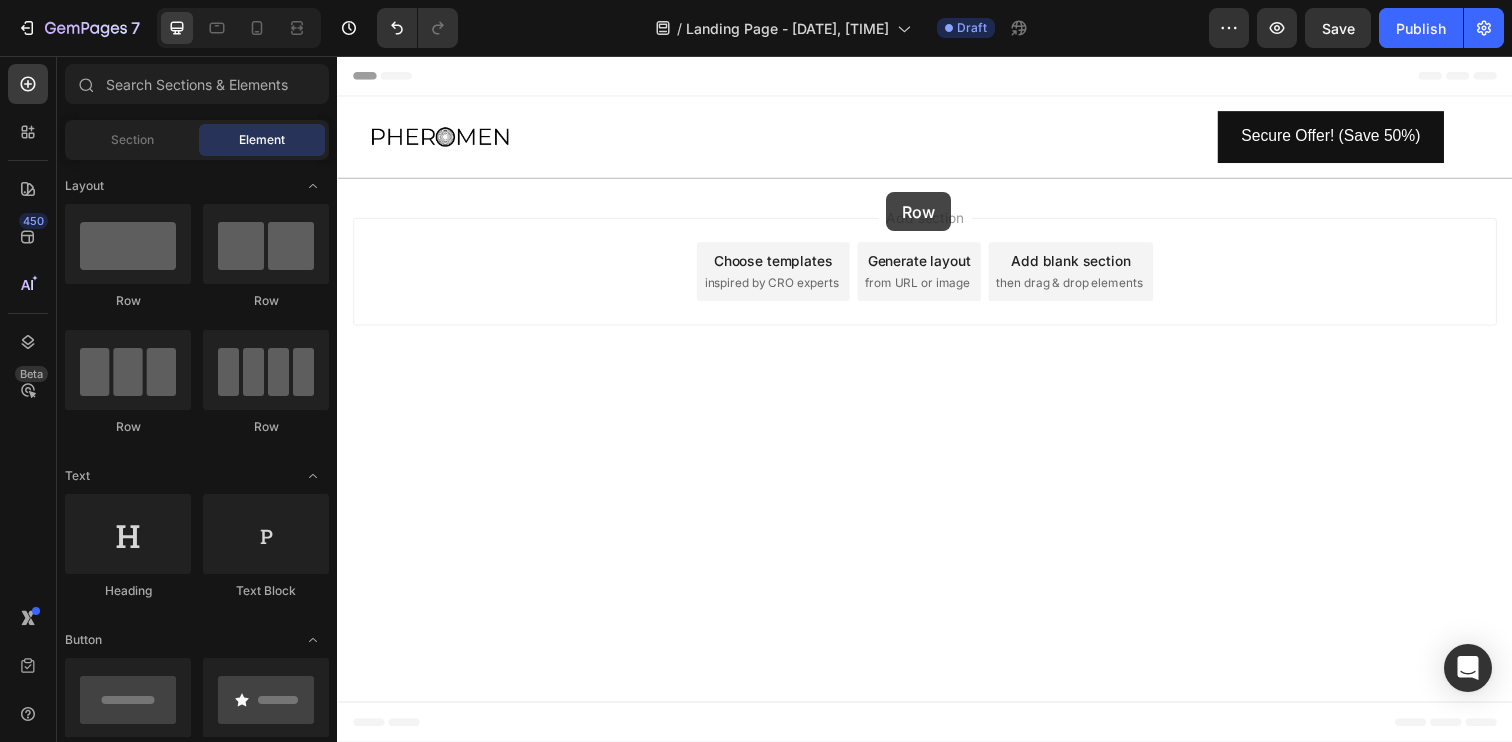 drag, startPoint x: 478, startPoint y: 277, endPoint x: 899, endPoint y: 195, distance: 428.9114 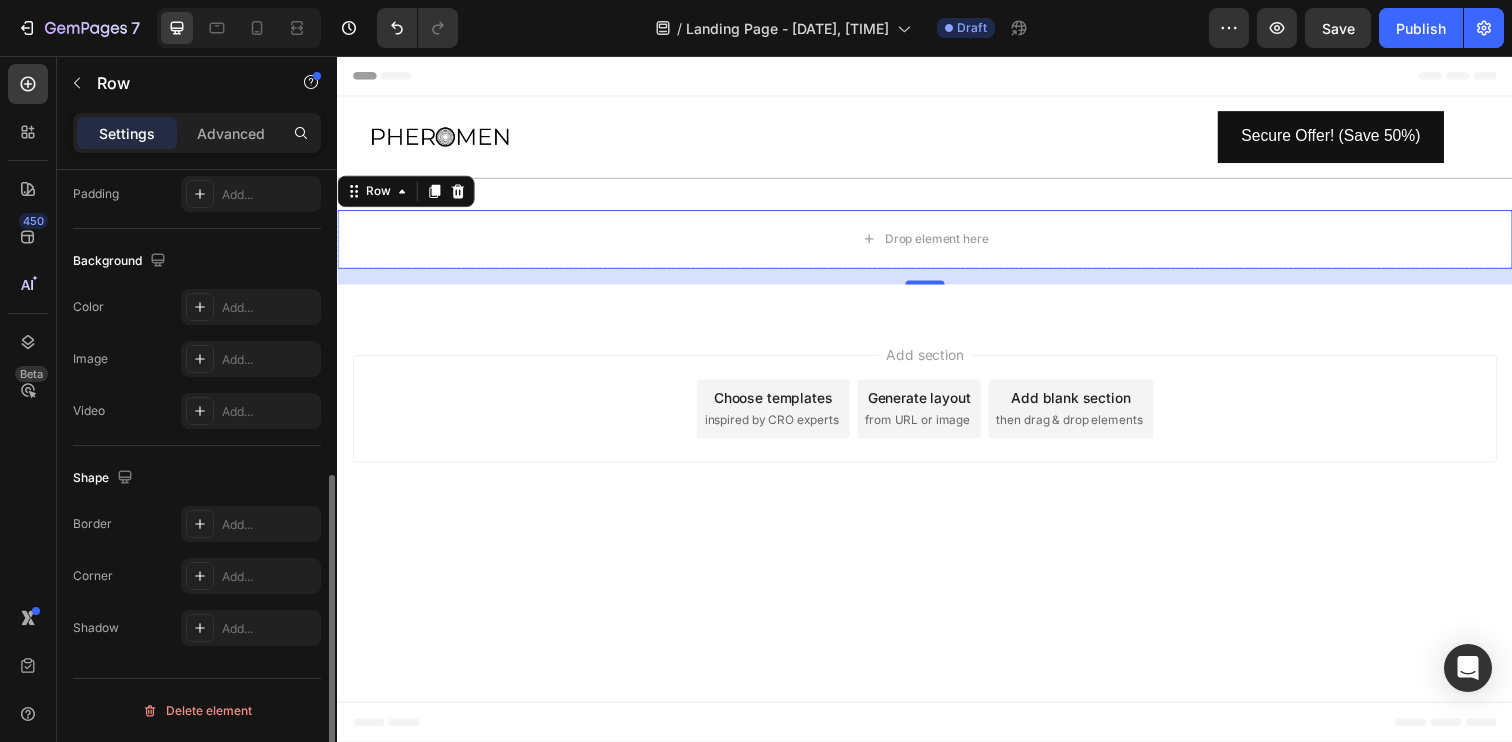 scroll, scrollTop: 0, scrollLeft: 0, axis: both 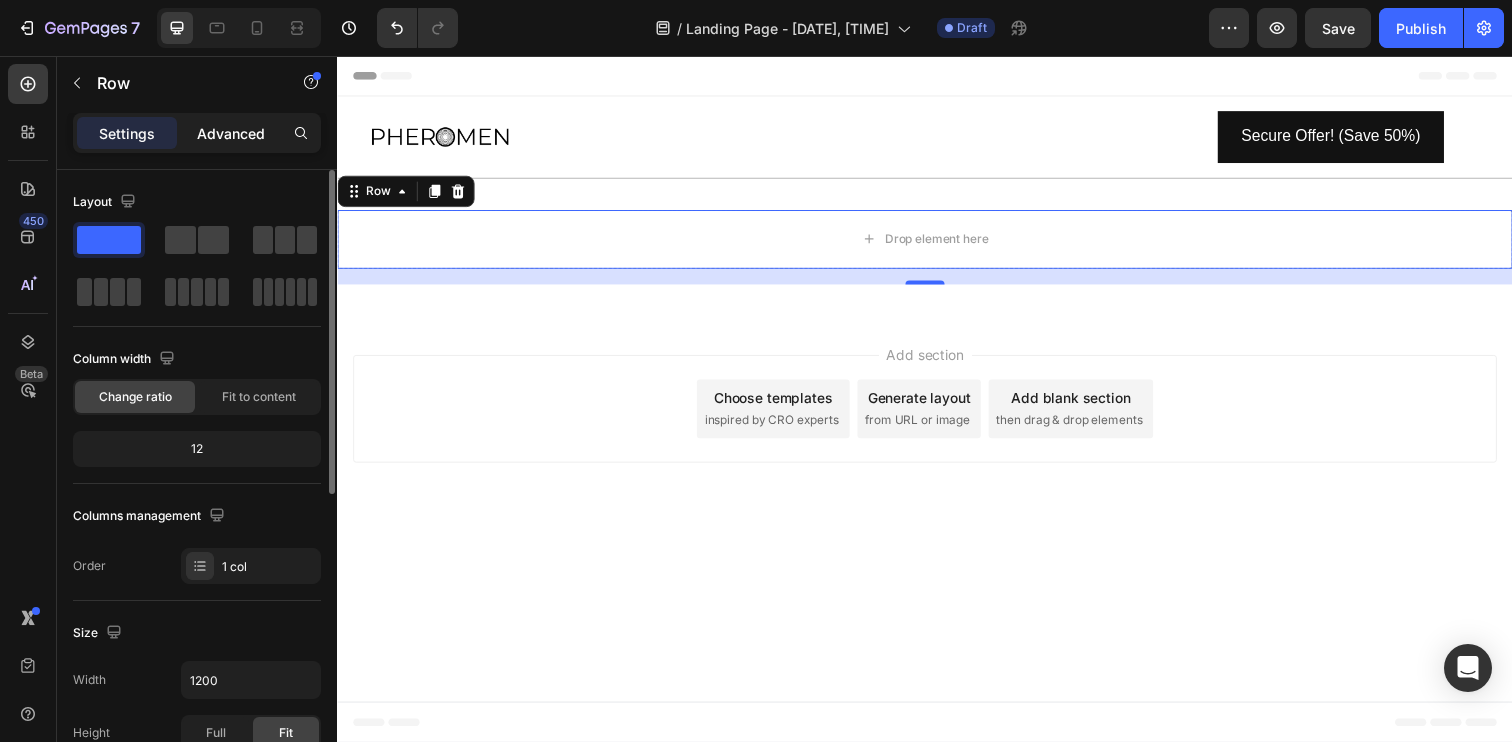 click on "Advanced" at bounding box center [231, 133] 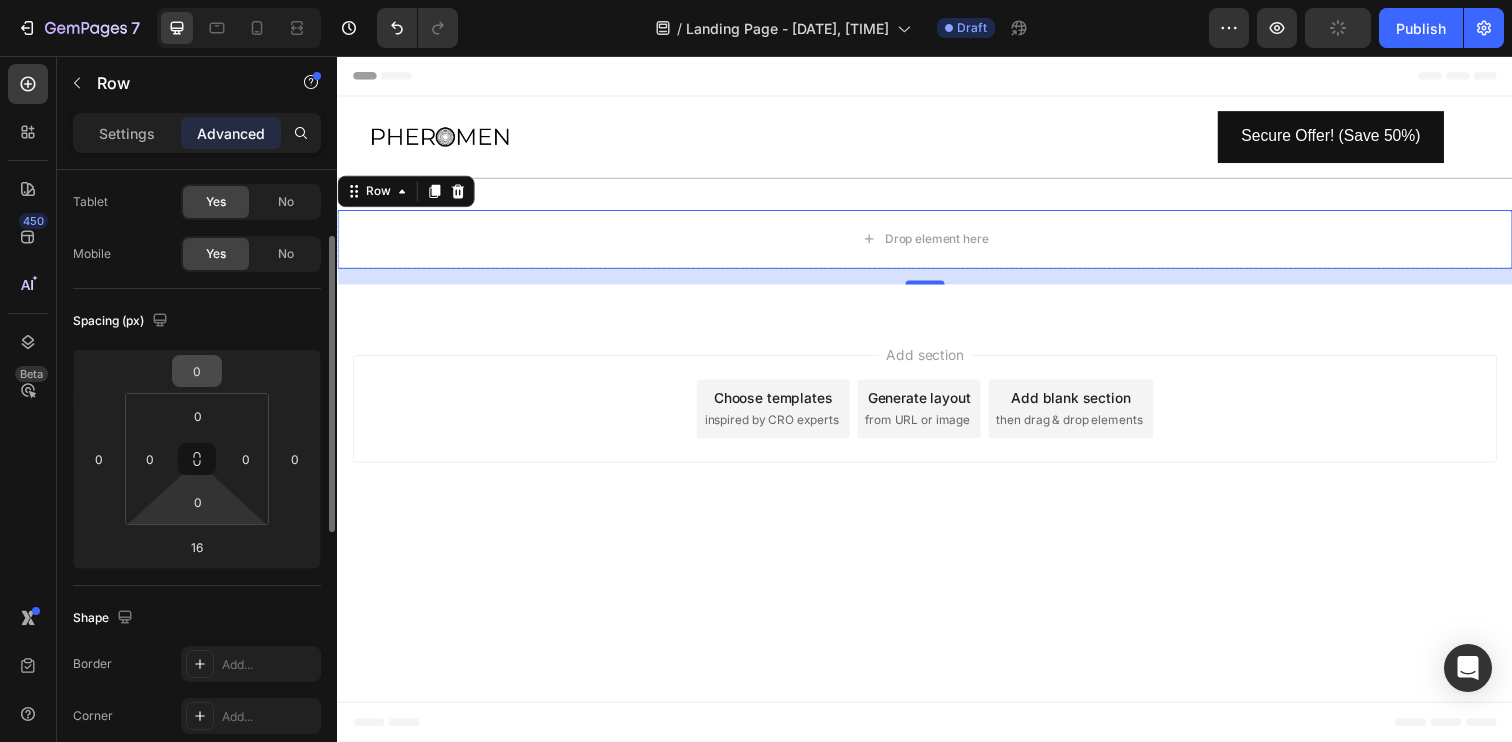 scroll, scrollTop: 138, scrollLeft: 0, axis: vertical 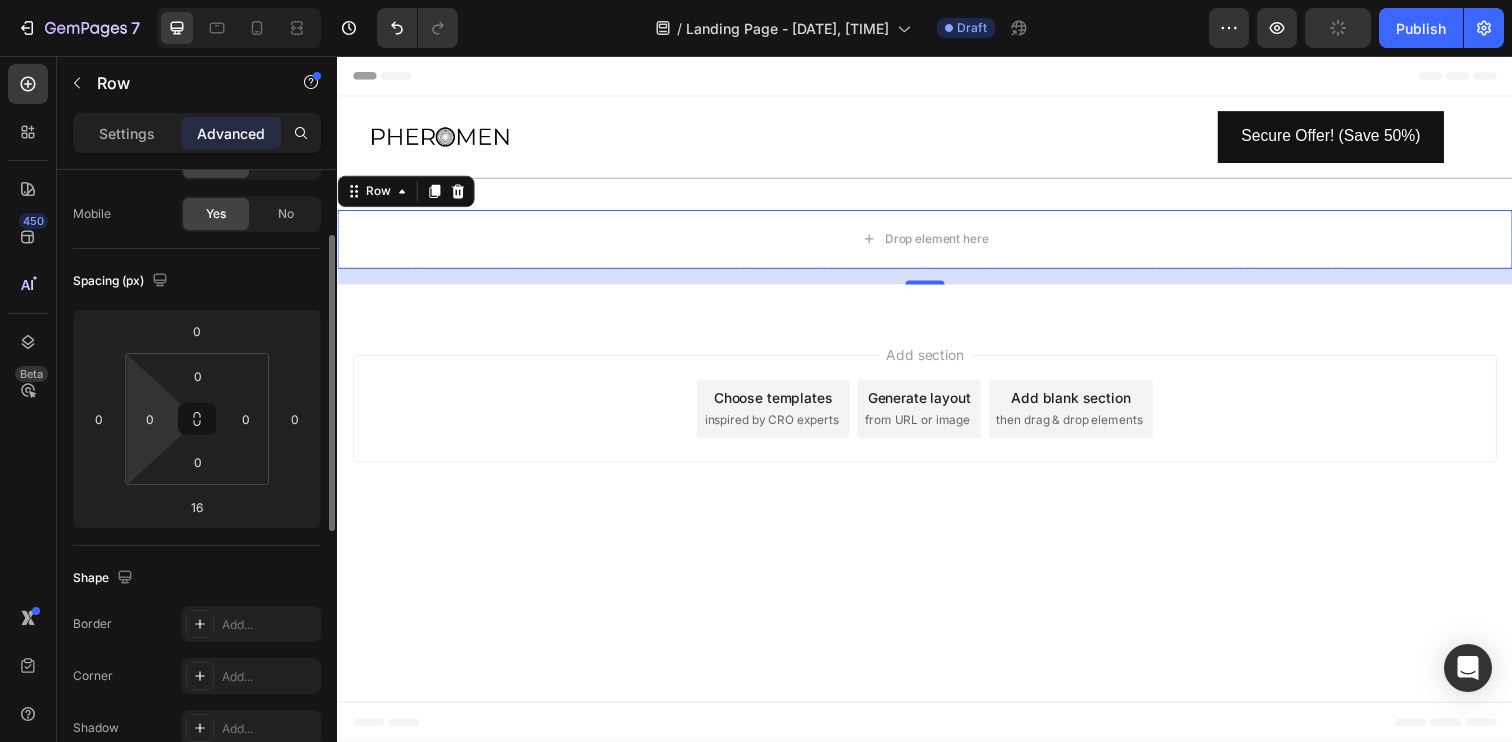 click on "7  Version history  /  Landing Page - Aug 2, 19:52:30 Draft Preview  Publish  450 Beta Sections(30) Elements(83) Section Element Hero Section Product Detail Brands Trusted Badges Guarantee Product Breakdown How to use Testimonials Compare Bundle FAQs Social Proof Brand Story Product List Collection Blog List Contact Sticky Add to Cart Custom Footer Browse Library 450 Layout
Row
Row
Row
Row Text
Heading
Text Block Button
Button
Button Media
Image
Image
Video" at bounding box center [756, 0] 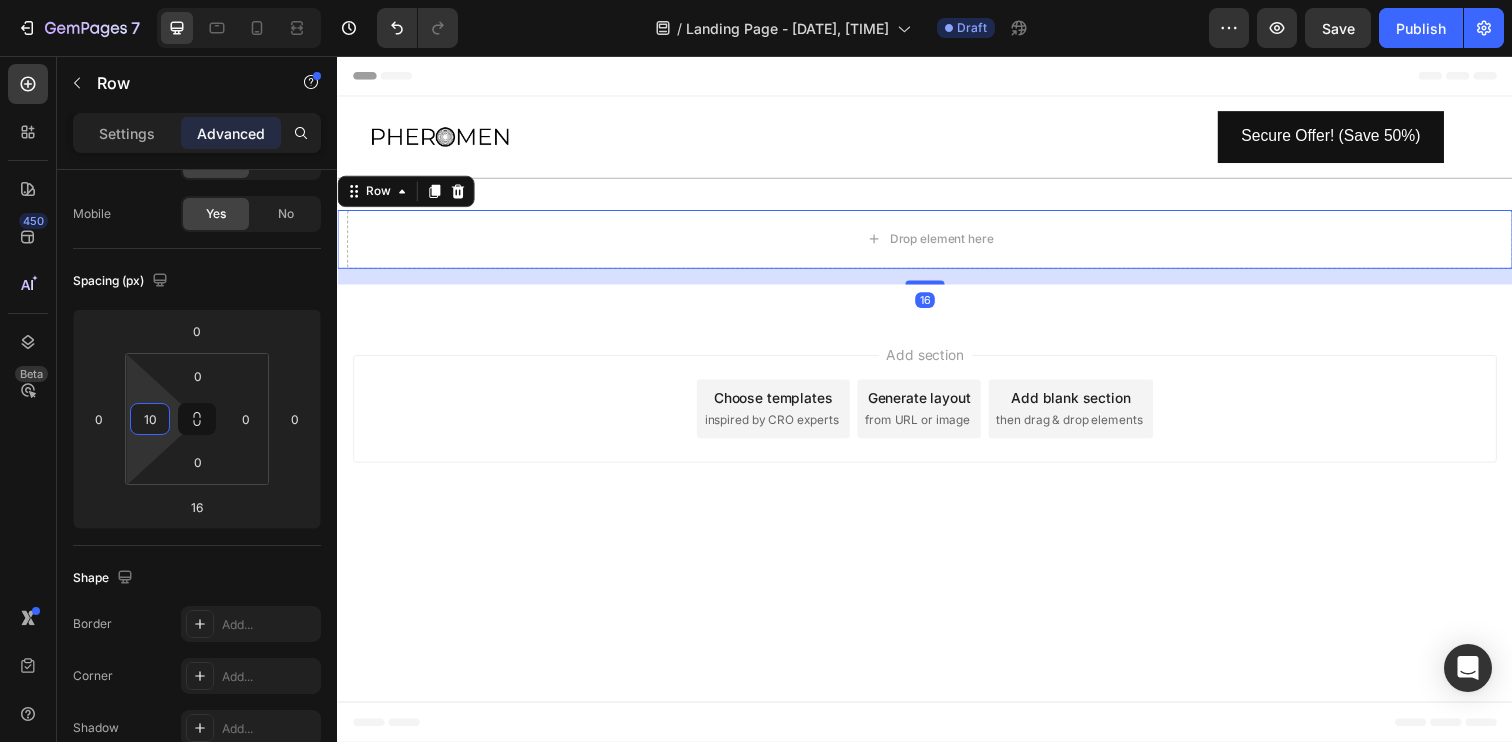 type on "10" 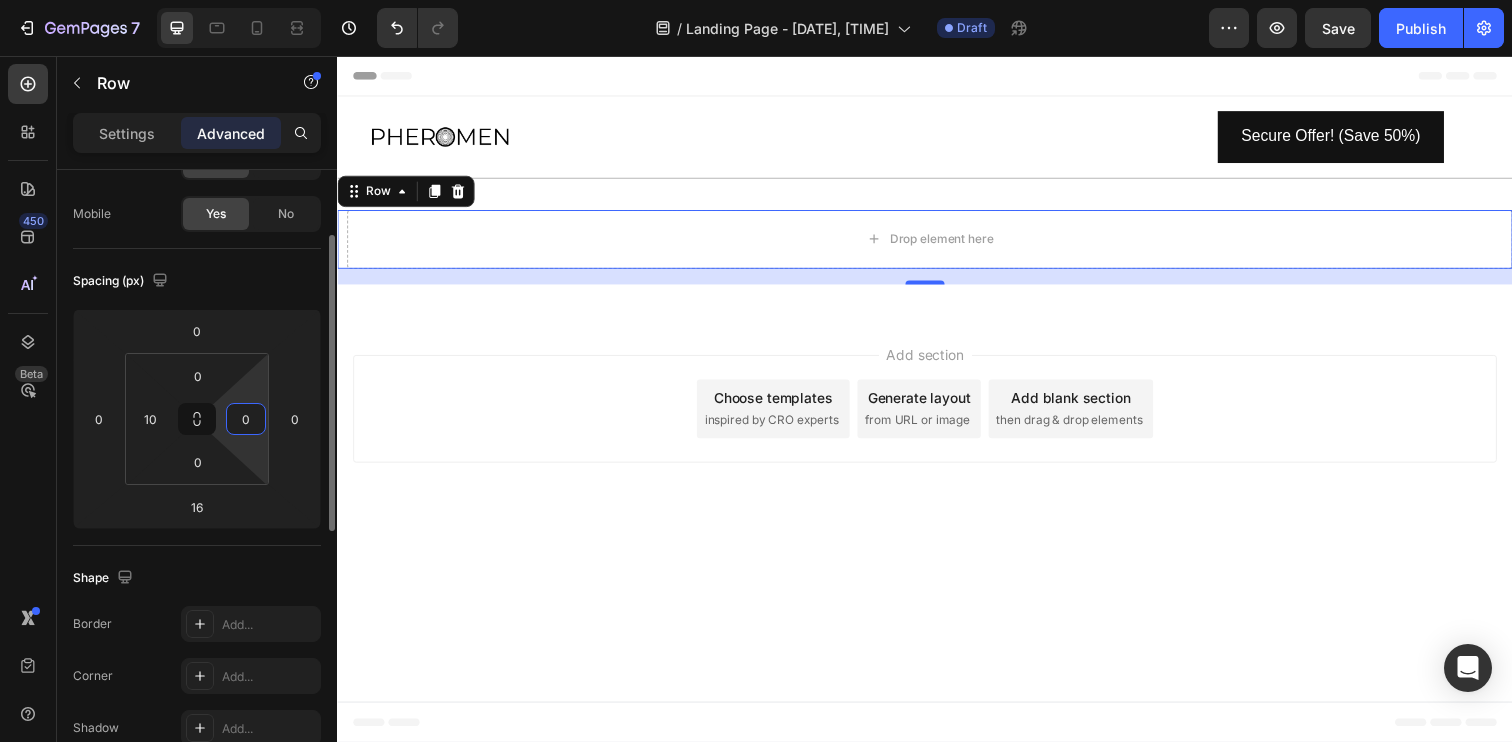 click on "0" at bounding box center (246, 419) 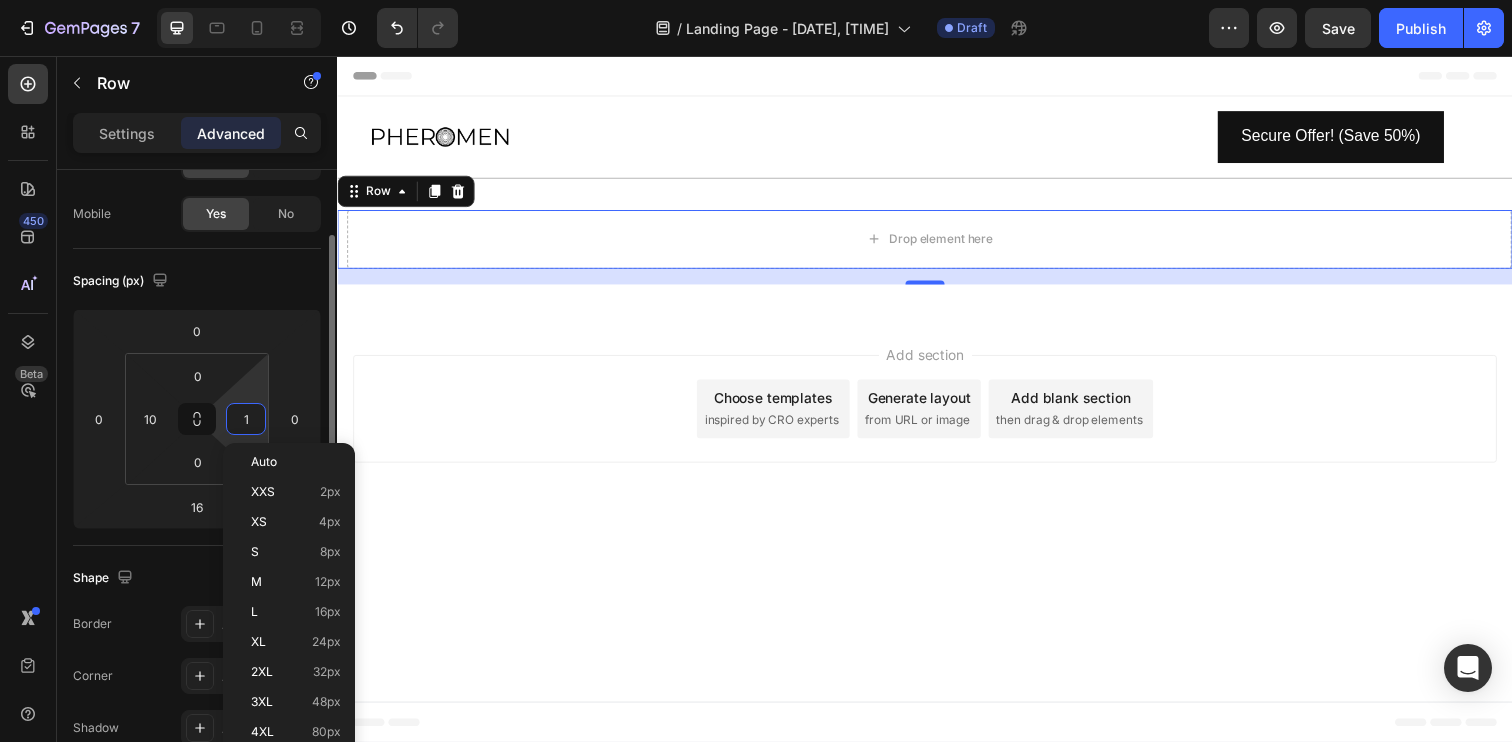 type on "10" 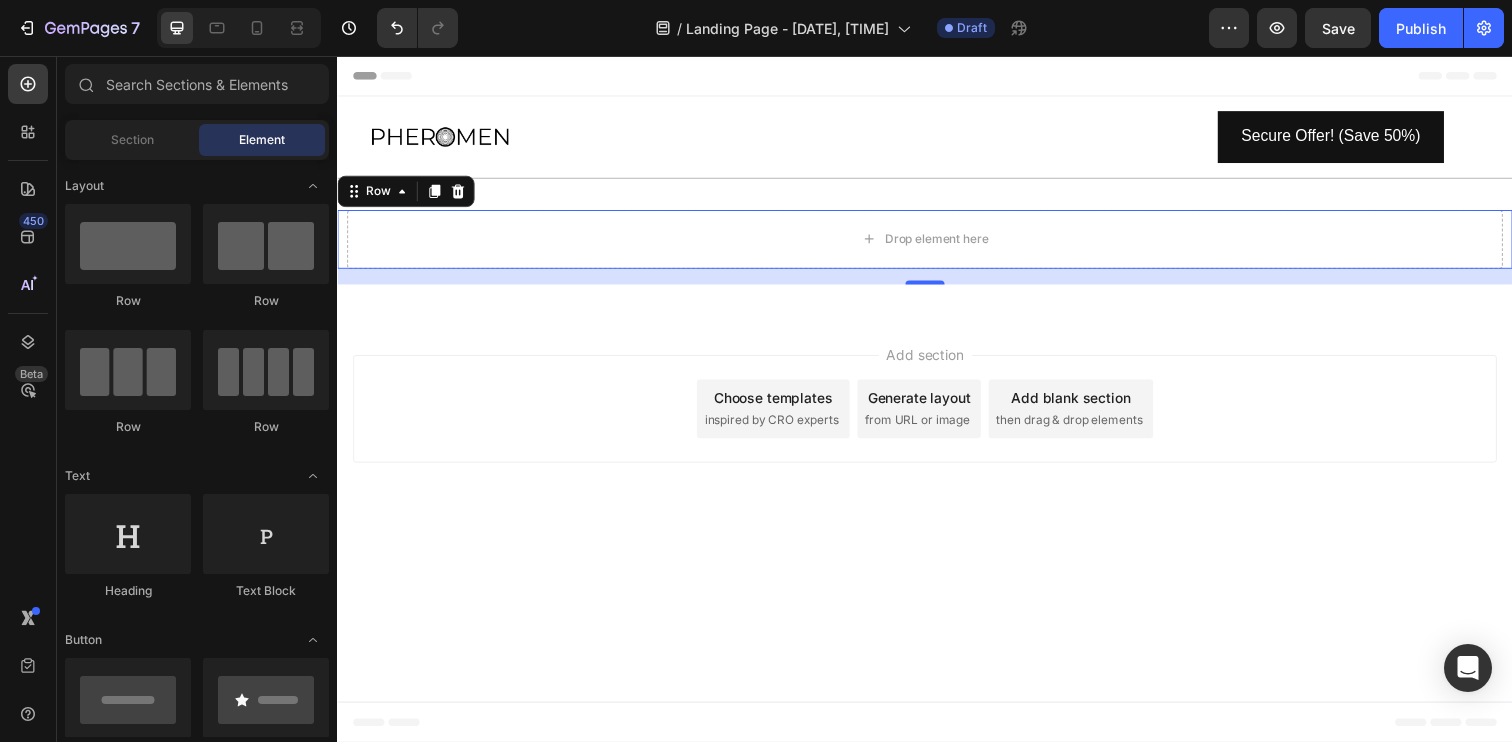 click on "Header Image Secure Offer! (Save 50%) Button Row Section 1
Drop element here Row   16 Section 2 Root Start with Sections from sidebar Add sections Add elements Start with Generating from URL or image Add section Choose templates inspired by CRO experts Generate layout from URL or image Add blank section then drag & drop elements Footer" at bounding box center (937, 406) 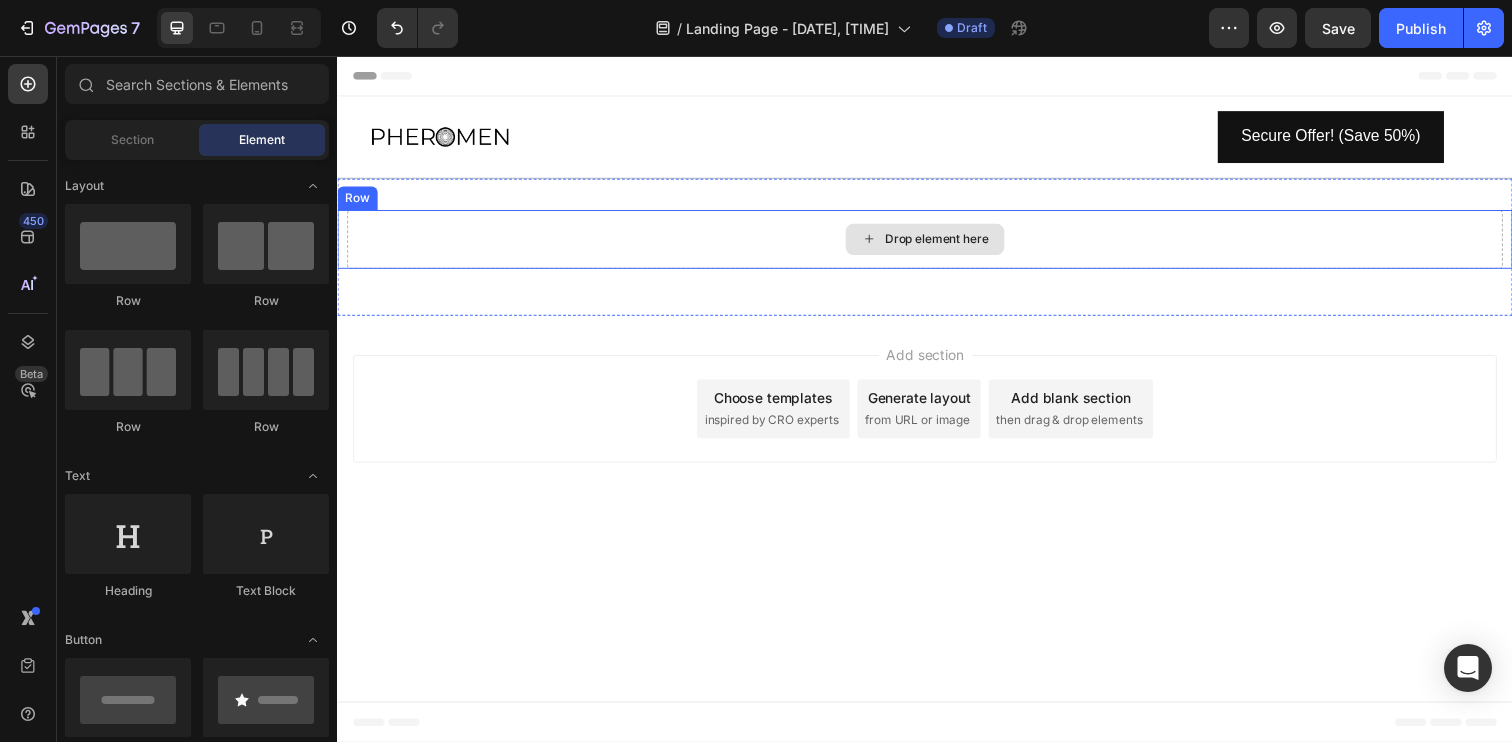 click on "Drop element here" at bounding box center (937, 243) 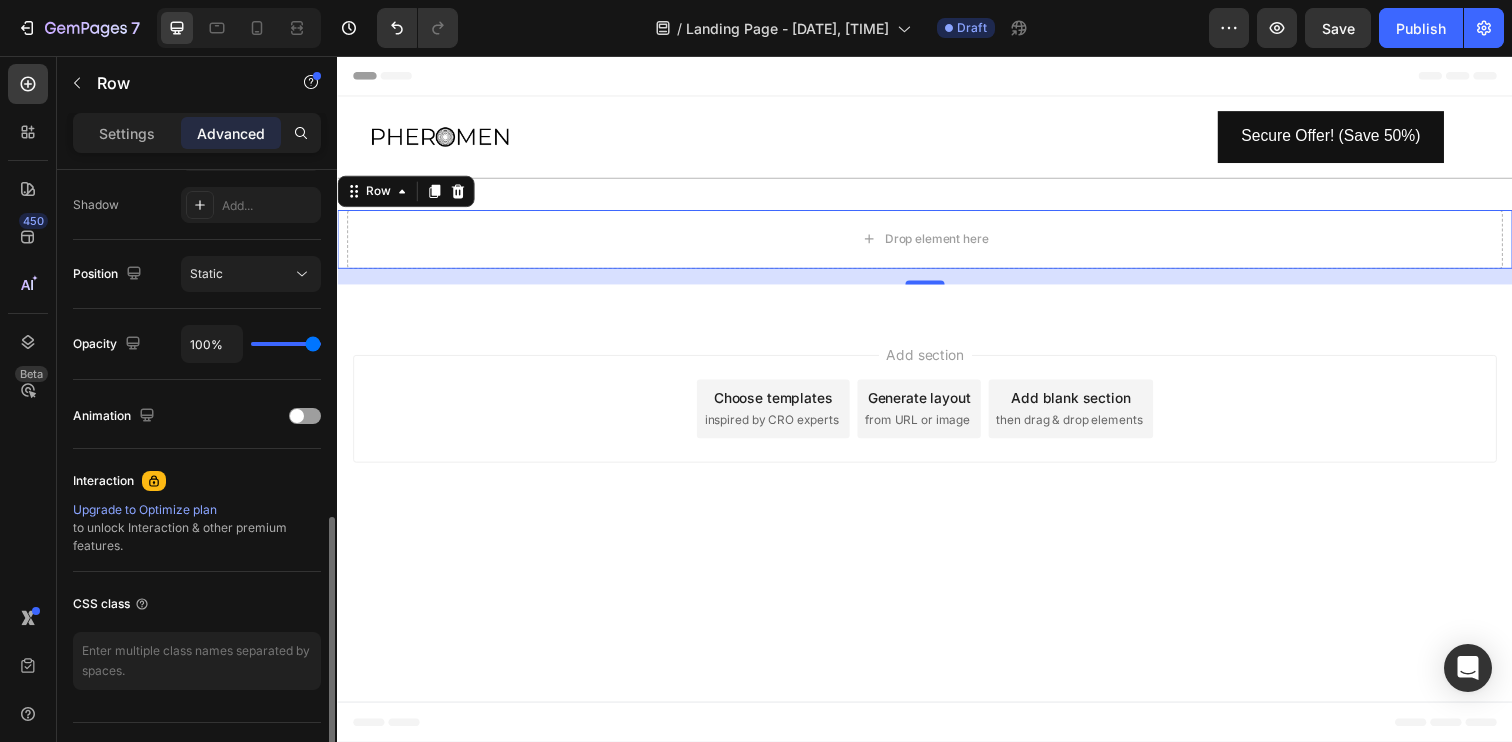 scroll, scrollTop: 653, scrollLeft: 0, axis: vertical 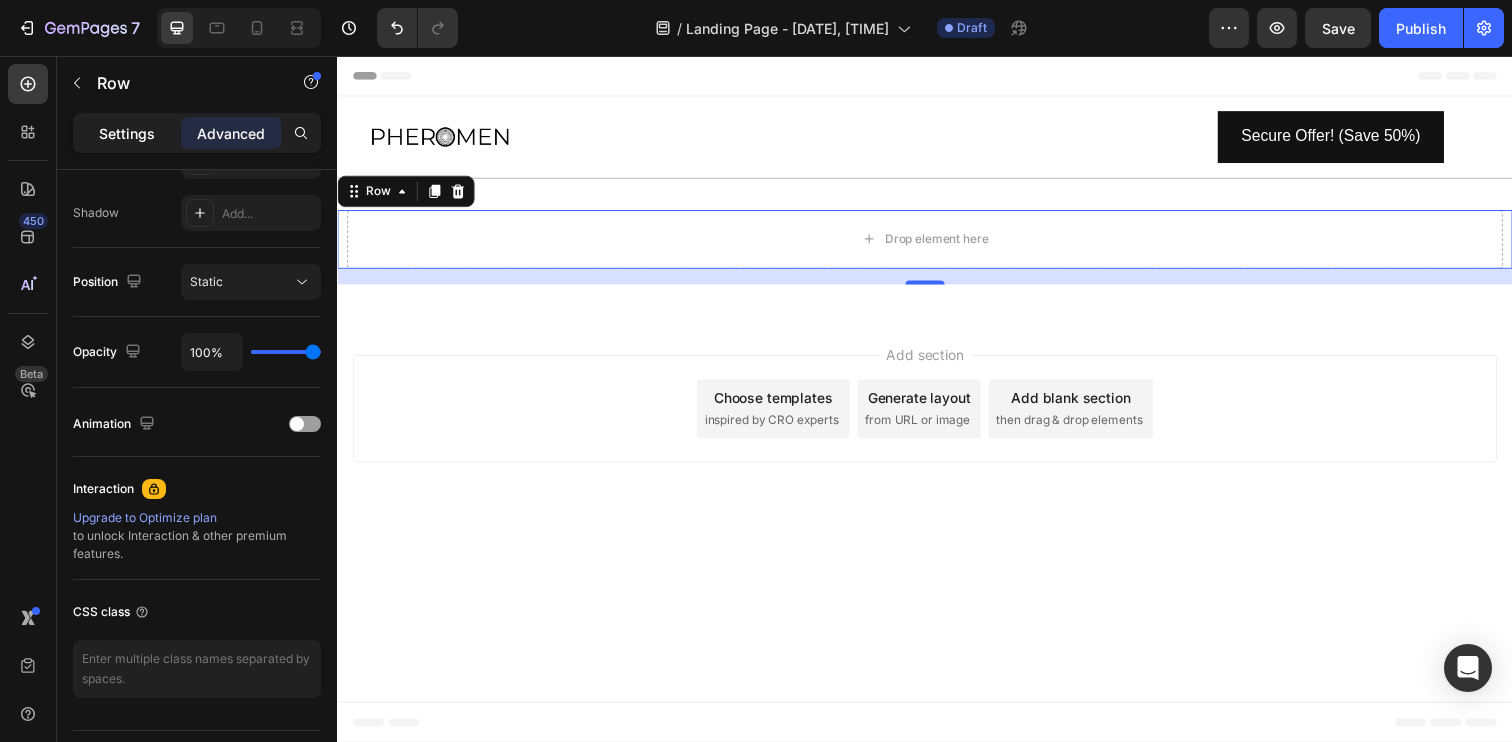 click on "Settings" at bounding box center [127, 133] 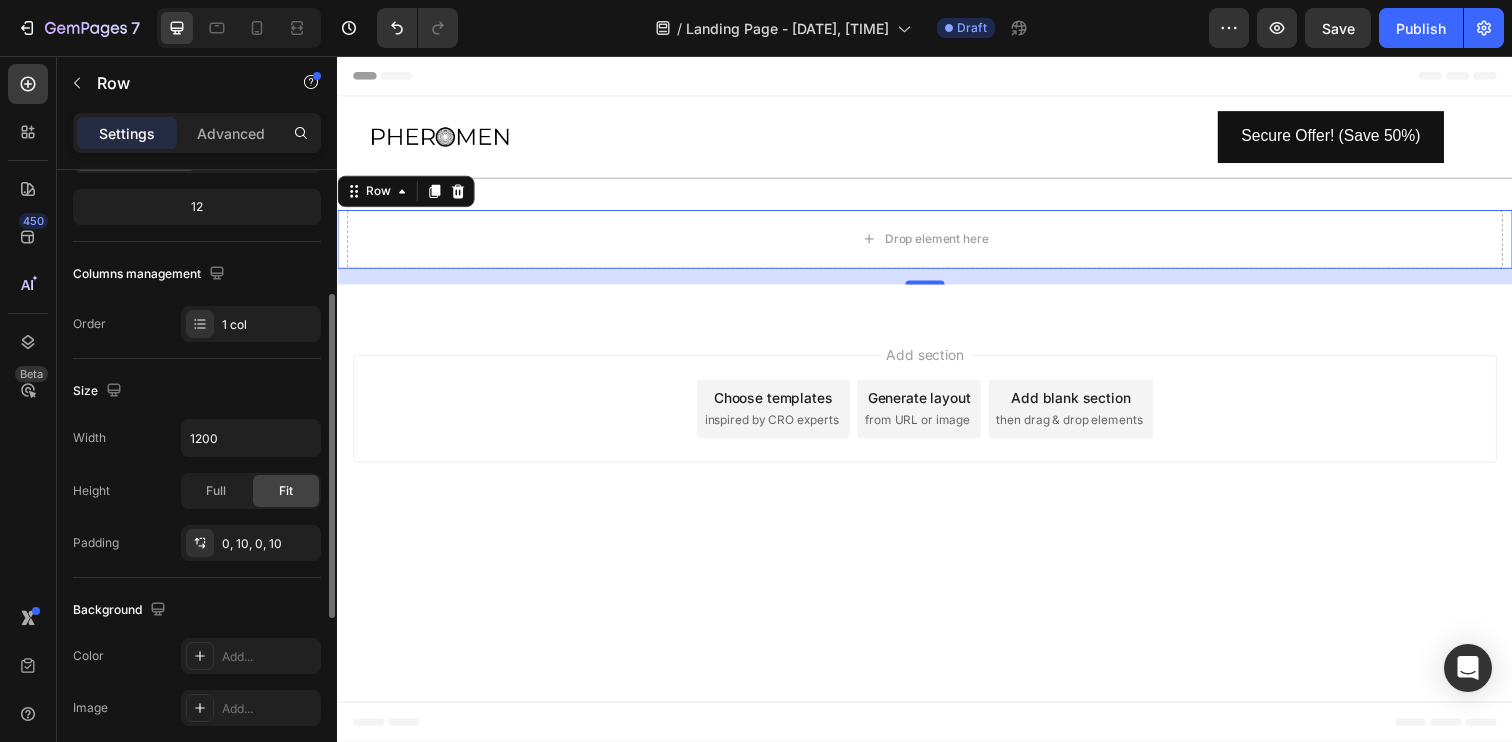 scroll, scrollTop: 225, scrollLeft: 0, axis: vertical 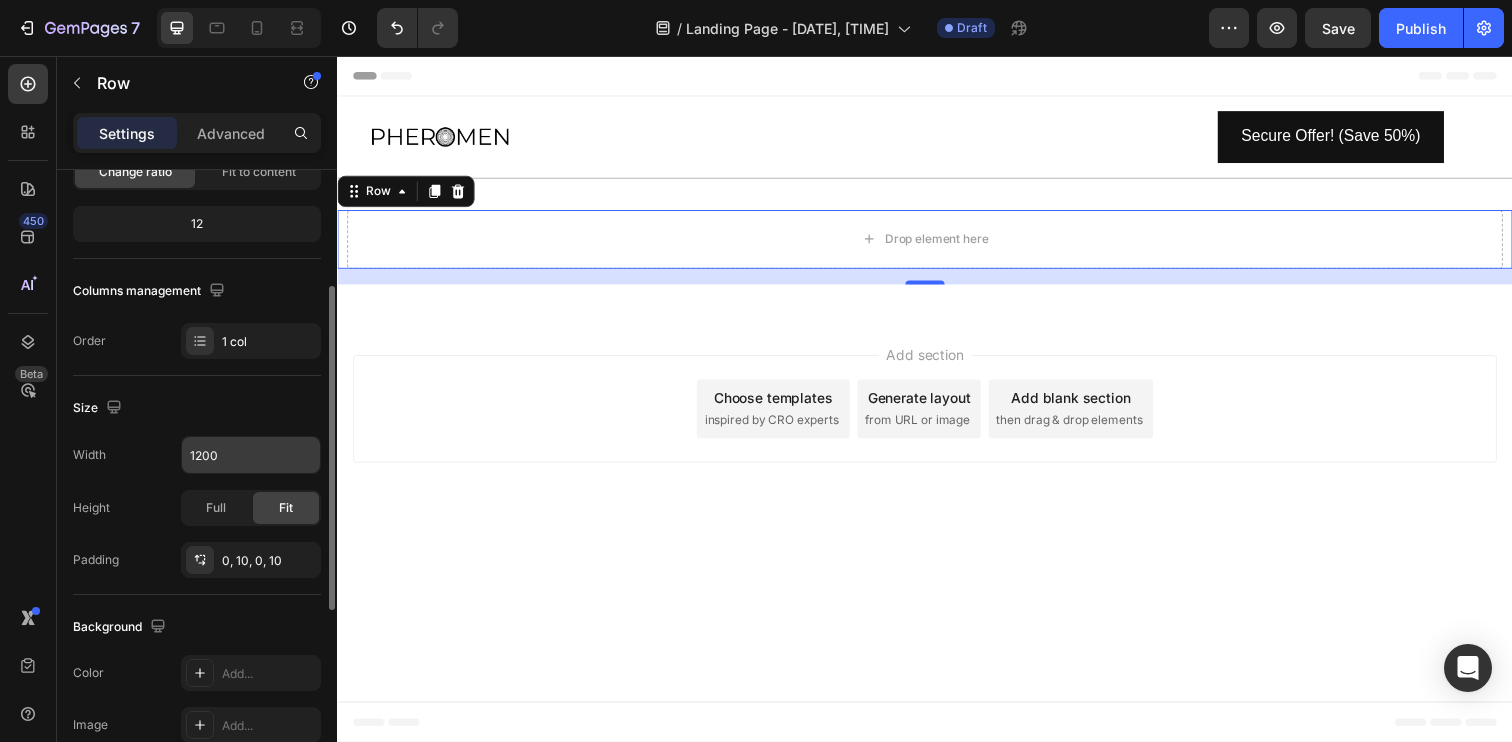 click on "1200" at bounding box center (251, 455) 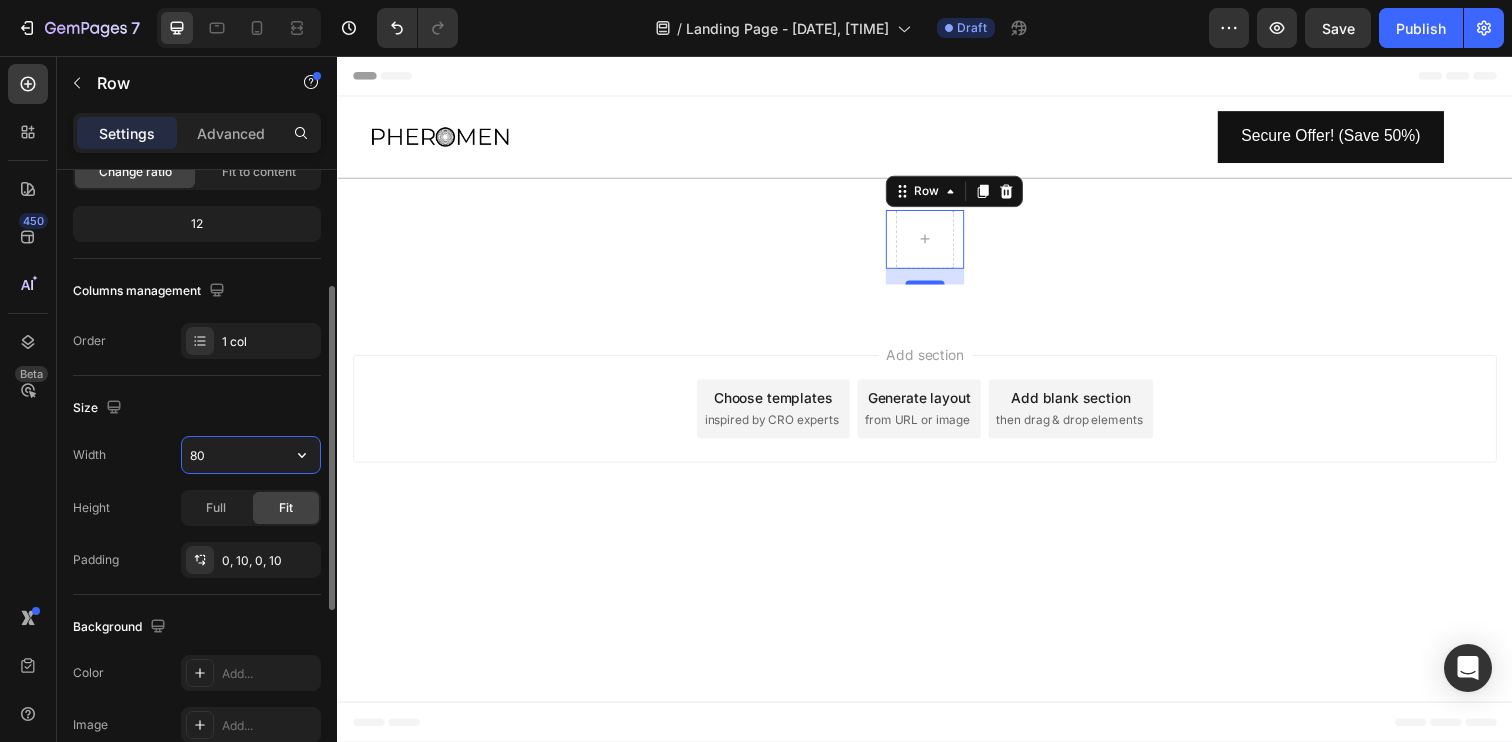 type on "800" 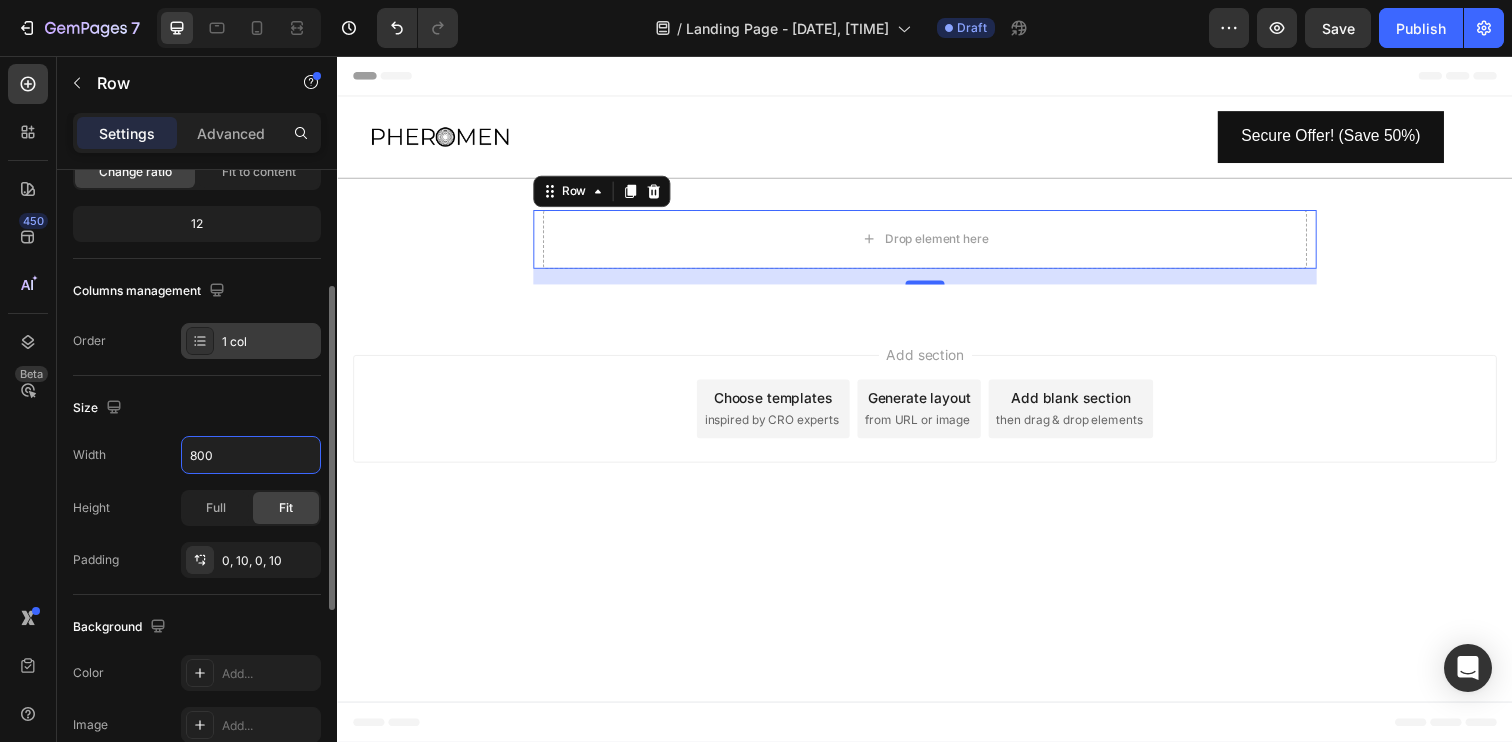 scroll, scrollTop: 0, scrollLeft: 0, axis: both 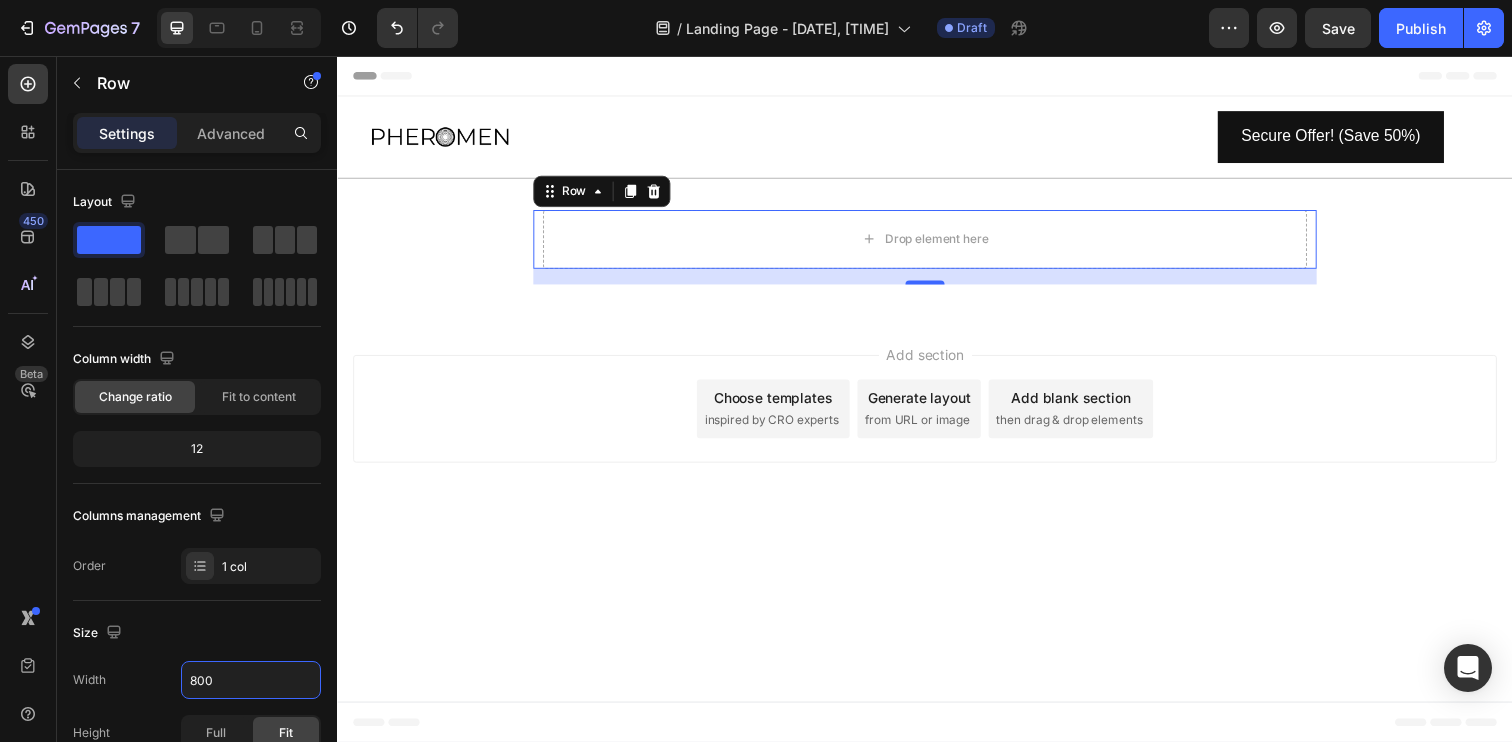click on "Header Image Secure Offer! (Save 50%) Button Row Section 1
Drop element here Row   16 Section 2 Root Start with Sections from sidebar Add sections Add elements Start with Generating from URL or image Add section Choose templates inspired by CRO experts Generate layout from URL or image Add blank section then drag & drop elements Footer" at bounding box center (937, 406) 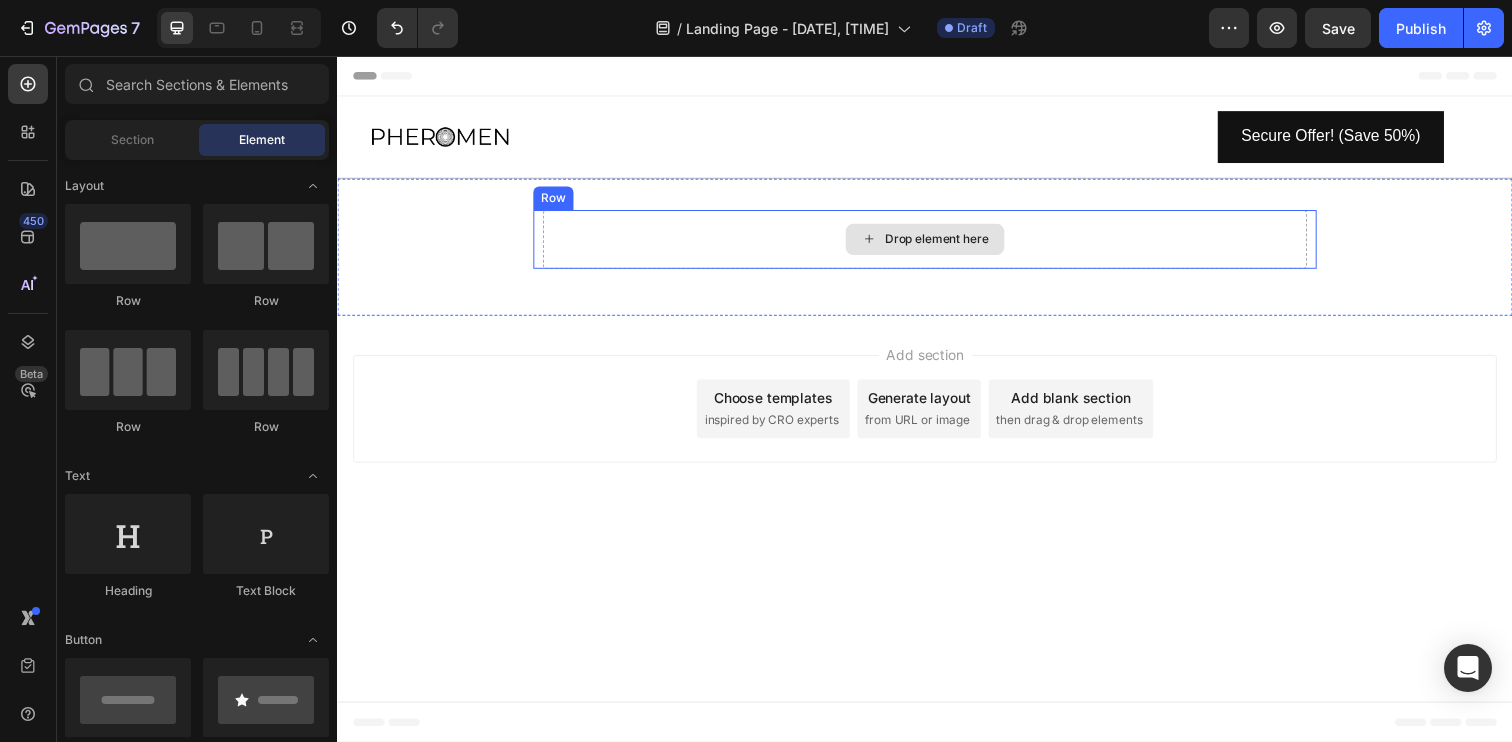 click on "Drop element here" at bounding box center (937, 243) 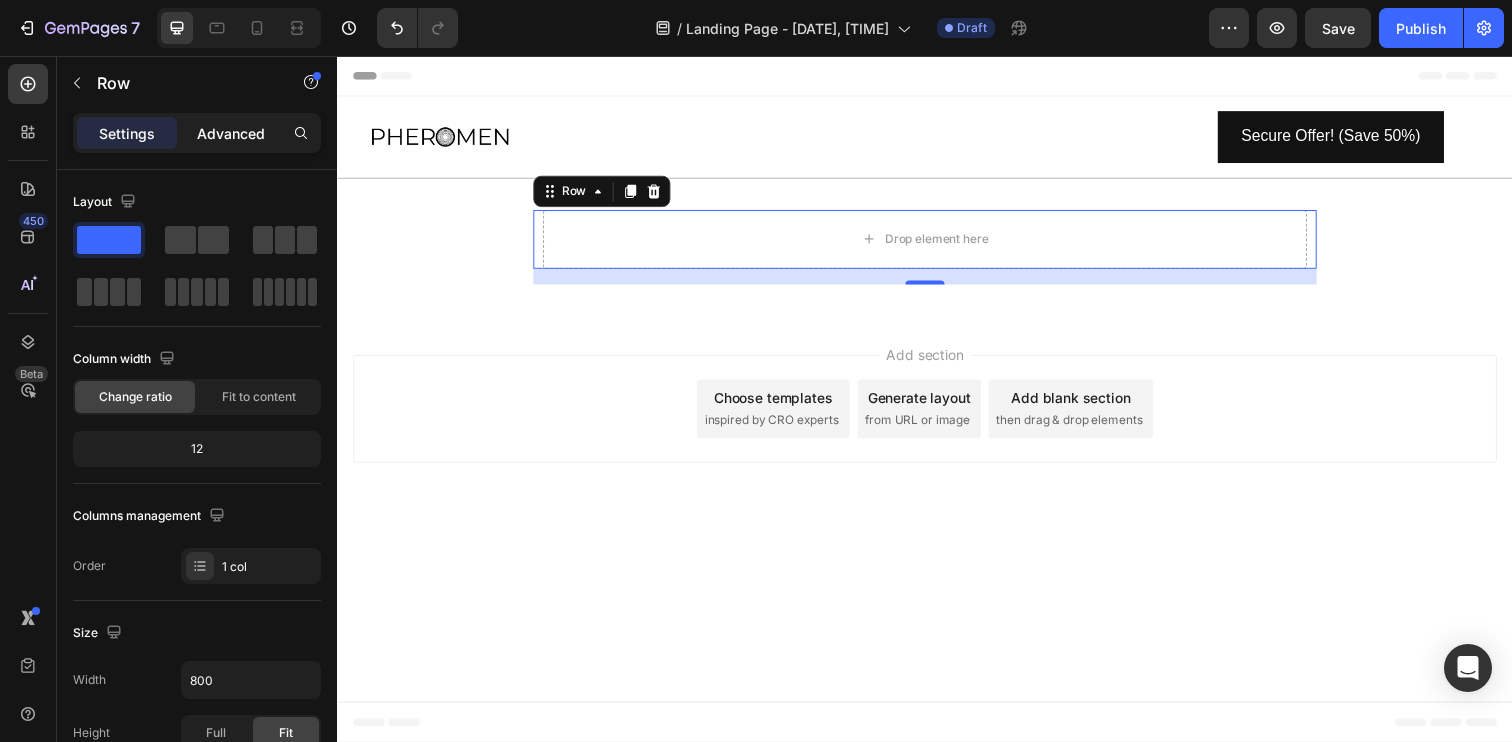click on "Advanced" 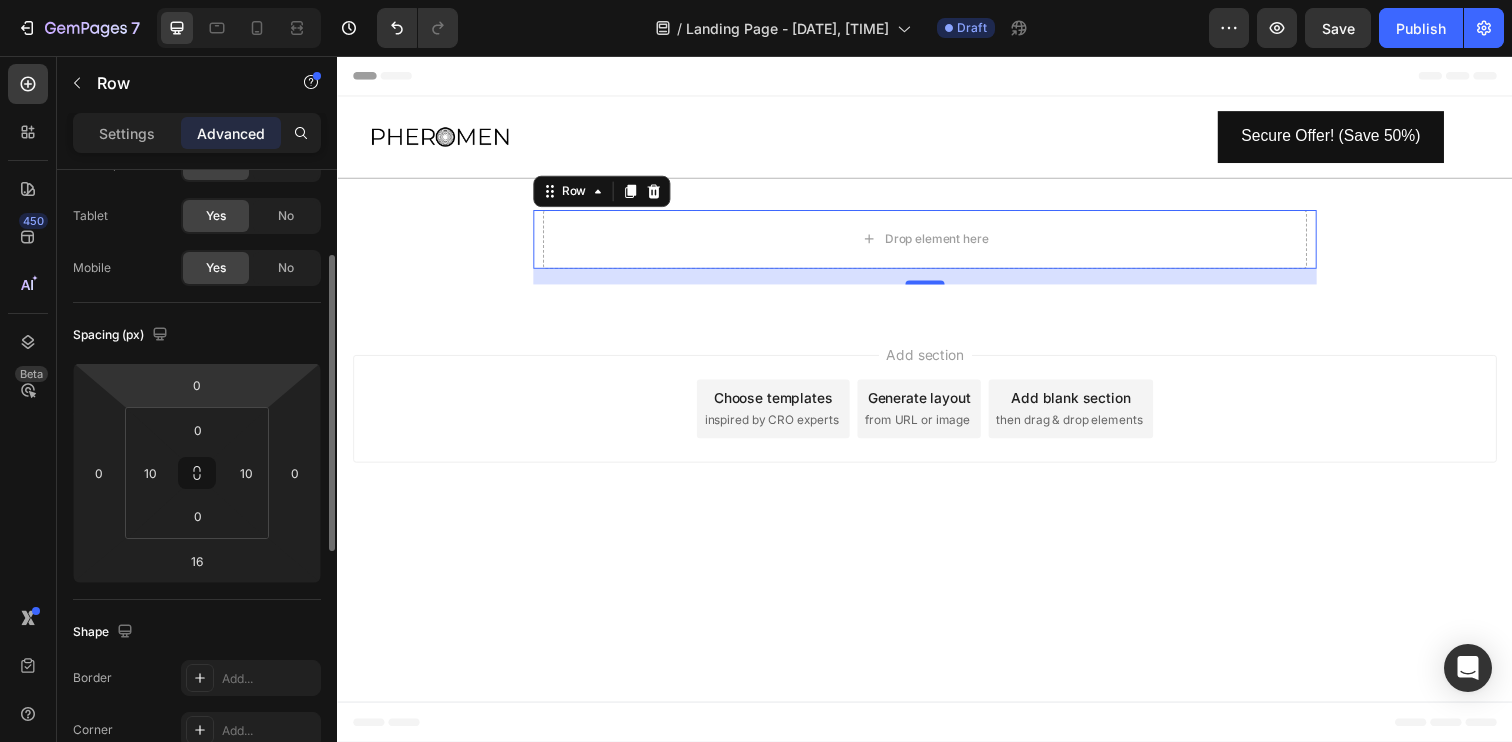 scroll, scrollTop: 115, scrollLeft: 0, axis: vertical 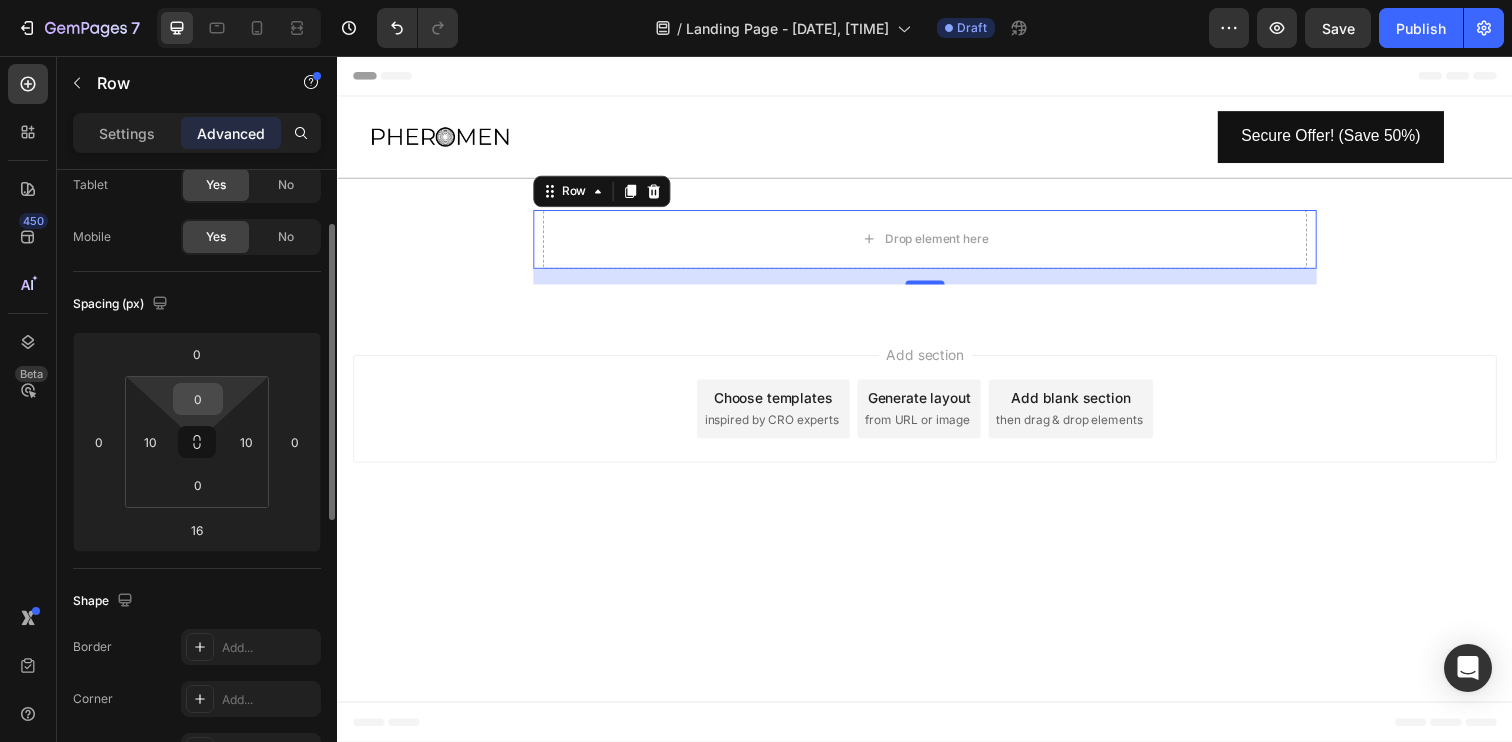 click on "0" at bounding box center [198, 399] 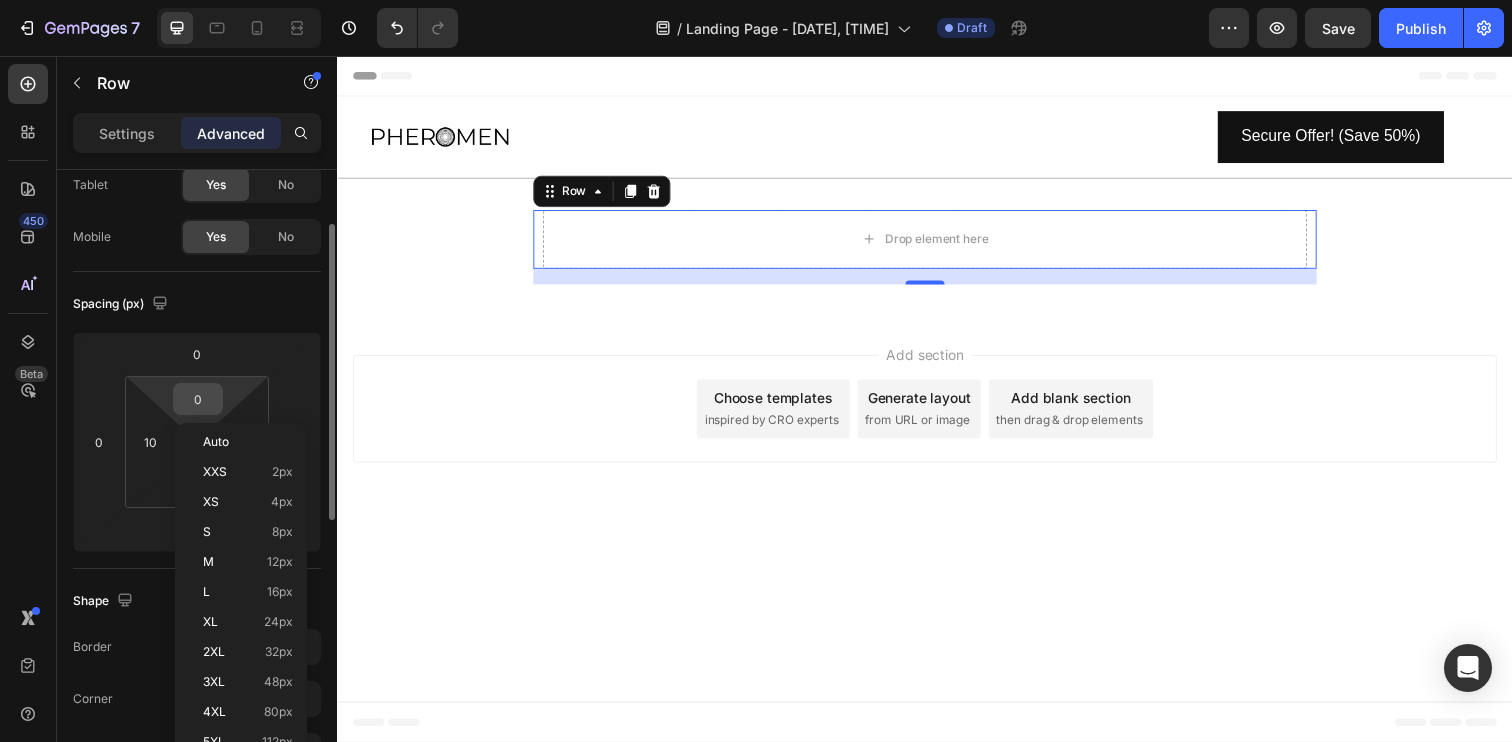 click on "0" at bounding box center [198, 399] 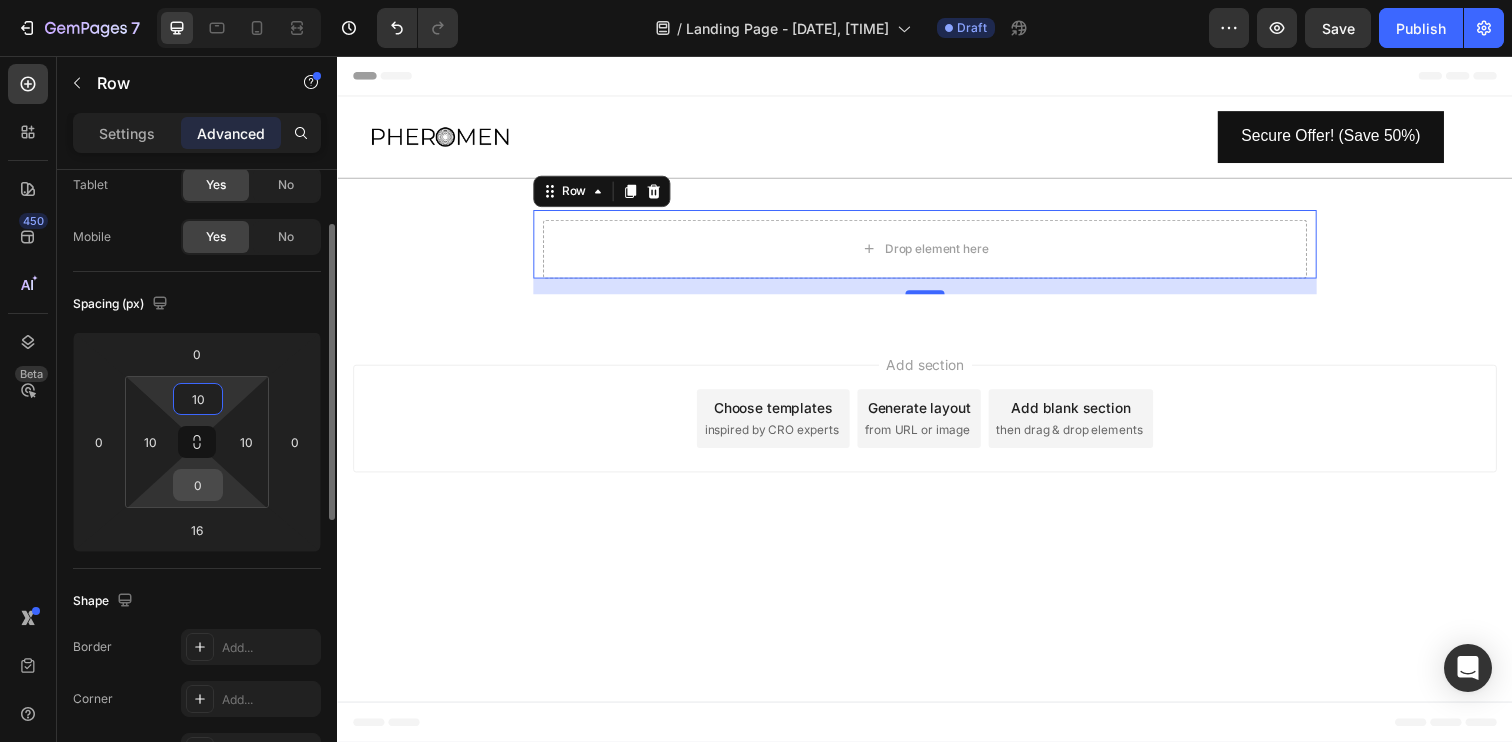 type on "10" 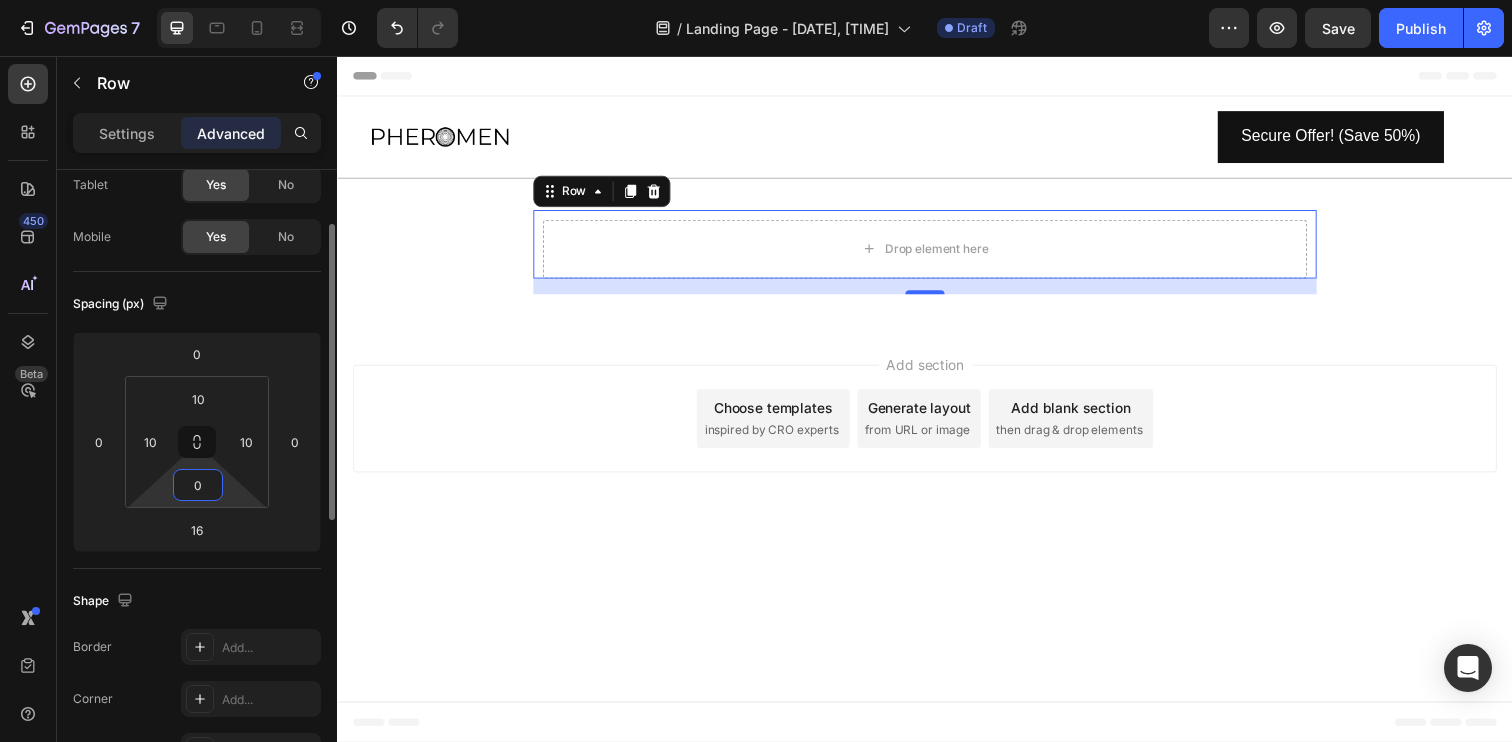 click on "0" at bounding box center [198, 485] 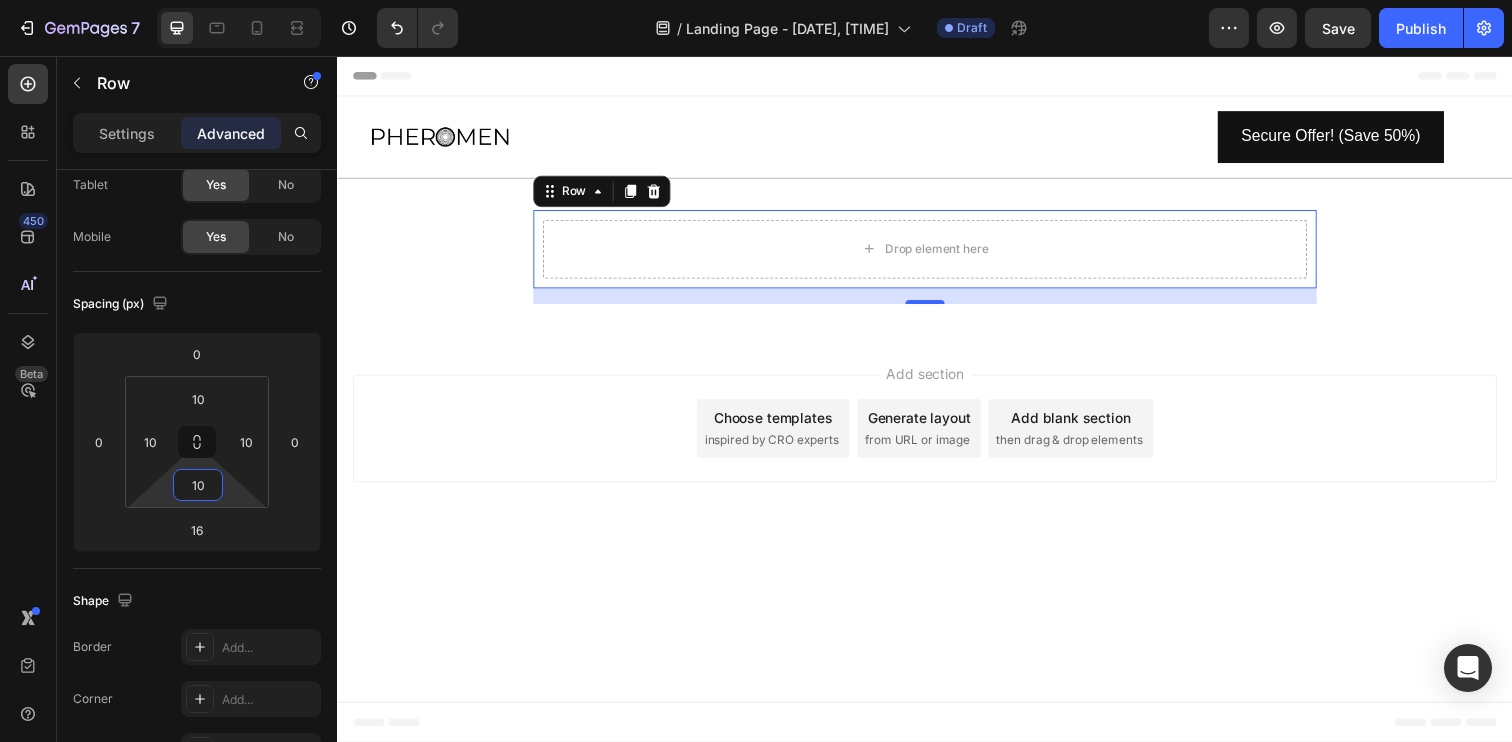 type on "10" 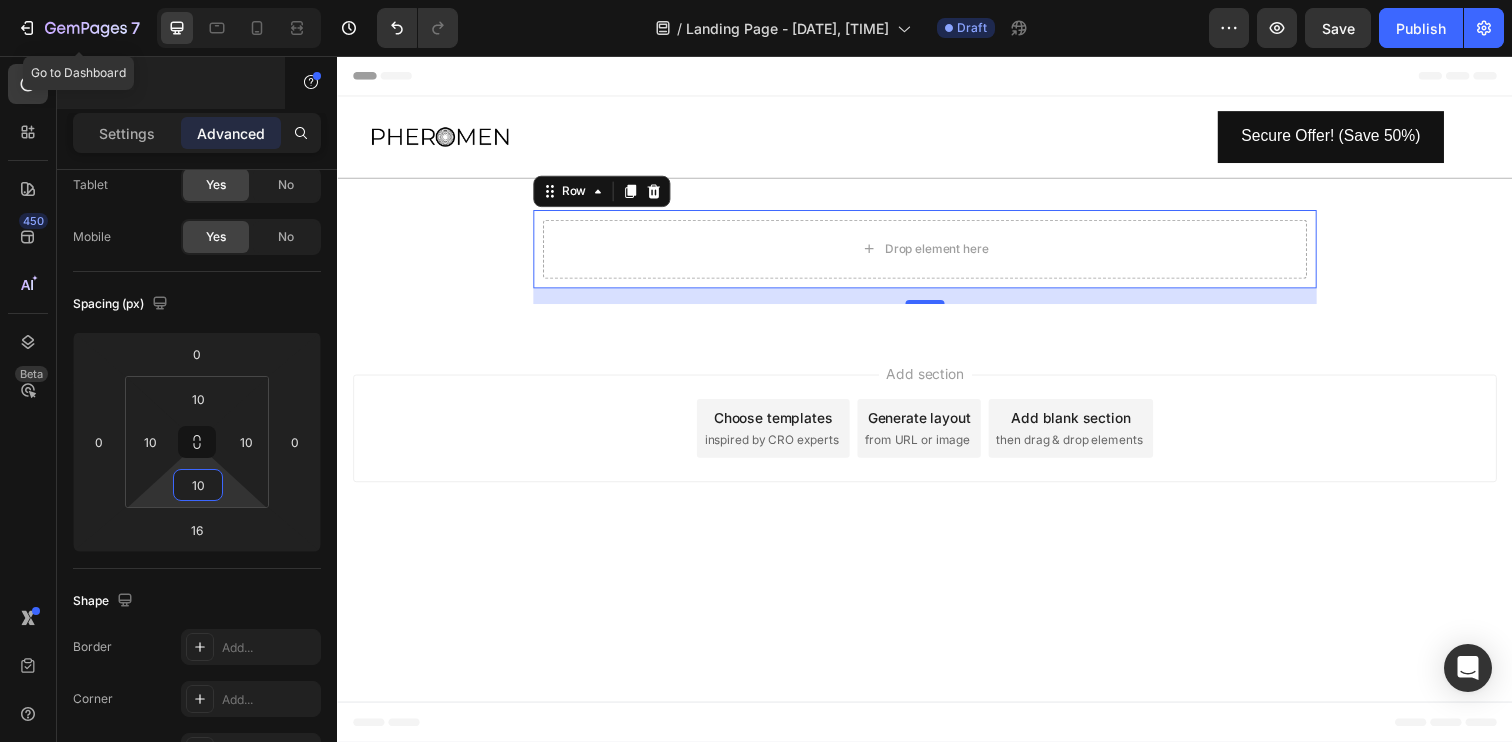 click 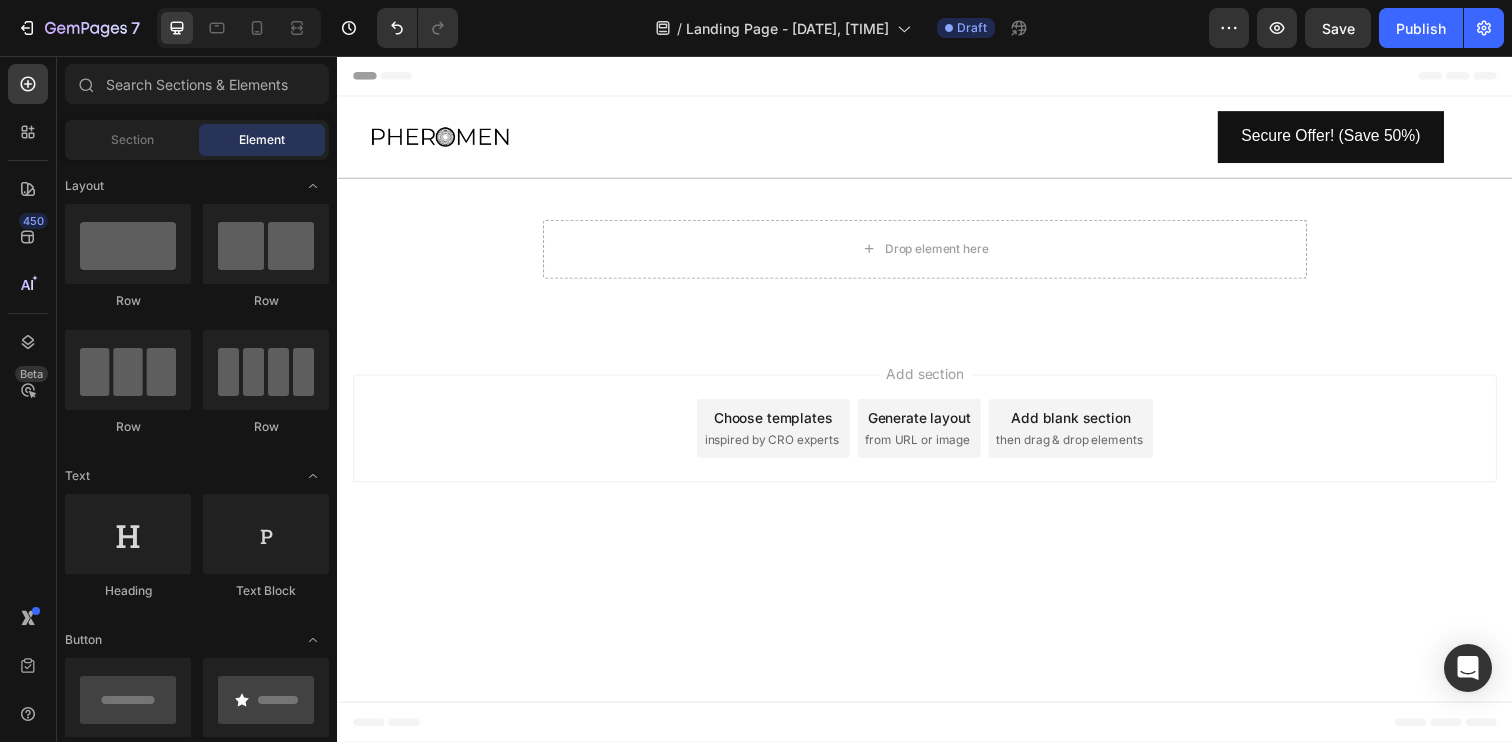 scroll, scrollTop: 36, scrollLeft: 0, axis: vertical 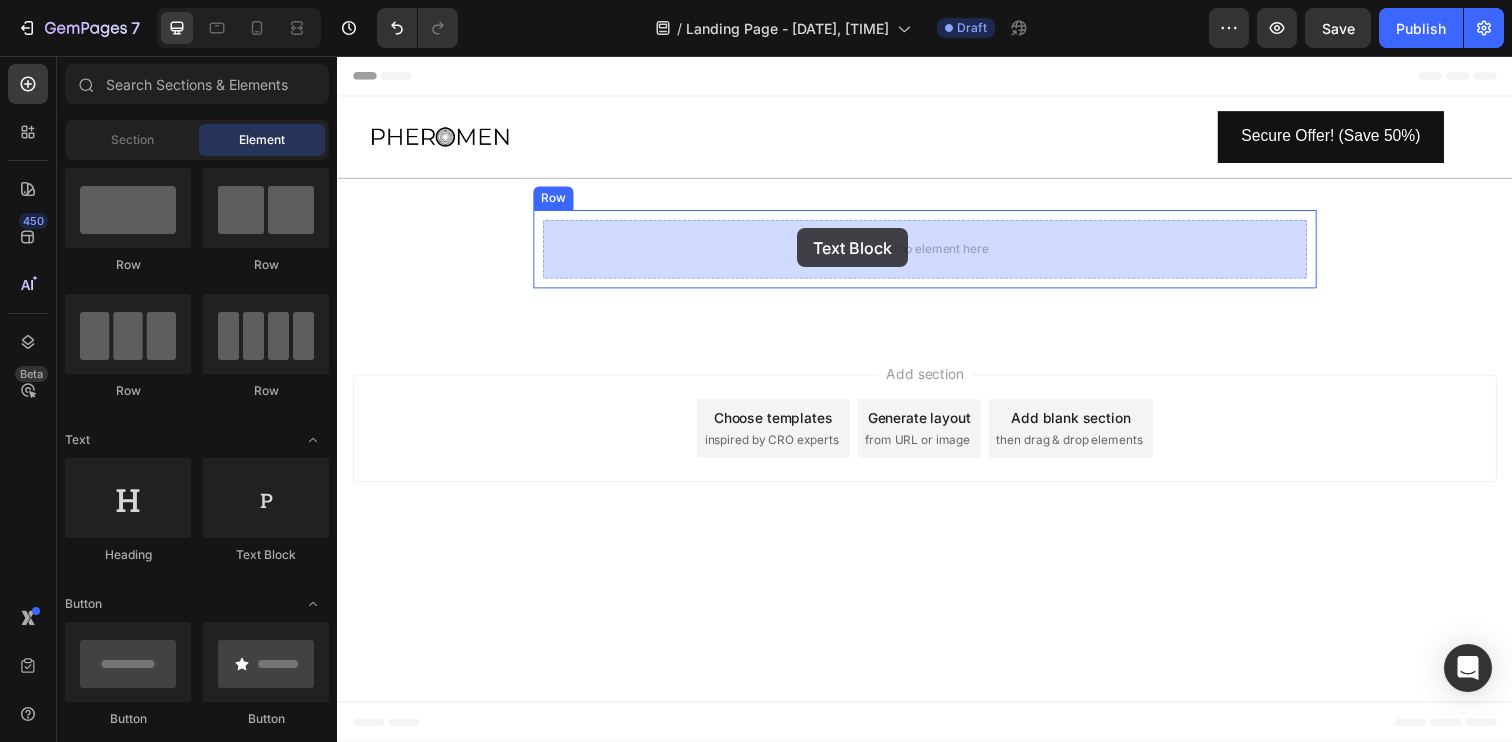 drag, startPoint x: 605, startPoint y: 544, endPoint x: 808, endPoint y: 232, distance: 372.22708 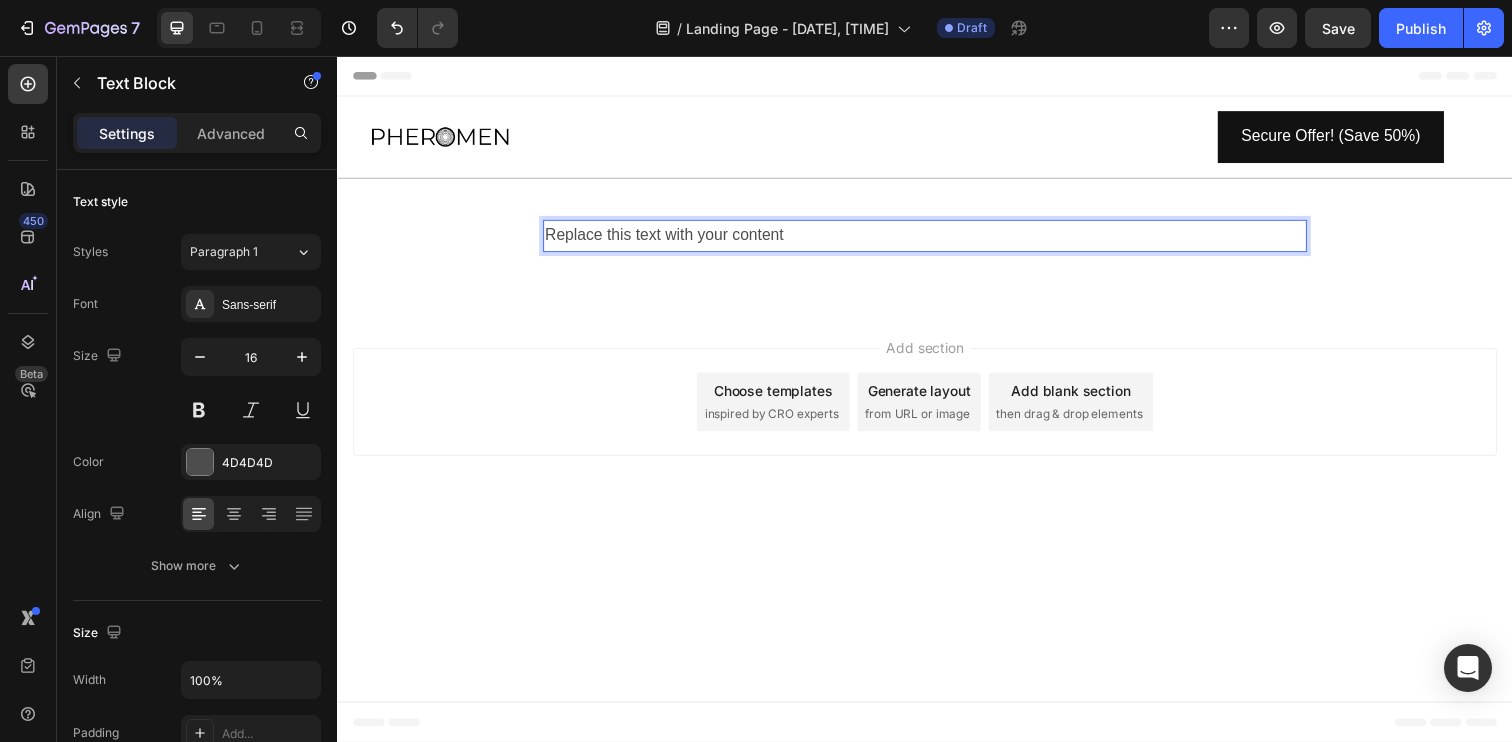 click on "Replace this text with your content" at bounding box center (937, 239) 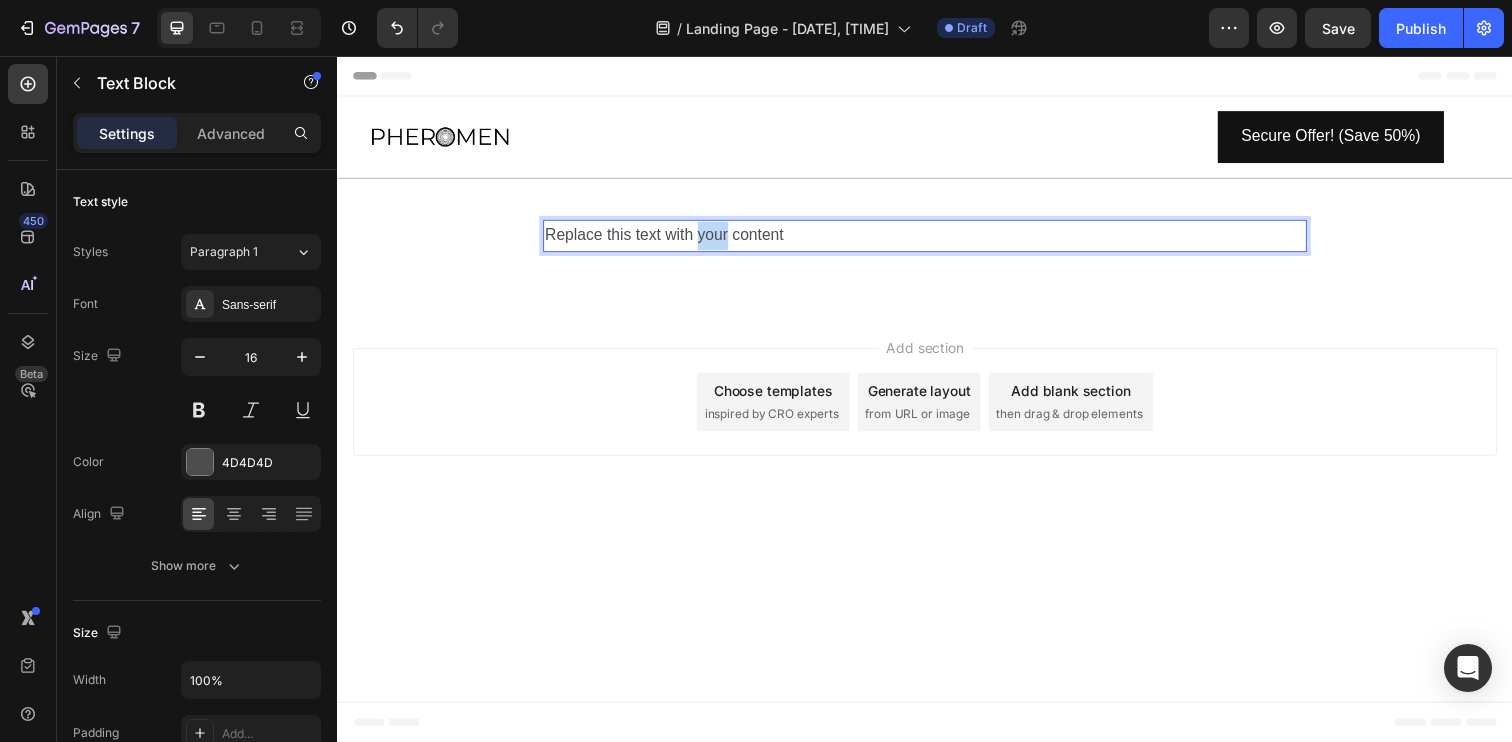 click on "Replace this text with your content" at bounding box center (937, 239) 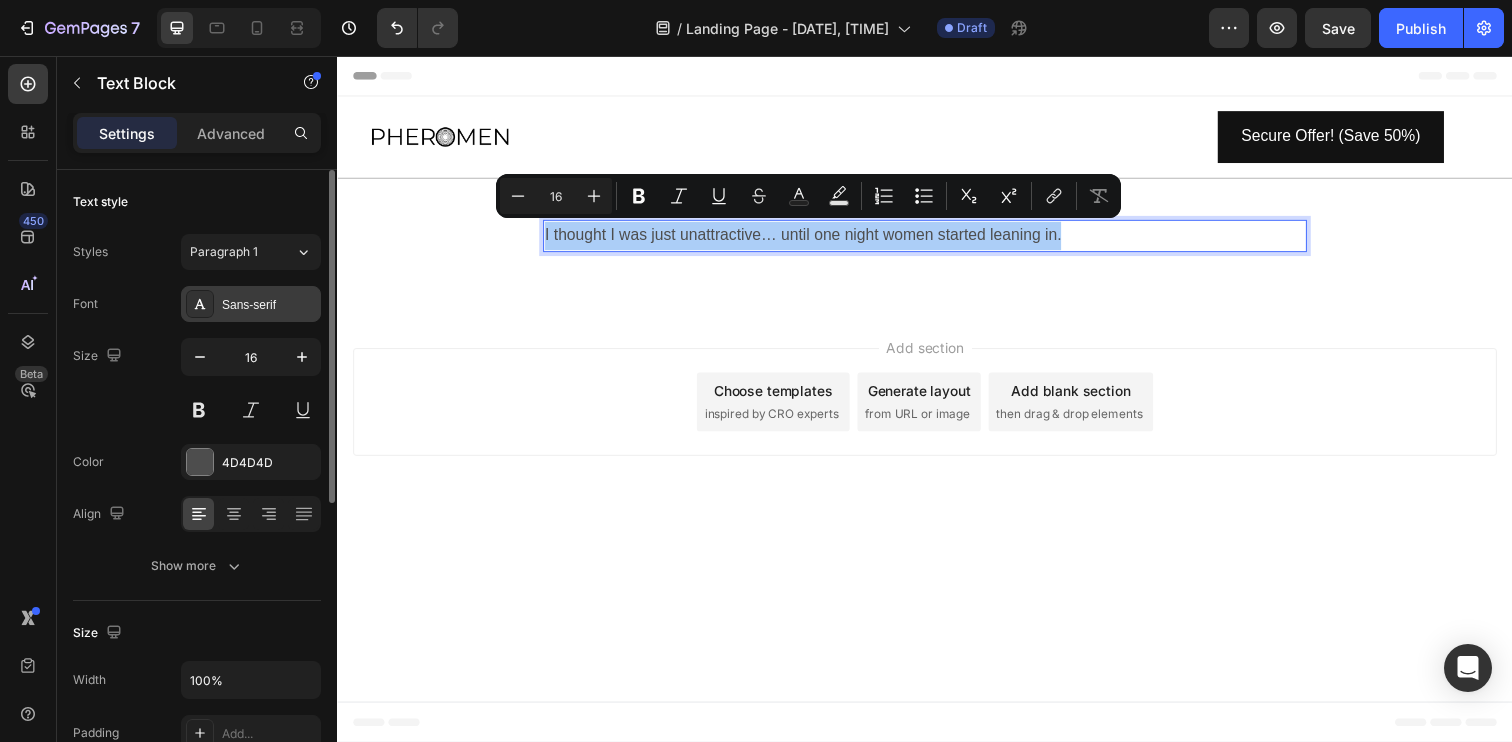 click on "Sans-serif" at bounding box center [251, 304] 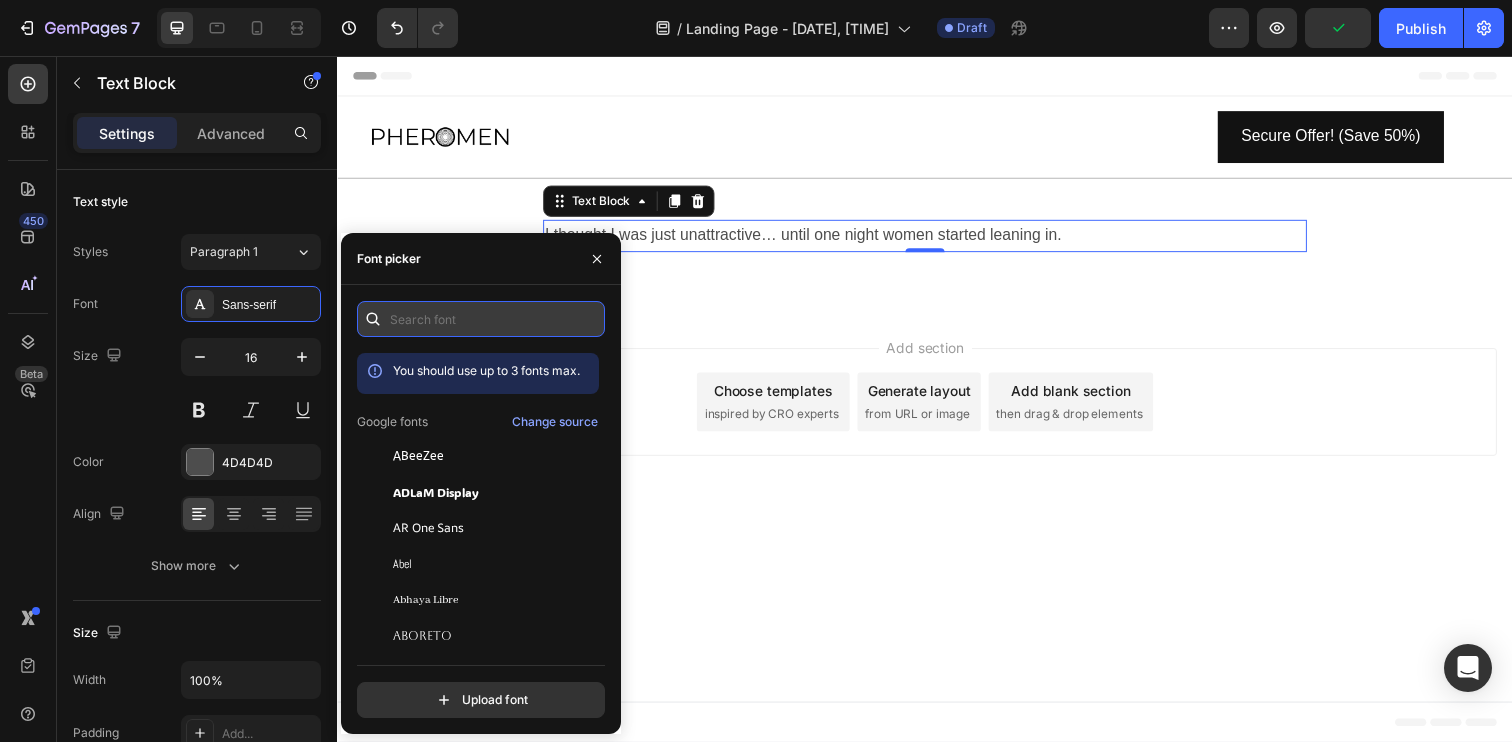 click at bounding box center (481, 319) 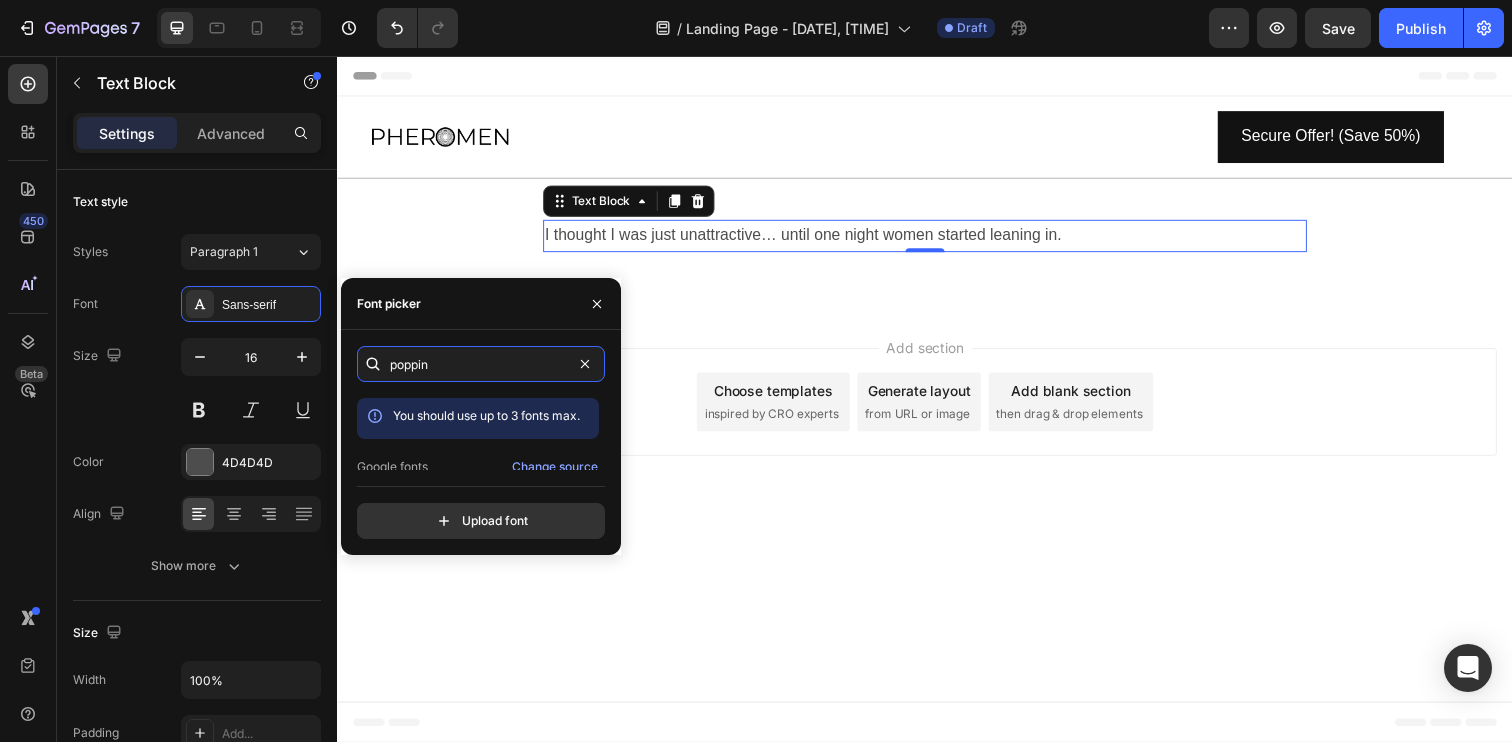 scroll, scrollTop: 49, scrollLeft: 0, axis: vertical 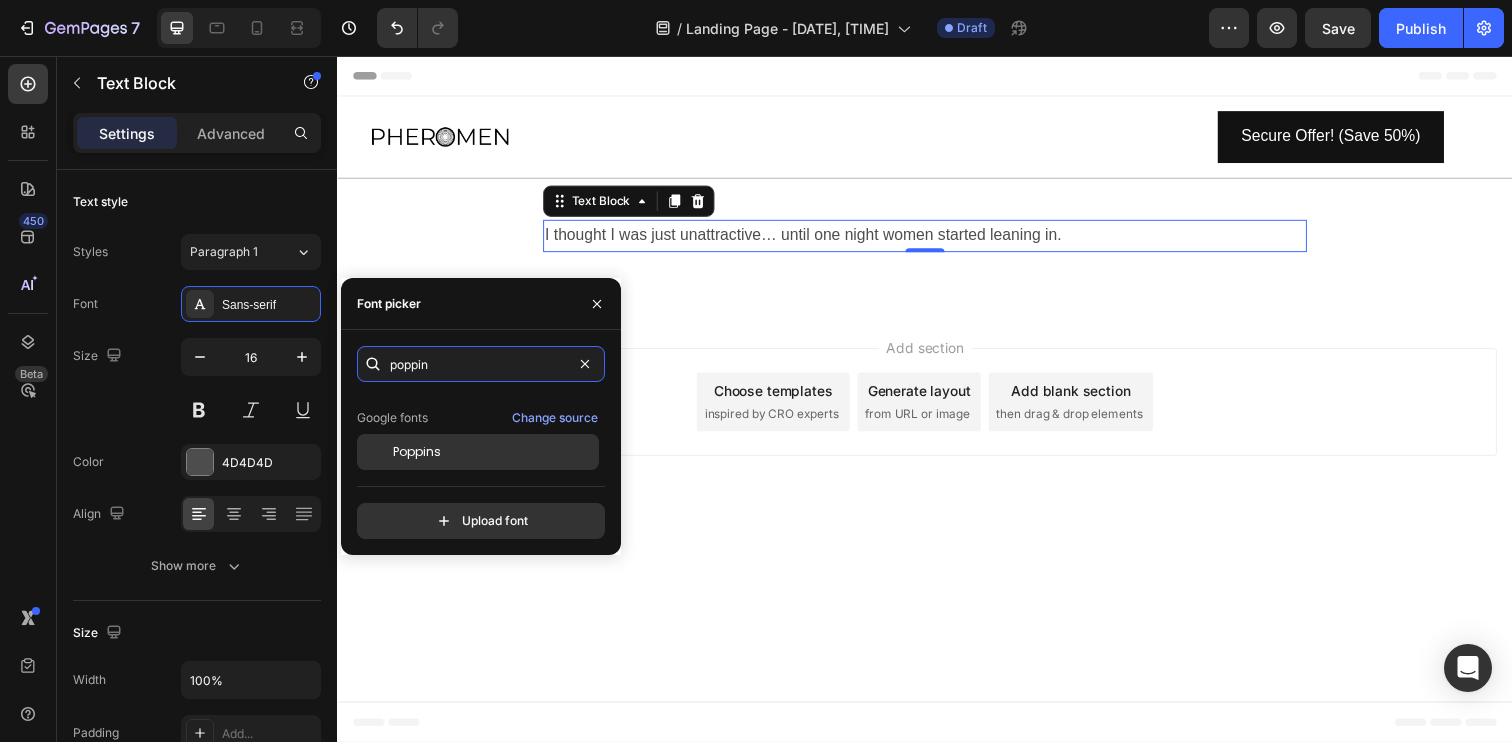 type on "poppin" 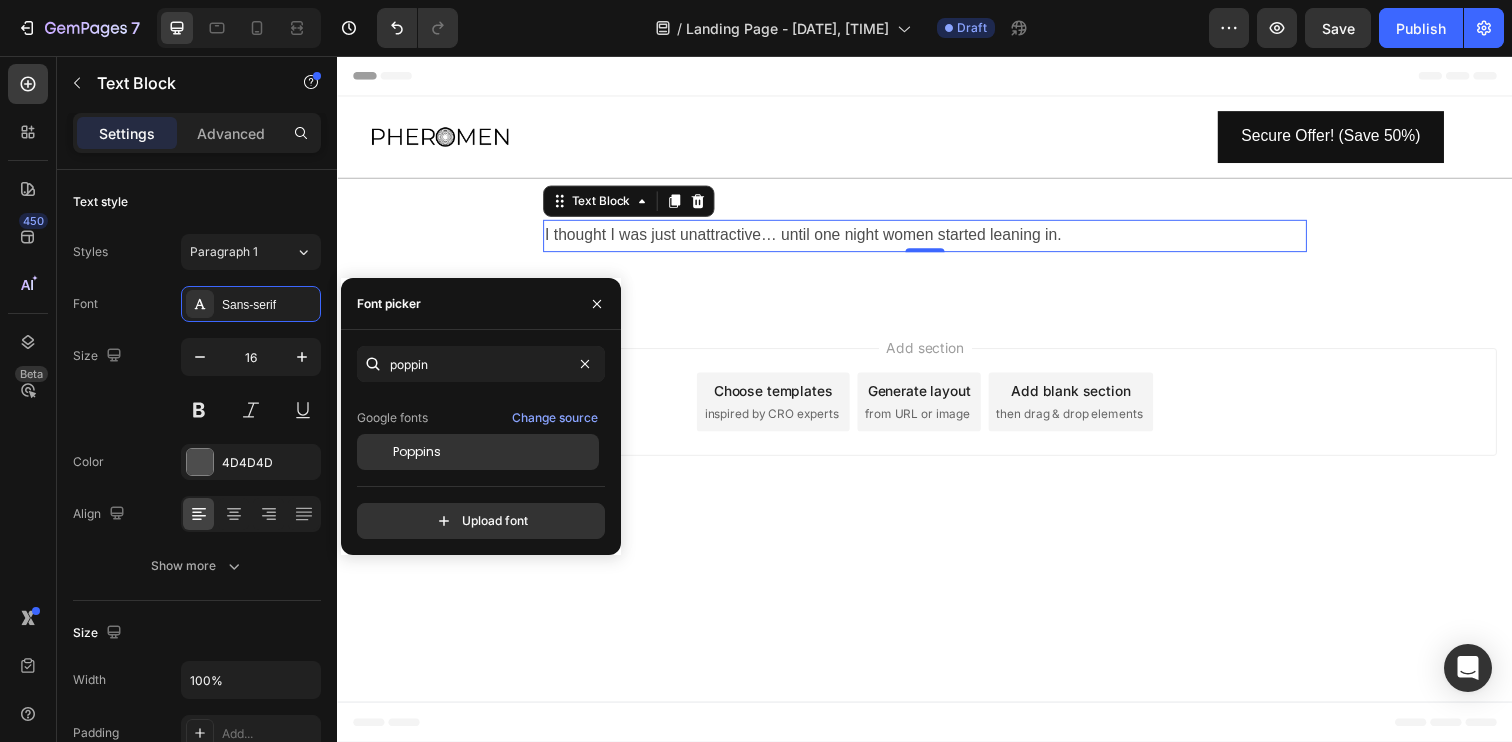 click on "Poppins" 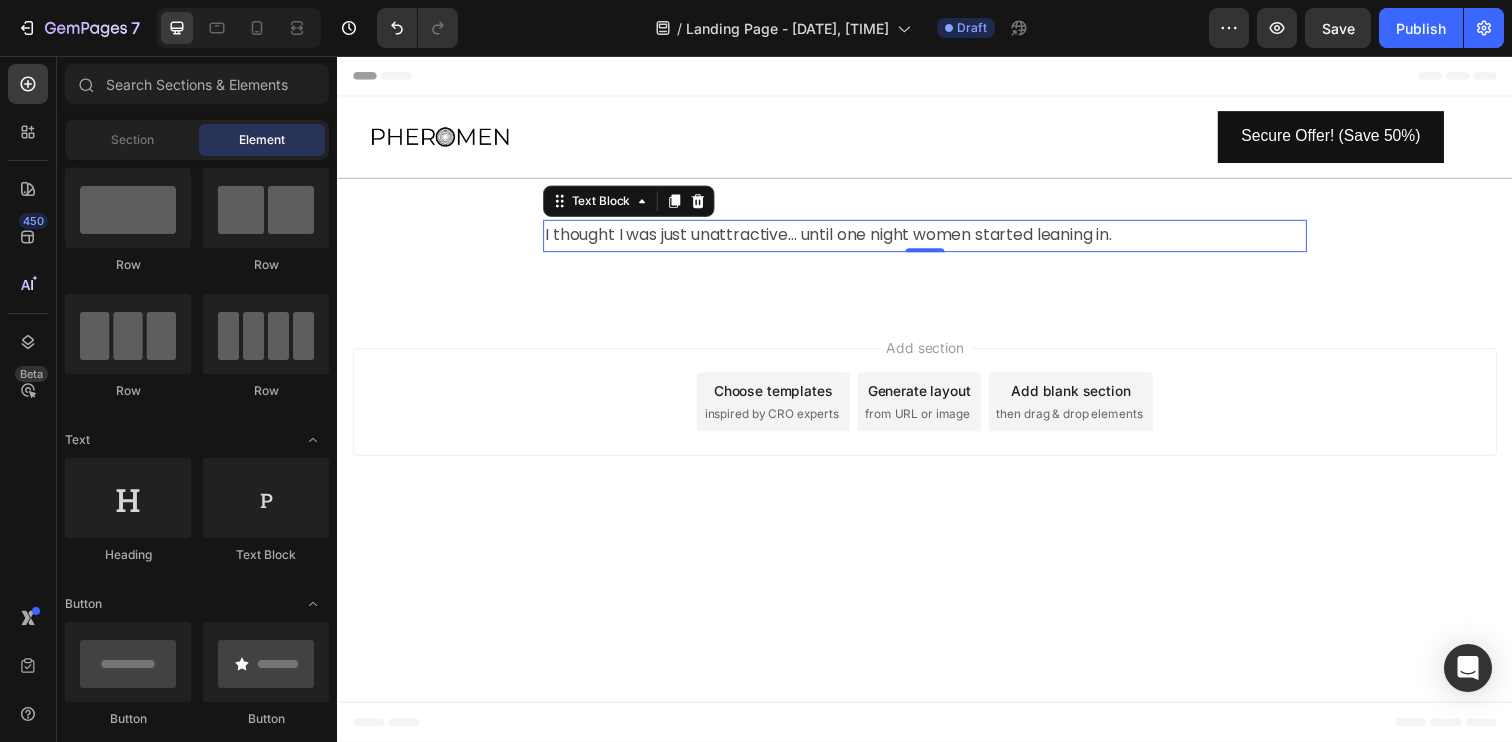 click on "Header Image Secure Offer! (Save 50%) Button Row Section 1 I thought I was just unattractive… until one night women started leaning in. Text Block   0 Row Section 2 Root Start with Sections from sidebar Add sections Add elements Start with Generating from URL or image Add section Choose templates inspired by CRO experts Generate layout from URL or image Add blank section then drag & drop elements Footer" at bounding box center [937, 406] 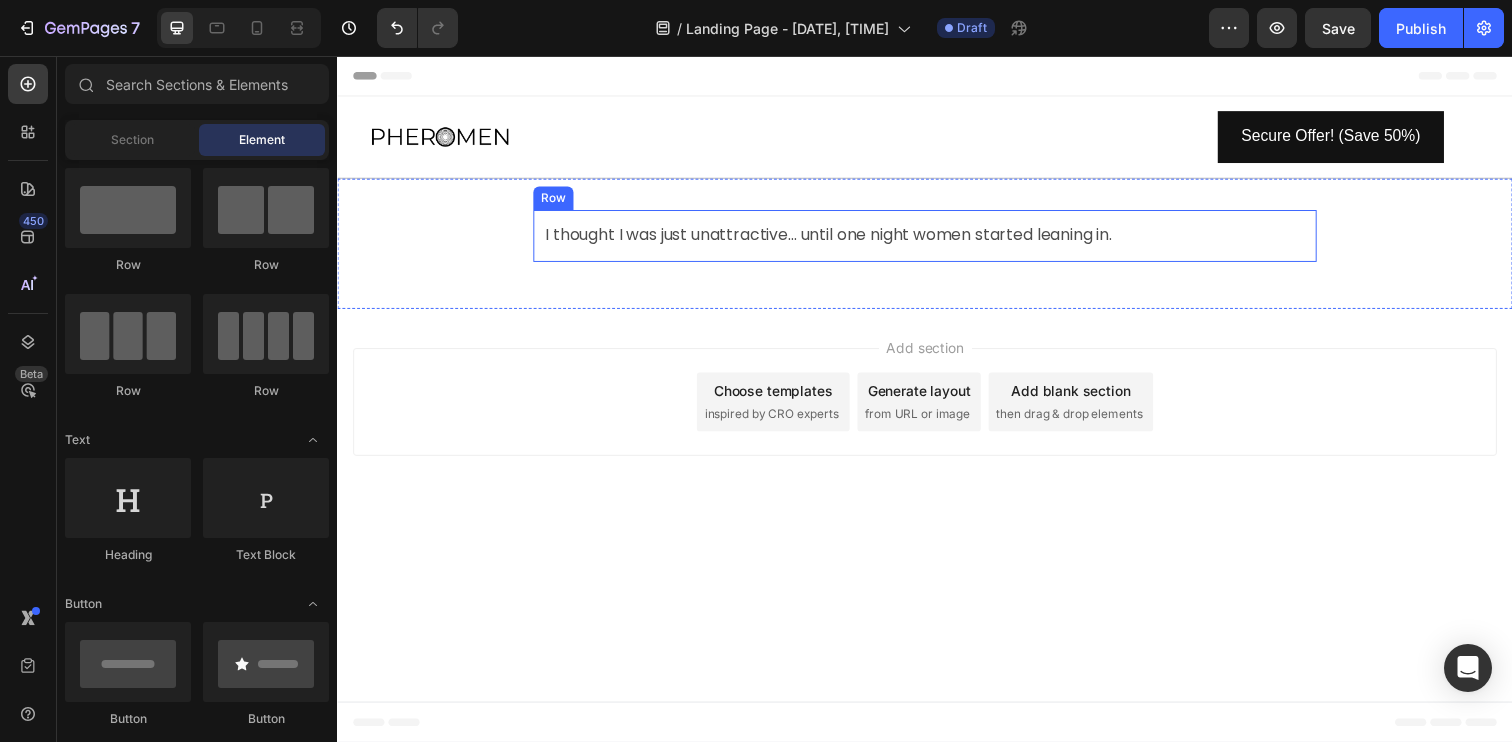 click on "I thought I was just unattractive… until one night women started leaning in." at bounding box center [937, 239] 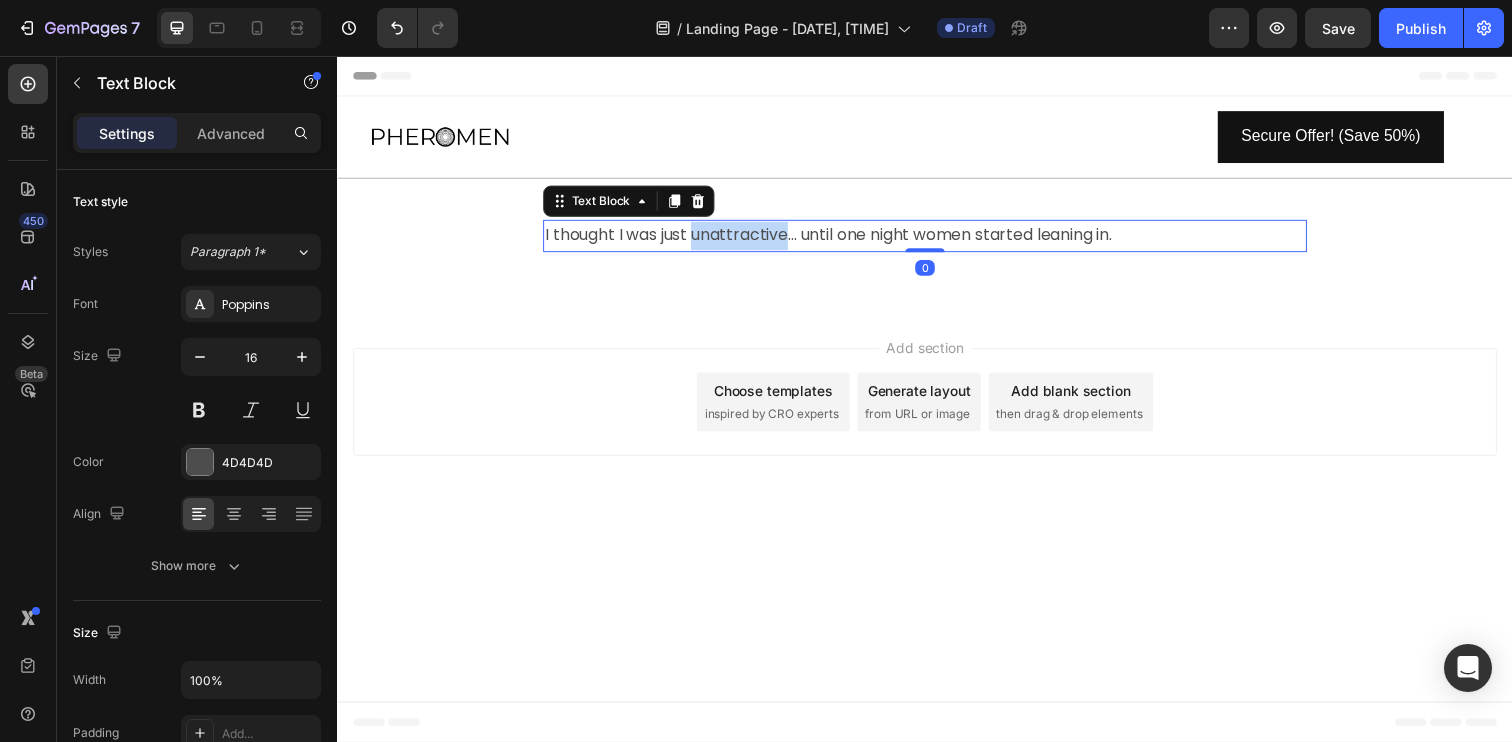 click on "I thought I was just unattractive… until one night women started leaning in." at bounding box center (937, 239) 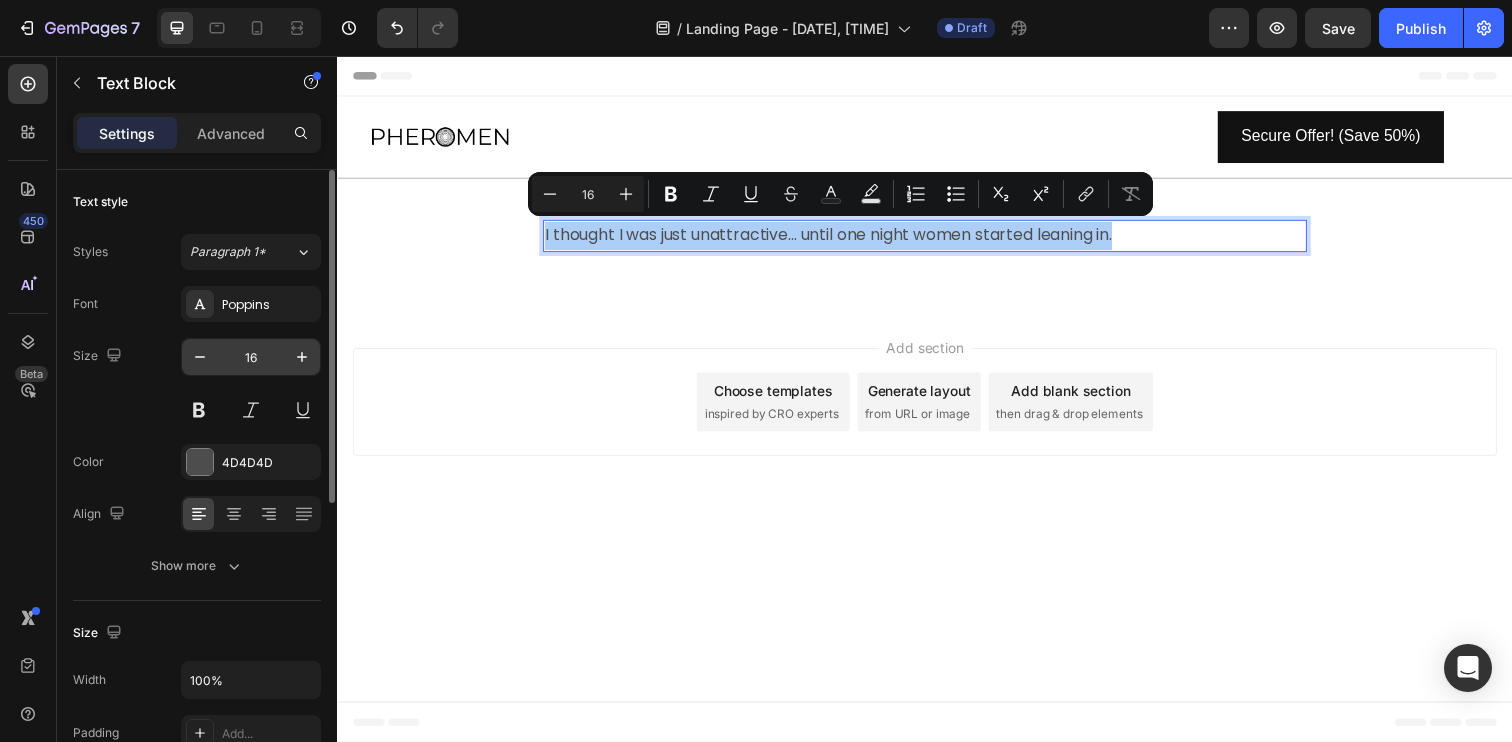 click on "16" at bounding box center [251, 357] 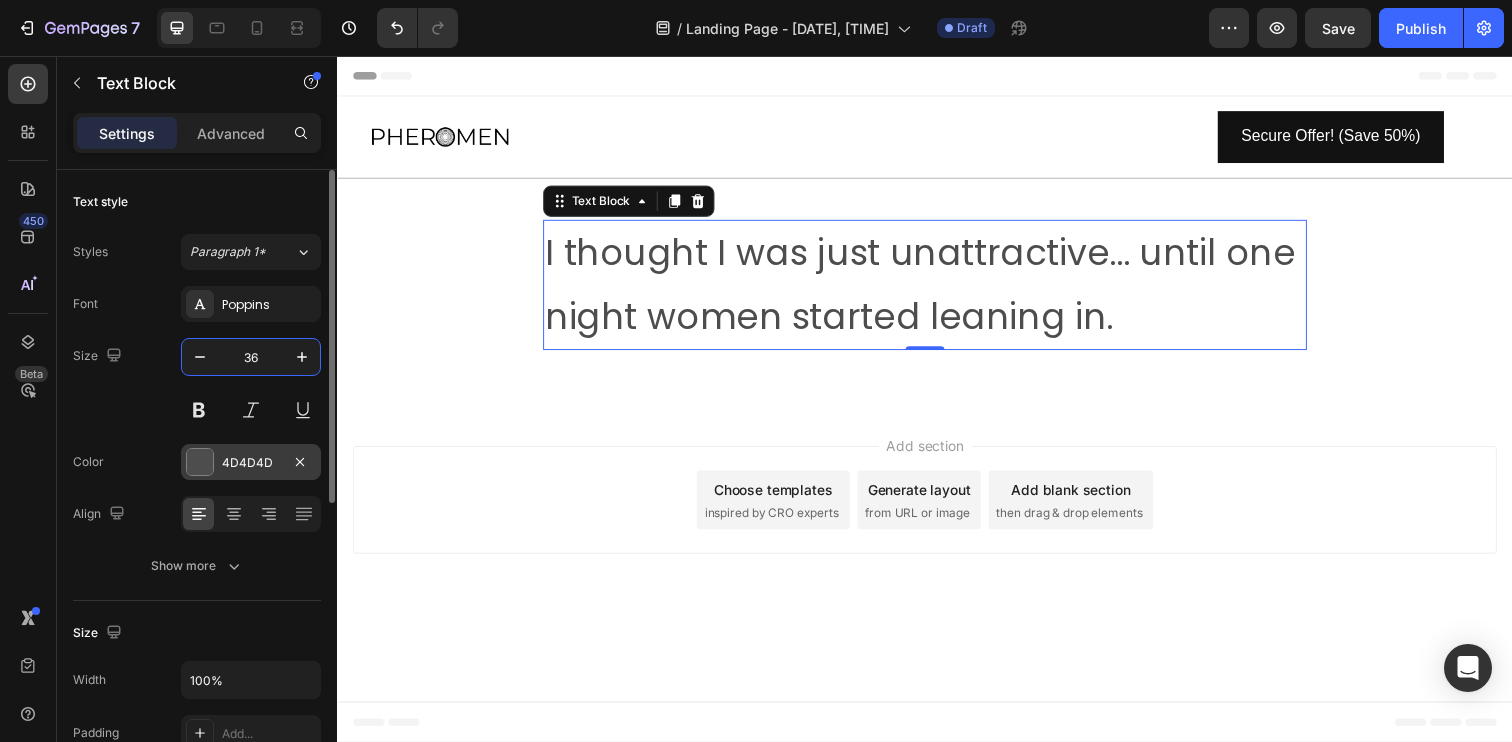 type on "36" 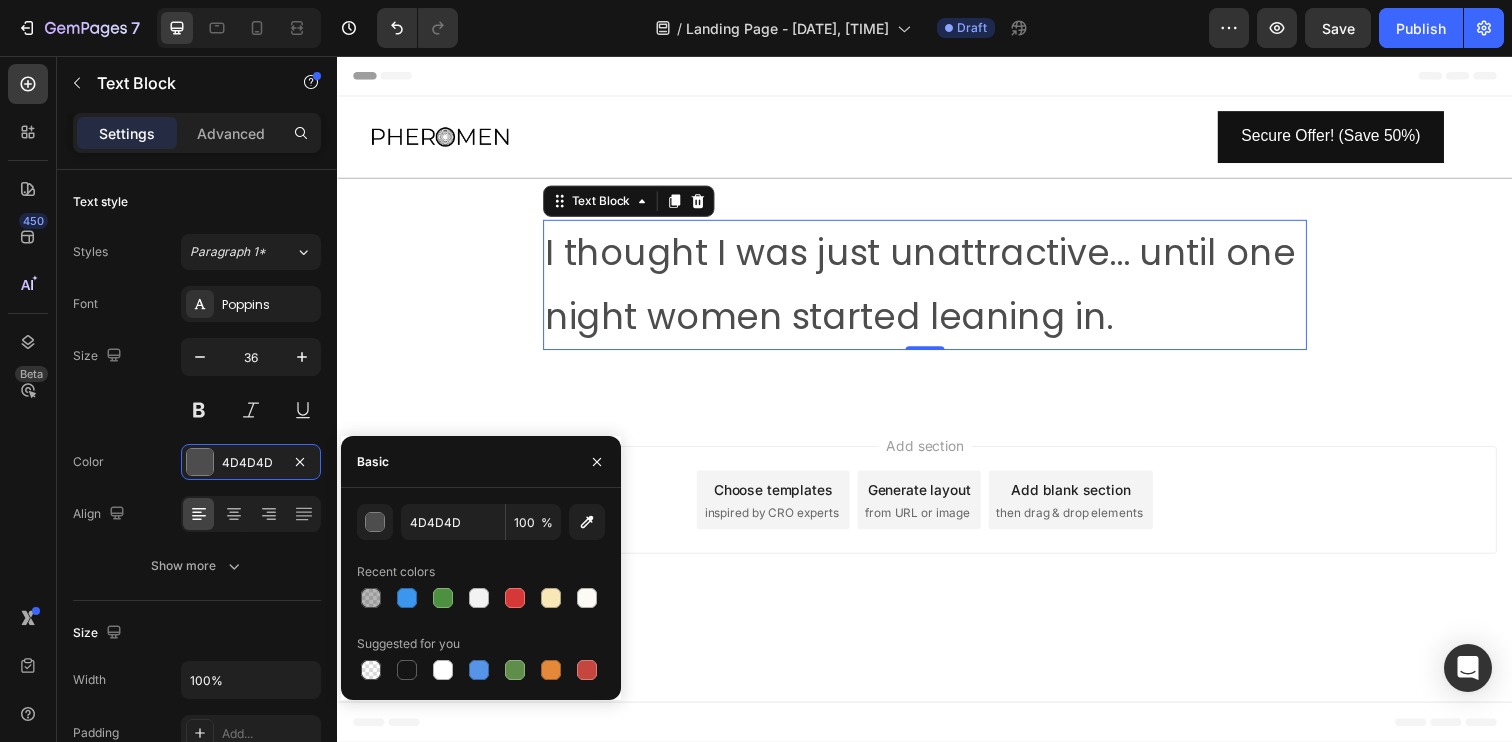 click on "Suggested for you" at bounding box center [408, 644] 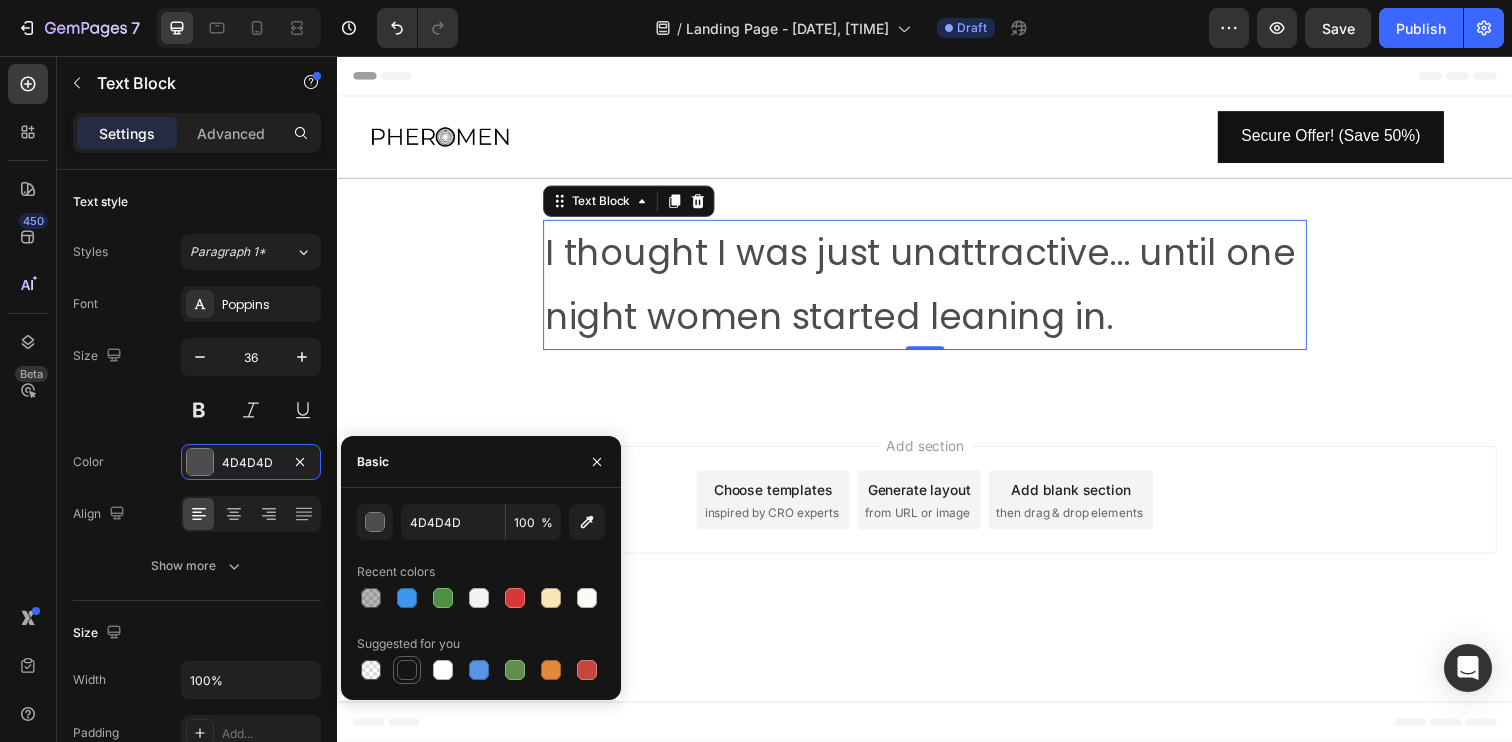 click at bounding box center [407, 670] 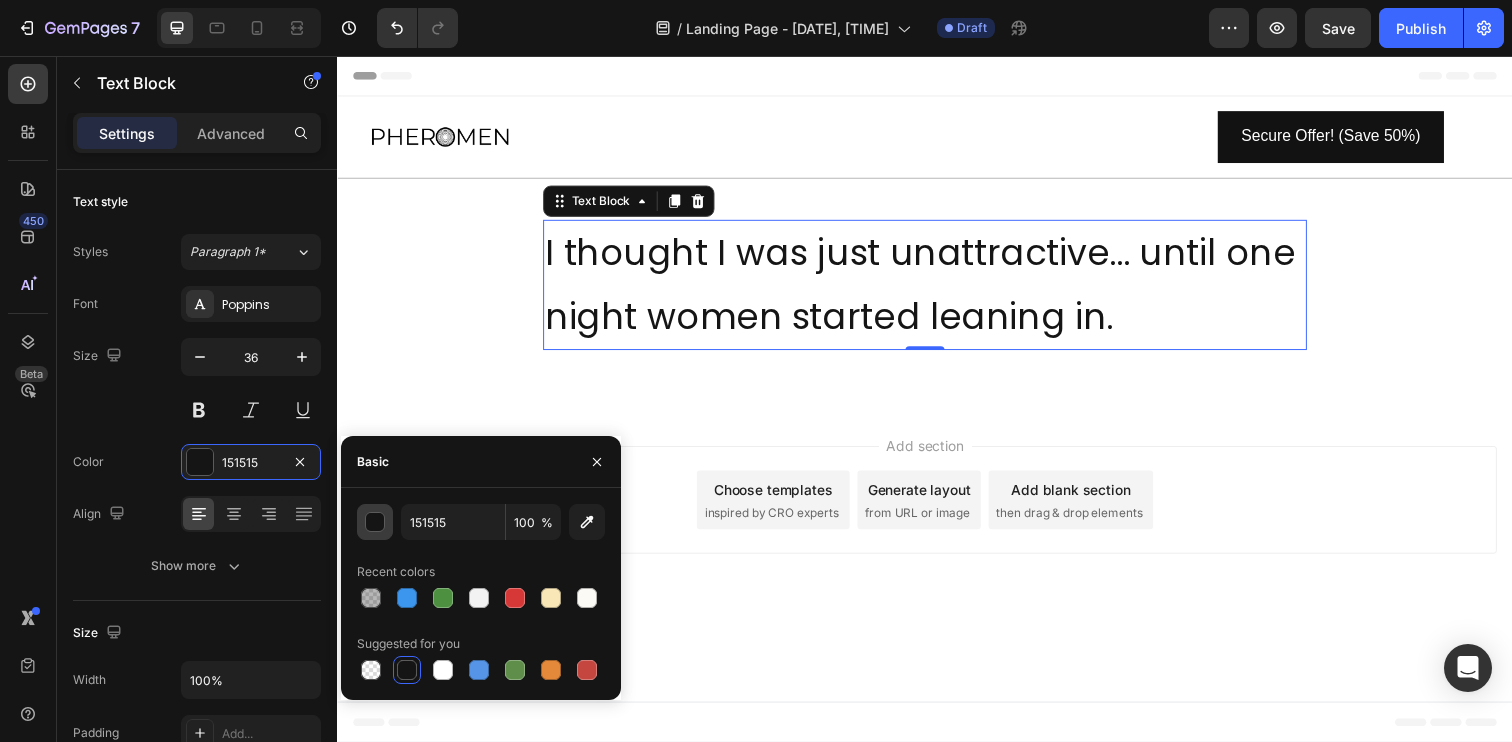 click at bounding box center (376, 523) 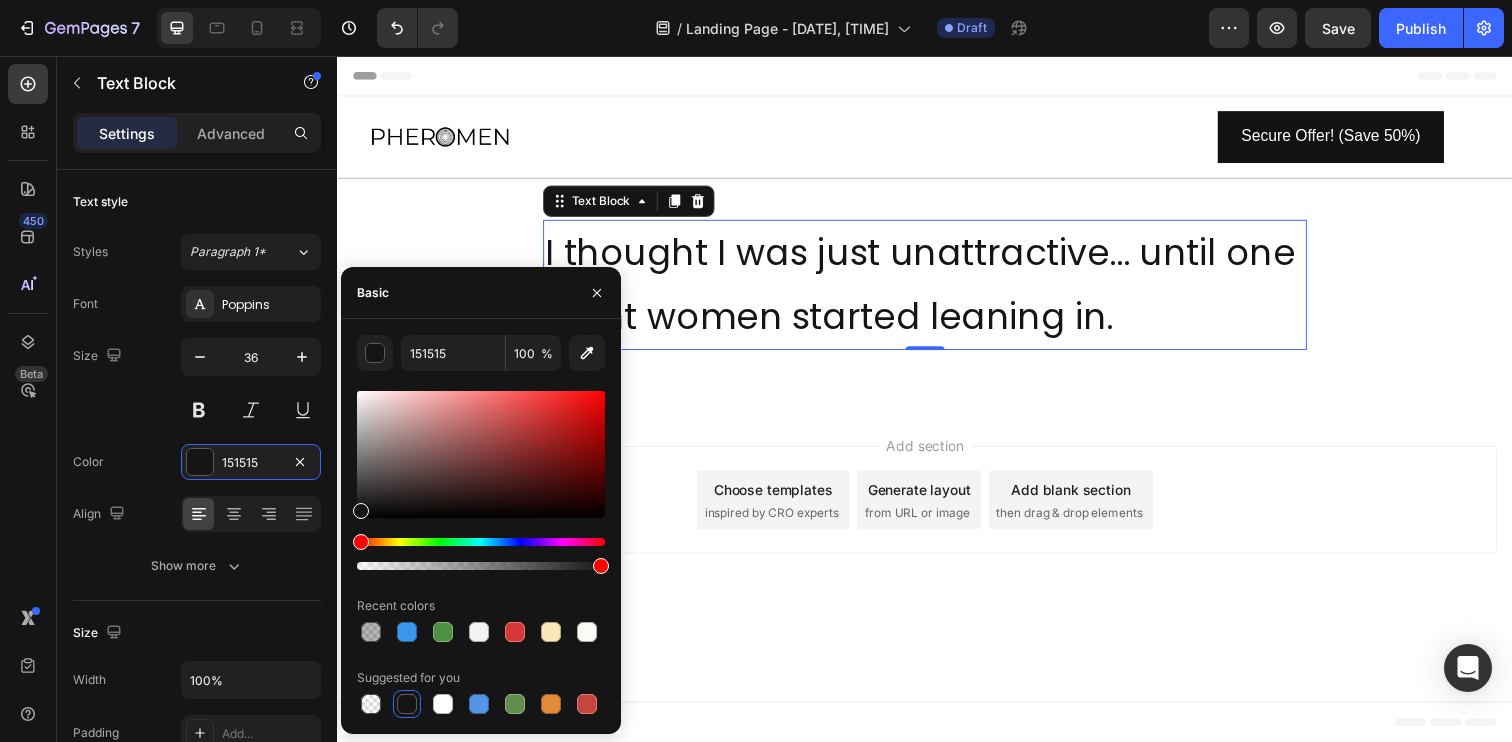 type on "000000" 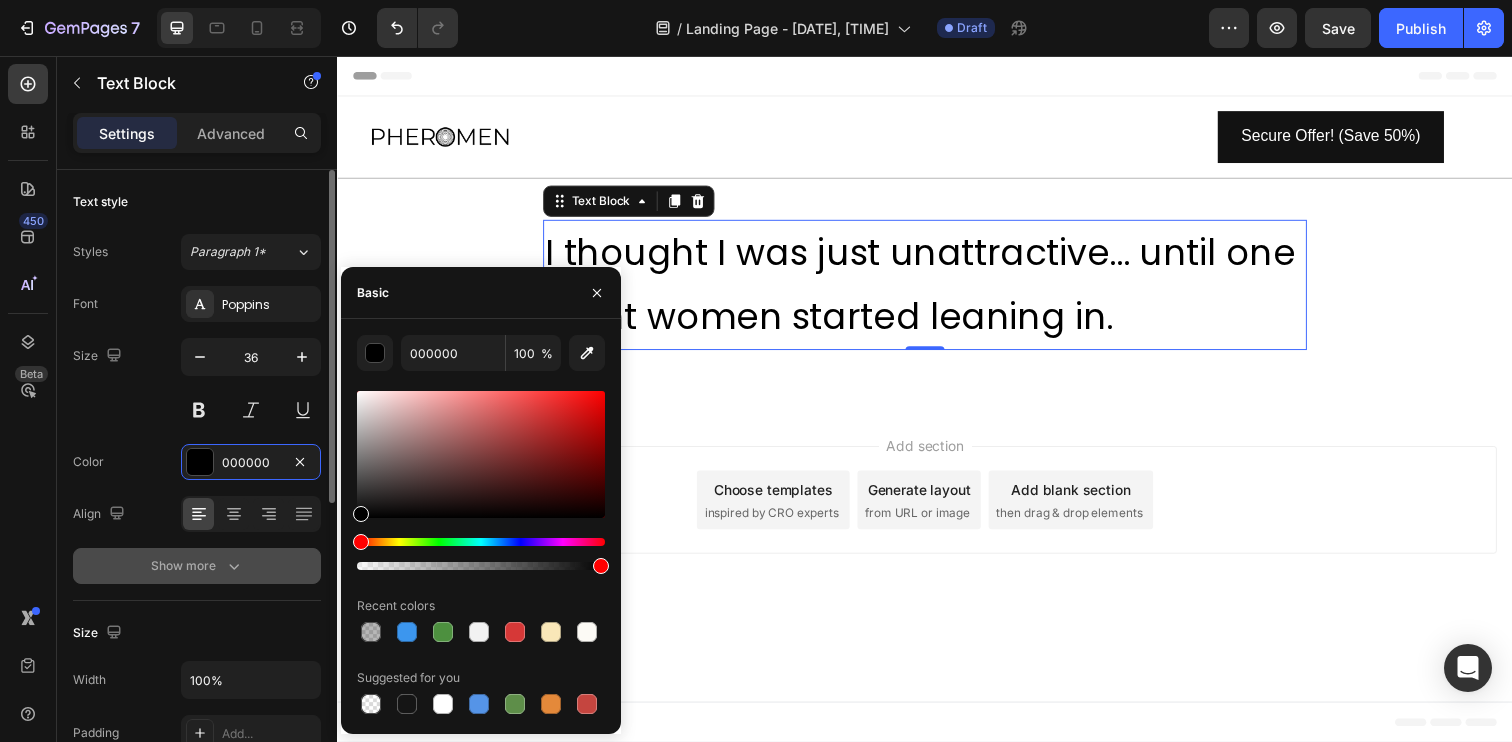 drag, startPoint x: 358, startPoint y: 554, endPoint x: 312, endPoint y: 582, distance: 53.851646 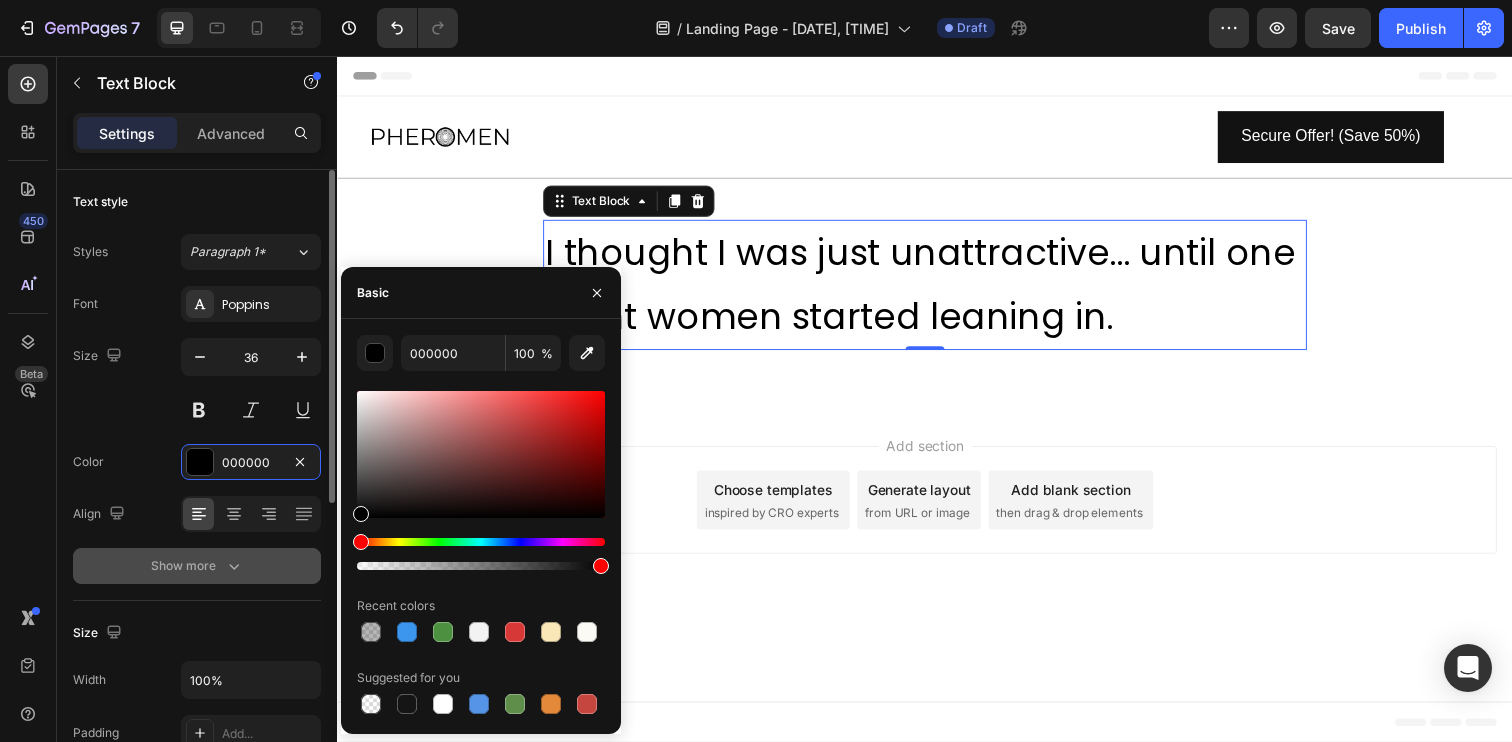 click on "450 Beta Sections(30) Elements(83) Section Element Hero Section Product Detail Brands Trusted Badges Guarantee Product Breakdown How to use Testimonials Compare Bundle FAQs Social Proof Brand Story Product List Collection Blog List Contact Sticky Add to Cart Custom Footer Browse Library 450 Layout
Row
Row
Row
Row Text
Heading
Text Block Button
Button
Button Media
Image
Image
Video" 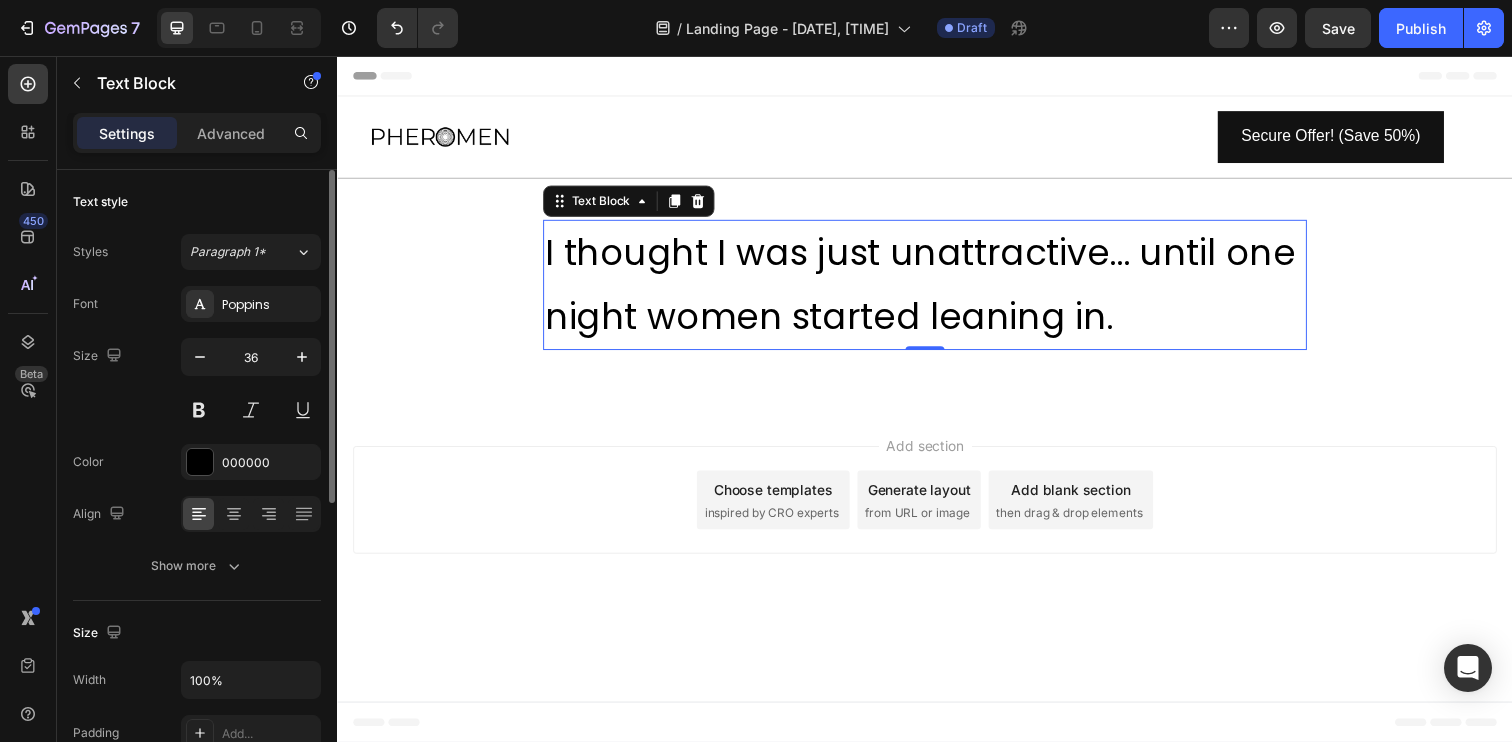 click on "Size" at bounding box center (197, 633) 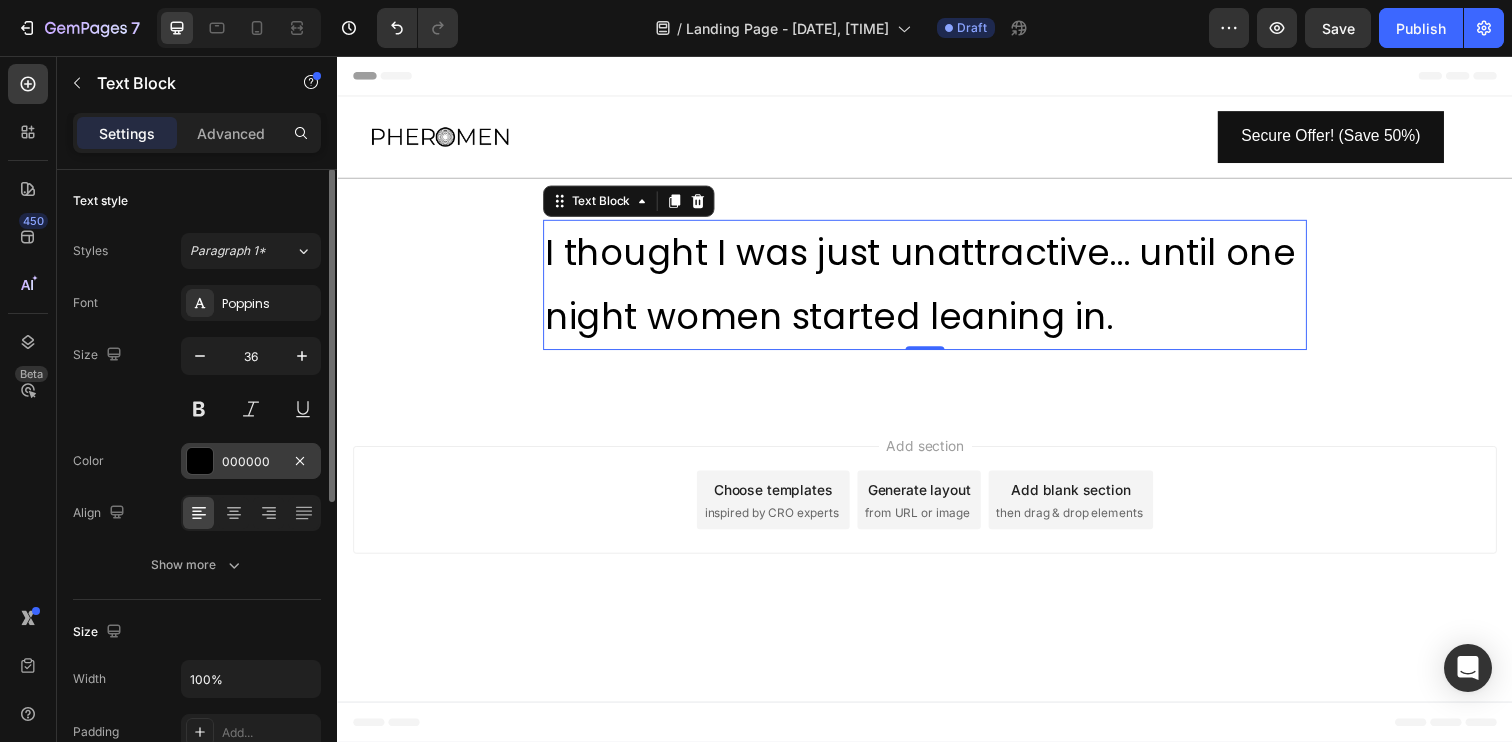 scroll, scrollTop: 0, scrollLeft: 0, axis: both 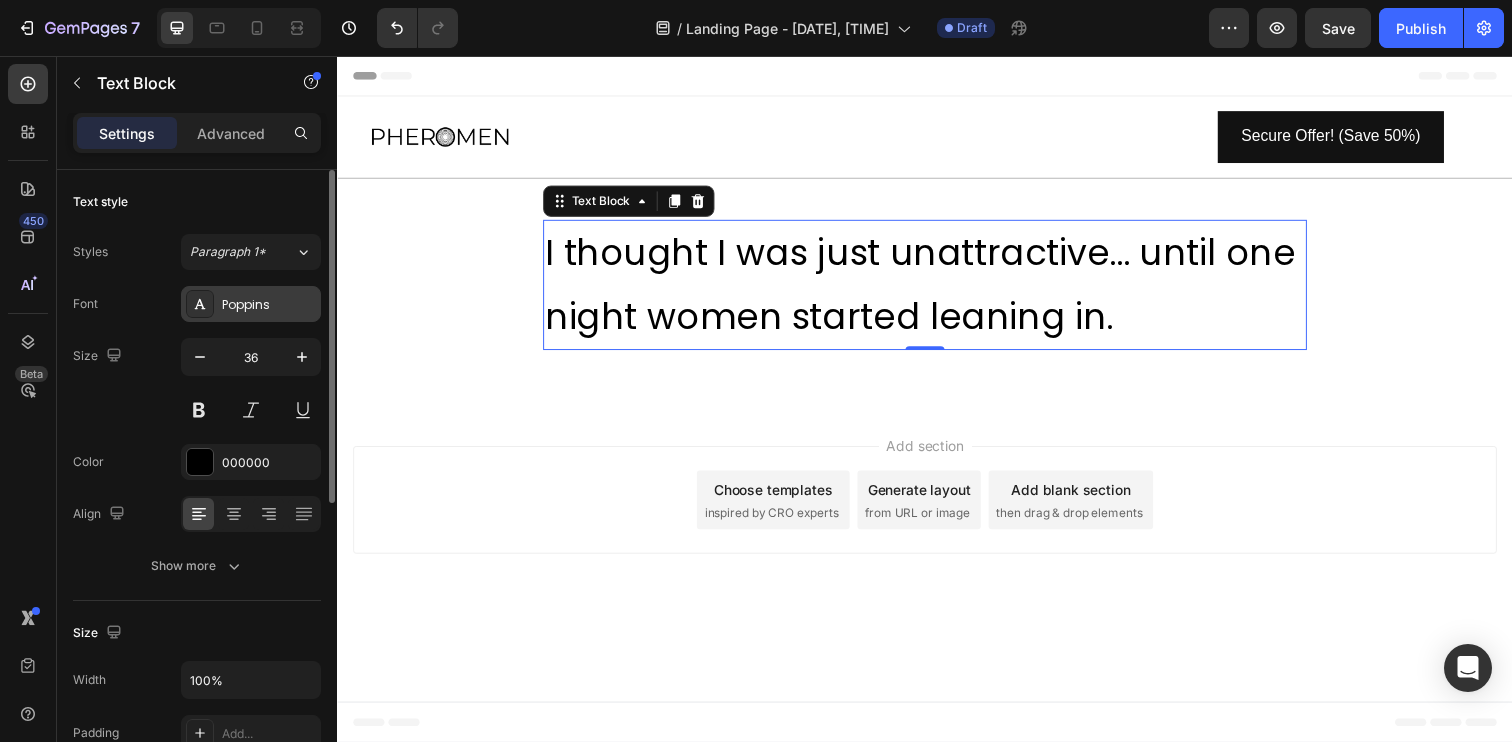 click on "Poppins" at bounding box center (269, 305) 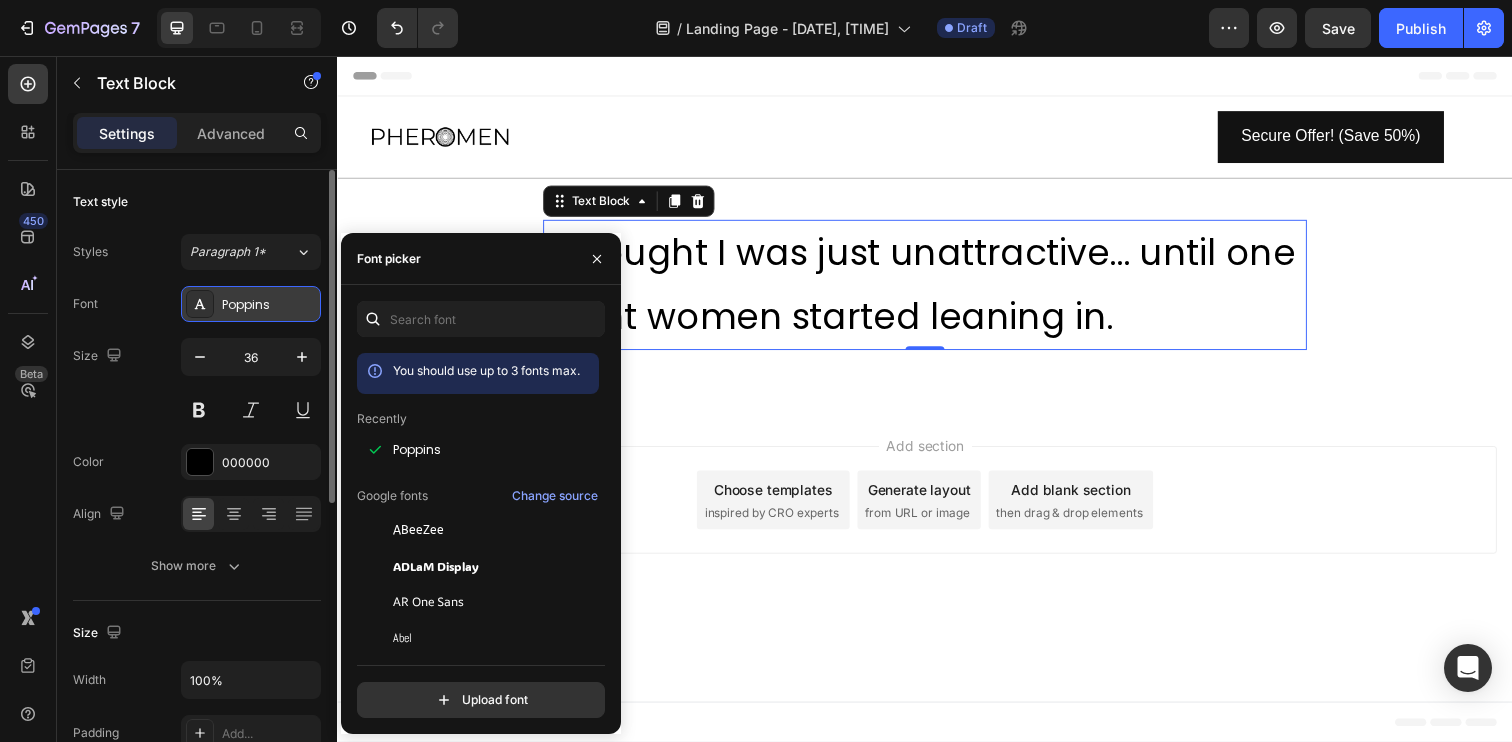 click on "Poppins" at bounding box center (251, 304) 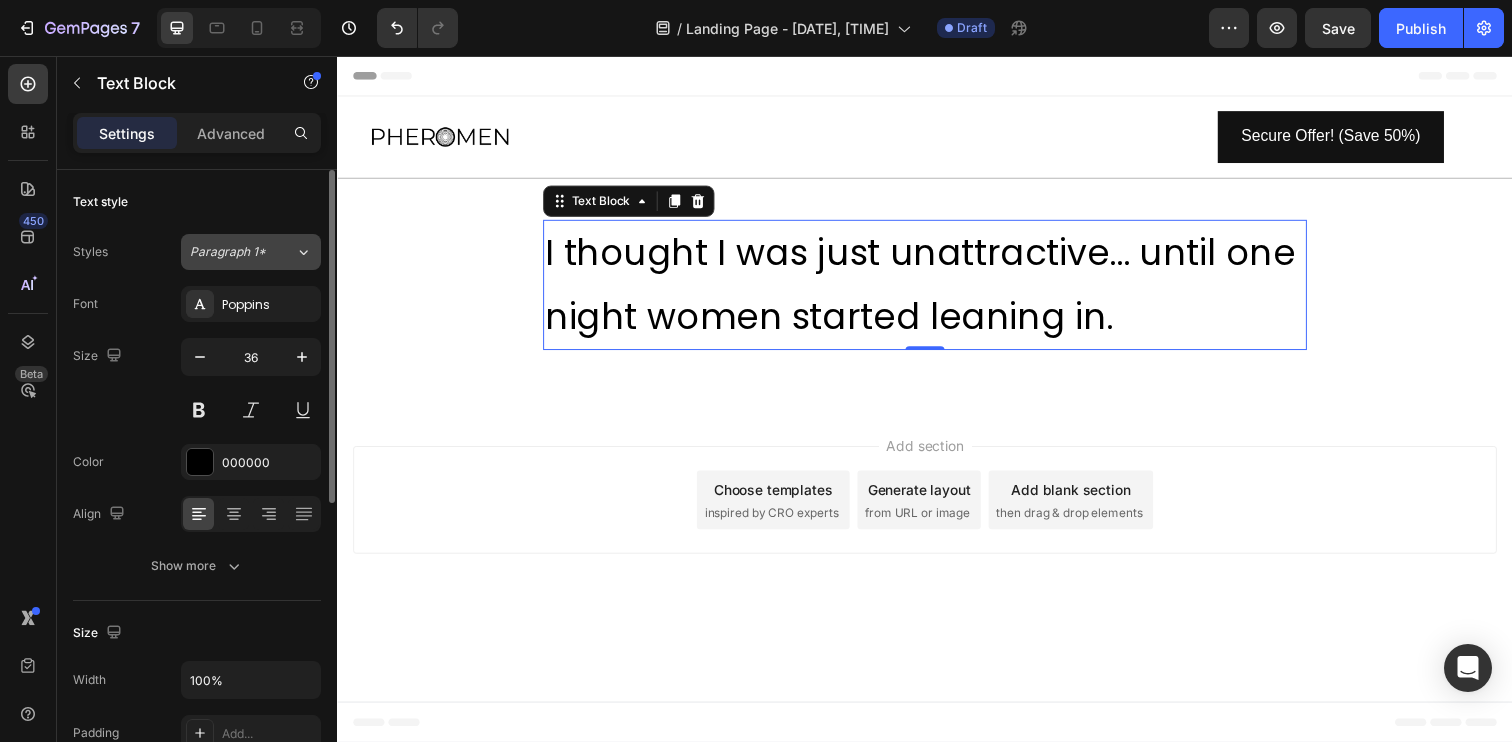 click on "Paragraph 1*" 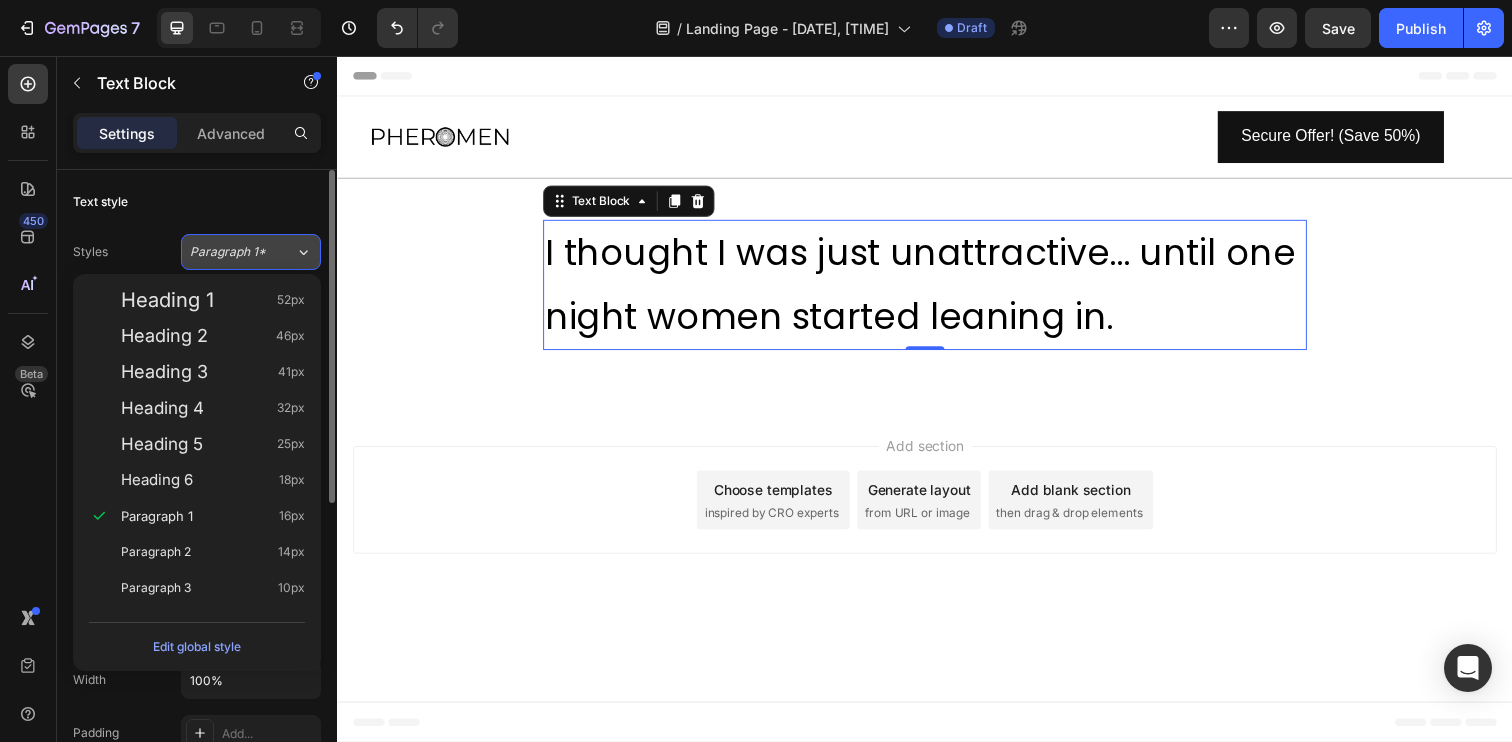 click on "Paragraph 1*" 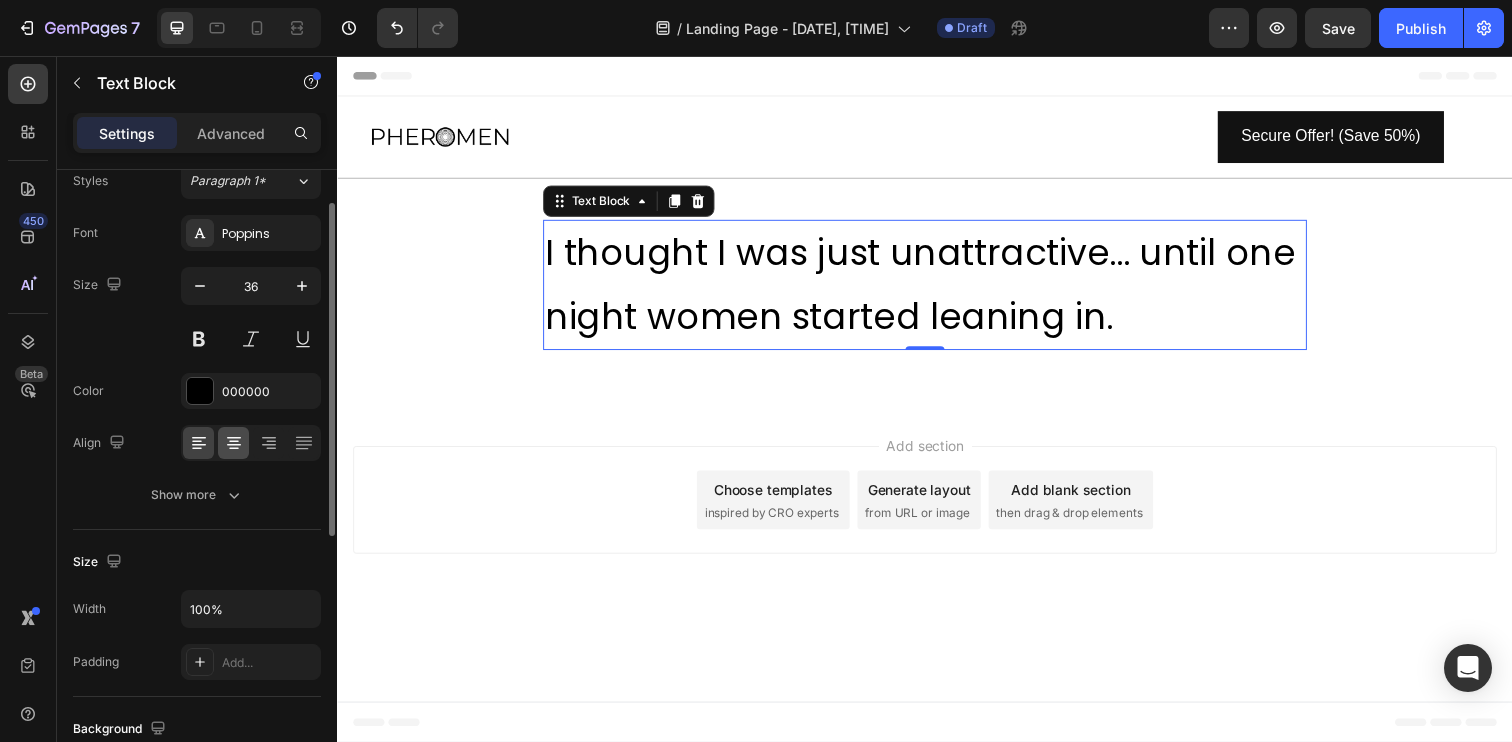 scroll, scrollTop: 82, scrollLeft: 0, axis: vertical 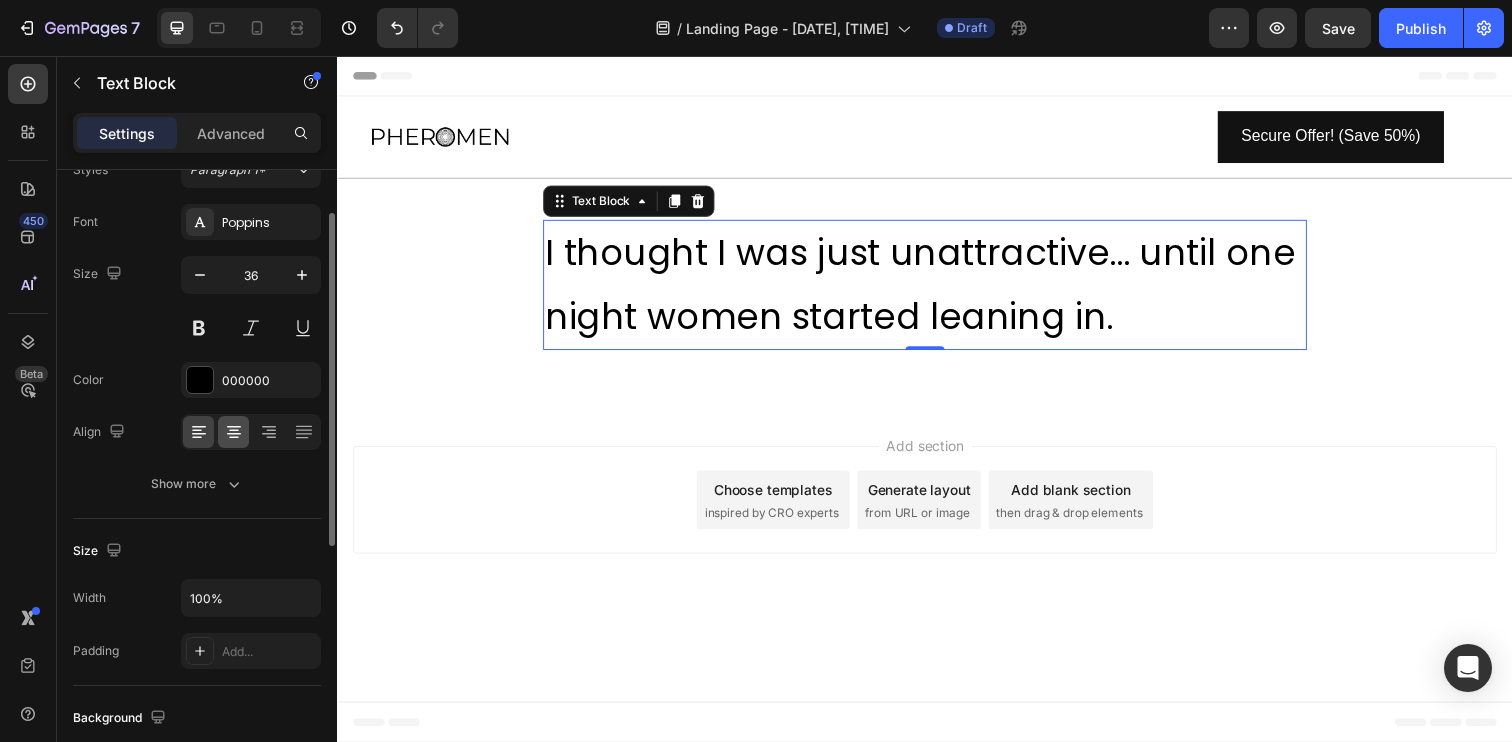 click on "Text style Styles Paragraph 1* Font Poppins Size 36 Color 000000 Align Show more" 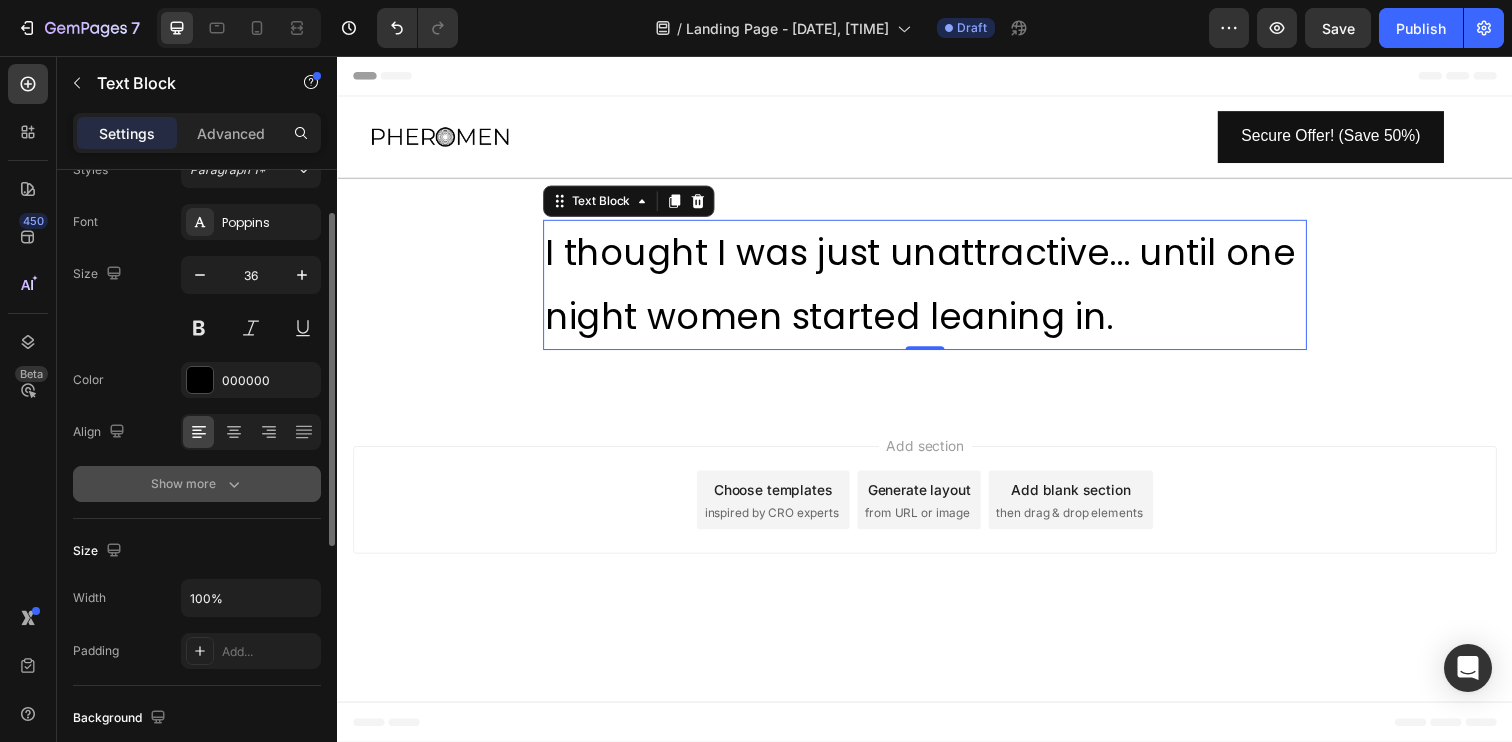 click on "Show more" at bounding box center [197, 484] 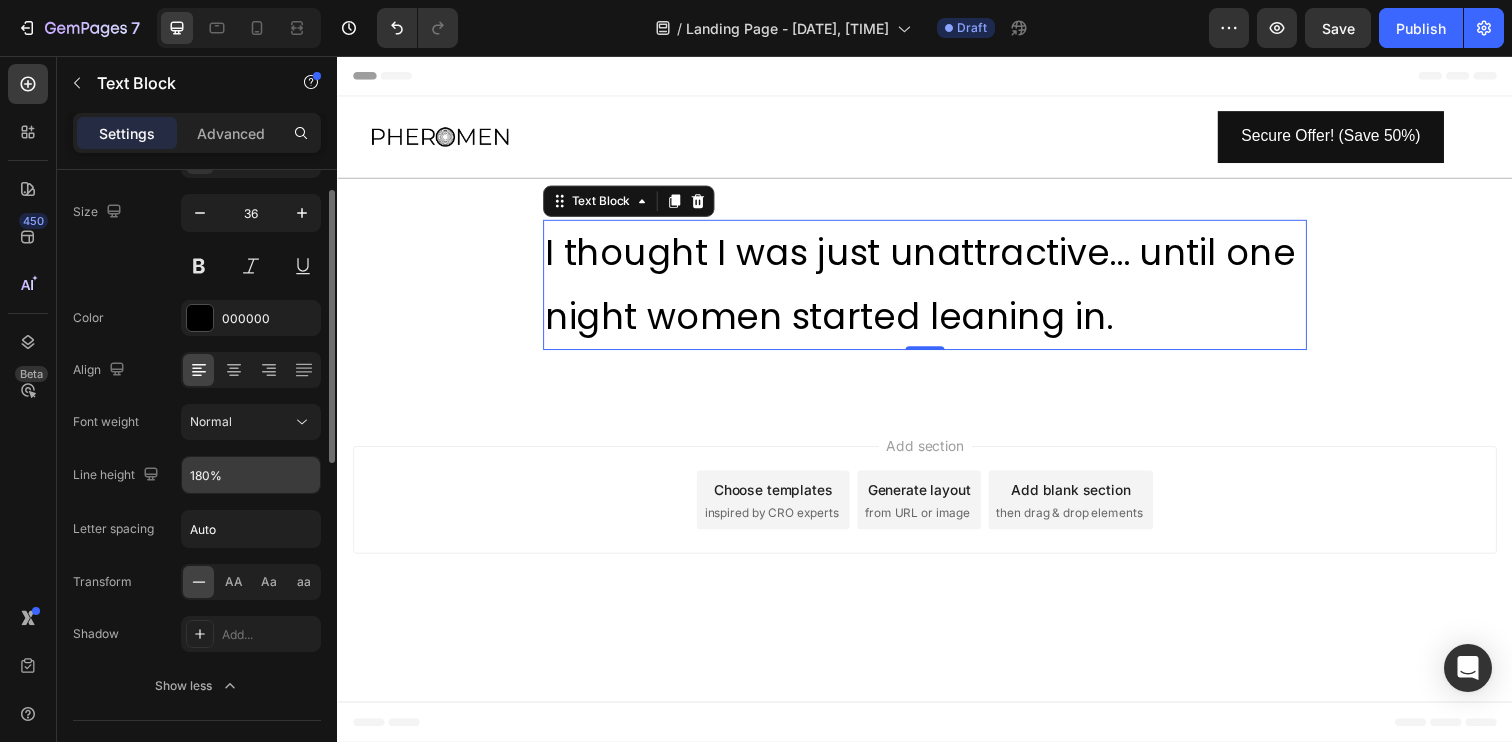 scroll, scrollTop: 143, scrollLeft: 0, axis: vertical 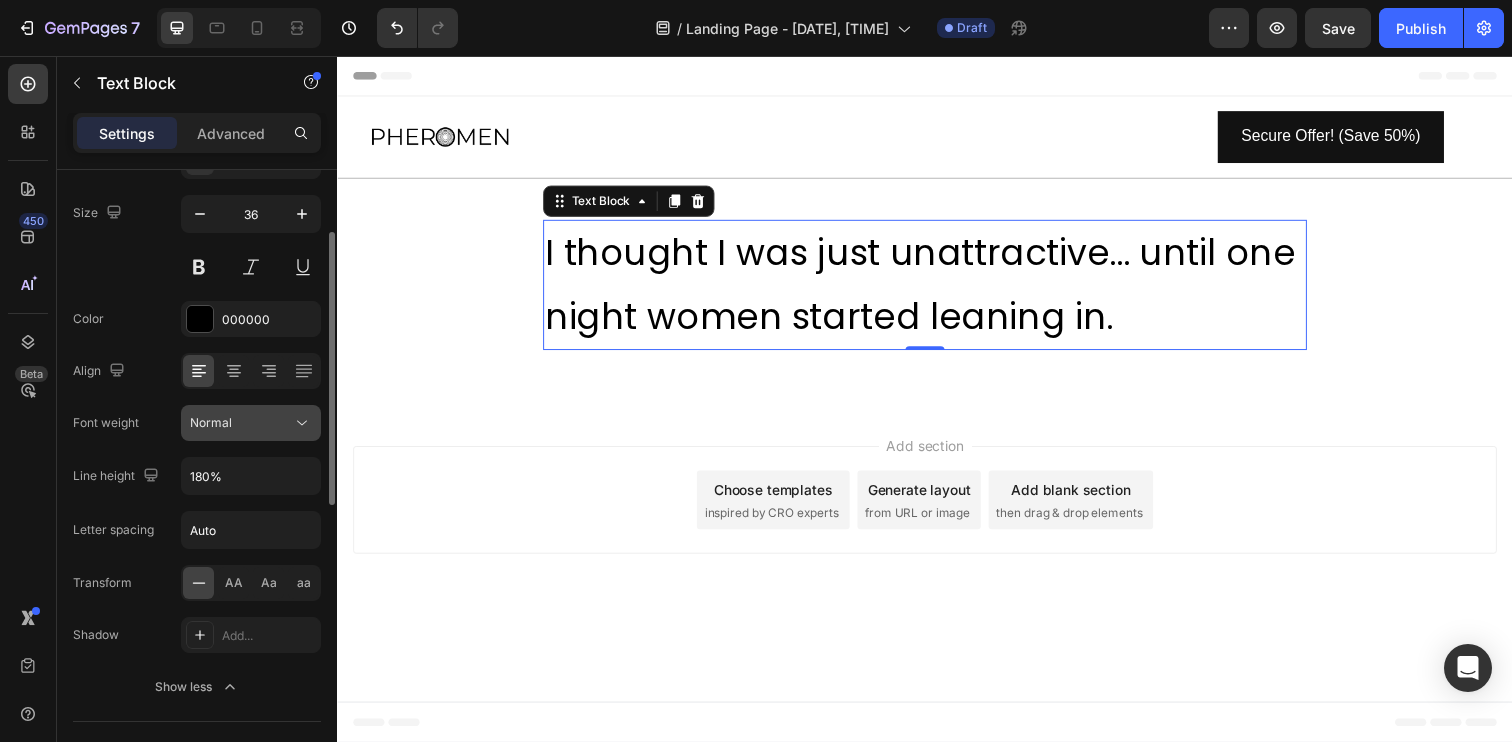 click on "Normal" at bounding box center [241, 423] 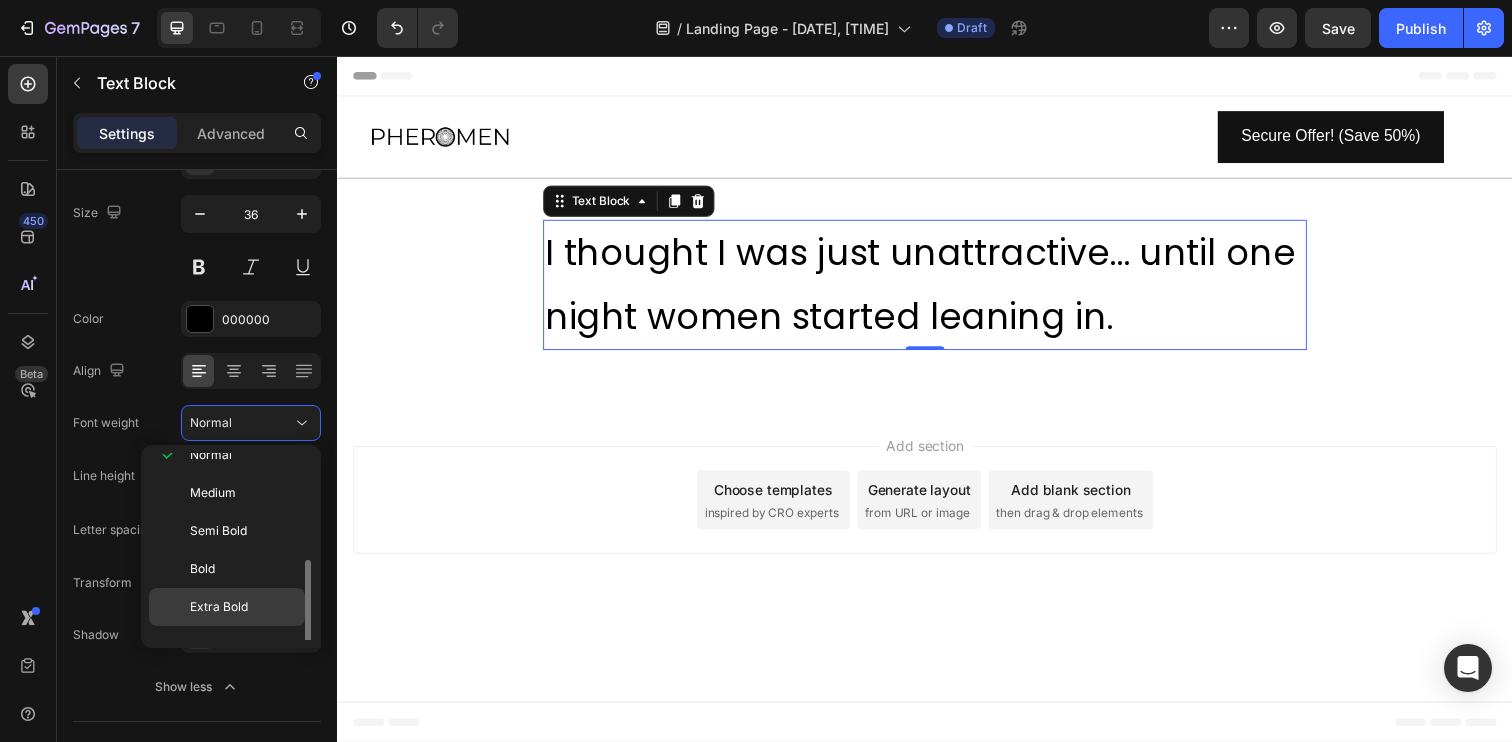 scroll, scrollTop: 155, scrollLeft: 0, axis: vertical 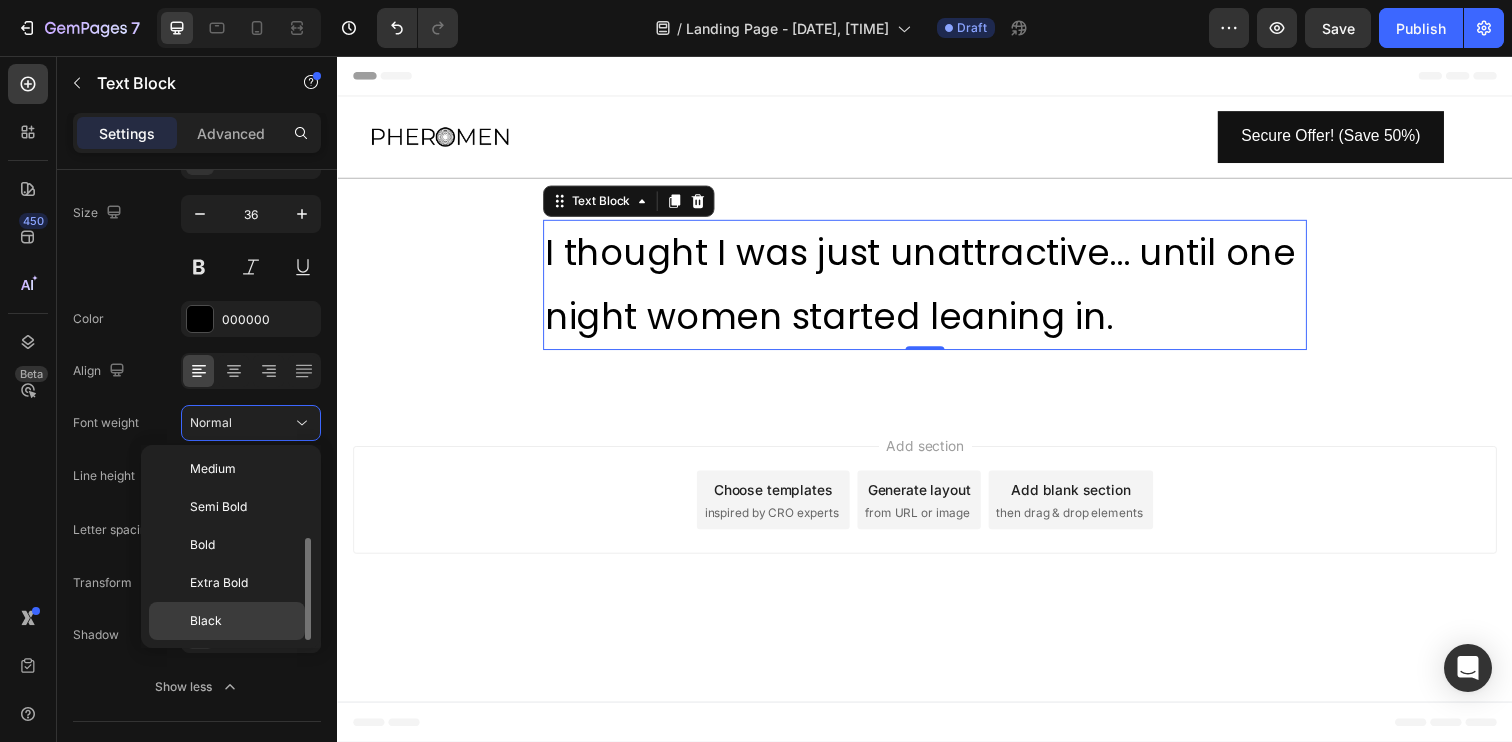 click on "Black" at bounding box center (243, 621) 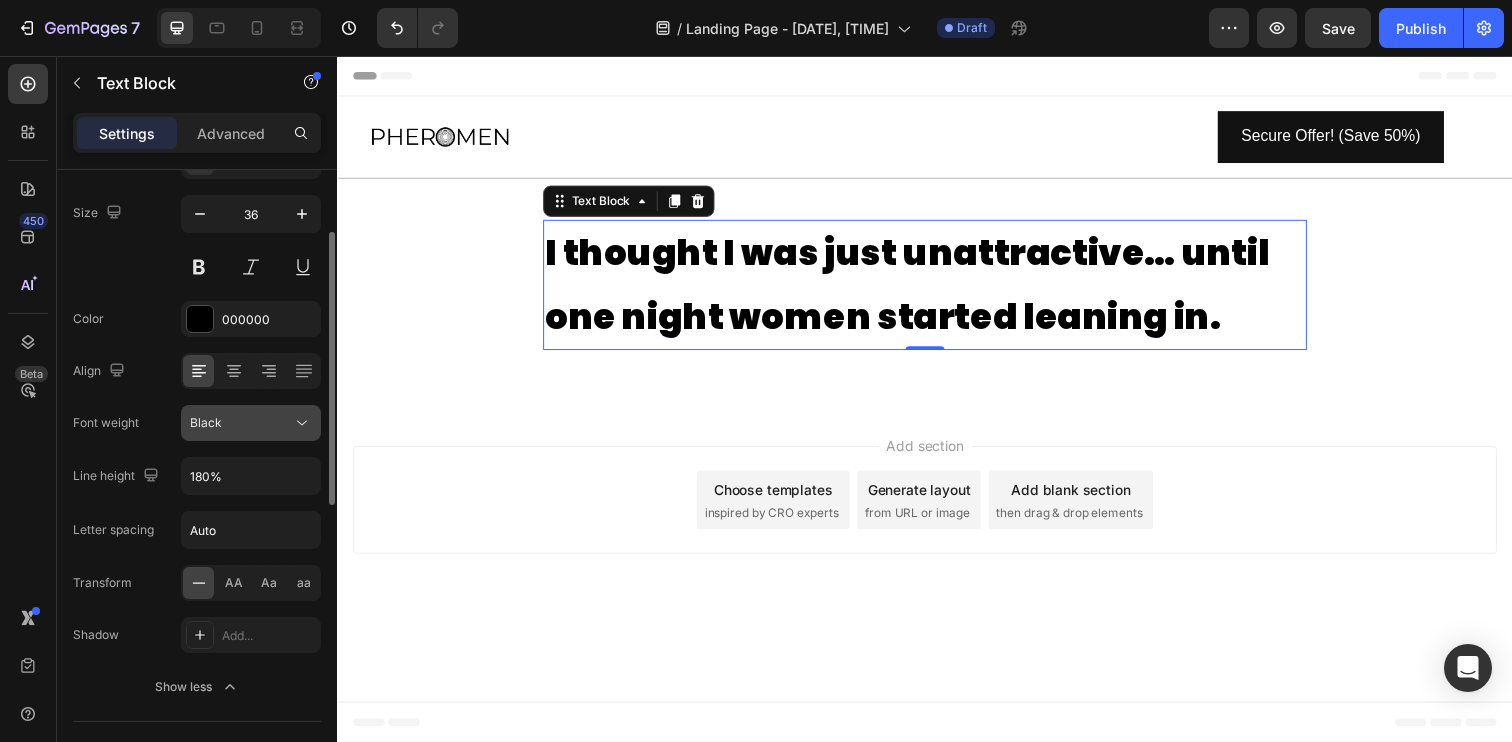 click on "Black" at bounding box center (241, 423) 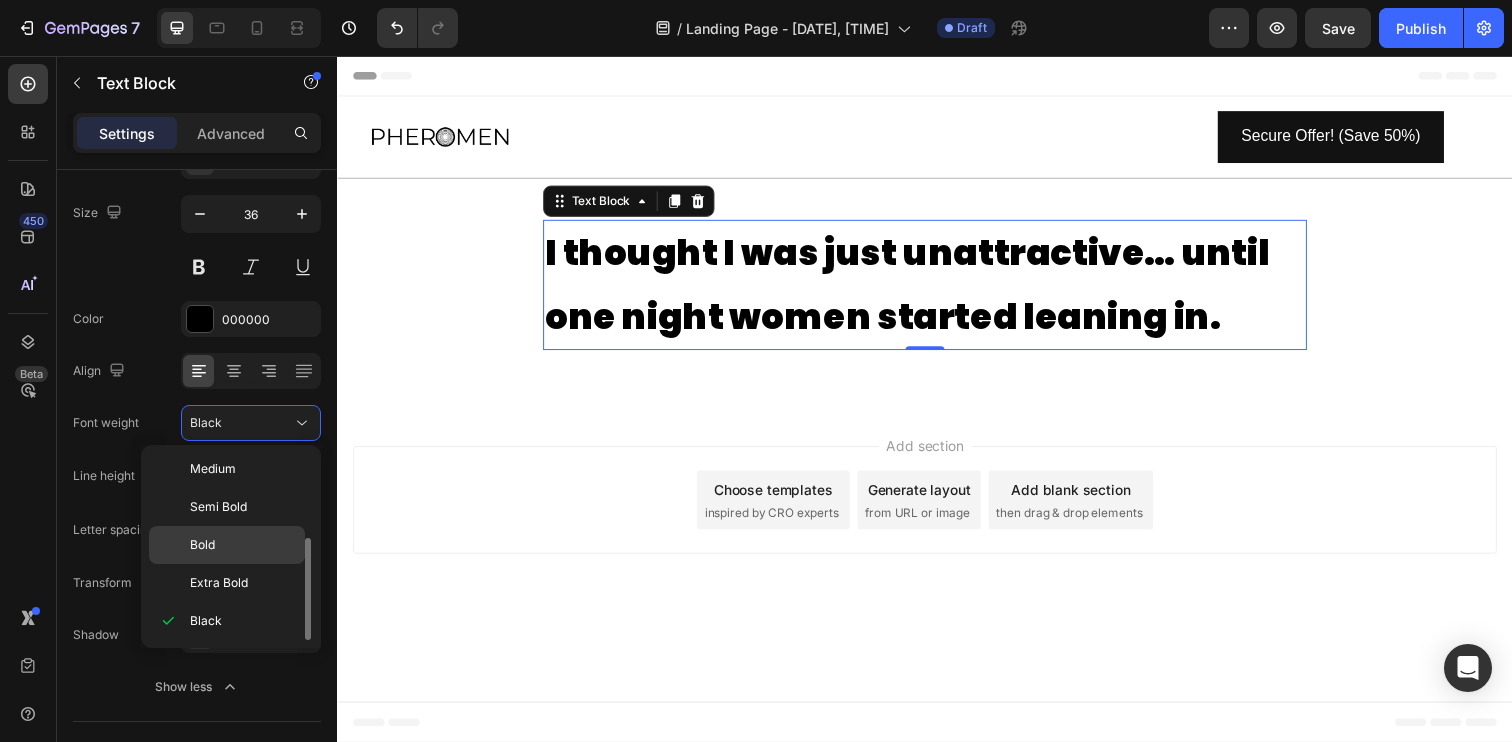 click on "Bold" 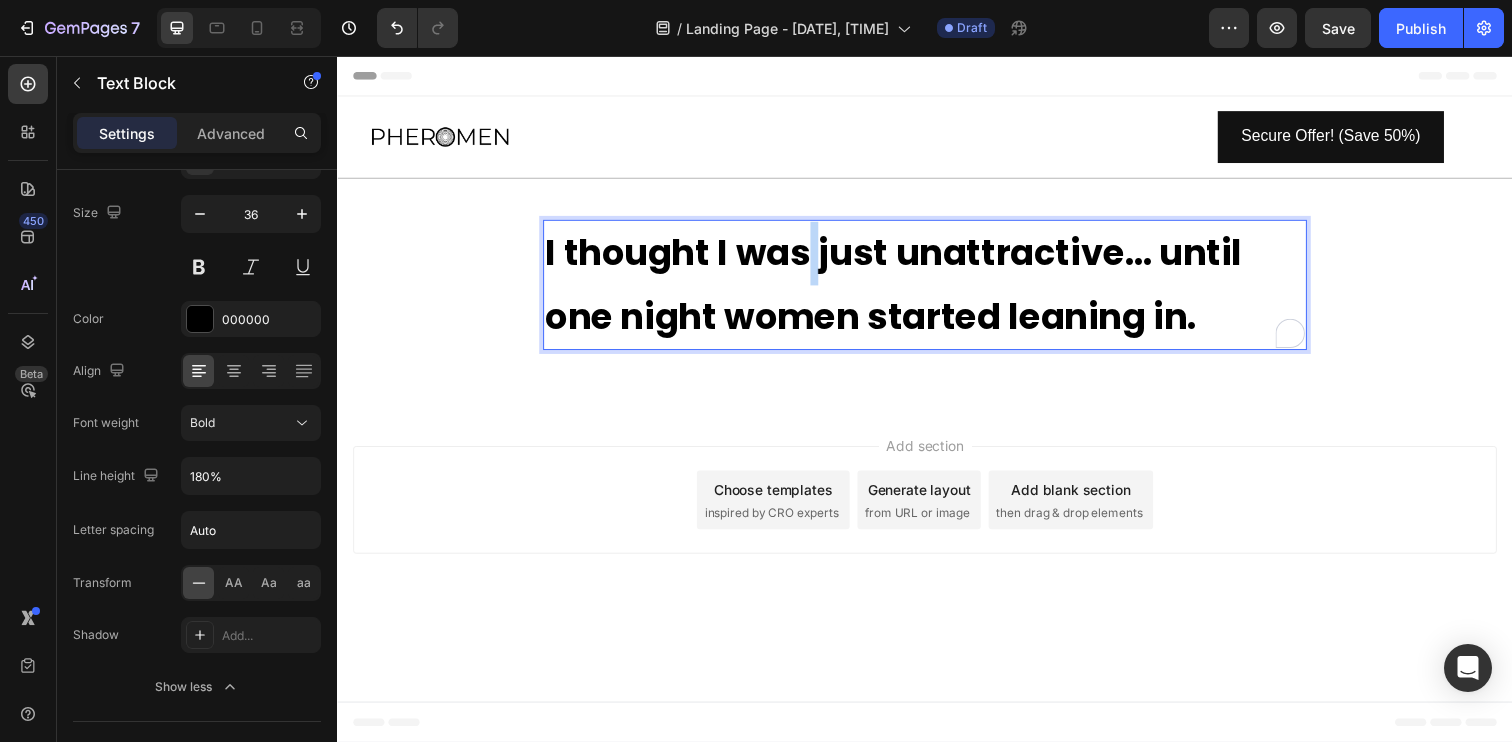 click on "I thought I was just unattractive… until one night women started leaning in." at bounding box center (937, 290) 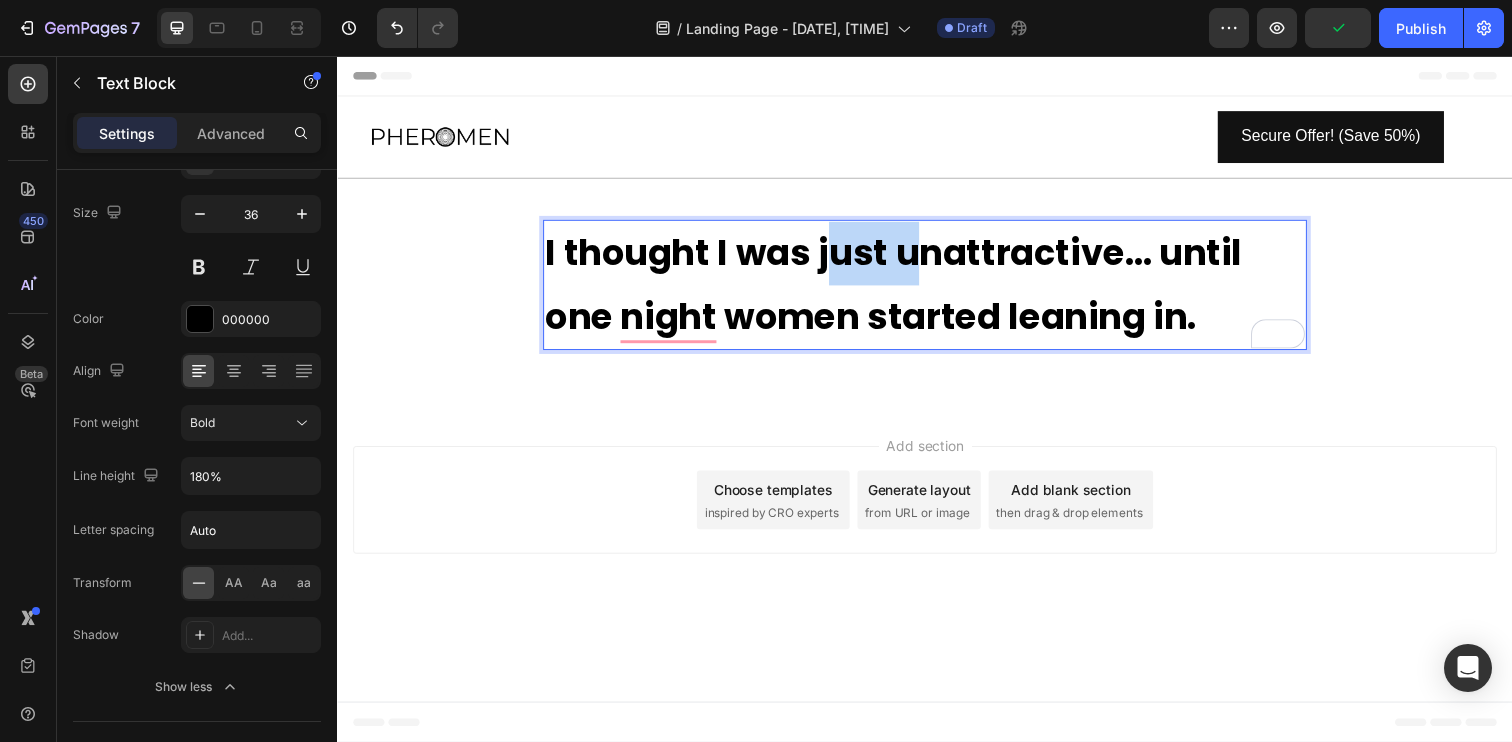drag, startPoint x: 835, startPoint y: 251, endPoint x: 939, endPoint y: 255, distance: 104.0769 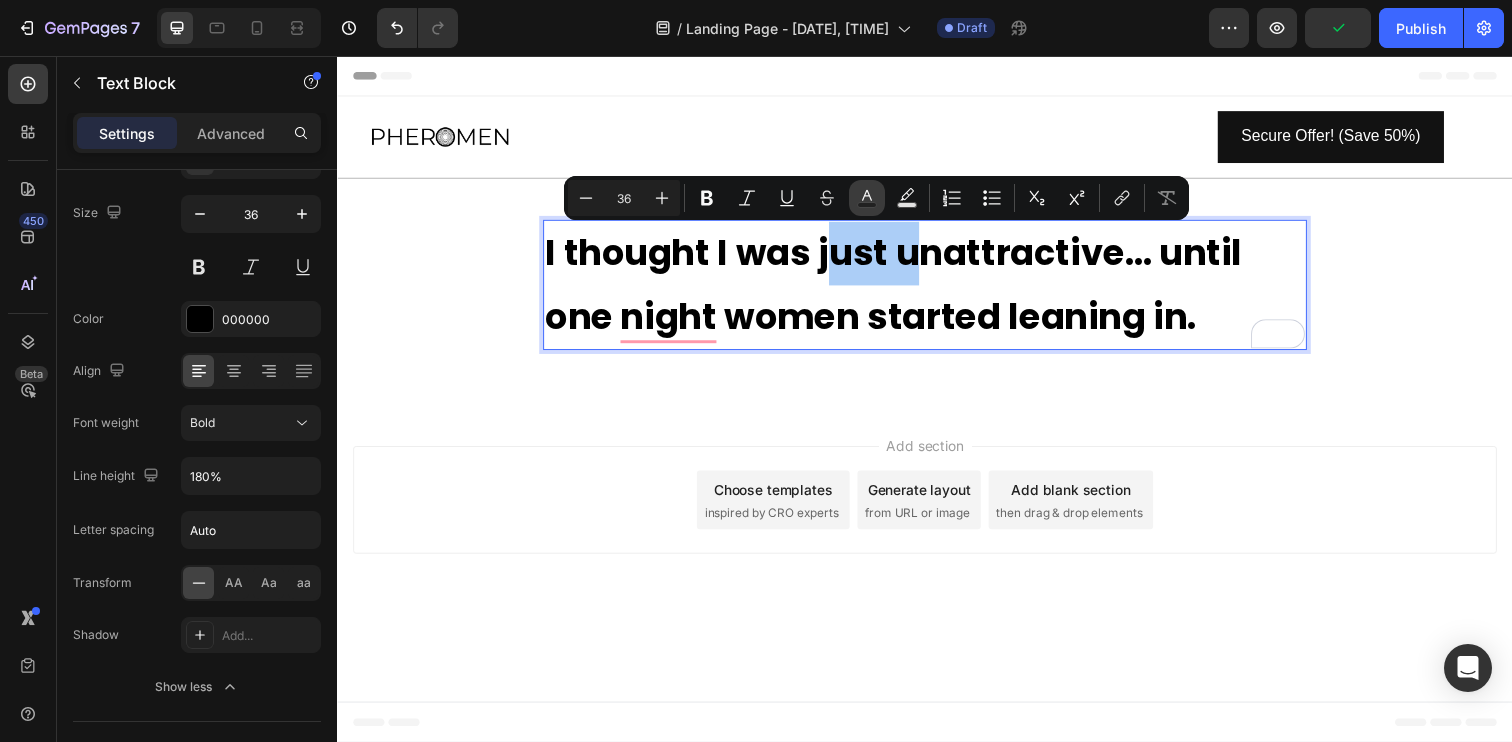 click on "Text Color" at bounding box center [867, 198] 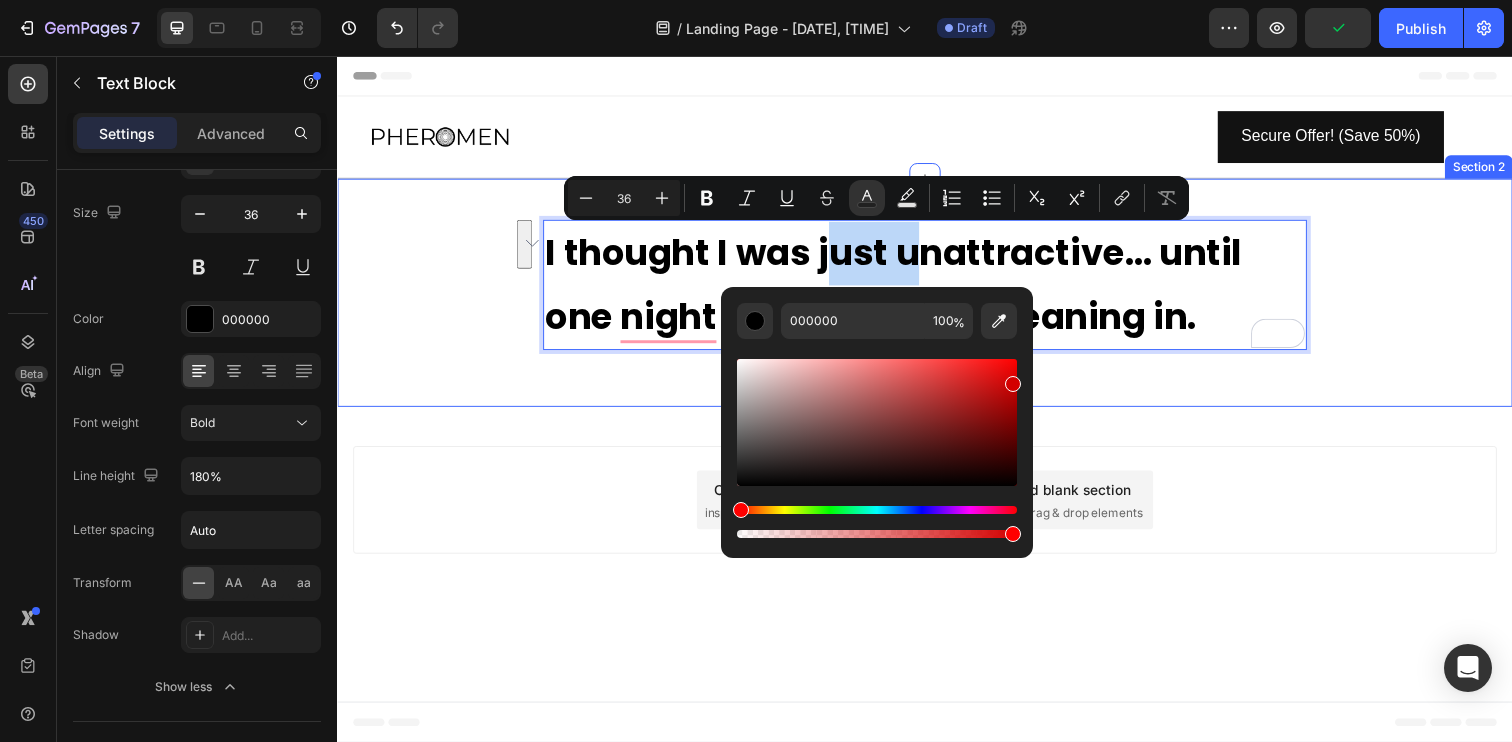 type on "D30000" 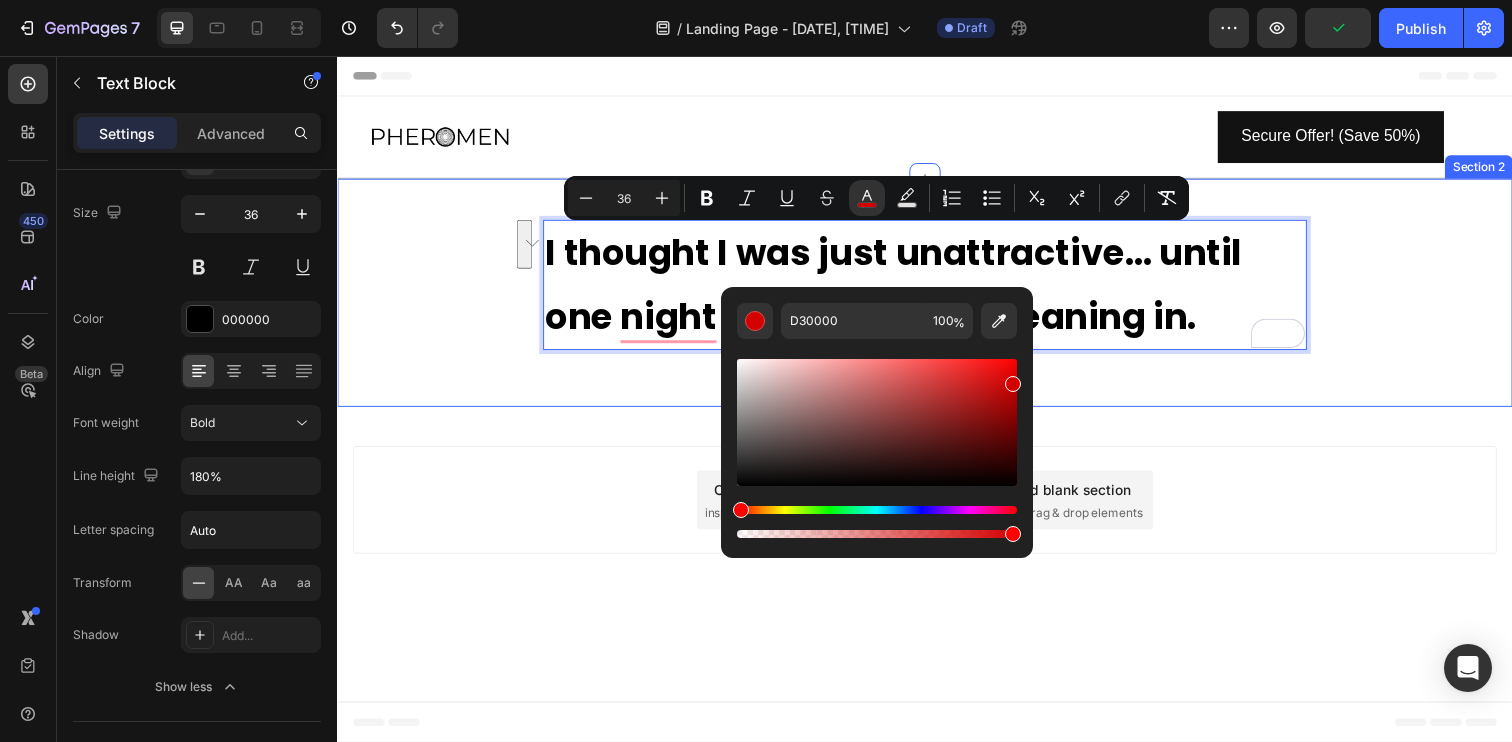 drag, startPoint x: 1154, startPoint y: 447, endPoint x: 1048, endPoint y: 387, distance: 121.80312 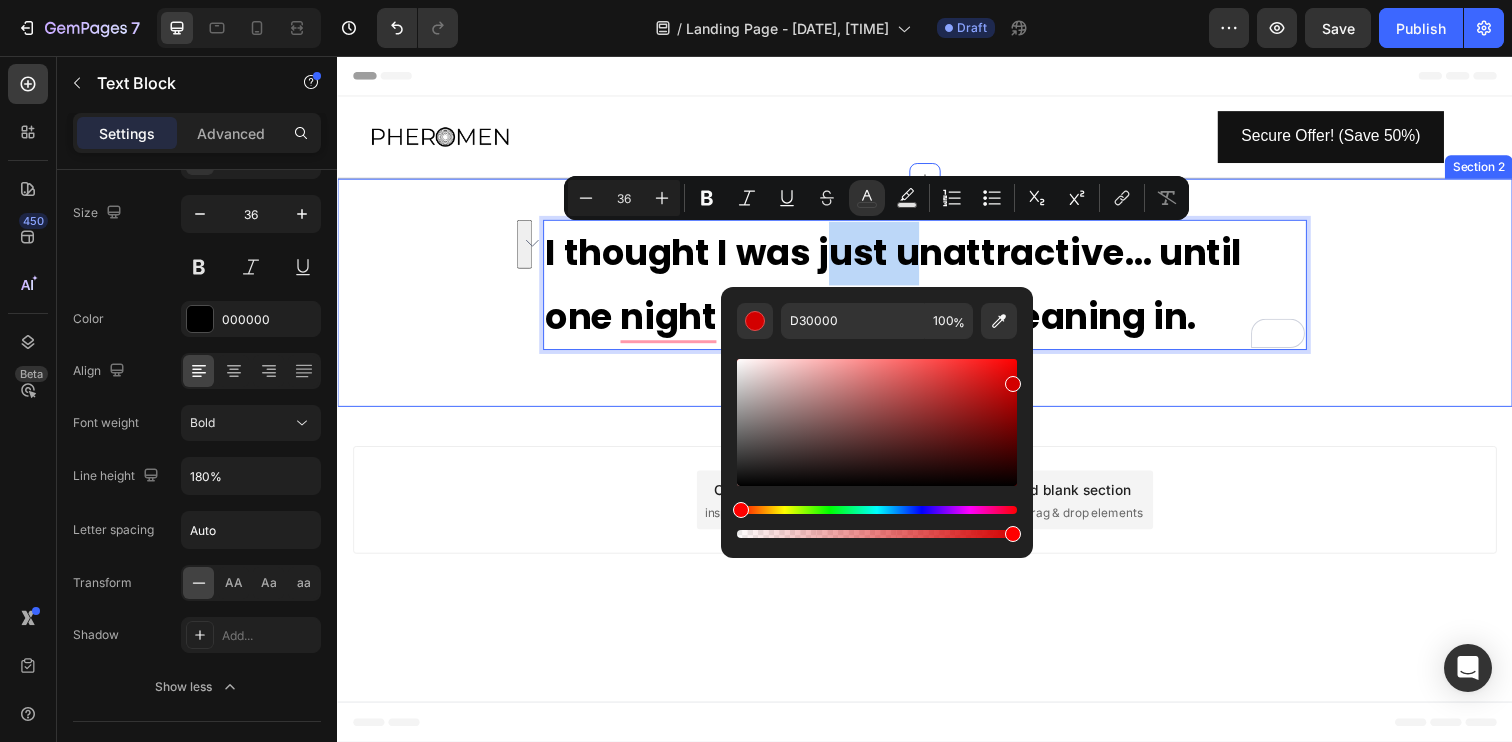 click on "I thought I was just unattractive… until one night women started leaning in. Text Block   0 Row Section 2" at bounding box center (937, 298) 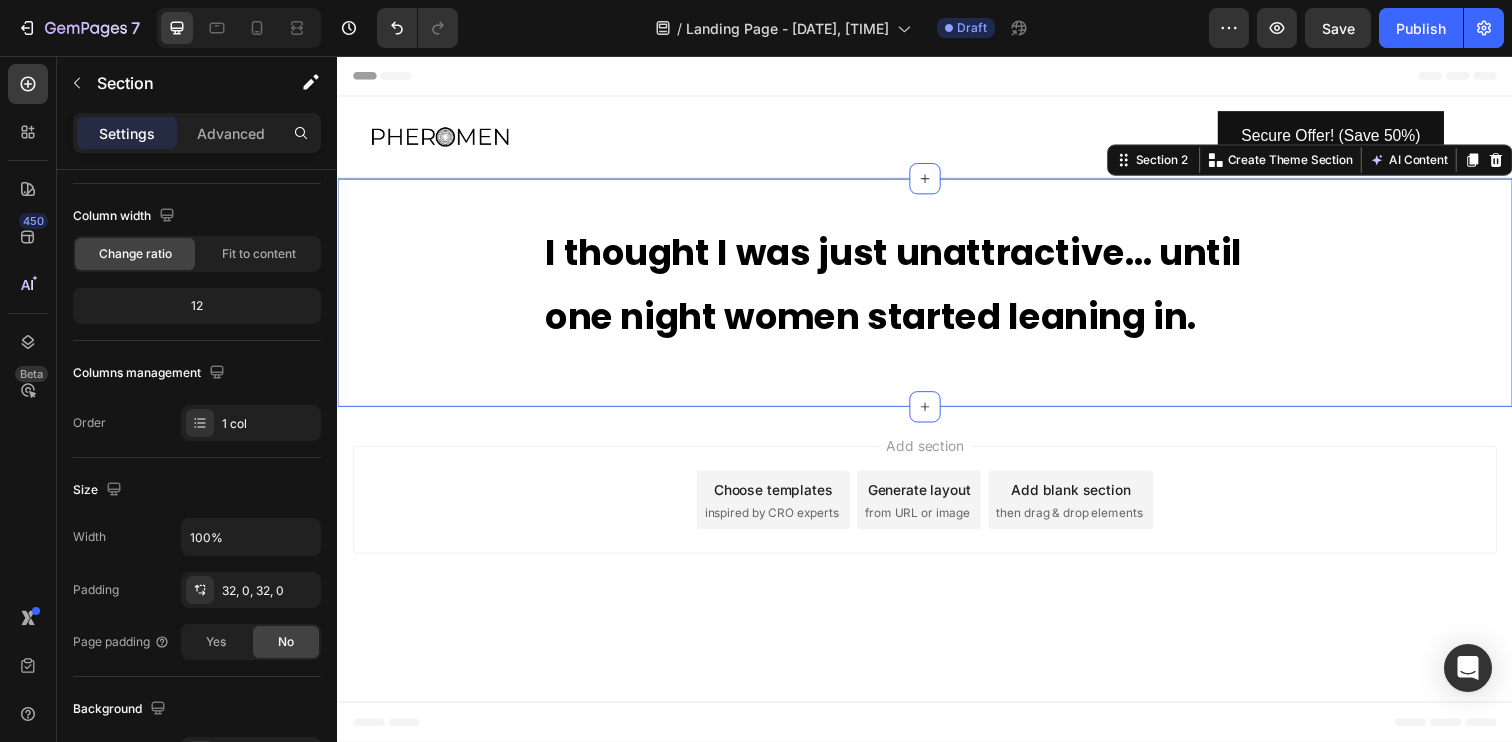 scroll, scrollTop: 0, scrollLeft: 0, axis: both 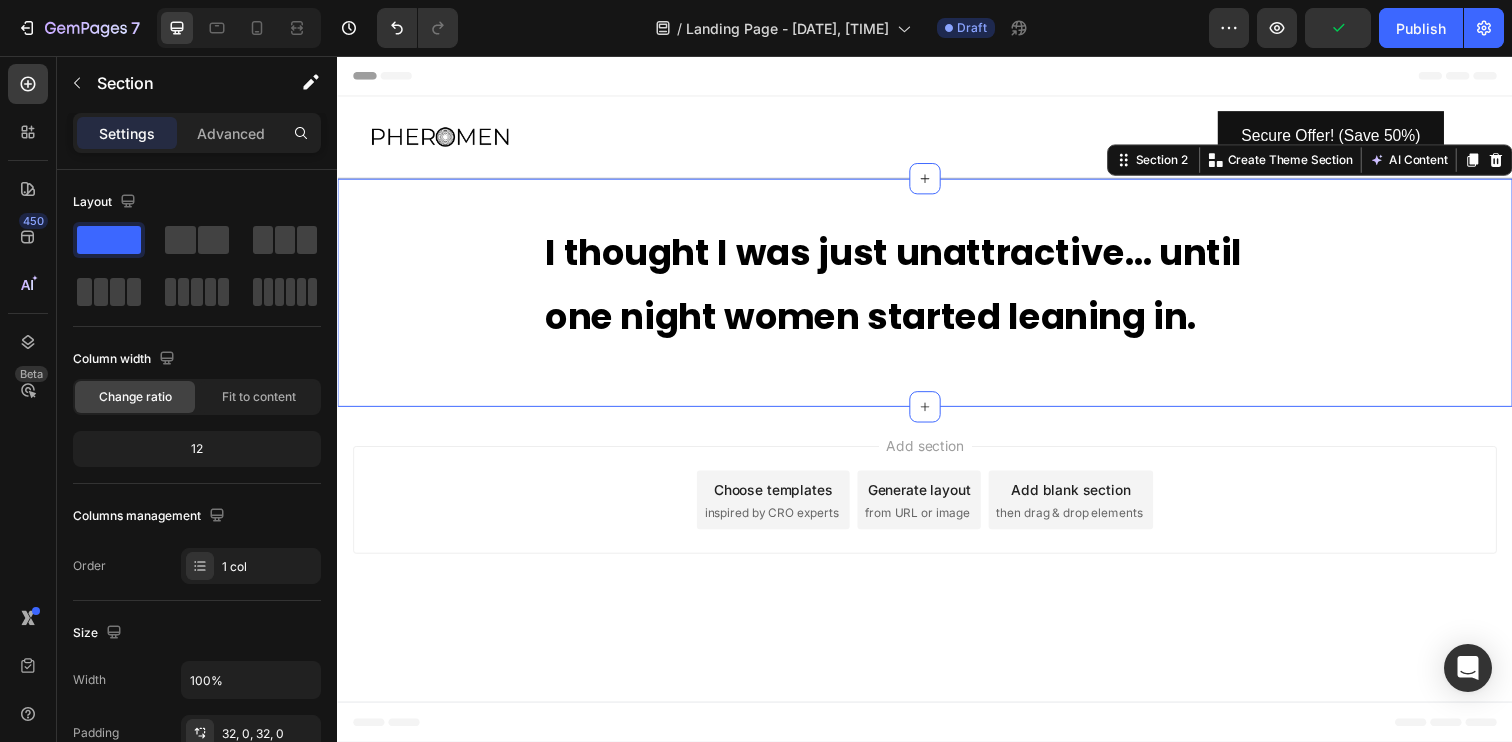 click on "I thought I was just unattractive… until one night women started leaning in. Text Block Row" at bounding box center [937, 298] 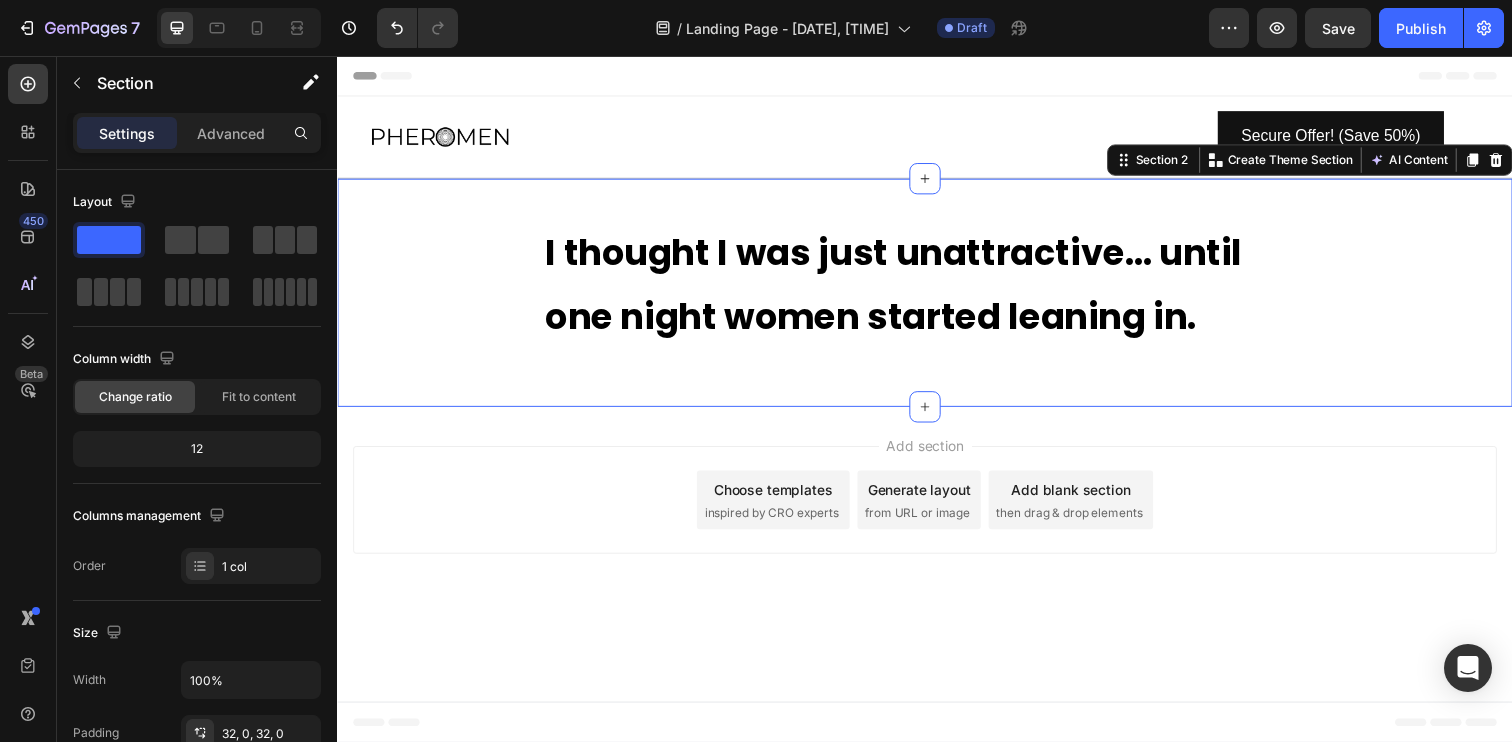 click on "I thought I was just unattractive… until one night women started leaning in. Text Block Row" at bounding box center (937, 298) 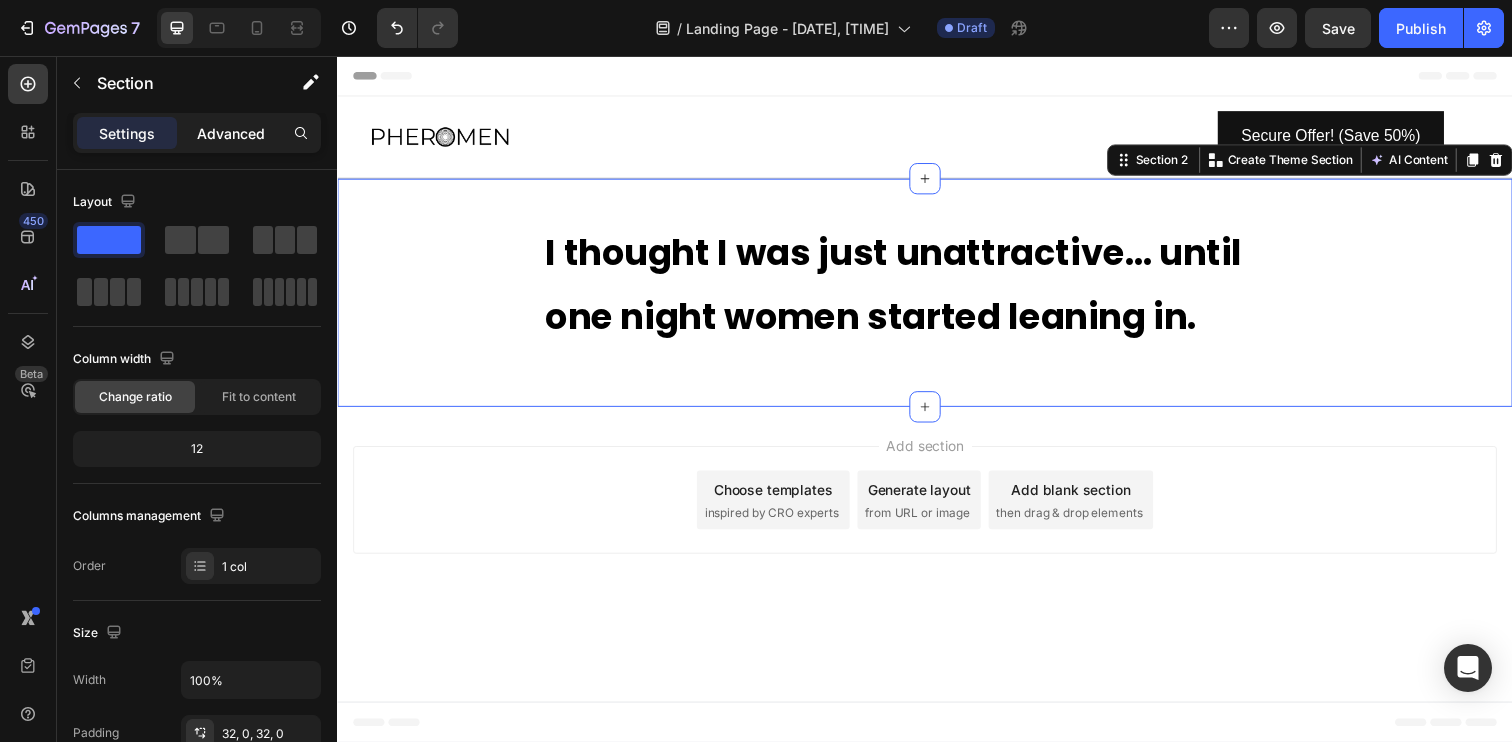 click on "Advanced" at bounding box center [231, 133] 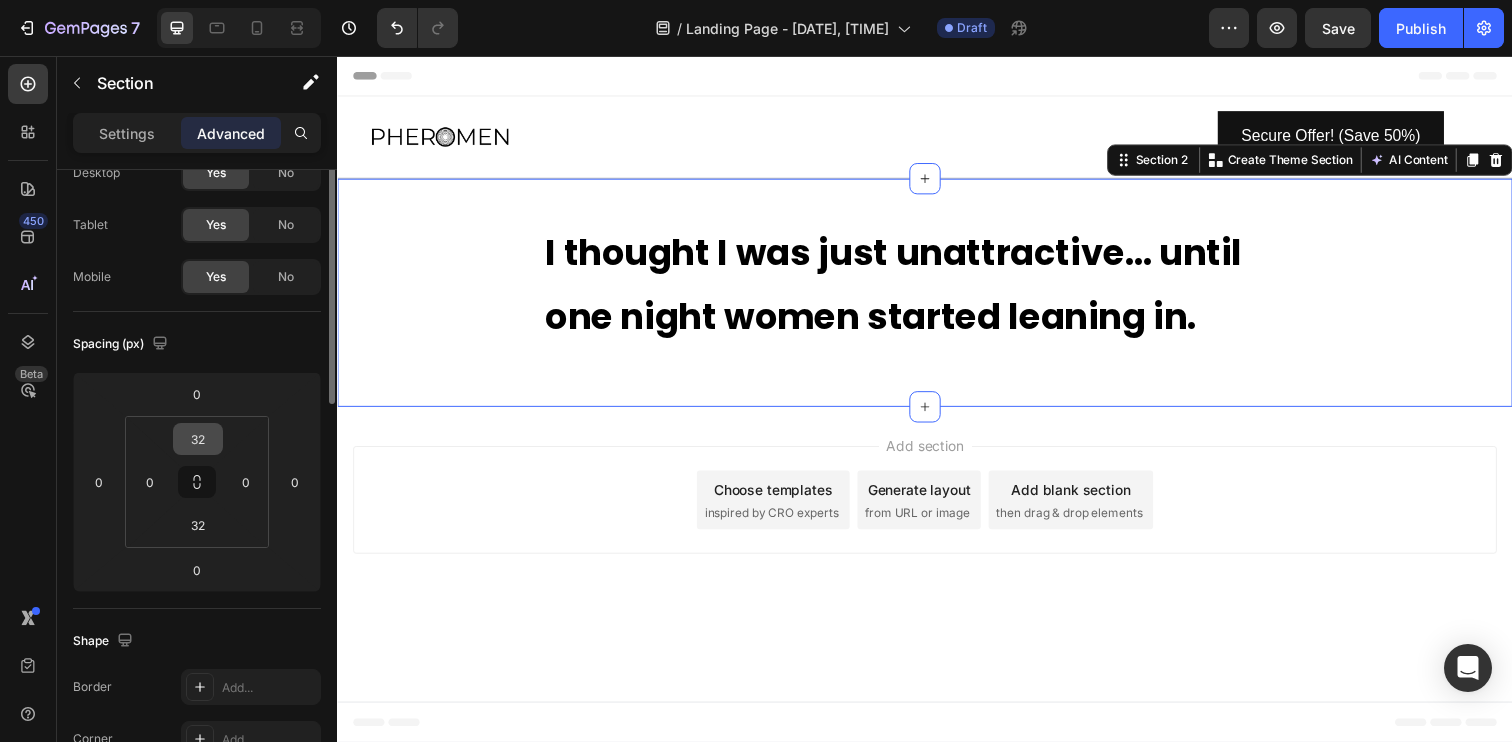 scroll, scrollTop: 111, scrollLeft: 0, axis: vertical 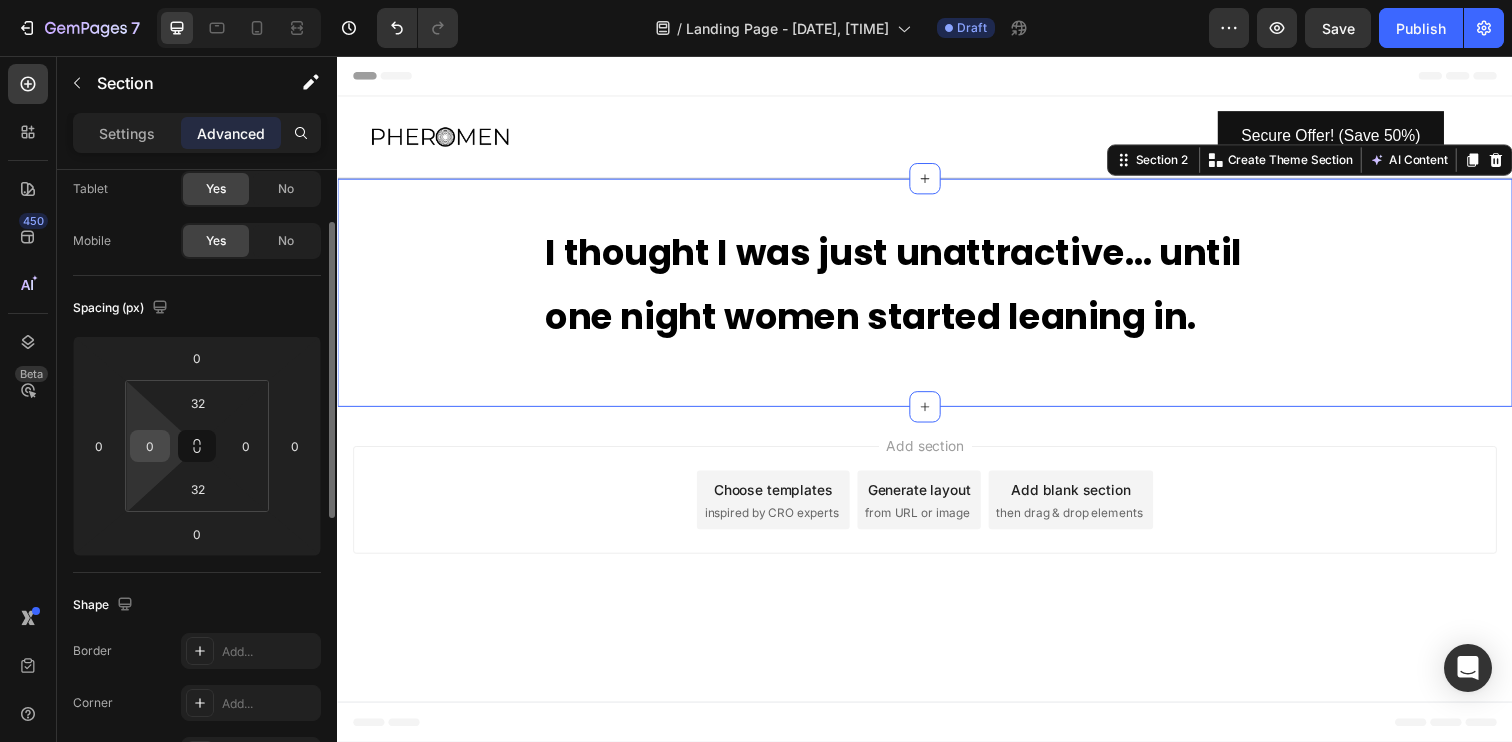 click on "0" at bounding box center (150, 446) 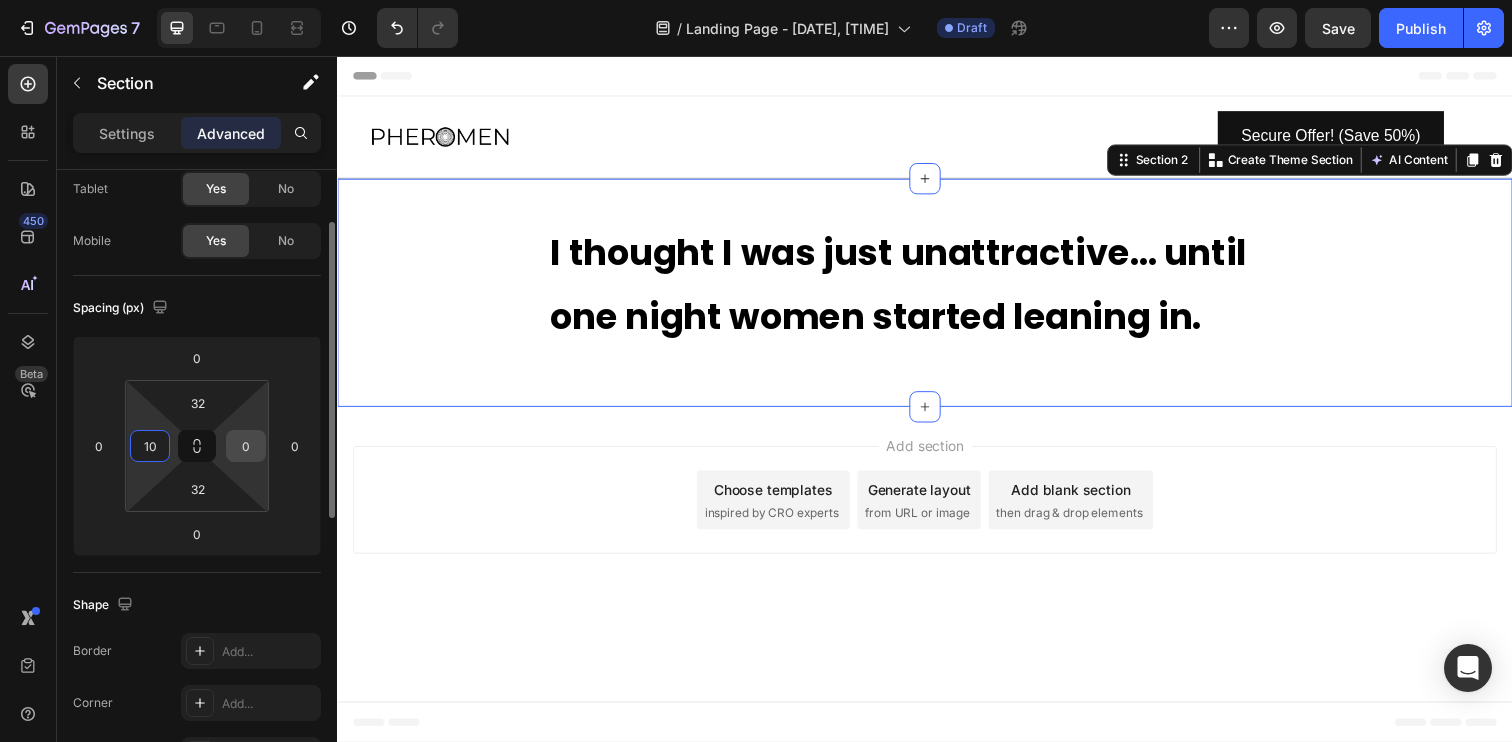 type on "10" 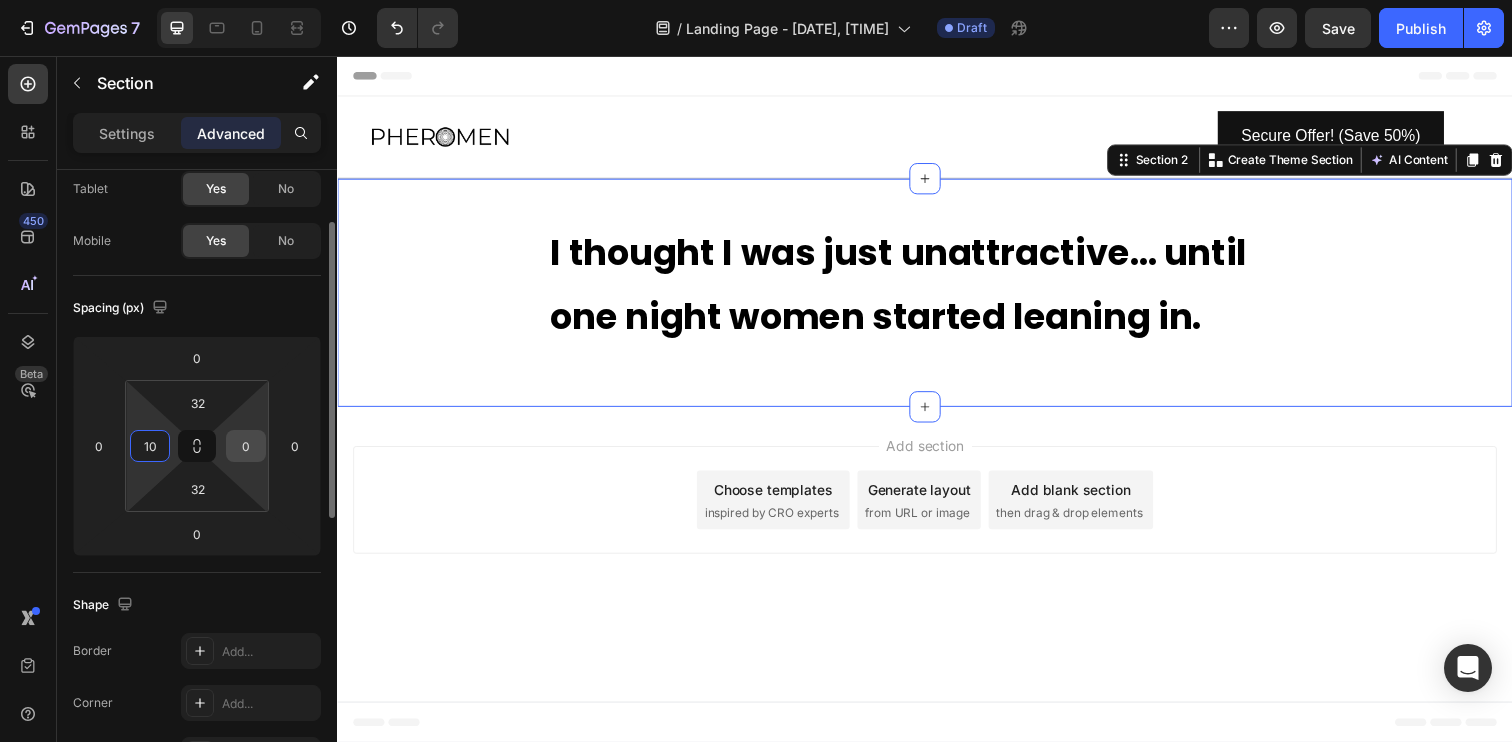 click on "0" at bounding box center (246, 446) 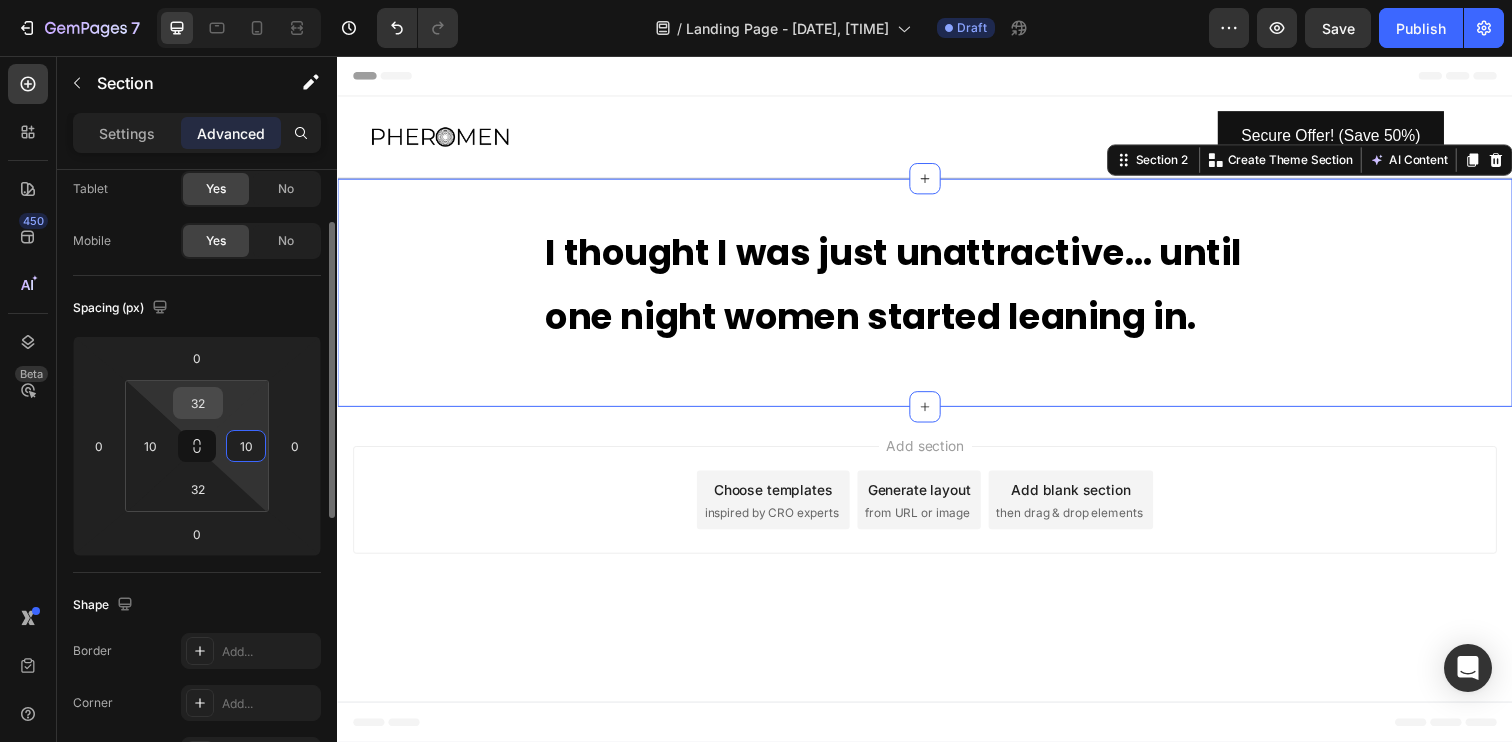 type on "10" 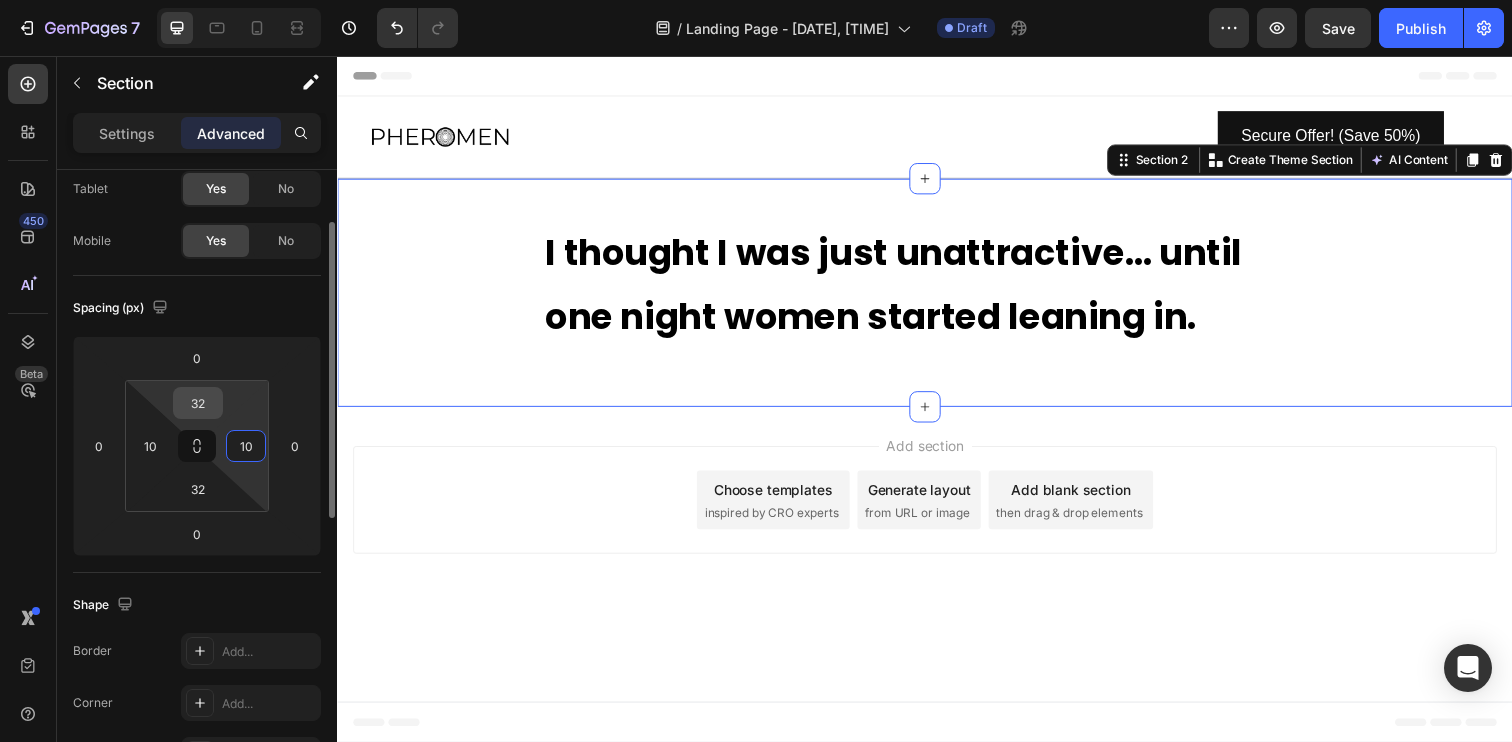 click on "32" at bounding box center [198, 403] 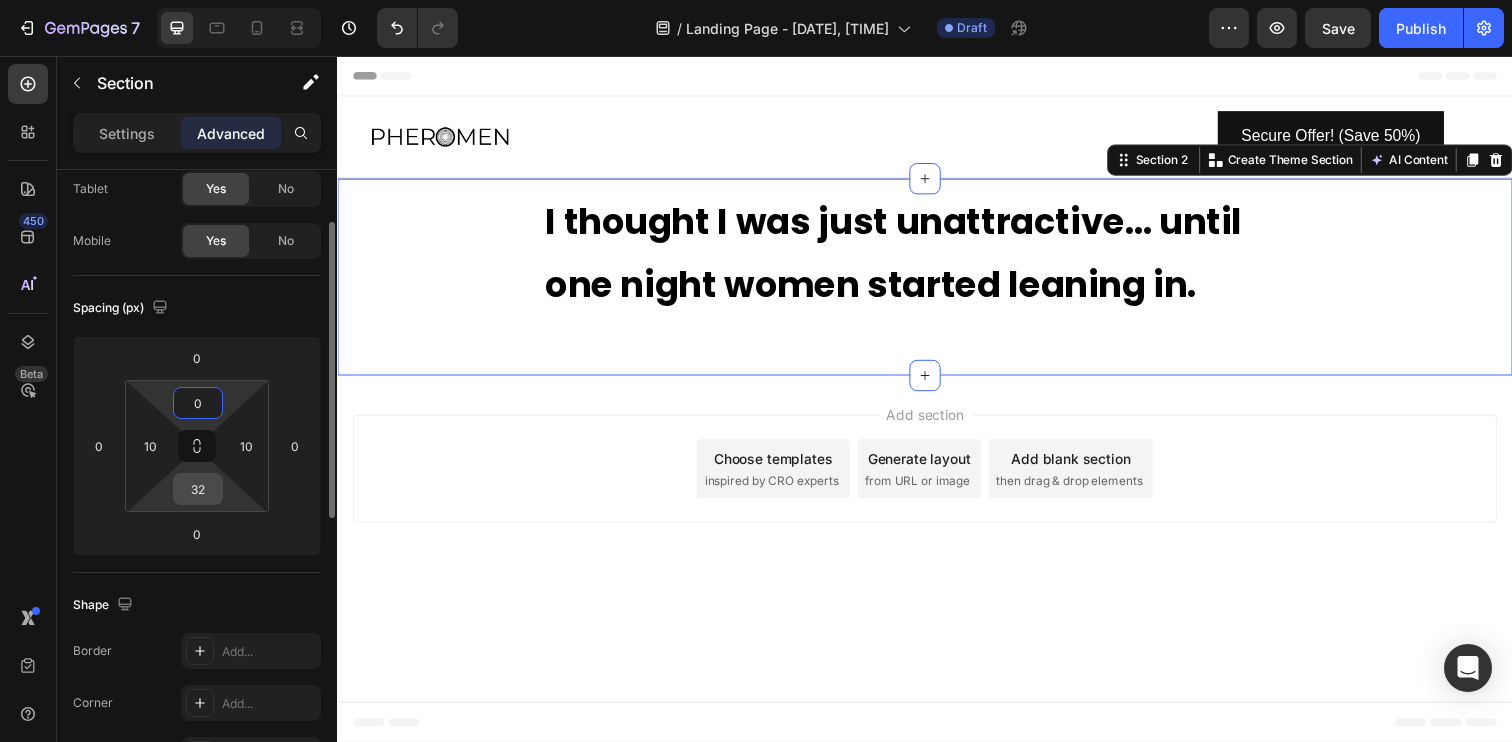 type on "0" 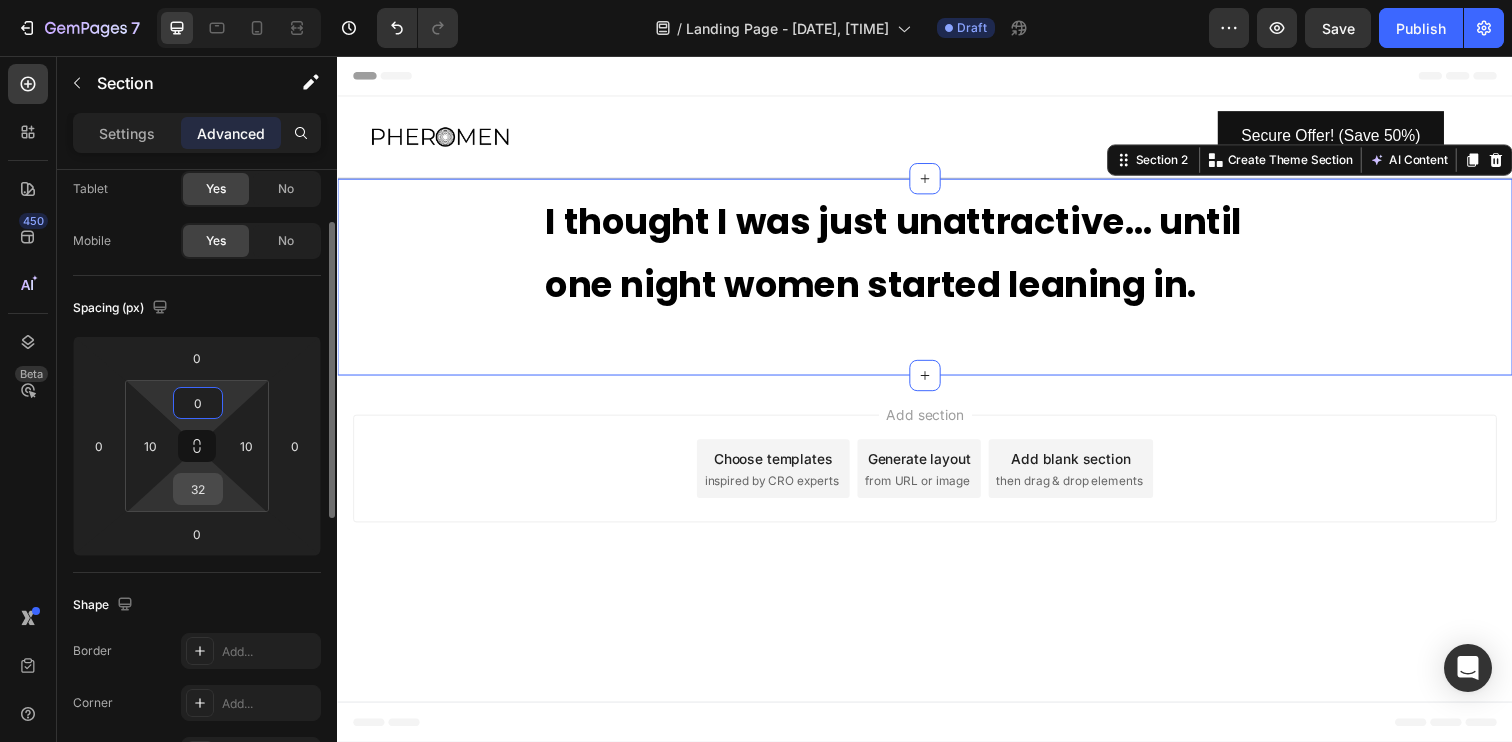 click on "32" at bounding box center (198, 489) 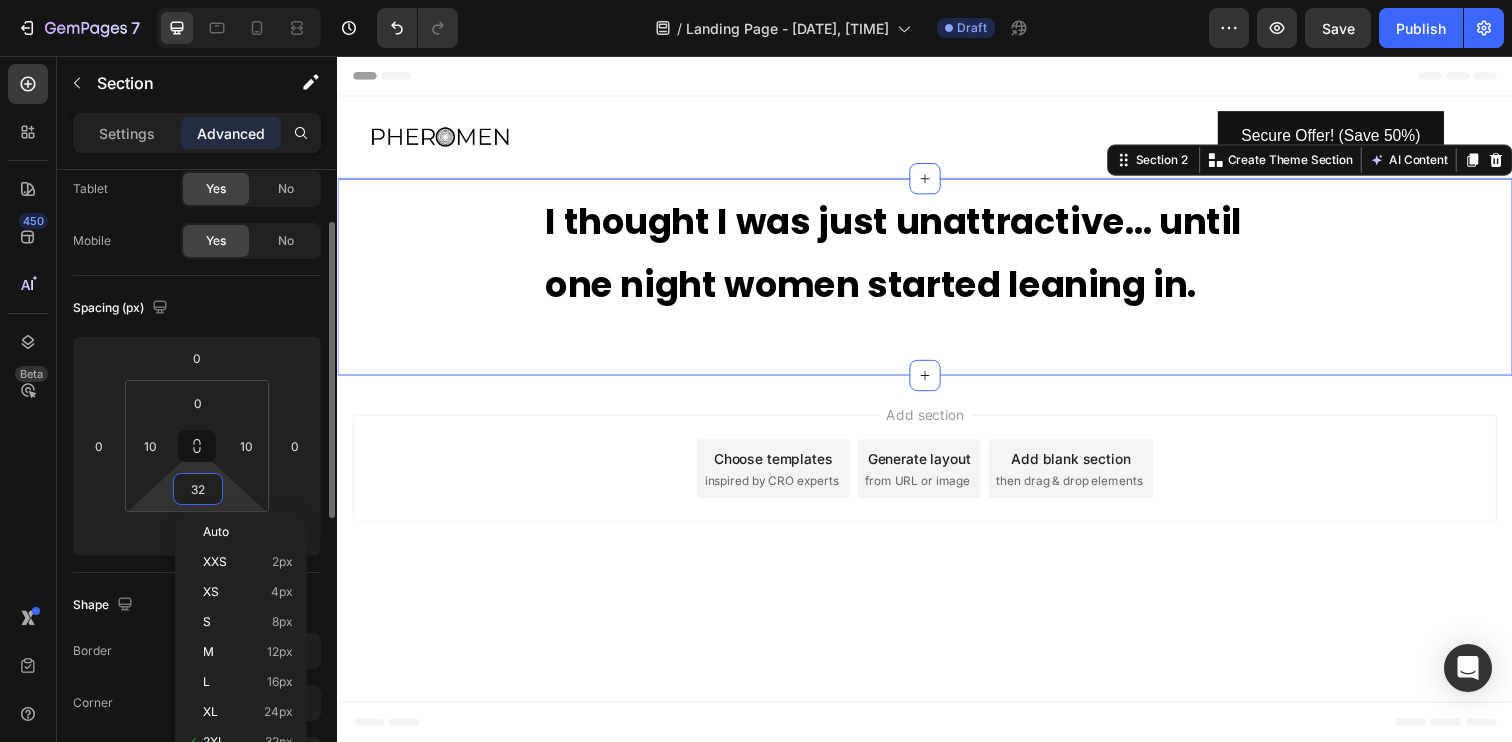 type on "0" 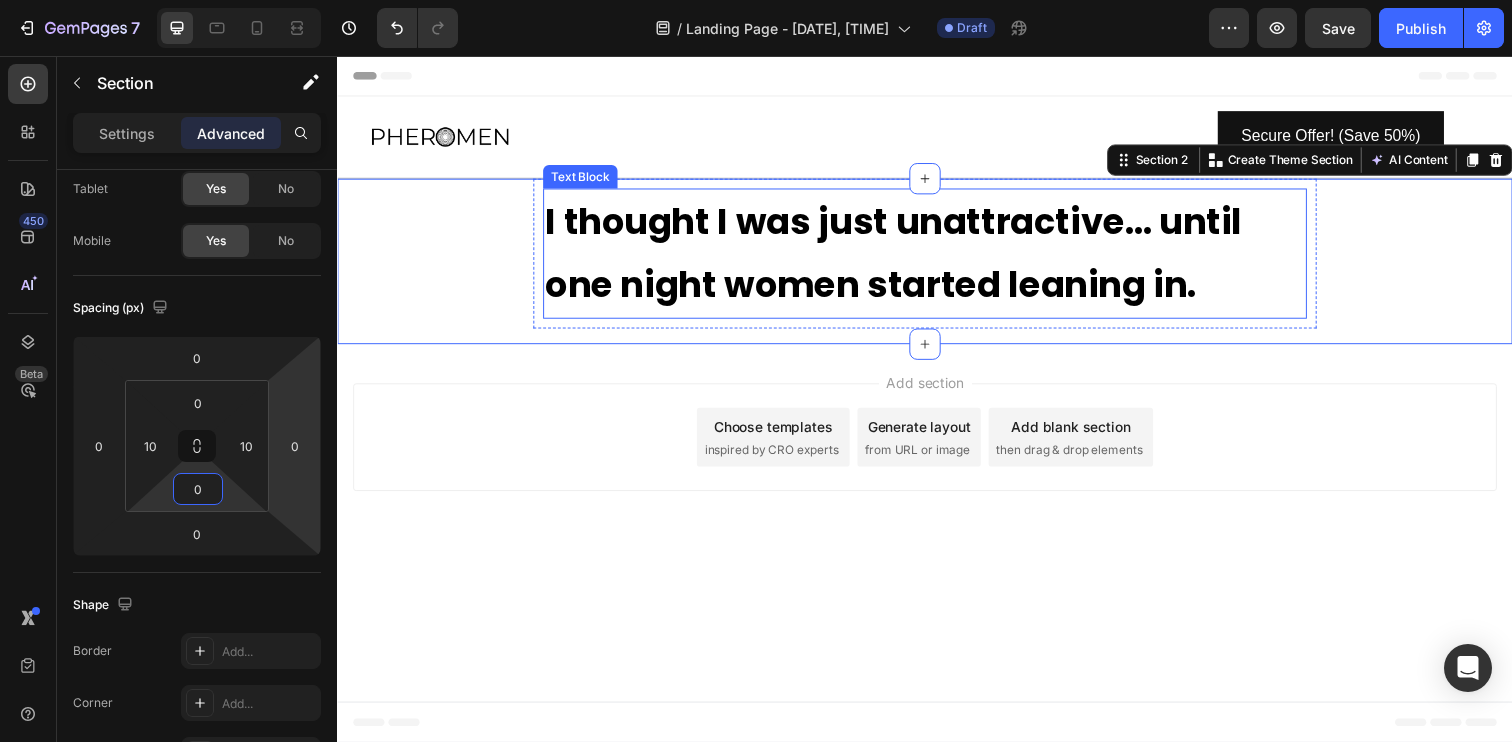 click on "I thought I was just unattractive… until one night women started leaning in." at bounding box center (937, 258) 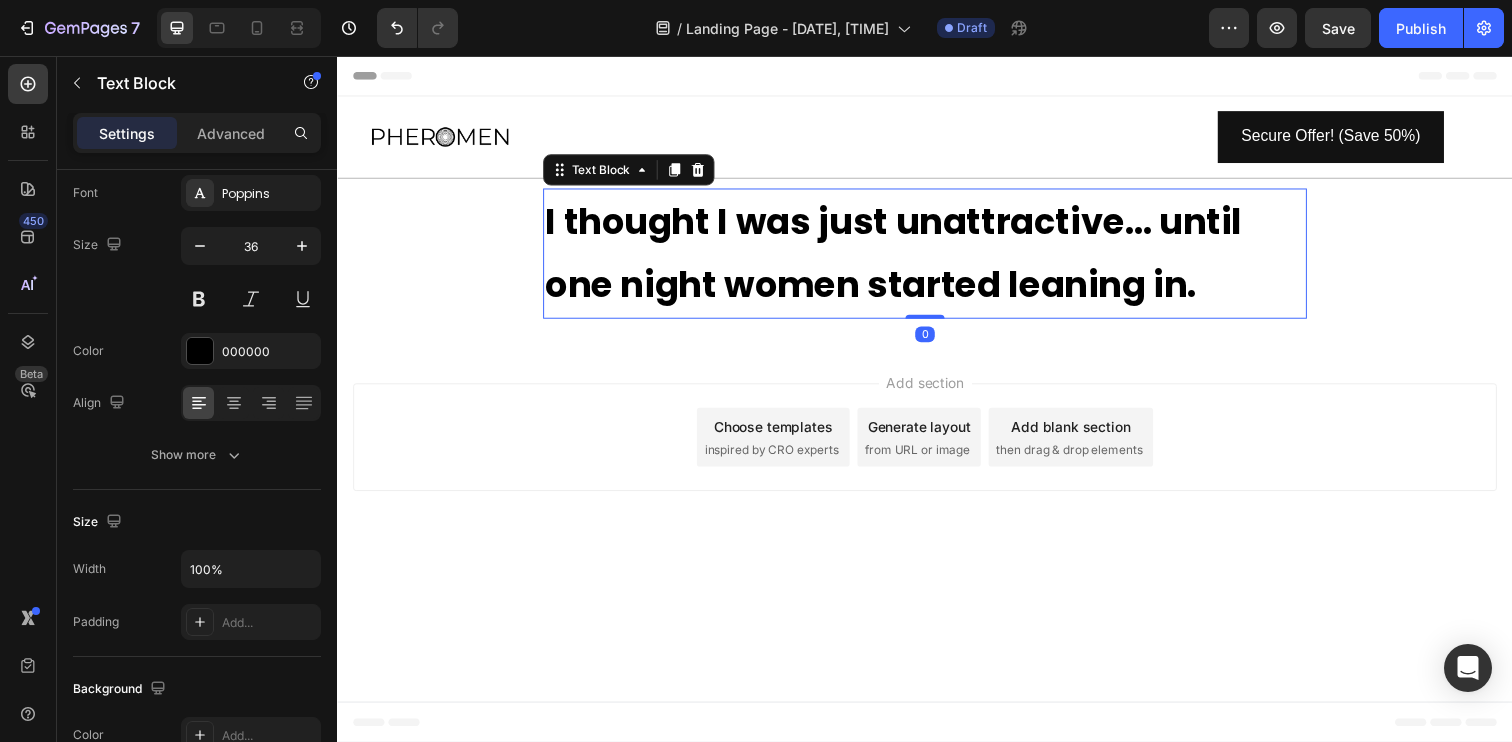 scroll, scrollTop: 0, scrollLeft: 0, axis: both 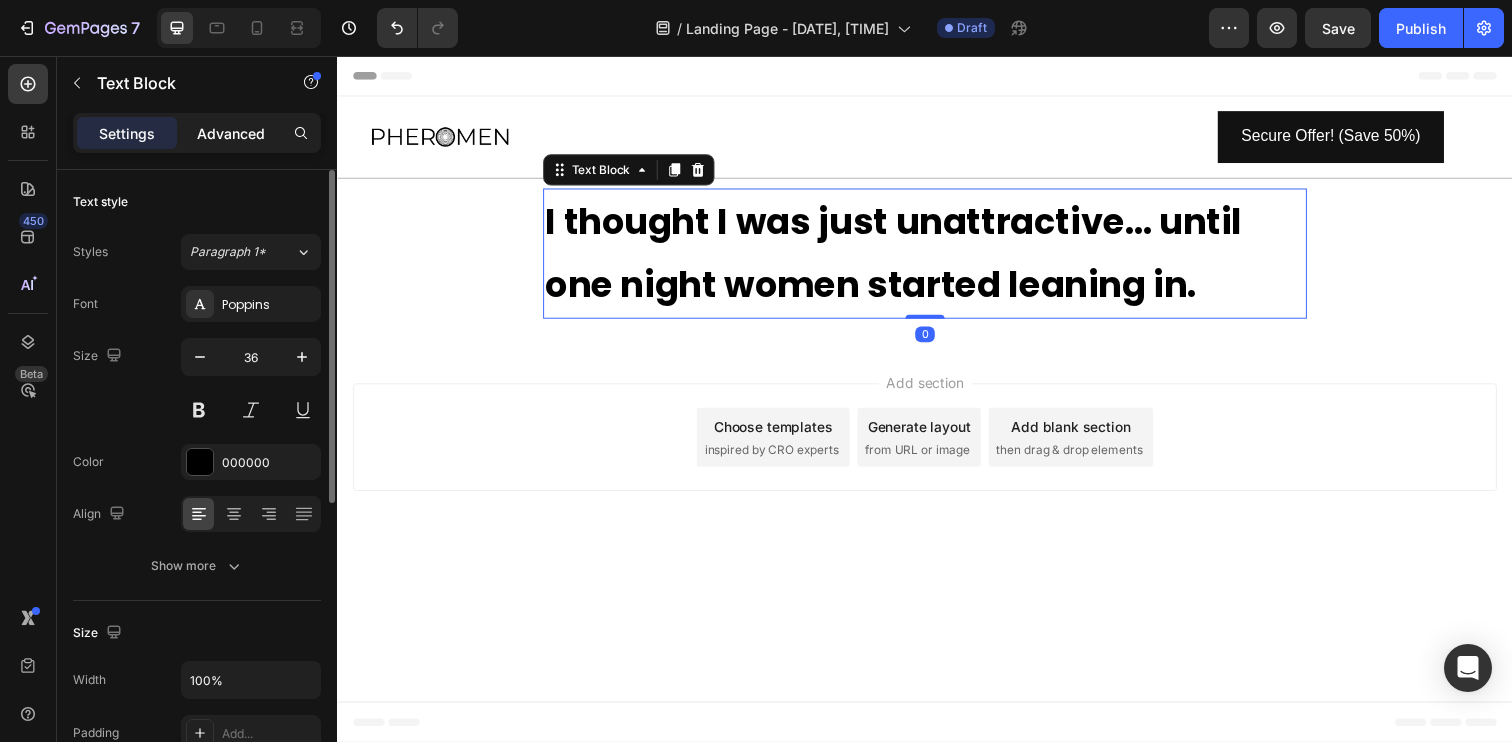 click on "Advanced" at bounding box center [231, 133] 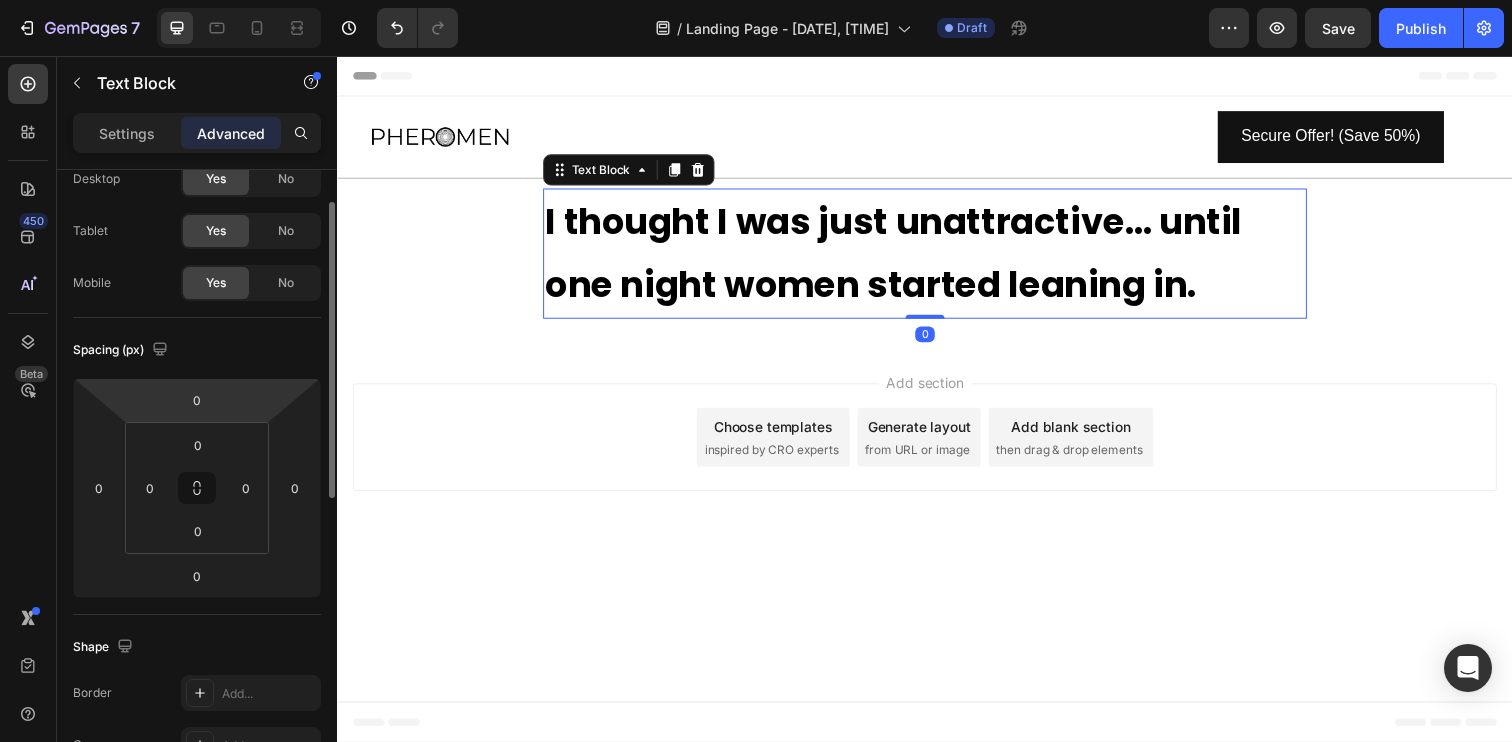 scroll, scrollTop: 107, scrollLeft: 0, axis: vertical 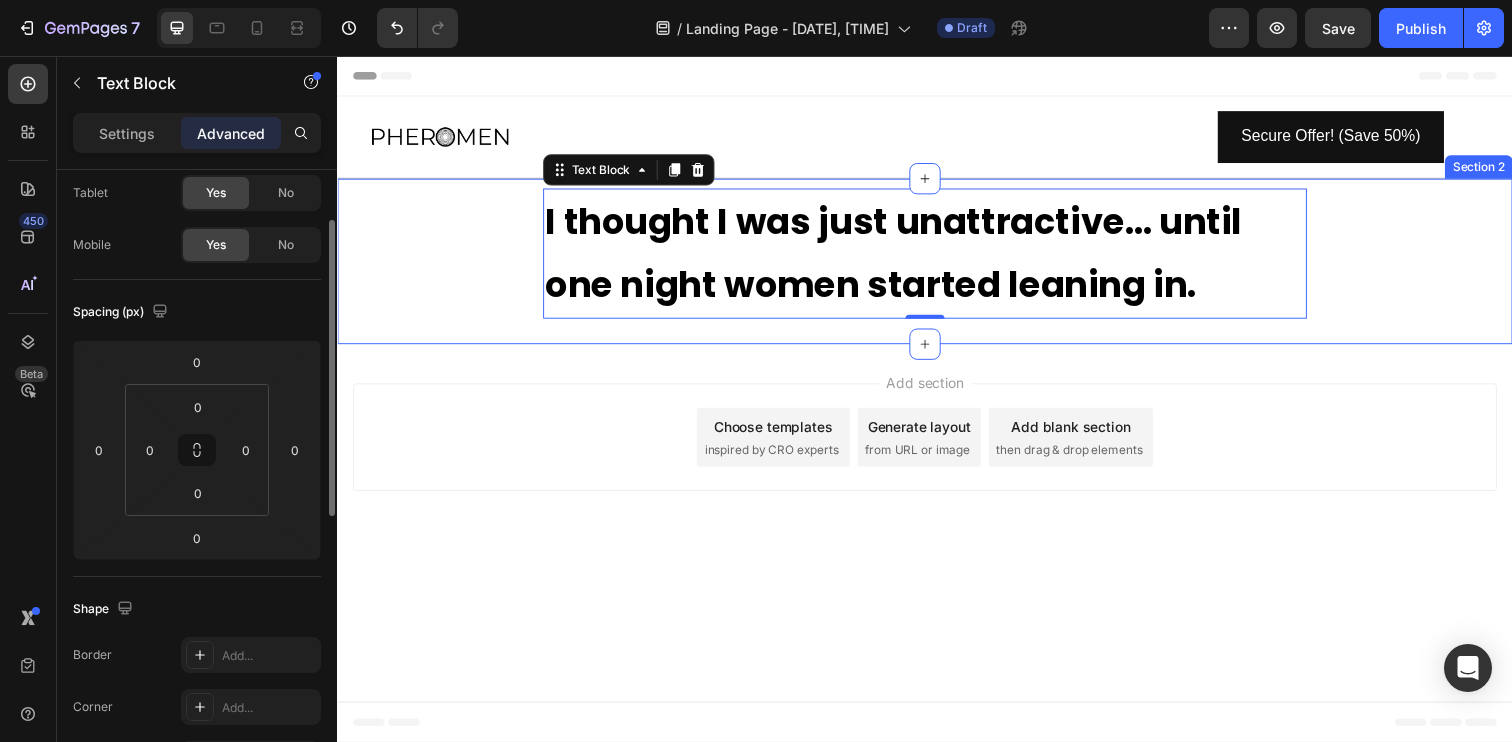 click on "I thought I was just unattractive… until one night women started leaning in. Text Block   0 Row" at bounding box center [937, 266] 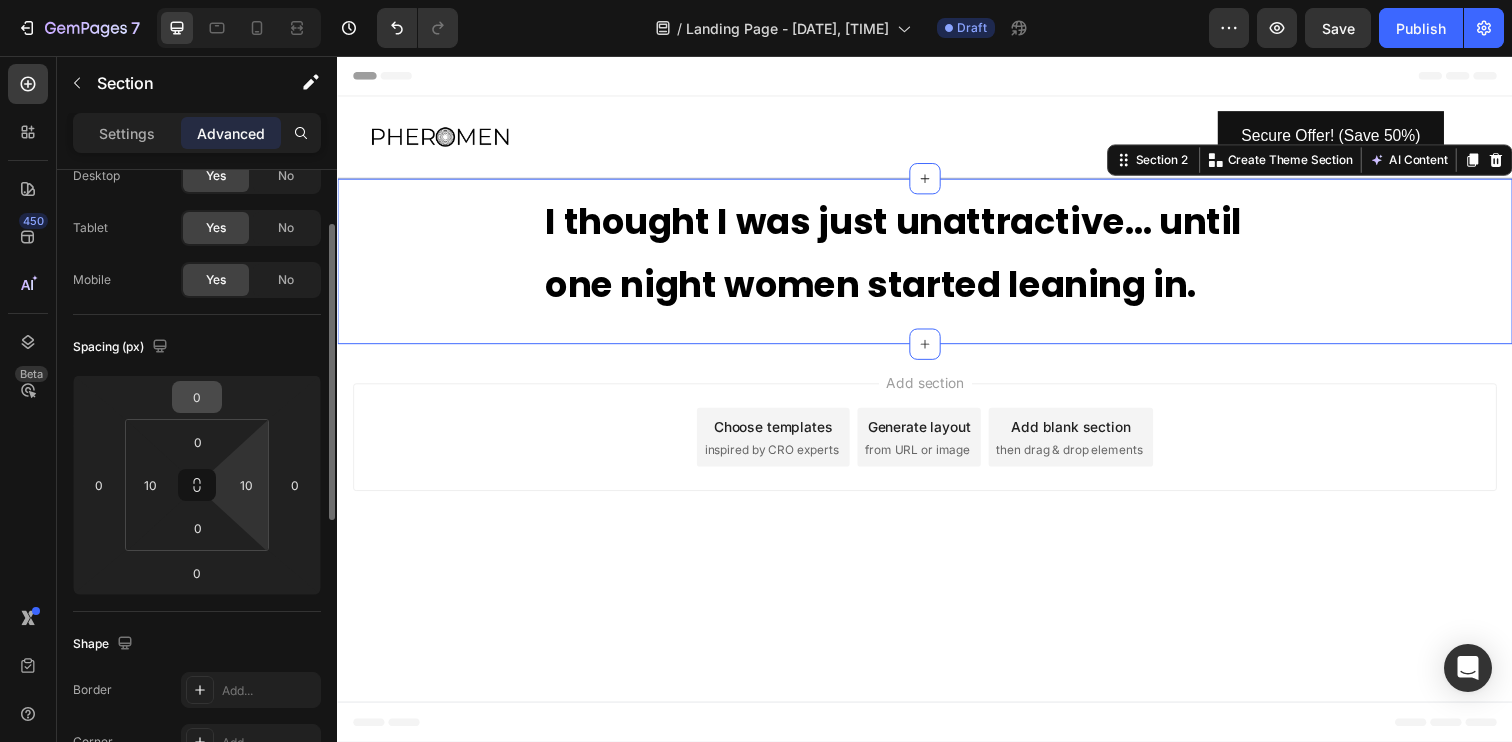 scroll, scrollTop: 64, scrollLeft: 0, axis: vertical 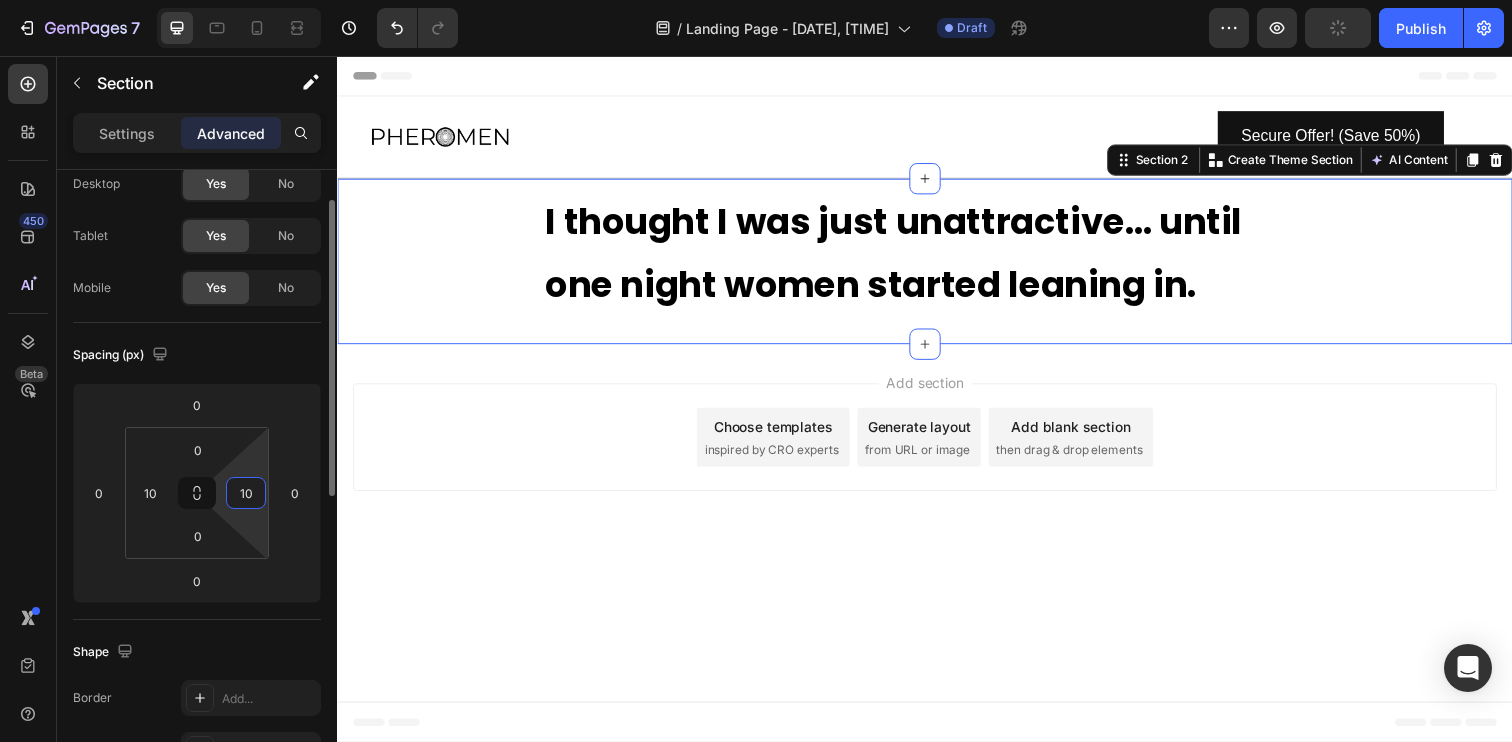 click on "10" at bounding box center (246, 493) 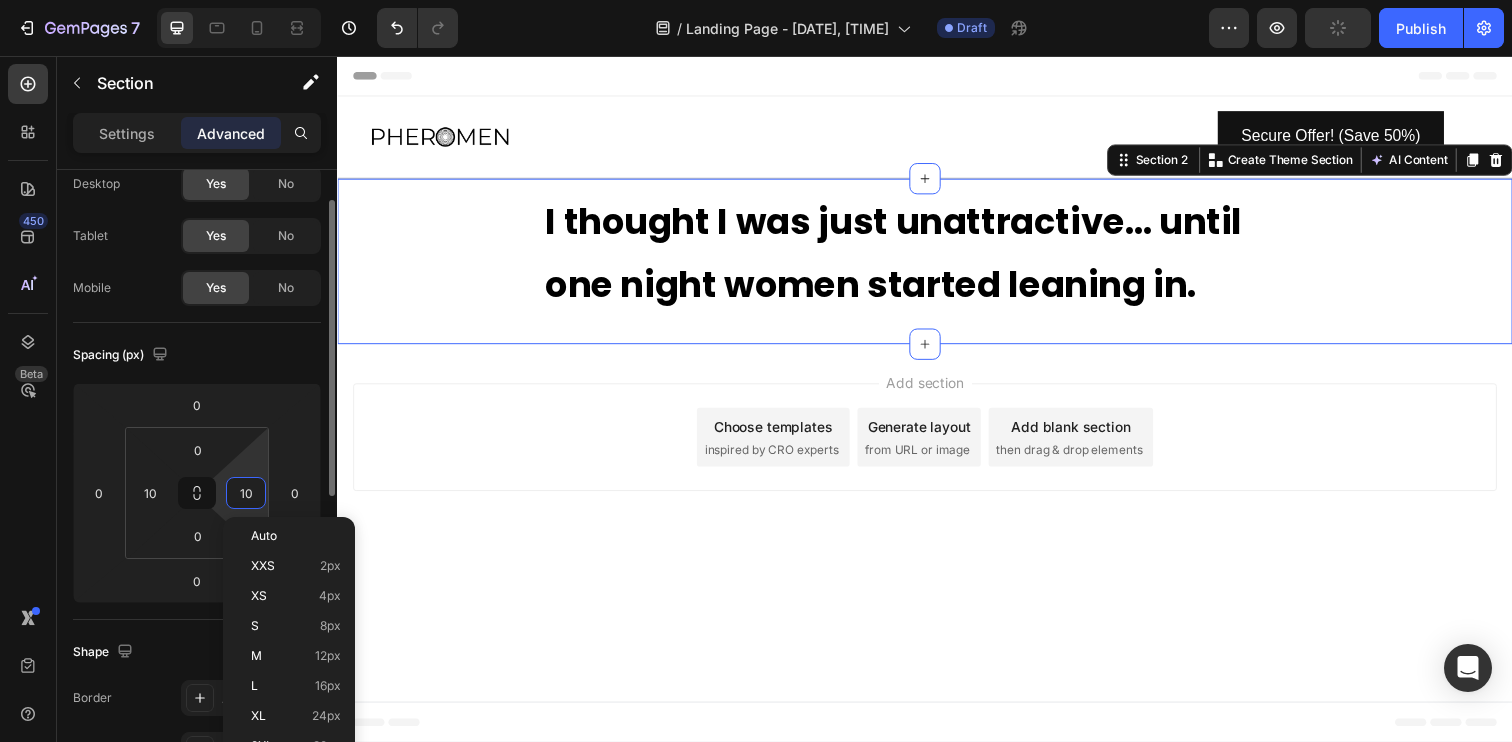 click on "I thought I was just unattractive… until one night women started leaning in." at bounding box center (937, 258) 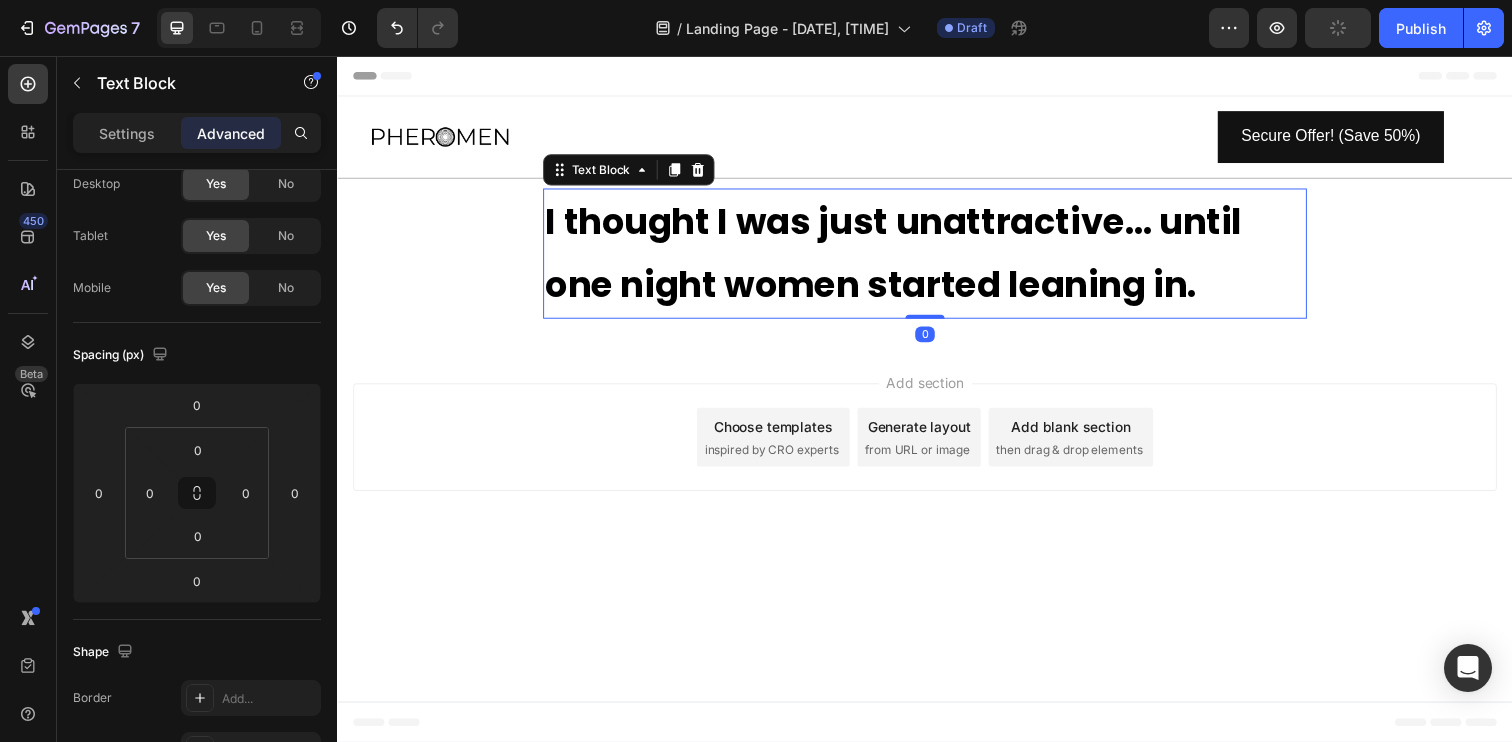 scroll, scrollTop: 0, scrollLeft: 0, axis: both 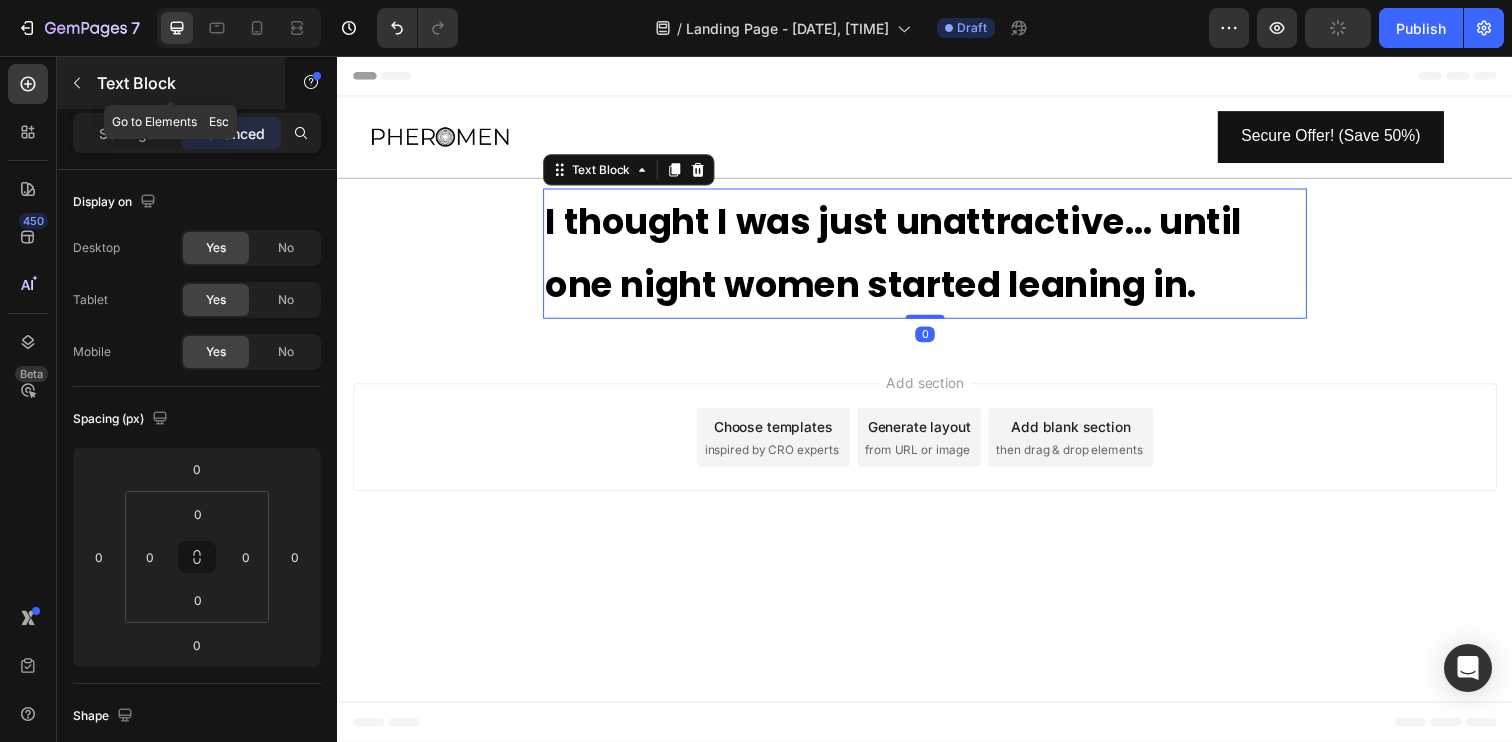 click 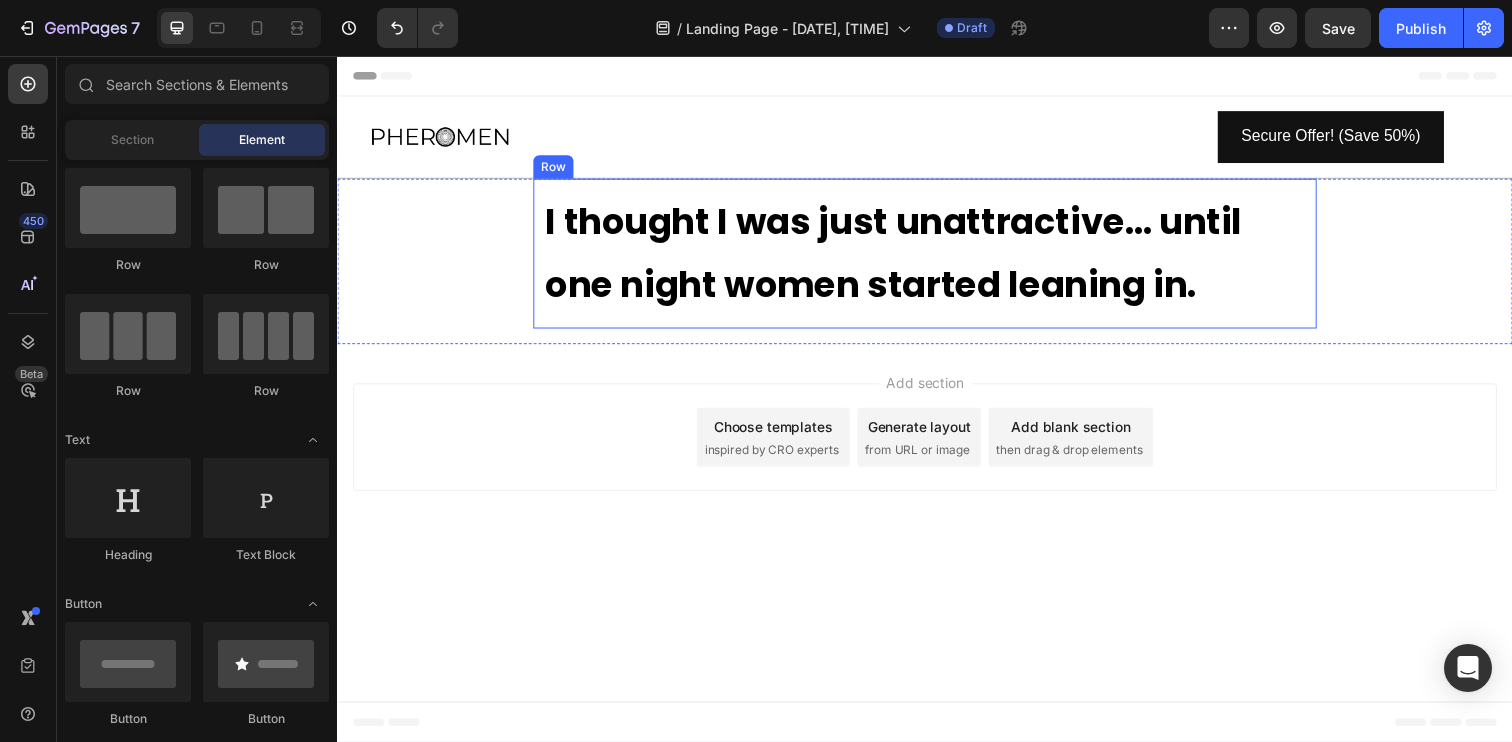 click on "I thought I was just unattractive… until one night women started leaning in. Text Block Row" at bounding box center [937, 258] 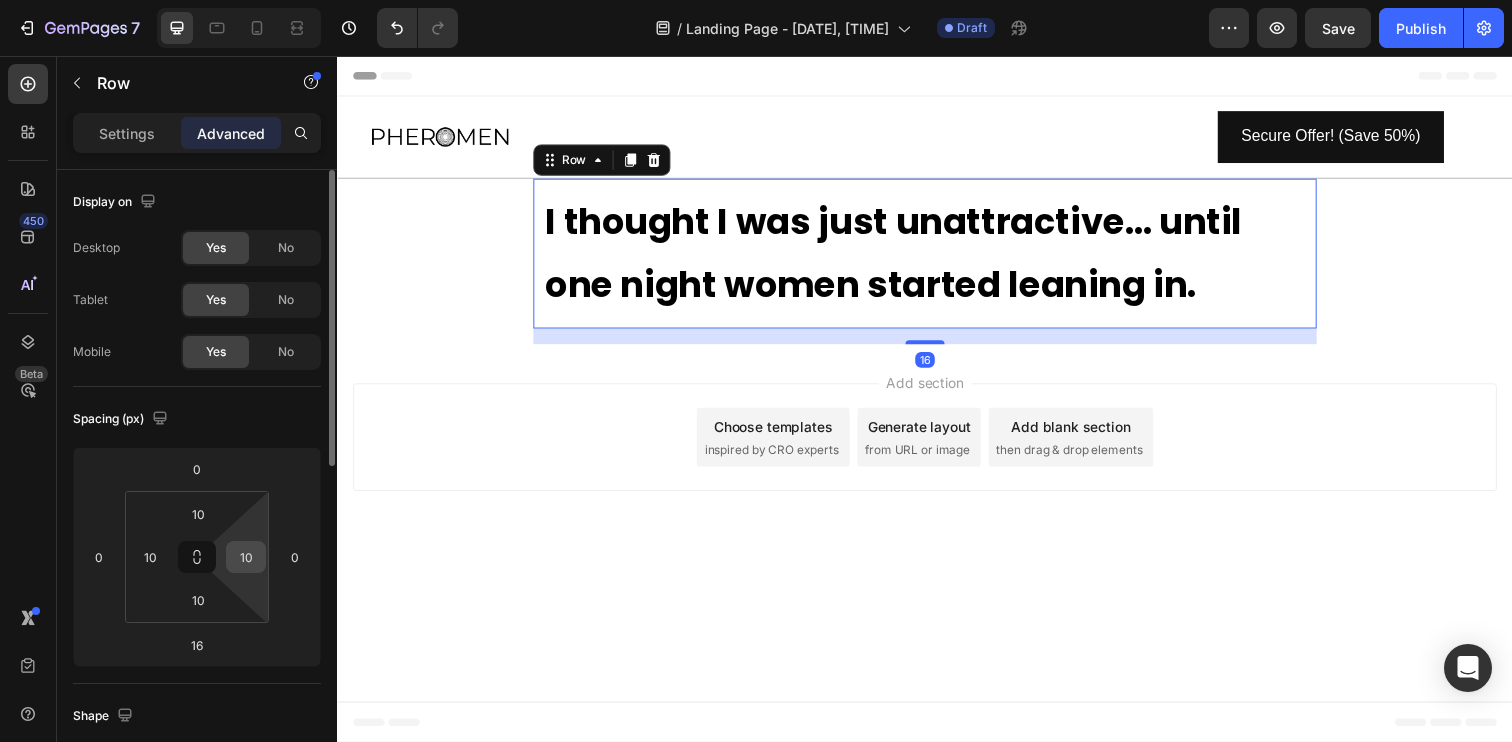 click on "10" at bounding box center [246, 557] 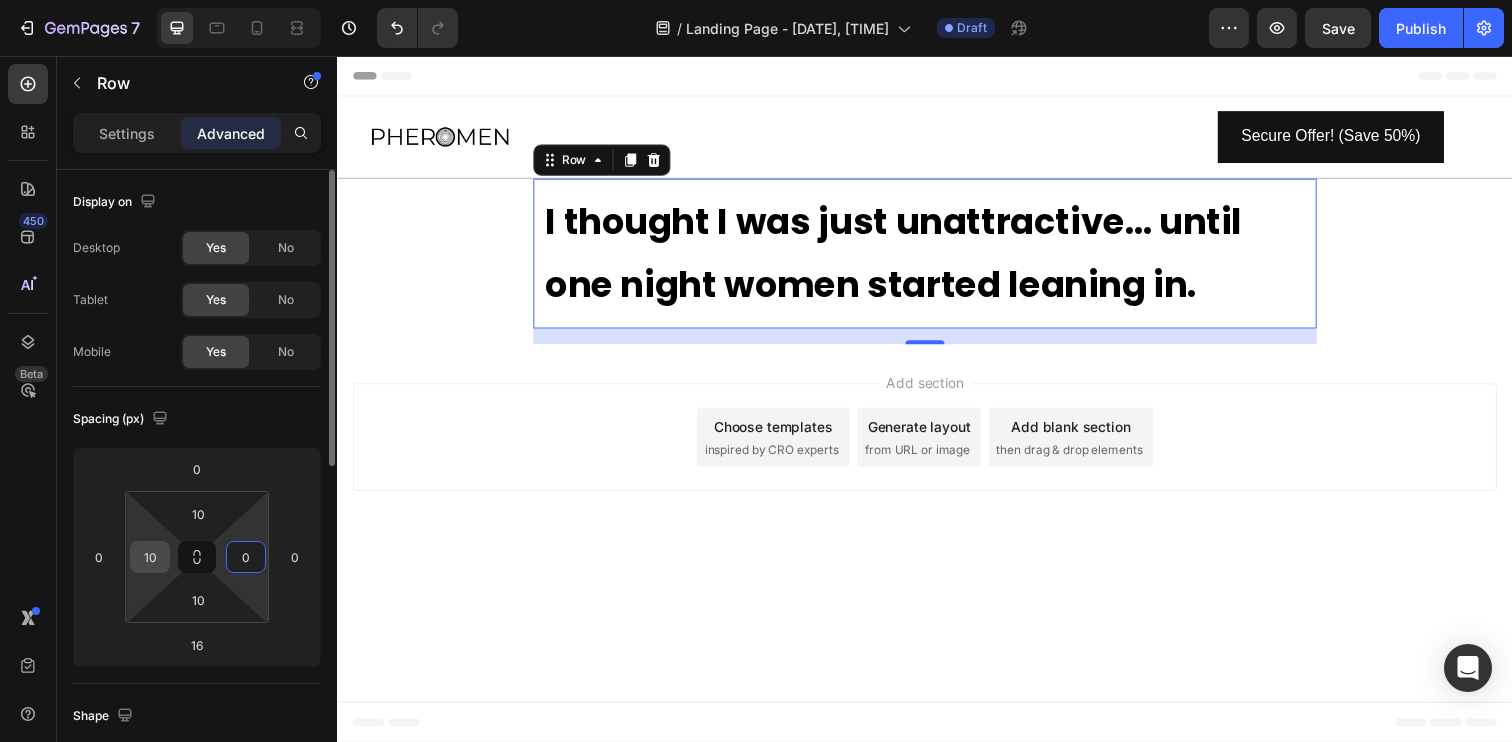 type on "0" 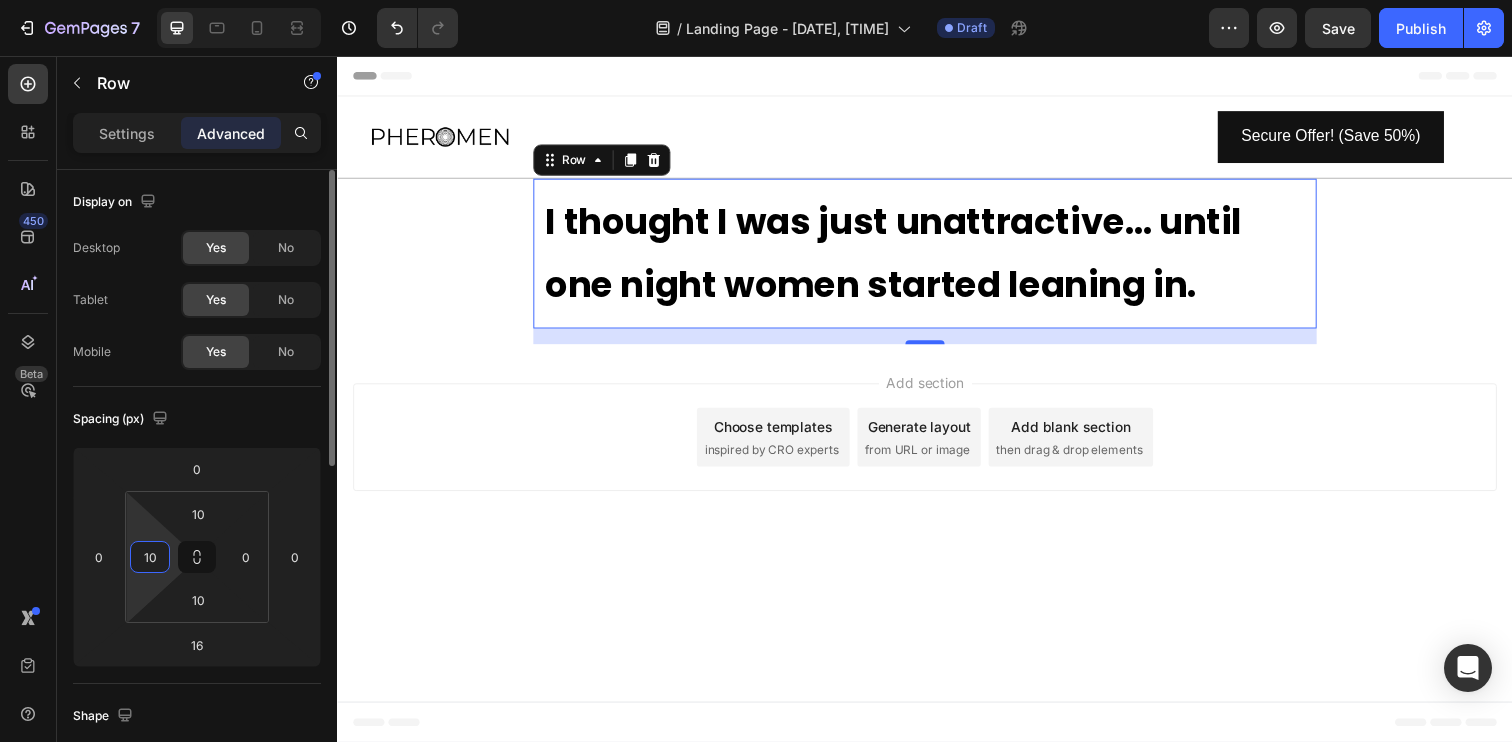 click on "10" at bounding box center (150, 557) 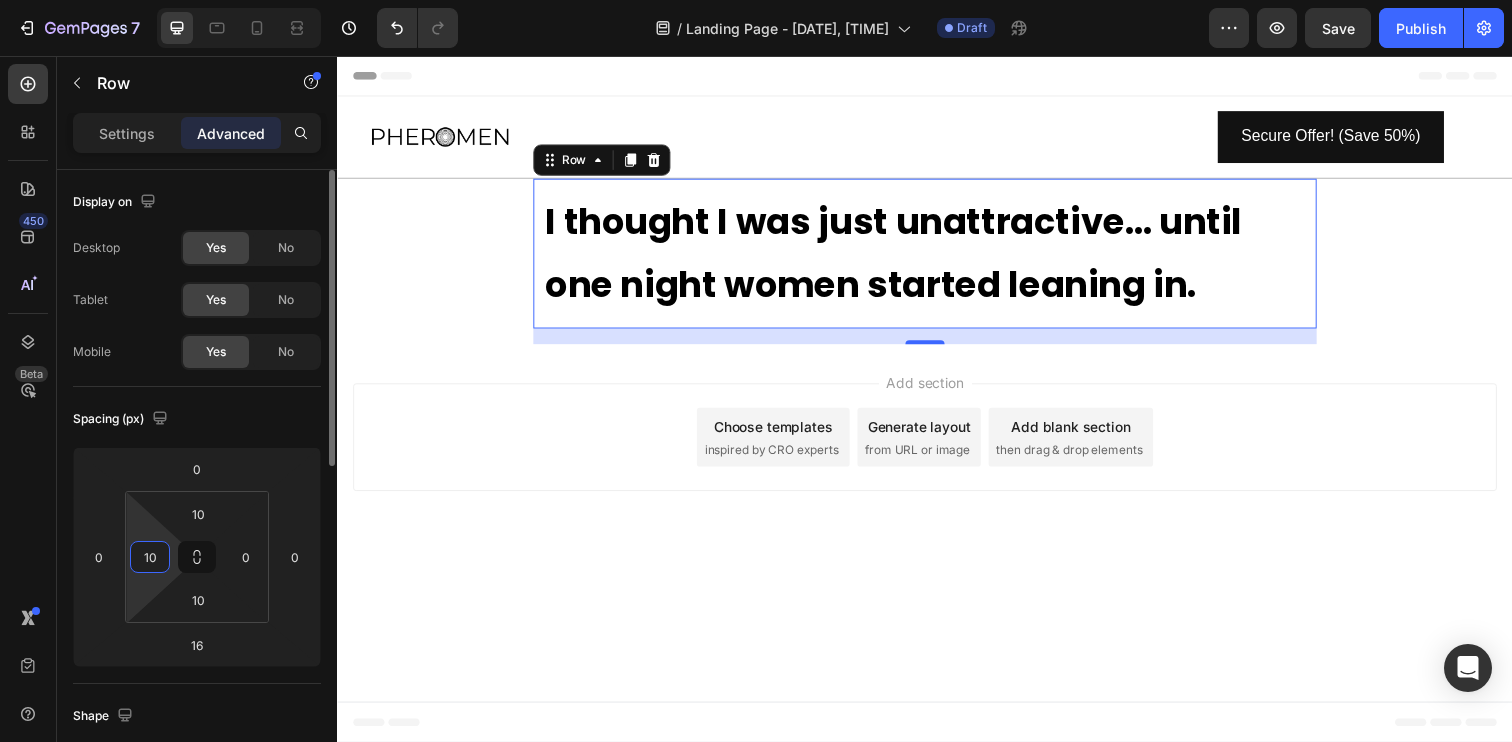 type on "0" 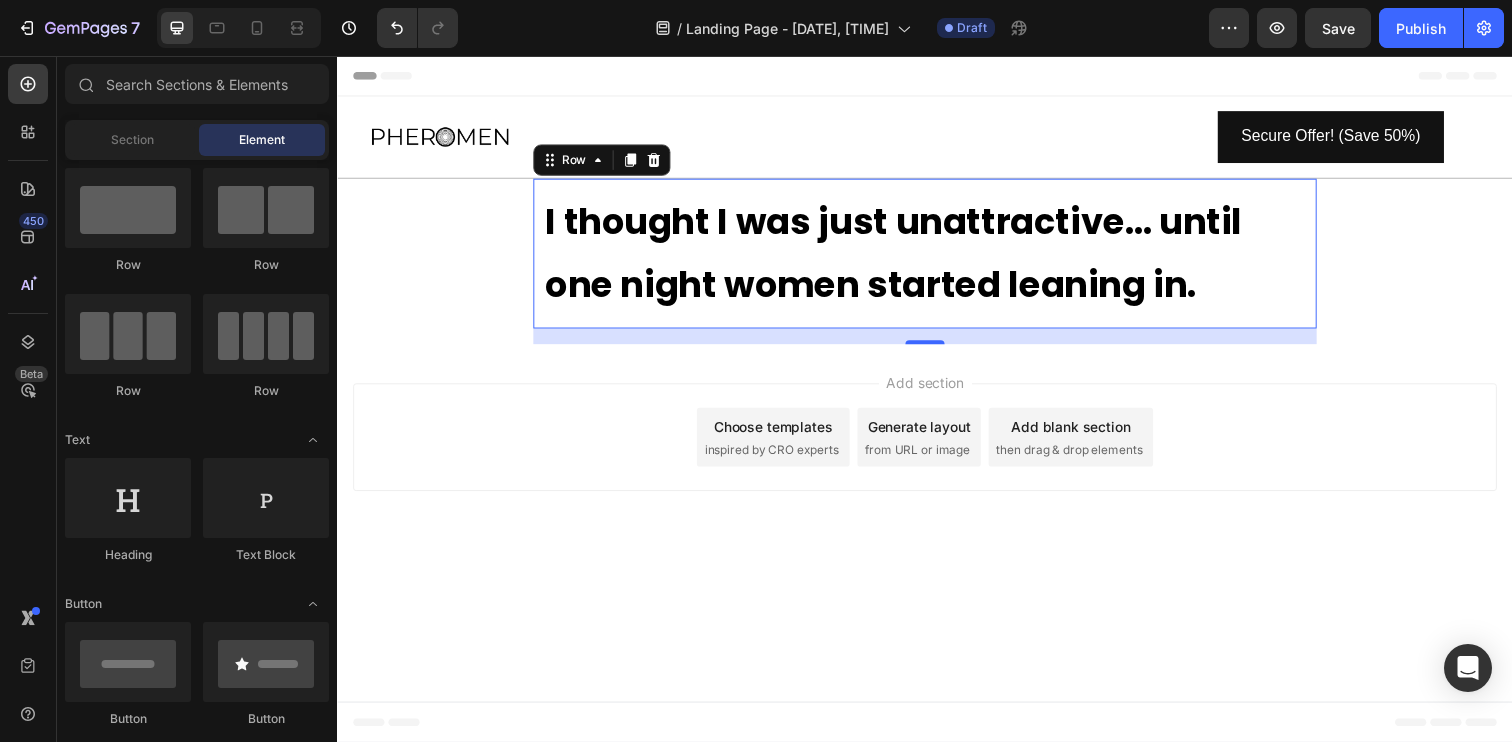 click on "Header Image Secure Offer! (Save 50%) Button Row Section 1 I thought I was just unattractive… until one night women started leaning in. Text Block Row   16 Section 2 Root Start with Sections from sidebar Add sections Add elements Start with Generating from URL or image Add section Choose templates inspired by CRO experts Generate layout from URL or image Add blank section then drag & drop elements Footer" at bounding box center [937, 406] 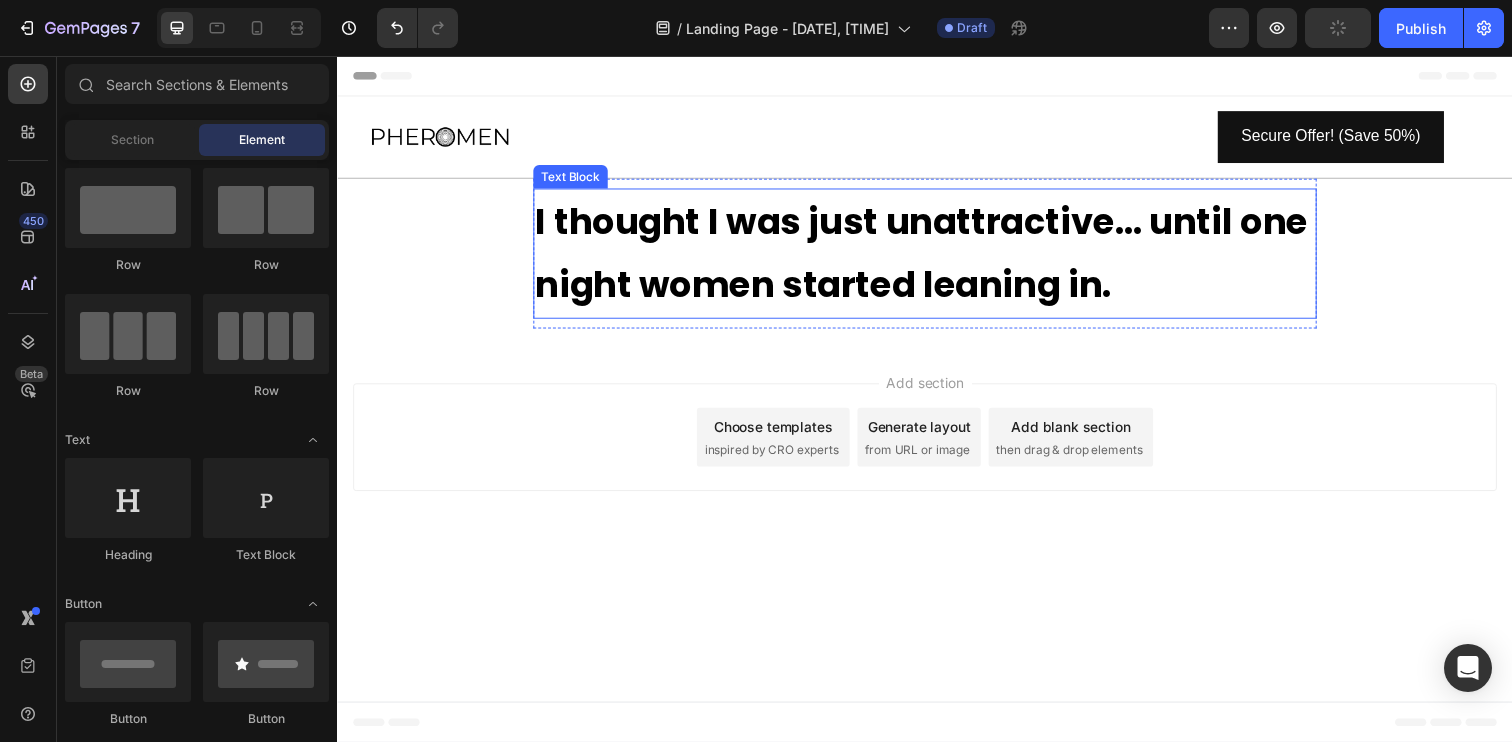 click on "I thought I was just unattractive… until one night women started leaning in." at bounding box center (937, 258) 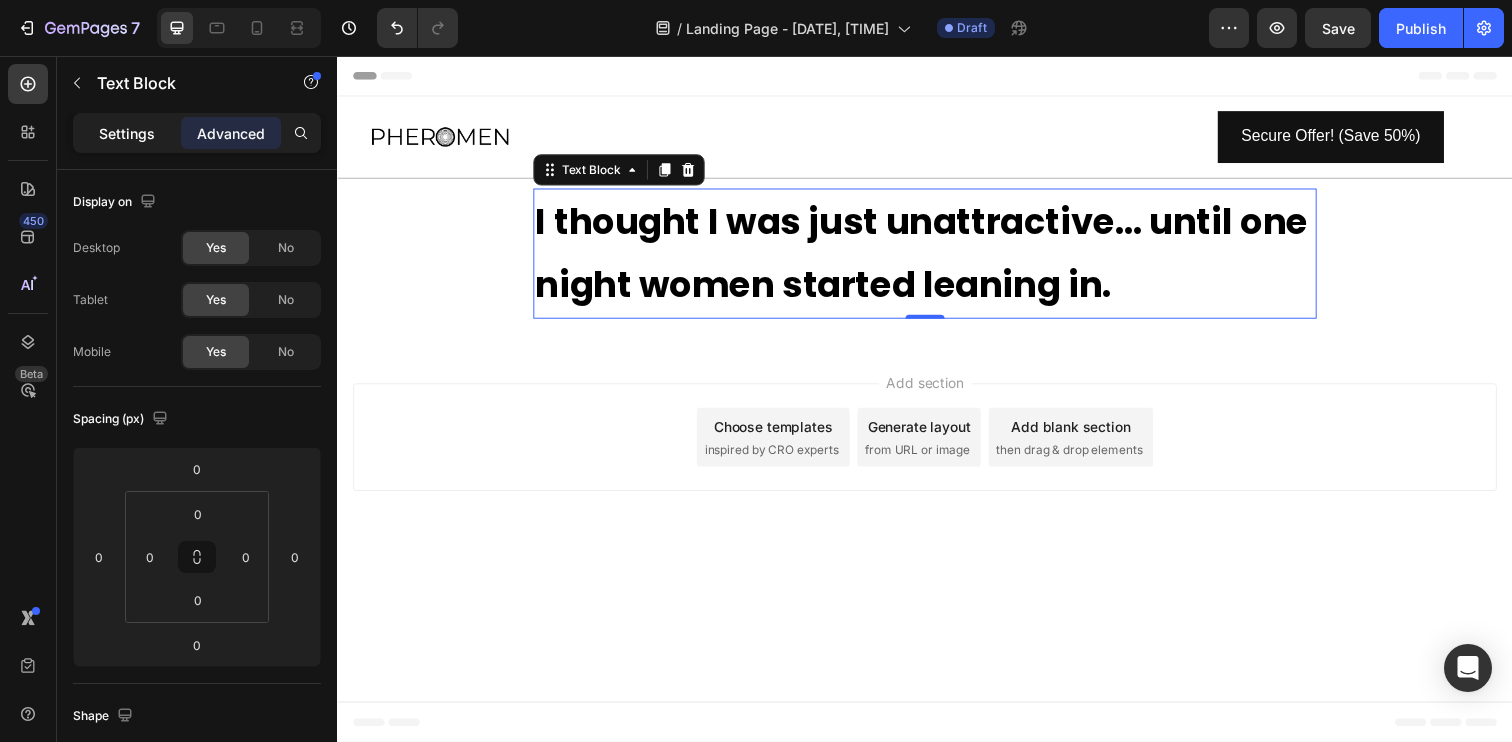 click on "Settings" at bounding box center (127, 133) 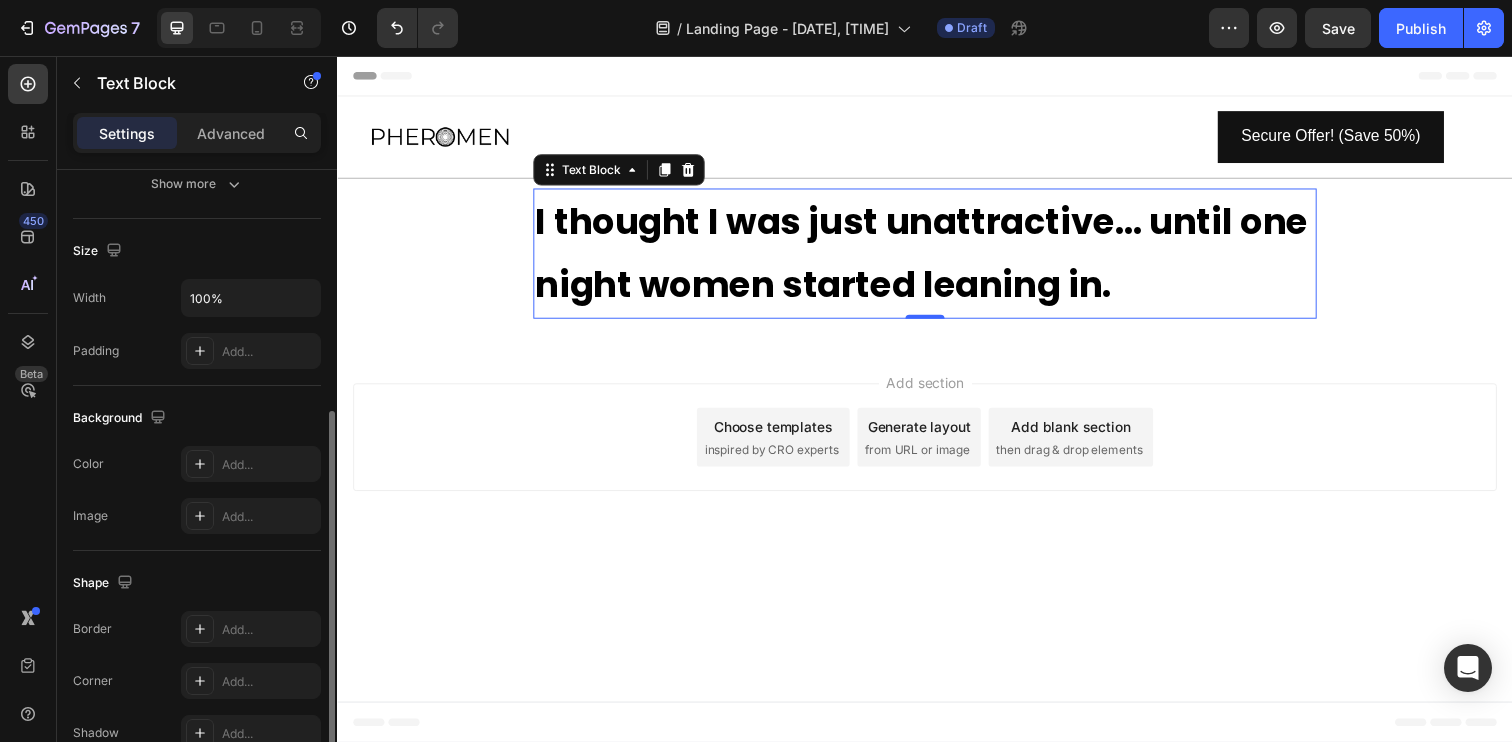 scroll, scrollTop: 328, scrollLeft: 0, axis: vertical 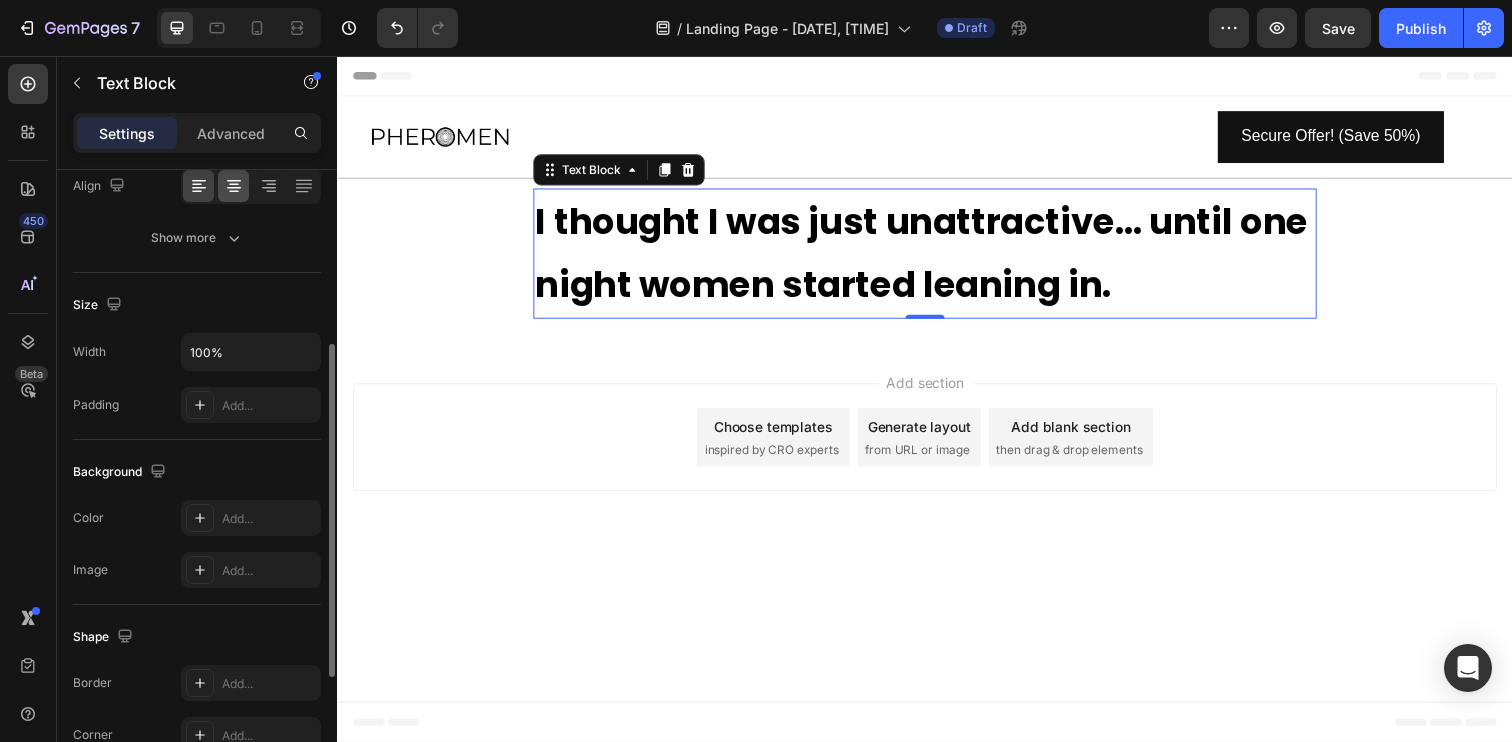 click 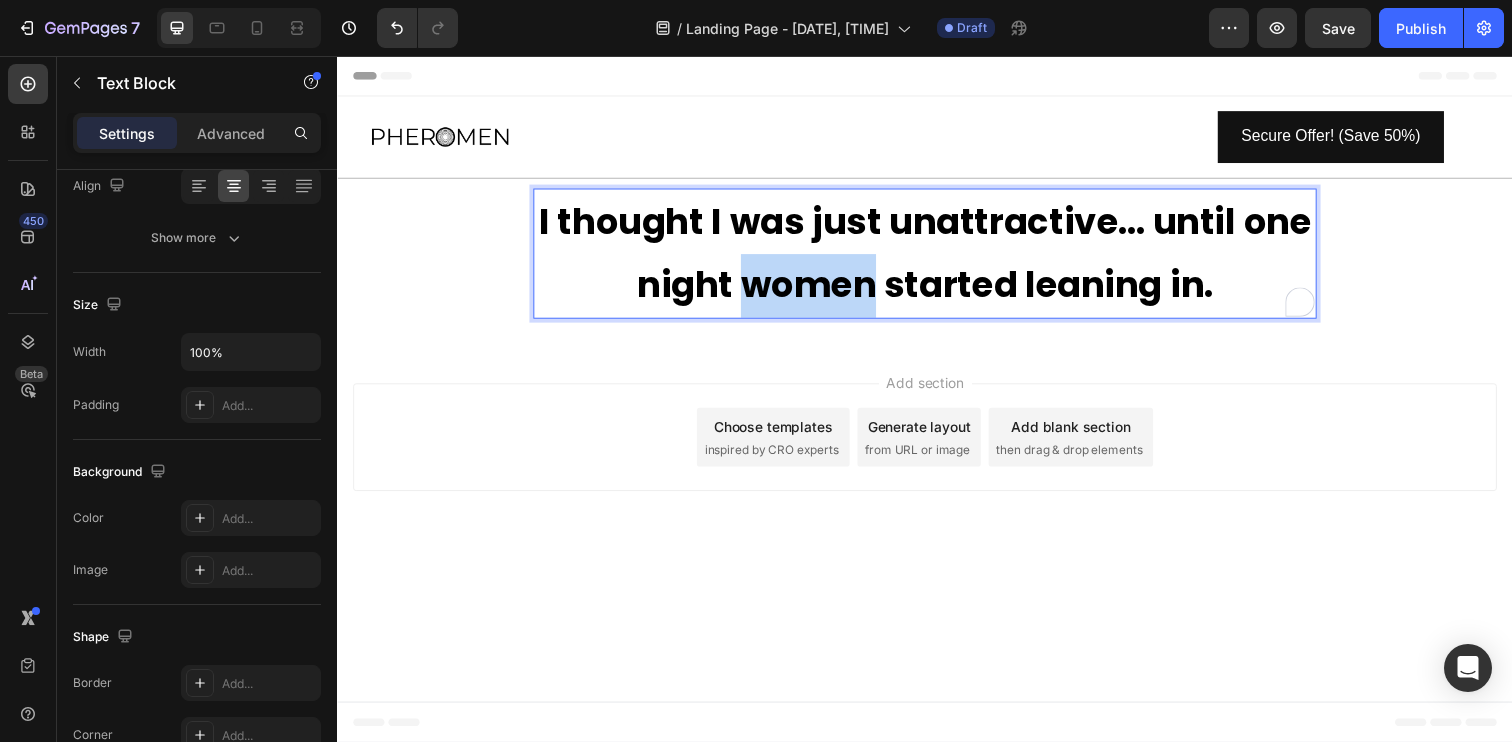click on "I thought I was just unattractive… until one night women started leaning in." at bounding box center (937, 258) 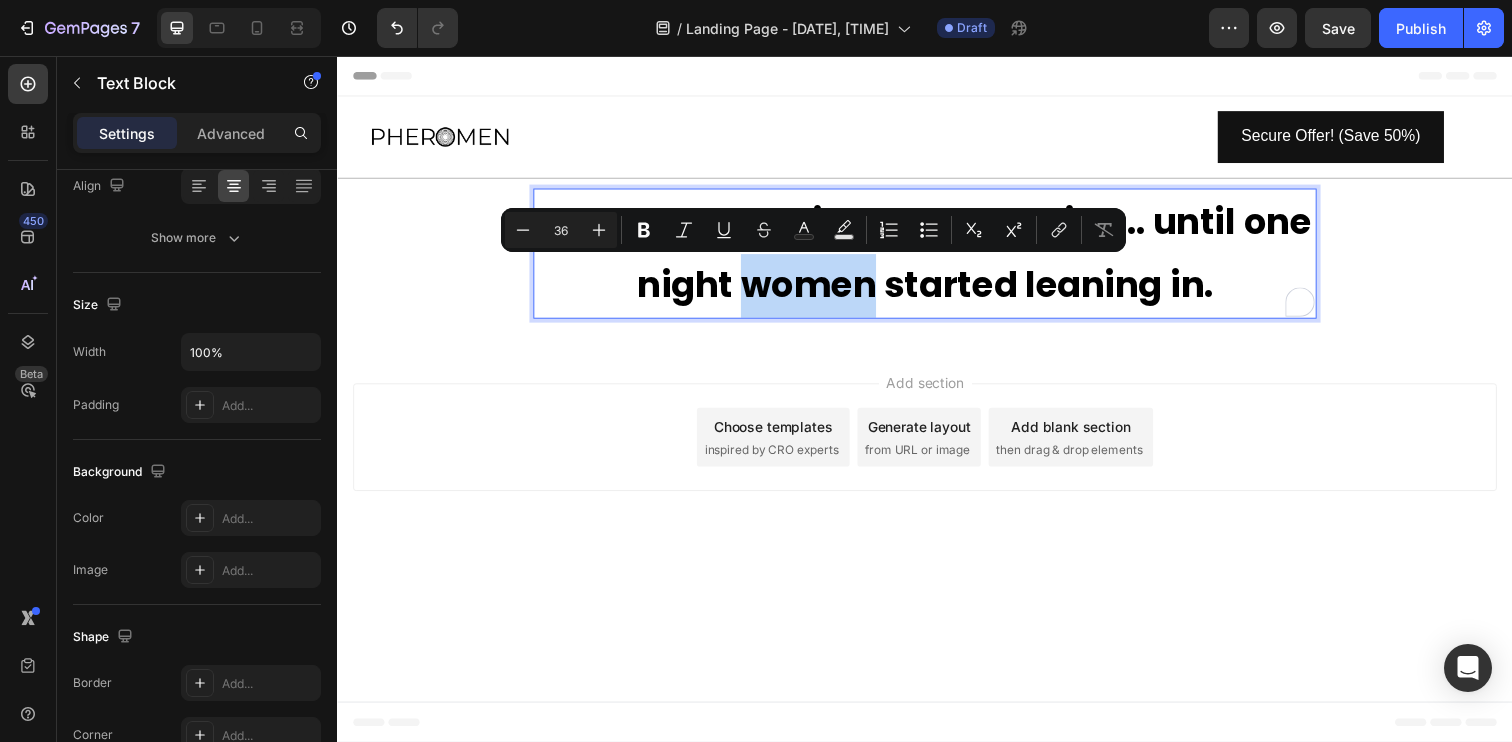 click on "I thought I was just unattractive… until one night women started leaning in." at bounding box center (937, 258) 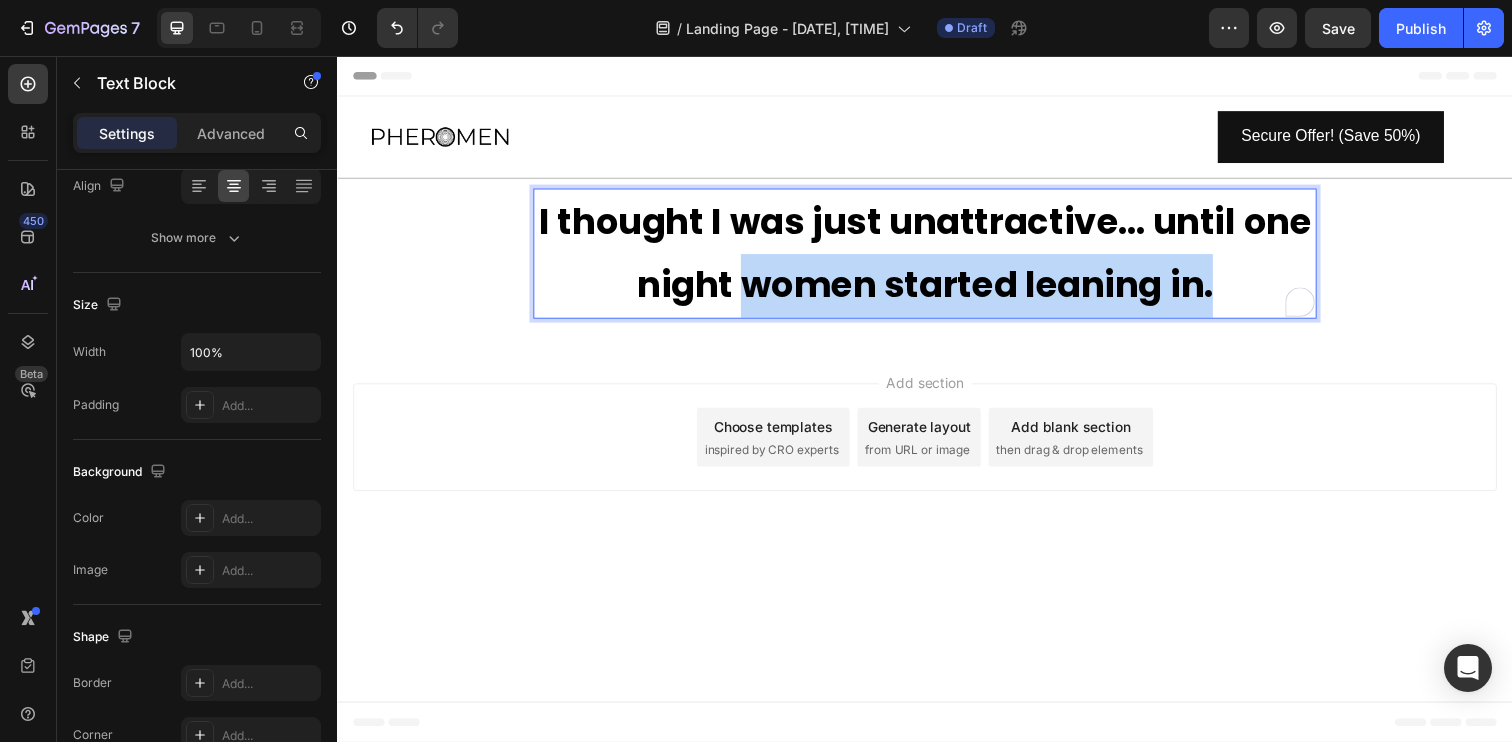 drag, startPoint x: 747, startPoint y: 287, endPoint x: 1296, endPoint y: 294, distance: 549.0446 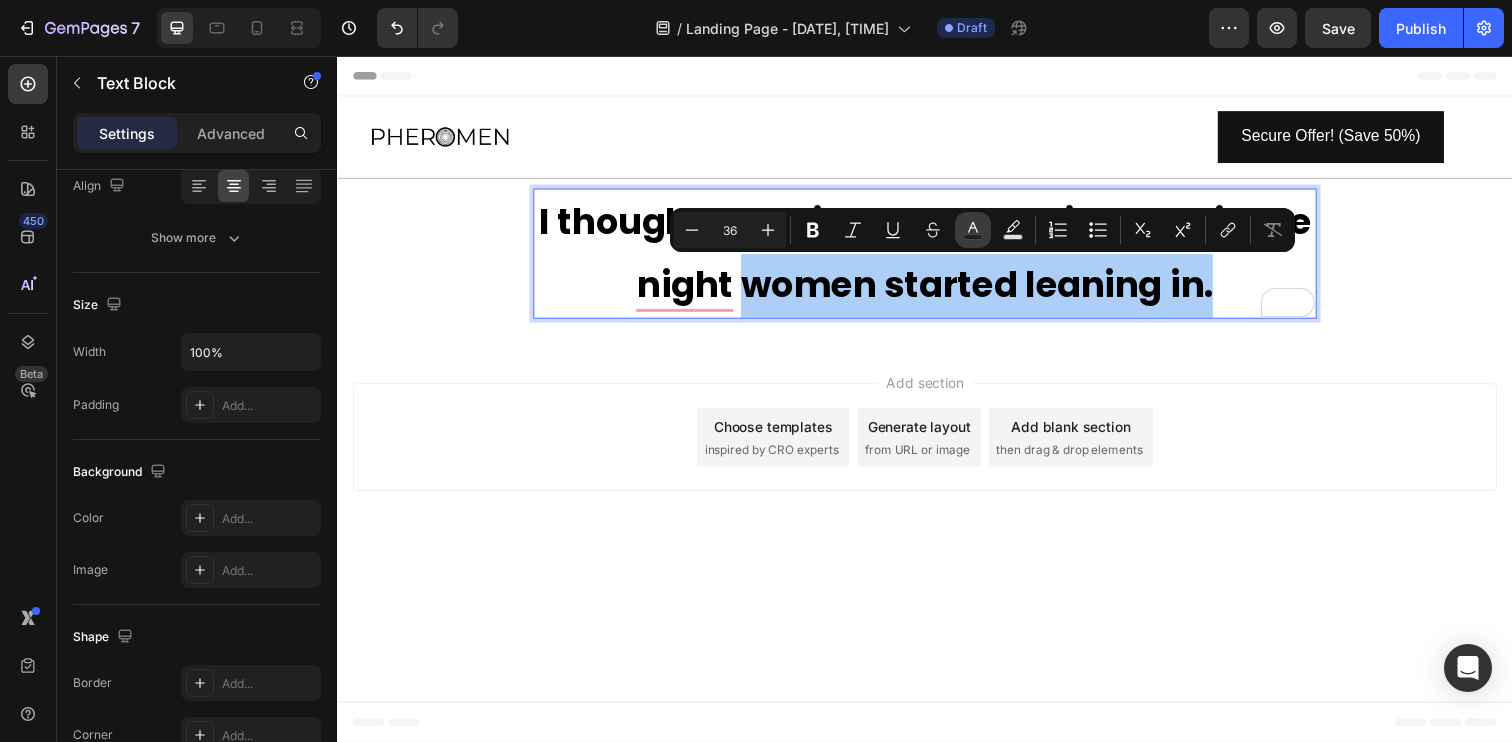 click 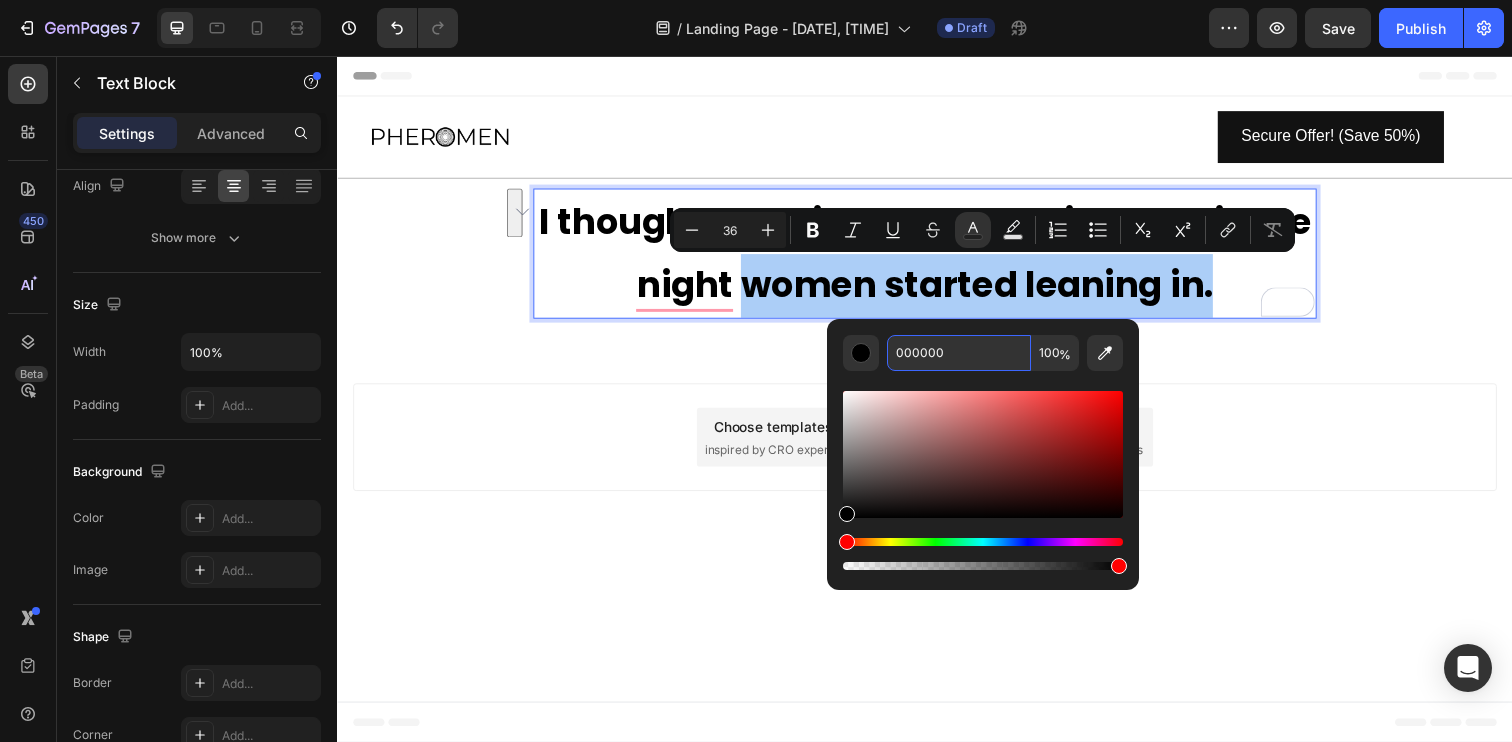 click on "000000" at bounding box center (959, 353) 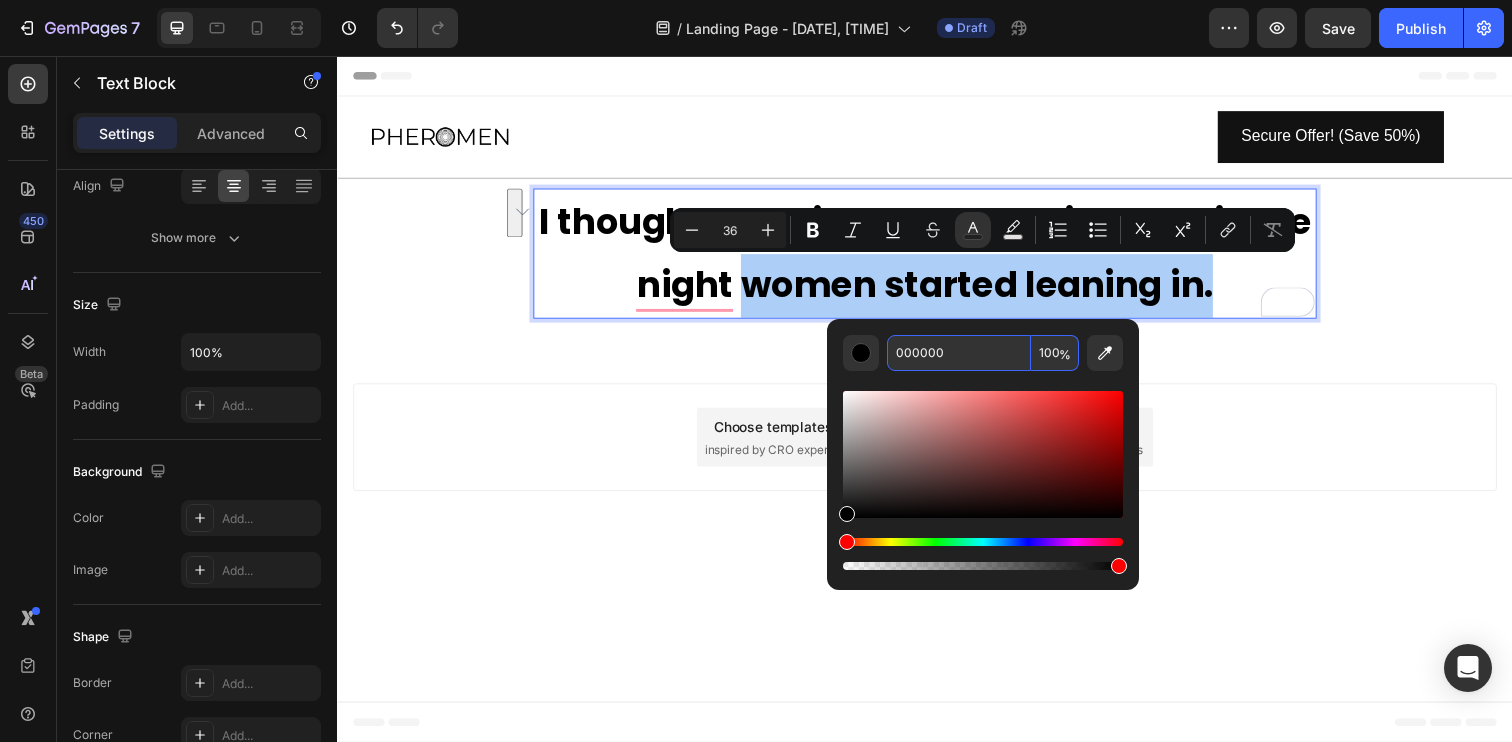 paste on "D4AE36" 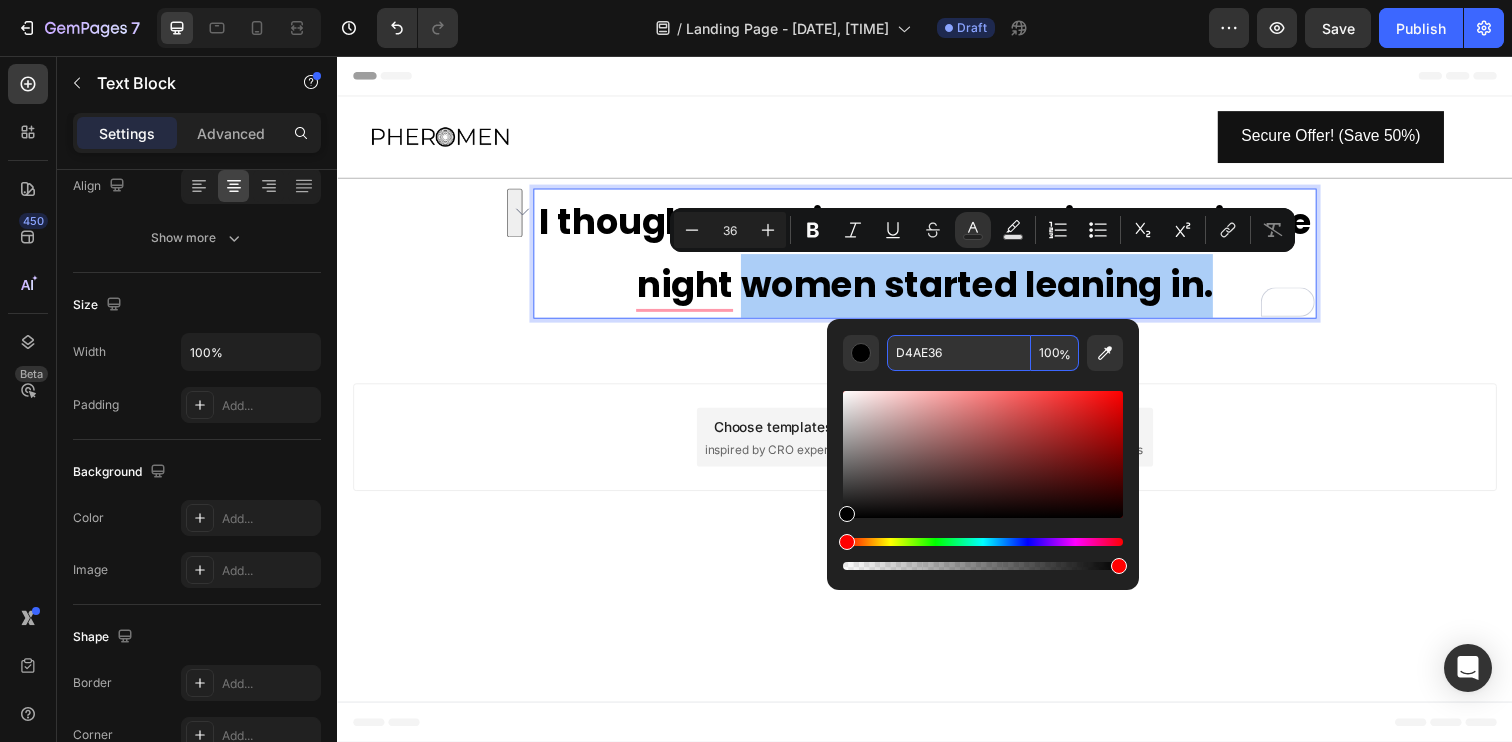 type on "D4AE36" 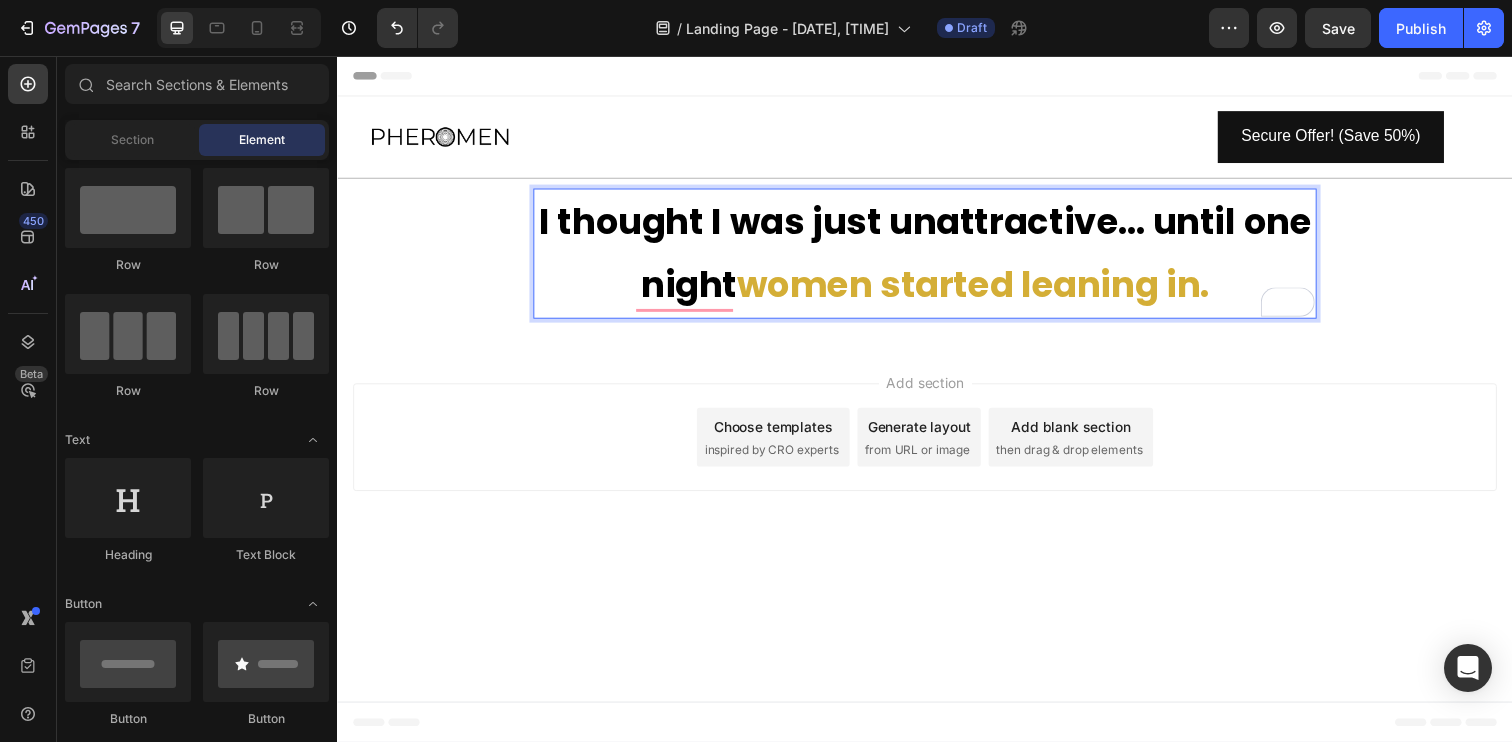 click on "Add section Choose templates inspired by CRO experts Generate layout from URL or image Add blank section then drag & drop elements" at bounding box center (937, 449) 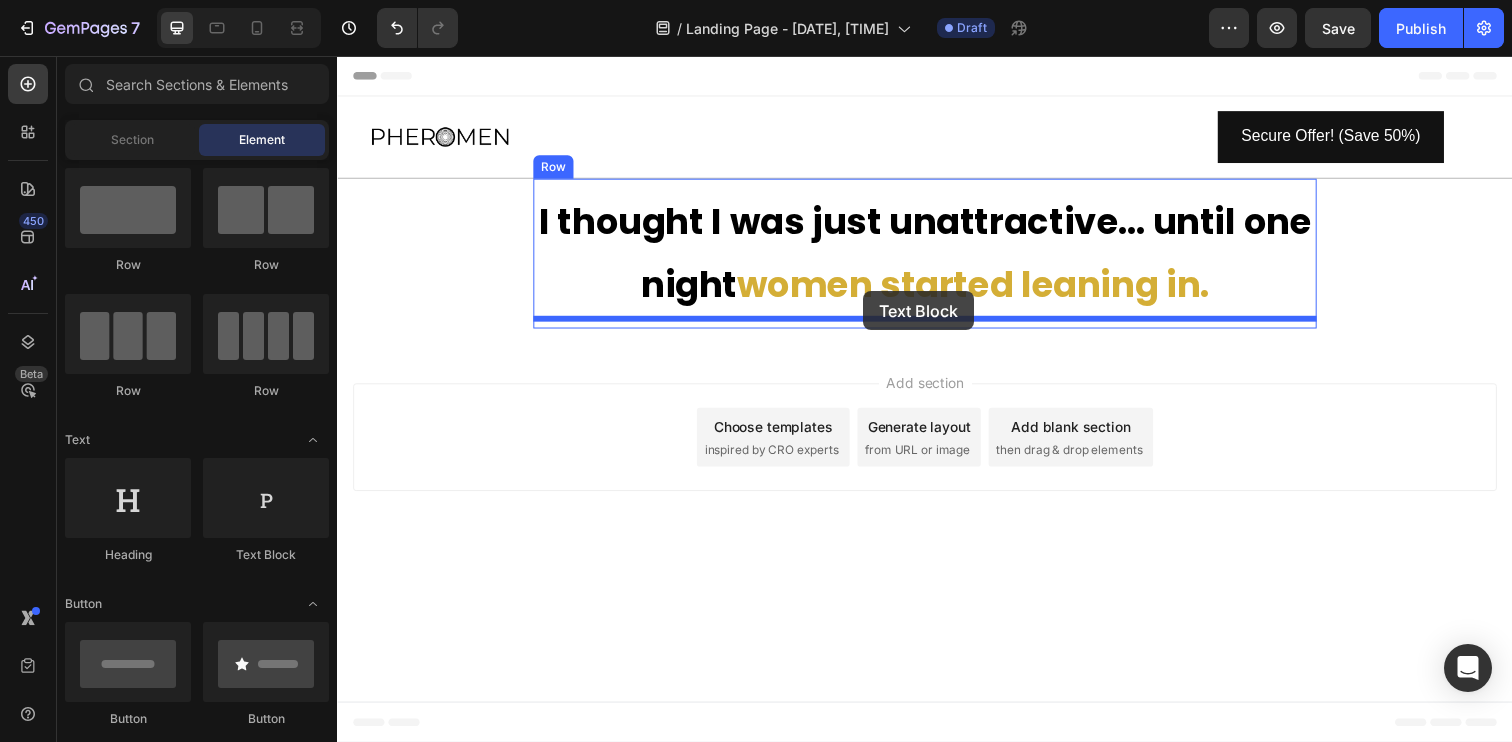 drag, startPoint x: 608, startPoint y: 583, endPoint x: 874, endPoint y: 297, distance: 390.57907 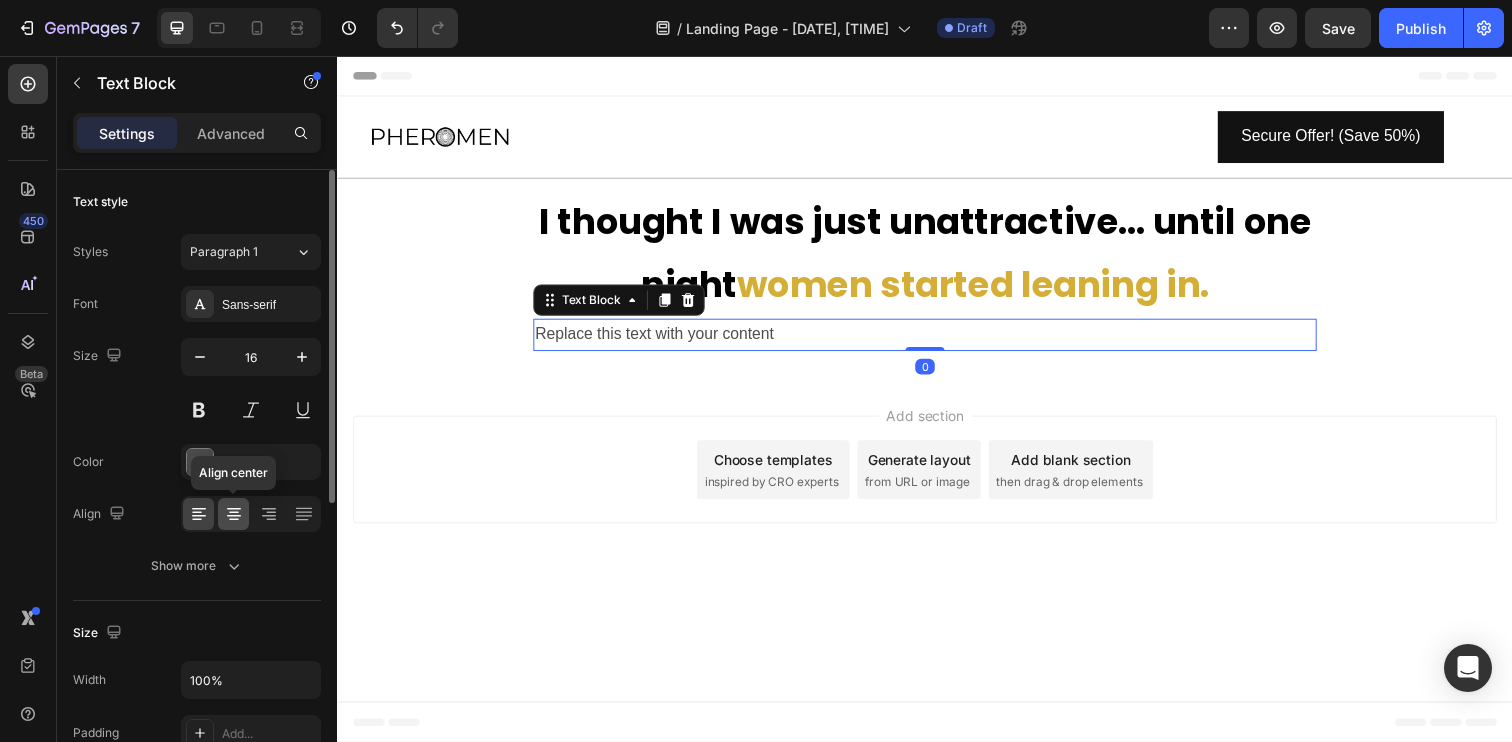 click 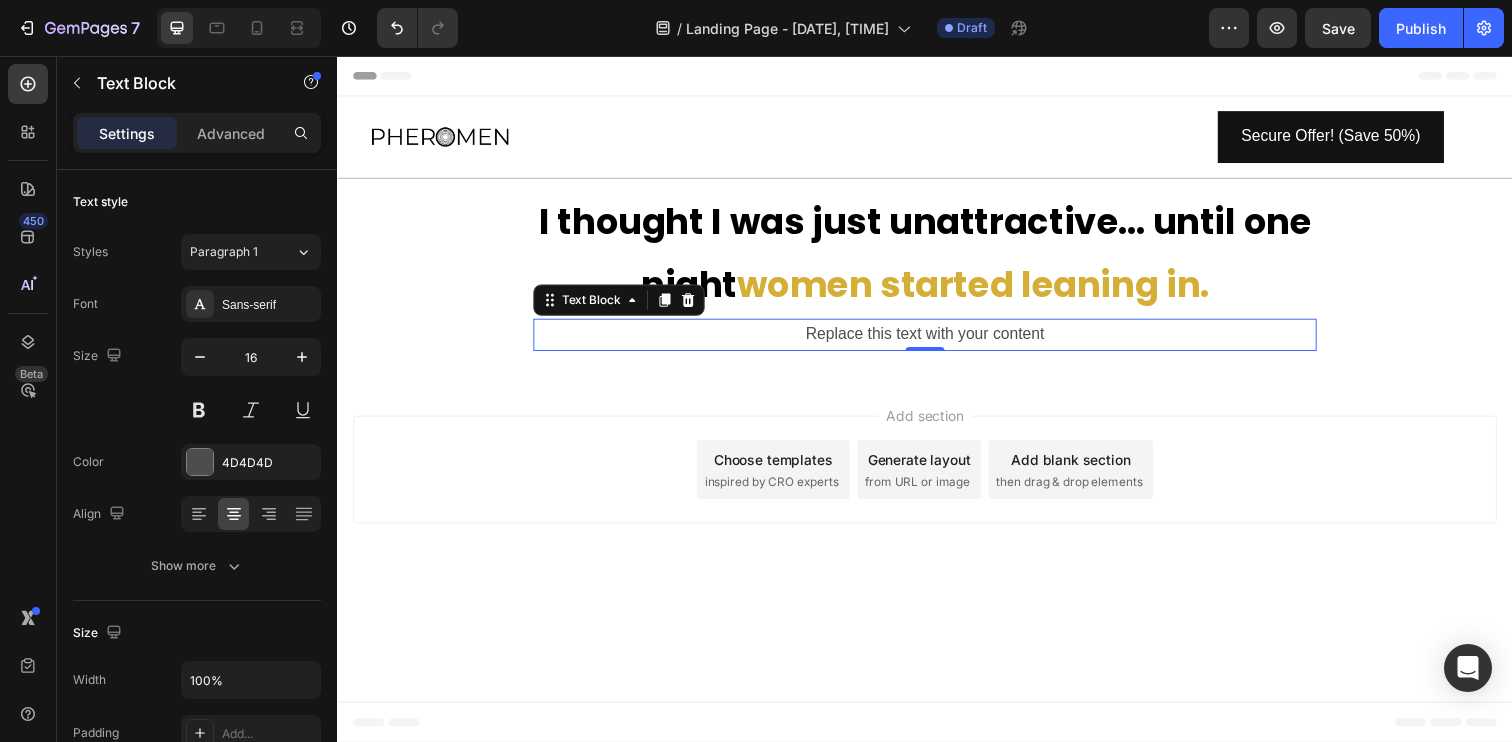 click on "Replace this text with your content" at bounding box center [937, 340] 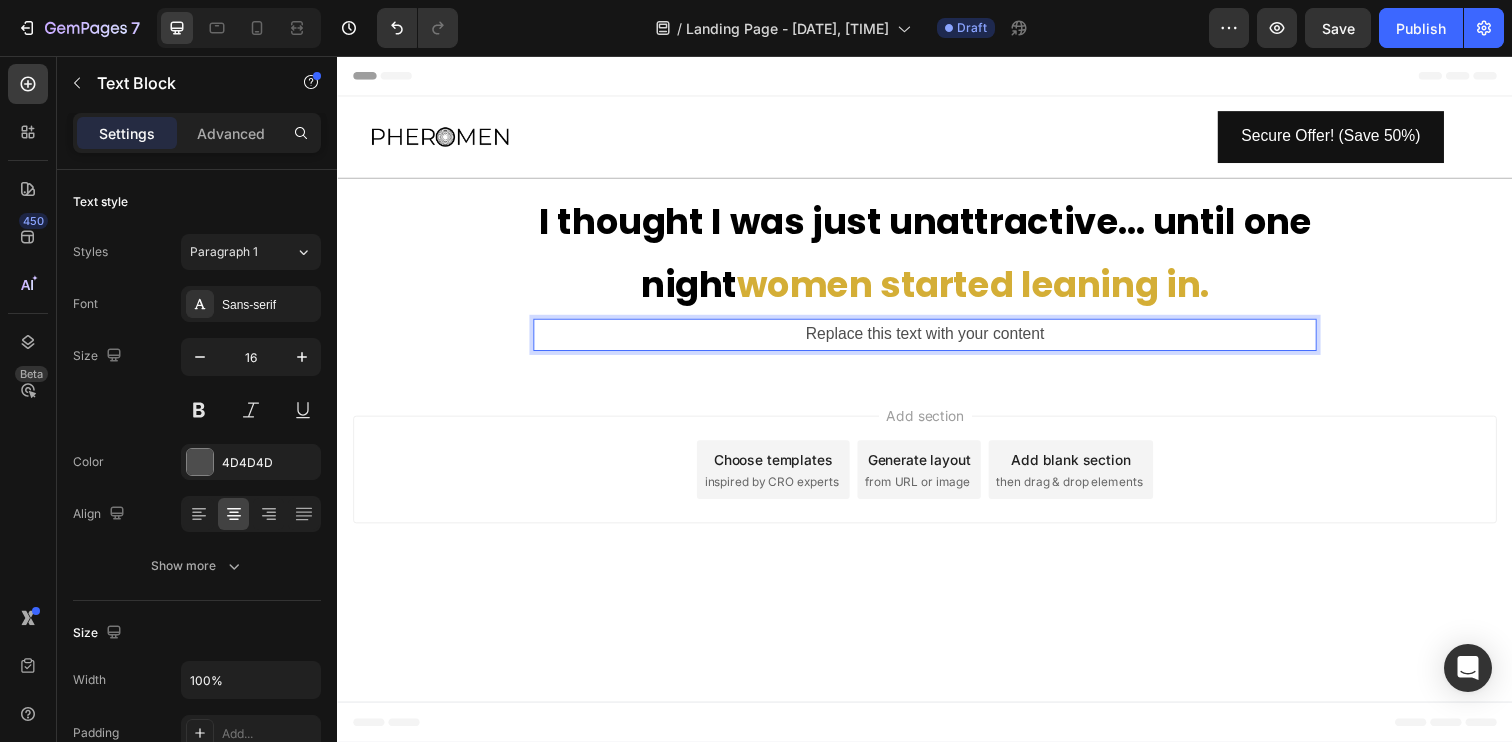 click on "Replace this text with your content" at bounding box center [937, 340] 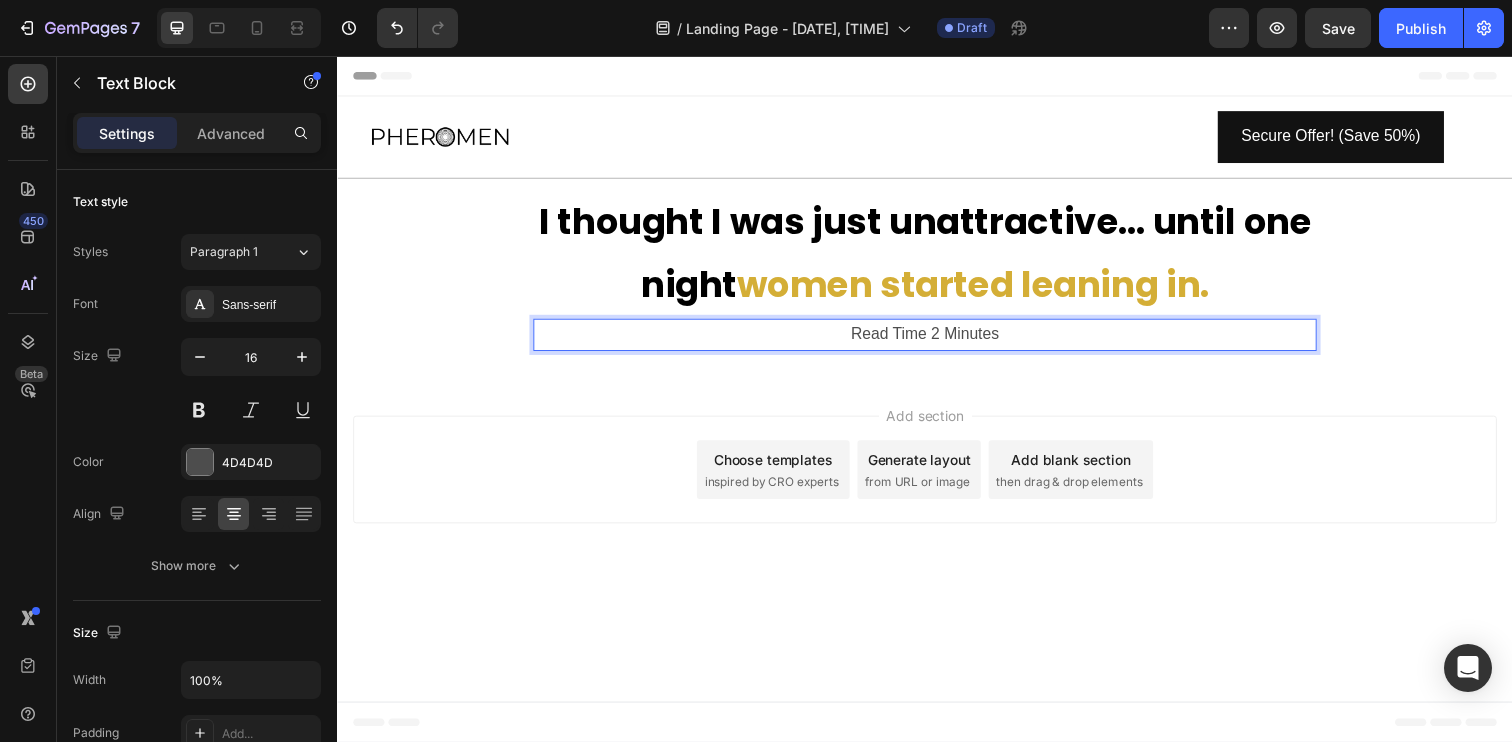 click on "Read Time 2 Minutes" at bounding box center [937, 340] 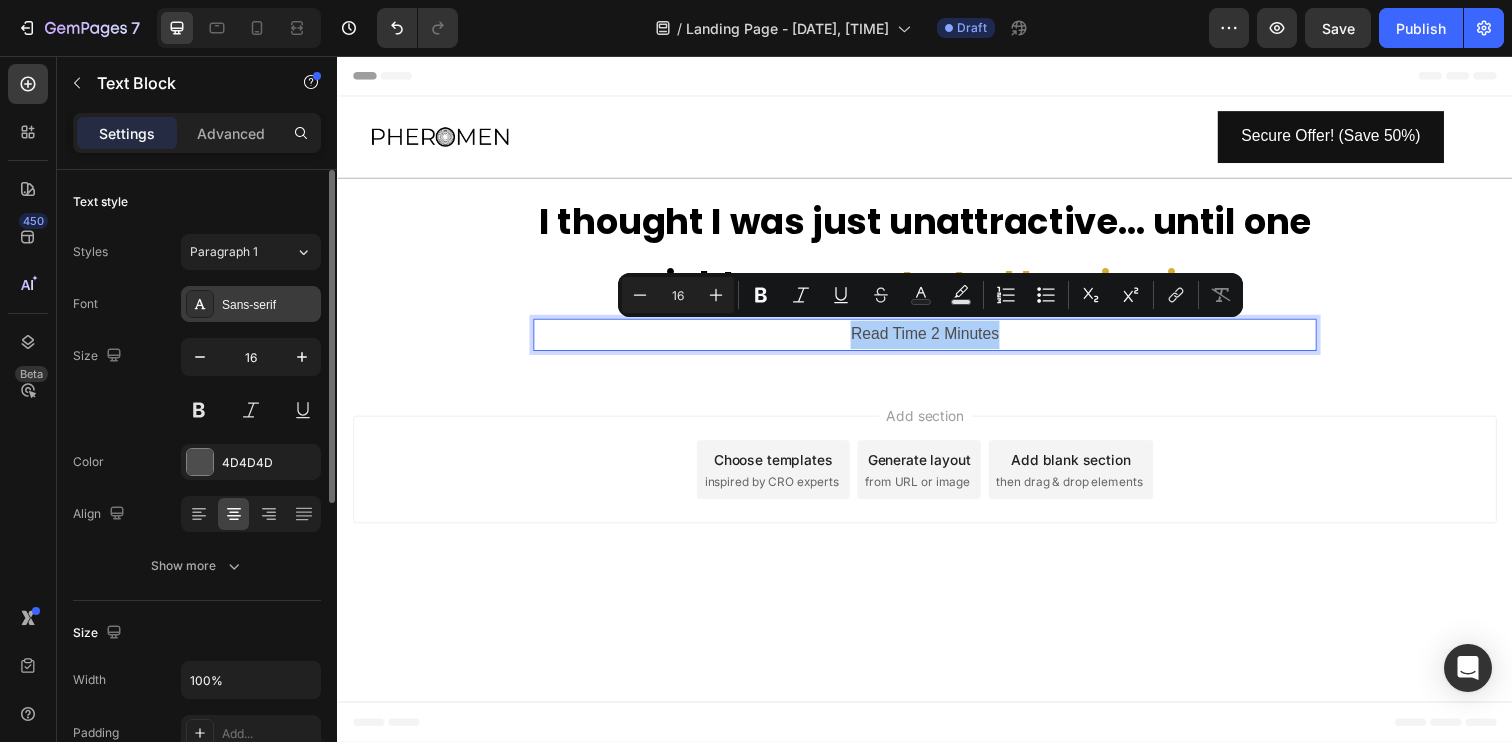 click on "Sans-serif" at bounding box center (269, 305) 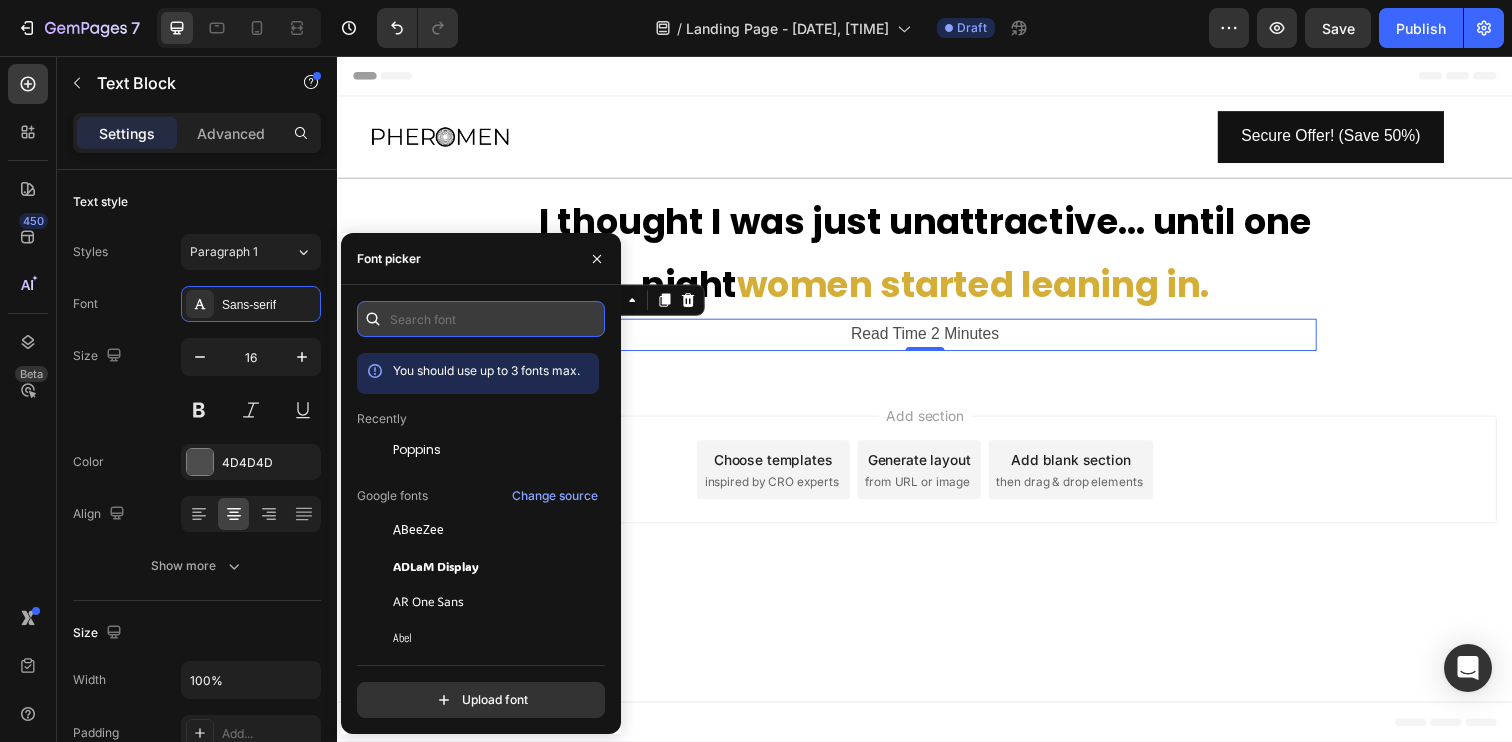click at bounding box center (481, 319) 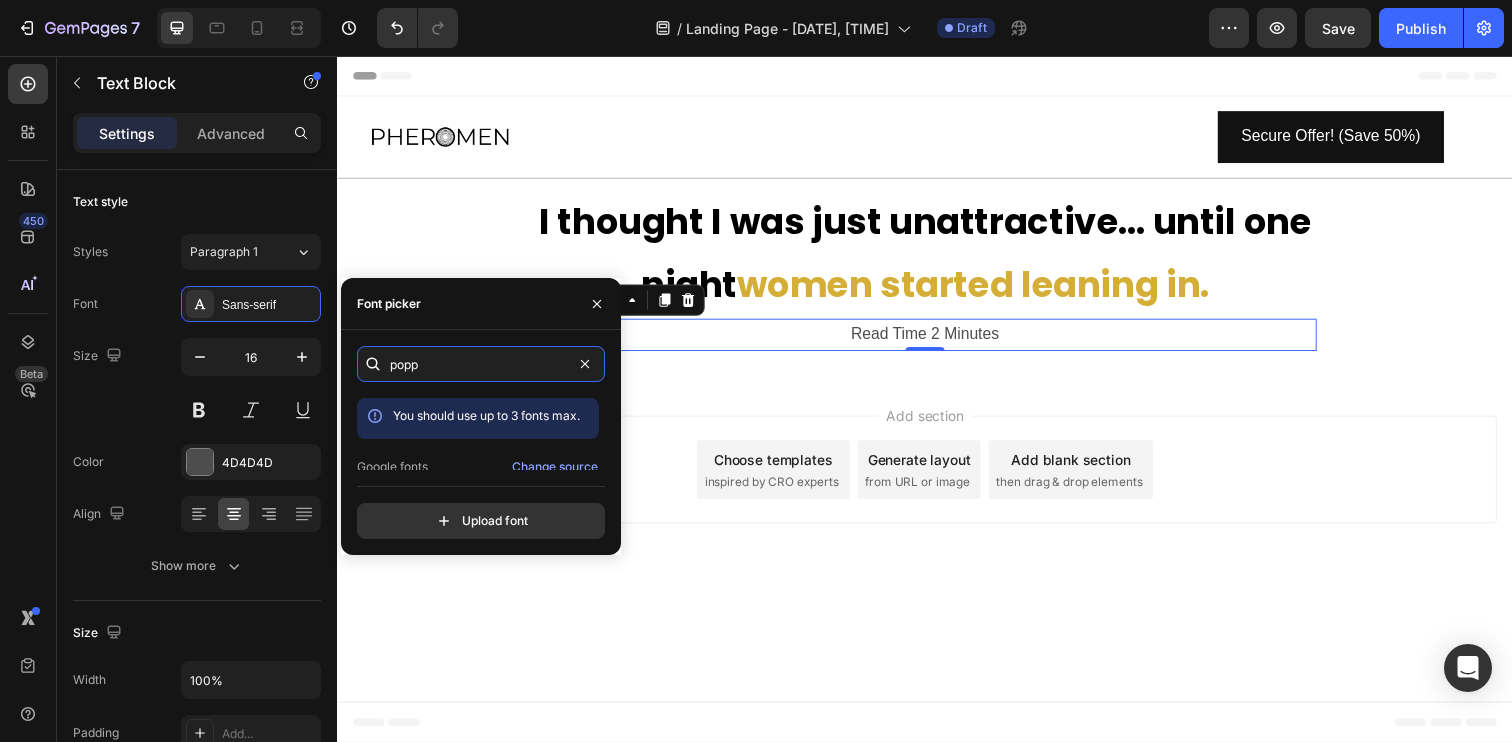 scroll, scrollTop: 49, scrollLeft: 0, axis: vertical 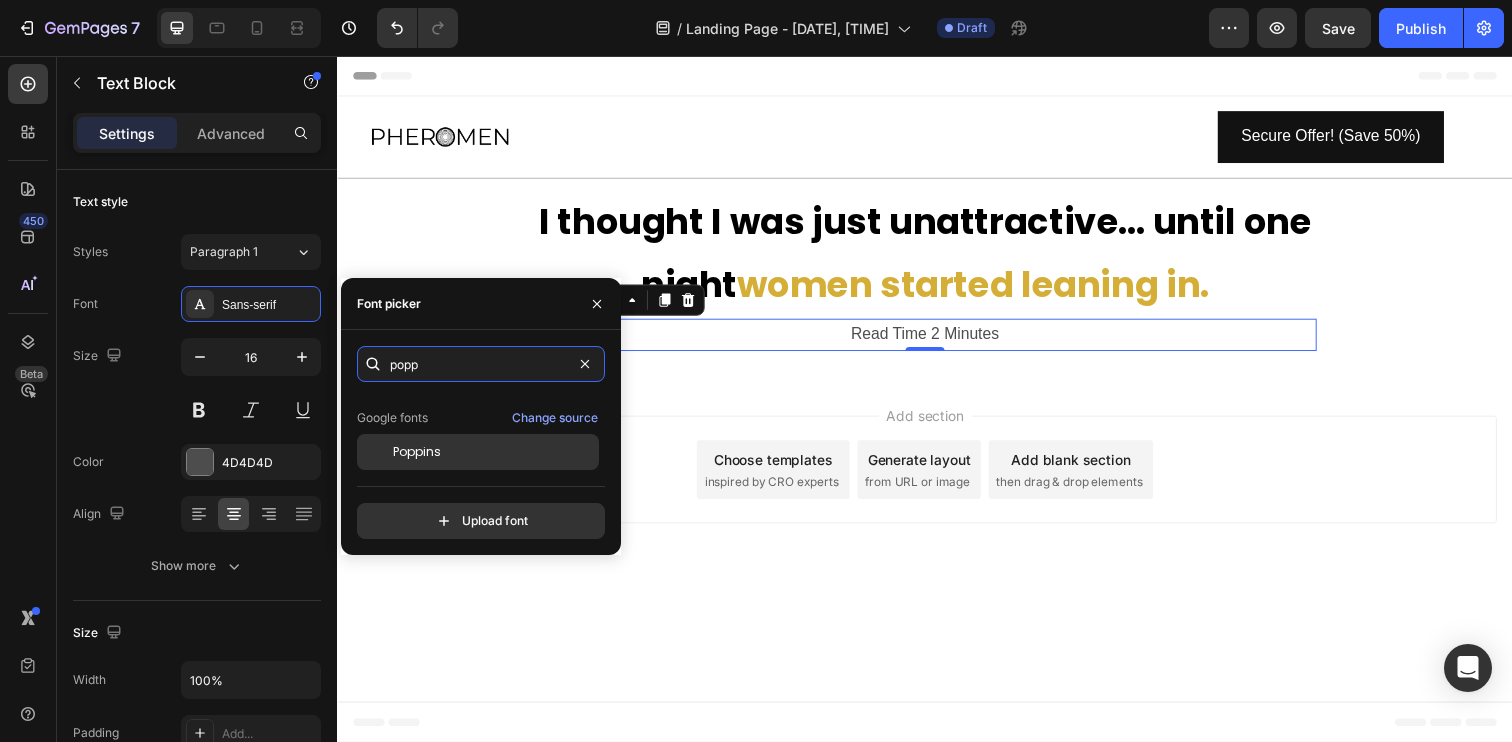 type on "popp" 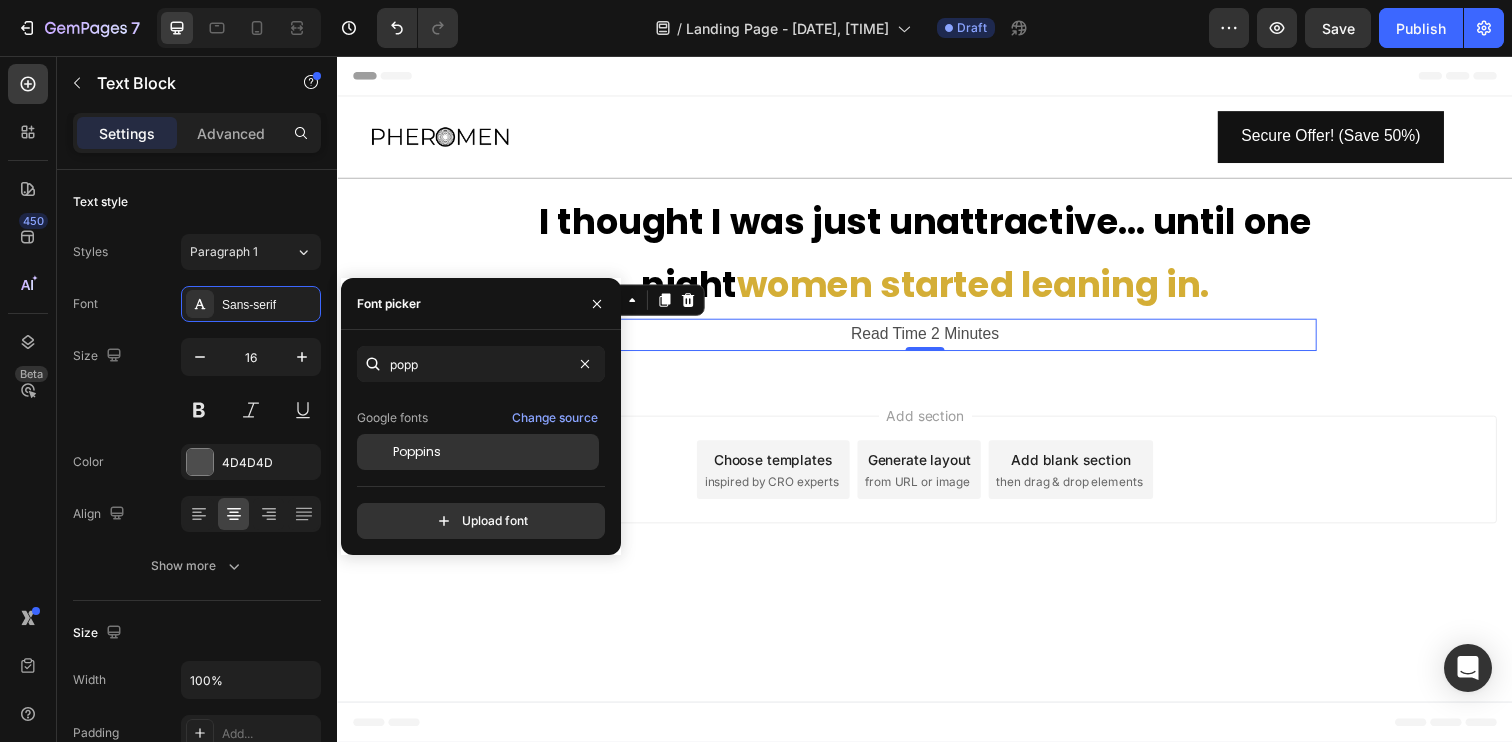 click on "Poppins" at bounding box center (494, 452) 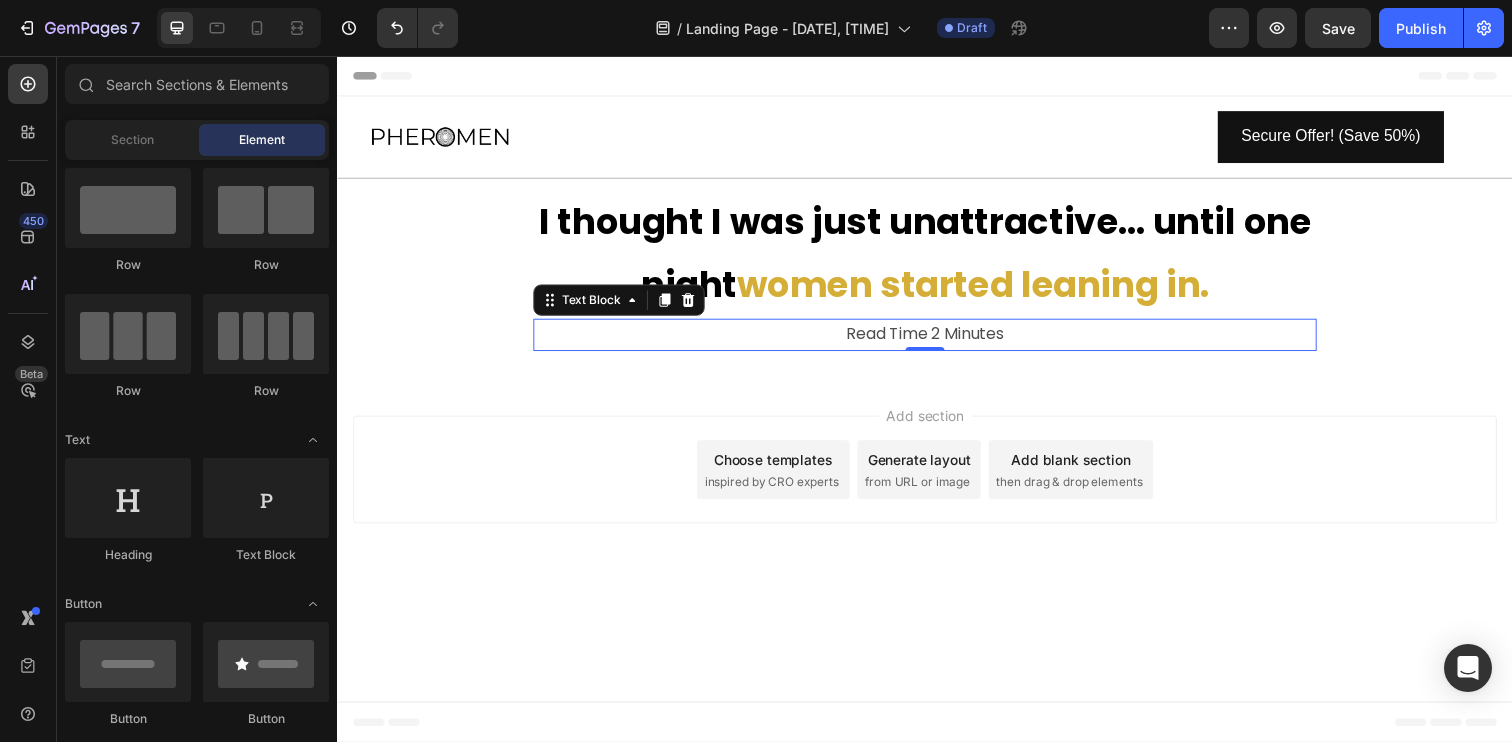 click on "Header Image Secure Offer! (Save 50%) Button Row Section 1 I thought I was just unattractive… until one night  women started leaning in. Text Block Read Time 2 Minutes Text Block   0 Row Section 2 Root Start with Sections from sidebar Add sections Add elements Start with Generating from URL or image Add section Choose templates inspired by CRO experts Generate layout from URL or image Add blank section then drag & drop elements Footer" at bounding box center [937, 406] 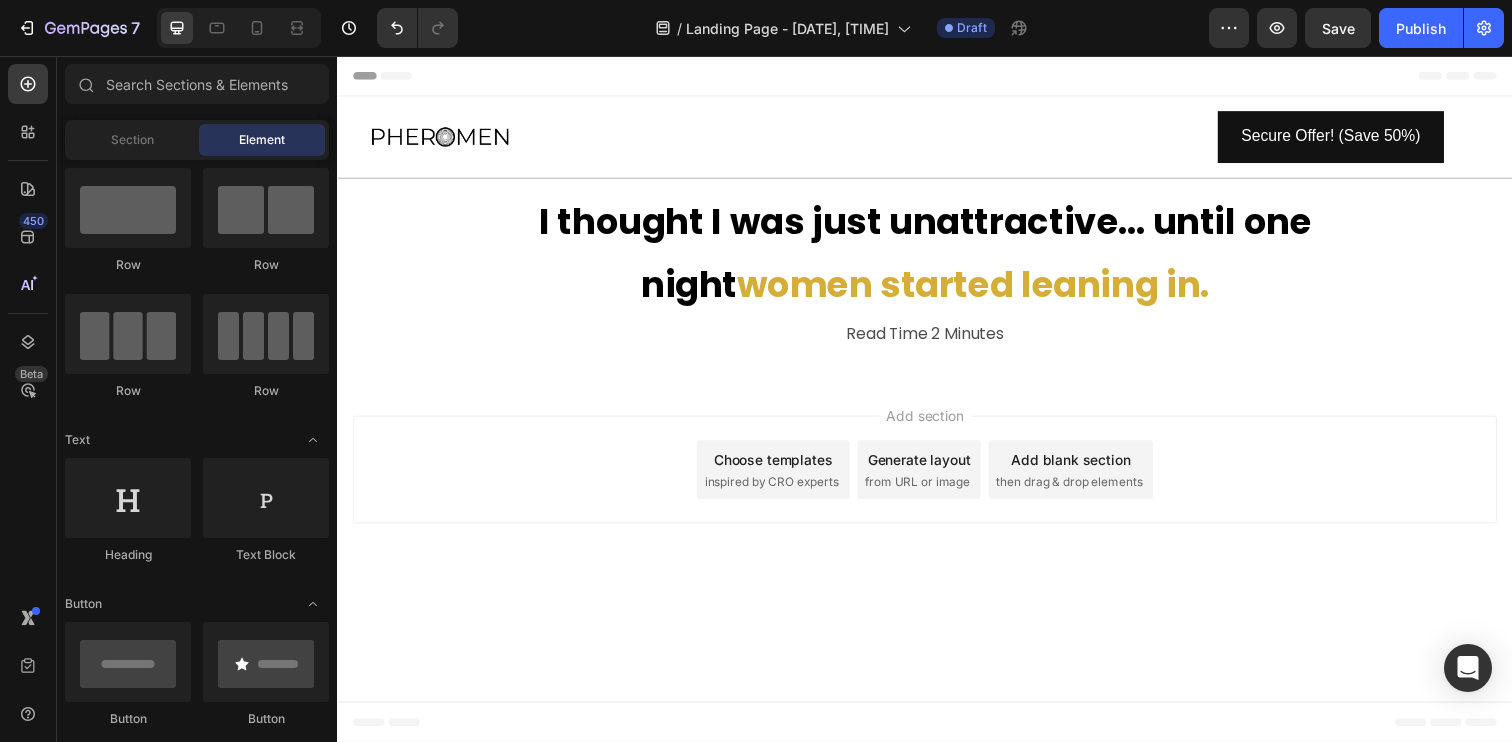 click on "Header Image Secure Offer! (Save 50%) Button Row Section 1 I thought I was just unattractive… until one night  women started leaning in. Text Block Read Time 2 Minutes Text Block Row Section 2 Root Start with Sections from sidebar Add sections Add elements Start with Generating from URL or image Add section Choose templates inspired by CRO experts Generate layout from URL or image Add blank section then drag & drop elements Footer" at bounding box center [937, 406] 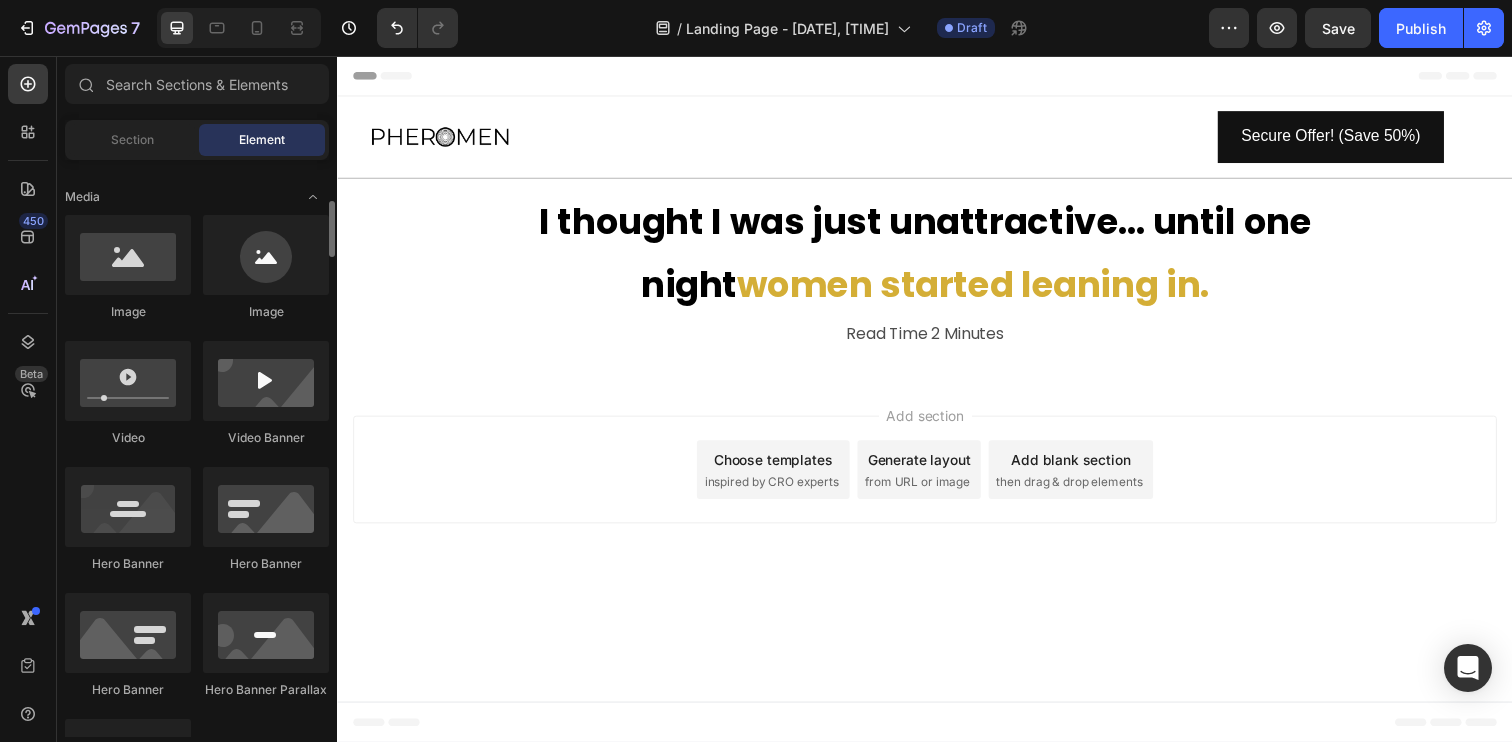 scroll, scrollTop: 612, scrollLeft: 0, axis: vertical 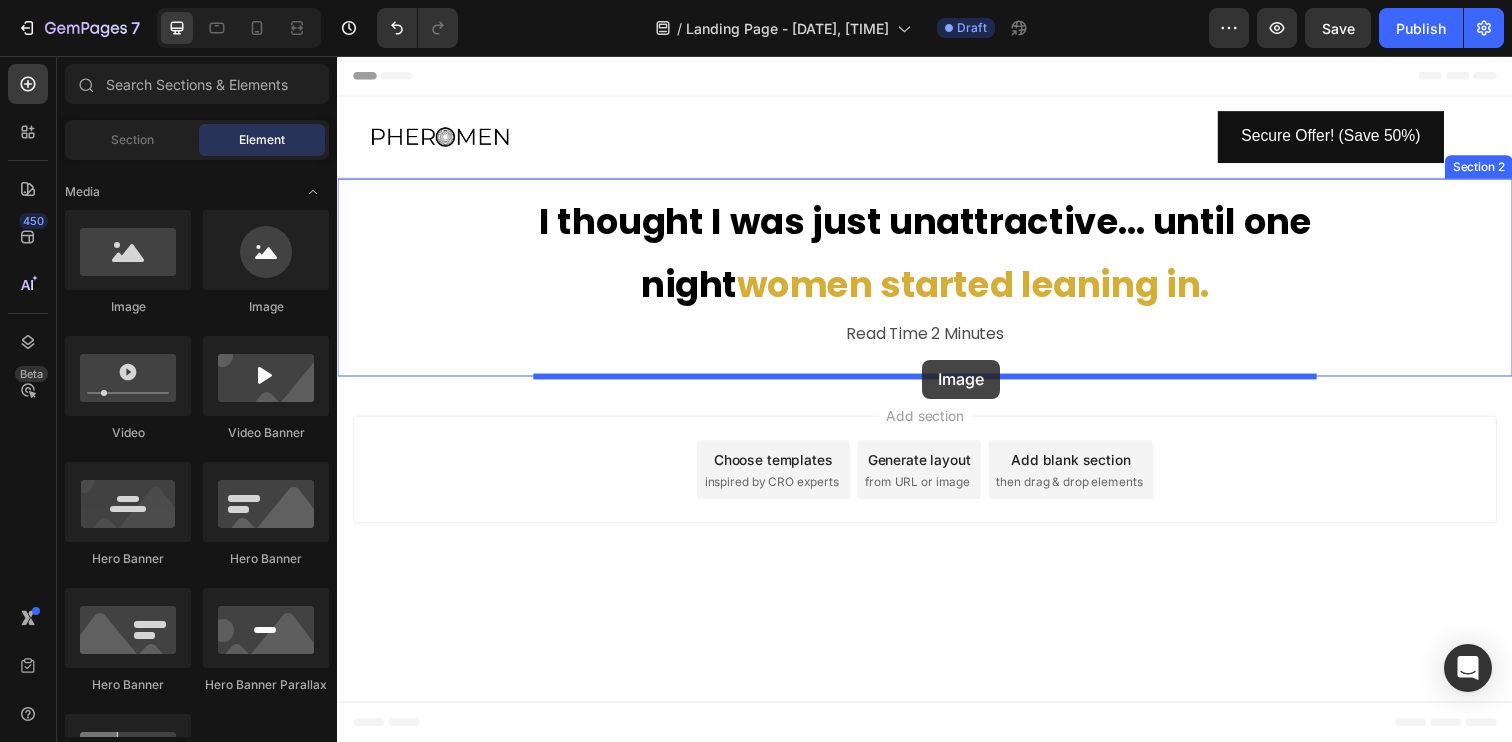 drag, startPoint x: 473, startPoint y: 327, endPoint x: 933, endPoint y: 366, distance: 461.6503 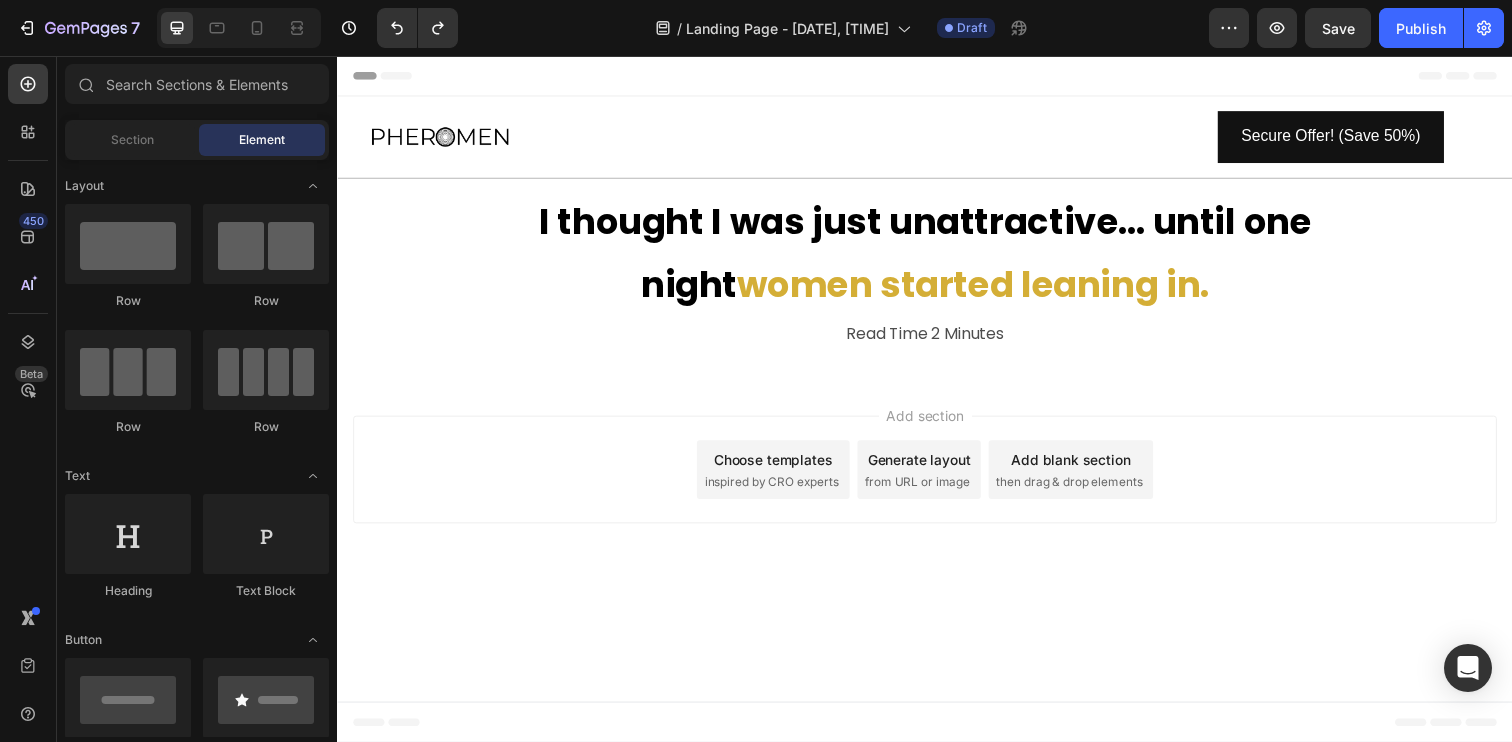 scroll, scrollTop: 0, scrollLeft: 0, axis: both 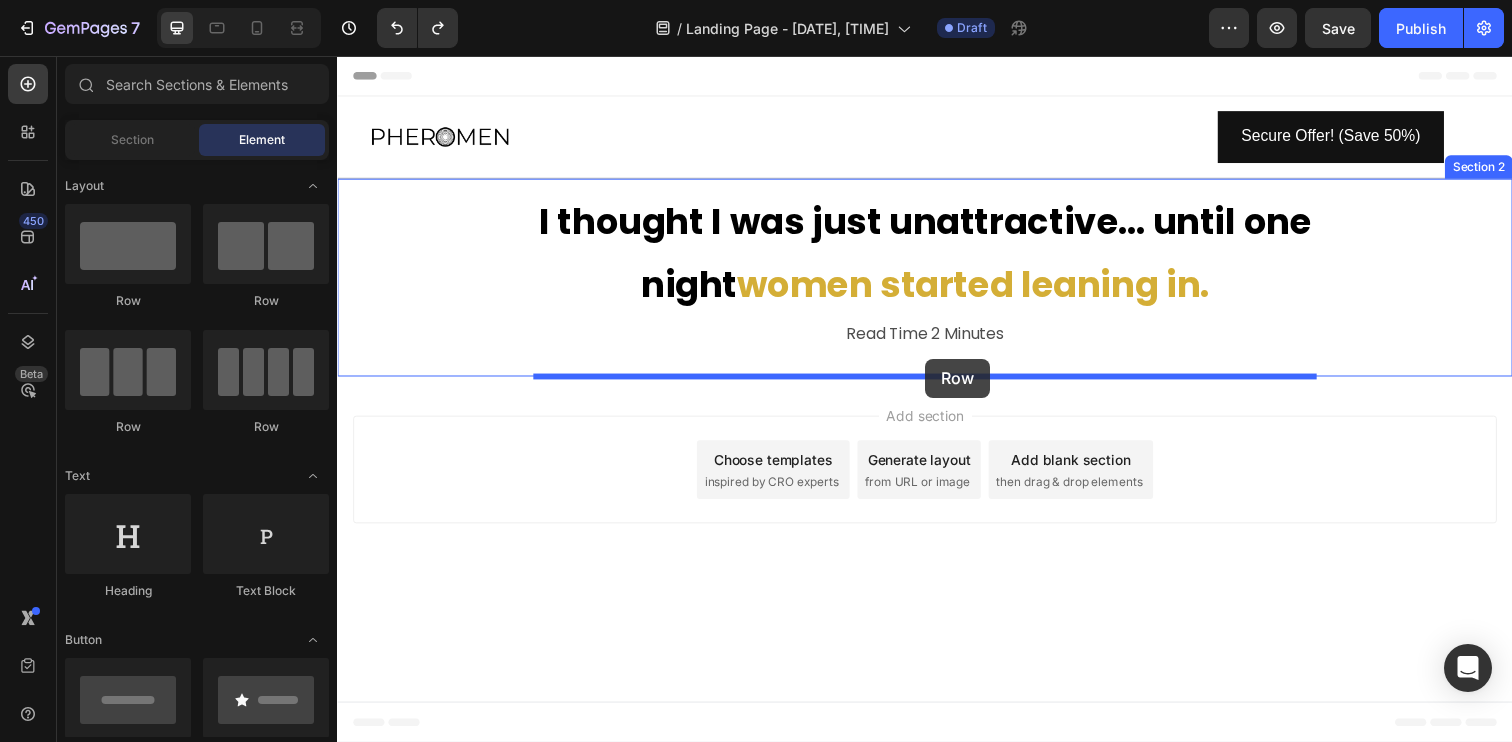 drag, startPoint x: 416, startPoint y: 275, endPoint x: 938, endPoint y: 365, distance: 529.7018 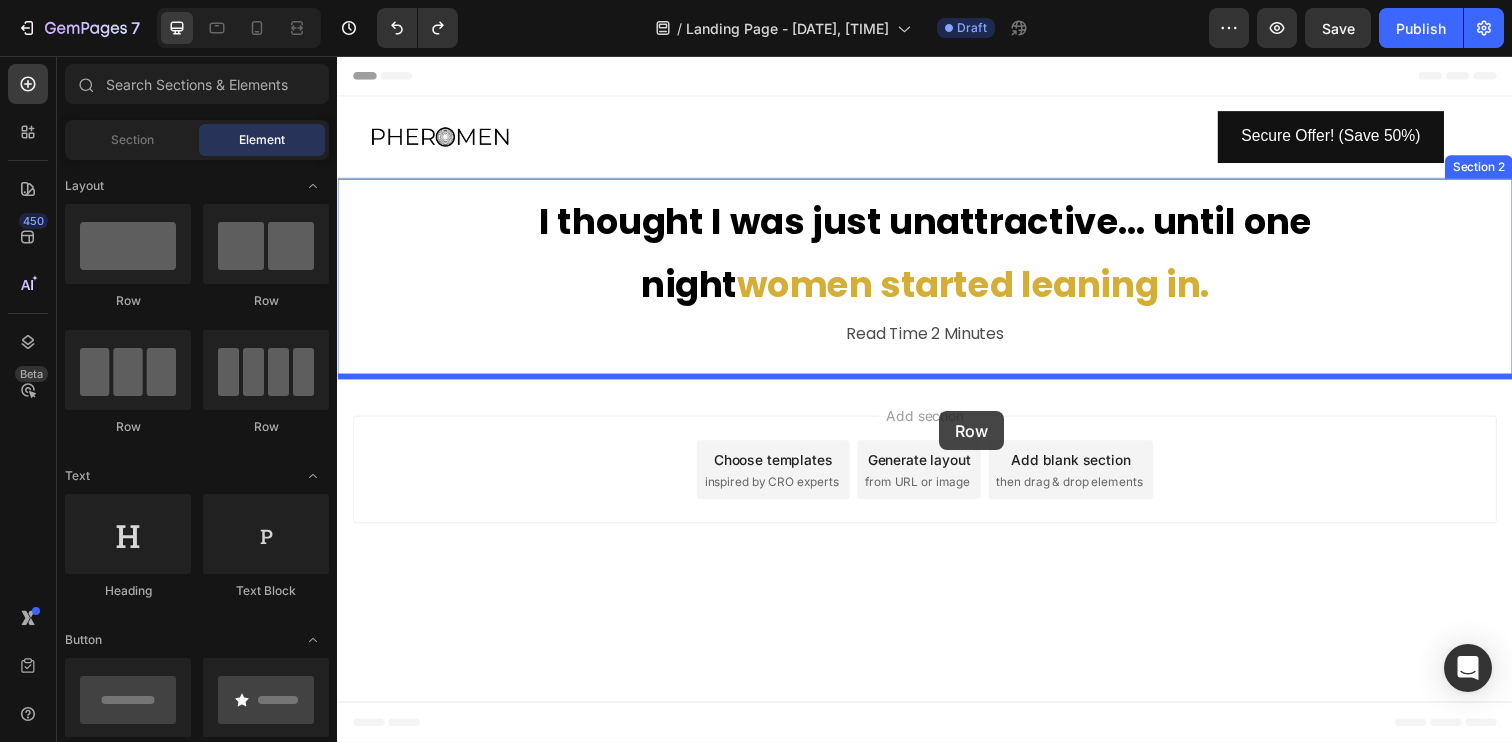 drag, startPoint x: 467, startPoint y: 321, endPoint x: 952, endPoint y: 419, distance: 494.80197 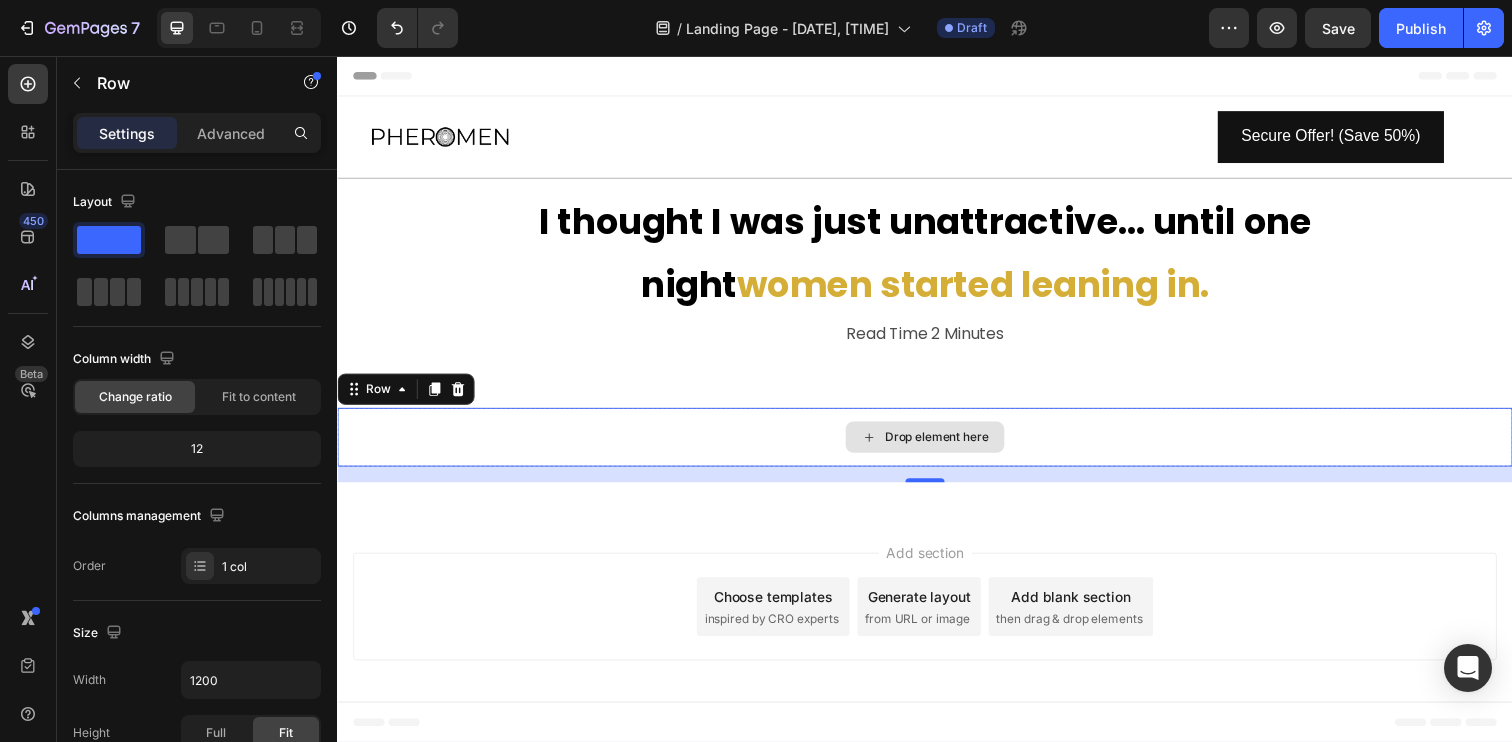 click on "Drop element here" at bounding box center (937, 445) 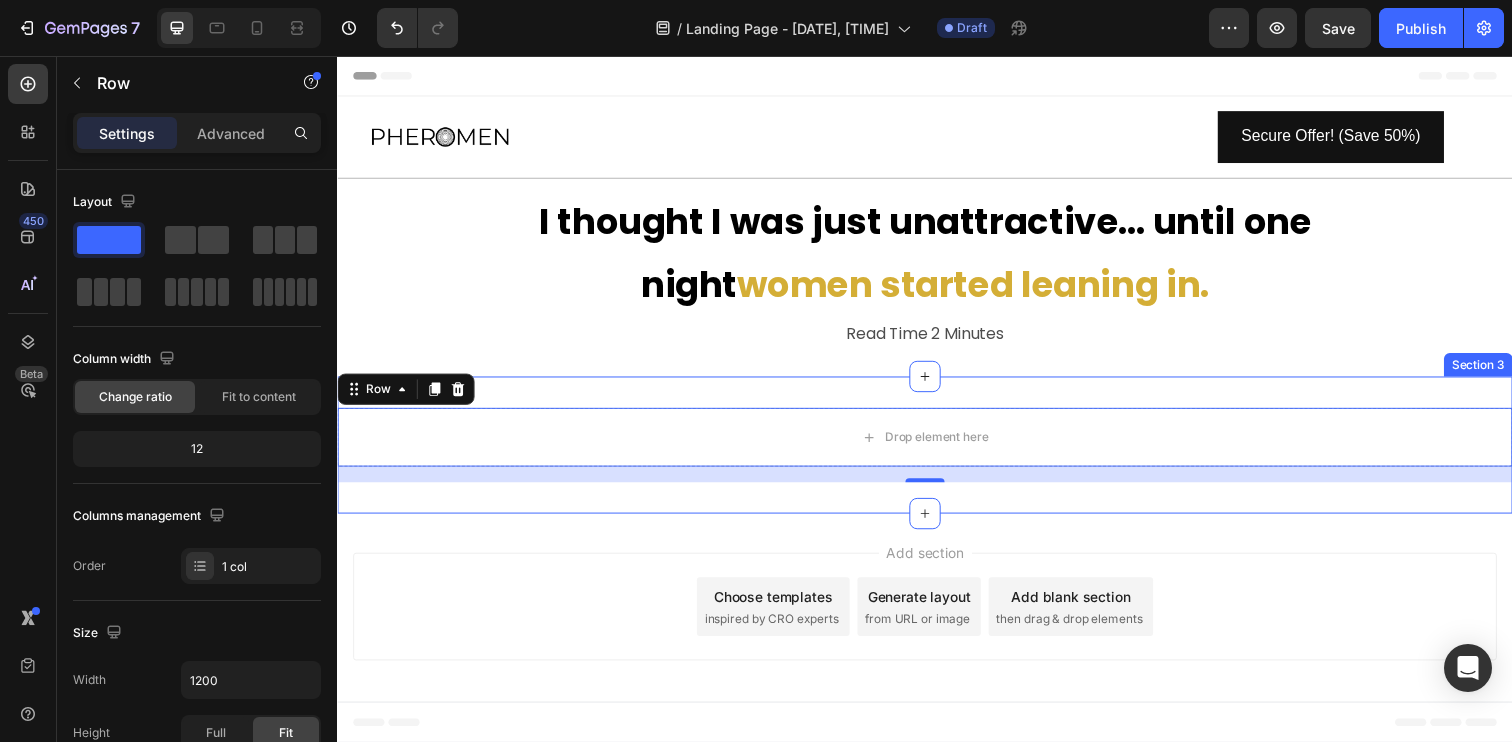 click on "Drop element here Row   16 Section 3" at bounding box center [937, 453] 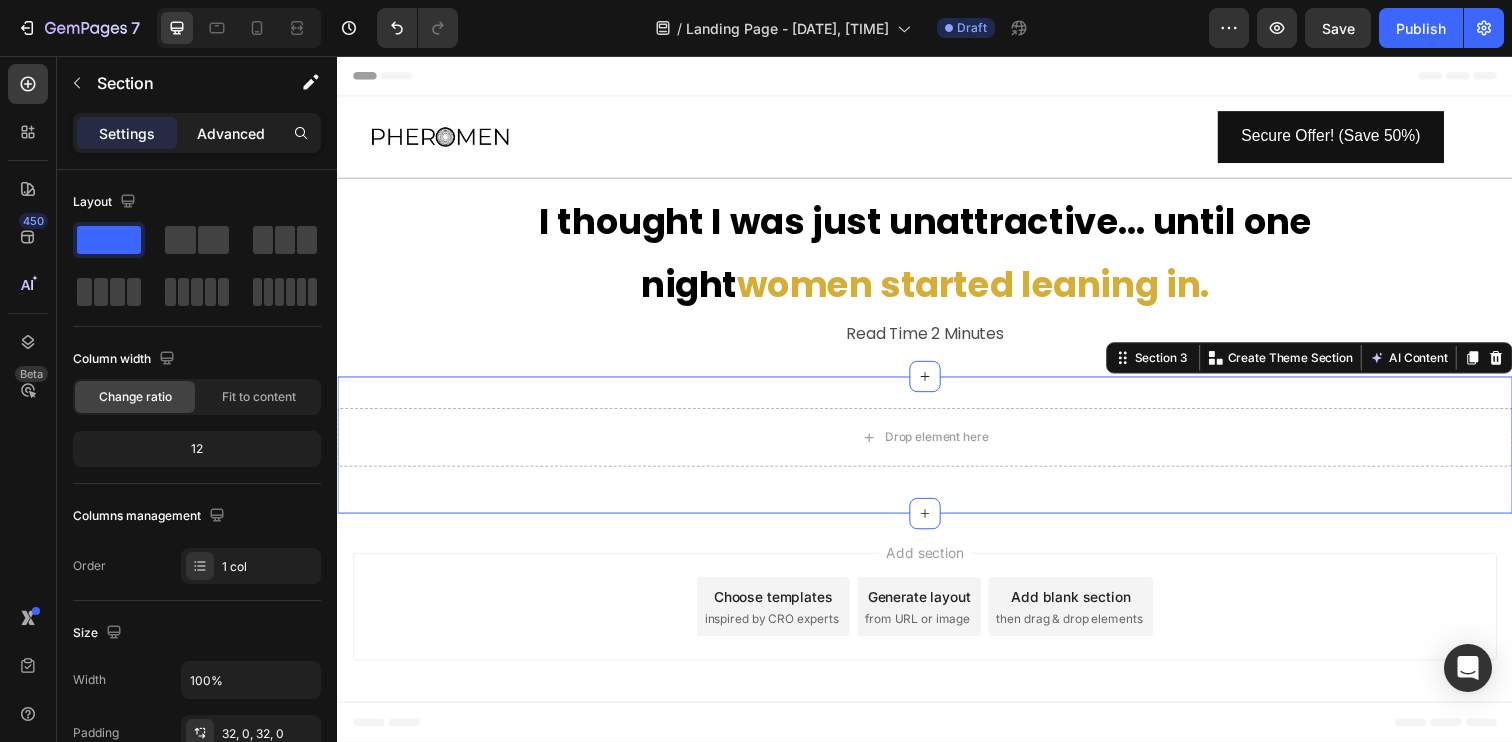 click on "Advanced" at bounding box center (231, 133) 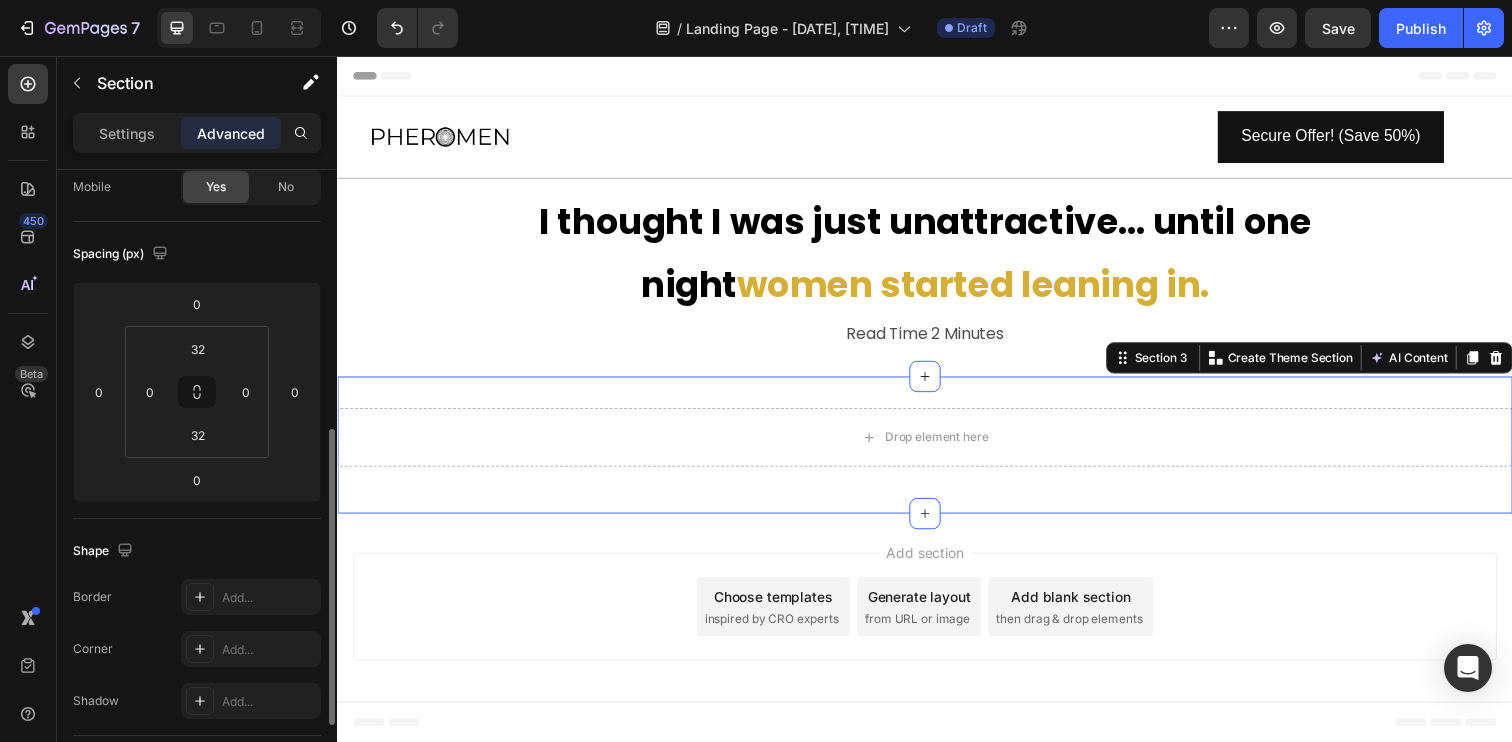 scroll, scrollTop: 80, scrollLeft: 0, axis: vertical 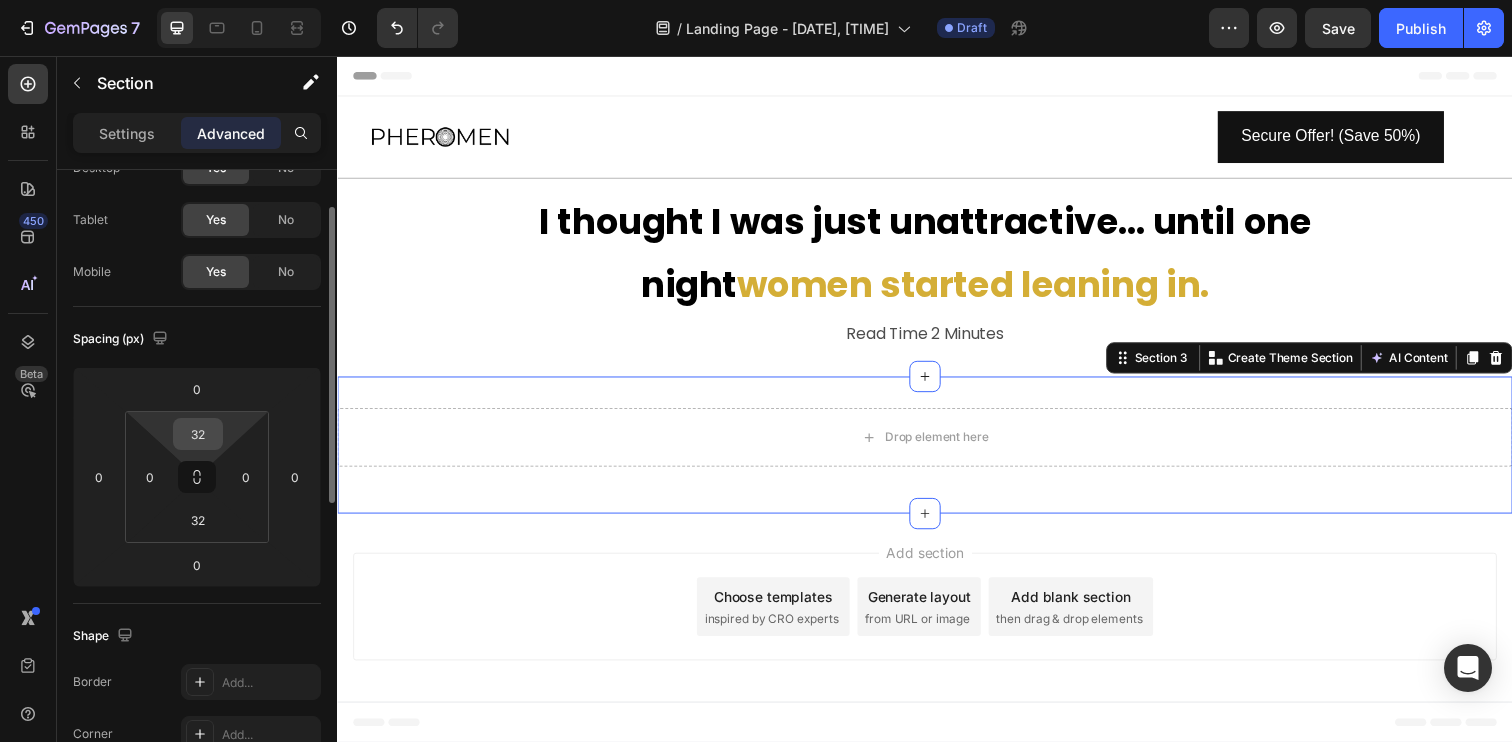 click on "32" at bounding box center [198, 434] 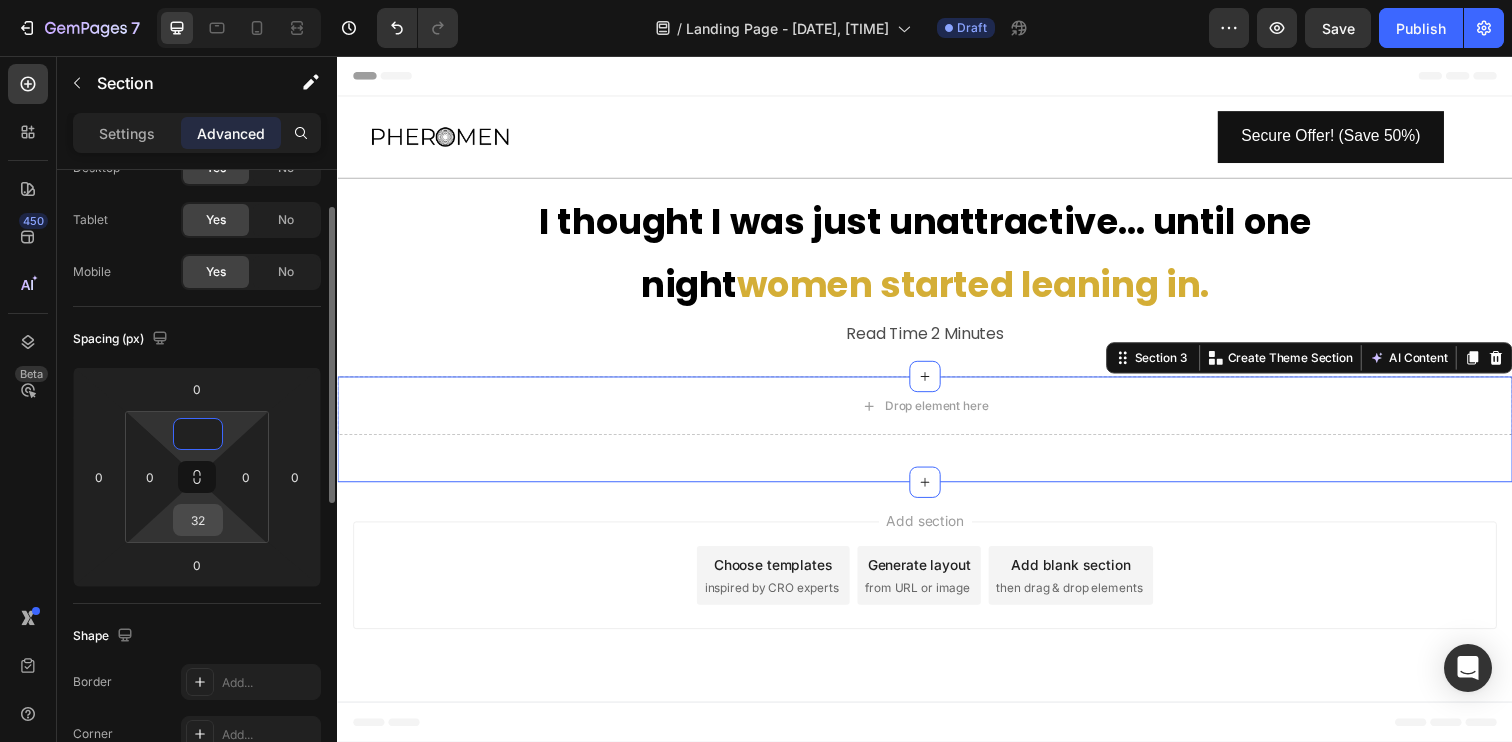 type on "0" 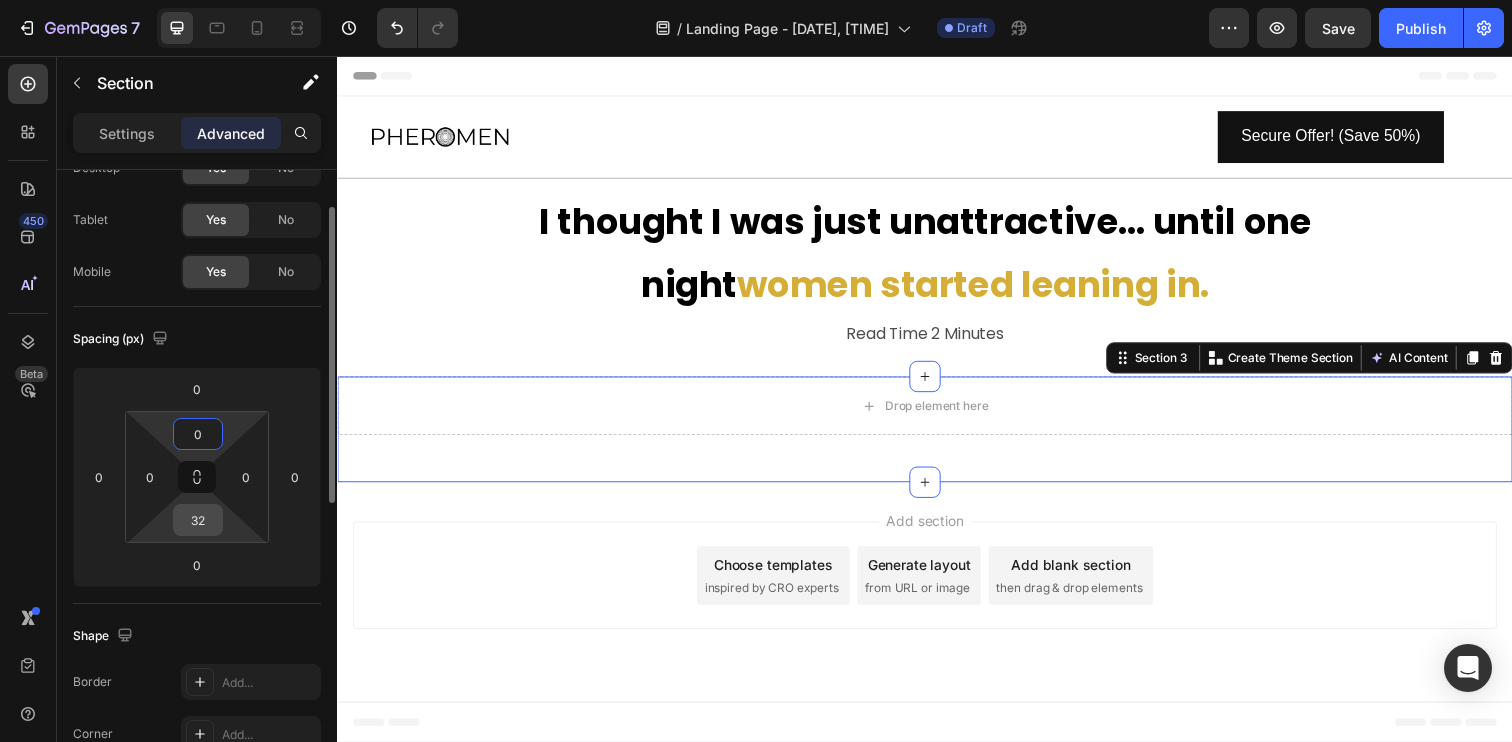 click on "32" at bounding box center [198, 520] 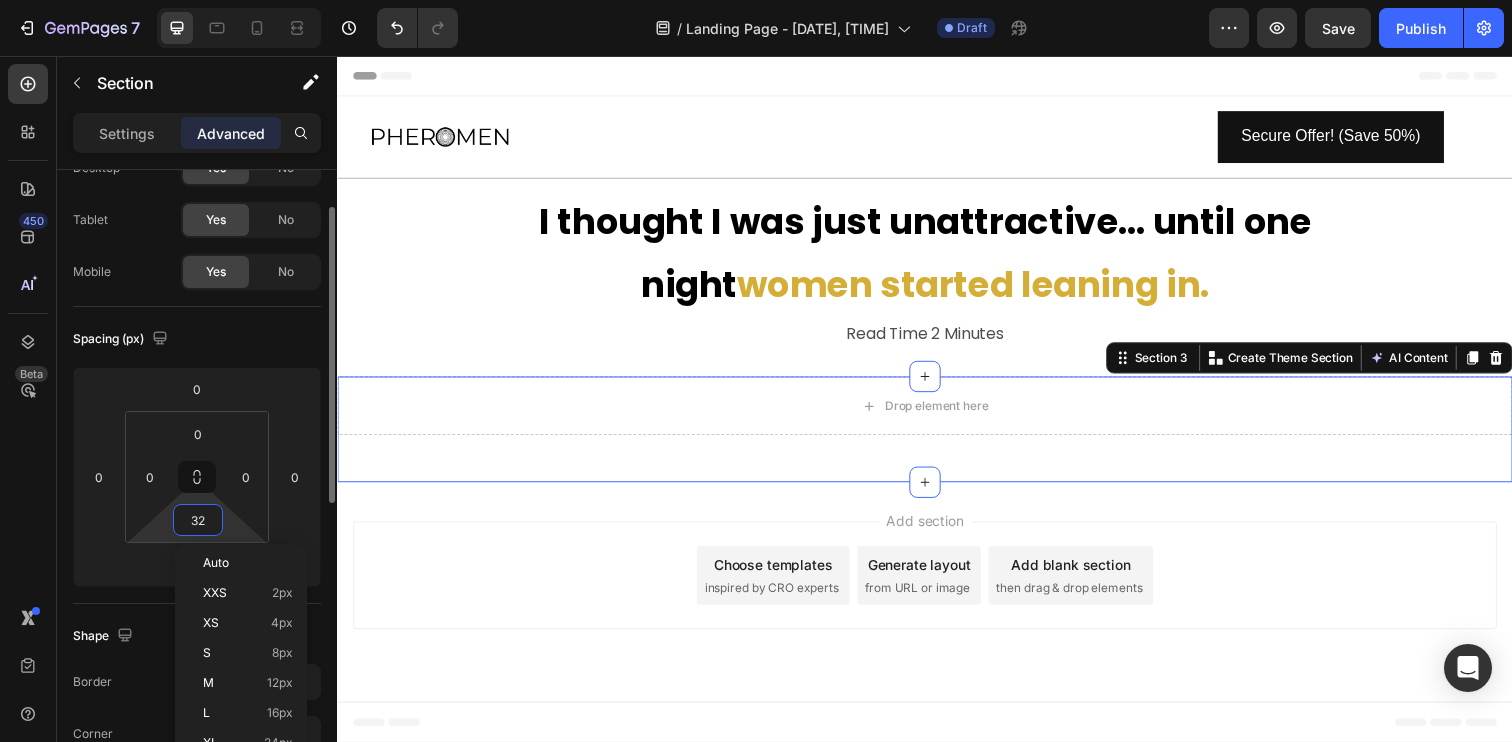 type 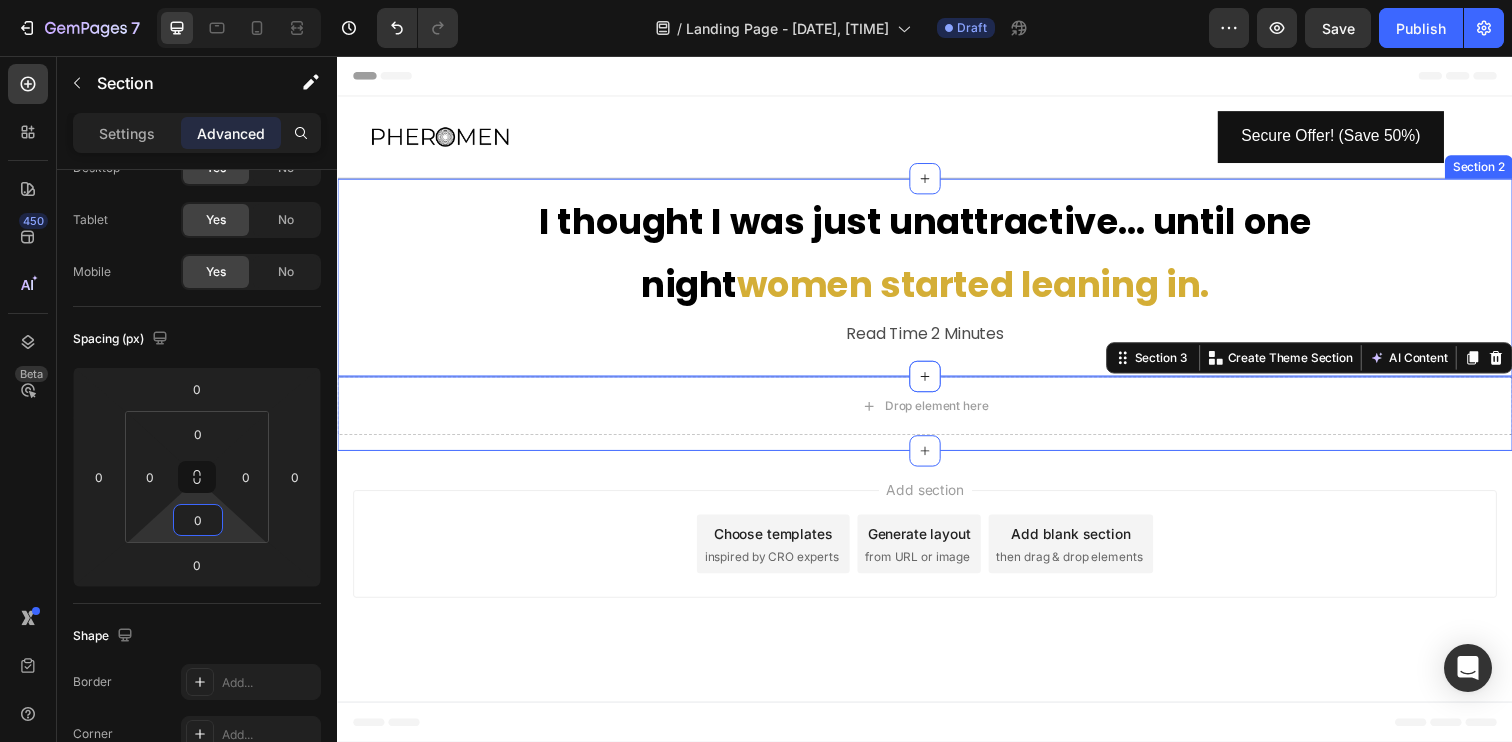 click on "Drop element here" at bounding box center (937, 413) 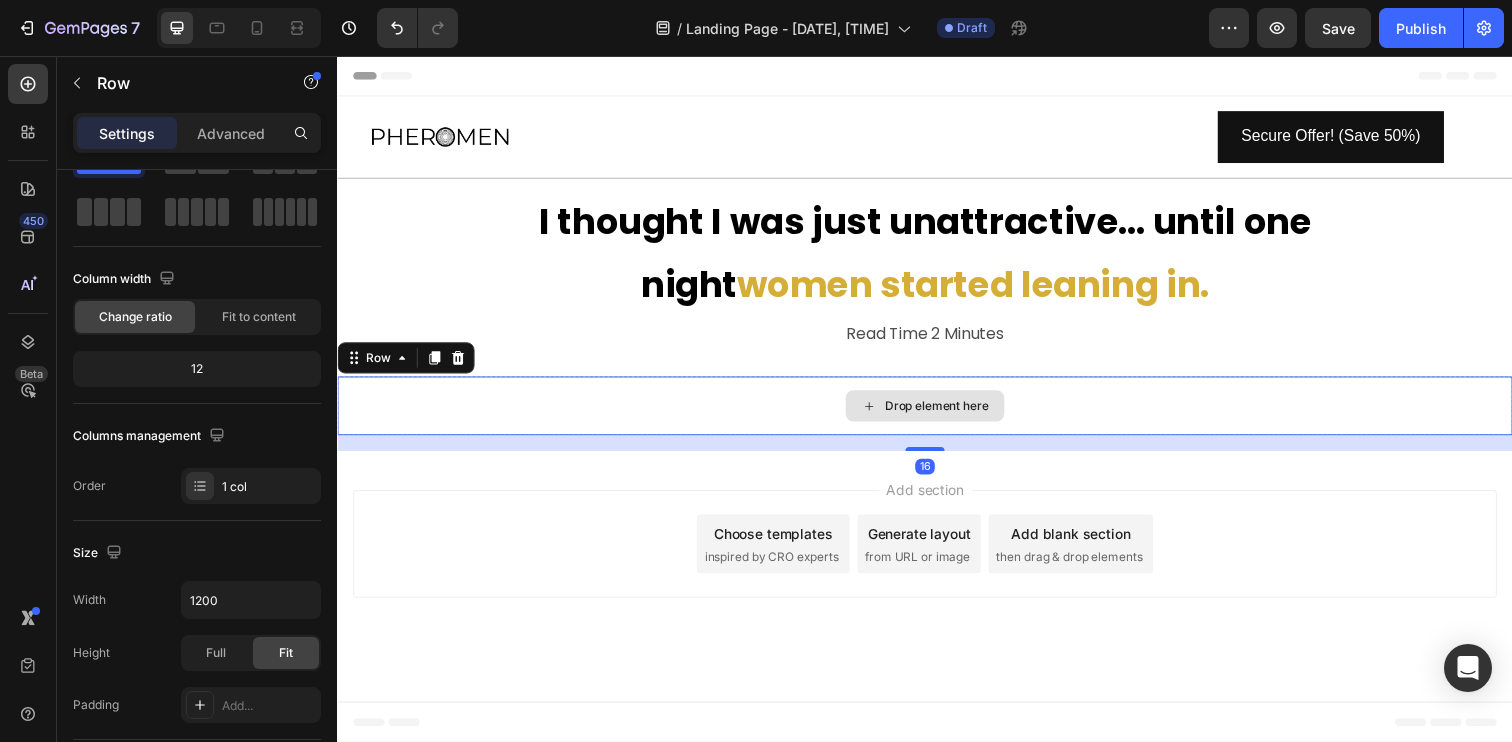 scroll, scrollTop: 0, scrollLeft: 0, axis: both 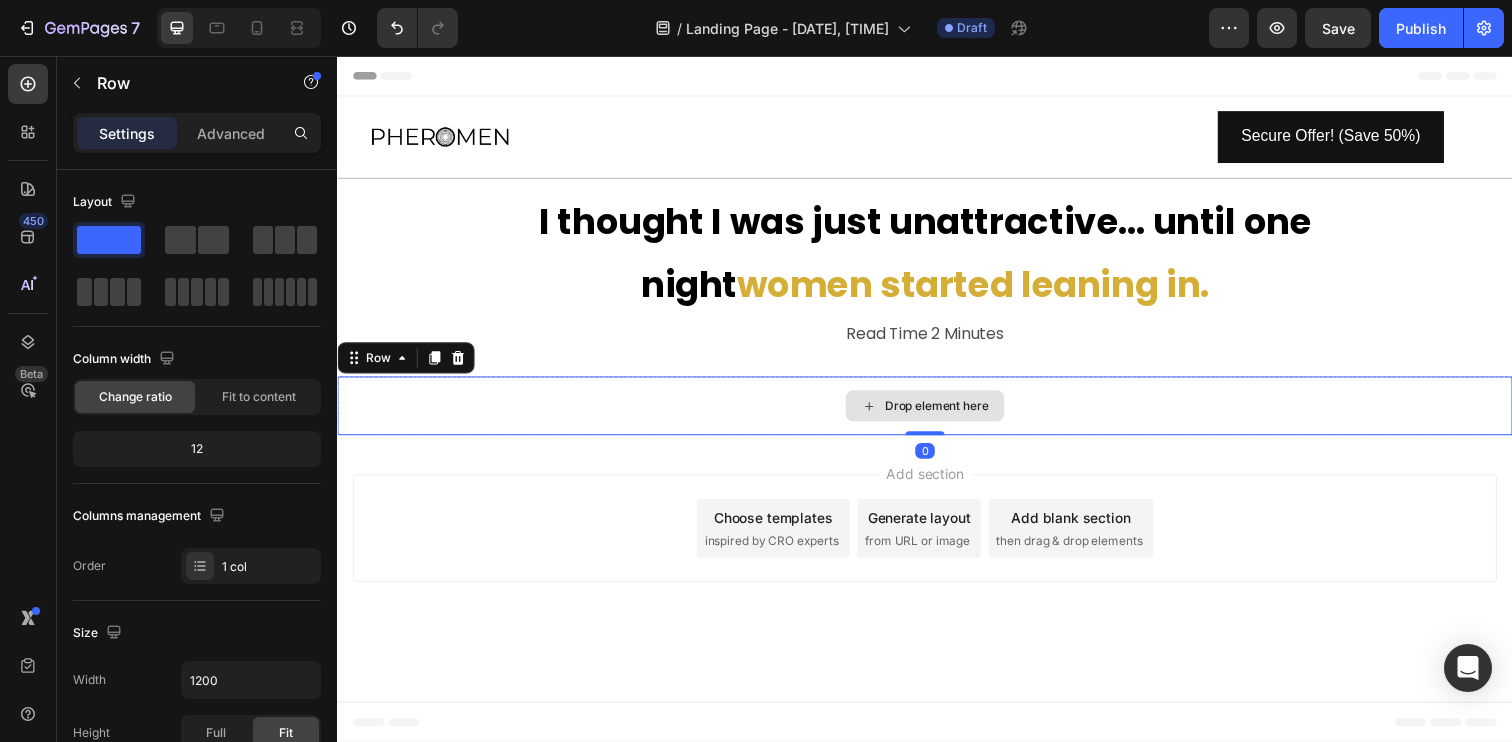 drag, startPoint x: 946, startPoint y: 455, endPoint x: 946, endPoint y: 423, distance: 32 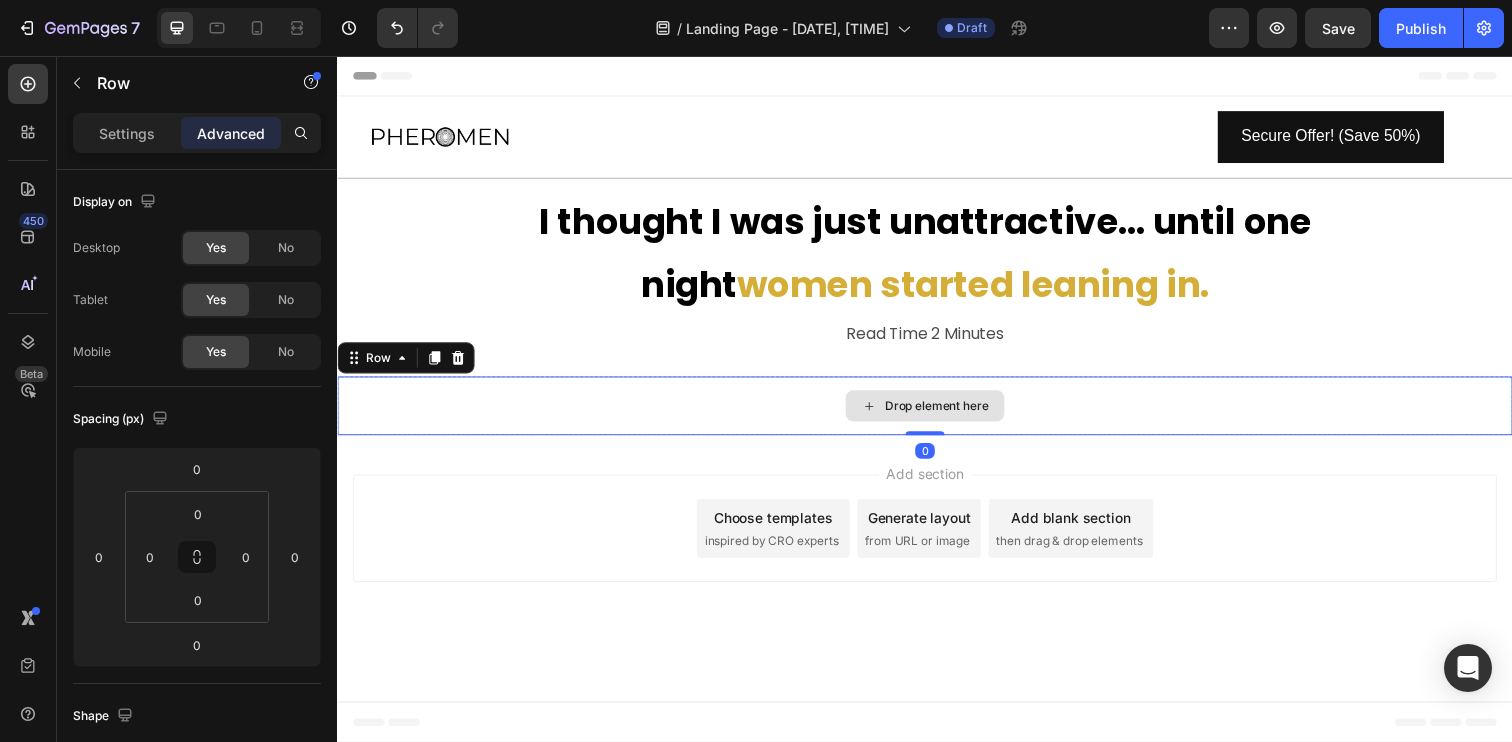 click on "Drop element here" at bounding box center (937, 413) 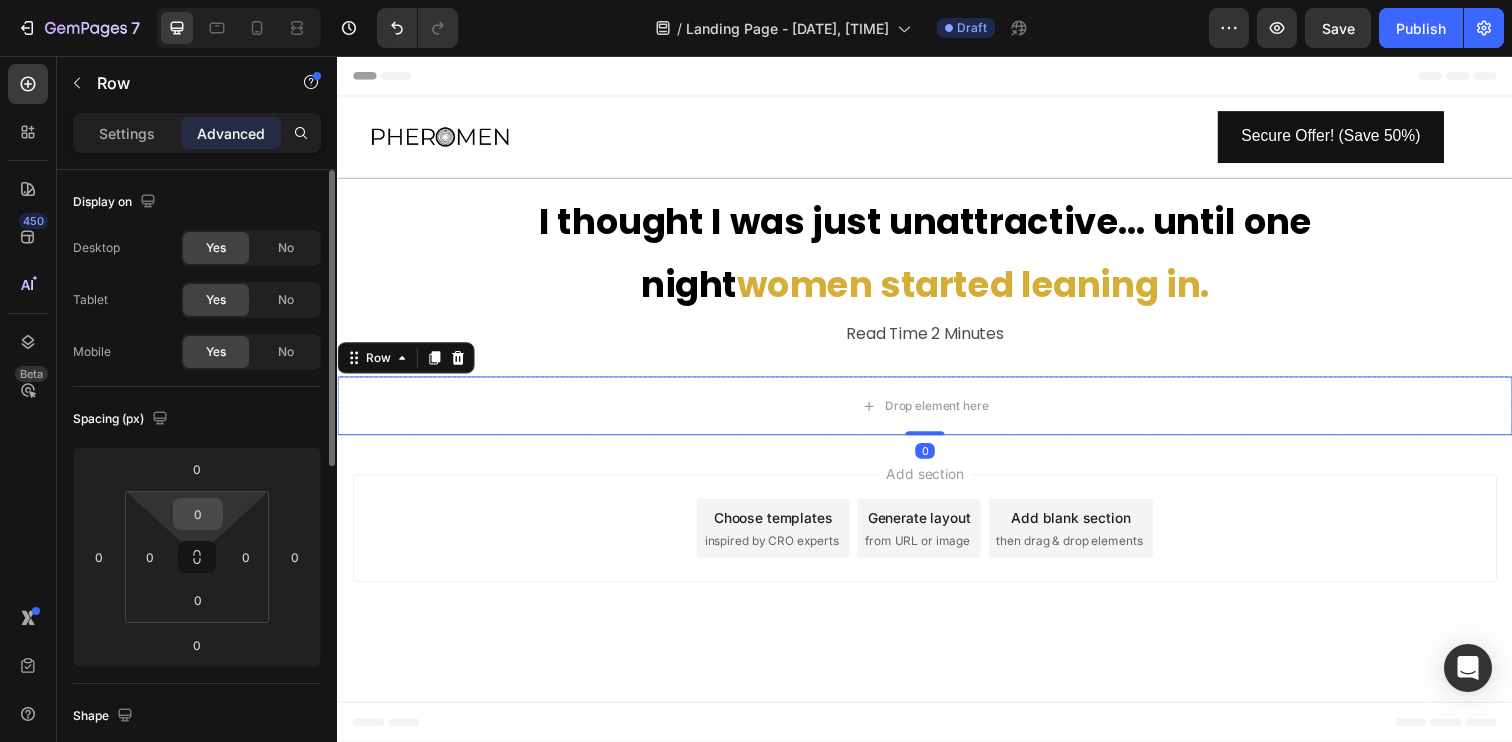 click on "0" at bounding box center [198, 514] 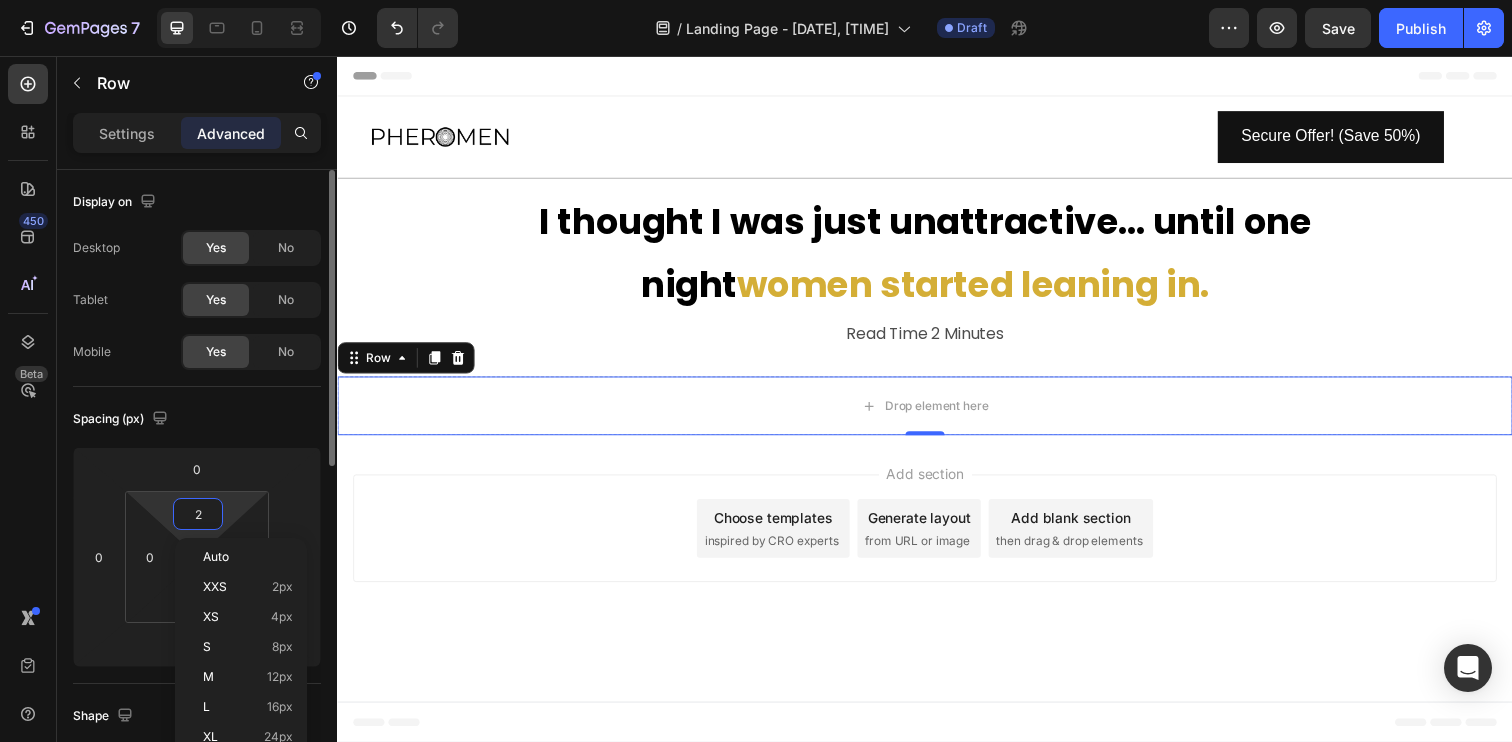 type on "20" 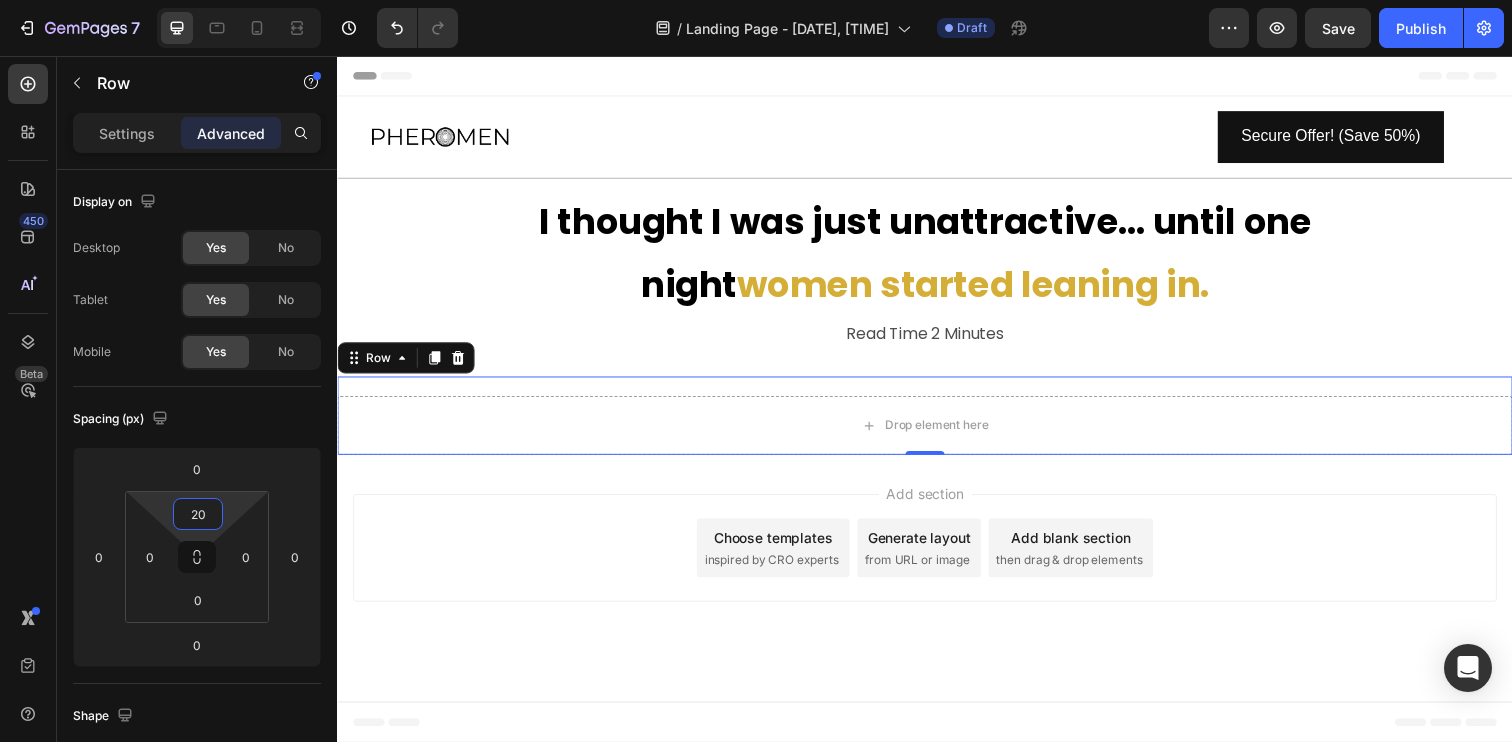 click on "Add section Choose templates inspired by CRO experts Generate layout from URL or image Add blank section then drag & drop elements" at bounding box center (937, 558) 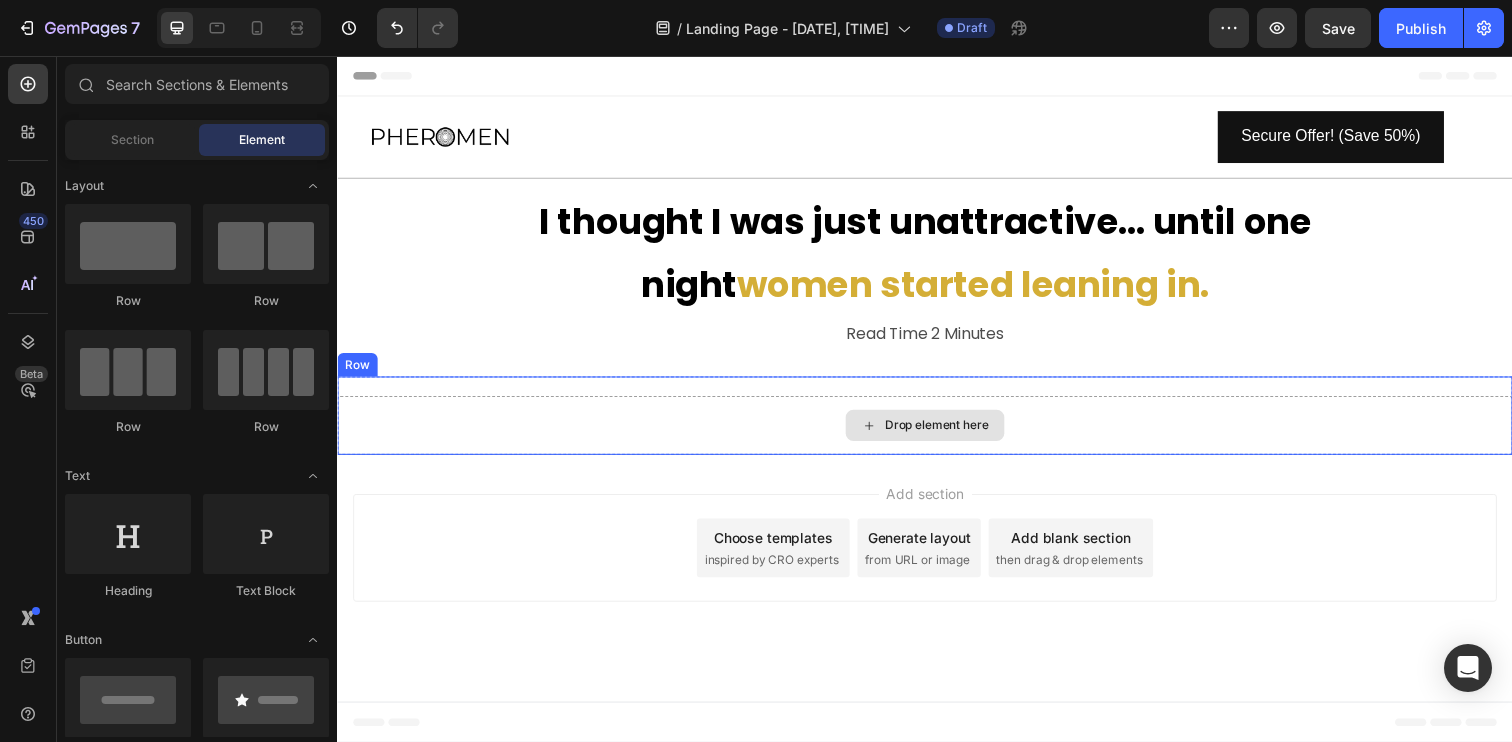click on "Drop element here" at bounding box center [937, 433] 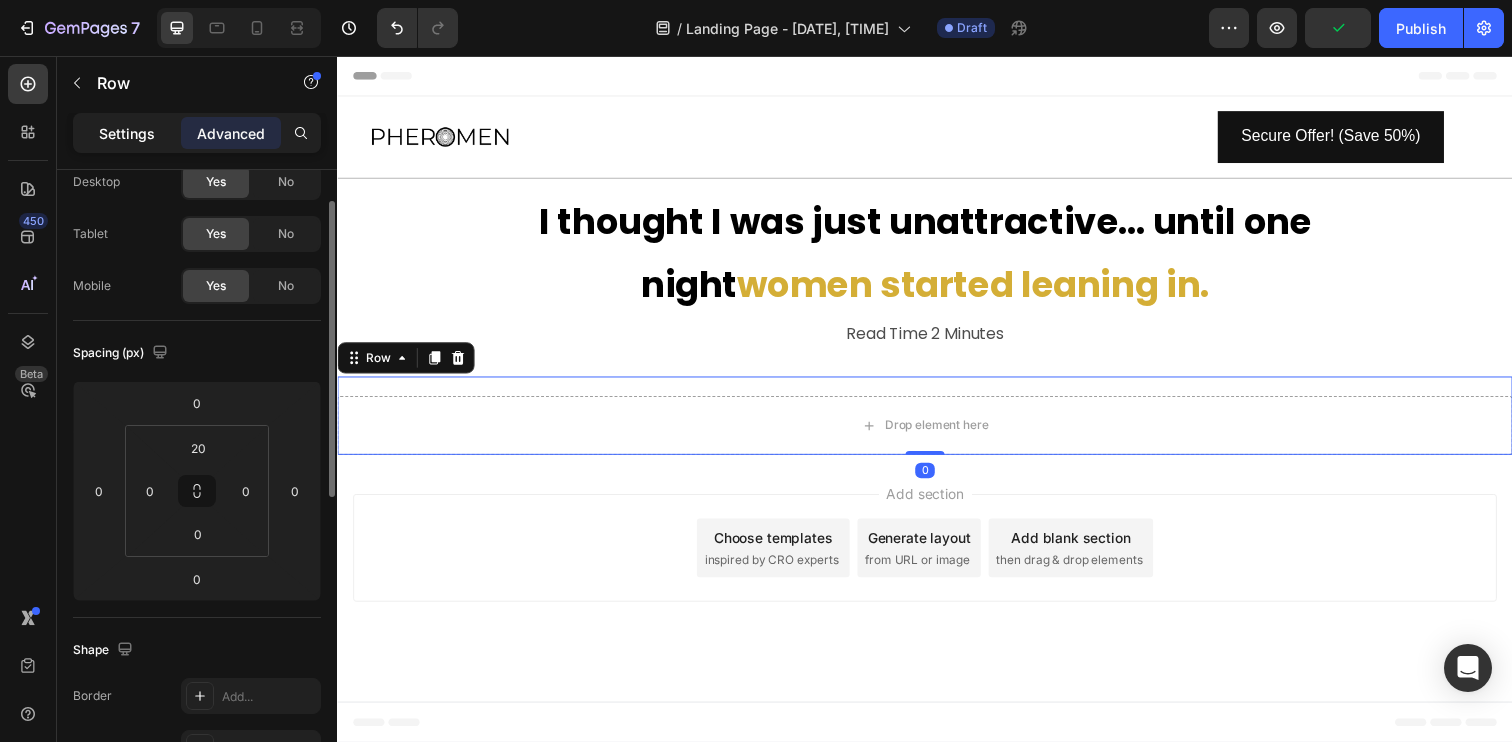 click on "Settings" at bounding box center [127, 133] 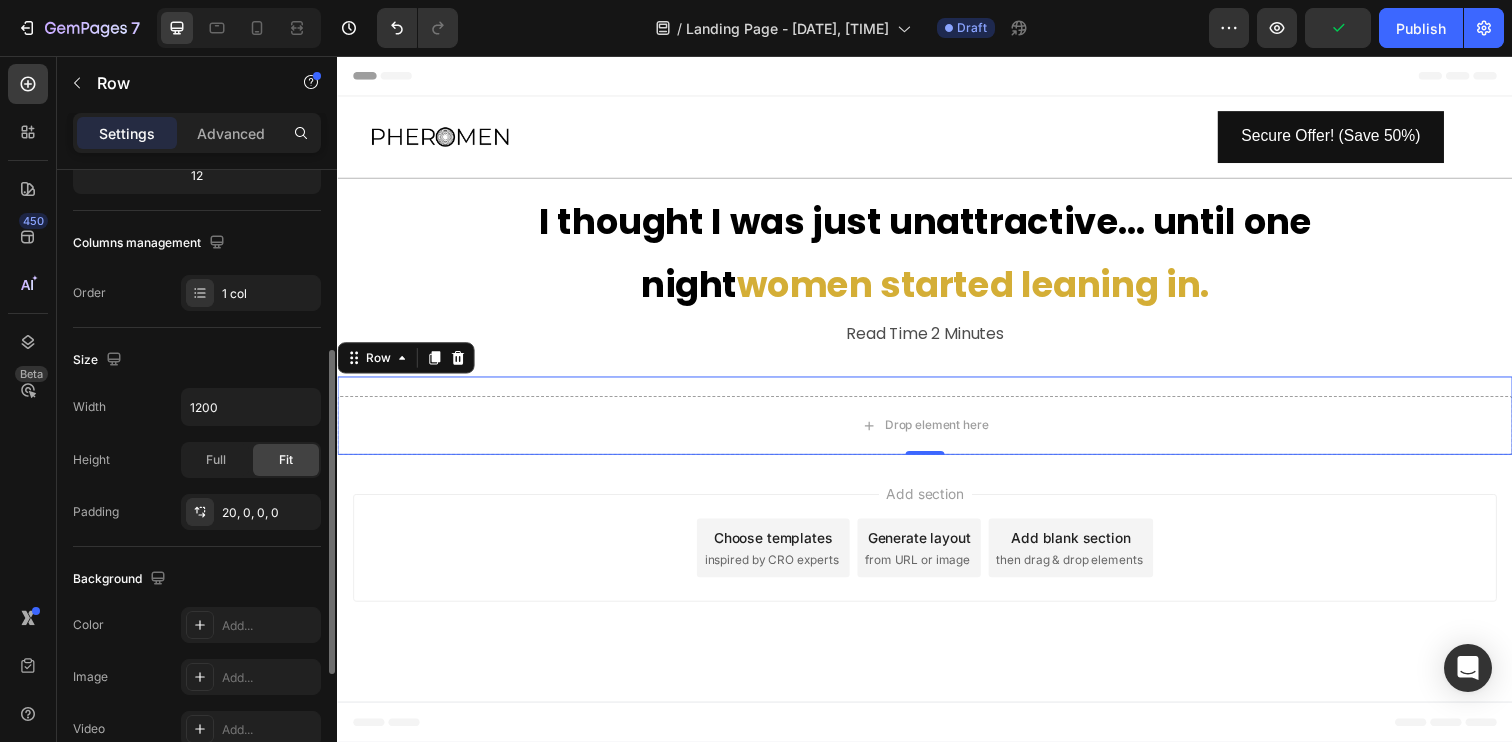 scroll, scrollTop: 343, scrollLeft: 0, axis: vertical 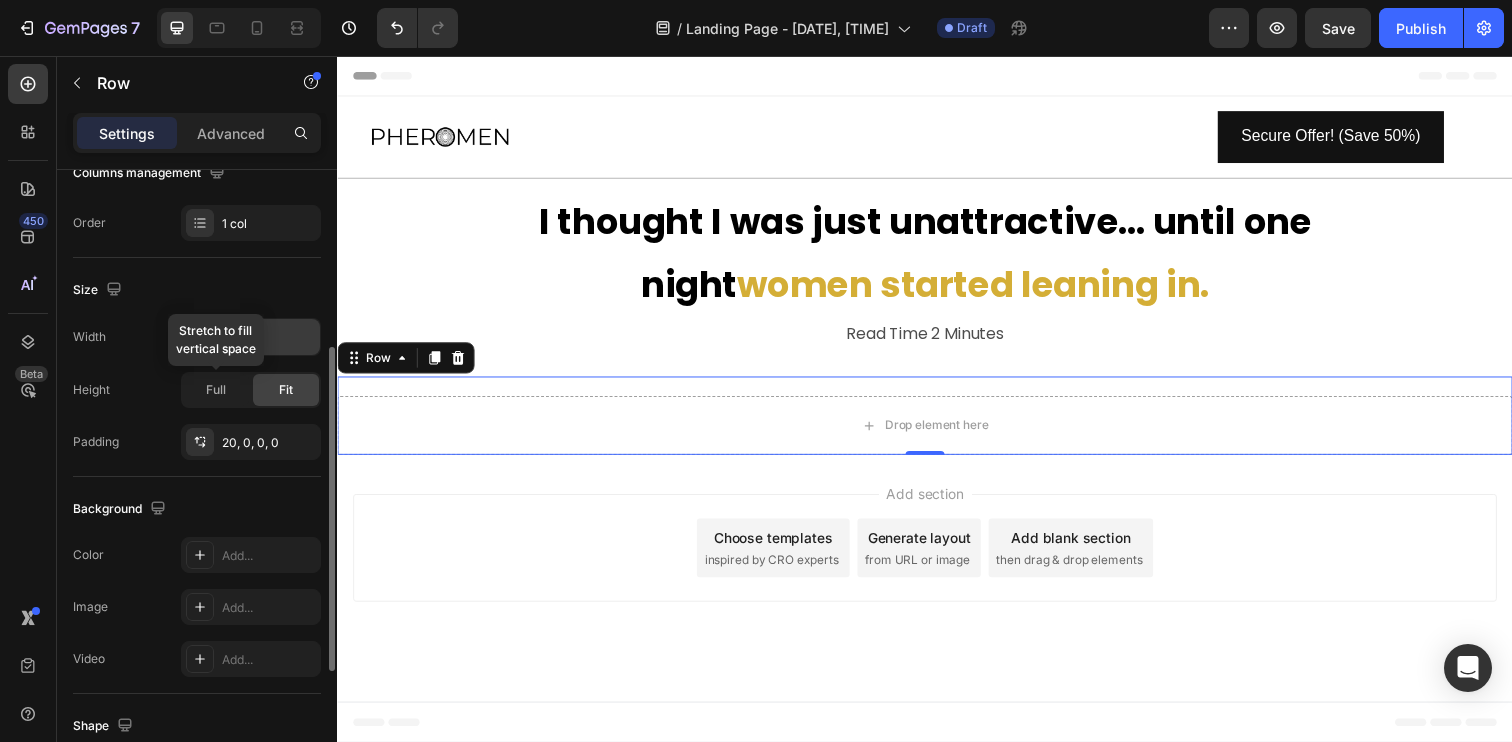 click on "1200" at bounding box center [251, 337] 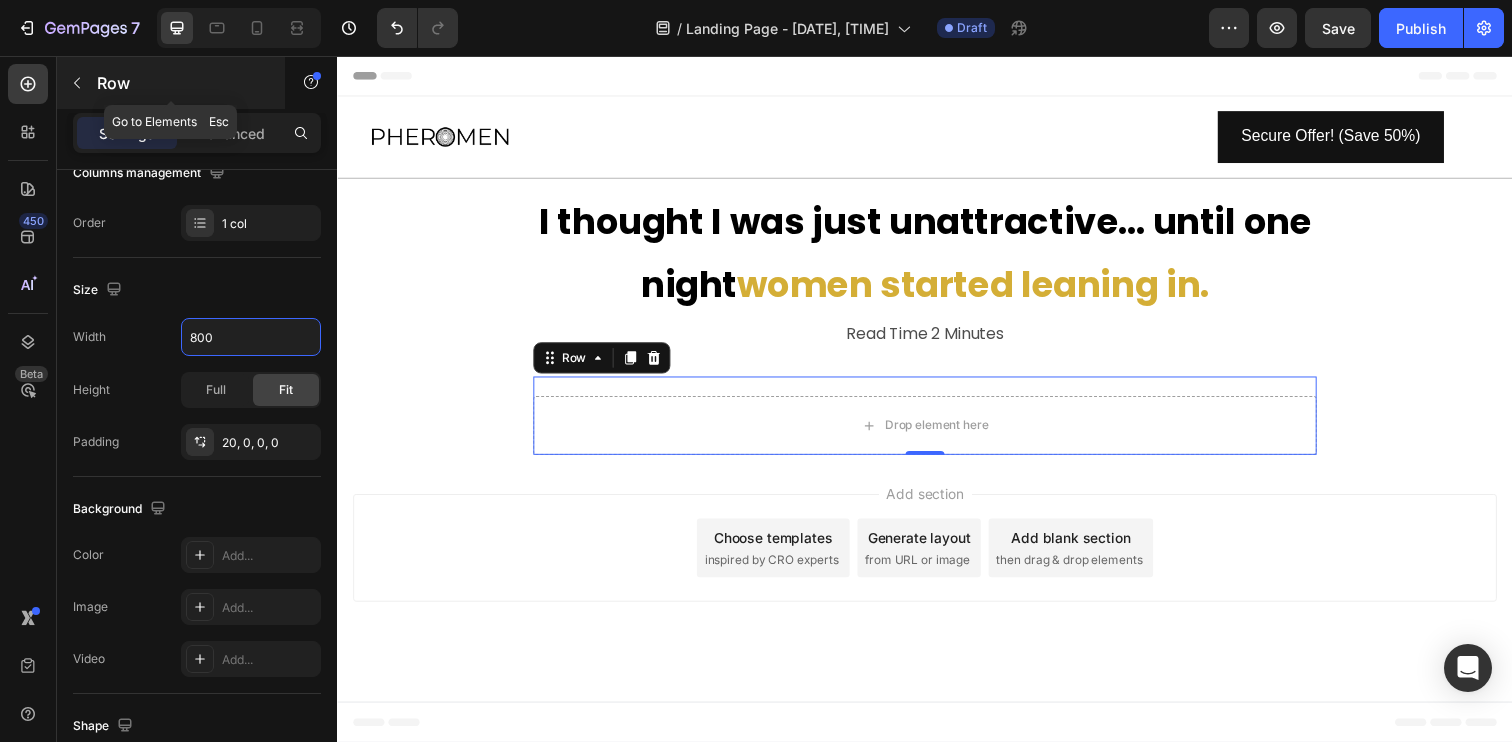 type on "800" 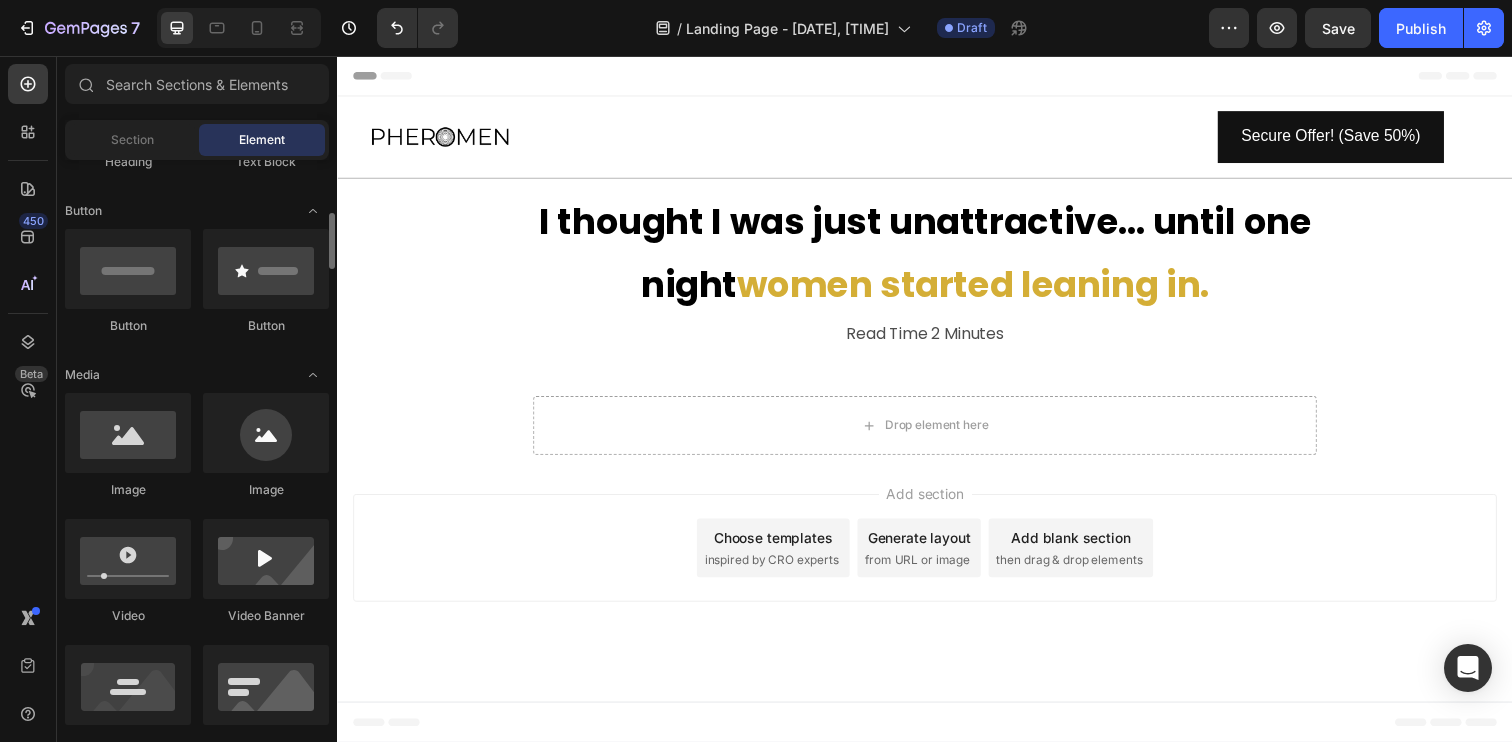 scroll, scrollTop: 440, scrollLeft: 0, axis: vertical 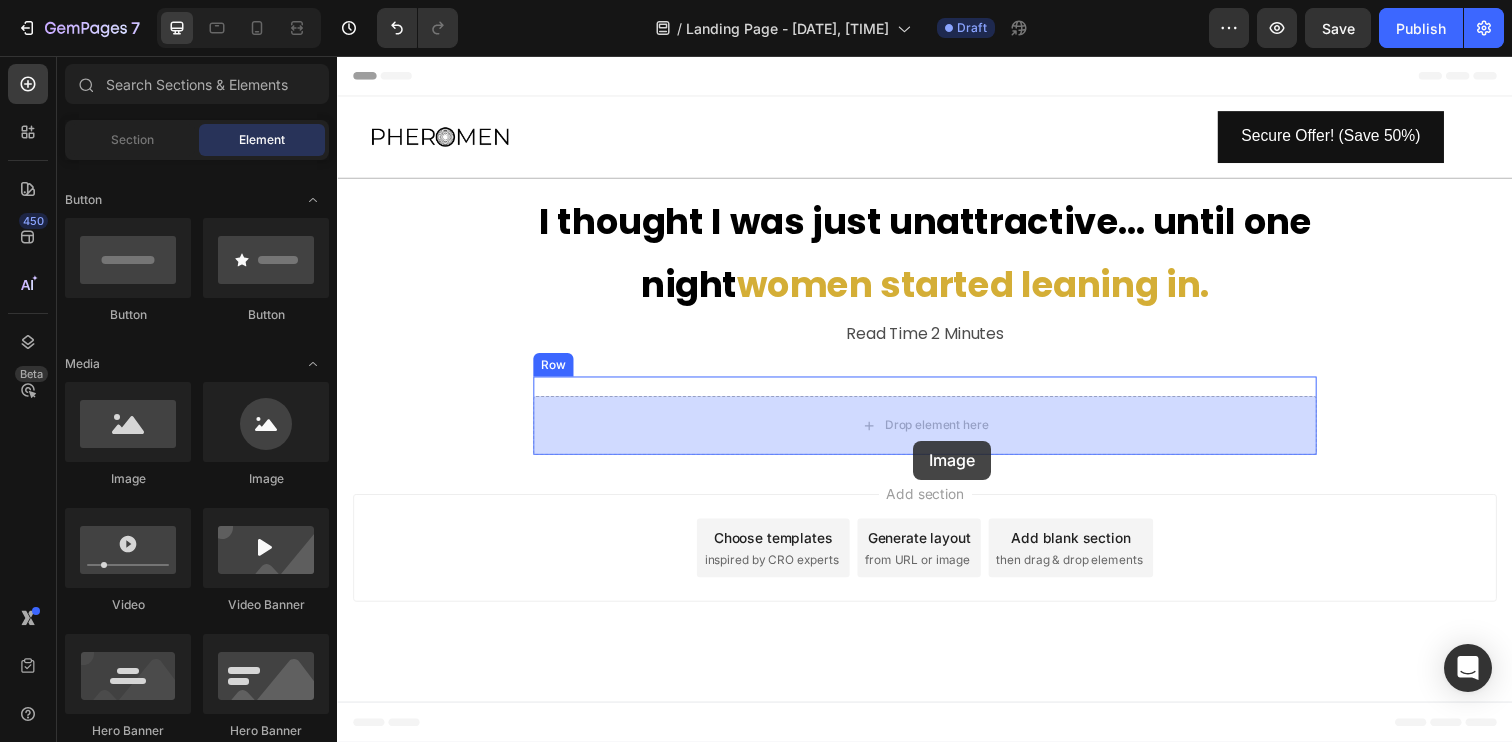 drag, startPoint x: 511, startPoint y: 497, endPoint x: 925, endPoint y: 438, distance: 418.18298 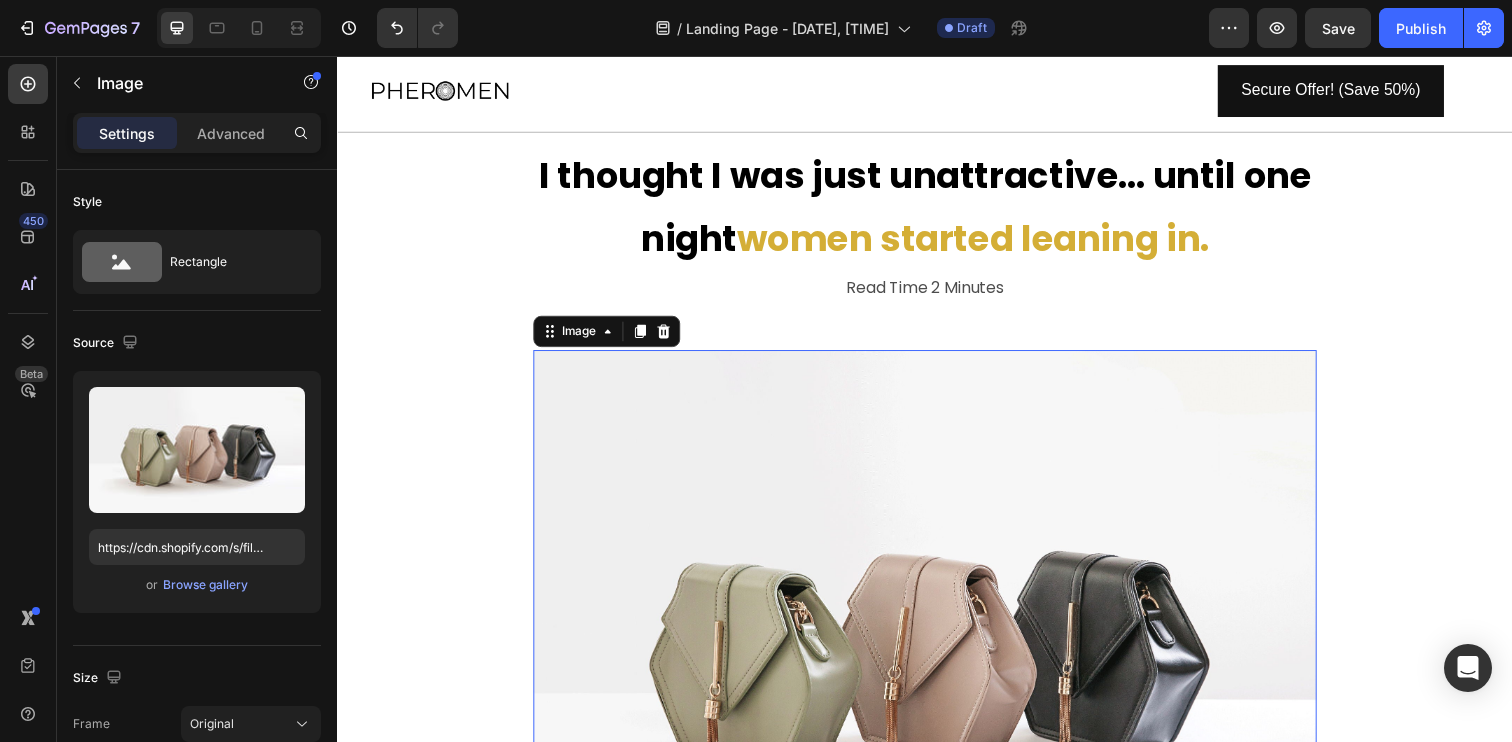 scroll, scrollTop: 48, scrollLeft: 0, axis: vertical 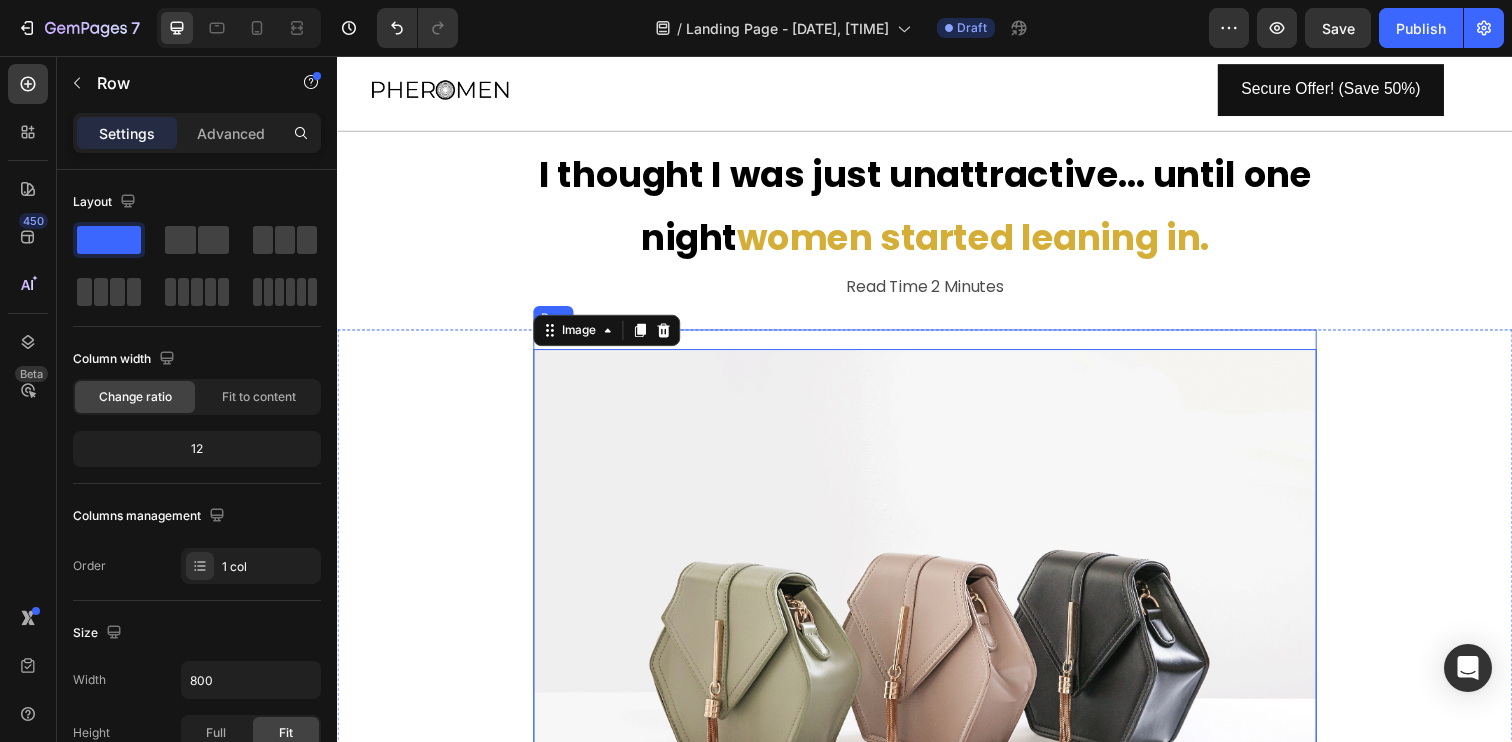 click on "Image   0 Row" at bounding box center (937, 645) 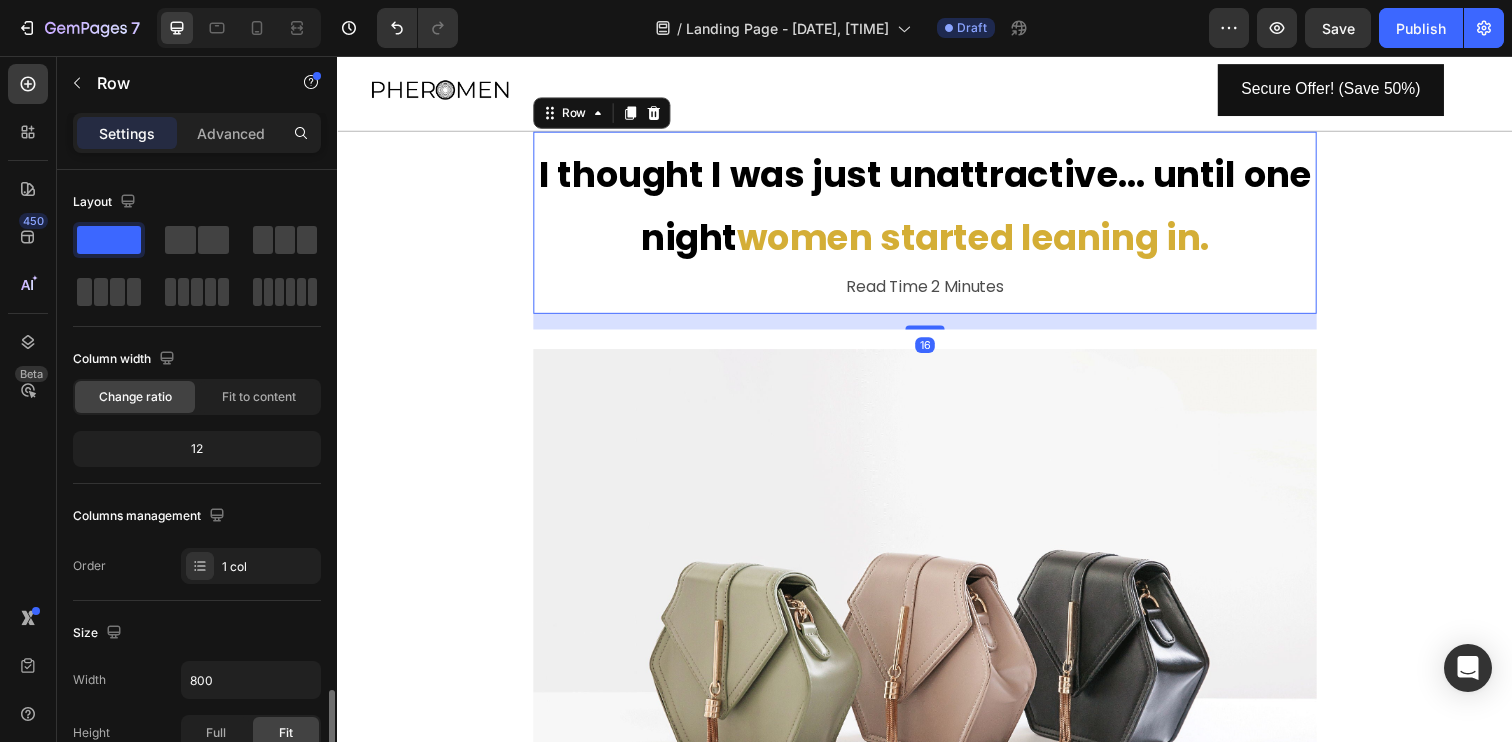 click on "I thought I was just unattractive… until one night  women started leaning in. Text Block Read Time 2 Minutes Text Block Row   16" at bounding box center [937, 226] 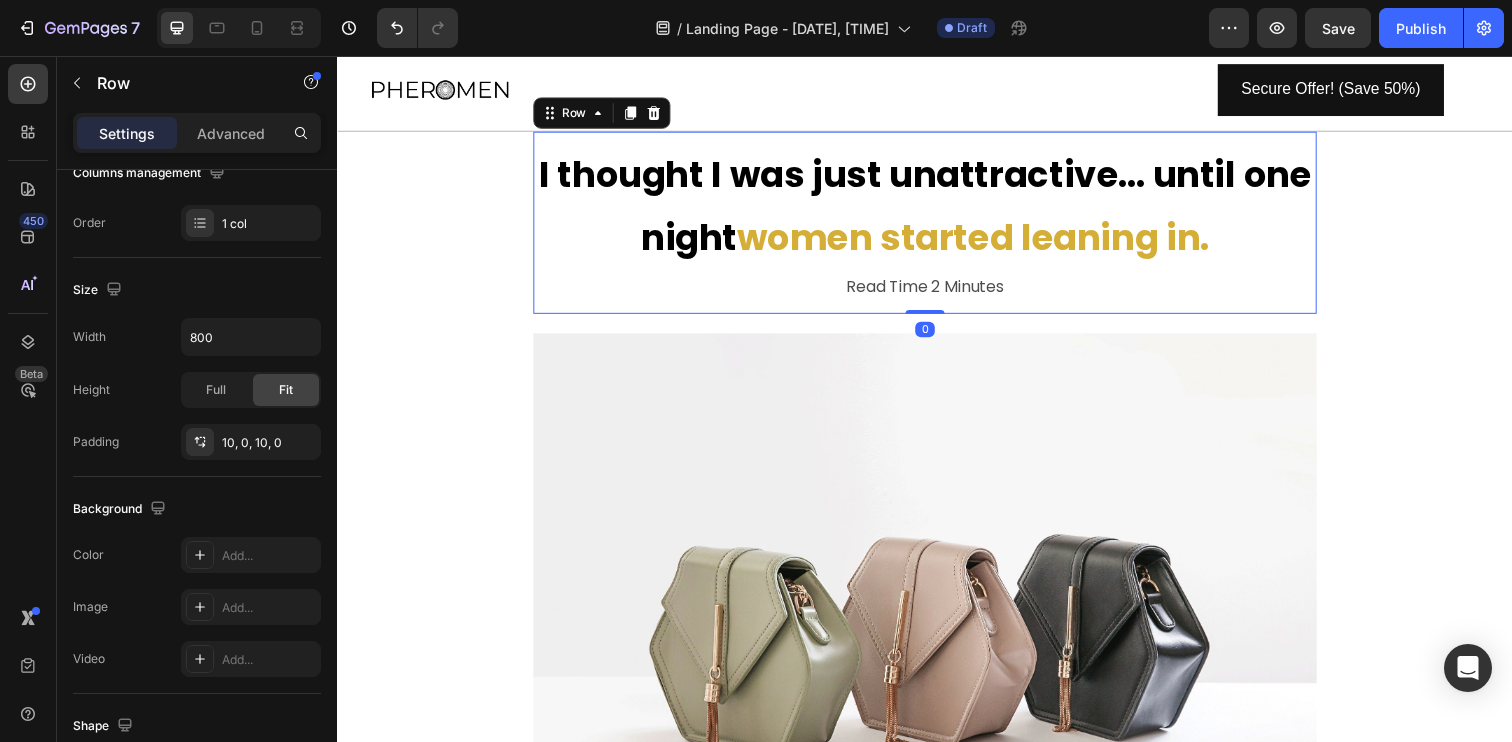 drag, startPoint x: 935, startPoint y: 330, endPoint x: 935, endPoint y: 279, distance: 51 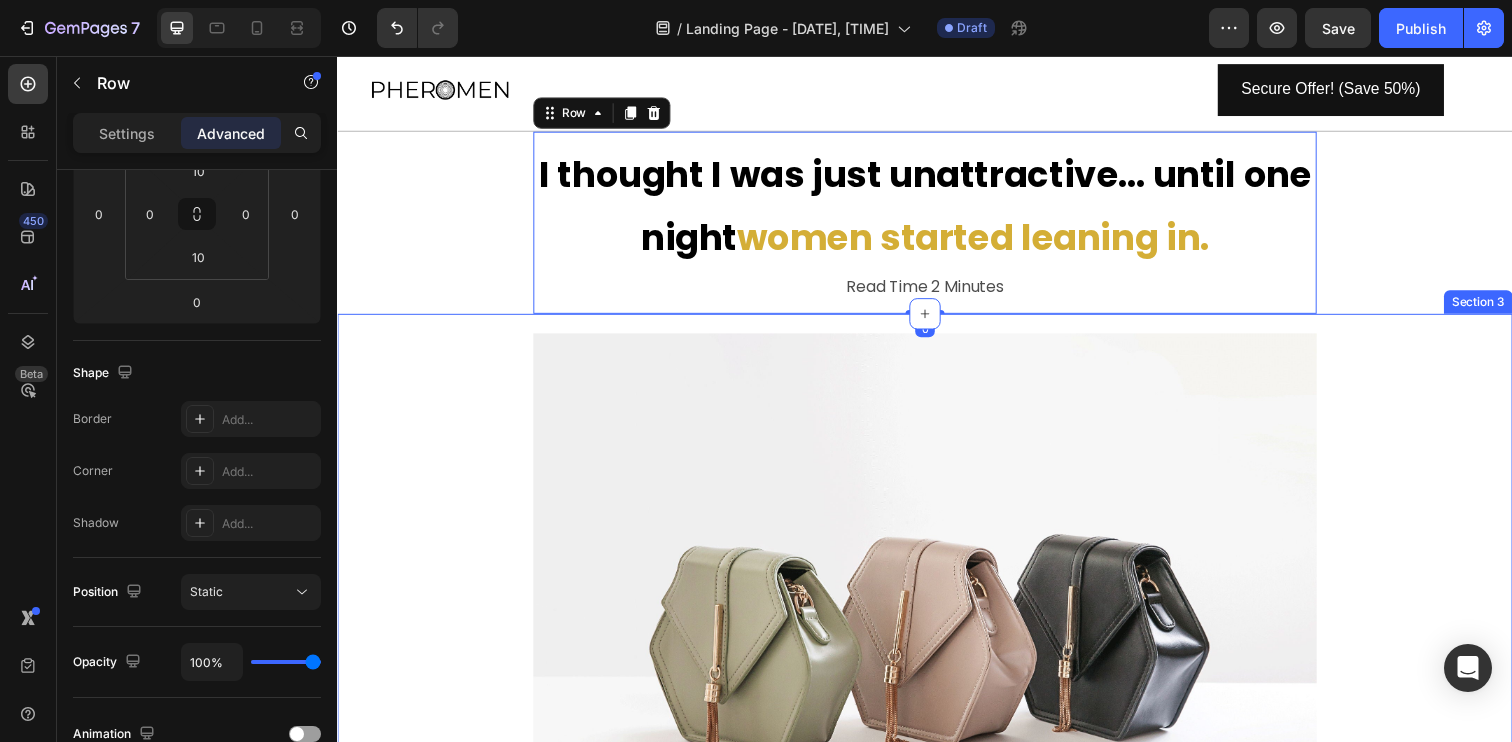 click on "Image Row" at bounding box center (937, 629) 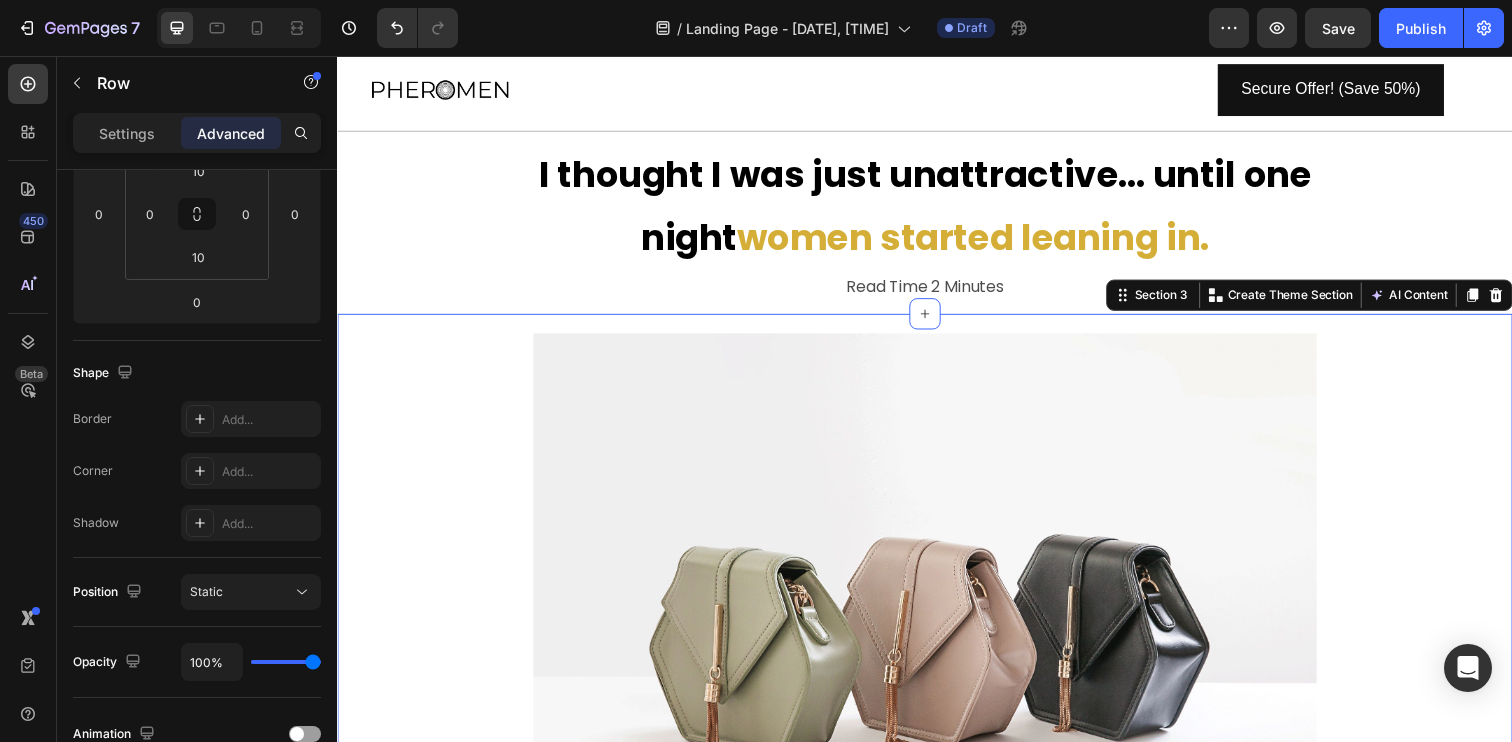 scroll, scrollTop: 0, scrollLeft: 0, axis: both 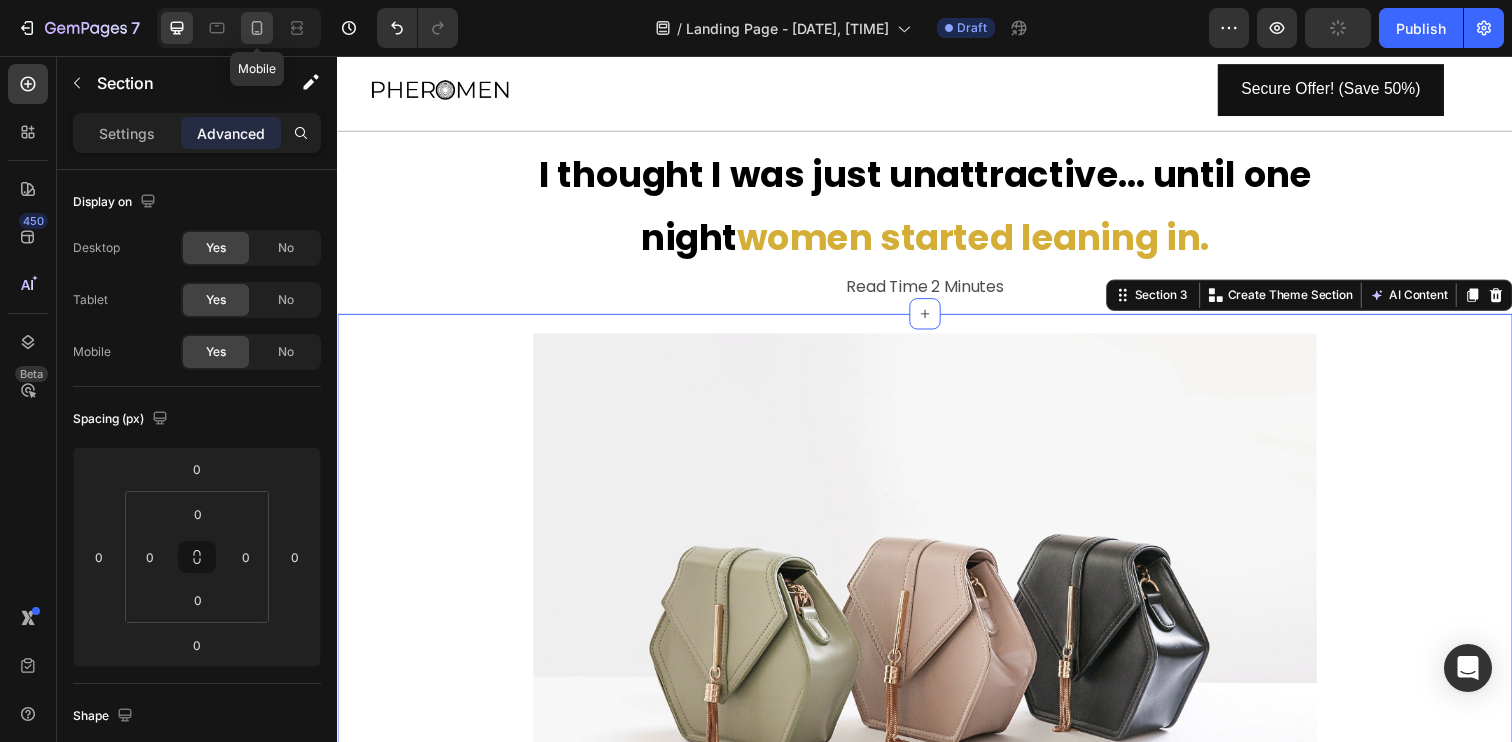 click 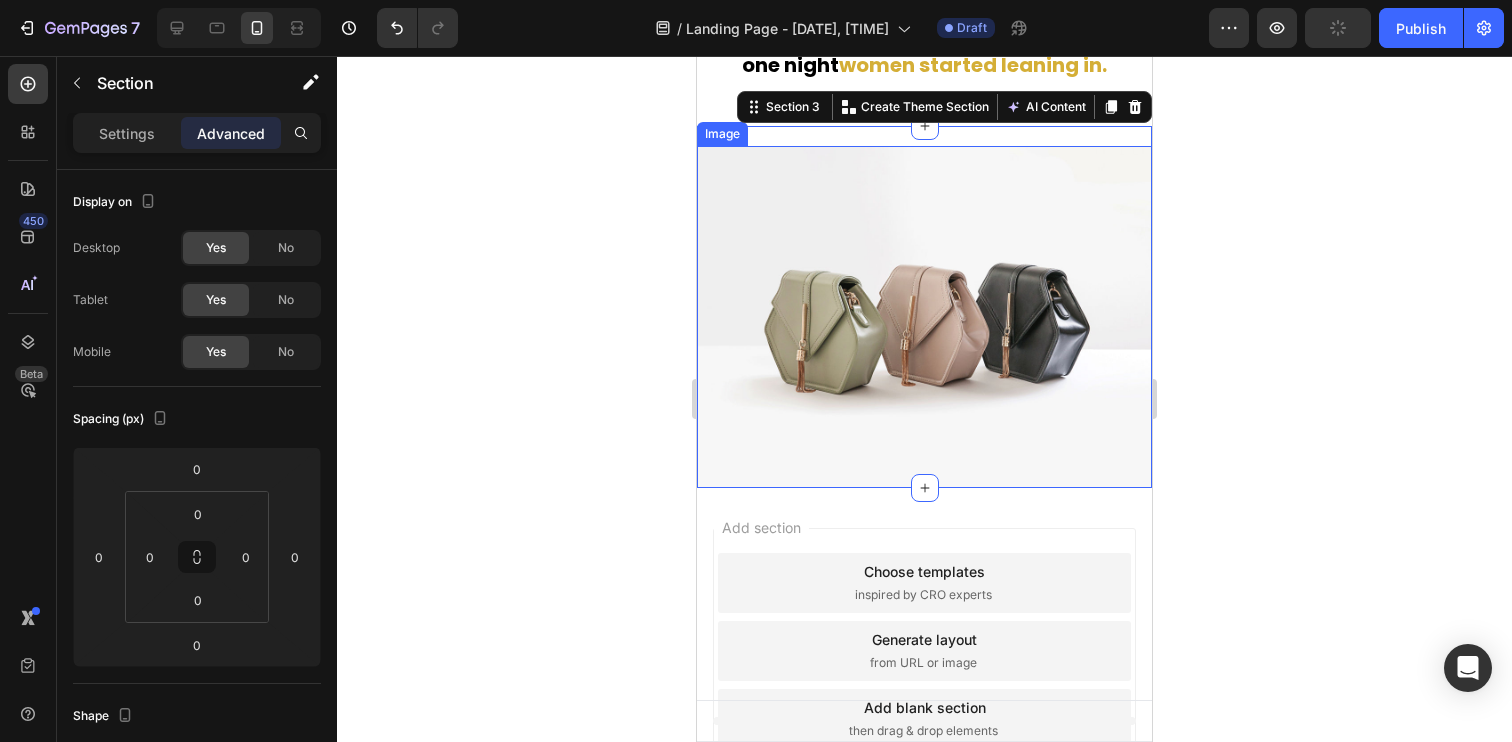 scroll, scrollTop: 0, scrollLeft: 0, axis: both 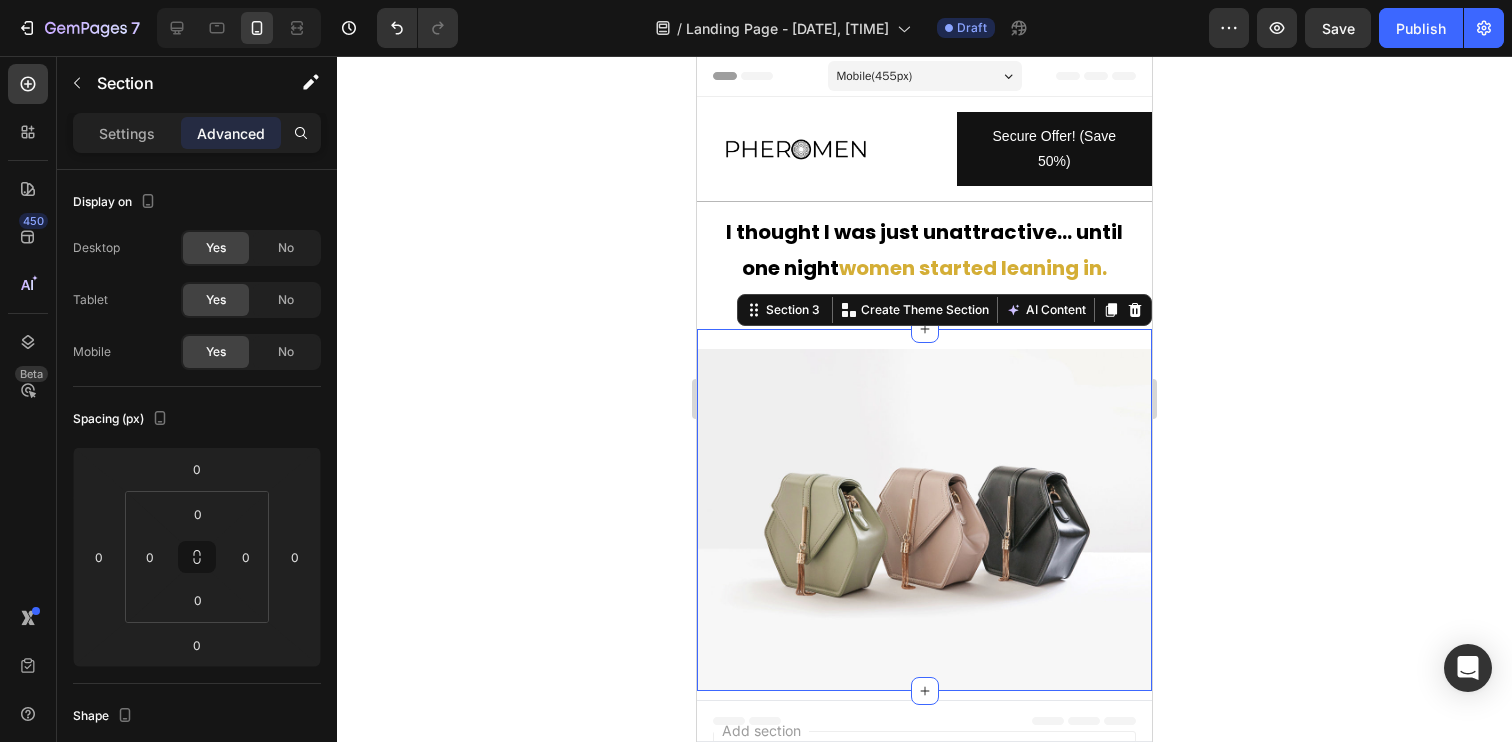 click on "Mobile  ( 455 px)" at bounding box center [875, 76] 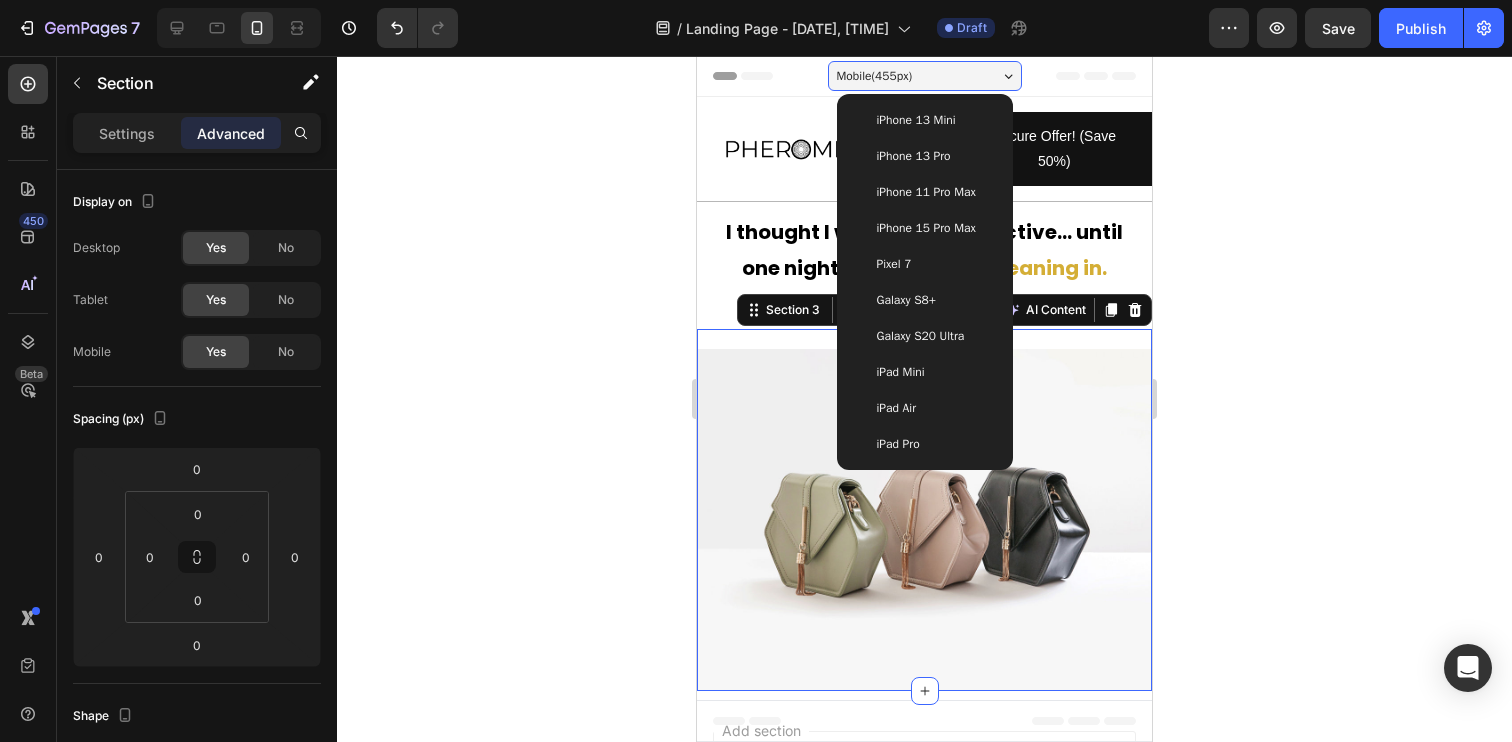 click 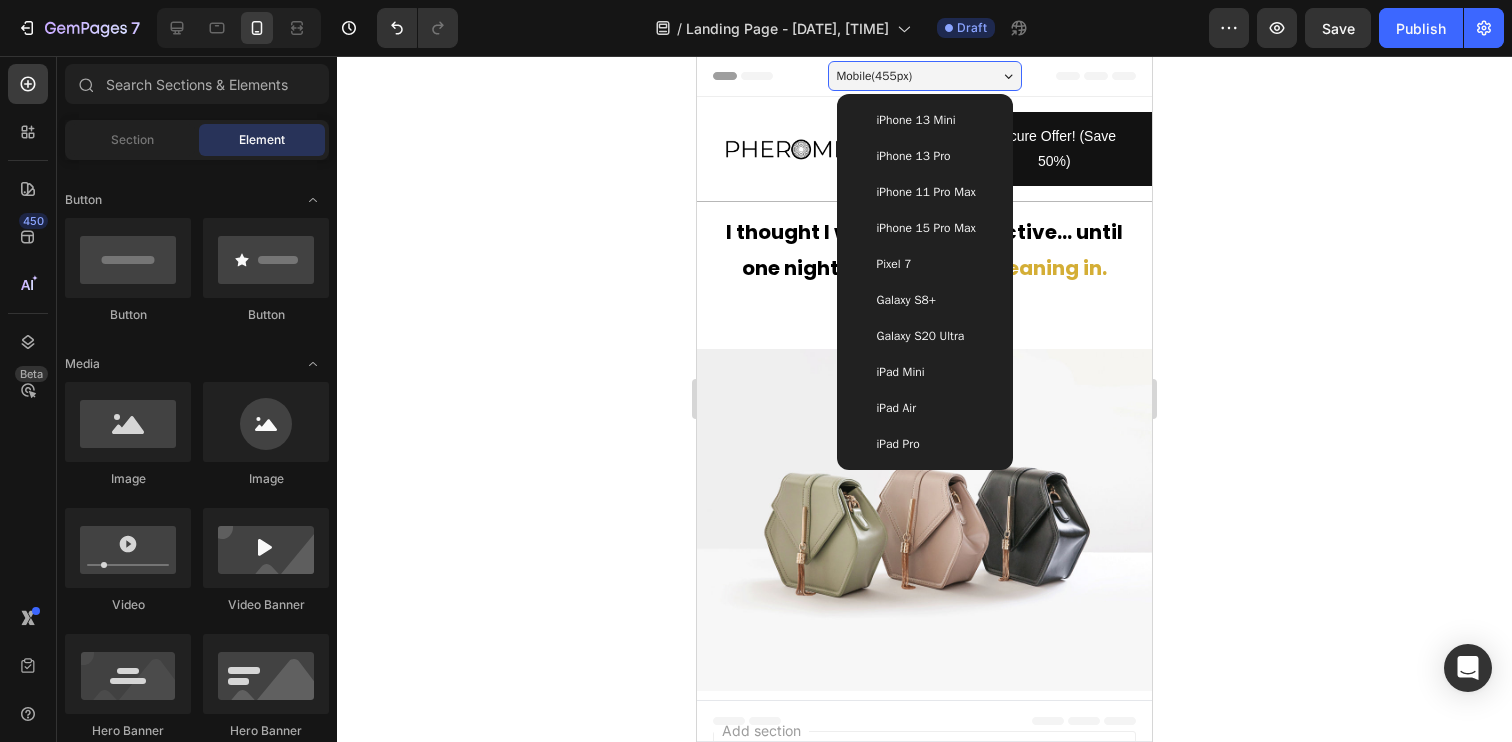 click 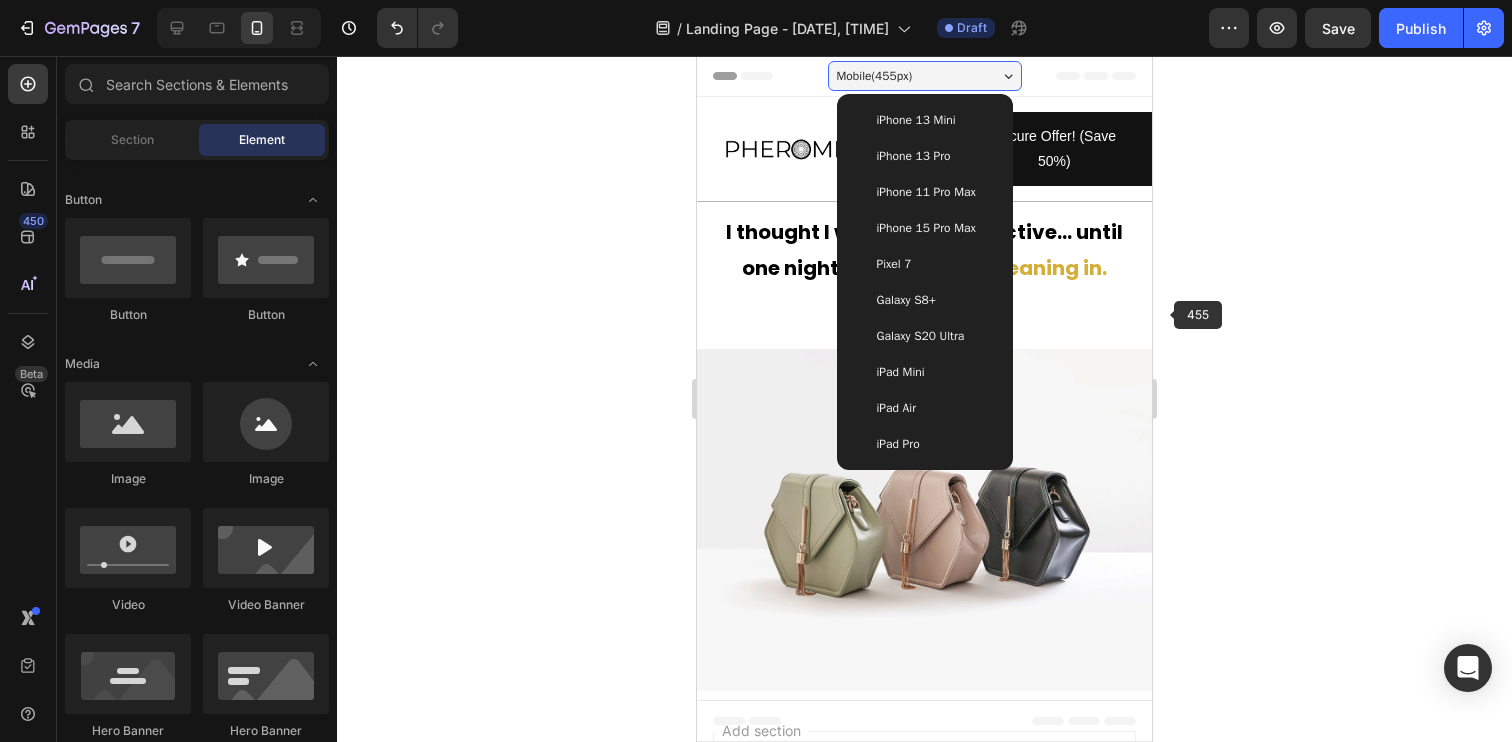 click 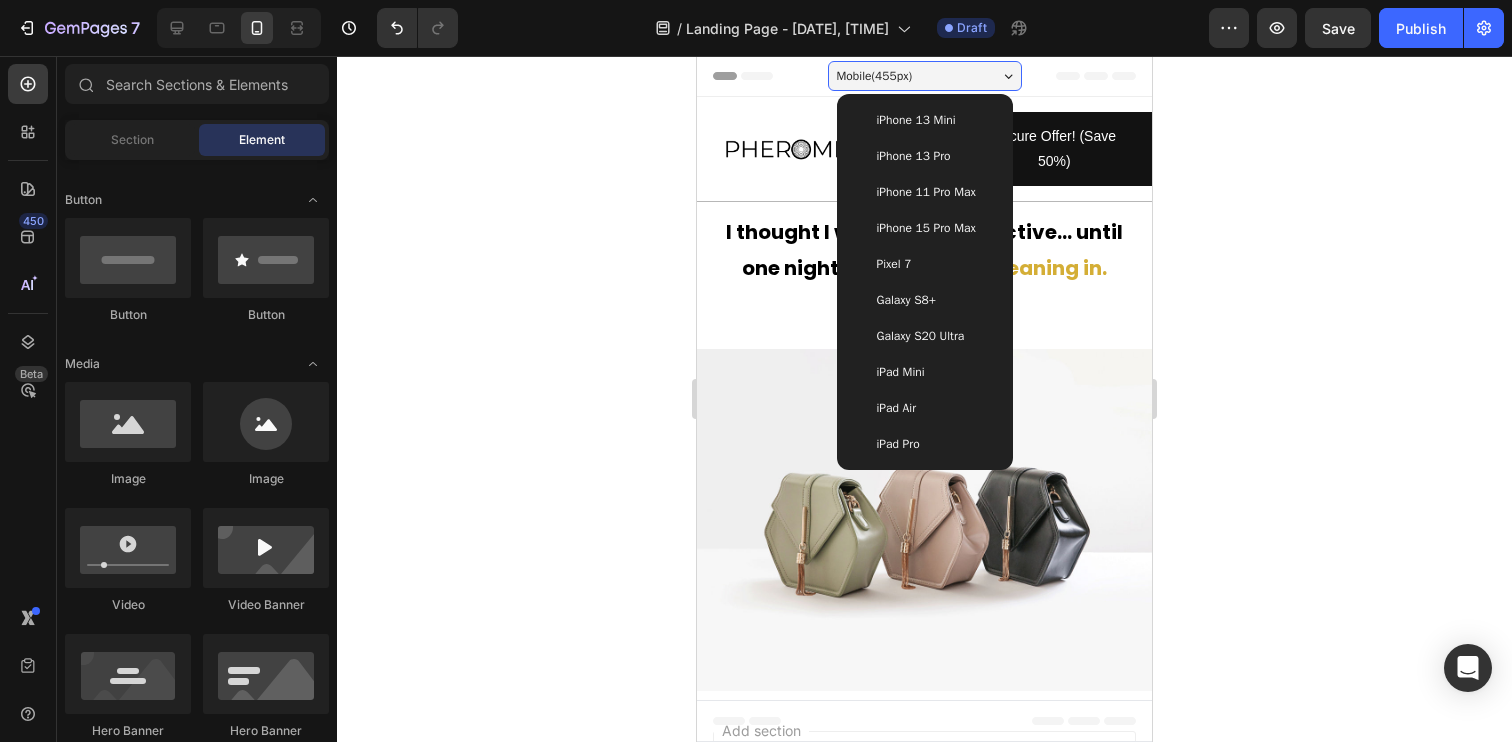 click on "Mobile  ( 455 px)" at bounding box center [925, 76] 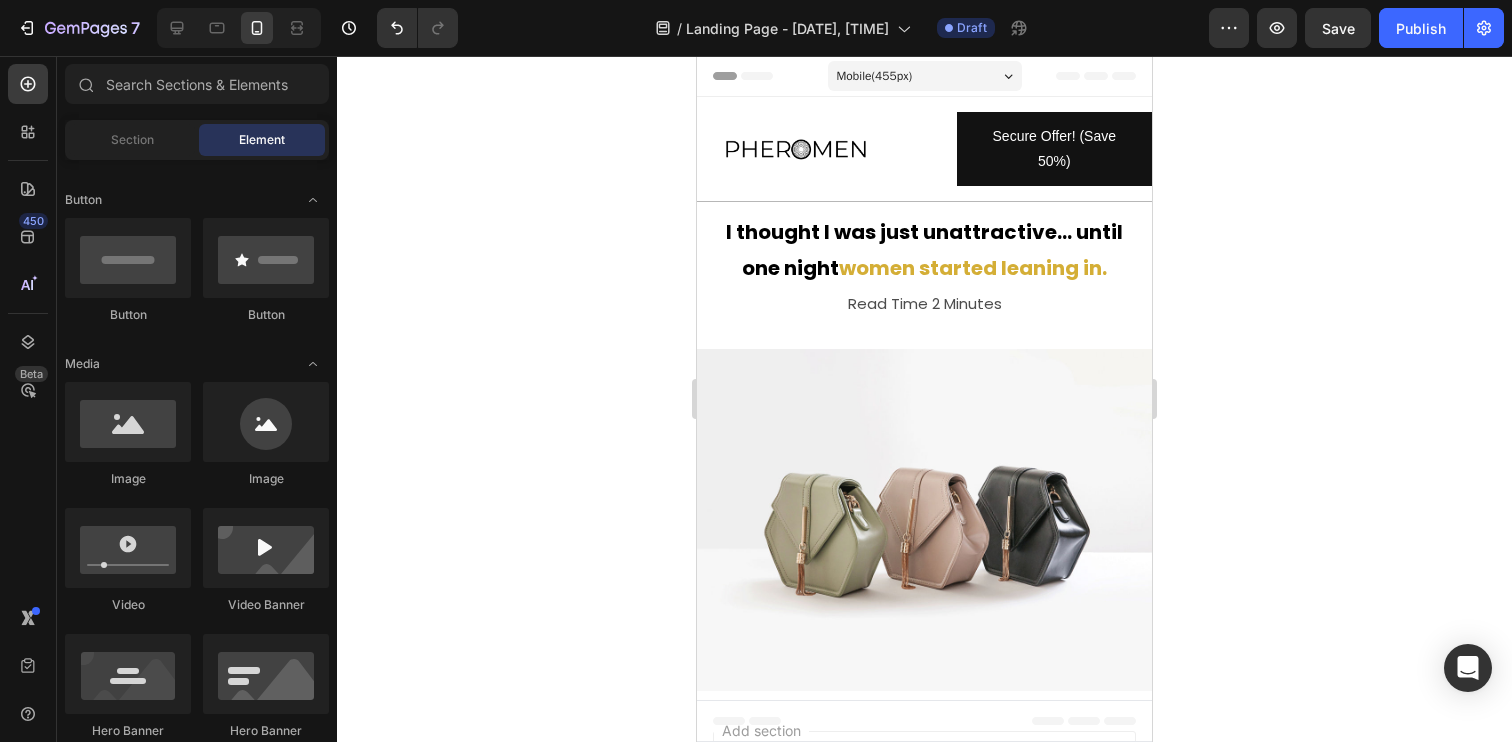 click on "Mobile  ( 455 px)" at bounding box center [925, 76] 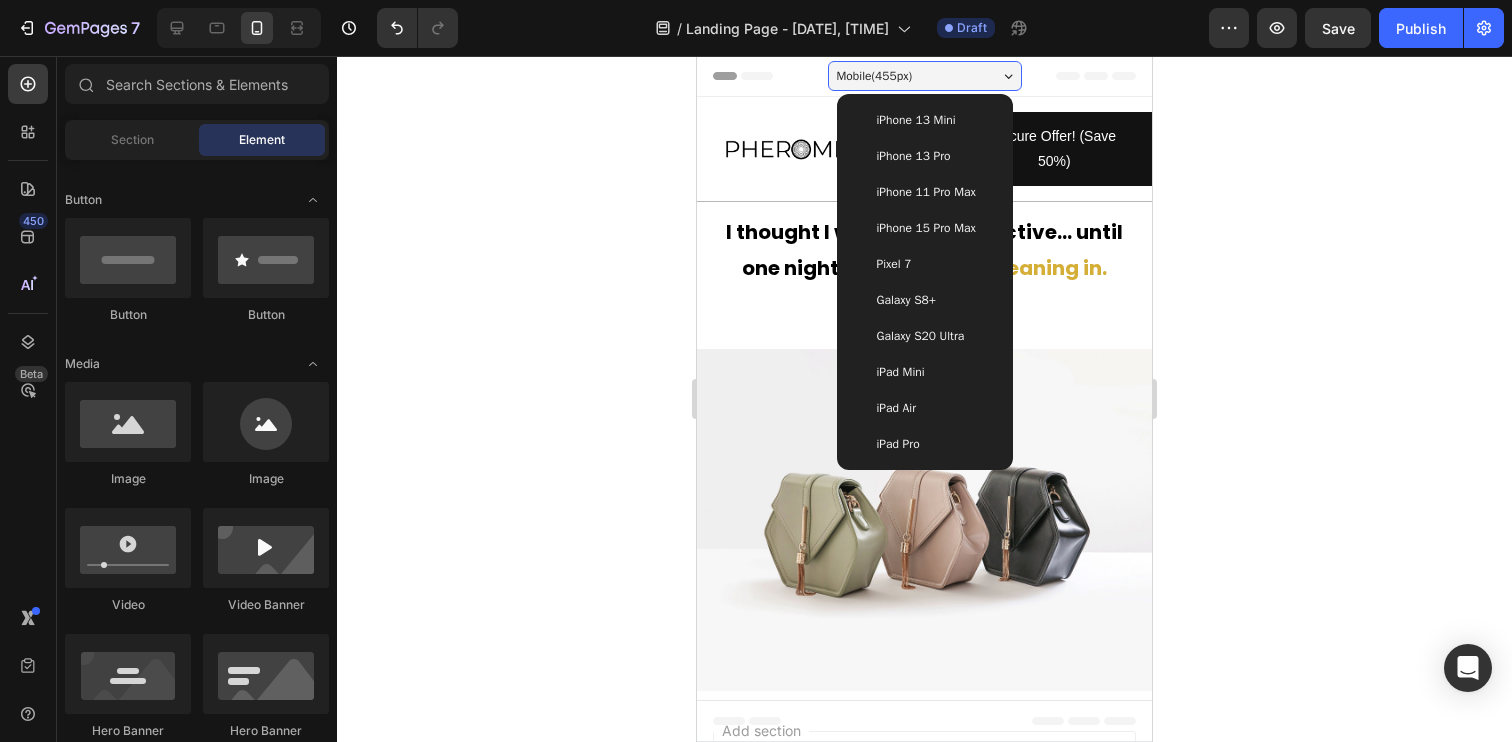 click on "iPhone 13 Pro" at bounding box center (925, 156) 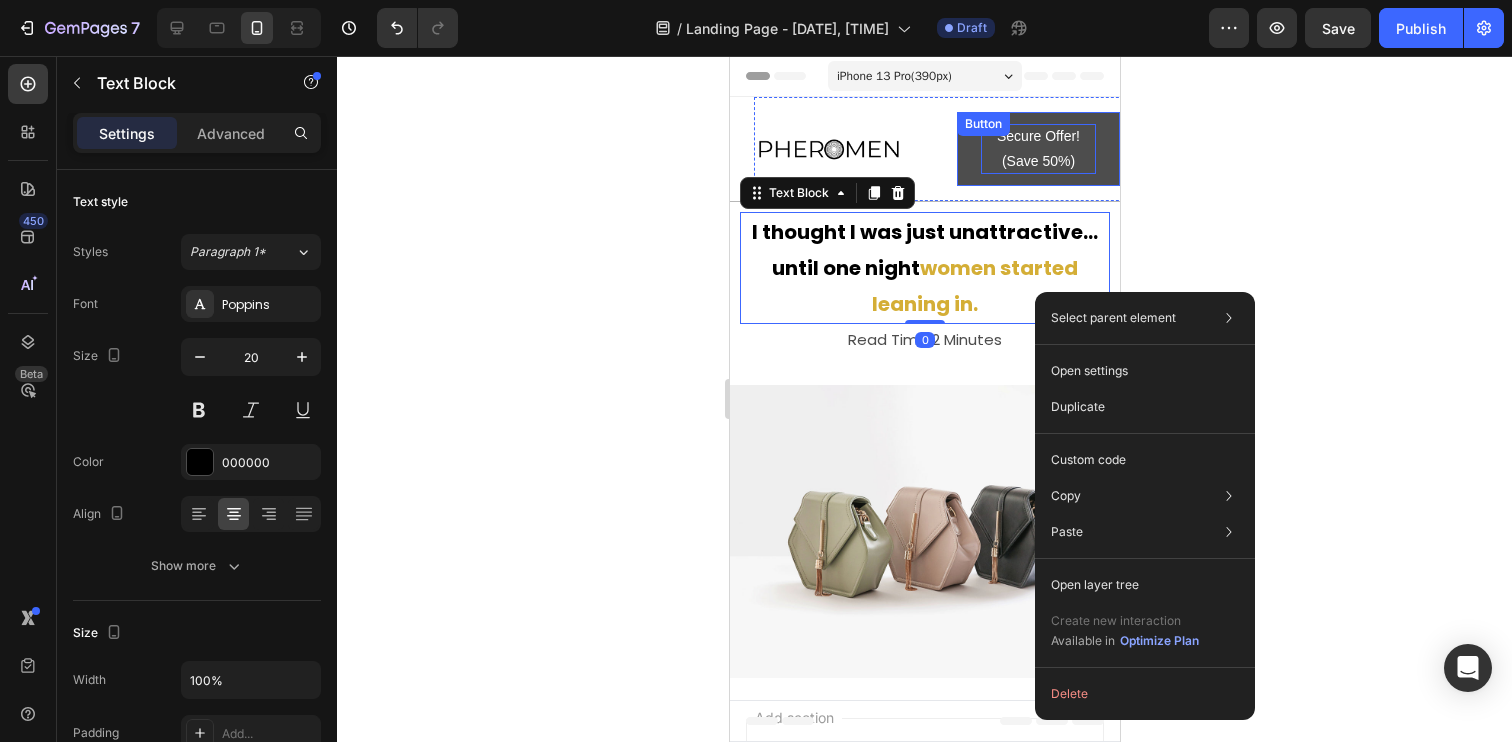 click on "Secure Offer! (Save 50%)" at bounding box center [1037, 149] 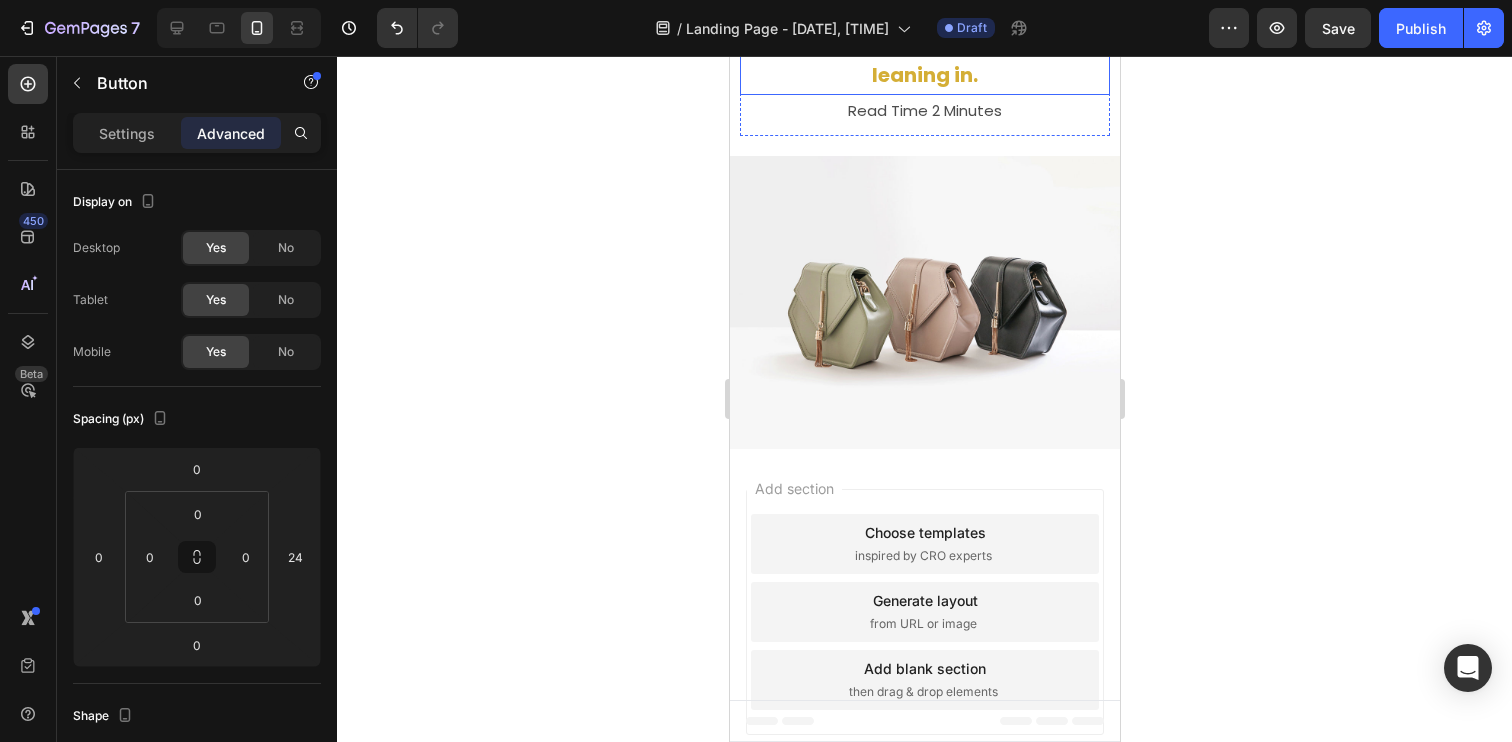 scroll, scrollTop: 271, scrollLeft: 0, axis: vertical 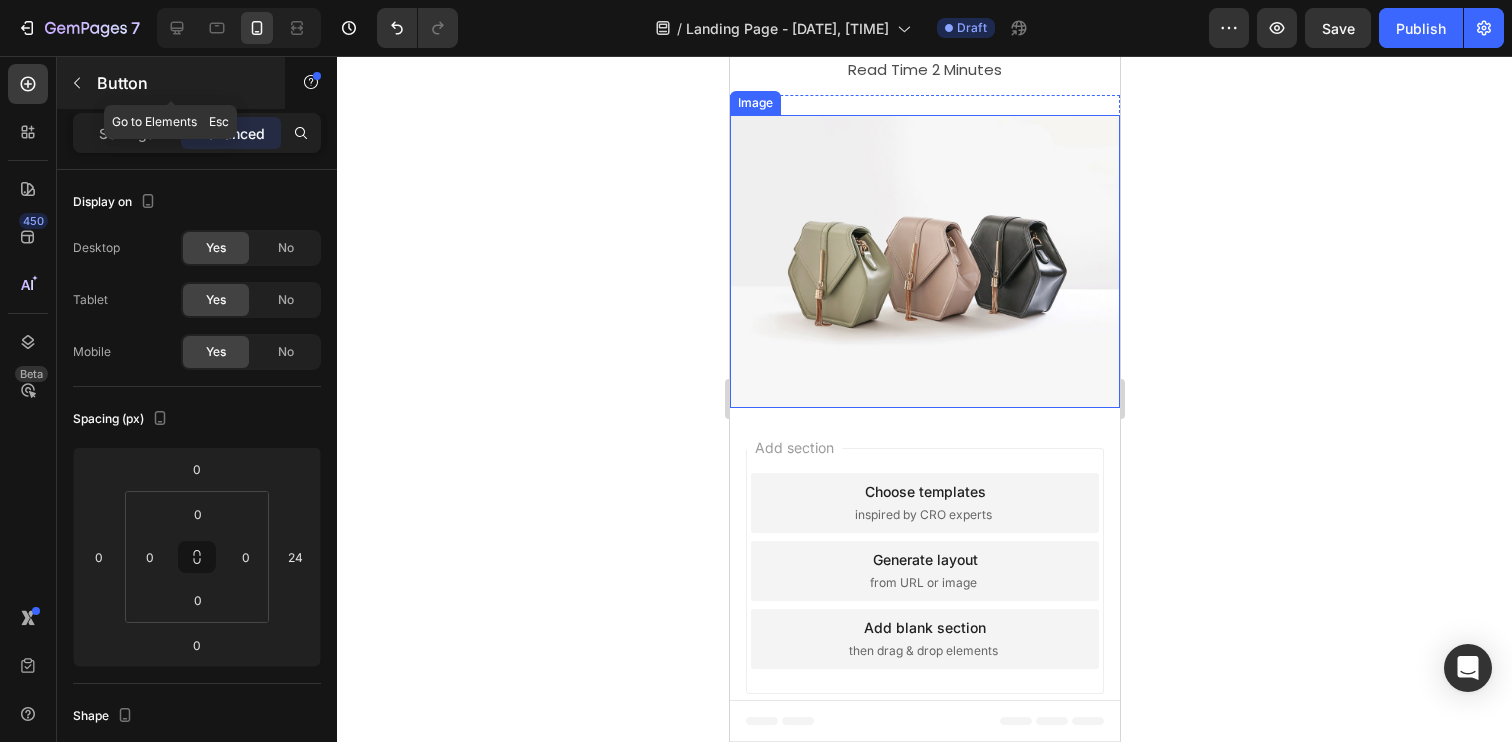 click 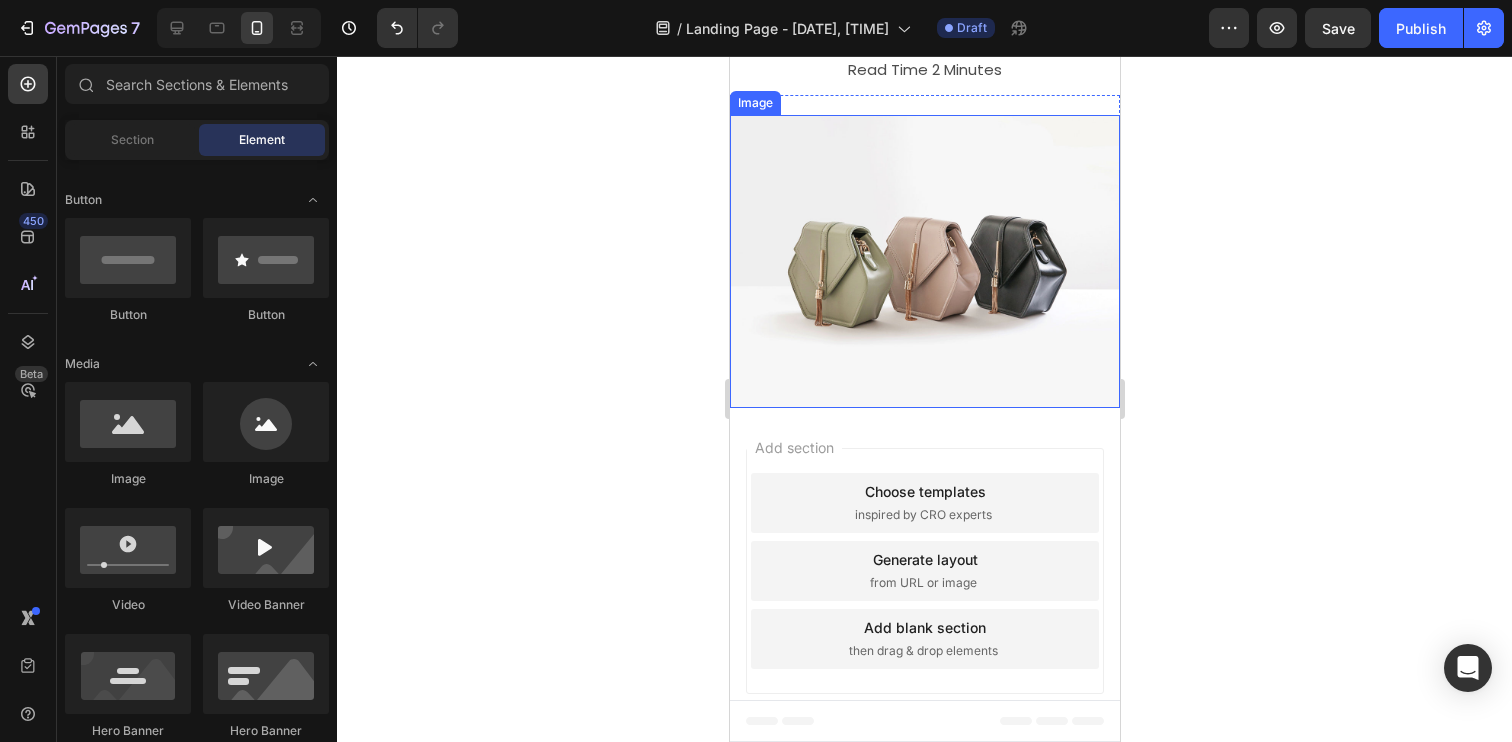 scroll, scrollTop: 559, scrollLeft: 0, axis: vertical 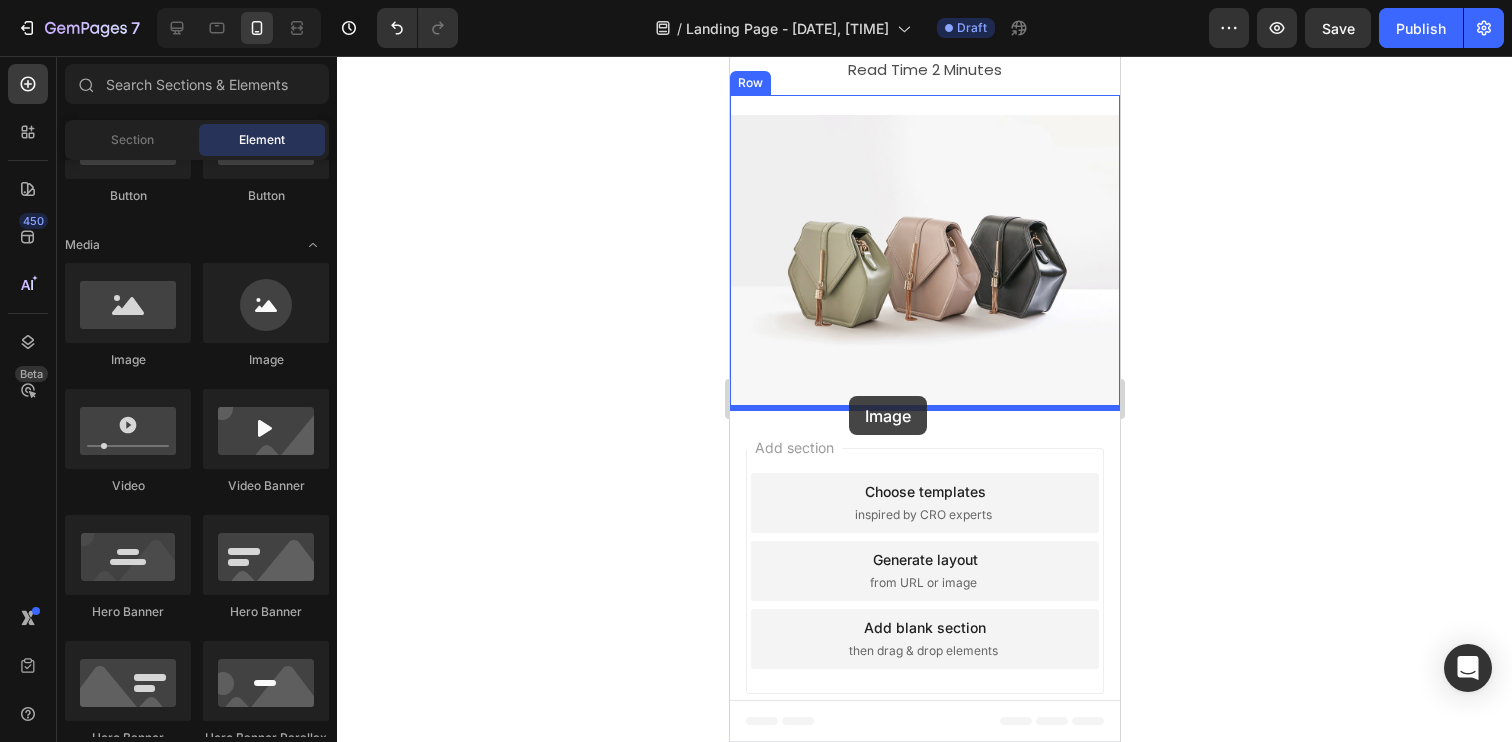 drag, startPoint x: 850, startPoint y: 368, endPoint x: 848, endPoint y: 396, distance: 28.071337 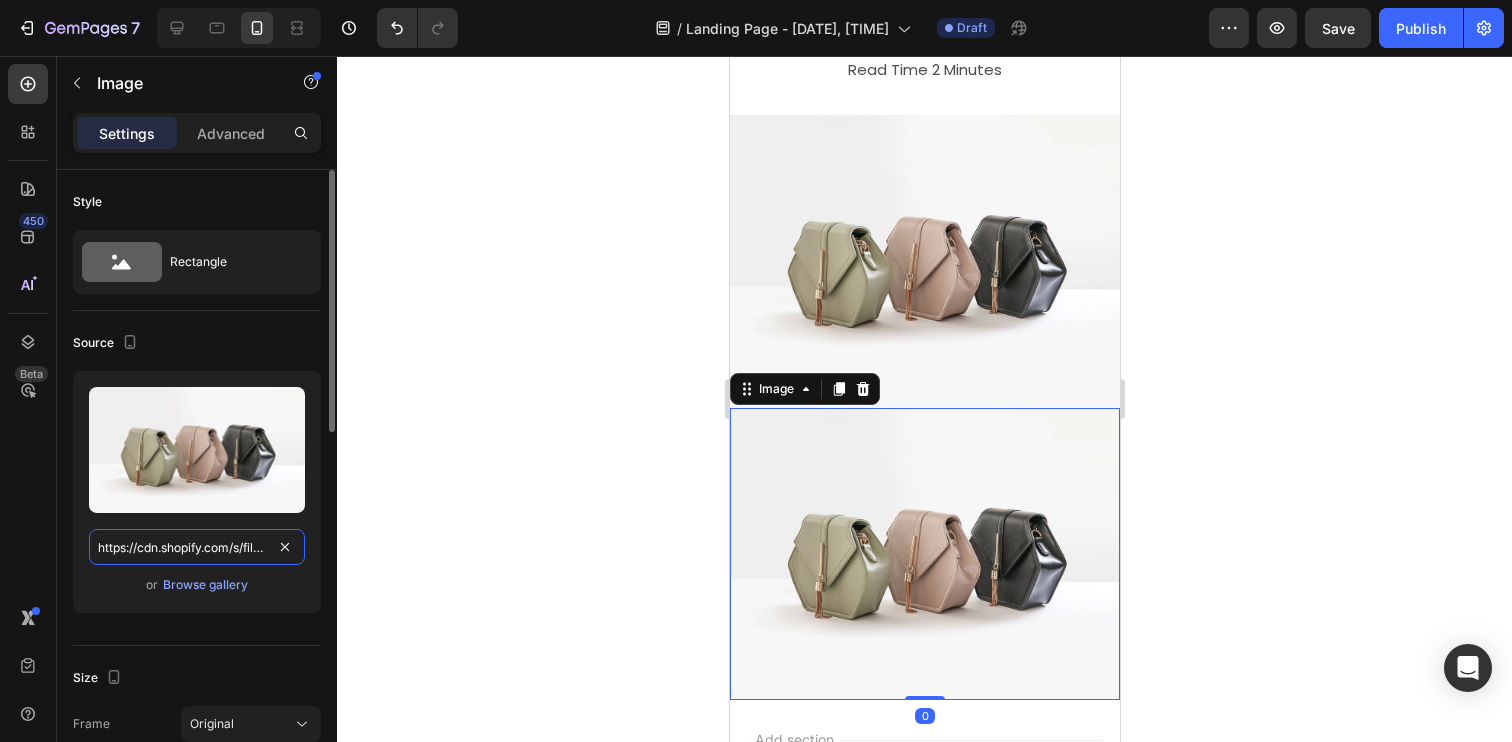 click on "https://cdn.shopify.com/s/files/1/2005/9307/files/image_demo.jpg" at bounding box center (197, 547) 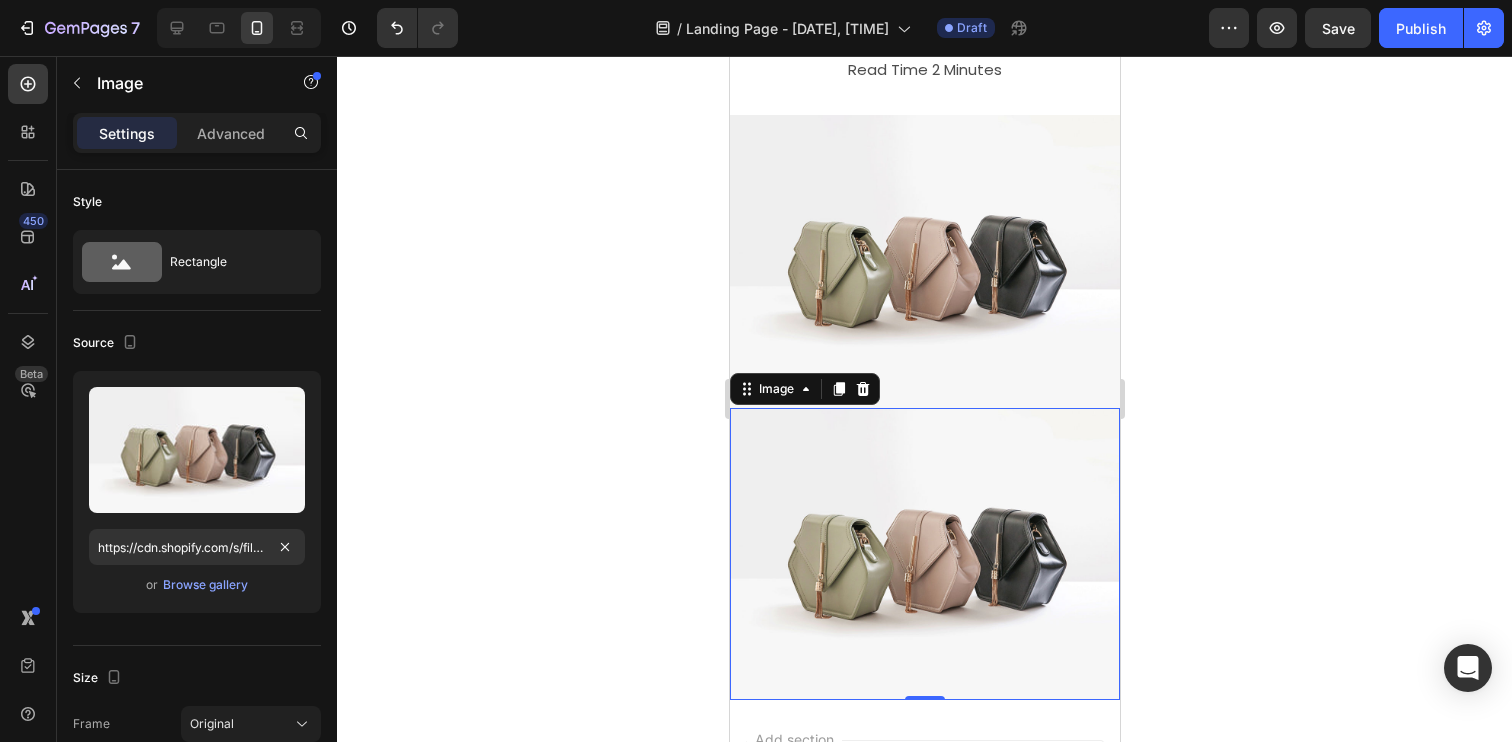 click 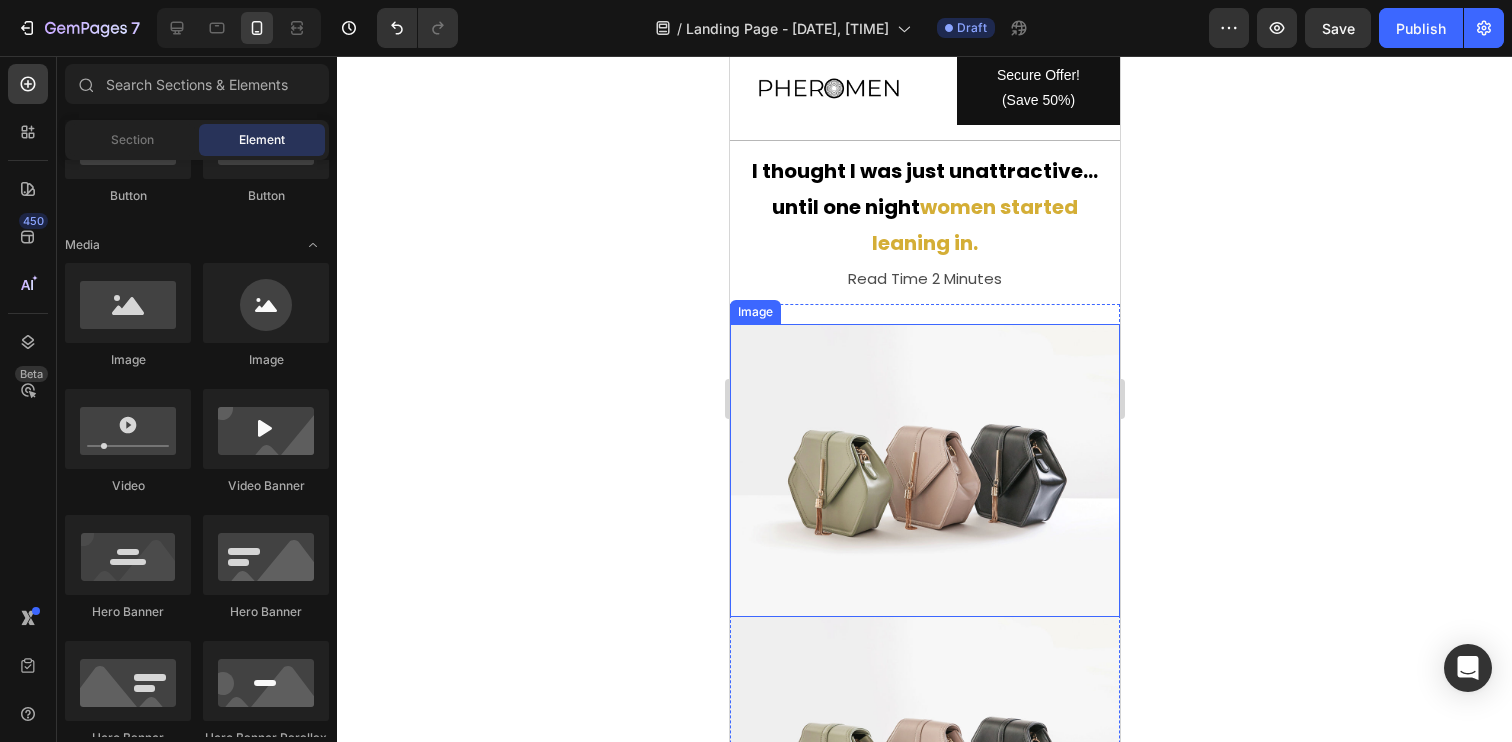 scroll, scrollTop: 0, scrollLeft: 0, axis: both 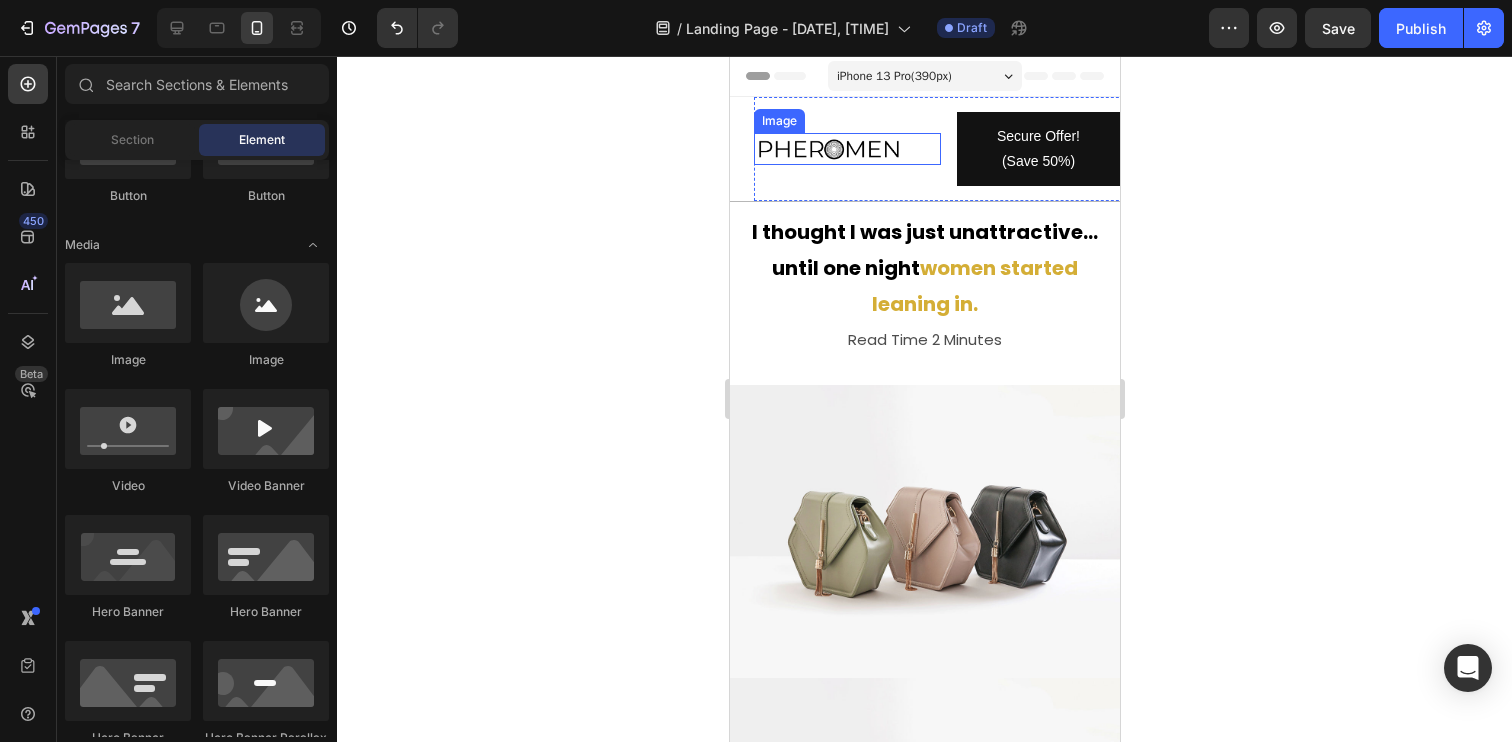 click at bounding box center [828, 149] 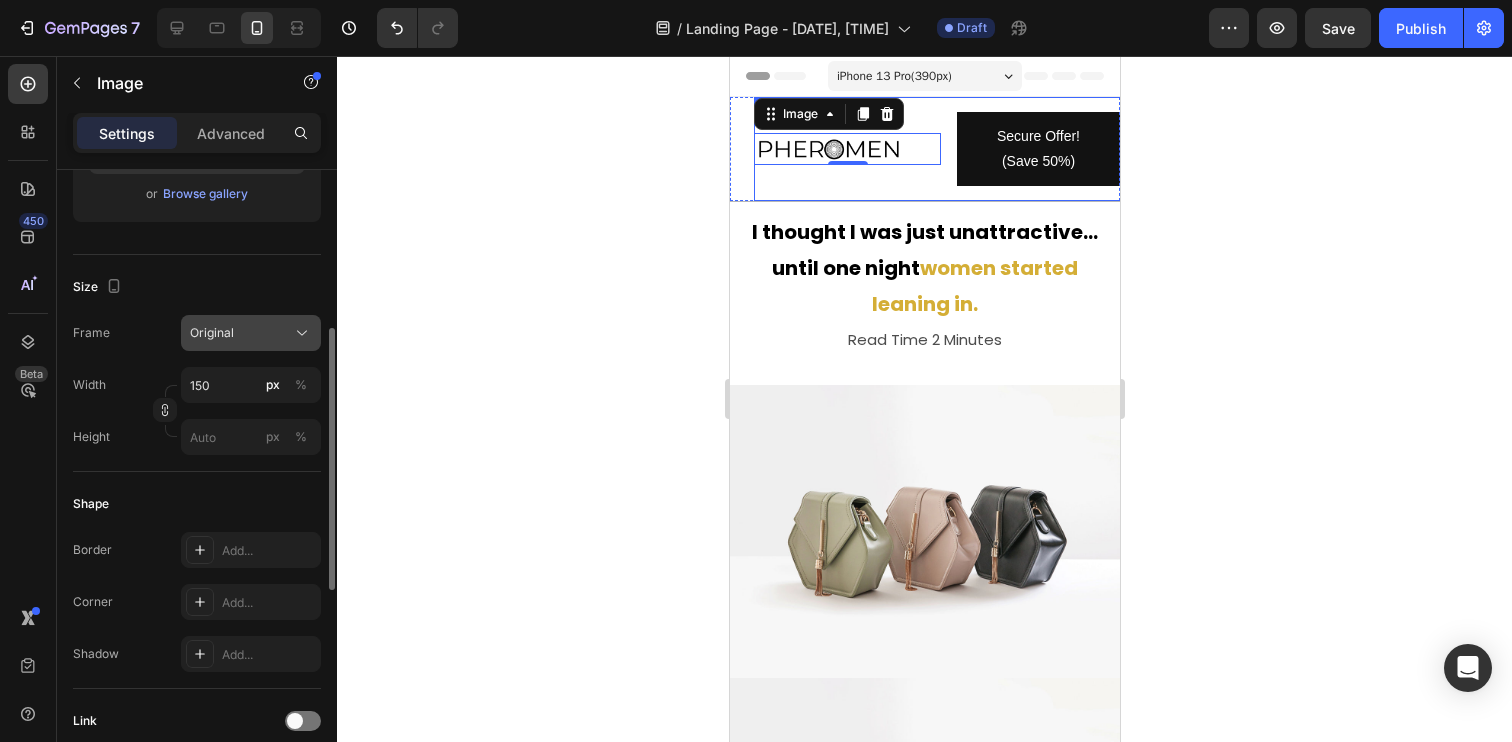 scroll, scrollTop: 378, scrollLeft: 0, axis: vertical 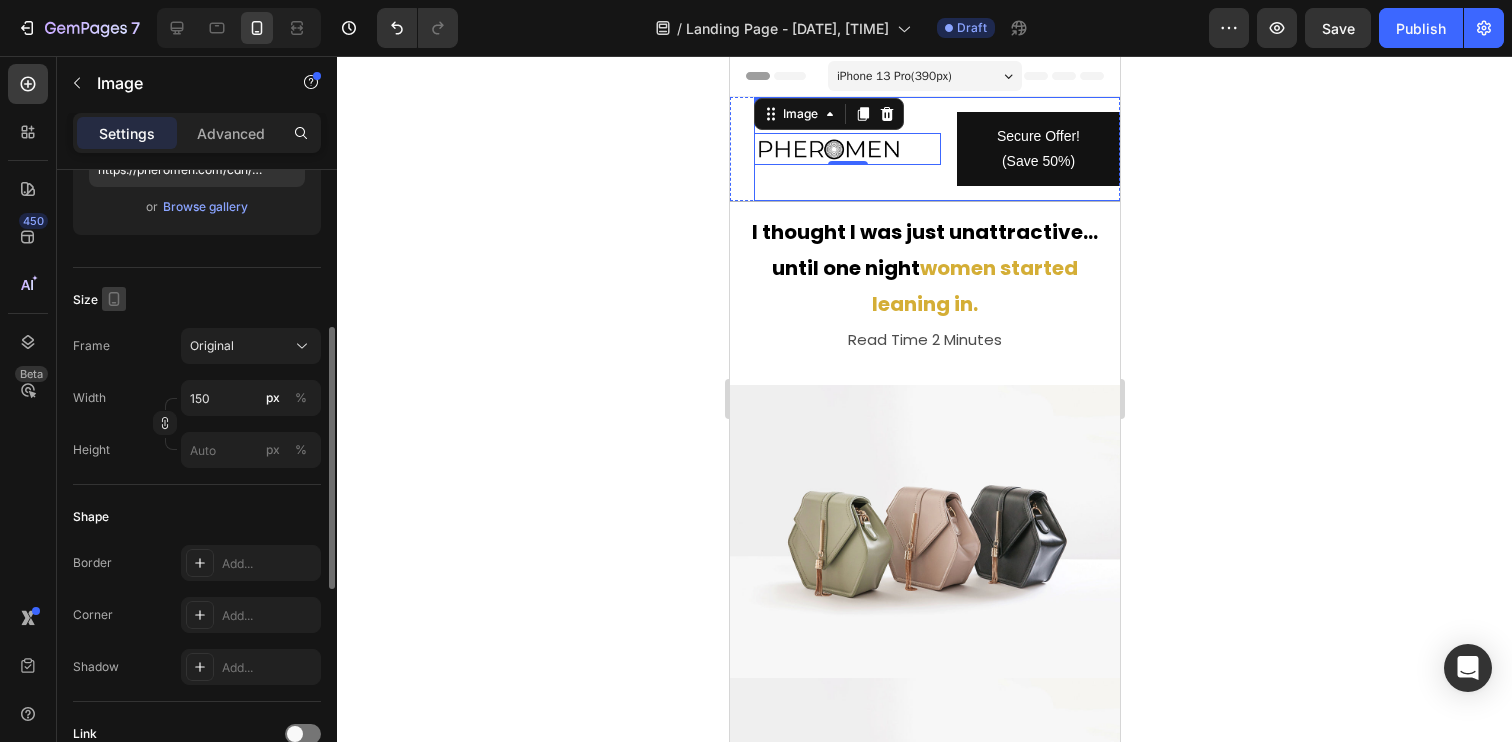 click 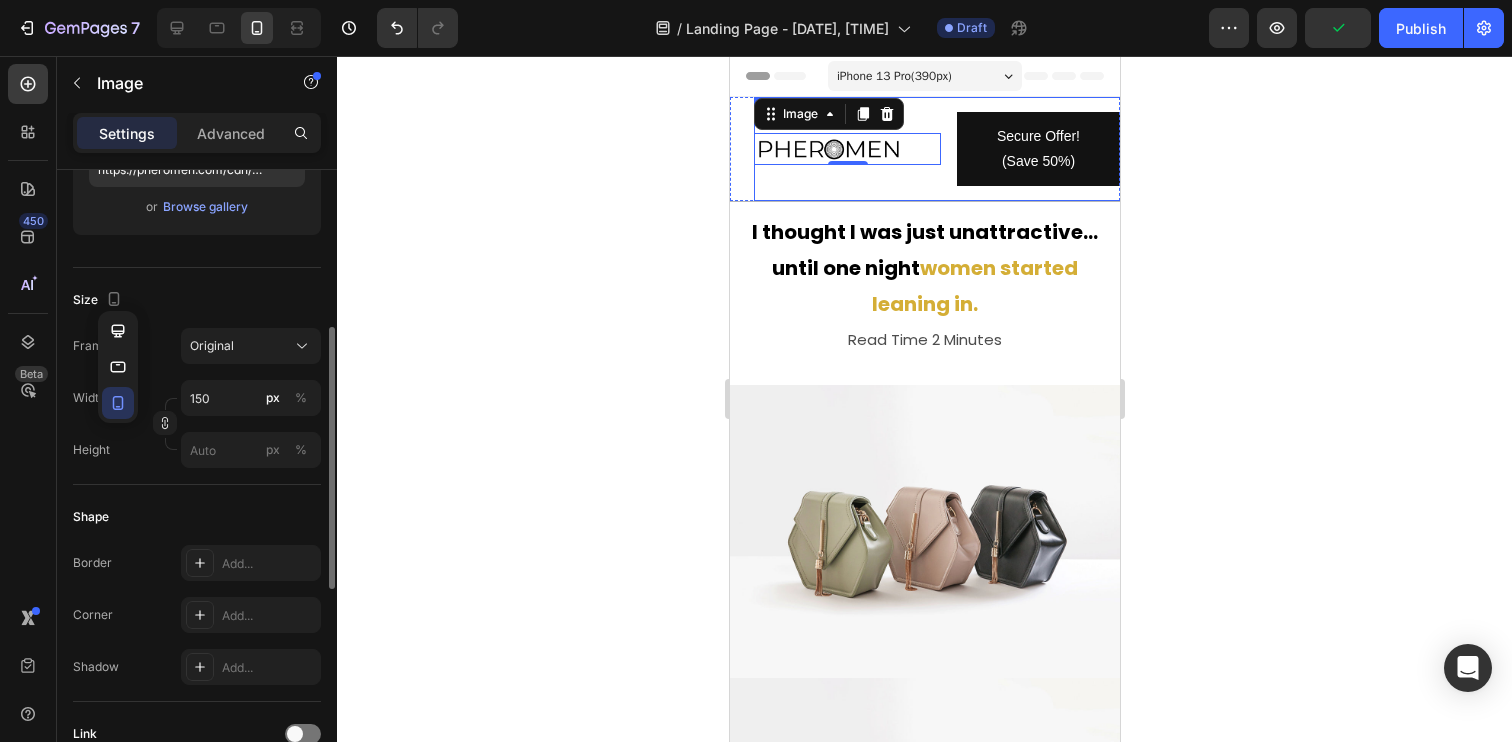 click 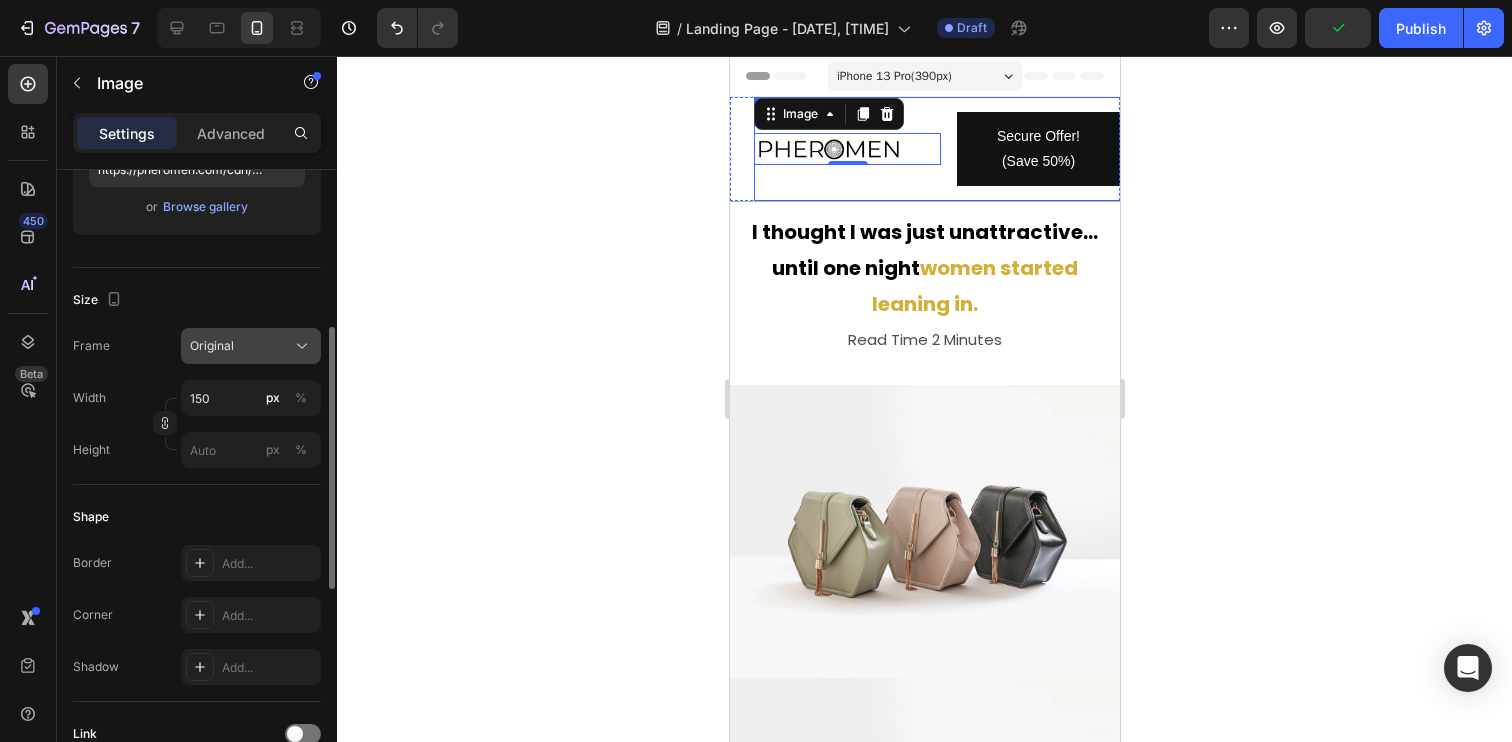 click on "Original" 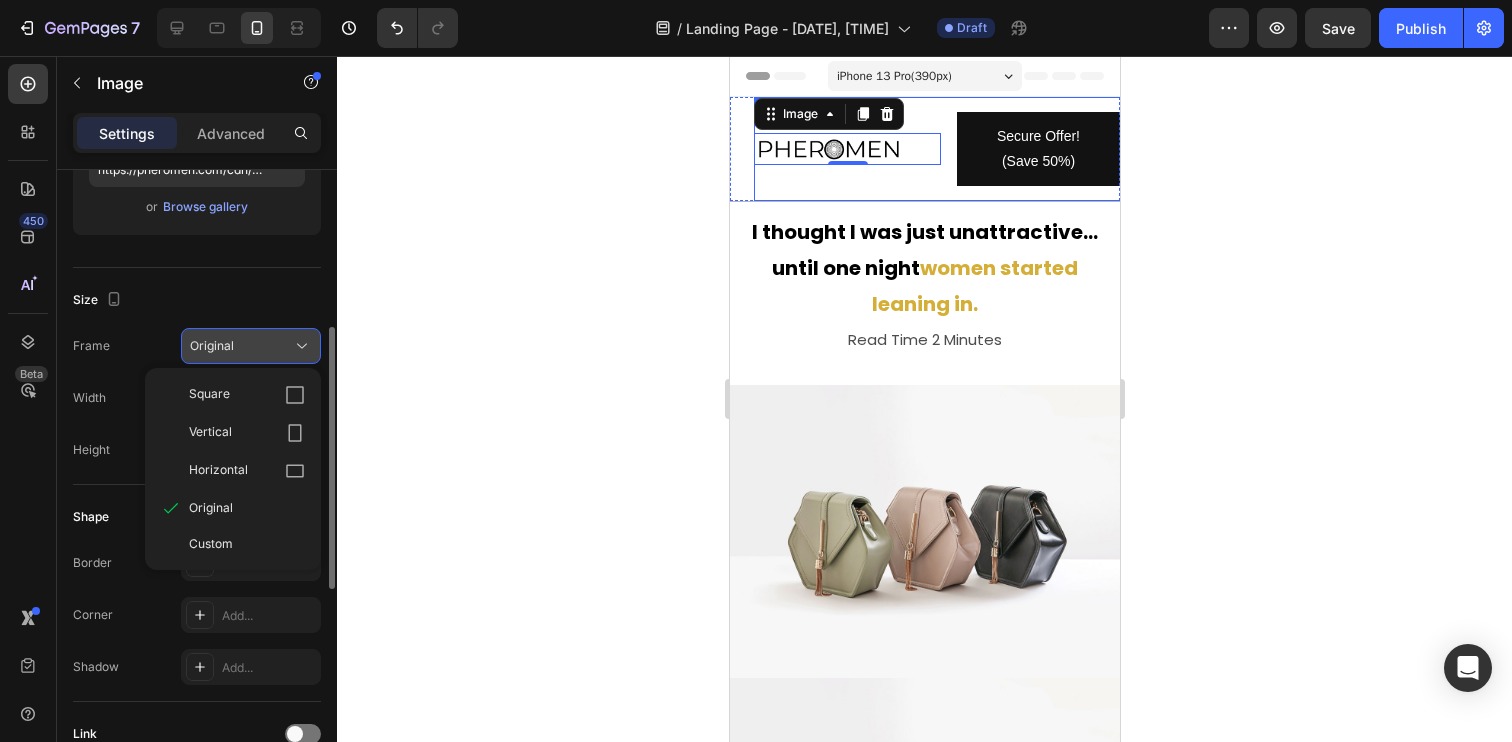 click on "Original" at bounding box center (251, 346) 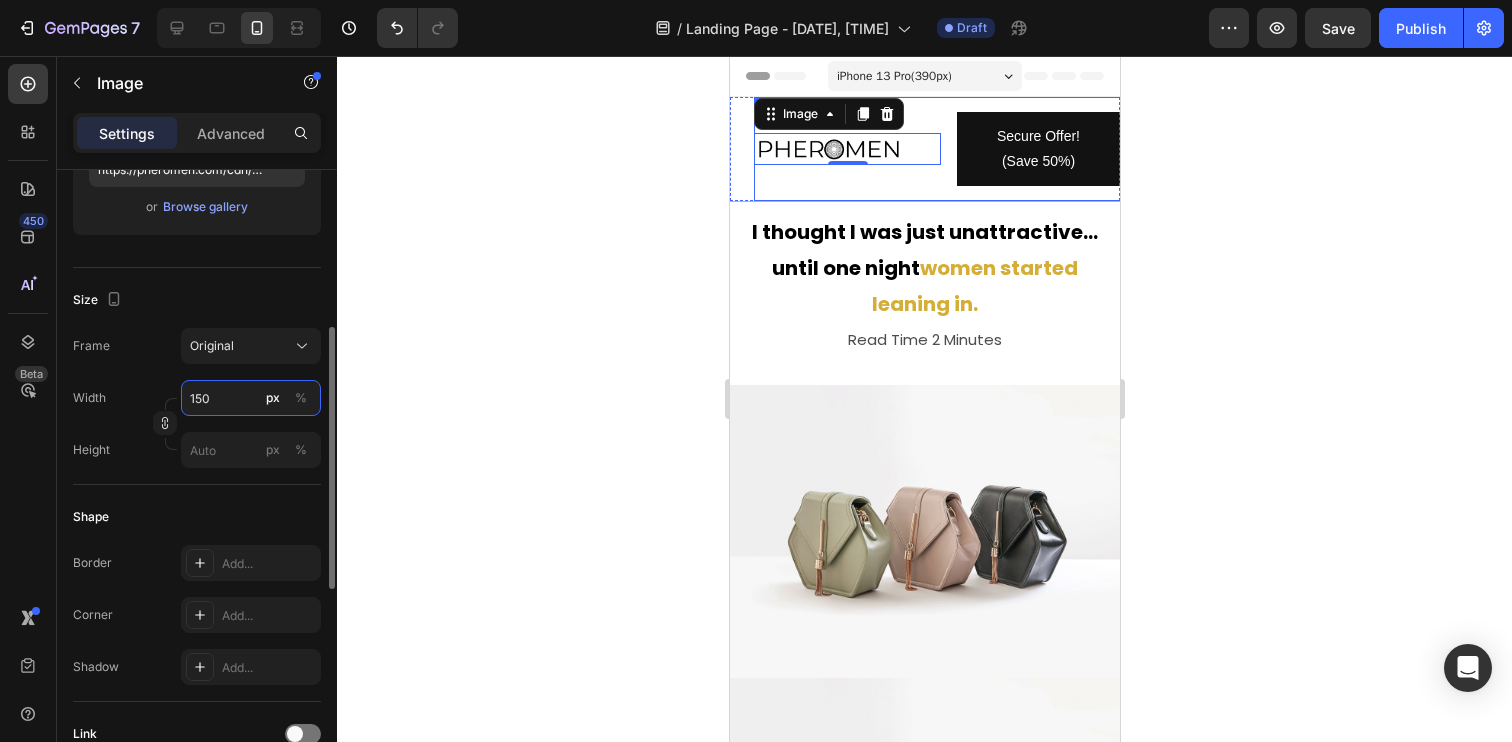 click on "150" at bounding box center [251, 398] 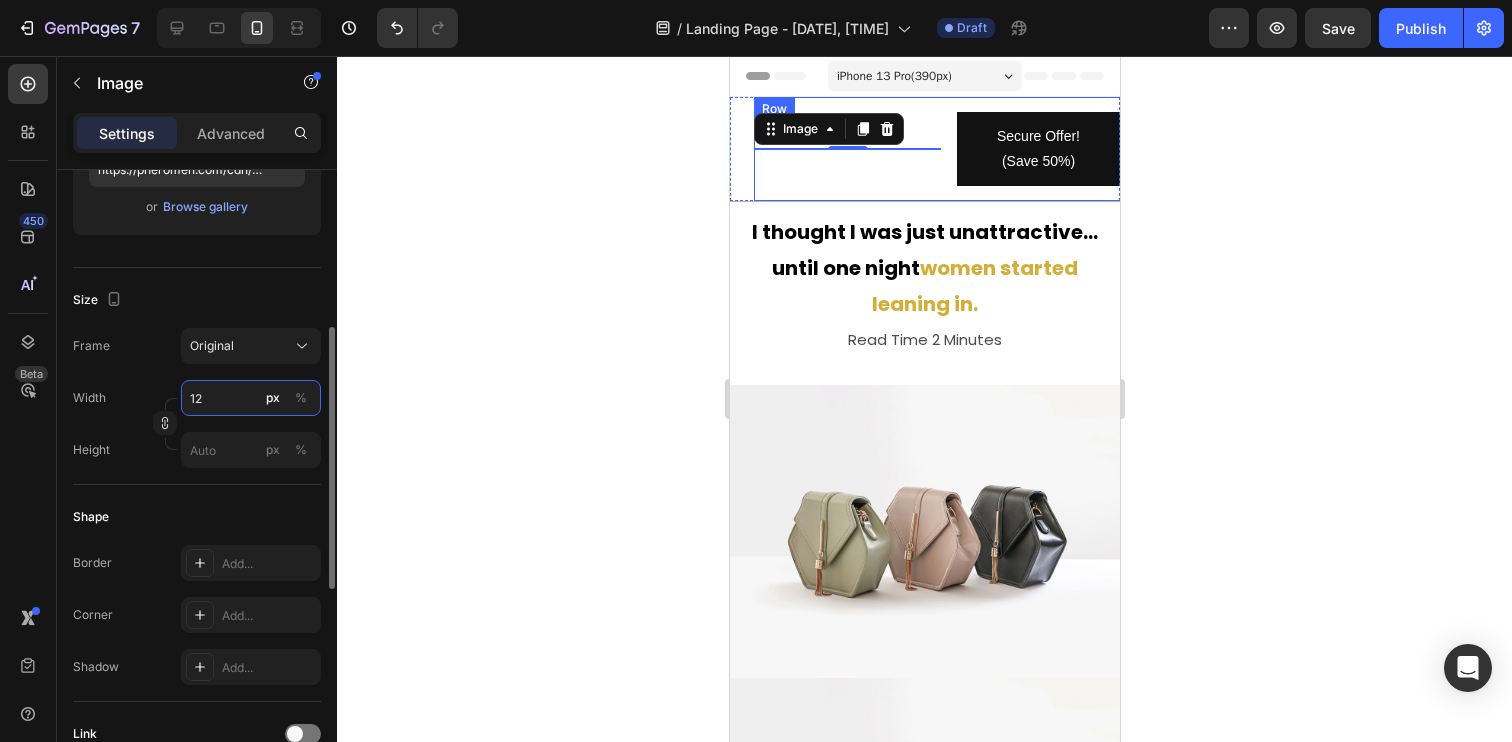 type on "125" 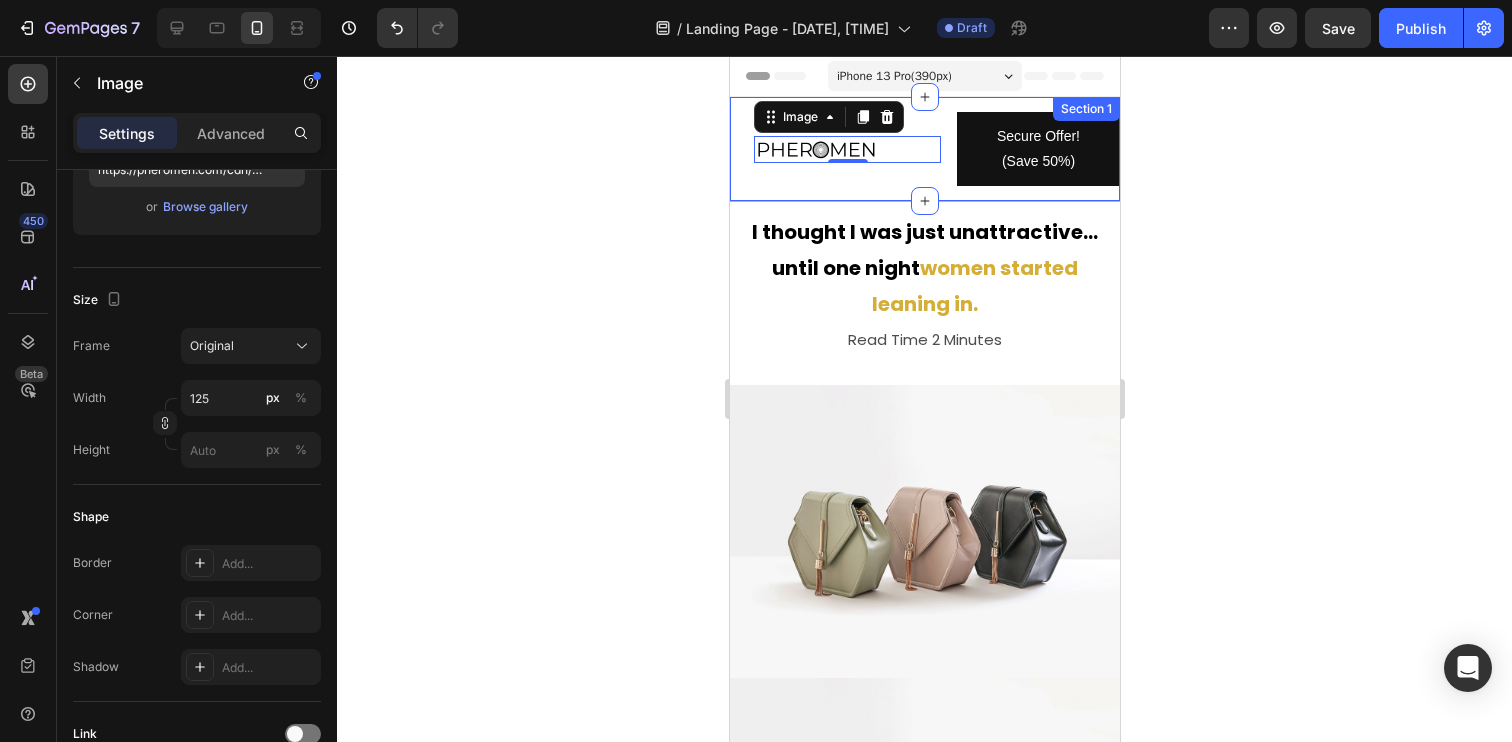click on "Image   0 Secure Offer! (Save 50%) Button Row" at bounding box center (924, 149) 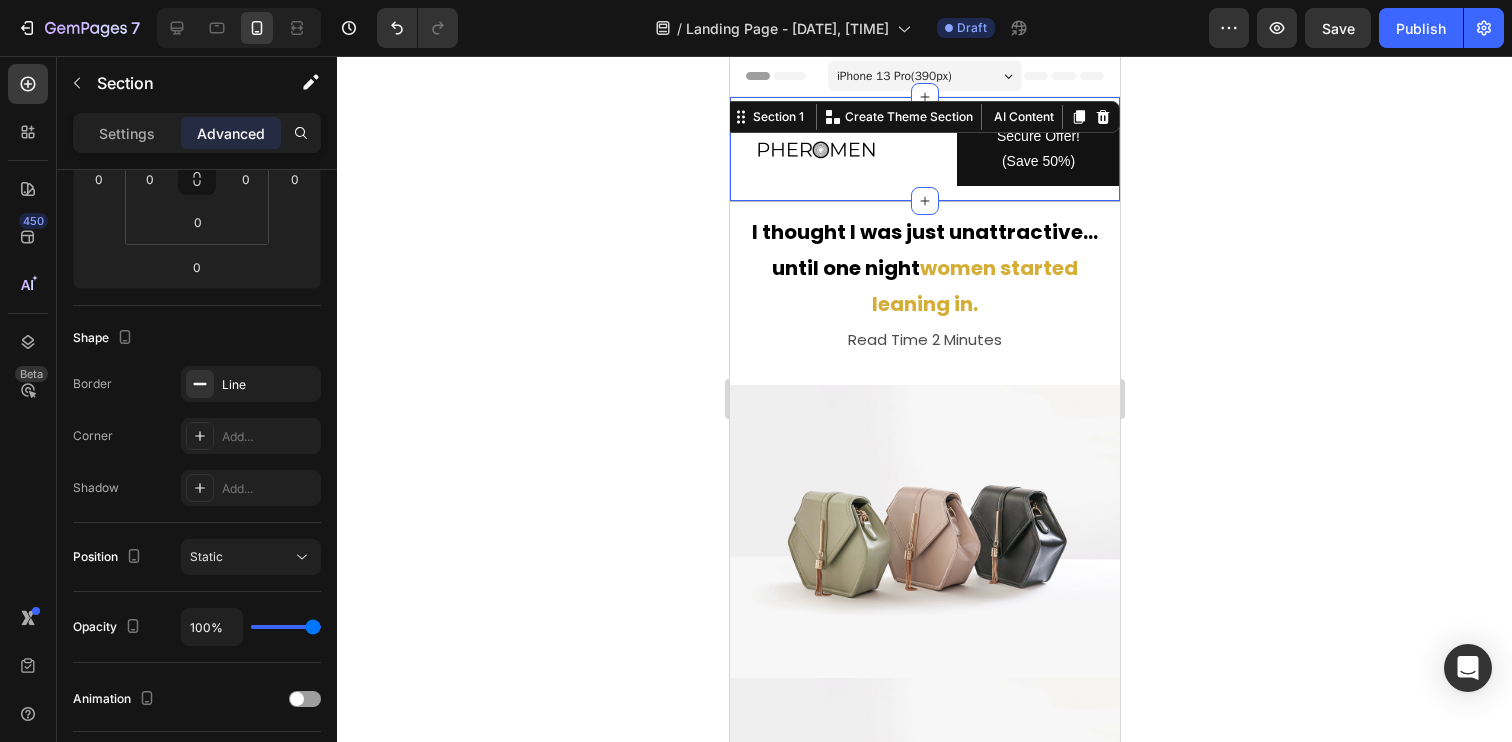 scroll, scrollTop: 0, scrollLeft: 0, axis: both 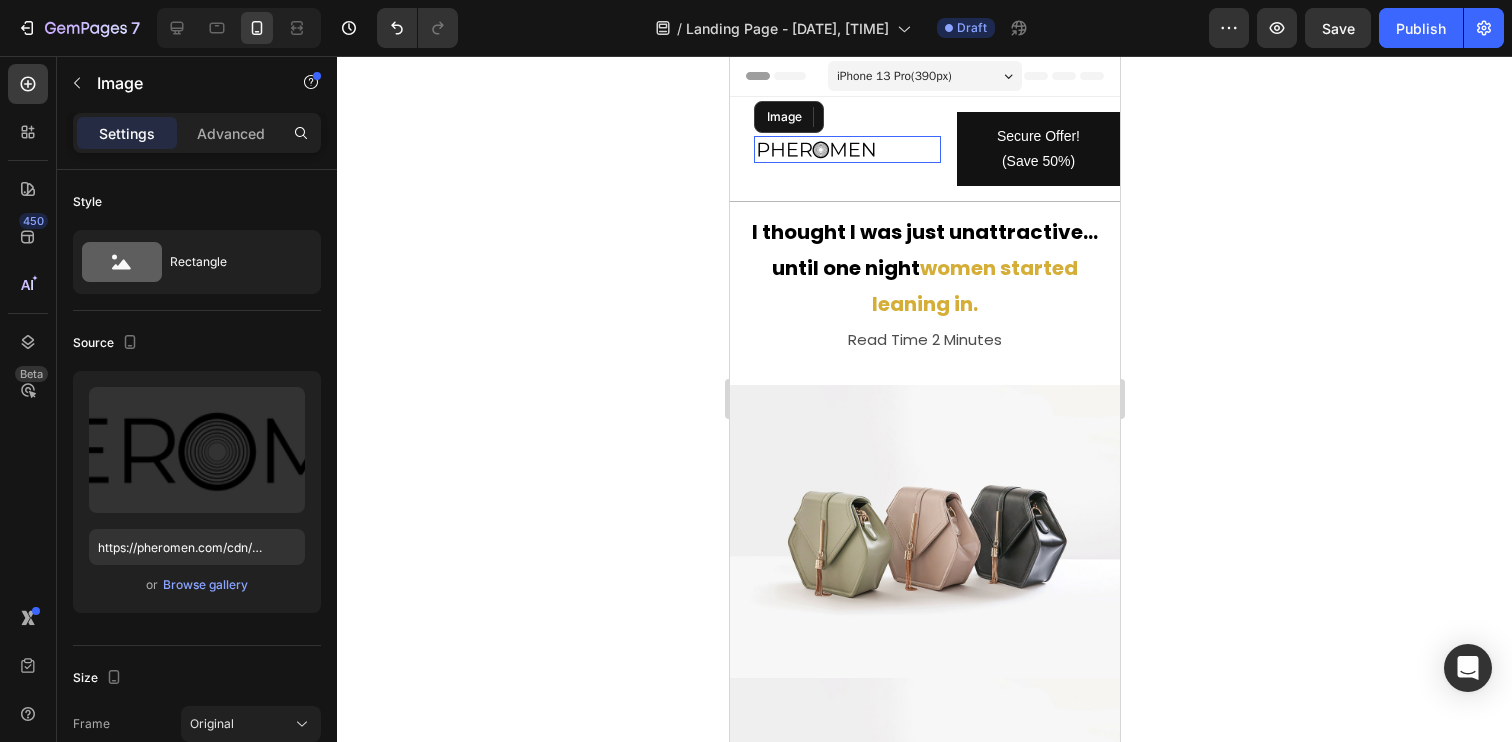 click at bounding box center [815, 149] 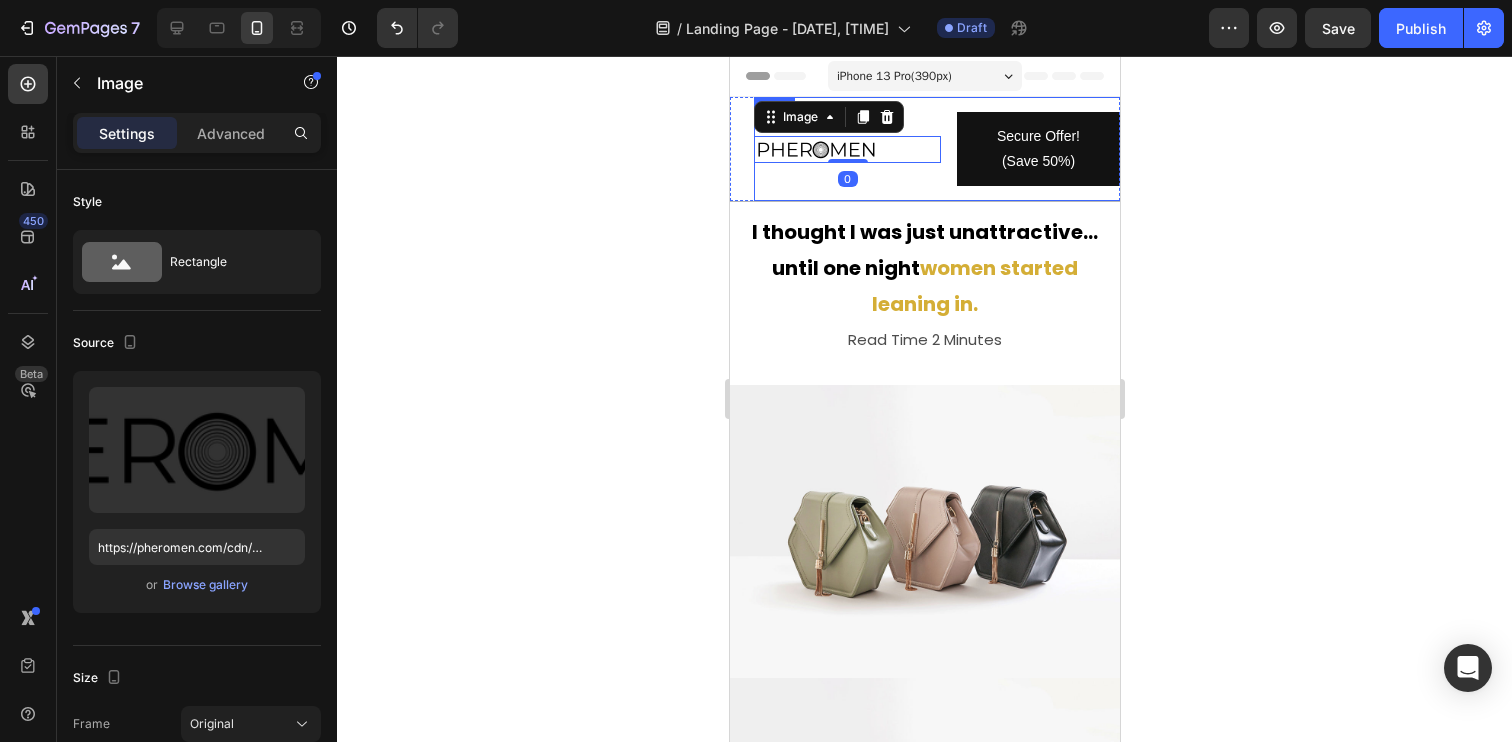 click on "Image   0" at bounding box center [846, 149] 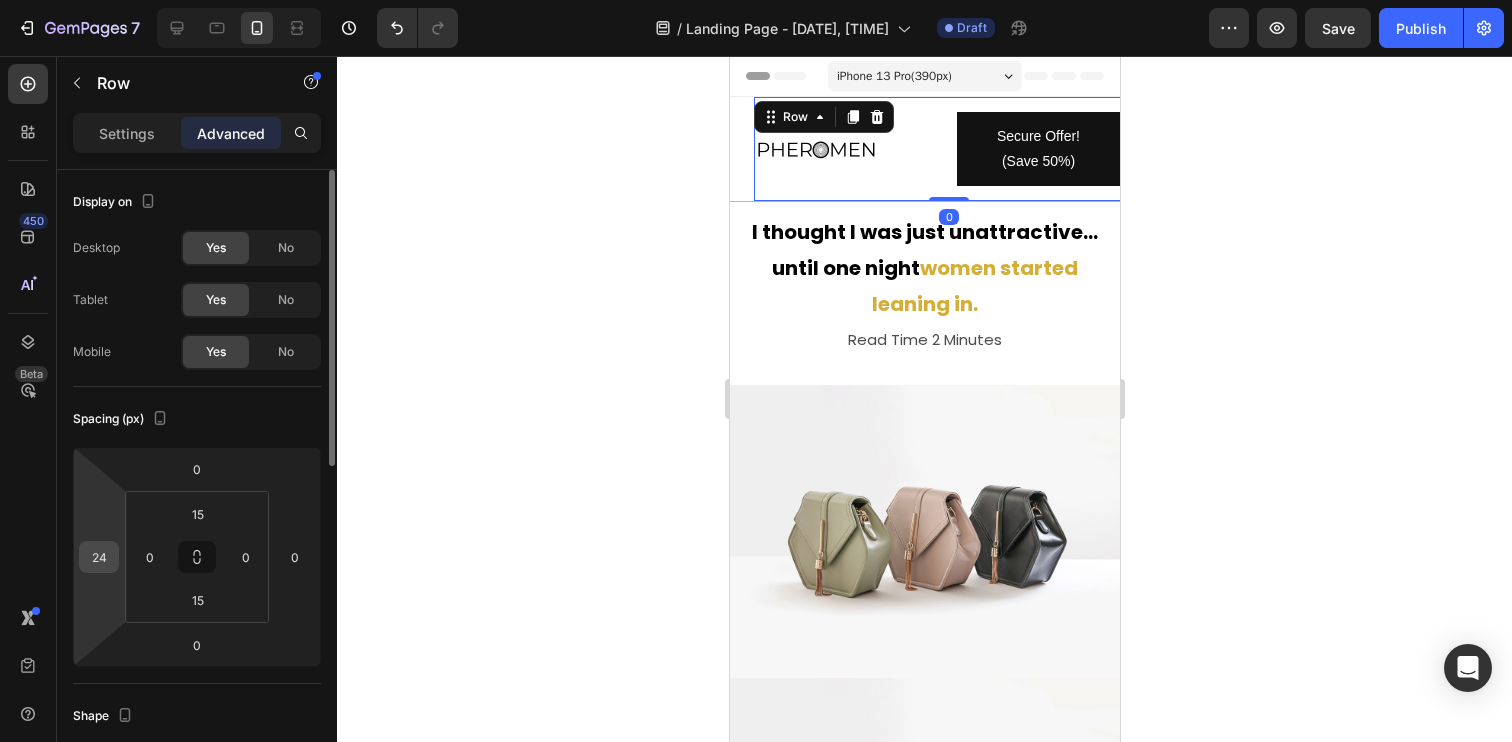 click on "24" at bounding box center (99, 557) 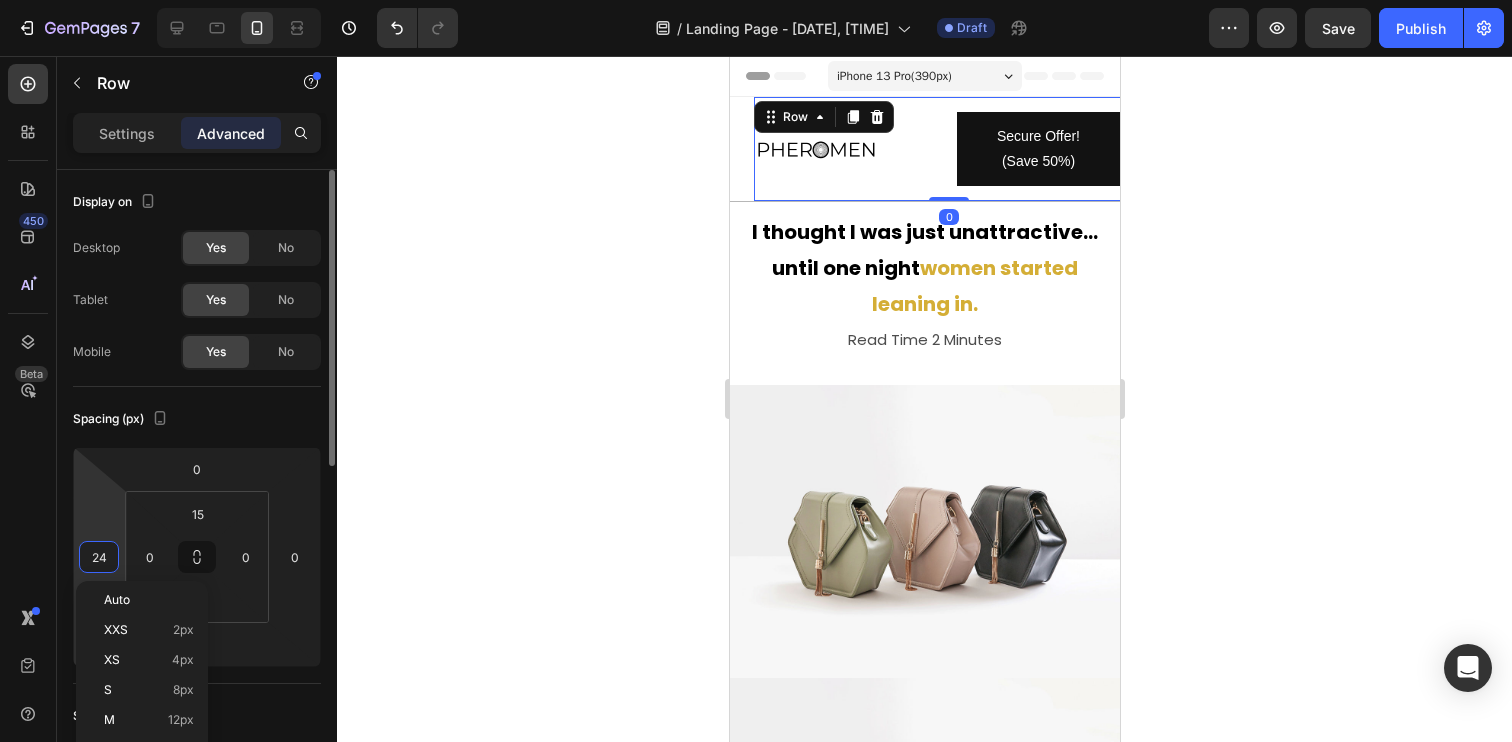 type on "0" 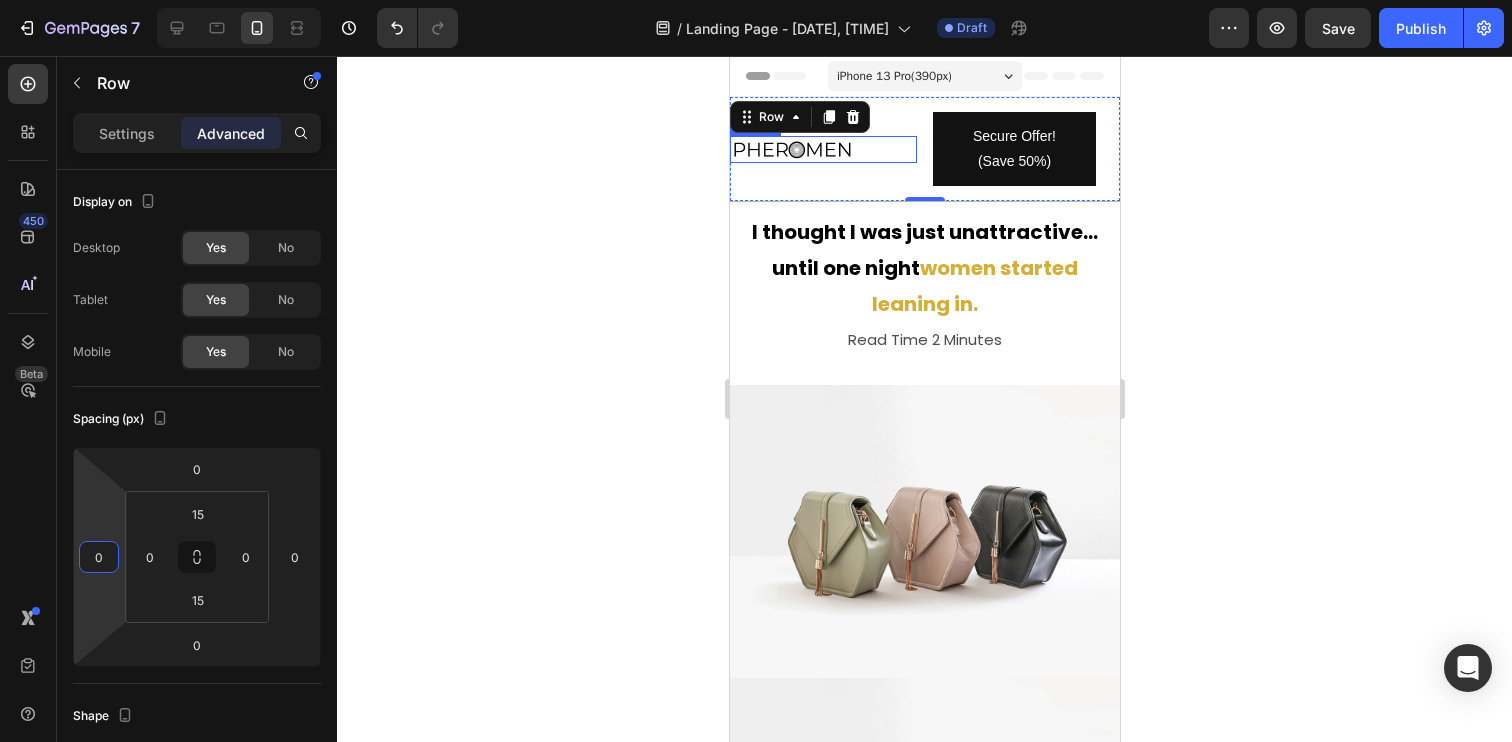 click at bounding box center (791, 149) 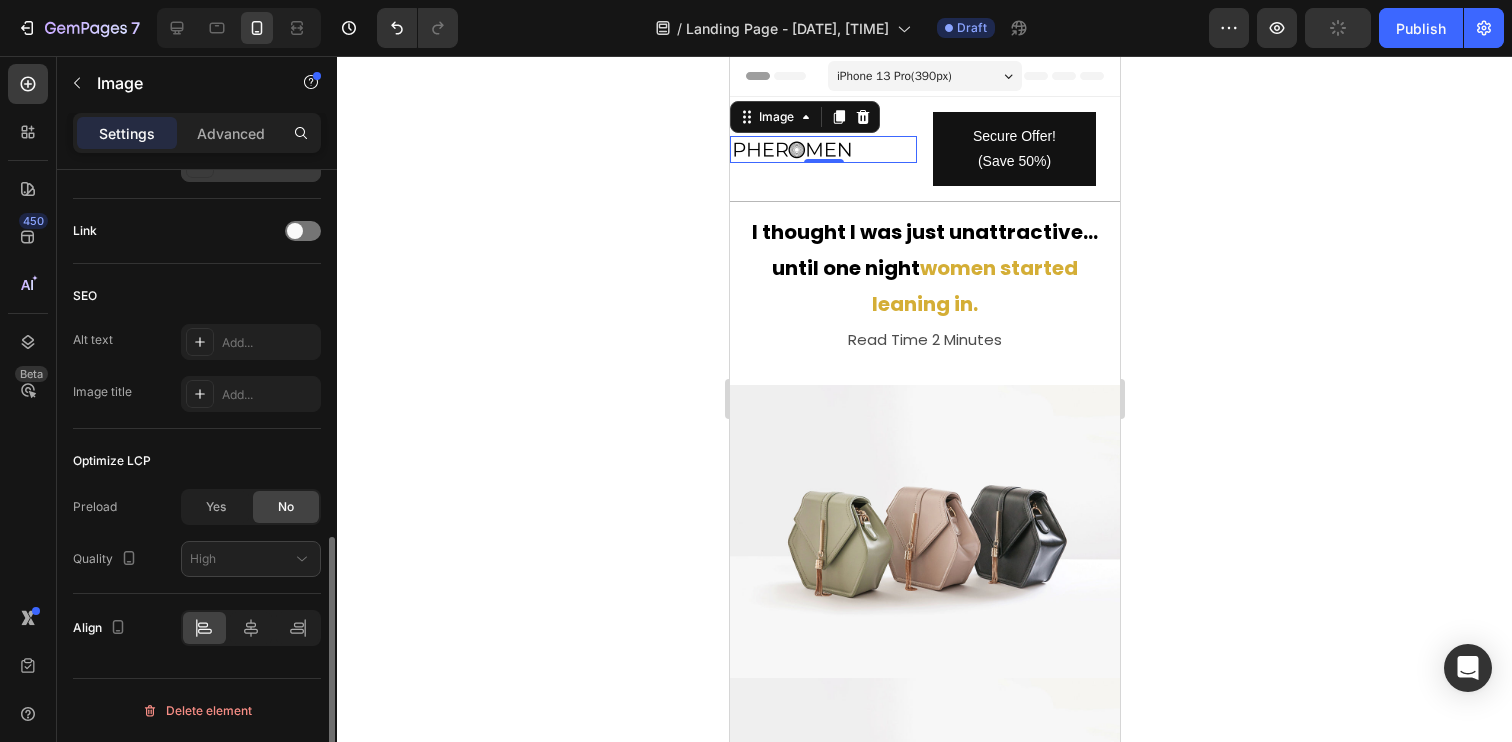 scroll, scrollTop: 0, scrollLeft: 0, axis: both 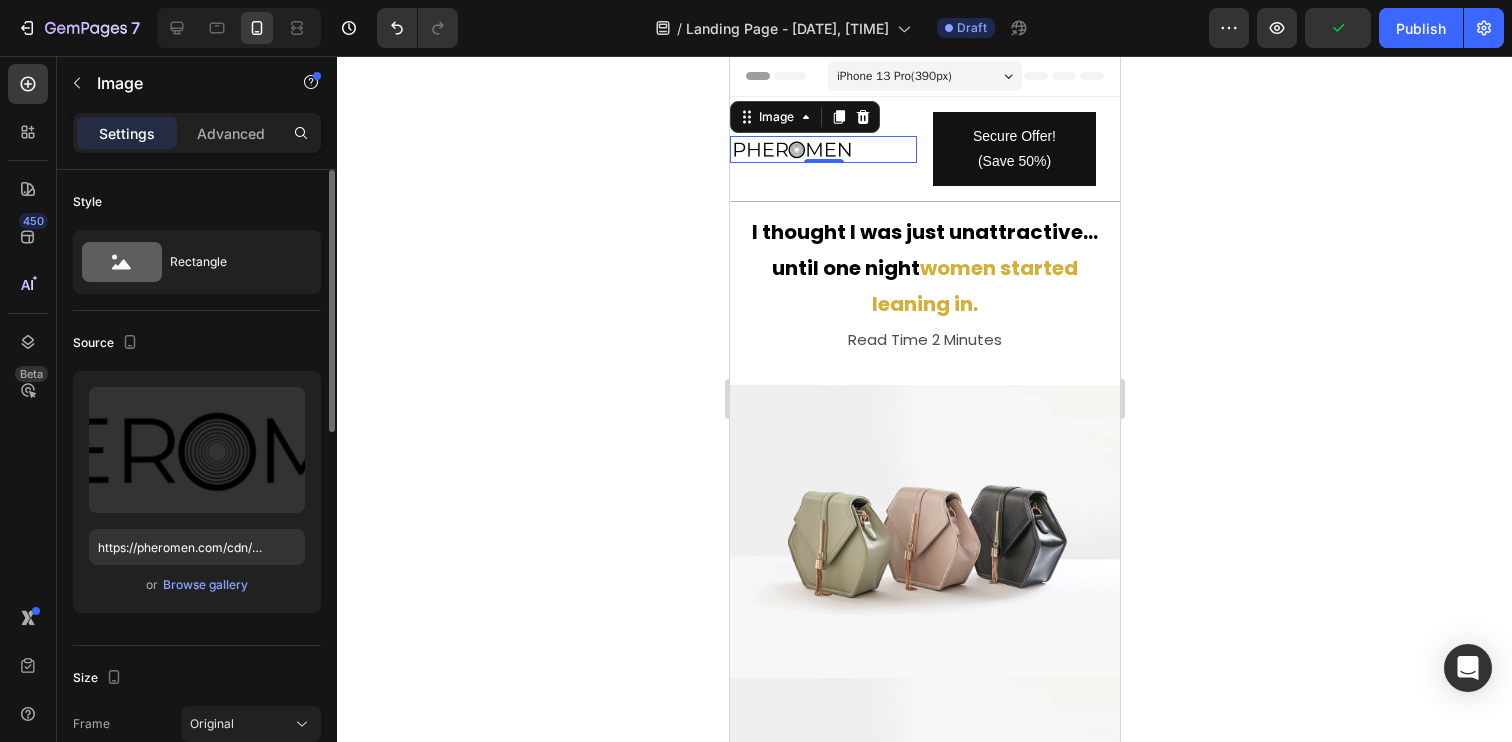 click on "Settings Advanced" at bounding box center [197, 133] 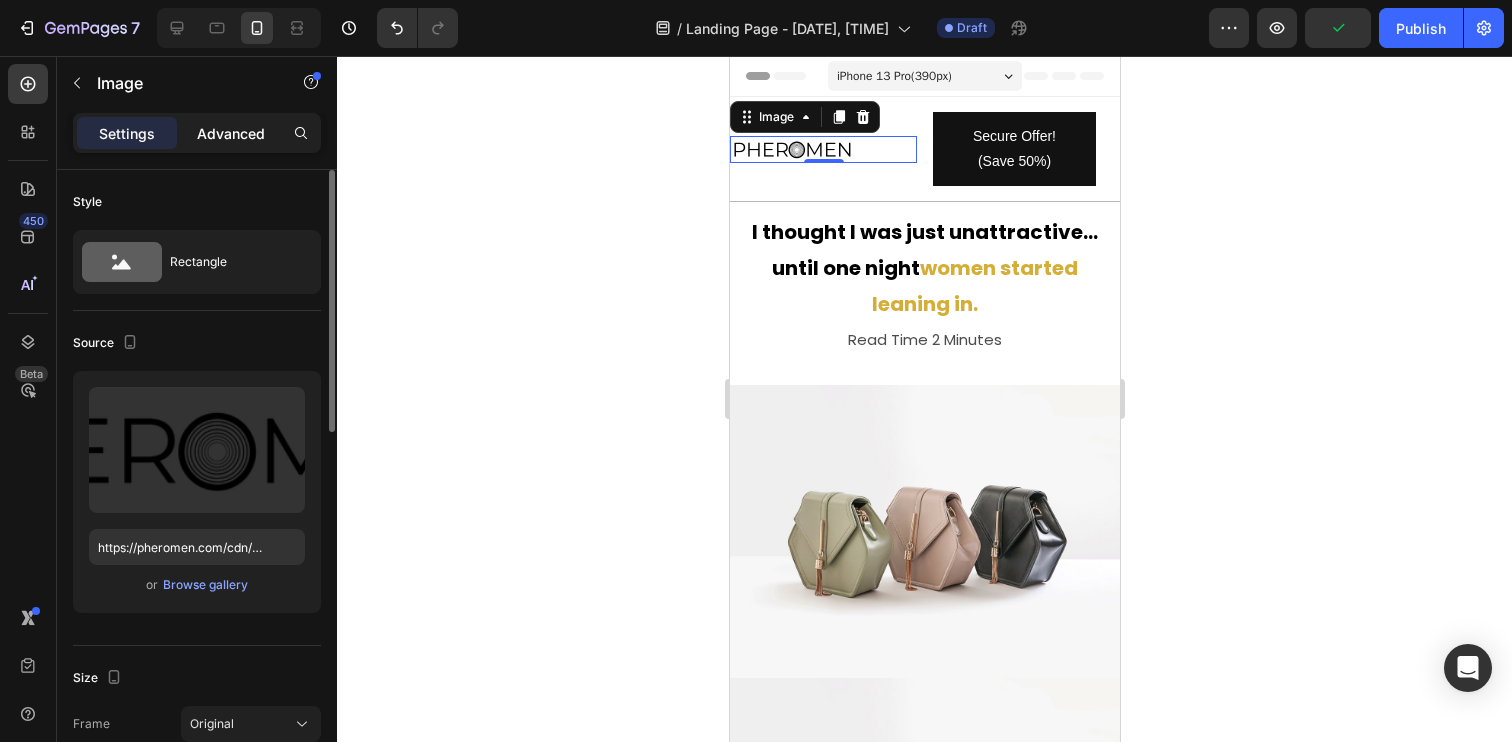 click on "Advanced" at bounding box center (231, 133) 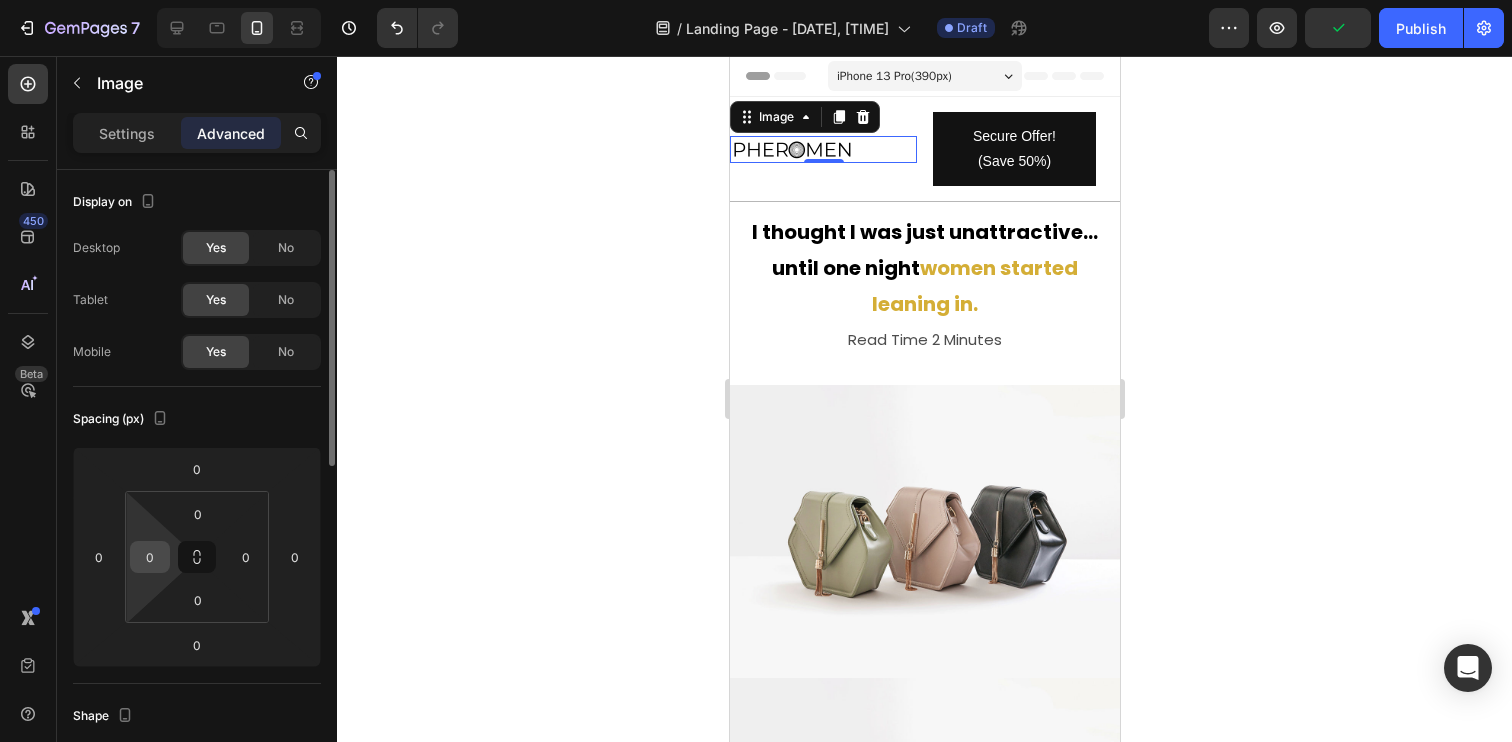click on "0" at bounding box center (150, 557) 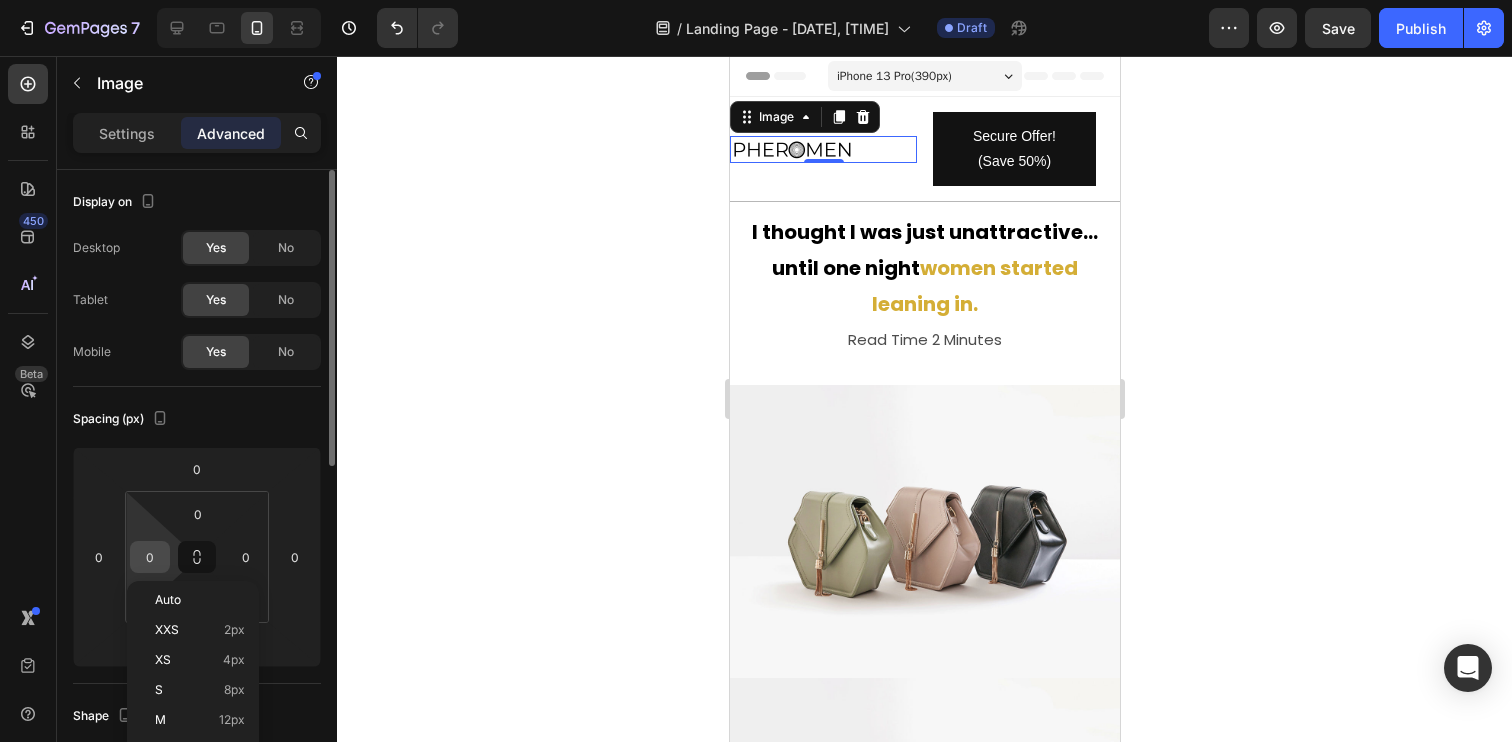 click on "0" at bounding box center (150, 557) 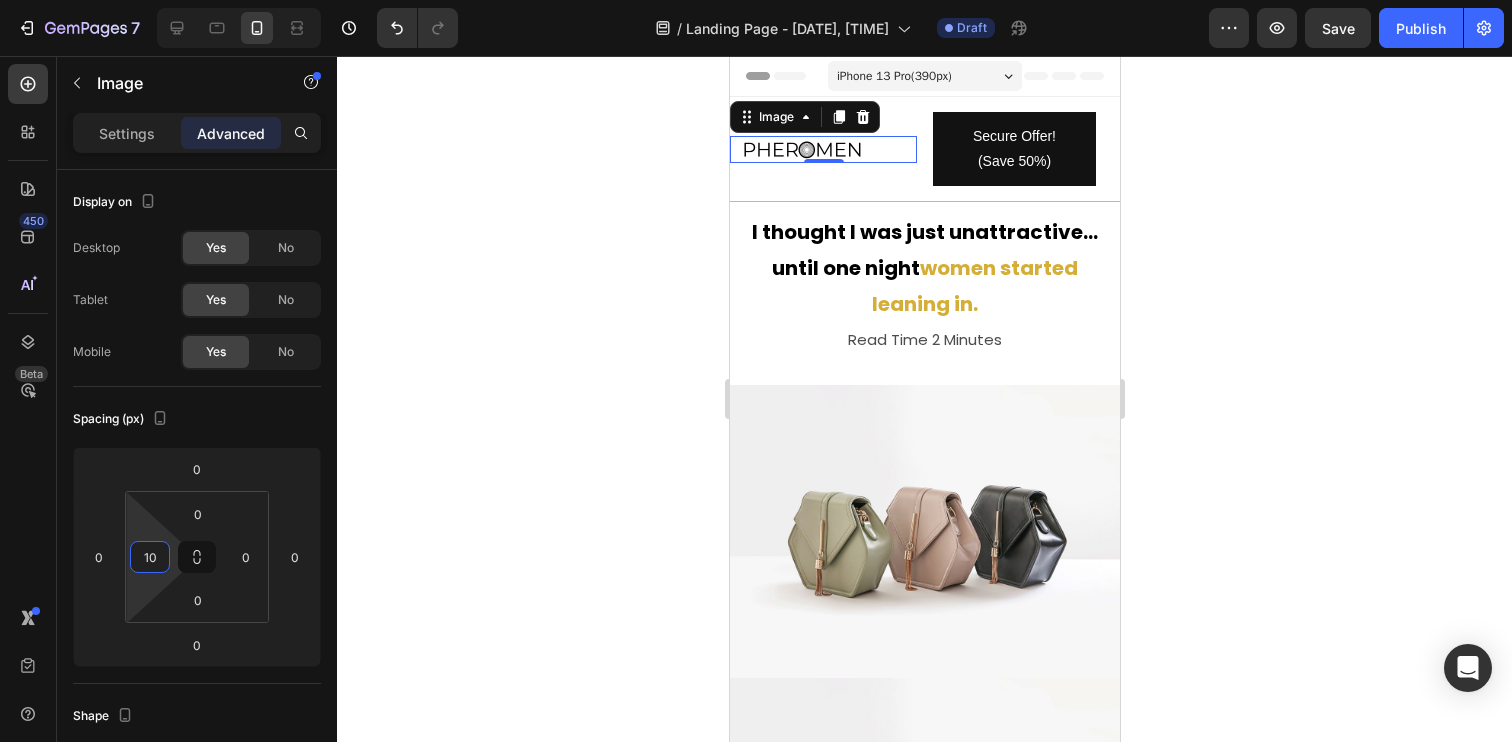type on "10" 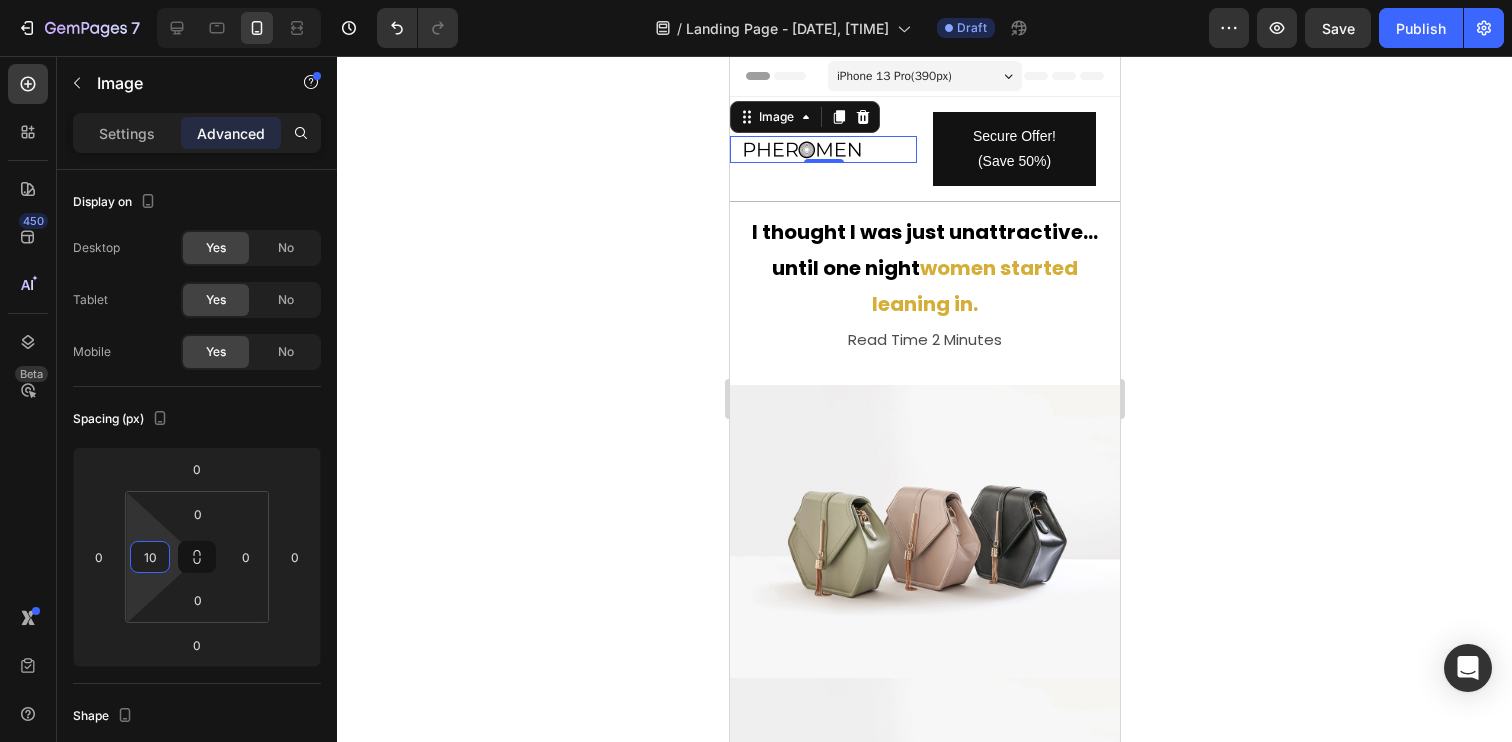 click 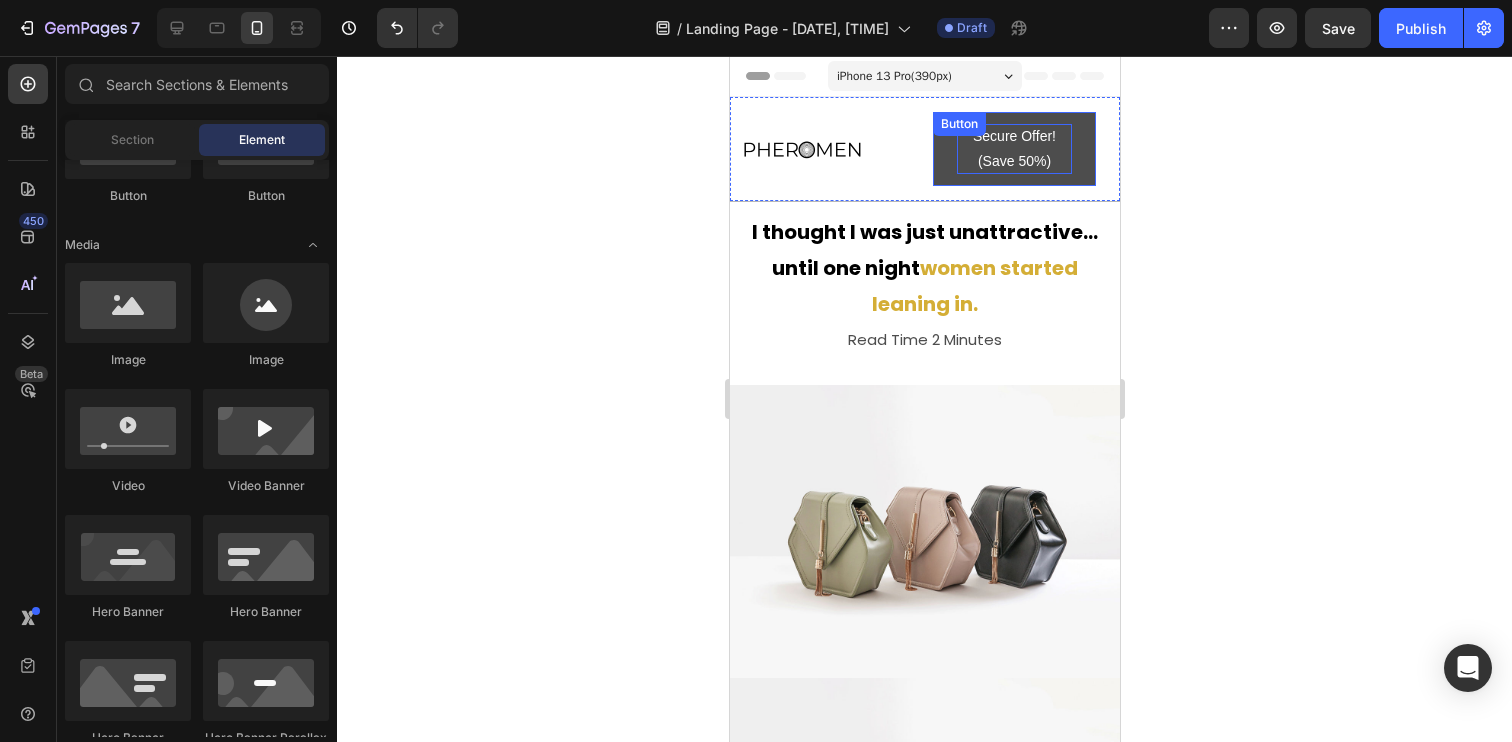 click on "Secure Offer! (Save 50%)" at bounding box center [1013, 149] 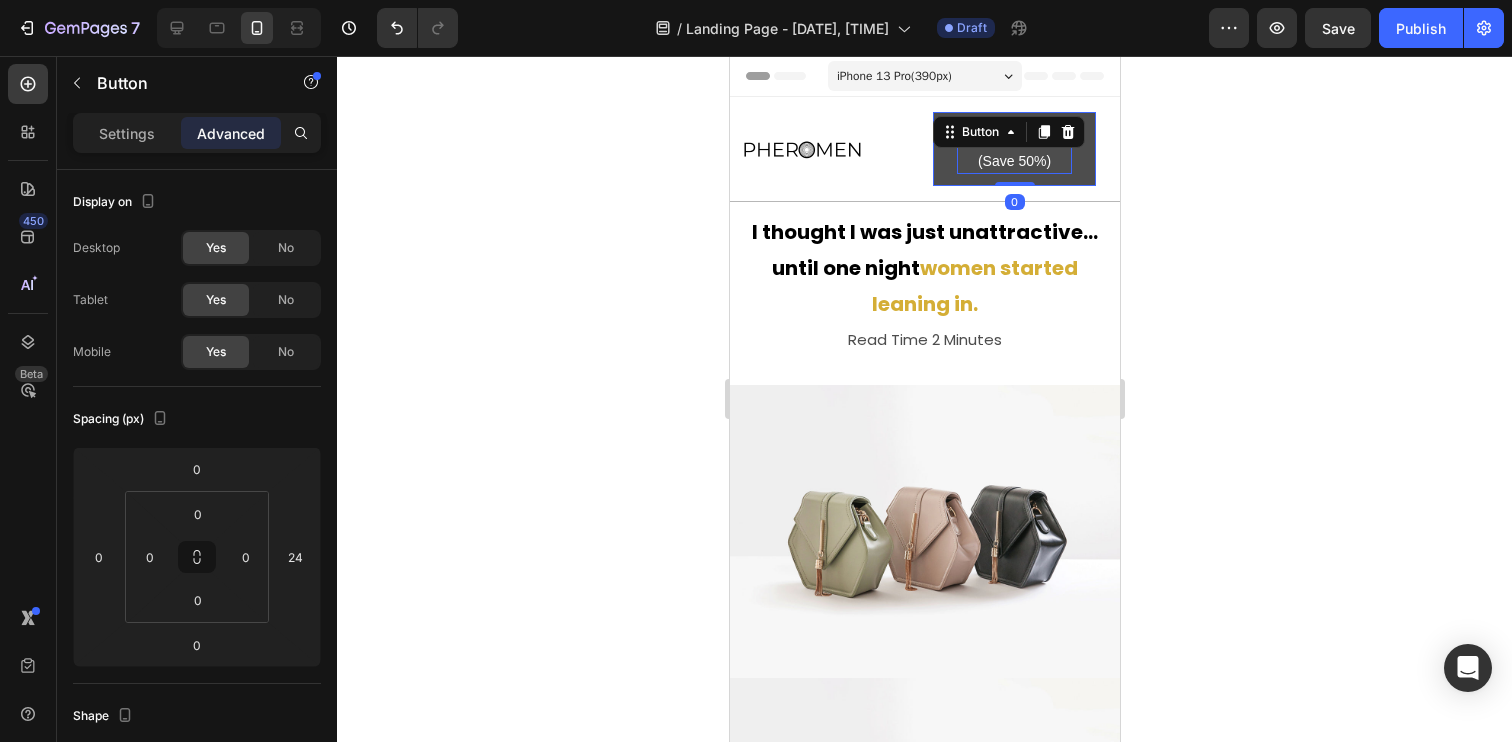 click on "Secure Offer! (Save 50%)" at bounding box center (1013, 149) 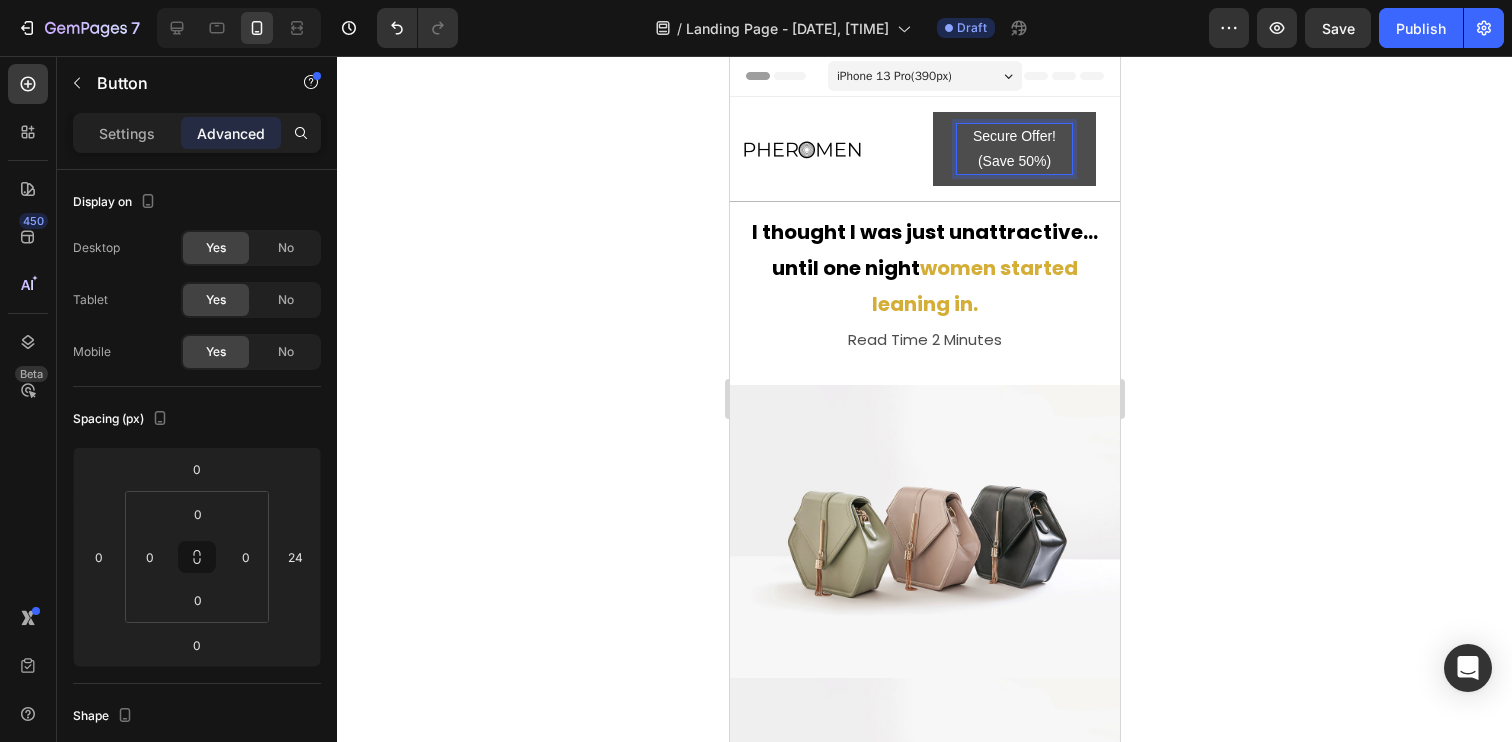 click on "Secure Offer! (Save 50%) Button   0" at bounding box center (1013, 149) 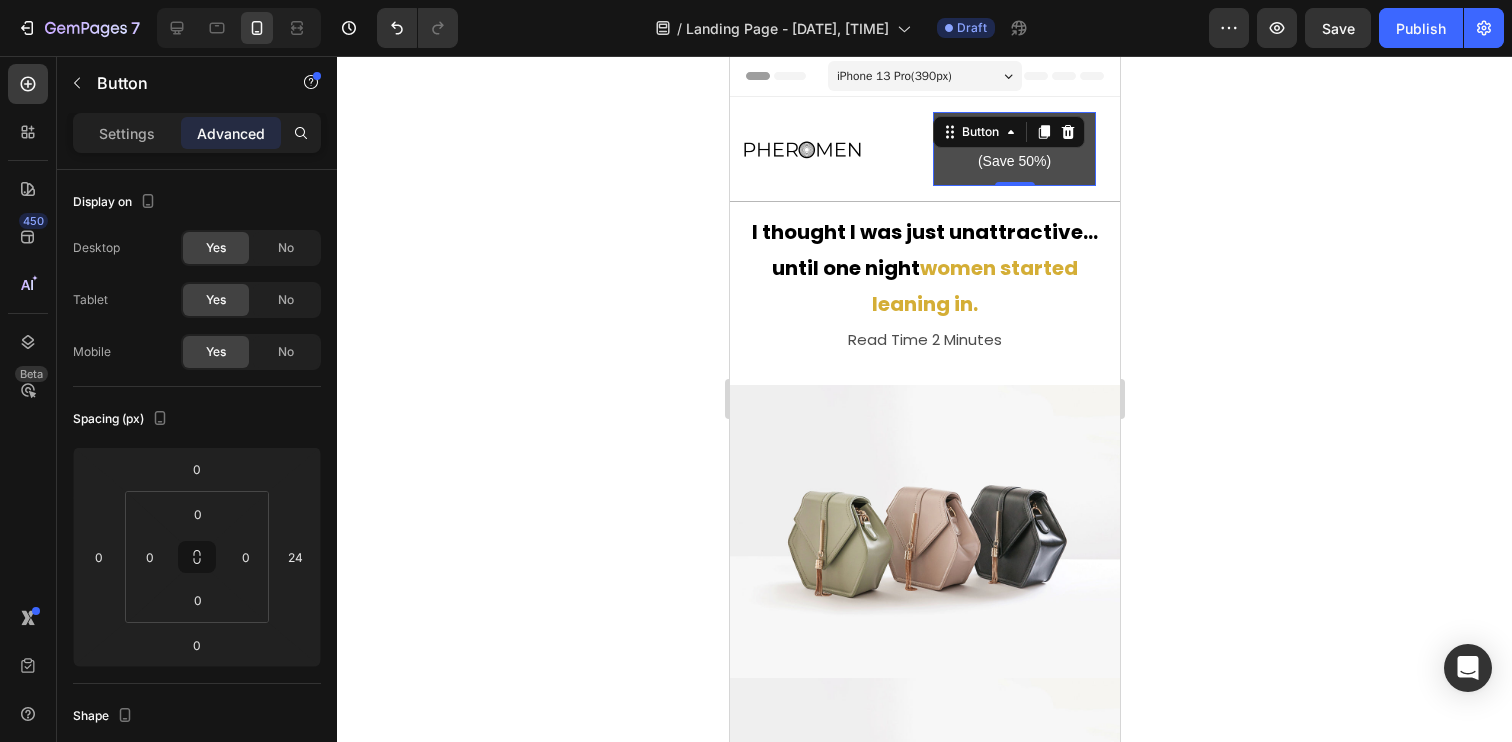 click on "Secure Offer! (Save 50%)" at bounding box center [1013, 149] 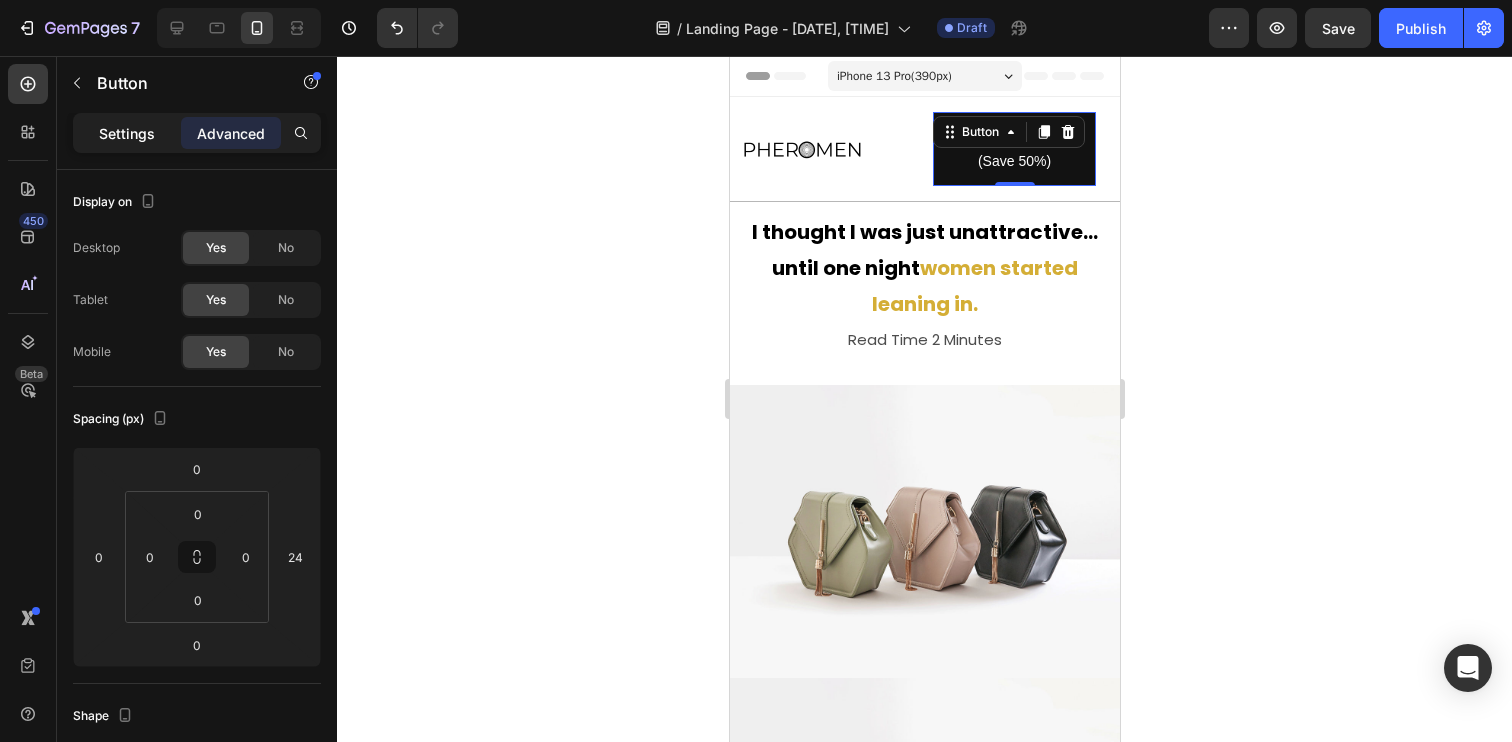 click on "Settings" at bounding box center [127, 133] 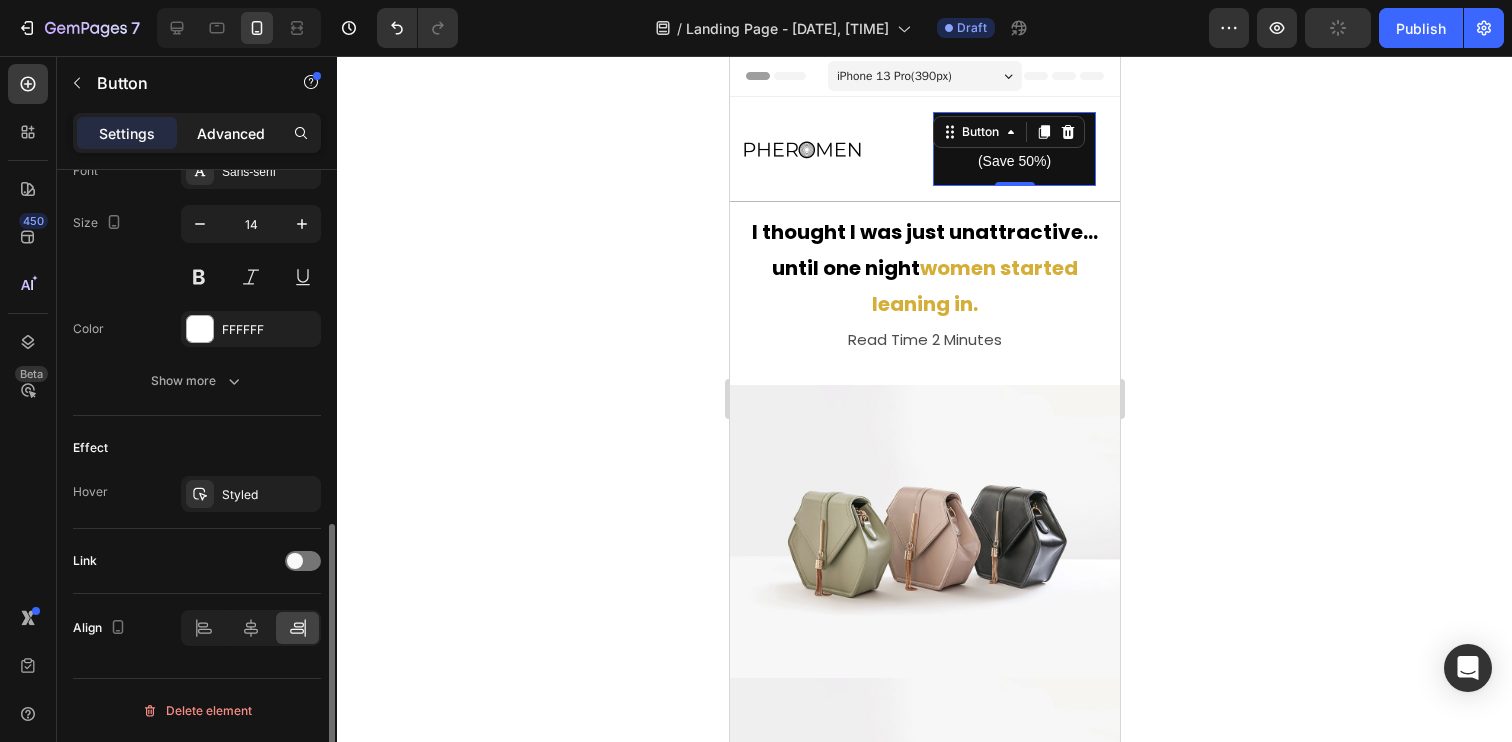 click on "Advanced" at bounding box center [231, 133] 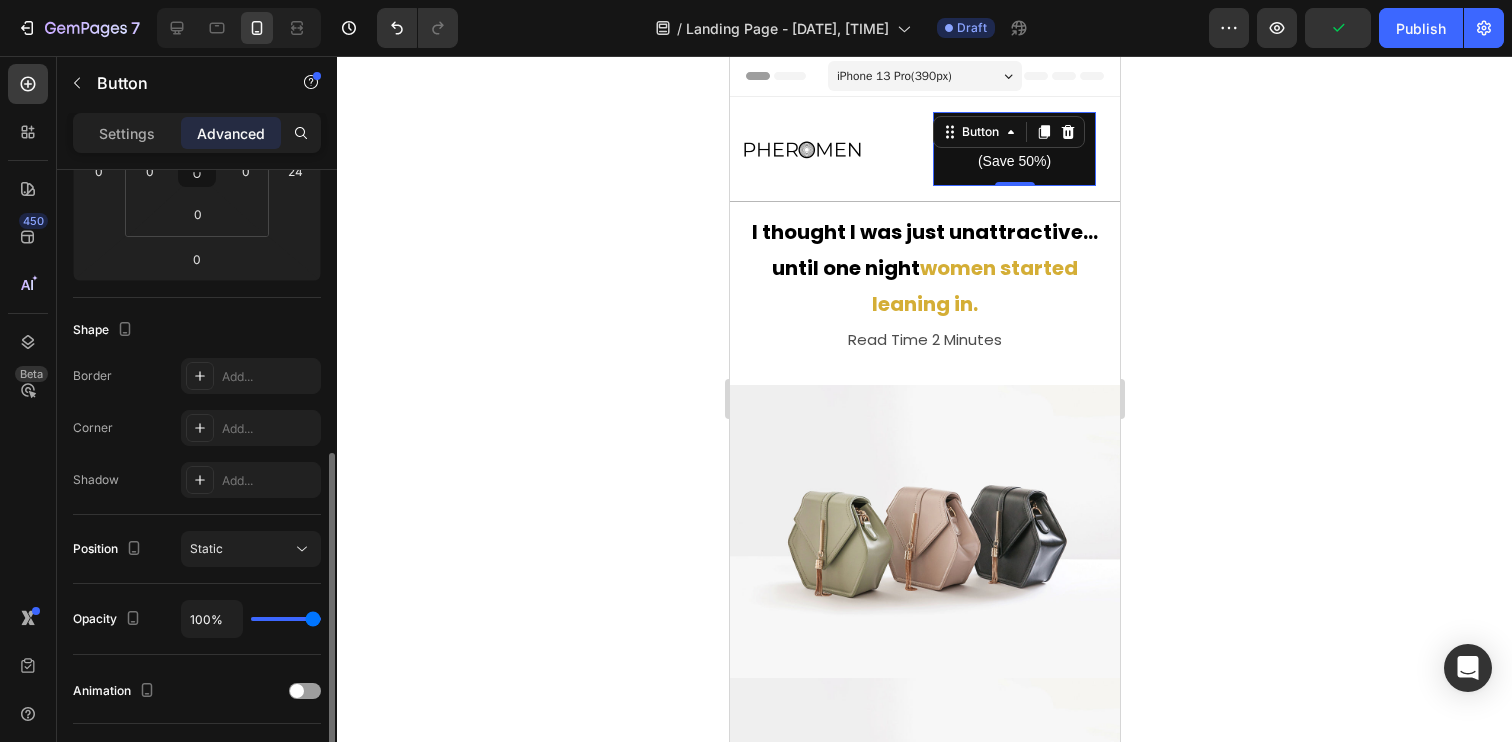 scroll, scrollTop: 385, scrollLeft: 0, axis: vertical 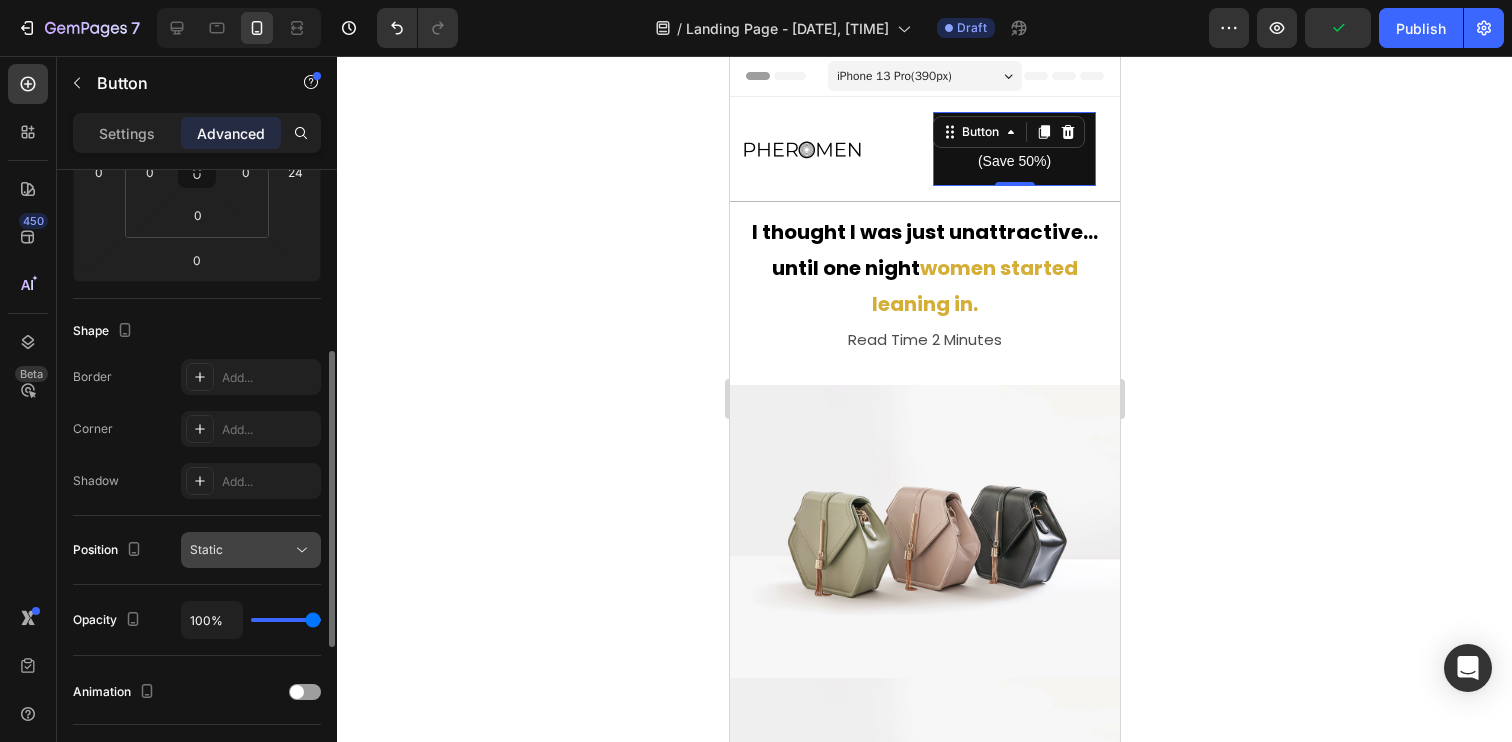 click on "Static" 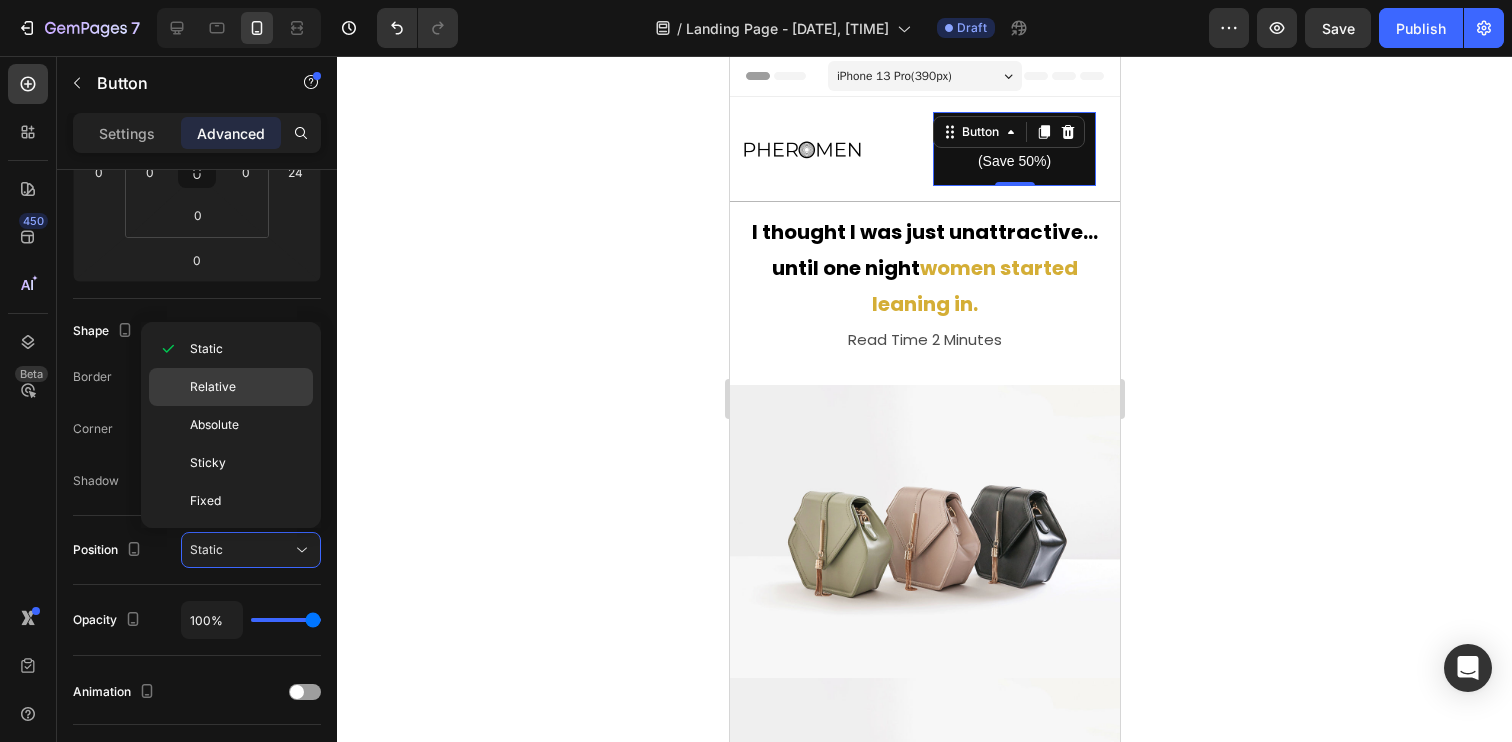 click on "Relative" at bounding box center (213, 387) 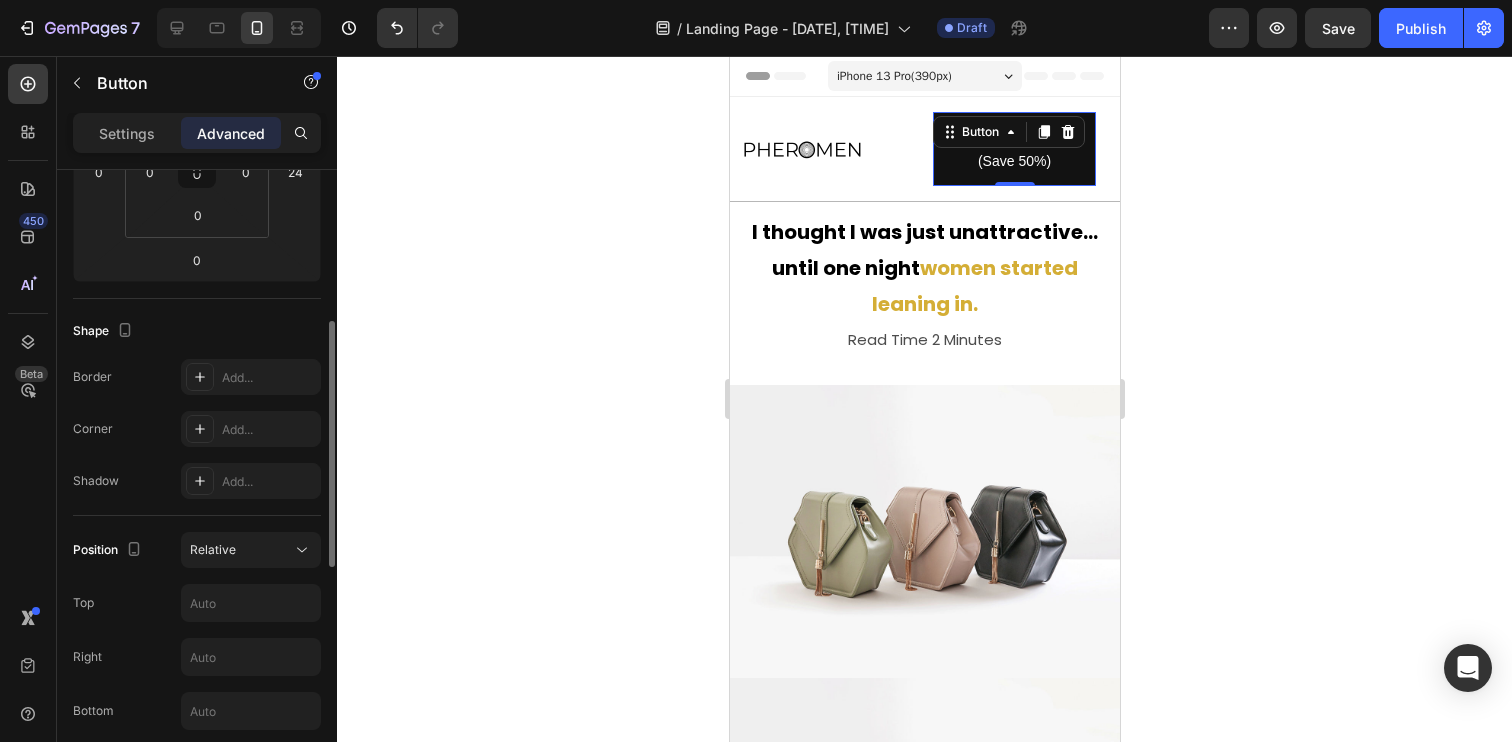 click on "Position Relative Top Right Bottom Left Z-Index" 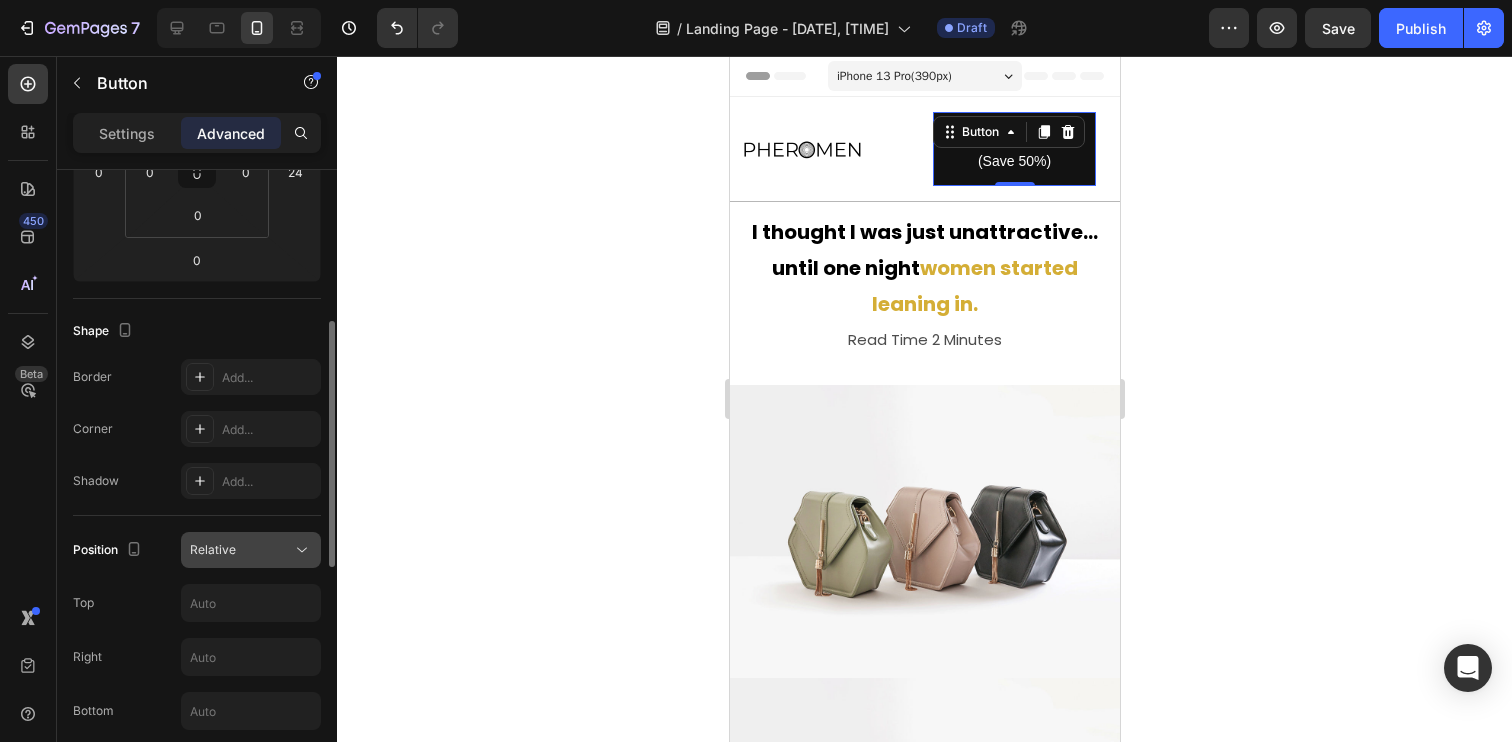 click on "Relative" 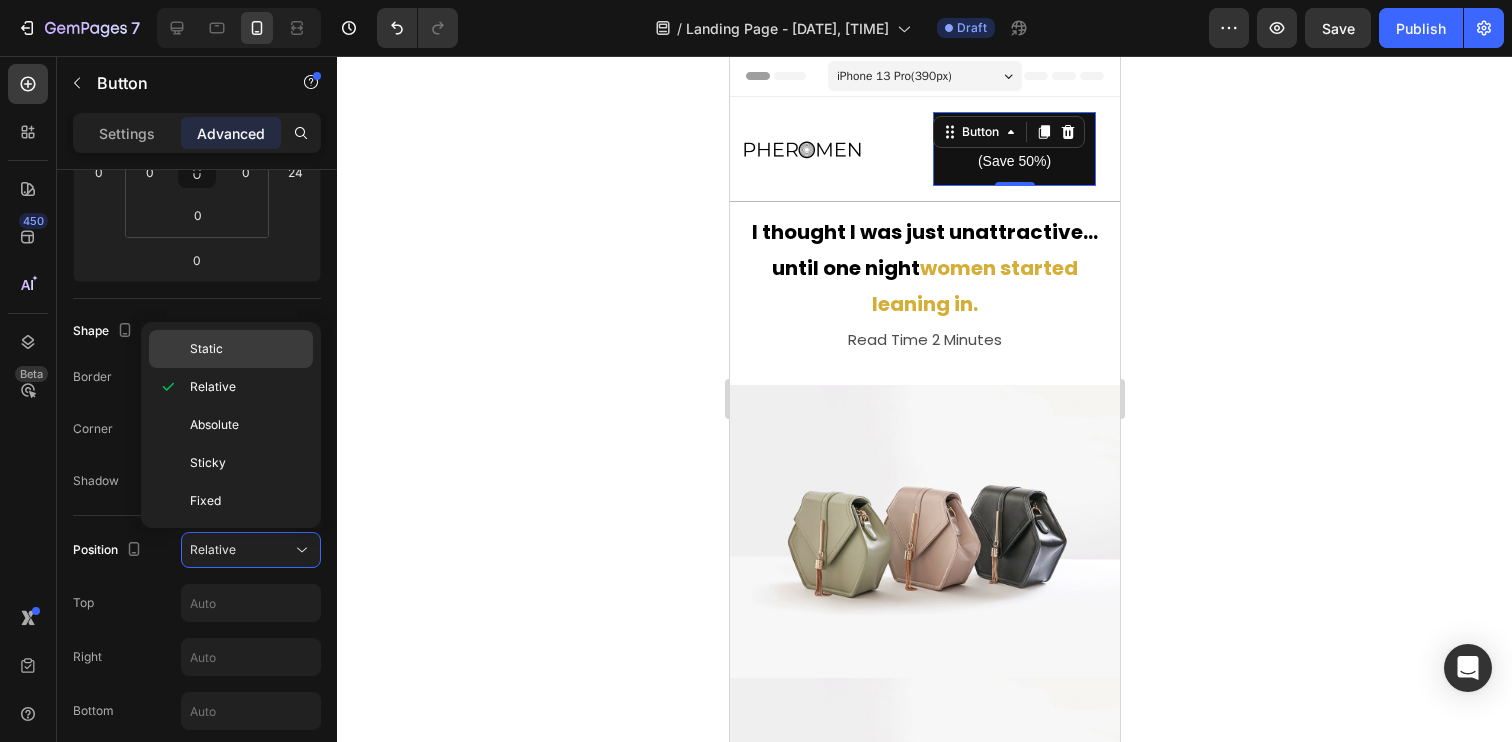 click on "Static" at bounding box center (247, 349) 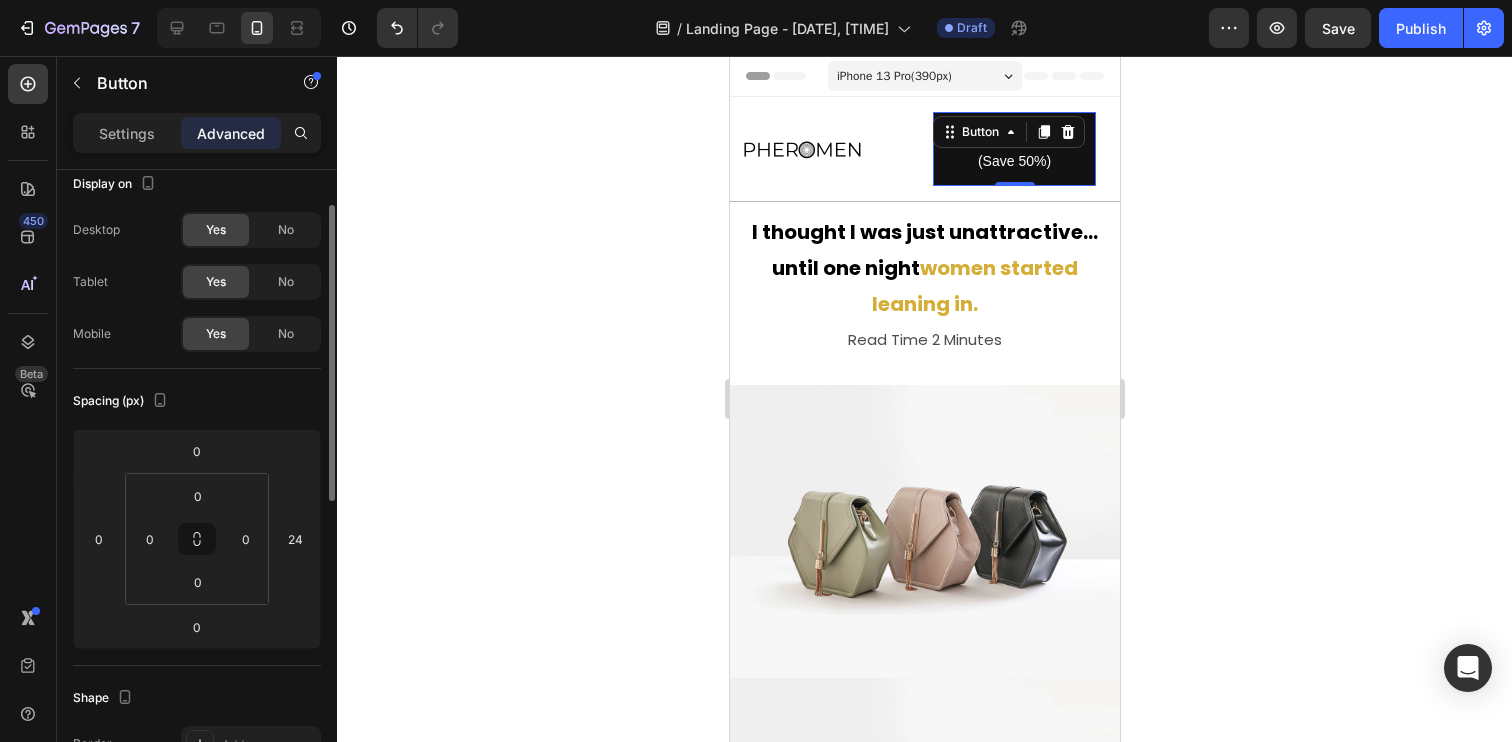 scroll, scrollTop: 0, scrollLeft: 0, axis: both 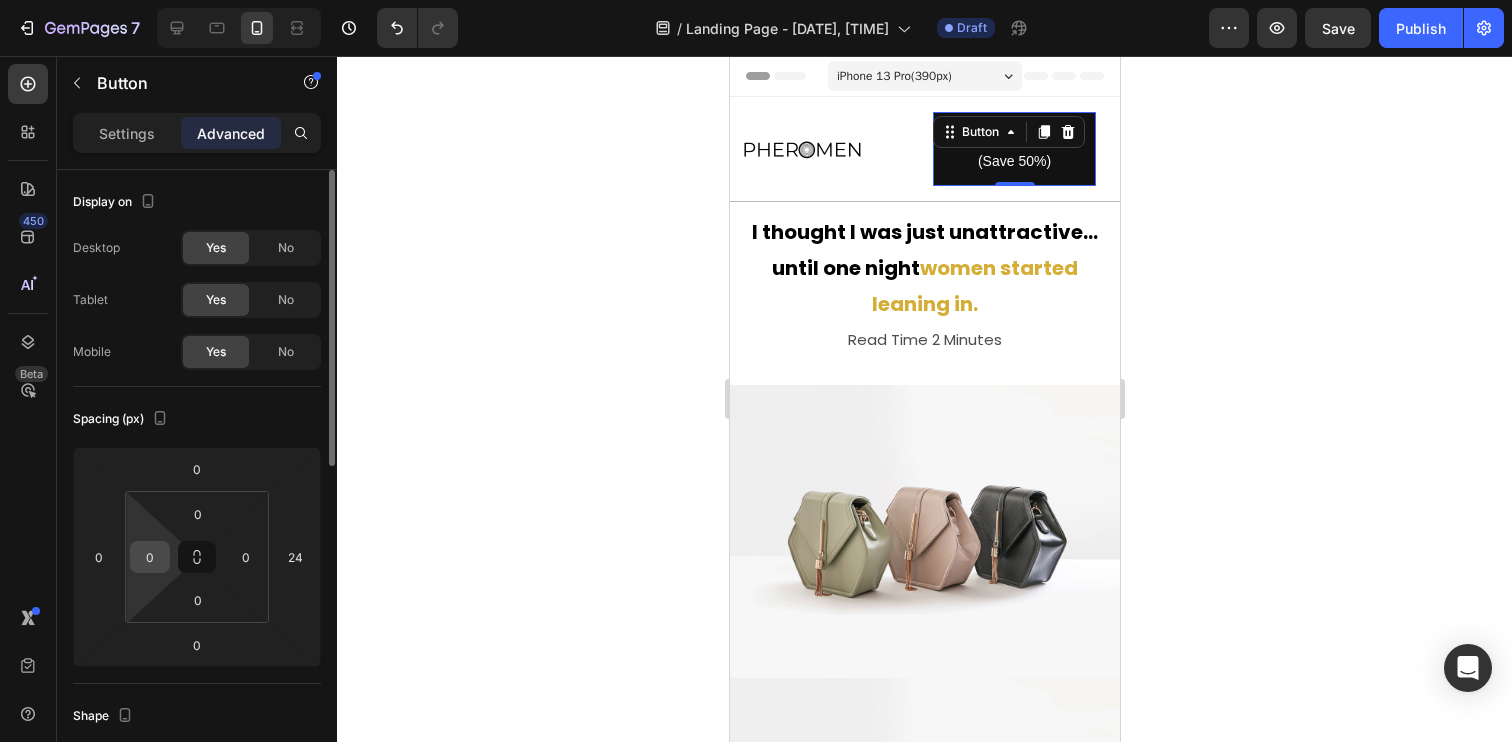 click on "0" at bounding box center [150, 557] 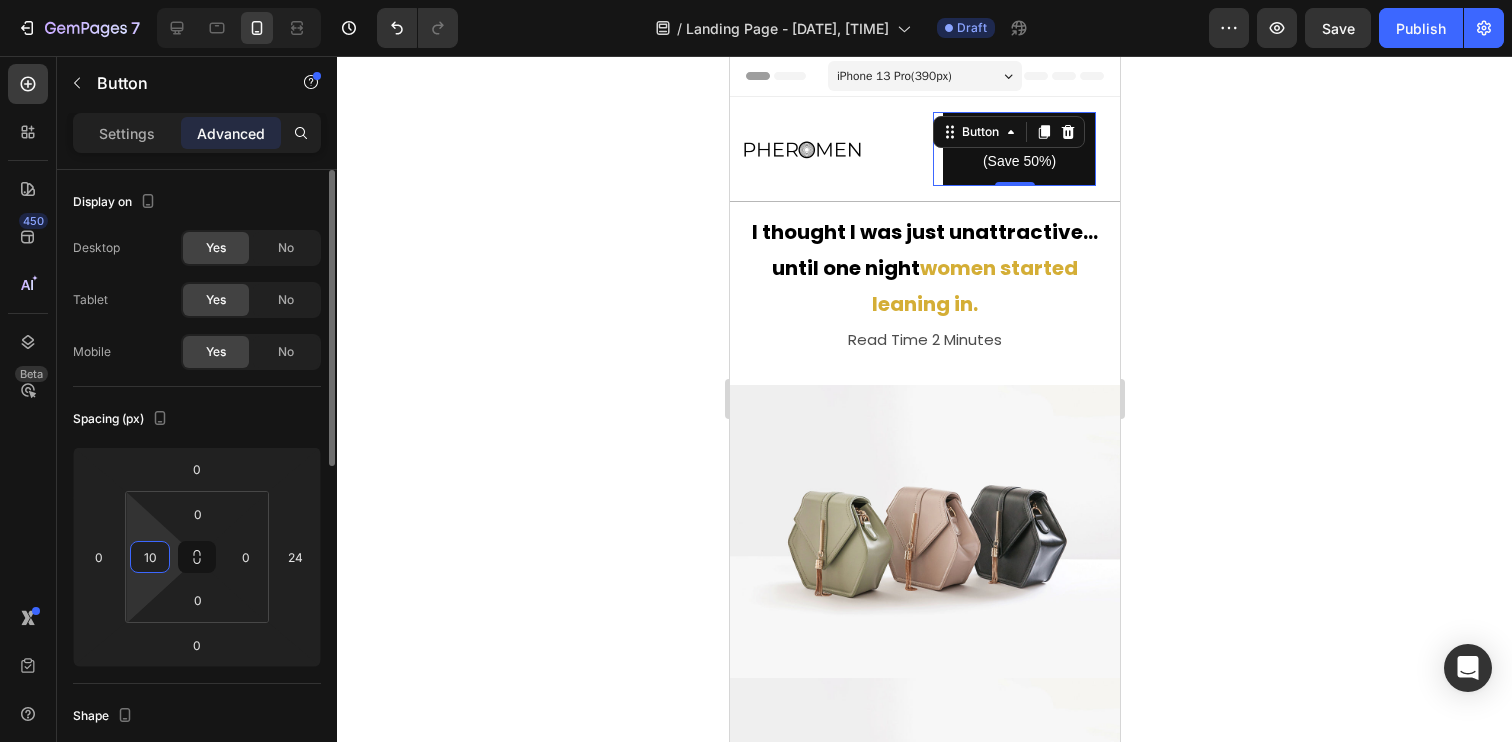type on "1" 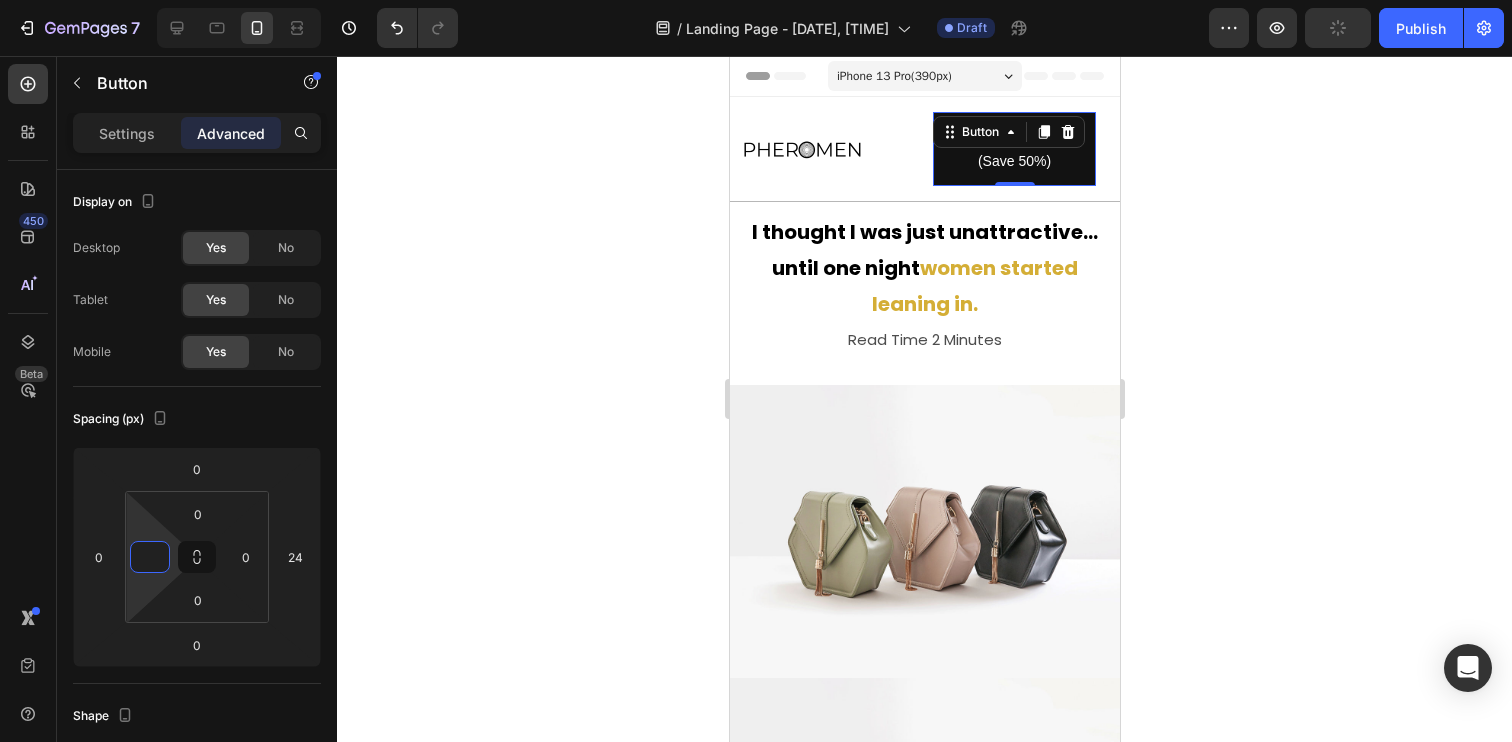type on "0" 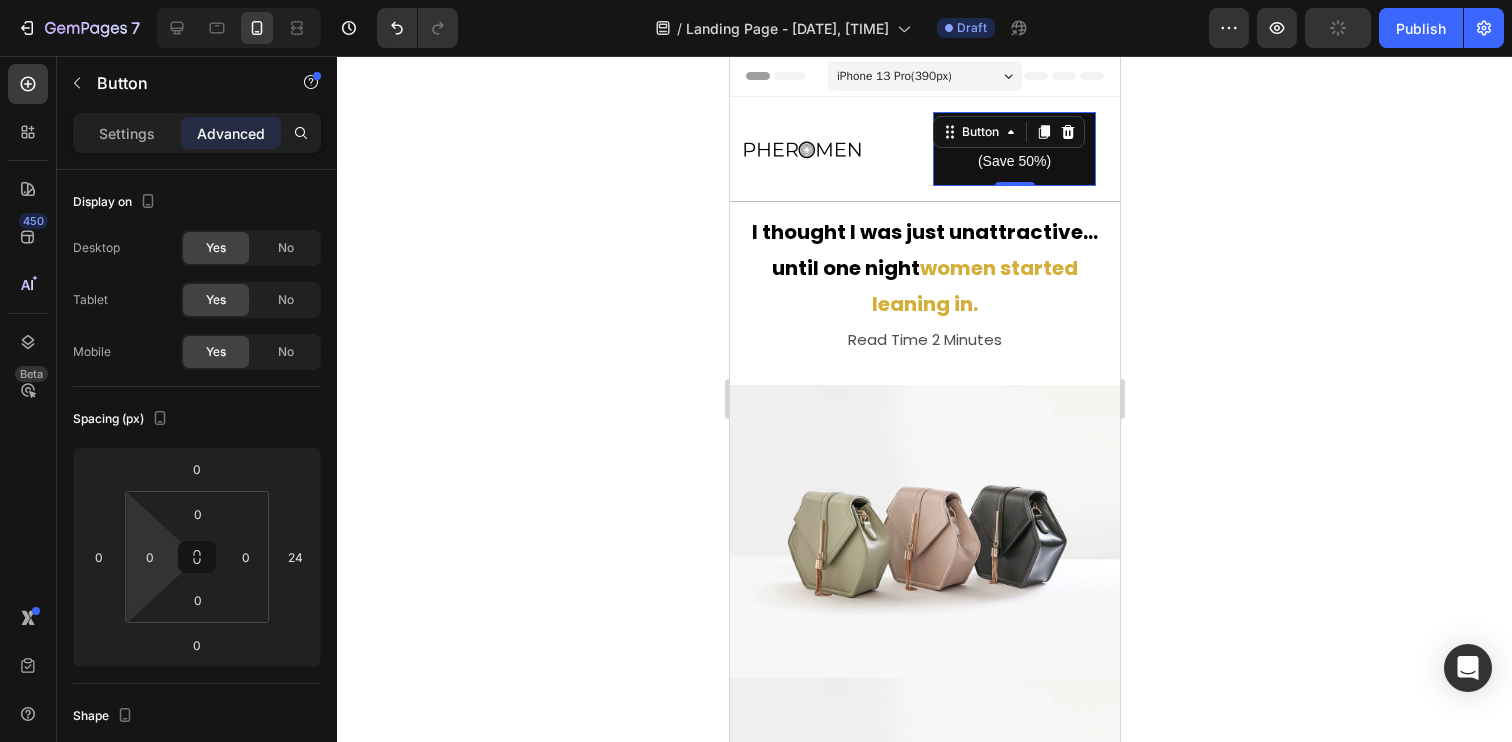 drag, startPoint x: 1144, startPoint y: 173, endPoint x: 371, endPoint y: 122, distance: 774.6806 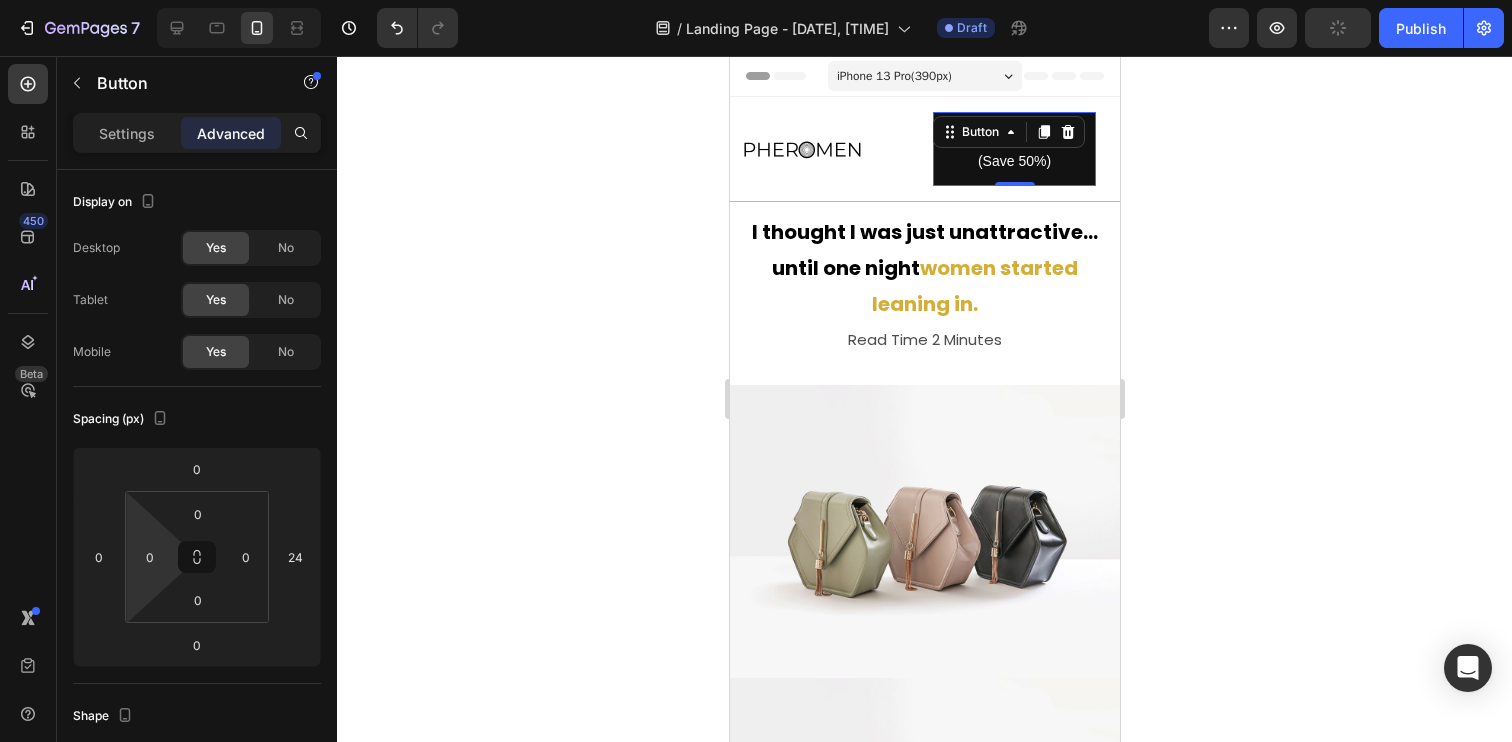 click 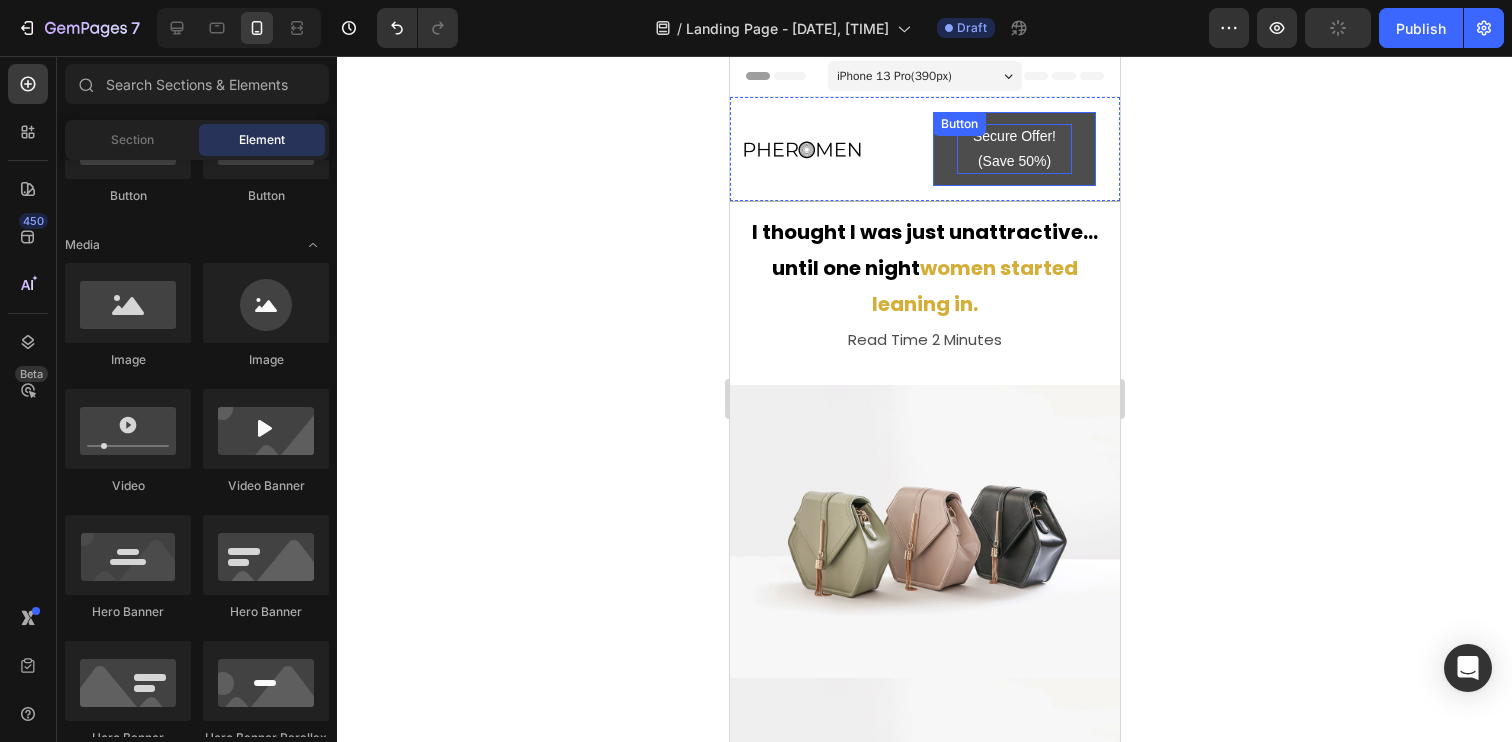 click on "Secure Offer! (Save 50%)" at bounding box center [1013, 149] 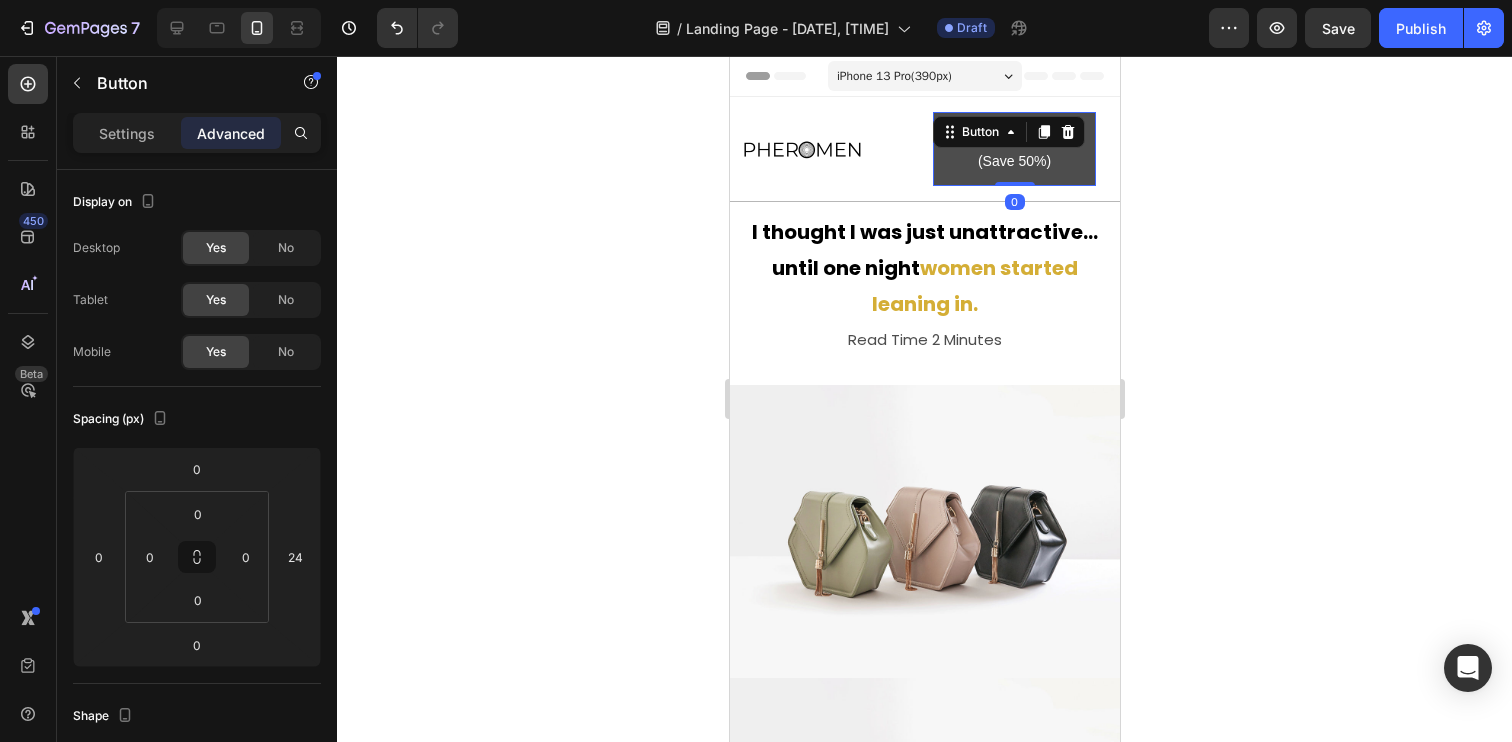 click on "Secure Offer! (Save 50%)" at bounding box center [1013, 149] 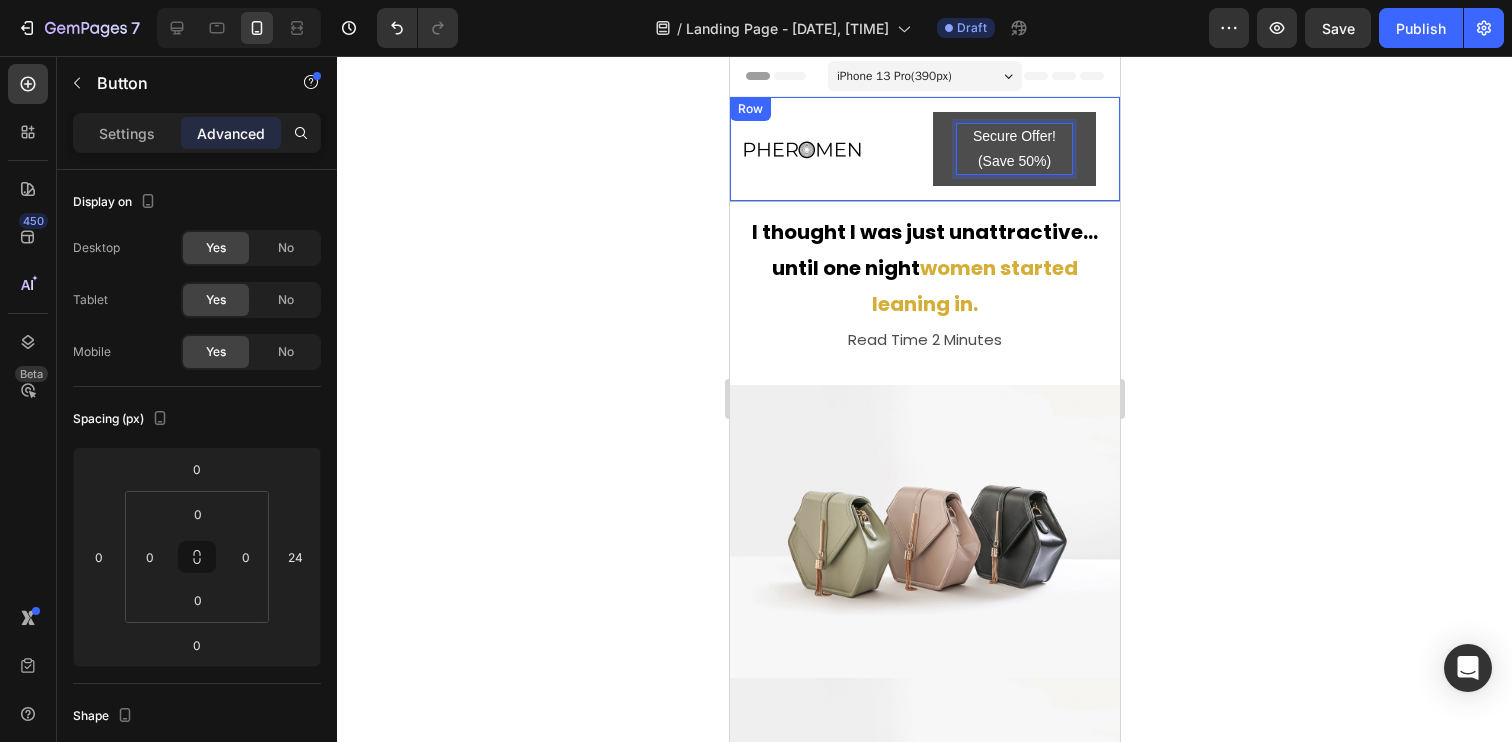 click on "Secure Offer! (Save 50%) Button   0" at bounding box center [1013, 149] 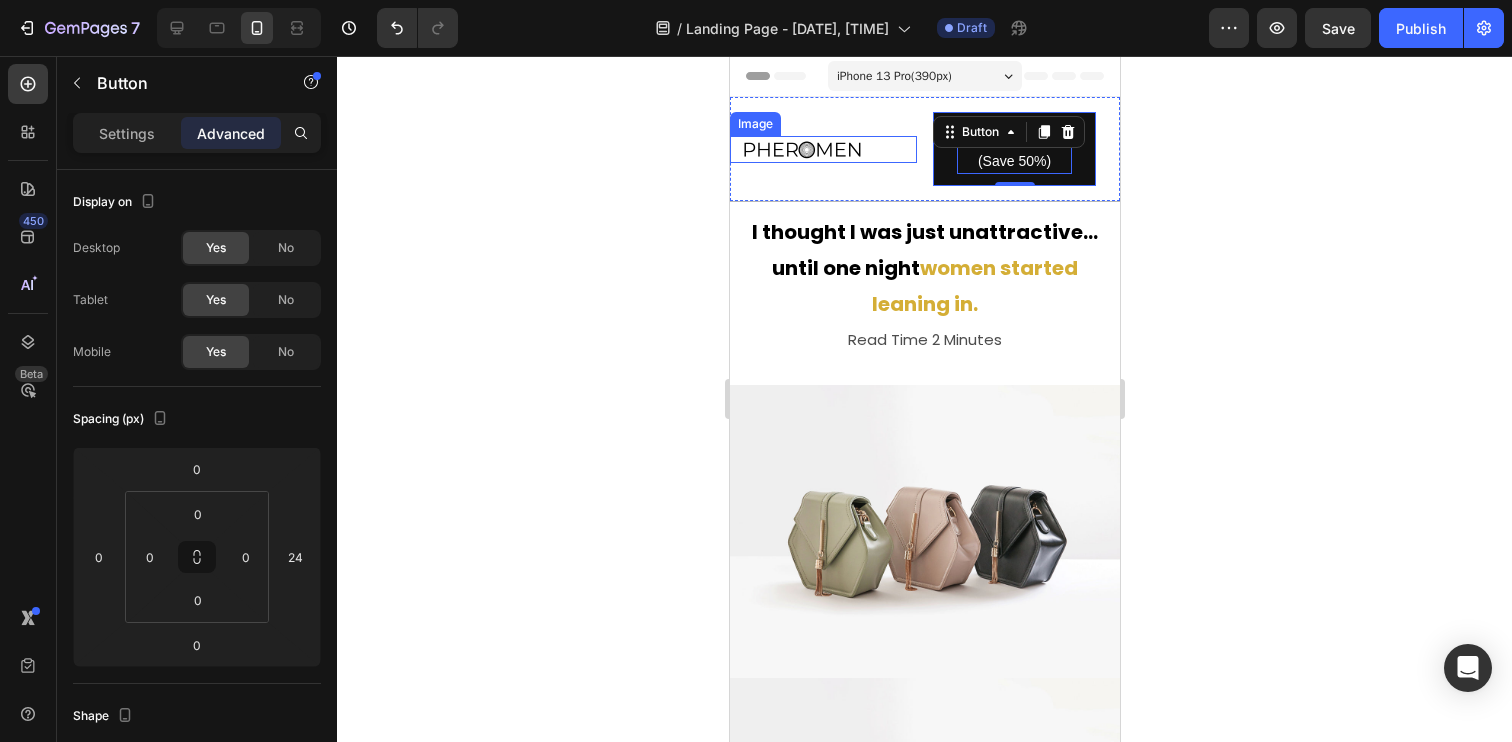 click at bounding box center (827, 149) 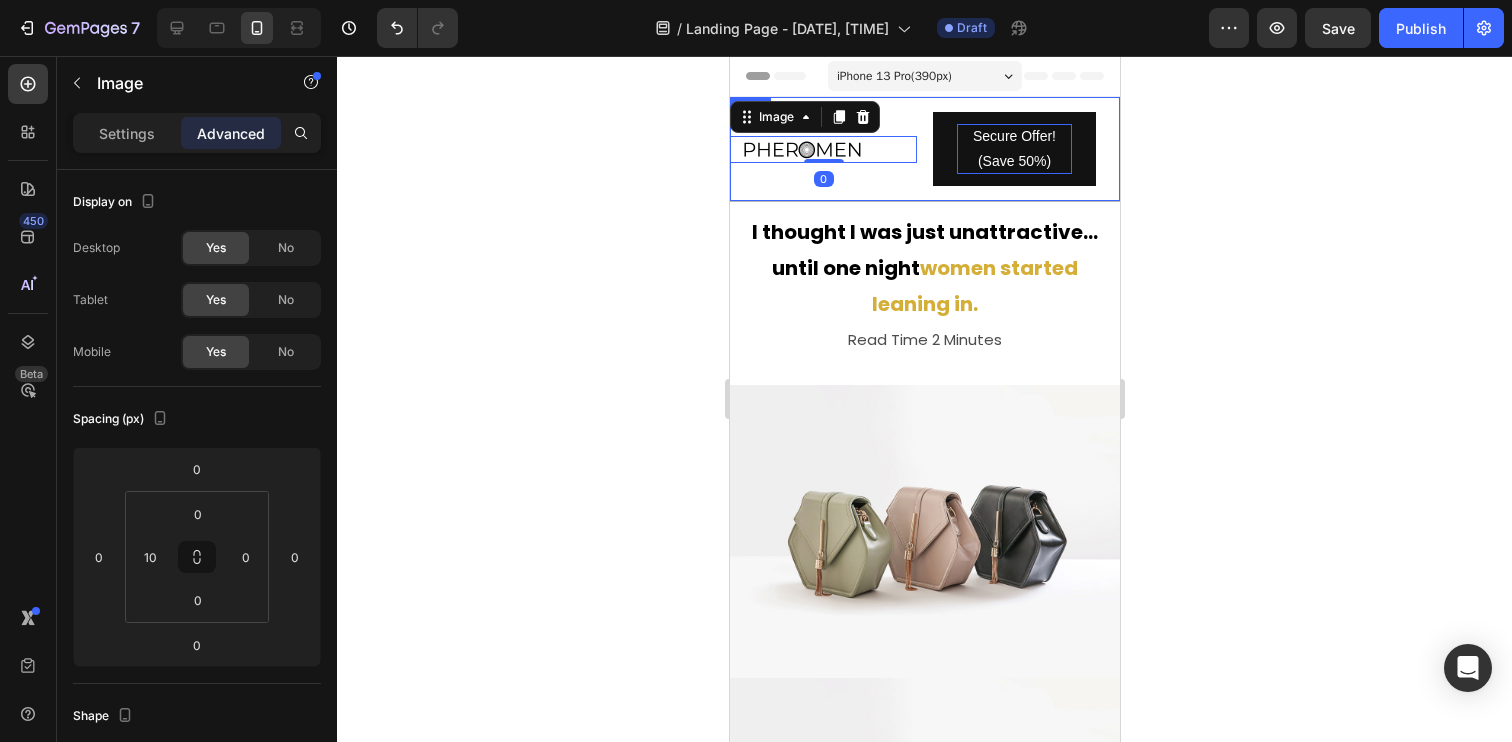 click on "Image   0 Secure Offer! (Save 50%) Button Row" at bounding box center [924, 149] 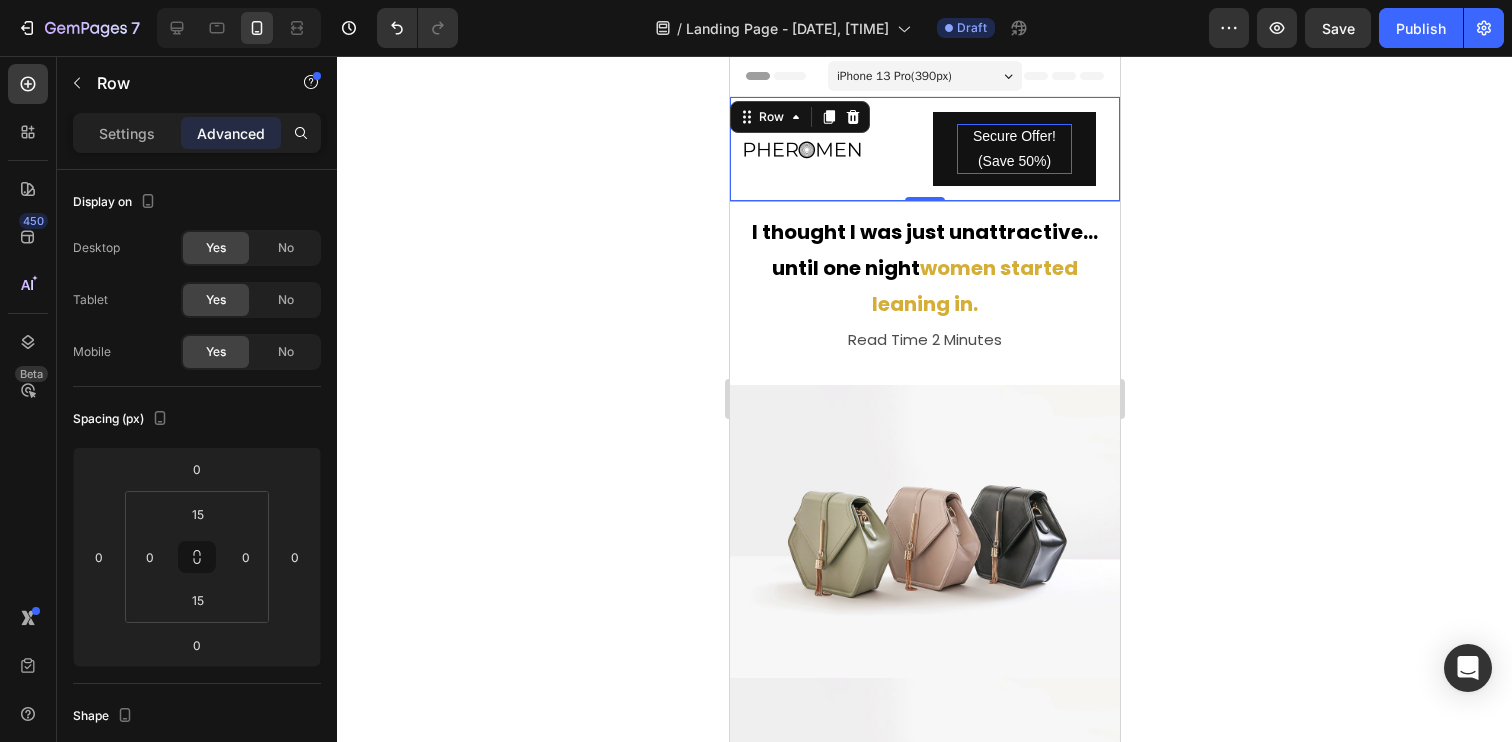 click on "Settings Advanced" at bounding box center [197, 133] 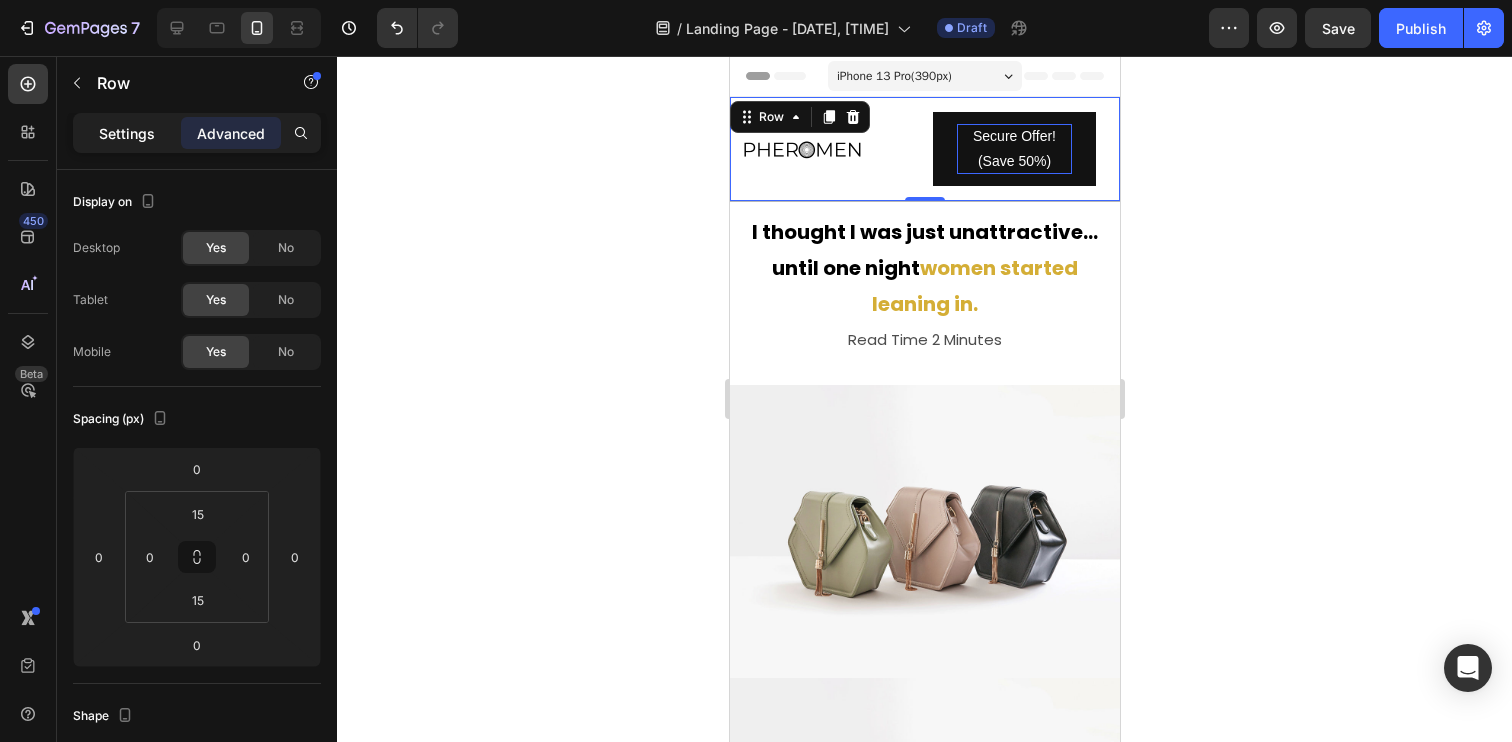 click on "Settings" at bounding box center [127, 133] 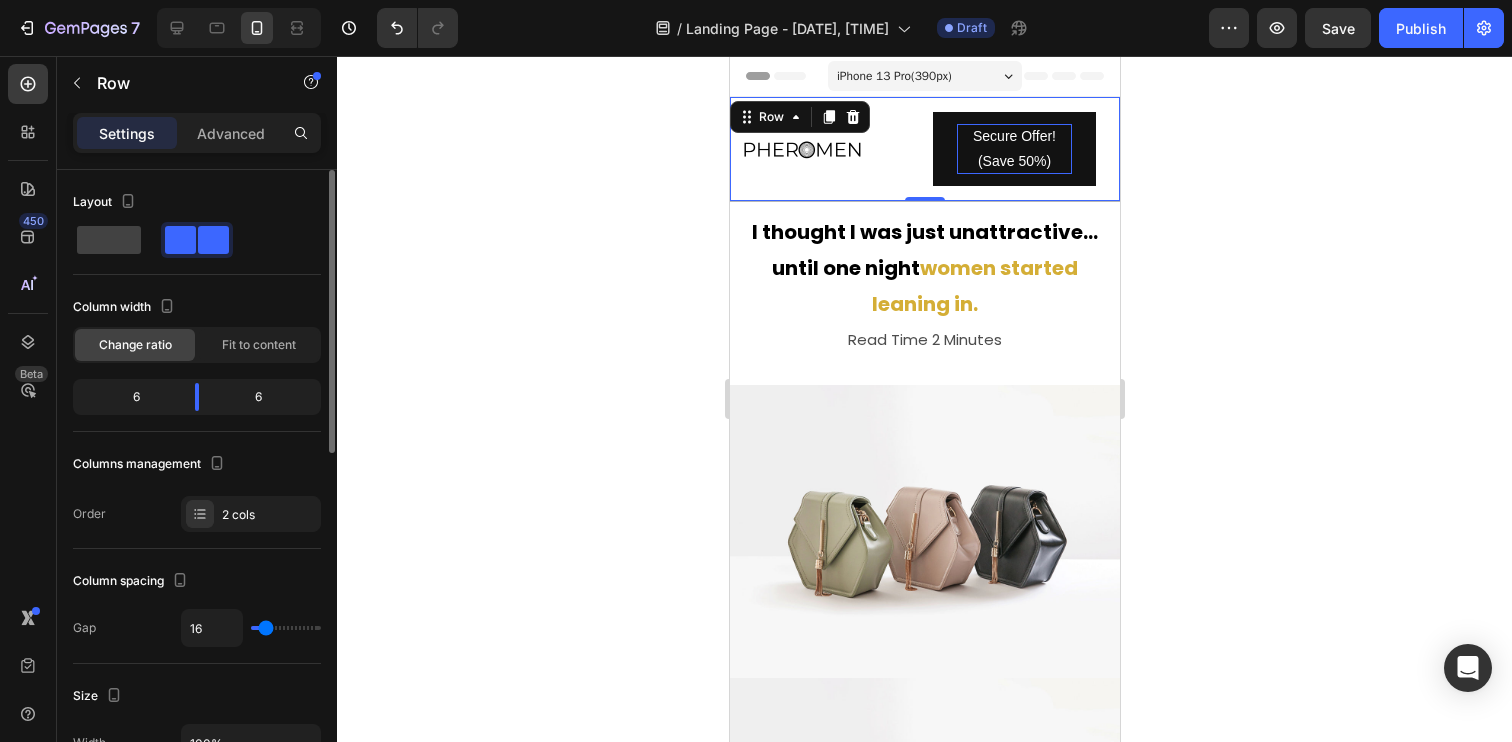 click 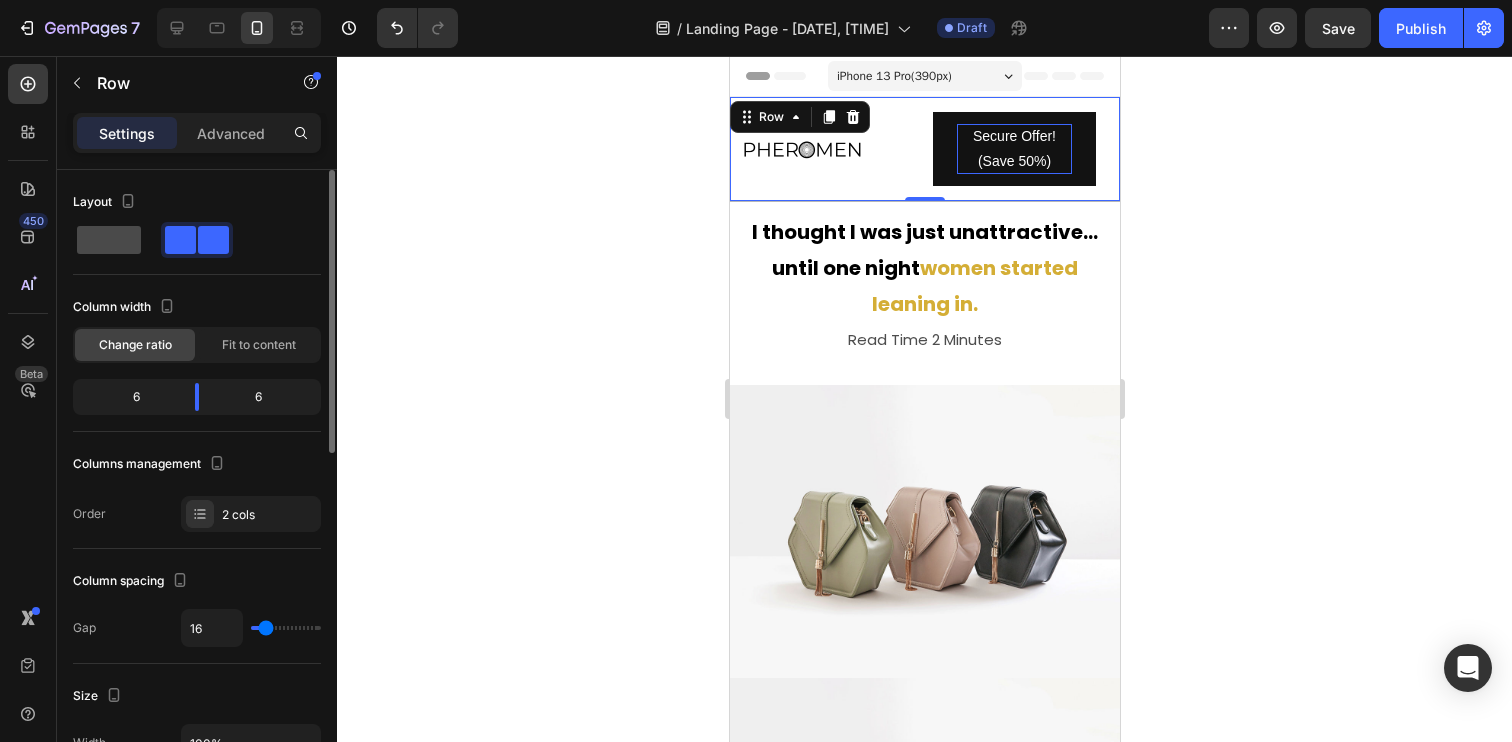 click 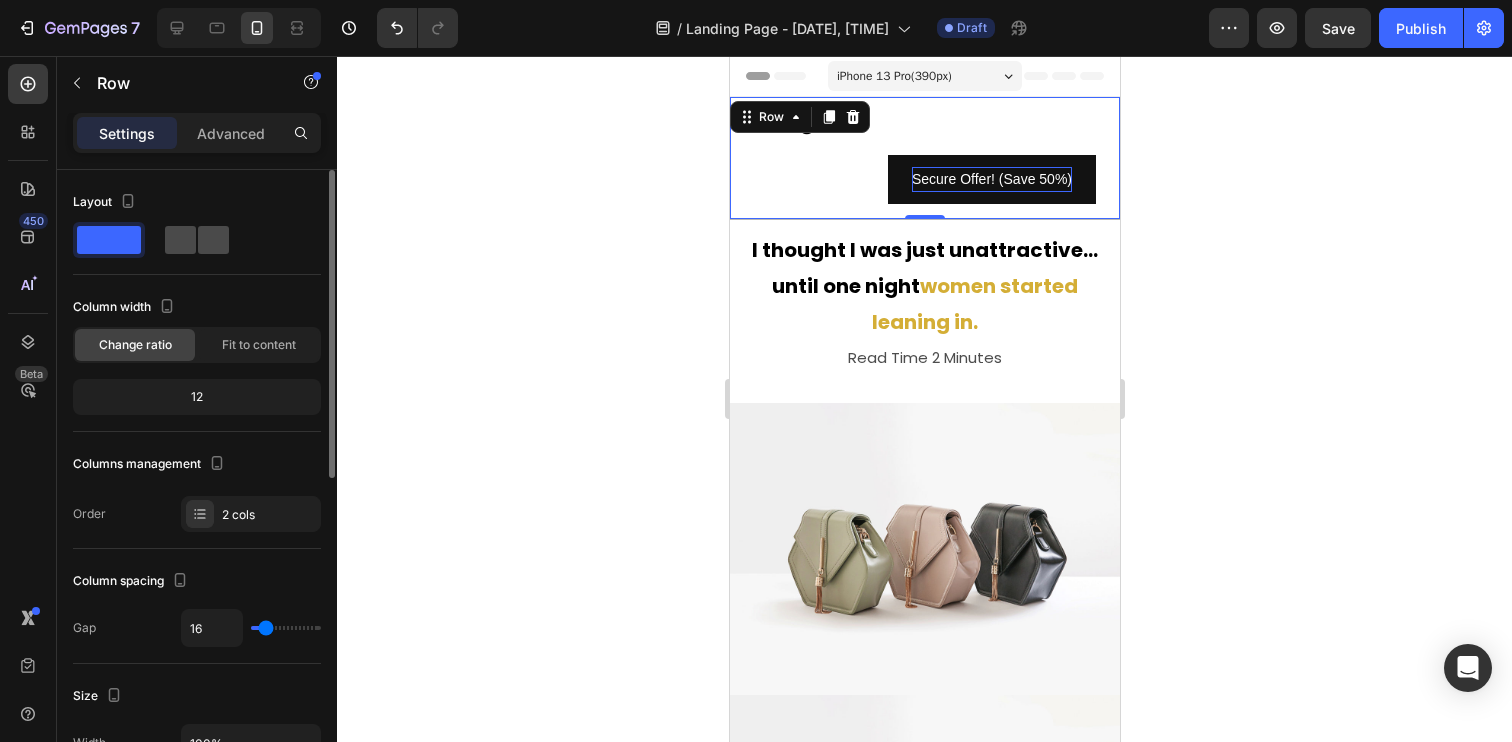 click 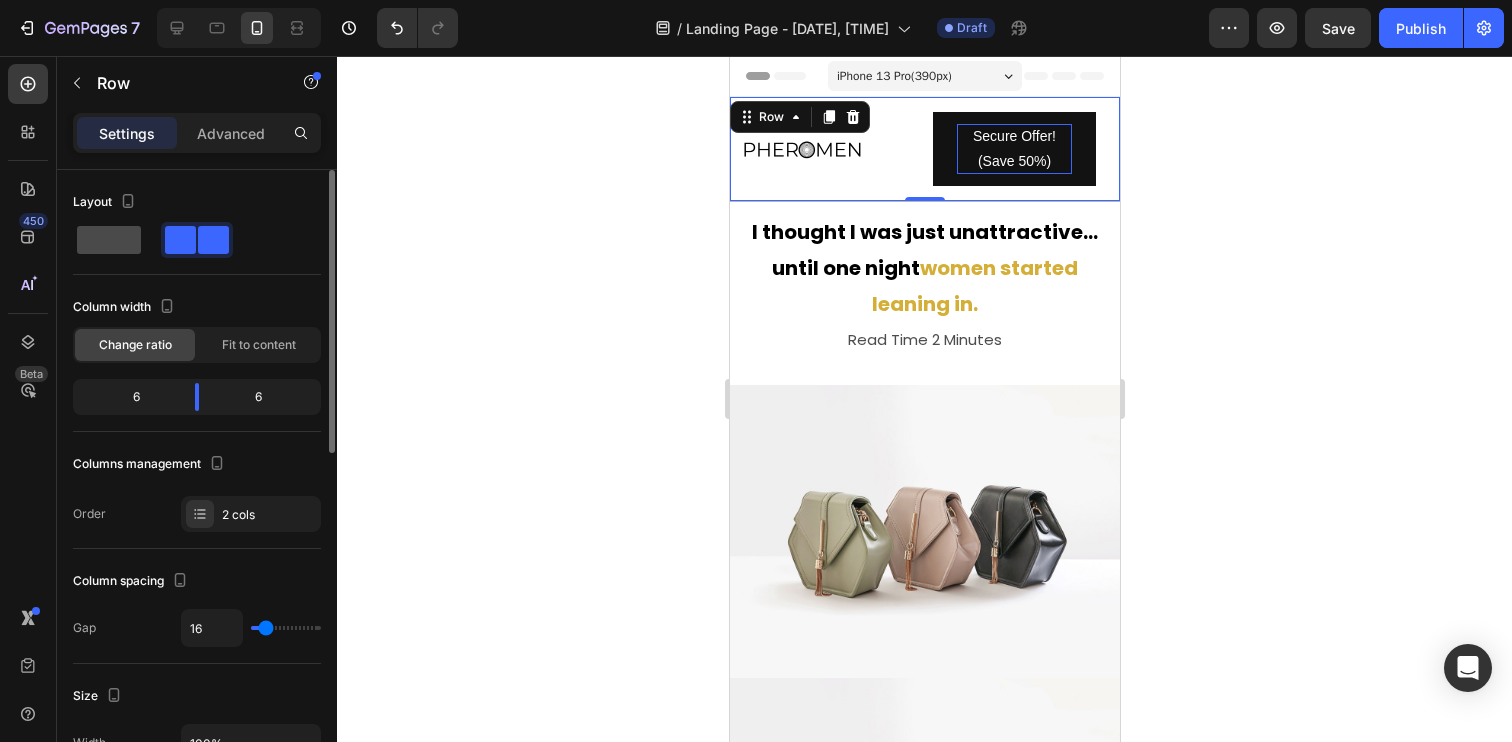 click 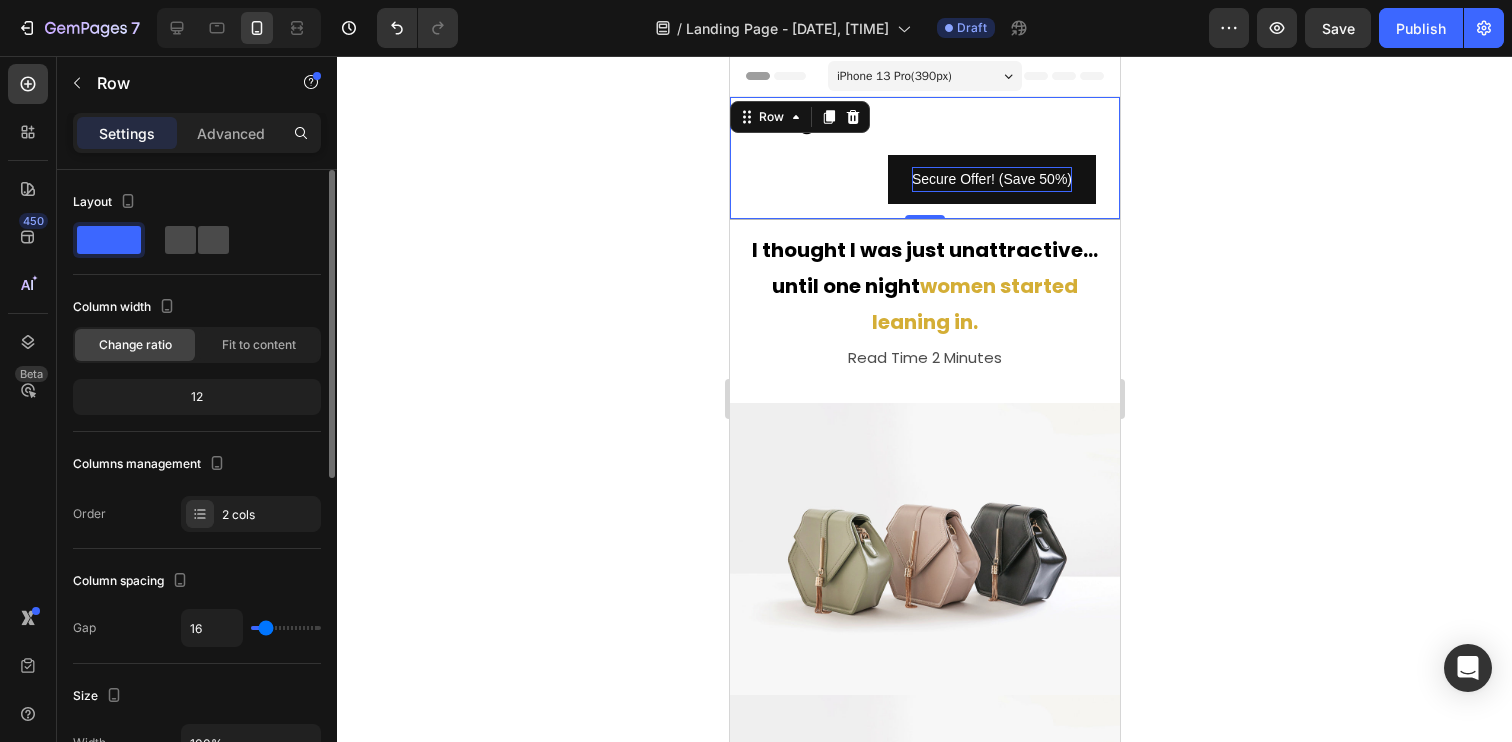 click 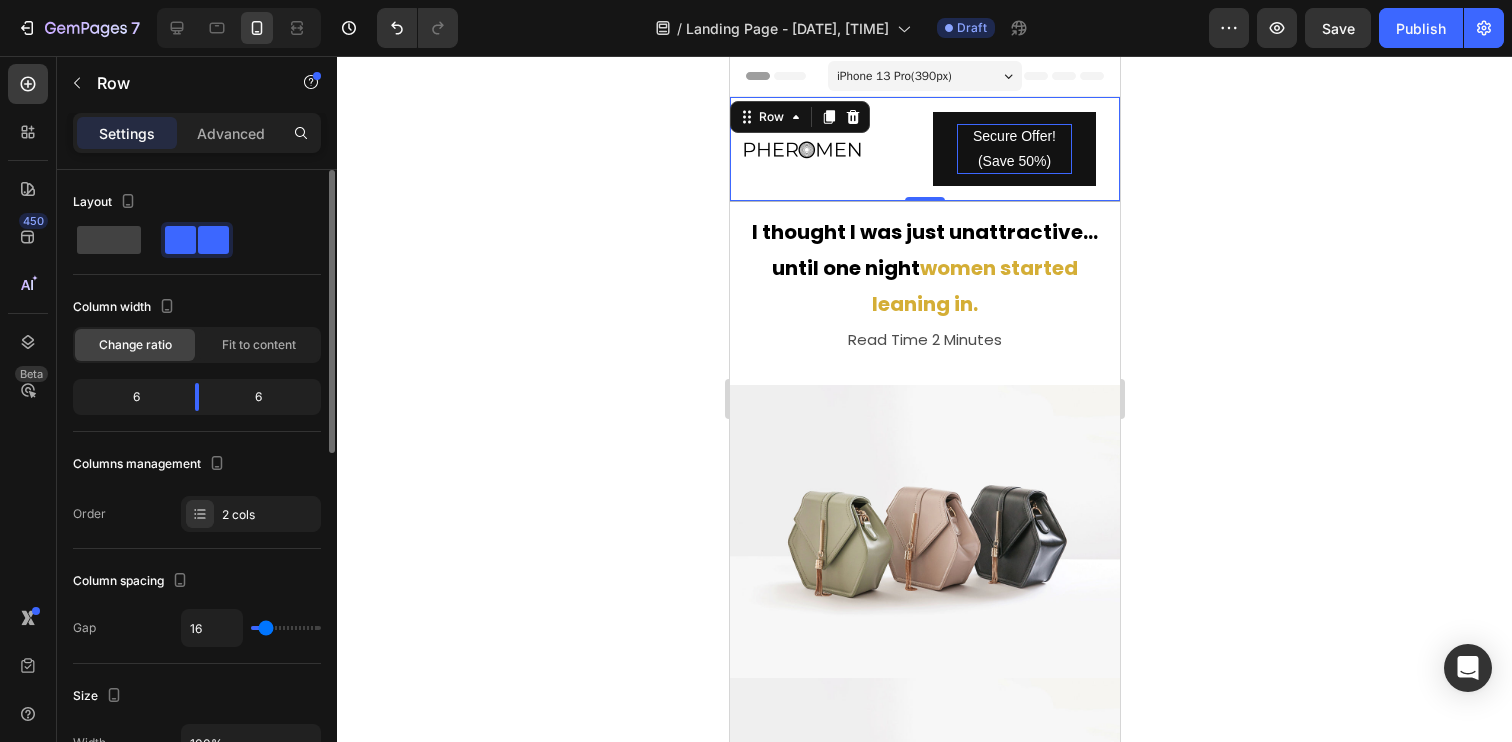 click 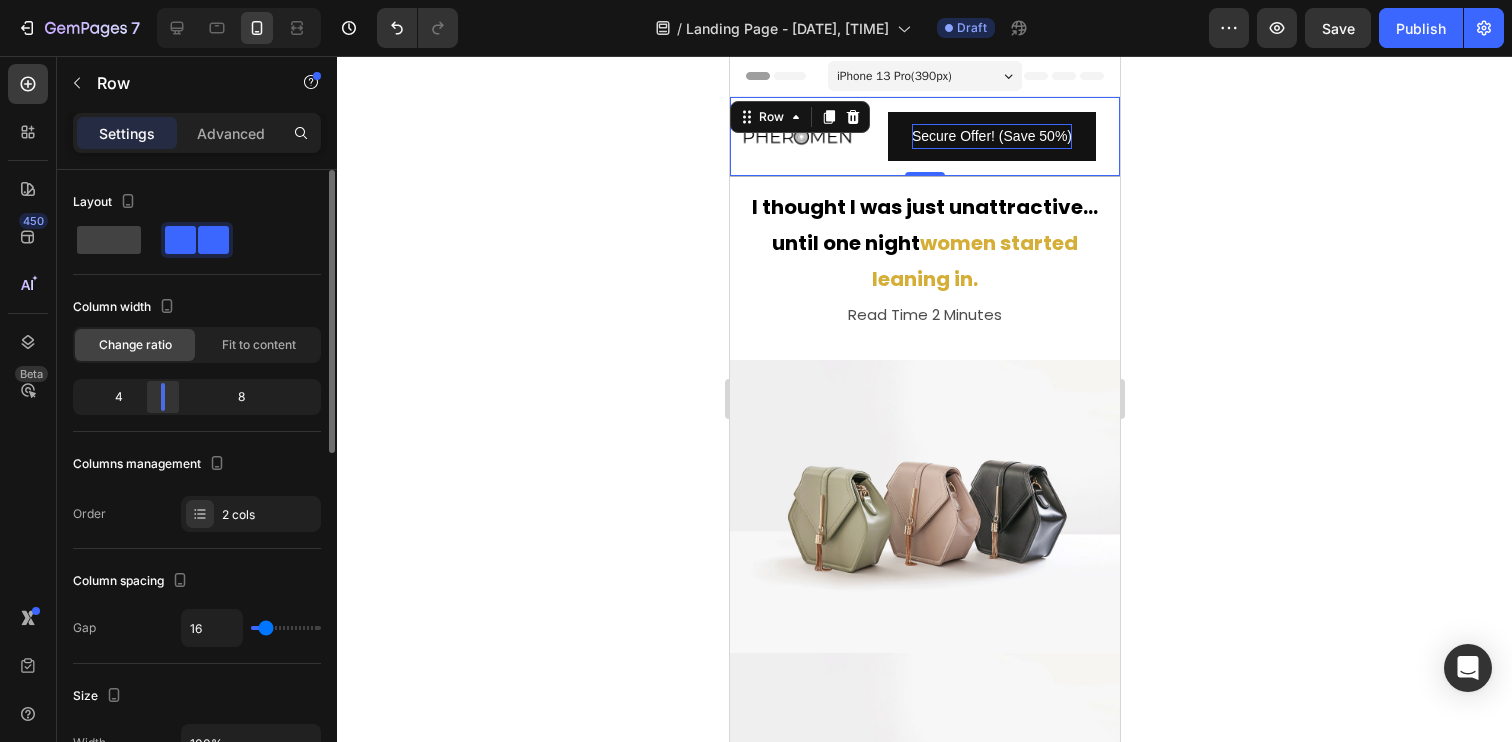 drag, startPoint x: 199, startPoint y: 391, endPoint x: 150, endPoint y: 395, distance: 49.162994 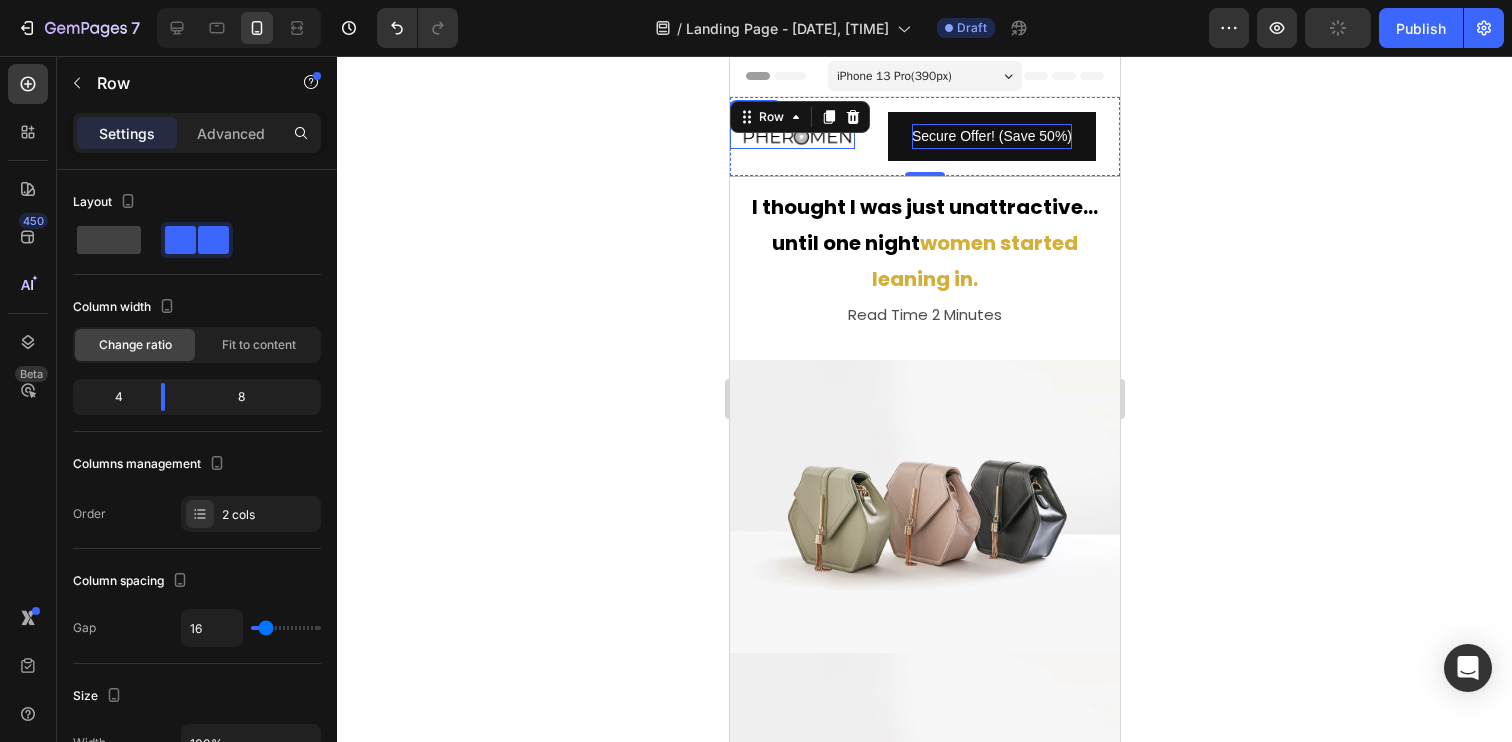 click at bounding box center (796, 136) 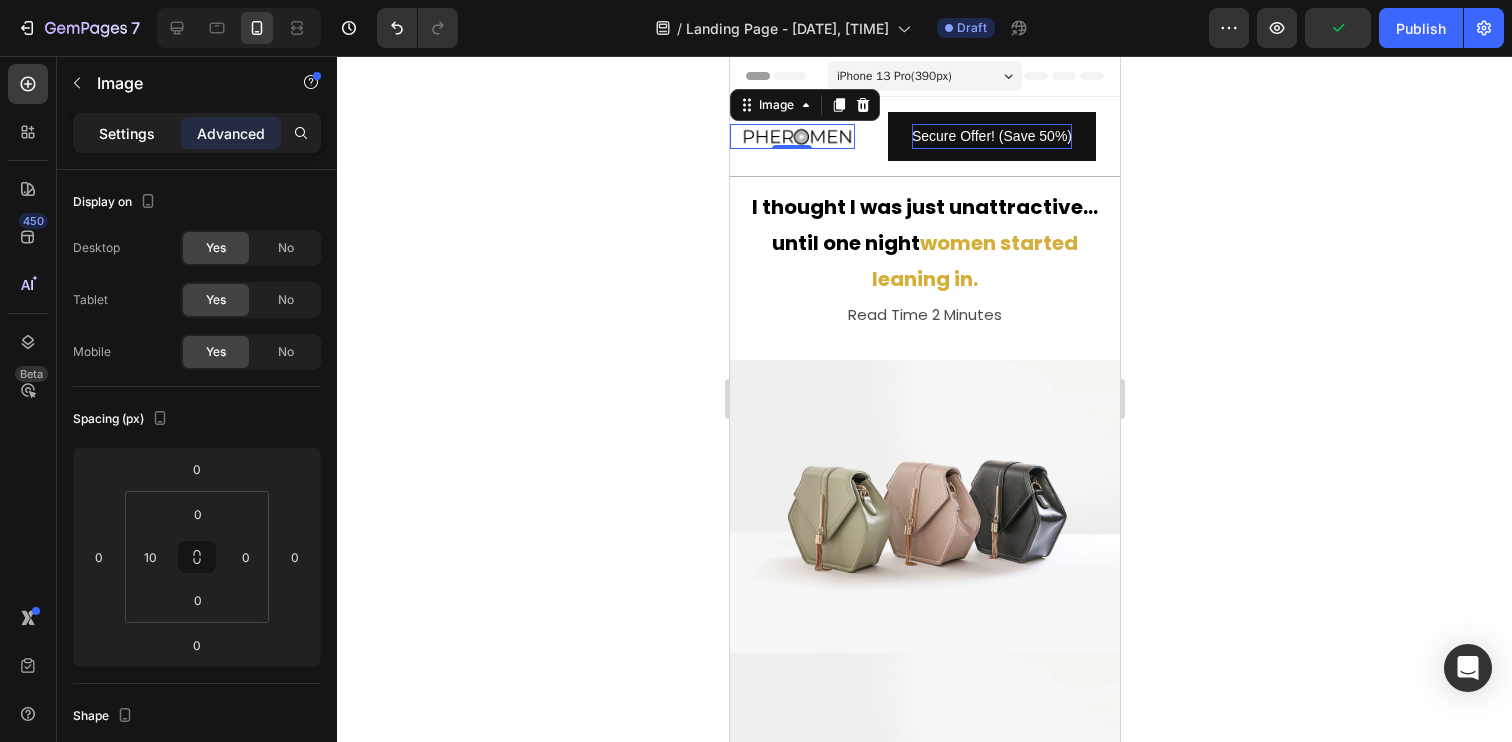 click on "Settings" 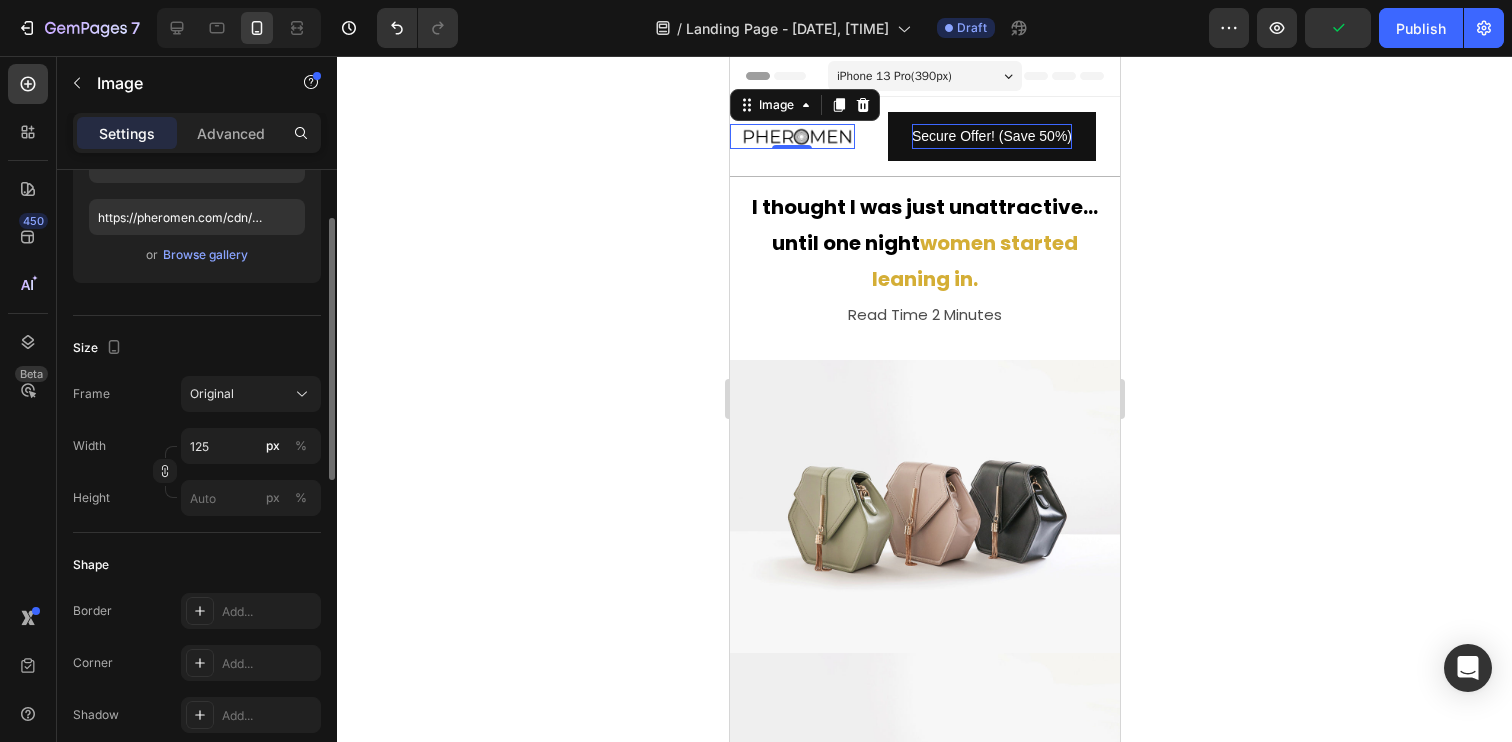 scroll, scrollTop: 335, scrollLeft: 0, axis: vertical 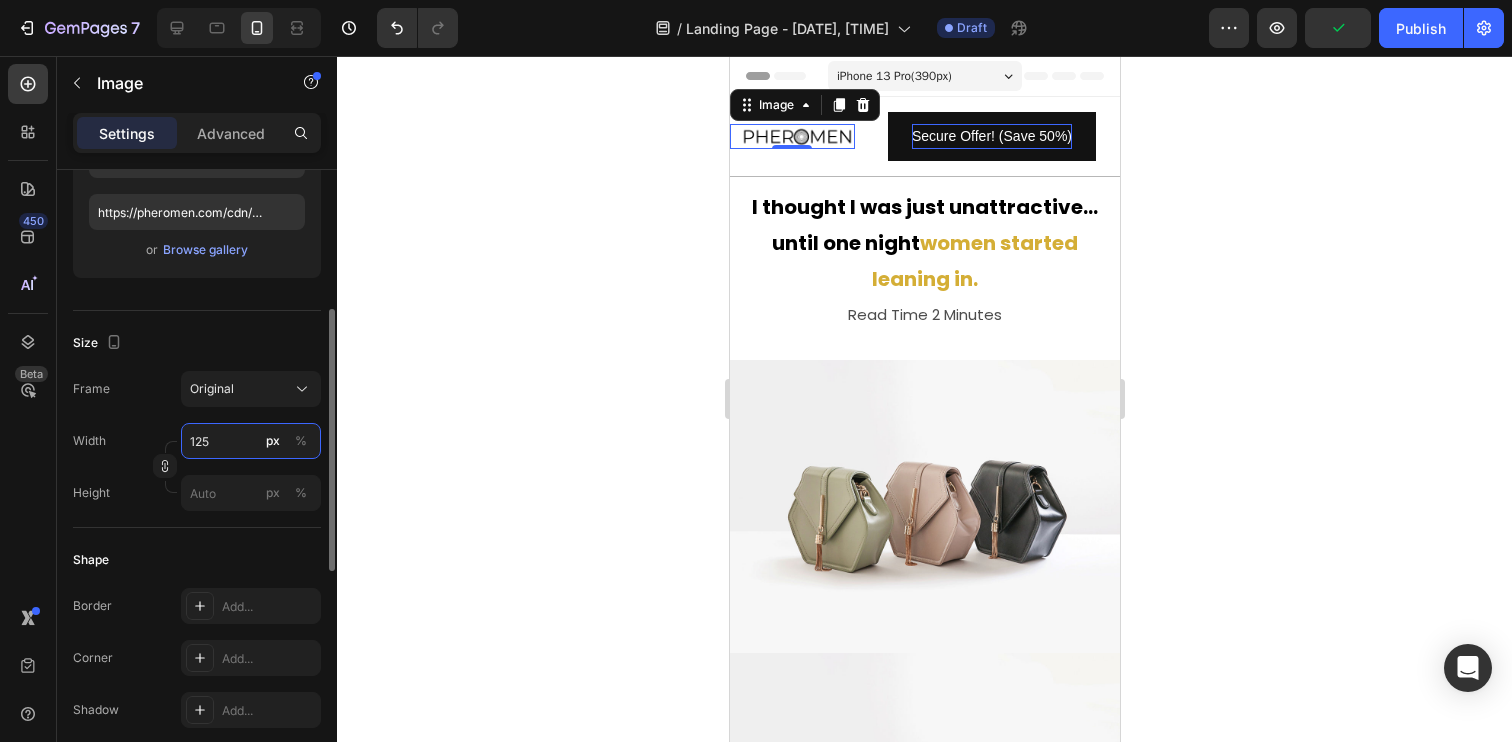 click on "125" at bounding box center (251, 441) 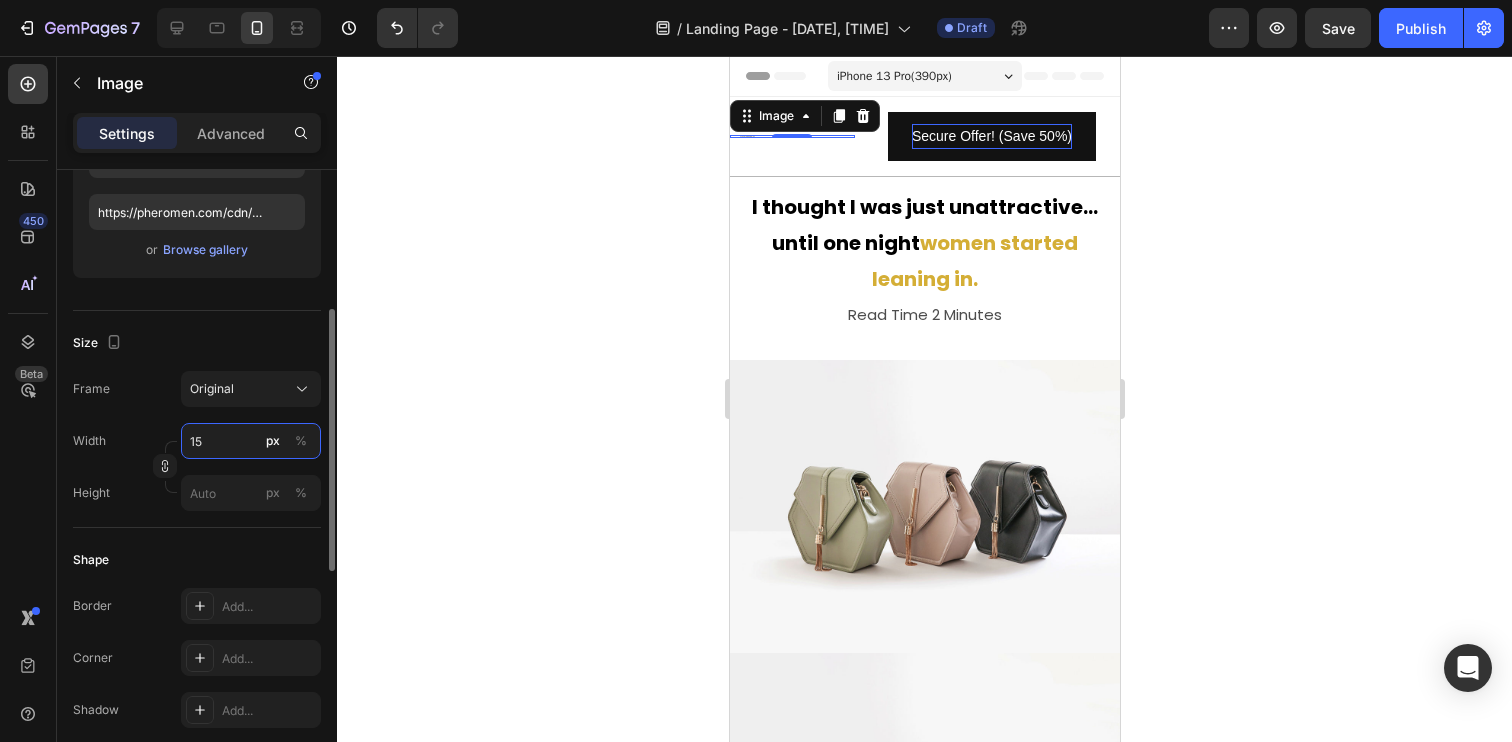 type on "1" 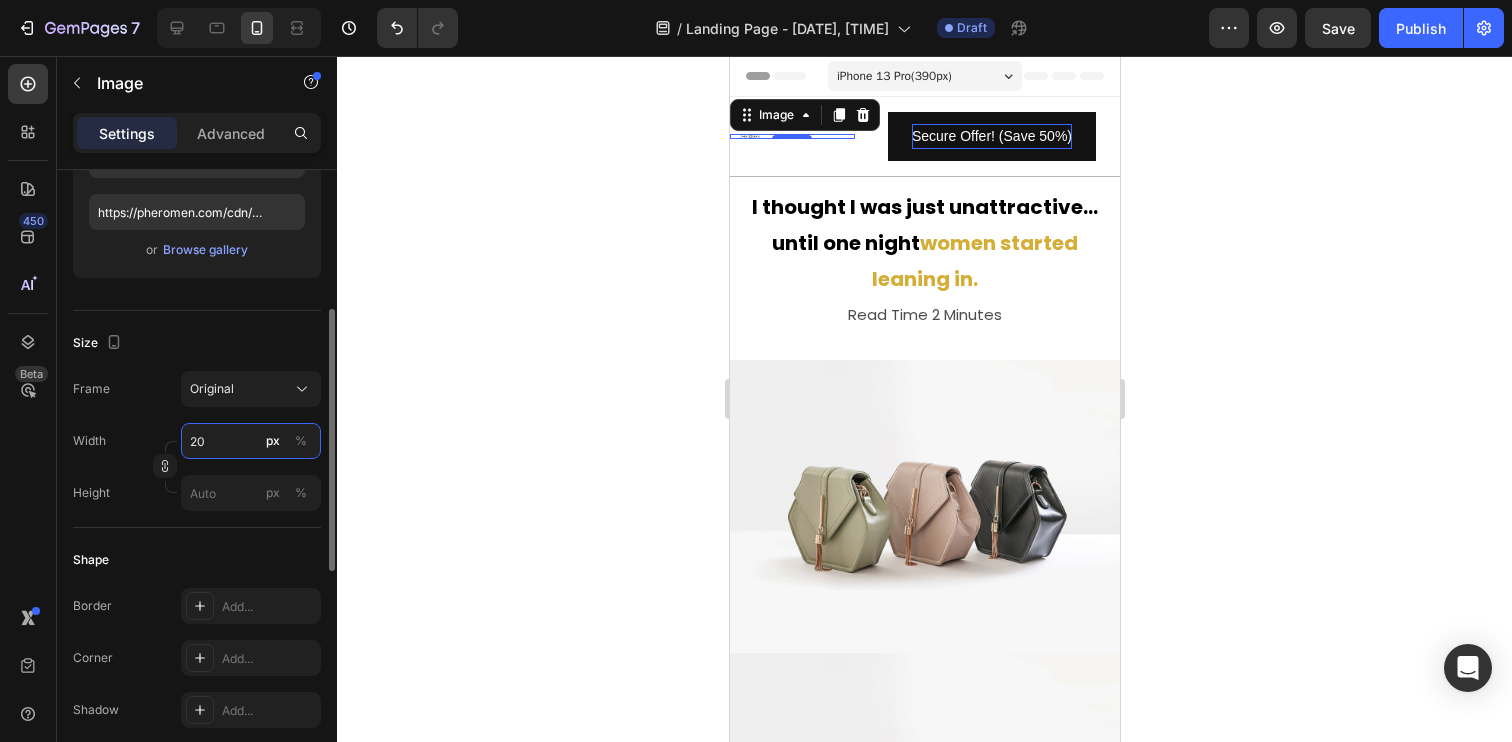type on "2" 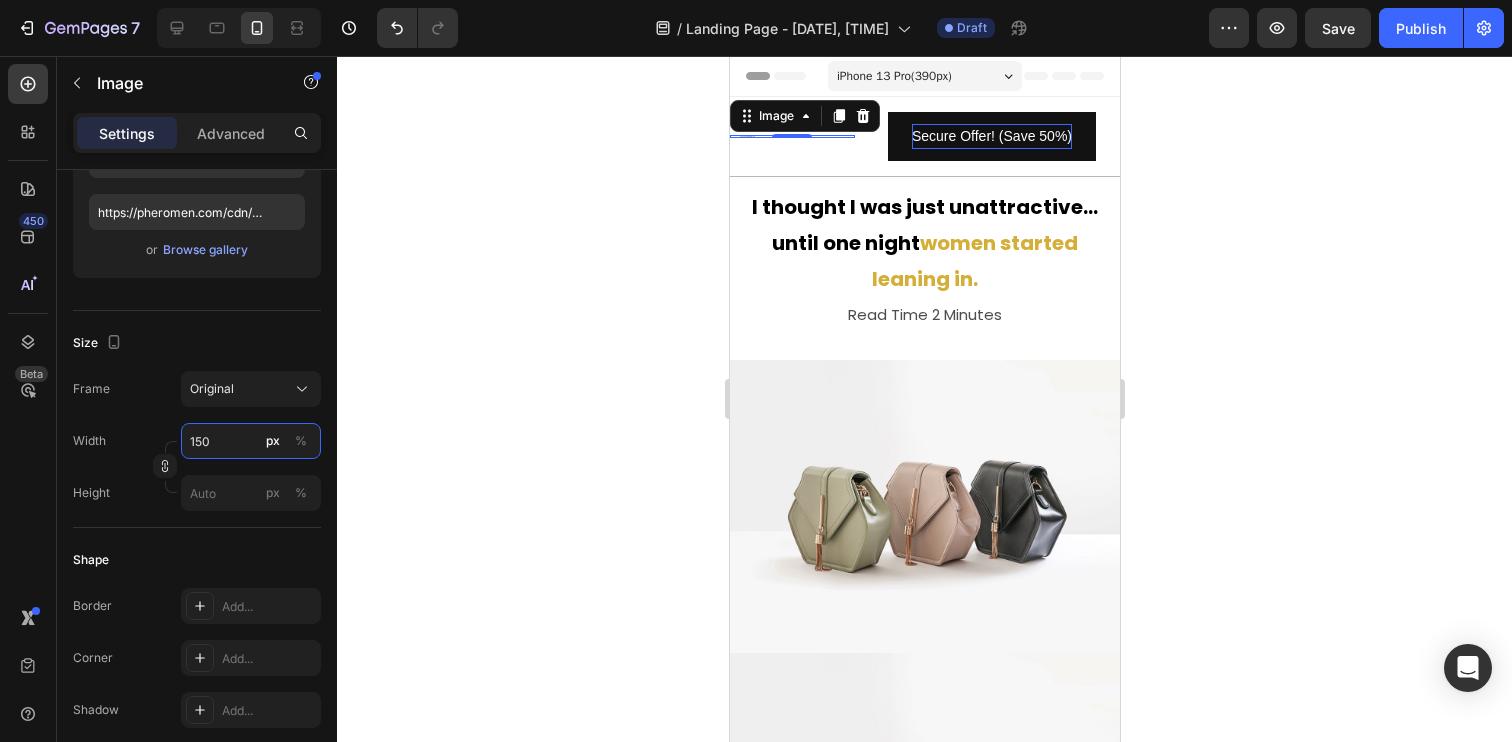 type on "150" 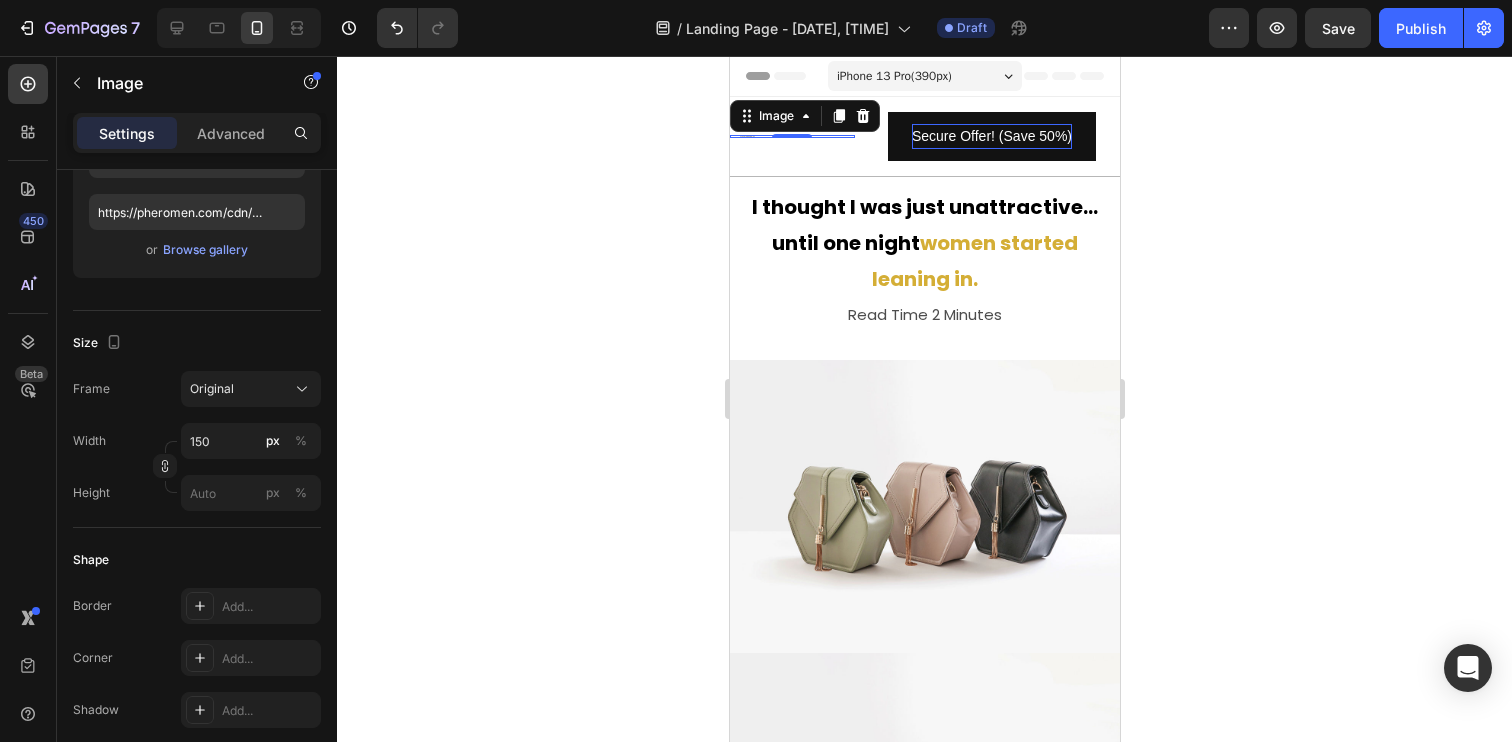 click 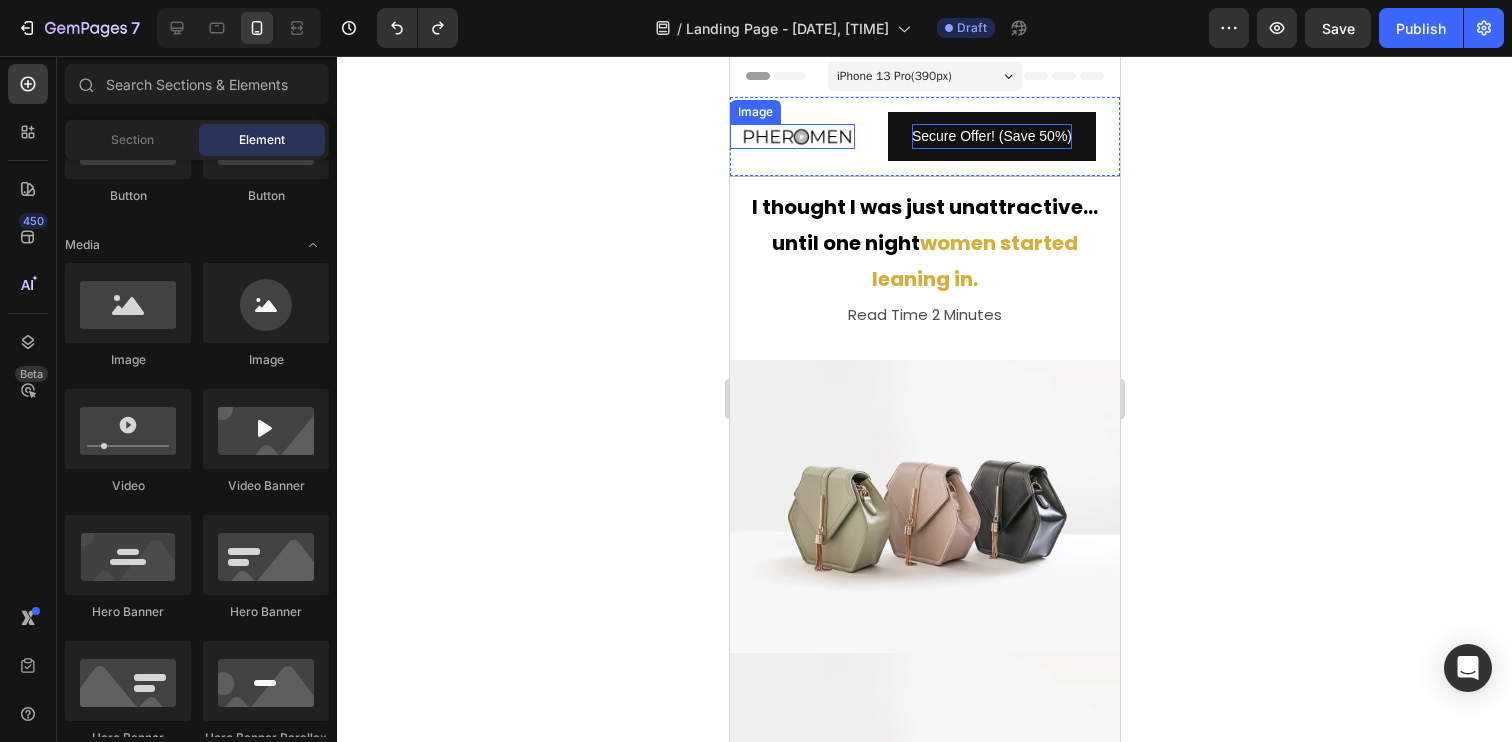 click at bounding box center (796, 136) 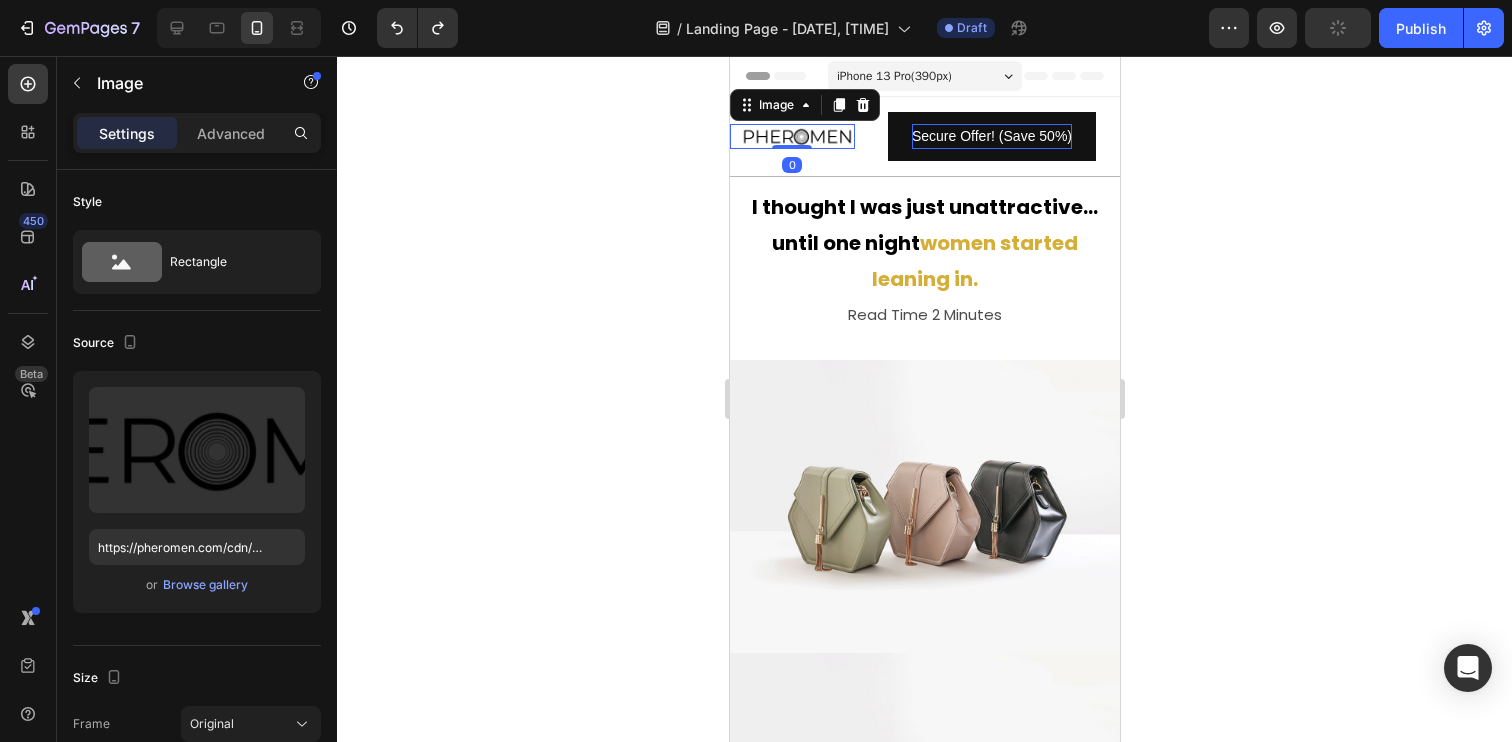 click at bounding box center [796, 136] 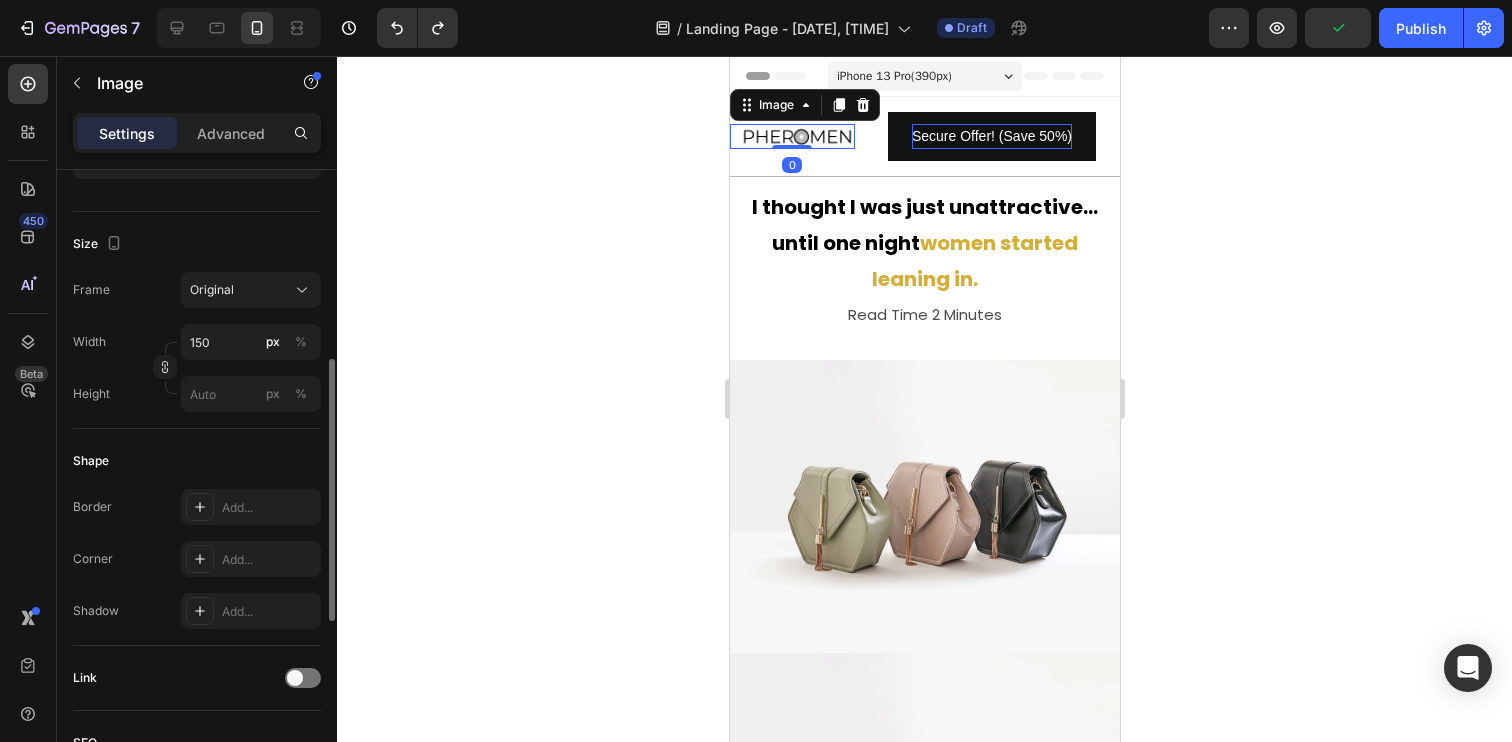 scroll, scrollTop: 483, scrollLeft: 0, axis: vertical 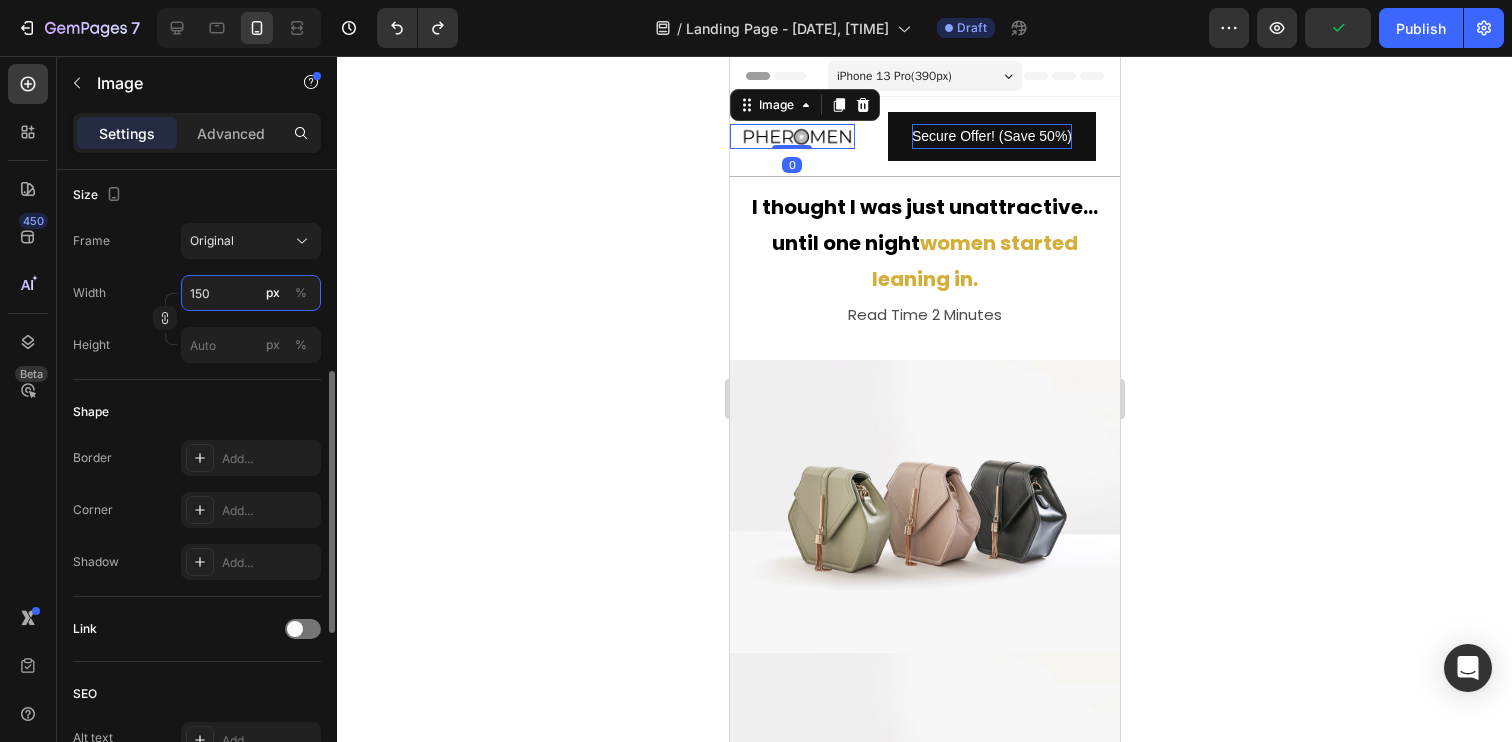 click on "150" at bounding box center (251, 293) 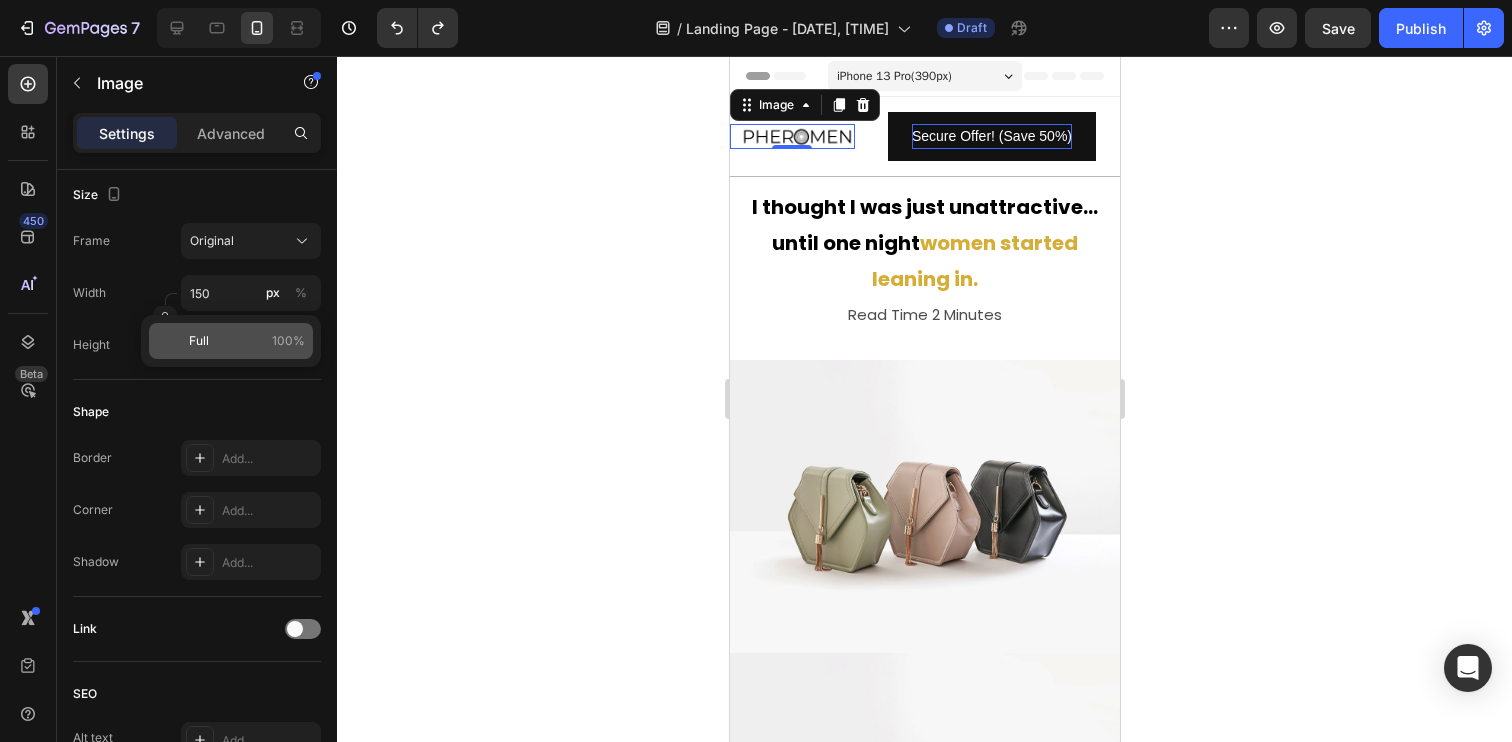 click on "Full 100%" 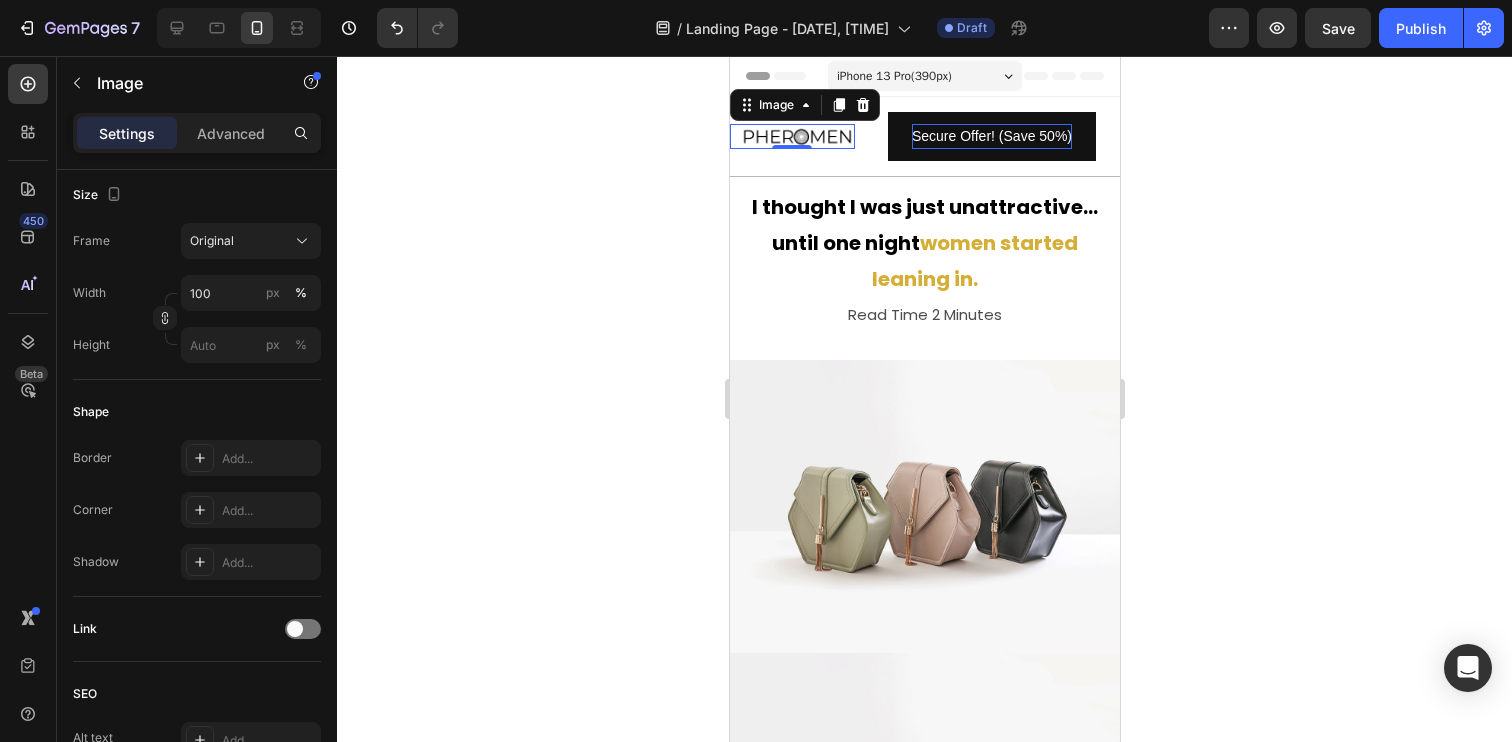 click 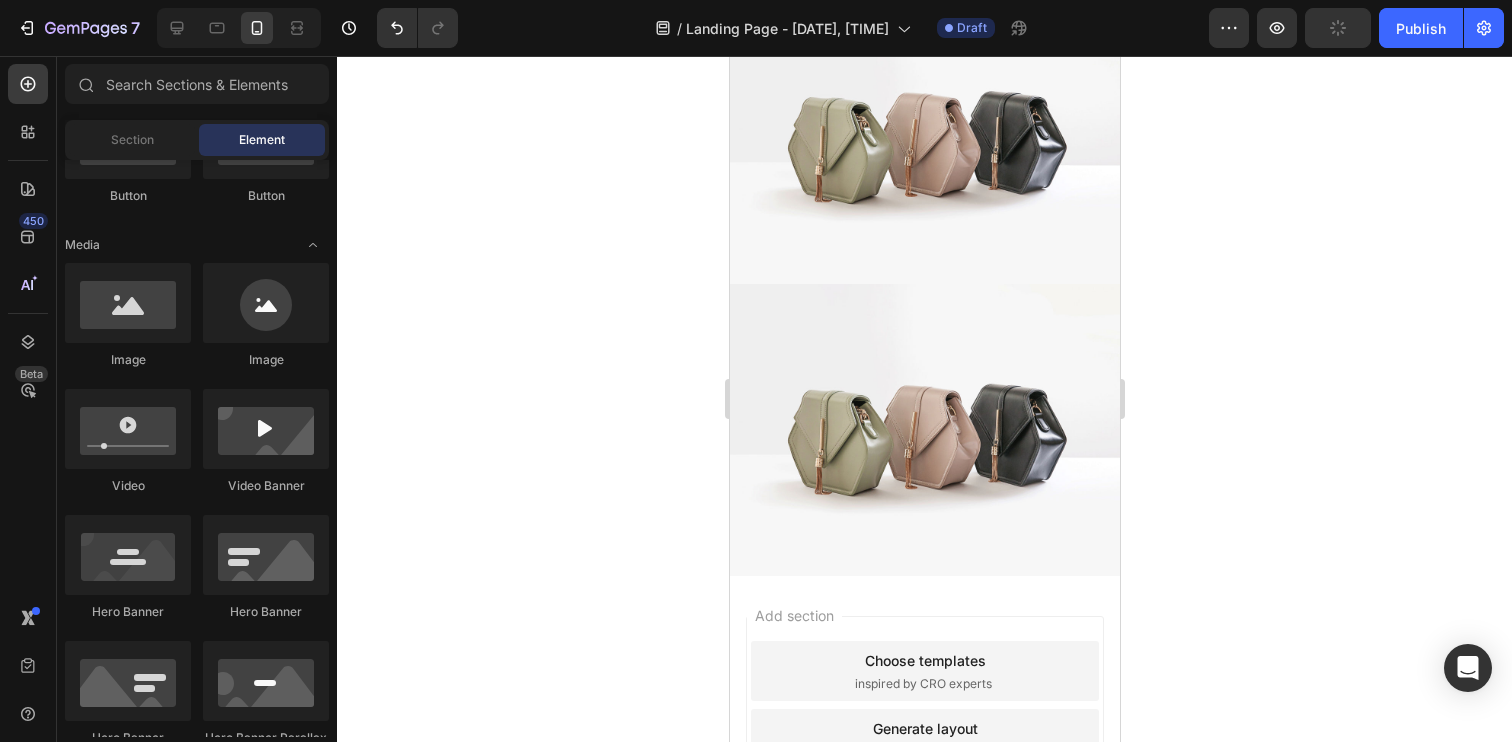 scroll, scrollTop: 580, scrollLeft: 0, axis: vertical 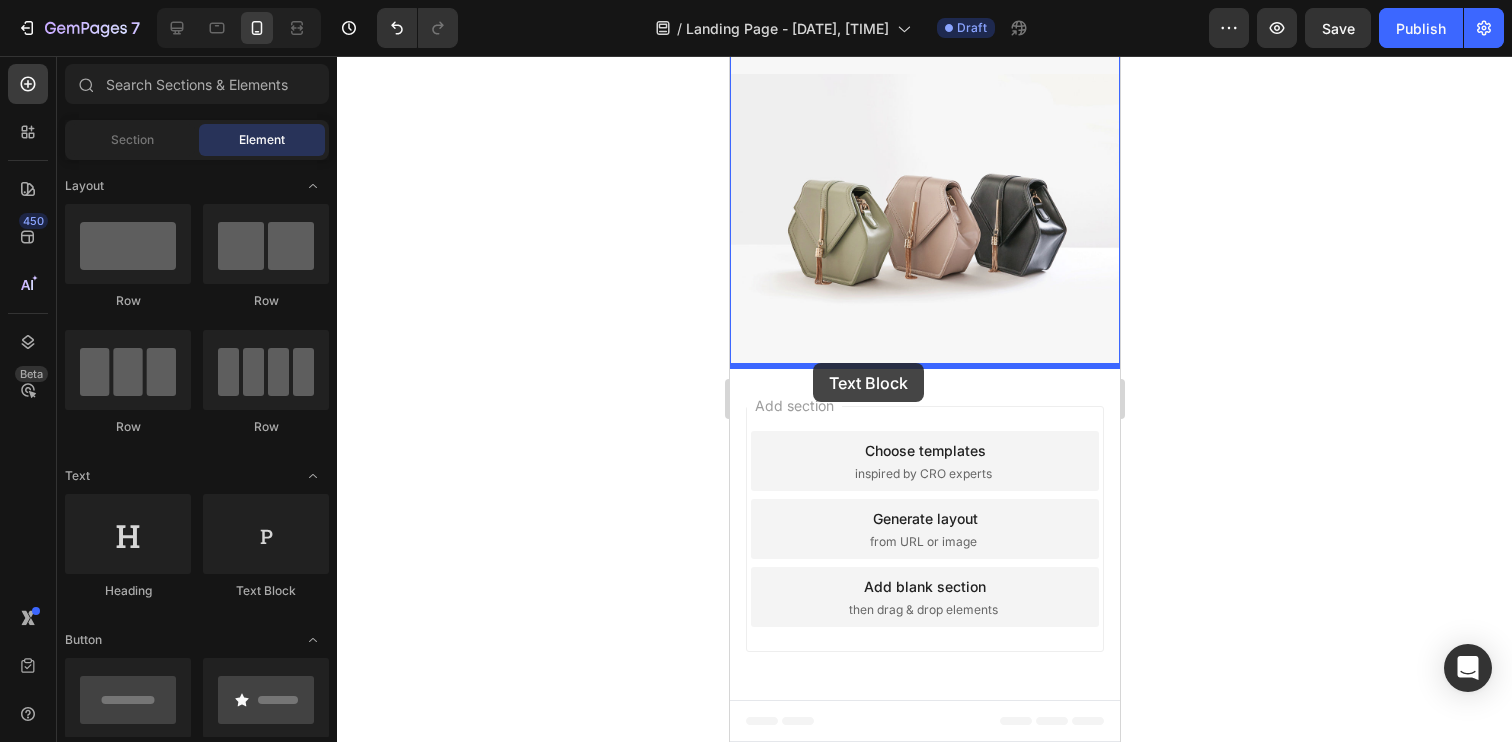 drag, startPoint x: 969, startPoint y: 472, endPoint x: 812, endPoint y: 361, distance: 192.27585 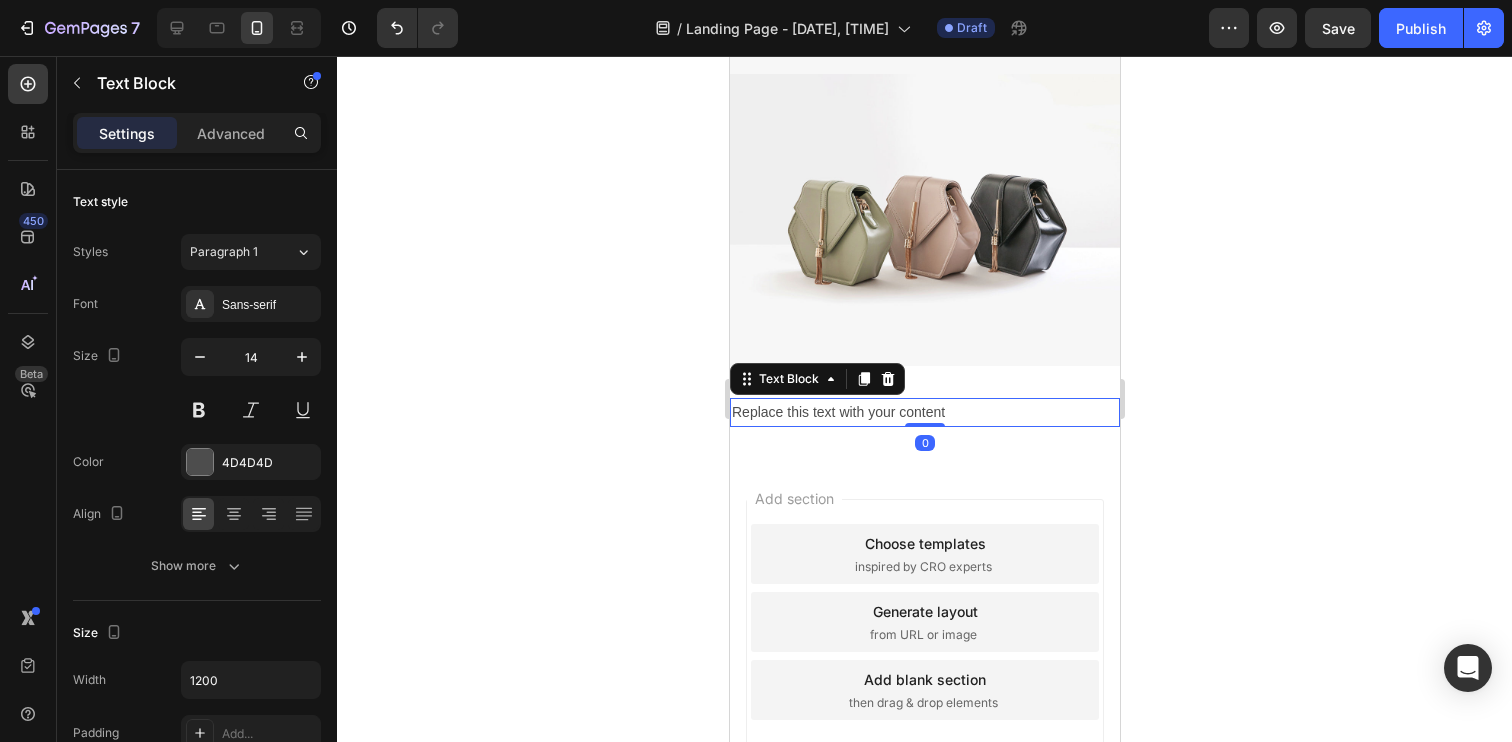 click on "Replace this text with your content" at bounding box center (924, 412) 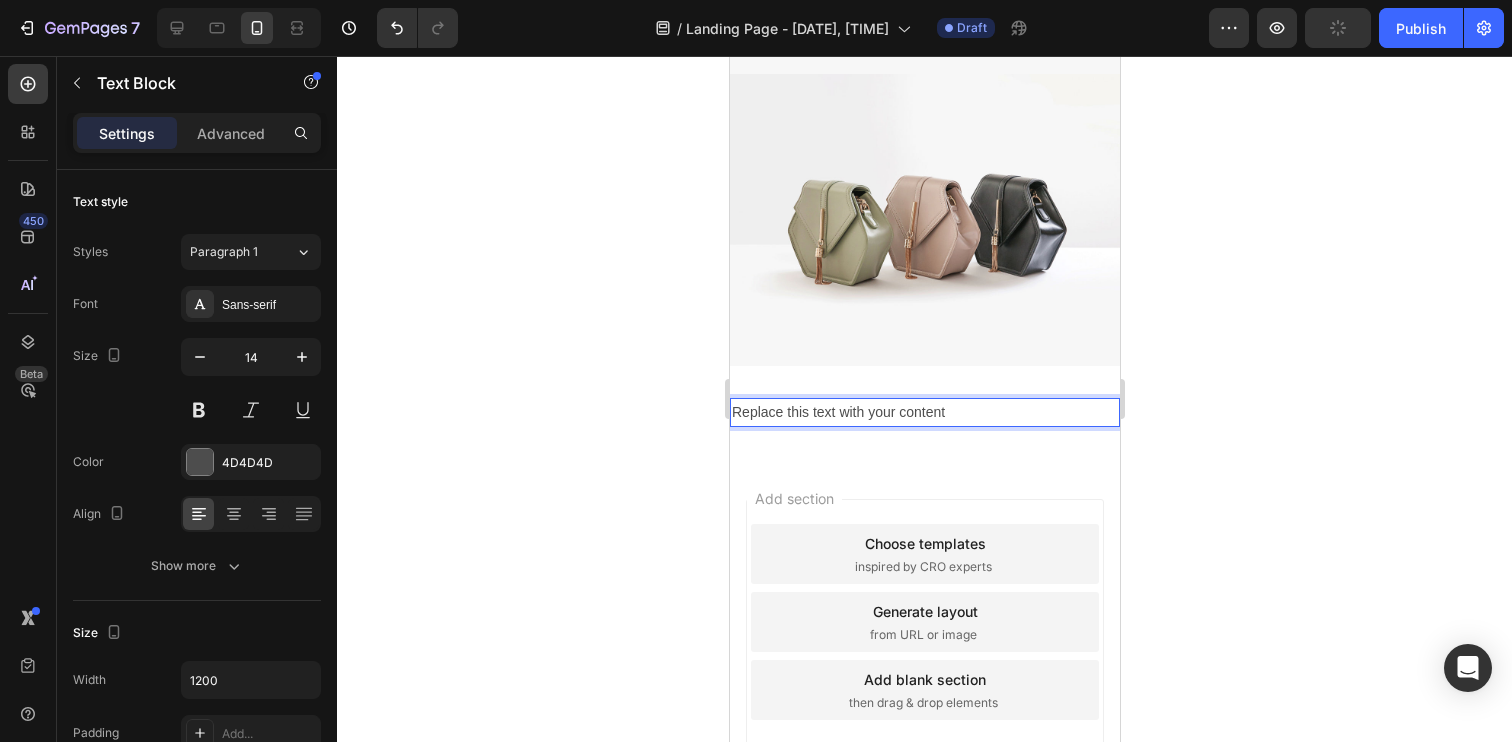 click on "Replace this text with your content" at bounding box center (924, 412) 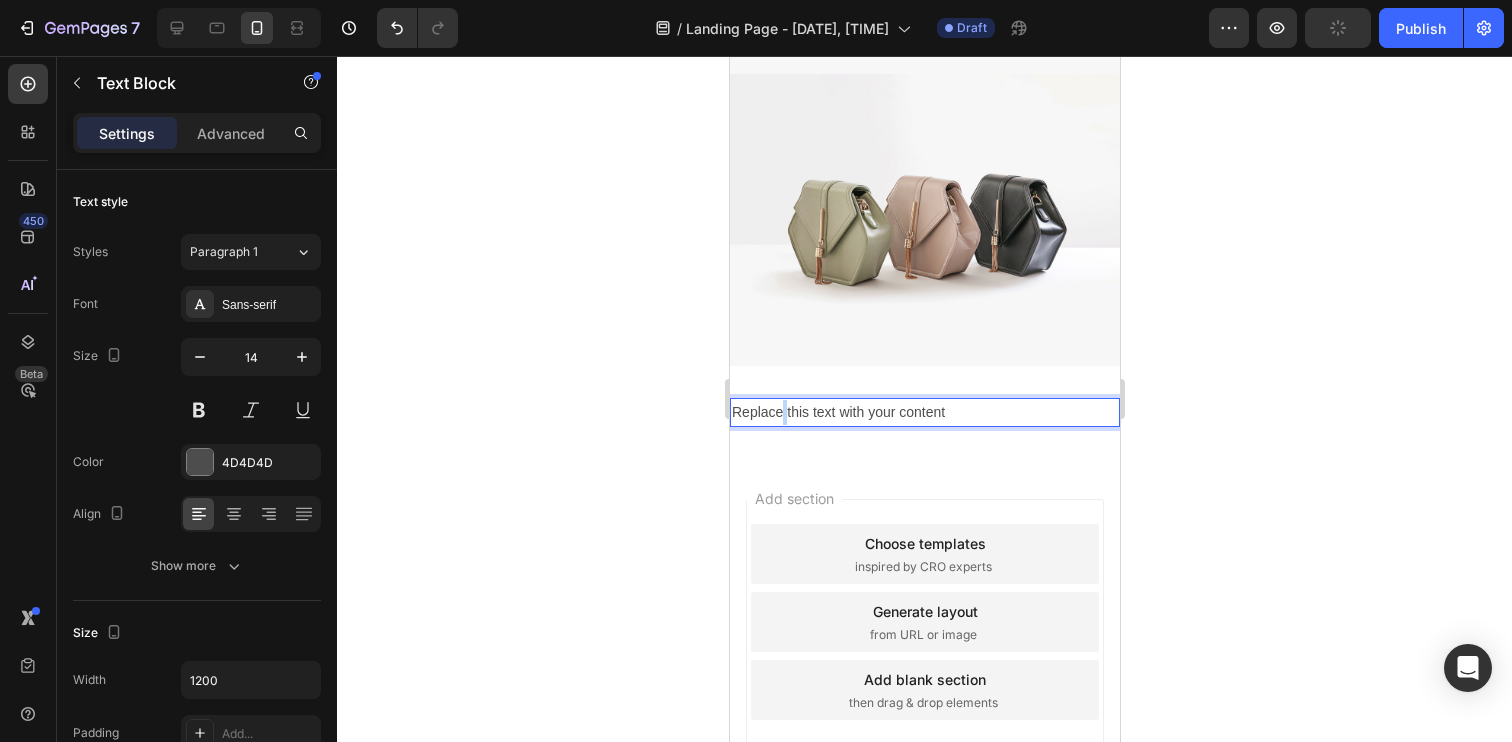 click on "Replace this text with your content" at bounding box center [924, 412] 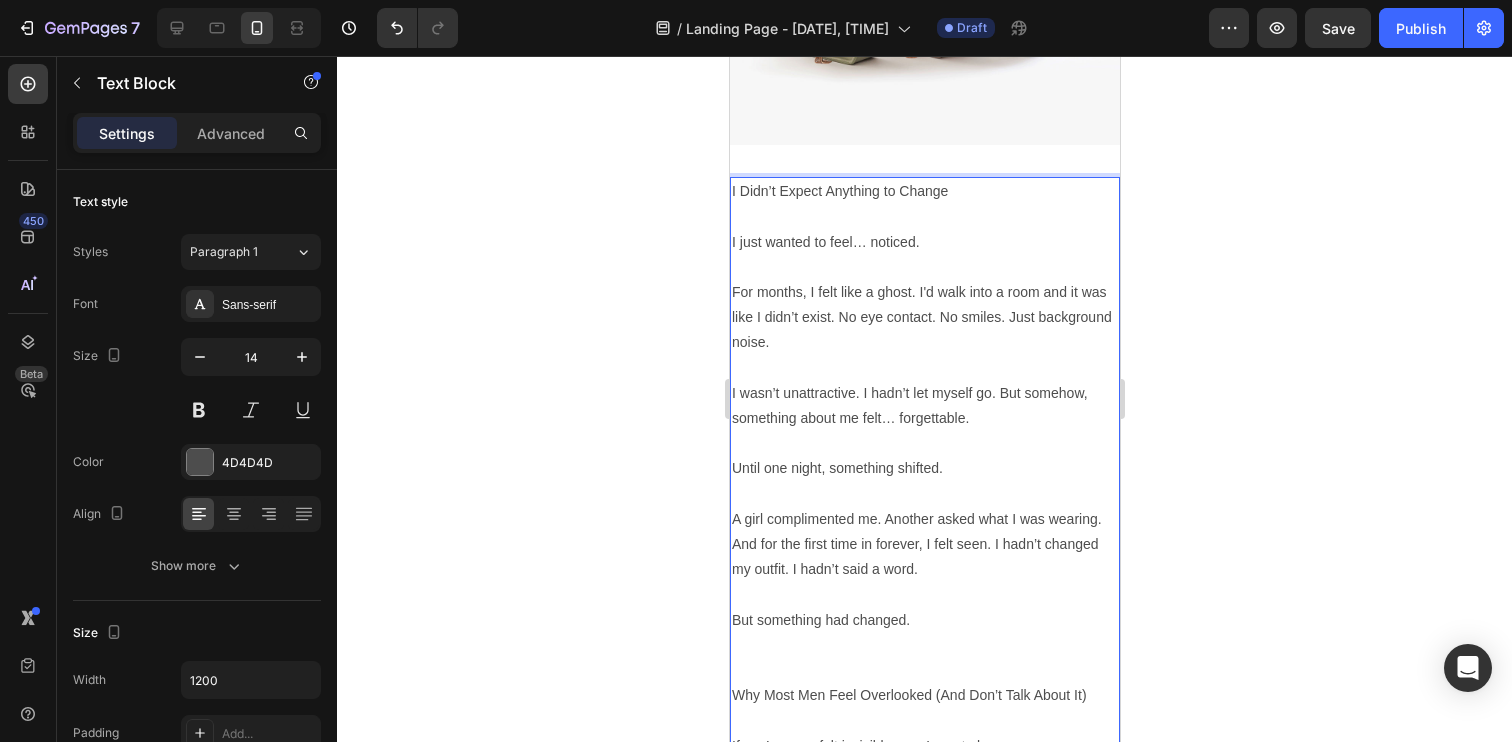 scroll, scrollTop: 673, scrollLeft: 0, axis: vertical 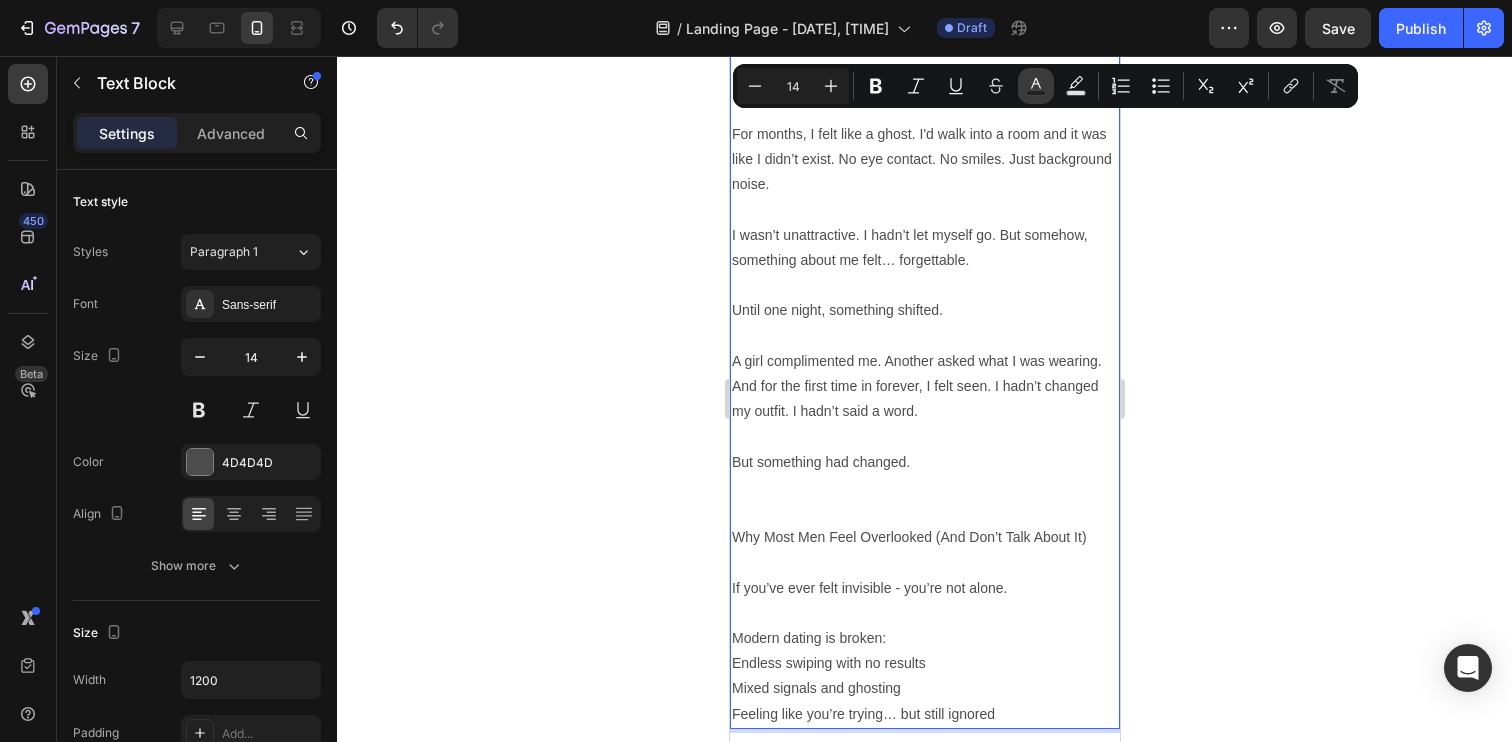 click on "Text Color" at bounding box center (1036, 86) 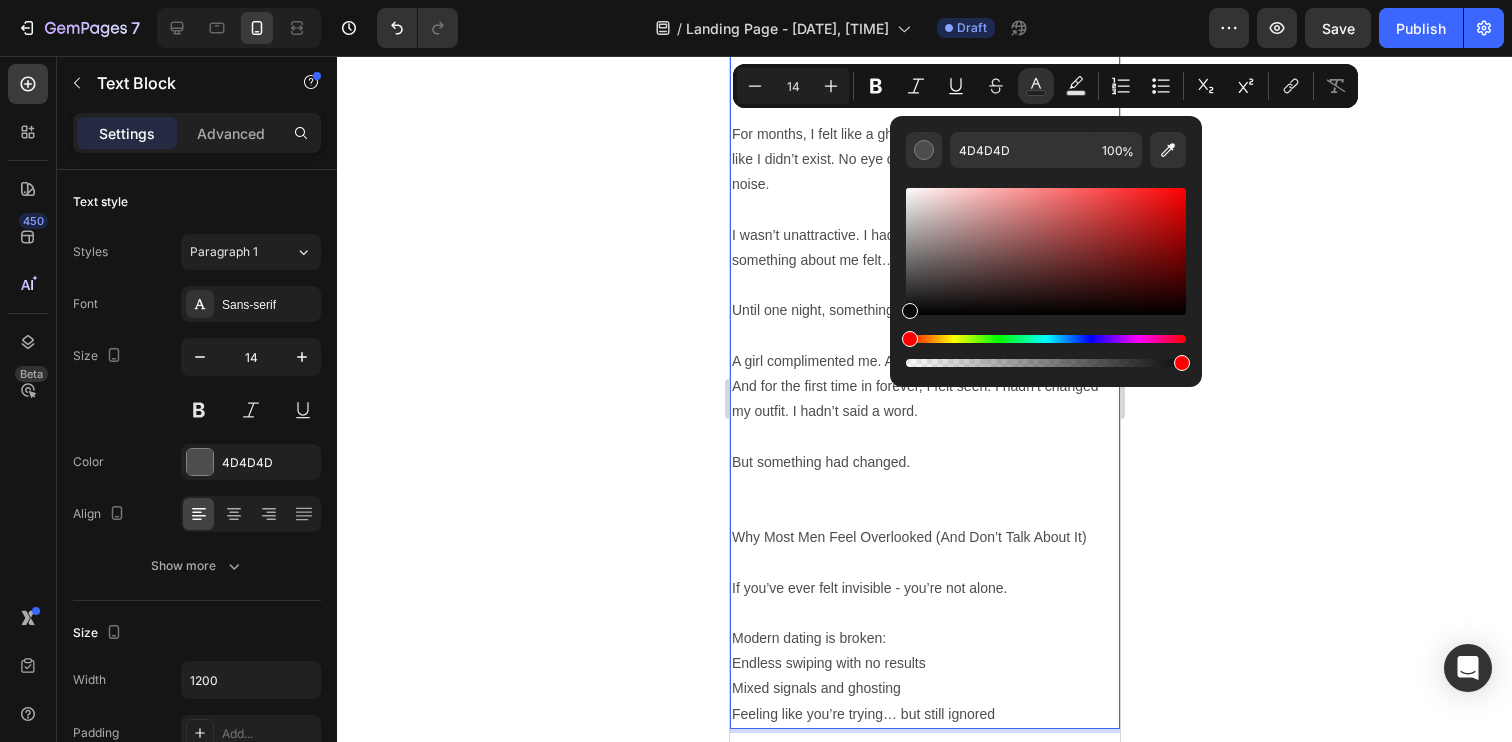 type on "0A0A0A" 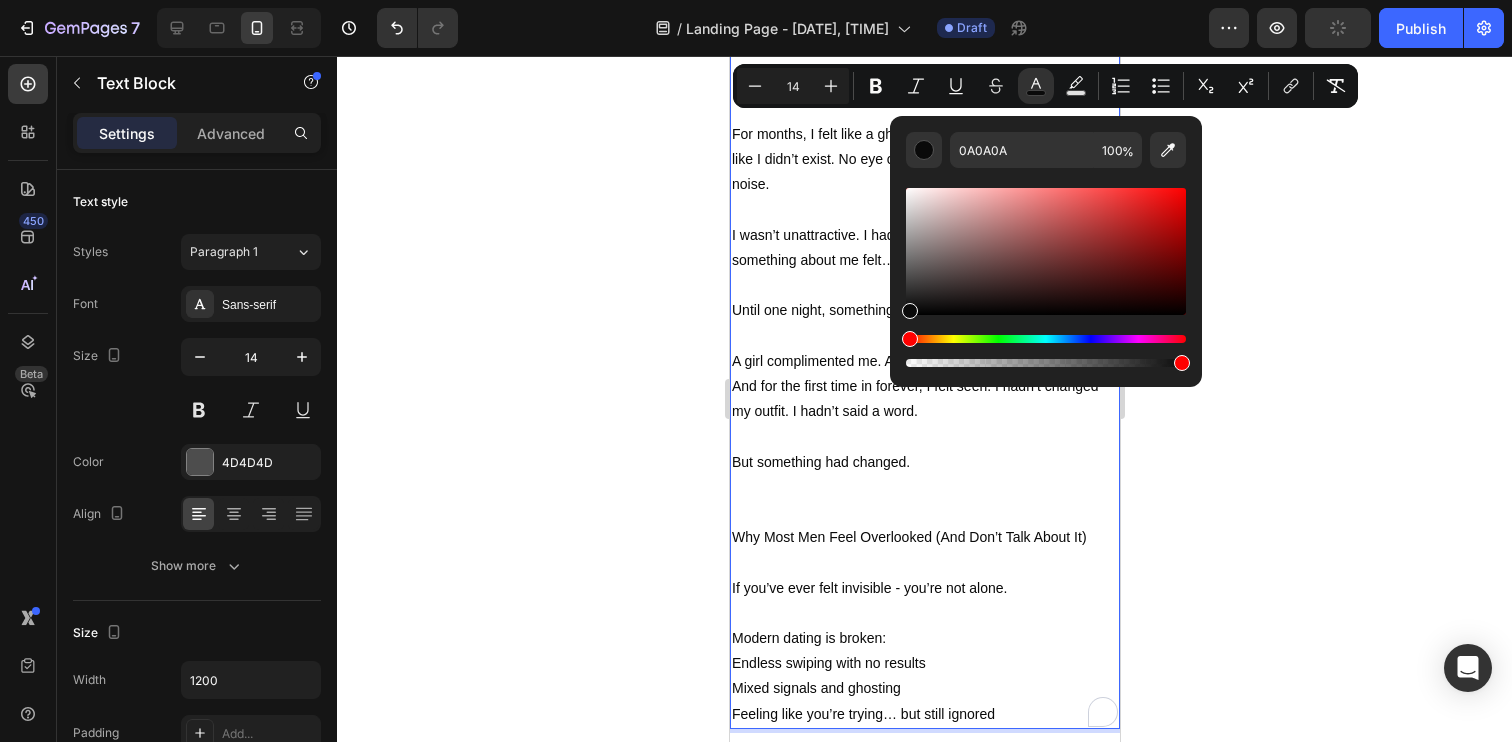 click 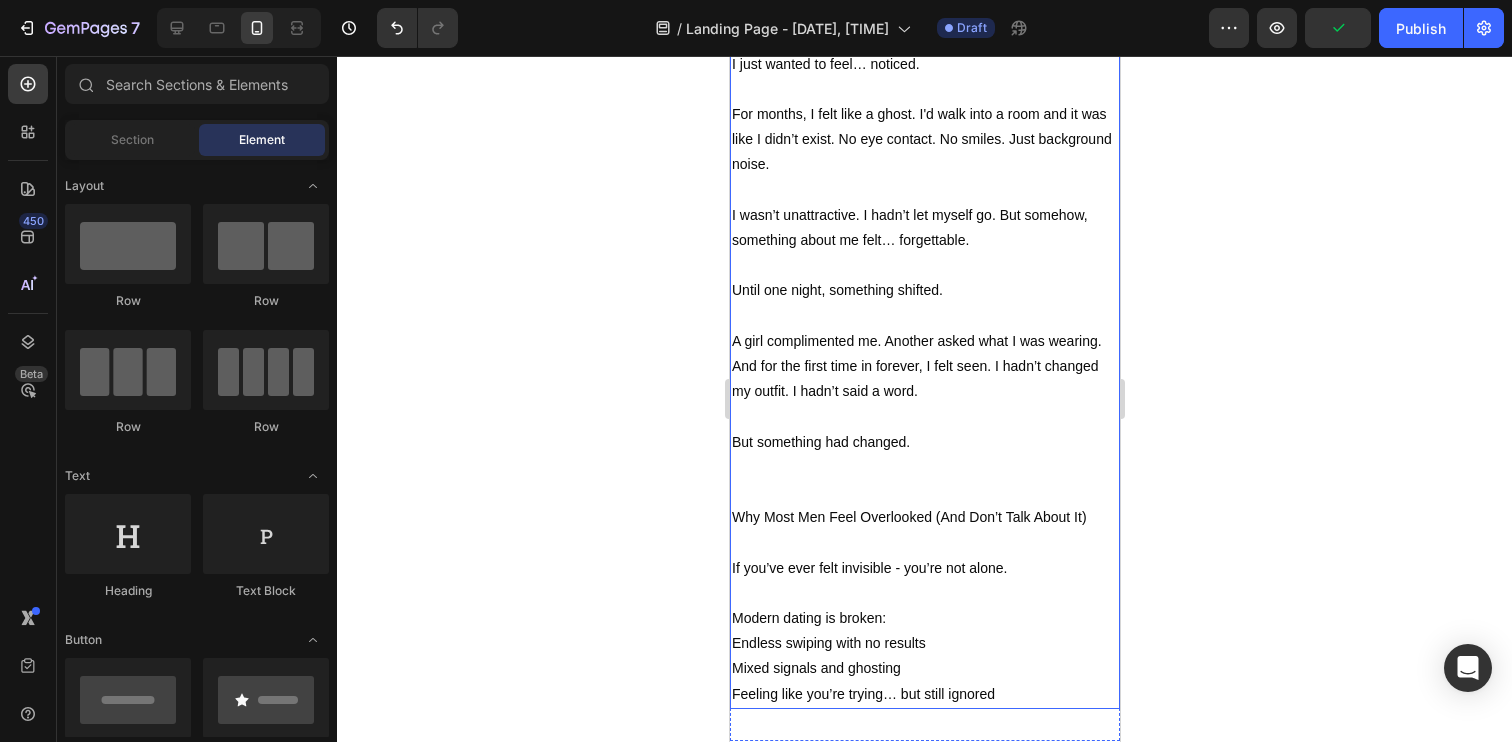 scroll, scrollTop: 338, scrollLeft: 0, axis: vertical 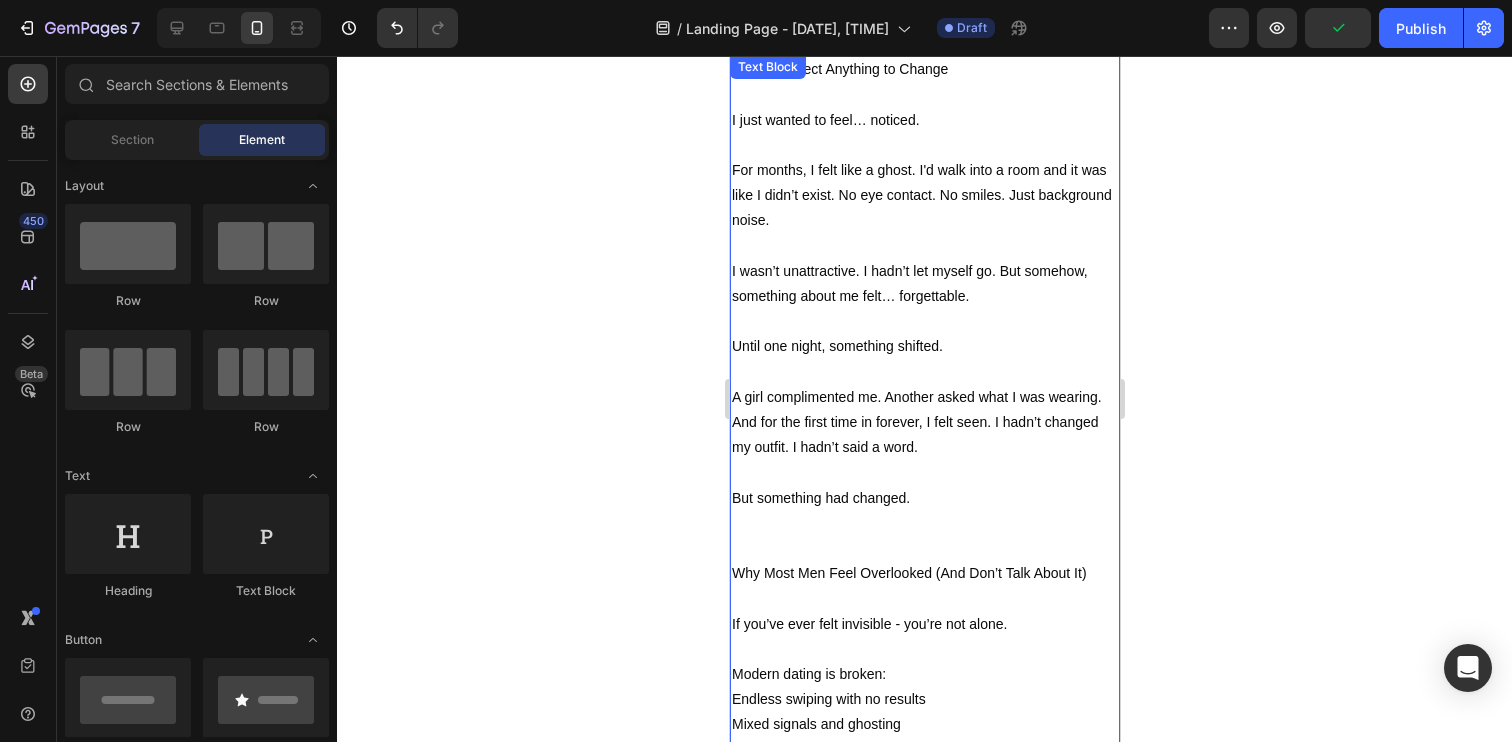click on "I wasn’t unattractive. I hadn’t let myself go. But somehow, something about me felt… forgettable." at bounding box center (909, 283) 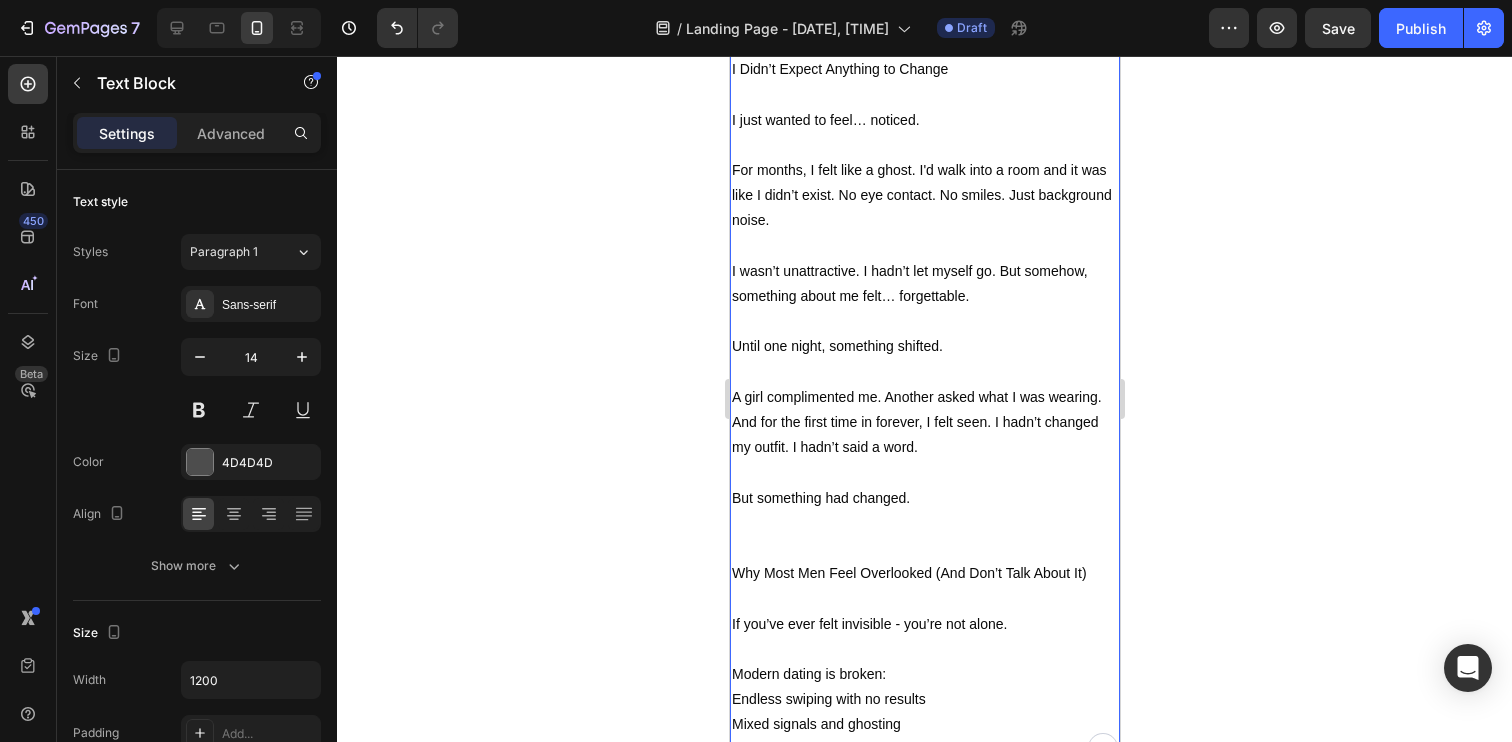 click on "I Didn’t Expect Anything to Change I just wanted to feel… noticed. For months, I felt like a ghost. I'd walk into a room and it was like I didn’t exist. No eye contact. No smiles. Just background noise. I wasn’t unattractive. I hadn’t let myself go. But somehow, something about me felt… forgettable. Until one night, something shifted. A girl complimented me. Another asked what I was wearing. And for the first time in forever, I felt seen. I hadn’t changed my outfit. I hadn’t said a word. But something had changed. Why Most Men Feel Overlooked (And Don’t Talk About It) If you’ve ever felt invisible - you’re not alone. Modern dating is broken: Endless swiping with no results Mixed signals and ghosting Feeling like you’re trying… but still ignored" at bounding box center [924, 410] 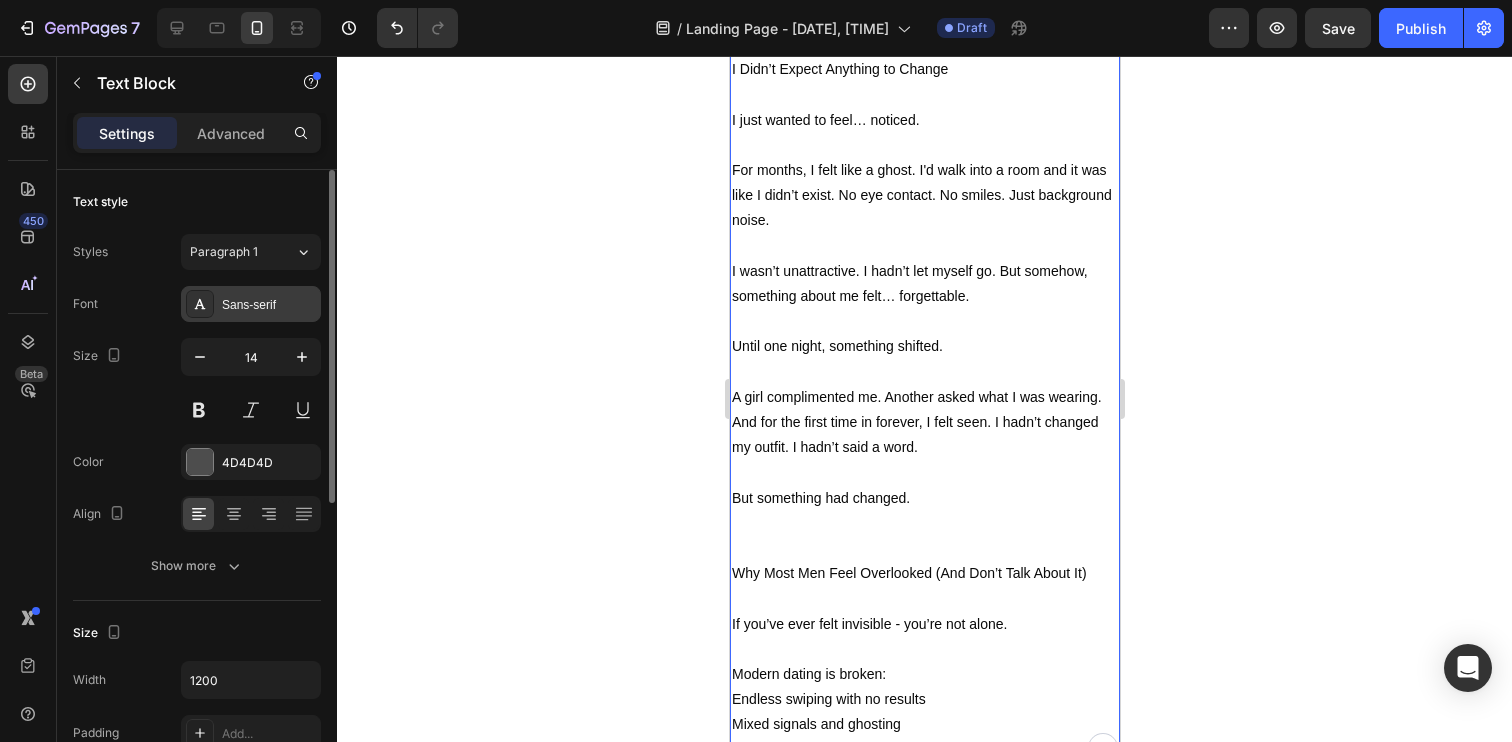 click on "Sans-serif" at bounding box center (269, 305) 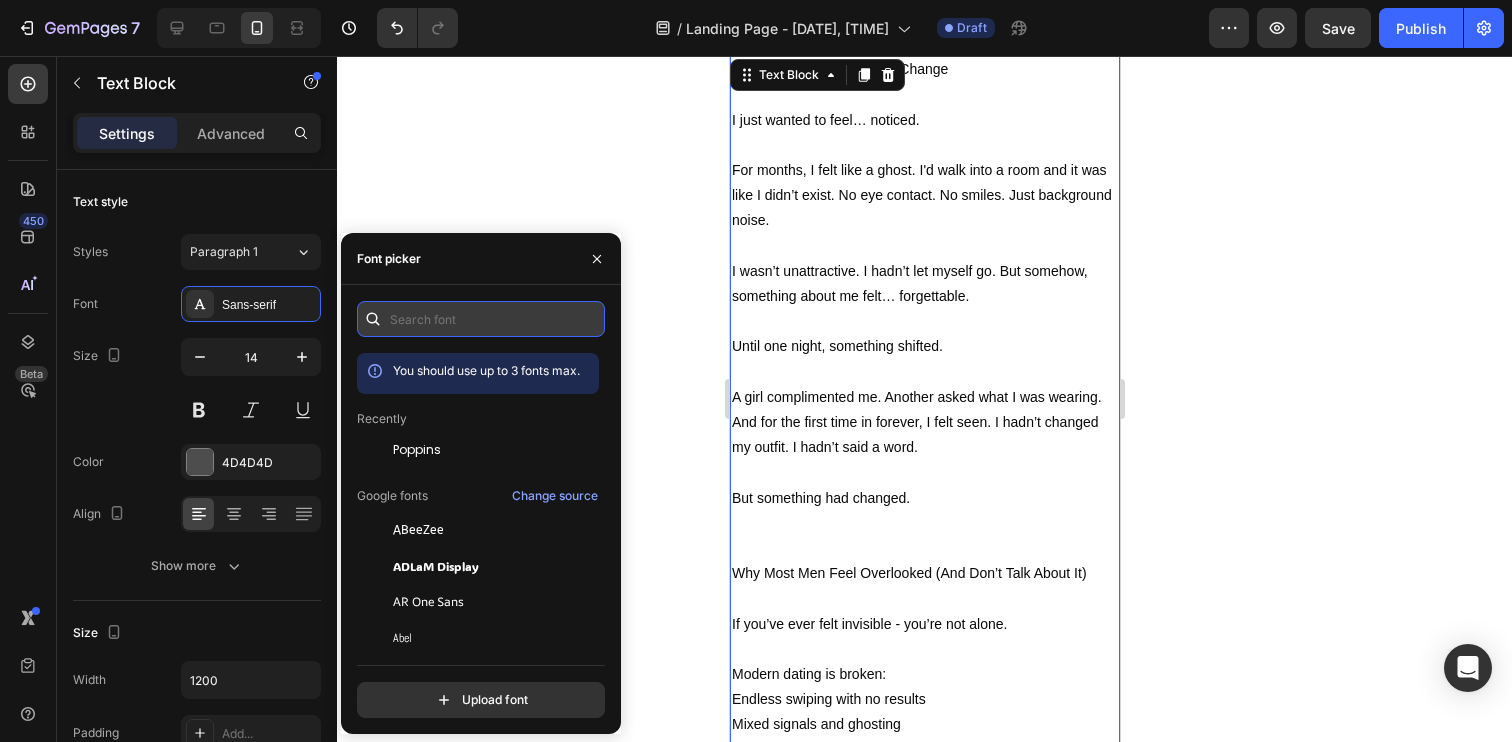 click at bounding box center (481, 319) 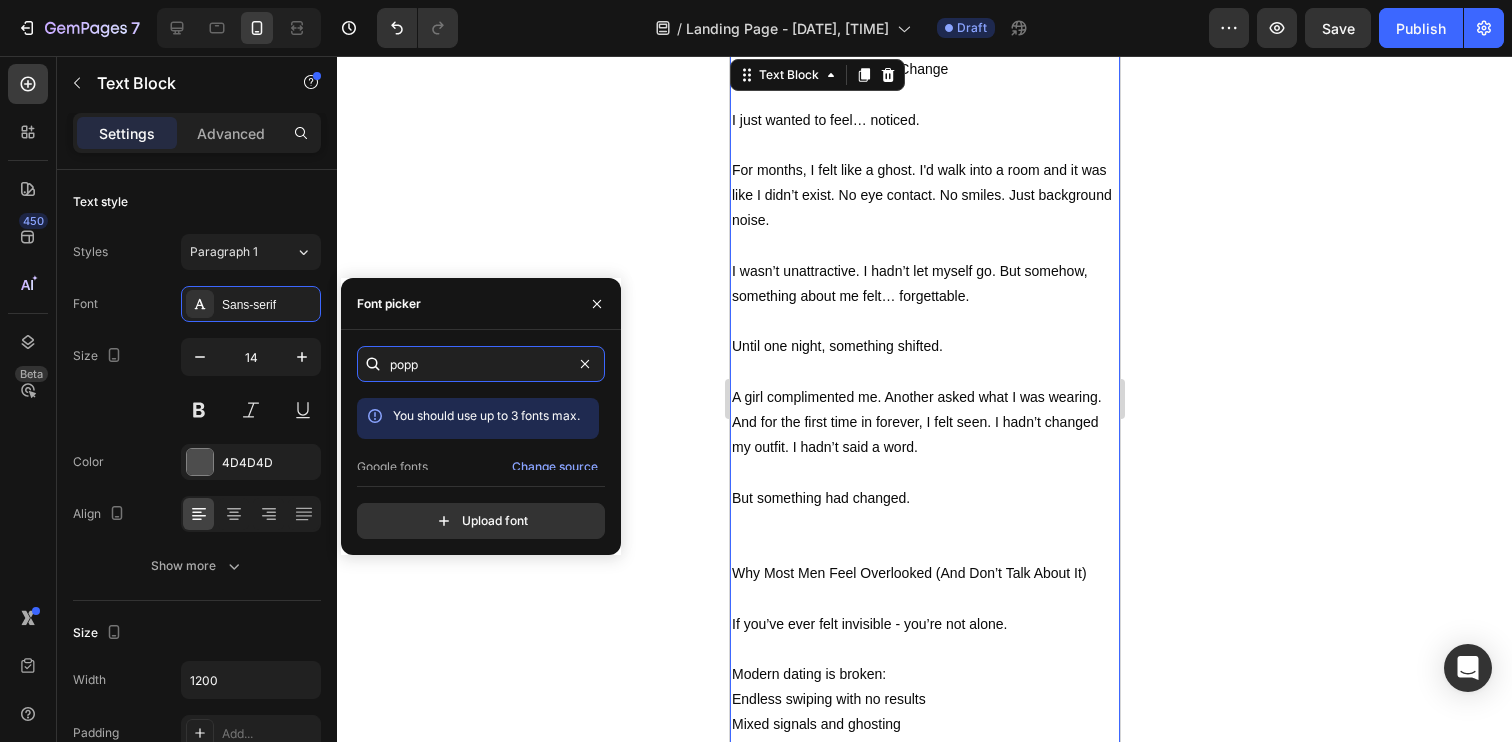 scroll, scrollTop: 49, scrollLeft: 0, axis: vertical 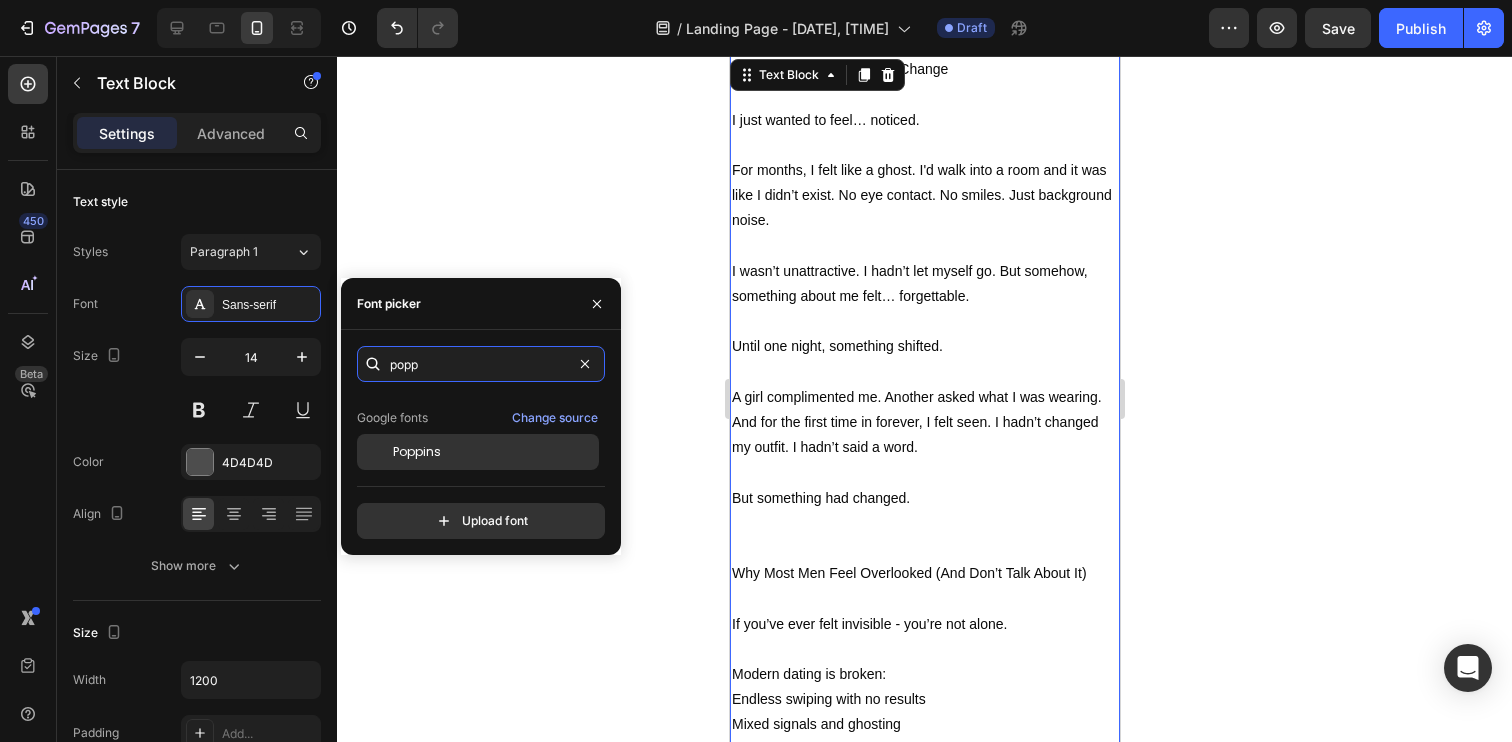 type on "popp" 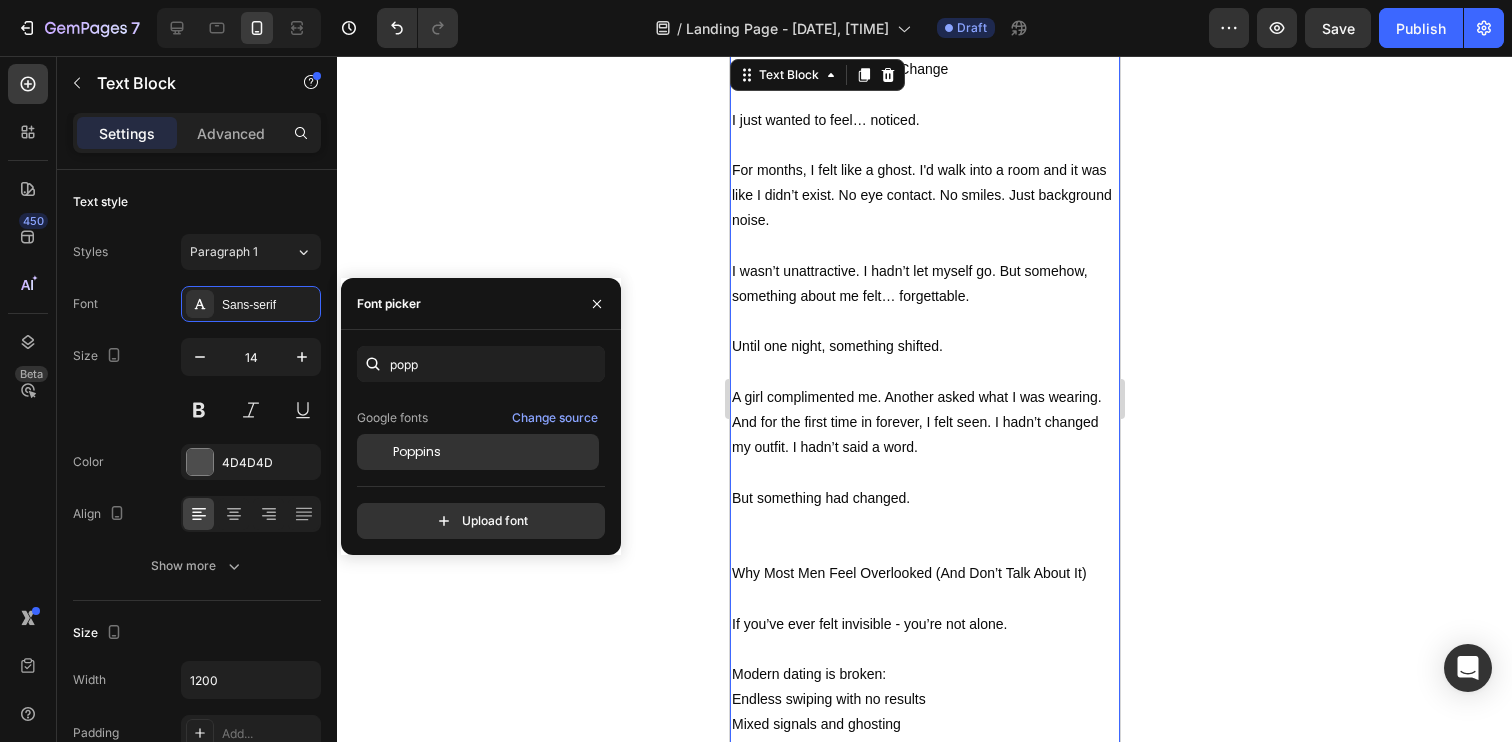 click on "Poppins" at bounding box center (417, 452) 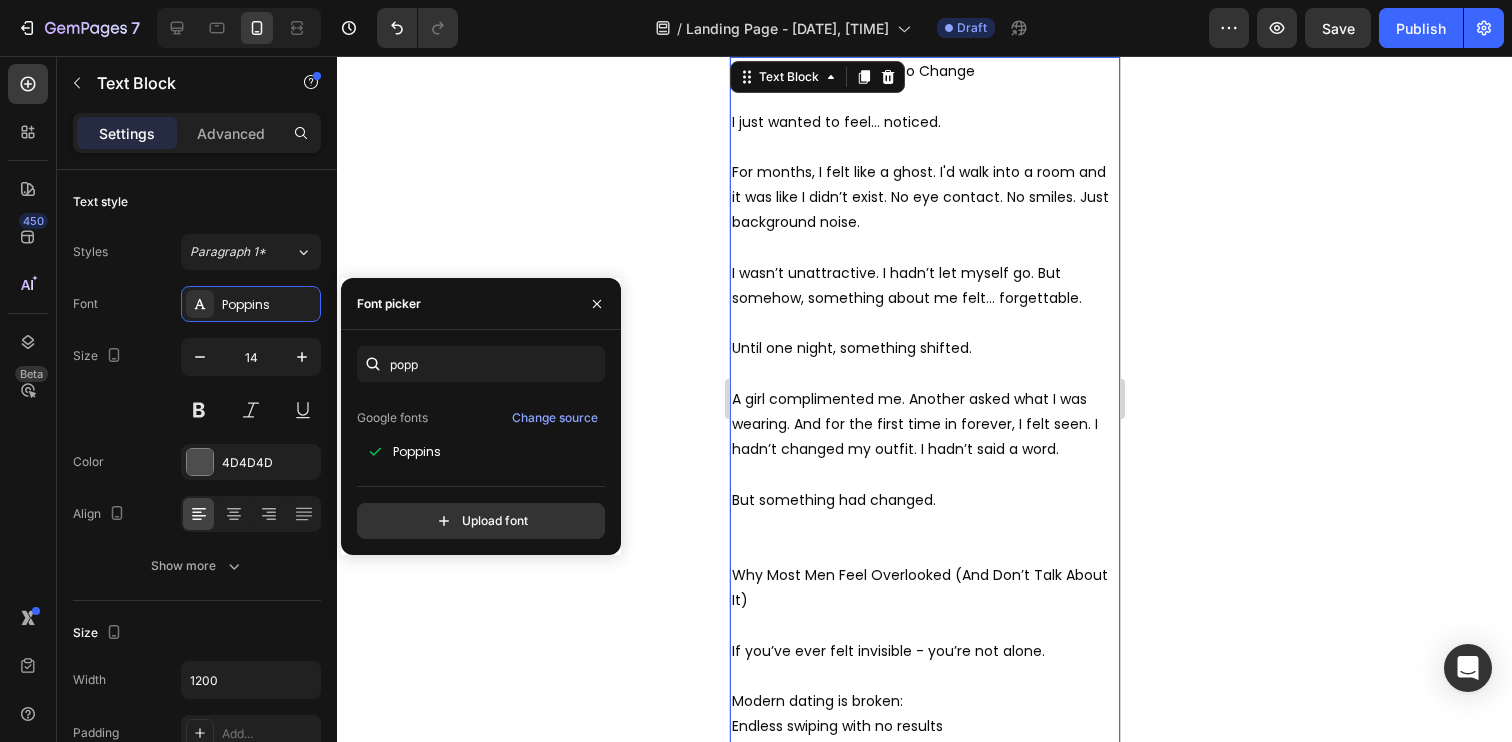 click 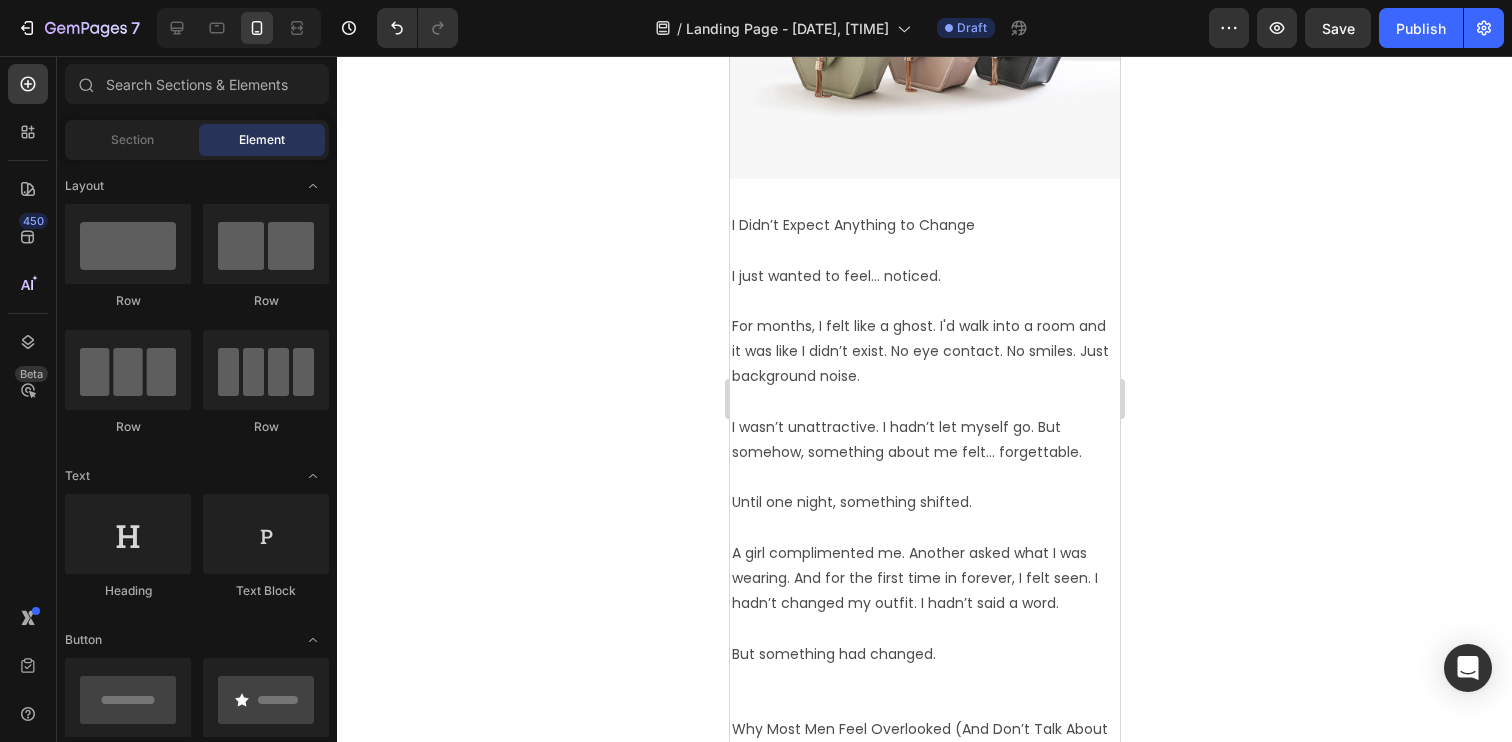 scroll, scrollTop: 739, scrollLeft: 0, axis: vertical 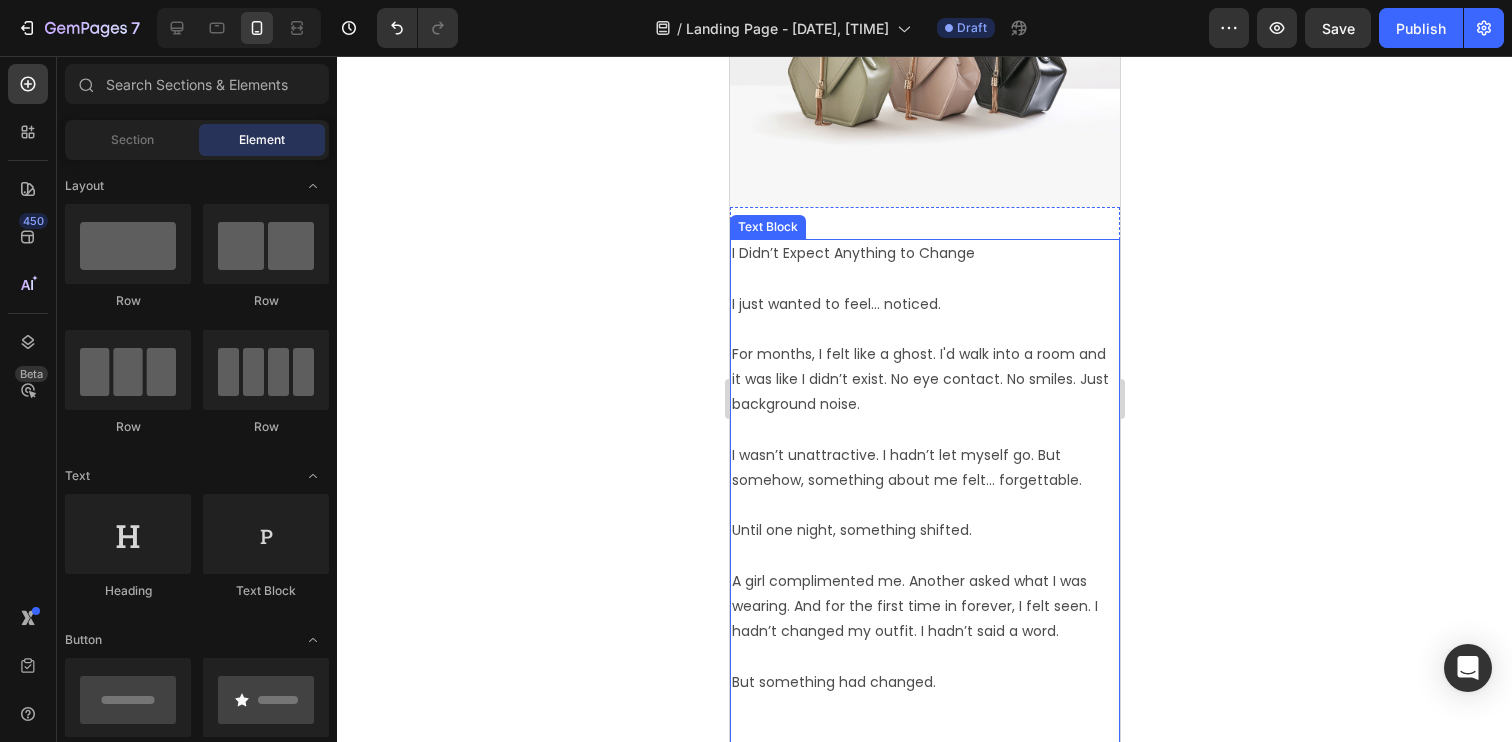 click on "I Didn’t Expect Anything to Change I just wanted to feel… noticed. For months, I felt like a ghost. I'd walk into a room and it was like I didn’t exist. No eye contact. No smiles. Just background noise. I wasn’t unattractive. I hadn’t let myself go. But somehow, something about me felt… forgettable. Until one night, something shifted. A girl complimented me. Another asked what I was wearing. And for the first time in forever, I felt seen. I hadn’t changed my outfit. I hadn’t said a word. But something had changed. Why Most Men Feel Overlooked (And Don’t Talk About It) If you’ve ever felt invisible - you’re not alone. Modern dating is broken: Endless swiping with no results Mixed signals and ghosting Feeling like you’re trying… but still ignored" at bounding box center [924, 606] 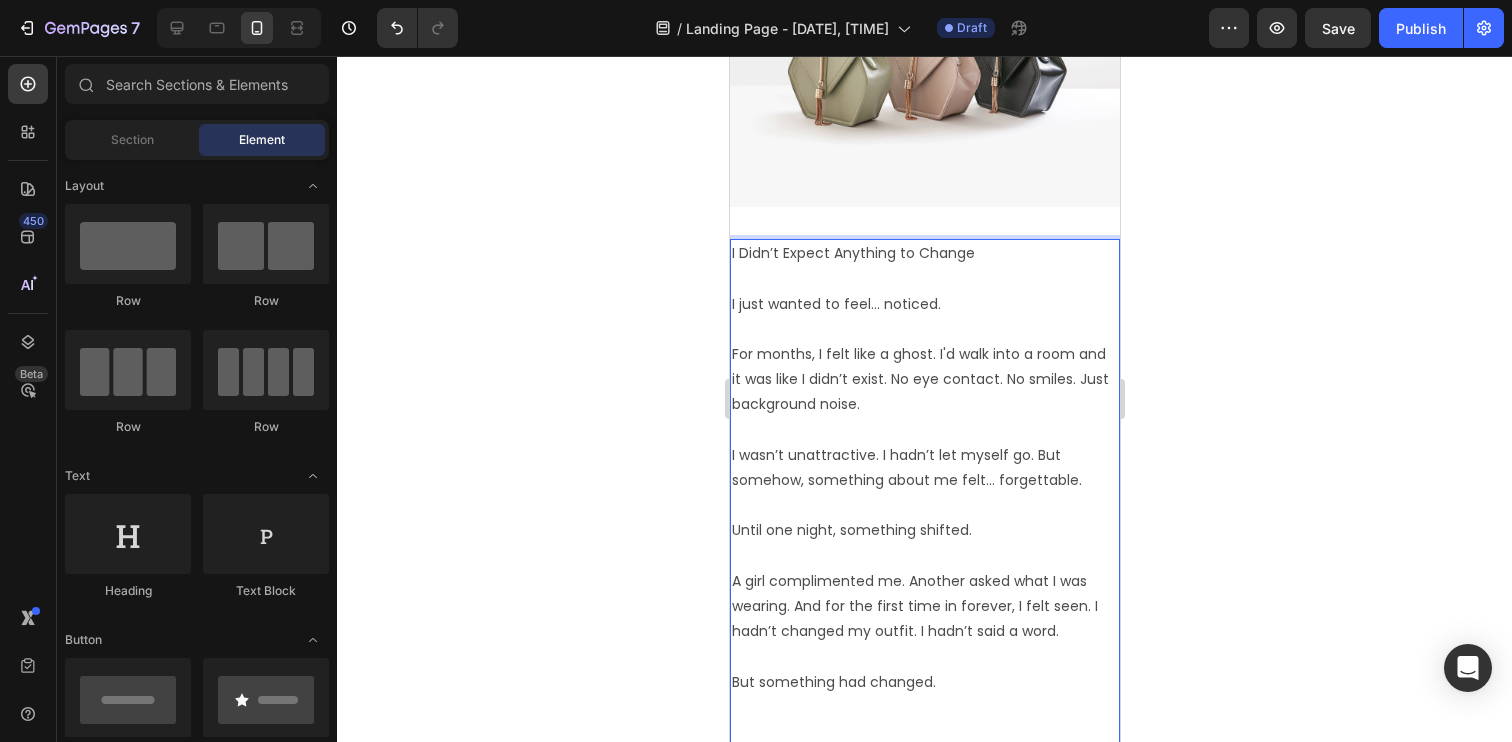click on "I Didn’t Expect Anything to Change I just wanted to feel… noticed. For months, I felt like a ghost. I'd walk into a room and it was like I didn’t exist. No eye contact. No smiles. Just background noise. I wasn’t unattractive. I hadn’t let myself go. But somehow, something about me felt… forgettable. Until one night, something shifted. A girl complimented me. Another asked what I was wearing. And for the first time in forever, I felt seen. I hadn’t changed my outfit. I hadn’t said a word. But something had changed. Why Most Men Feel Overlooked (And Don’t Talk About It) If you’ve ever felt invisible - you’re not alone. Modern dating is broken: Endless swiping with no results Mixed signals and ghosting Feeling like you’re trying… but still ignored" at bounding box center (924, 606) 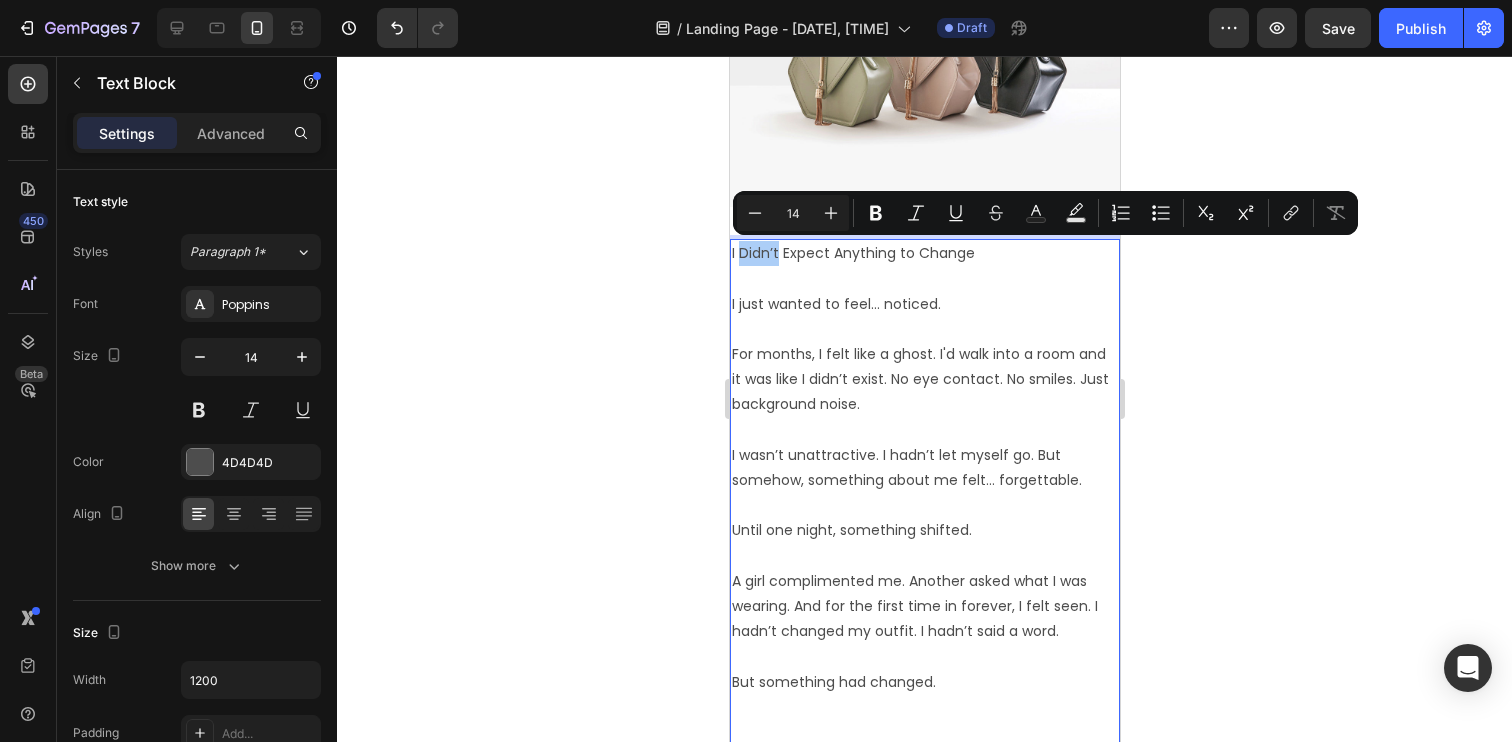 click 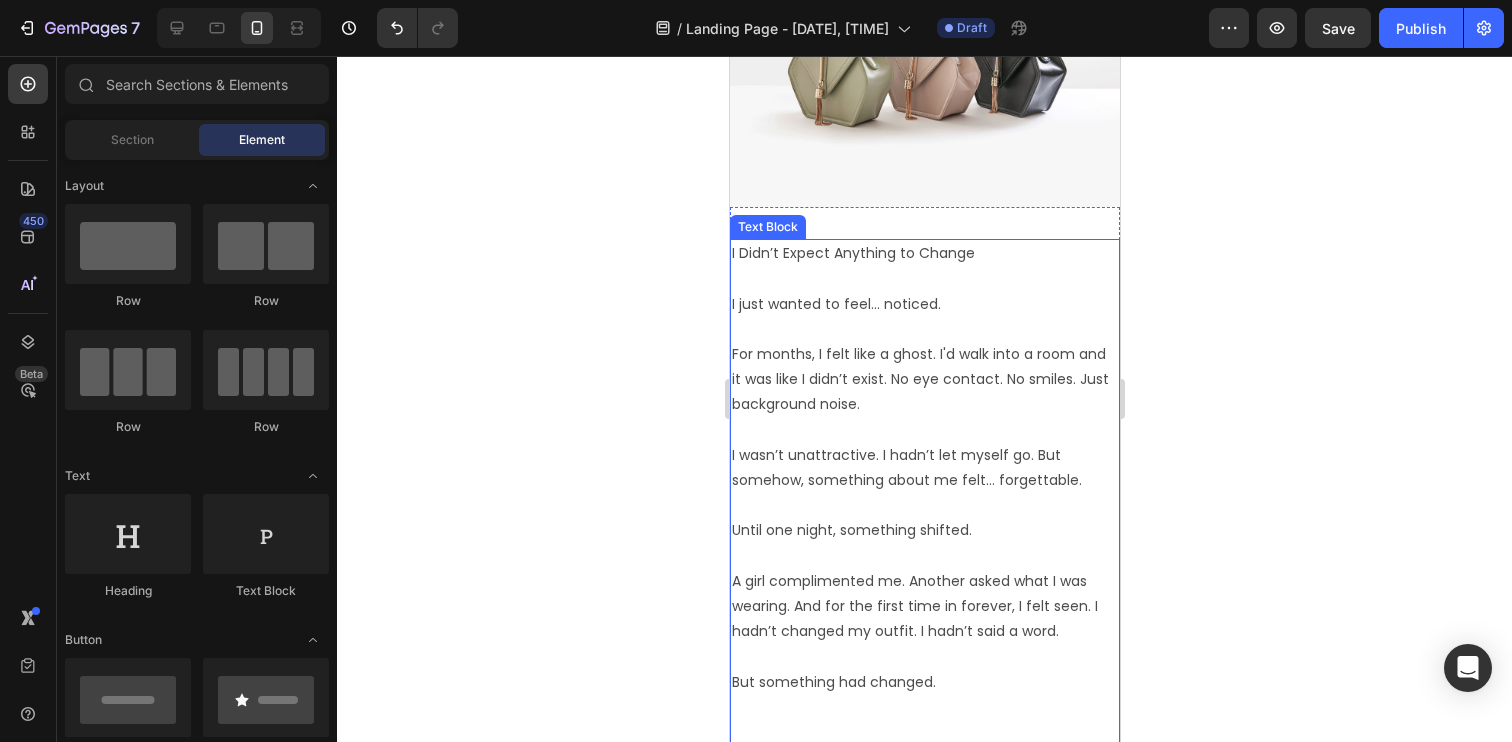 click on "I Didn’t Expect Anything to Change I just wanted to feel… noticed. For months, I felt like a ghost. I'd walk into a room and it was like I didn’t exist. No eye contact. No smiles. Just background noise. I wasn’t unattractive. I hadn’t let myself go. But somehow, something about me felt… forgettable. Until one night, something shifted. A girl complimented me. Another asked what I was wearing. And for the first time in forever, I felt seen. I hadn’t changed my outfit. I hadn’t said a word. But something had changed. Why Most Men Feel Overlooked (And Don’t Talk About It) If you’ve ever felt invisible - you’re not alone. Modern dating is broken: Endless swiping with no results Mixed signals and ghosting Feeling like you’re trying… but still ignored" at bounding box center (924, 606) 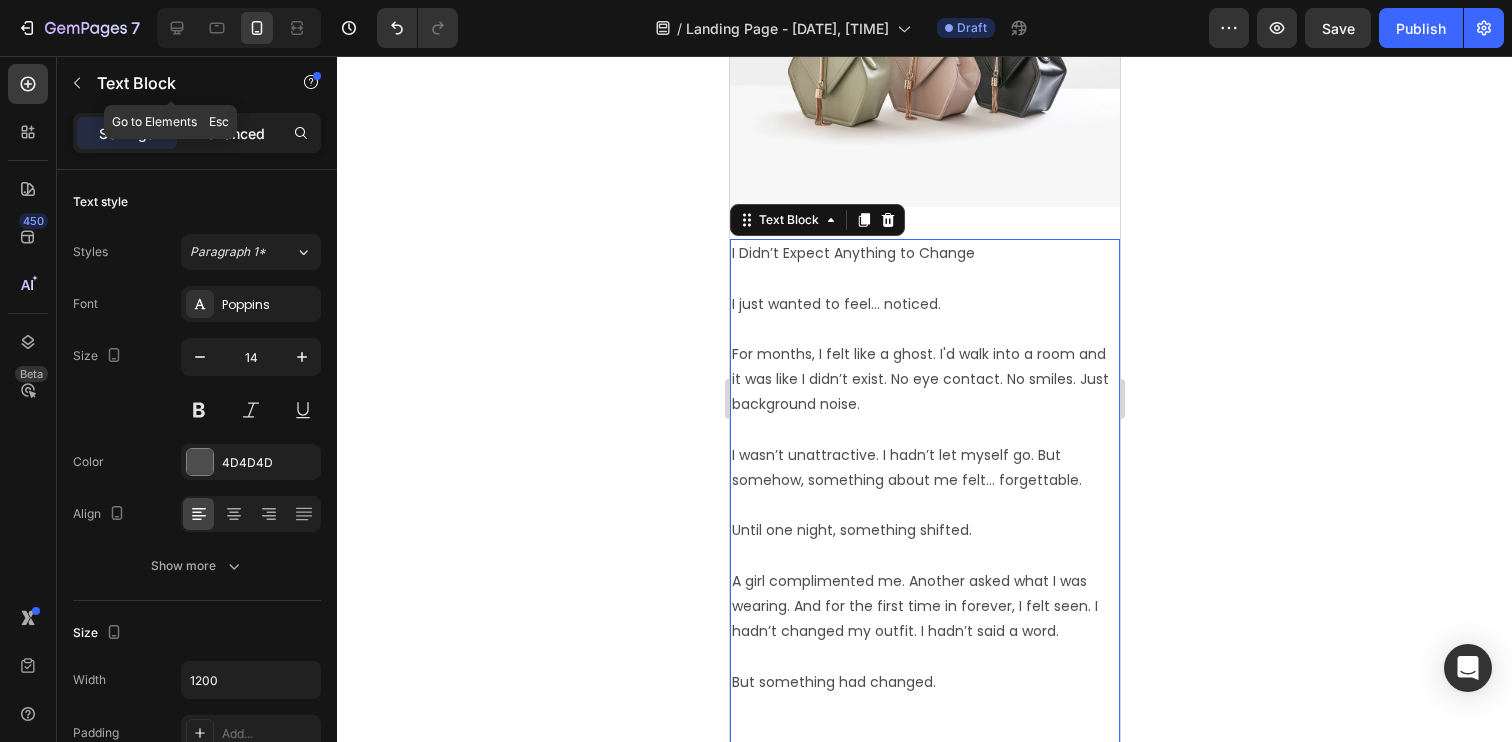 click on "Advanced" at bounding box center (231, 133) 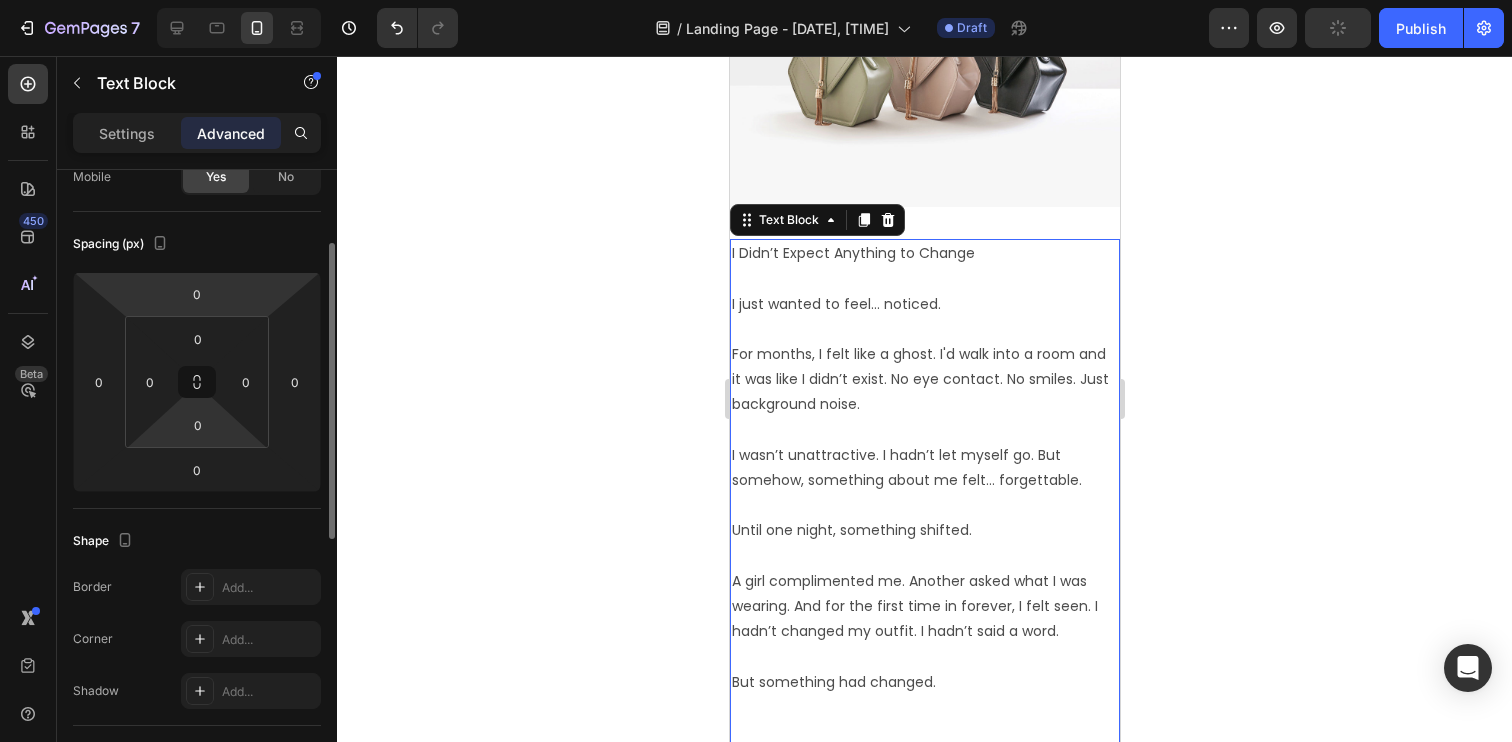 scroll, scrollTop: 175, scrollLeft: 0, axis: vertical 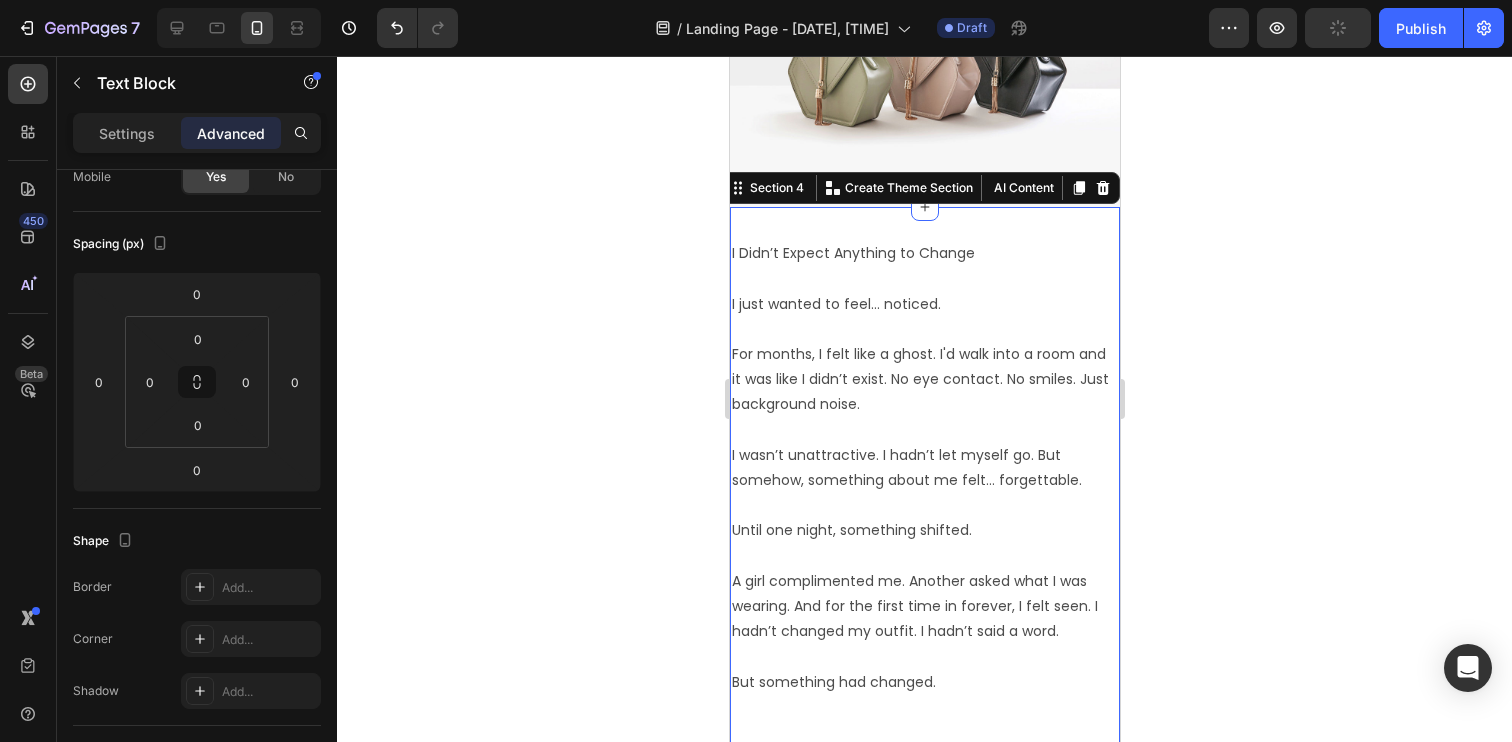 click on "I Didn’t Expect Anything to Change I just wanted to feel… noticed. For months, I felt like a ghost. I'd walk into a room and it was like I didn’t exist. No eye contact. No smiles. Just background noise. I wasn’t unattractive. I hadn’t let myself go. But somehow, something about me felt… forgettable. Until one night, something shifted. A girl complimented me. Another asked what I was wearing. And for the first time in forever, I felt seen. I hadn’t changed my outfit. I hadn’t said a word. But something had changed. Why Most Men Feel Overlooked (And Don’t Talk About It) If you’ve ever felt invisible - you’re not alone. Modern dating is broken: Endless swiping with no results Mixed signals and ghosting Feeling like you’re trying… but still ignored Text Block Section 4   You can create reusable sections Create Theme Section AI Content Write with GemAI What would you like to describe here? Tone and Voice Persuasive Product PHEROMEN | The Scent That Makes Her Chase You Show more Generate" at bounding box center (924, 606) 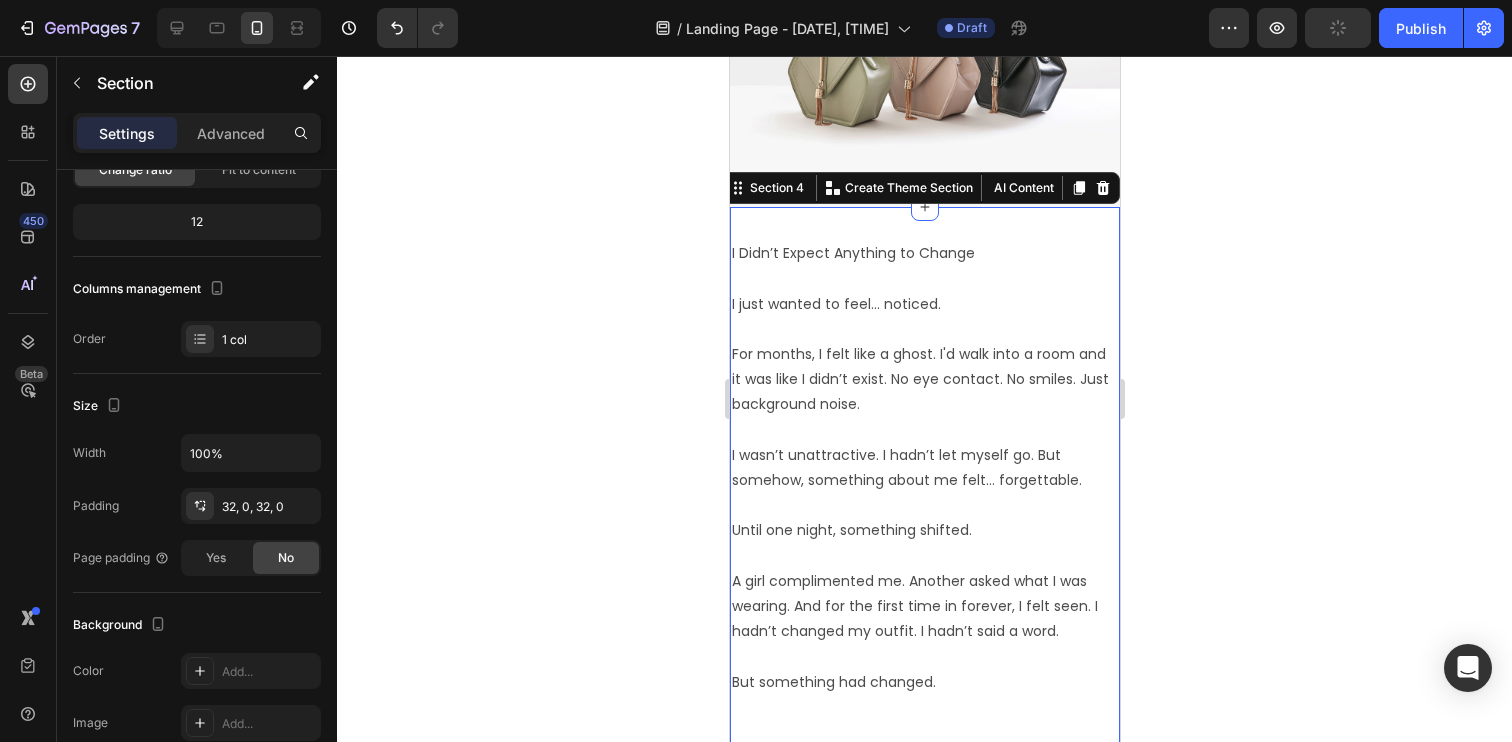 scroll, scrollTop: 0, scrollLeft: 0, axis: both 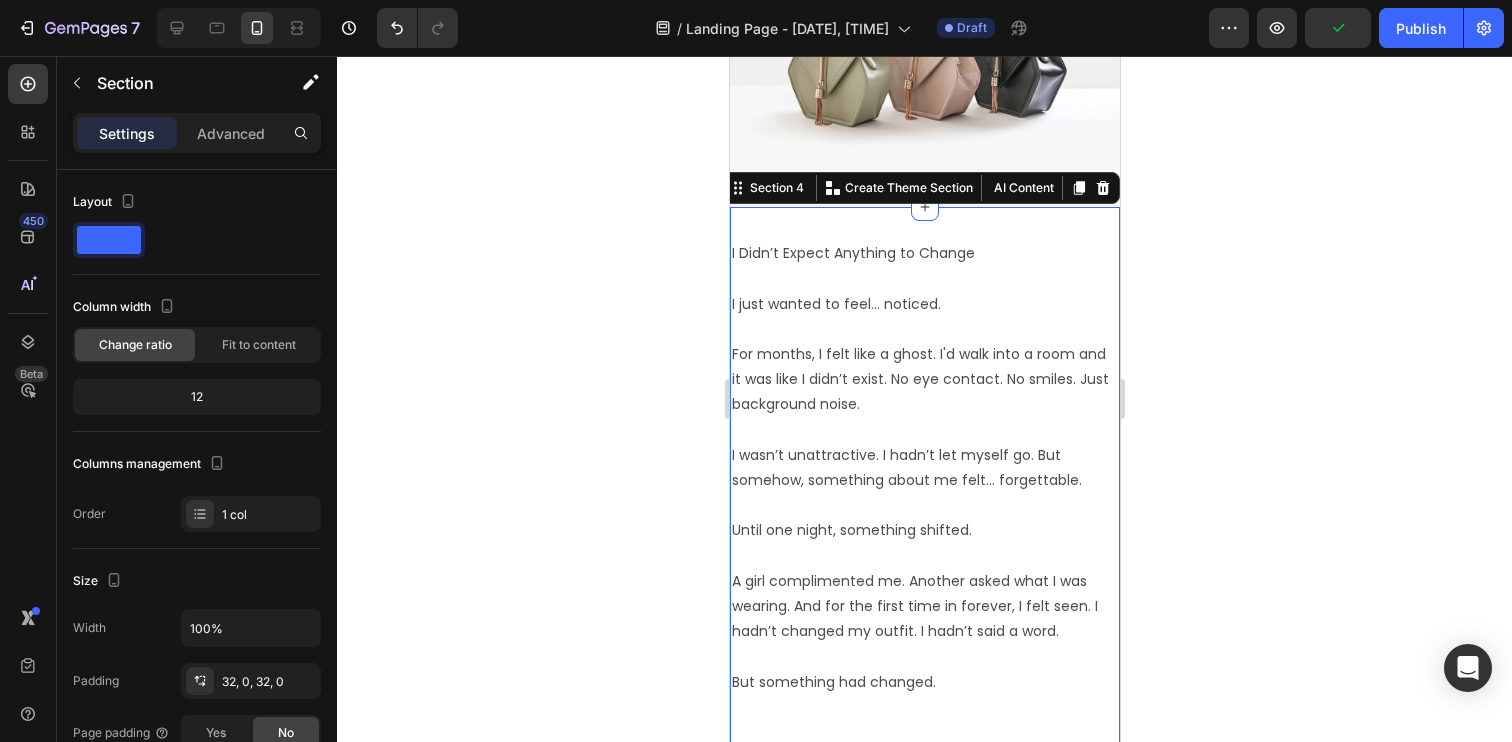 click on "Settings Advanced" at bounding box center [197, 133] 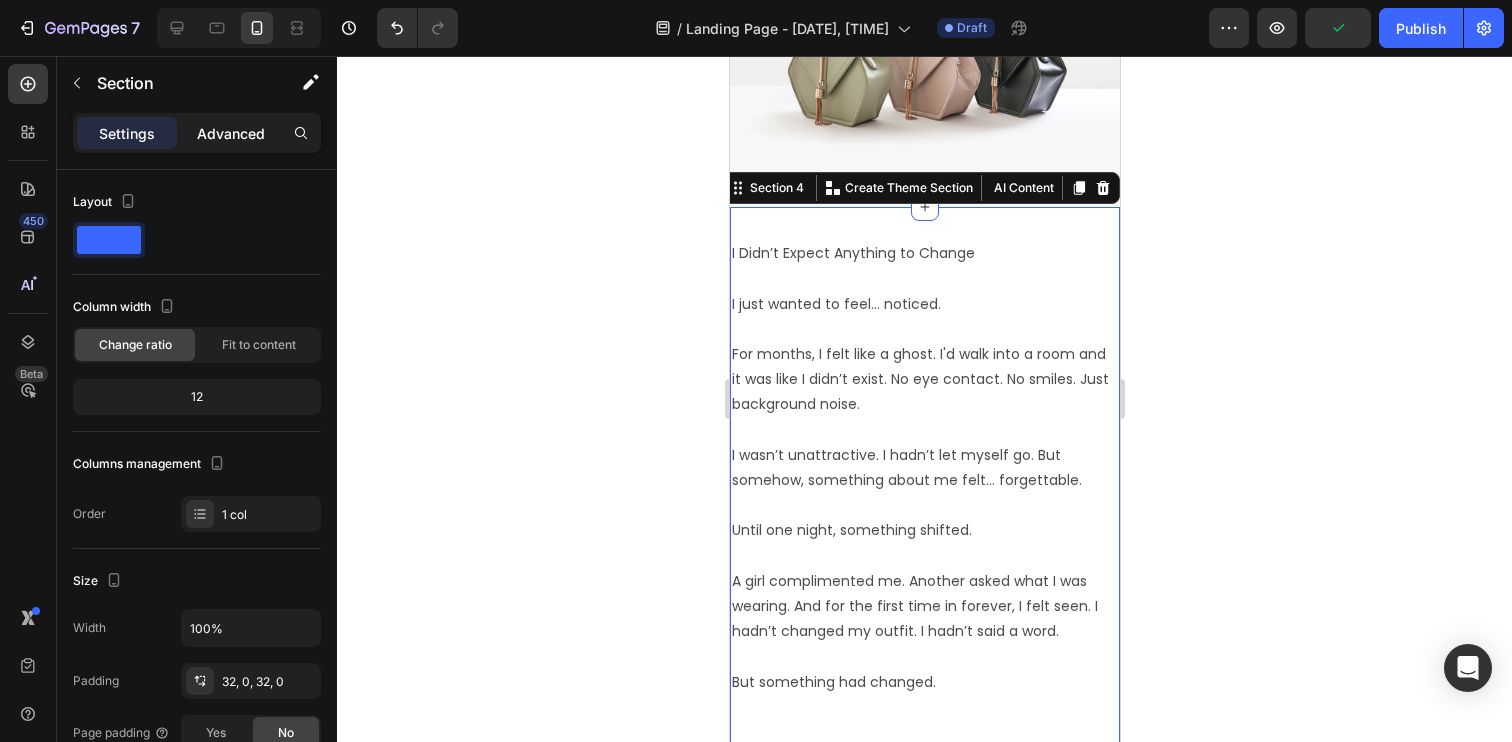 click on "Advanced" at bounding box center (231, 133) 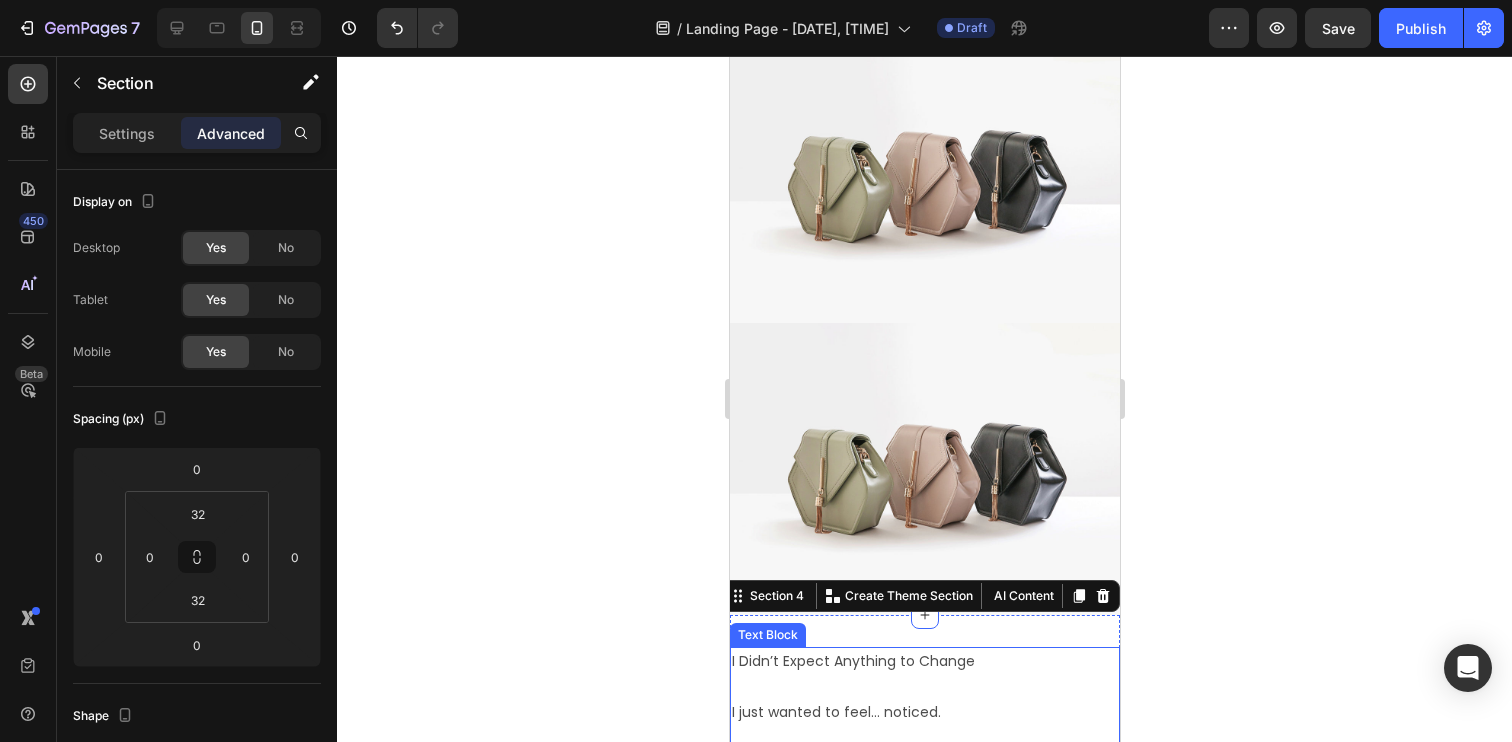 scroll, scrollTop: 315, scrollLeft: 0, axis: vertical 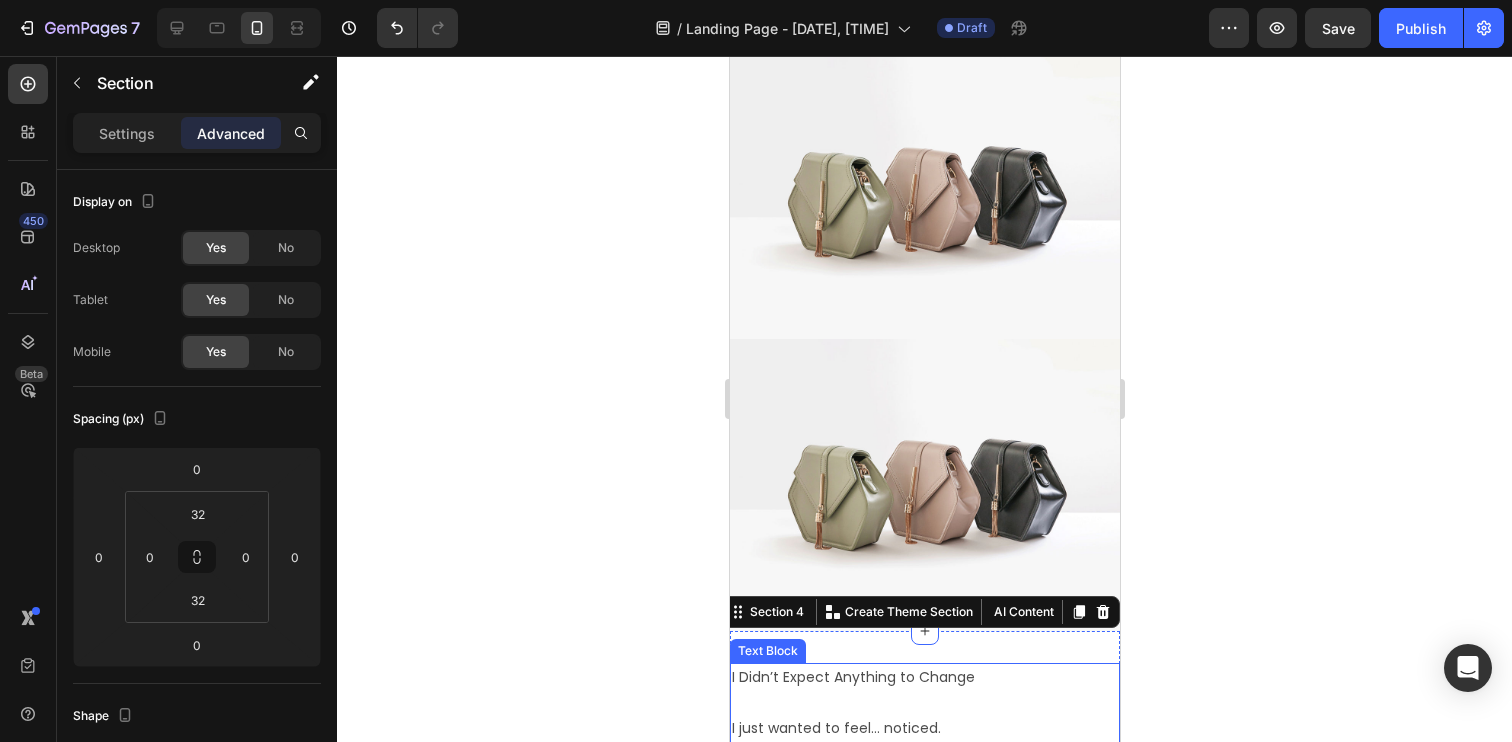 click at bounding box center [924, 485] 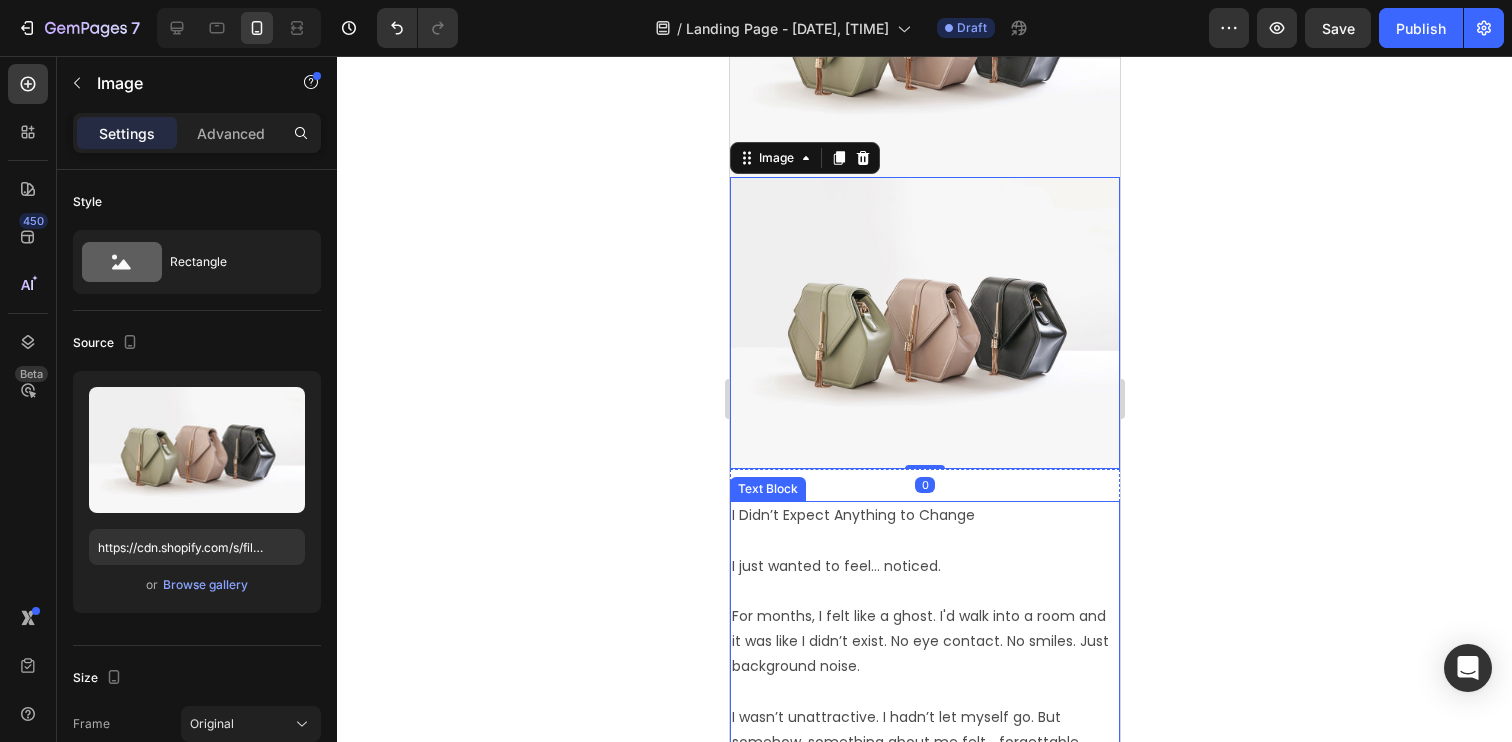 scroll, scrollTop: 494, scrollLeft: 0, axis: vertical 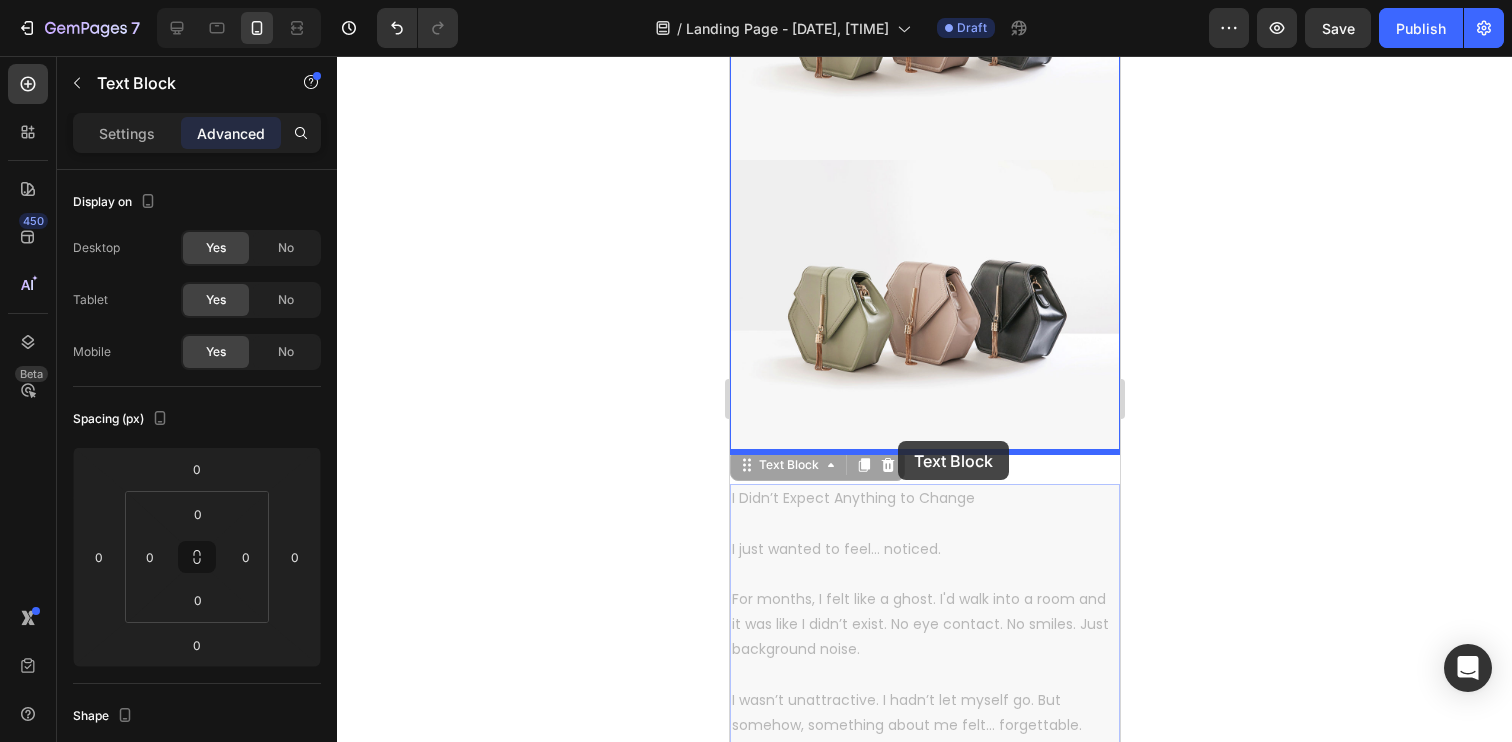 drag, startPoint x: 874, startPoint y: 559, endPoint x: 897, endPoint y: 441, distance: 120.22063 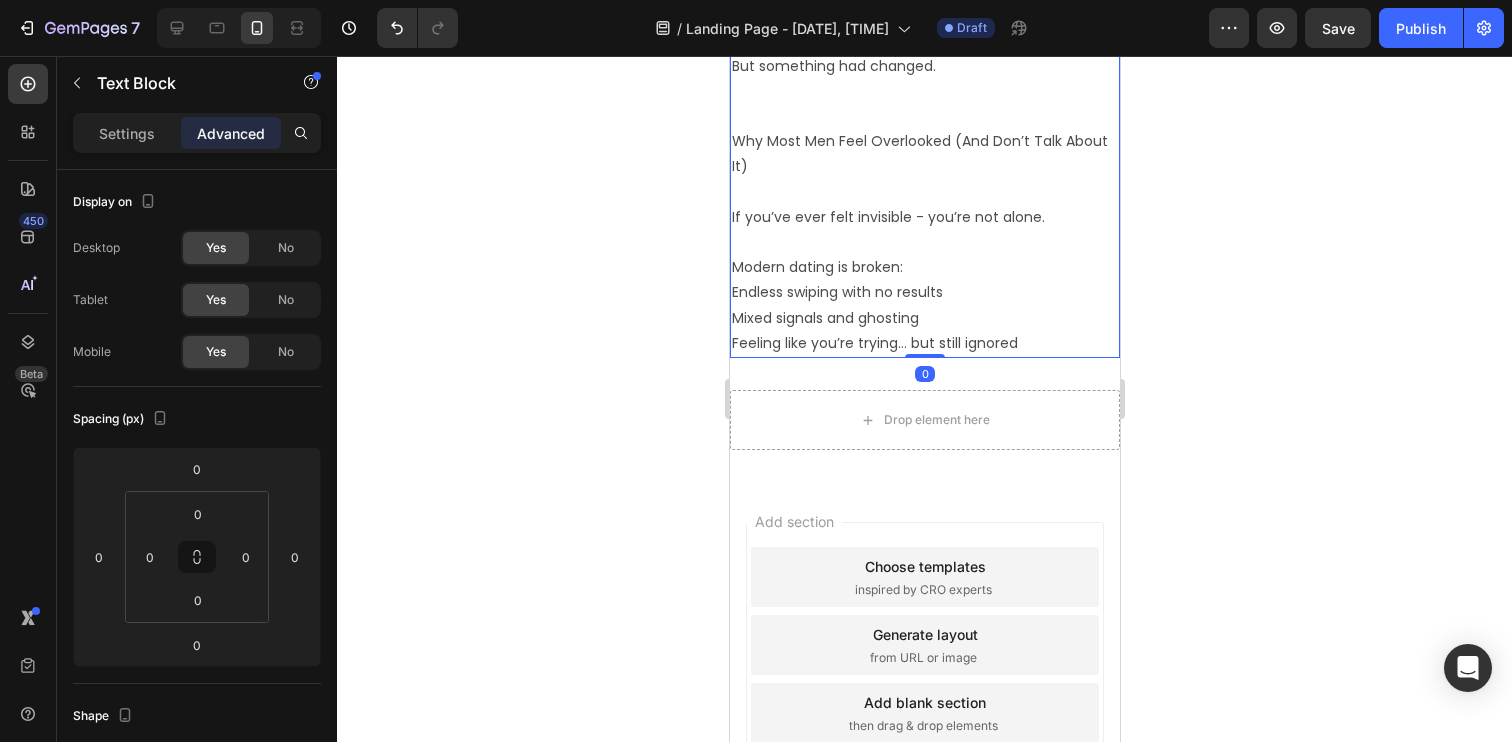 scroll, scrollTop: 1439, scrollLeft: 0, axis: vertical 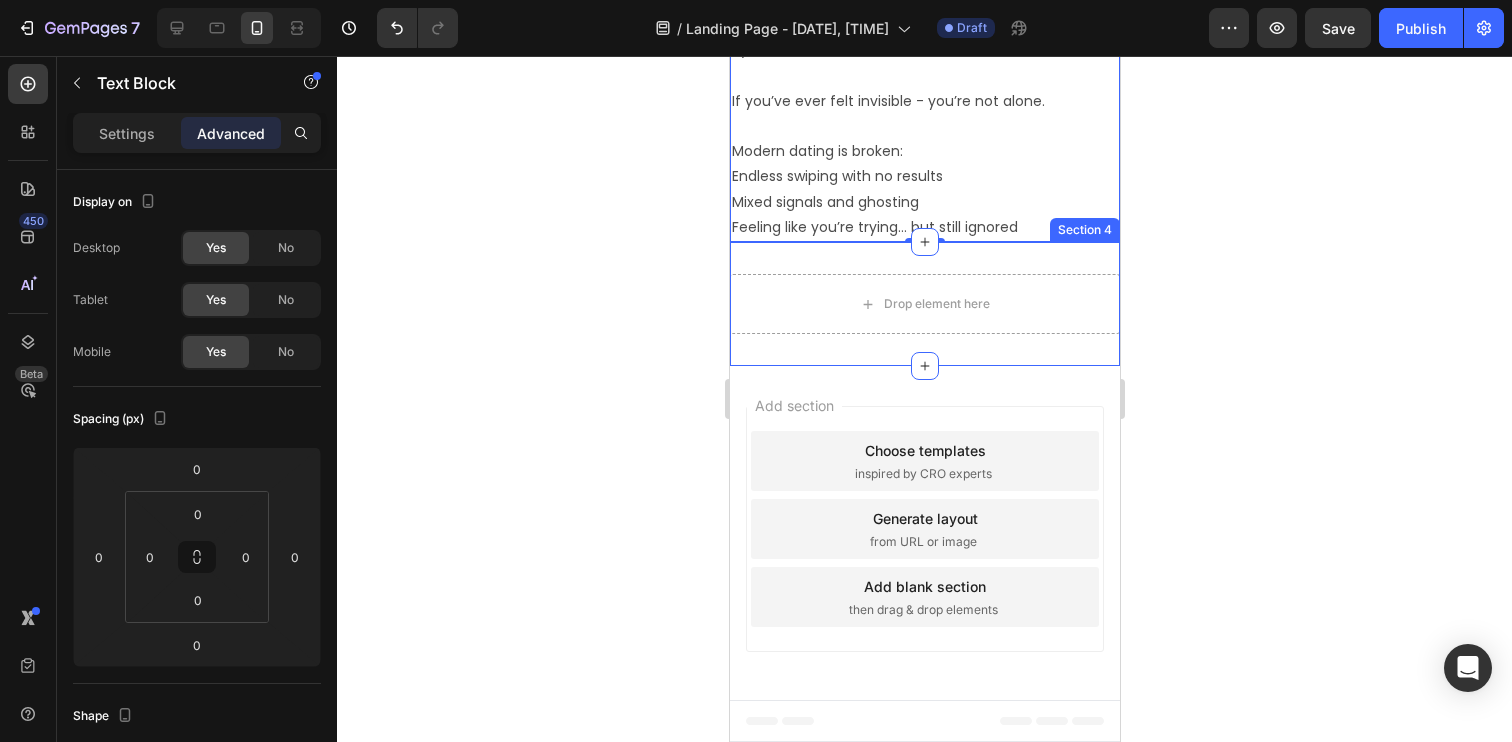 click on "Drop element here Section 4" at bounding box center (924, 304) 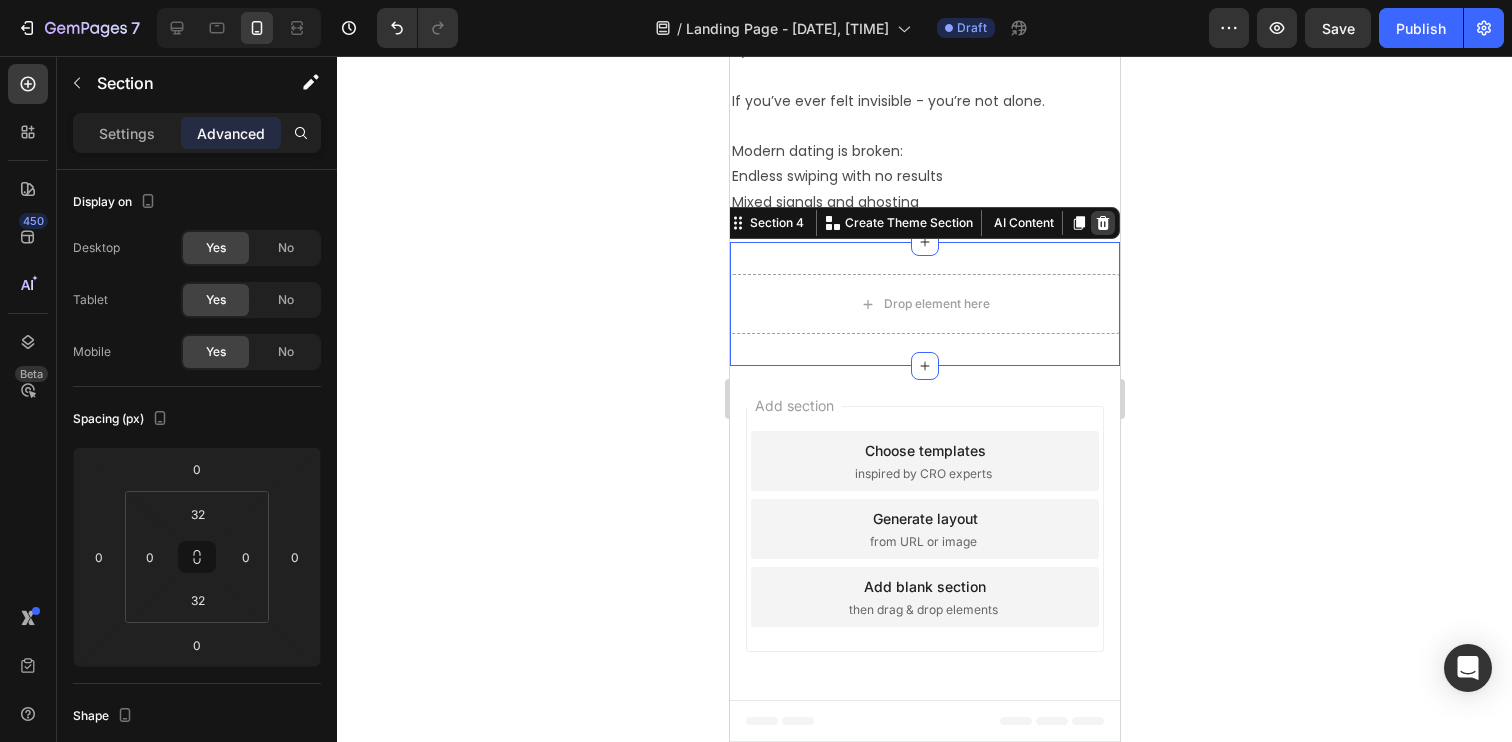 click 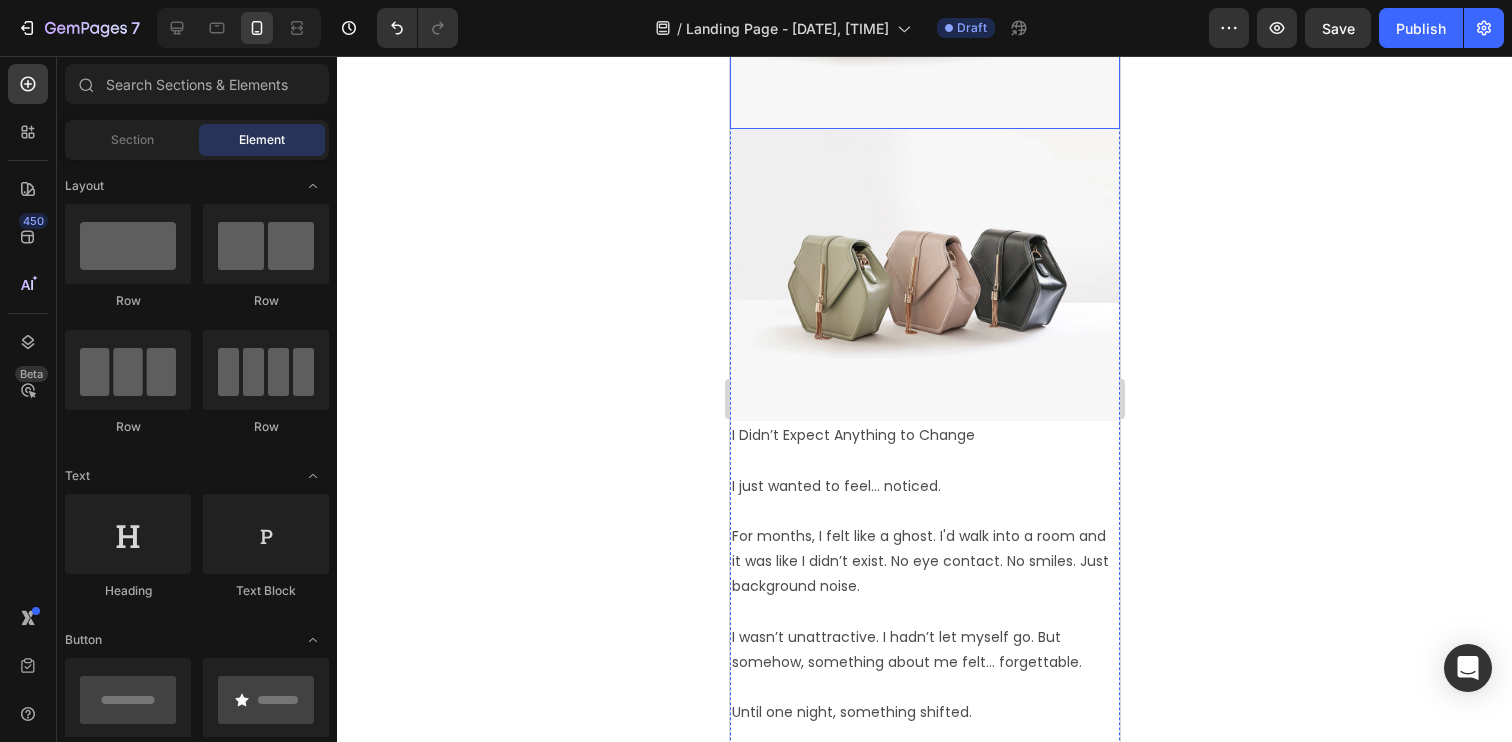 scroll, scrollTop: 561, scrollLeft: 0, axis: vertical 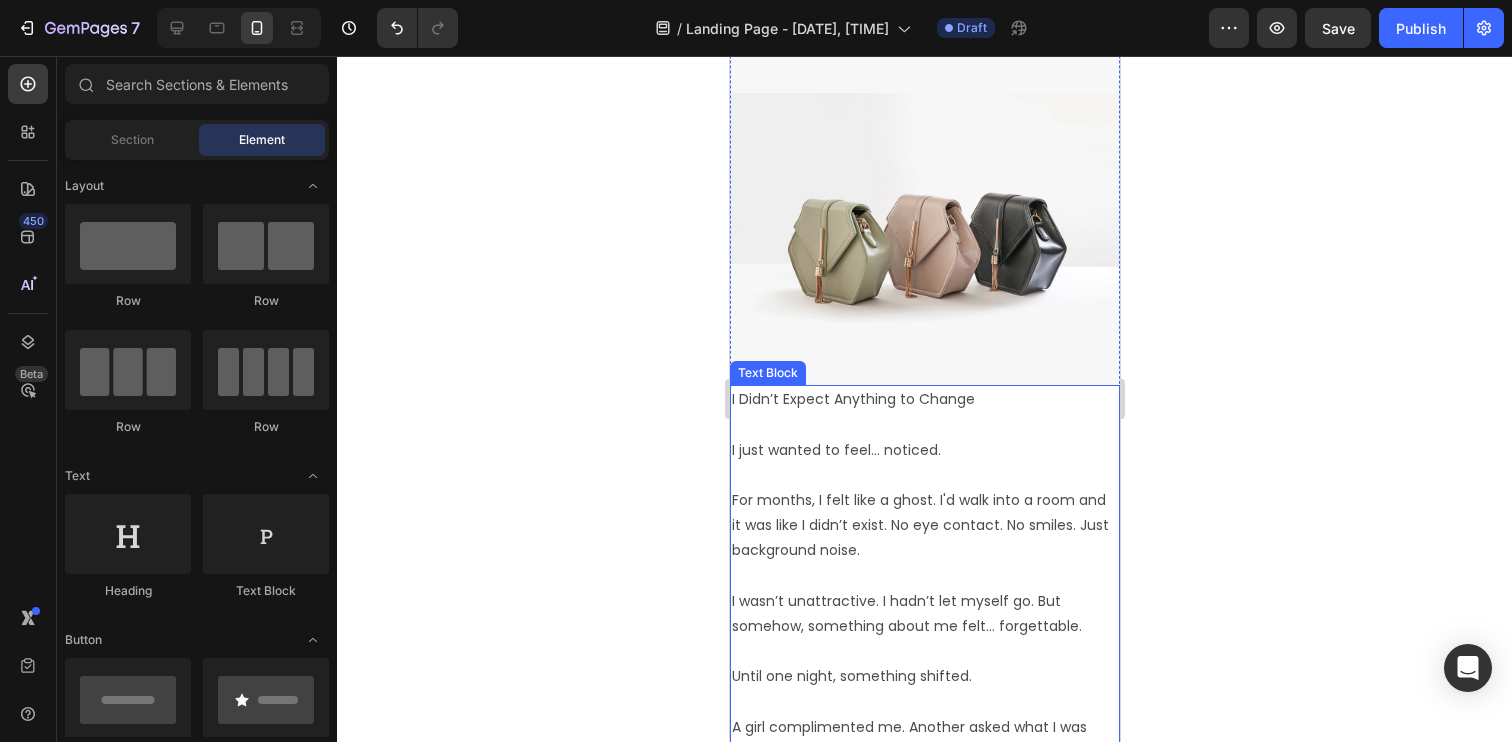 click on "I Didn’t Expect Anything to Change I just wanted to feel… noticed. For months, I felt like a ghost. I'd walk into a room and it was like I didn’t exist. No eye contact. No smiles. Just background noise. I wasn’t unattractive. I hadn’t let myself go. But somehow, something about me felt… forgettable. Until one night, something shifted. A girl complimented me. Another asked what I was wearing. And for the first time in forever, I felt seen. I hadn’t changed my outfit. I hadn’t said a word. But something had changed. Why Most Men Feel Overlooked (And Don’t Talk About It) If you’ve ever felt invisible - you’re not alone. Modern dating is broken: Endless swiping with no results Mixed signals and ghosting Feeling like you’re trying… but still ignored" at bounding box center (924, 752) 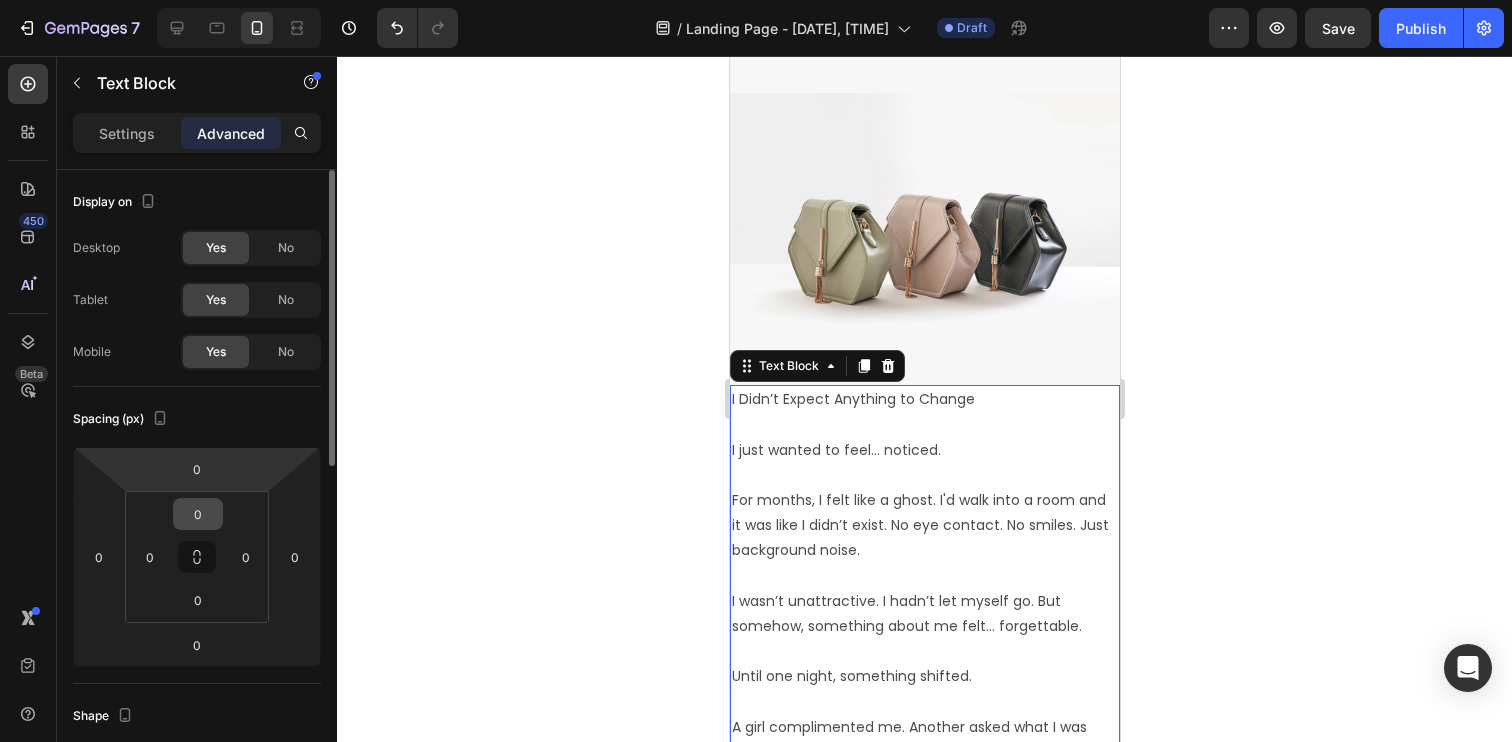 click on "0" at bounding box center (198, 514) 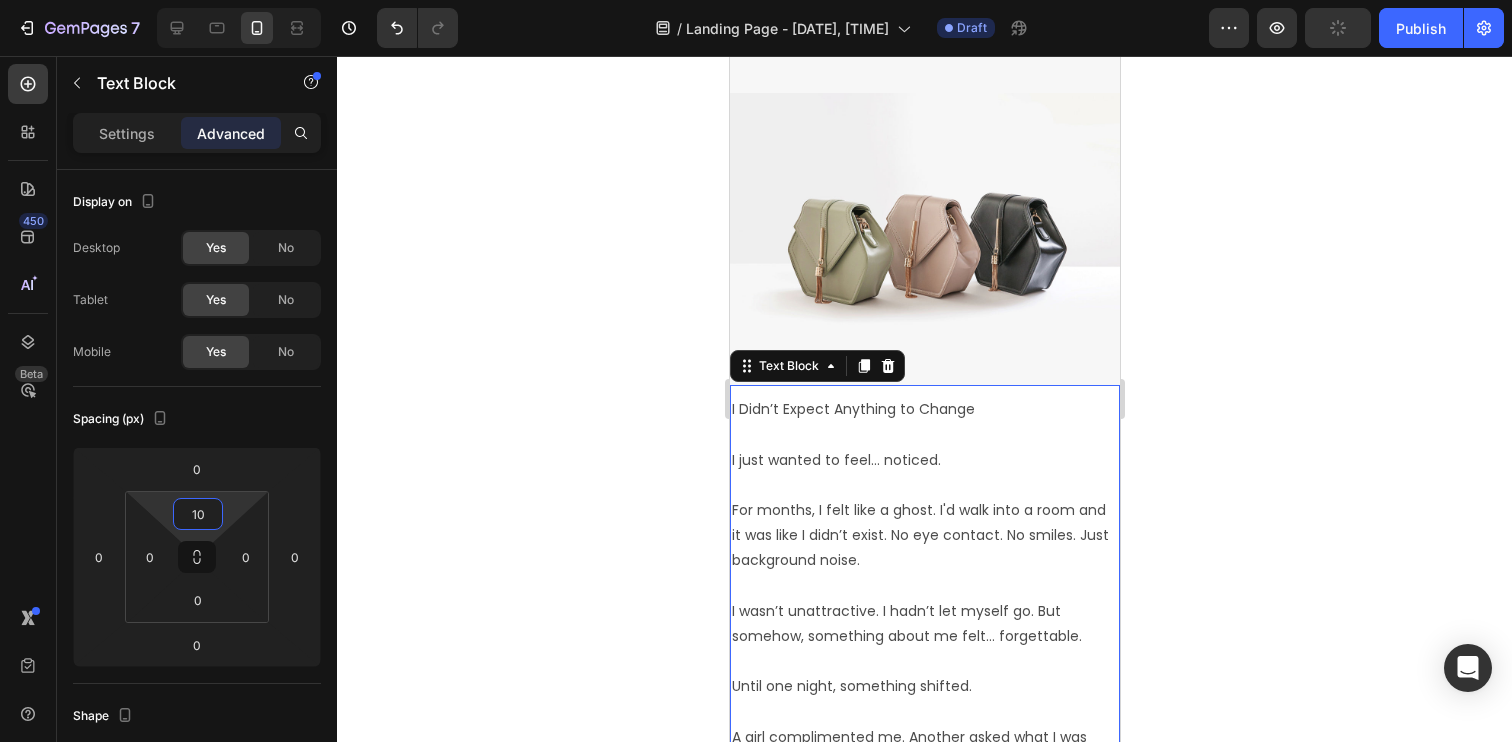 type on "10" 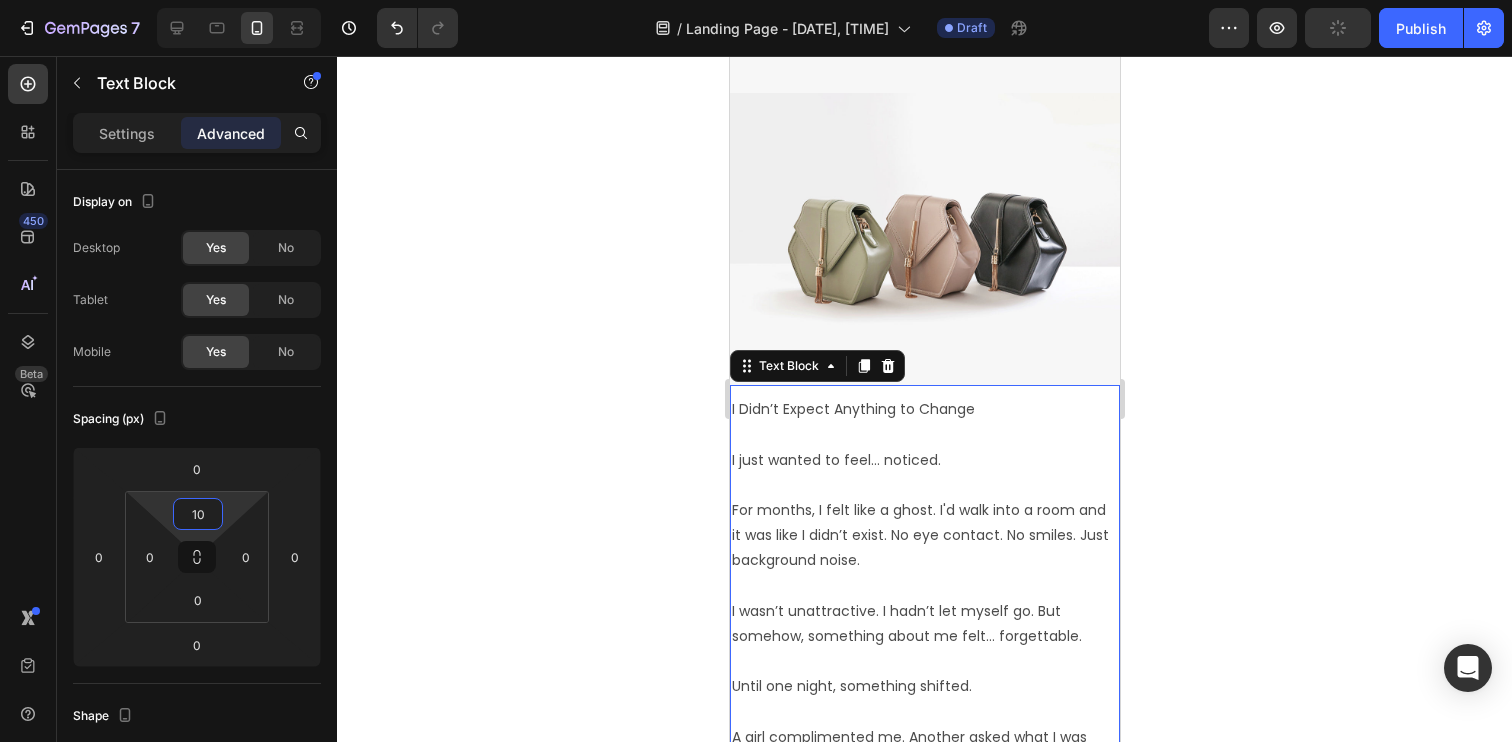 click 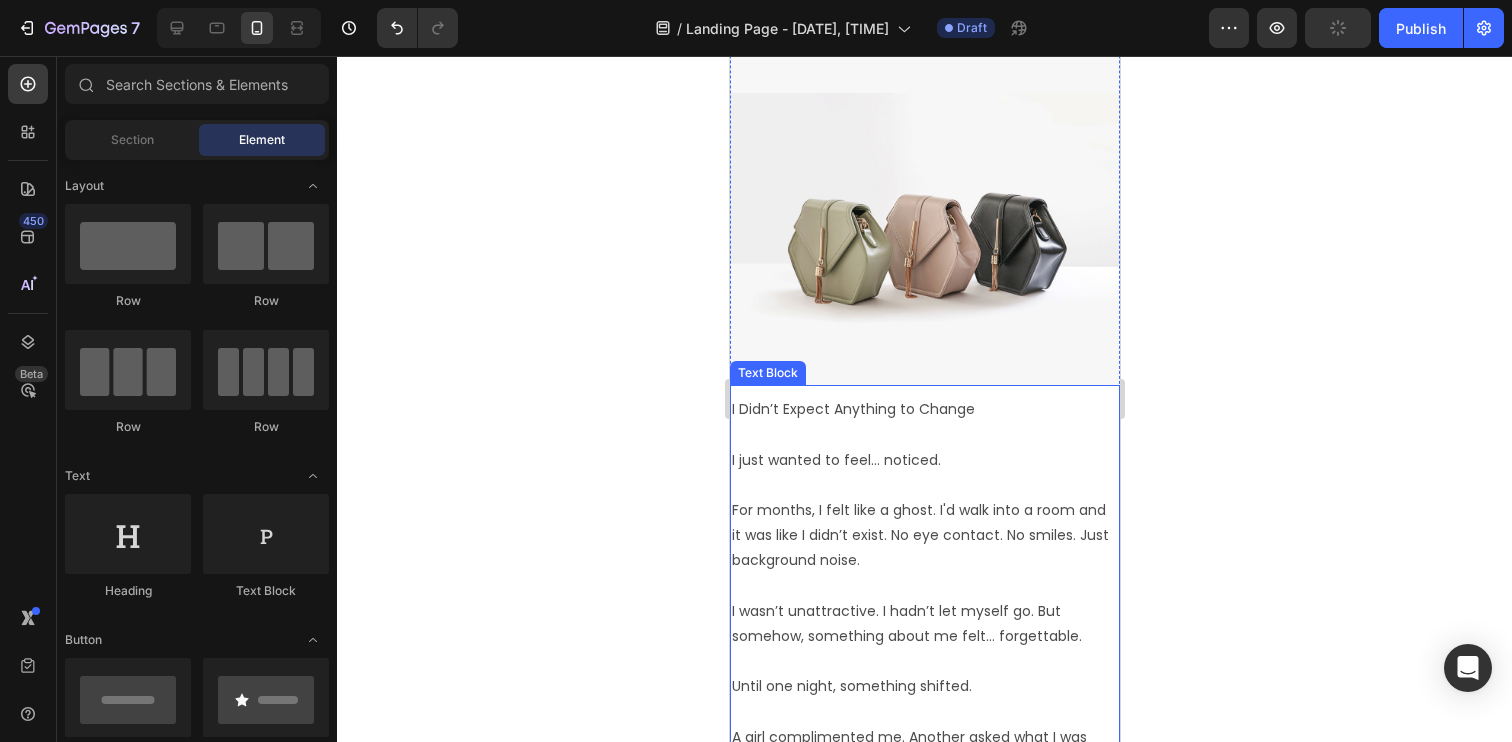 click on "I Didn’t Expect Anything to Change I just wanted to feel… noticed. For months, I felt like a ghost. I'd walk into a room and it was like I didn’t exist. No eye contact. No smiles. Just background noise. I wasn’t unattractive. I hadn’t let myself go. But somehow, something about me felt… forgettable. Until one night, something shifted. A girl complimented me. Another asked what I was wearing. And for the first time in forever, I felt seen. I hadn’t changed my outfit. I hadn’t said a word. But something had changed. Why Most Men Feel Overlooked (And Don’t Talk About It) If you’ve ever felt invisible - you’re not alone. Modern dating is broken: Endless swiping with no results Mixed signals and ghosting Feeling like you’re trying… but still ignored" at bounding box center [924, 762] 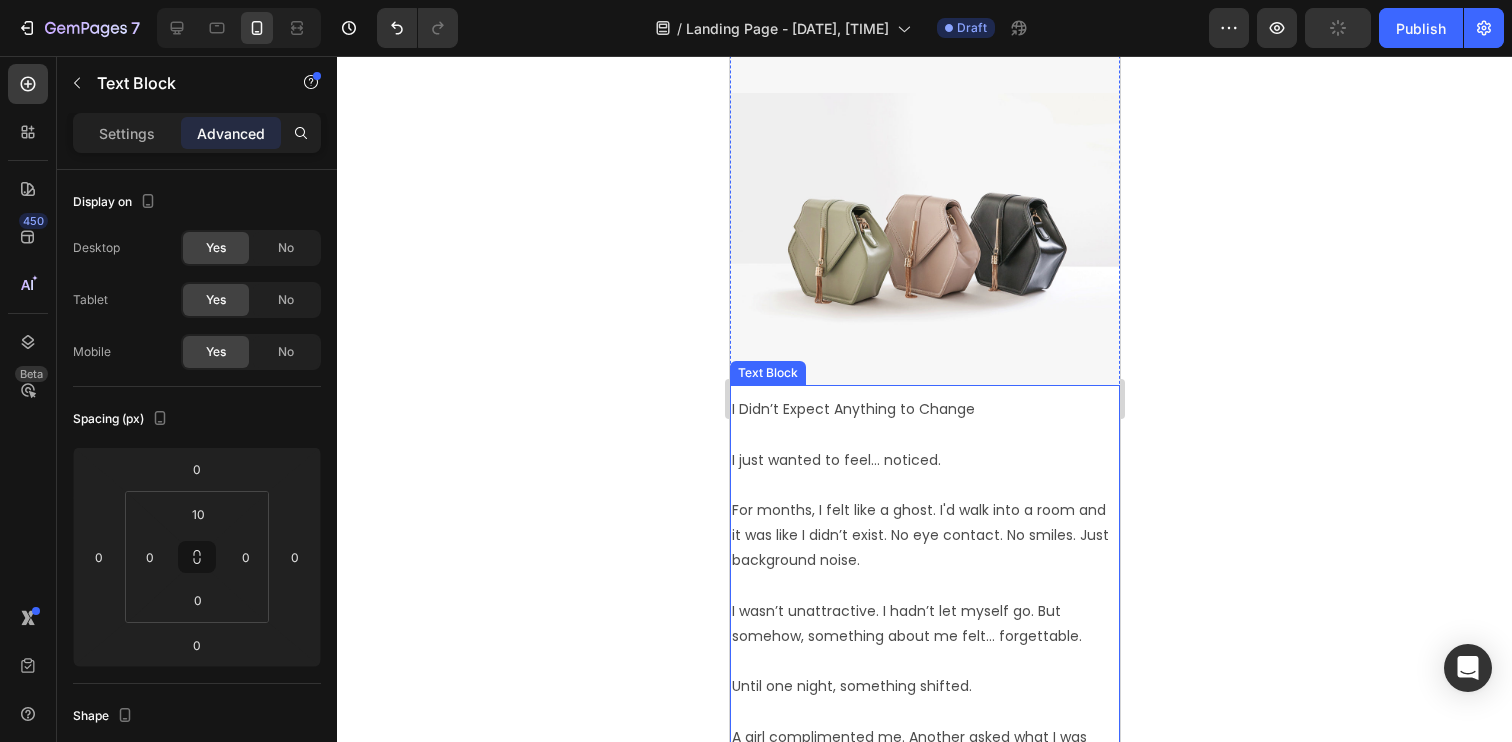click on "I Didn’t Expect Anything to Change I just wanted to feel… noticed. For months, I felt like a ghost. I'd walk into a room and it was like I didn’t exist. No eye contact. No smiles. Just background noise. I wasn’t unattractive. I hadn’t let myself go. But somehow, something about me felt… forgettable. Until one night, something shifted. A girl complimented me. Another asked what I was wearing. And for the first time in forever, I felt seen. I hadn’t changed my outfit. I hadn’t said a word. But something had changed. Why Most Men Feel Overlooked (And Don’t Talk About It) If you’ve ever felt invisible - you’re not alone. Modern dating is broken: Endless swiping with no results Mixed signals and ghosting Feeling like you’re trying… but still ignored" at bounding box center (924, 762) 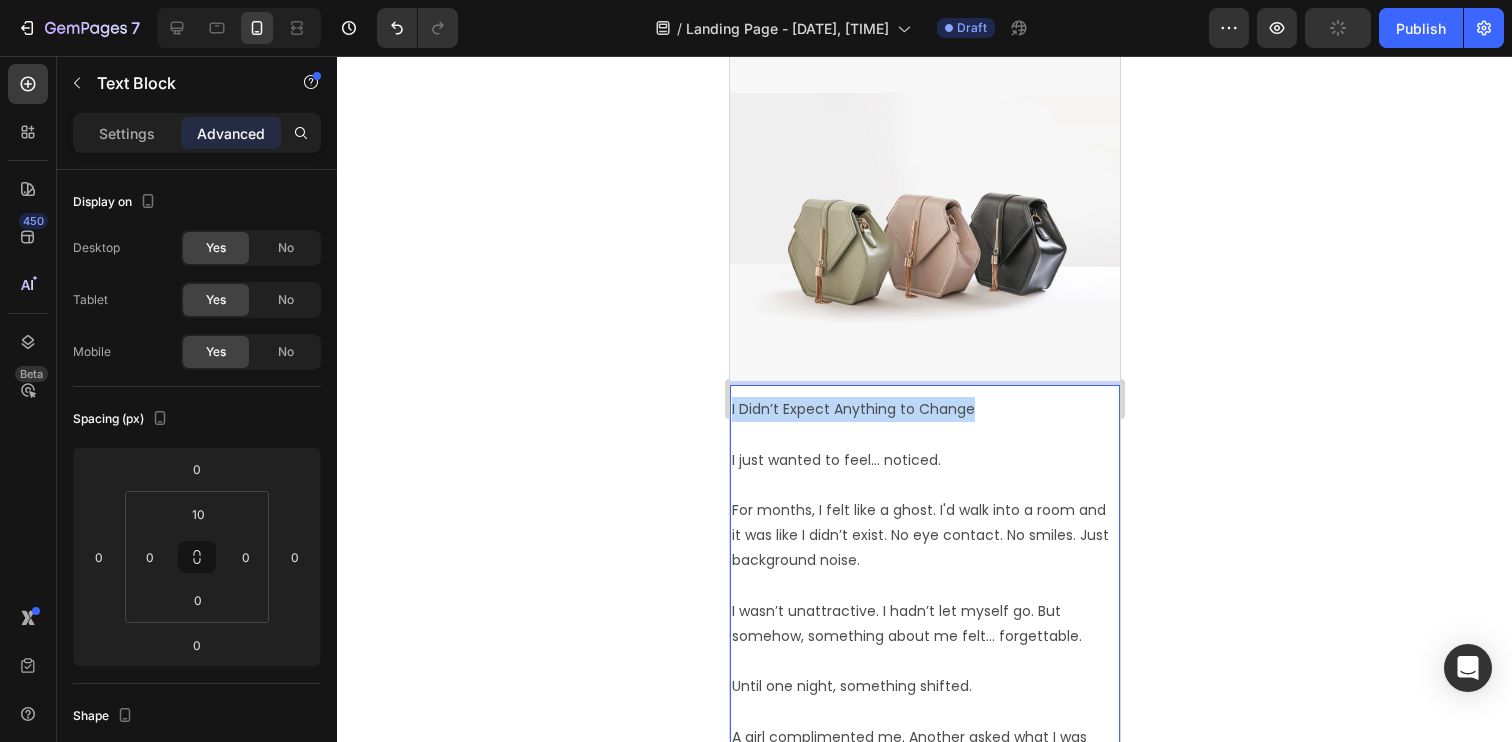 drag, startPoint x: 976, startPoint y: 409, endPoint x: 718, endPoint y: 412, distance: 258.01746 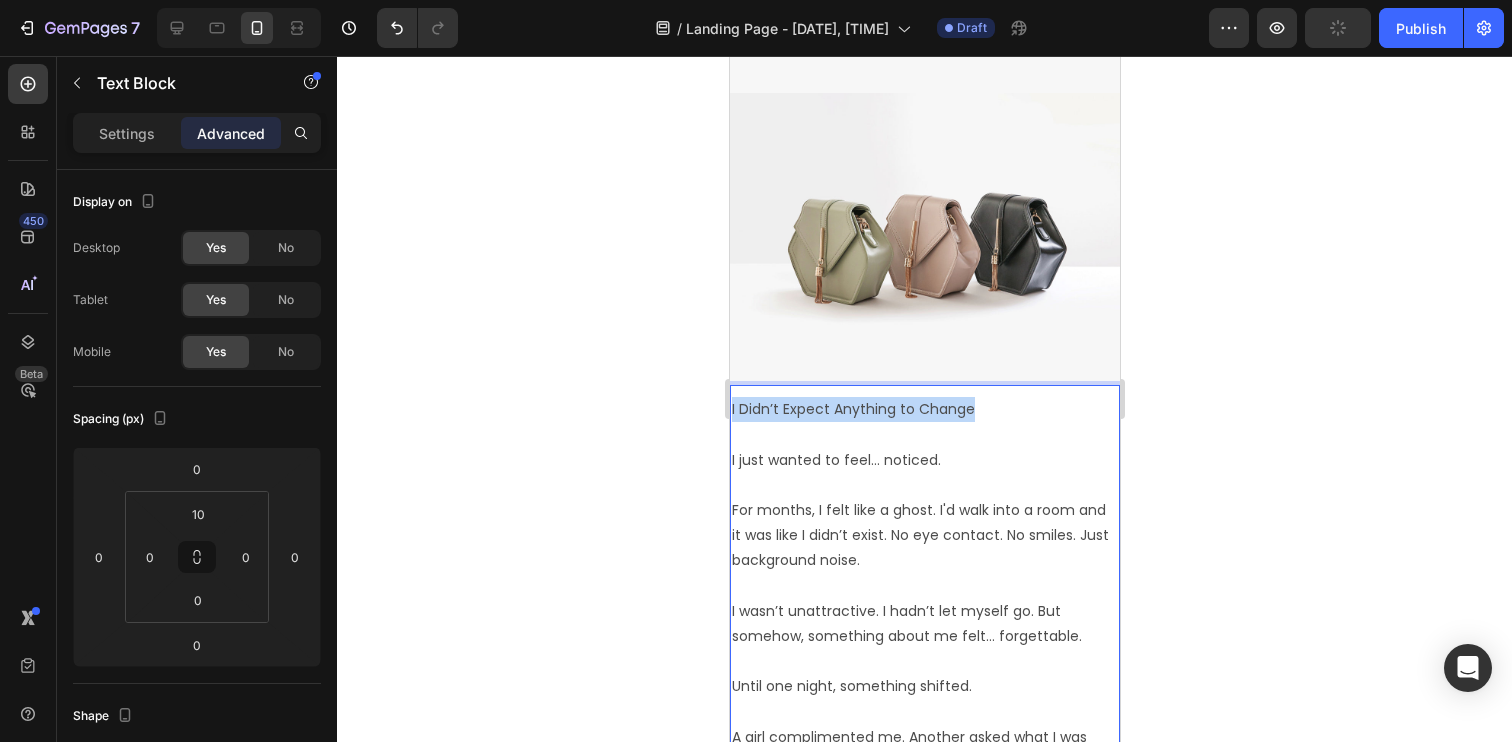 click on "iPhone 13 Pro  ( 390 px) iPhone 13 Mini iPhone 13 Pro iPhone 11 Pro Max iPhone 15 Pro Max Pixel 7 Galaxy S8+ Galaxy S20 Ultra iPad Mini iPad Air iPad Pro Header Image Image I Didn’t Expect Anything to Change I just wanted to feel… noticed. For months, I felt like a ghost. I'd walk into a room and it was like I didn’t exist. No eye contact. No smiles. Just background noise. I wasn’t unattractive. I hadn’t let myself go. But somehow, something about me felt… forgettable. Until one night, something shifted. A girl complimented me. Another asked what I was wearing. And for the first time in forever, I felt seen. I hadn’t changed my outfit. I hadn’t said a word. But something had changed. Why Most Men Feel Overlooked (And Don’t Talk About It) If you’ve ever felt invisible - you’re not alone. Modern dating is broken: Endless swiping with no results Mixed signals and ghosting Feeling like you’re trying… but still ignored Text Block   0 Row Section 3 Root Start with Sections from sidebar" at bounding box center (924, 500) 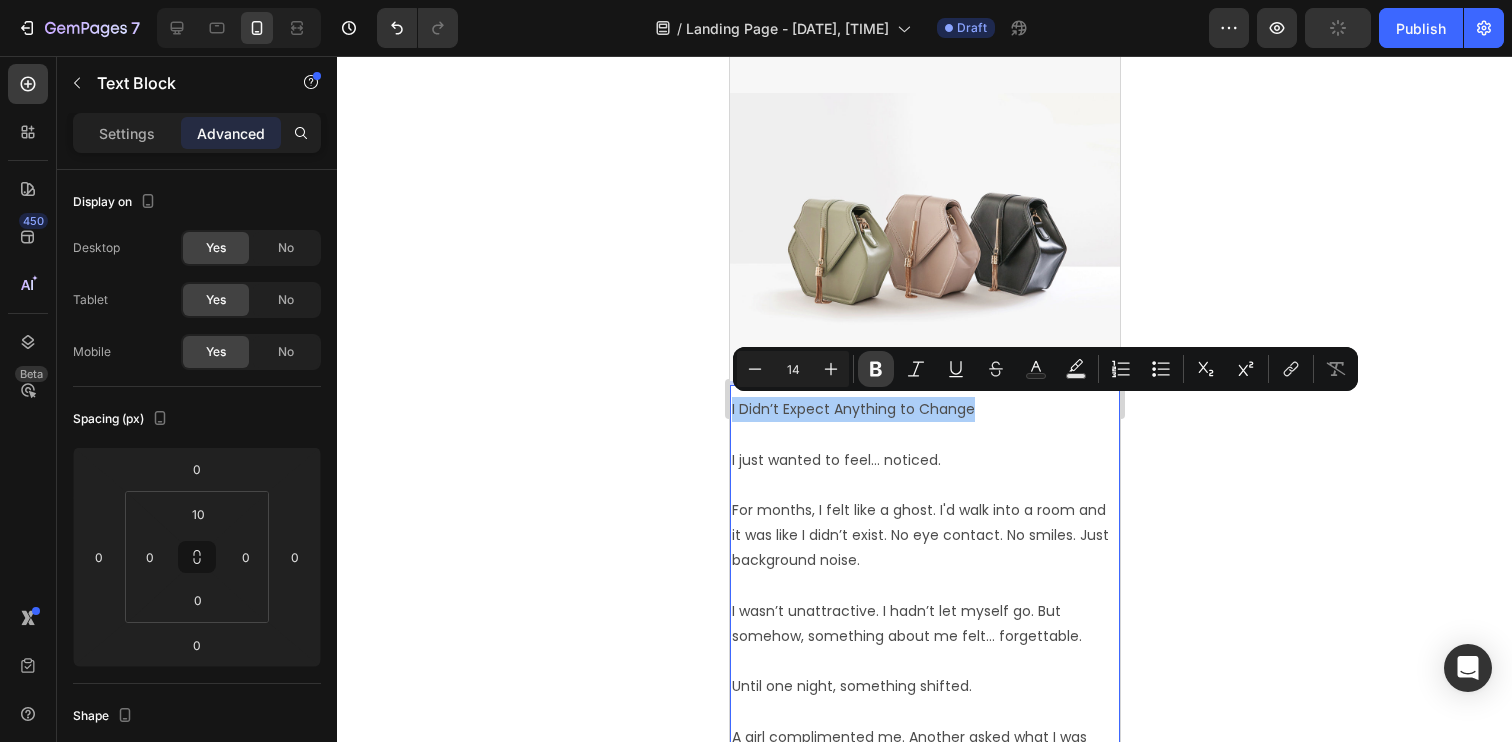 click on "Bold" at bounding box center (876, 369) 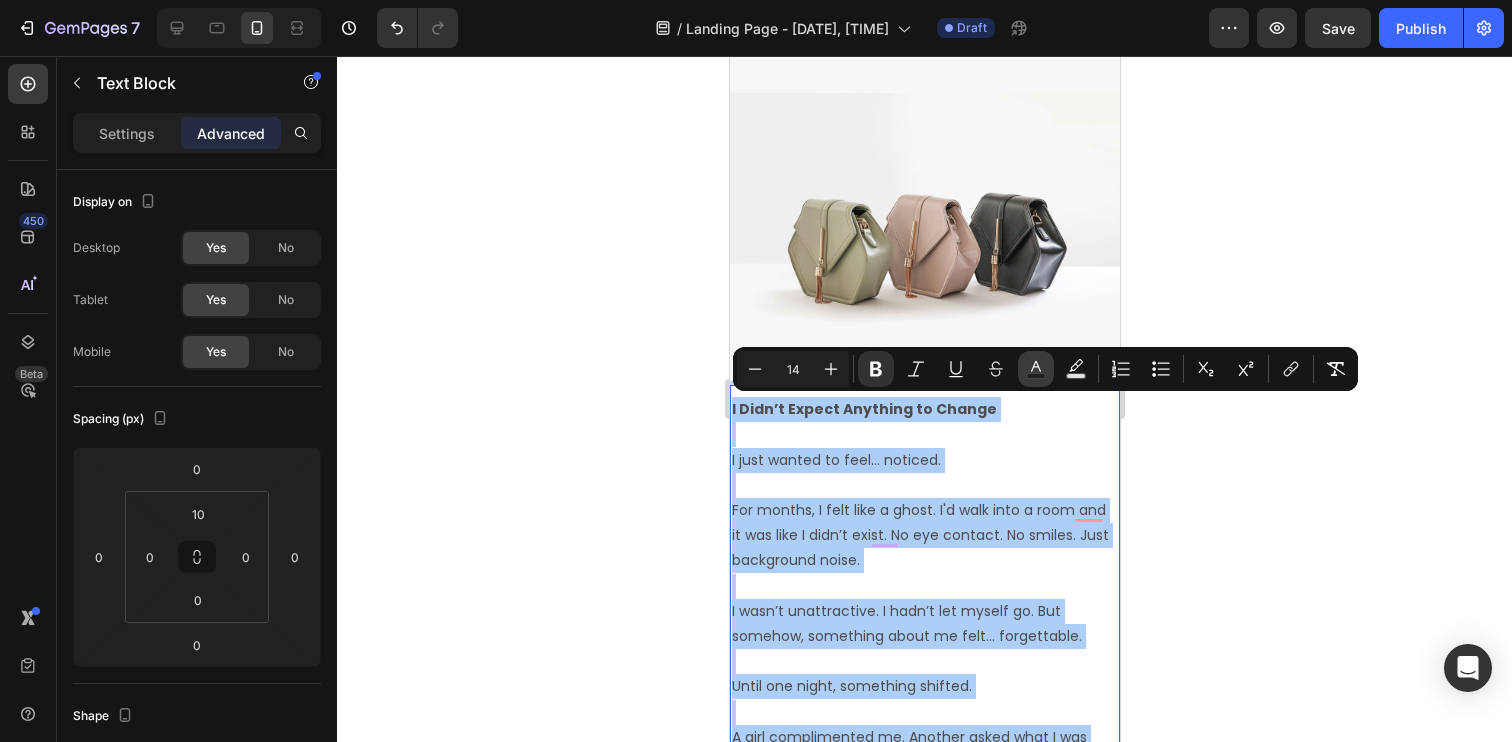 click on "Text Color" at bounding box center [1036, 369] 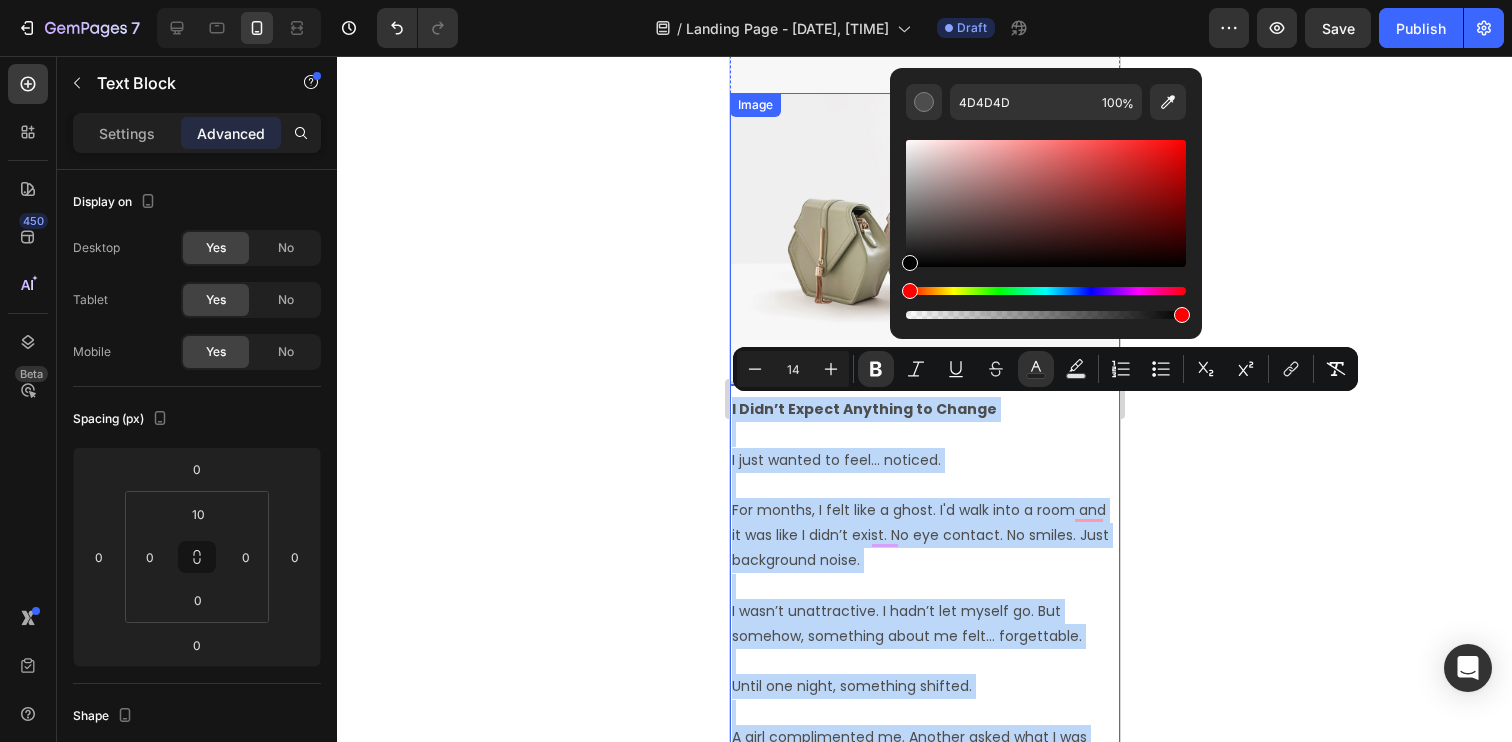 type on "000000" 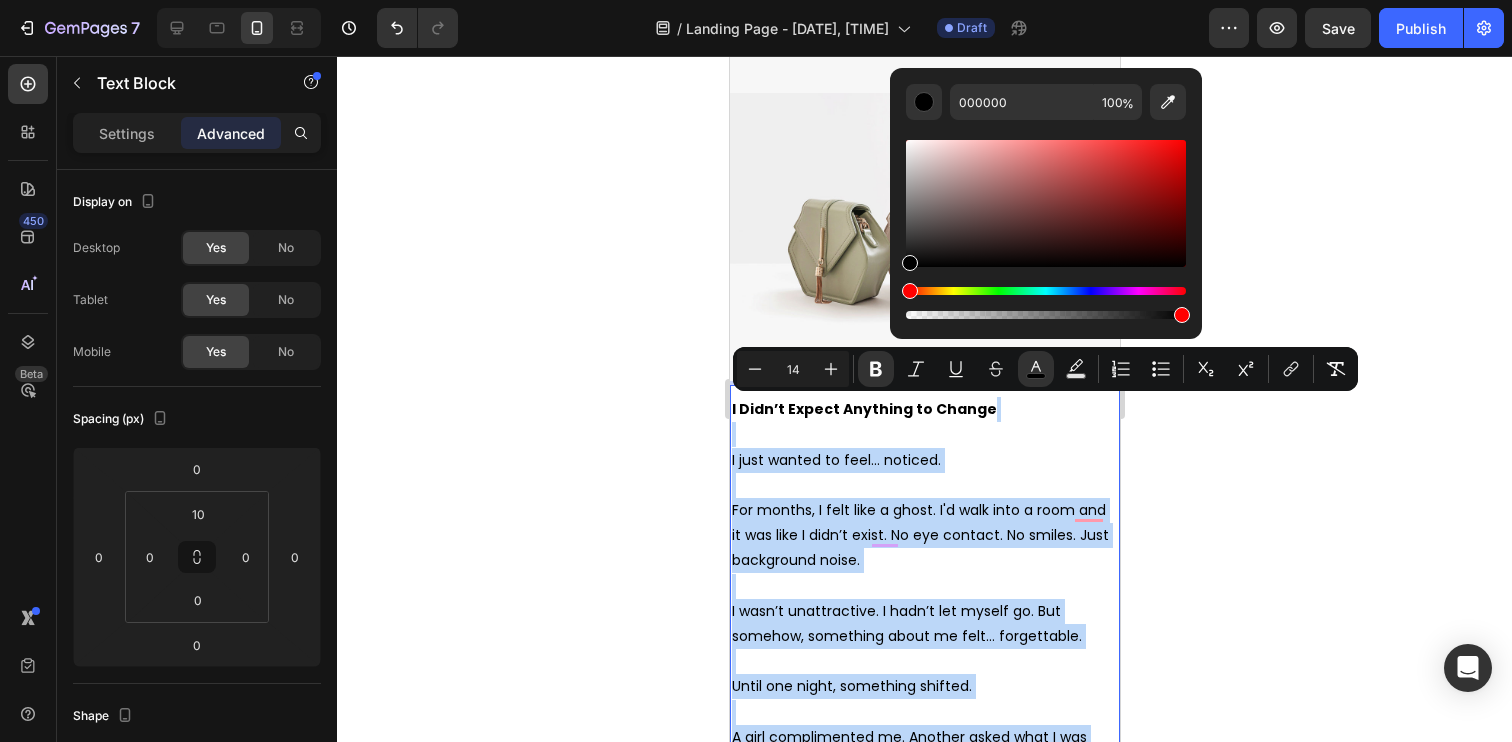 drag, startPoint x: 999, startPoint y: 247, endPoint x: 795, endPoint y: 354, distance: 230.35841 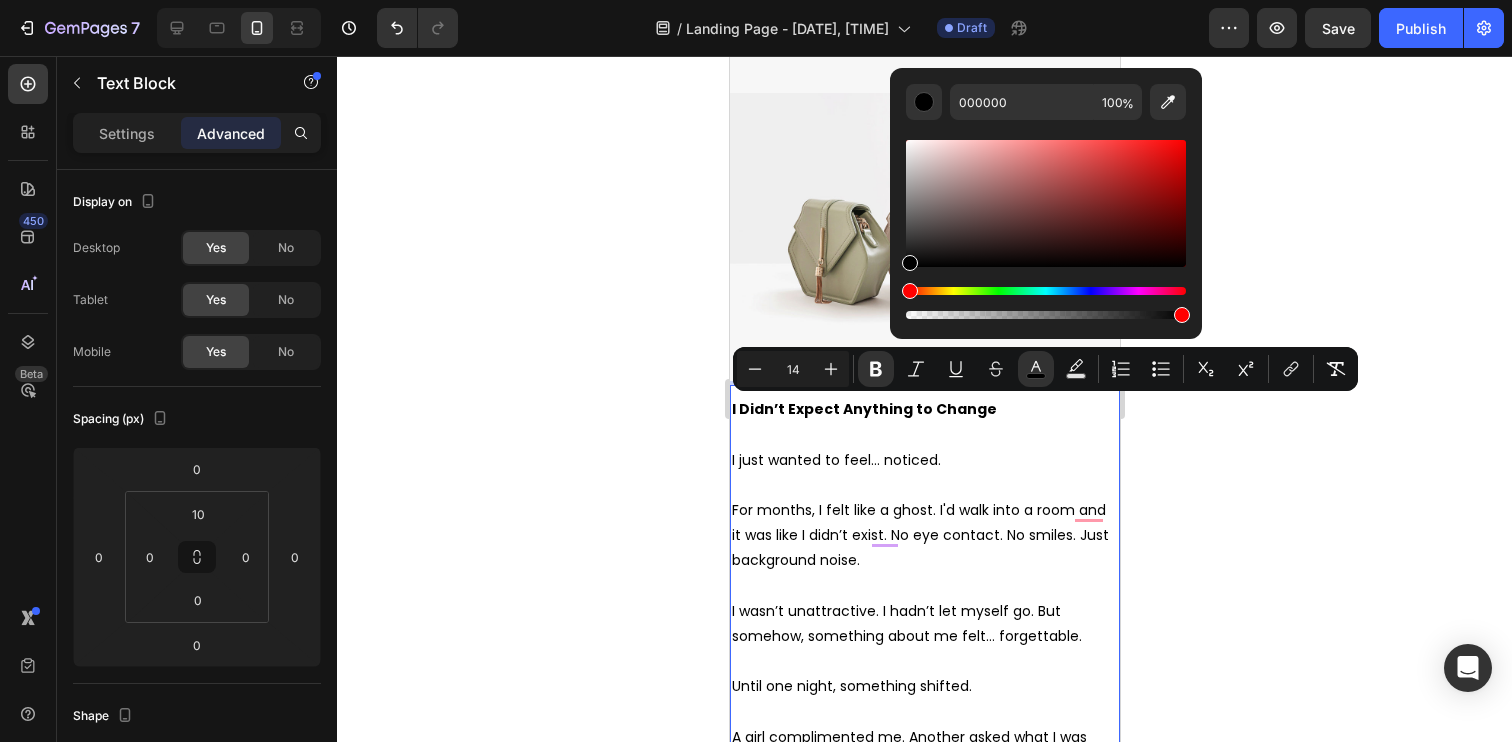 click 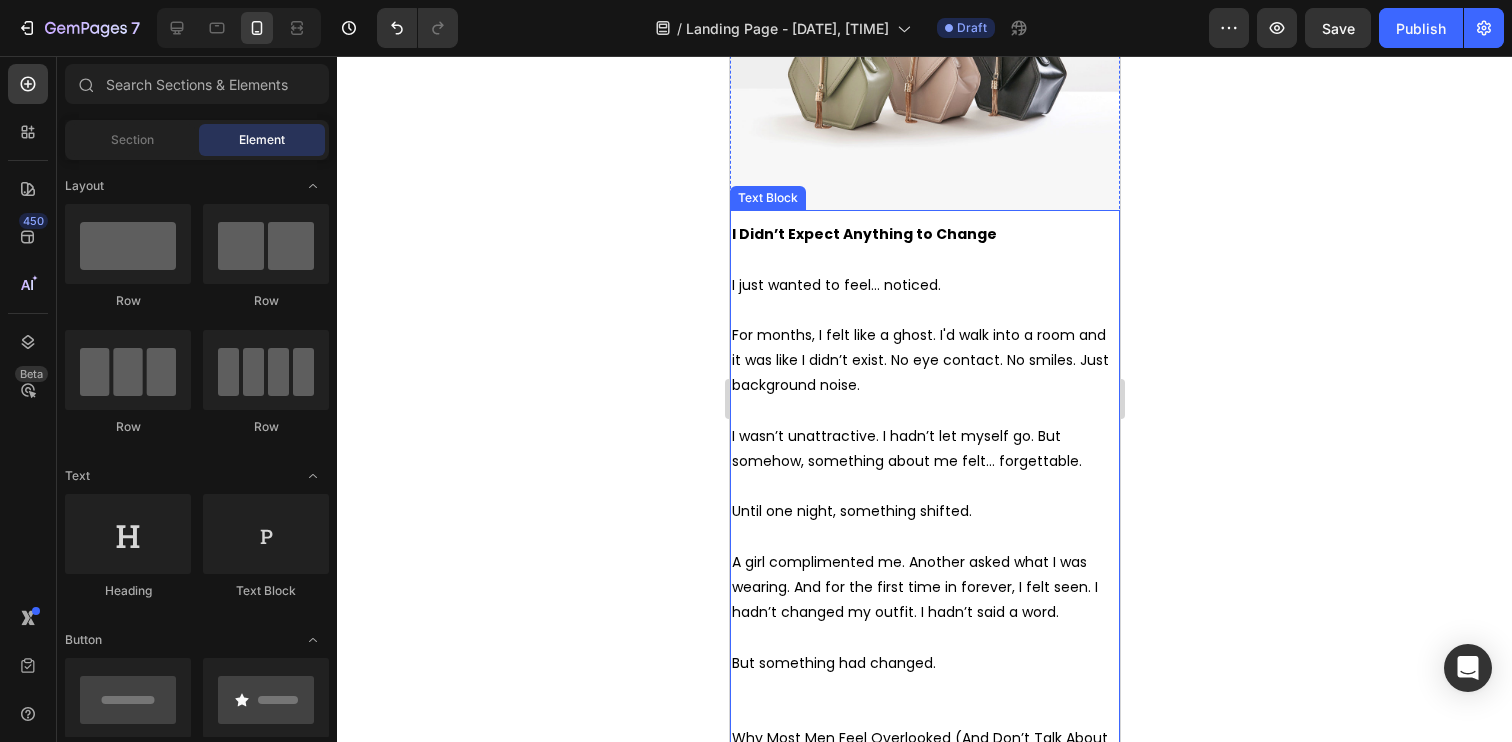 scroll, scrollTop: 746, scrollLeft: 0, axis: vertical 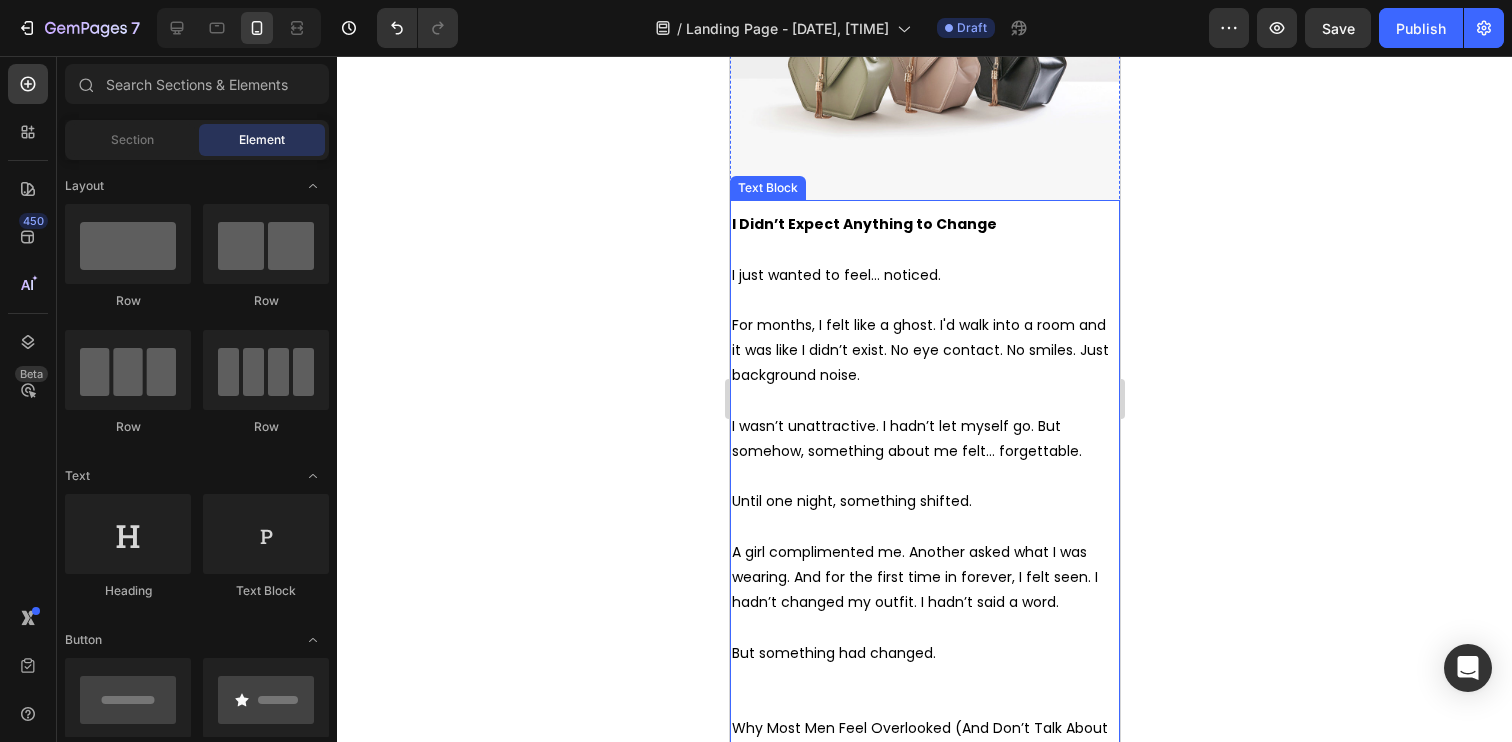 click on "For months, I felt like a ghost. I'd walk into a room and it was like I didn’t exist. No eye contact. No smiles. Just background noise." at bounding box center (919, 350) 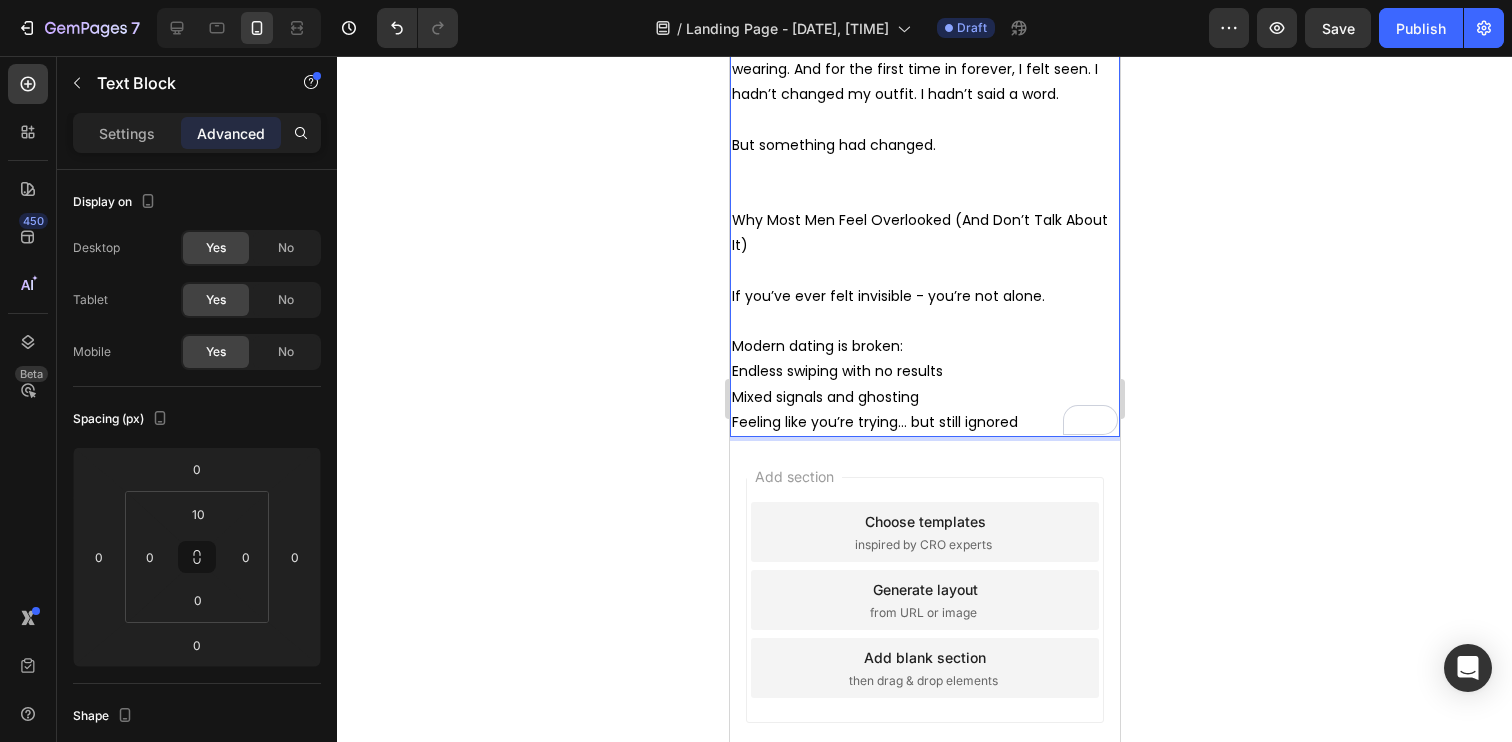 scroll, scrollTop: 1260, scrollLeft: 0, axis: vertical 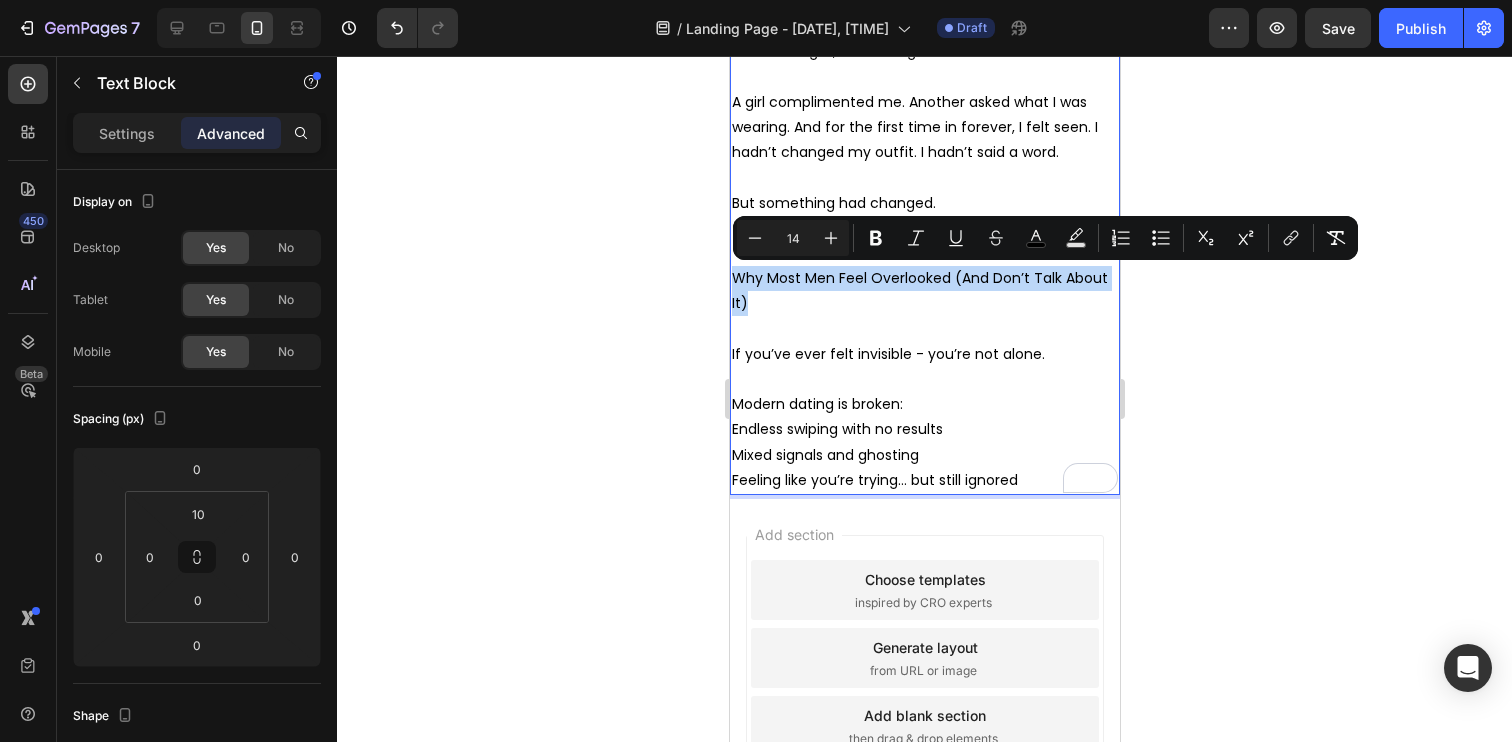 drag, startPoint x: 757, startPoint y: 303, endPoint x: 732, endPoint y: 282, distance: 32.649654 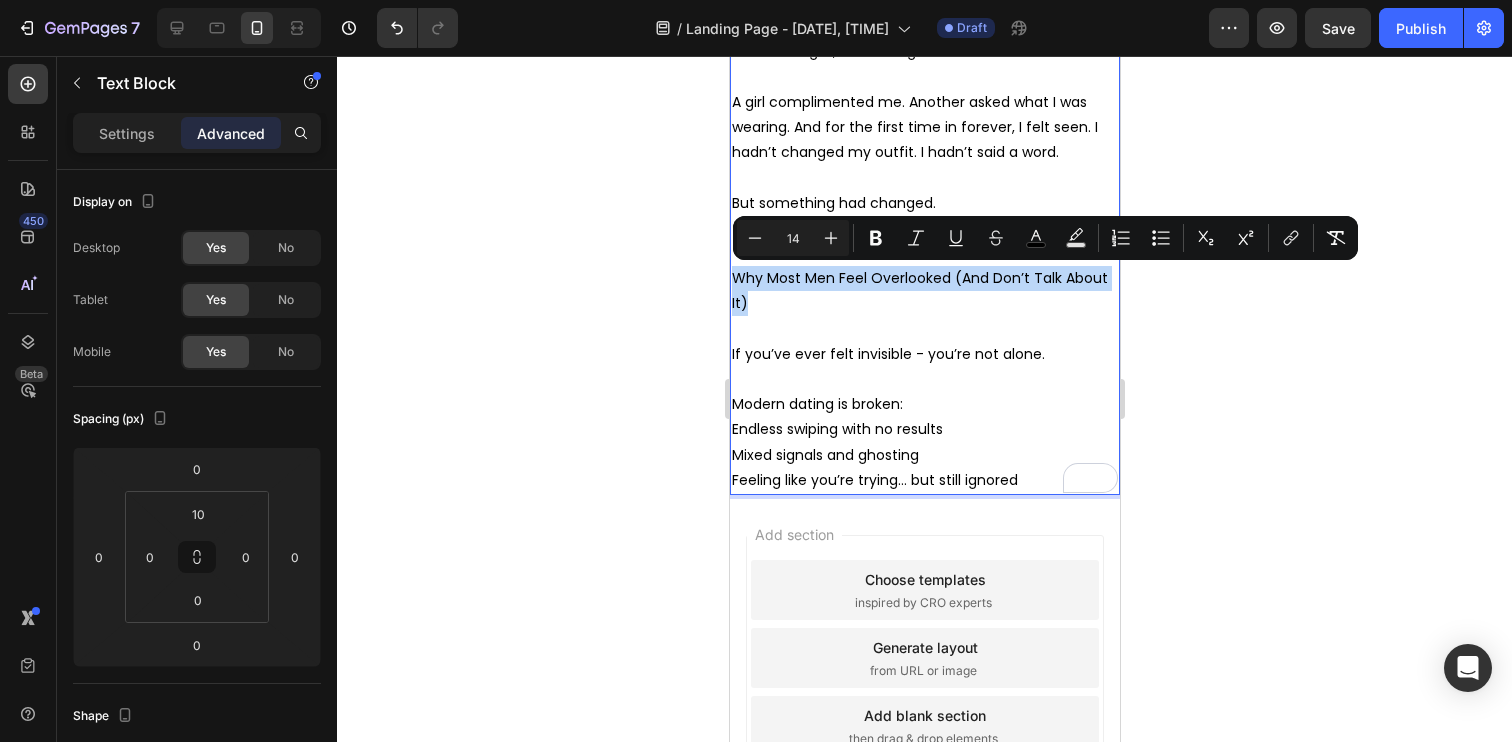 click on "I Didn’t Expect Anything to Change I just wanted to feel… noticed. For months, I felt like a ghost. I'd walk into a room and it was like I didn’t exist. No eye contact. No smiles. Just background noise. I wasn’t unattractive. I hadn’t let myself go. But somehow, something about me felt… forgettable. Until one night, something shifted. A girl complimented me. Another asked what I was wearing. And for the first time in forever, I felt seen. I hadn’t changed my outfit. I hadn’t said a word. But something had changed. Why Most Men Feel Overlooked (And Don’t Talk About It) If you’ve ever felt invisible - you’re not alone. Modern dating is broken: Endless swiping with no results Mixed signals and ghosting Feeling like you’re trying… but still ignored" at bounding box center (924, 127) 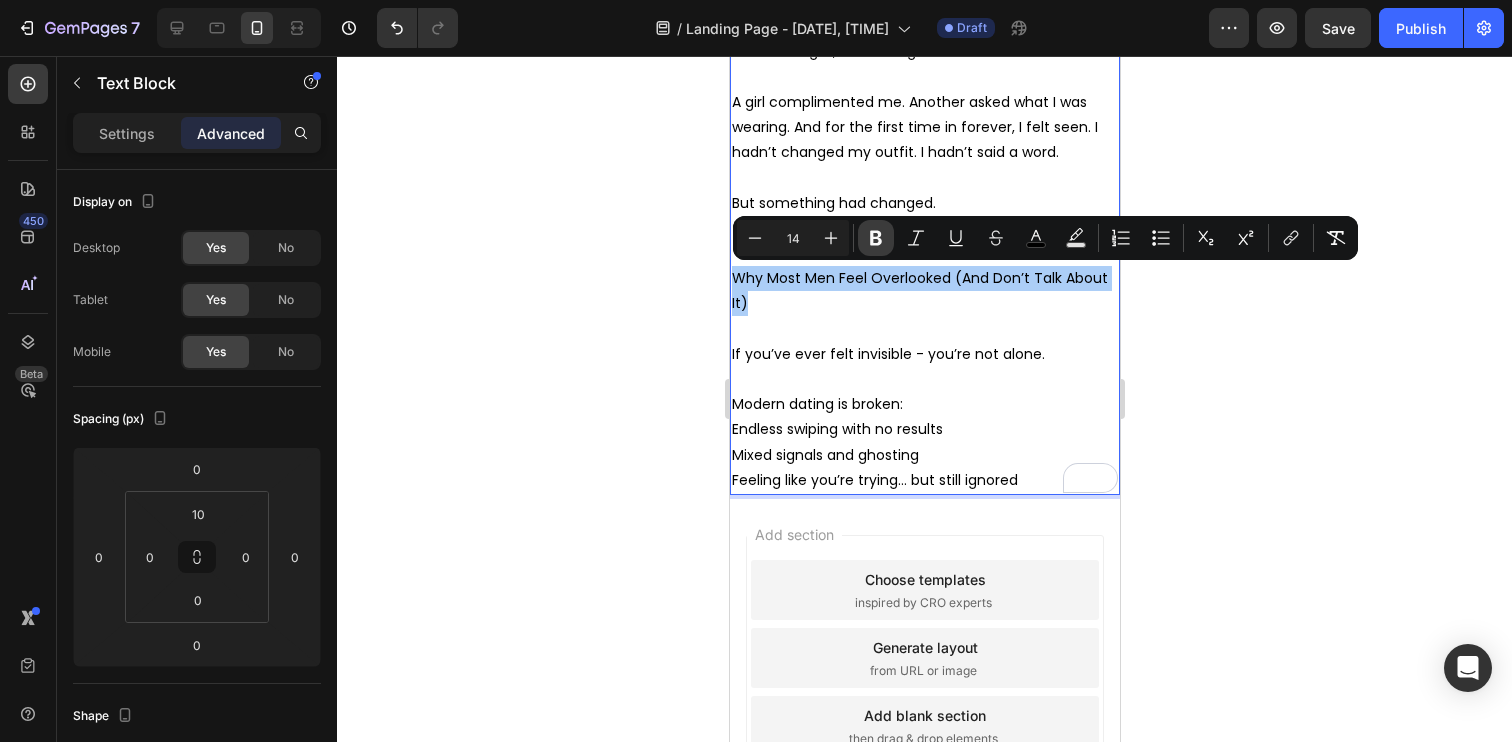 drag, startPoint x: 875, startPoint y: 236, endPoint x: 88, endPoint y: 208, distance: 787.4979 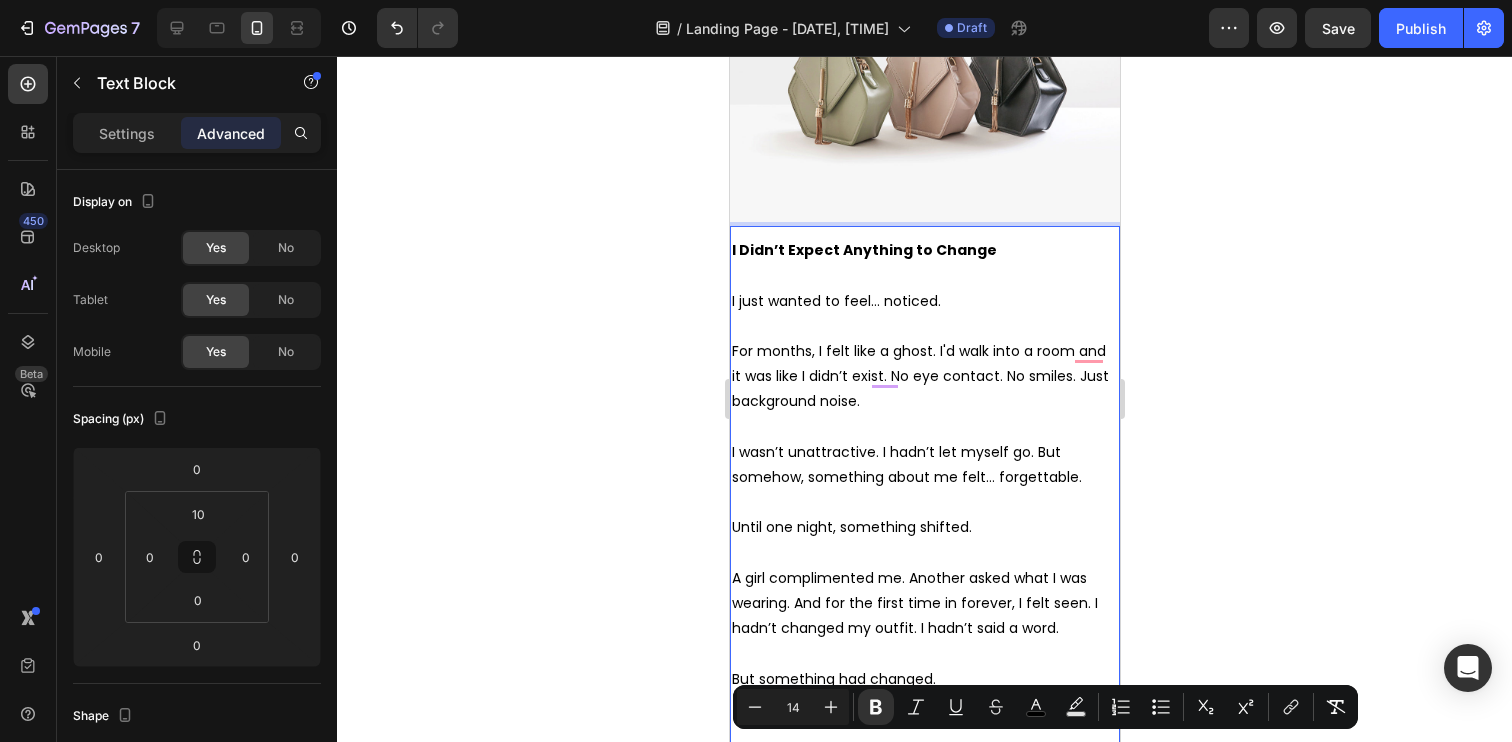 scroll, scrollTop: 710, scrollLeft: 0, axis: vertical 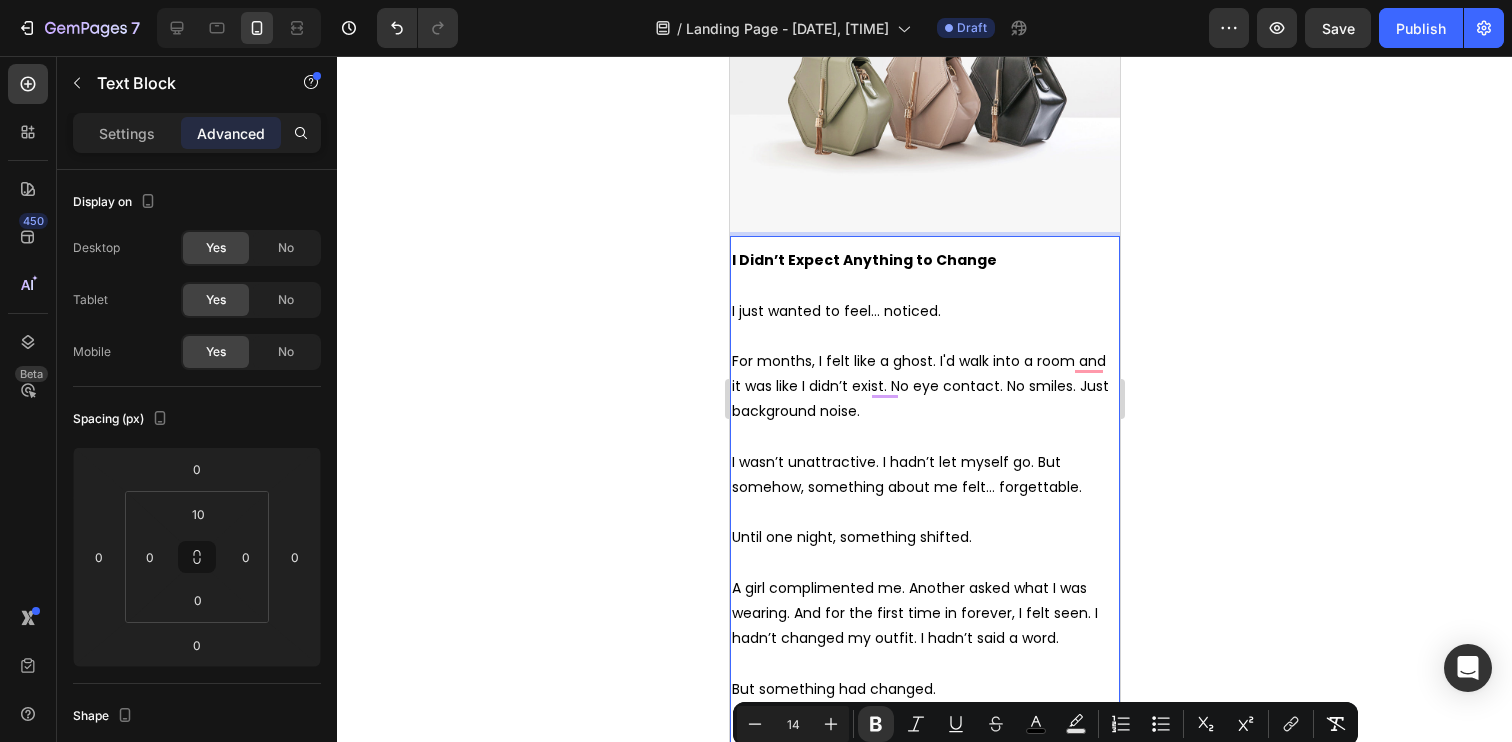 click on "For months, I felt like a ghost. I'd walk into a room and it was like I didn’t exist. No eye contact. No smiles. Just background noise." at bounding box center [919, 386] 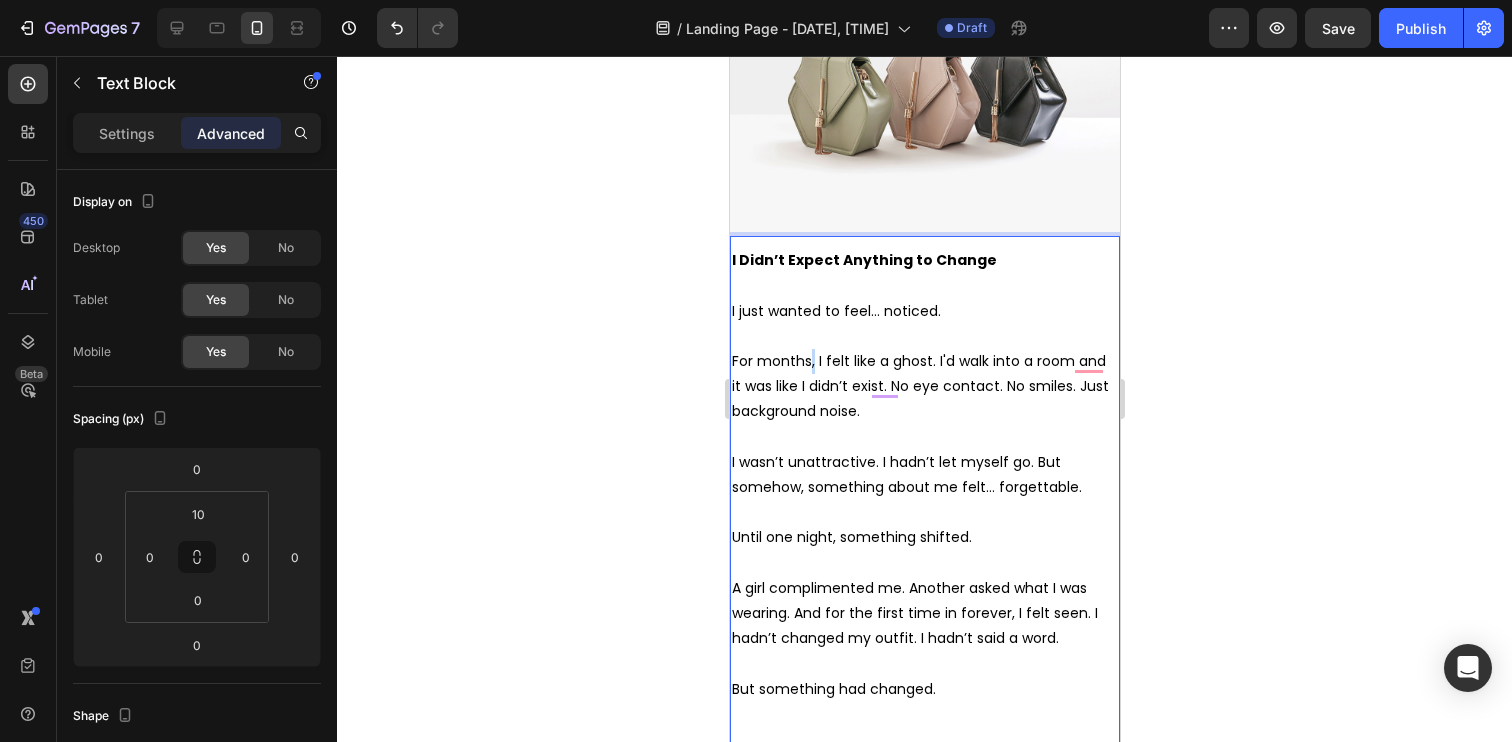 click on "For months, I felt like a ghost. I'd walk into a room and it was like I didn’t exist. No eye contact. No smiles. Just background noise." at bounding box center (919, 386) 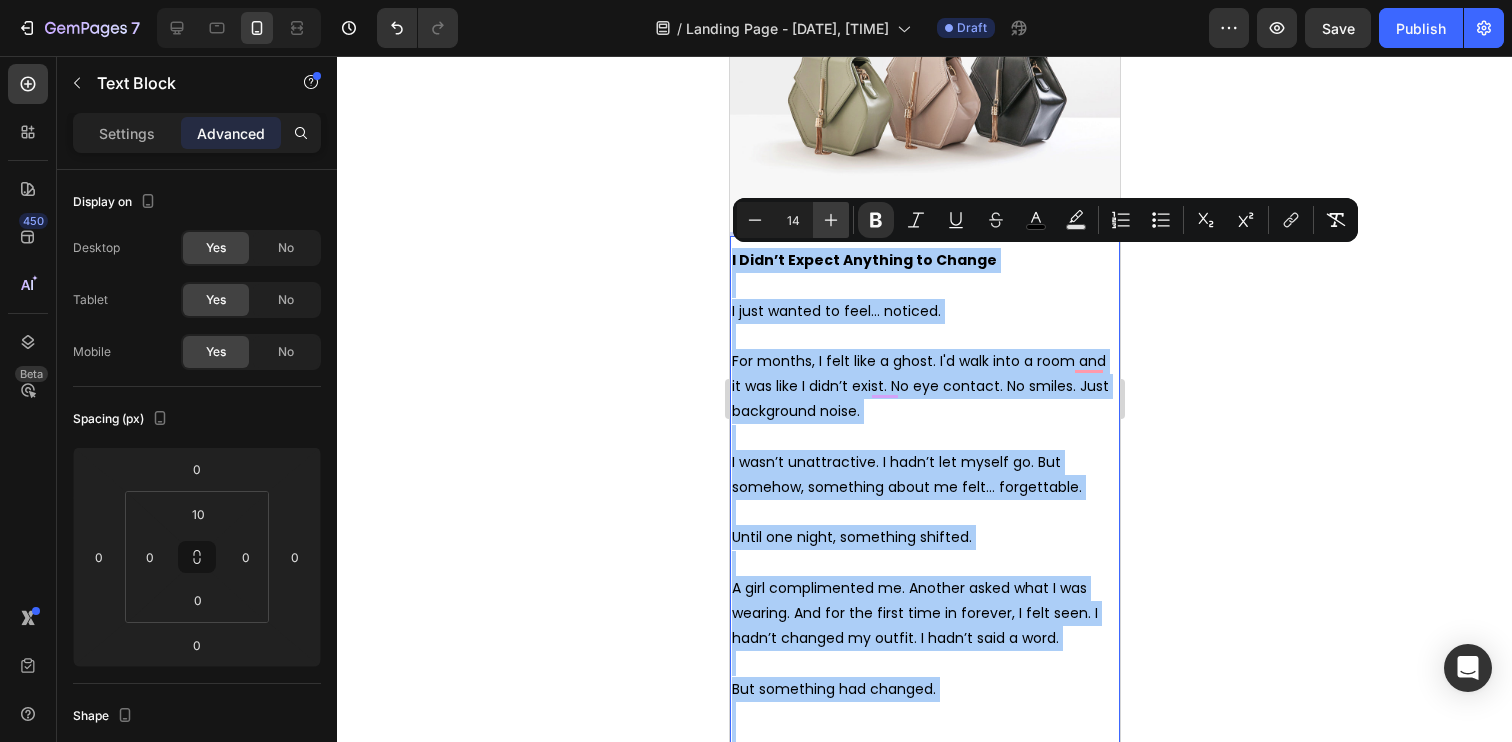 click 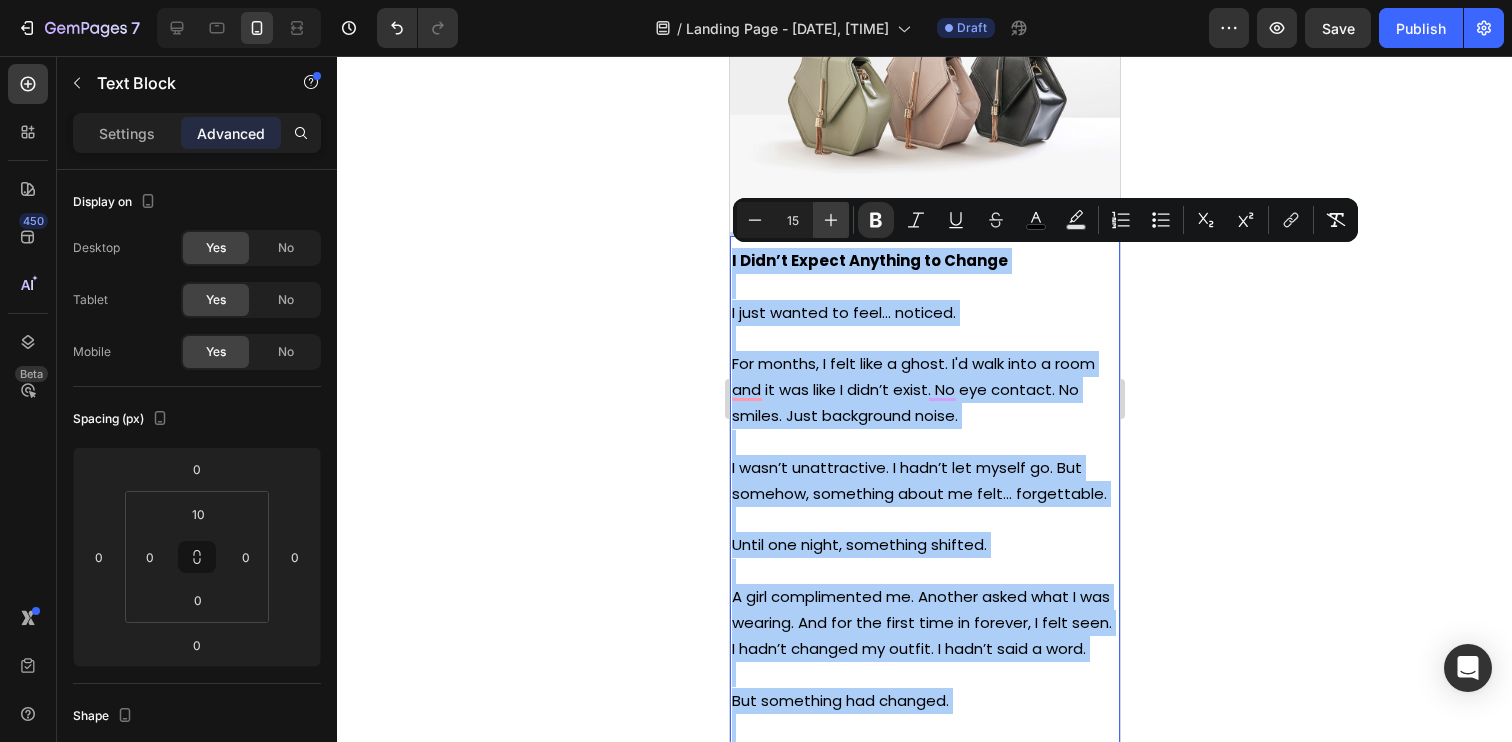 click 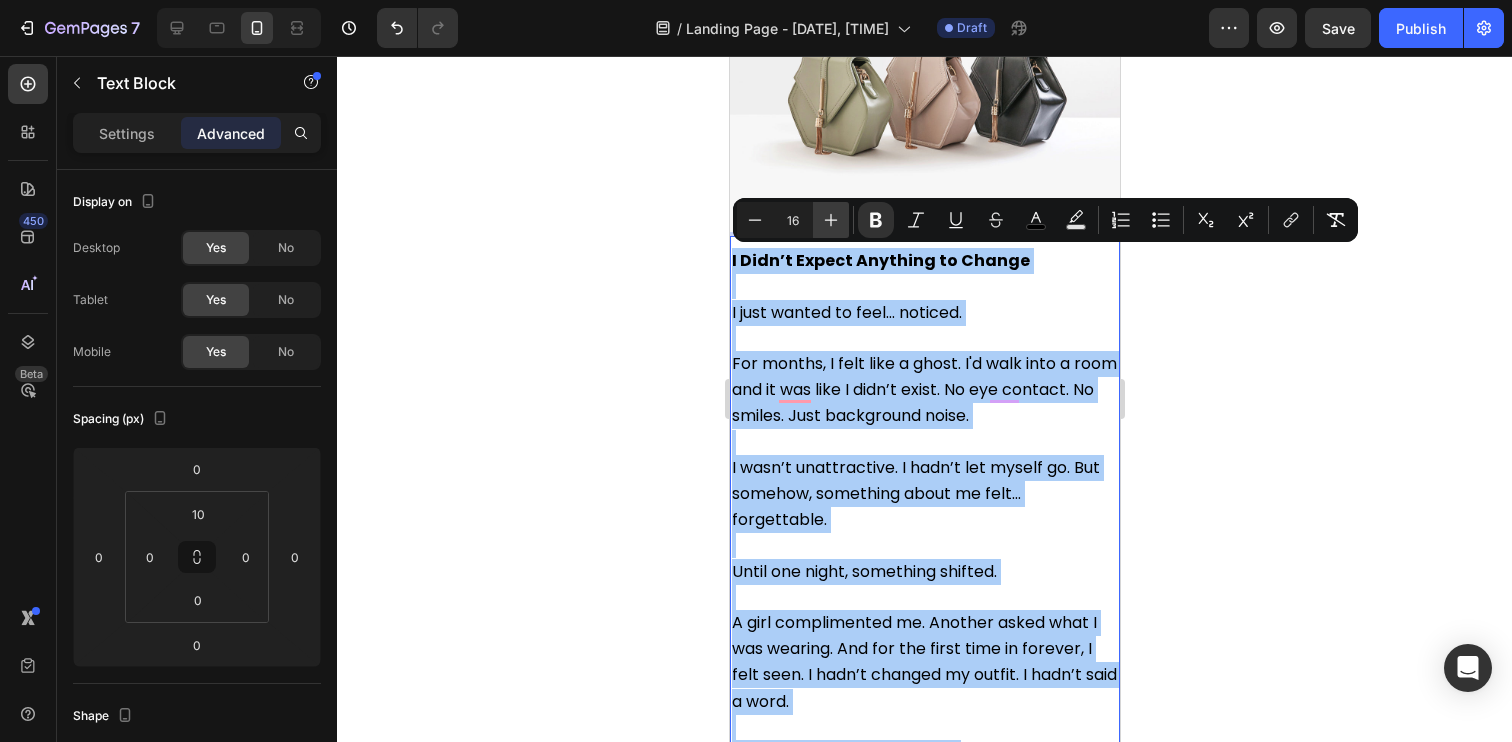 click 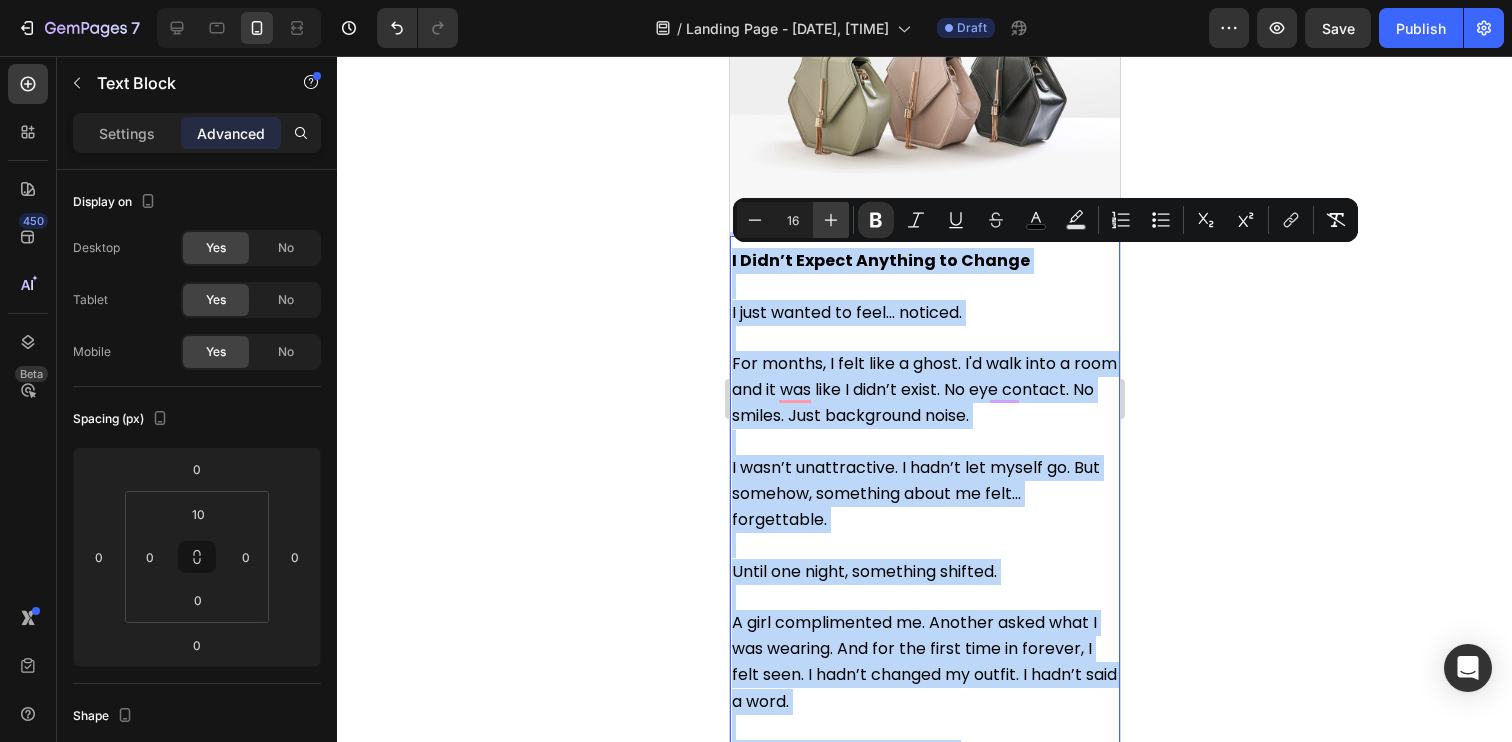 type on "17" 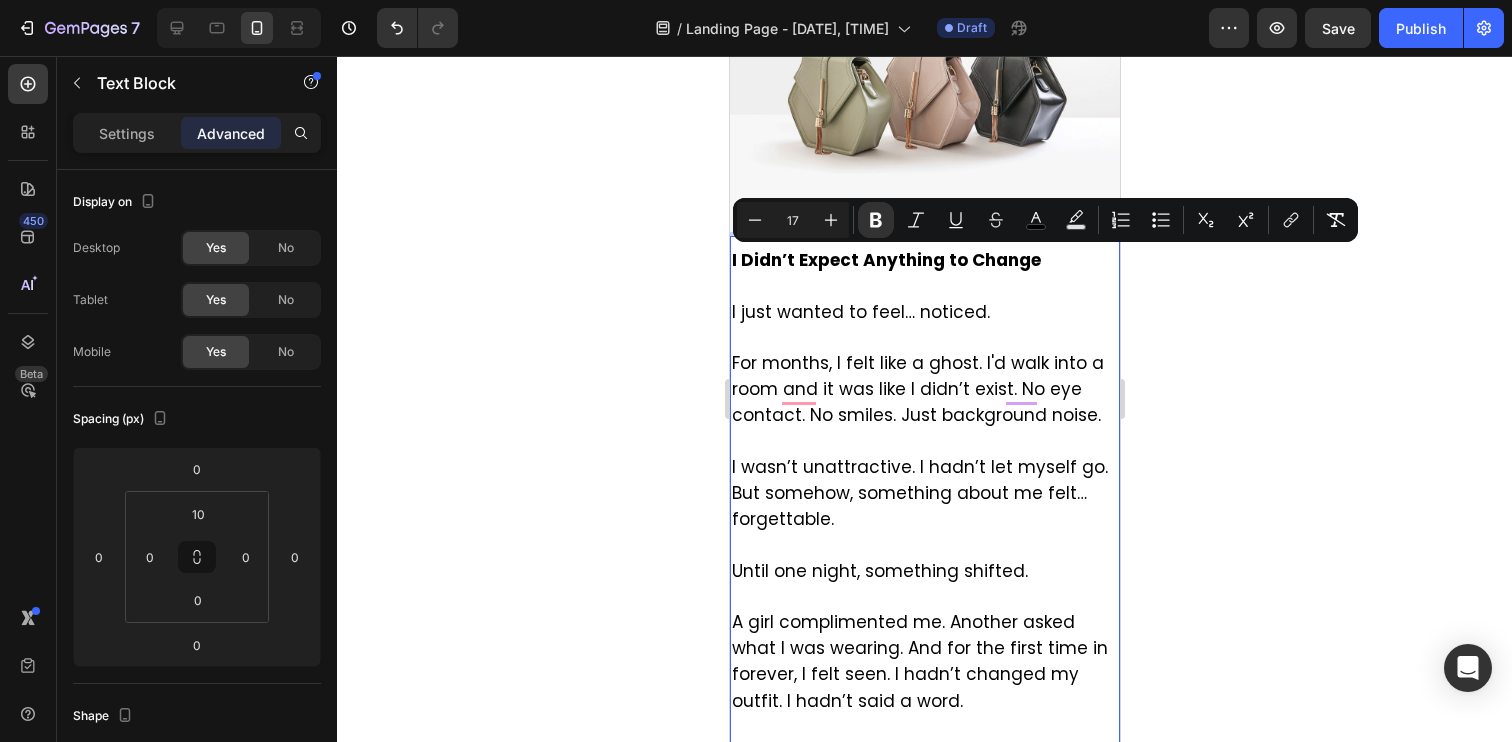 click 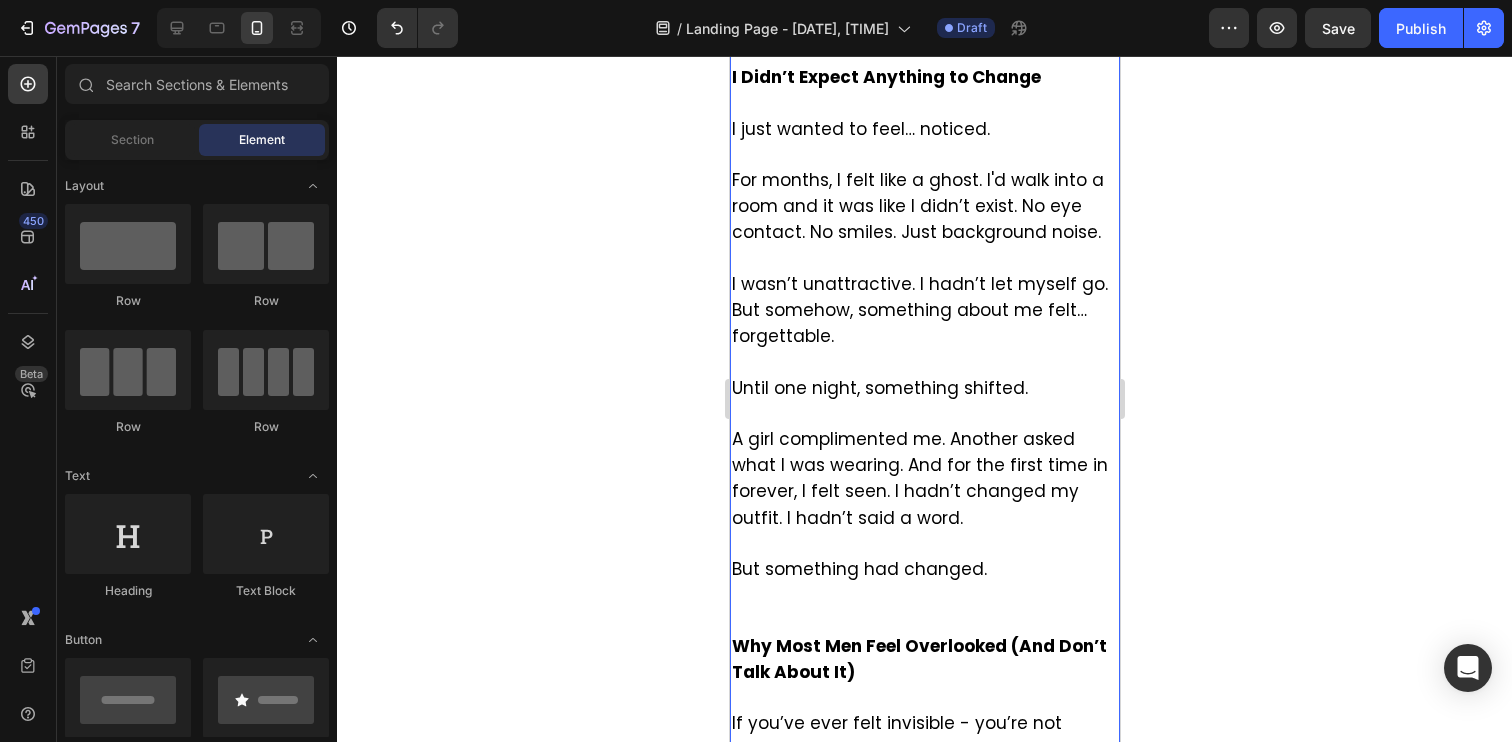 scroll, scrollTop: 905, scrollLeft: 0, axis: vertical 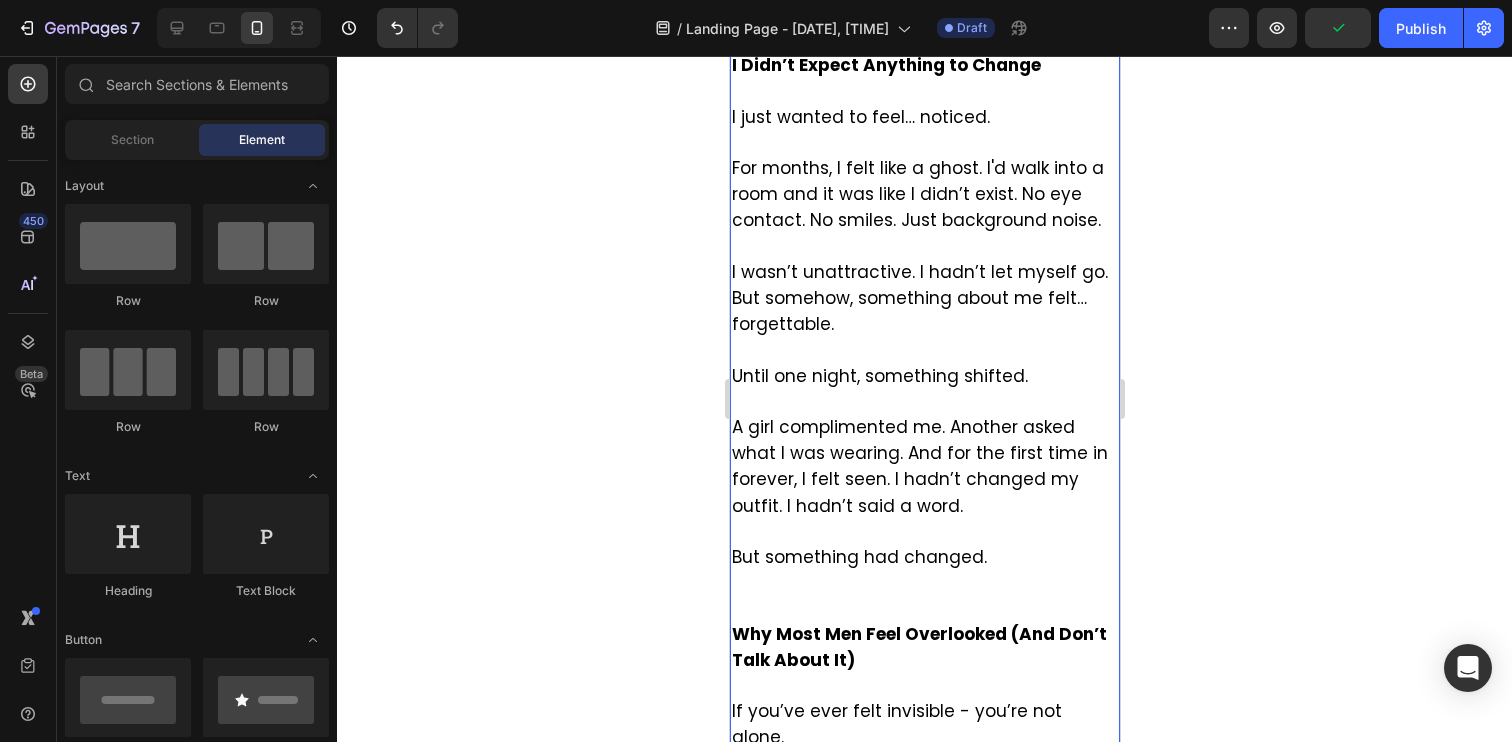 click on "I Didn’t Expect Anything to Change I just wanted to feel… noticed. For months, I felt like a ghost. I'd walk into a room and it was like I didn’t exist. No eye contact. No smiles. Just background noise. I wasn’t unattractive. I hadn’t let myself go. But somehow, something about me felt… forgettable. Until one night, something shifted. A girl complimented me. Another asked what I was wearing. And for the first time in forever, I felt seen. I hadn’t changed my outfit. I hadn’t said a word. But something had changed. Why Most Men Feel Overlooked (And Don’t Talk About It) If you’ve ever felt invisible - you’re not alone. Modern dating is broken: Endless swiping with no results Mixed signals and ghosting Feeling like you’re trying… but still ignored" at bounding box center [924, 467] 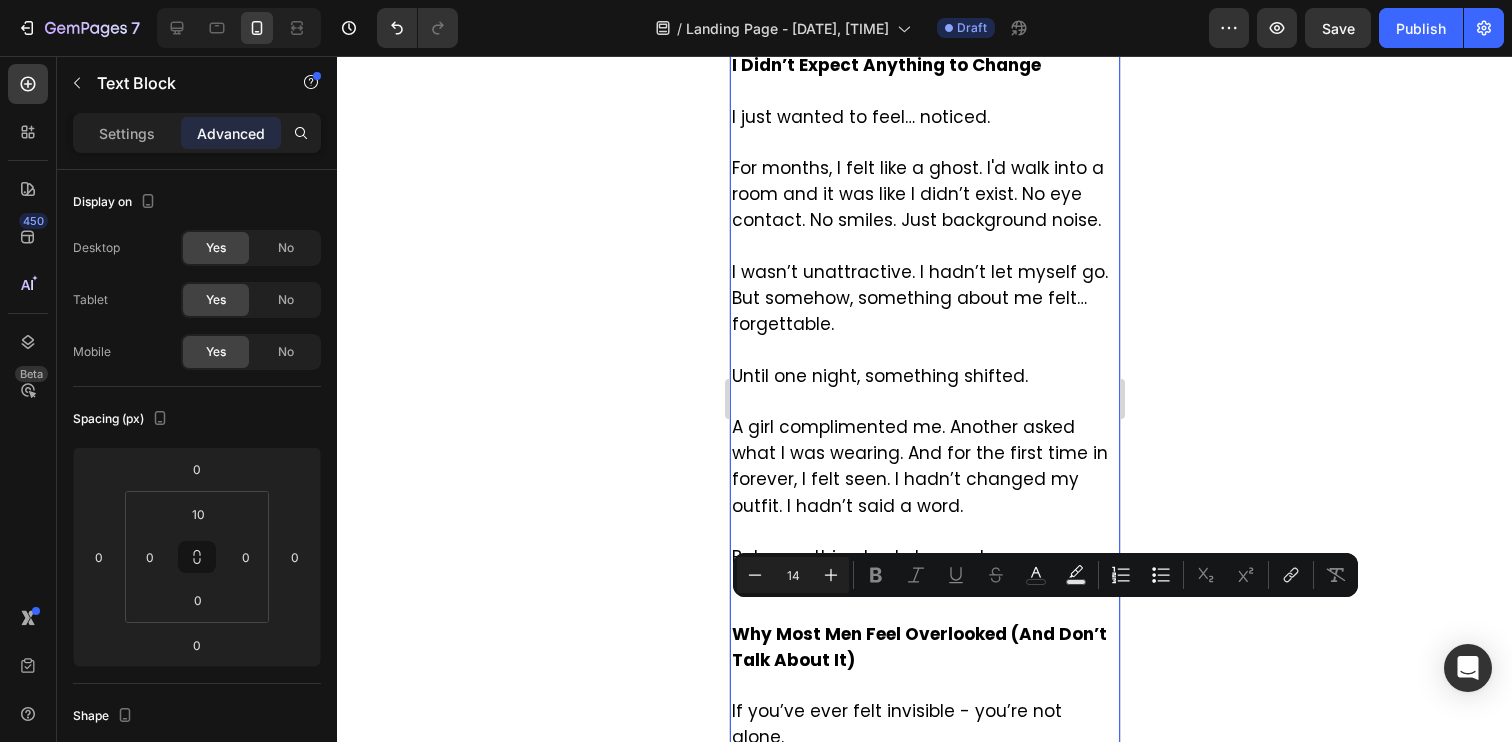 click on "I Didn’t Expect Anything to Change I just wanted to feel… noticed. For months, I felt like a ghost. I'd walk into a room and it was like I didn’t exist. No eye contact. No smiles. Just background noise. I wasn’t unattractive. I hadn’t let myself go. But somehow, something about me felt… forgettable. Until one night, something shifted. A girl complimented me. Another asked what I was wearing. And for the first time in forever, I felt seen. I hadn’t changed my outfit. I hadn’t said a word. But something had changed. Why Most Men Feel Overlooked (And Don’t Talk About It) If you’ve ever felt invisible - you’re not alone. Modern dating is broken: Endless swiping with no results Mixed signals and ghosting Feeling like you’re trying… but still ignored" at bounding box center [924, 467] 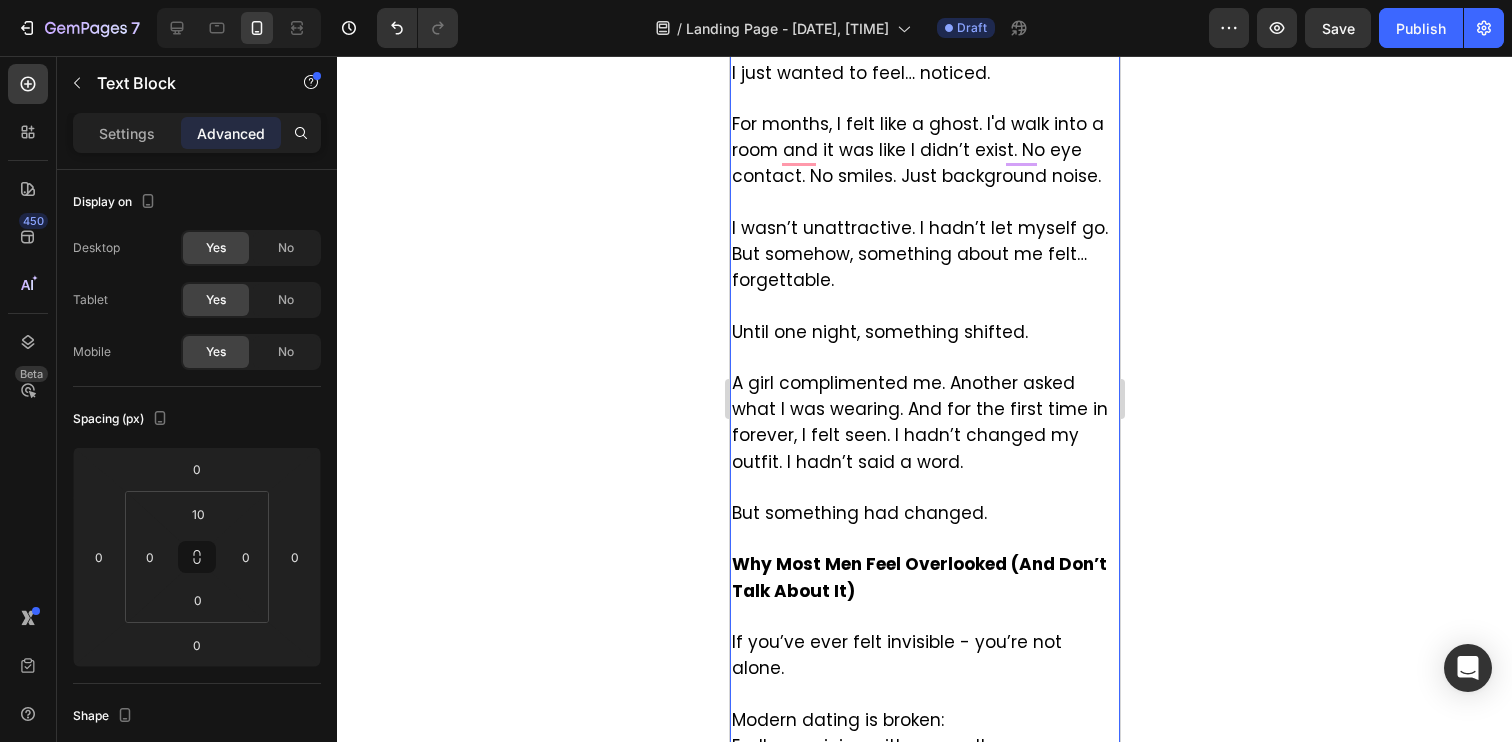 scroll, scrollTop: 963, scrollLeft: 0, axis: vertical 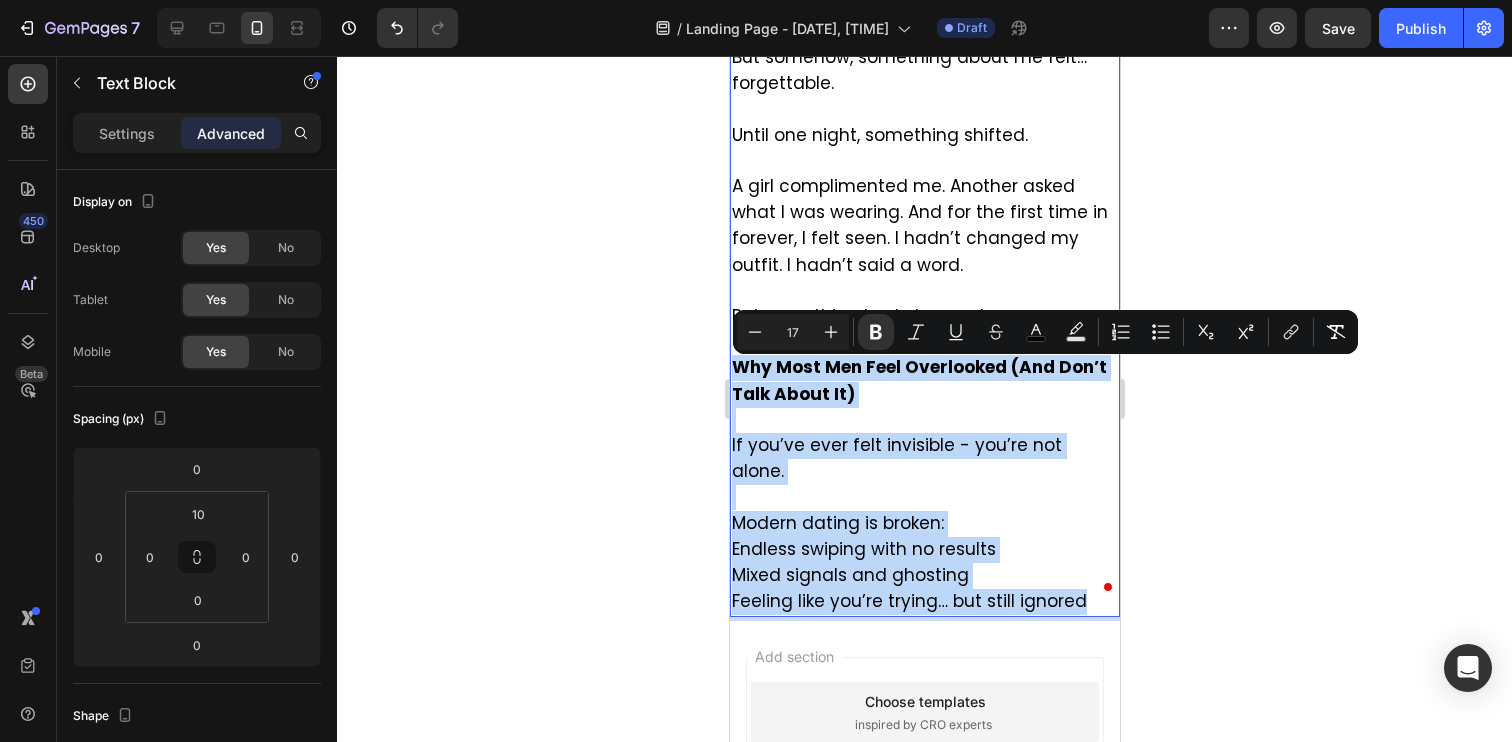 drag, startPoint x: 736, startPoint y: 368, endPoint x: 1132, endPoint y: 601, distance: 459.46164 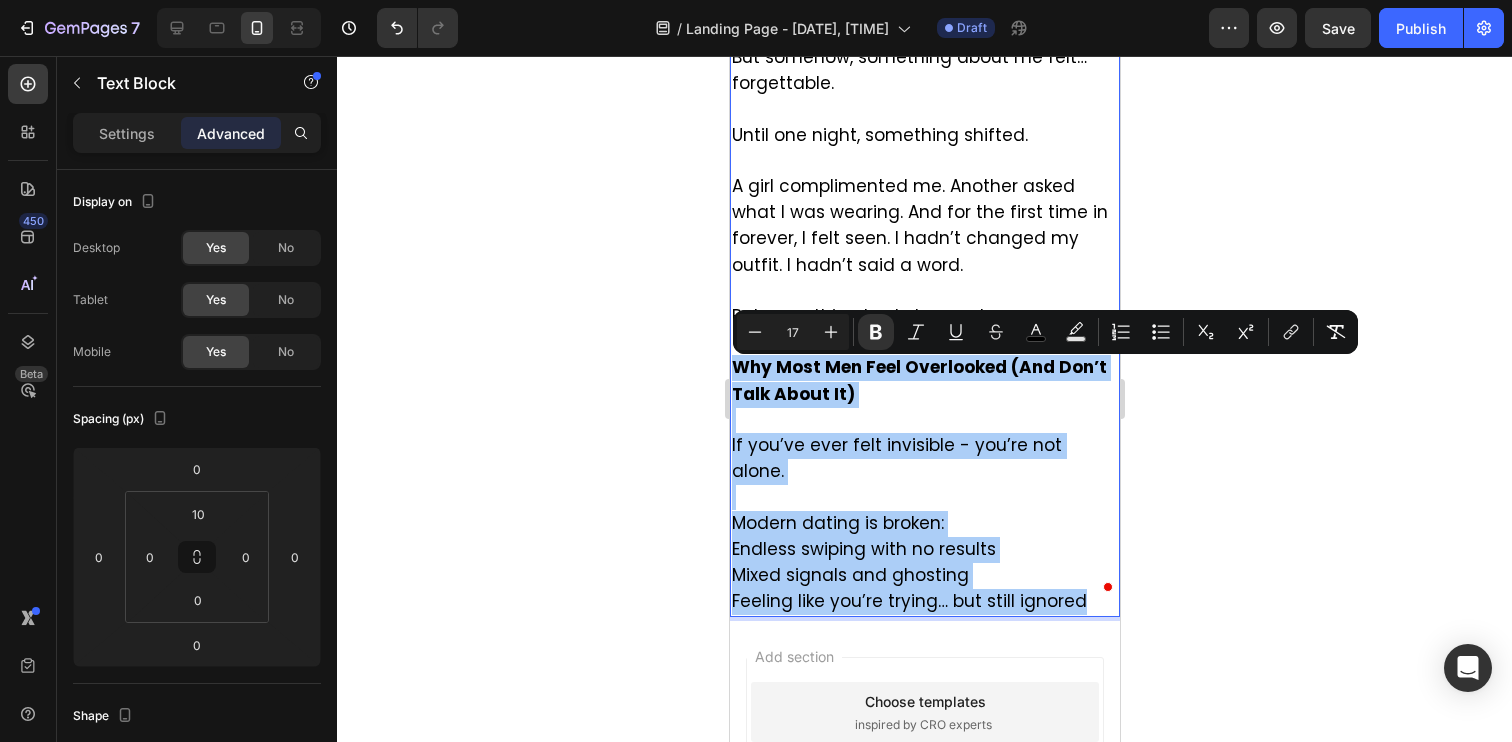 click 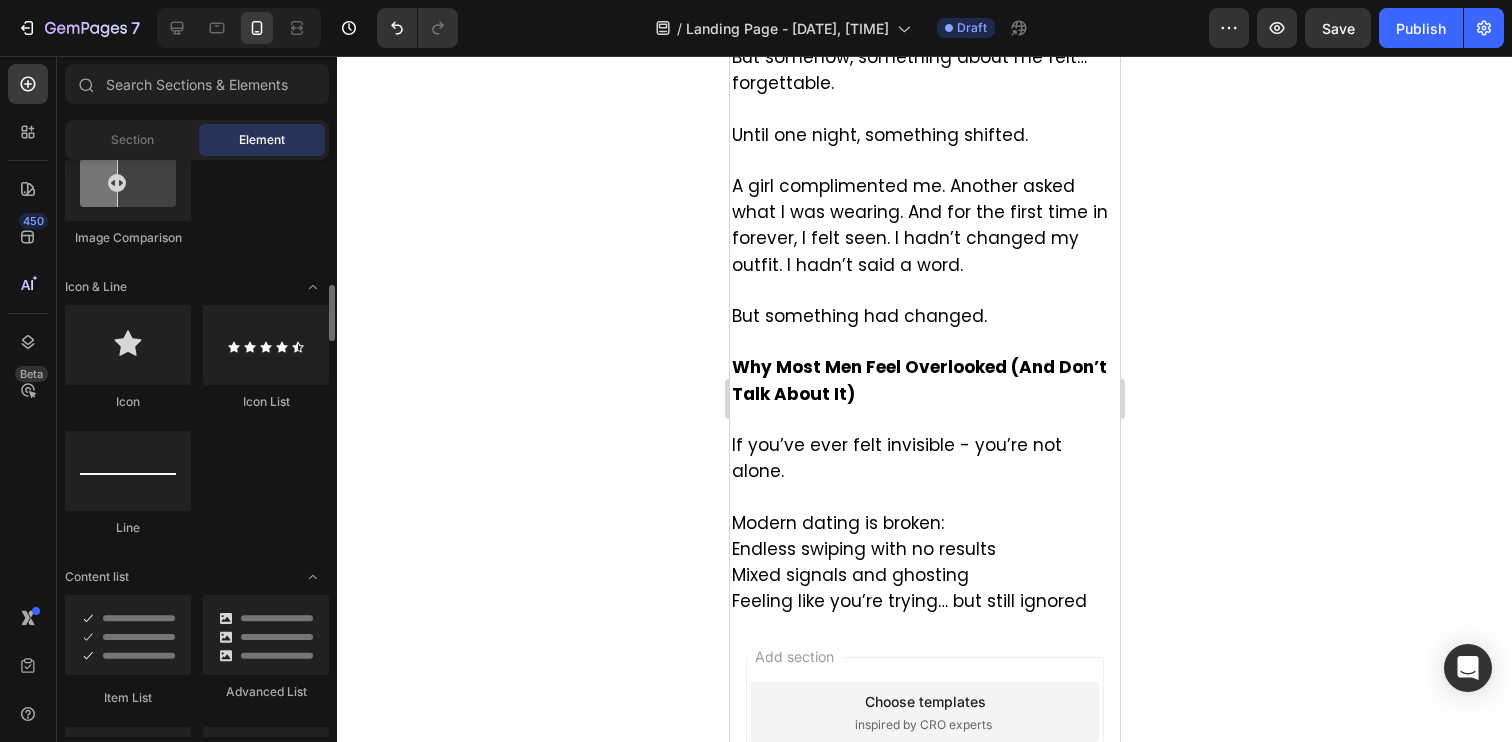 scroll, scrollTop: 1210, scrollLeft: 0, axis: vertical 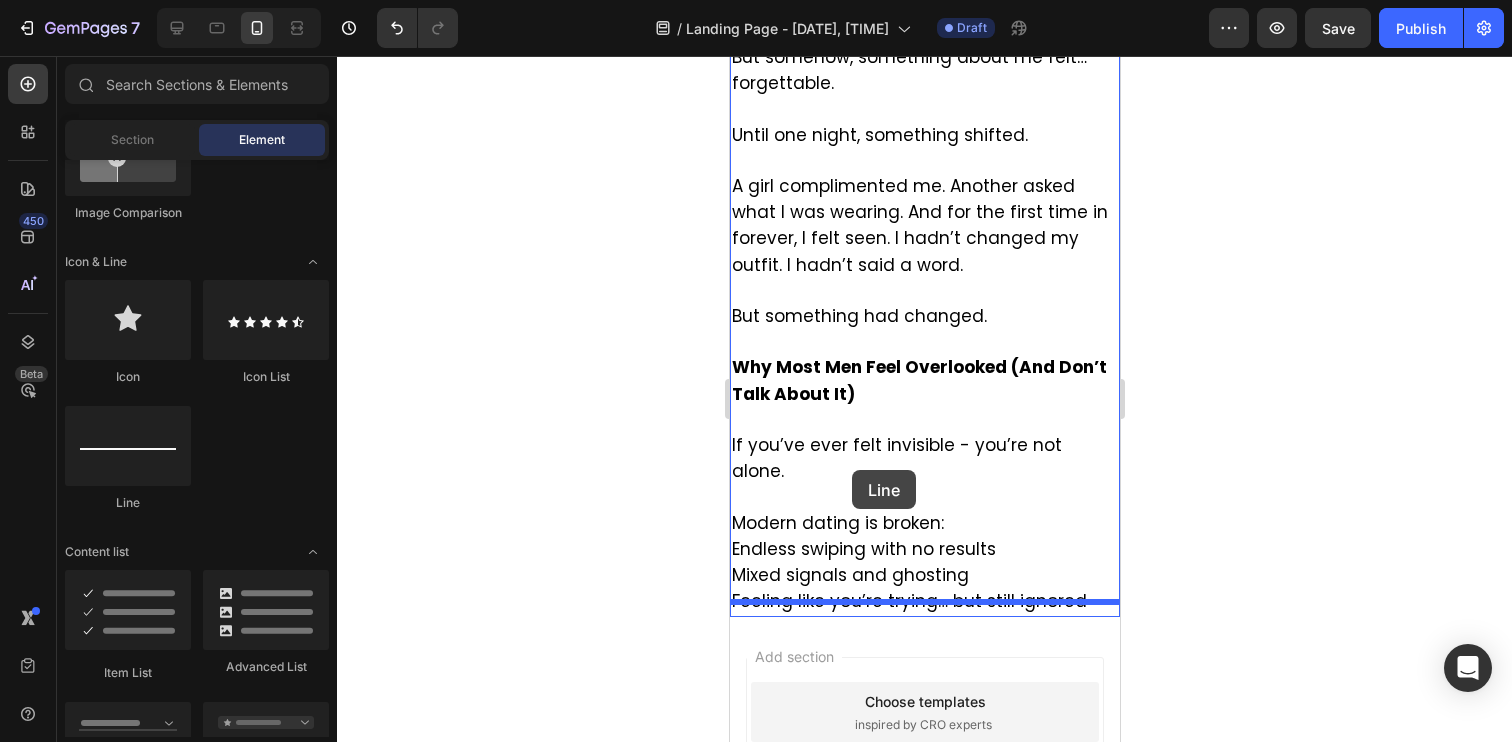 drag, startPoint x: 865, startPoint y: 515, endPoint x: 850, endPoint y: 470, distance: 47.434166 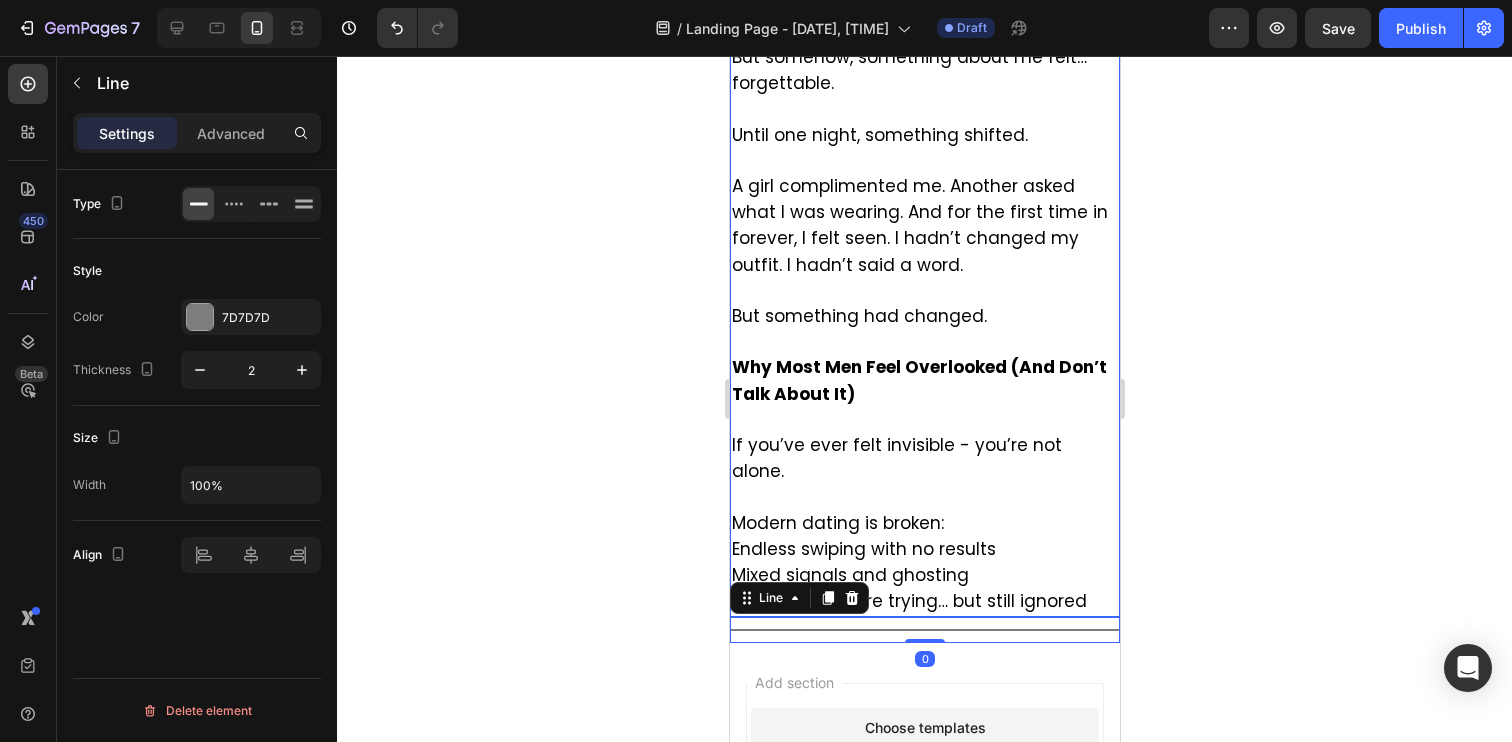 click on "Modern dating is broken:" at bounding box center [837, 523] 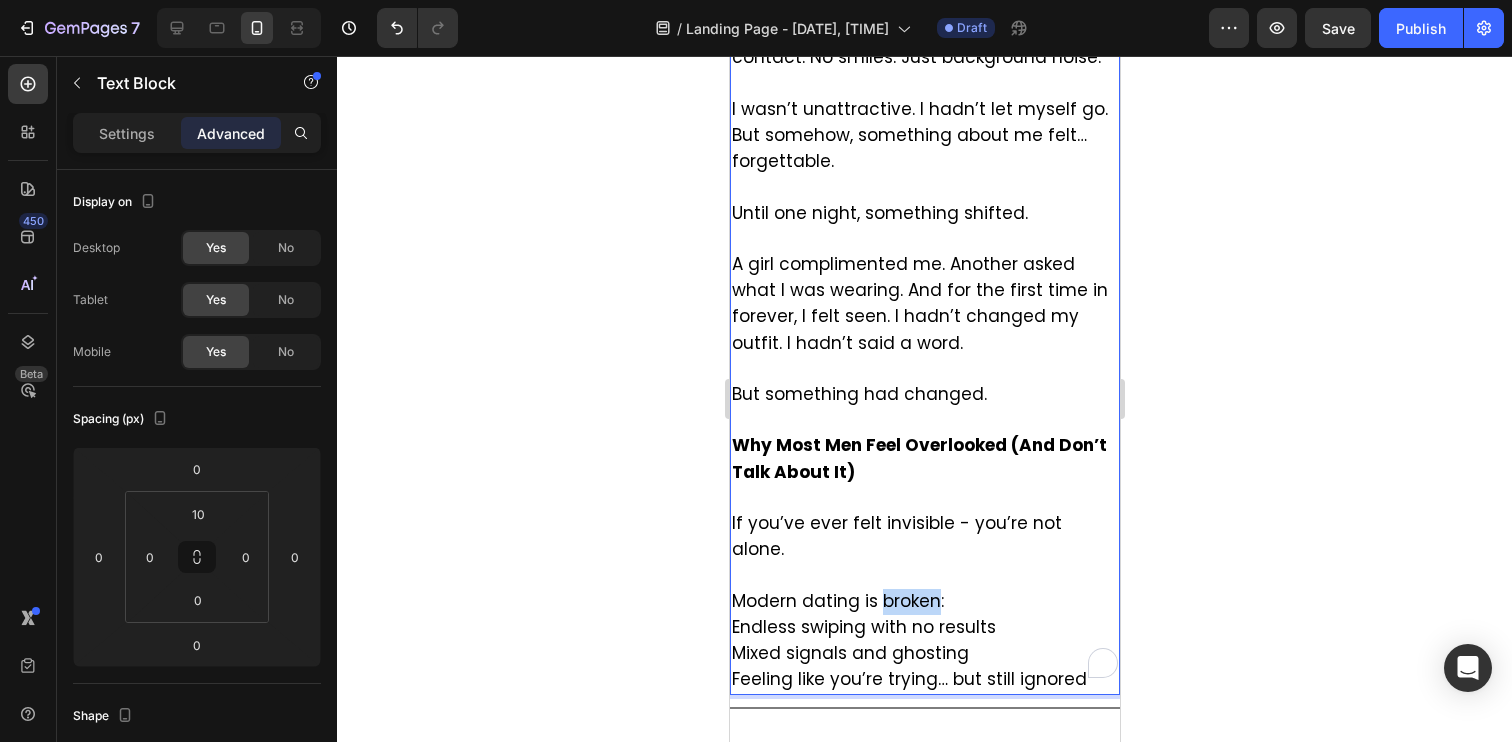 click on "I Didn’t Expect Anything to Change I just wanted to feel… noticed. For months, I felt like a ghost. I'd walk into a room and it was like I didn’t exist. No eye contact. No smiles. Just background noise. I wasn’t unattractive. I hadn’t let myself go. But somehow, something about me felt… forgettable. Until one night, something shifted. A girl complimented me. Another asked what I was wearing. And for the first time in forever, I felt seen. I hadn’t changed my outfit. I hadn’t said a word. But something had changed. Why Most Men Feel Overlooked (And Don’t Talk About It) If you’ve ever felt invisible - you’re not alone. Modern dating is broken: Endless swiping with no results Mixed signals and ghosting Feeling like you’re trying… but still ignored" at bounding box center [924, 291] 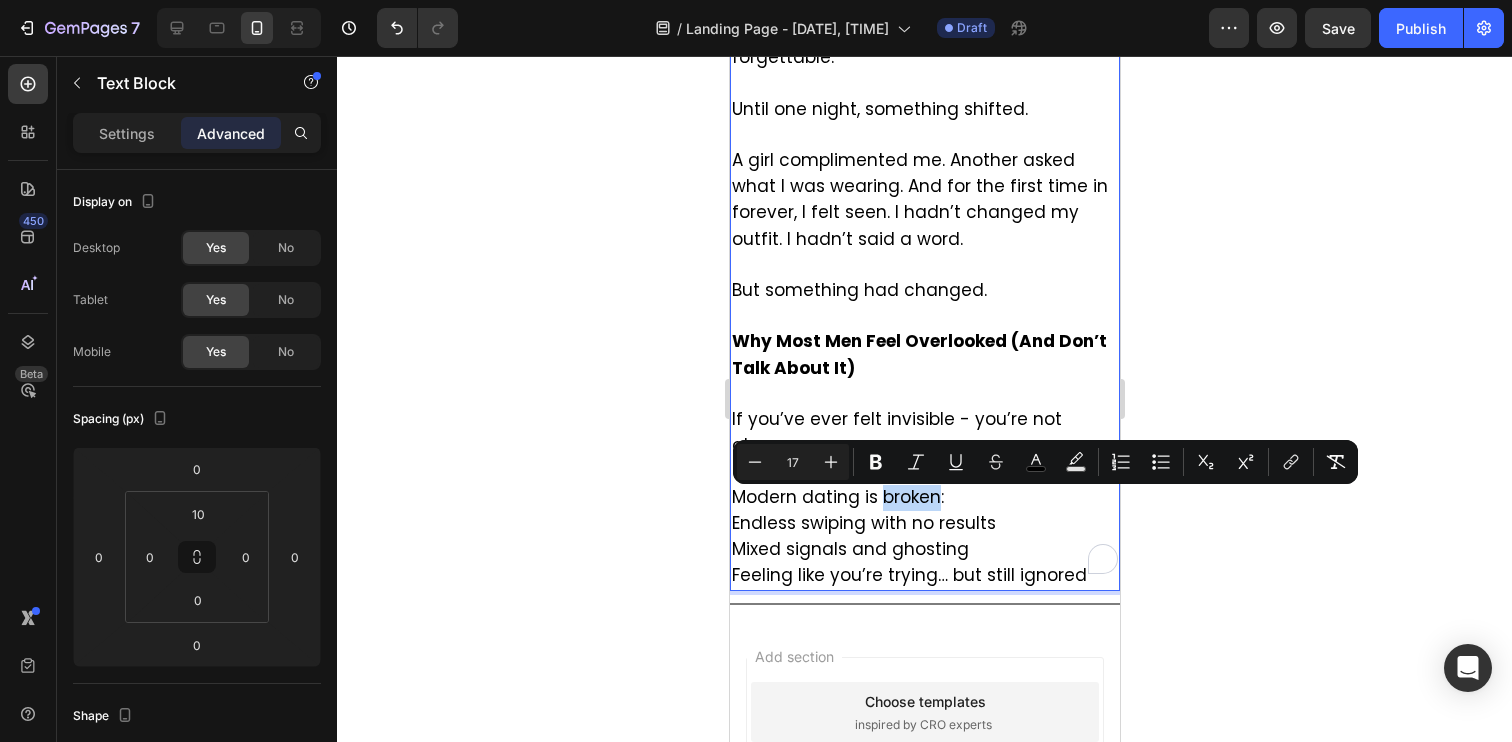 scroll, scrollTop: 1216, scrollLeft: 0, axis: vertical 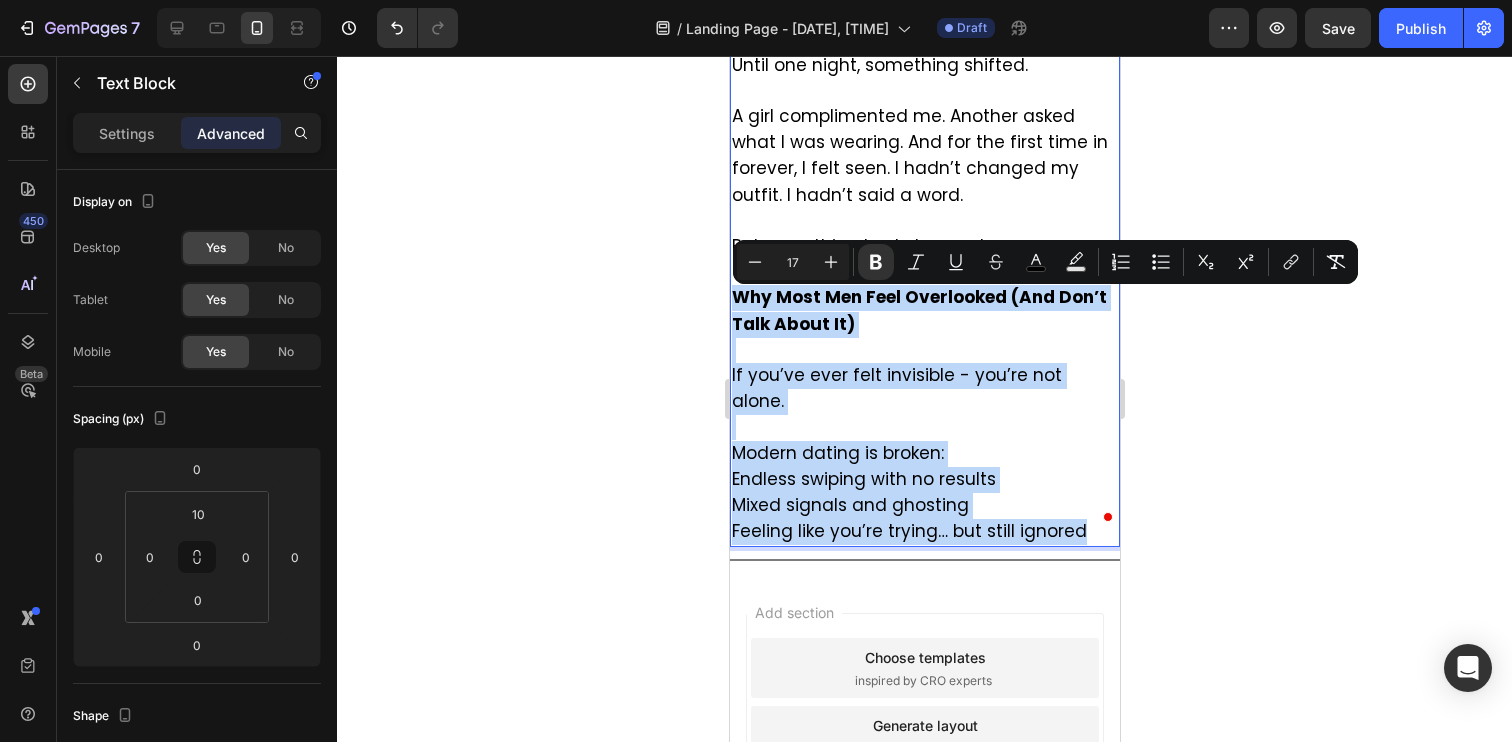 drag, startPoint x: 732, startPoint y: 297, endPoint x: 1115, endPoint y: 606, distance: 492.1077 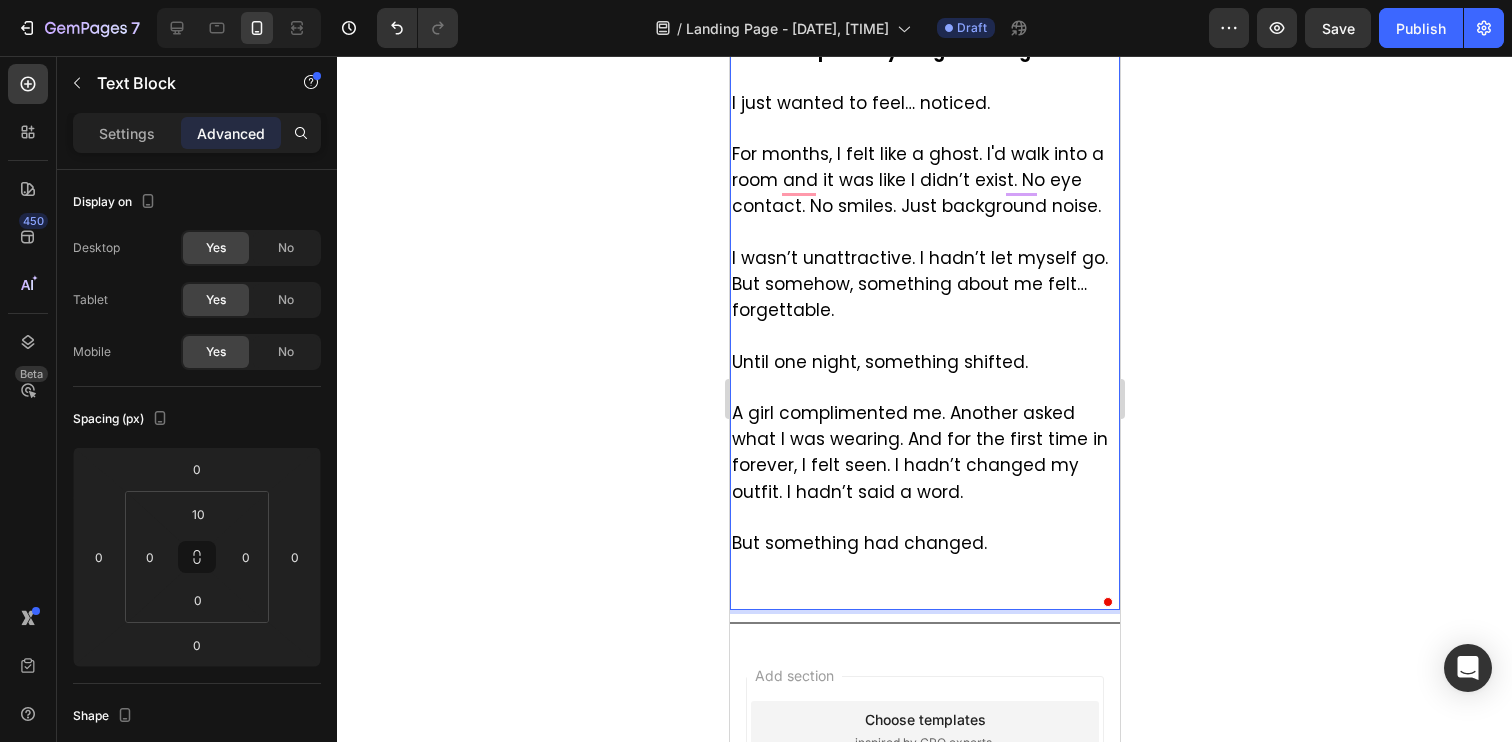scroll, scrollTop: 882, scrollLeft: 0, axis: vertical 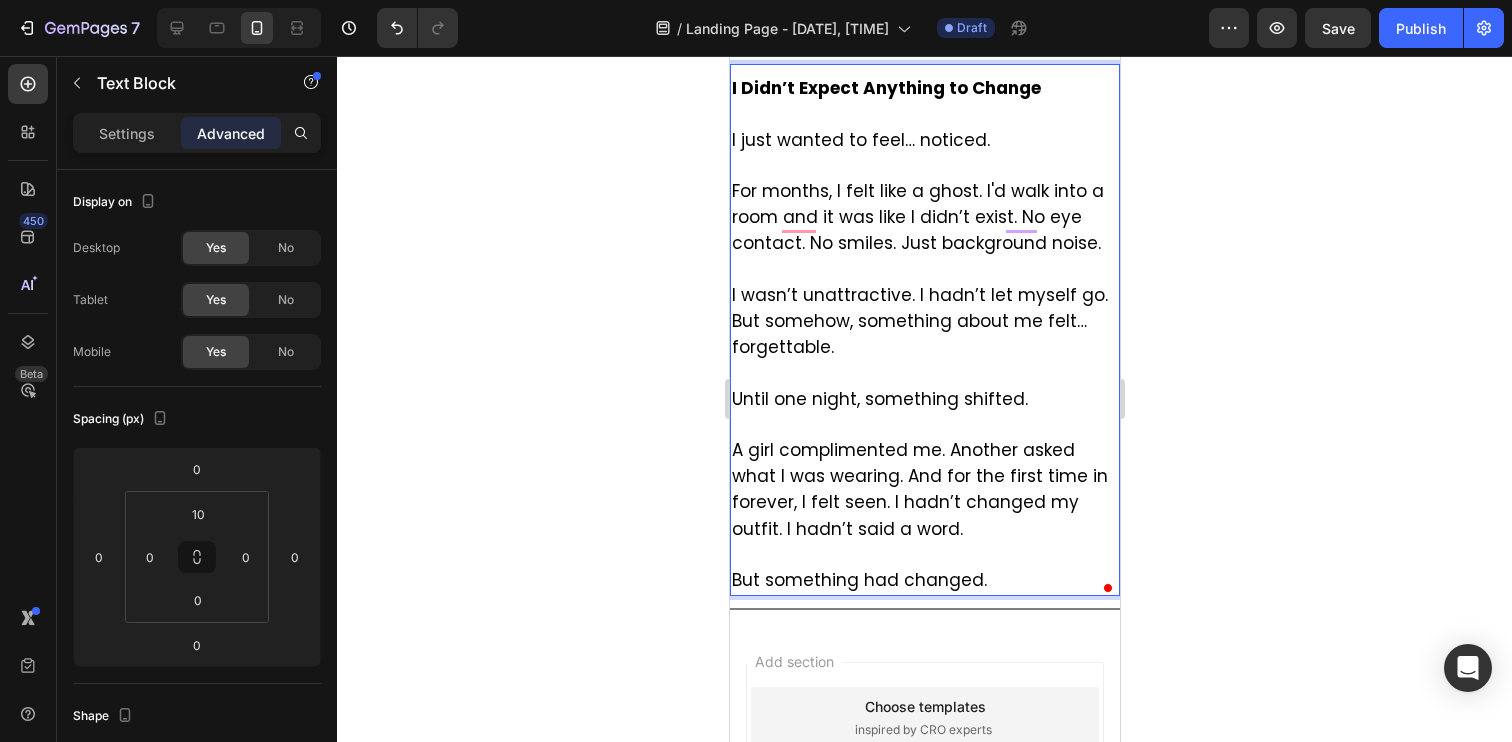 click 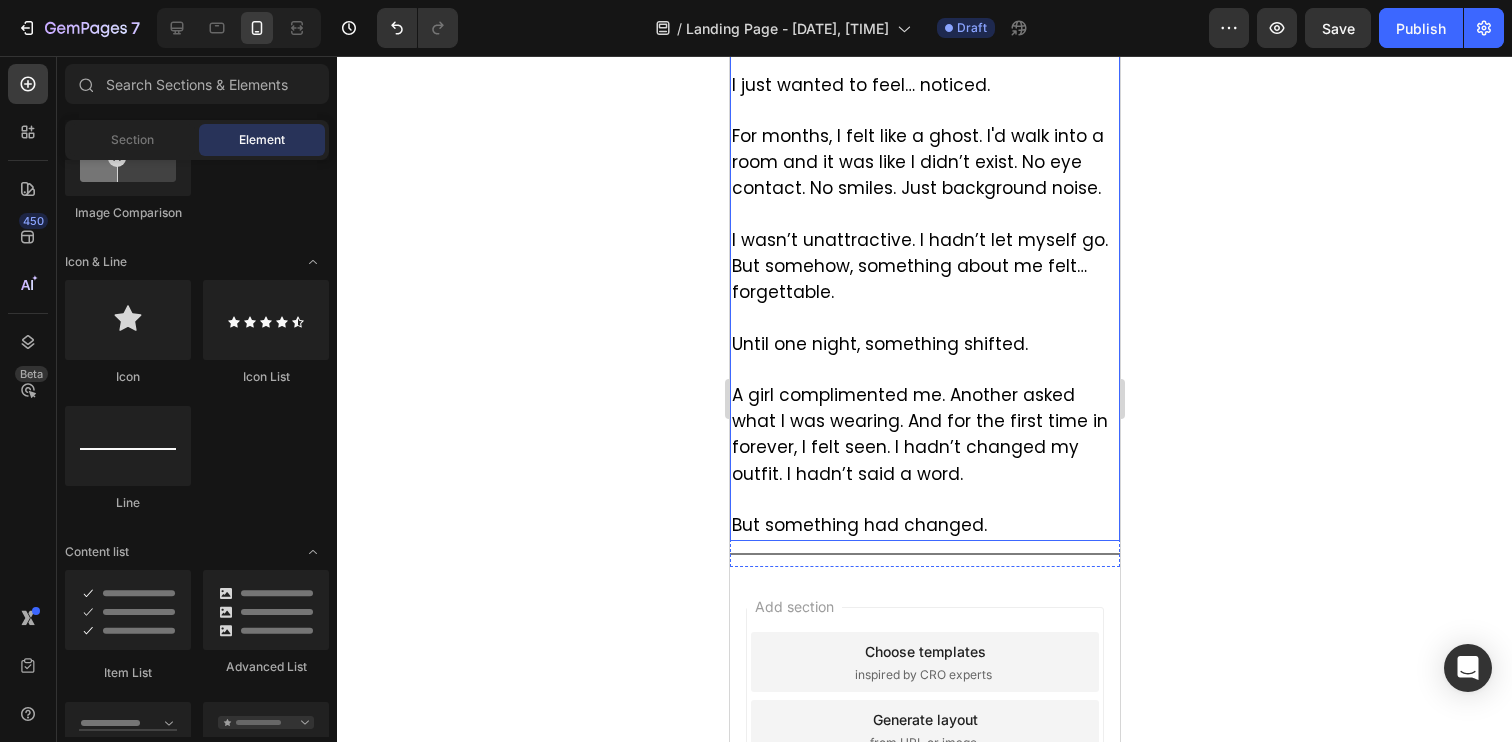 scroll, scrollTop: 948, scrollLeft: 0, axis: vertical 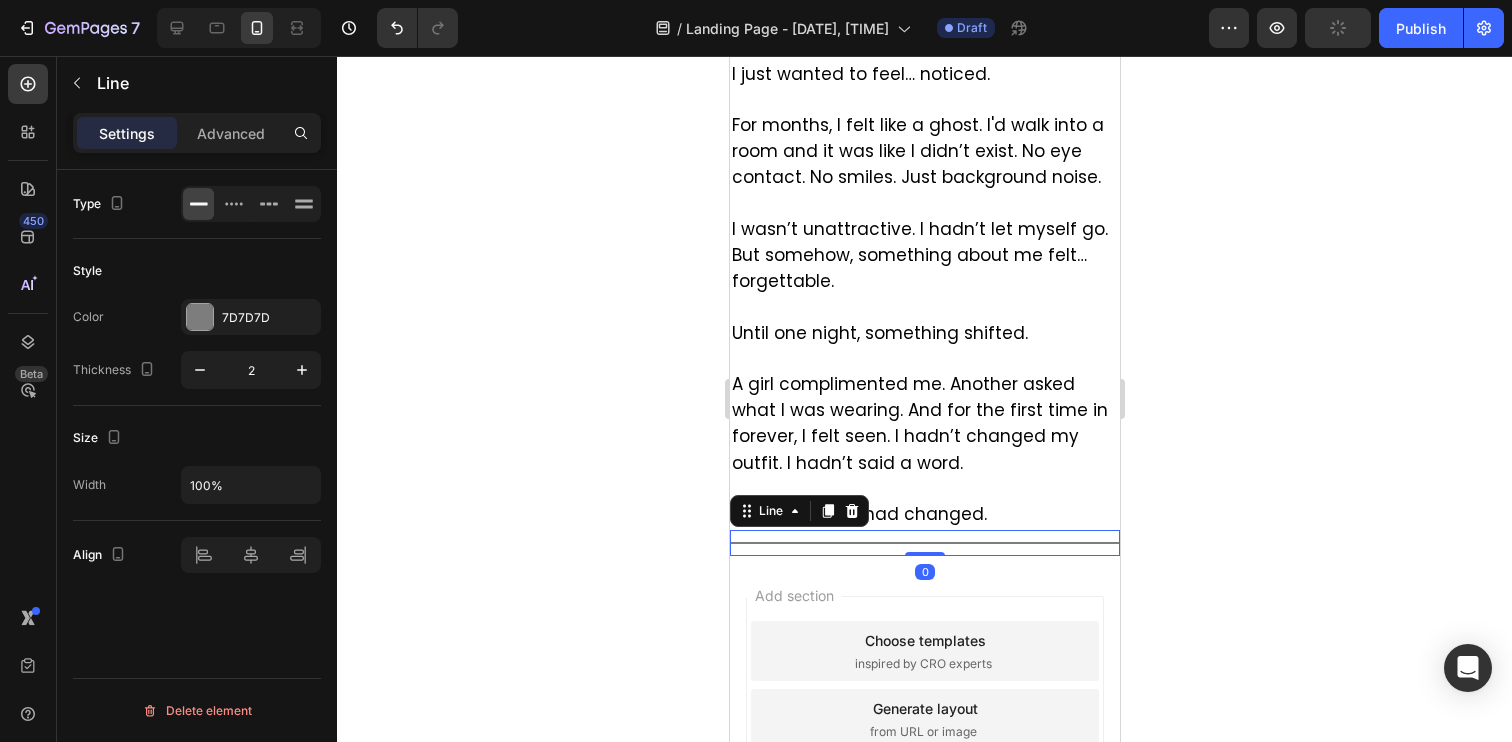 click on "Title Line   0" at bounding box center [924, 543] 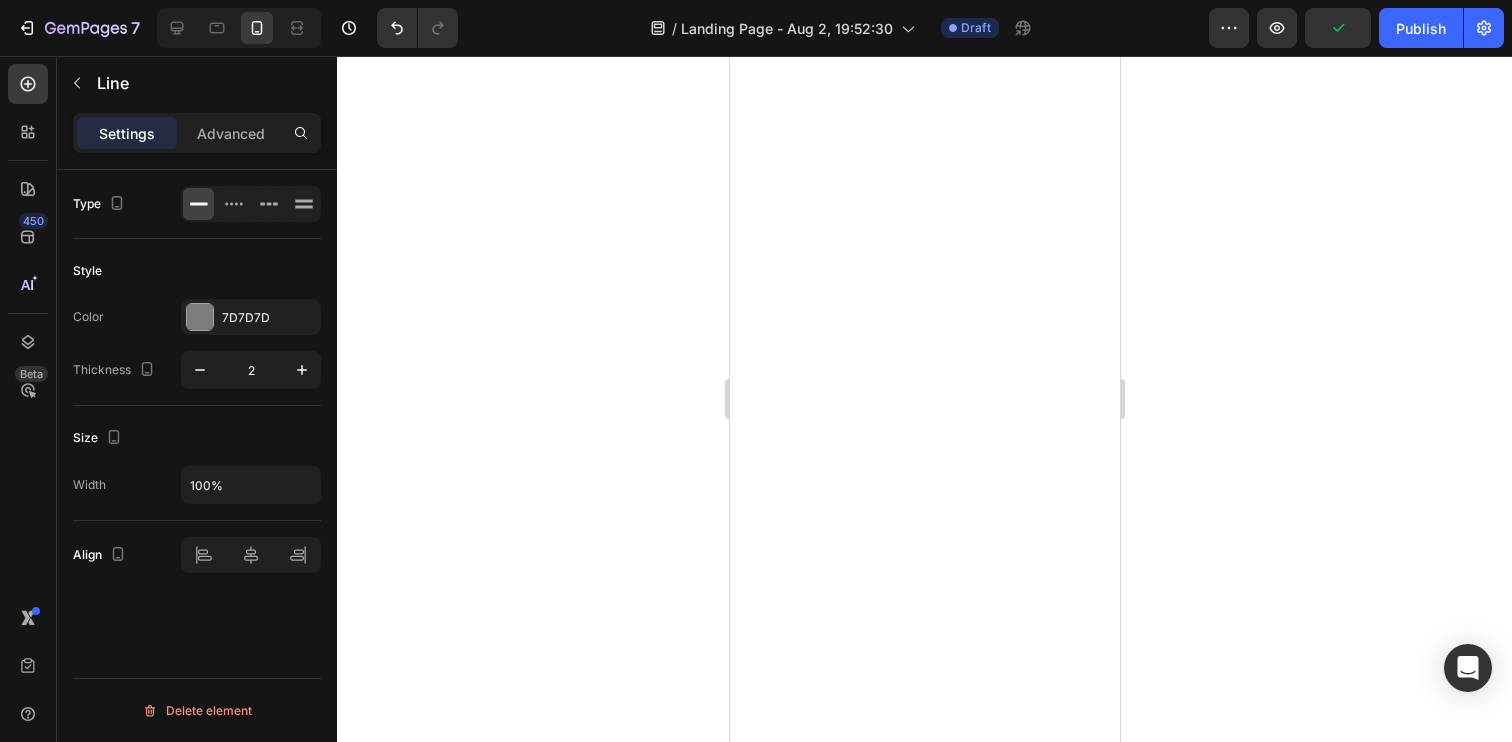 scroll, scrollTop: 0, scrollLeft: 0, axis: both 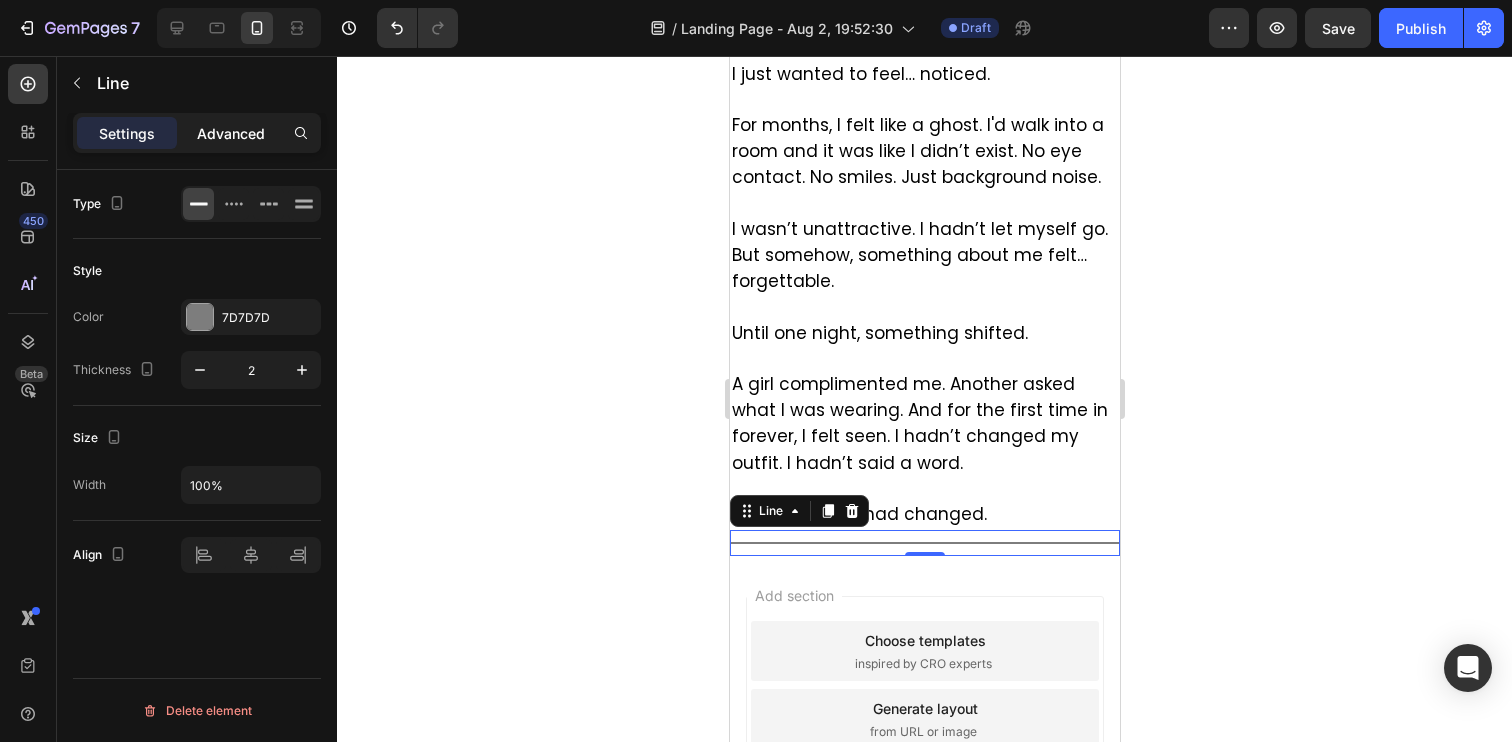 click on "Advanced" at bounding box center [231, 133] 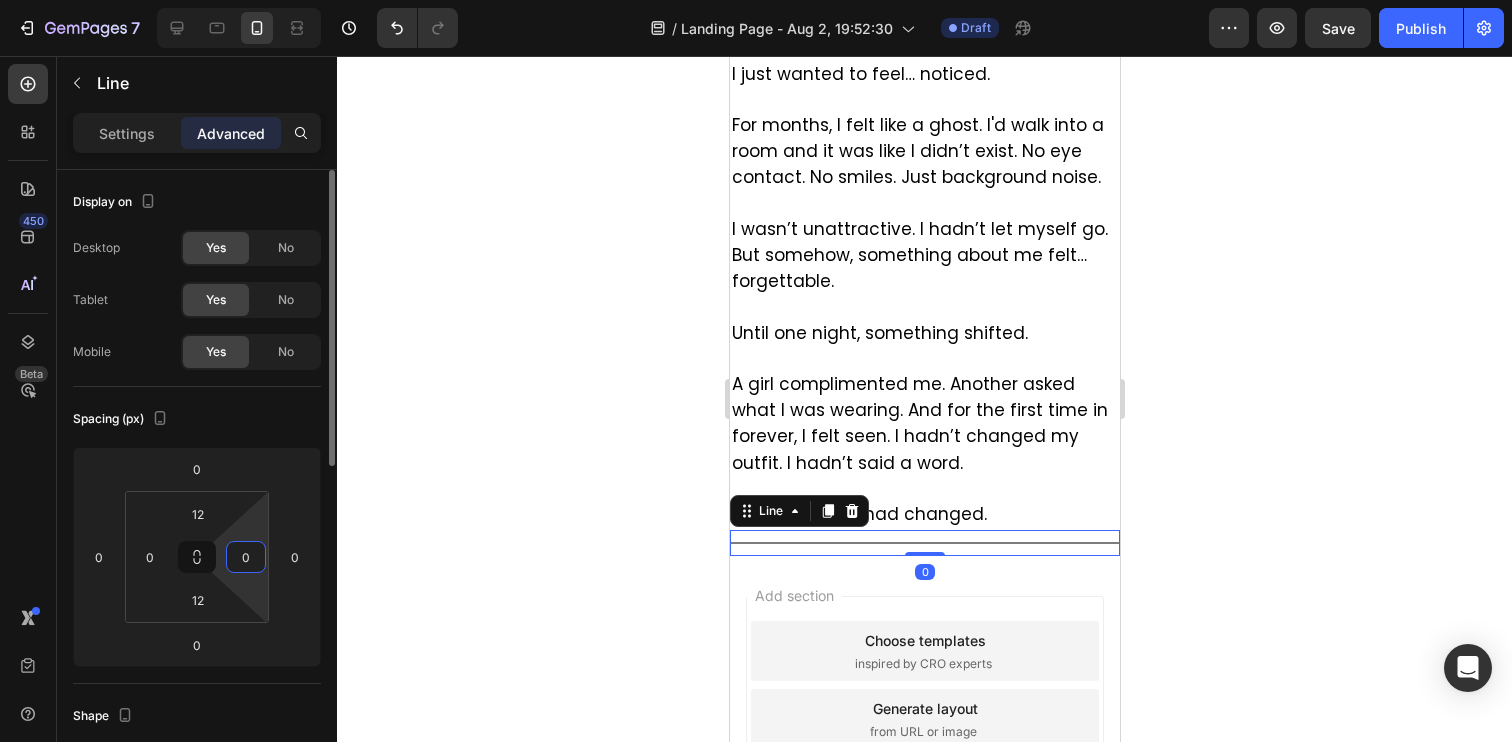 click on "0" at bounding box center [246, 557] 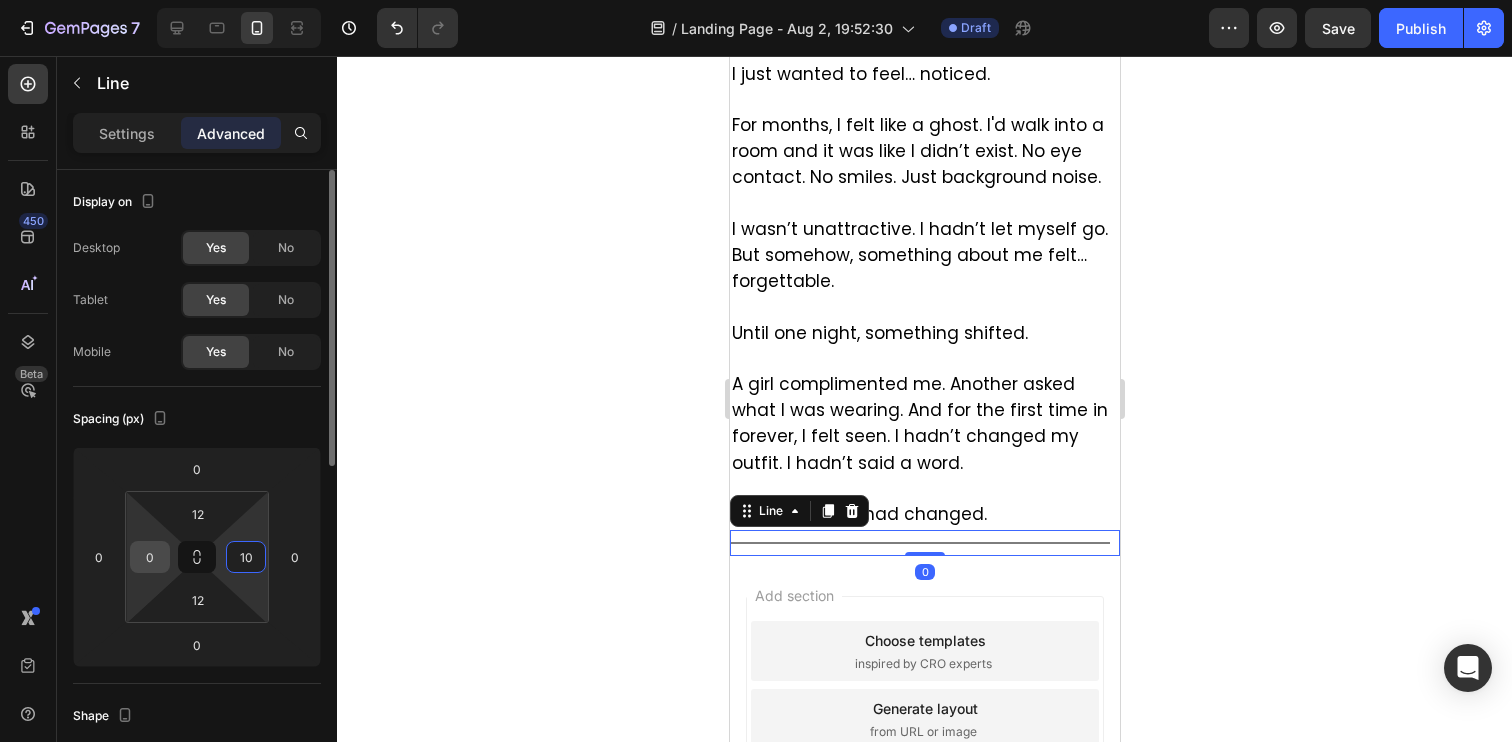 type on "10" 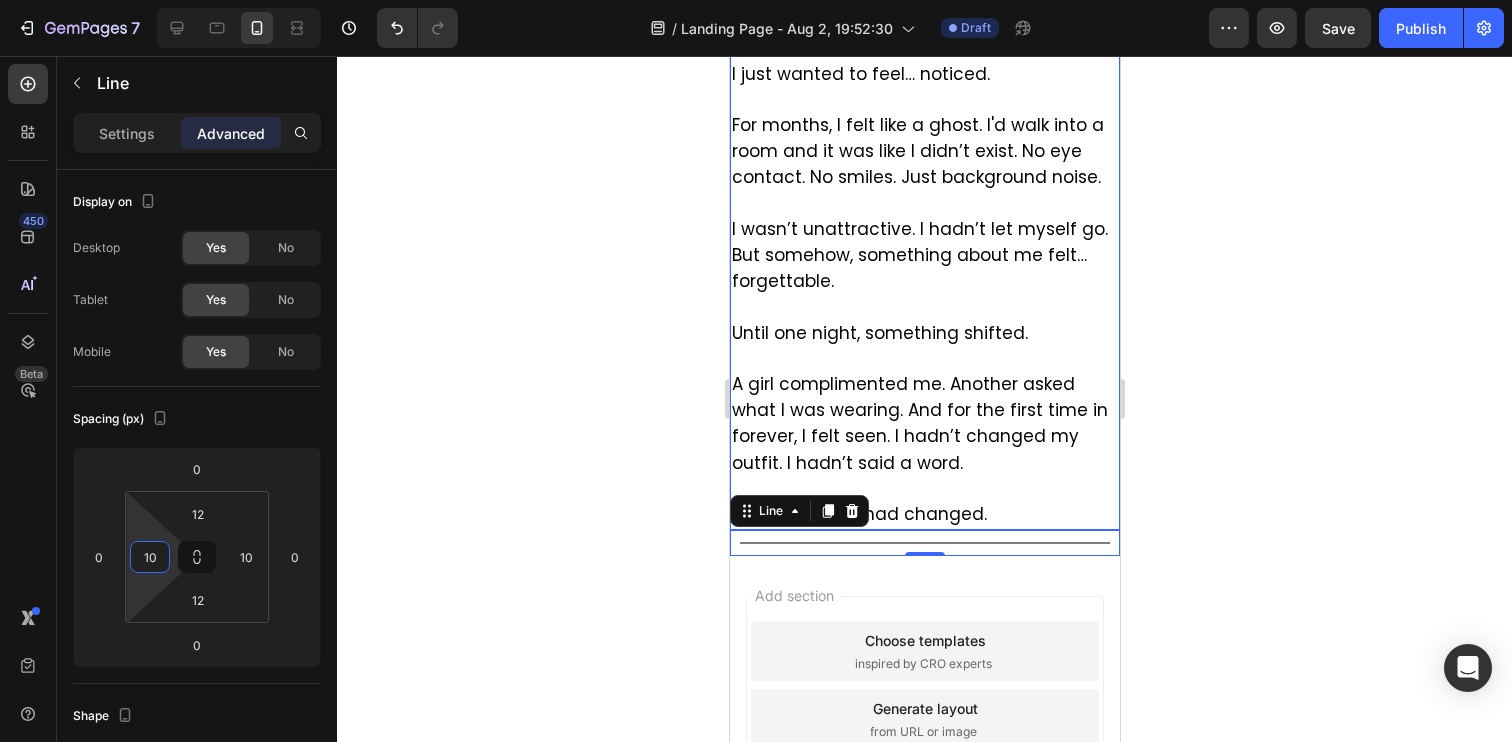 type on "10" 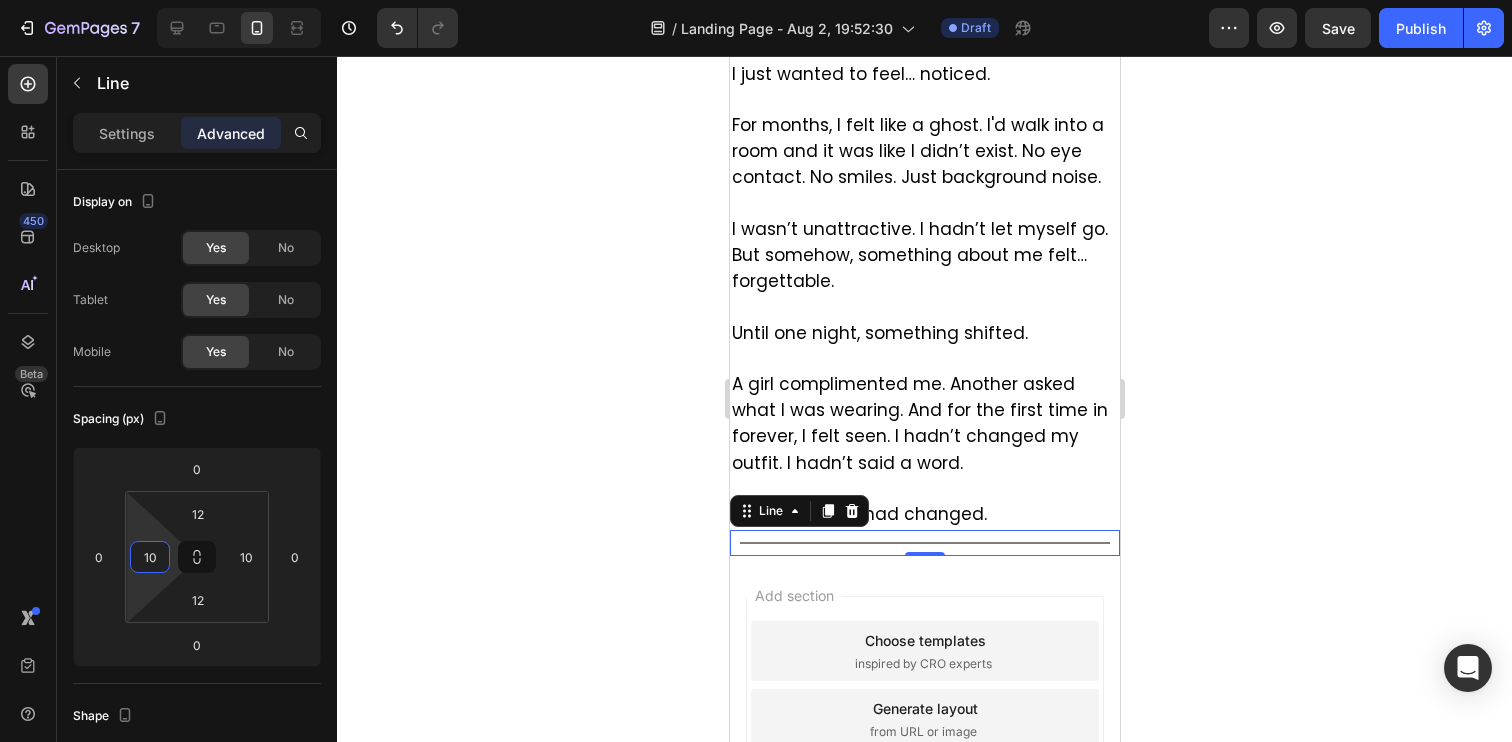 click 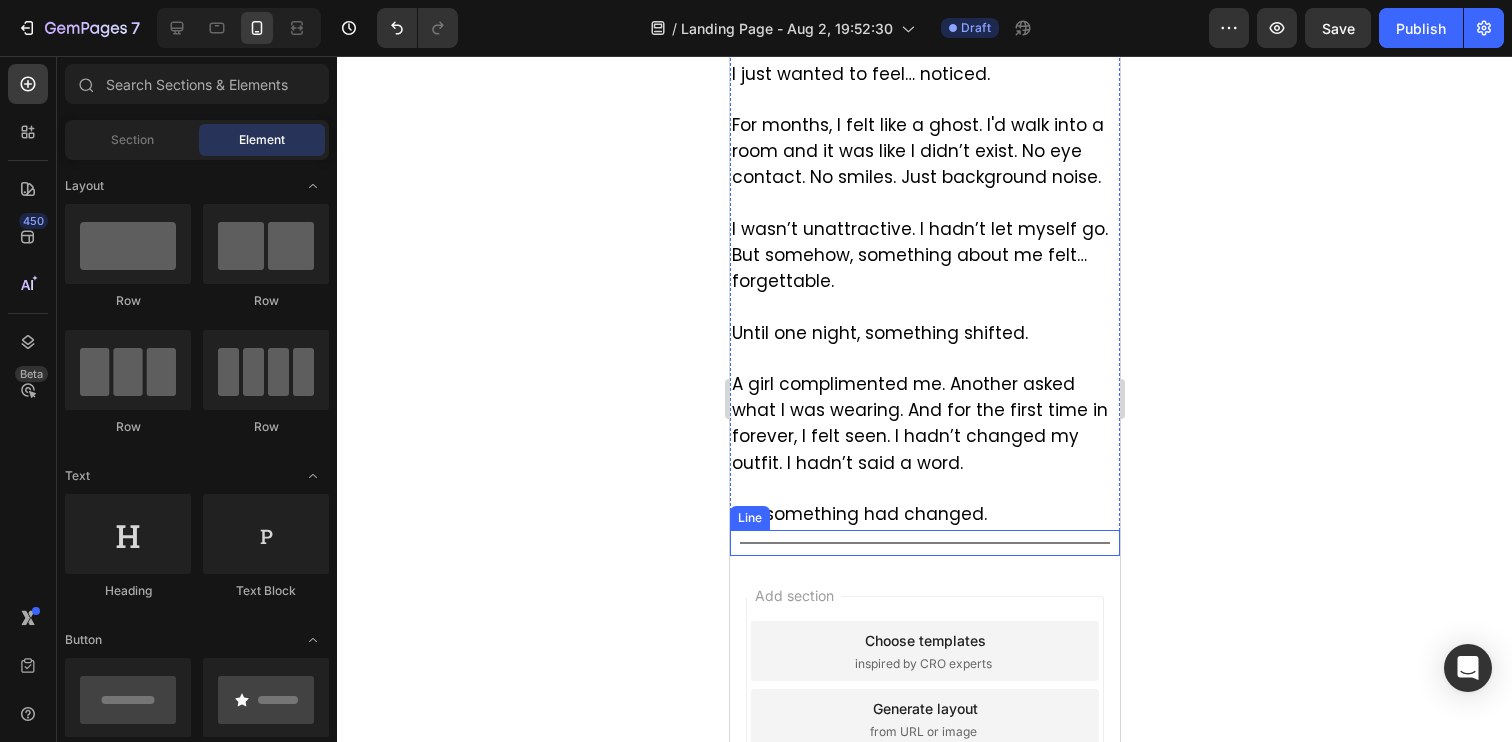 click on "Title Line" at bounding box center (924, 543) 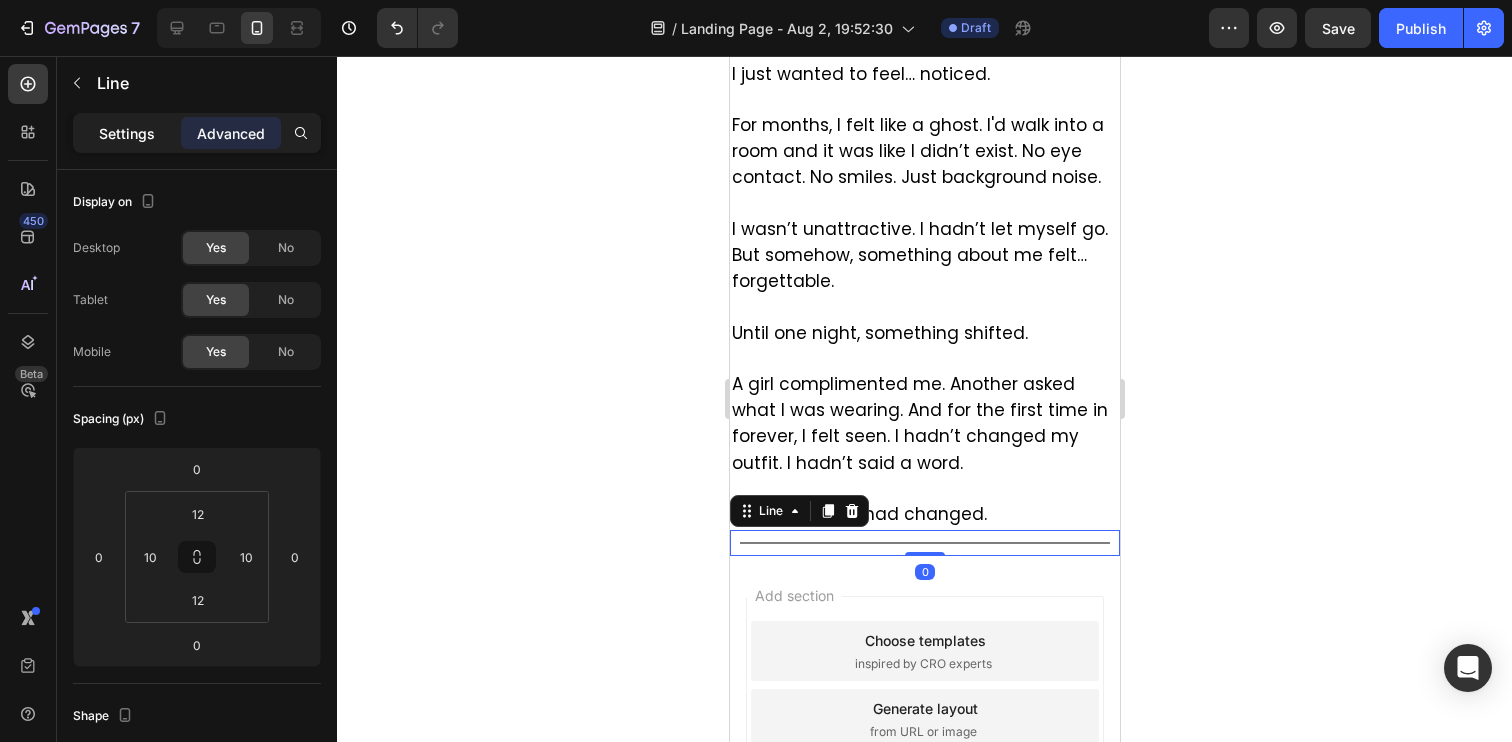 click on "Settings" at bounding box center [127, 133] 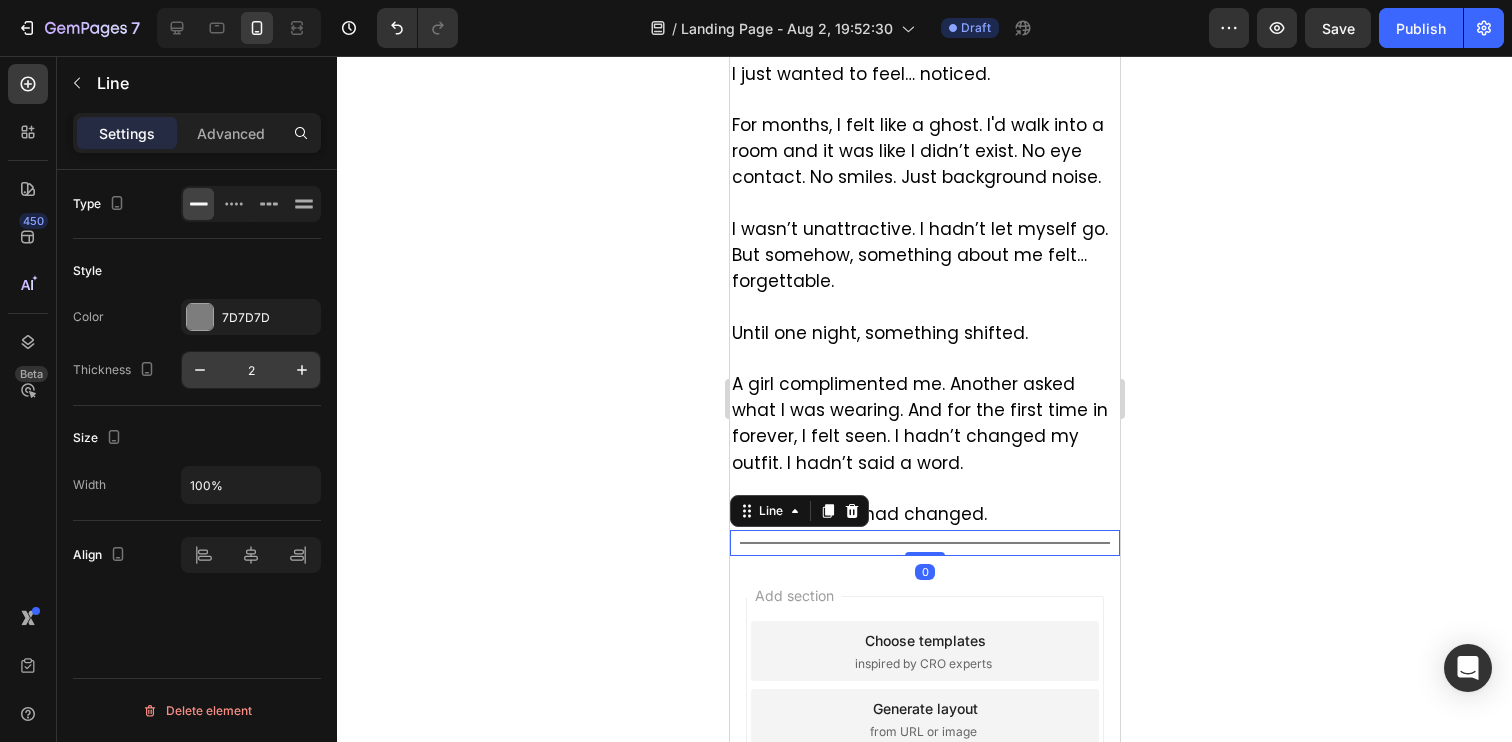 click on "2" at bounding box center [251, 370] 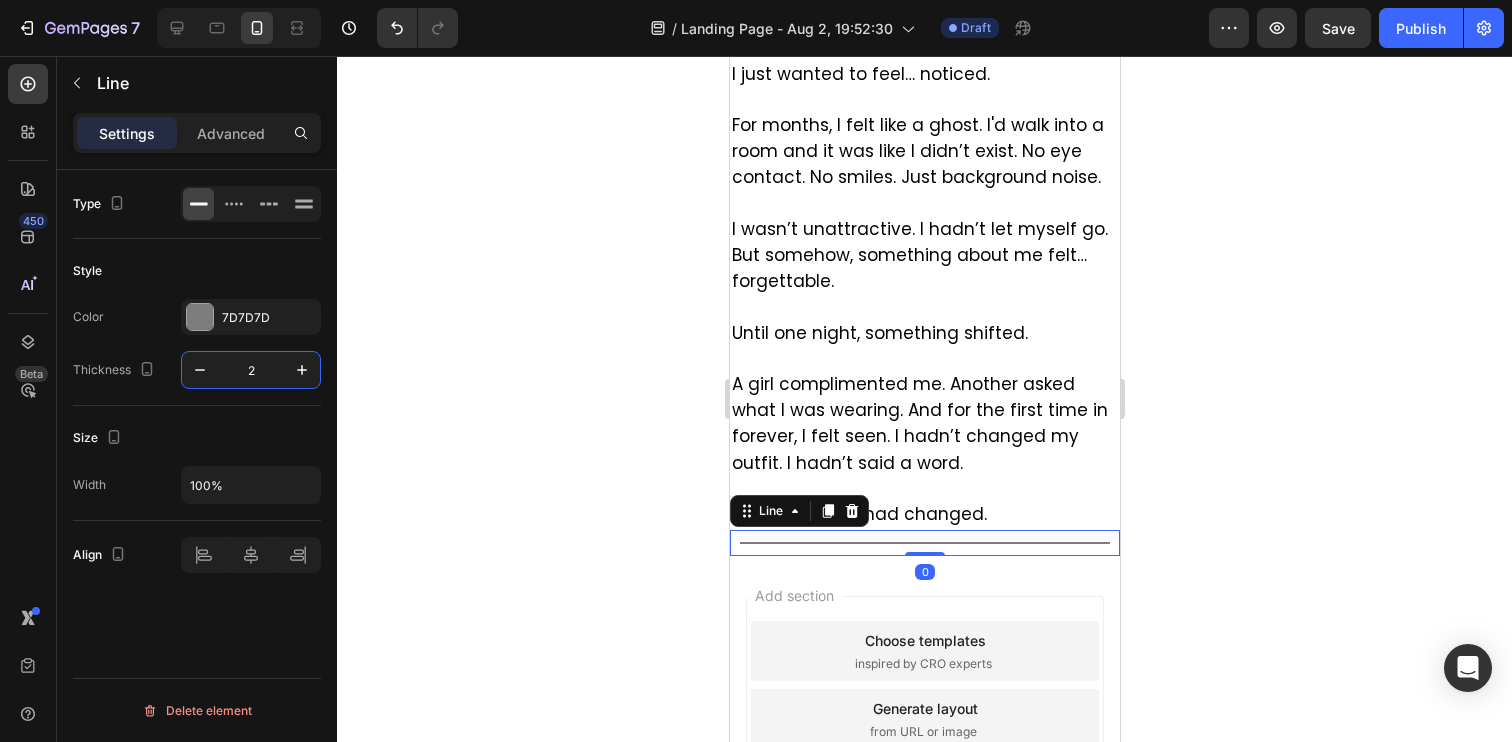 type on "1" 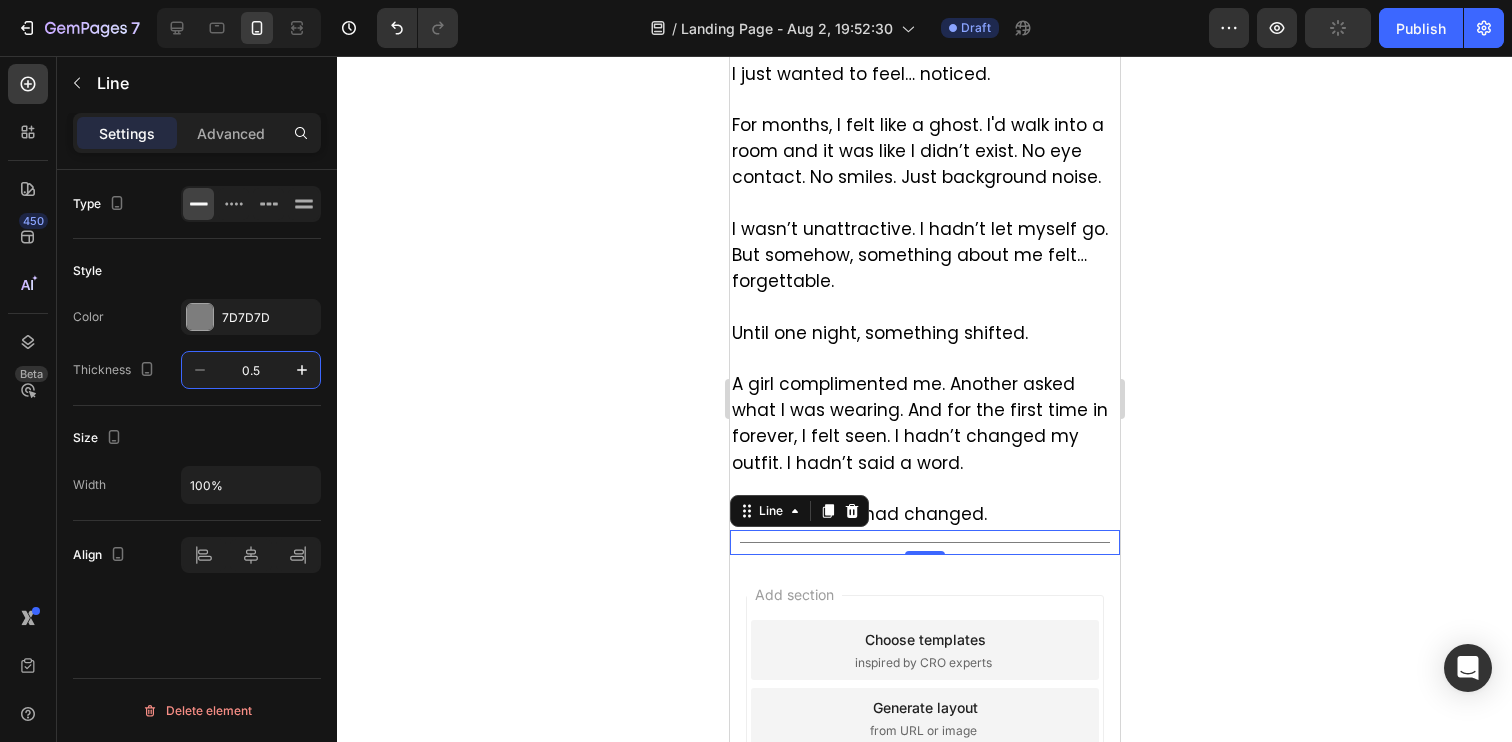 type on "1" 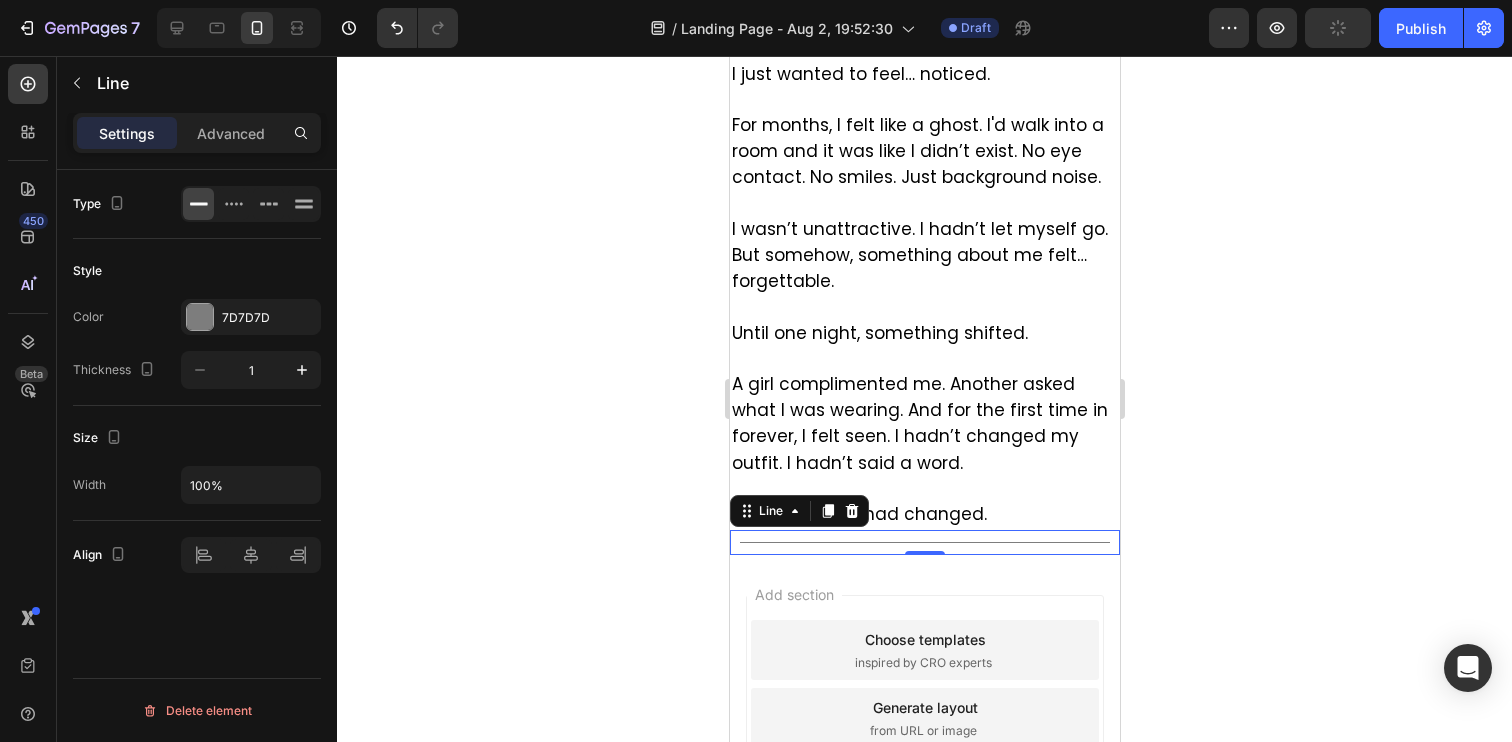 click 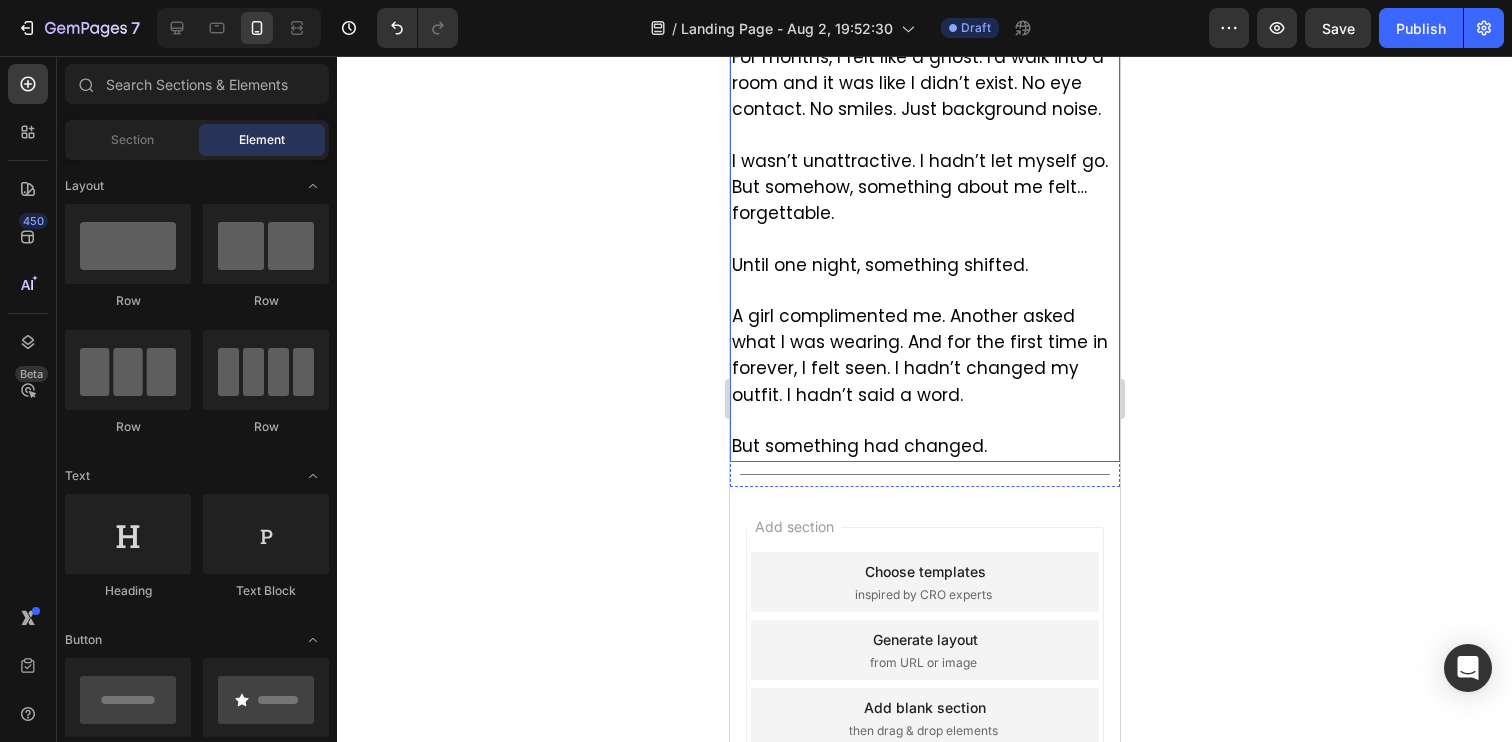 scroll, scrollTop: 1015, scrollLeft: 0, axis: vertical 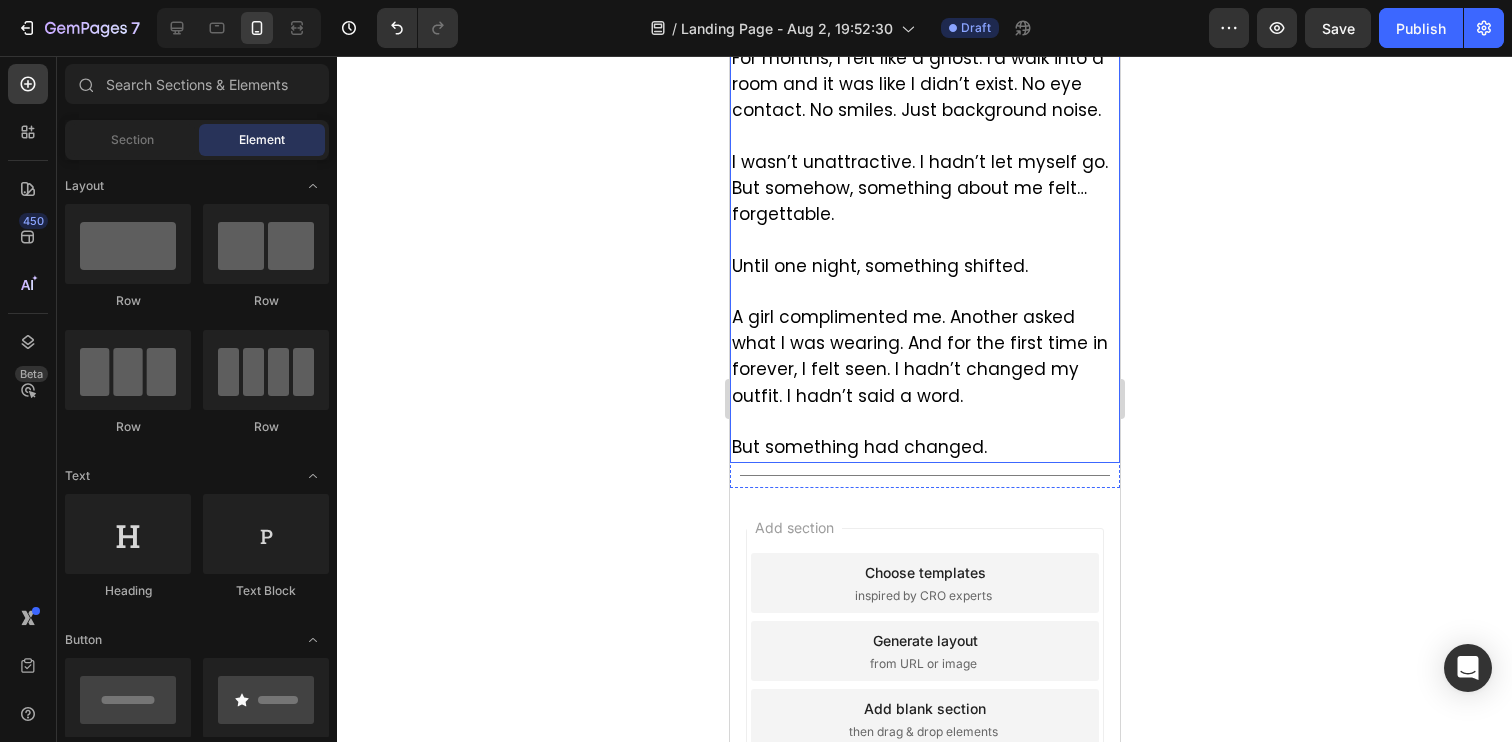click on "I Didn’t Expect Anything to Change I just wanted to feel… noticed. For months, I felt like a ghost. I'd walk into a room and it was like I didn’t exist. No eye contact. No smiles. Just background noise. I wasn’t unattractive. I hadn’t let myself go. But somehow, something about me felt… forgettable. Until one night, something shifted. A girl complimented me. Another asked what I was wearing. And for the first time in forever, I felt seen. I hadn’t changed my outfit. I hadn’t said a word. But something had changed." at bounding box center (924, 202) 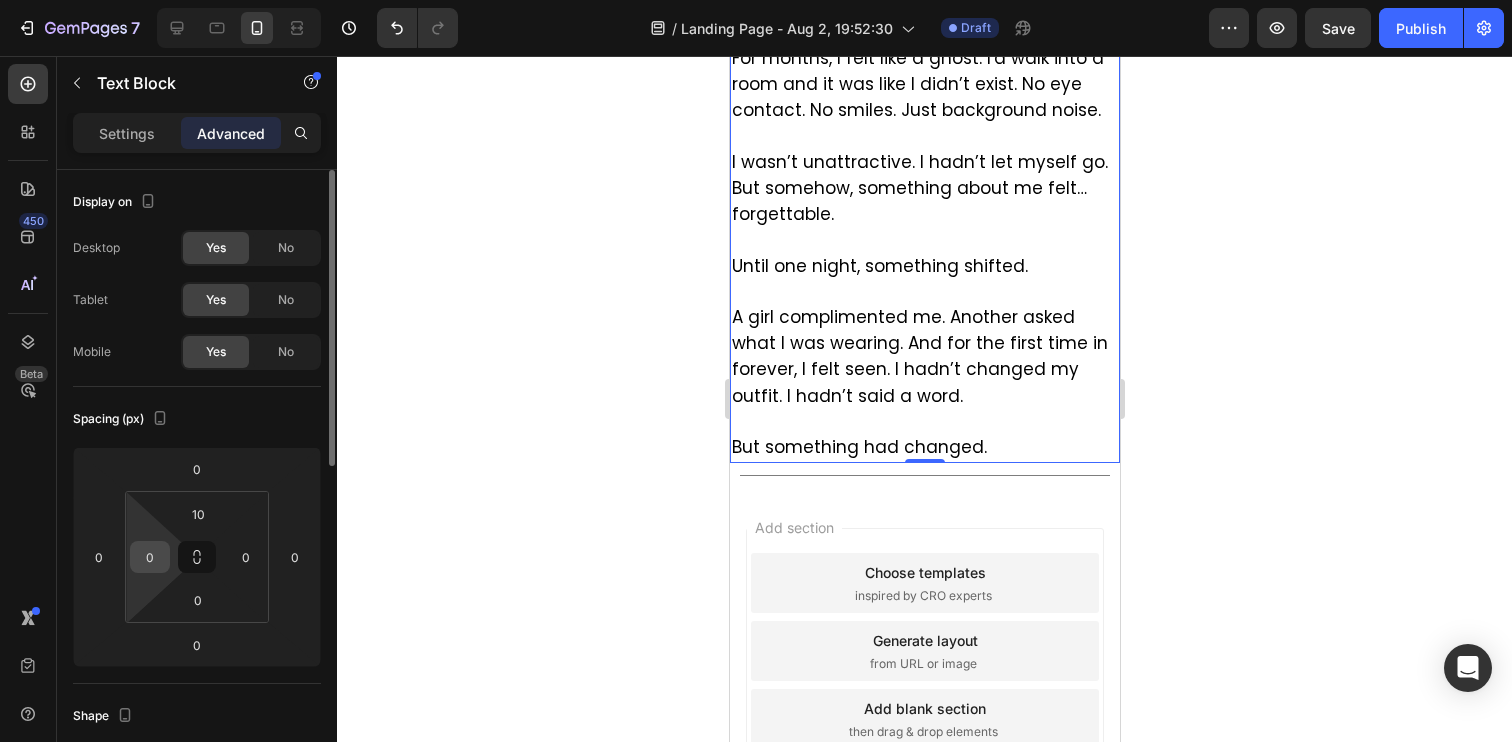 click on "0" at bounding box center [150, 557] 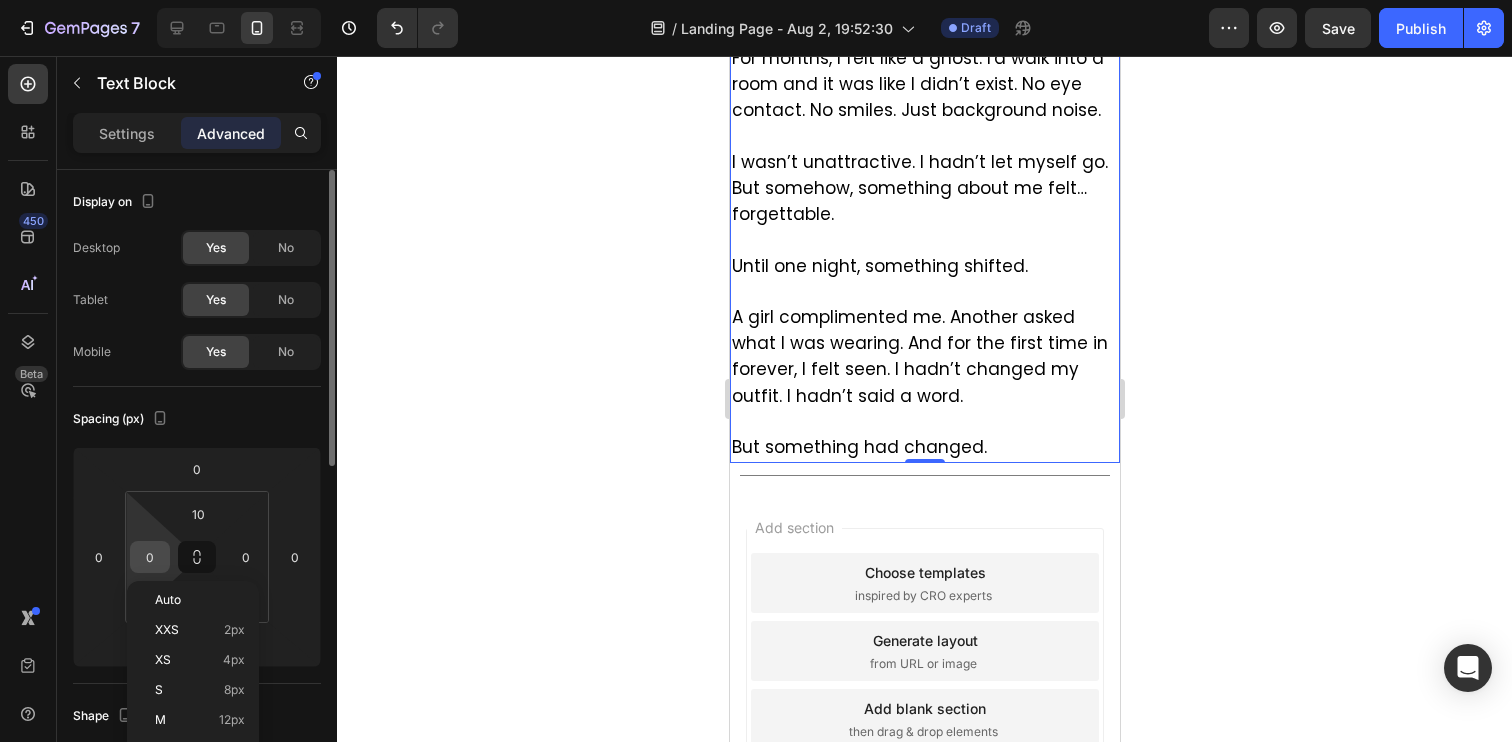 click on "0" at bounding box center [150, 557] 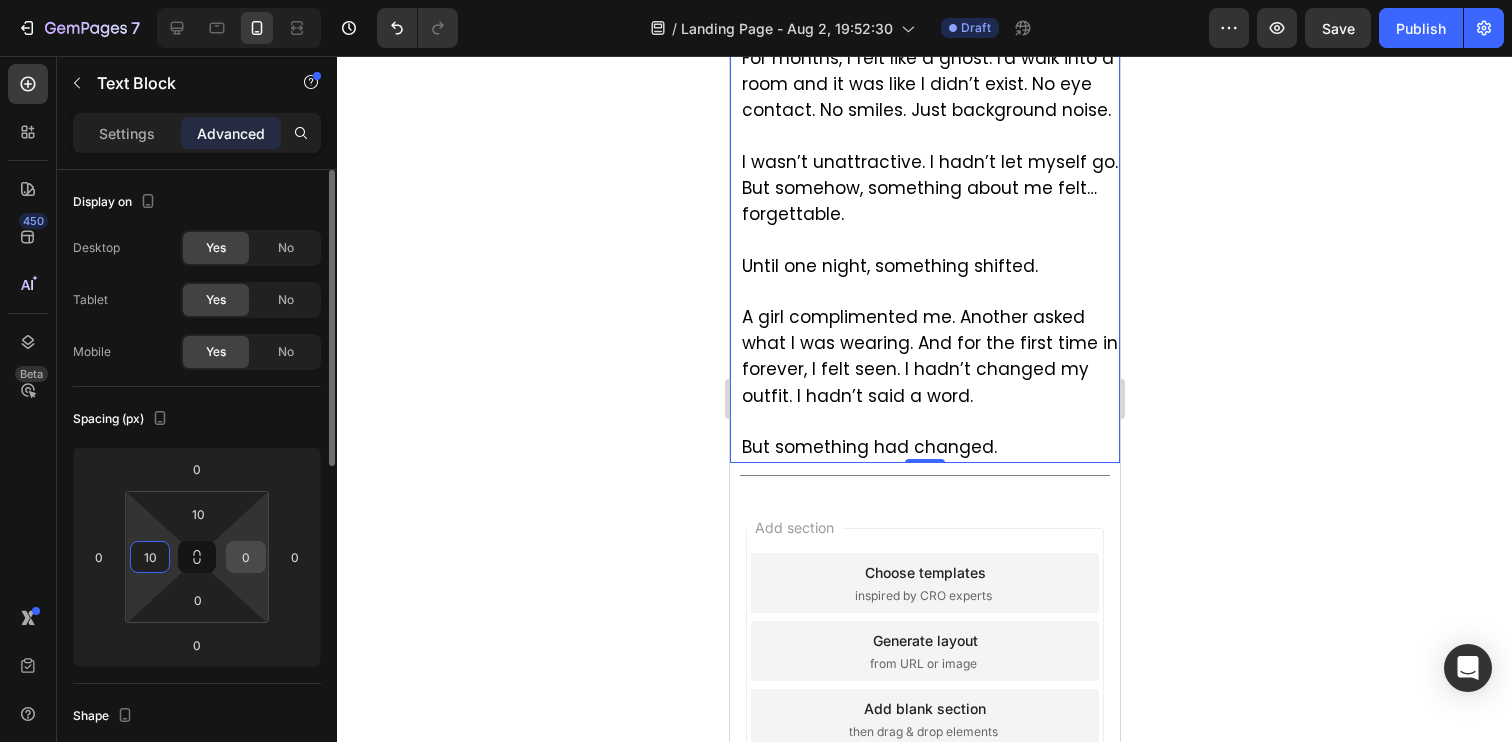 type on "10" 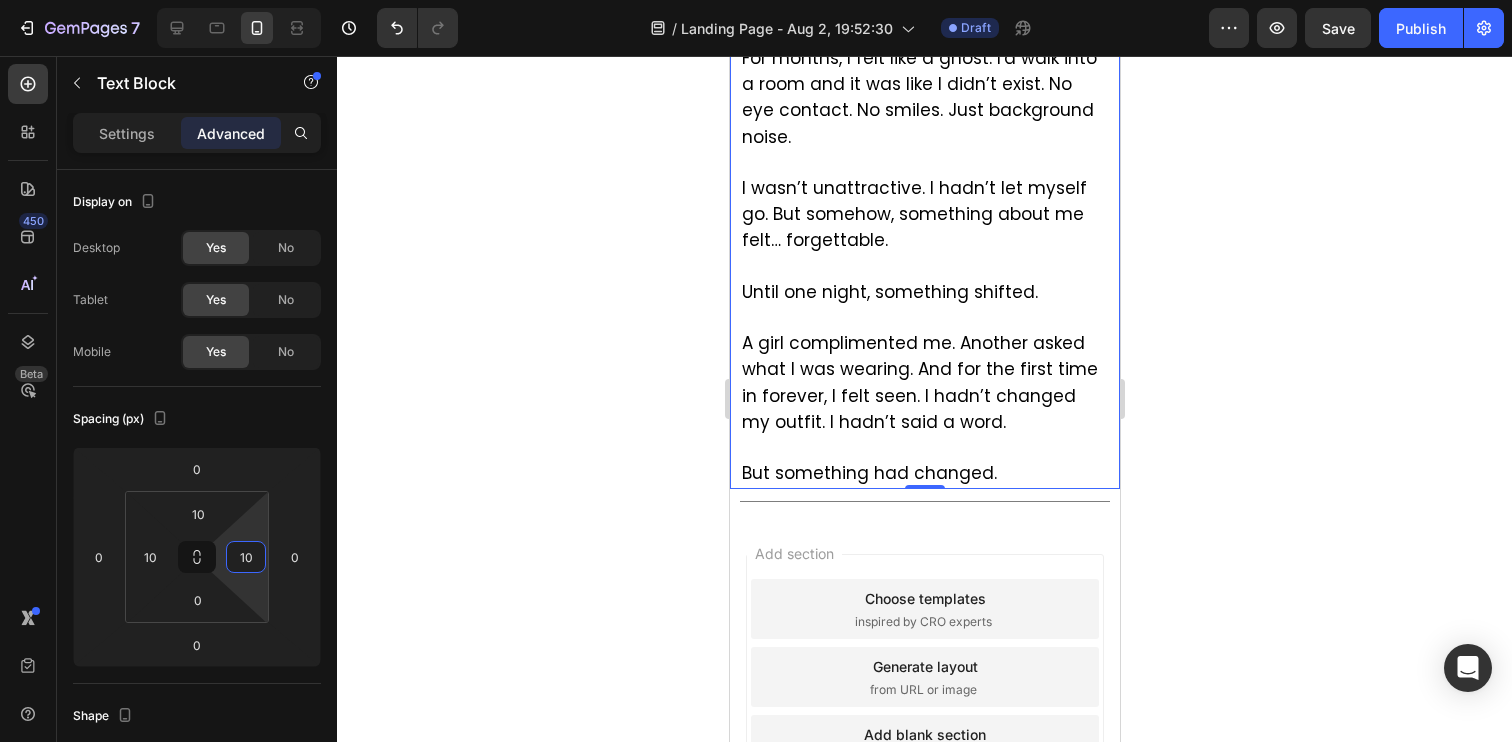 type on "10" 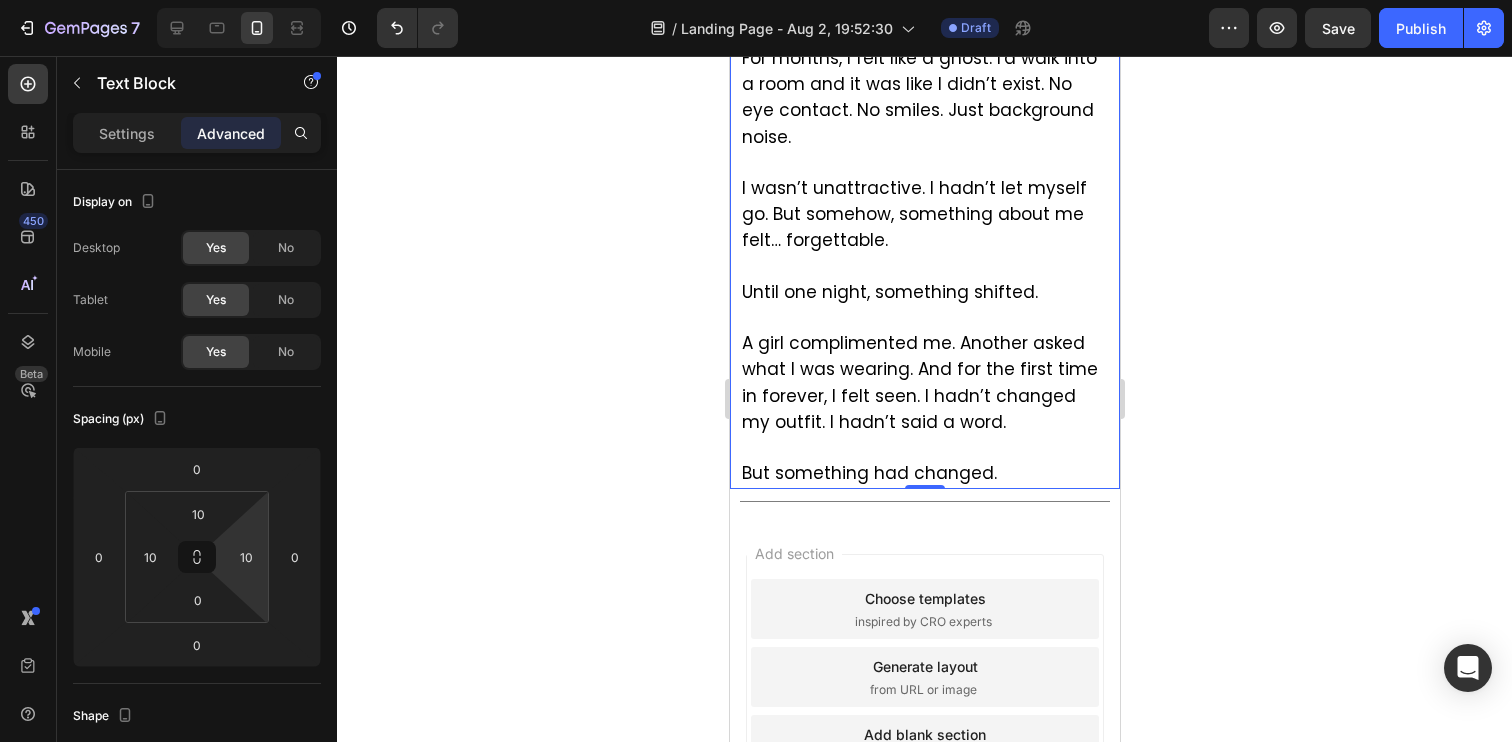 click 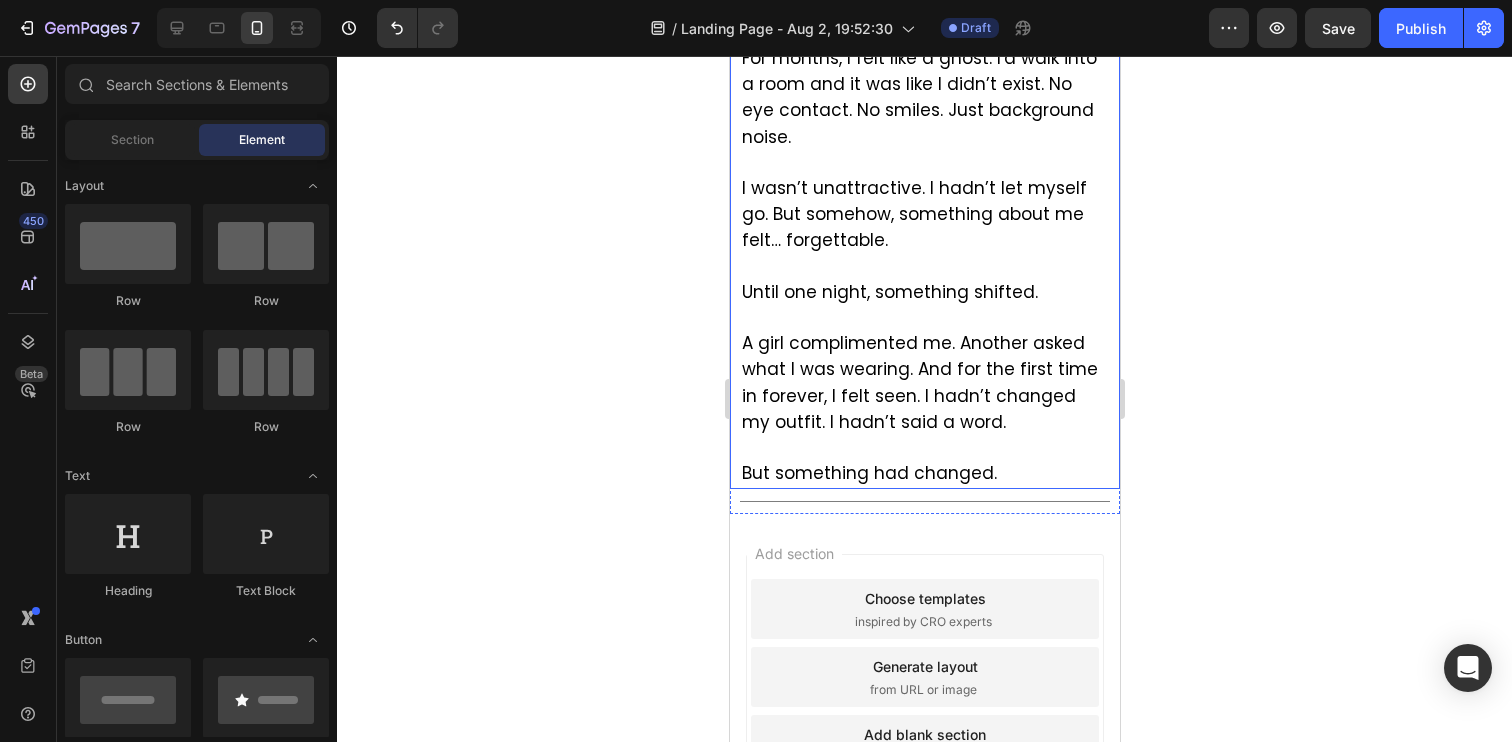 click on "A girl complimented me. Another asked what I was wearing. And for the first time in forever, I felt seen. I hadn’t changed my outfit. I hadn’t said a word." at bounding box center (919, 382) 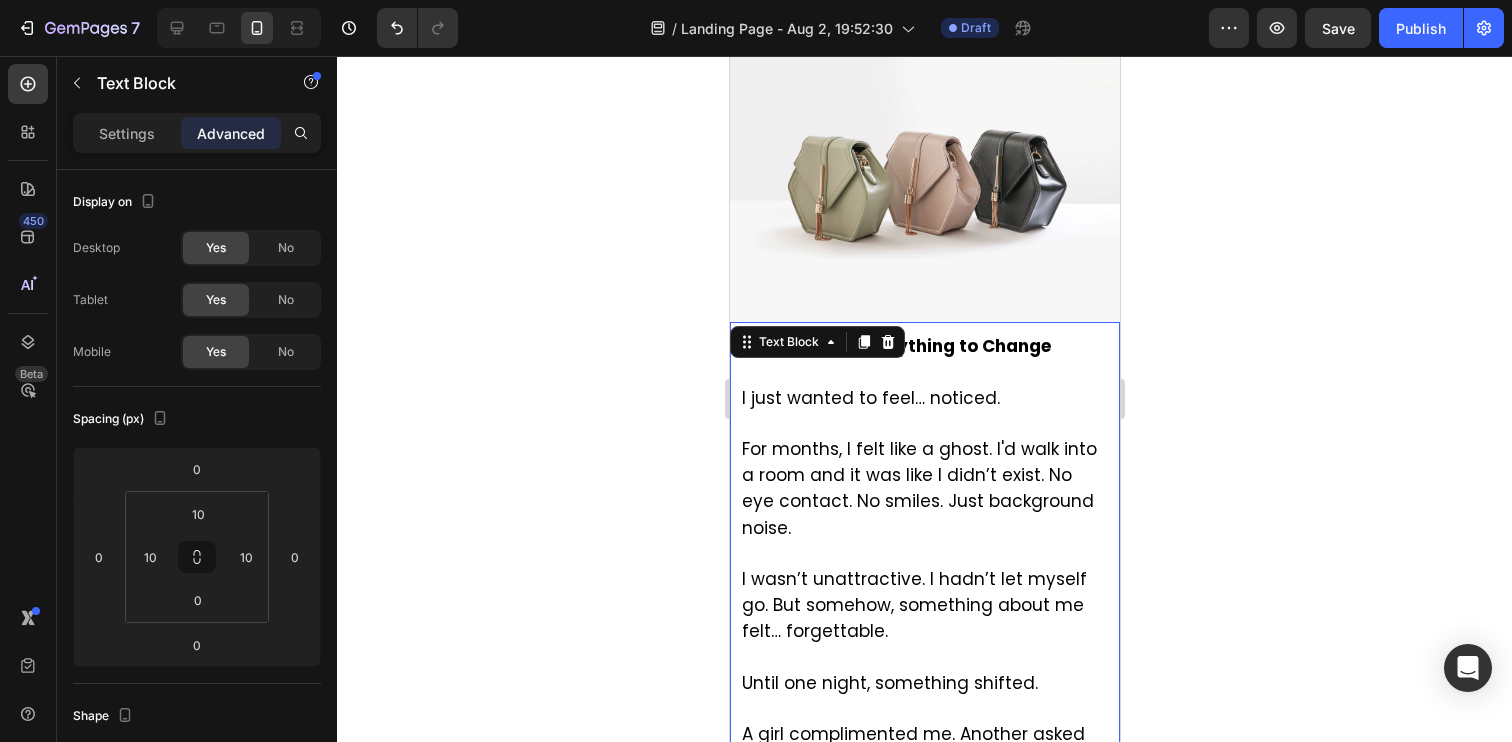 scroll, scrollTop: 606, scrollLeft: 0, axis: vertical 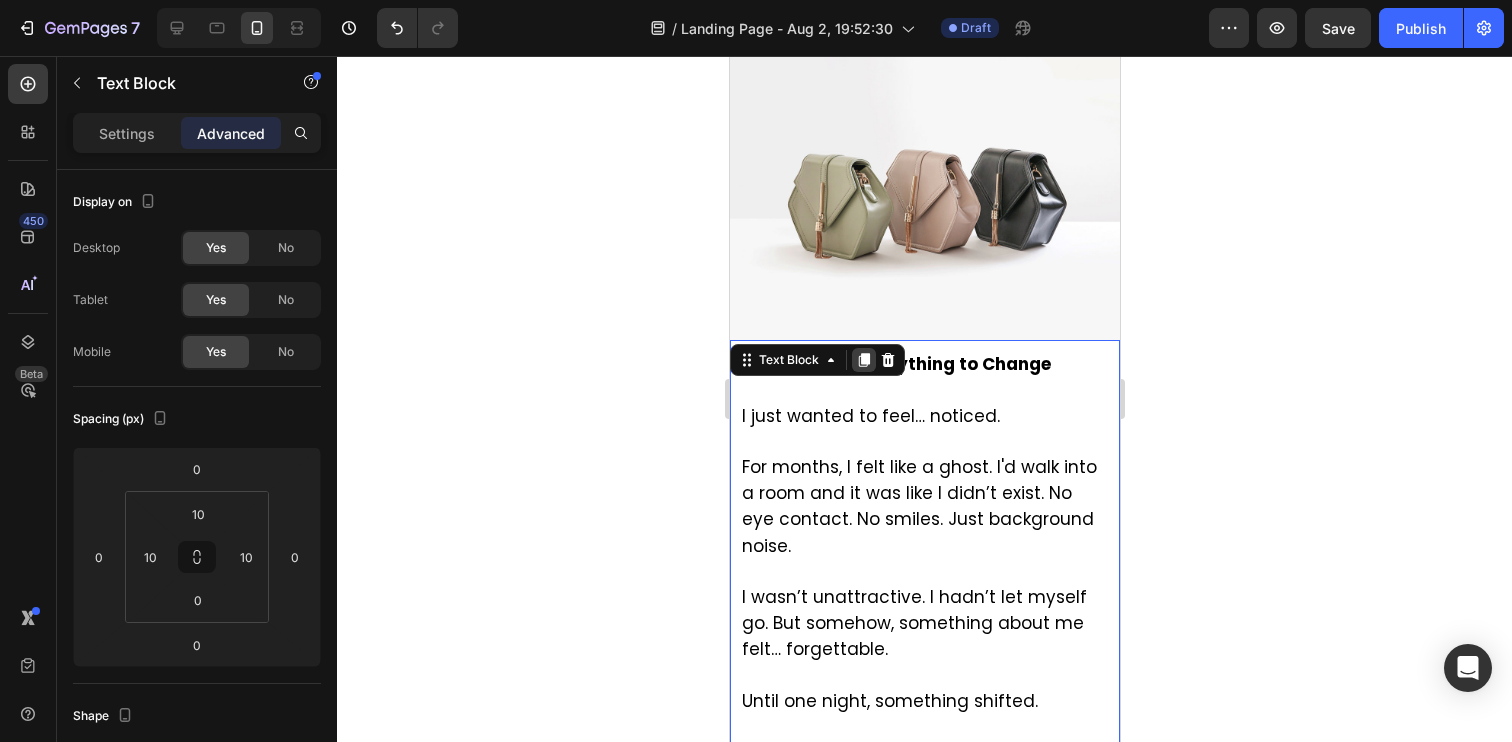 click 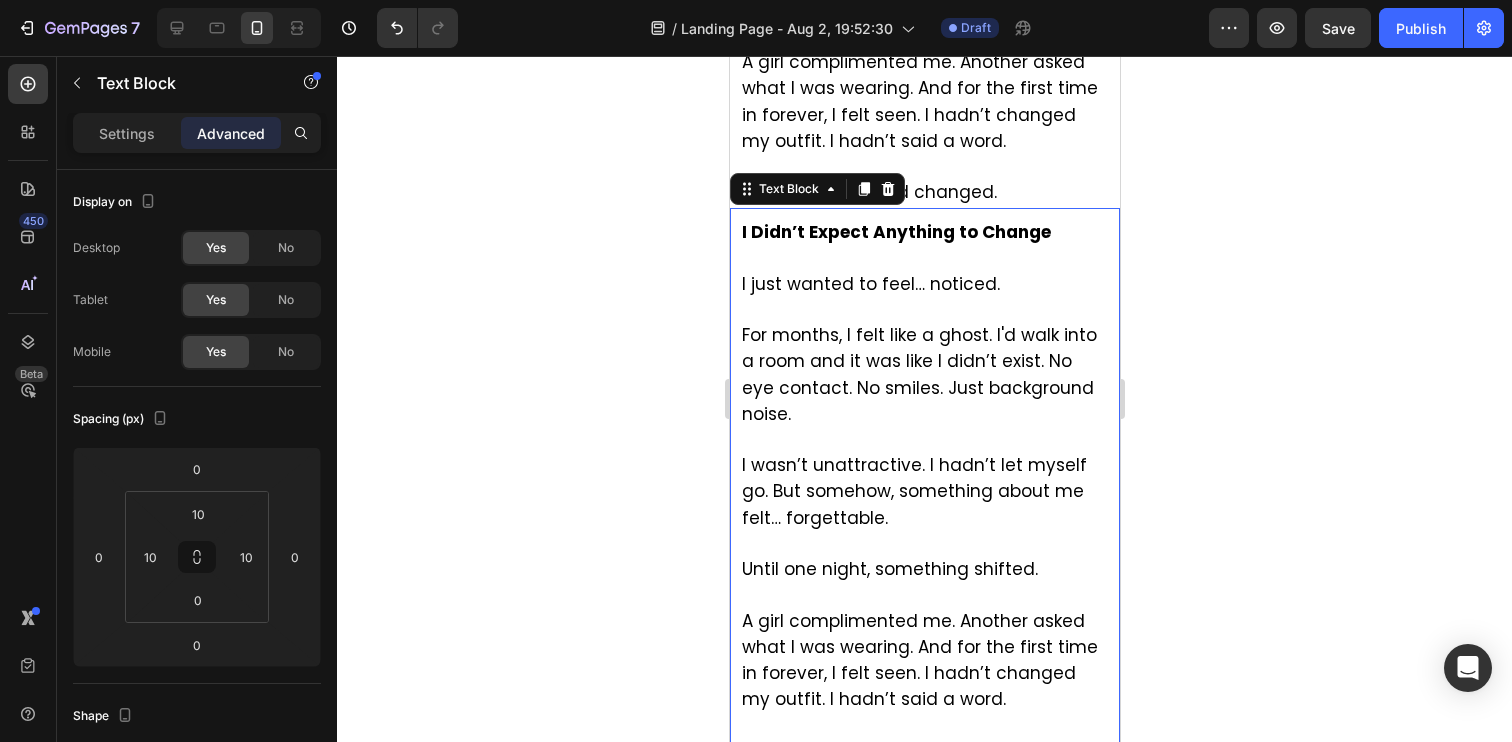 scroll, scrollTop: 1359, scrollLeft: 0, axis: vertical 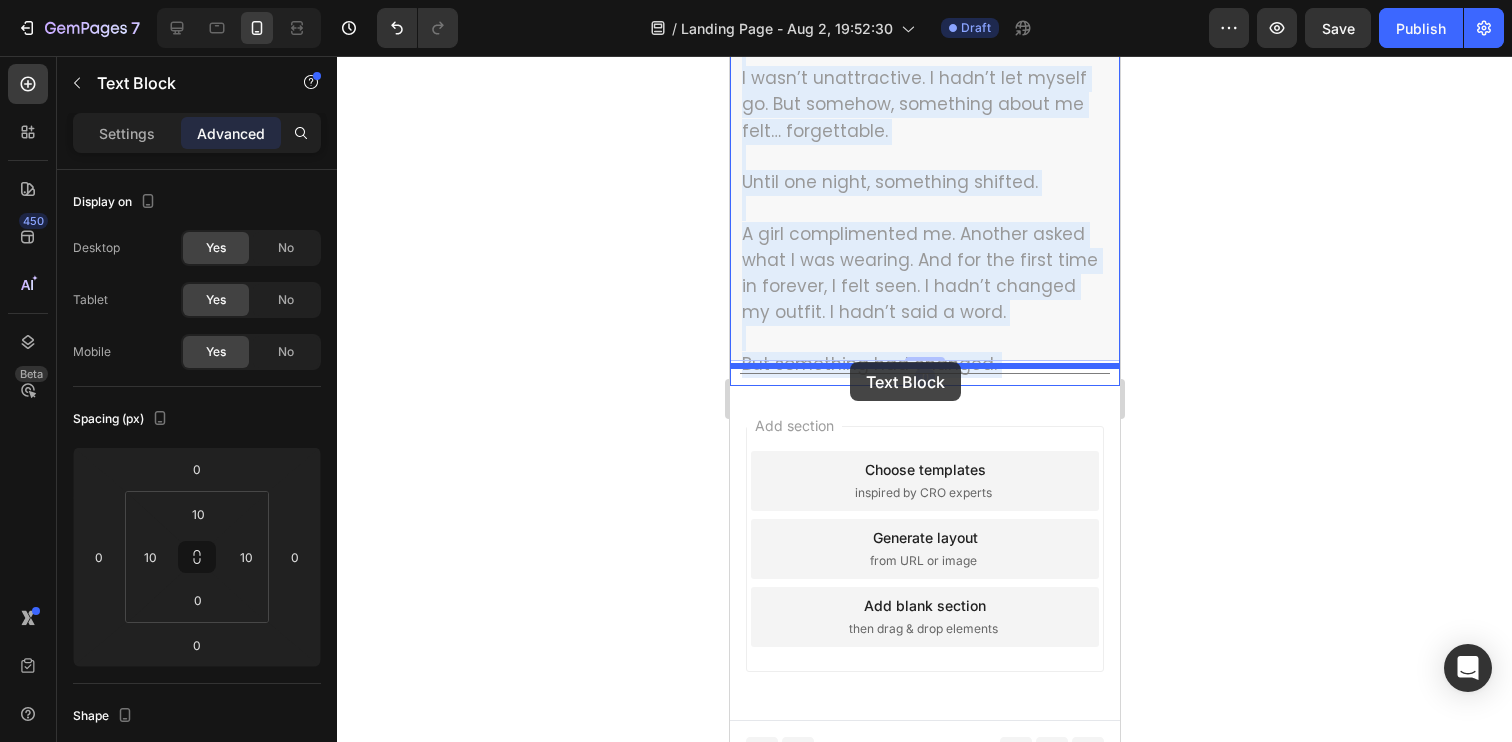drag, startPoint x: 860, startPoint y: 313, endPoint x: 849, endPoint y: 362, distance: 50.219517 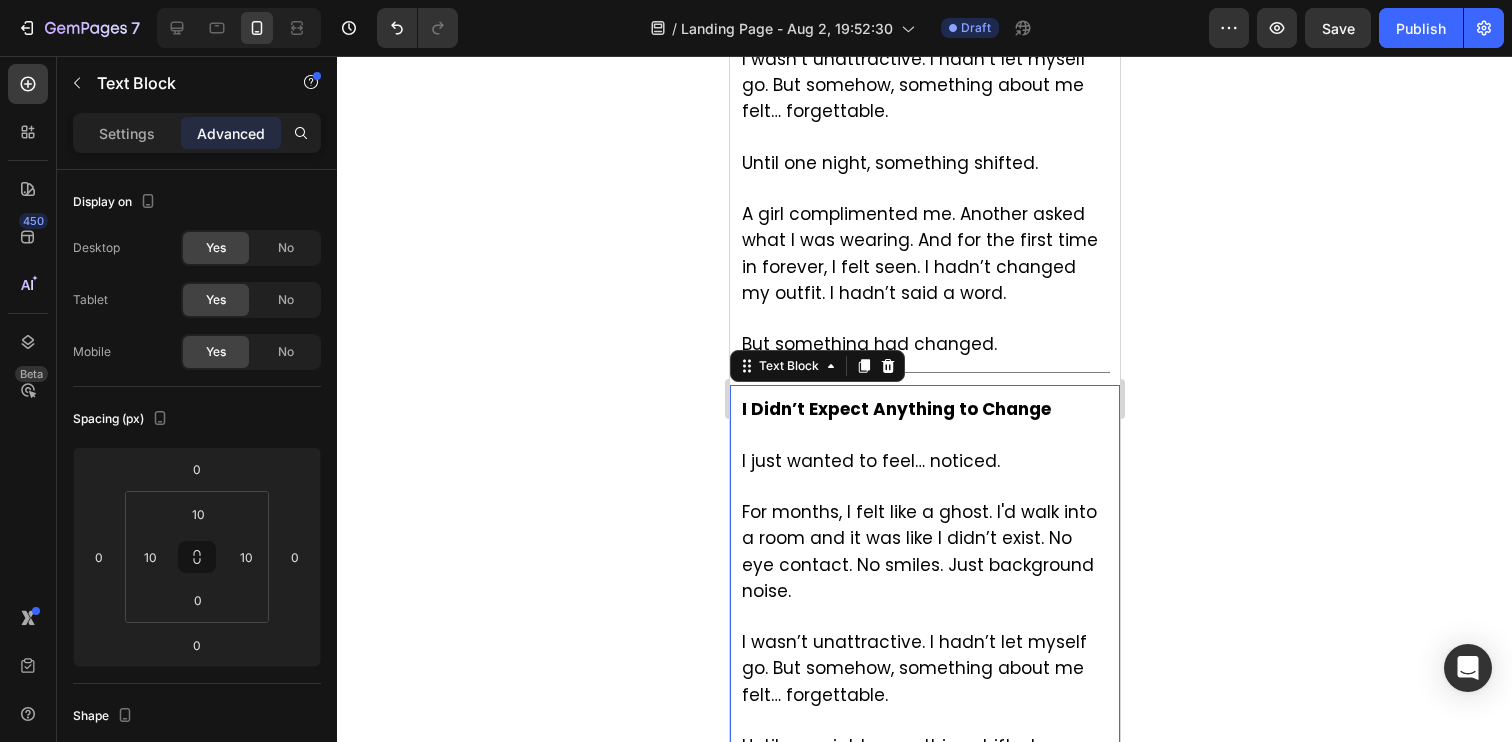 scroll, scrollTop: 1103, scrollLeft: 0, axis: vertical 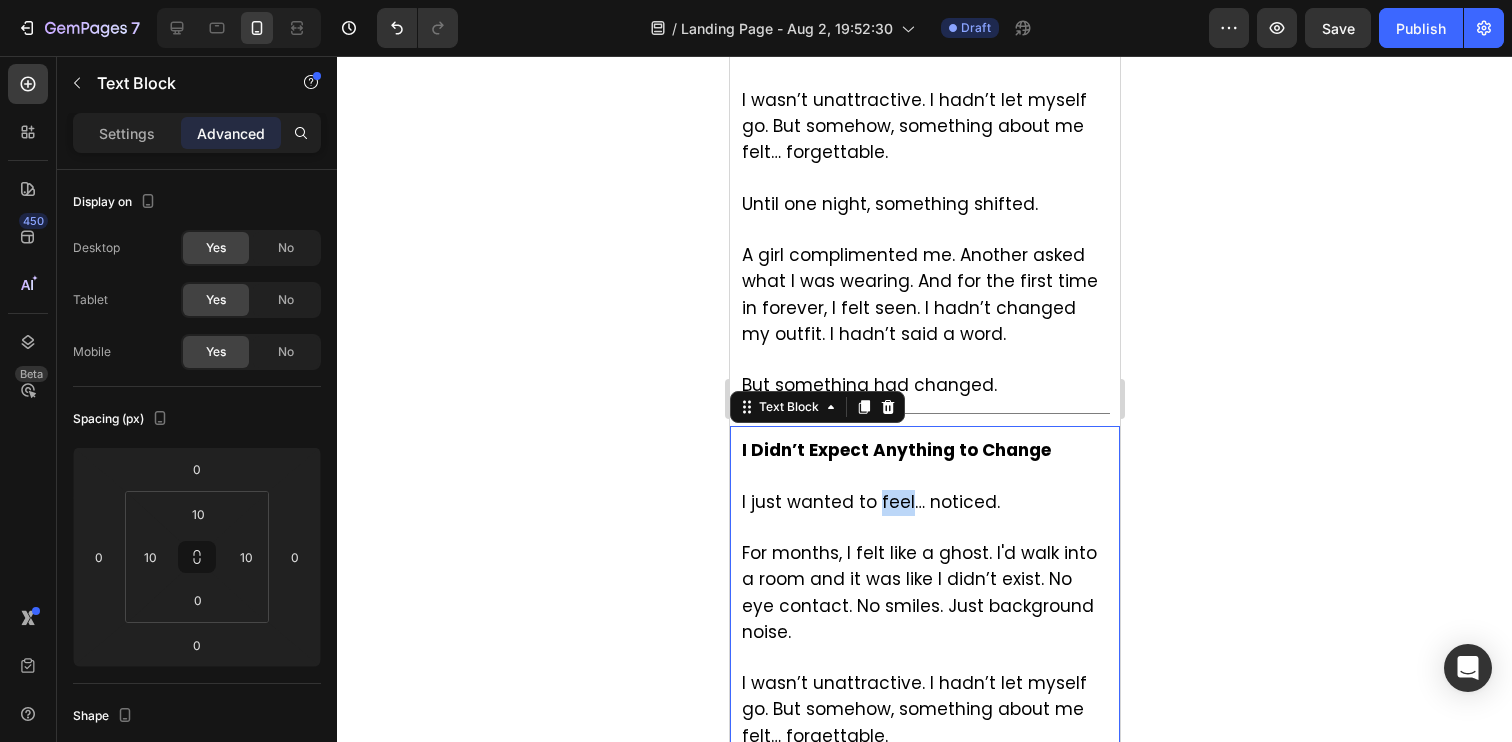 click on "I just wanted to feel… noticed." at bounding box center [870, 502] 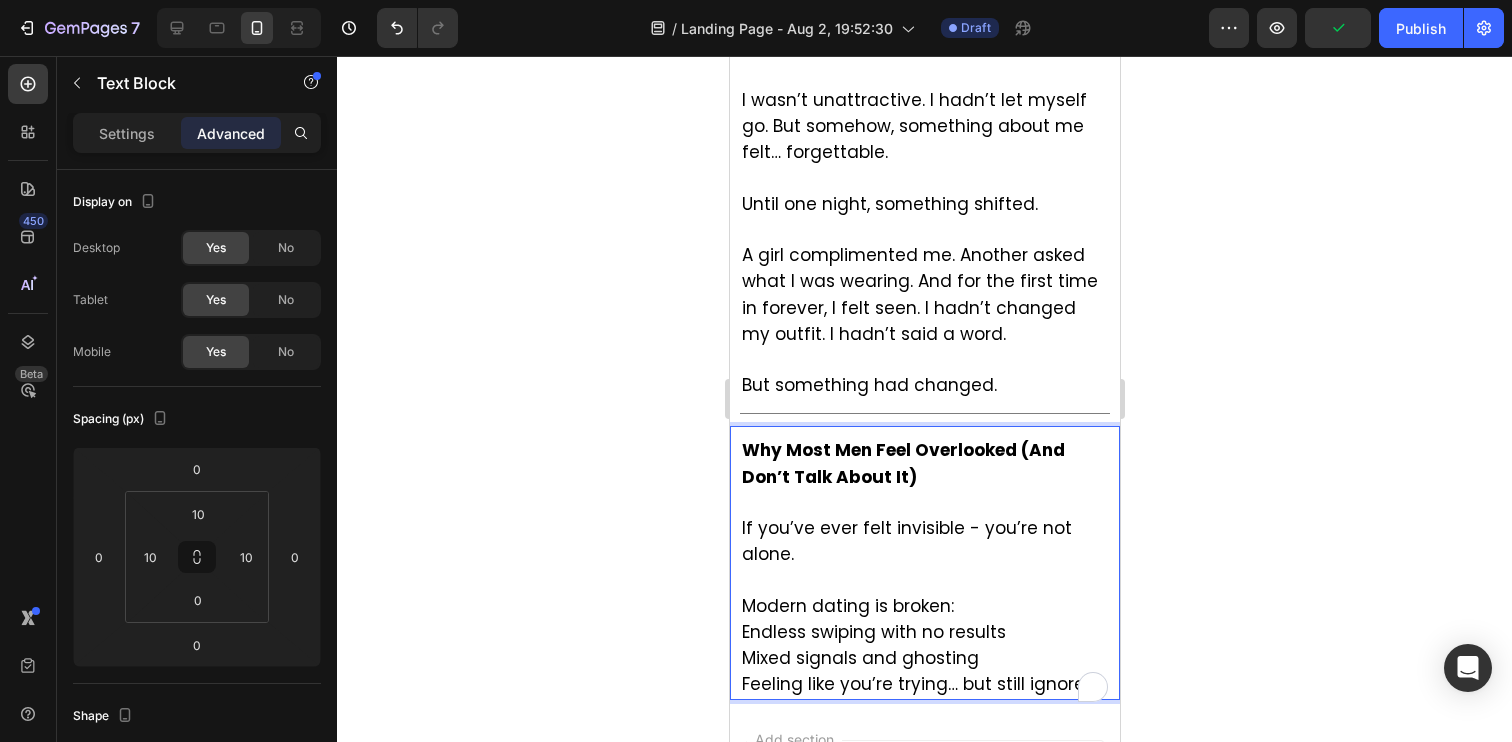 click 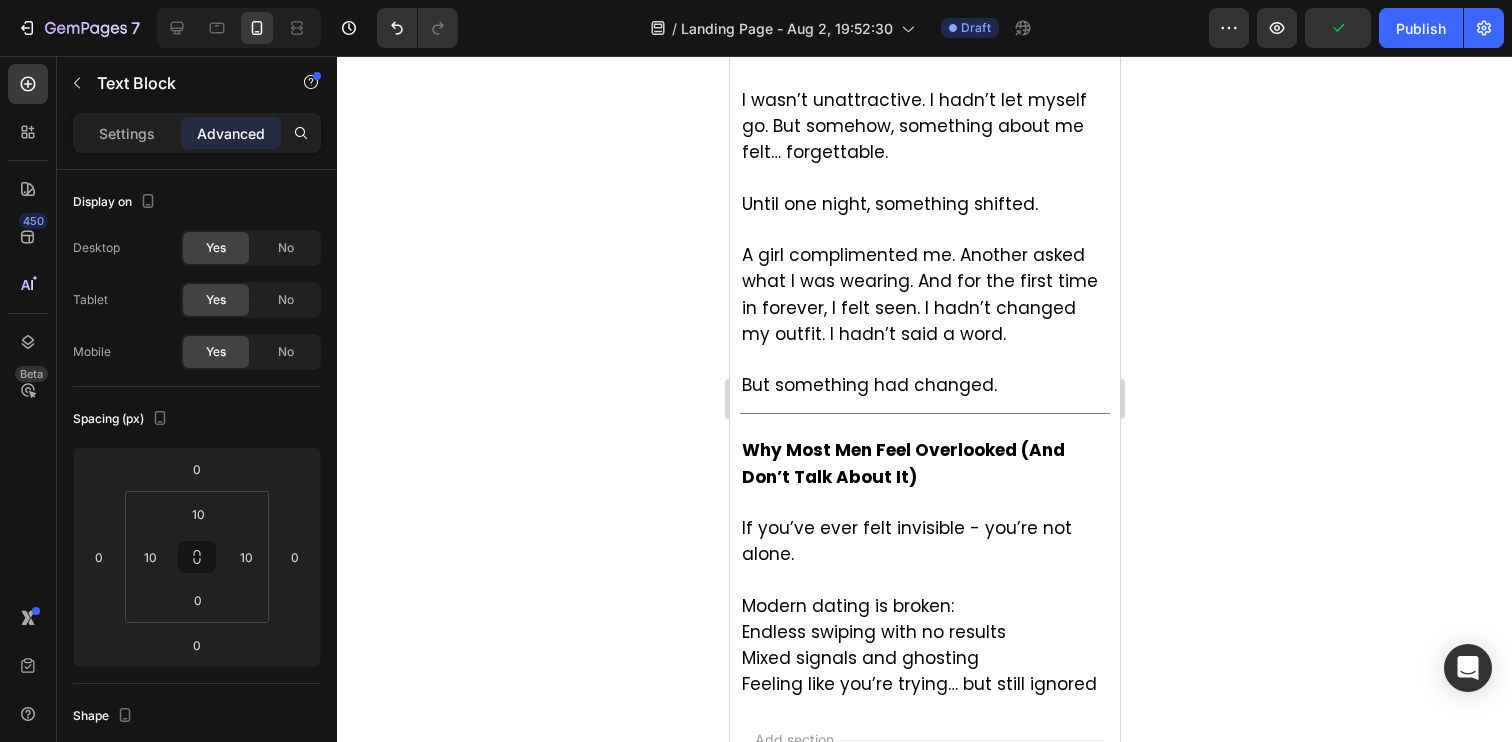 click 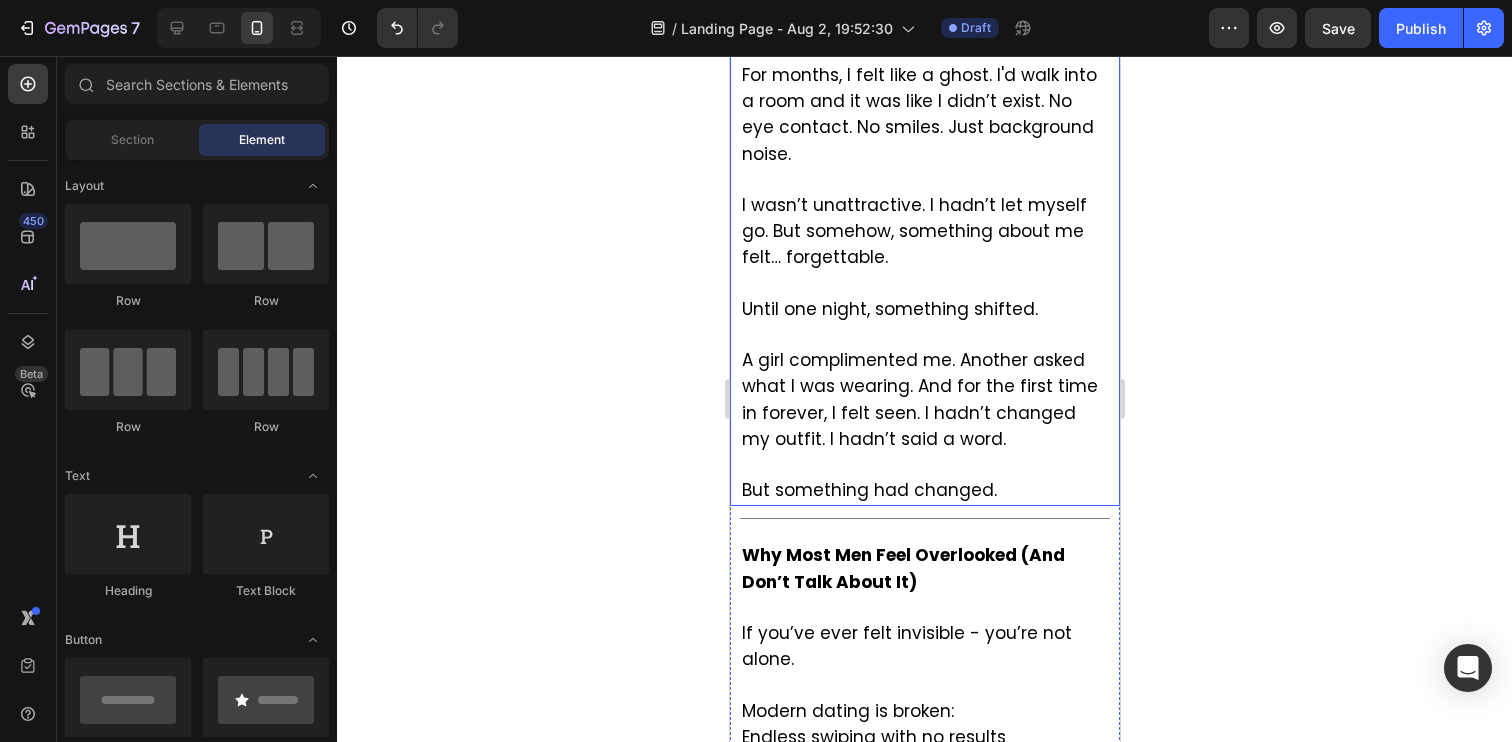 scroll, scrollTop: 1079, scrollLeft: 0, axis: vertical 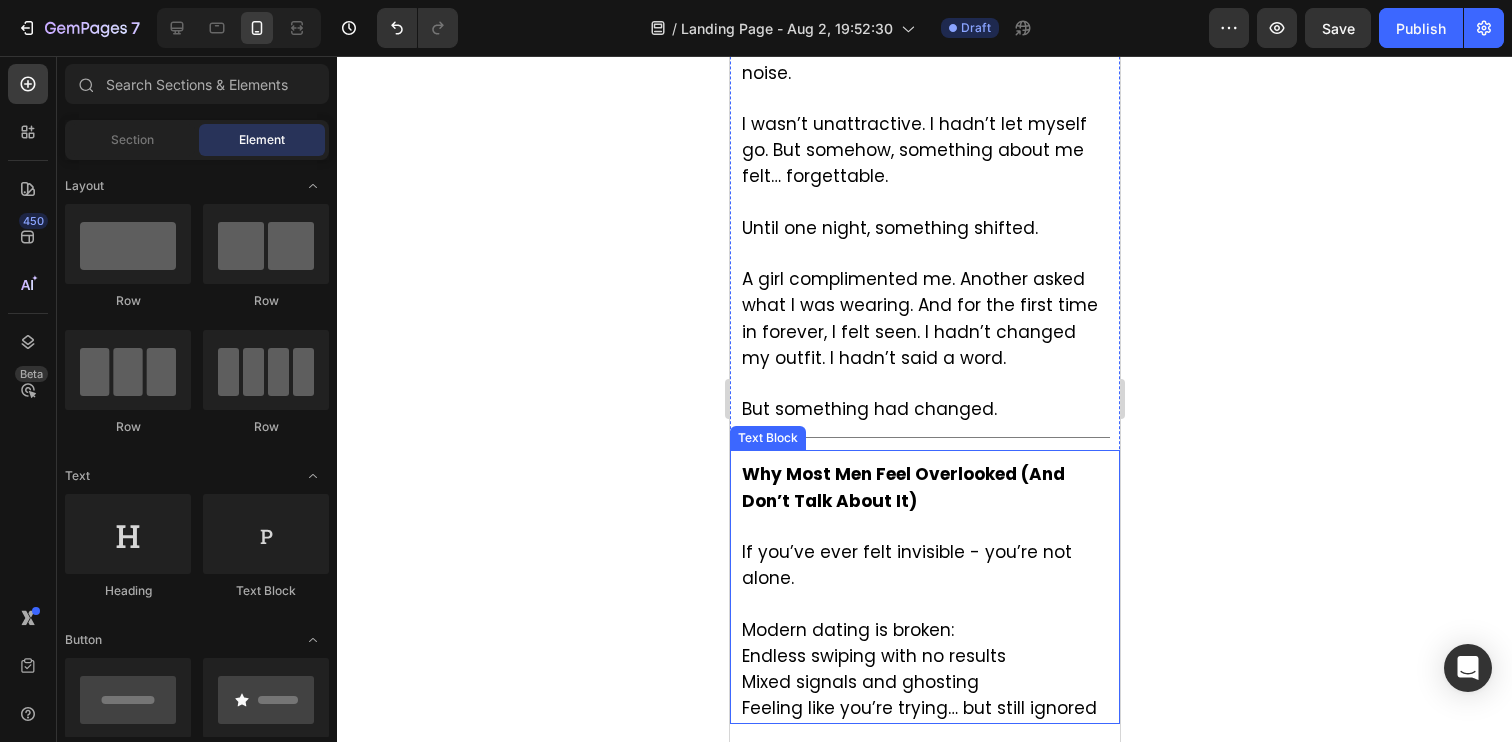 click on "Why Most Men Feel Overlooked (And Don’t Talk About It) If you’ve ever felt invisible - you’re not alone. Modern dating is broken: Endless swiping with no results Mixed signals and ghosting Feeling like you’re trying… but still ignored Text Block" at bounding box center [924, 587] 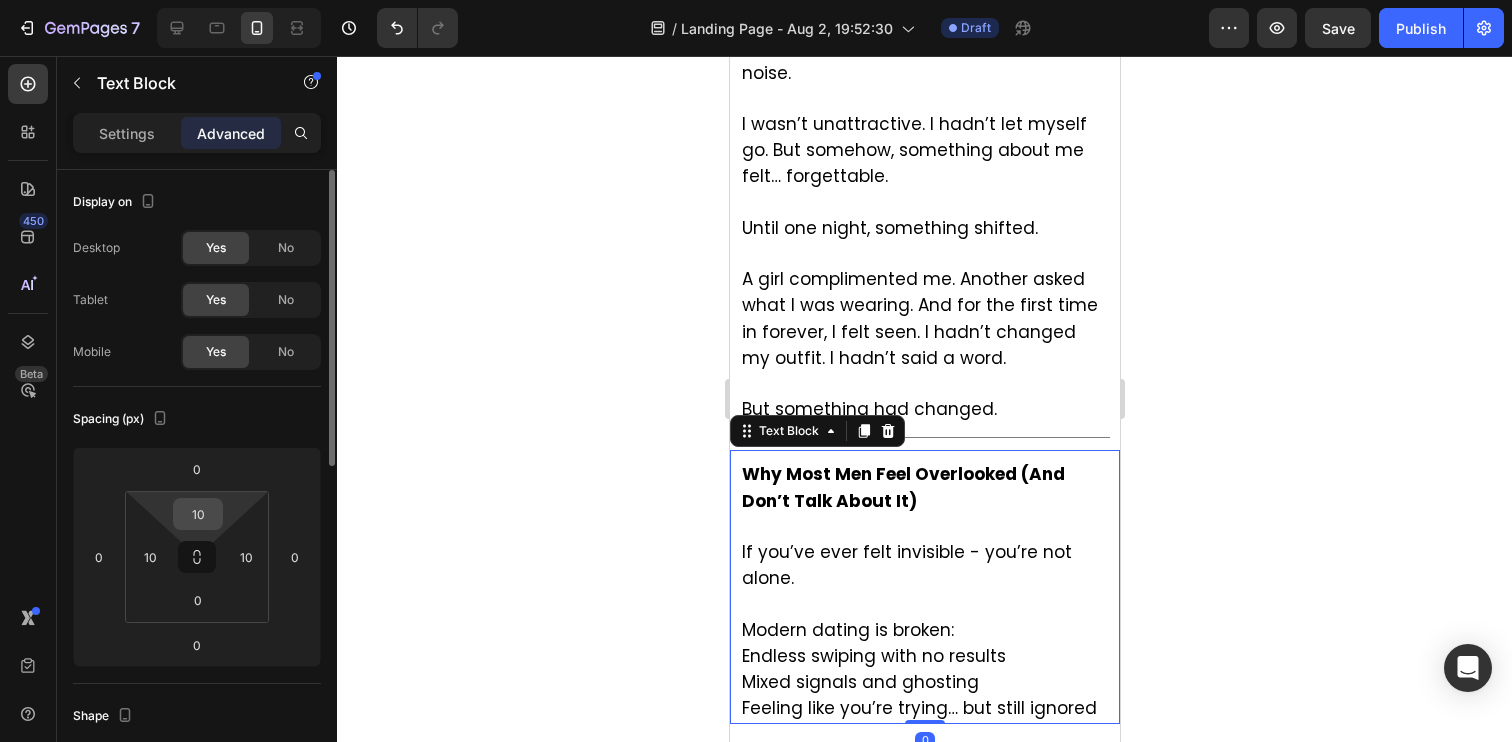 click on "10" at bounding box center [198, 514] 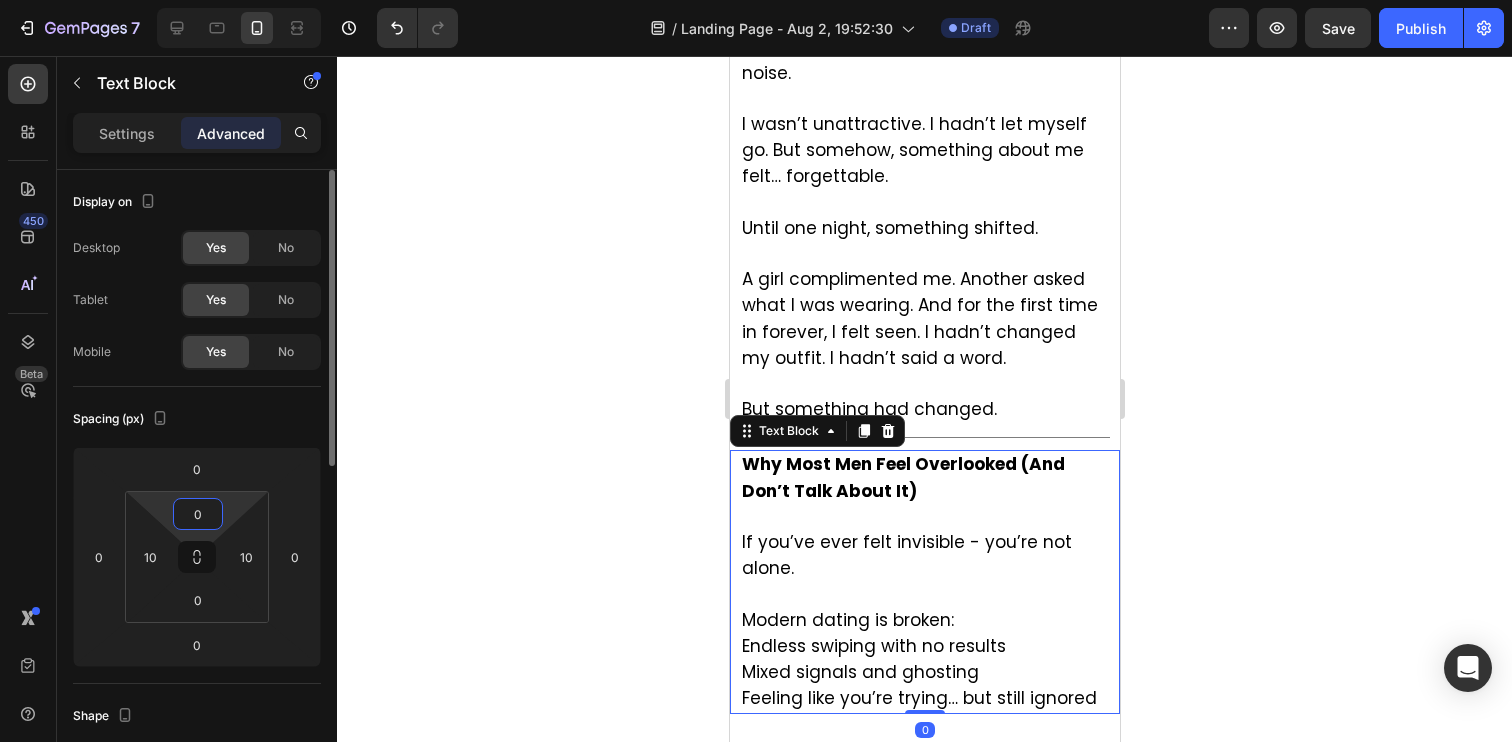 type on "0" 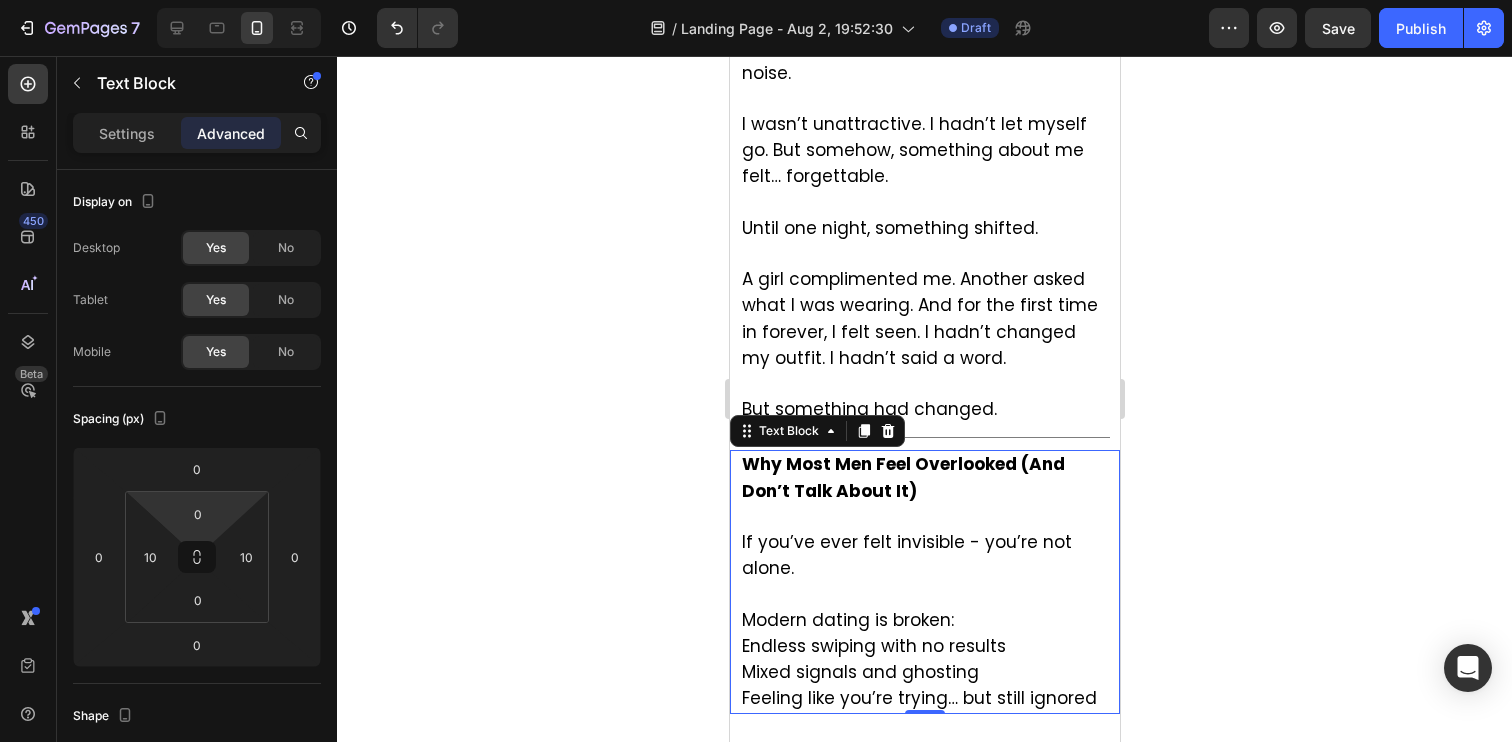 click 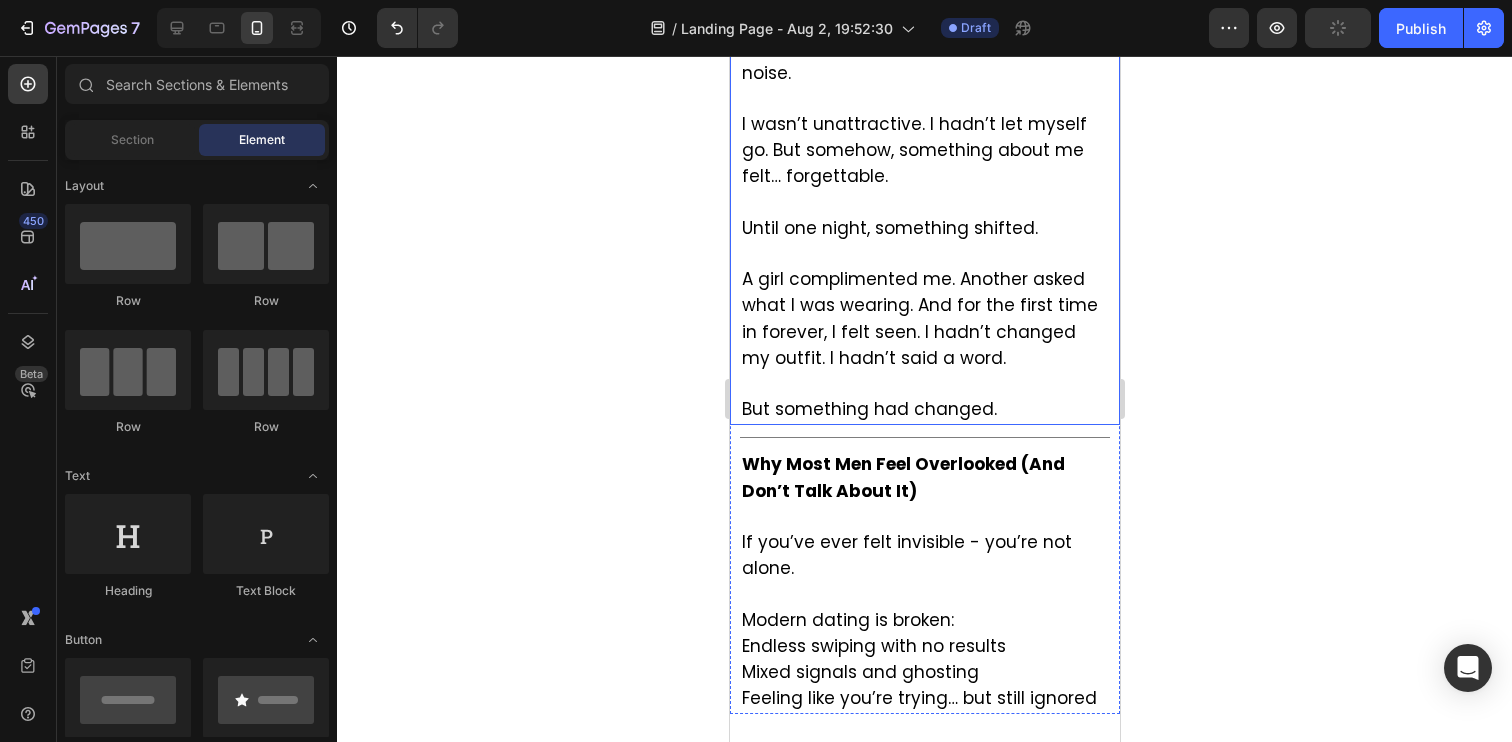 click on "A girl complimented me. Another asked what I was wearing. And for the first time in forever, I felt seen. I hadn’t changed my outfit. I hadn’t said a word." at bounding box center [919, 318] 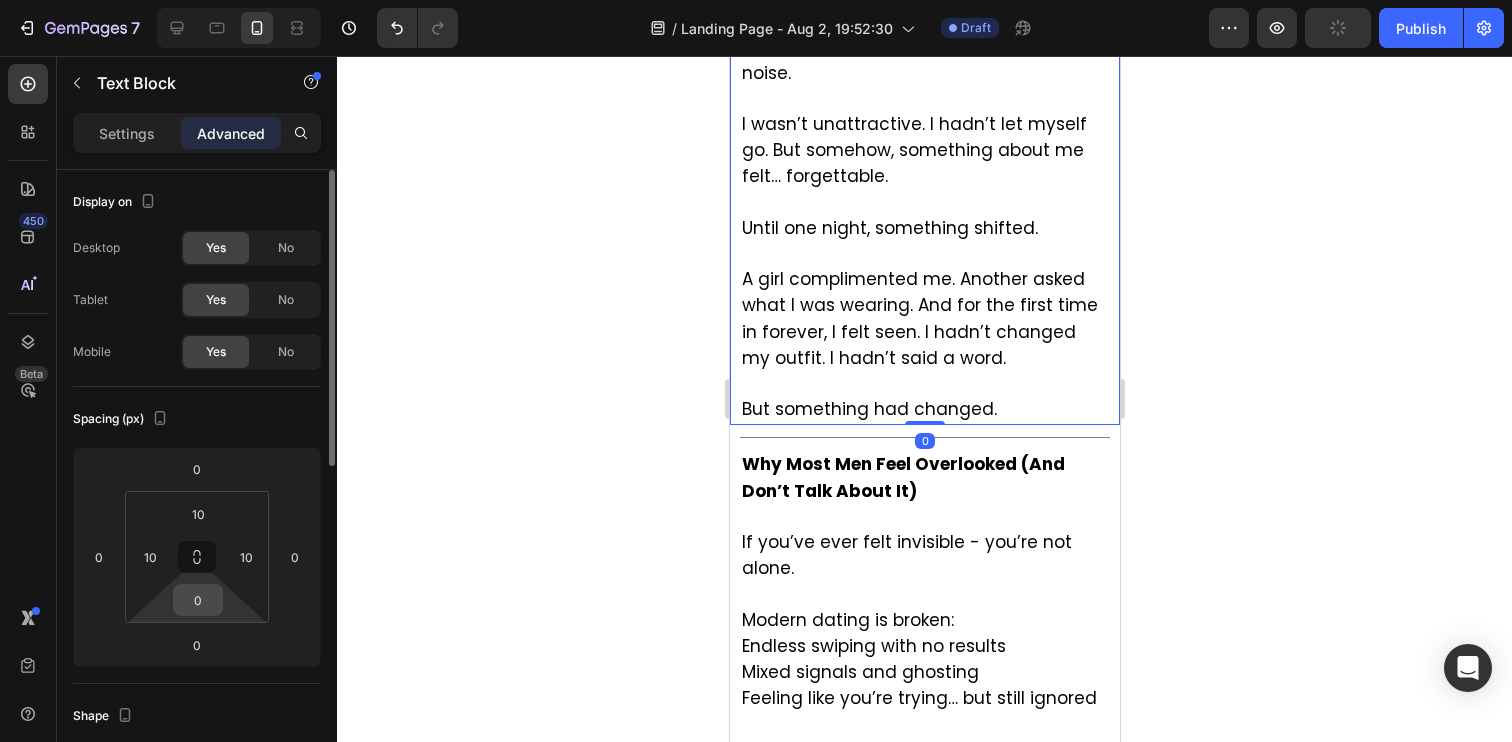 click on "0" at bounding box center [198, 600] 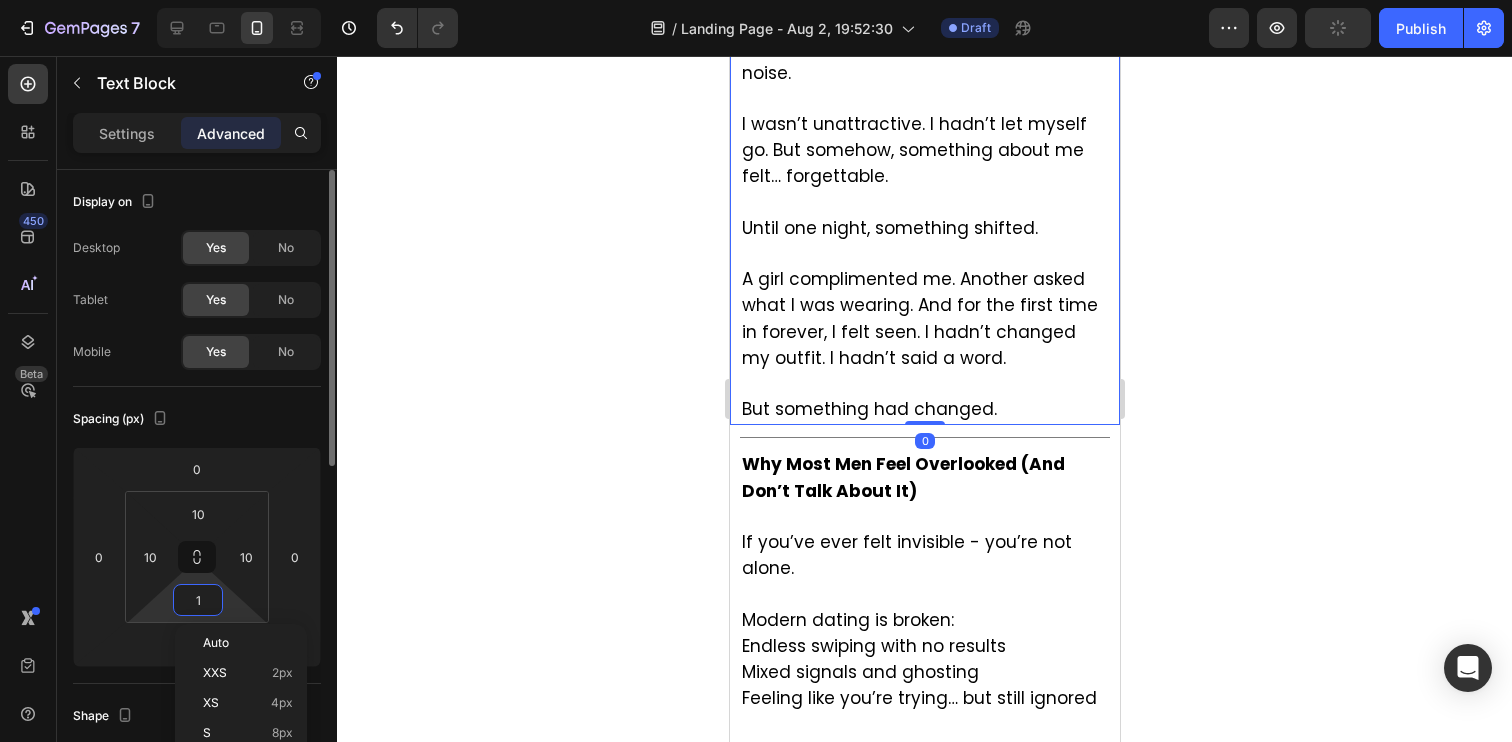 type on "10" 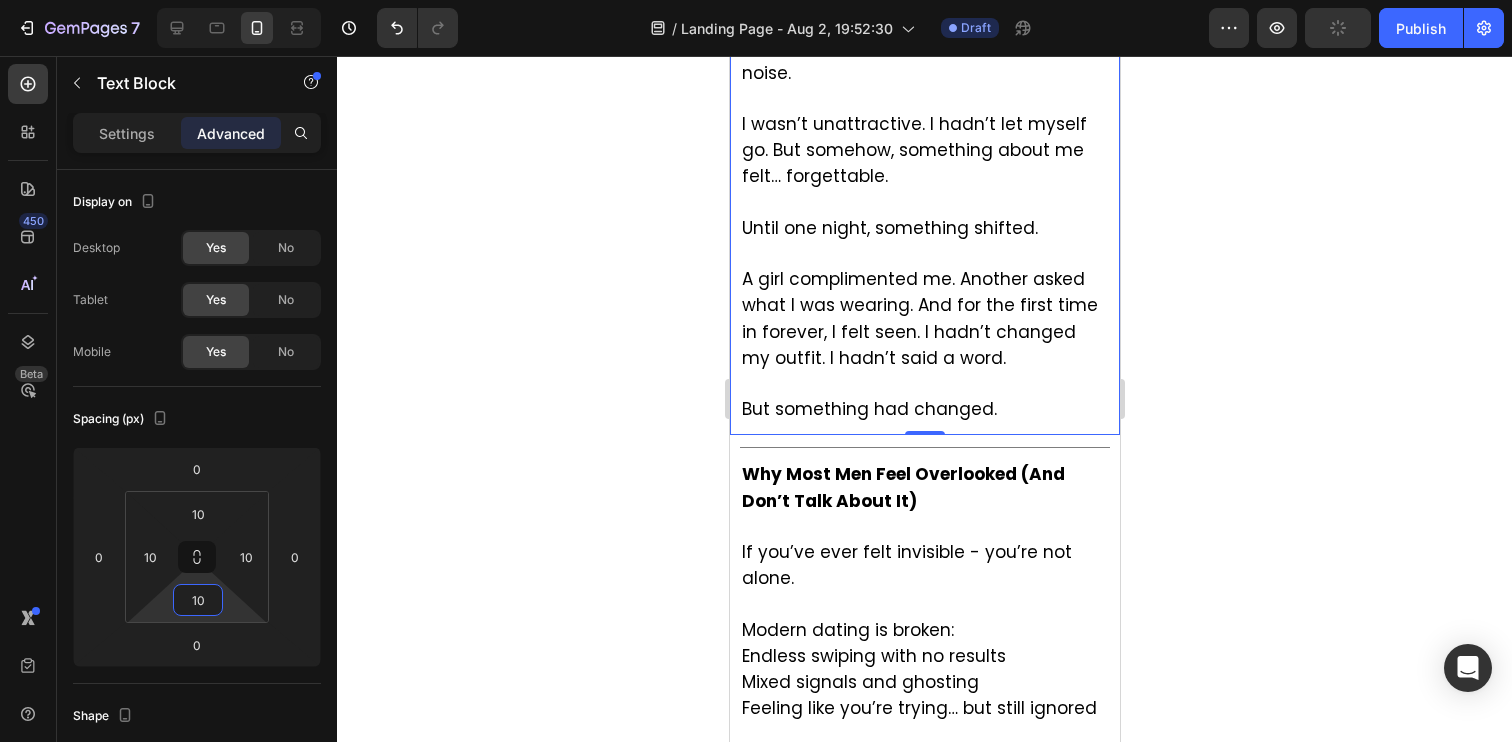 click on "If you’ve ever felt invisible - you’re not alone." at bounding box center (906, 565) 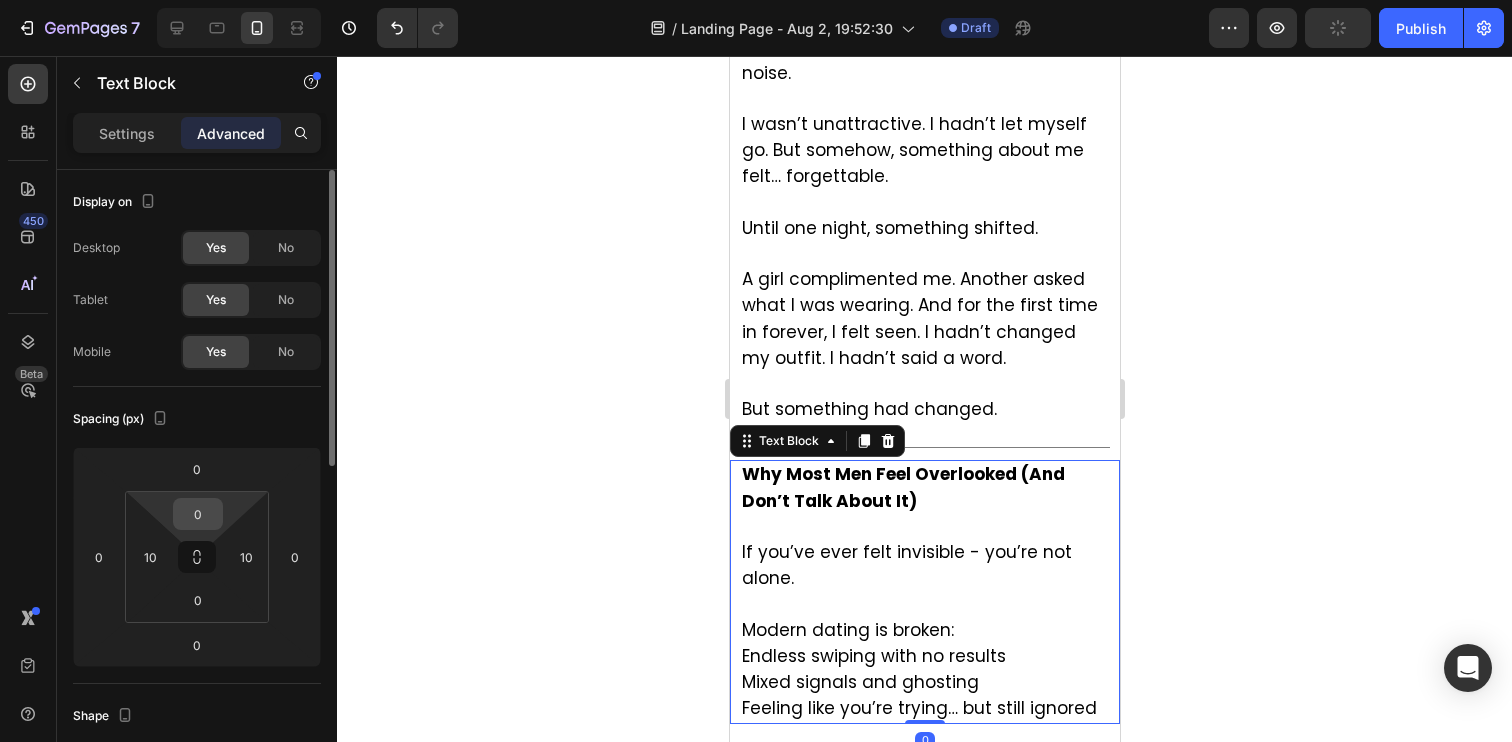 click on "0" at bounding box center (198, 514) 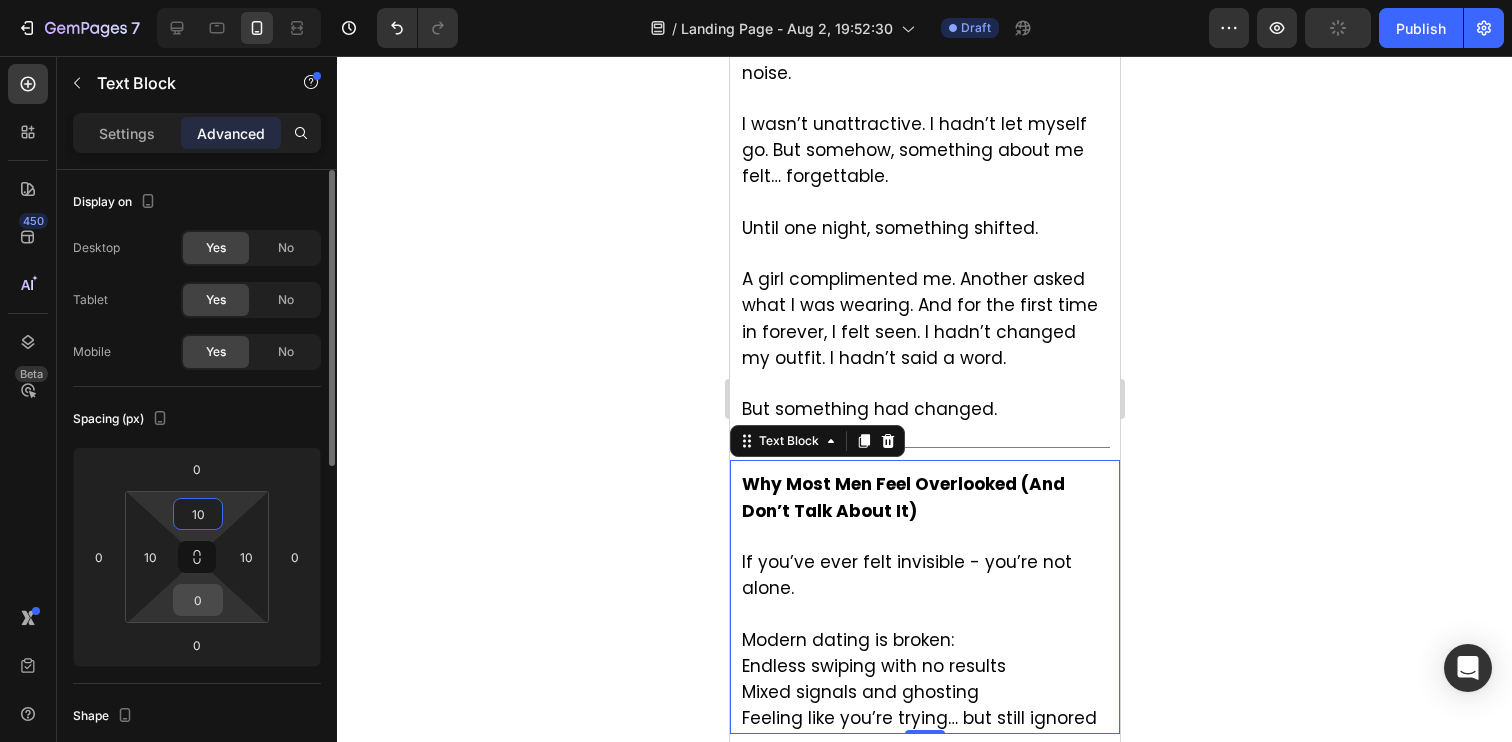 type on "10" 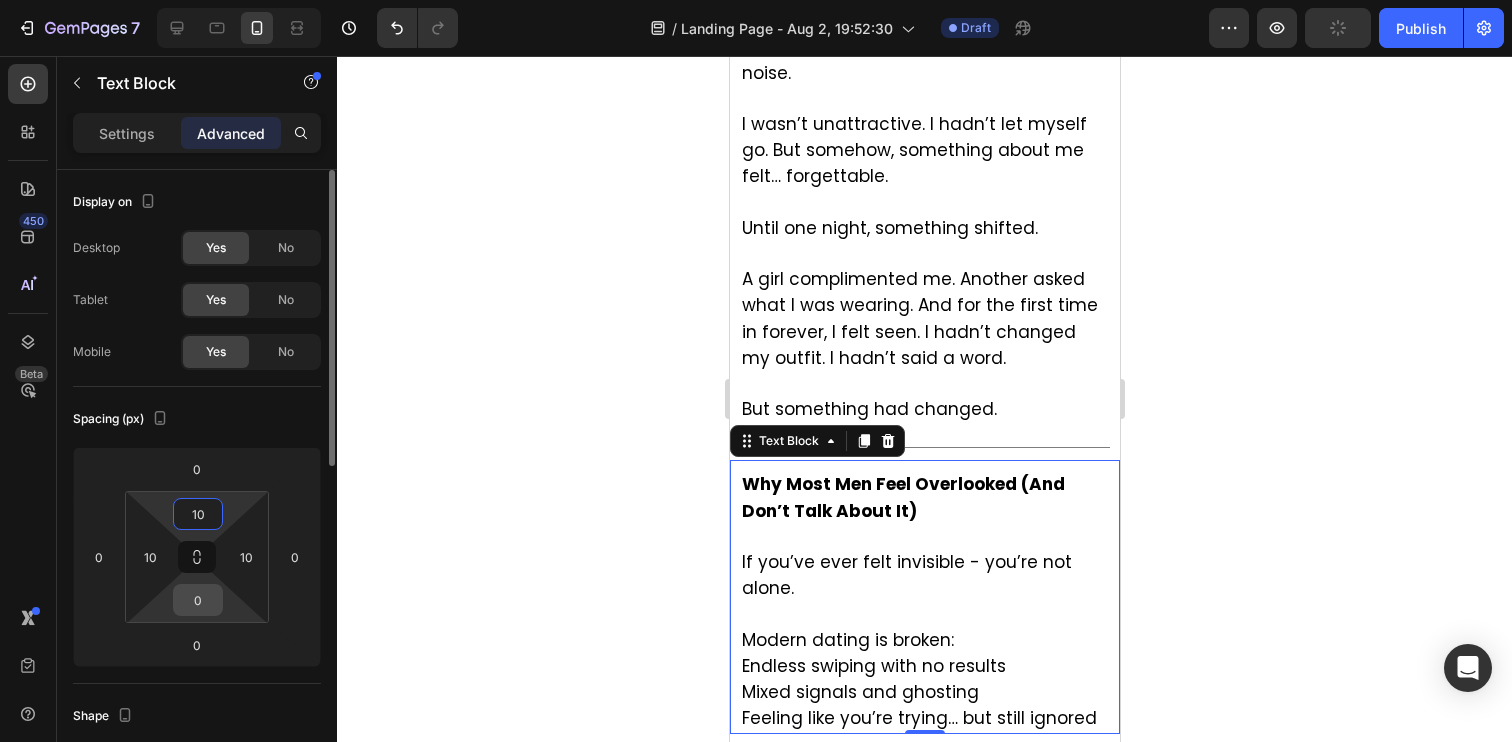click on "0" at bounding box center (198, 600) 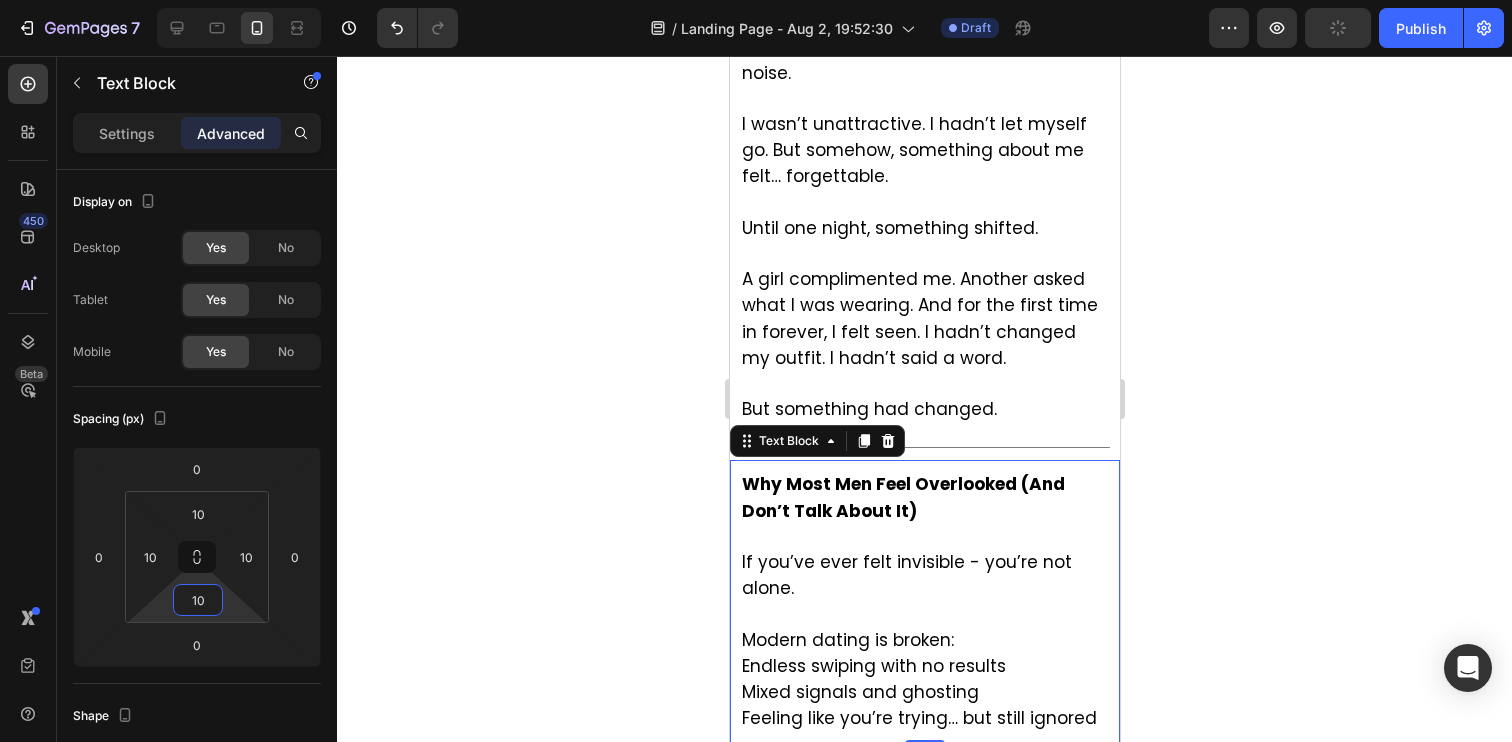 type on "10" 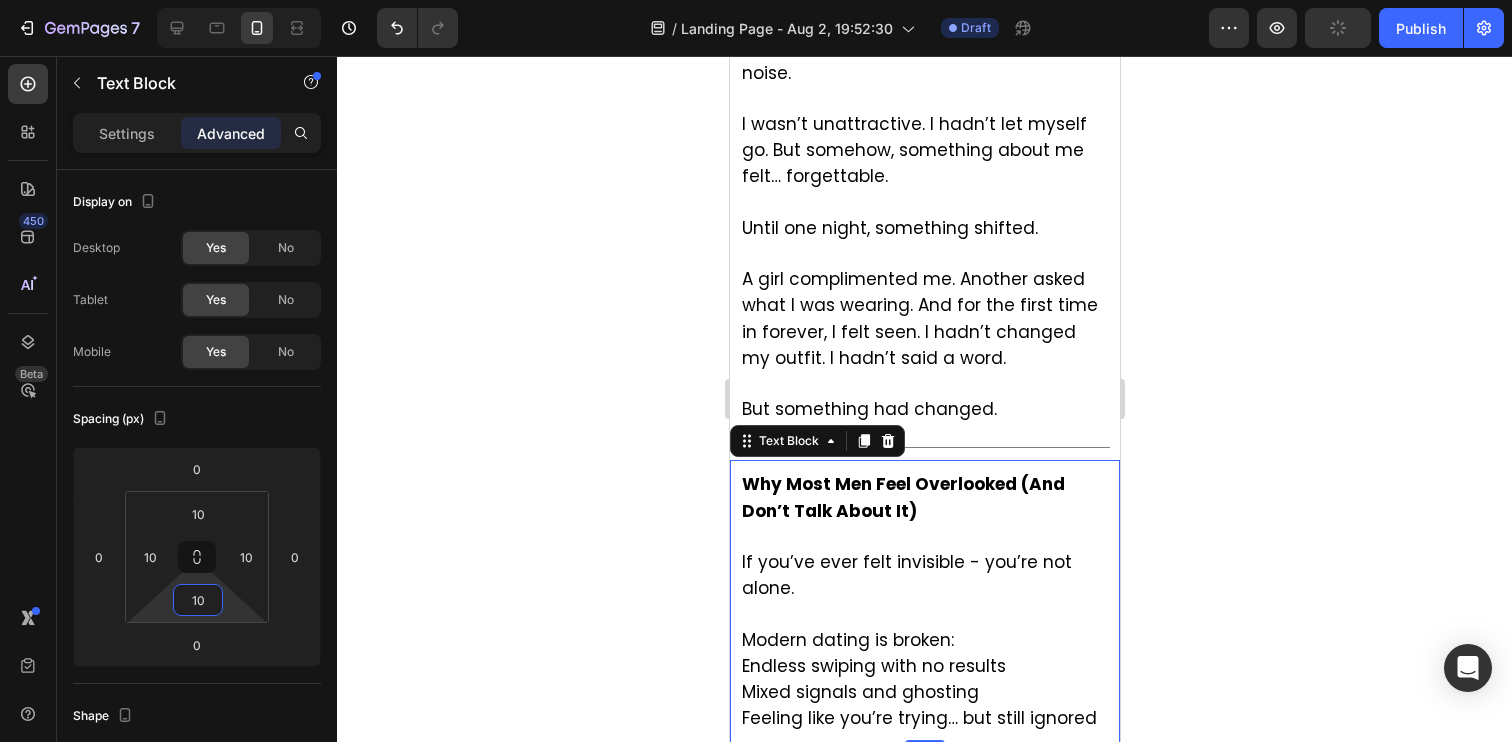 click 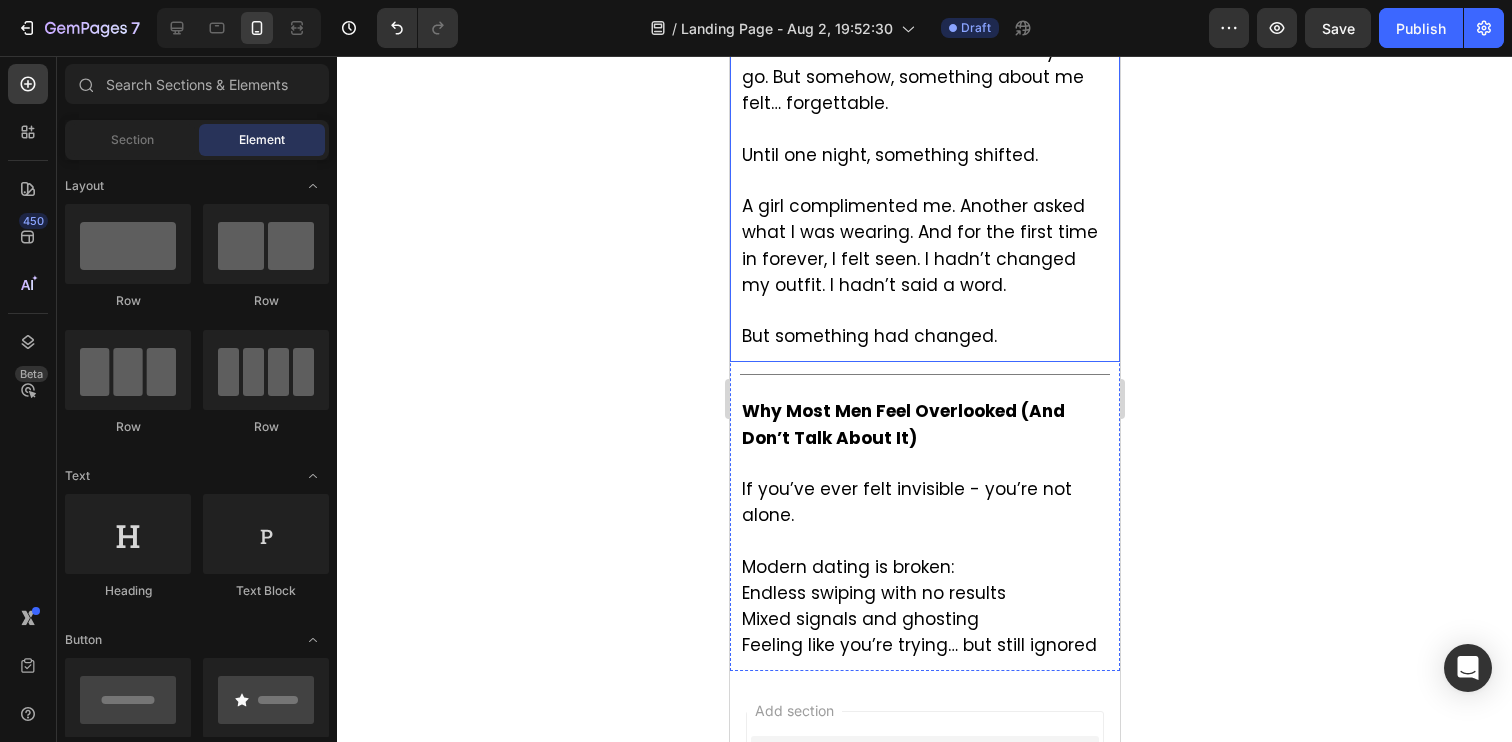scroll, scrollTop: 1418, scrollLeft: 0, axis: vertical 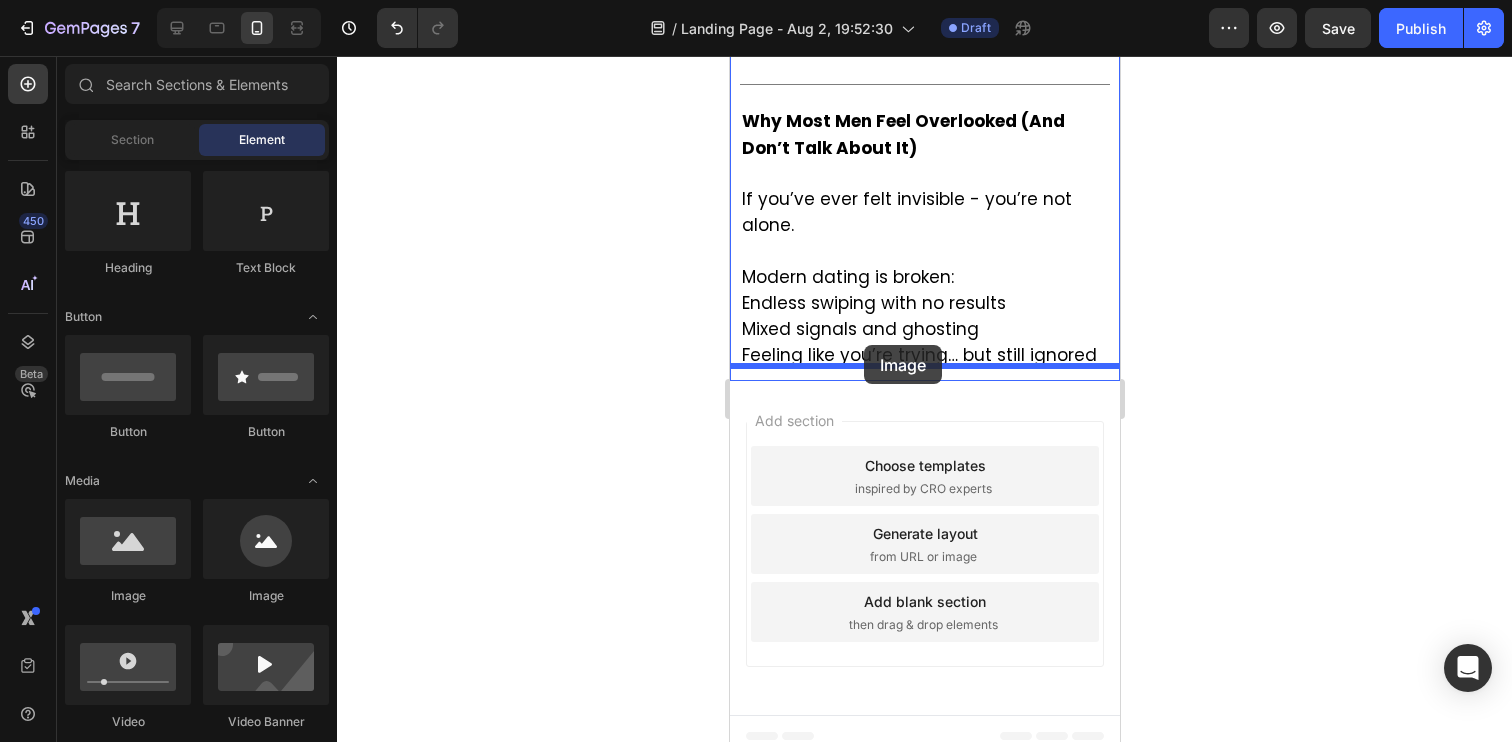 drag, startPoint x: 879, startPoint y: 596, endPoint x: 863, endPoint y: 345, distance: 251.50945 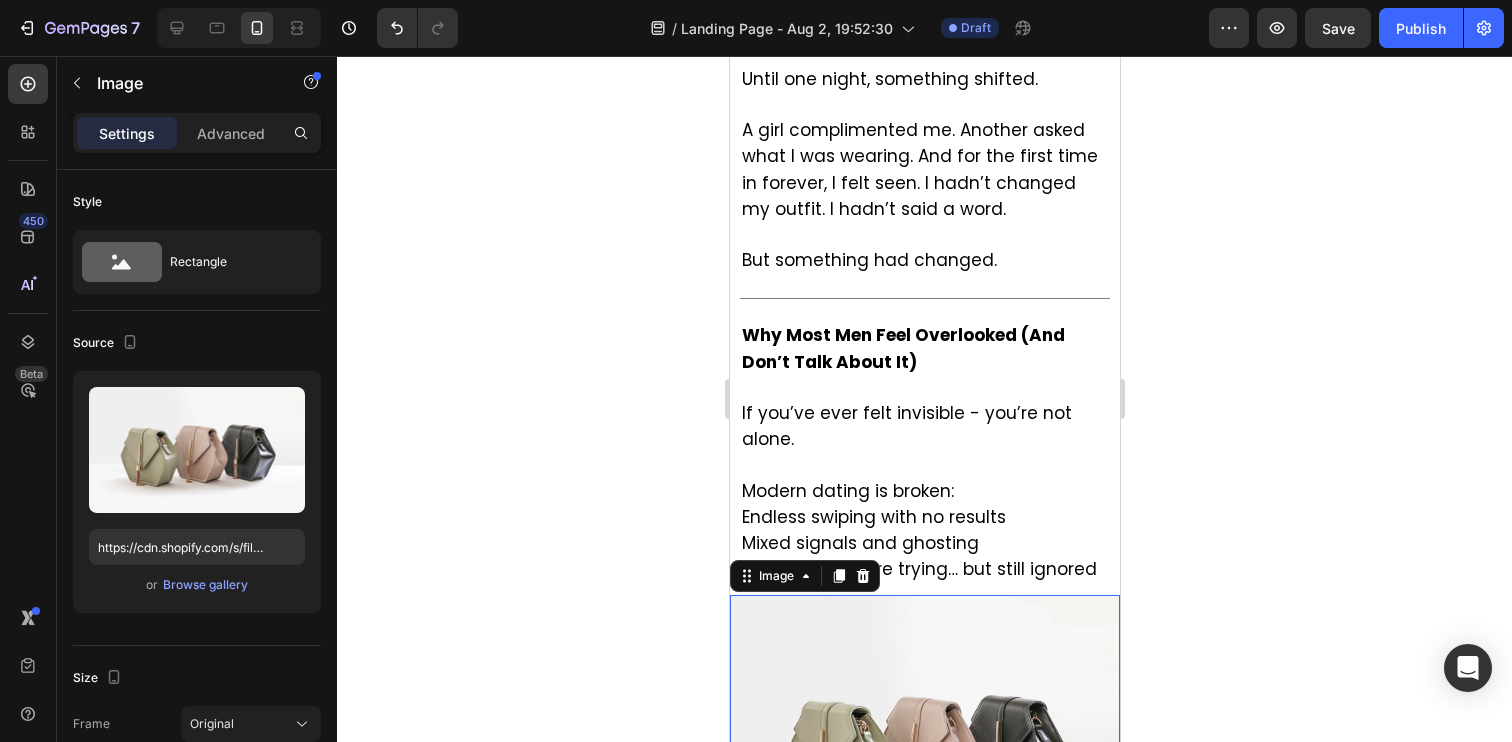 scroll, scrollTop: 1226, scrollLeft: 0, axis: vertical 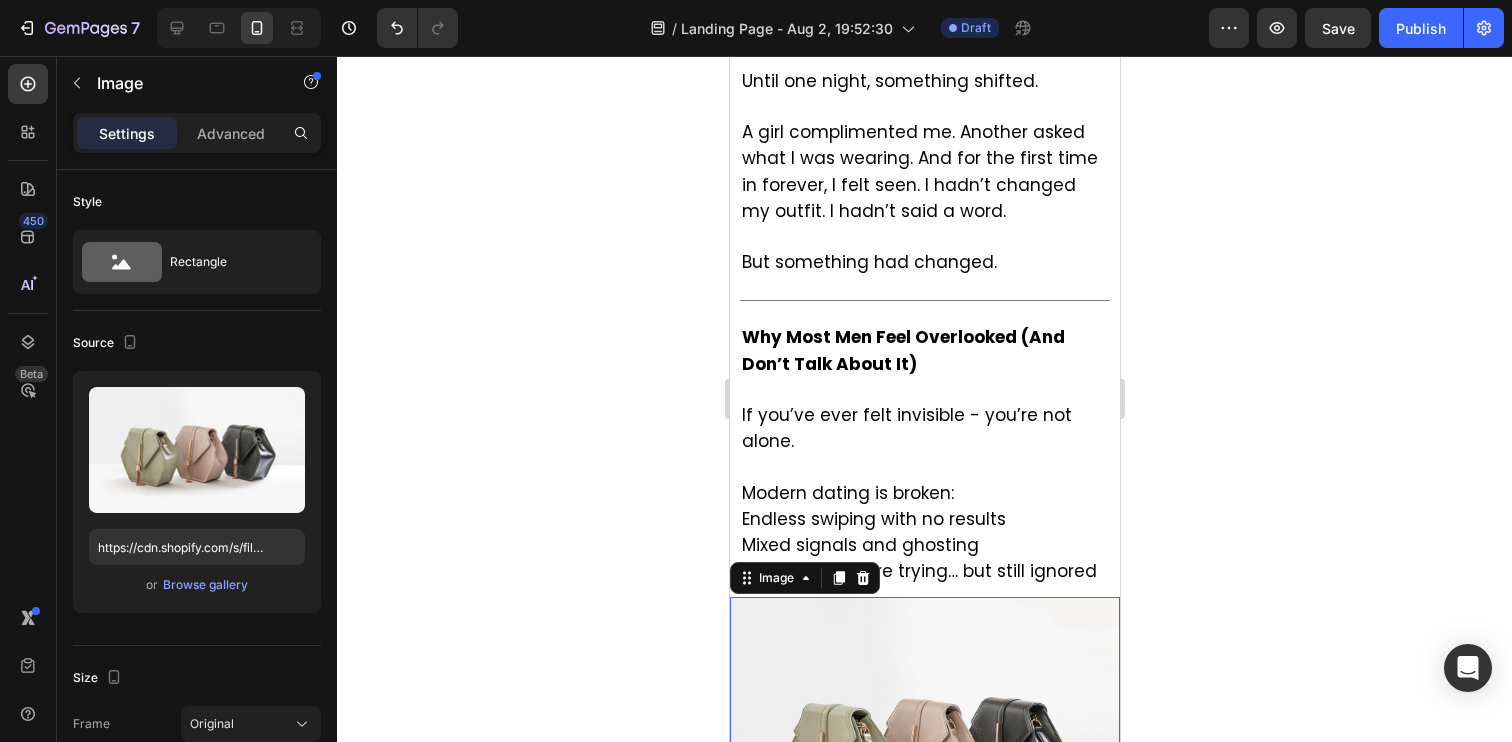 click on "Why Most Men Feel Overlooked (And Don’t Talk About It)" at bounding box center (902, 350) 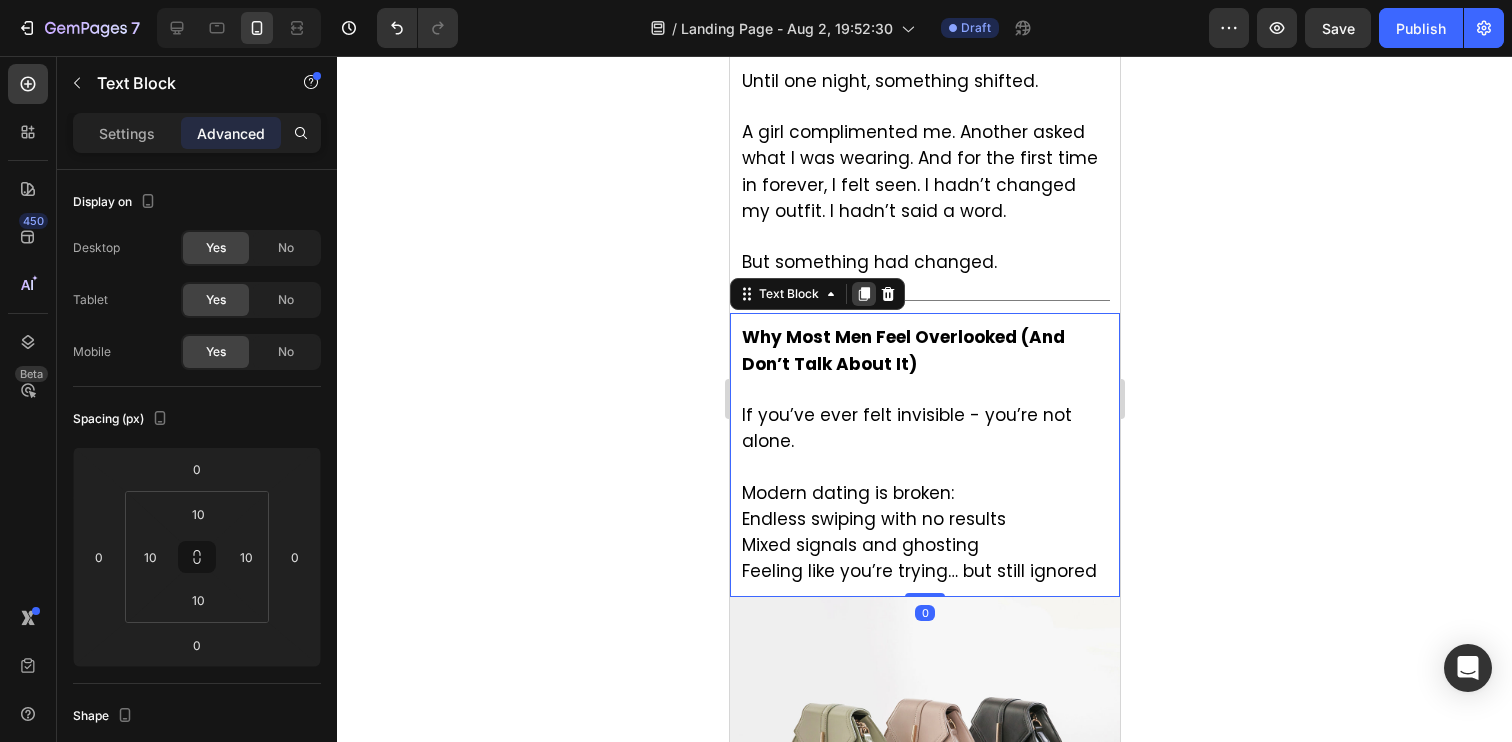 click at bounding box center [863, 294] 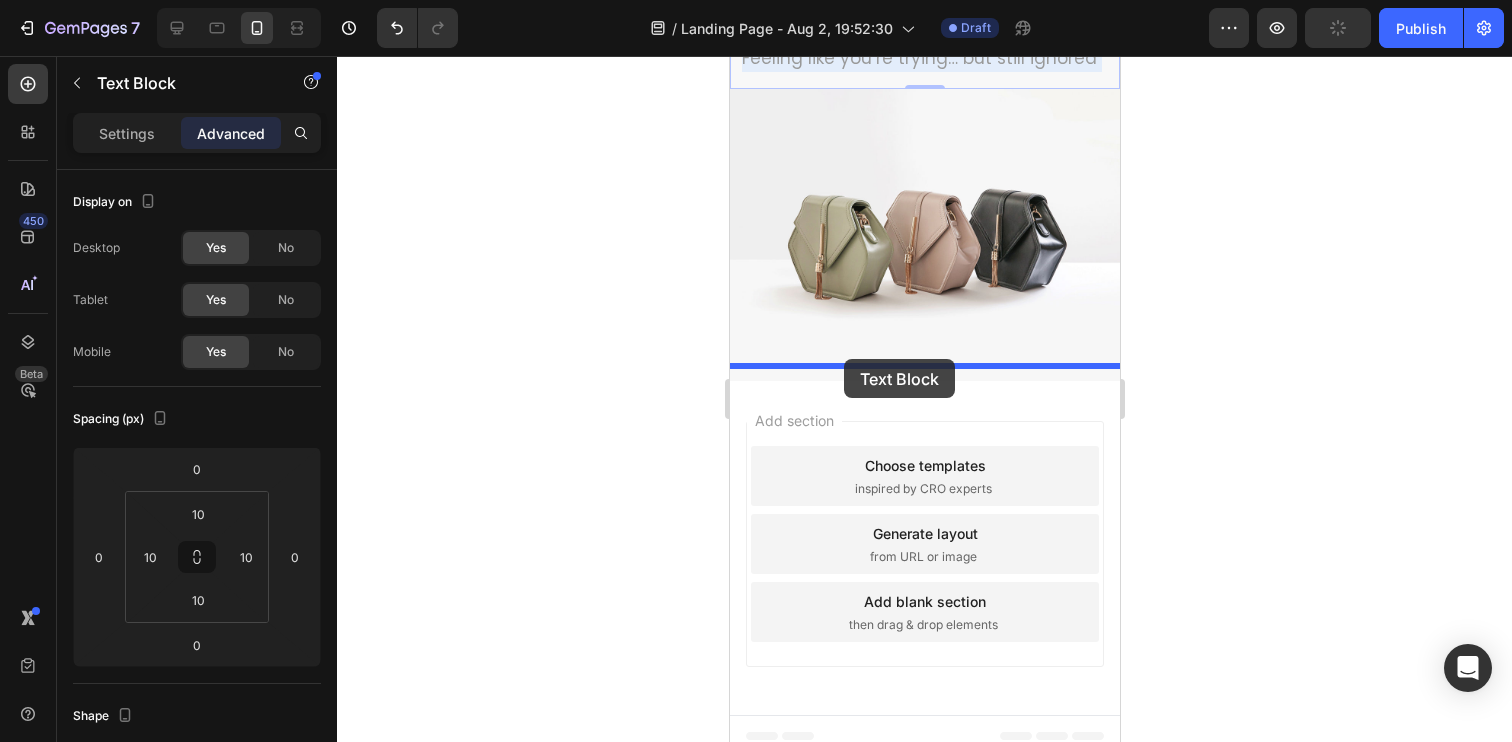 drag, startPoint x: 867, startPoint y: 269, endPoint x: 843, endPoint y: 359, distance: 93.14505 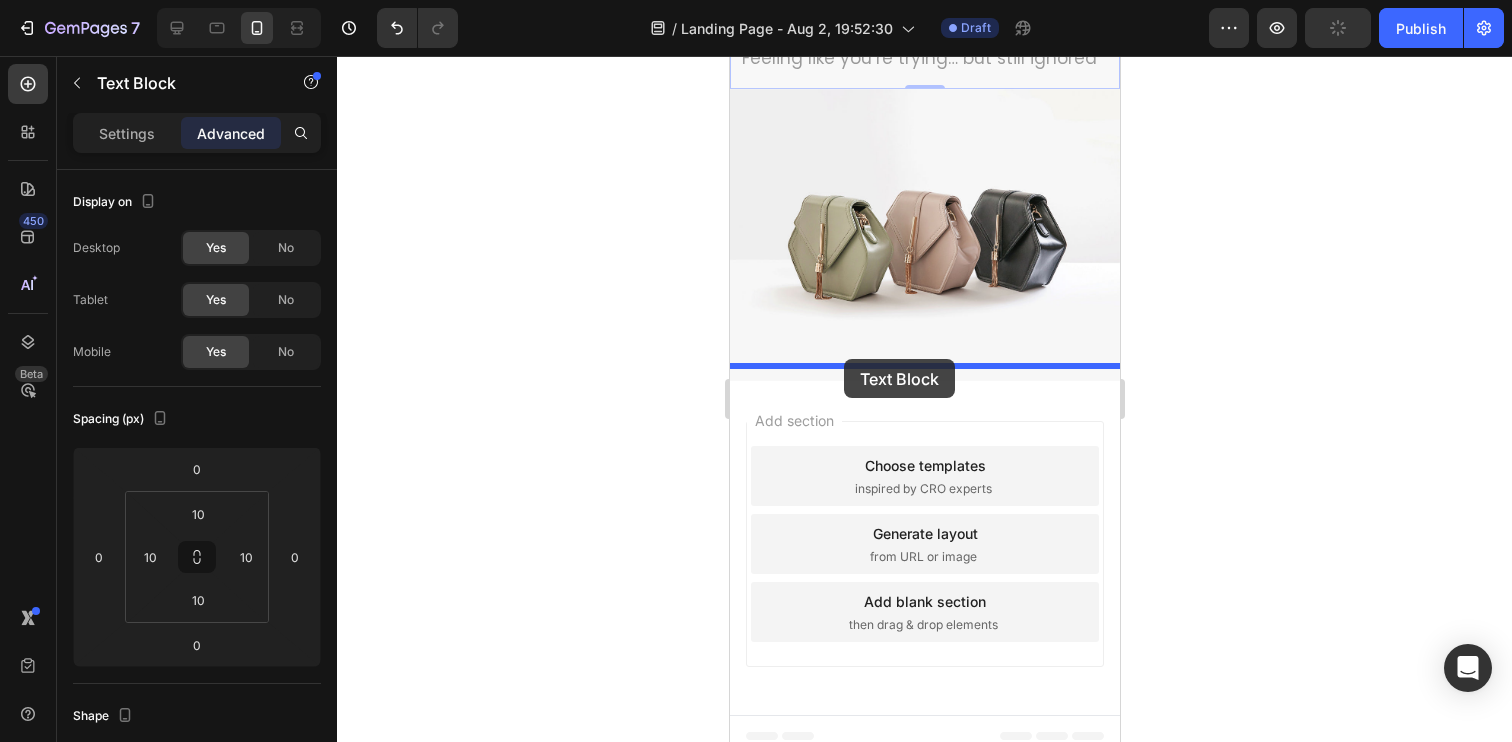 scroll, scrollTop: 1735, scrollLeft: 0, axis: vertical 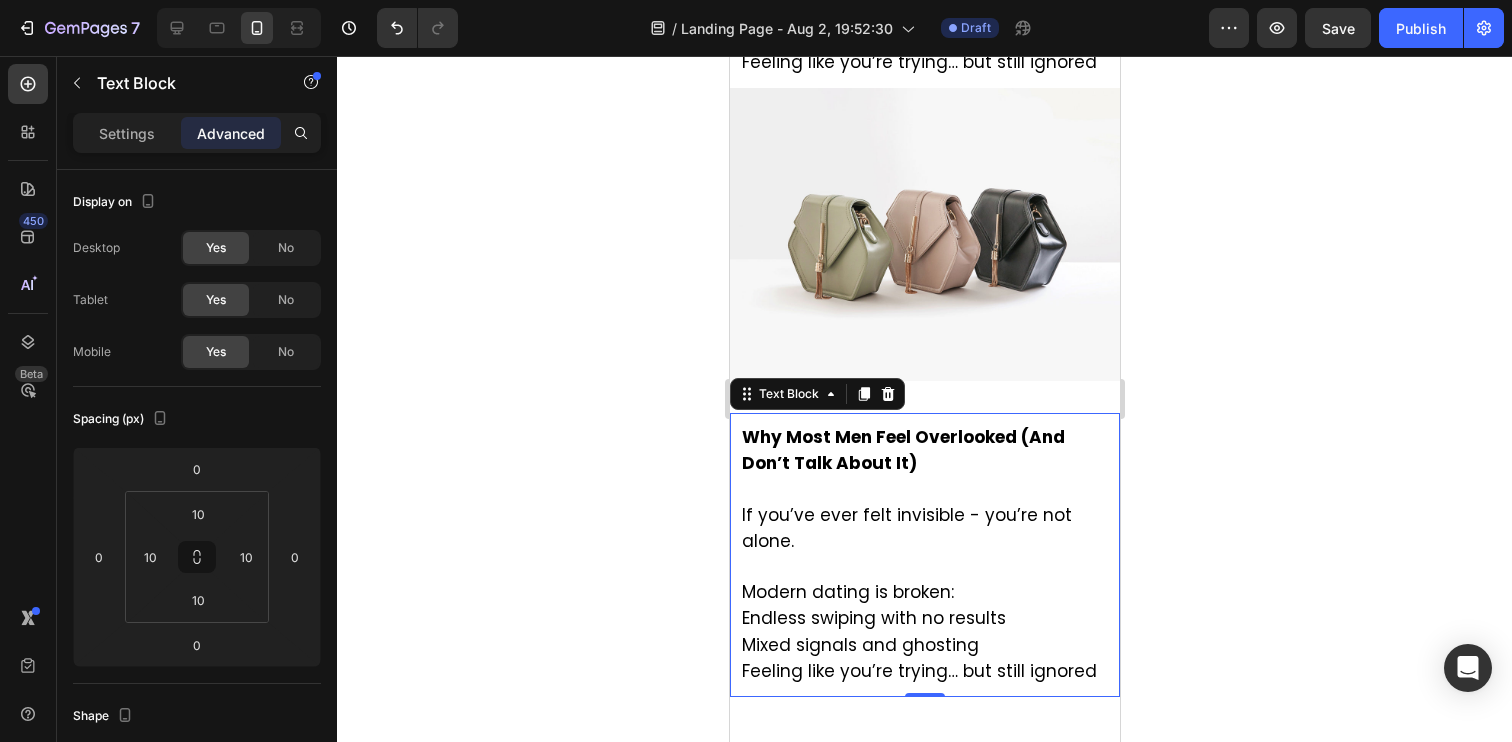 click on "Why Most Men Feel Overlooked (And Don’t Talk About It) If you’ve ever felt invisible - you’re not alone. Modern dating is broken: Endless swiping with no results Mixed signals and ghosting Feeling like you’re trying… but still ignored" at bounding box center (924, 555) 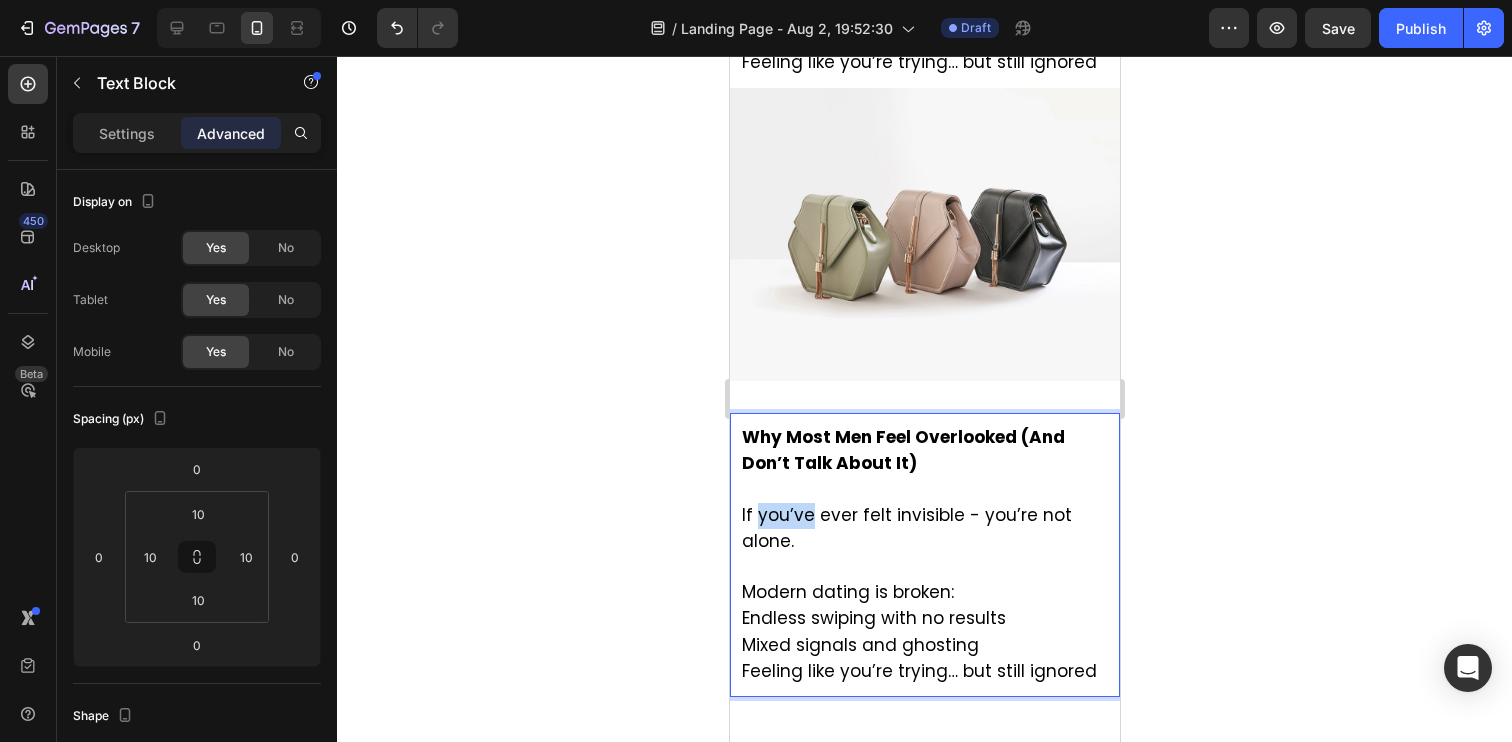 click on "Why Most Men Feel Overlooked (And Don’t Talk About It) If you’ve ever felt invisible - you’re not alone. Modern dating is broken: Endless swiping with no results Mixed signals and ghosting Feeling like you’re trying… but still ignored" at bounding box center (924, 555) 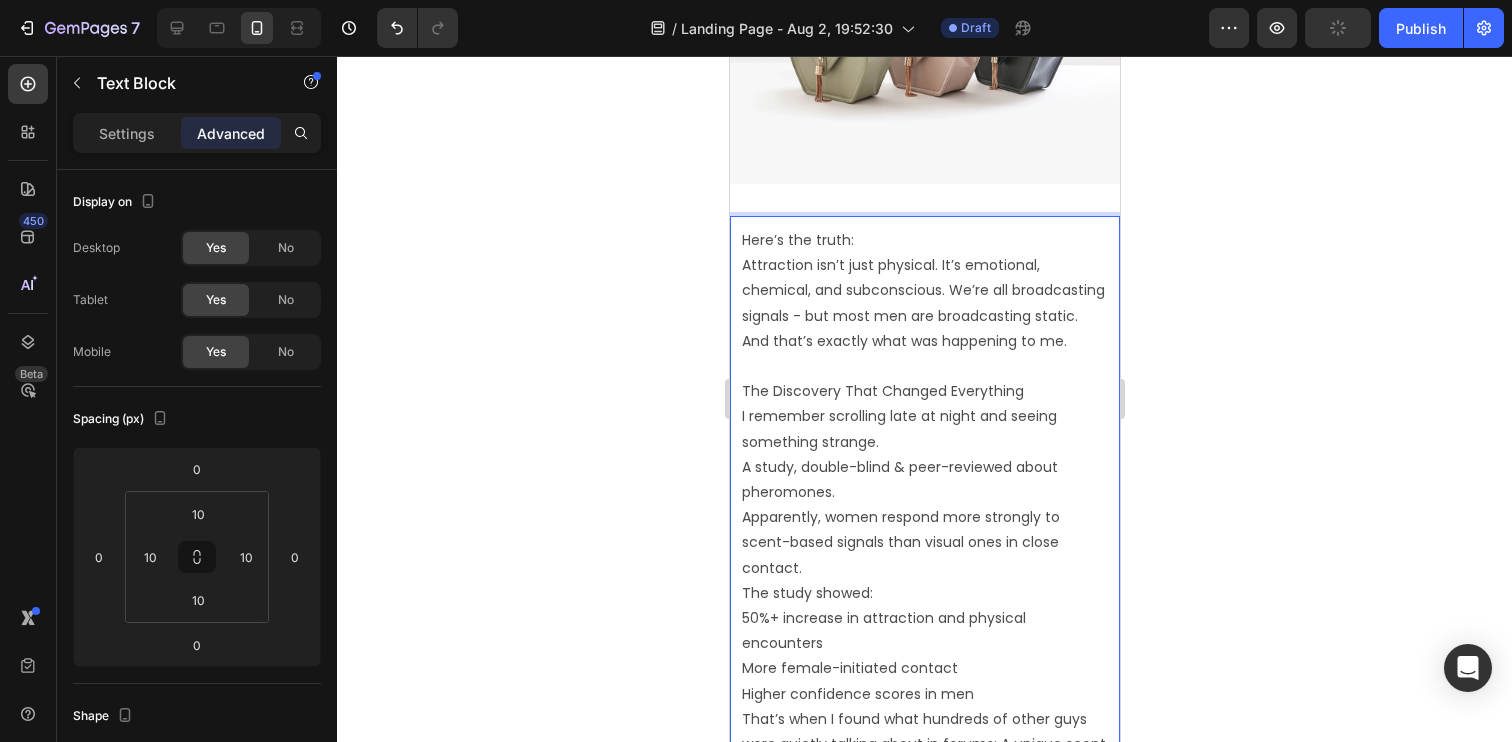 scroll, scrollTop: 1974, scrollLeft: 0, axis: vertical 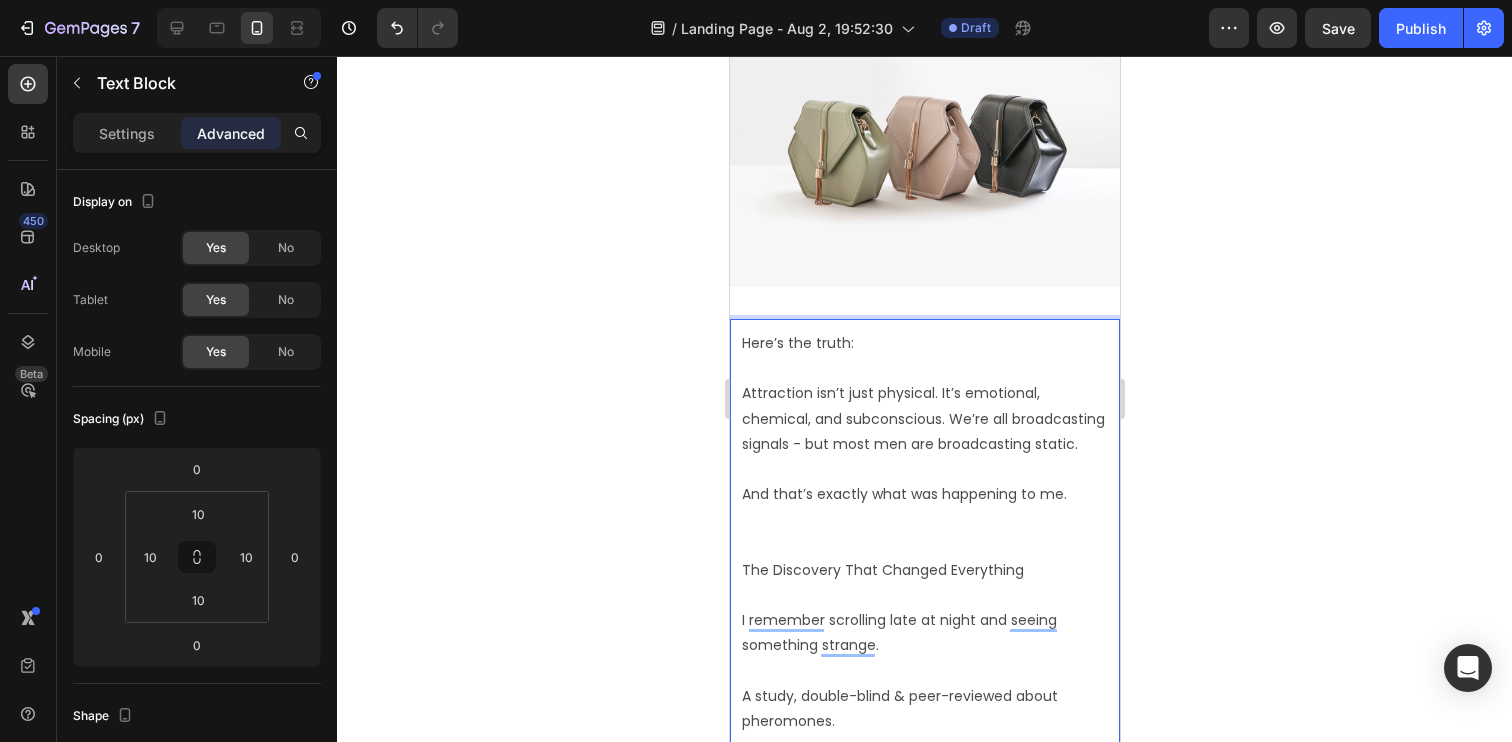 click on "Here’s the truth: Attraction isn’t just physical. It’s emotional, chemical, and subconscious. We’re all broadcasting signals - but most men are broadcasting static. And that’s exactly what was happening to me. The Discovery That Changed Everything I remember scrolling late at night and seeing something strange. A study, double-blind & peer-reviewed about pheromones. Apparently, women respond more strongly to scent-based signals than visual ones in close contact. The study showed: 50%+ increase in attraction and physical encounters More female-initiated contact Higher confidence scores in men That’s when I found what hundreds of other guys were quietly talking about in forums: A unique scent formula that actually works." at bounding box center [924, 709] 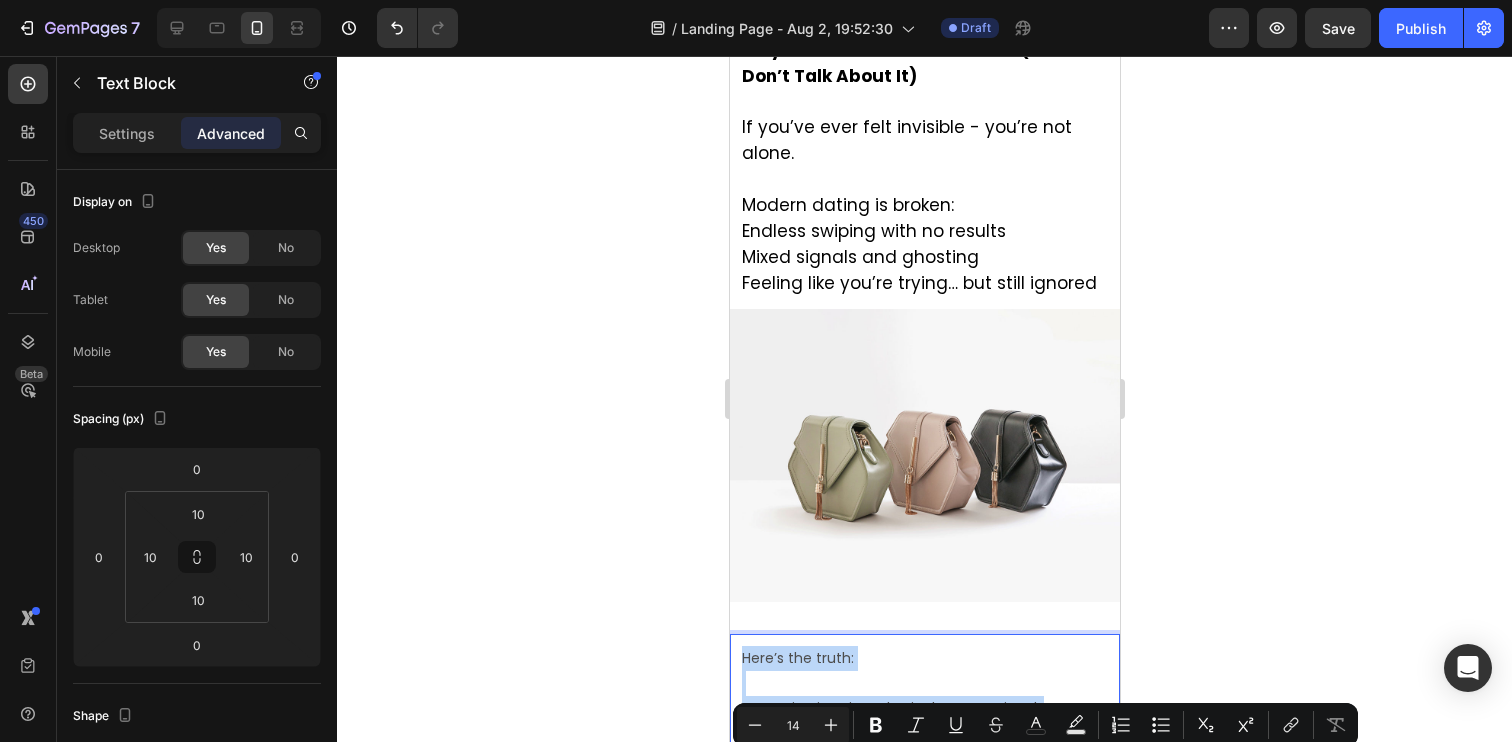 type on "16" 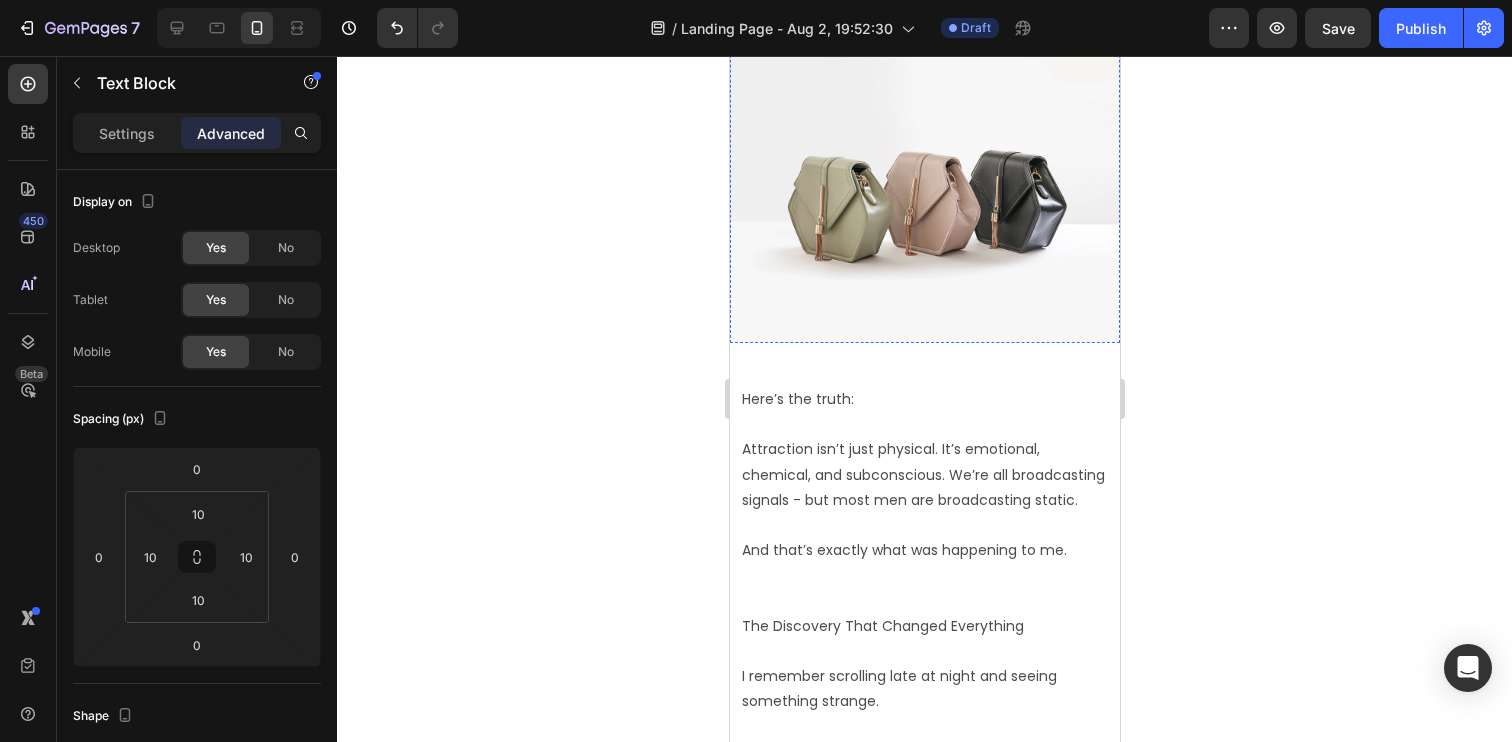 scroll, scrollTop: 1841, scrollLeft: 0, axis: vertical 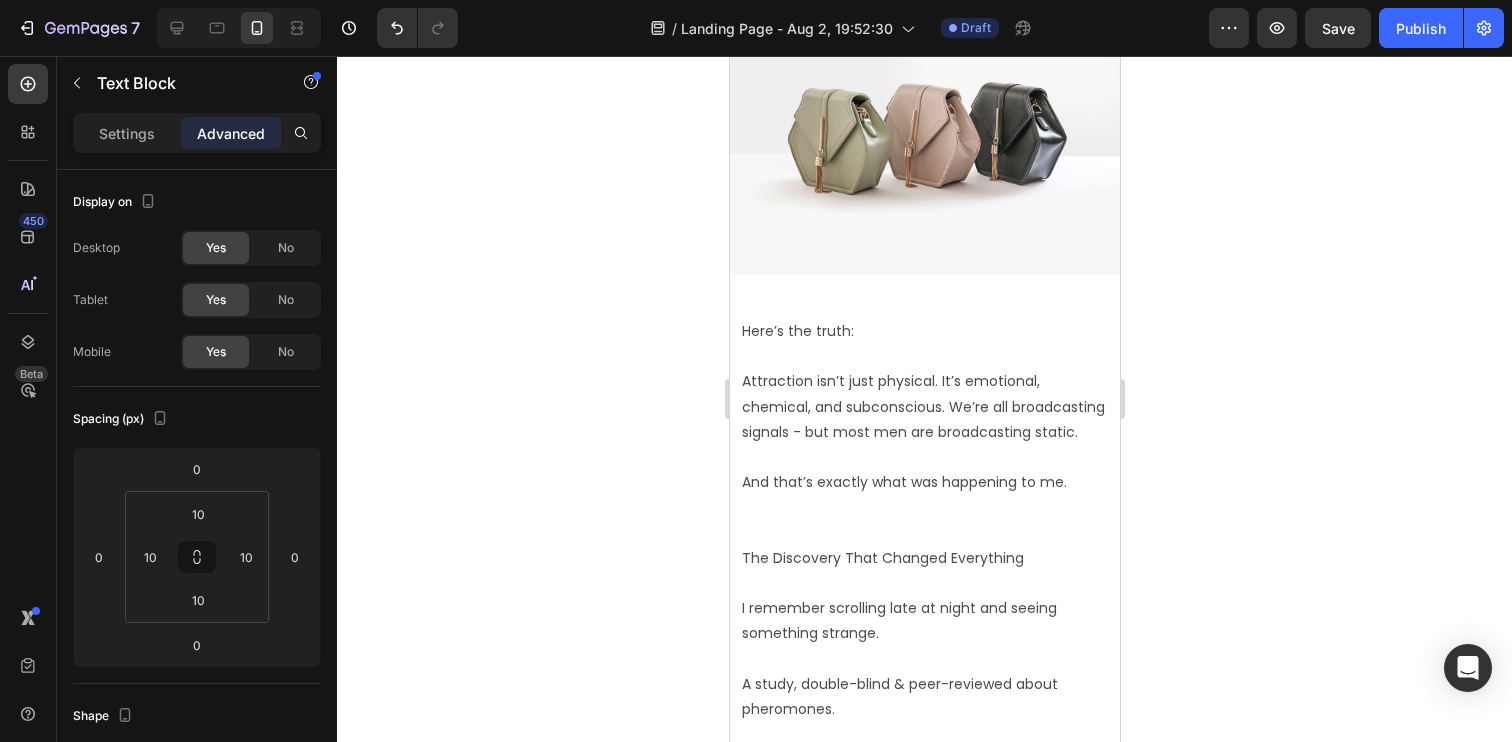 click on "Here’s the truth: Attraction isn’t just physical. It’s emotional, chemical, and subconscious. We’re all broadcasting signals - but most men are broadcasting static. And that’s exactly what was happening to me. The Discovery That Changed Everything I remember scrolling late at night and seeing something strange. A study, double-blind & peer-reviewed about pheromones. Apparently, women respond more strongly to scent-based signals than visual ones in close contact. The study showed: 50%+ increase in attraction and physical encounters More female-initiated contact Higher confidence scores in men That’s when I found what hundreds of other guys were quietly talking about in forums: A unique scent formula that actually works." at bounding box center [924, 697] 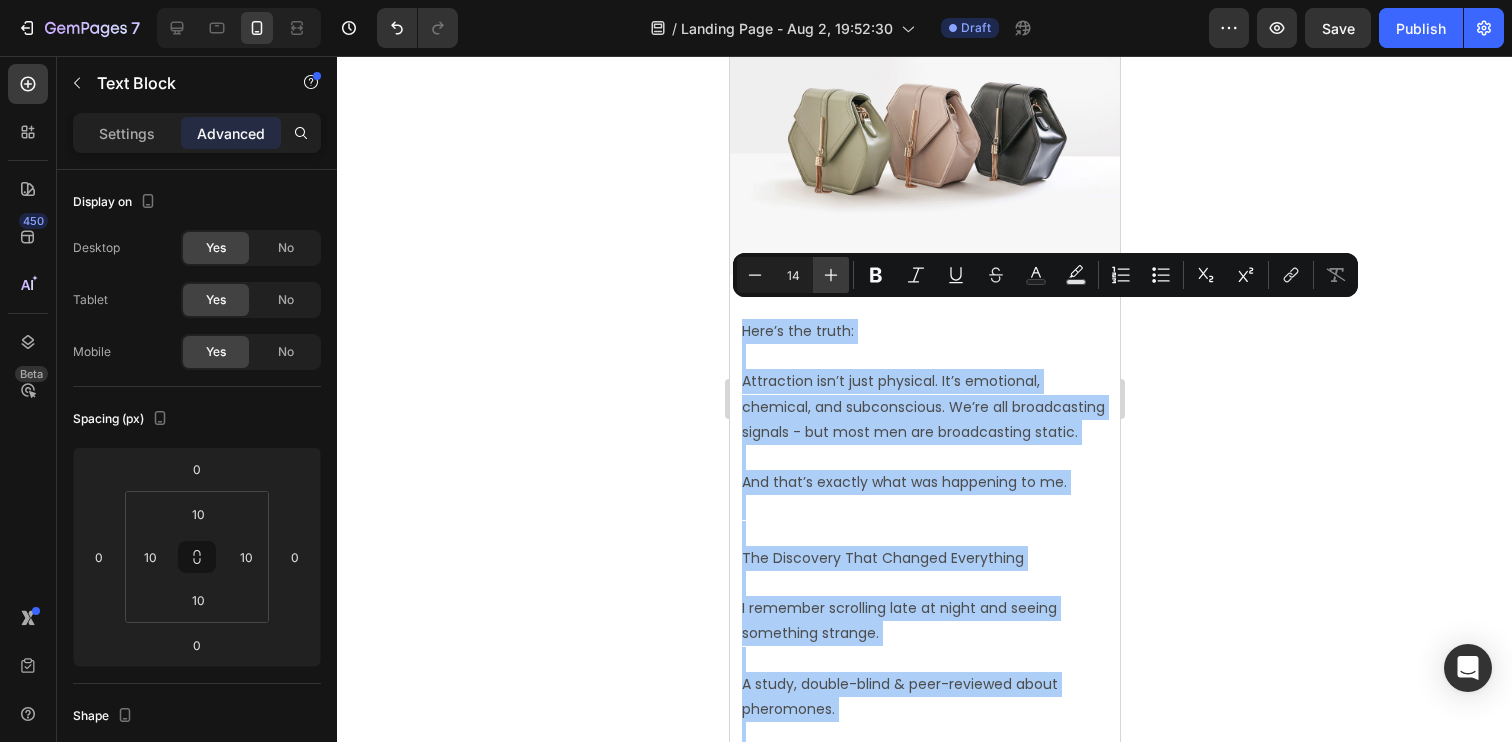click 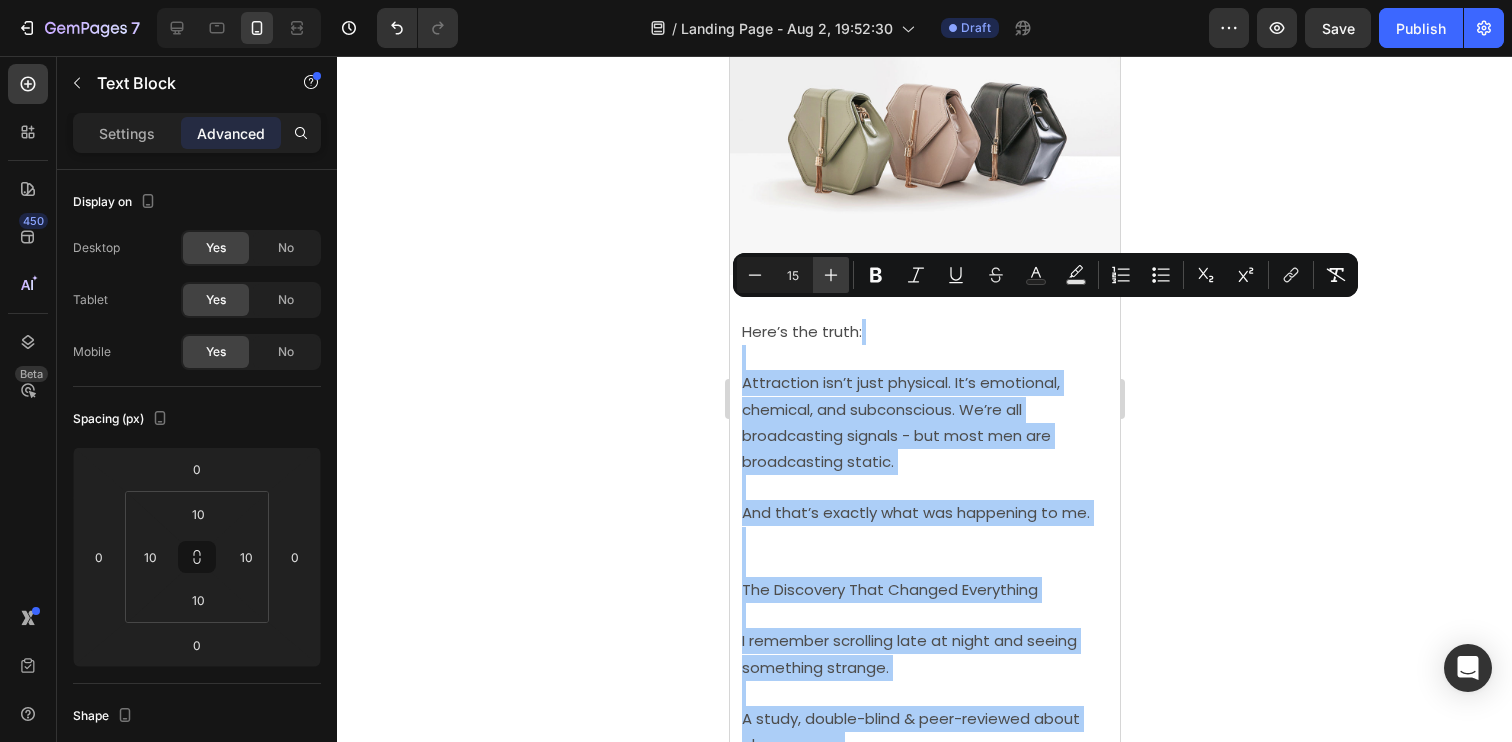 click 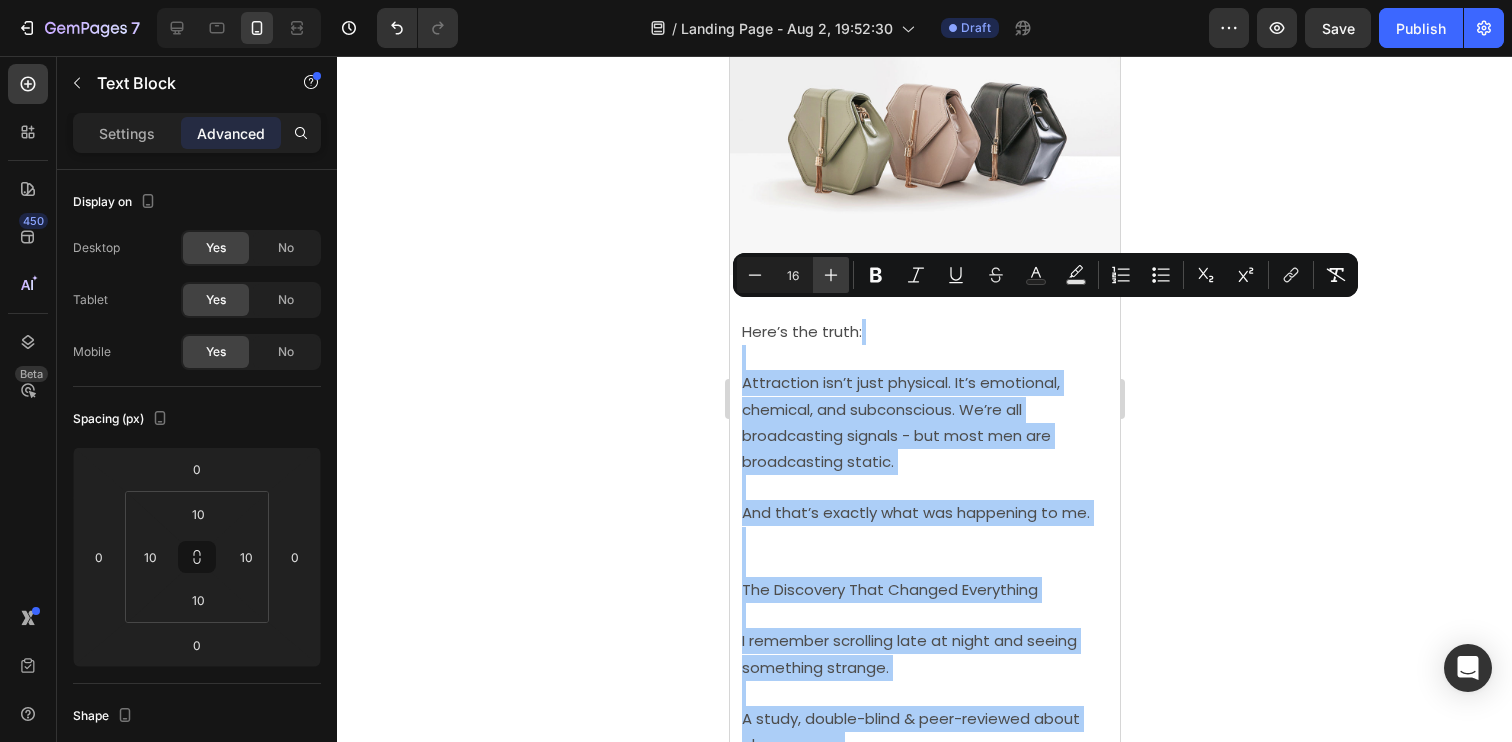 click 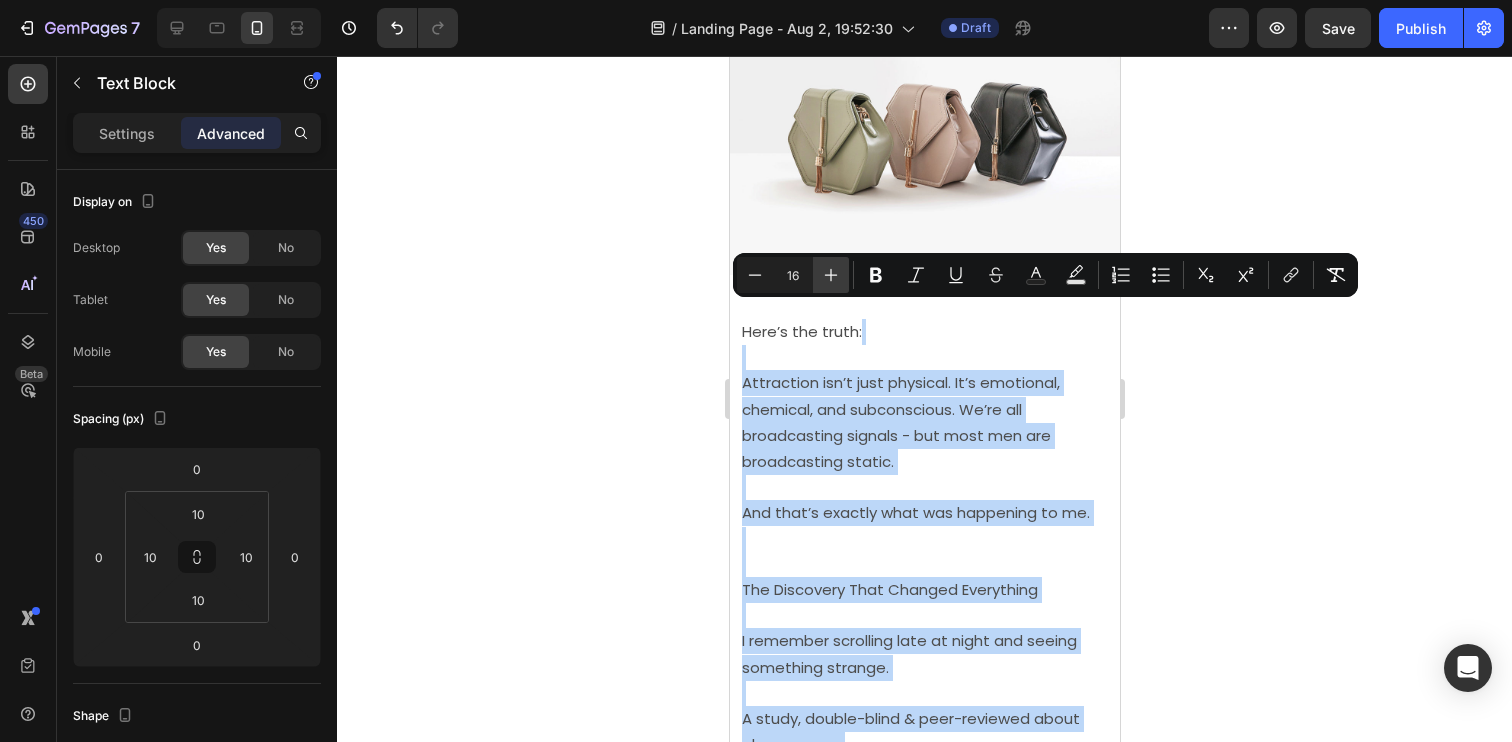 type on "17" 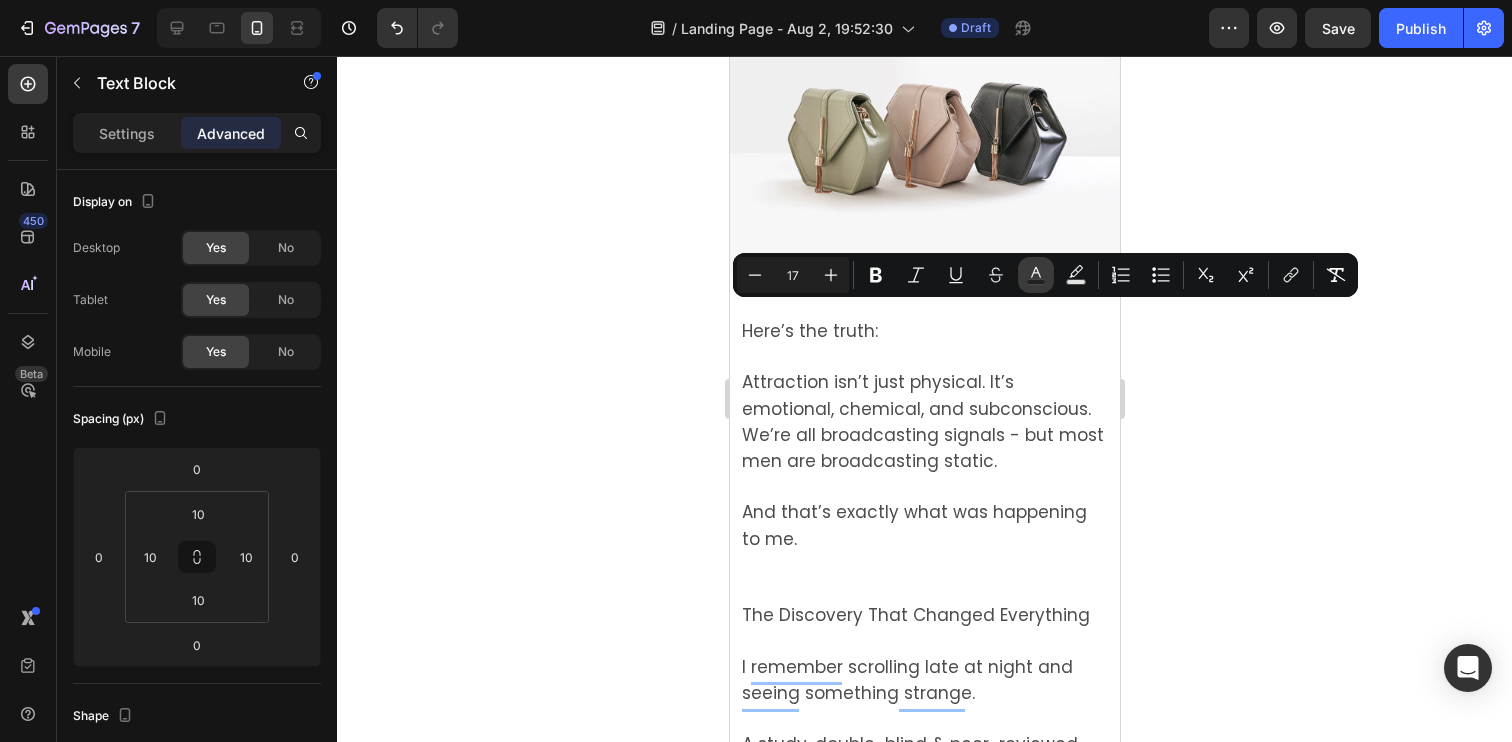 click on "Text Color" at bounding box center (1036, 275) 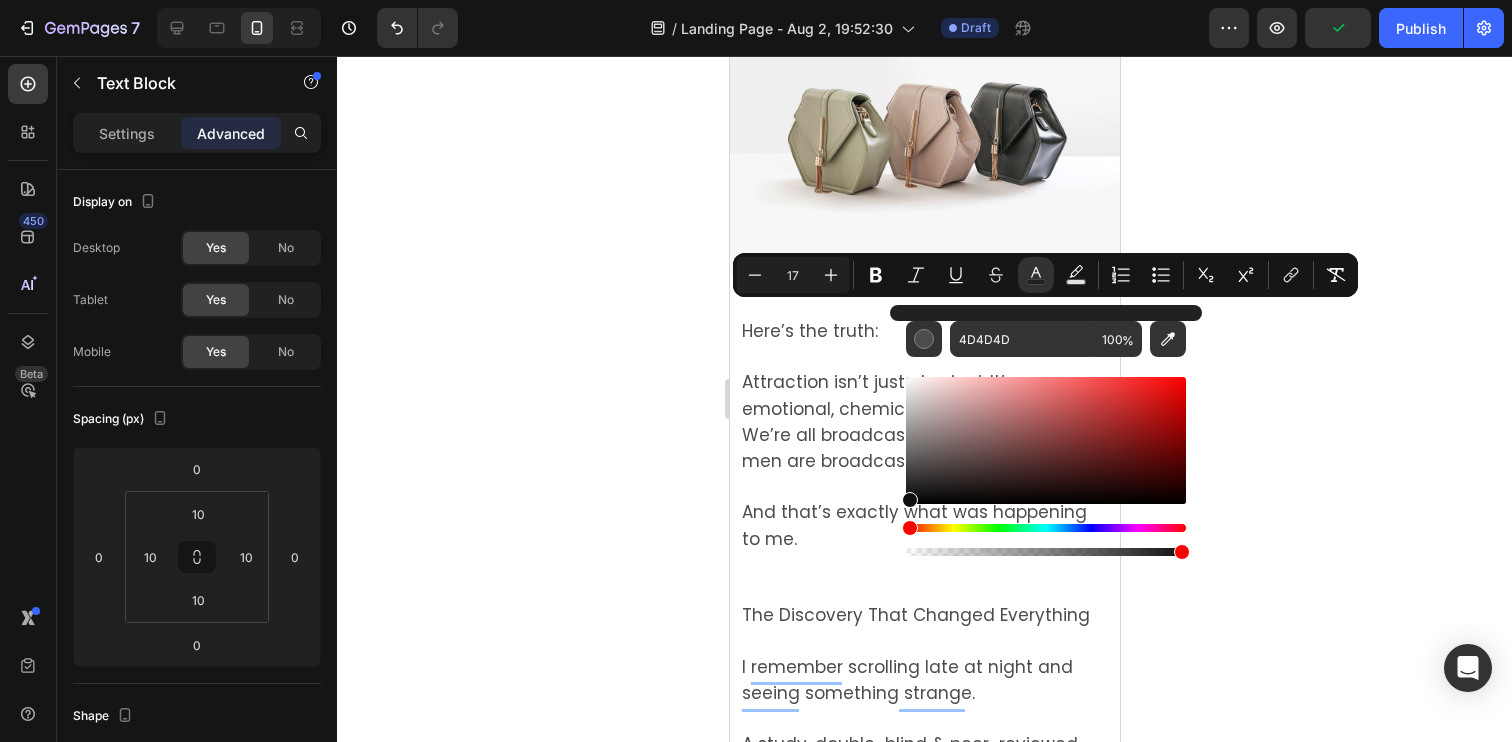 type on "0F0F0F" 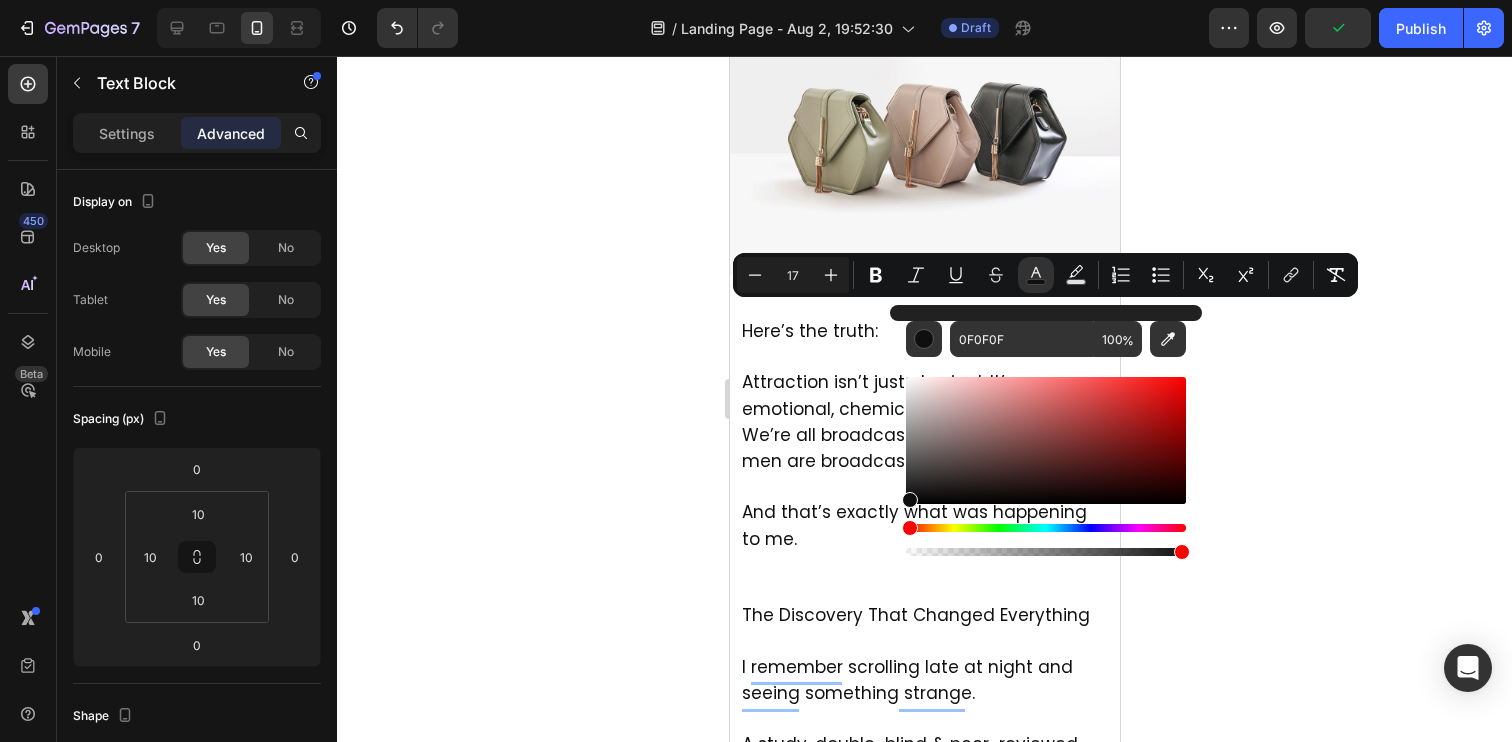 drag, startPoint x: 1660, startPoint y: 508, endPoint x: 831, endPoint y: 564, distance: 830.8893 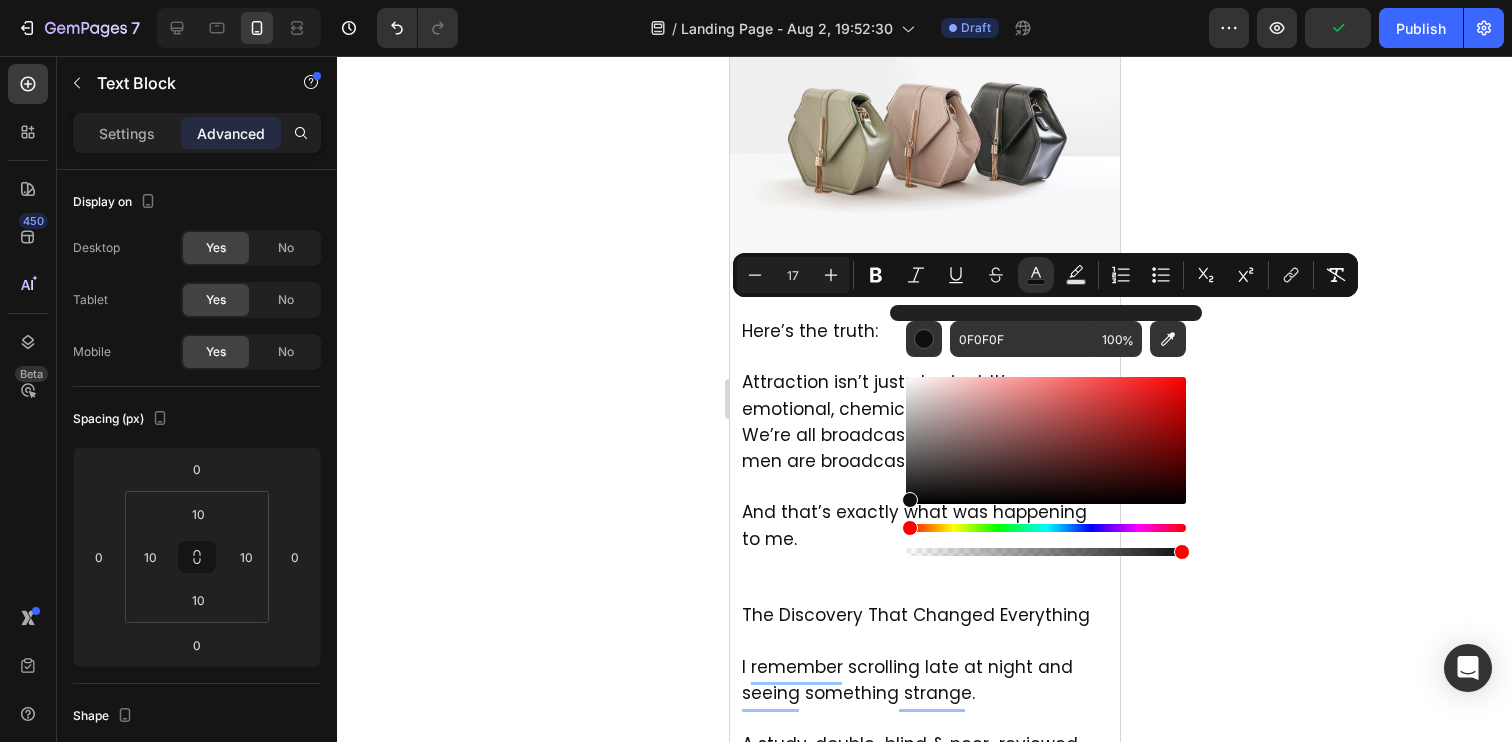 click 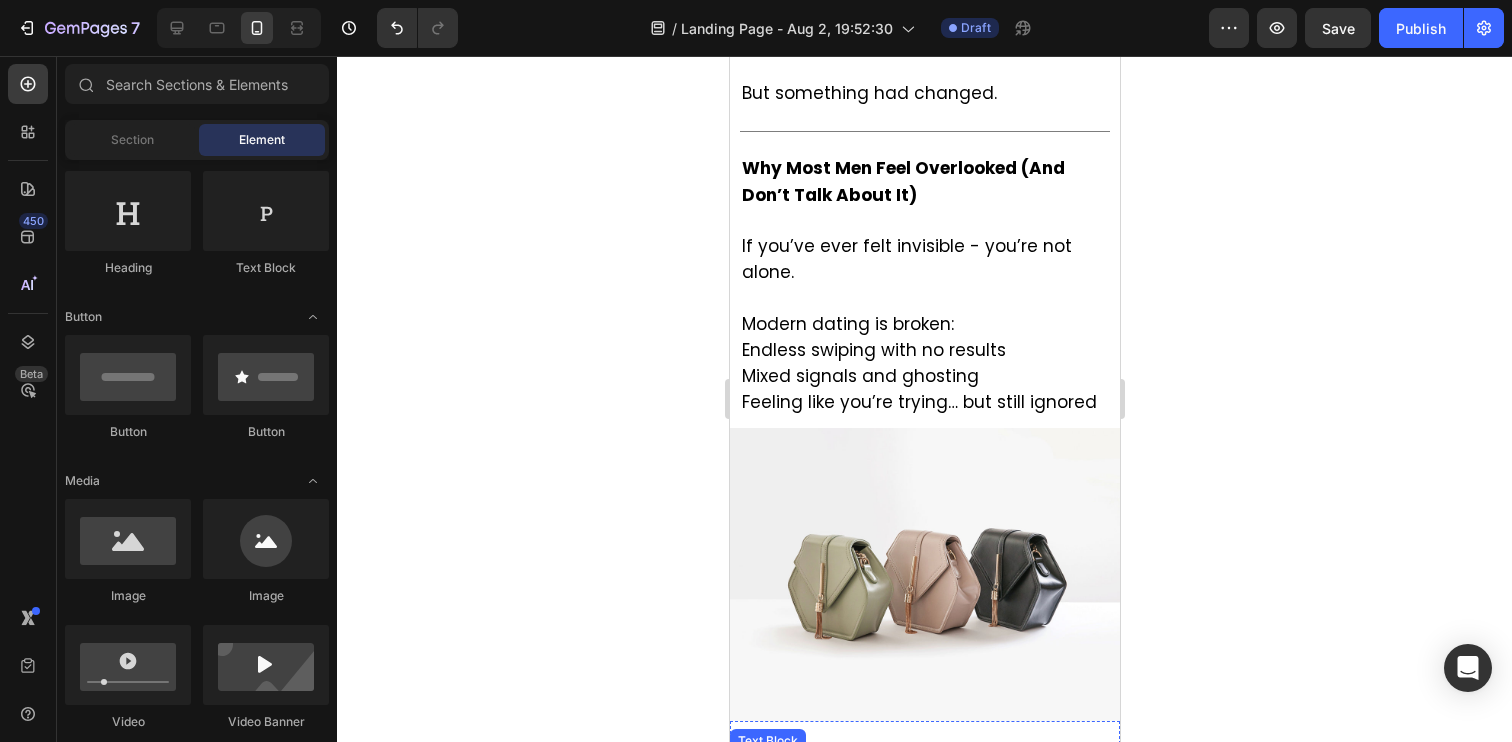scroll, scrollTop: 1329, scrollLeft: 0, axis: vertical 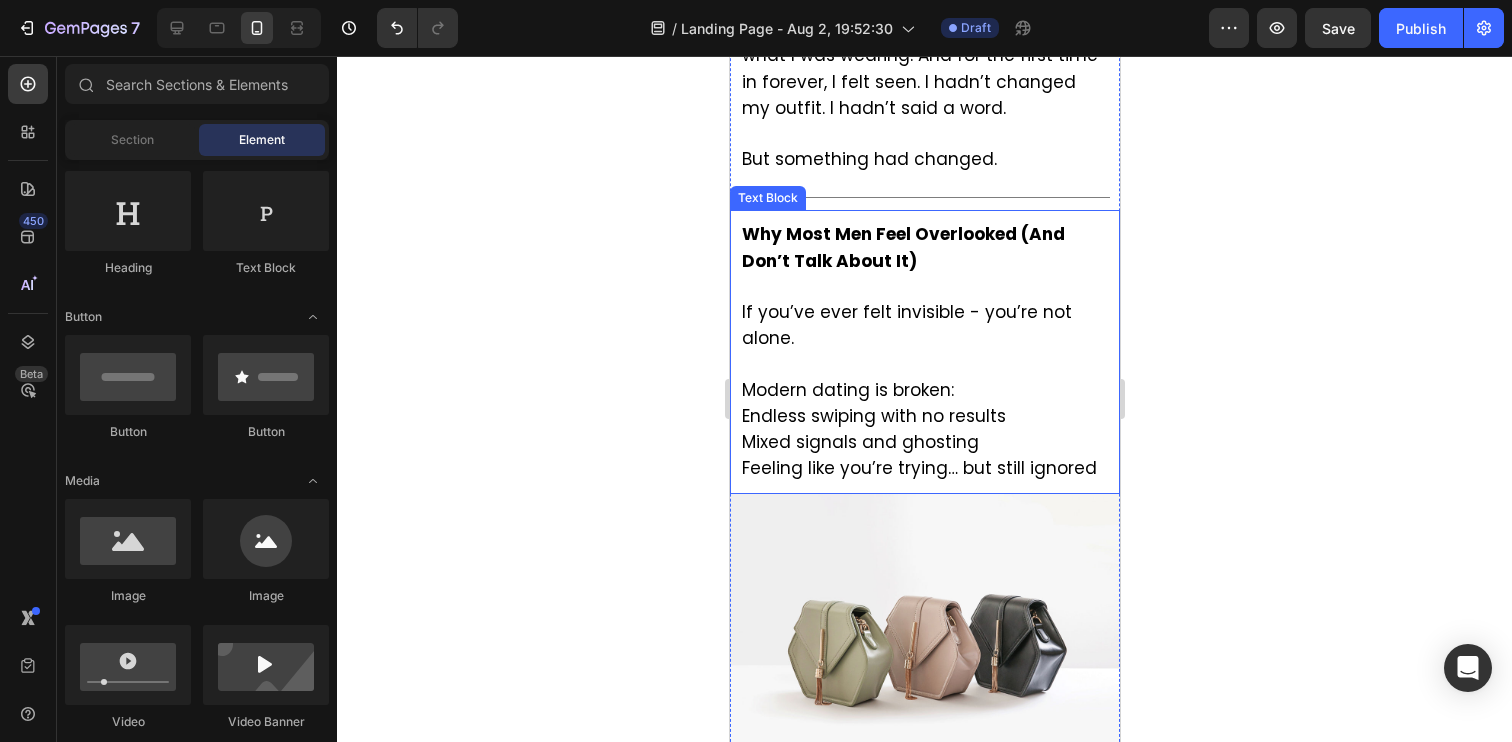 click on "Why Most Men Feel Overlooked (And Don’t Talk About It) If you’ve ever felt invisible - you’re not alone. Modern dating is broken: Endless swiping with no results Mixed signals and ghosting Feeling like you’re trying… but still ignored" at bounding box center (924, 352) 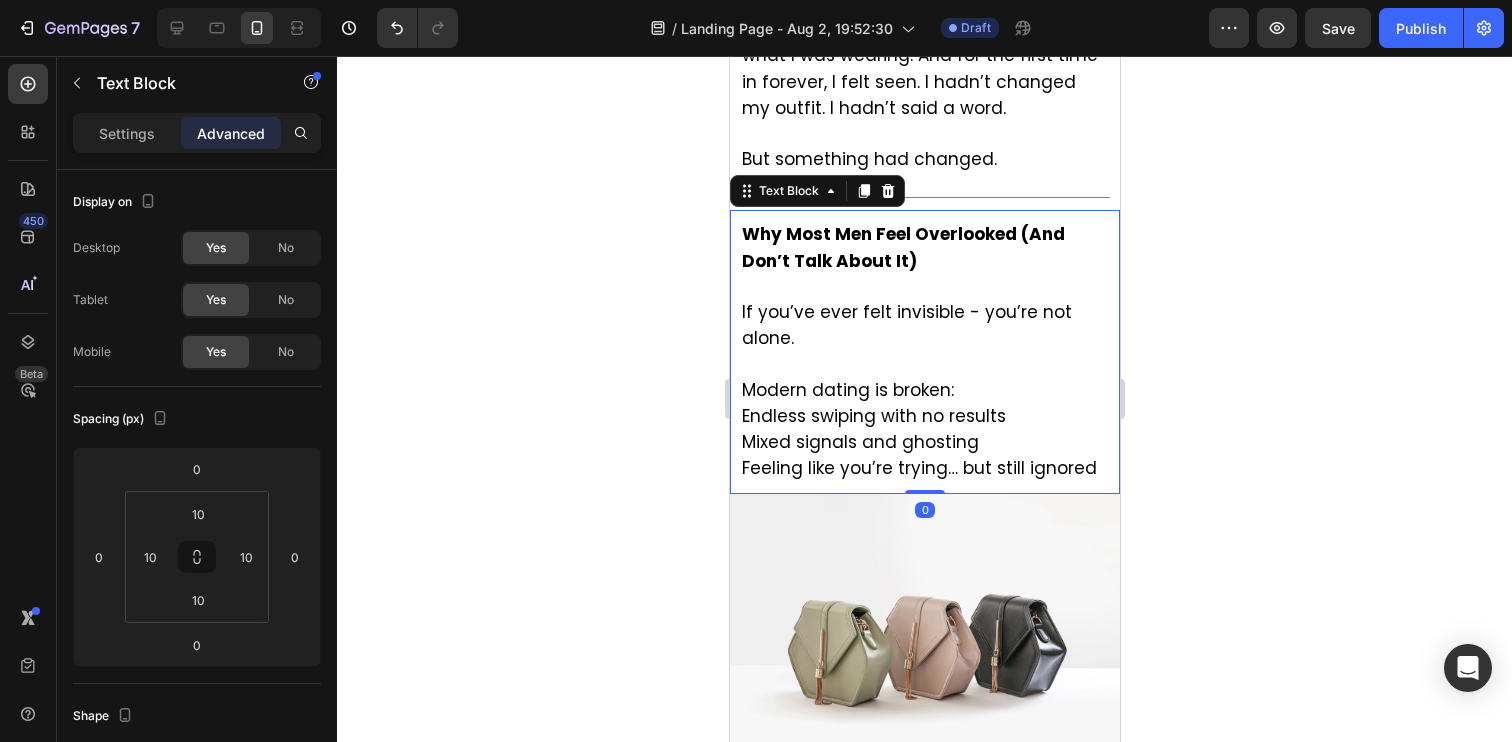 click on "Modern dating is broken:" at bounding box center (847, 390) 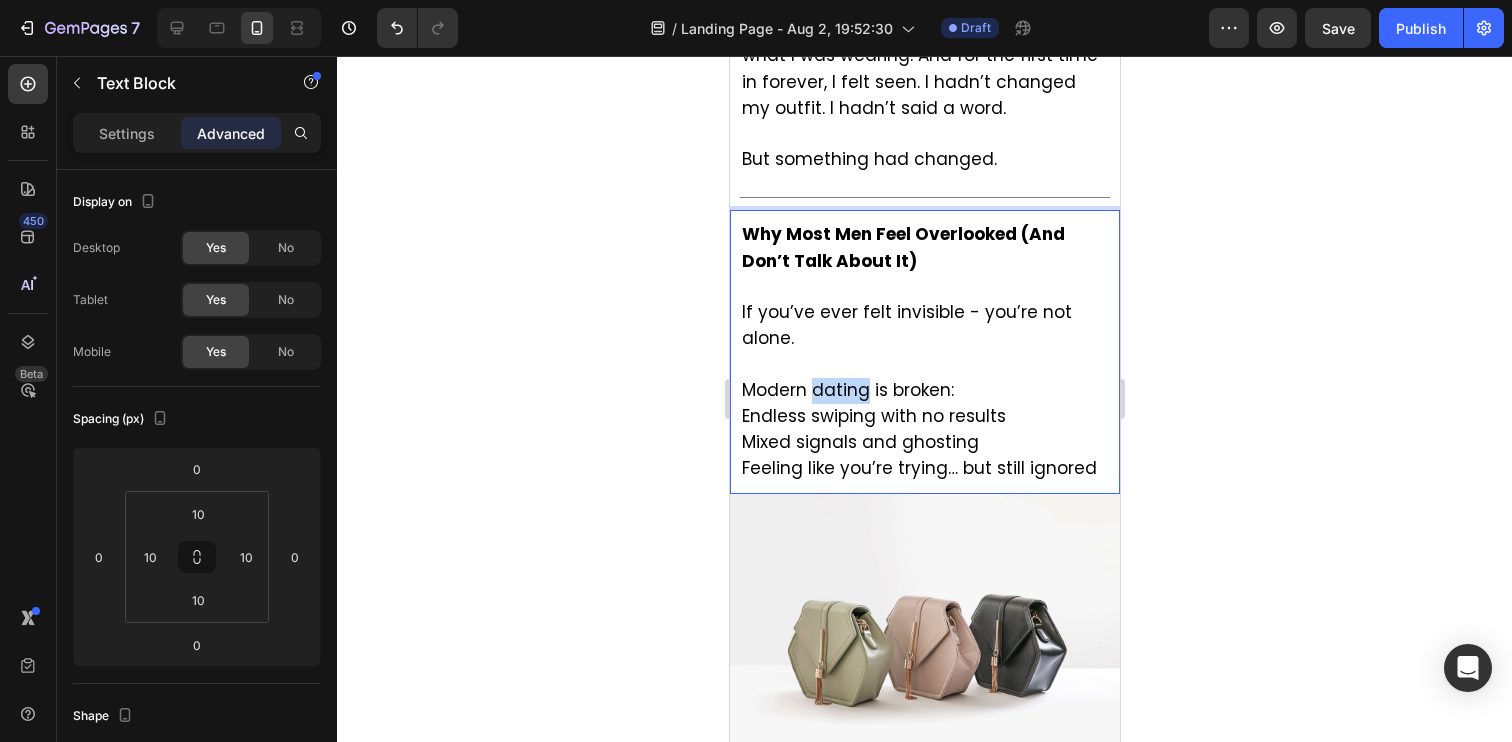 click on "Modern dating is broken:" at bounding box center [847, 390] 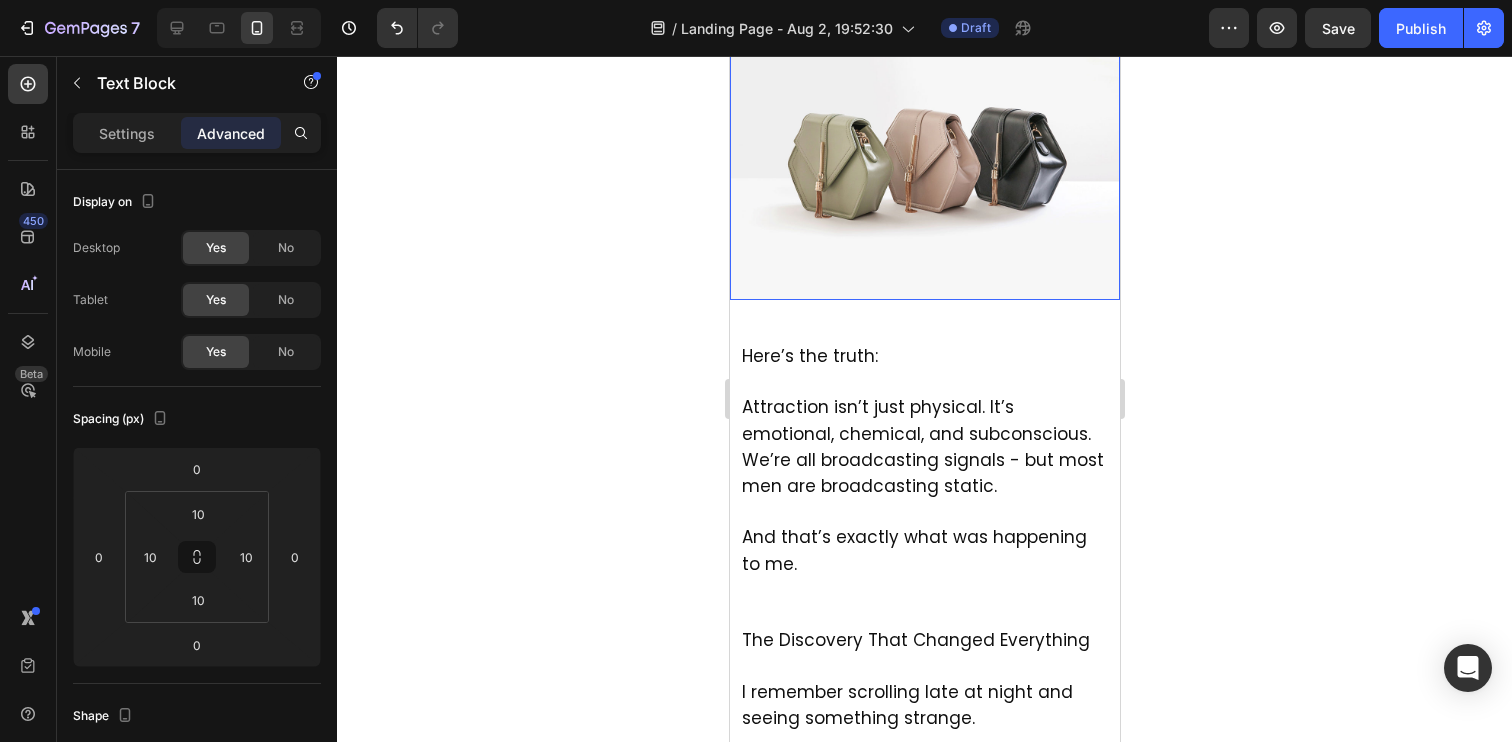 scroll, scrollTop: 1832, scrollLeft: 0, axis: vertical 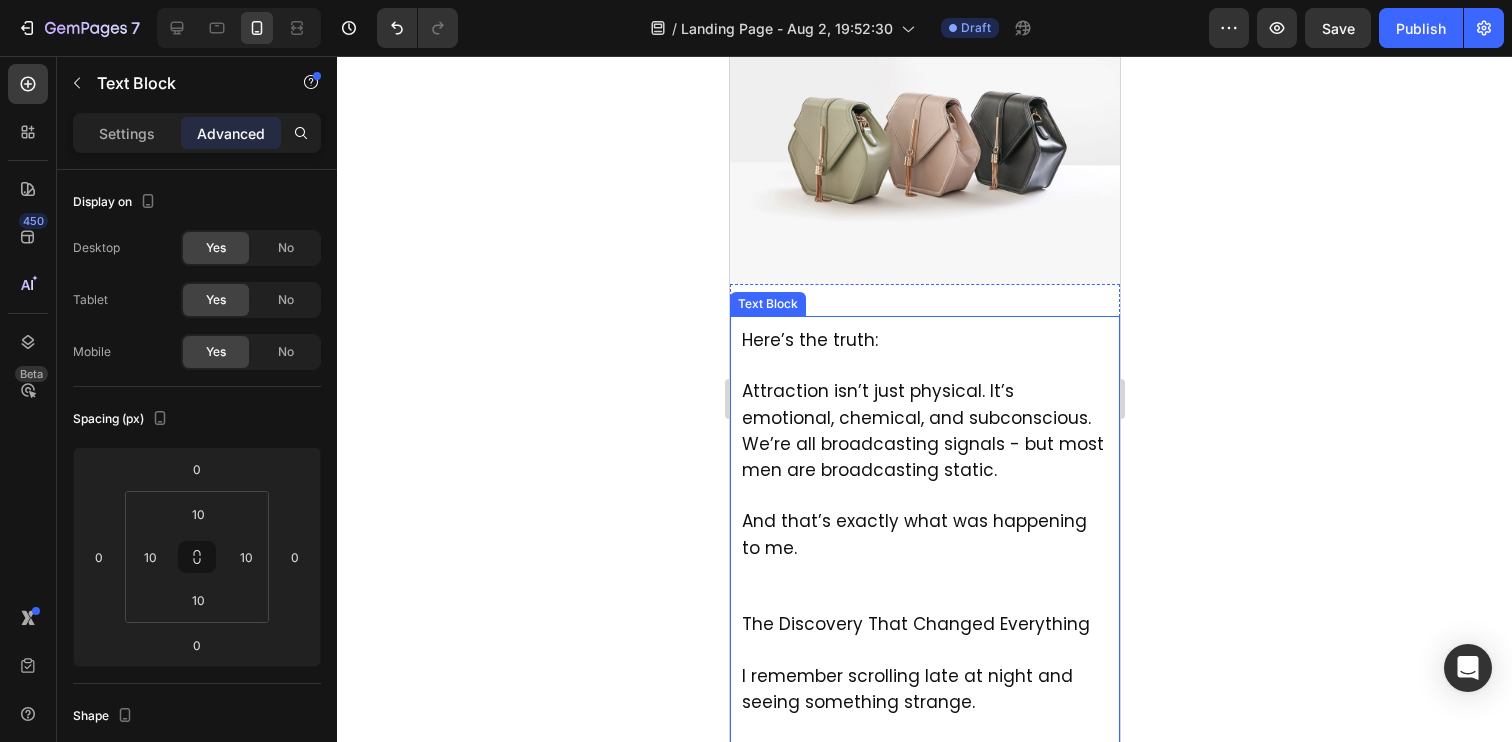 click on "Here’s the truth:" at bounding box center (809, 340) 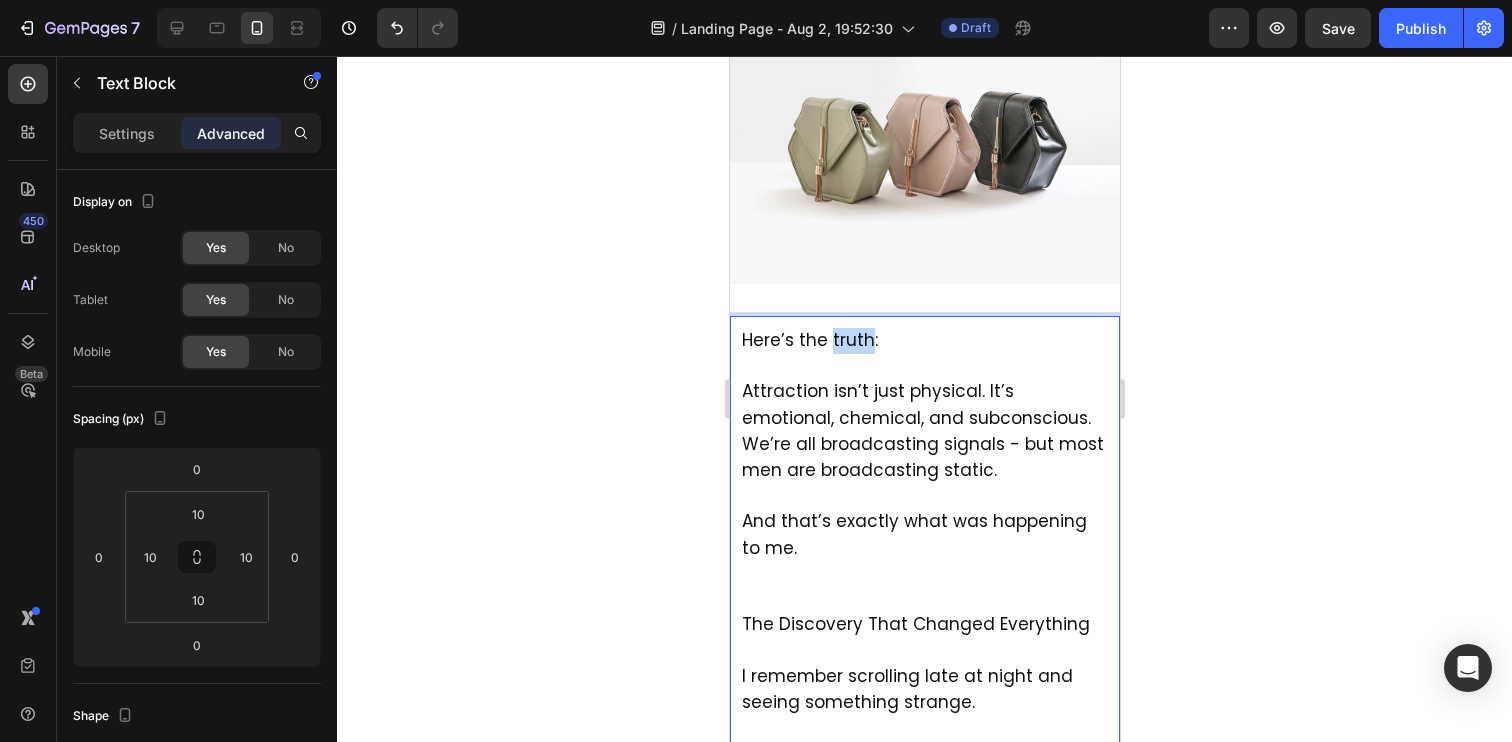 click on "Here’s the truth:" at bounding box center [809, 340] 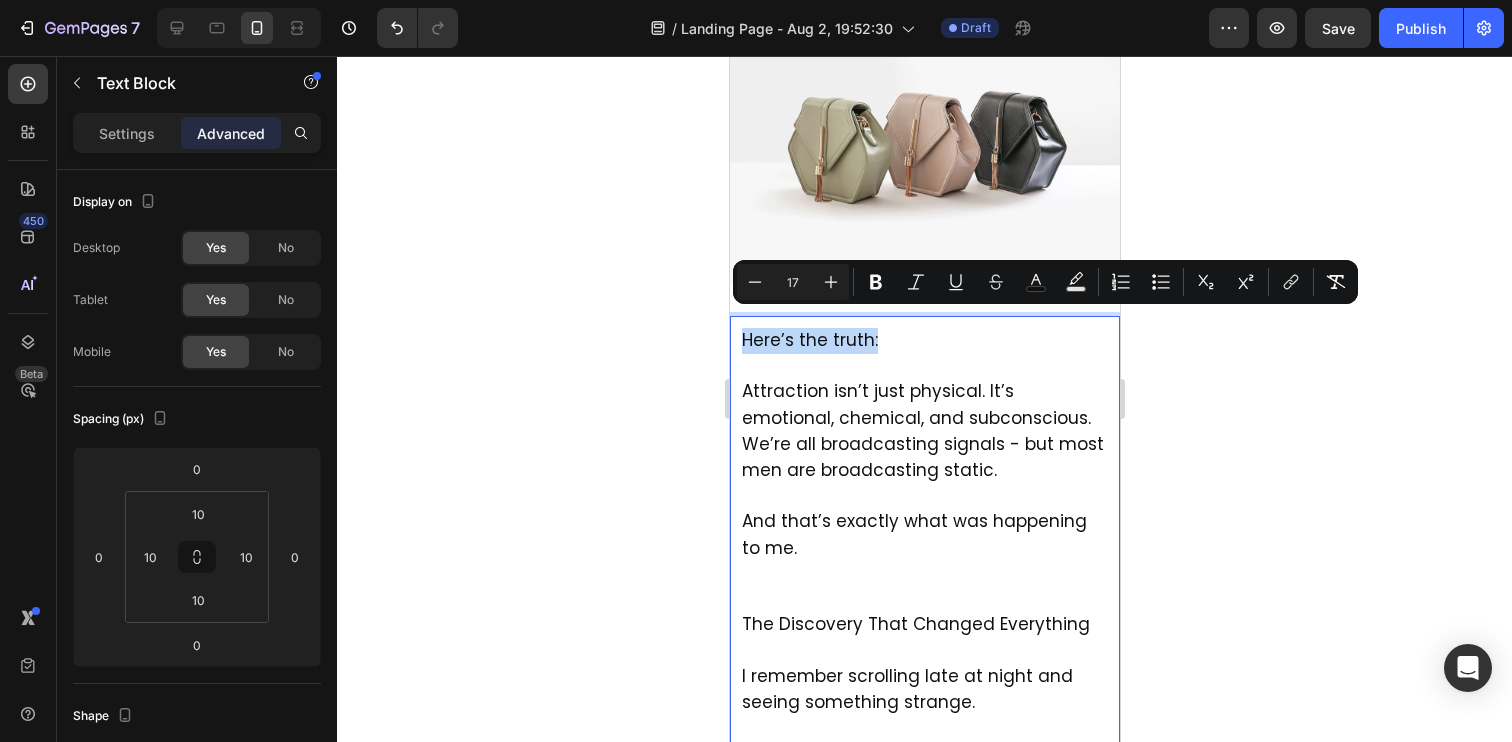 drag, startPoint x: 898, startPoint y: 320, endPoint x: 741, endPoint y: 335, distance: 157.71494 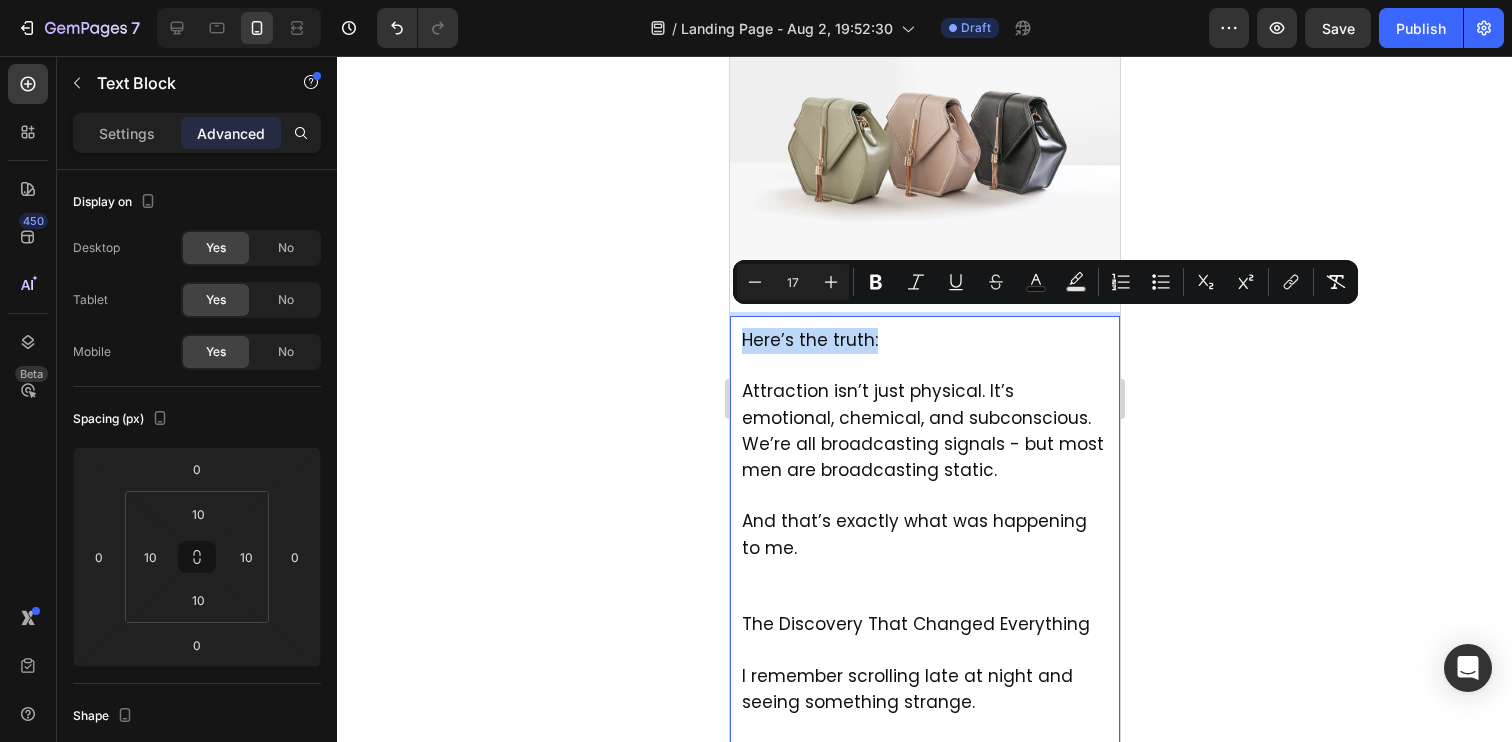 click on "Here’s the truth: Attraction isn’t just physical. It’s emotional, chemical, and subconscious. We’re all broadcasting signals - but most men are broadcasting static. And that’s exactly what was happening to me. The Discovery That Changed Everything I remember scrolling late at night and seeing something strange. A study, double-blind & peer-reviewed about pheromones. Apparently, women respond more strongly to scent-based signals than visual ones in close contact. The study showed: 50%+ increase in attraction and physical encounters More female-initiated contact Higher confidence scores in men That’s when I found what hundreds of other guys were quietly talking about in forums: A unique scent formula that actually works." at bounding box center [924, 756] 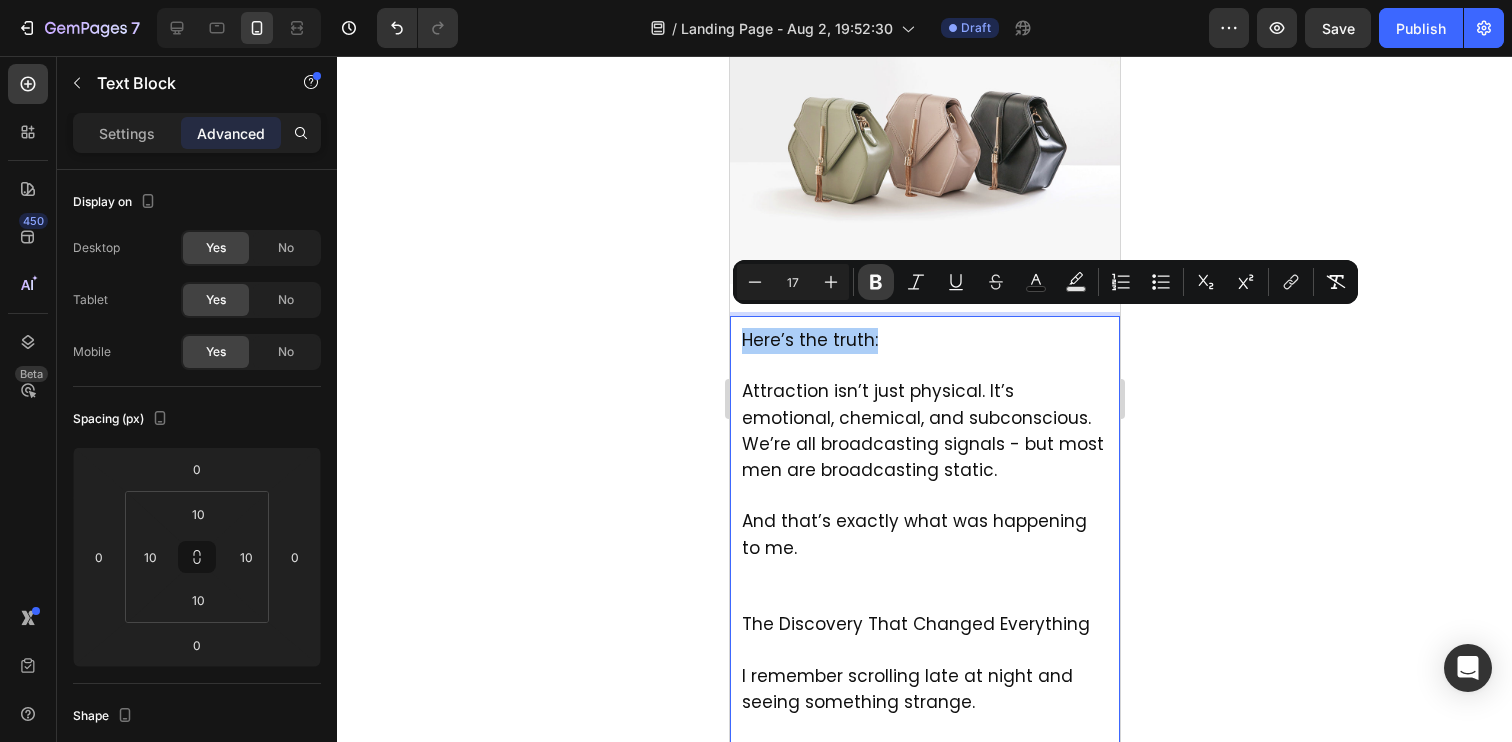 click 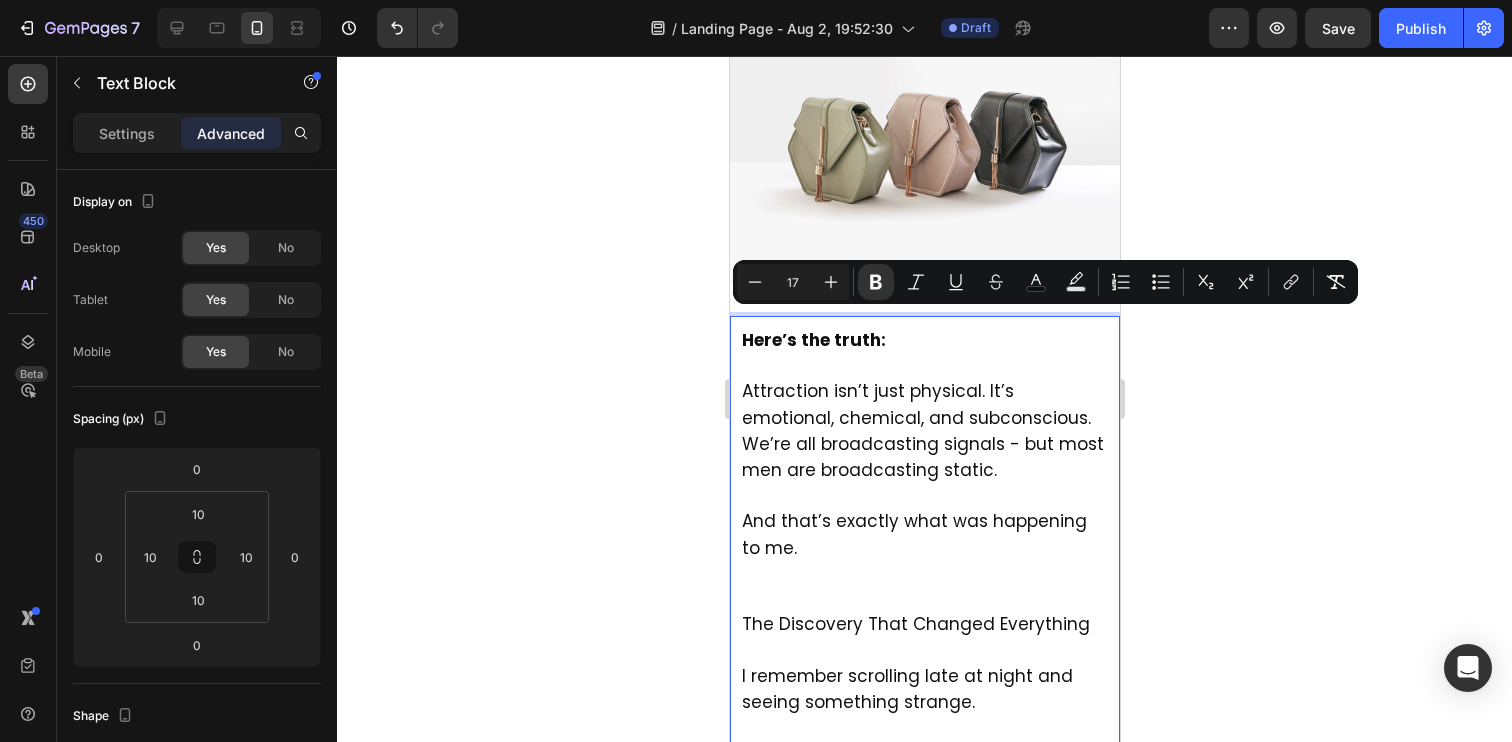 click 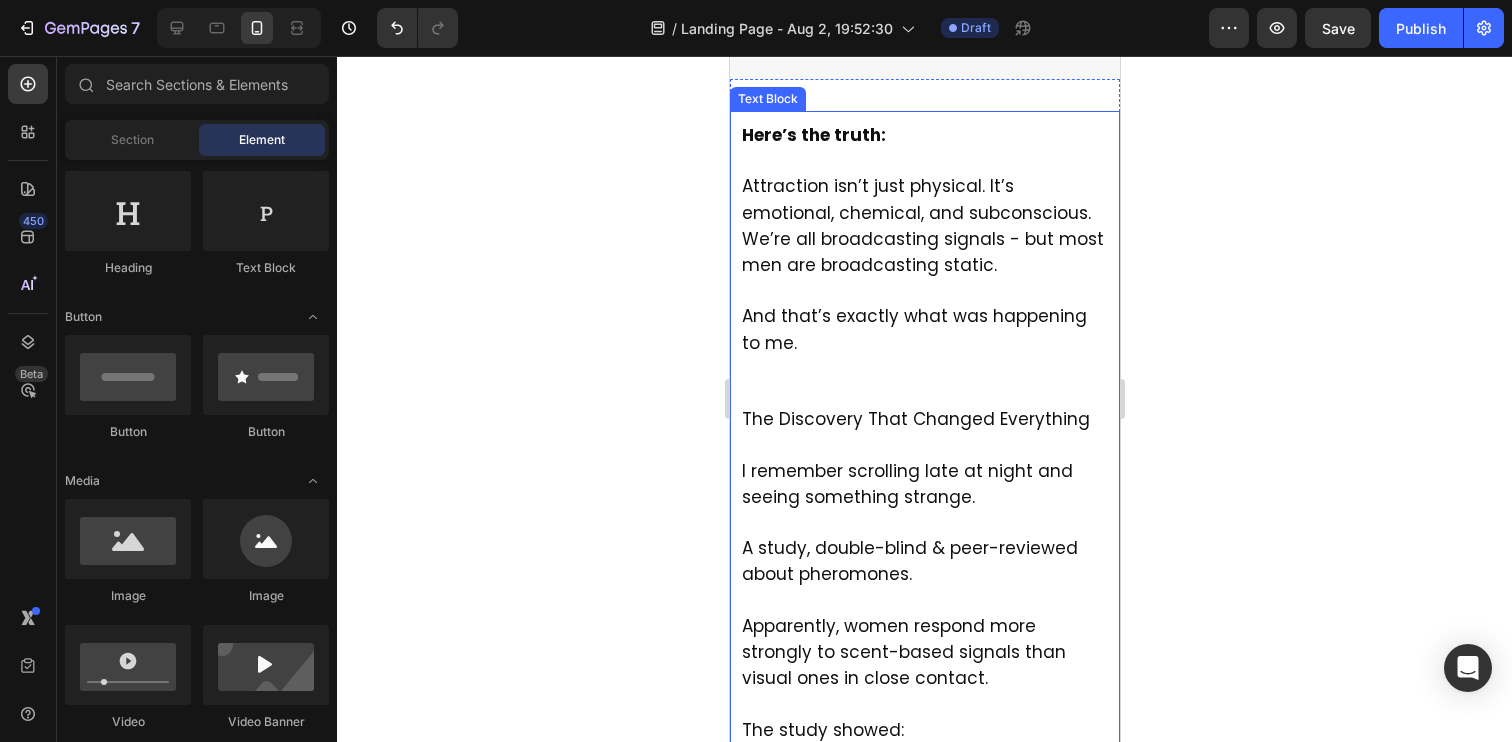 scroll, scrollTop: 2076, scrollLeft: 0, axis: vertical 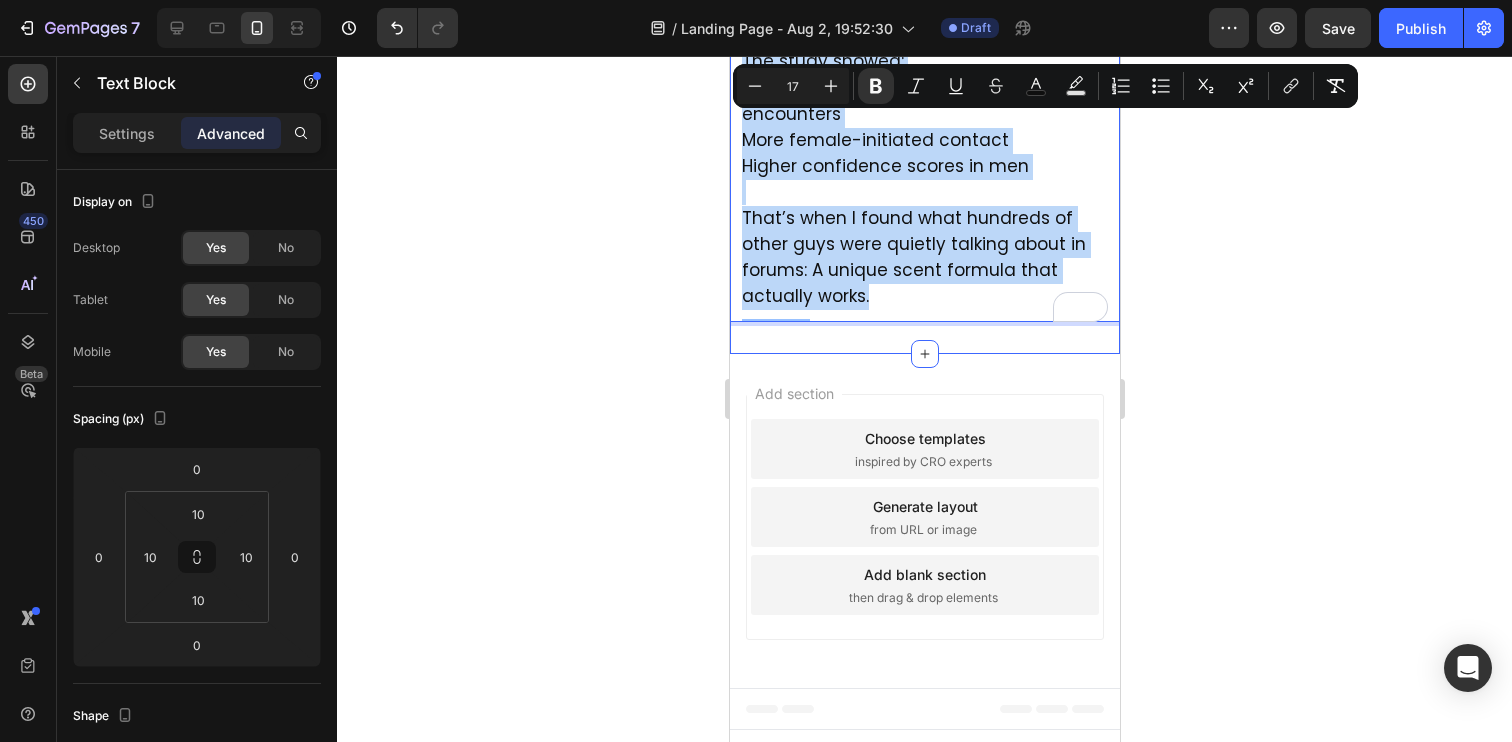 copy on "The Discovery That Changed Everything ⁠⁠⁠⁠⁠⁠⁠ I remember scrolling late at night and seeing something strange. A study, double-blind & peer-reviewed about pheromones. Apparently, women respond more strongly to scent-based signals than visual ones in close contact. The study showed: 50%+ increase in attraction and physical encounters More female-initiated contact Higher confidence scores in men That’s when I found what hundreds of other guys were quietly talking about in forums: A unique scent formula that actually works." 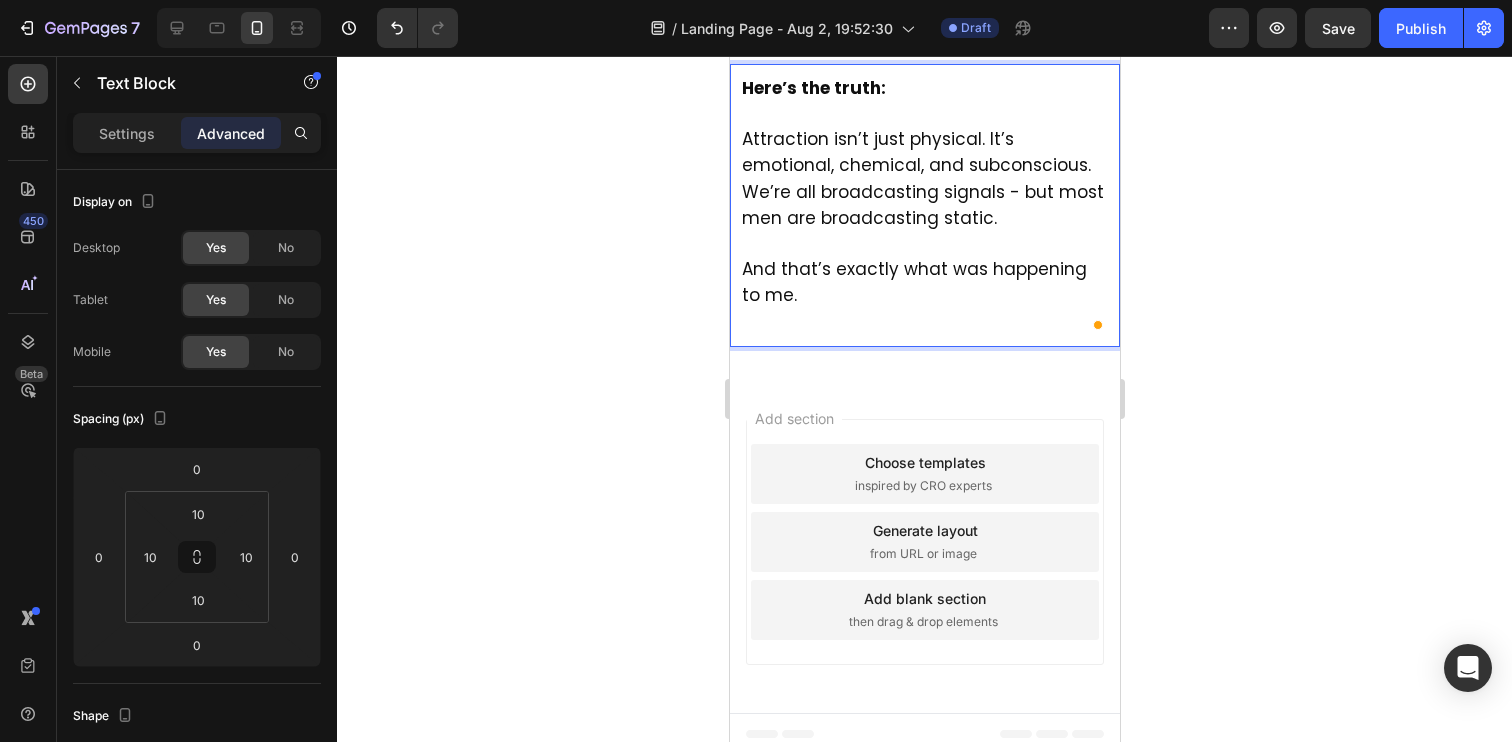 scroll, scrollTop: 2060, scrollLeft: 0, axis: vertical 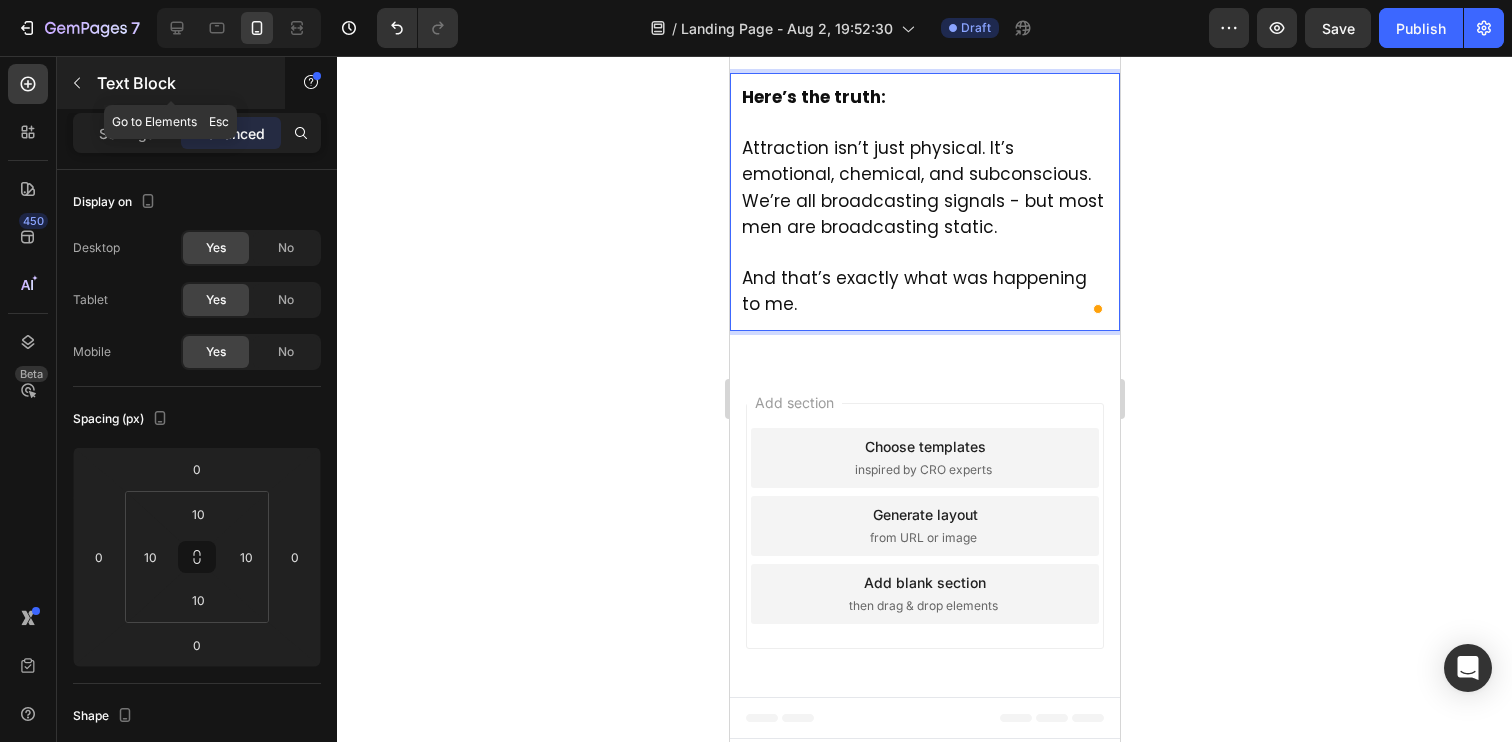 click 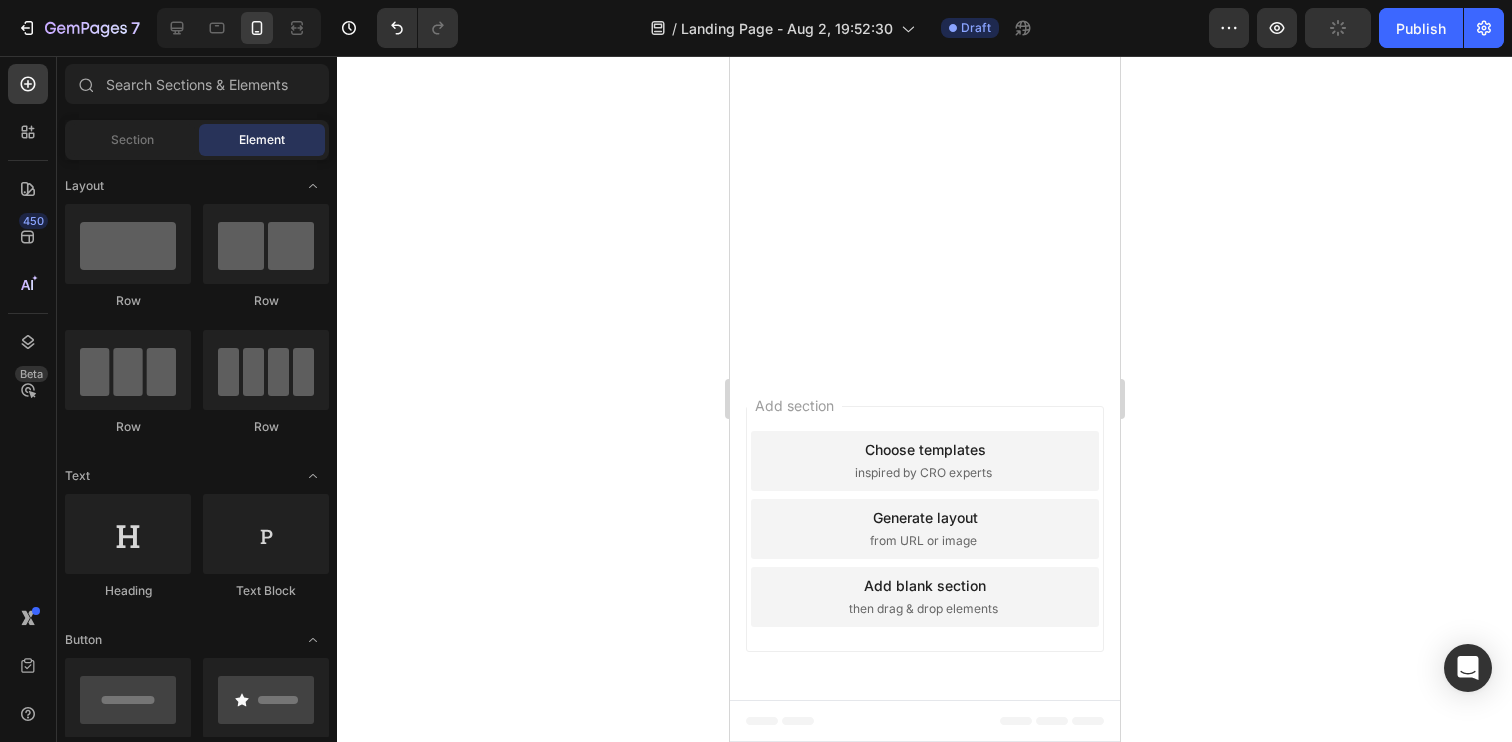 scroll, scrollTop: 1232, scrollLeft: 0, axis: vertical 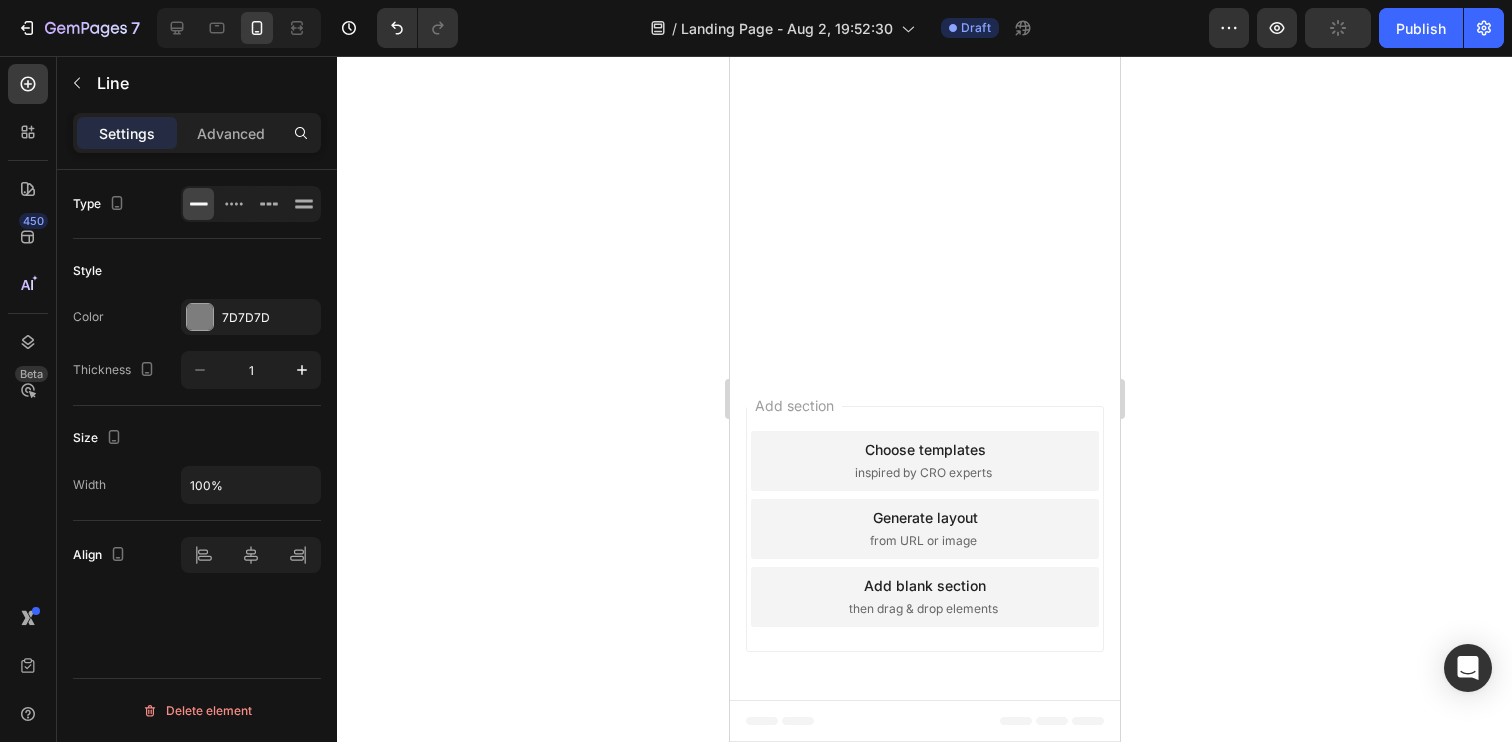 click 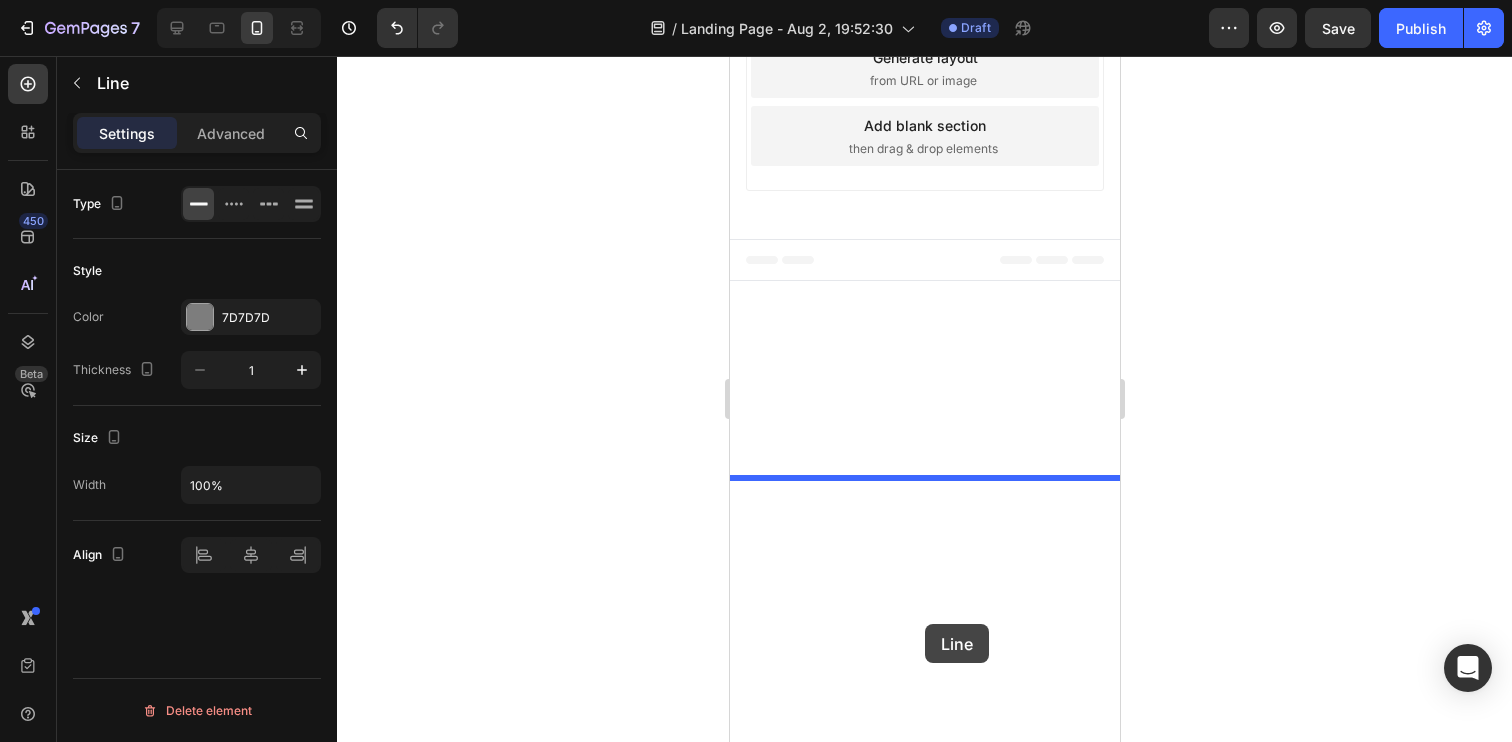 scroll, scrollTop: 2085, scrollLeft: 0, axis: vertical 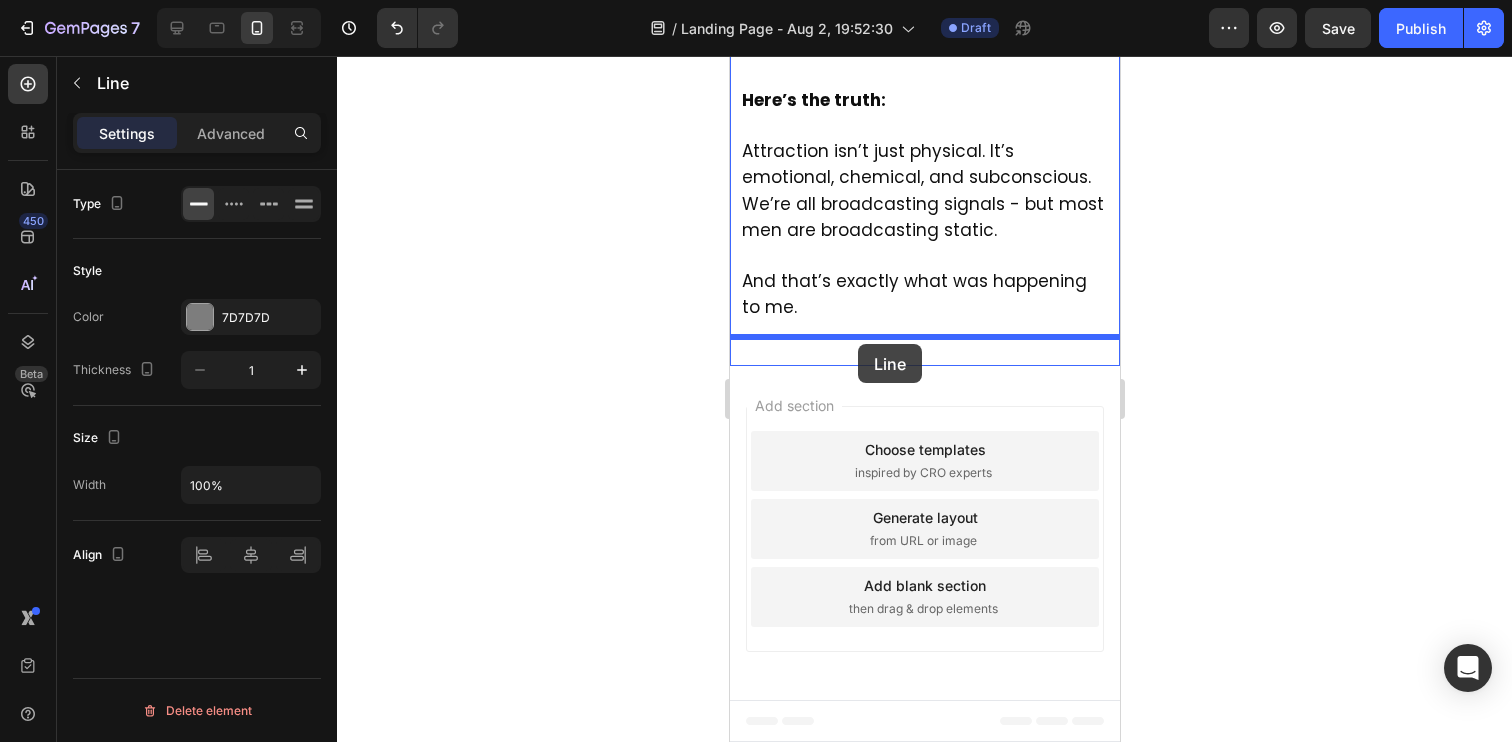 drag, startPoint x: 894, startPoint y: 298, endPoint x: 857, endPoint y: 344, distance: 59.03389 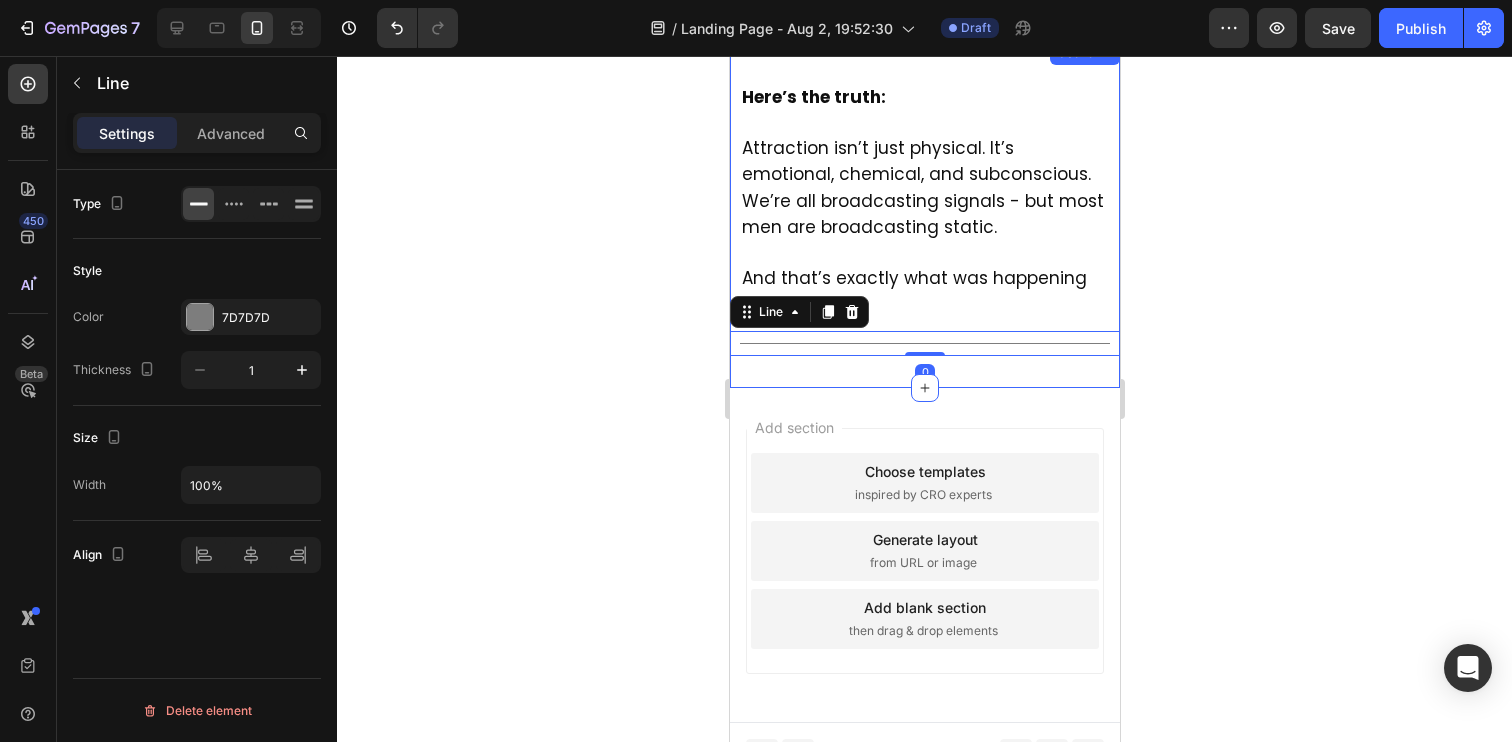 click on "Here’s the truth: Attraction isn’t just physical. It’s emotional, chemical, and subconscious. We’re all broadcasting signals - but most men are broadcasting static. And that’s exactly what was happening to me. Text Block Title Line 0 Section 4" at bounding box center (924, 214) 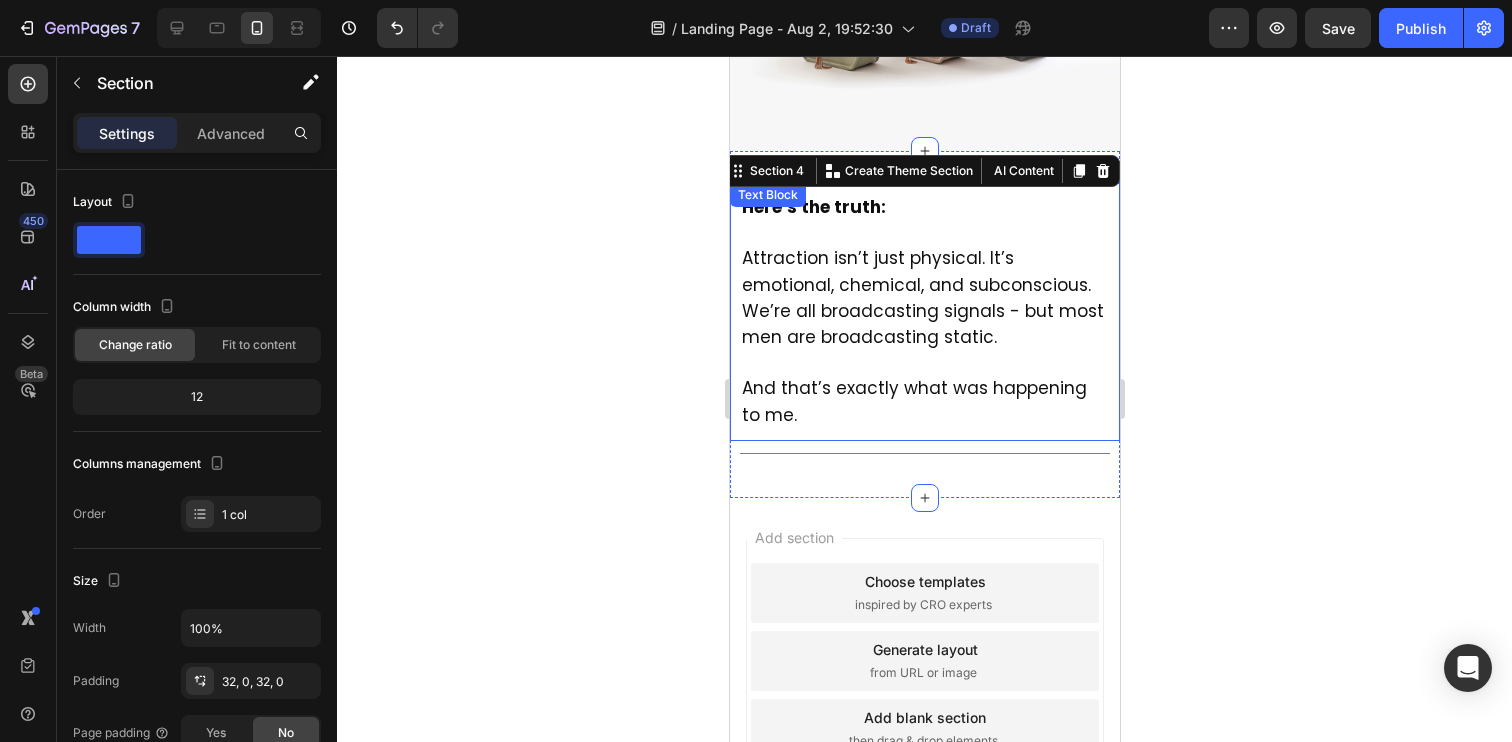 scroll, scrollTop: 1941, scrollLeft: 0, axis: vertical 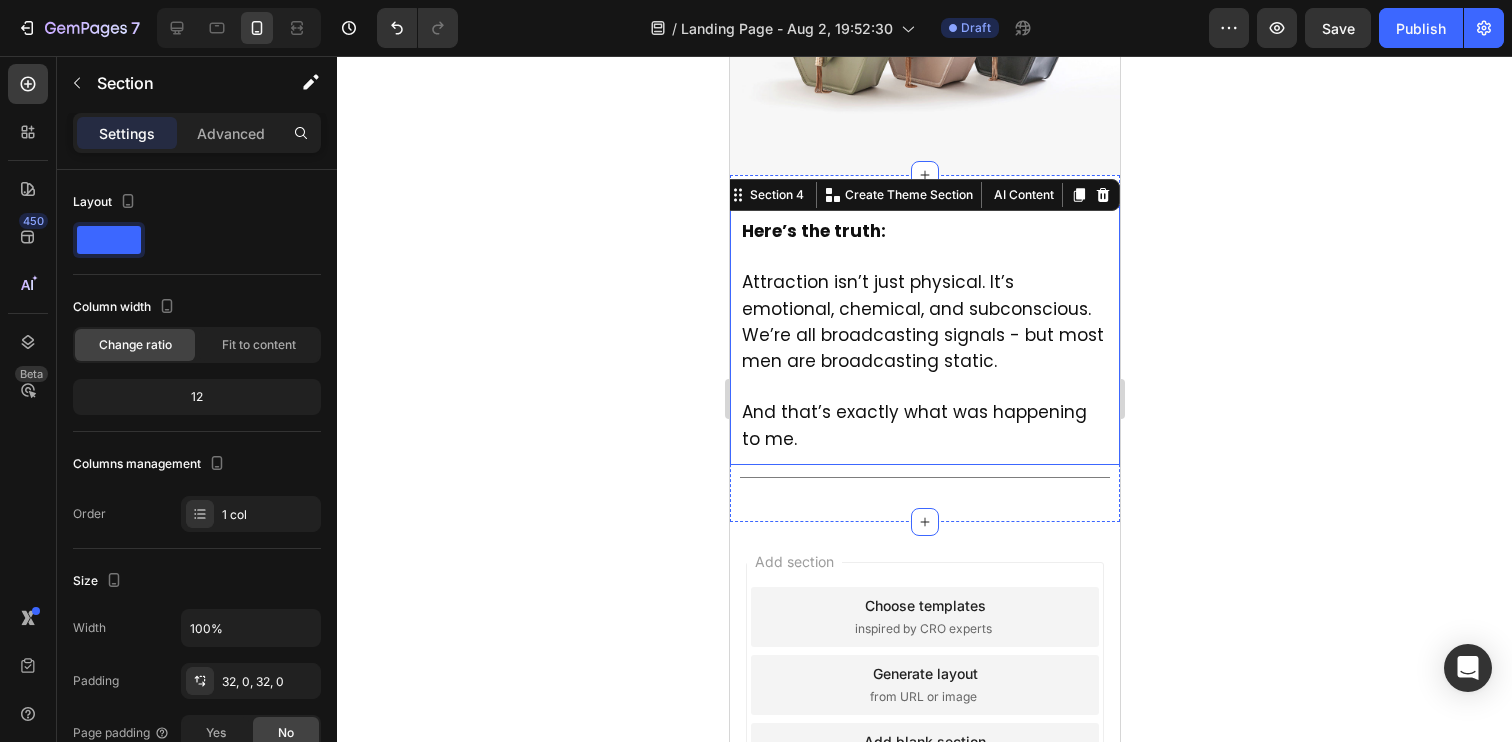 click on "Attraction isn’t just physical. It’s emotional, chemical, and subconscious. We’re all broadcasting signals - but most men are broadcasting static." at bounding box center [922, 321] 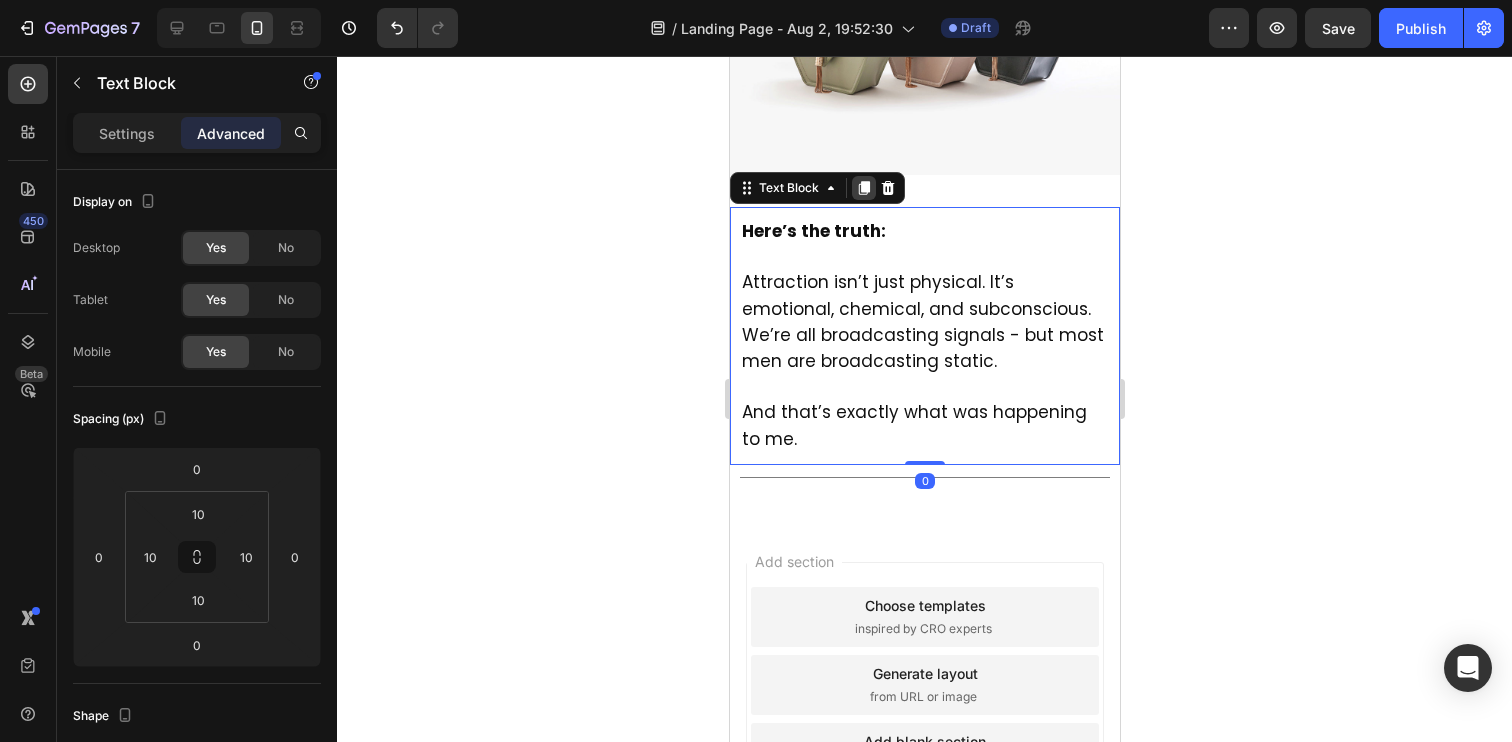click 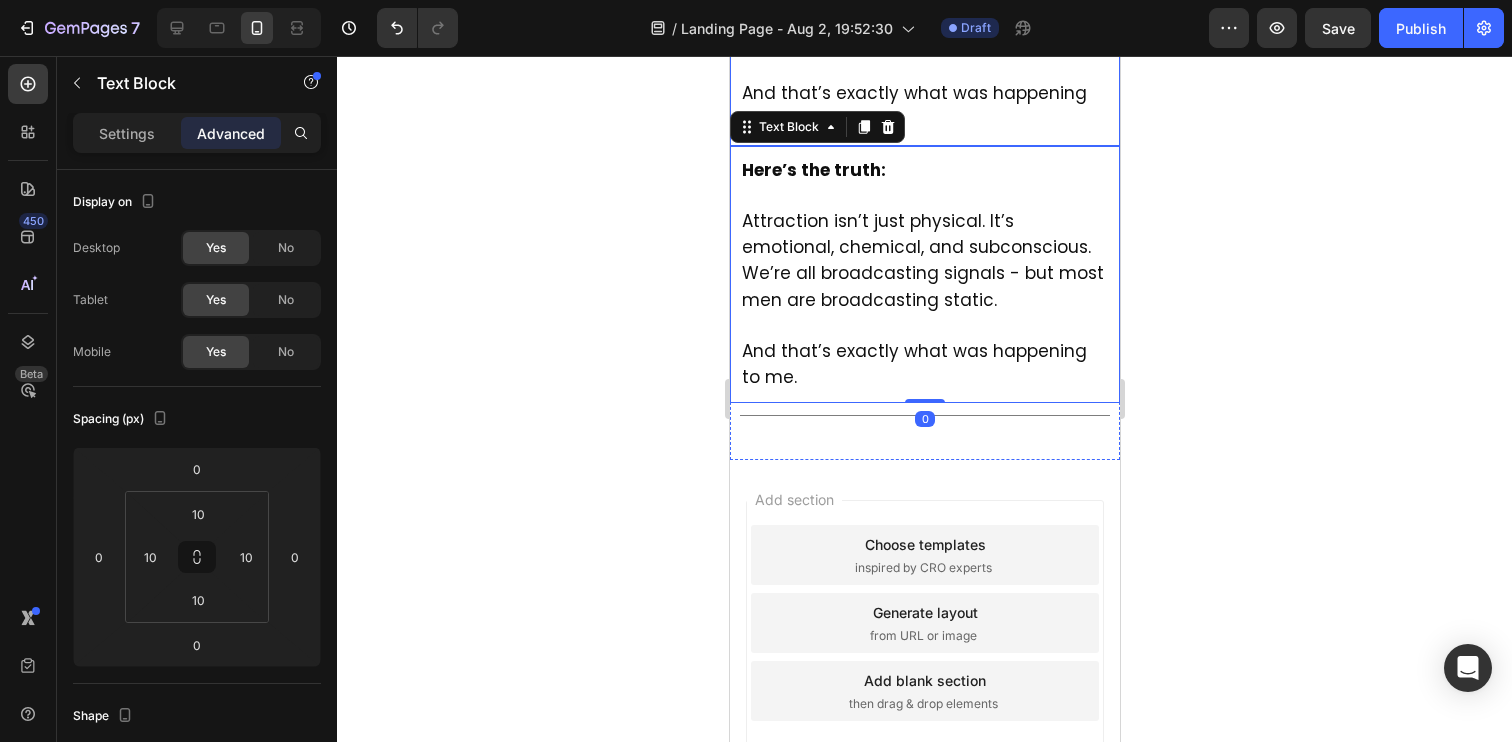 scroll, scrollTop: 2346, scrollLeft: 0, axis: vertical 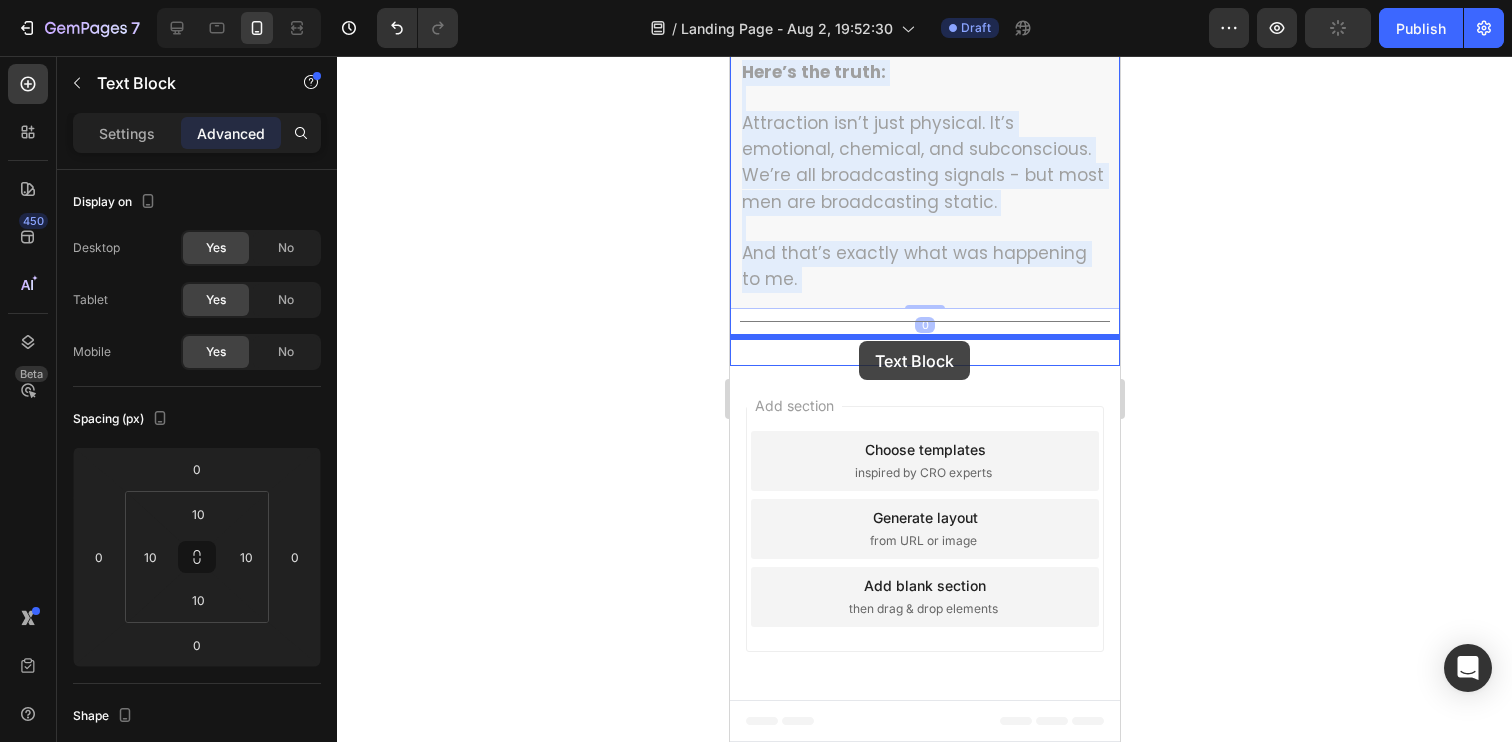 drag, startPoint x: 856, startPoint y: 176, endPoint x: 858, endPoint y: 341, distance: 165.01212 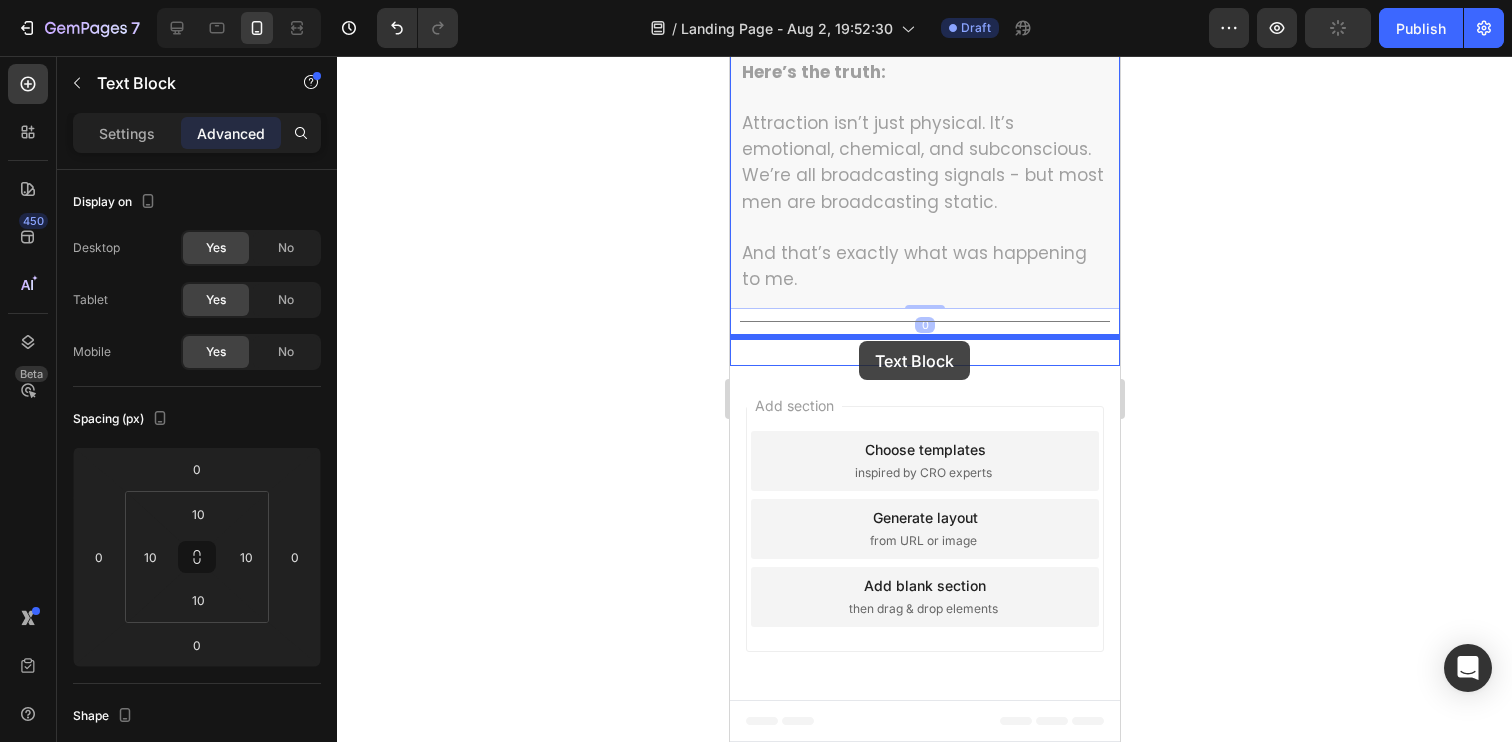 scroll, scrollTop: 2085, scrollLeft: 0, axis: vertical 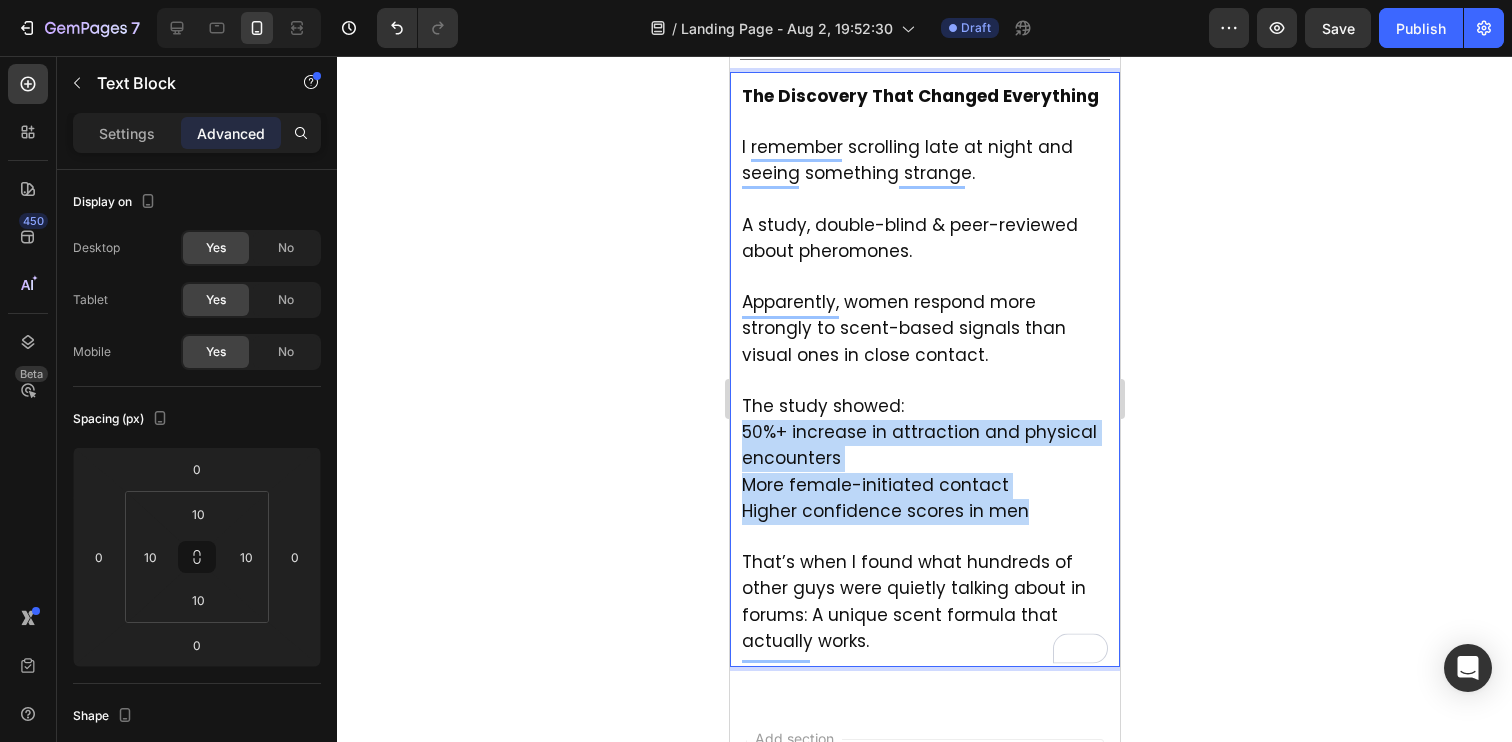 drag, startPoint x: 740, startPoint y: 435, endPoint x: 1022, endPoint y: 520, distance: 294.53183 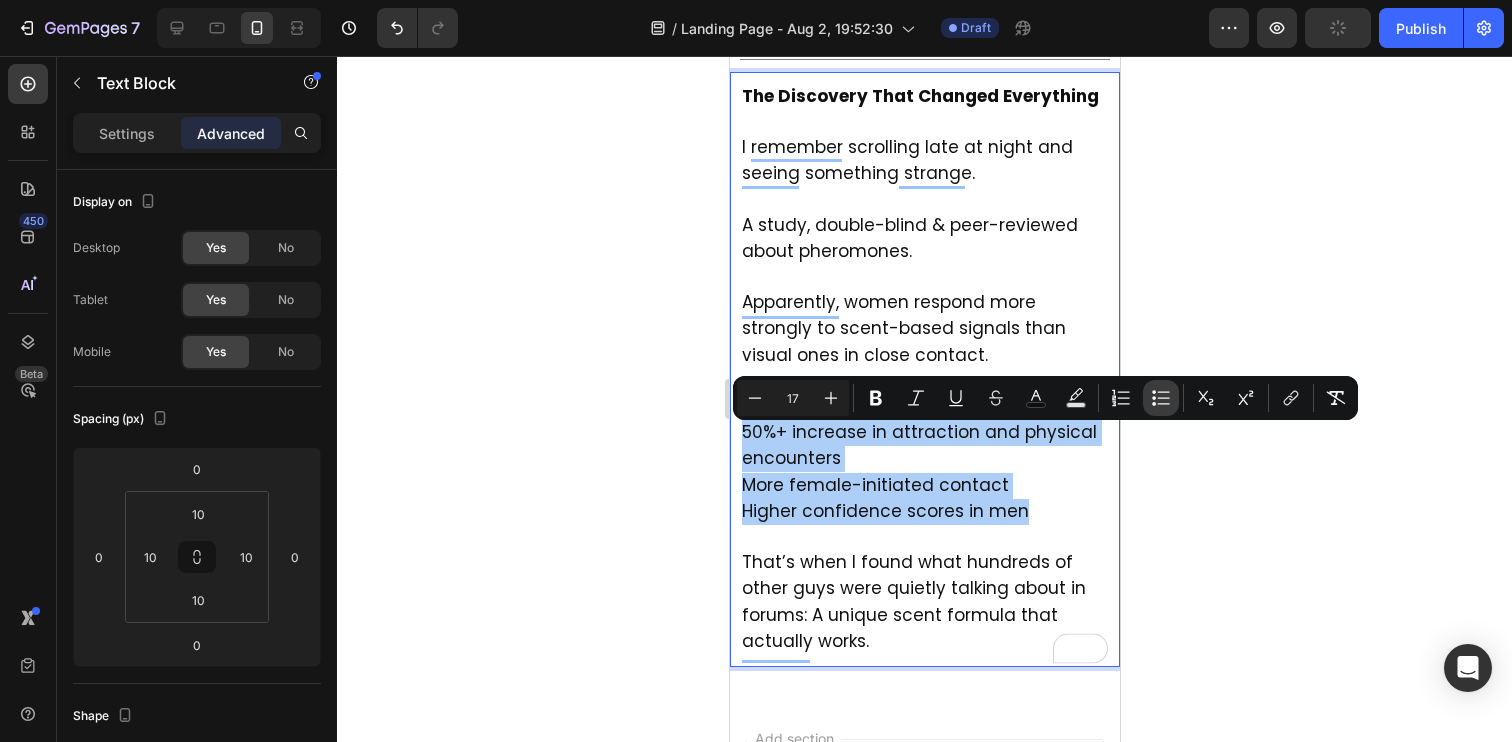 click 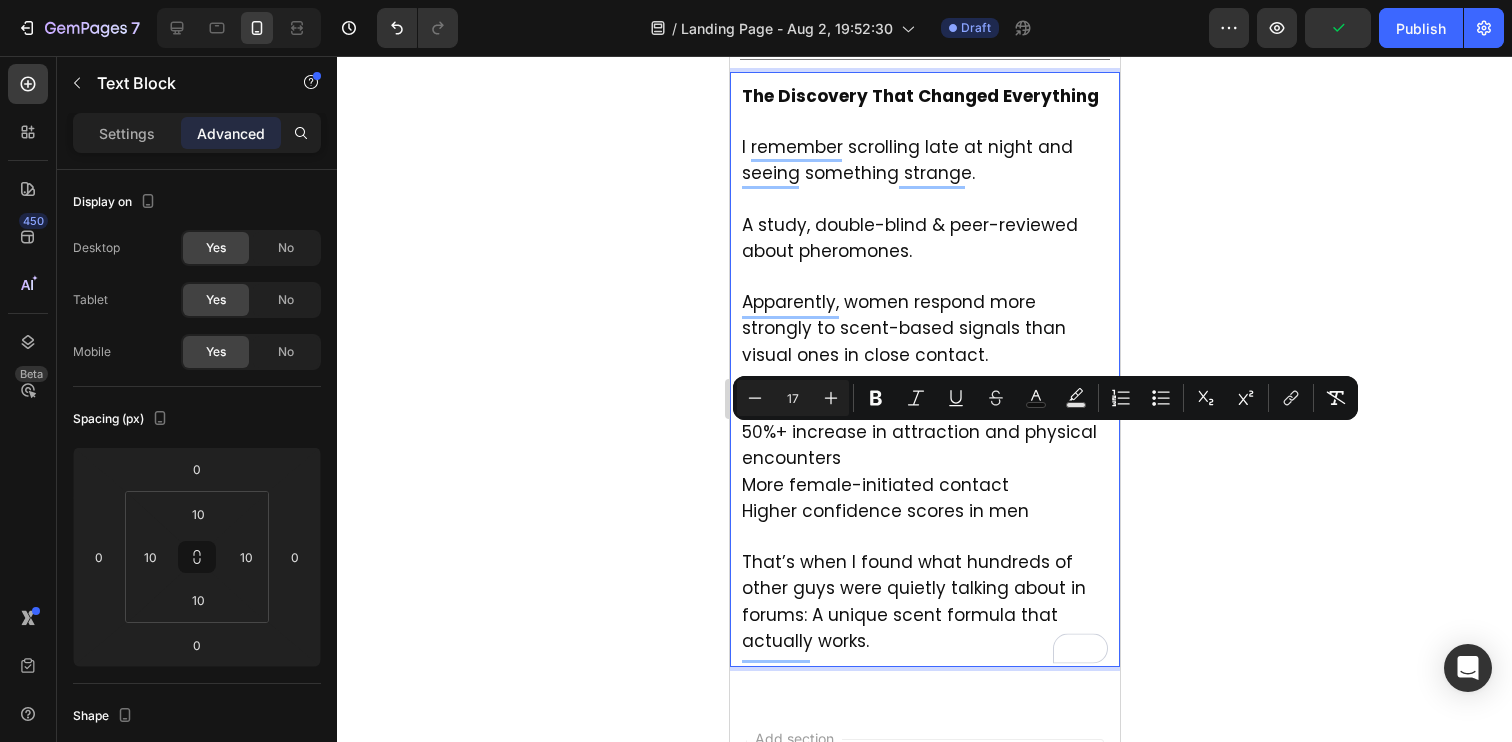 click on "Higher confidence scores in men" at bounding box center (884, 511) 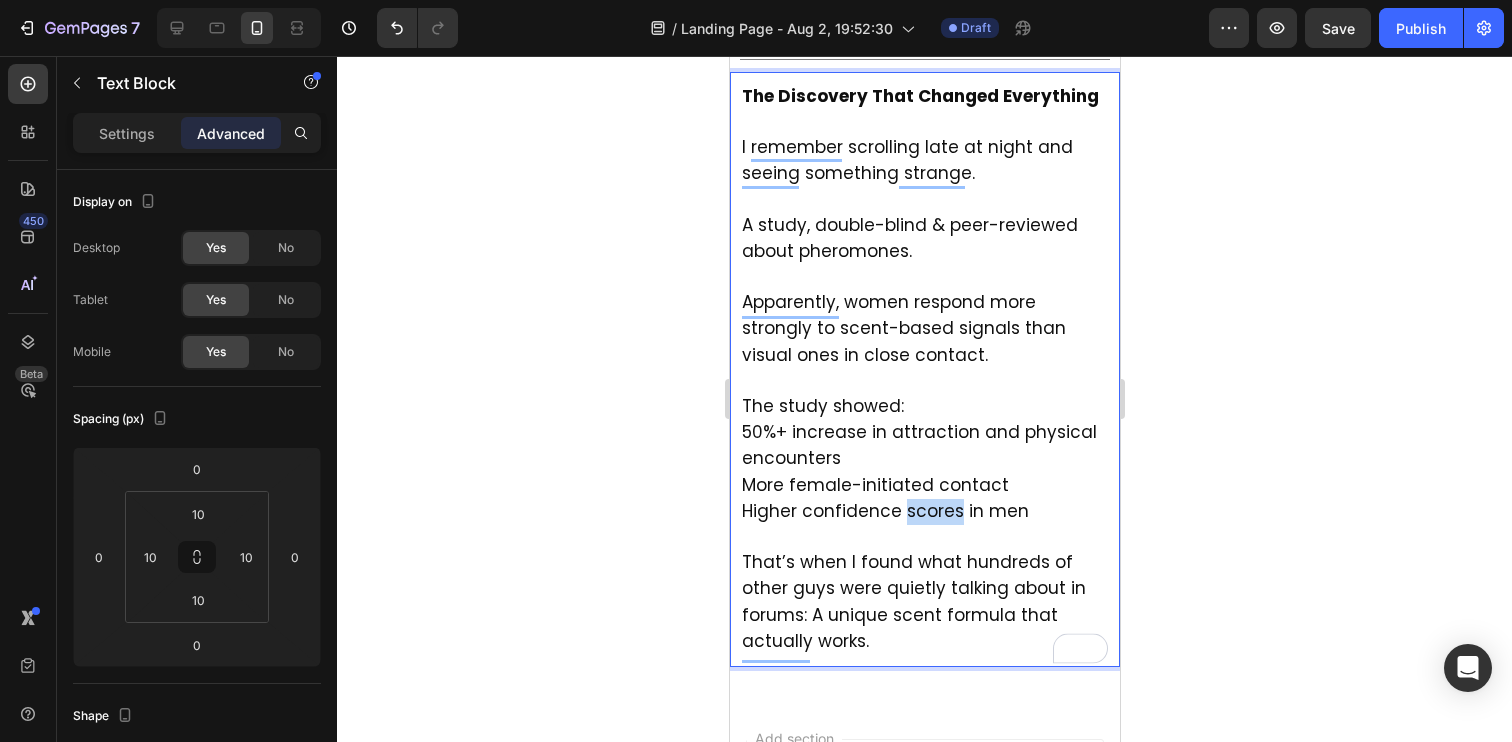 click on "Higher confidence scores in men" at bounding box center [884, 511] 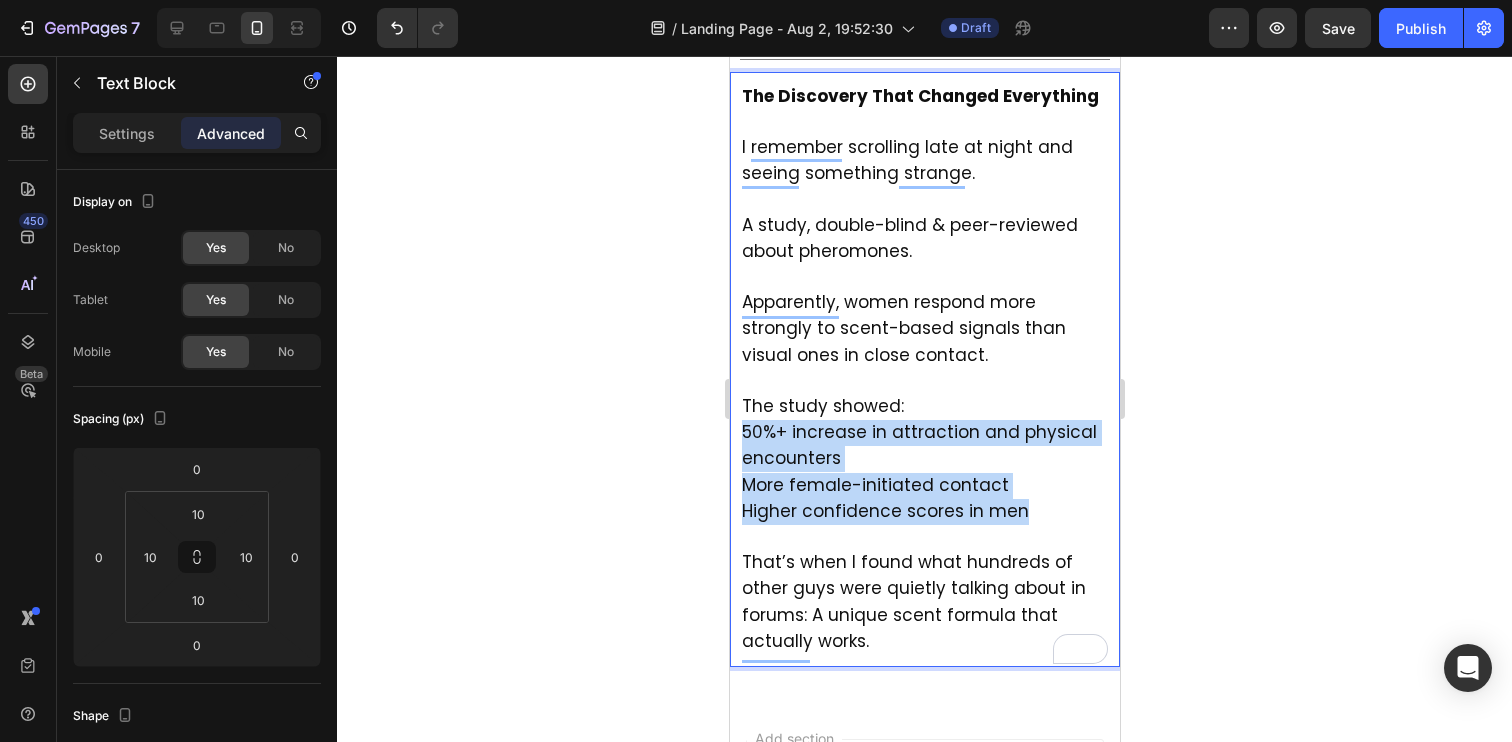 drag, startPoint x: 1029, startPoint y: 522, endPoint x: 746, endPoint y: 439, distance: 294.92032 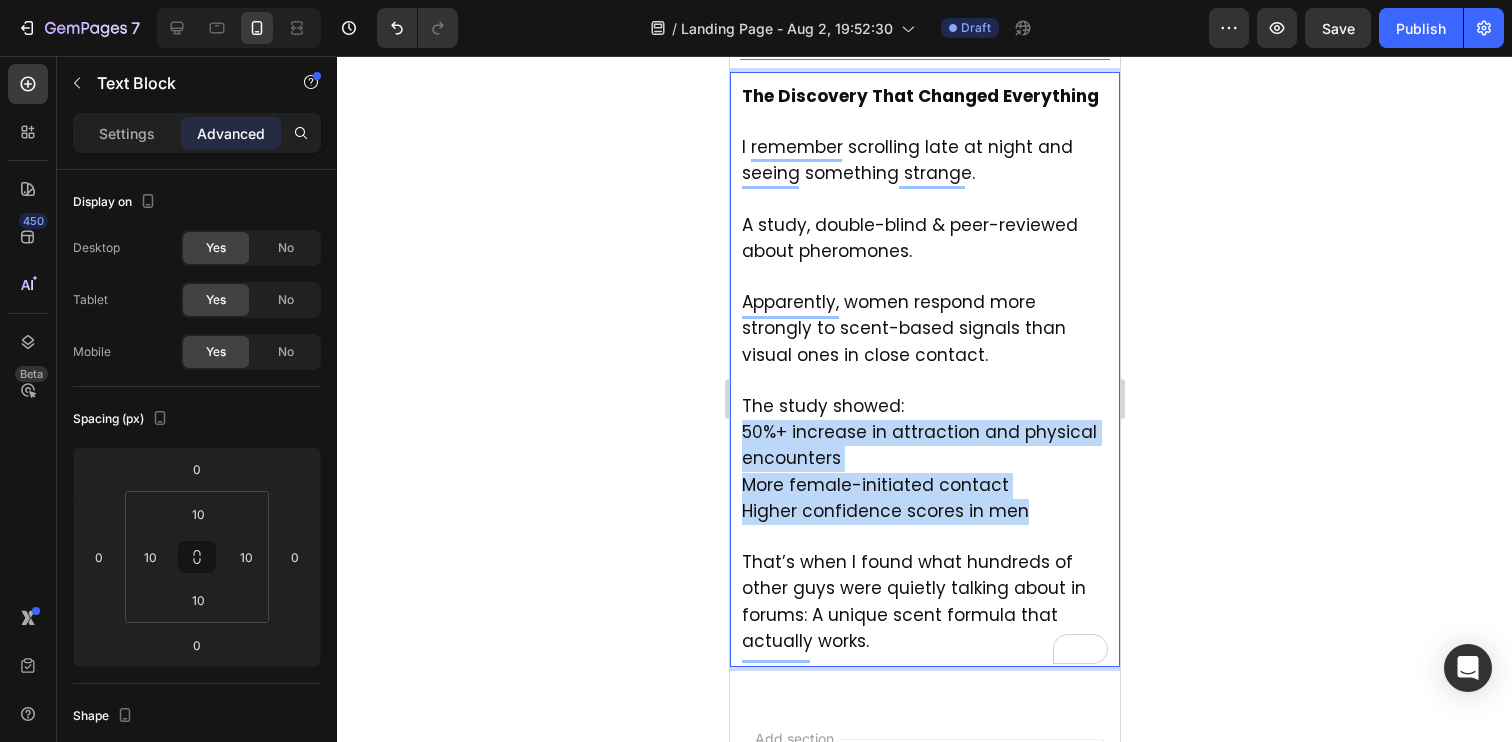 click on "The Discovery That Changed Everything I remember scrolling late at night and seeing something strange. A study, double-blind & peer-reviewed about pheromones. Apparently, women respond more strongly to scent-based signals than visual ones in close contact. The study showed: 50%+ increase in attraction and physical encounters More female-initiated contact Higher confidence scores in men That’s when I found what hundreds of other guys were quietly talking about in forums: A unique scent formula that actually works." at bounding box center [924, 369] 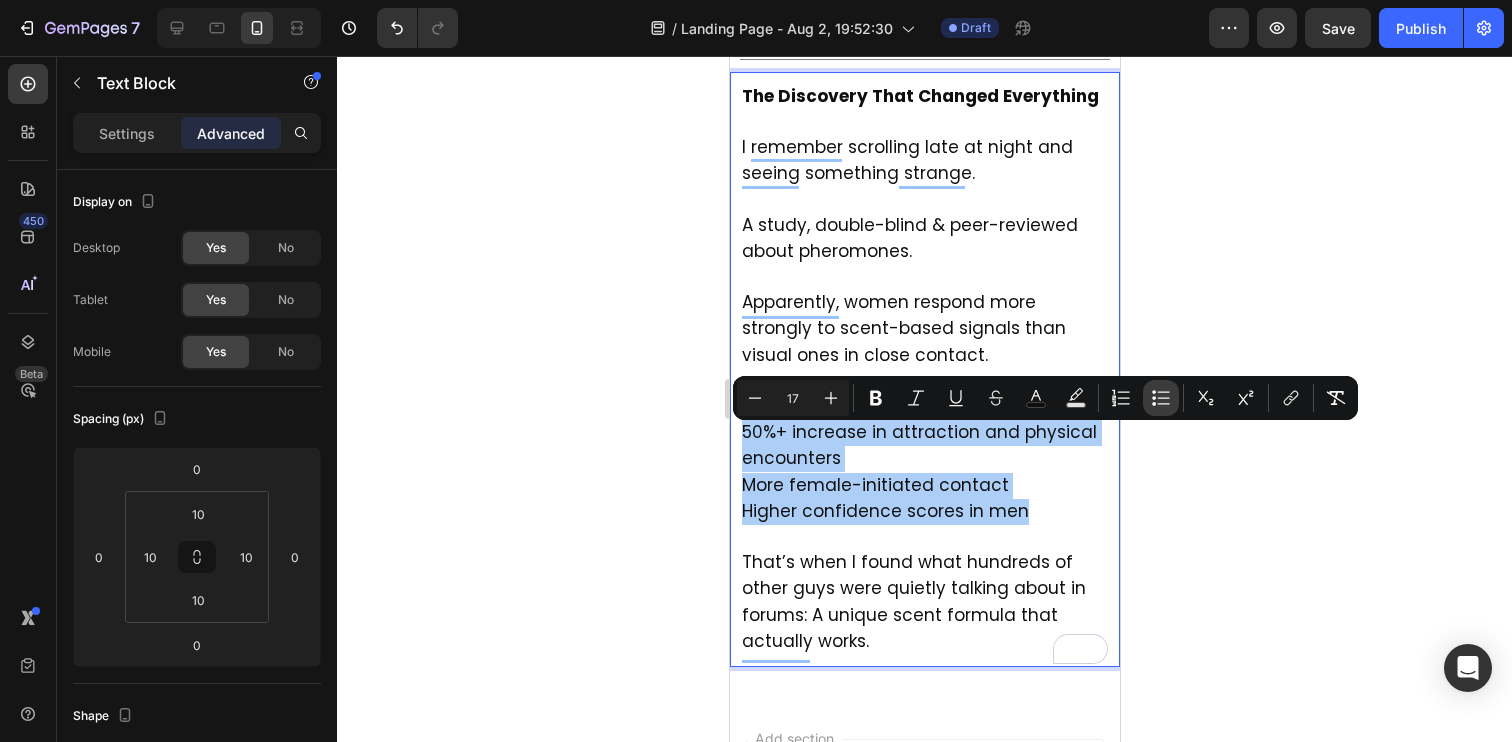 click 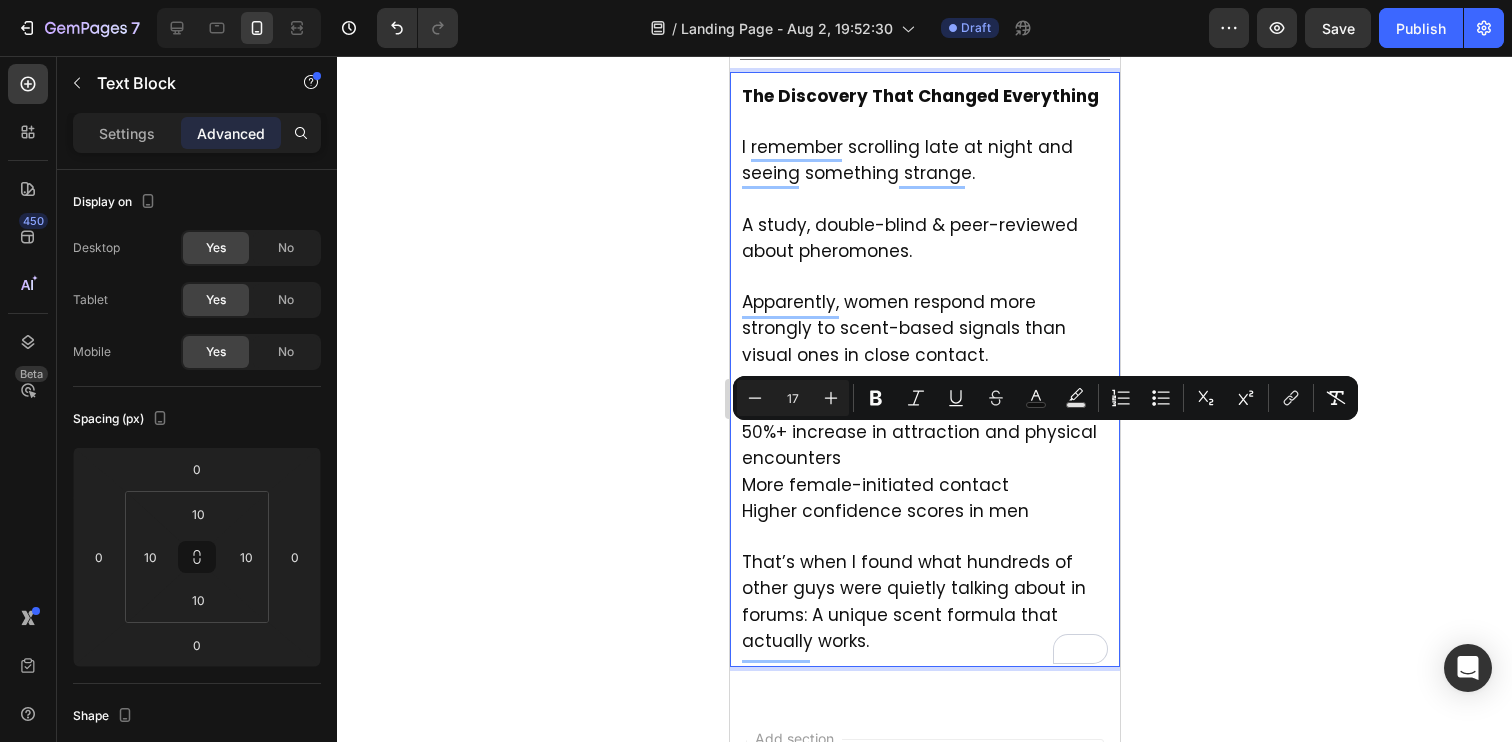 click on "50%+ increase in attraction and physical encounters" at bounding box center (918, 445) 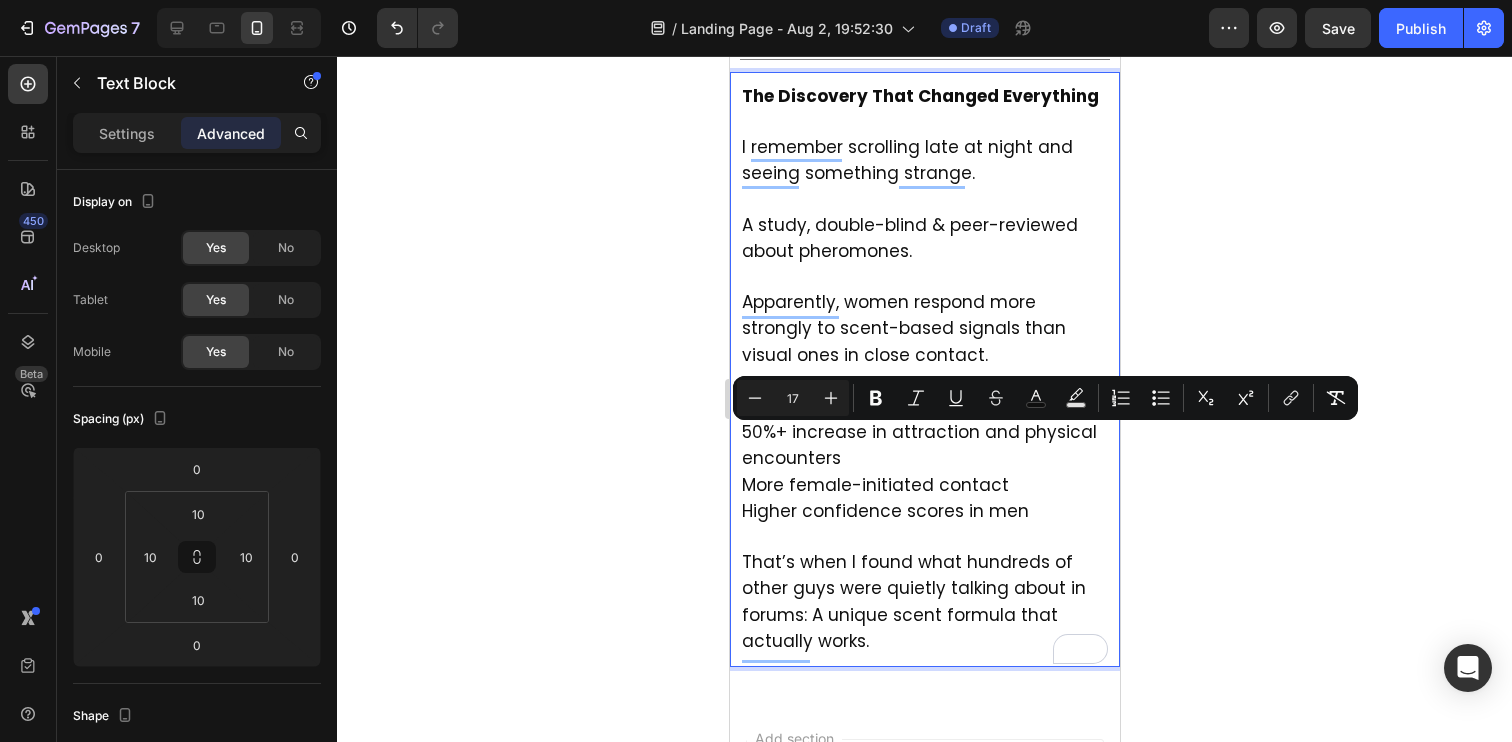 click on "50%+ increase in attraction and physical encounters" at bounding box center (918, 445) 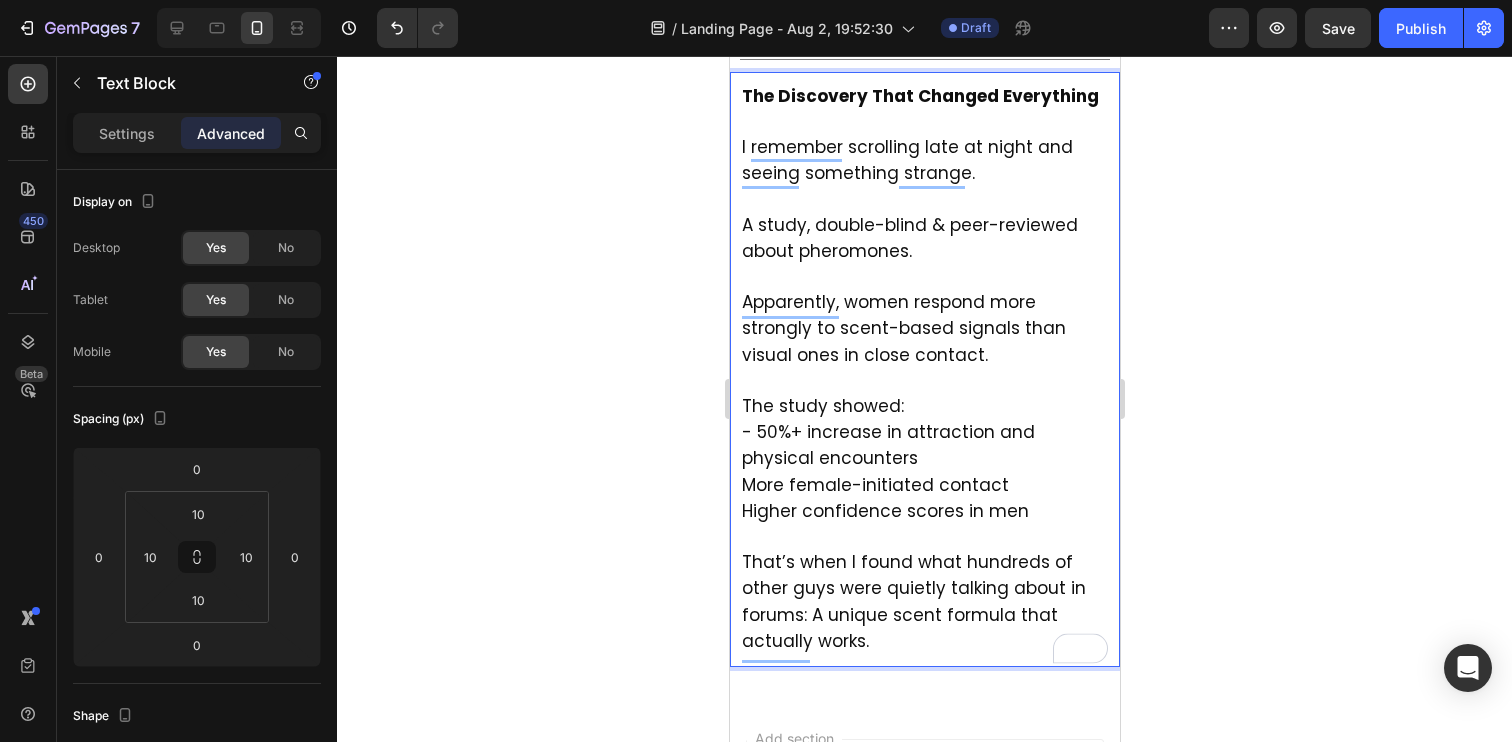 click on "- 50%+ increase in attraction and physical encounters" at bounding box center [887, 445] 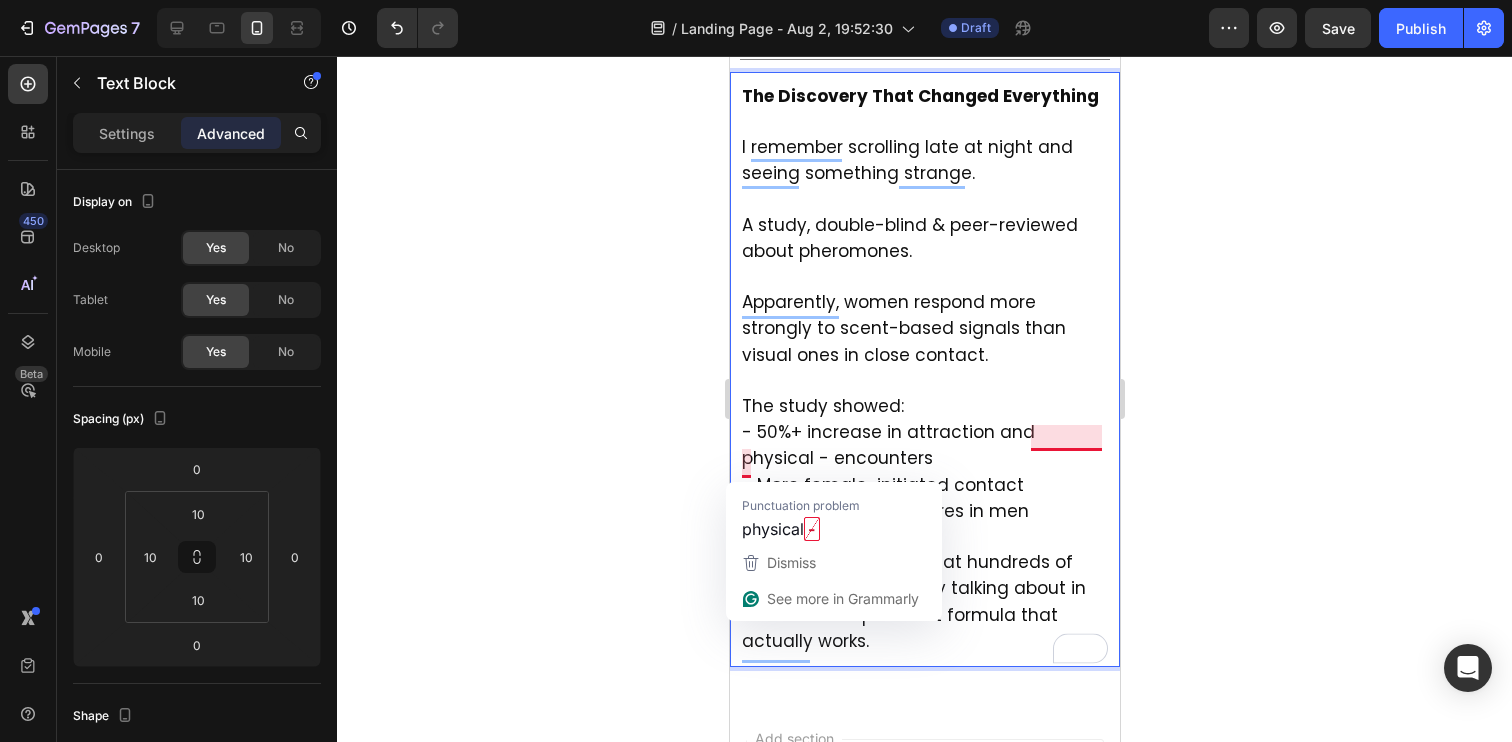 click on "- 50%+ increase in attraction and physical - encounters" at bounding box center [887, 445] 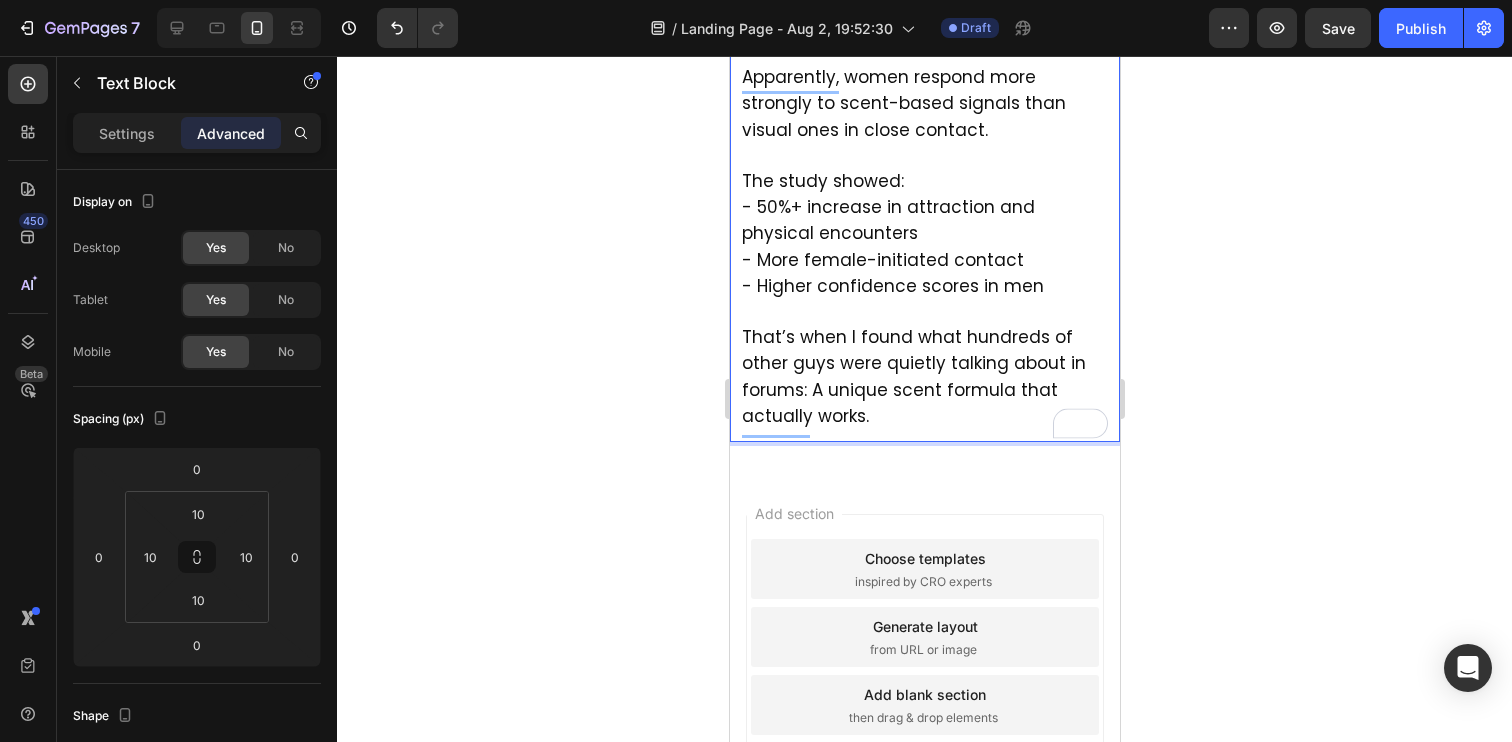 scroll, scrollTop: 2568, scrollLeft: 0, axis: vertical 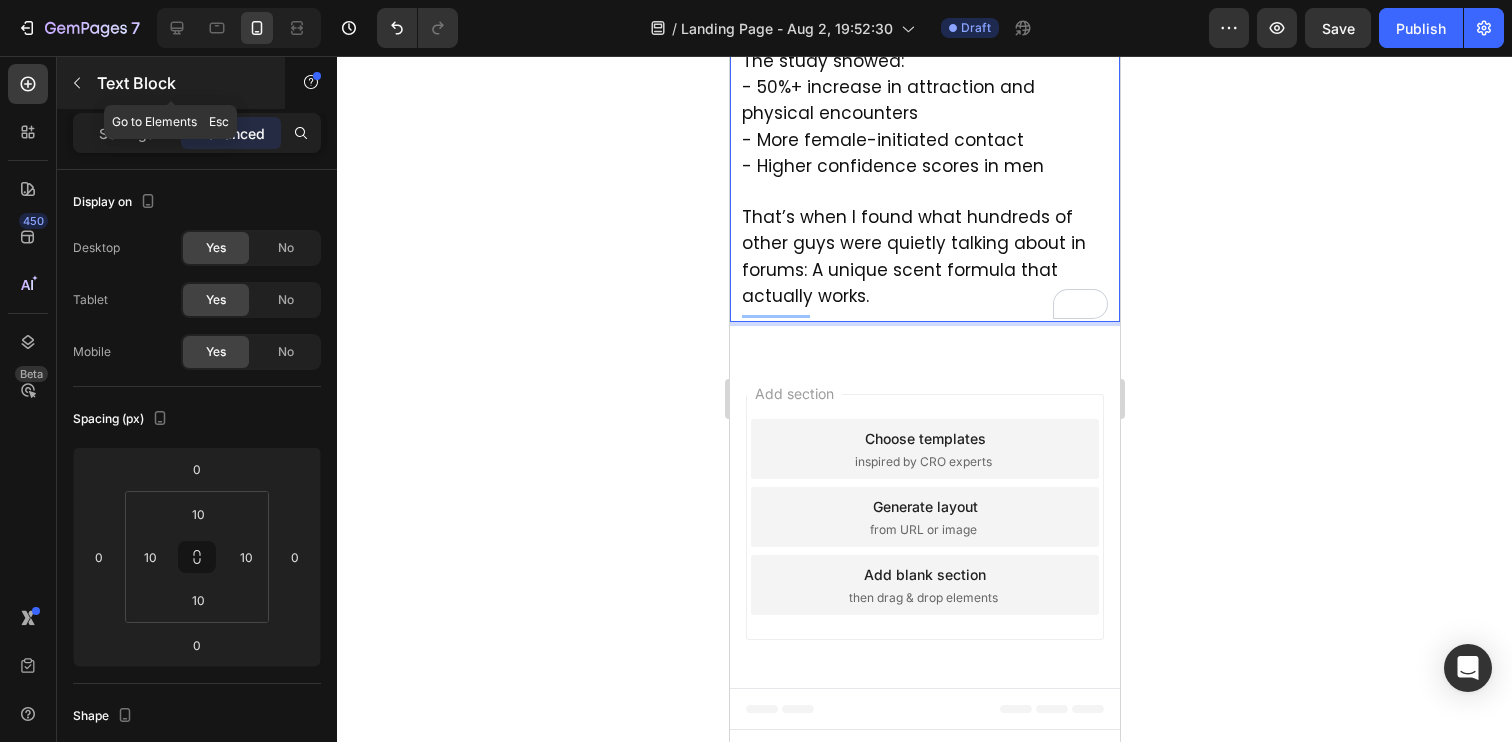 click on "Text Block" at bounding box center (182, 83) 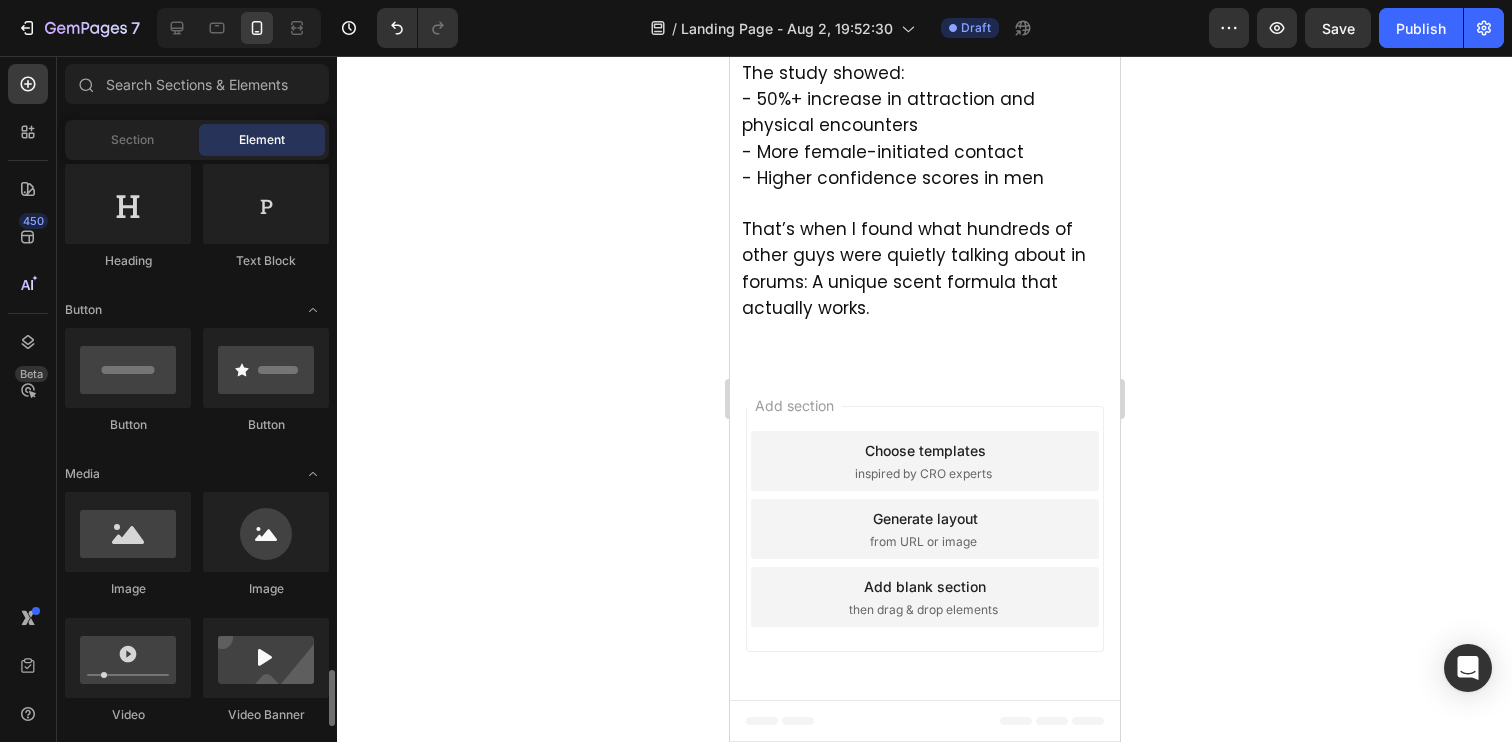 scroll, scrollTop: 0, scrollLeft: 0, axis: both 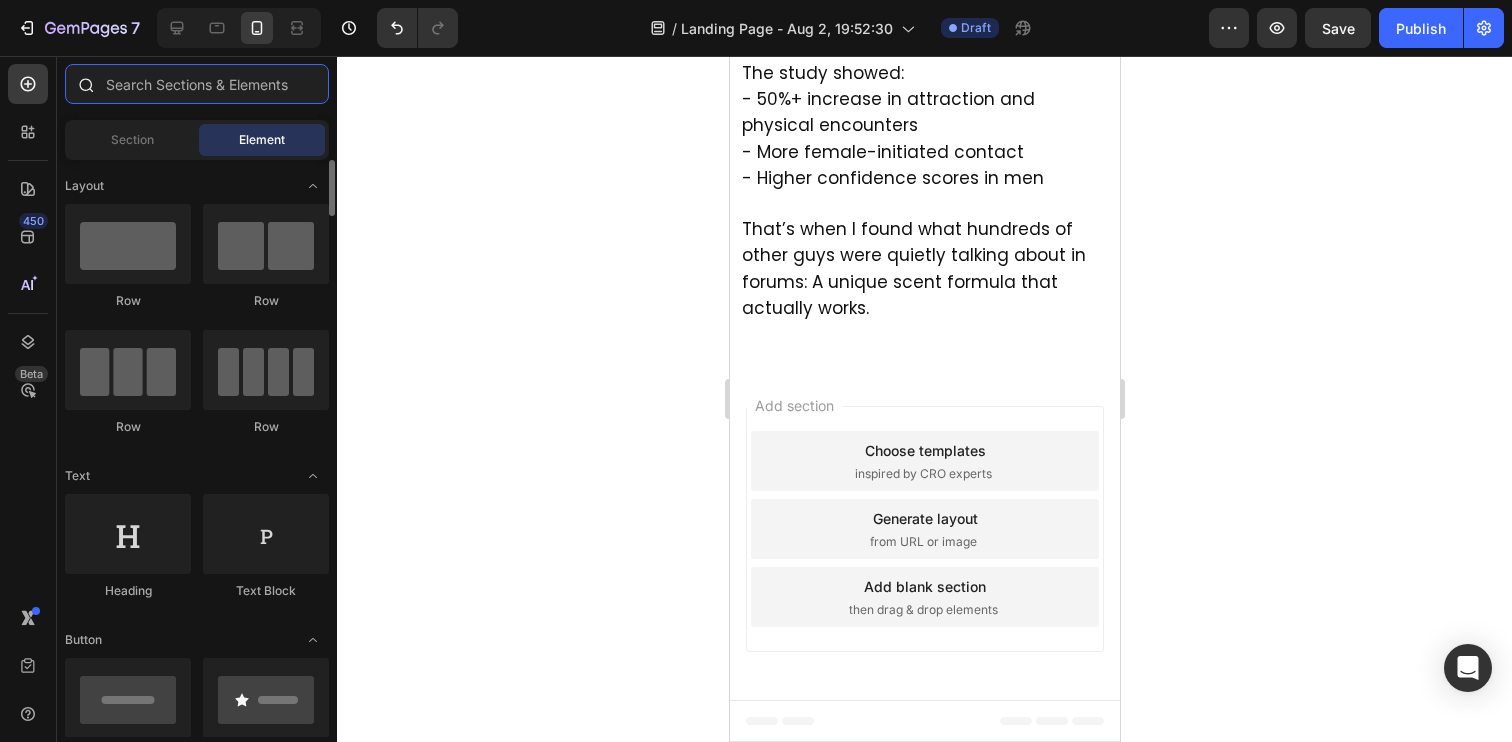 click at bounding box center (197, 84) 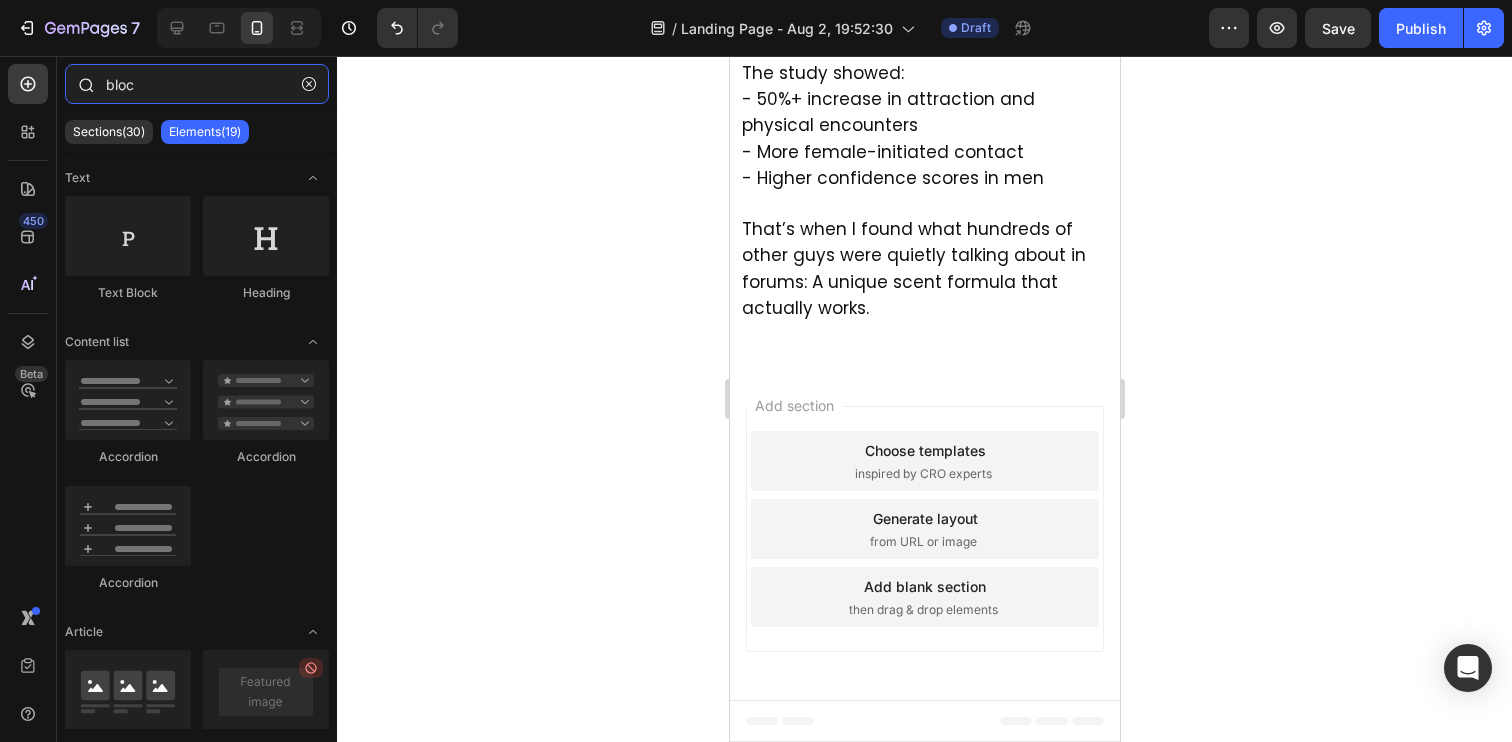 type on "block" 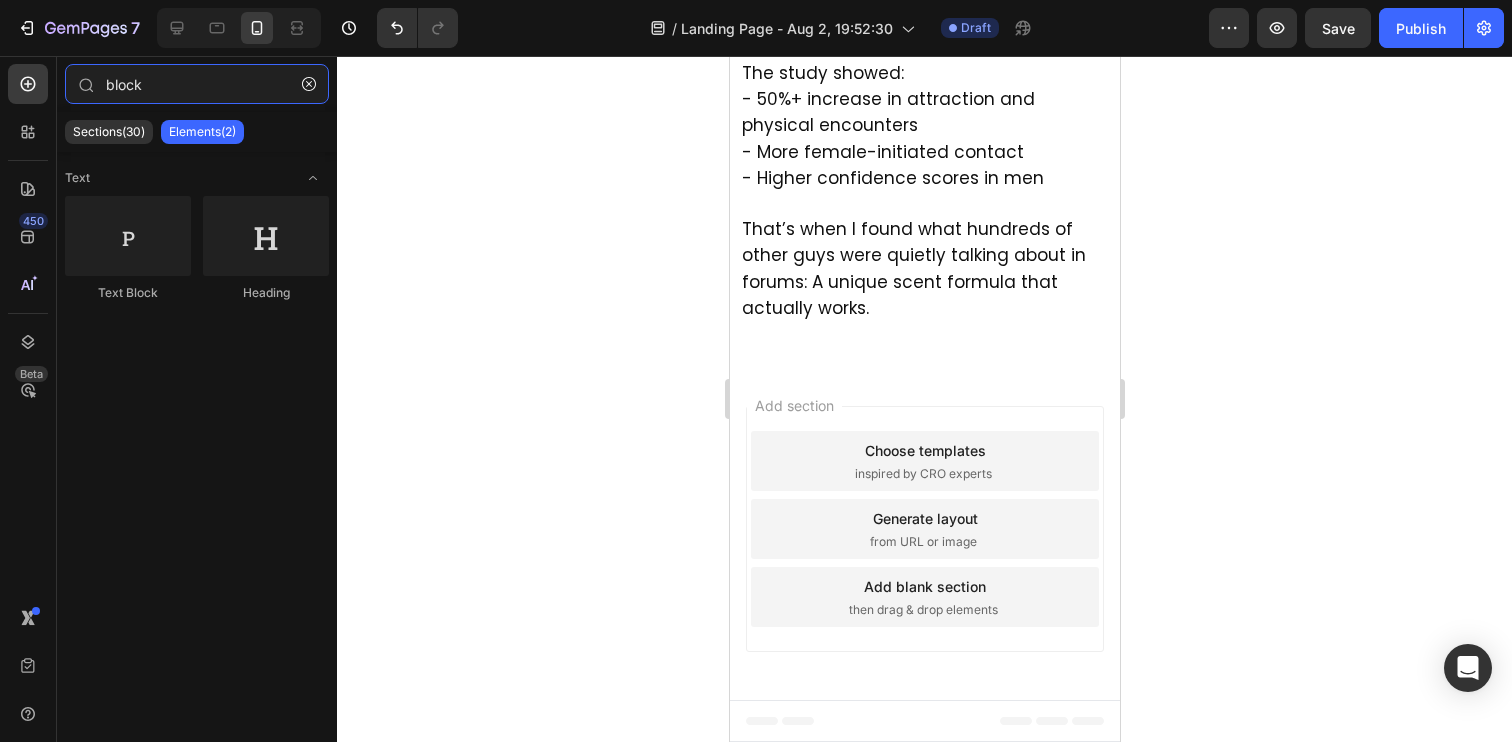 type 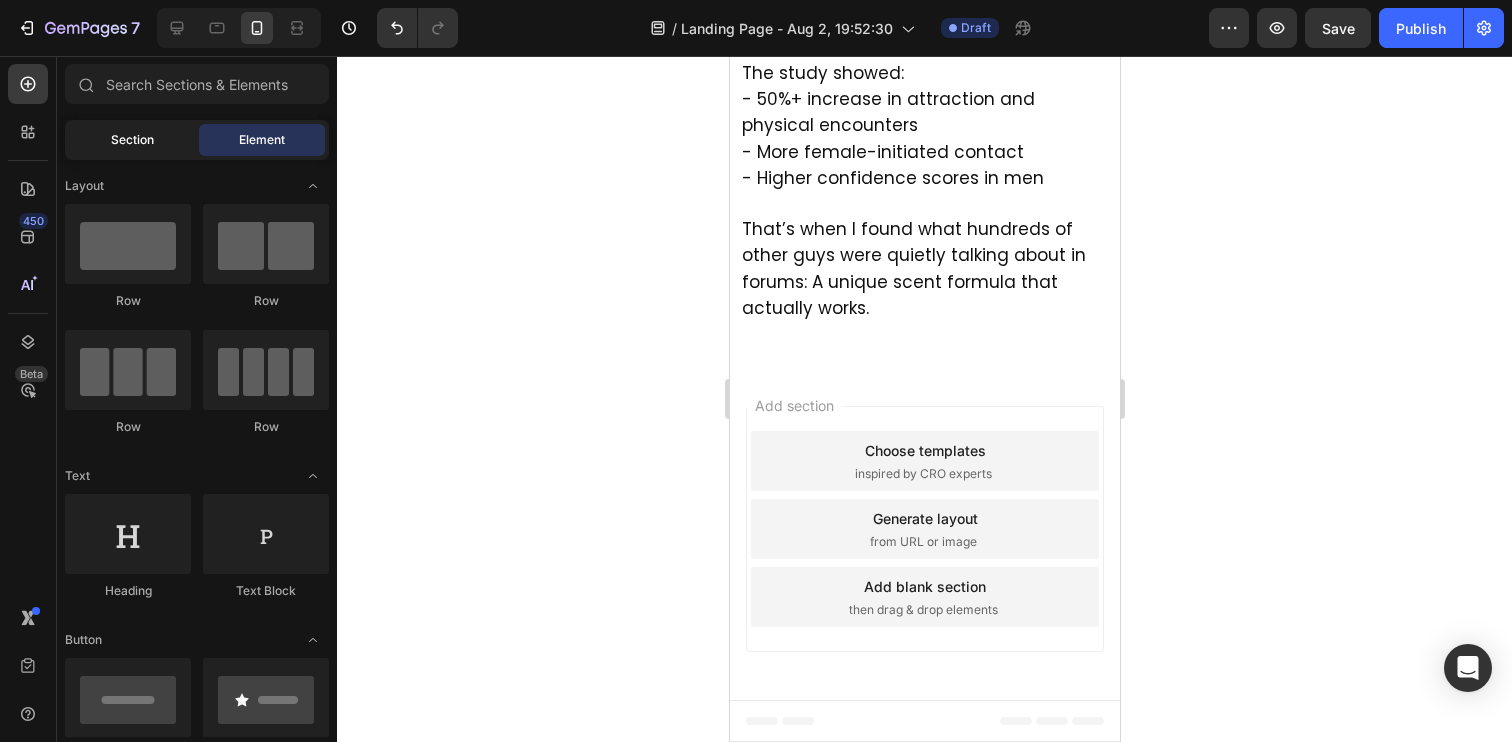 click on "Section" at bounding box center [132, 140] 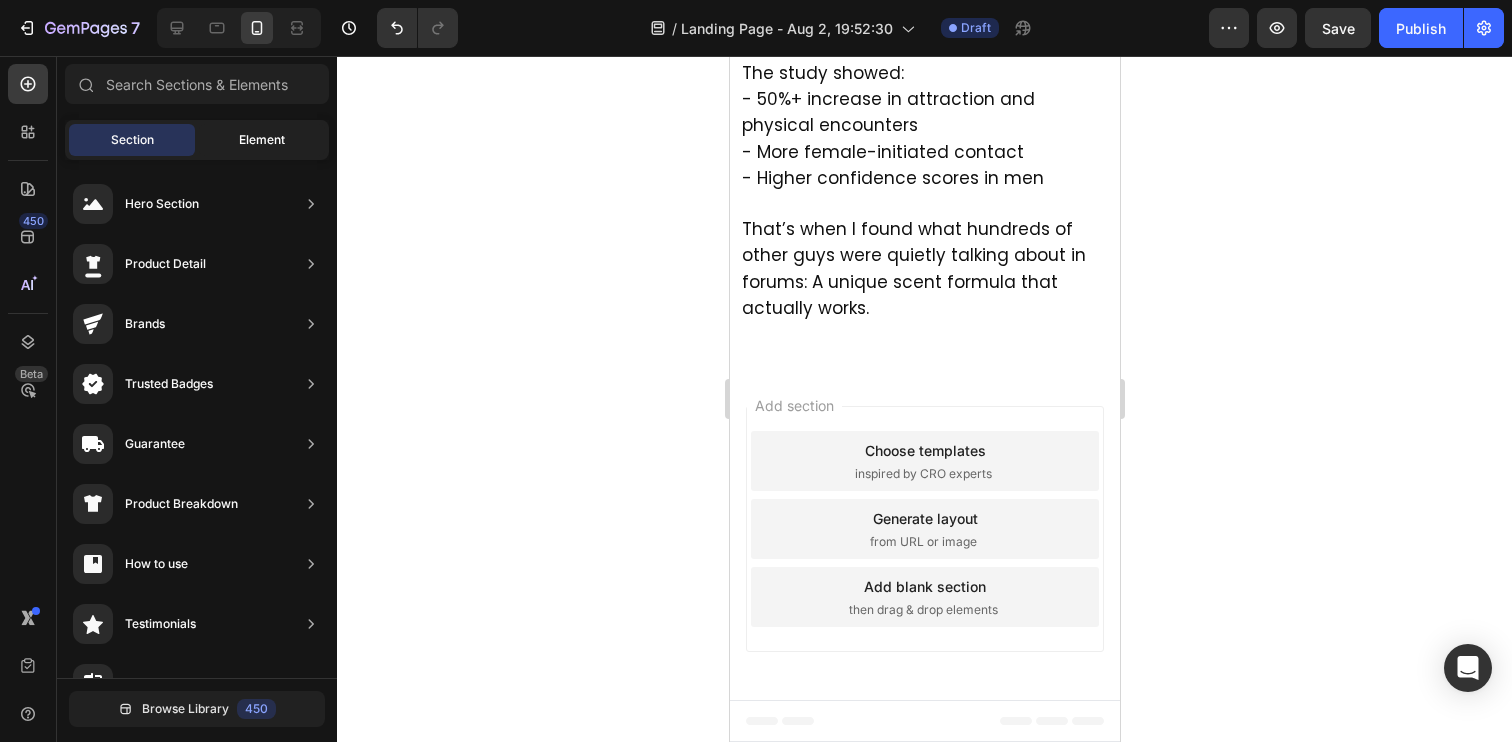 click on "Element" 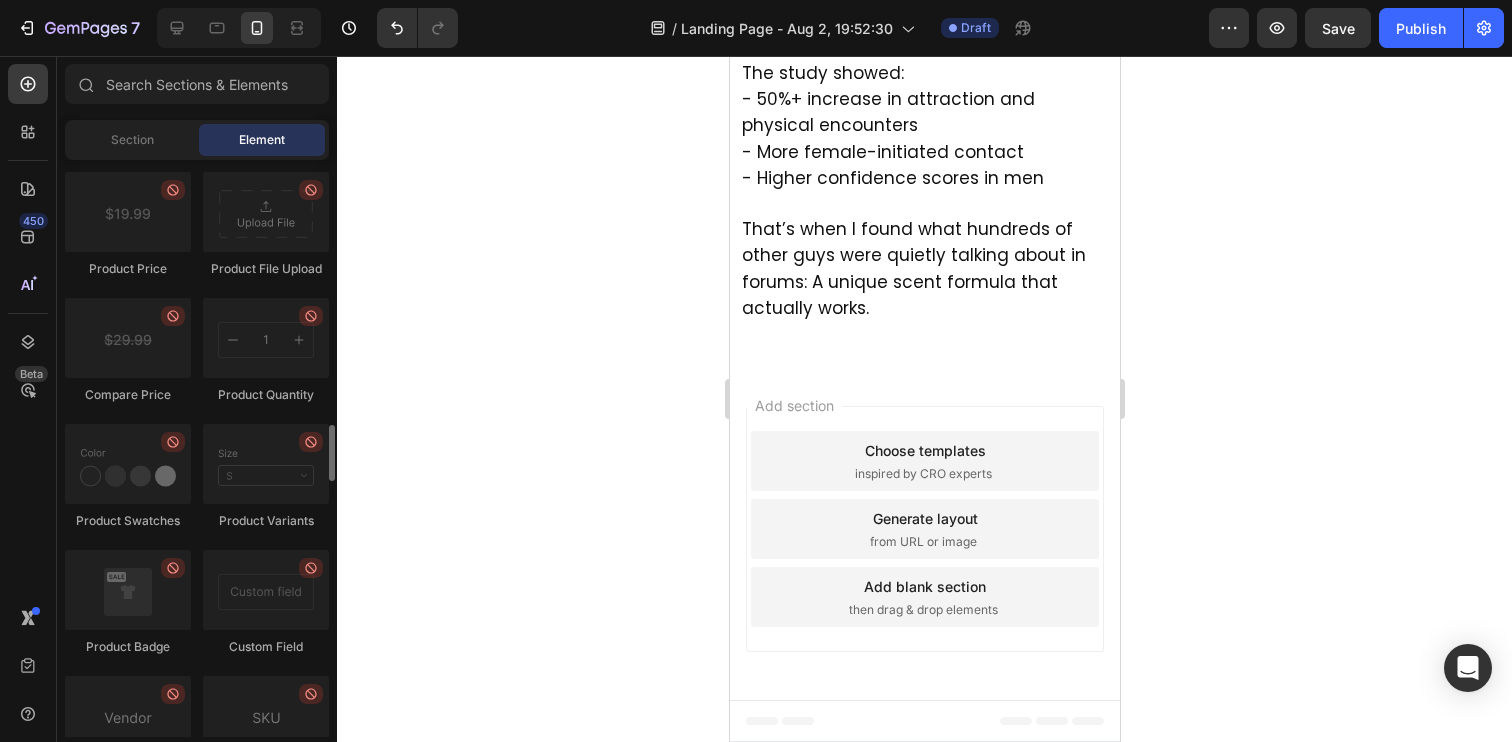 scroll, scrollTop: 3337, scrollLeft: 0, axis: vertical 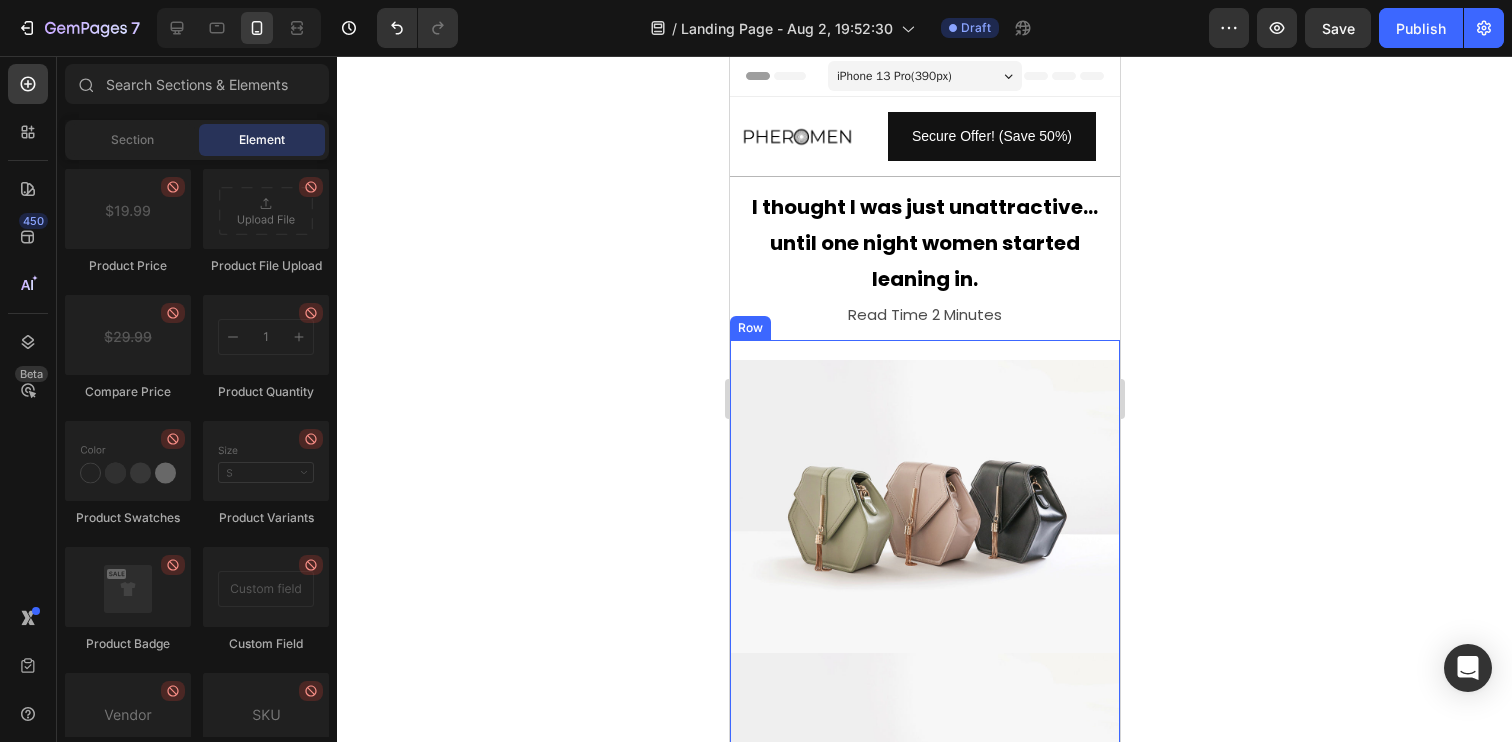 click on "Image Image I Didn’t Expect Anything to Change I just wanted to feel… noticed. For months, I felt like a ghost. I'd walk into a room and it was like I didn’t exist. No eye contact. No smiles. Just background noise. I wasn’t unattractive. I hadn’t let myself go. But somehow, something about me felt… forgettable. Until one night, something shifted. A girl complimented me. Another asked what I was wearing. And for the first time in forever, I felt seen. I hadn’t changed my outfit. I hadn’t said a word. But something had changed. Text Block                Title Line Why Most Men Feel Overlooked (And Don’t Talk About It) If you’ve ever felt invisible - you’re not alone. Modern dating is broken: Endless swiping with no results Mixed signals and ghosting Feeling like you’re trying… but still ignored Text Block Image Row" at bounding box center [924, 1227] 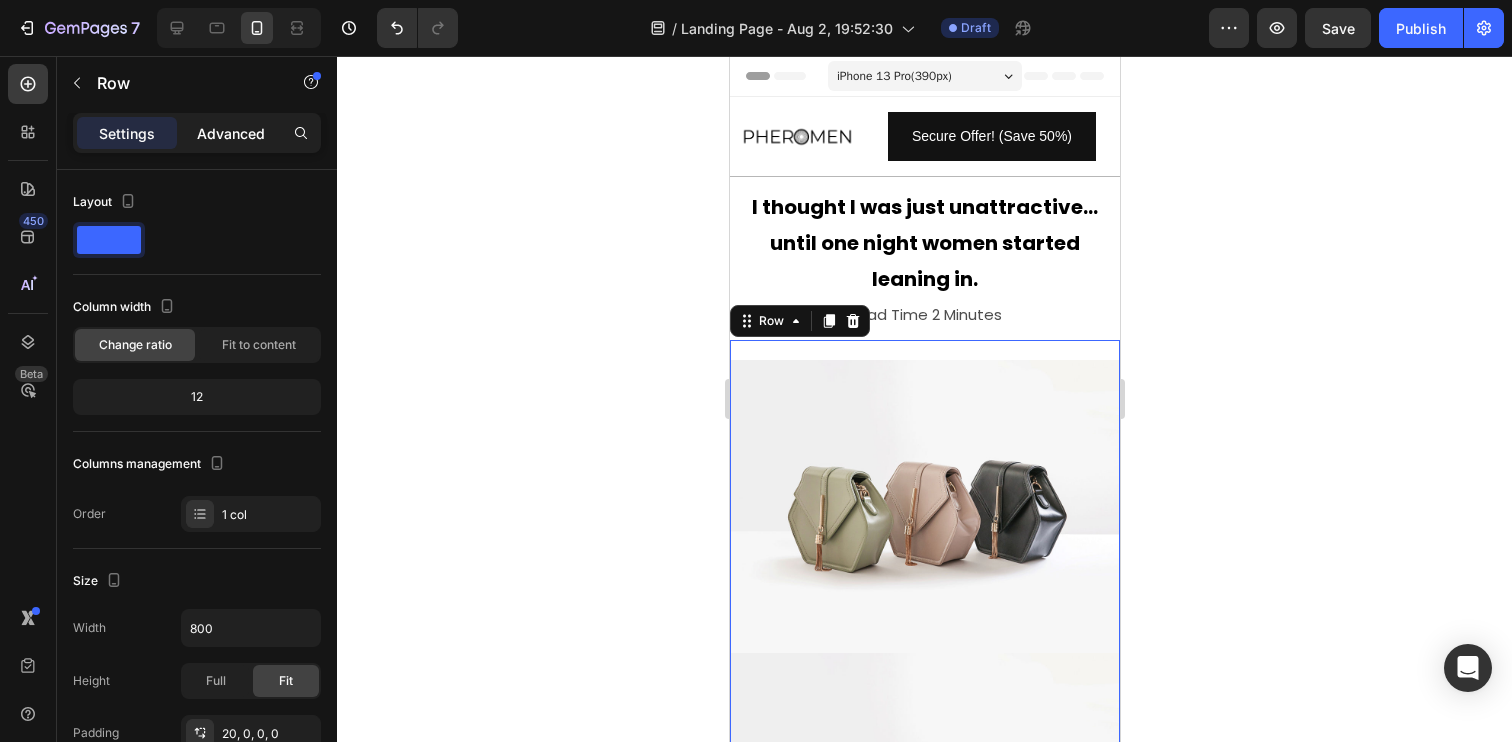 click on "Advanced" 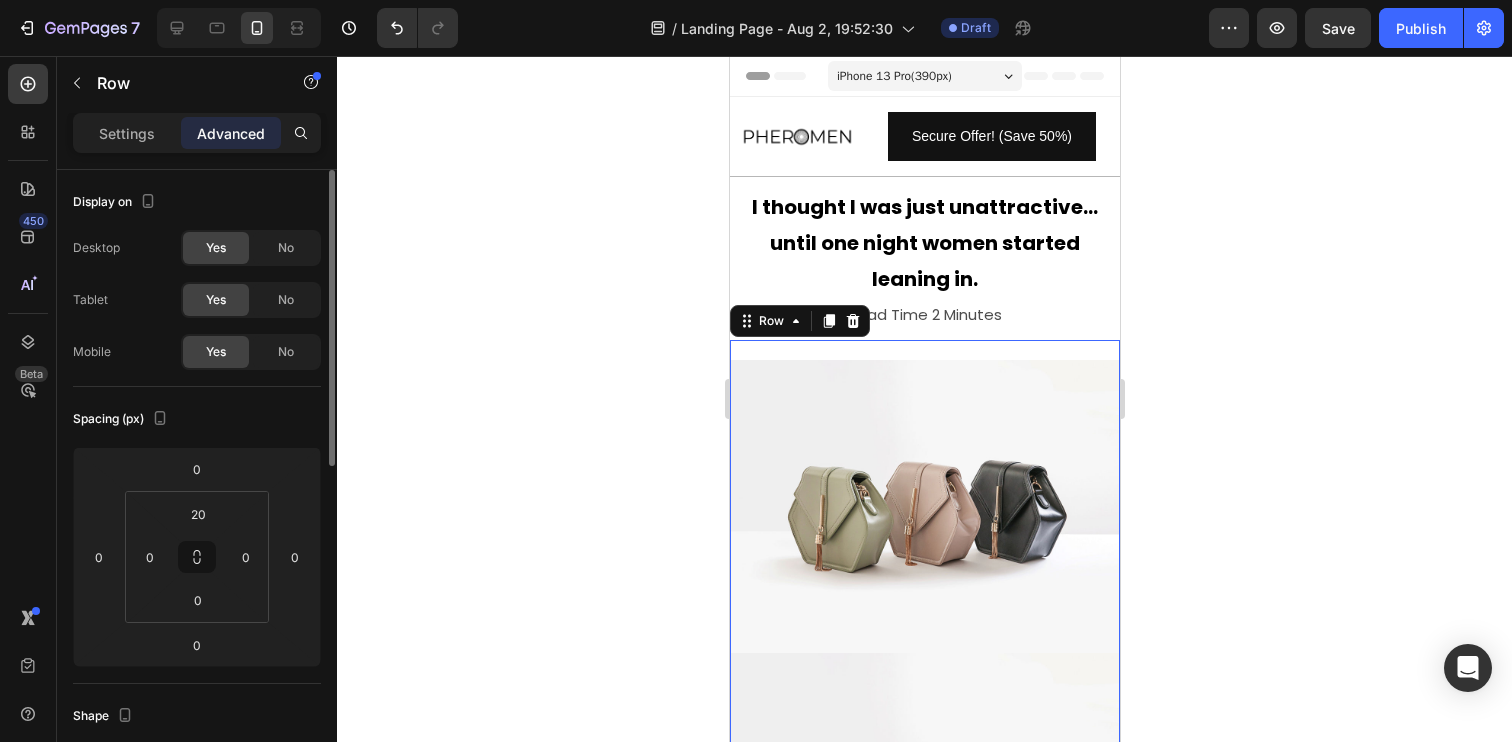 scroll, scrollTop: 45, scrollLeft: 0, axis: vertical 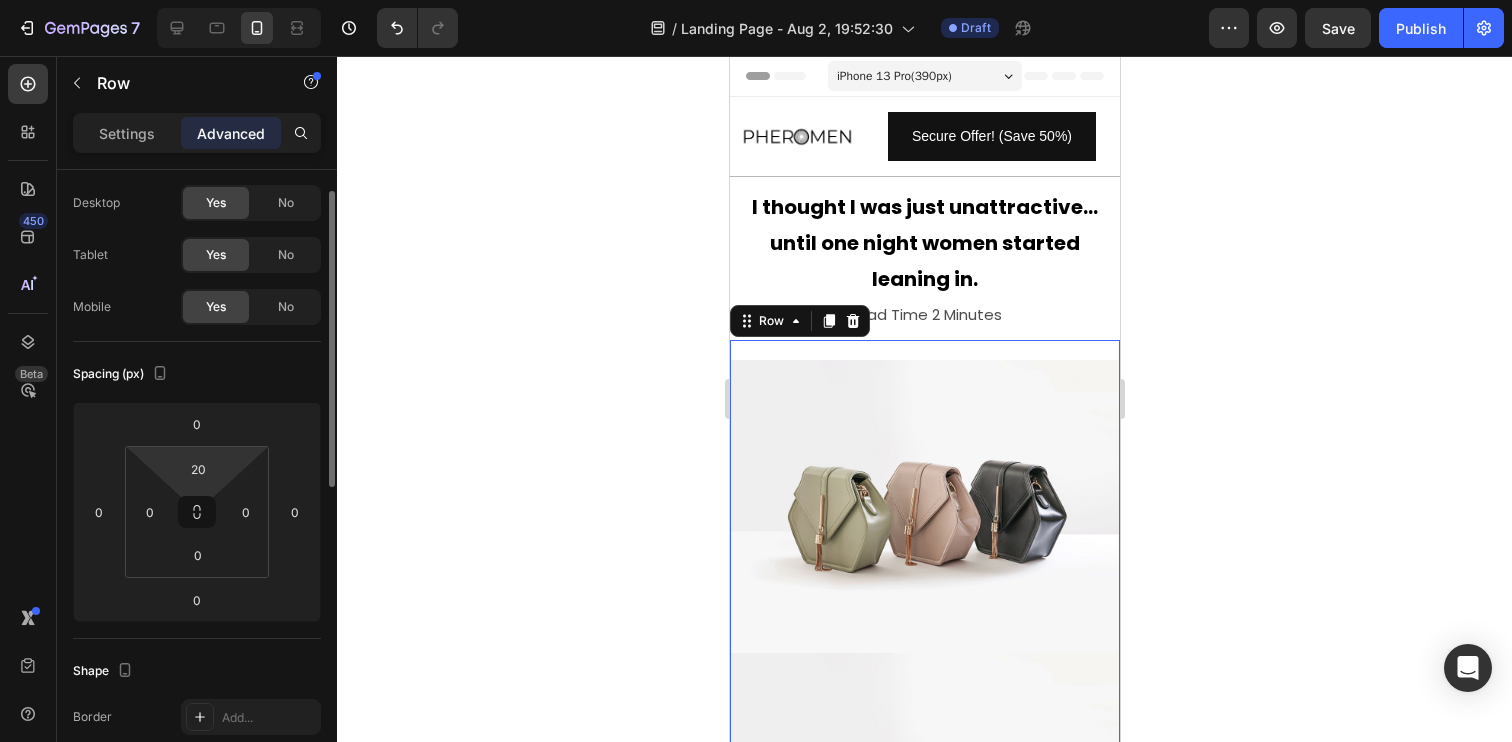 click on "7  Version history  /  Landing Page - Aug 2, 19:52:30 Draft Preview  Save   Publish  450 Beta Sections(30) Elements(83) Section Element Hero Section Product Detail Brands Trusted Badges Guarantee Product Breakdown How to use Testimonials Compare Bundle FAQs Social Proof Brand Story Product List Collection Blog List Contact Sticky Add to Cart Custom Footer Browse Library 450 Layout
Row
Row
Row
Row Text
Heading
Text Block Button
Button
Button Media
Image
Image" at bounding box center (756, 0) 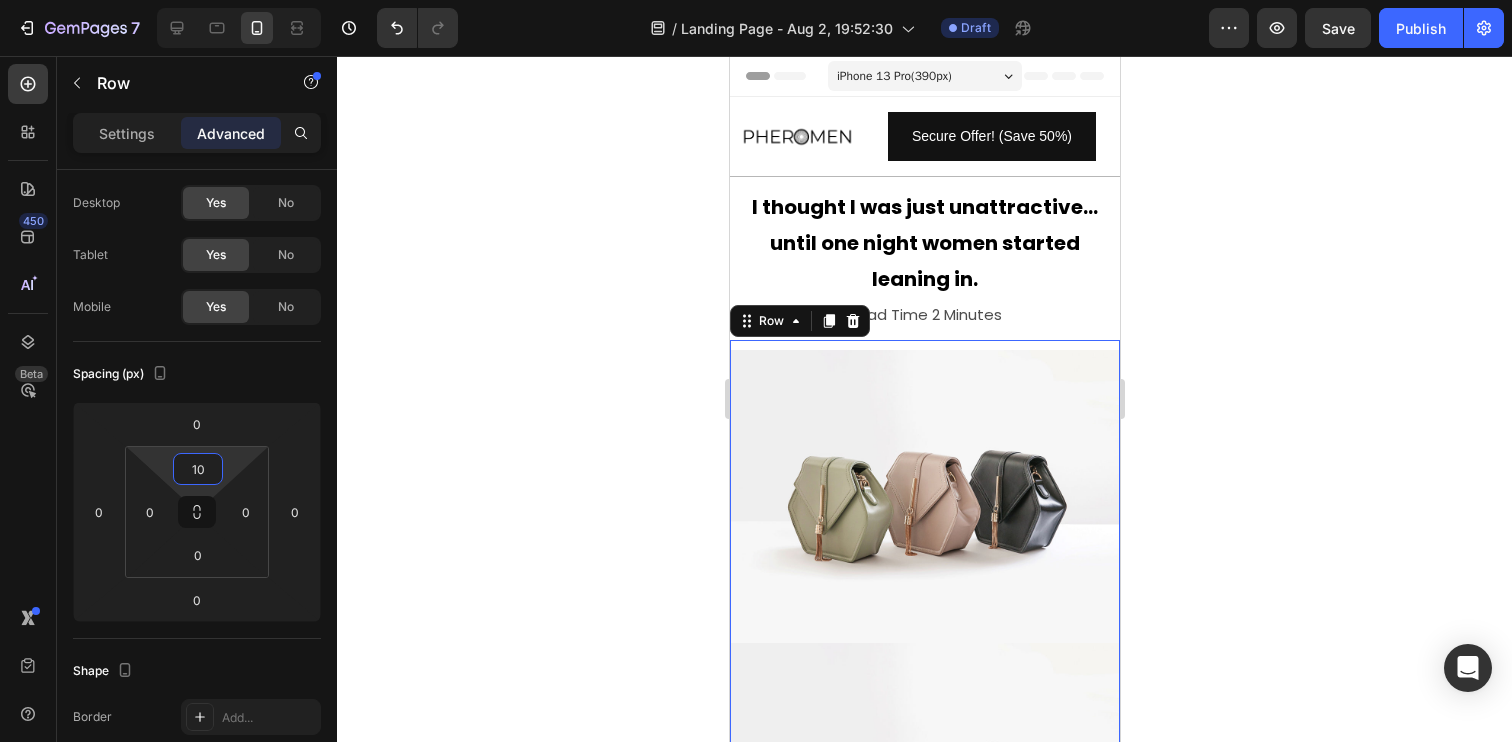 type on "10" 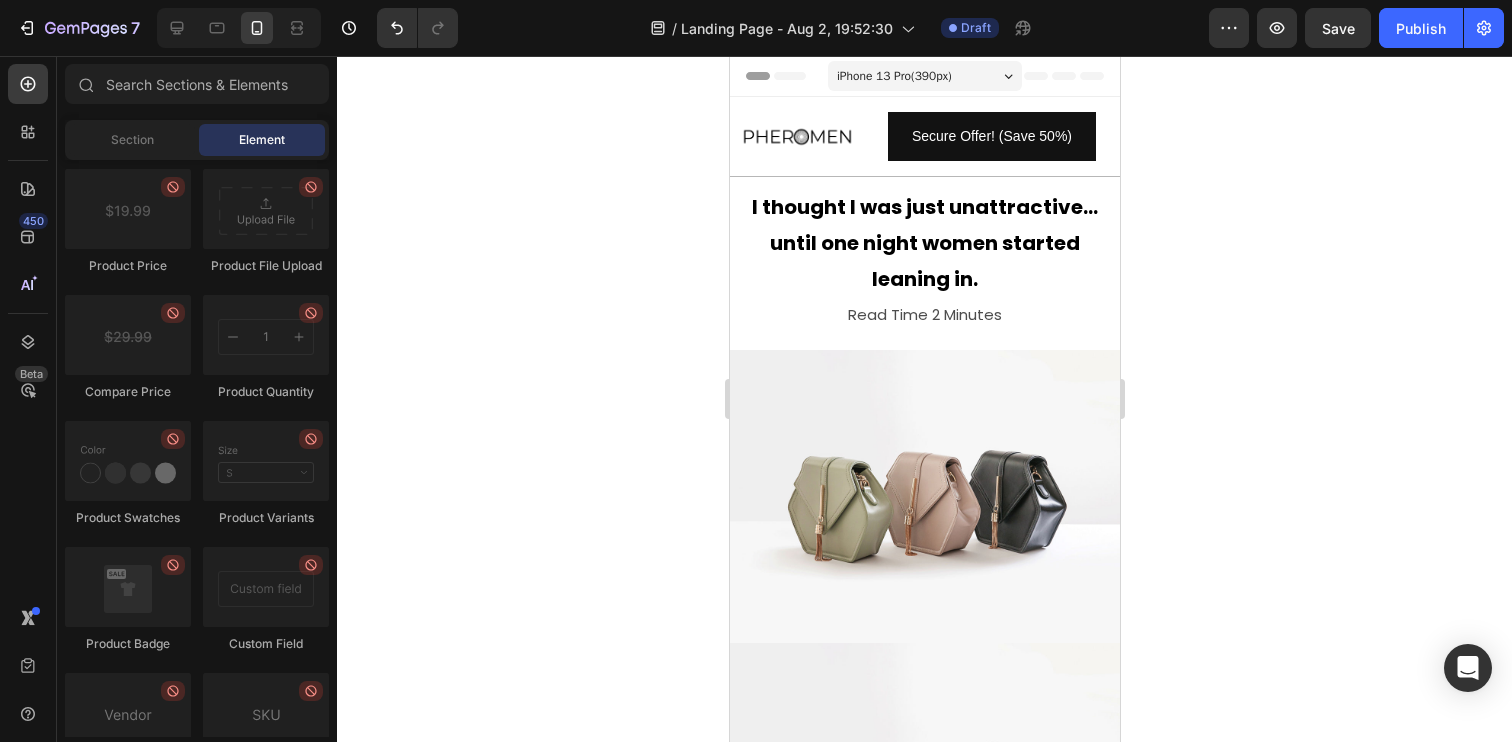click 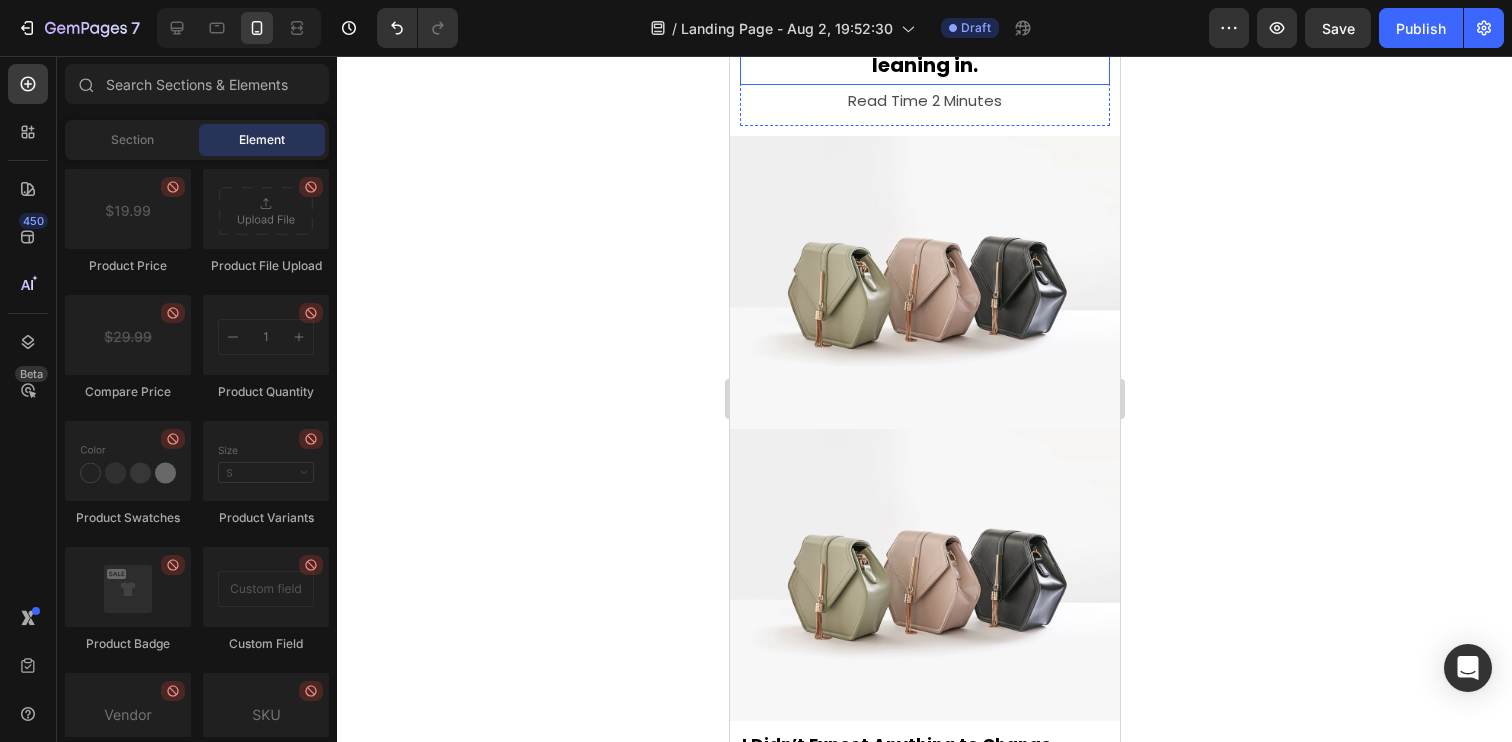 scroll, scrollTop: 289, scrollLeft: 0, axis: vertical 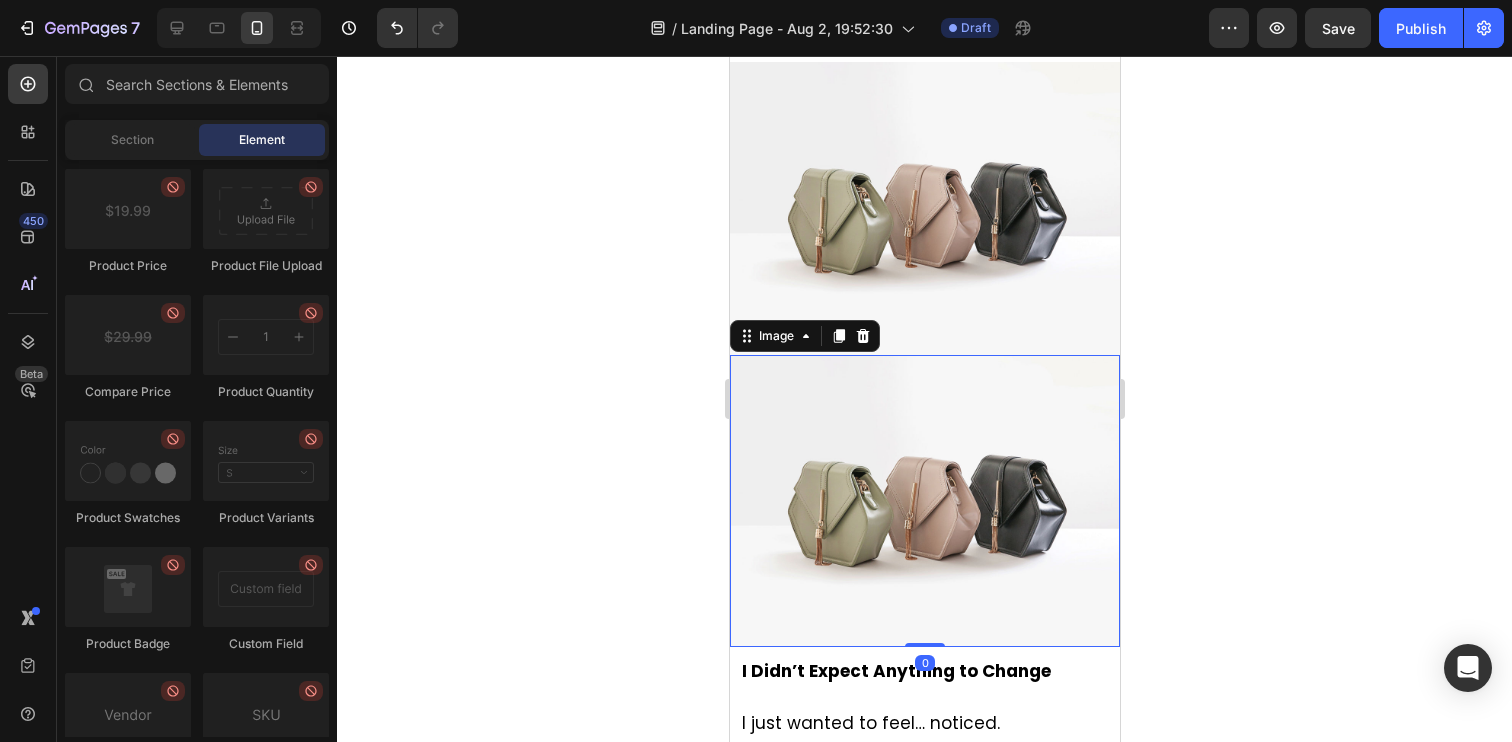 click at bounding box center [924, 501] 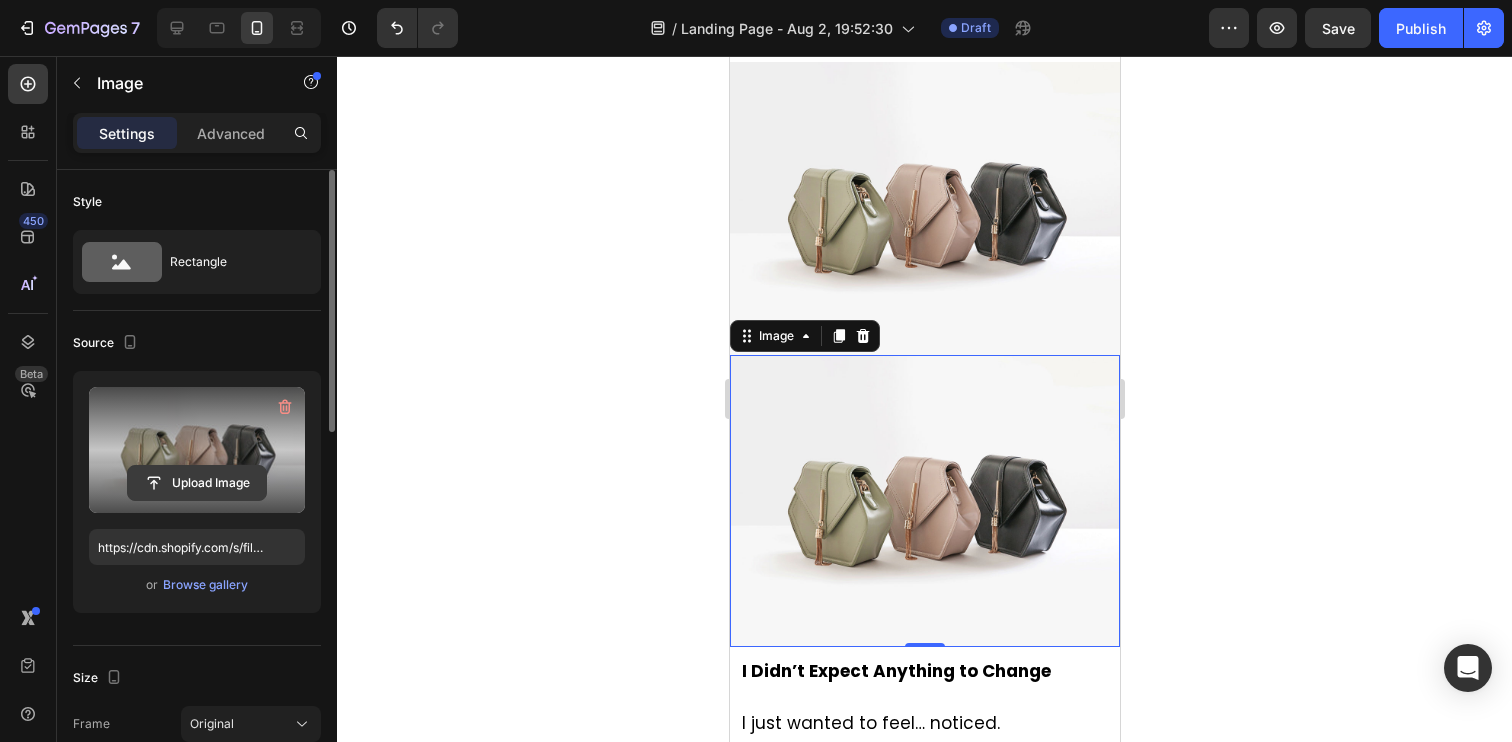click 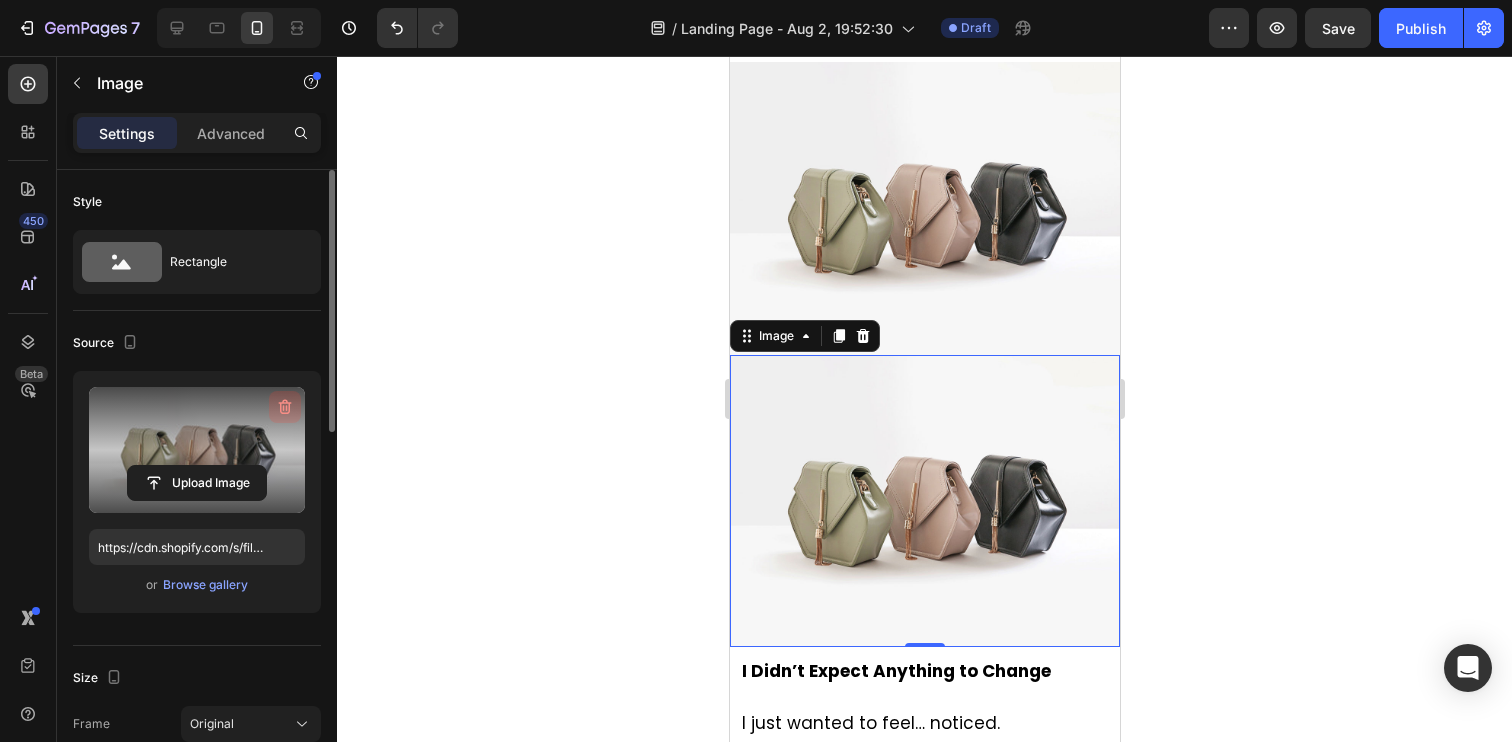 click 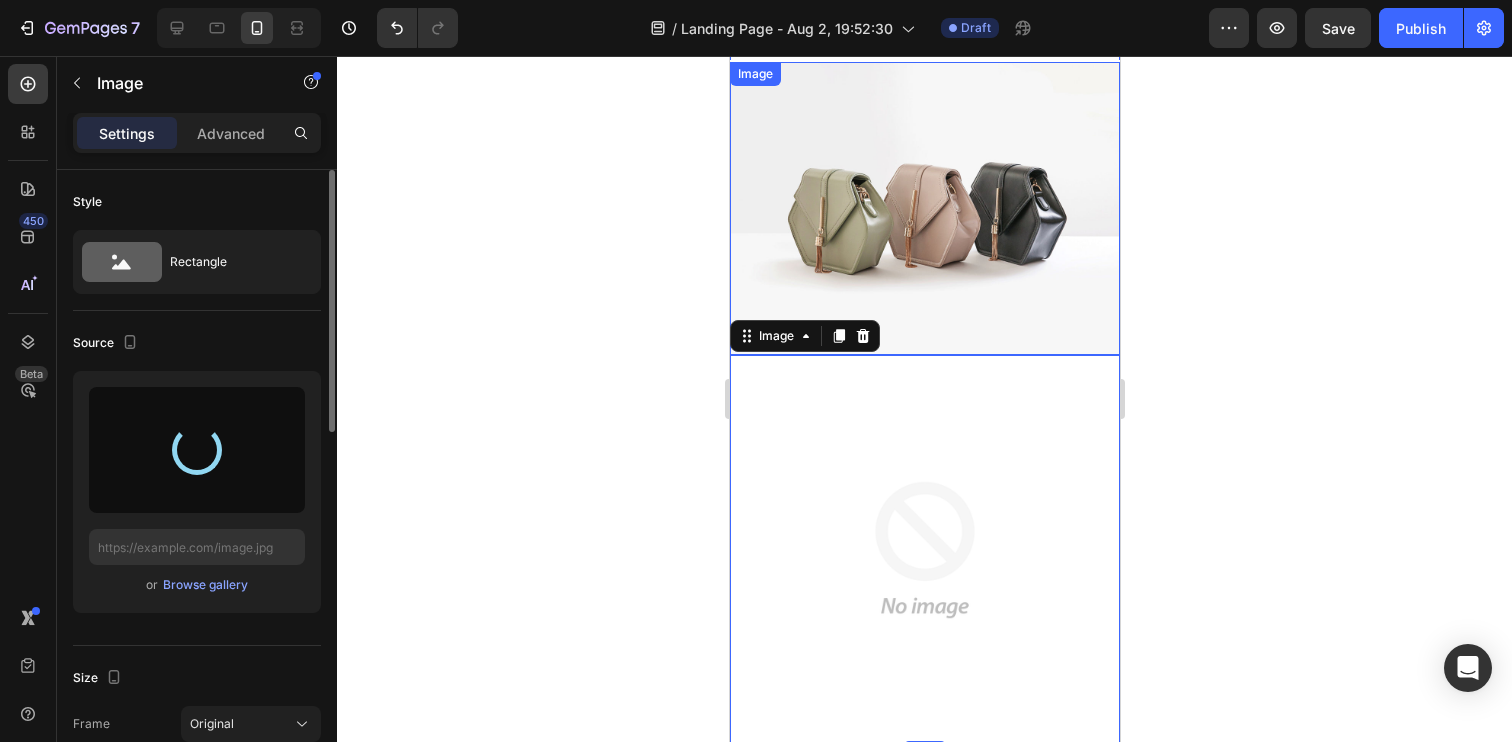 type on "https://cdn.shopify.com/s/files/1/0730/7372/1576/files/gempages_560202999931077717-752b6b15-9e4c-43ad-92e7-333af732515d.png" 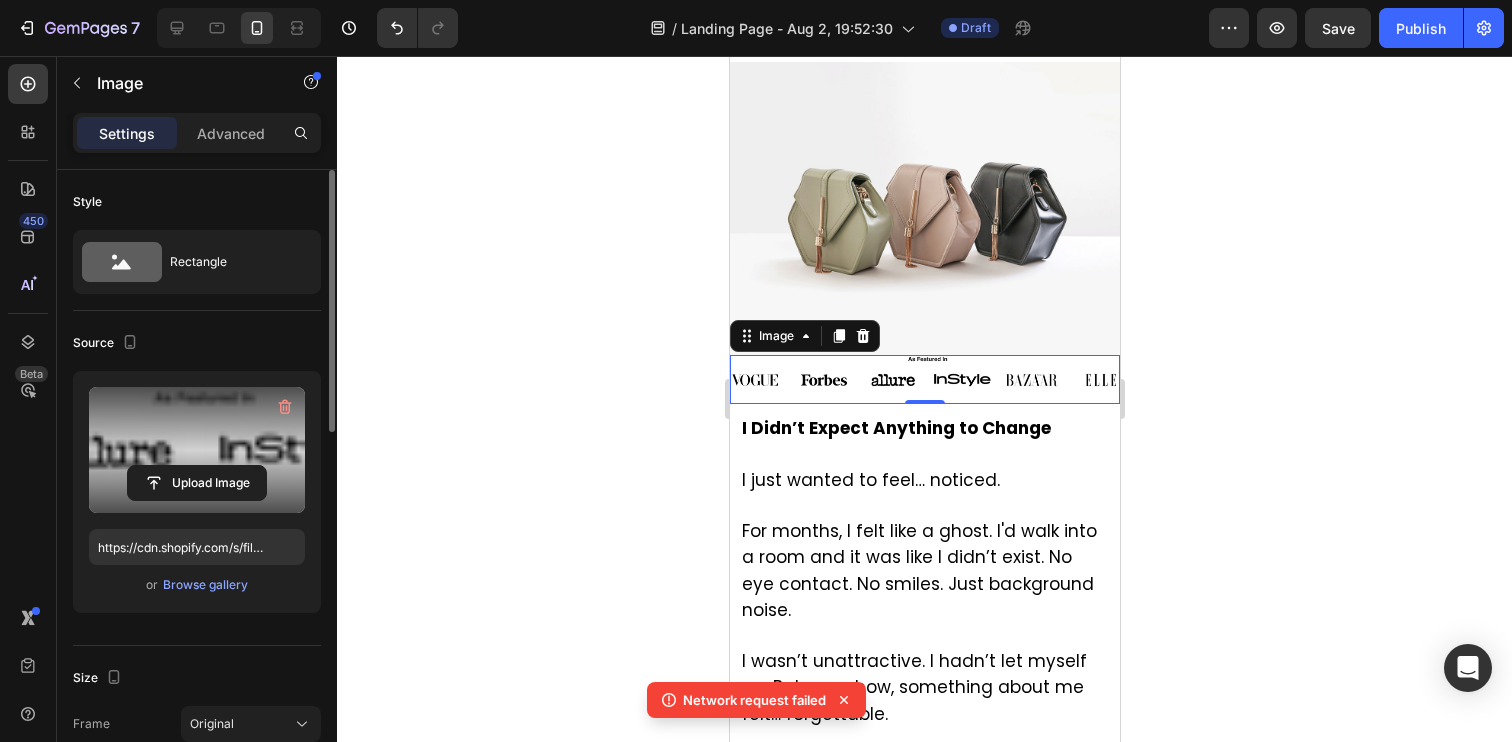 click 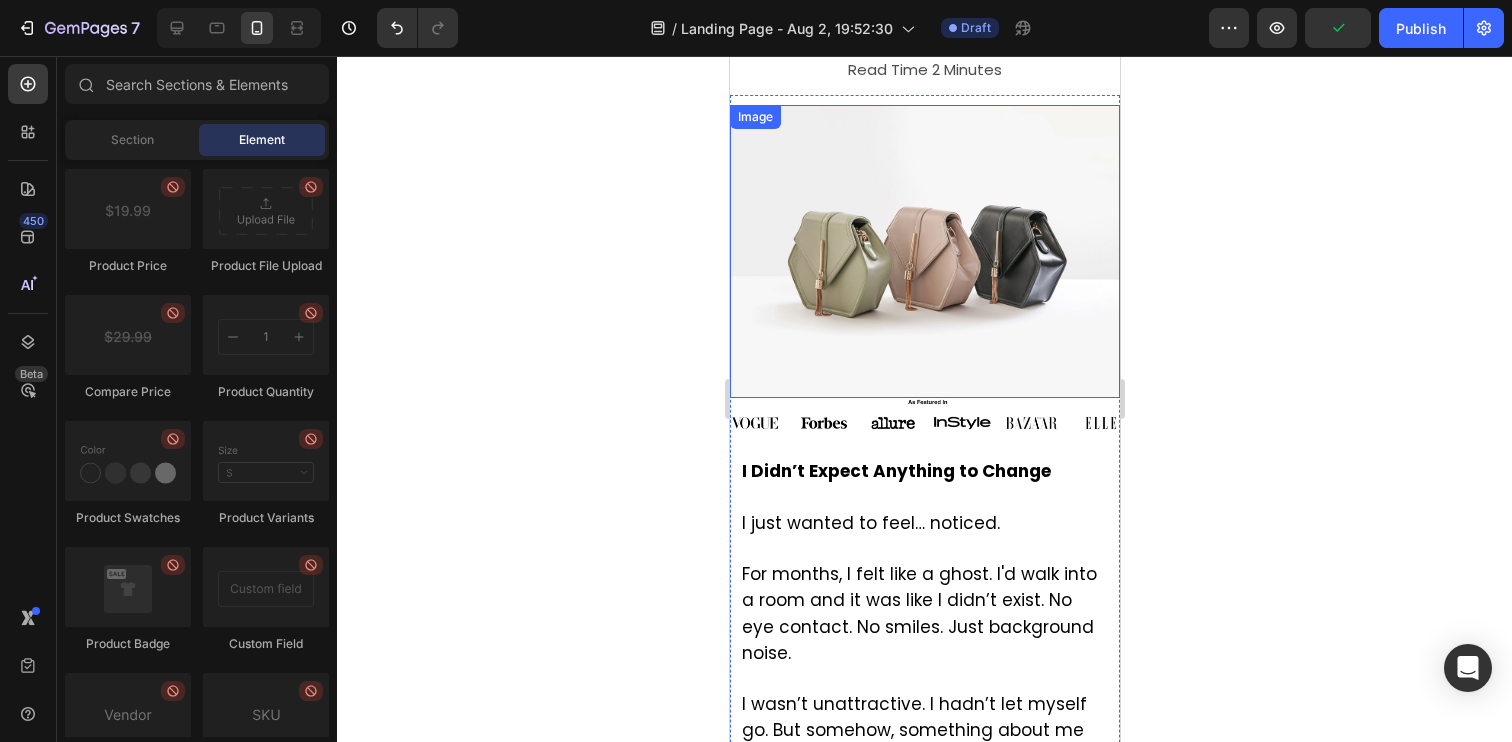 scroll, scrollTop: 247, scrollLeft: 0, axis: vertical 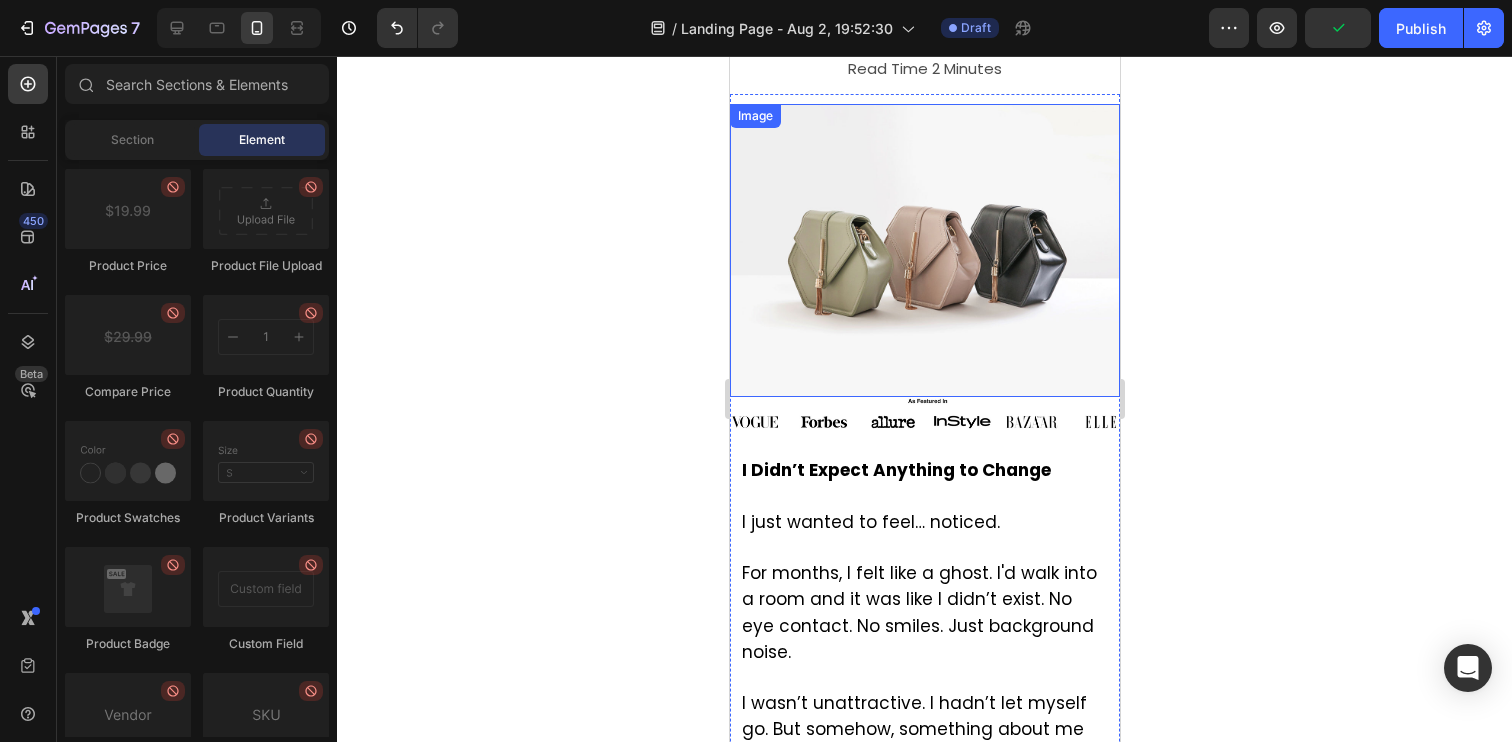 click at bounding box center [924, 250] 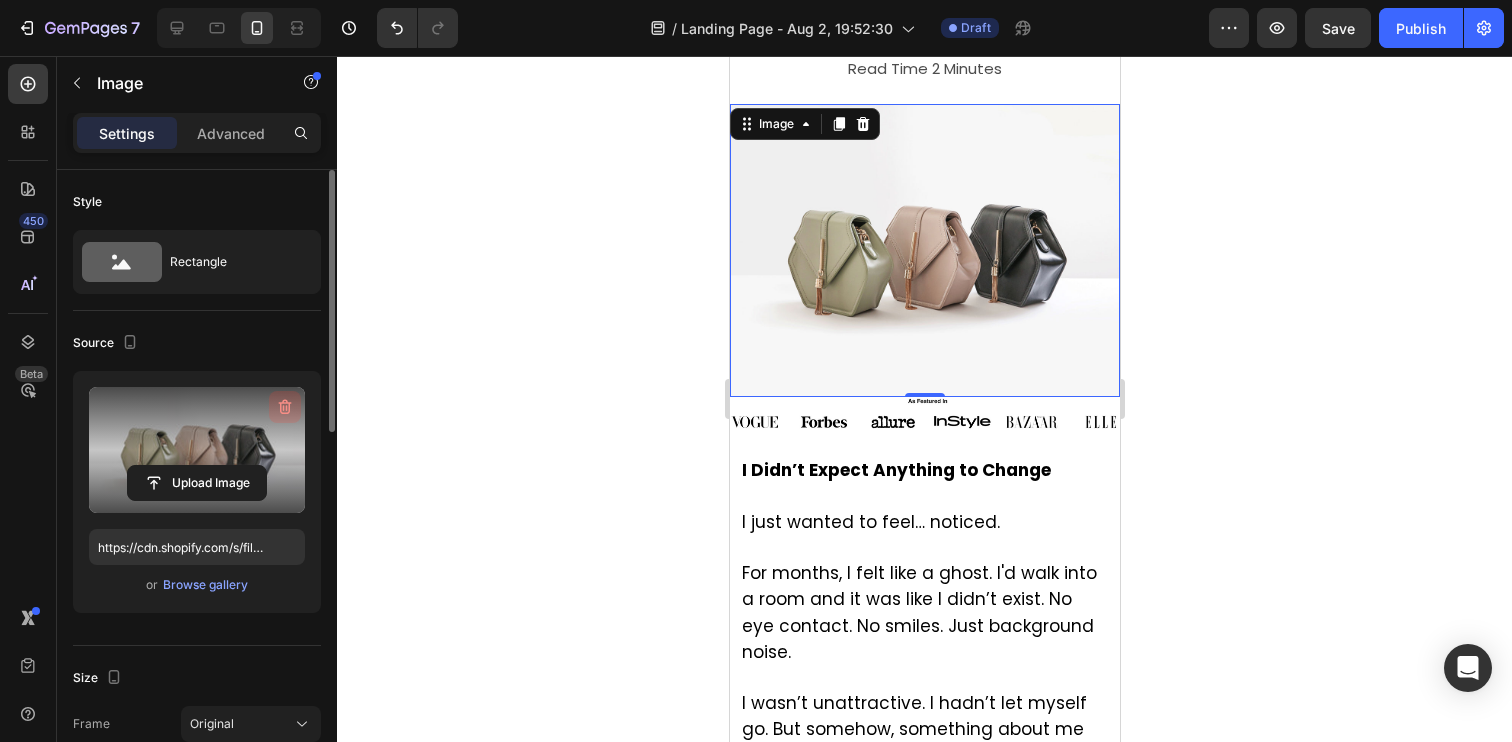 click 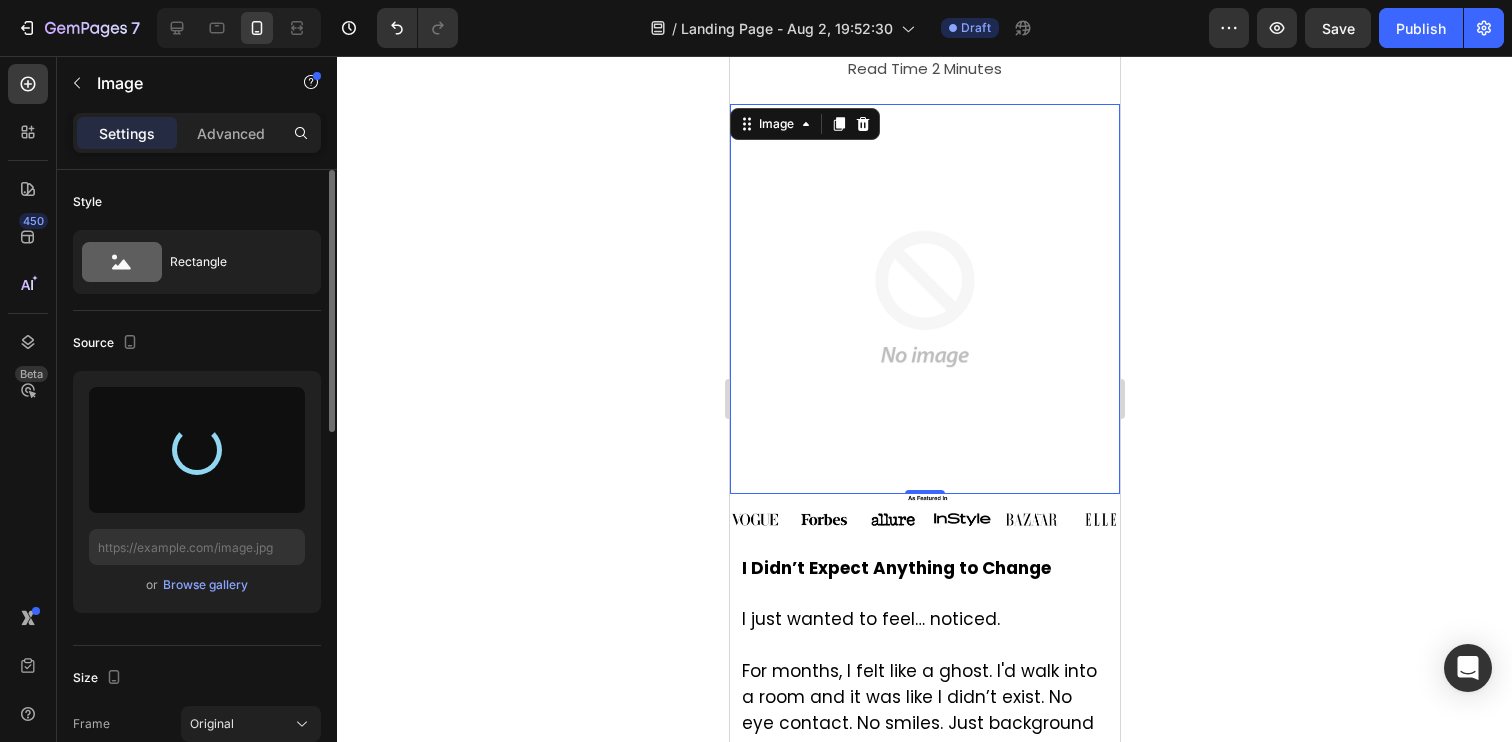click 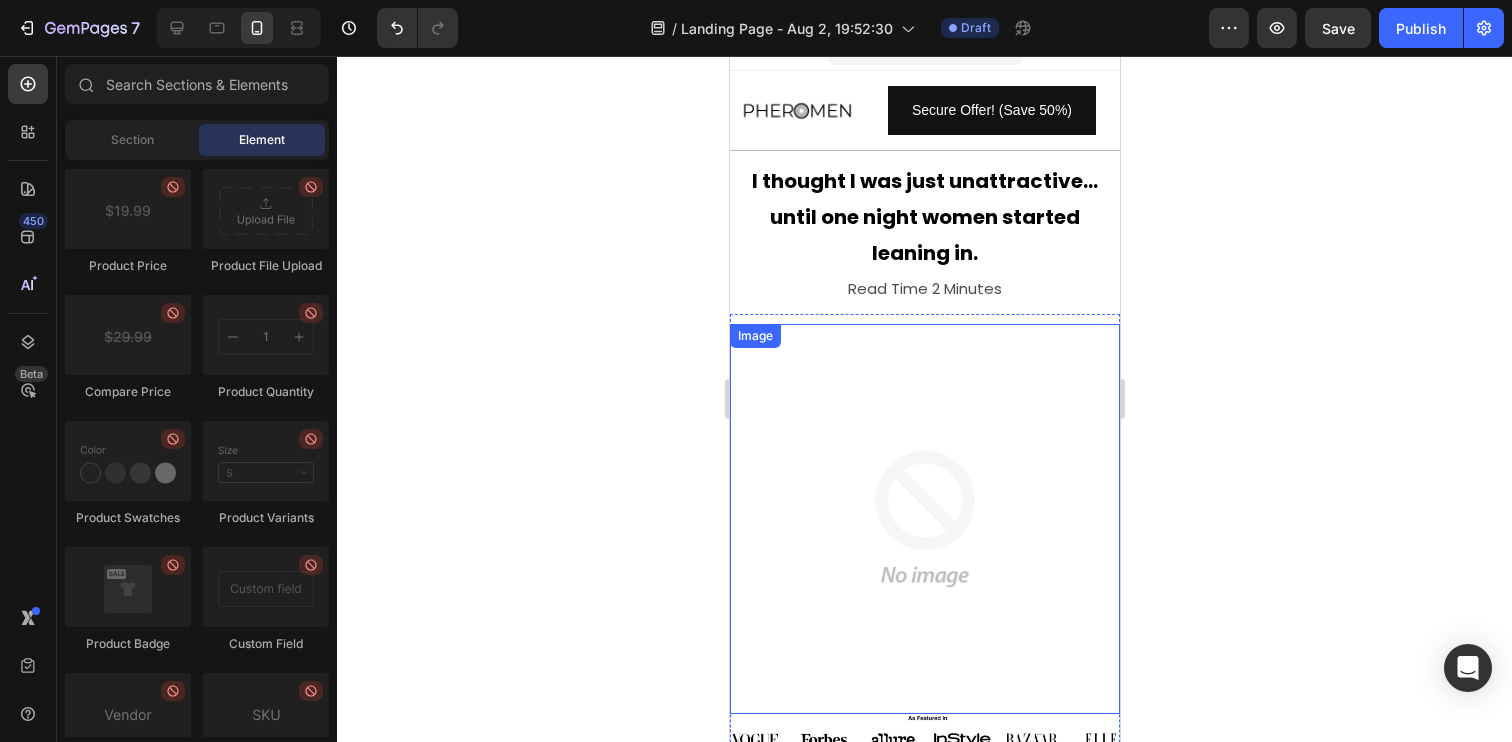 scroll, scrollTop: 0, scrollLeft: 0, axis: both 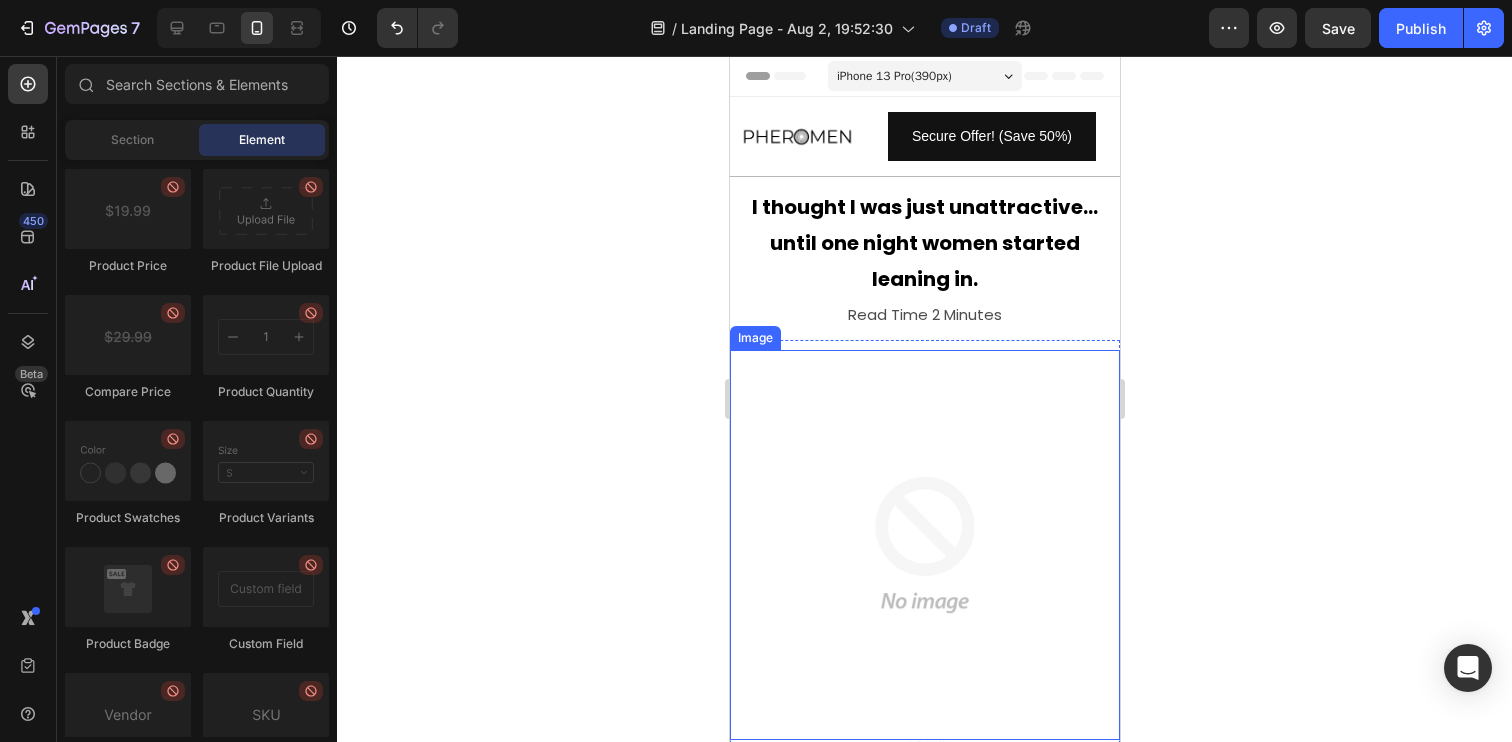 click at bounding box center (924, 545) 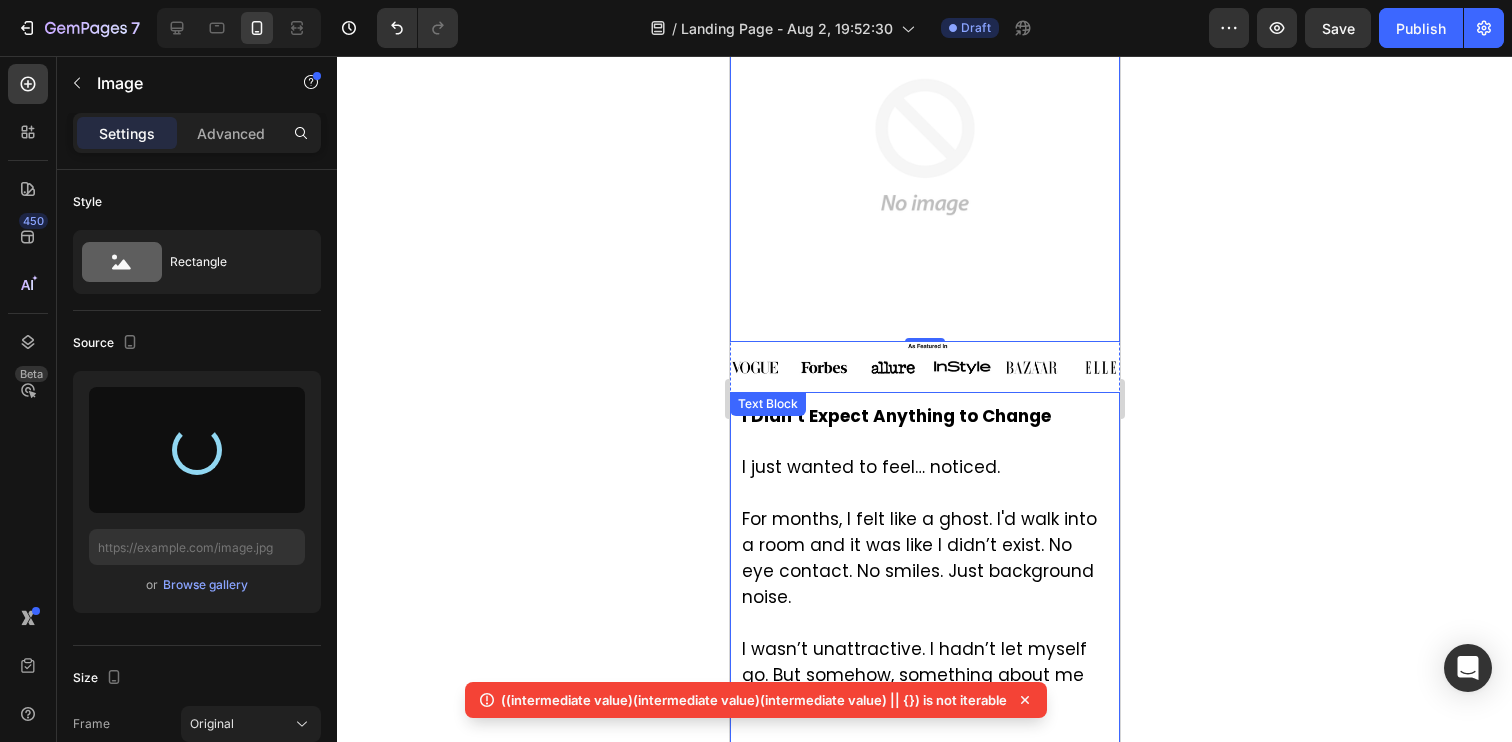 scroll, scrollTop: 0, scrollLeft: 0, axis: both 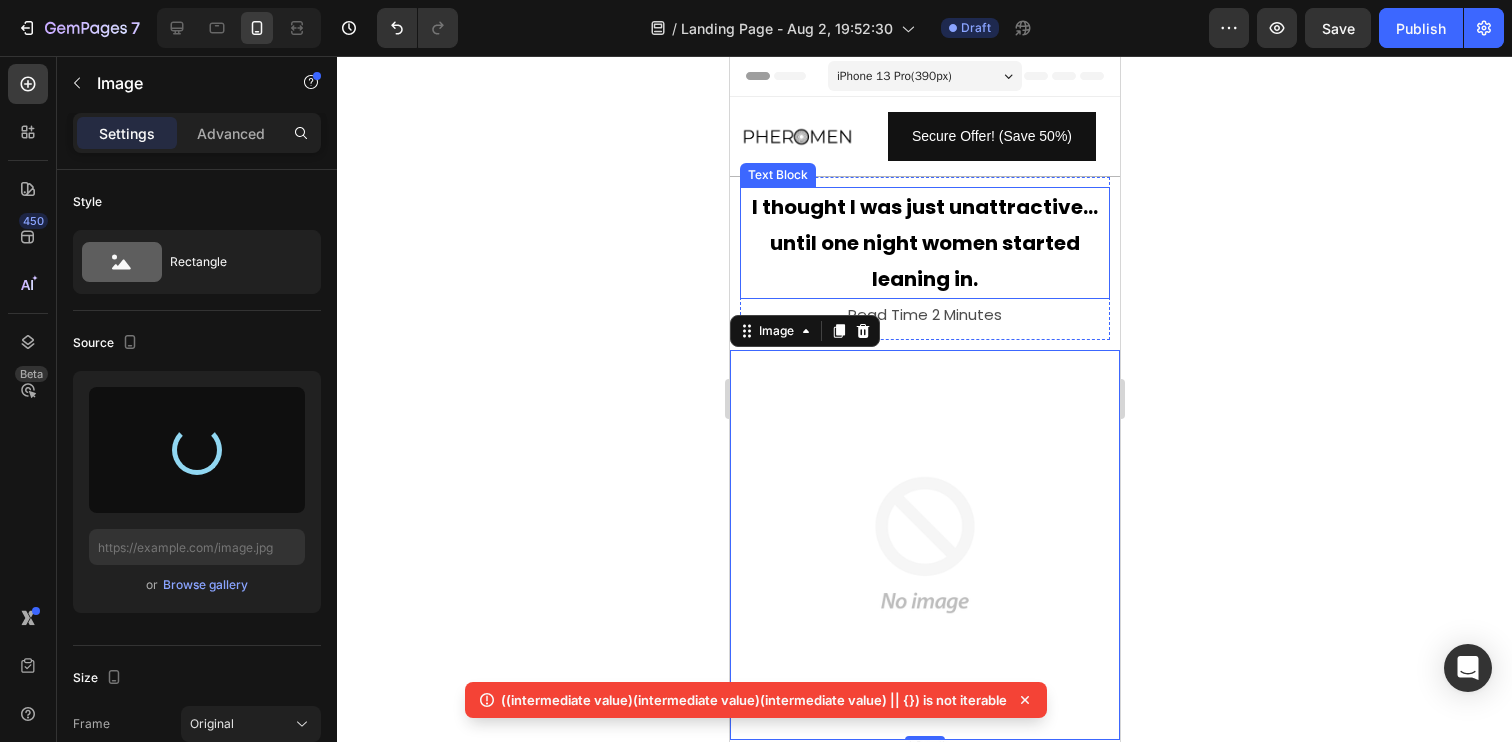 click on "I thought I was just unattractive… until one night women started leaning in." at bounding box center [924, 243] 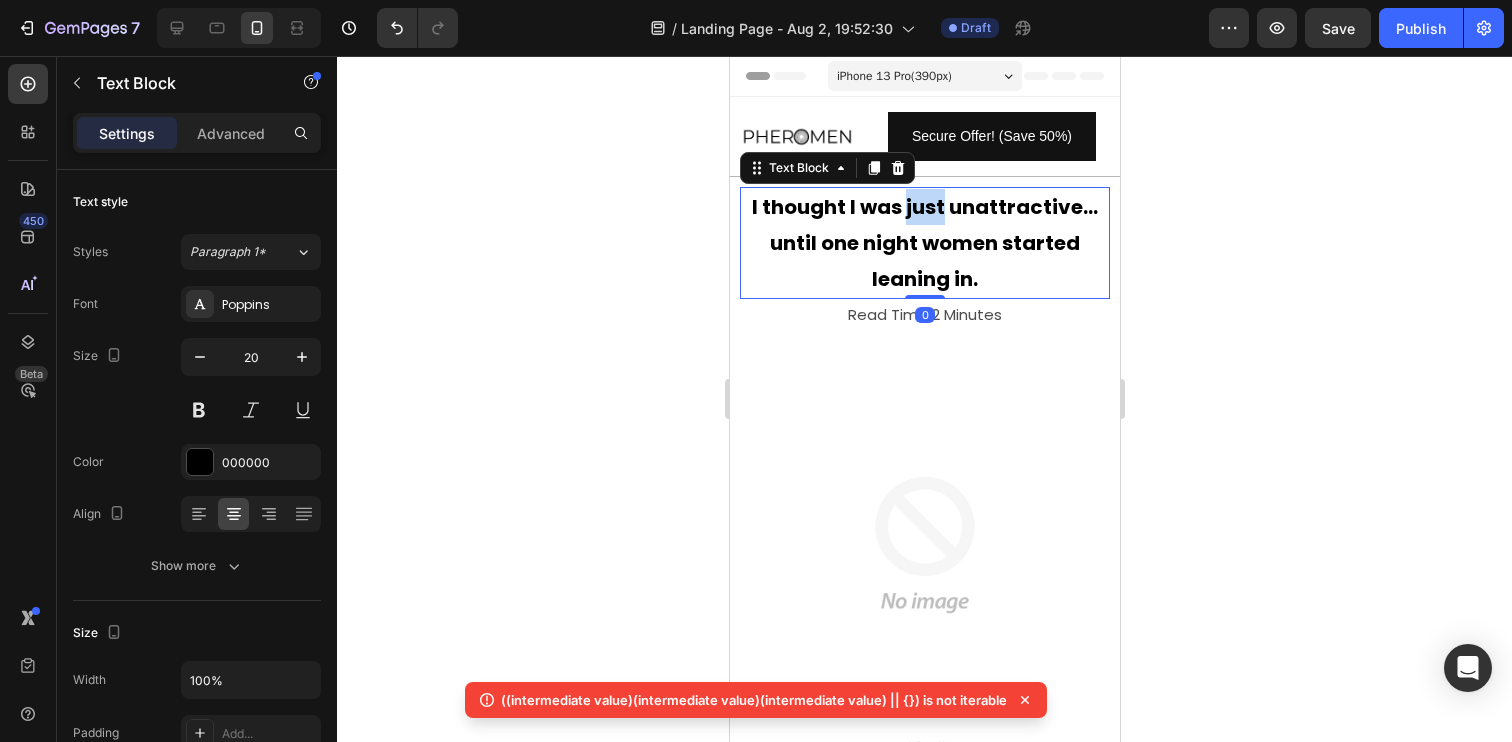 click on "I thought I was just unattractive… until one night women started leaning in." at bounding box center [924, 243] 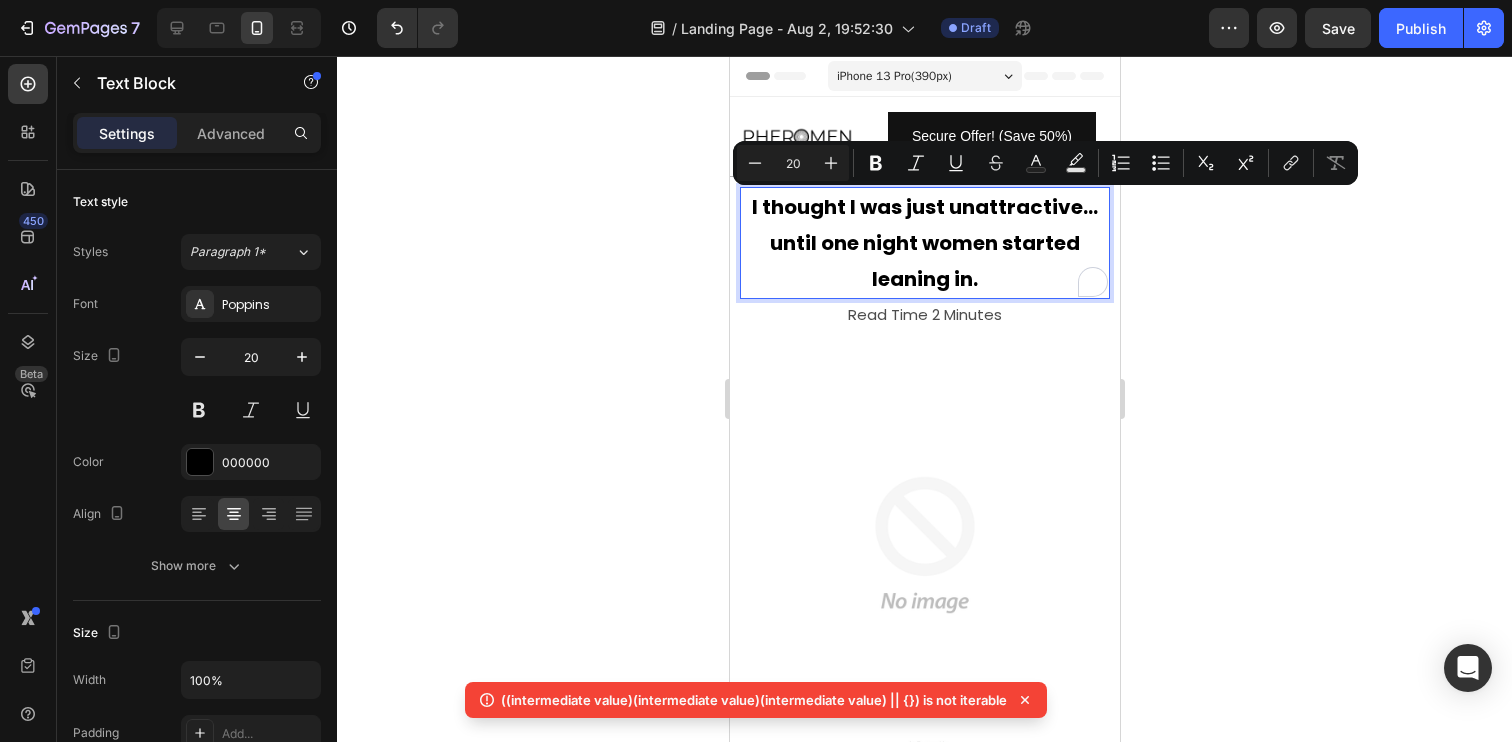 click on "I thought I was just unattractive… until one night women started leaning in." at bounding box center (924, 243) 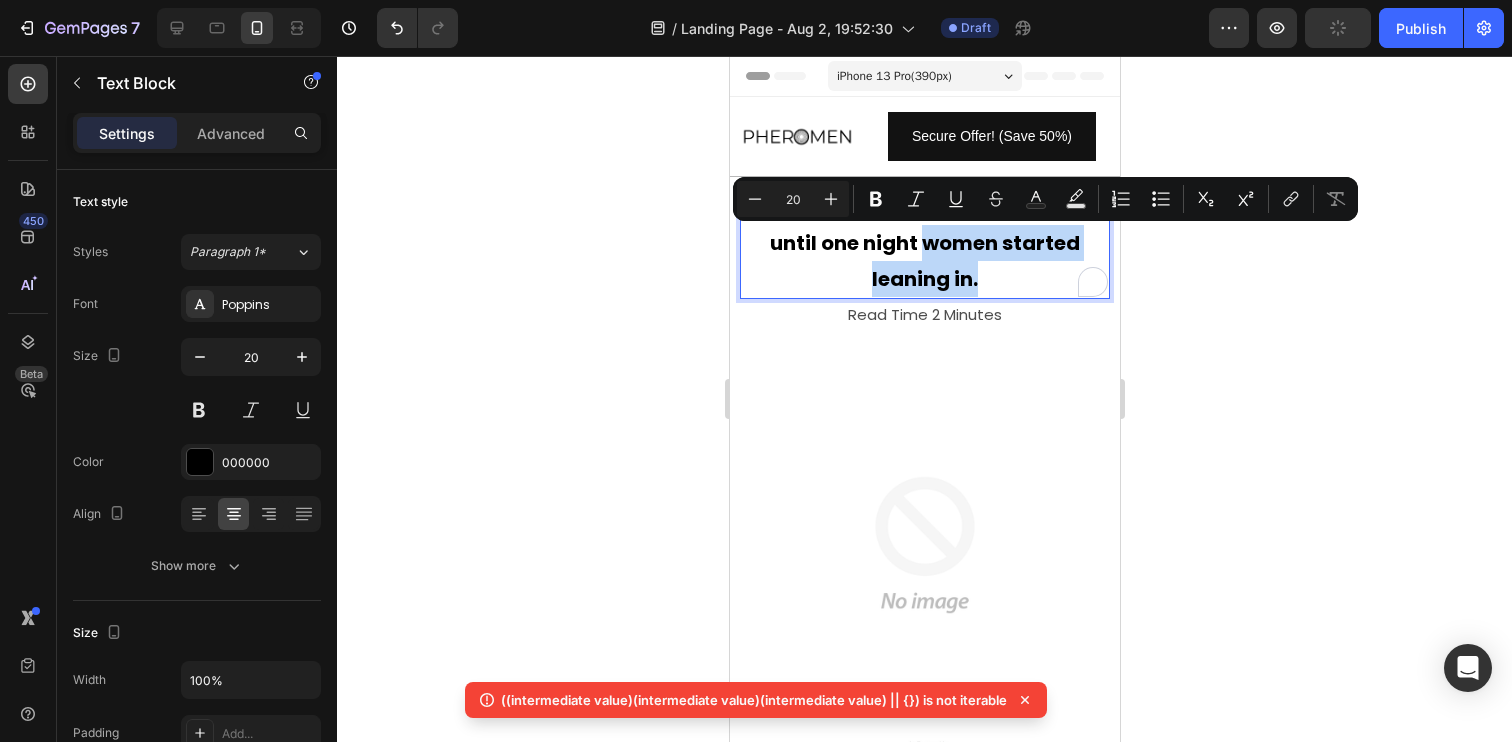 drag, startPoint x: 926, startPoint y: 239, endPoint x: 978, endPoint y: 278, distance: 65 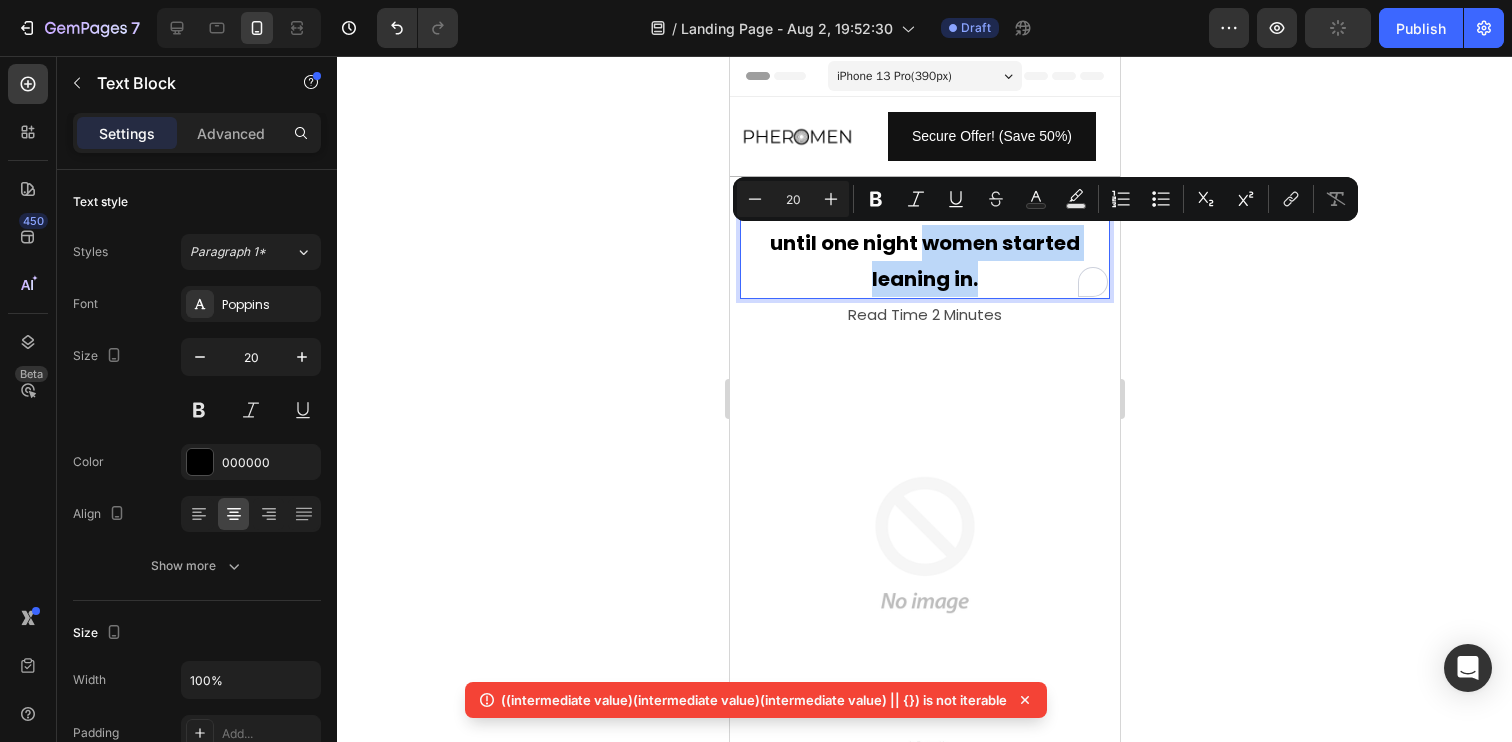 click on "I thought I was just unattractive… until one night women started leaning in." at bounding box center [924, 243] 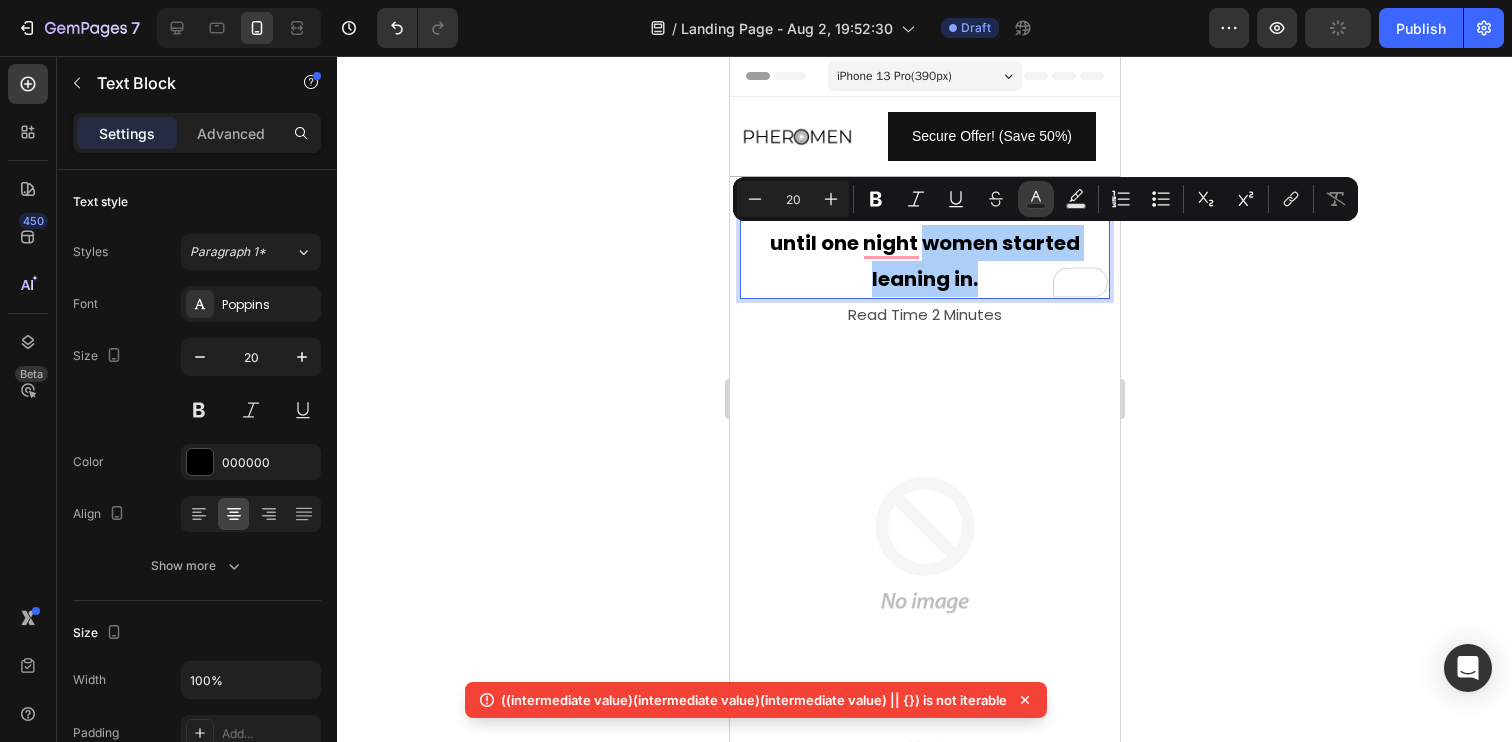 click 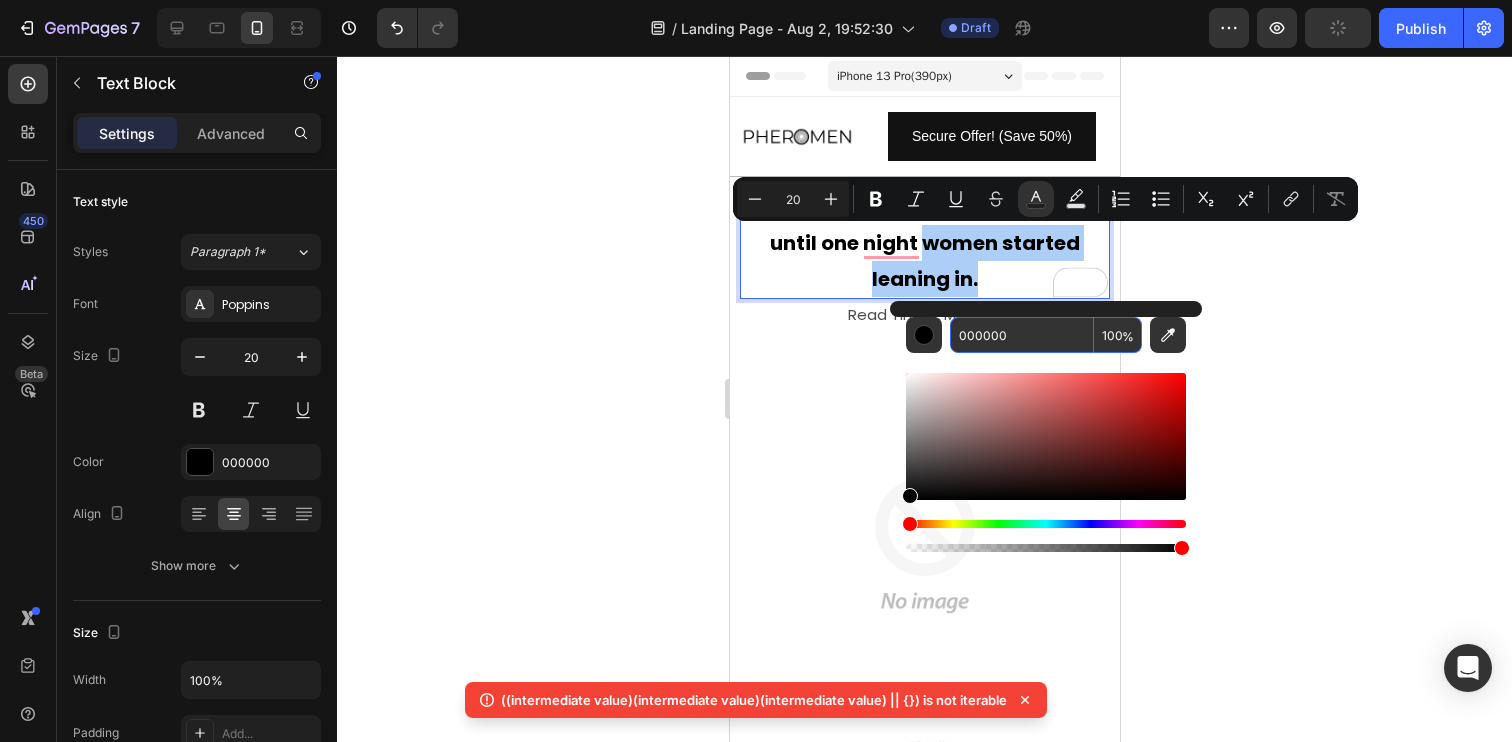 click on "000000" at bounding box center (1022, 335) 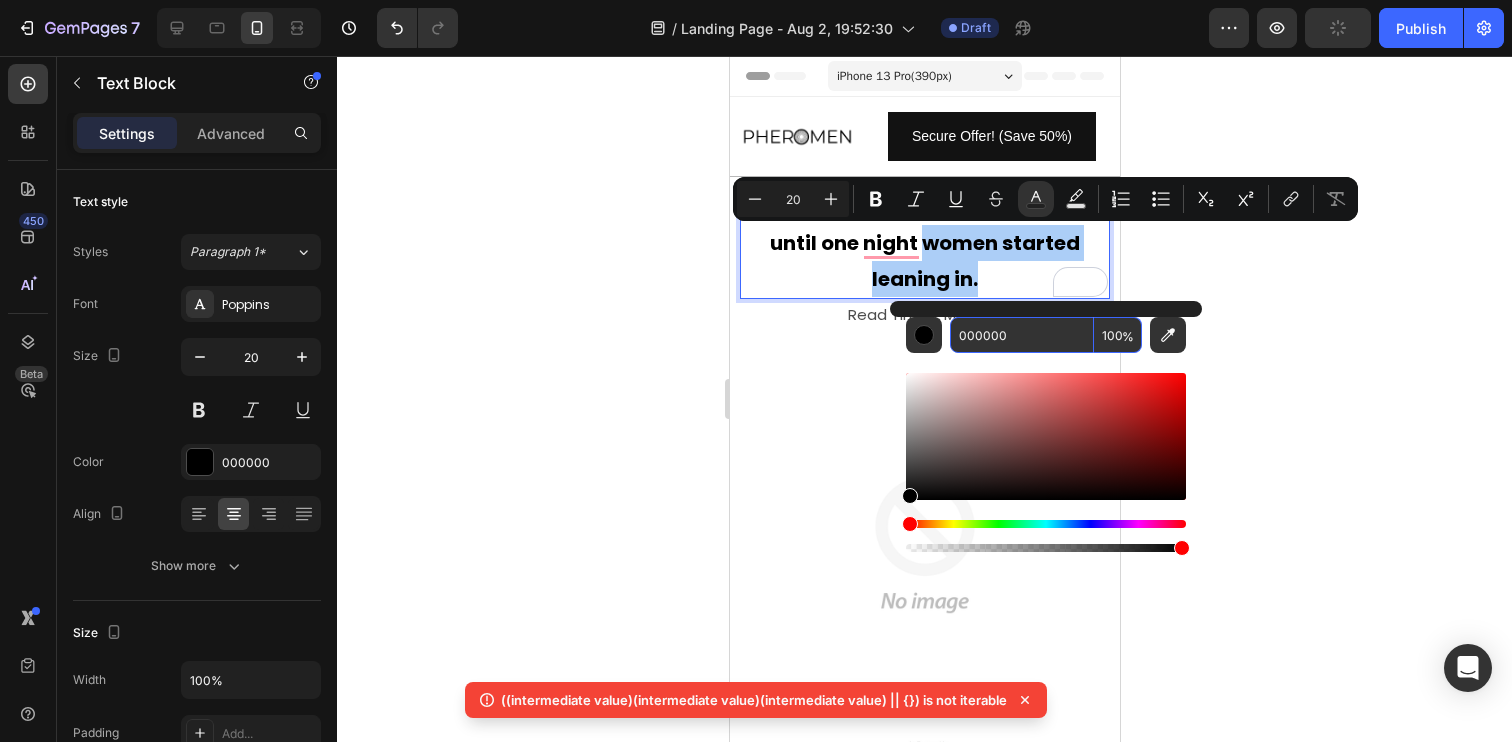 paste on "D4AE36" 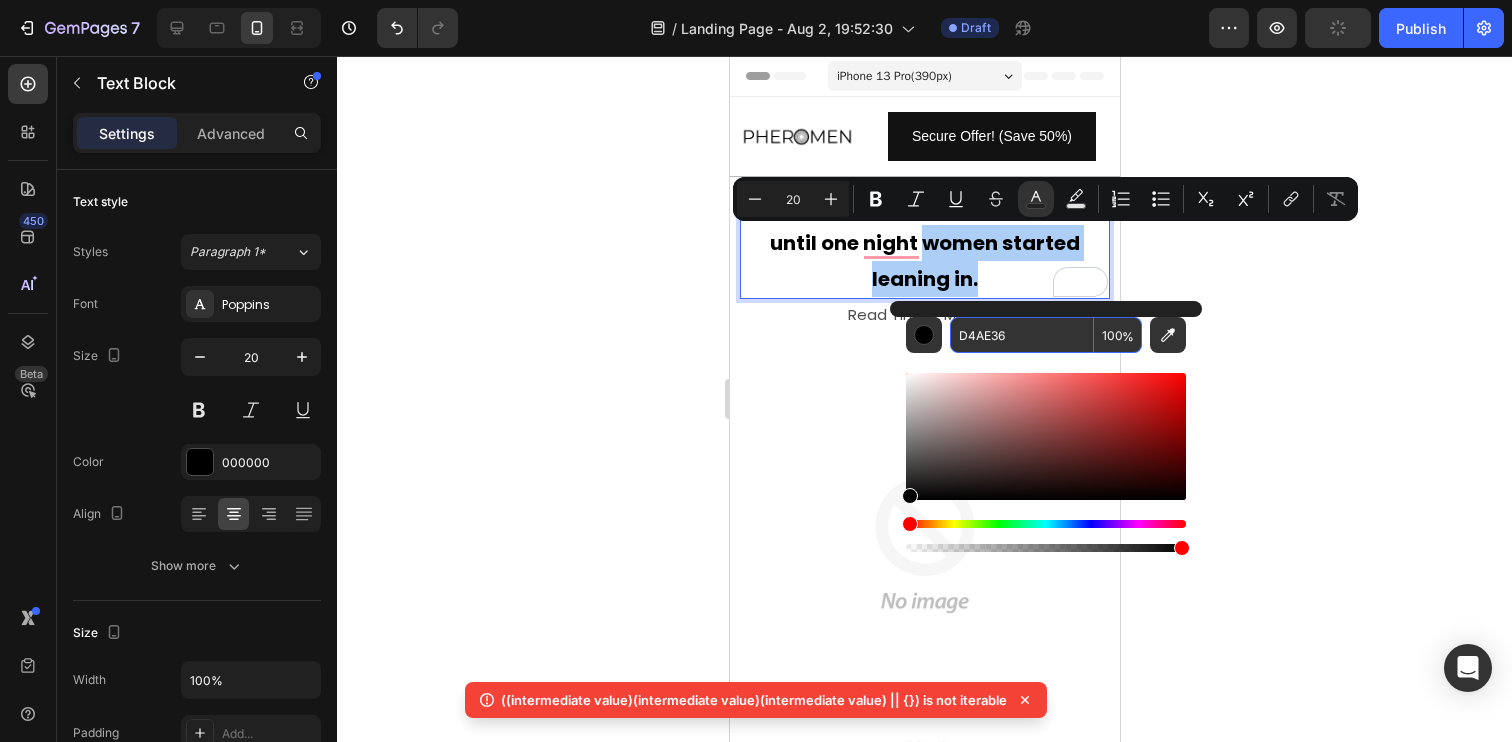 type on "D4AE36" 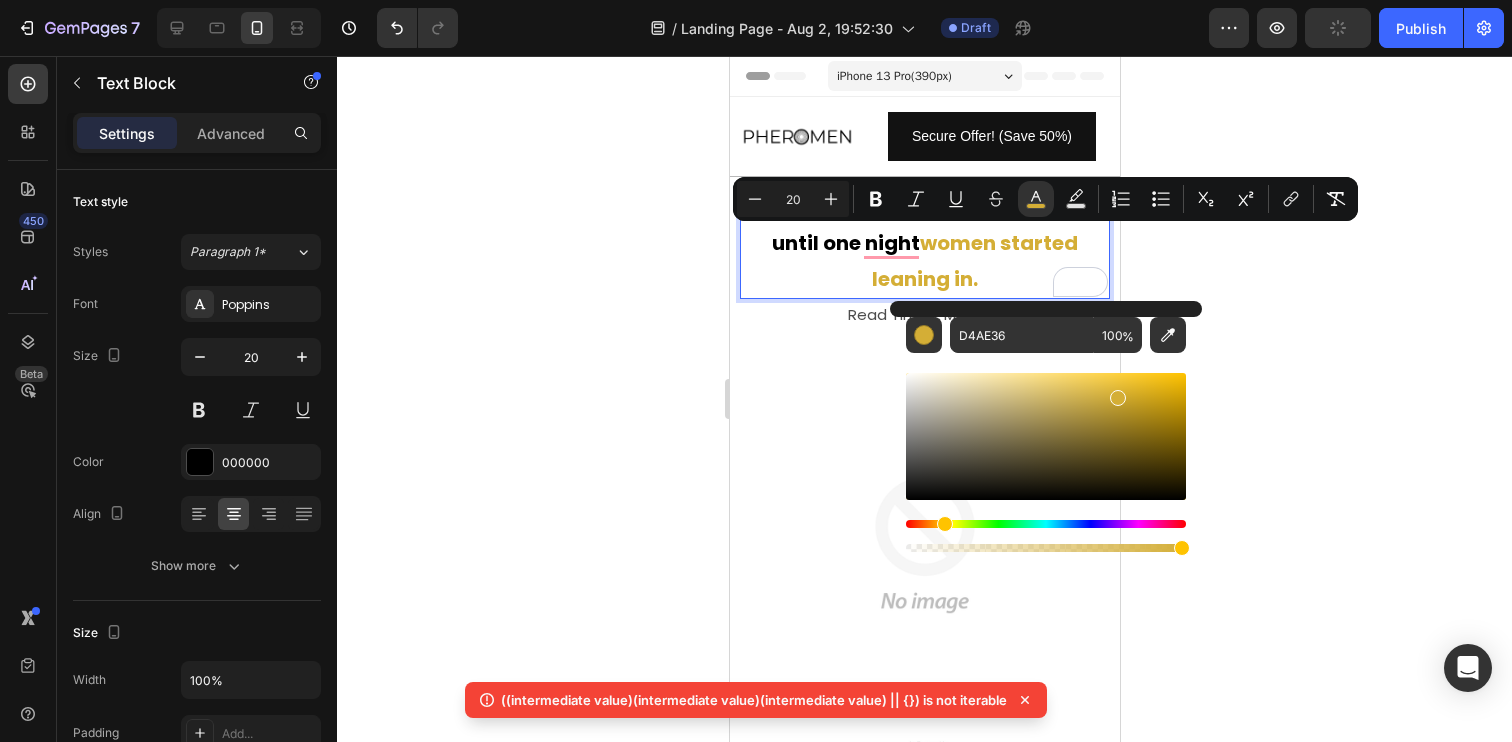 click 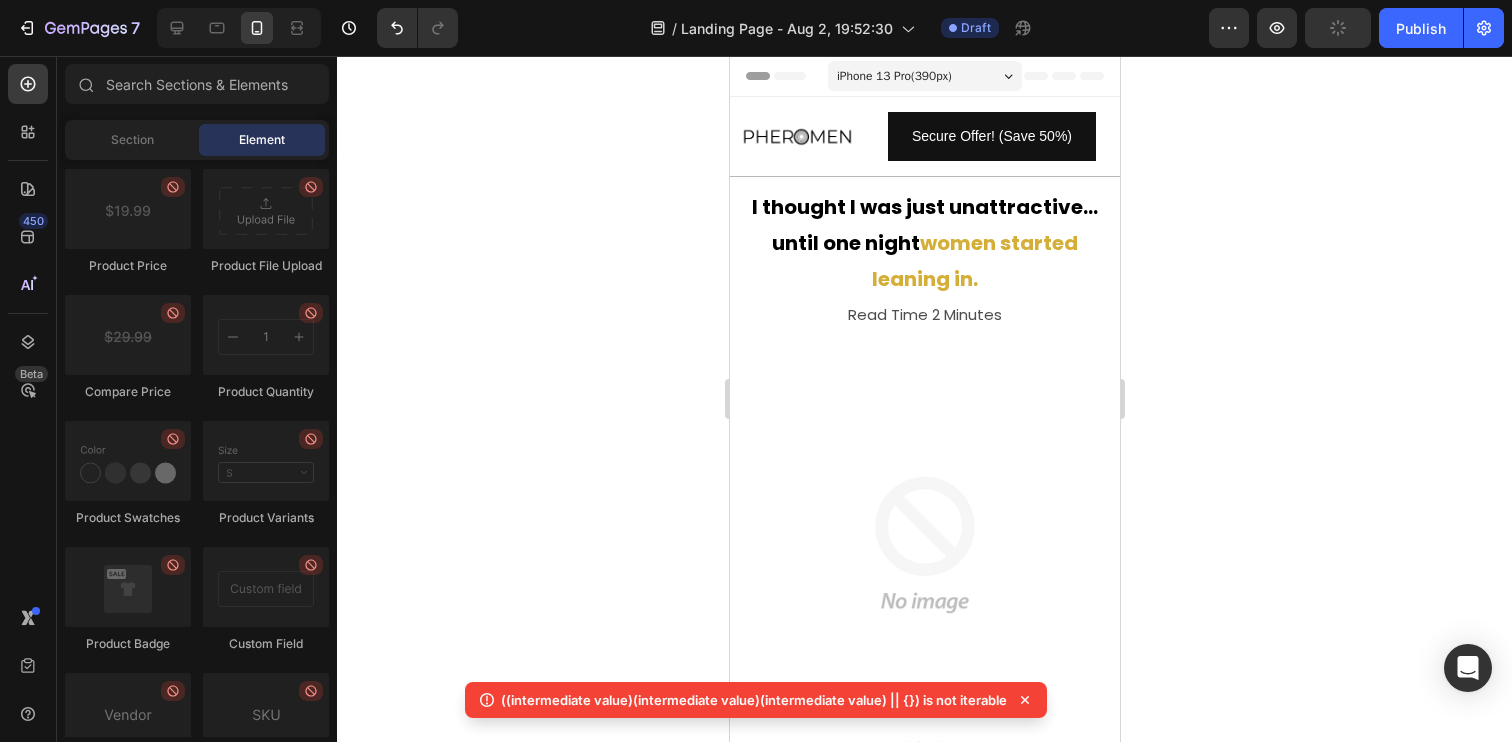 click 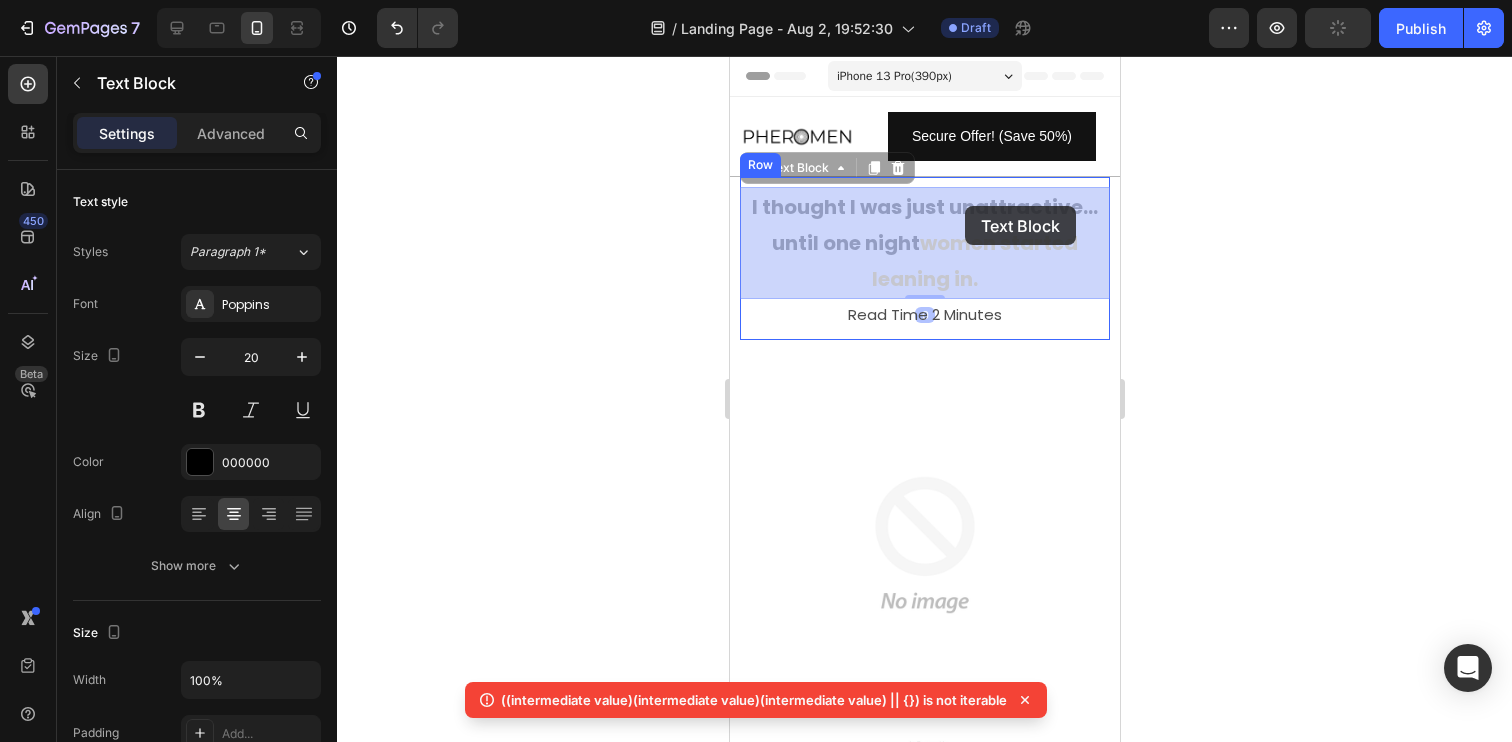 drag, startPoint x: 952, startPoint y: 206, endPoint x: 975, endPoint y: 207, distance: 23.021729 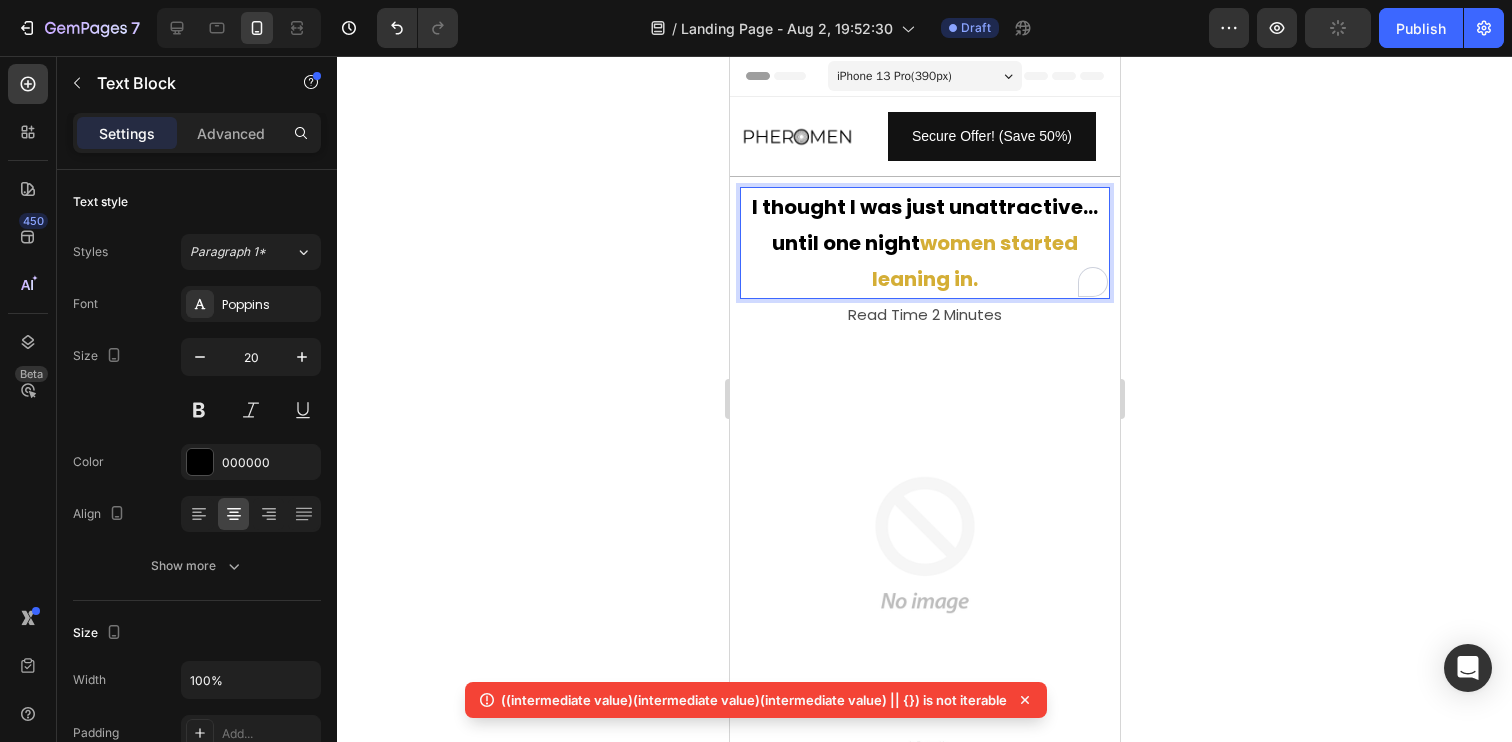 click on "I thought I was just unattractive… until one night  women started leaning in." at bounding box center (924, 243) 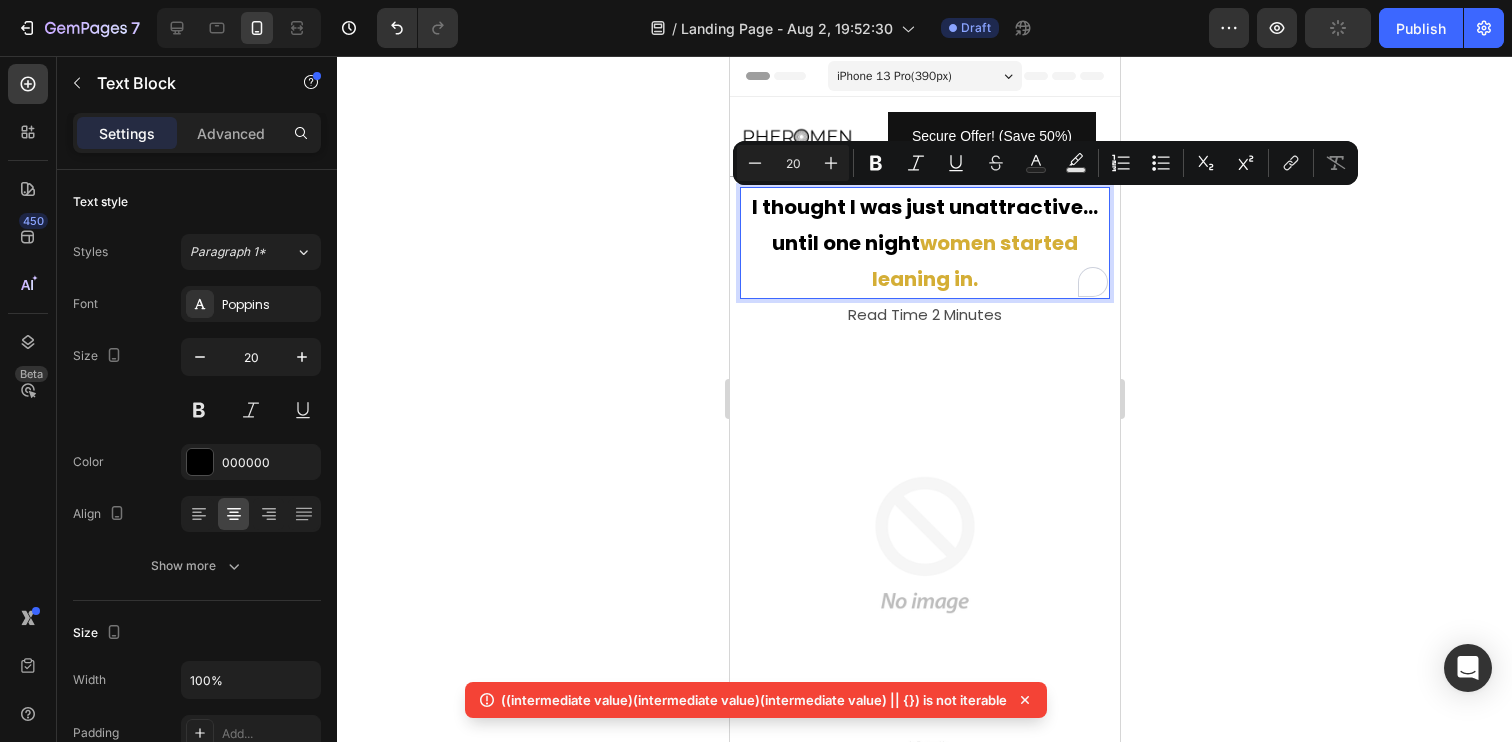 click on "I thought I was just unattractive… until one night  women started leaning in." at bounding box center (924, 243) 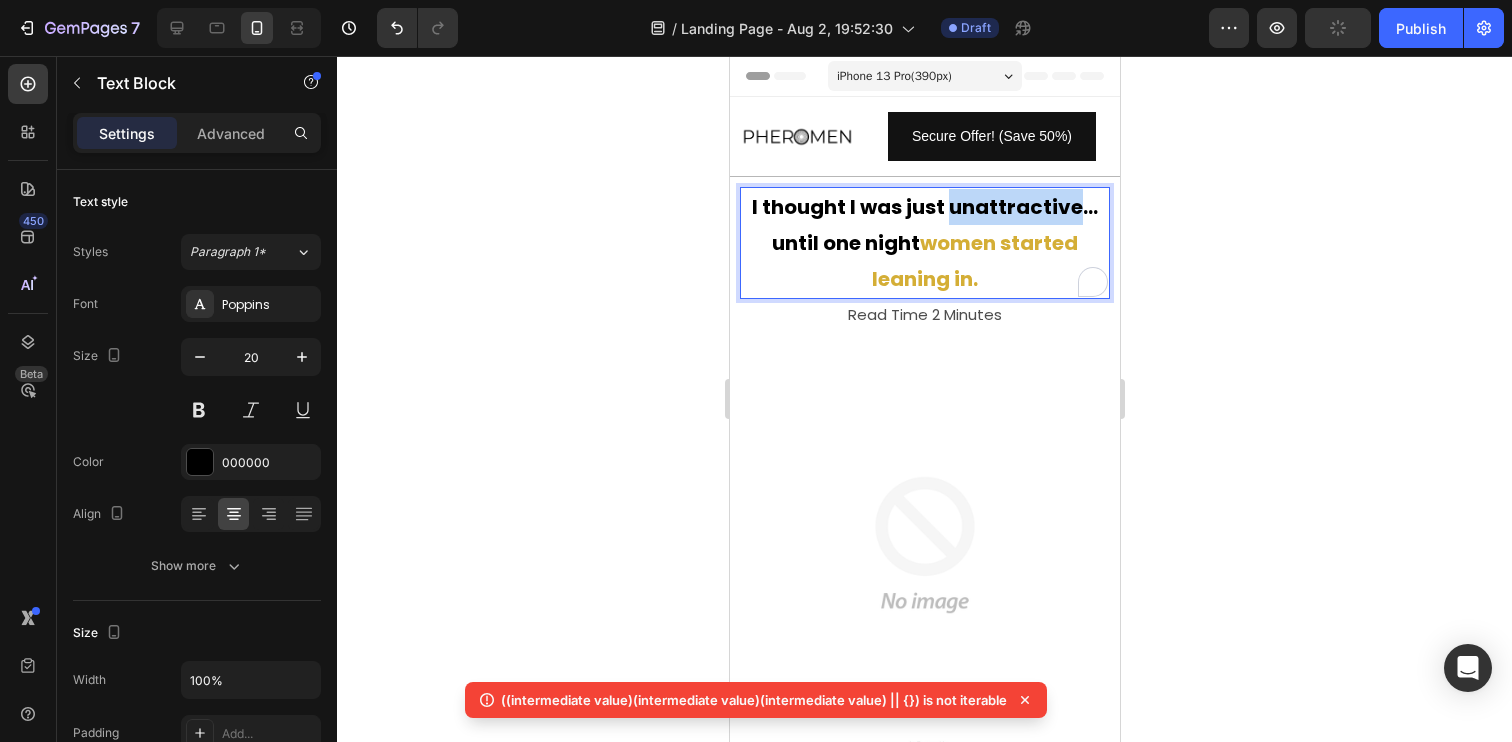 click on "I thought I was just unattractive… until one night  women started leaning in." at bounding box center (924, 243) 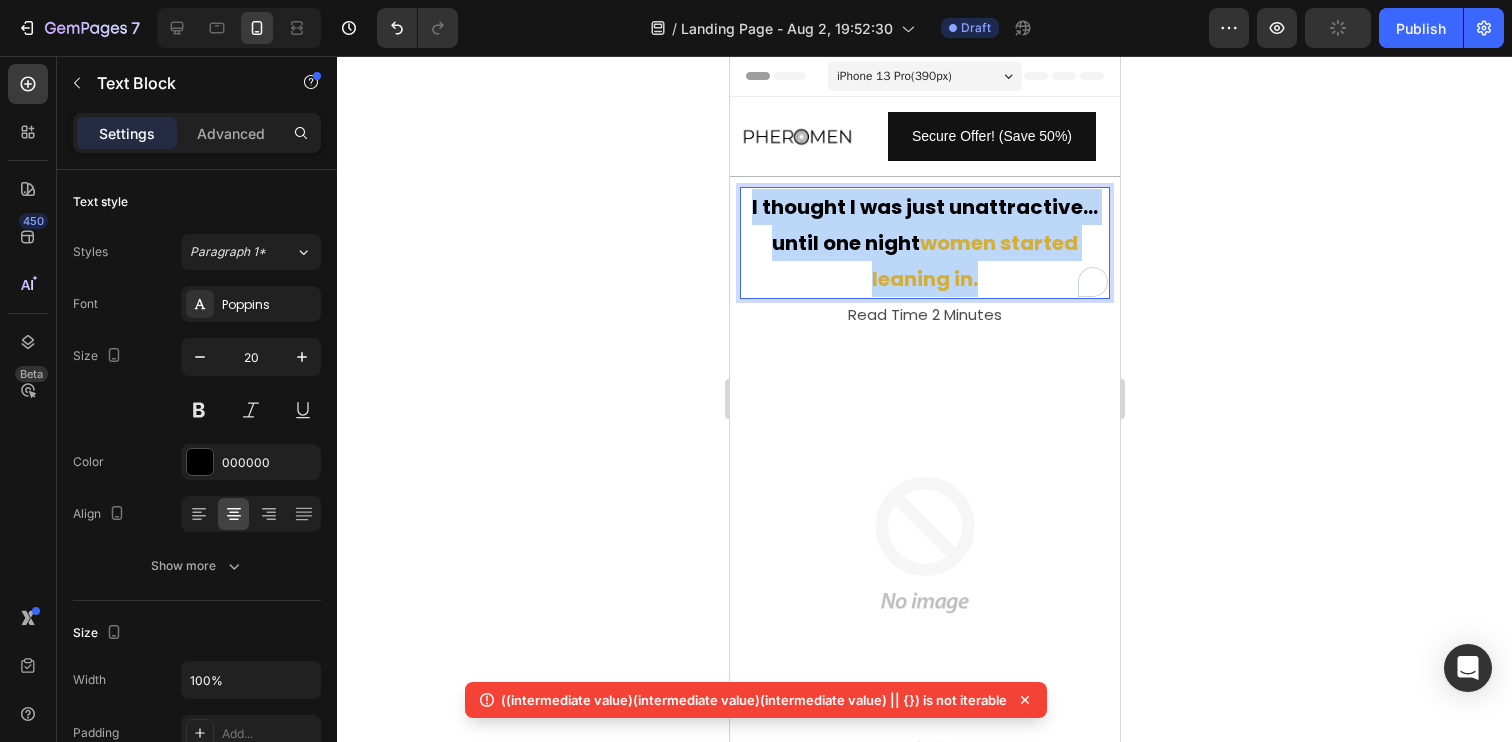 click on "I thought I was just unattractive… until one night  women started leaning in." at bounding box center [924, 243] 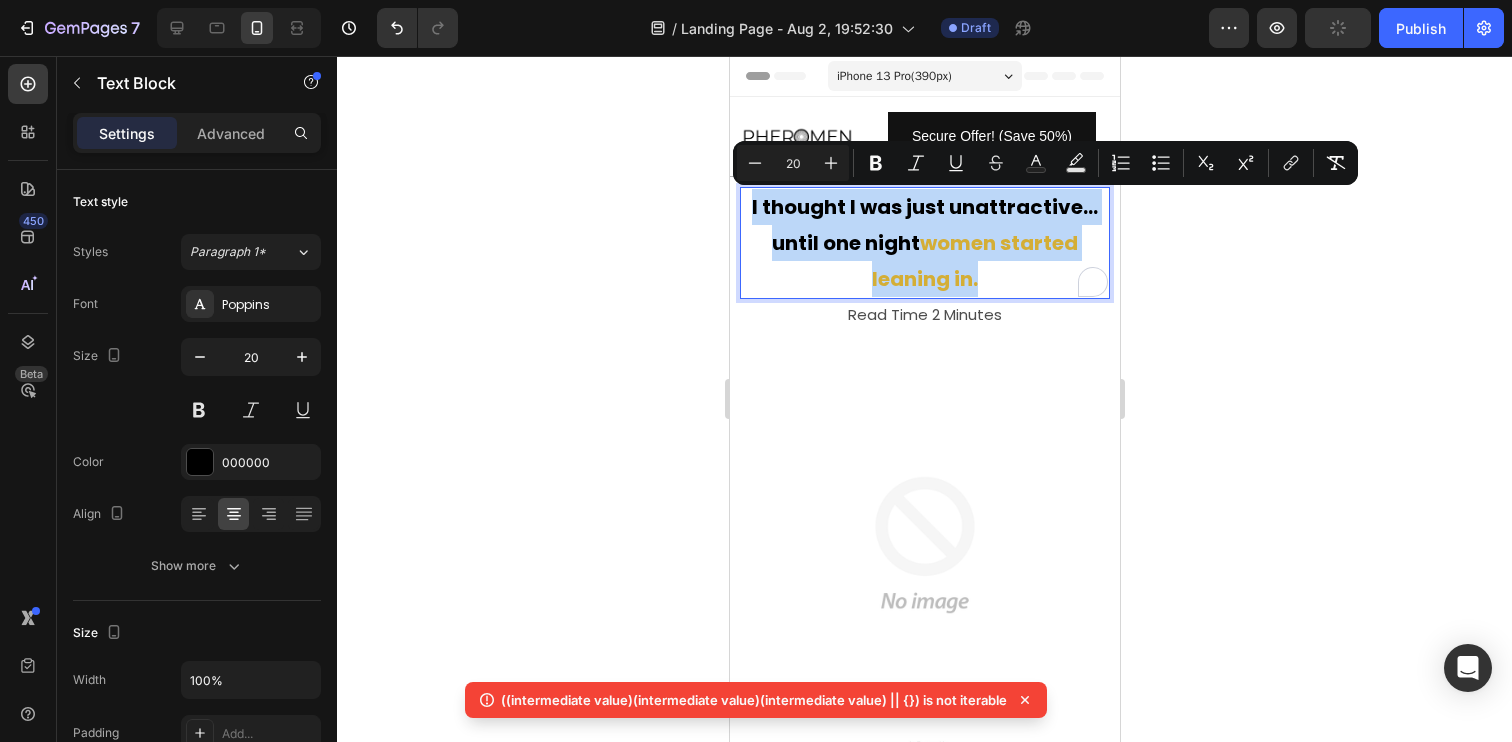 click on "I thought I was just unattractive… until one night  women started leaning in." at bounding box center (924, 243) 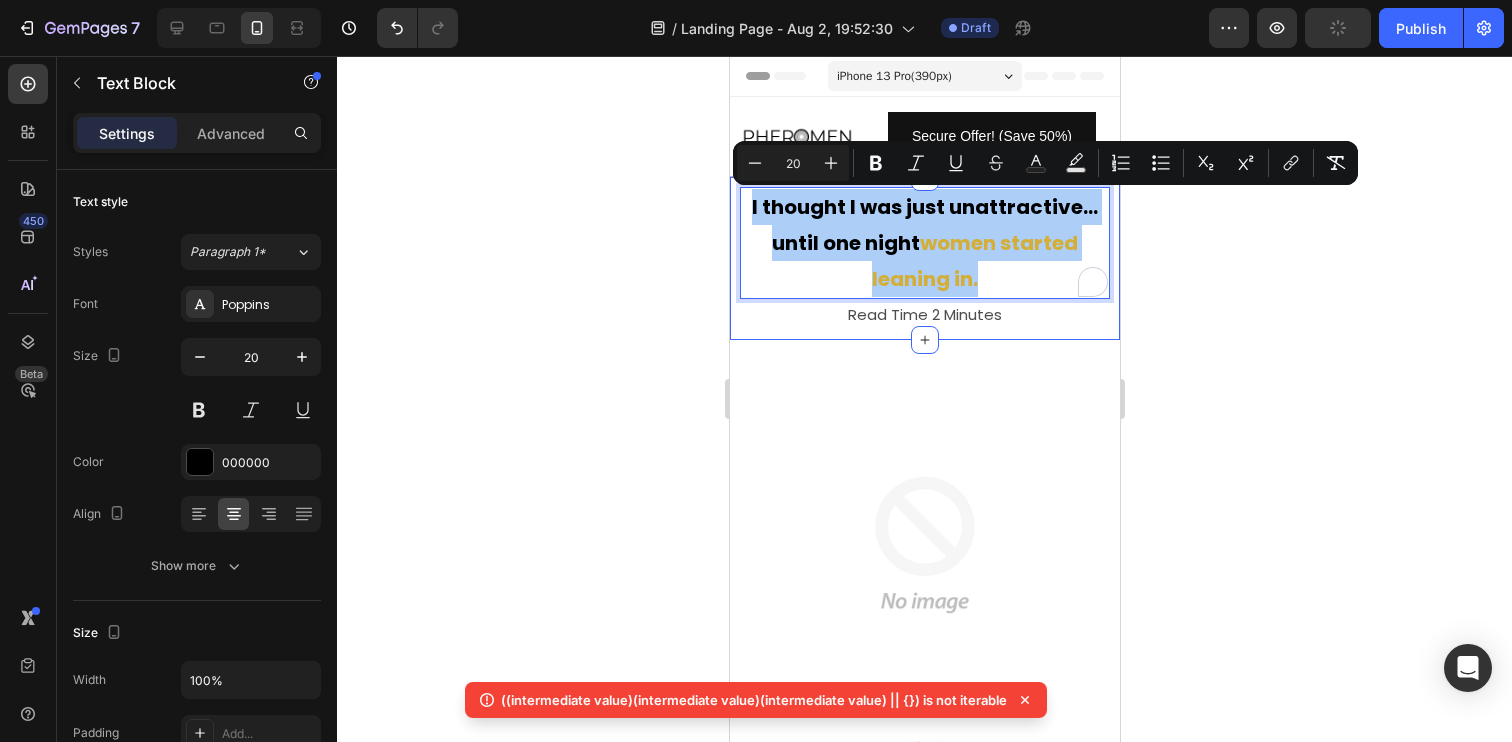 click 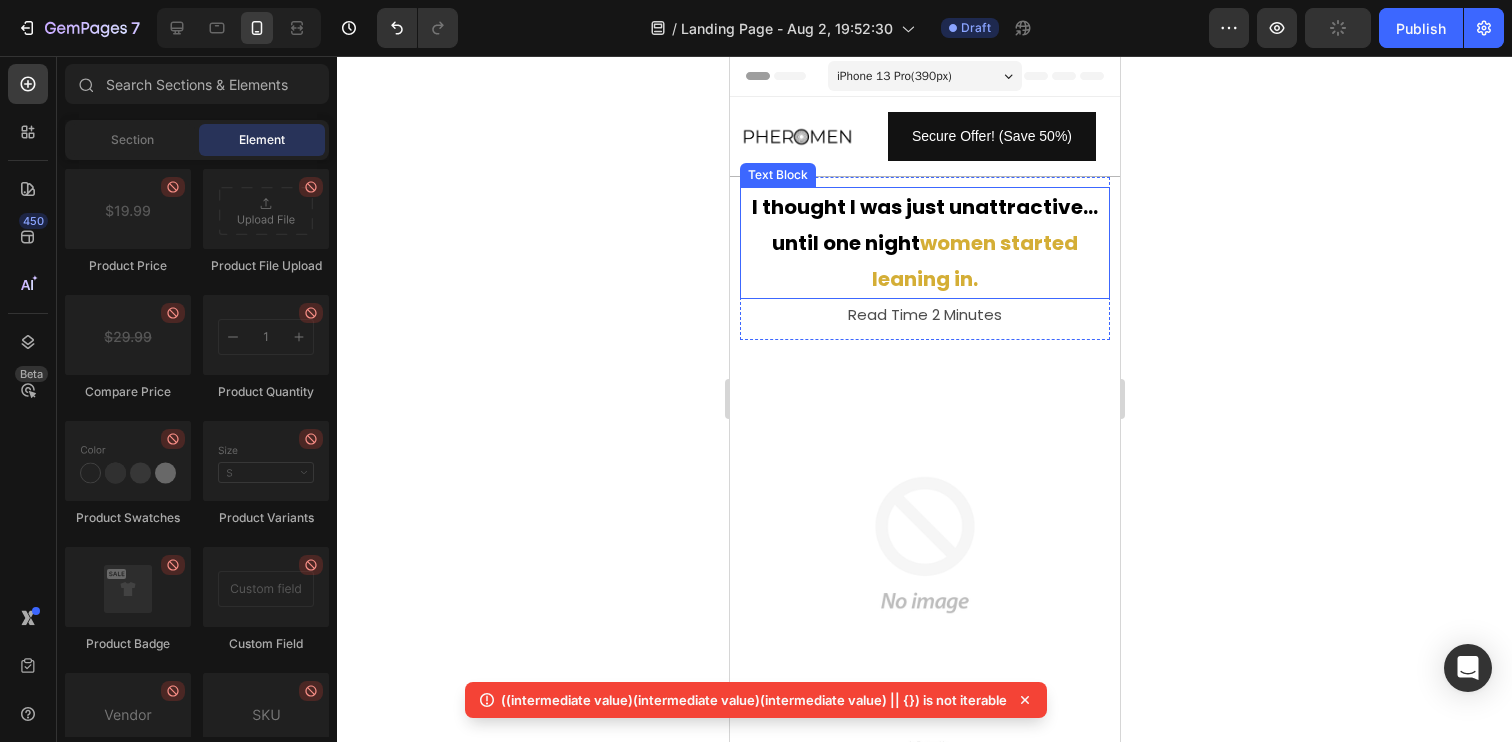 click on "I thought I was just unattractive… until one night  women started leaning in." at bounding box center (924, 243) 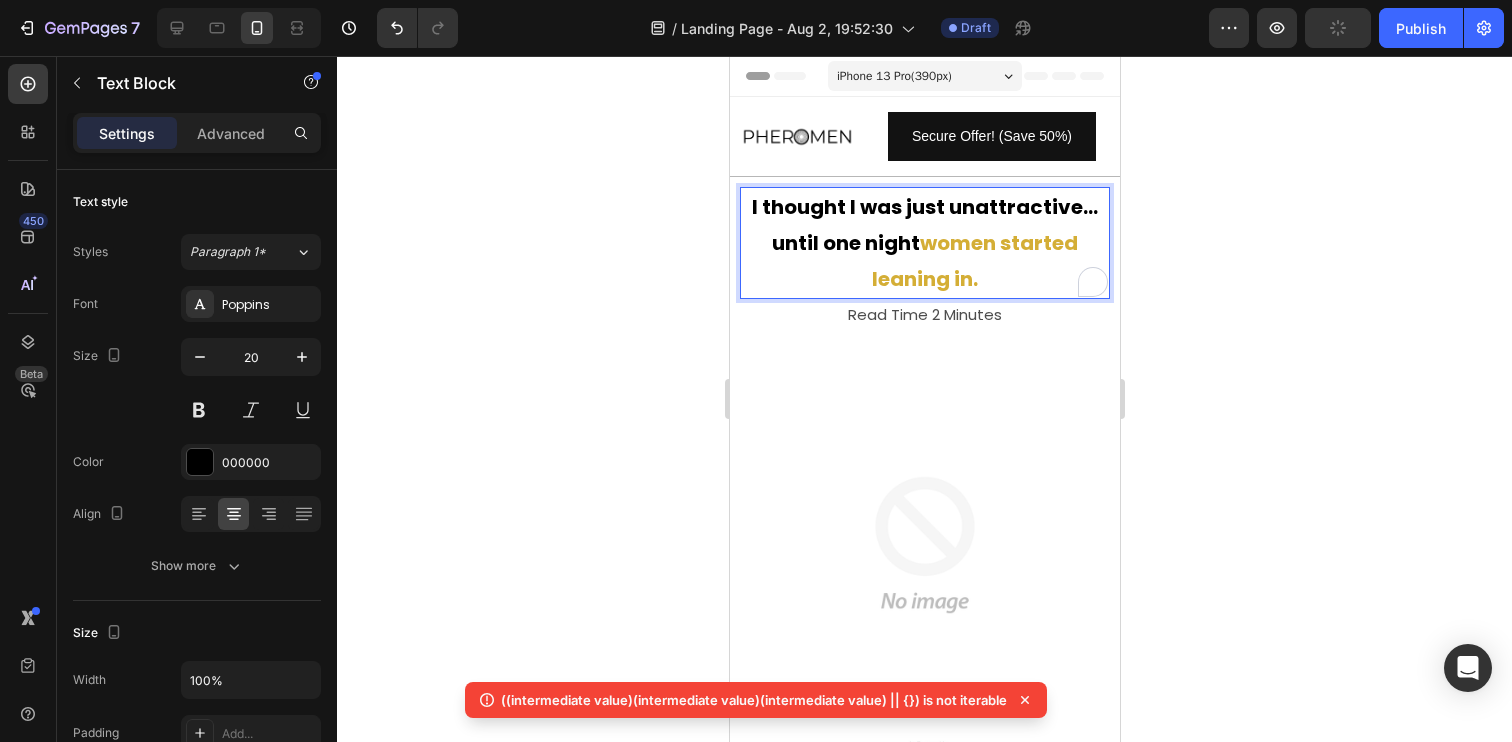 click on "I thought I was just unattractive… until one night  women started leaning in." at bounding box center [924, 243] 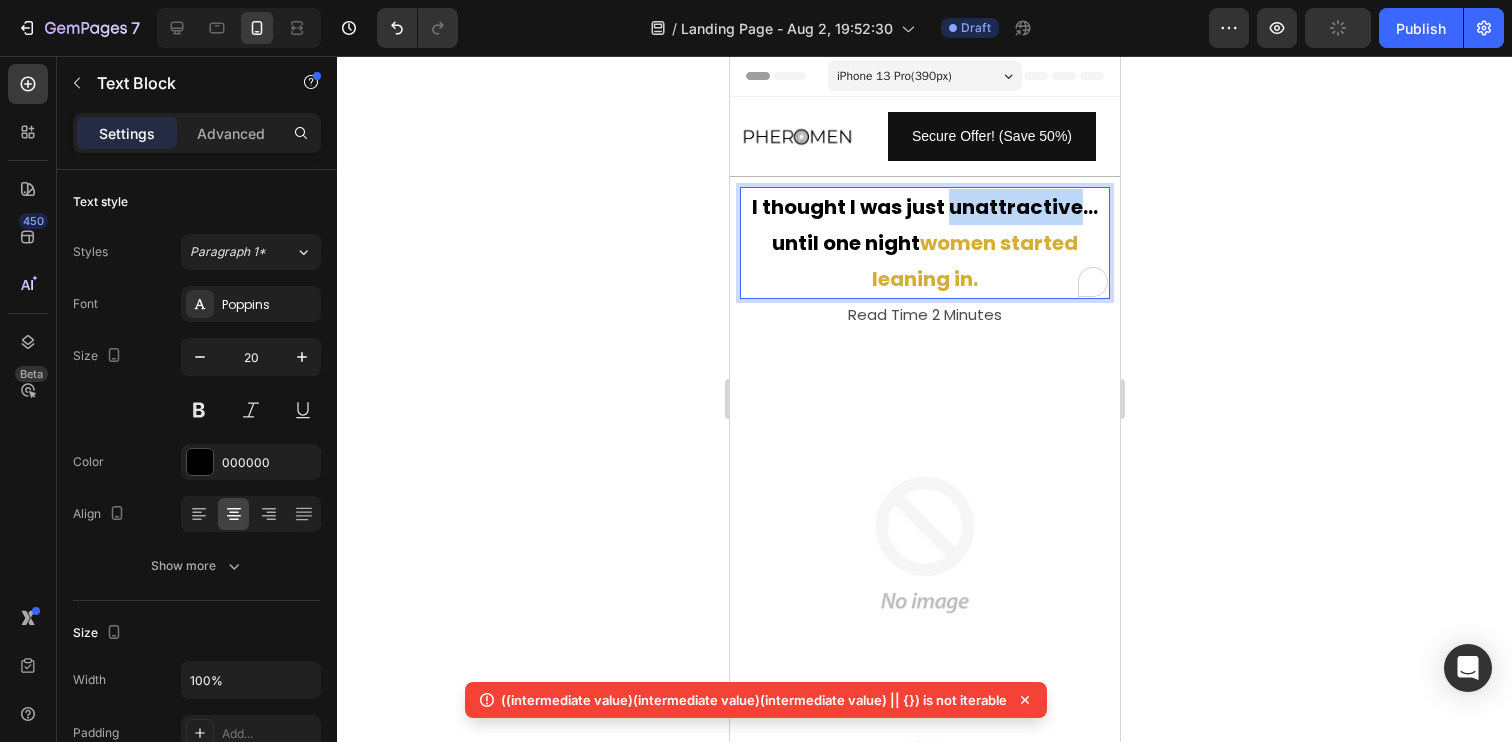 click on "I thought I was just unattractive… until one night  women started leaning in." at bounding box center (924, 243) 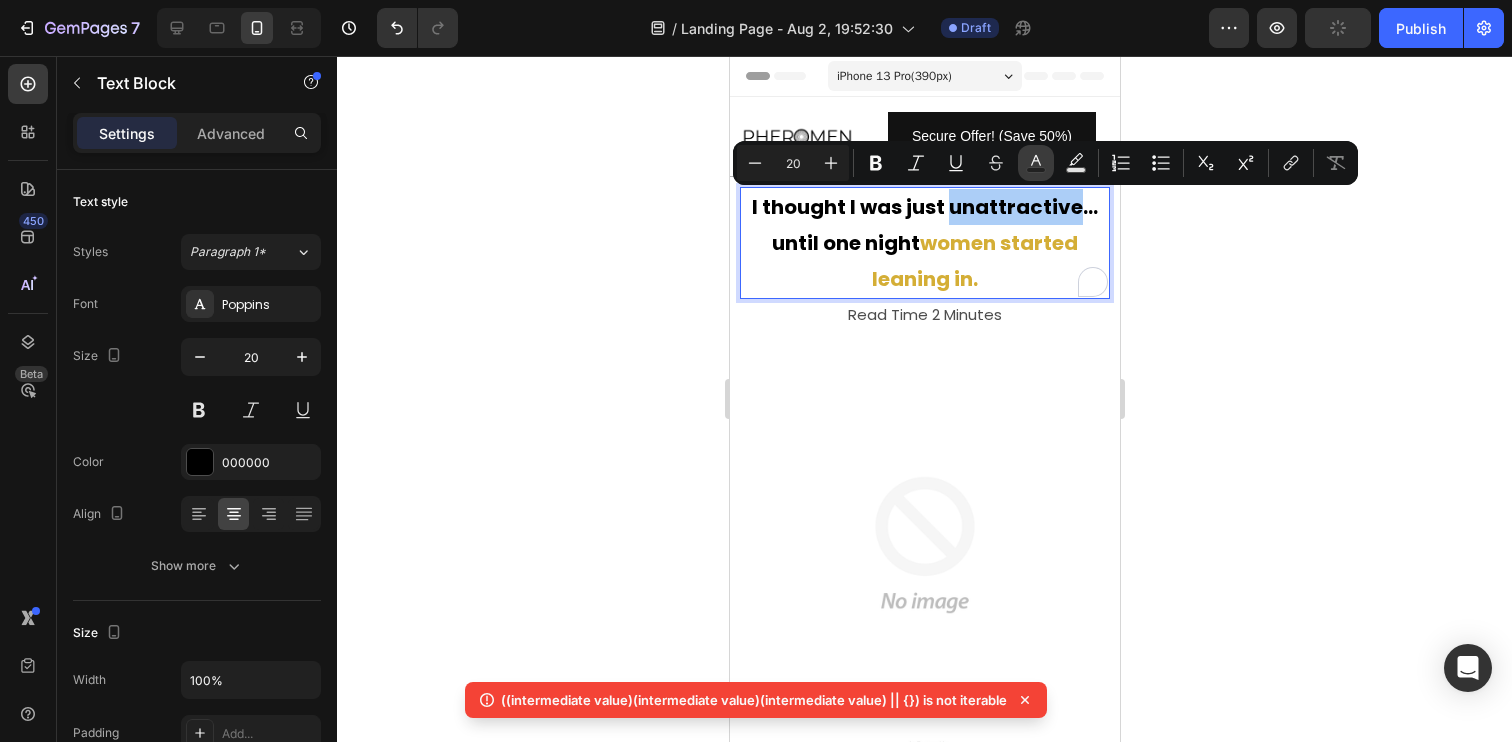 click 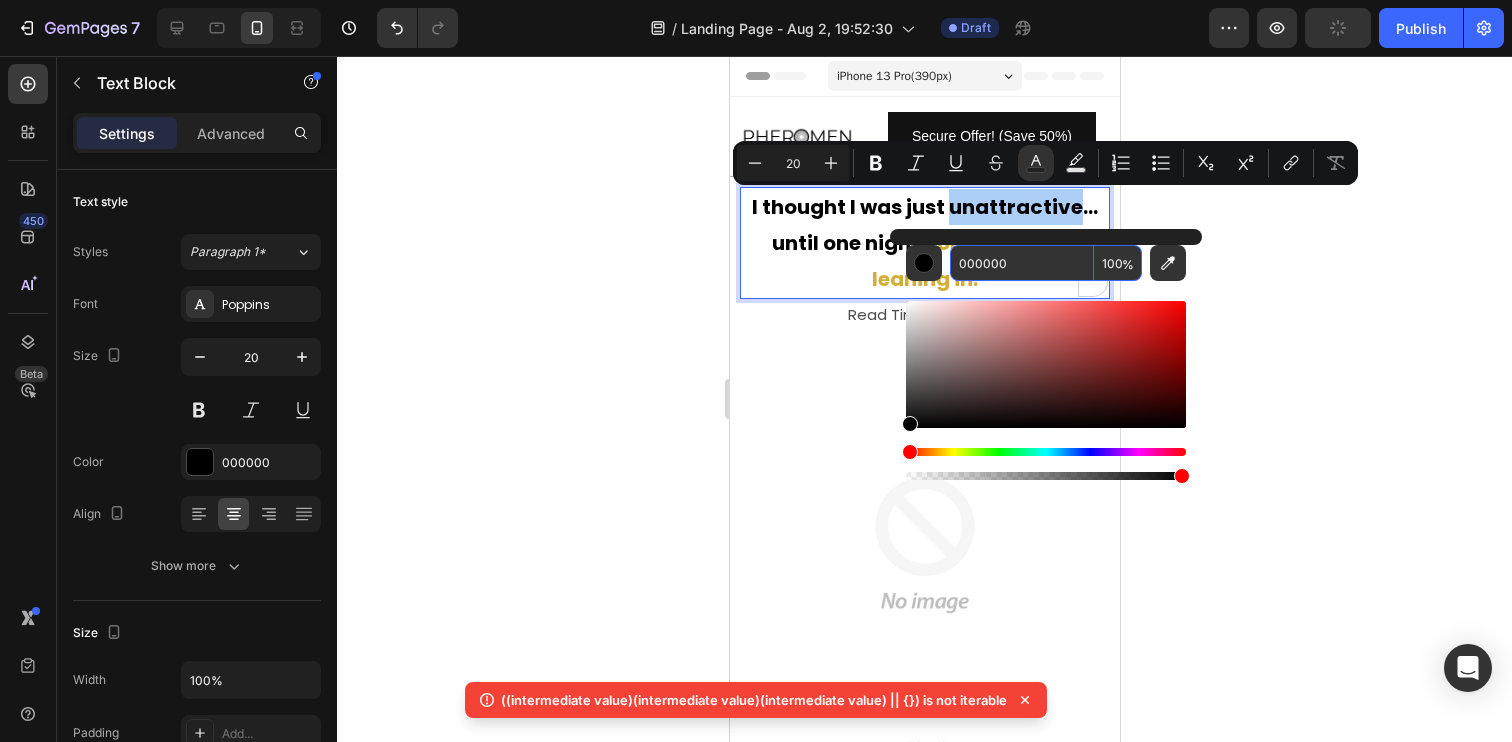 type 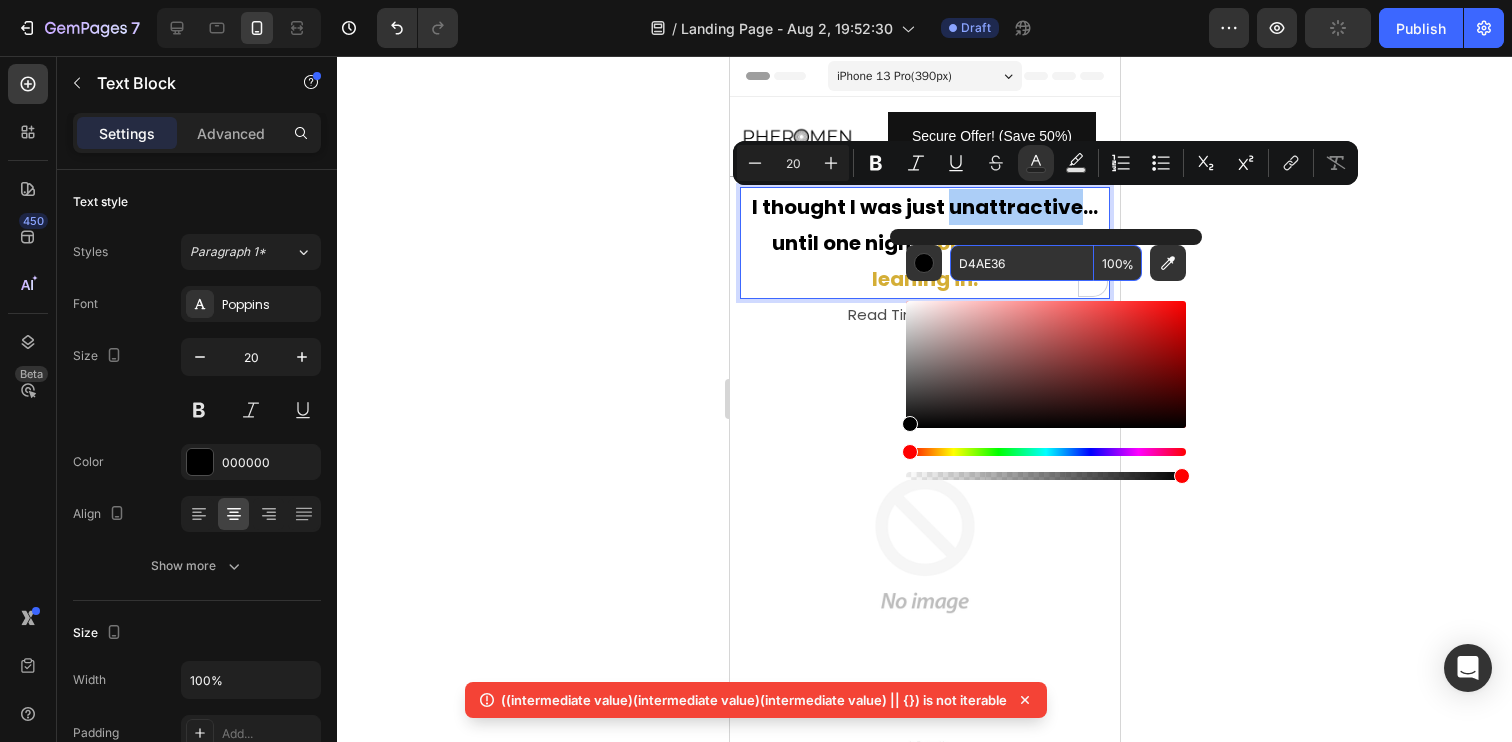 type on "D4AE36" 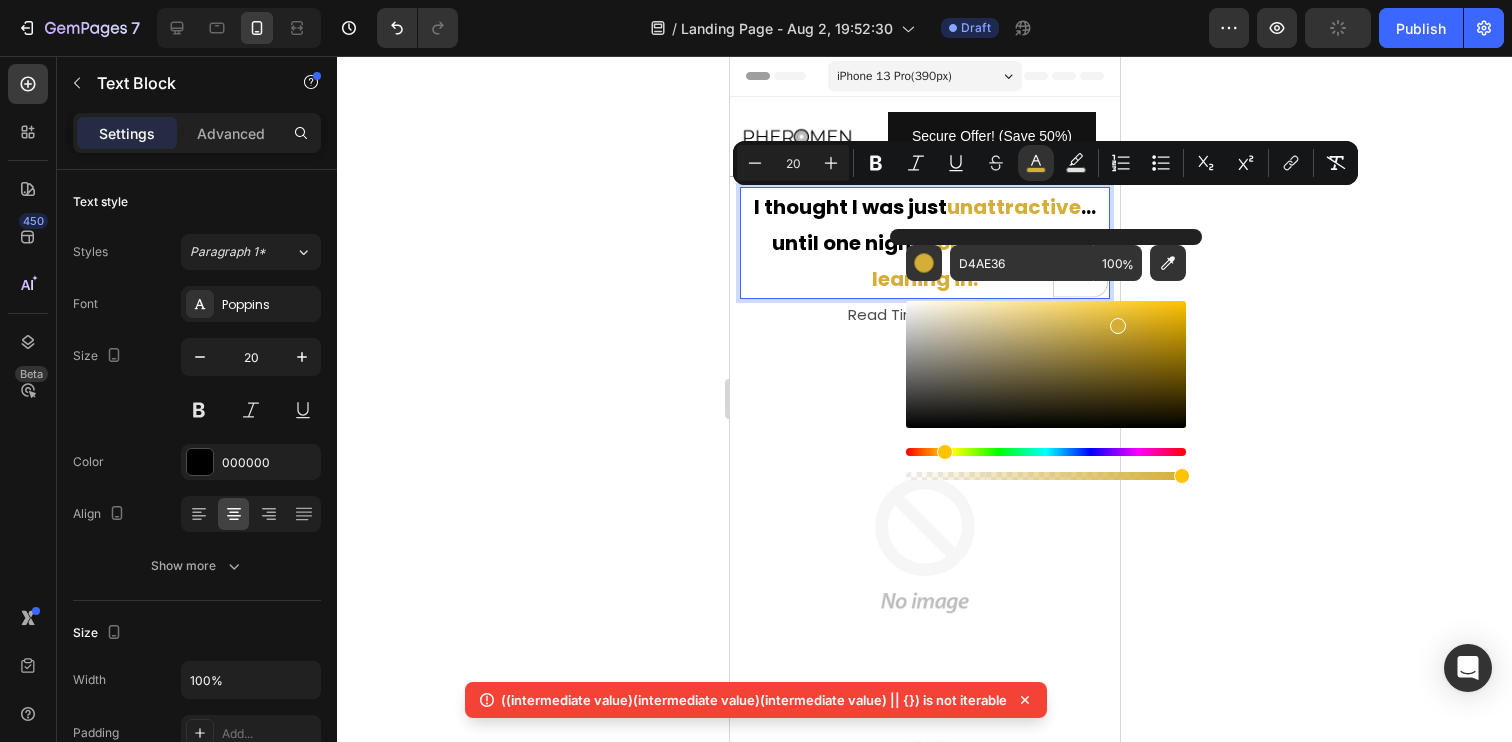 click 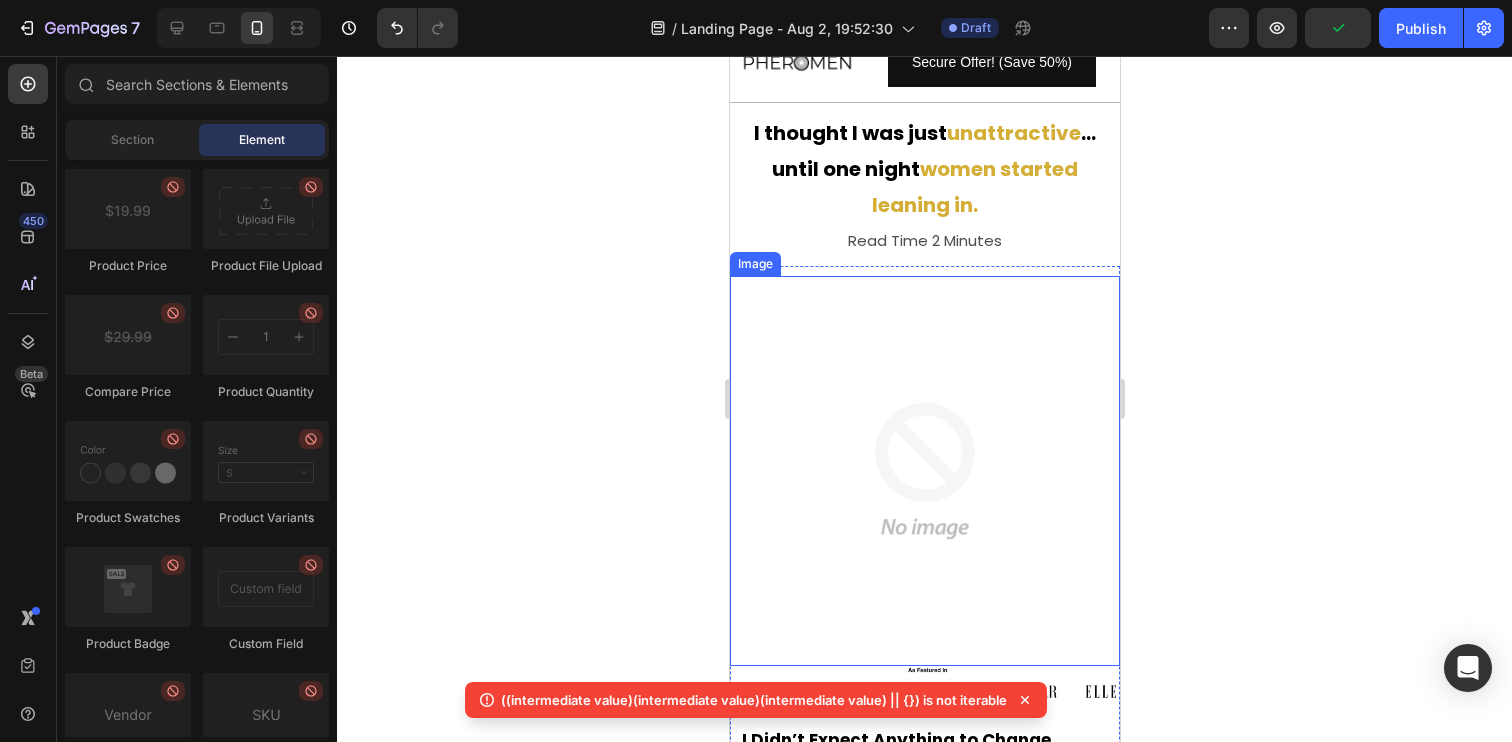 scroll, scrollTop: 93, scrollLeft: 0, axis: vertical 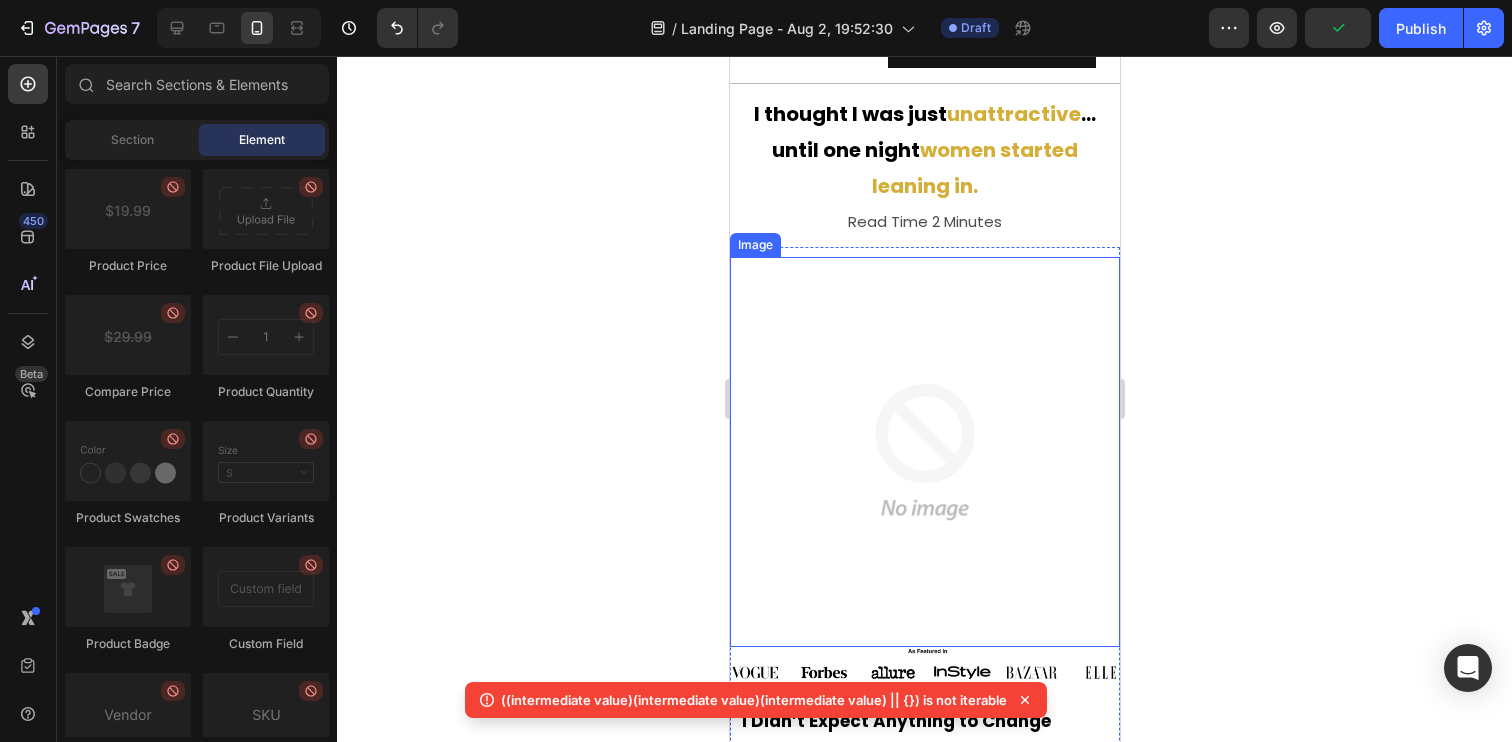 click at bounding box center (924, 452) 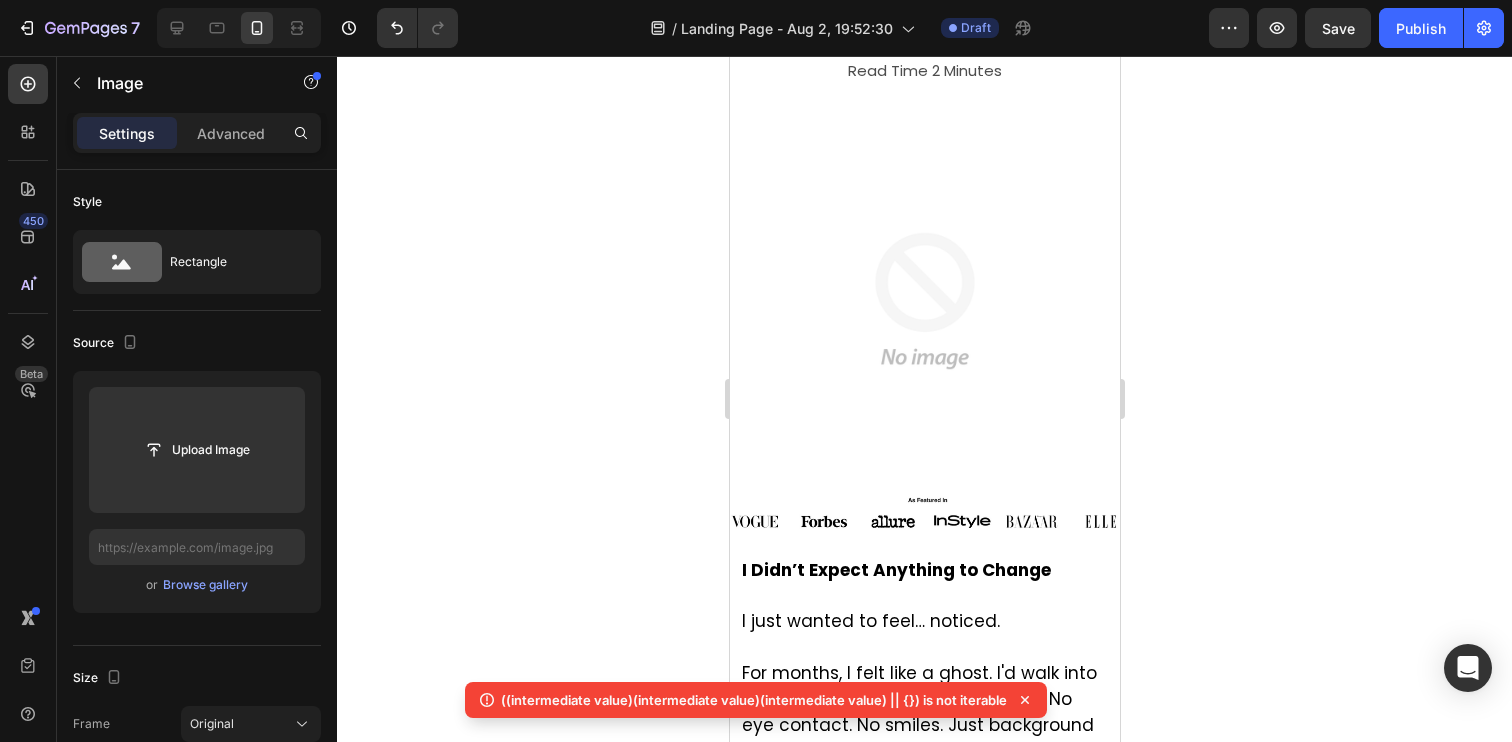scroll, scrollTop: 0, scrollLeft: 0, axis: both 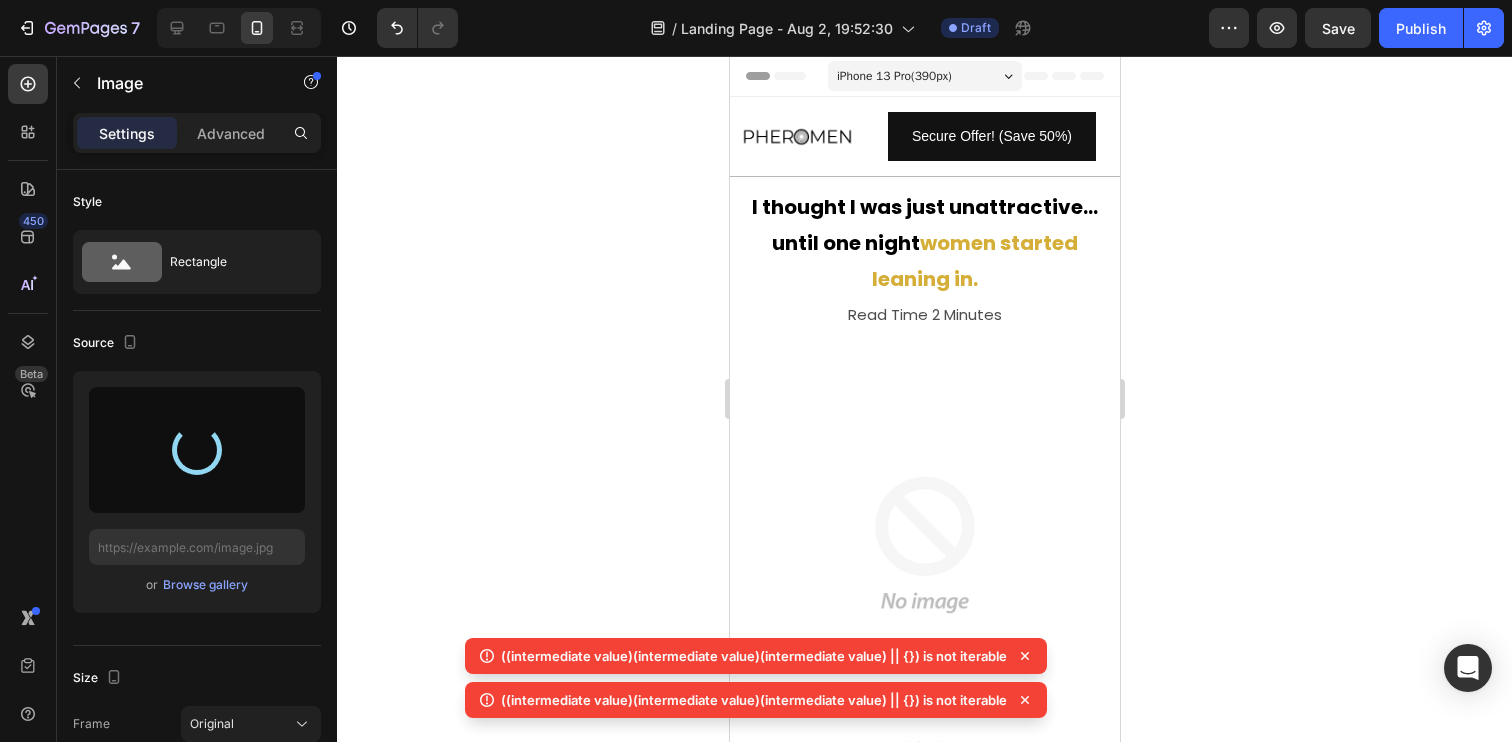 click at bounding box center (924, 545) 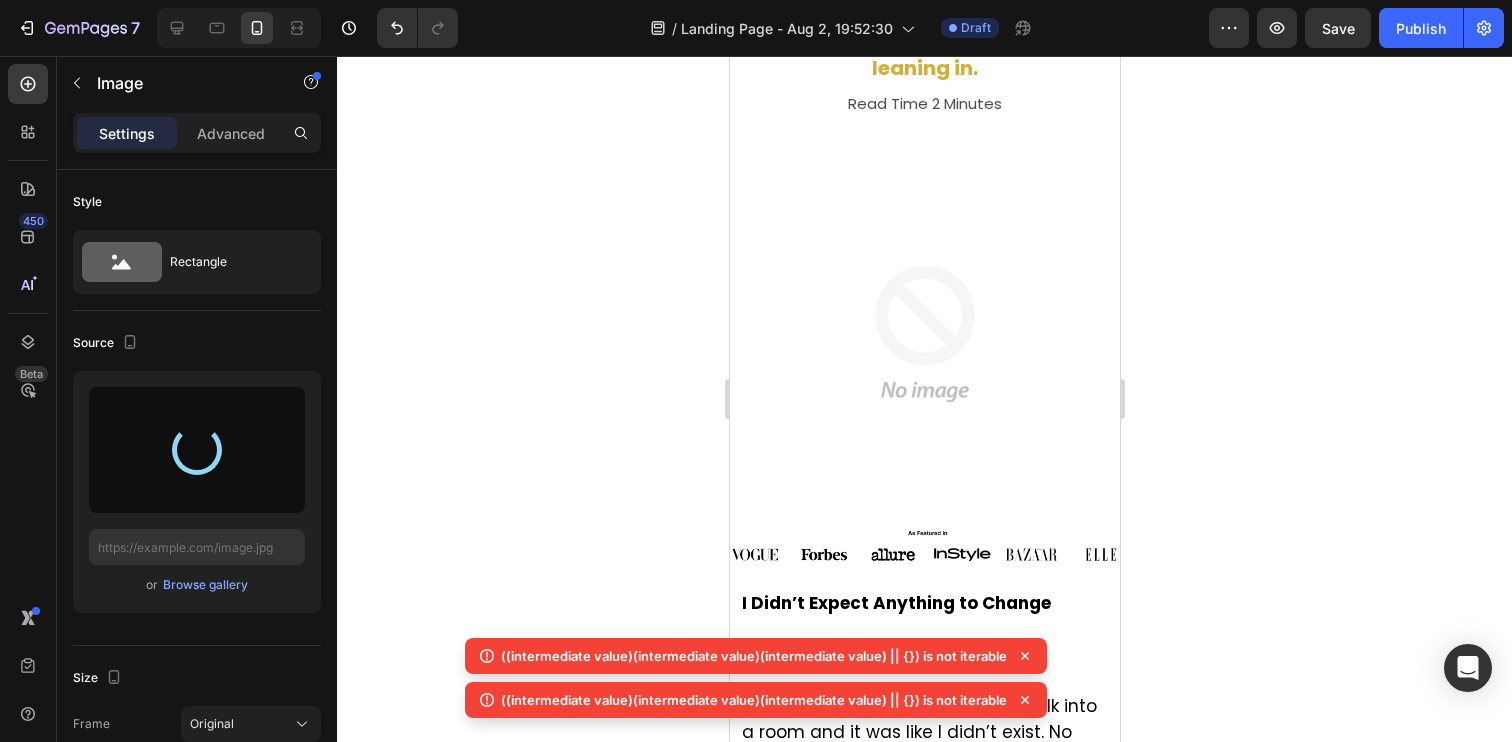 scroll, scrollTop: 213, scrollLeft: 0, axis: vertical 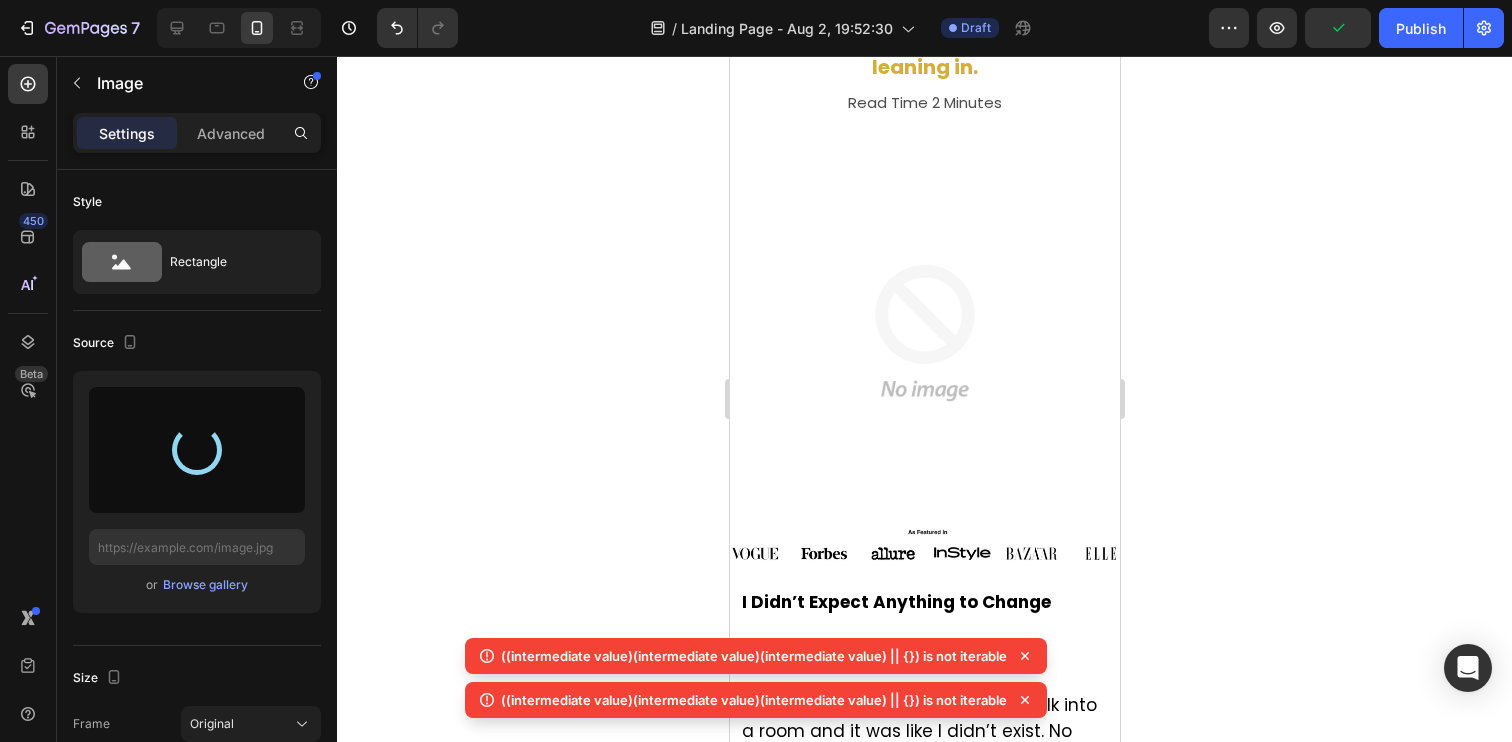 type on "https://cdn.shopify.com/s/files/1/0730/7372/1576/files/gempages_560202999931077717-9dd5c8c7-ee17-41f3-8e51-35f9129ce55e.png" 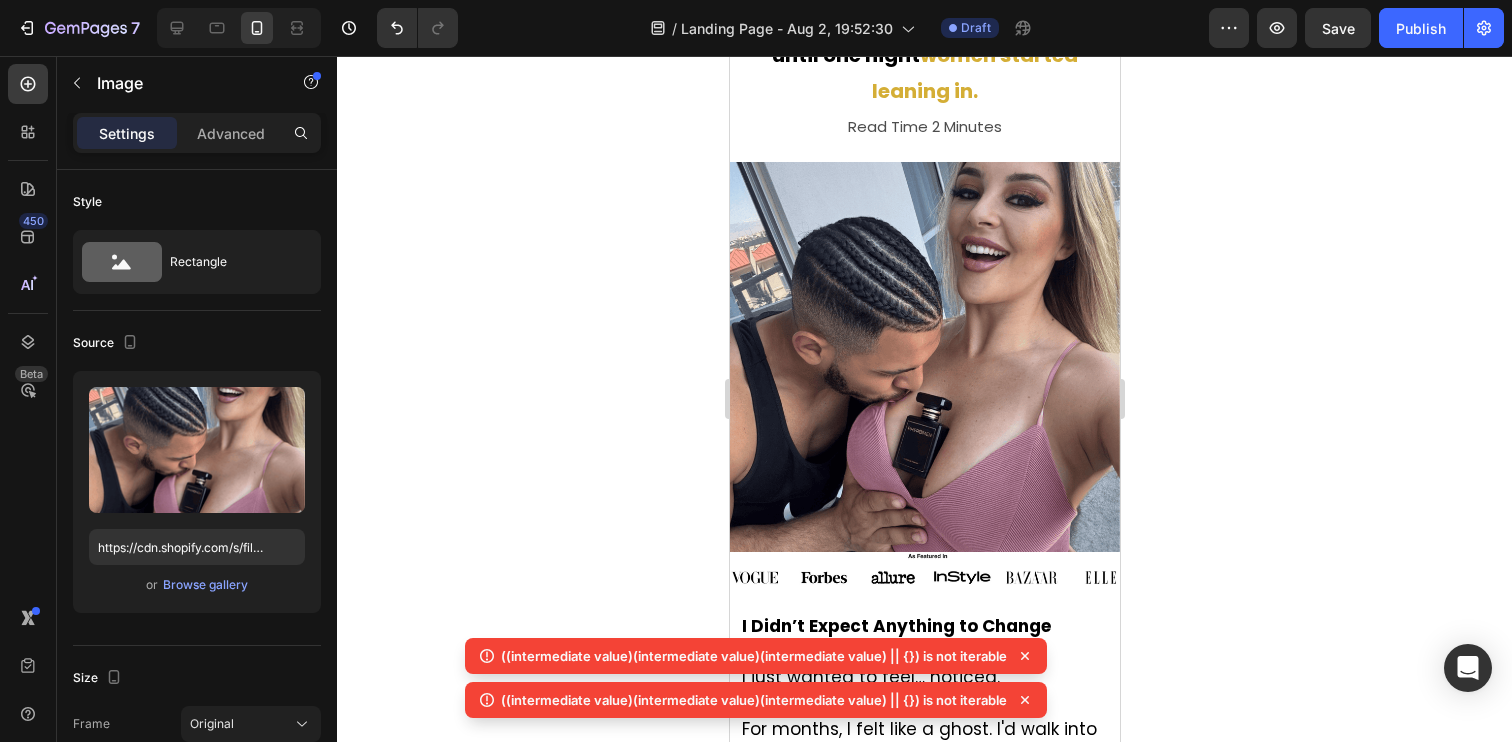 scroll, scrollTop: 223, scrollLeft: 0, axis: vertical 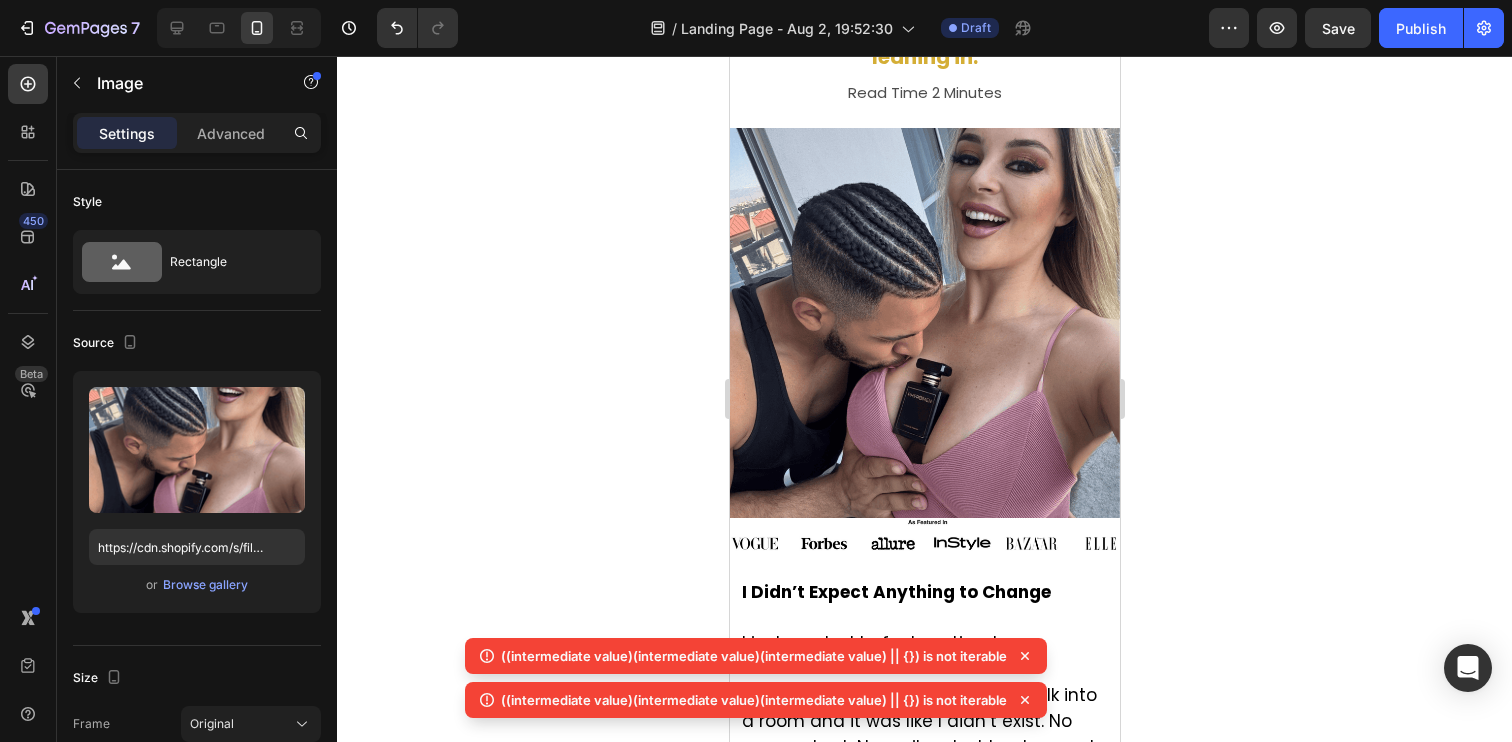 click at bounding box center (924, 543) 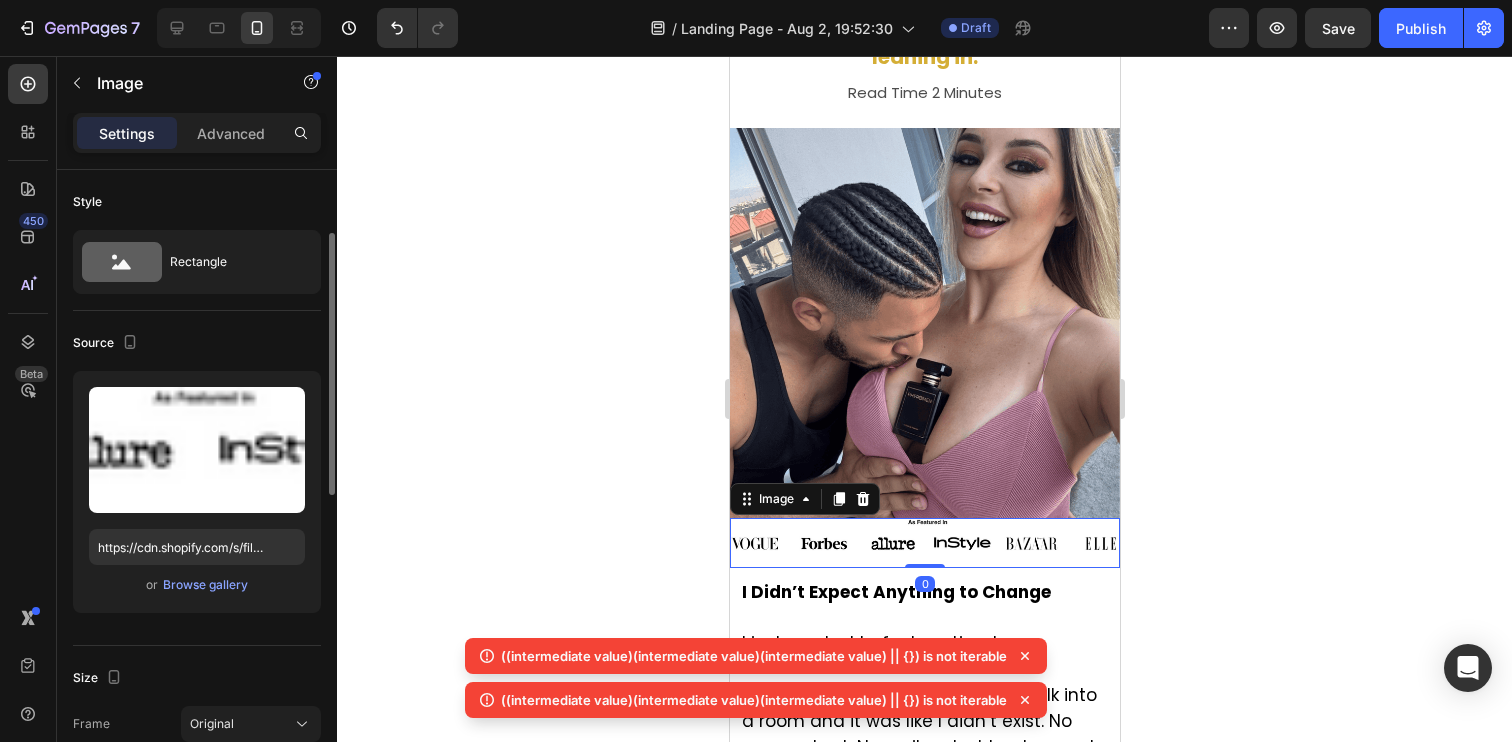 scroll, scrollTop: 45, scrollLeft: 0, axis: vertical 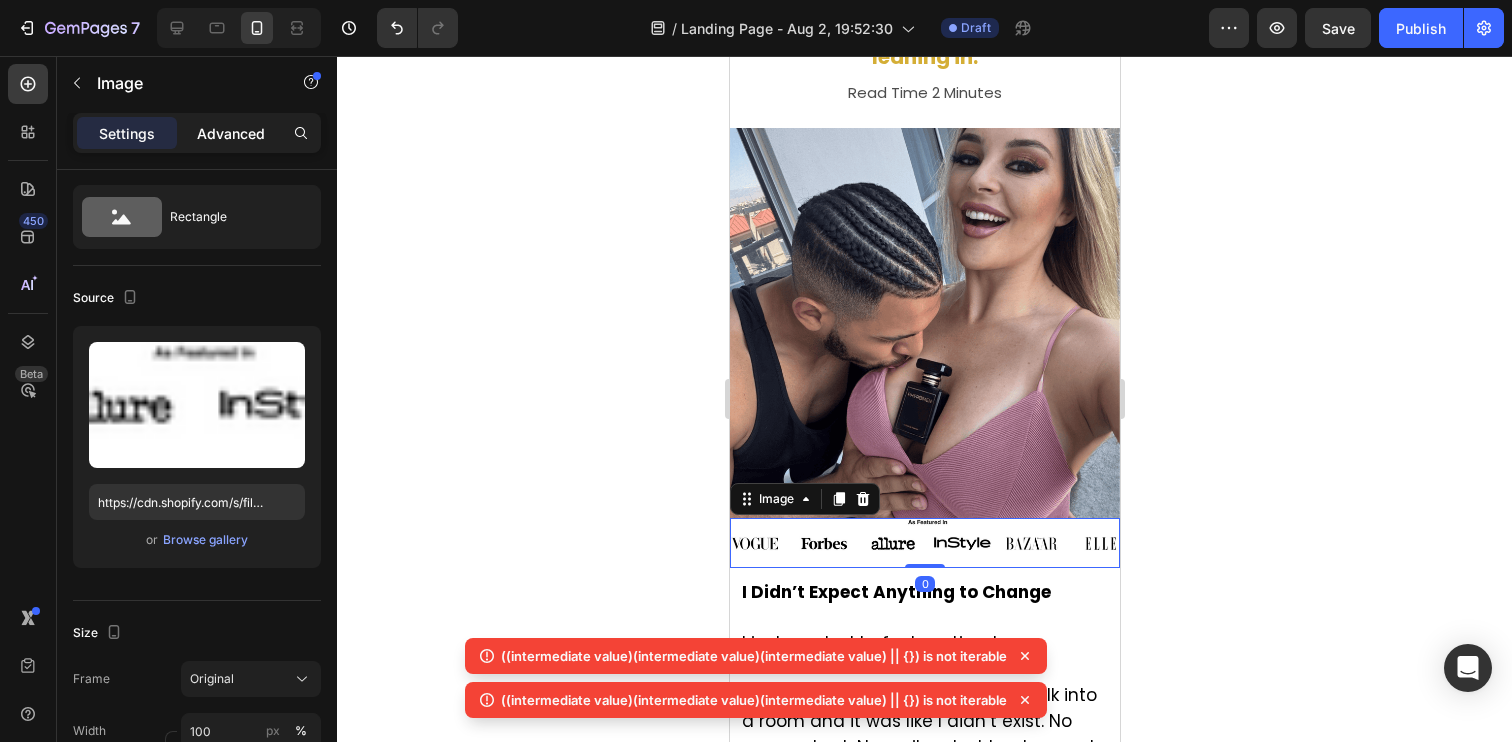 click on "Advanced" at bounding box center (231, 133) 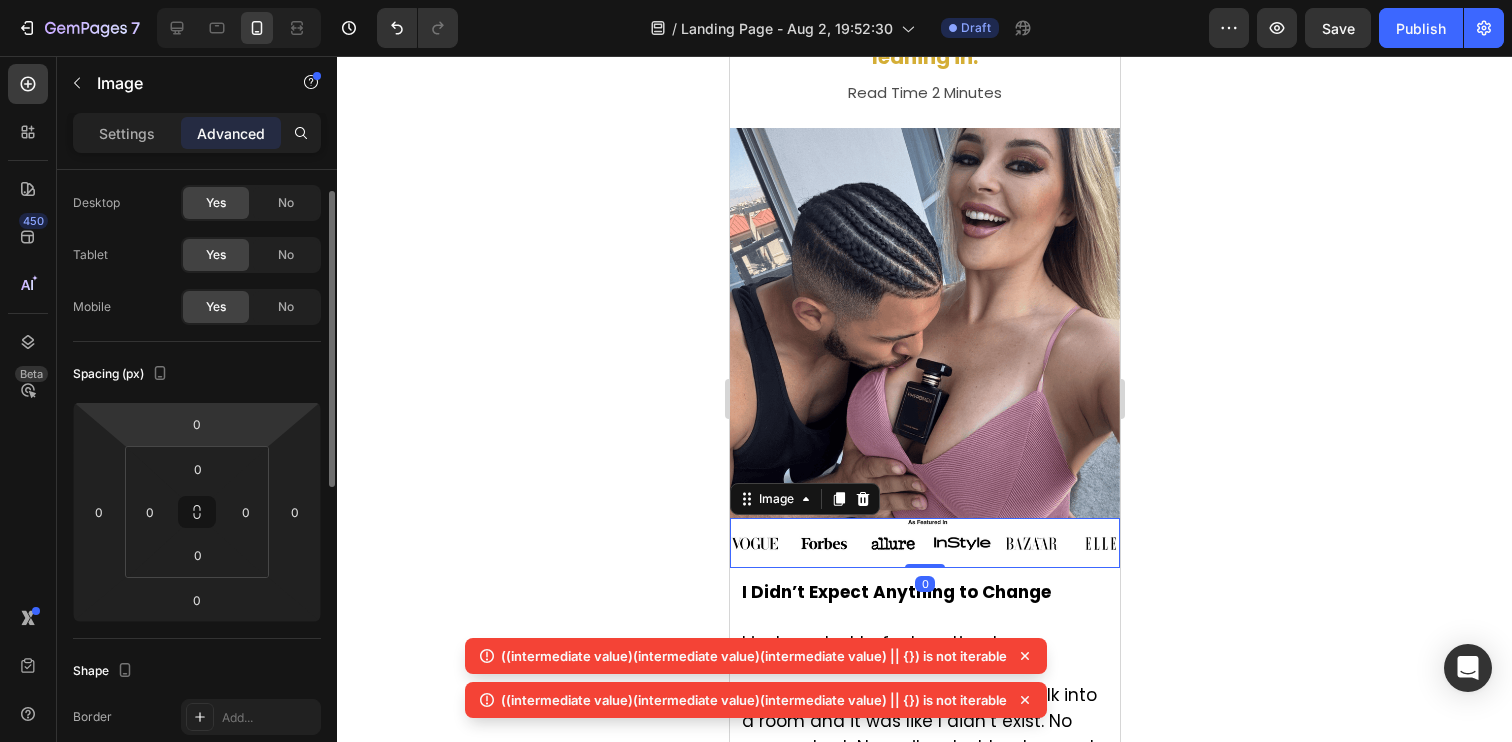 scroll, scrollTop: 100, scrollLeft: 0, axis: vertical 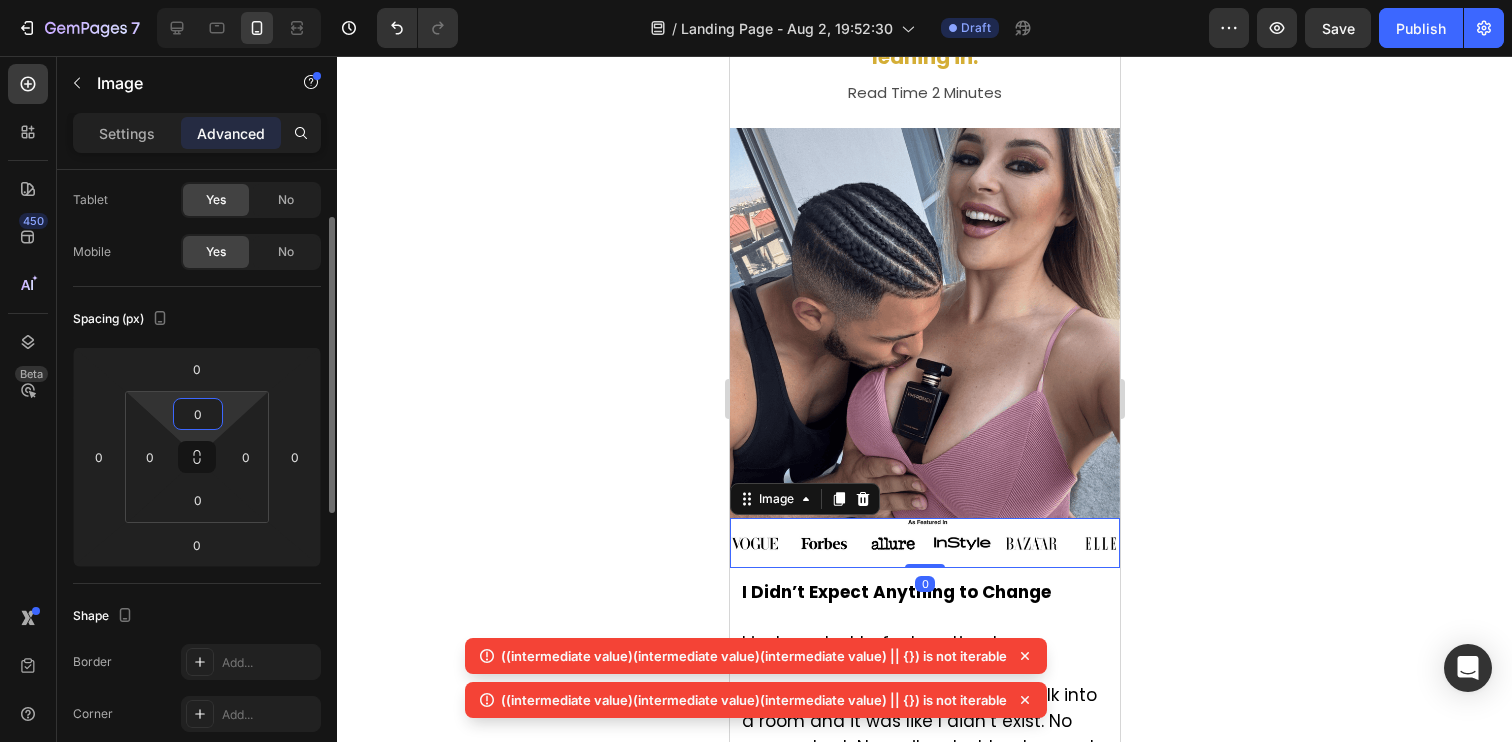 click on "0" at bounding box center [198, 414] 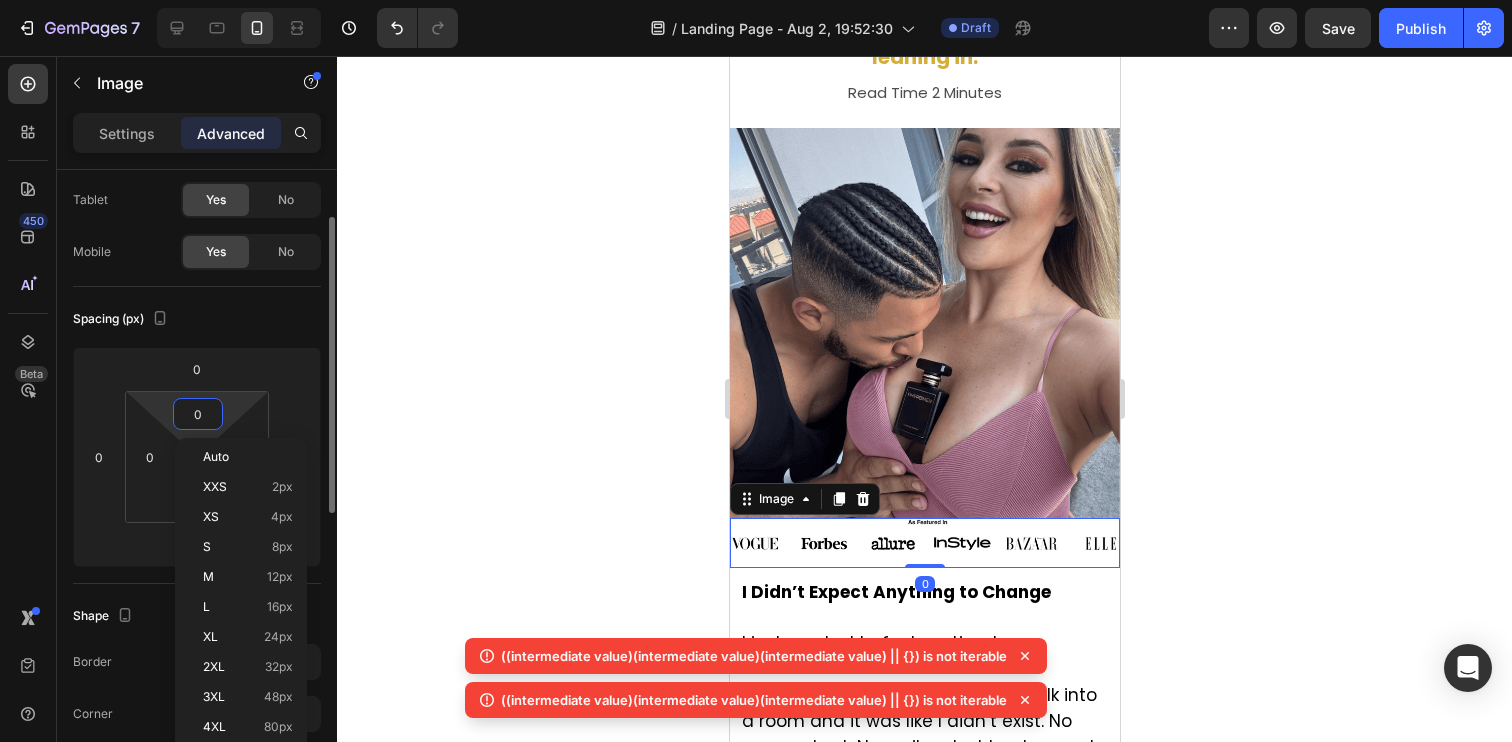 type on "5" 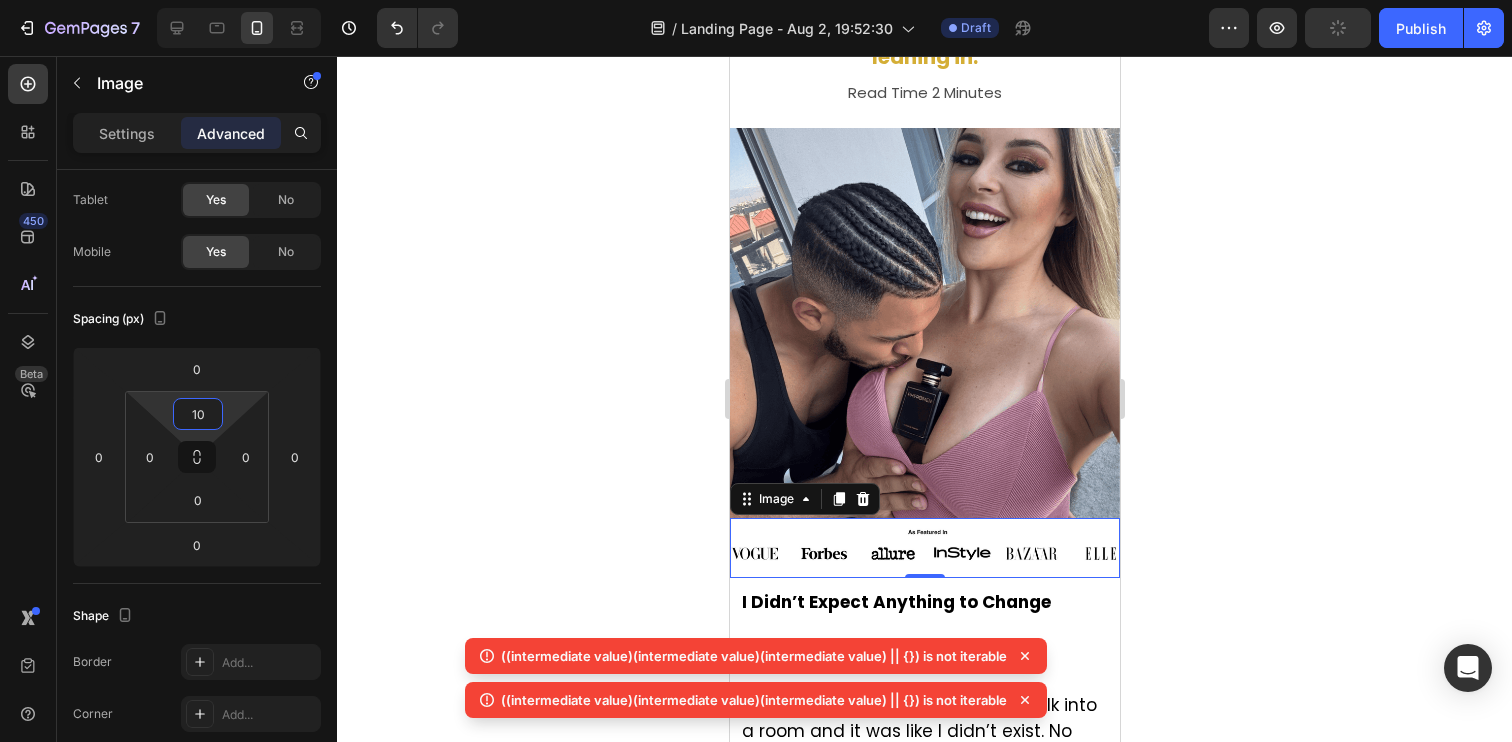 type on "1" 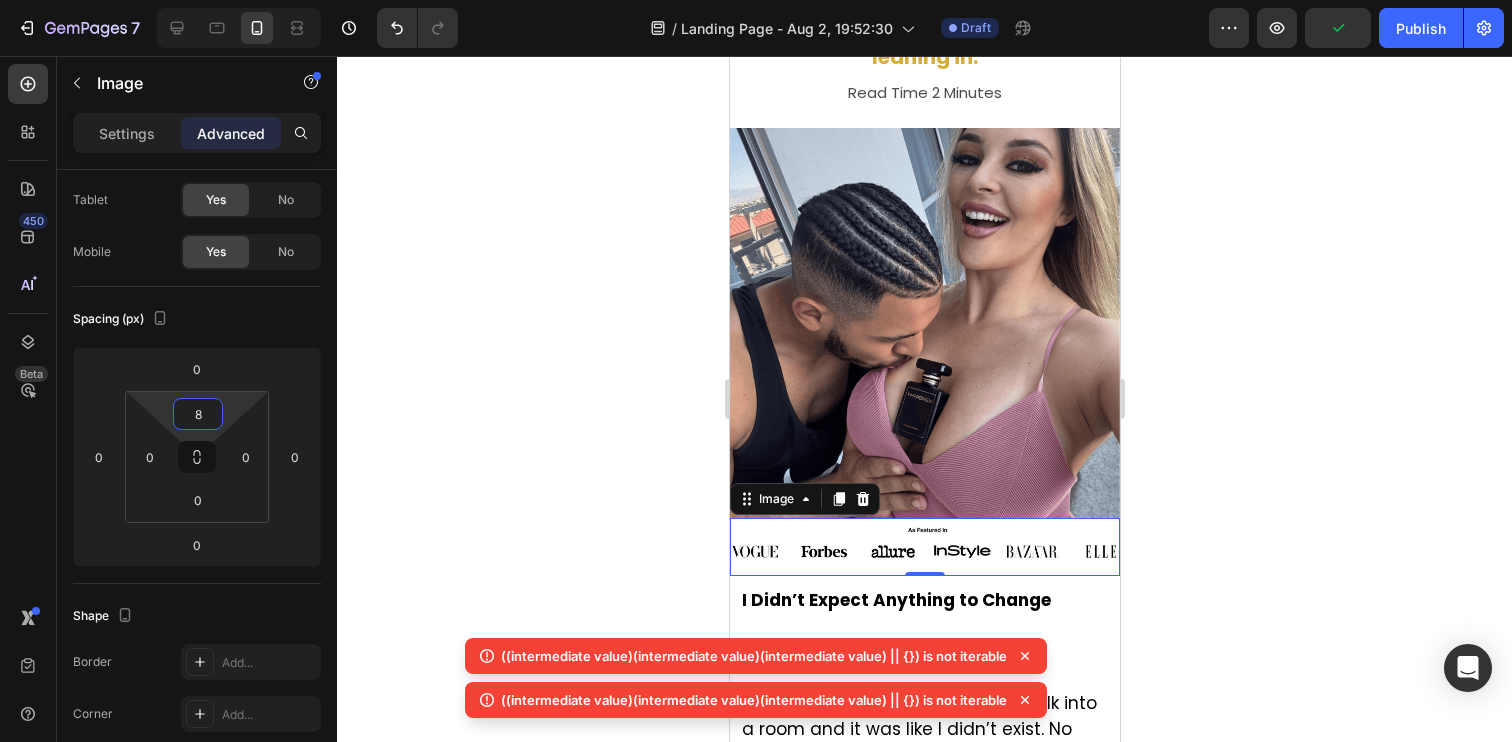 type on "8" 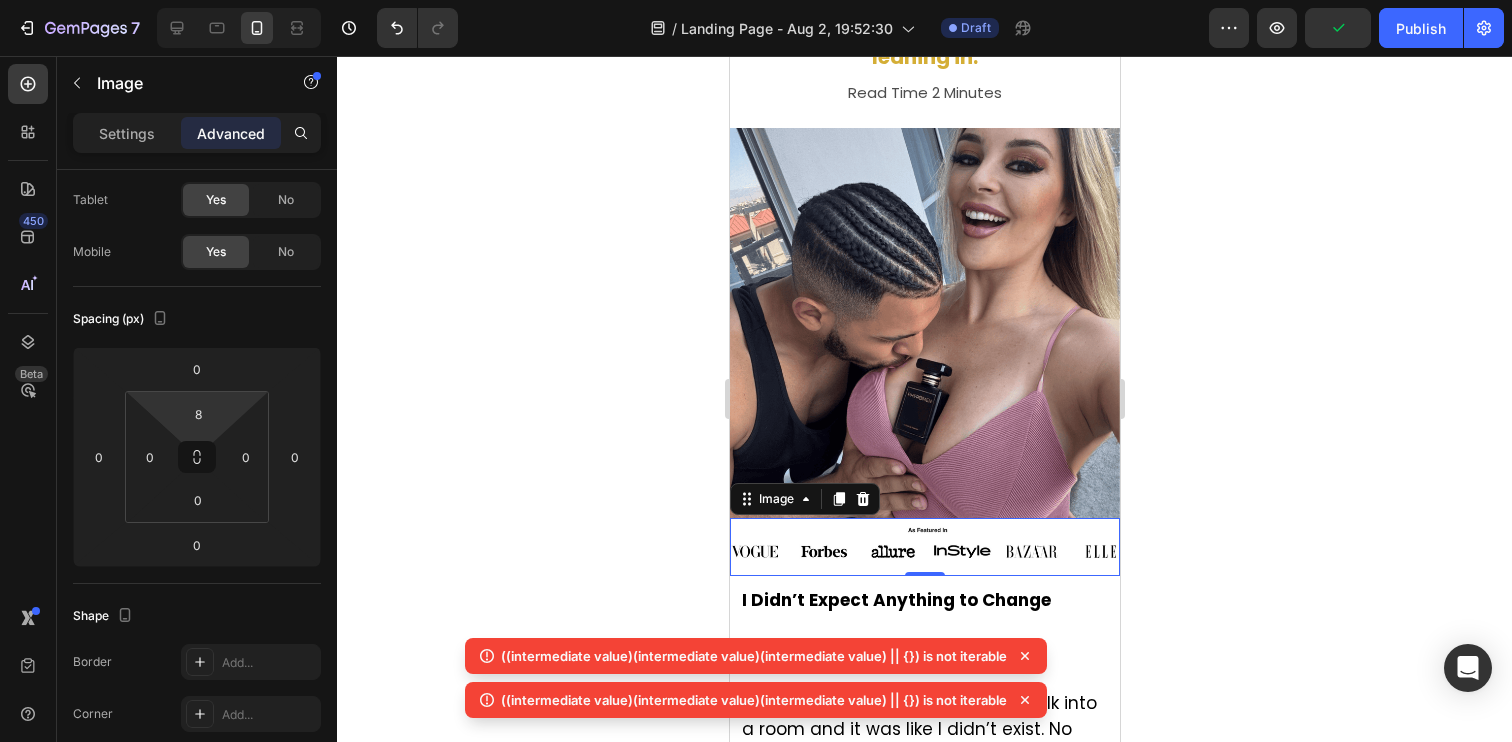 click 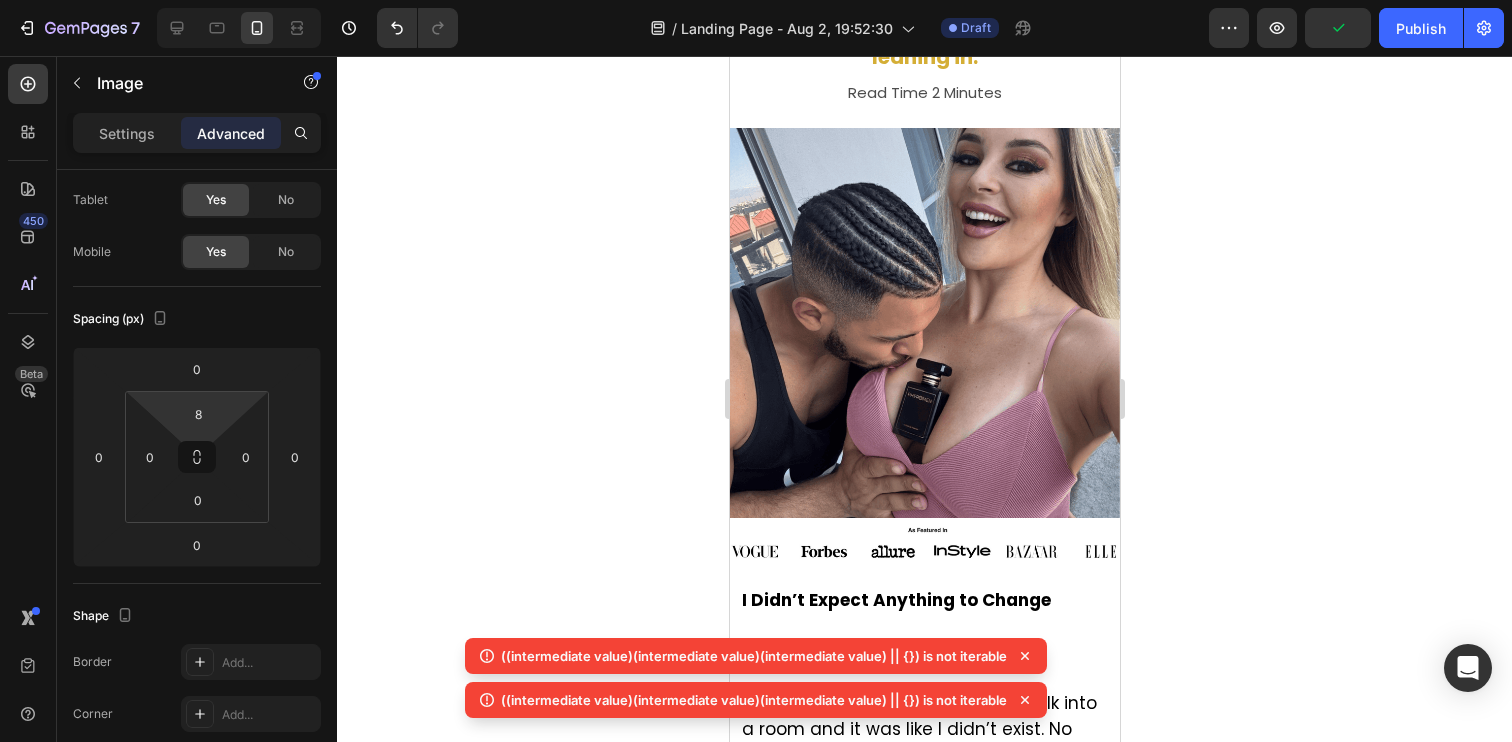 click 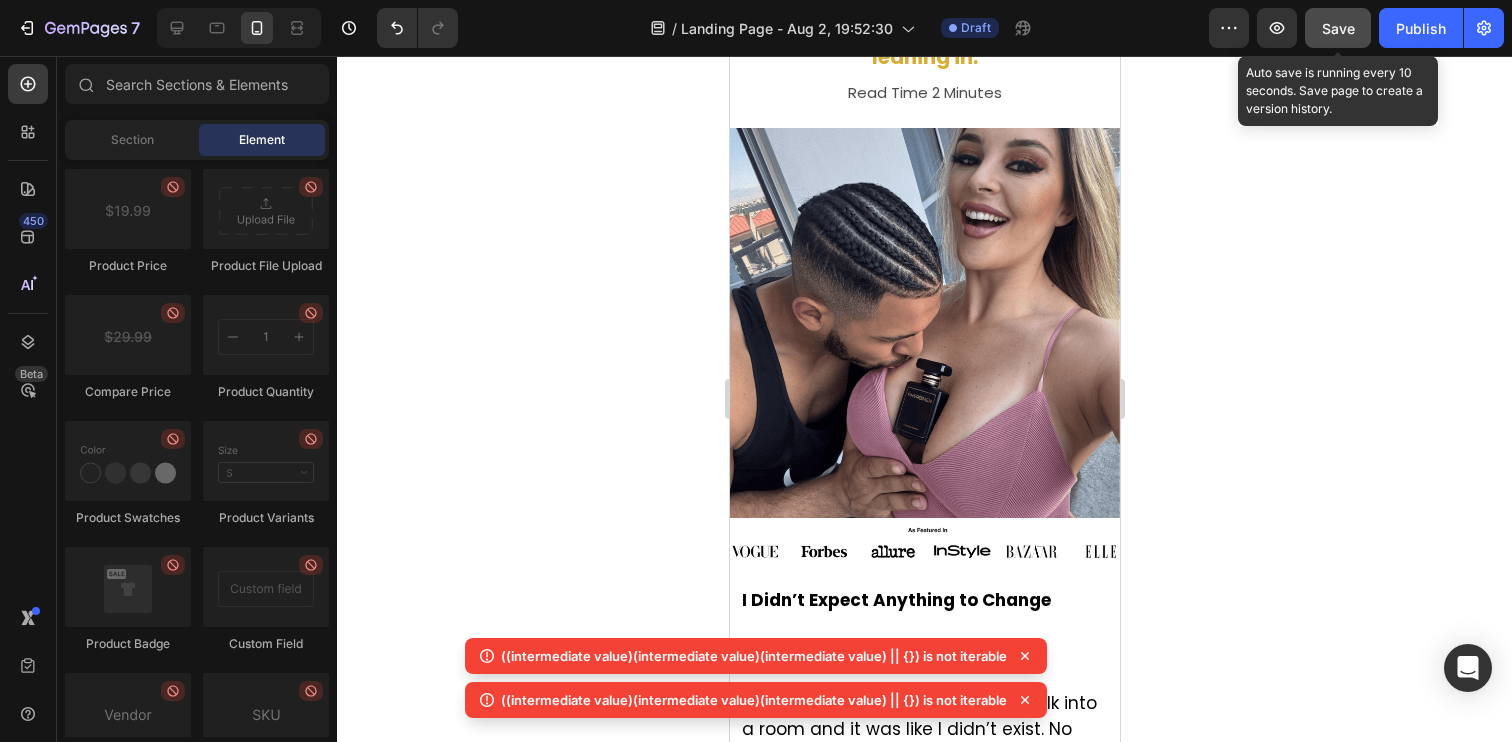 click on "Save" at bounding box center (1338, 28) 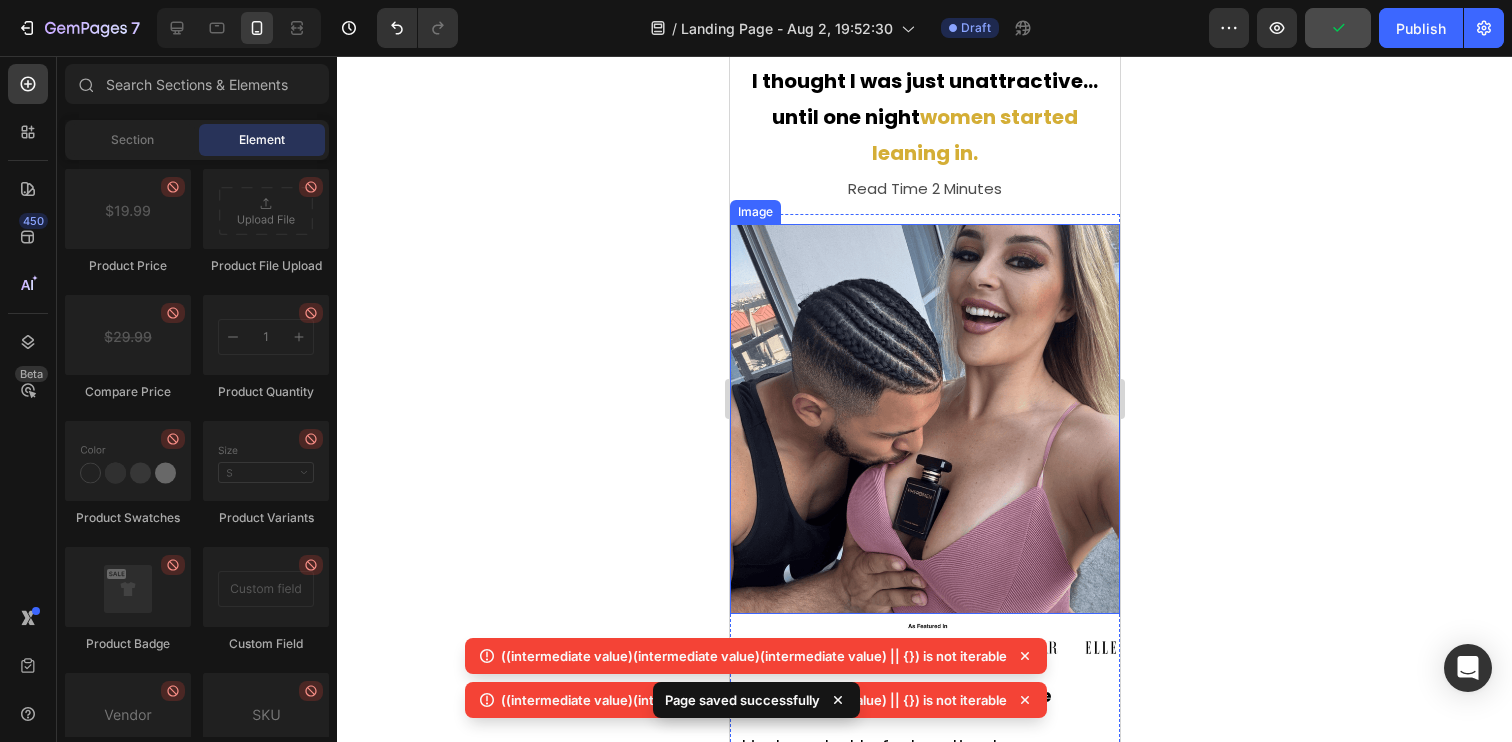 scroll, scrollTop: 0, scrollLeft: 0, axis: both 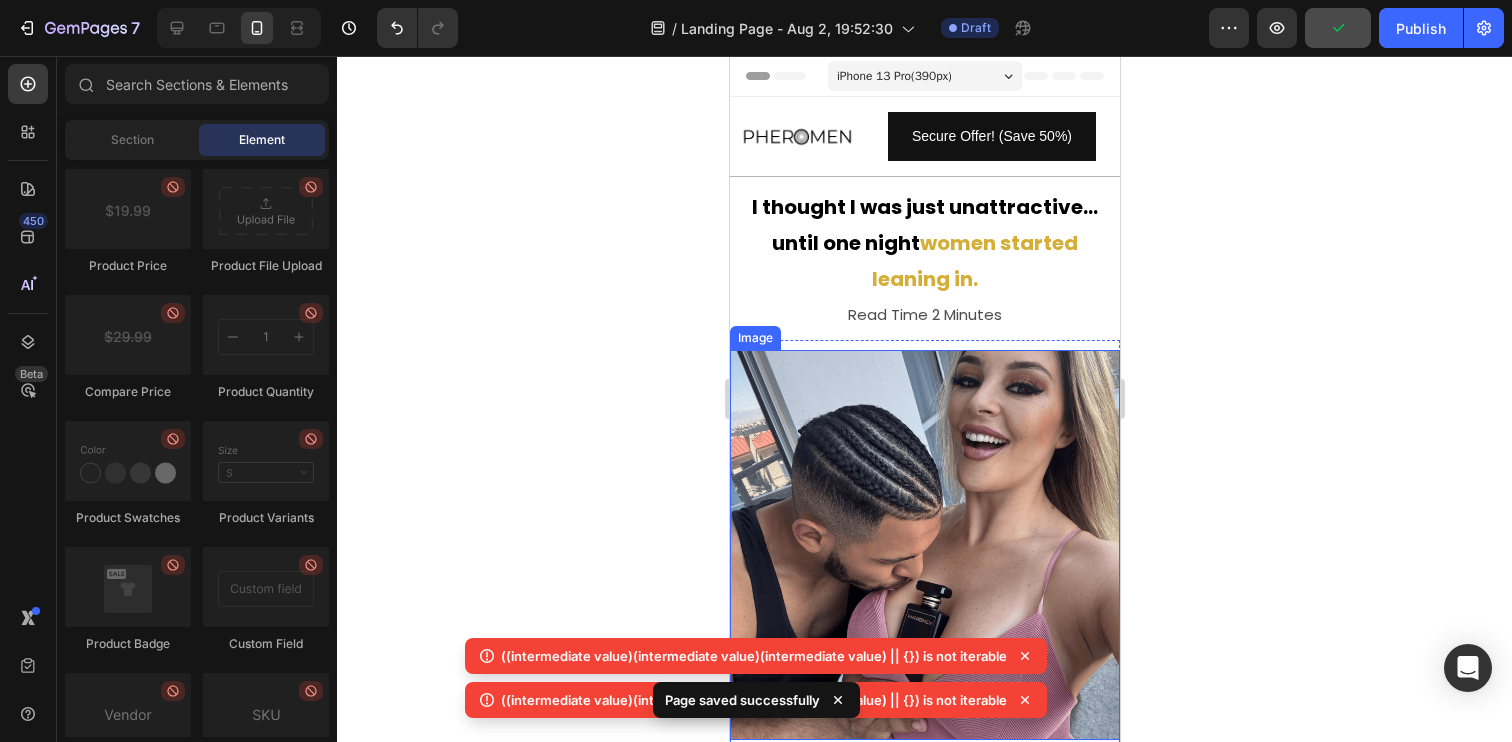click at bounding box center (924, 545) 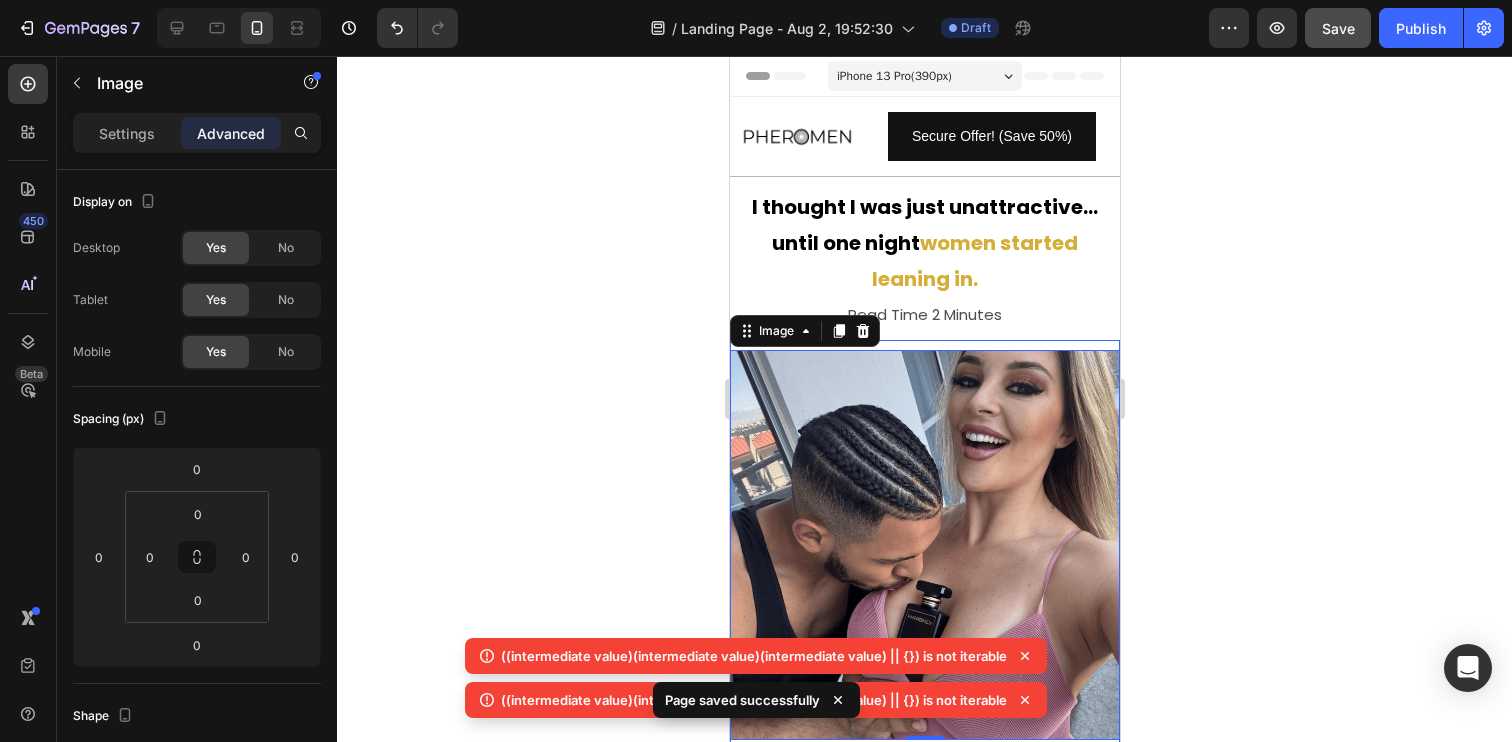 click on "Image   0 Image I Didn’t Expect Anything to Change I just wanted to feel… noticed. For months, I felt like a ghost. I'd walk into a room and it was like I didn’t exist. No eye contact. No smiles. Just background noise. I wasn’t unattractive. I hadn’t let myself go. But somehow, something about me felt… forgettable. Until one night, something shifted. A girl complimented me. Another asked what I was wearing. And for the first time in forever, I felt seen. I hadn’t changed my outfit. I hadn’t said a word. But something had changed. Text Block                Title Line Why Most Men Feel Overlooked (And Don’t Talk About It) If you’ve ever felt invisible - you’re not alone. Modern dating is broken: Endless swiping with no results Mixed signals and ghosting Feeling like you’re trying… but still ignored Text Block Image Row" at bounding box center [924, 1154] 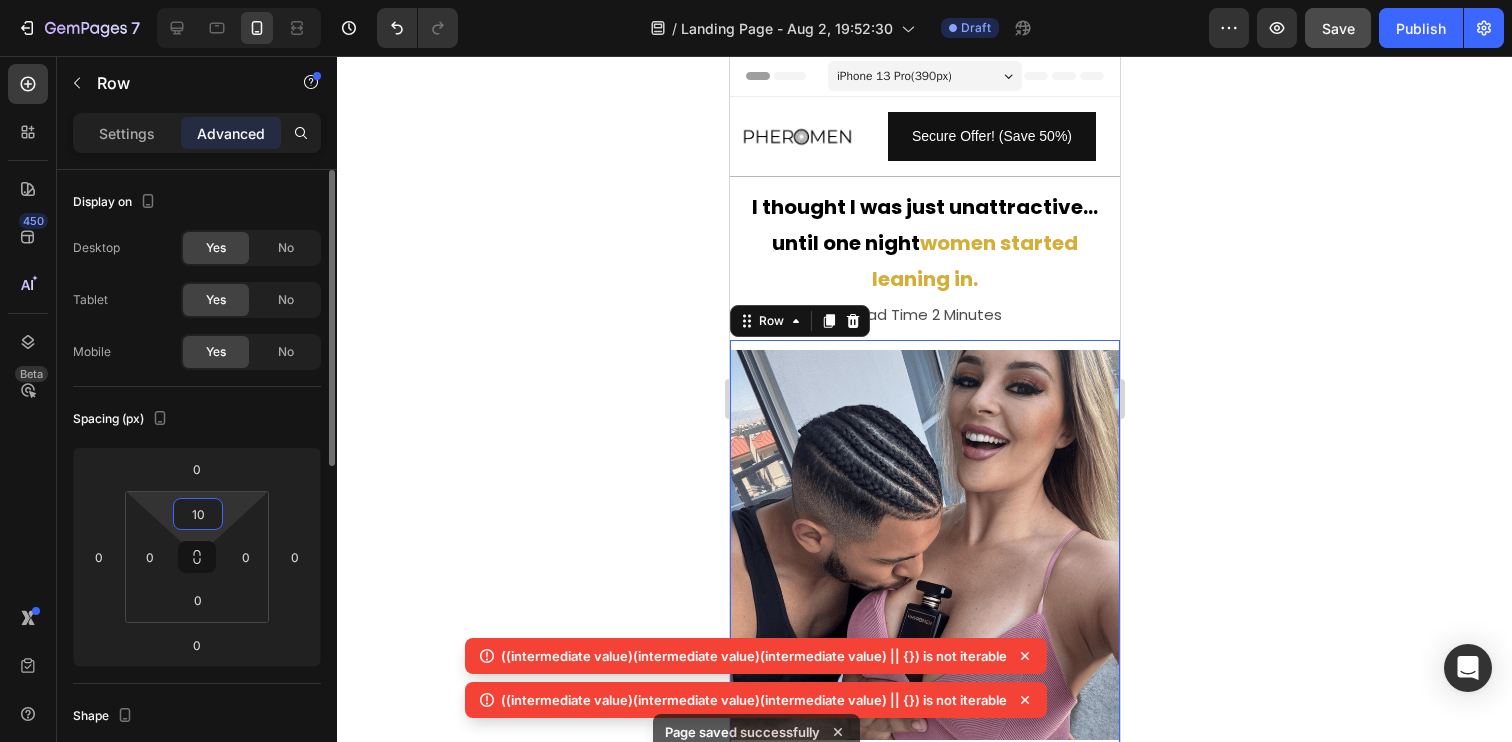 click on "10" at bounding box center [198, 514] 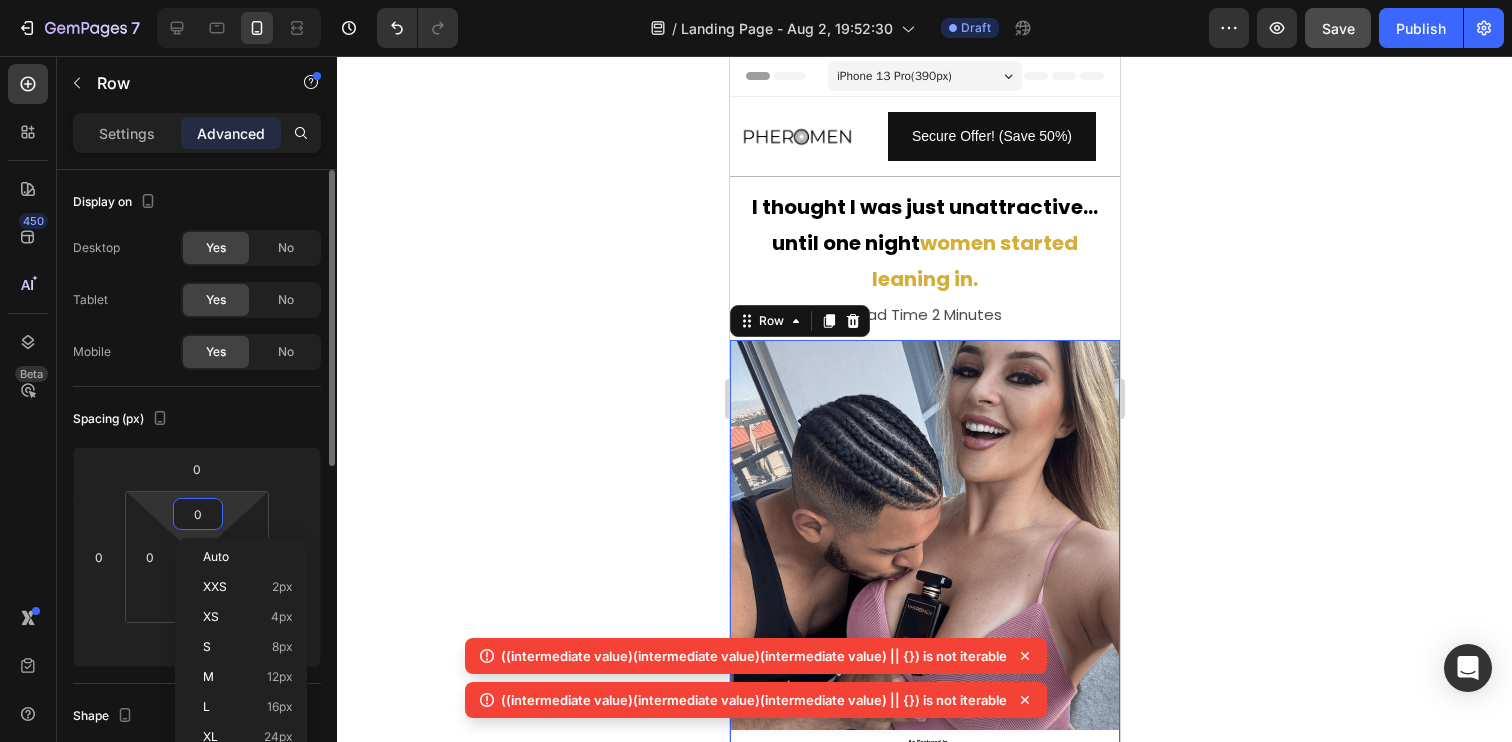 type on "0" 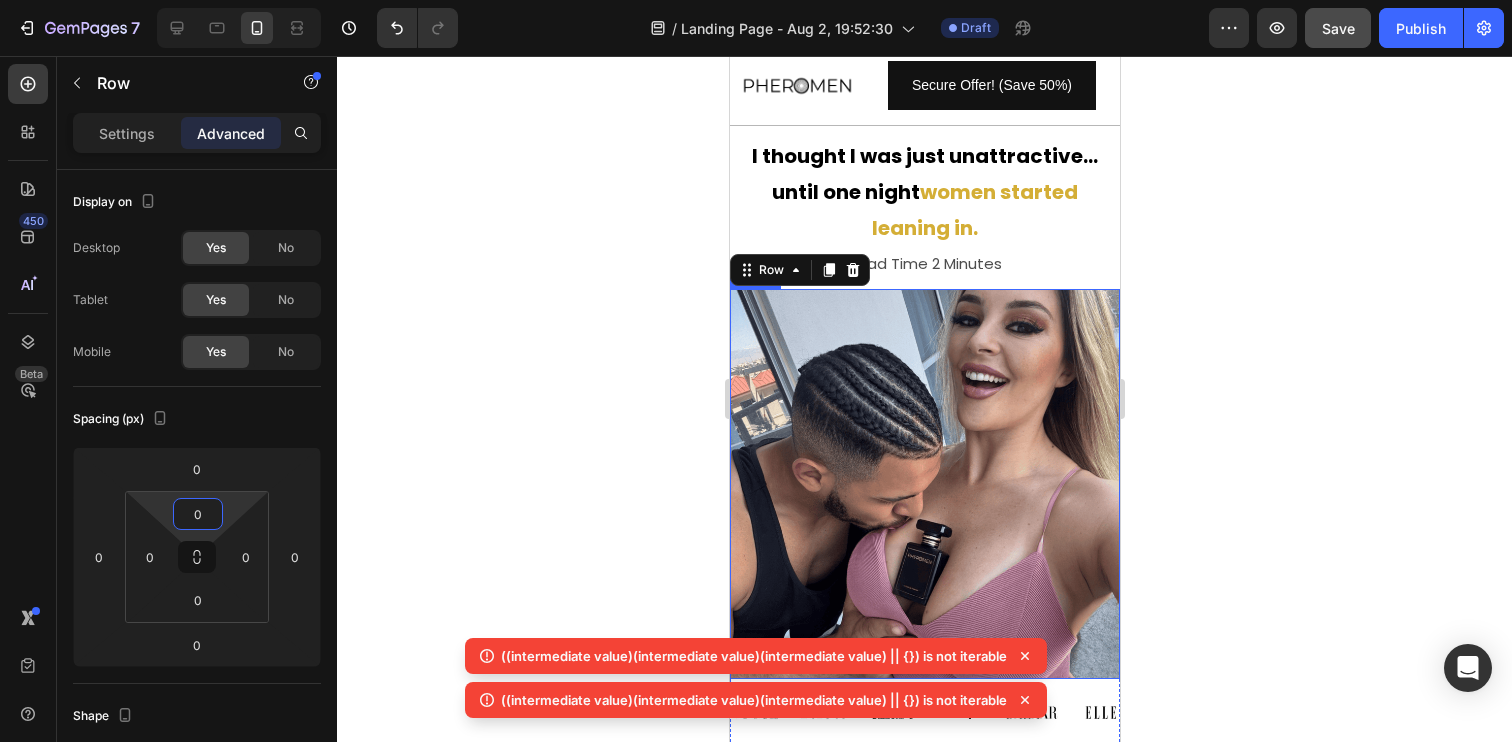 scroll, scrollTop: 0, scrollLeft: 0, axis: both 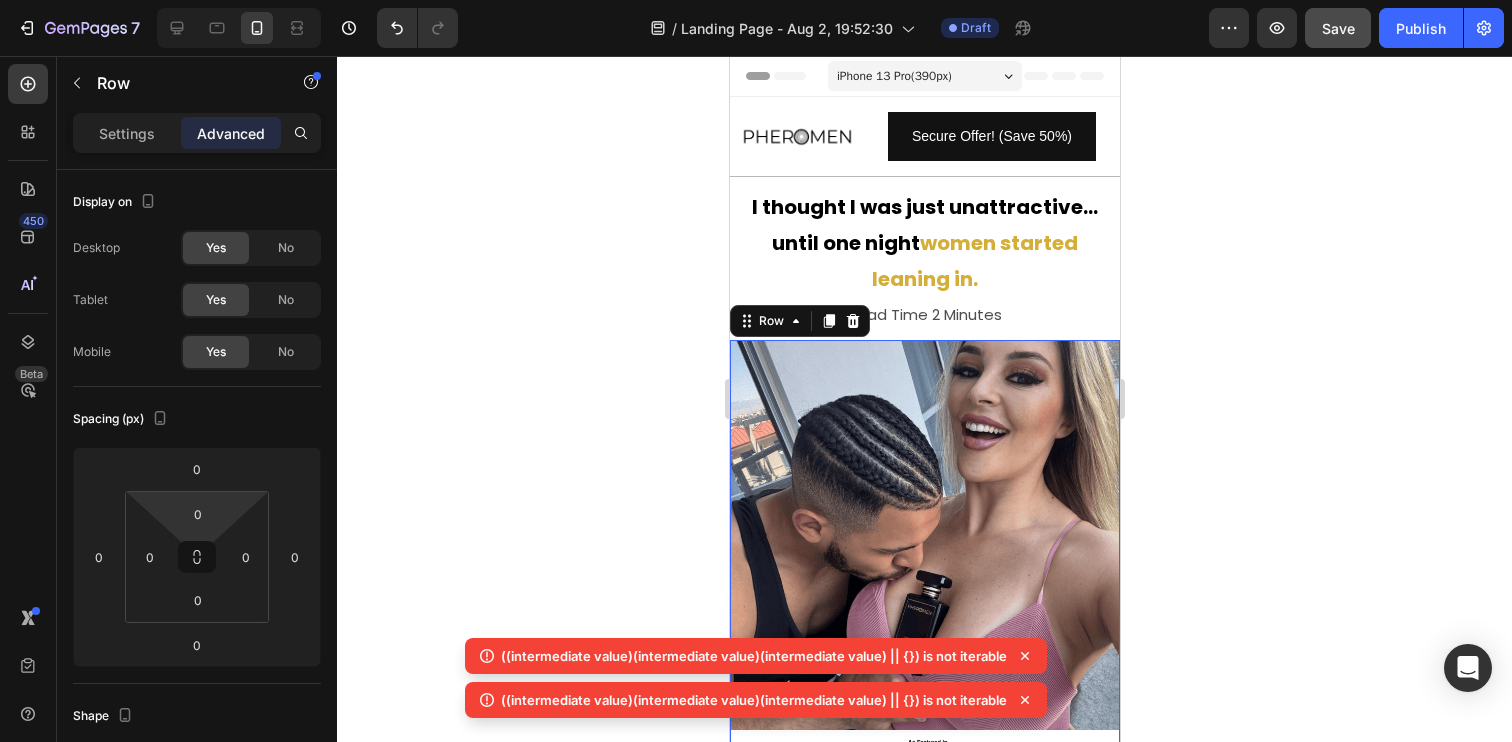 click 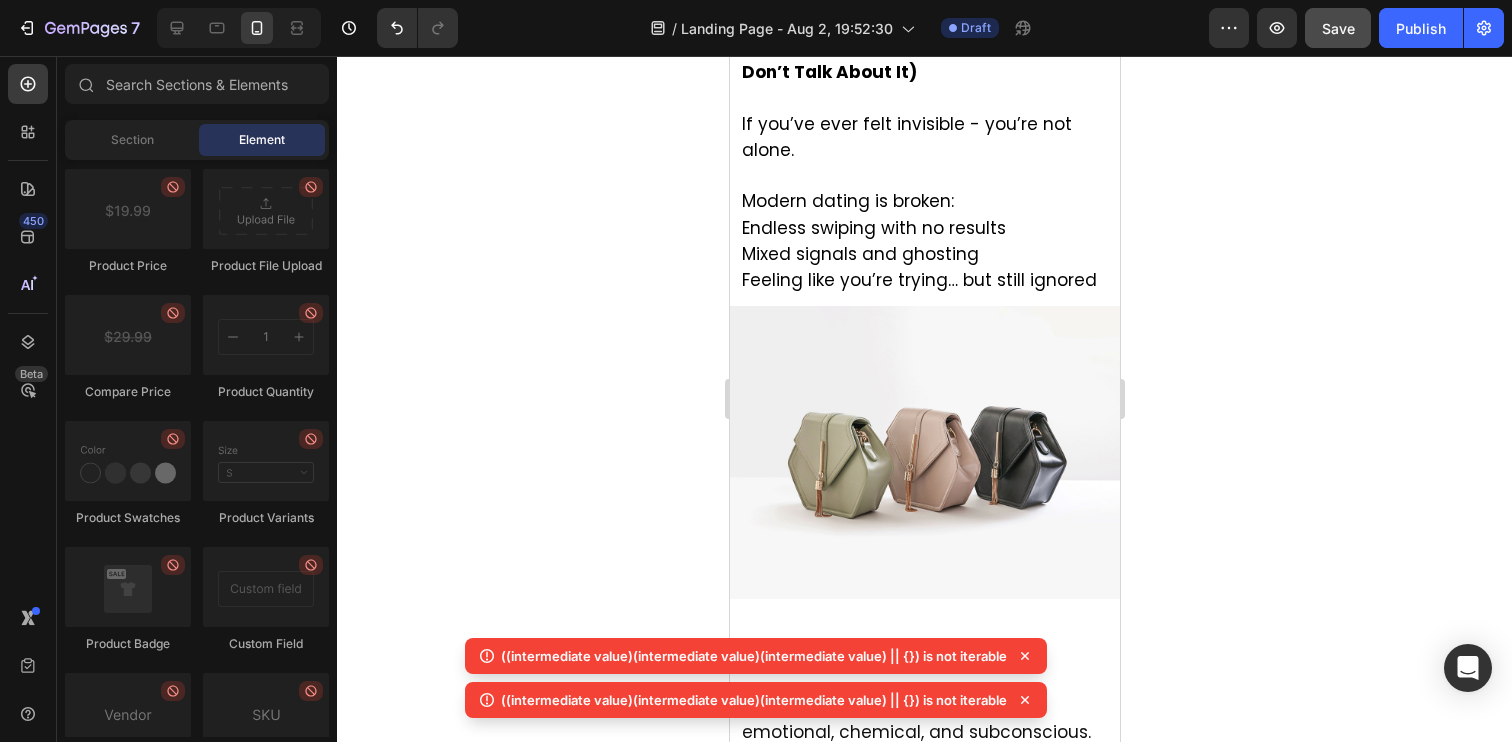 scroll, scrollTop: 1362, scrollLeft: 0, axis: vertical 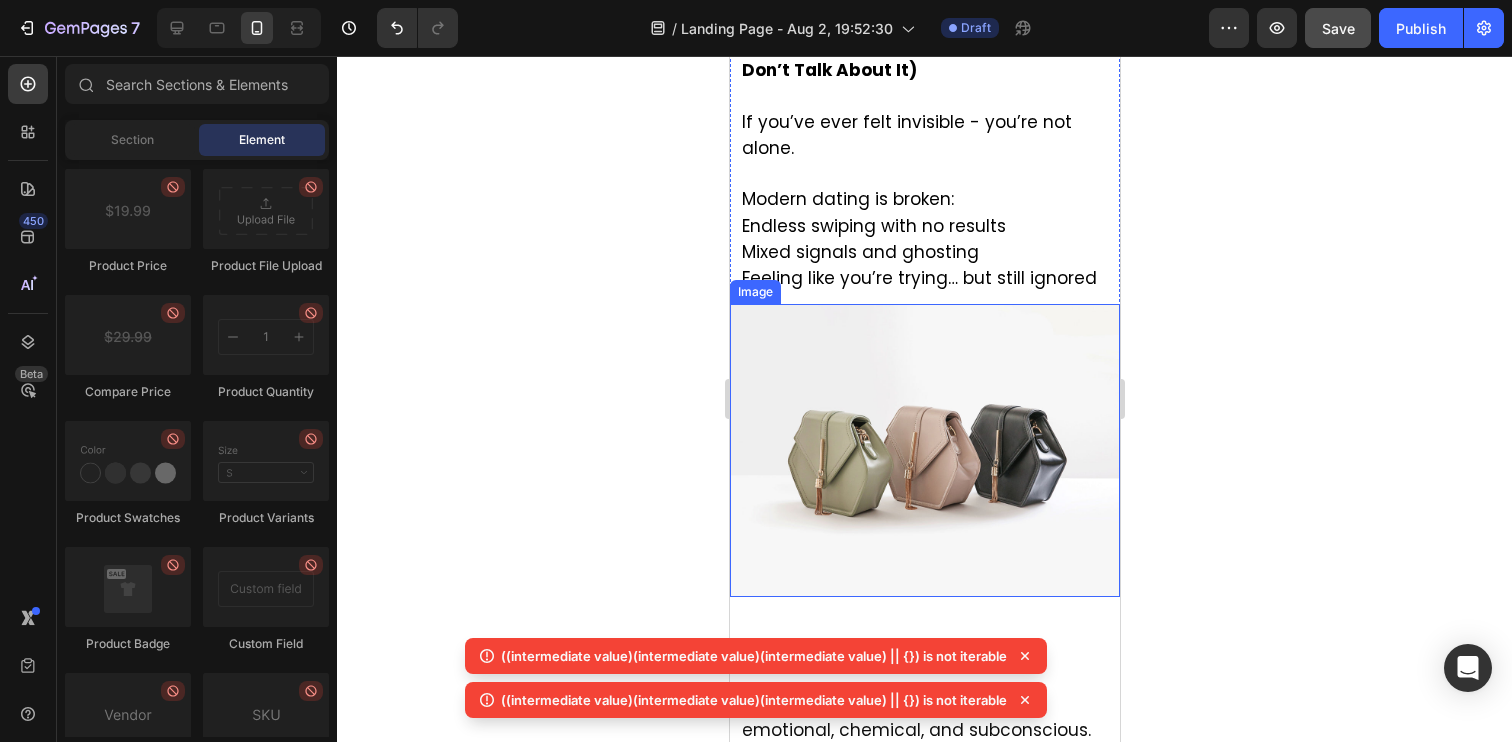 click at bounding box center [924, 450] 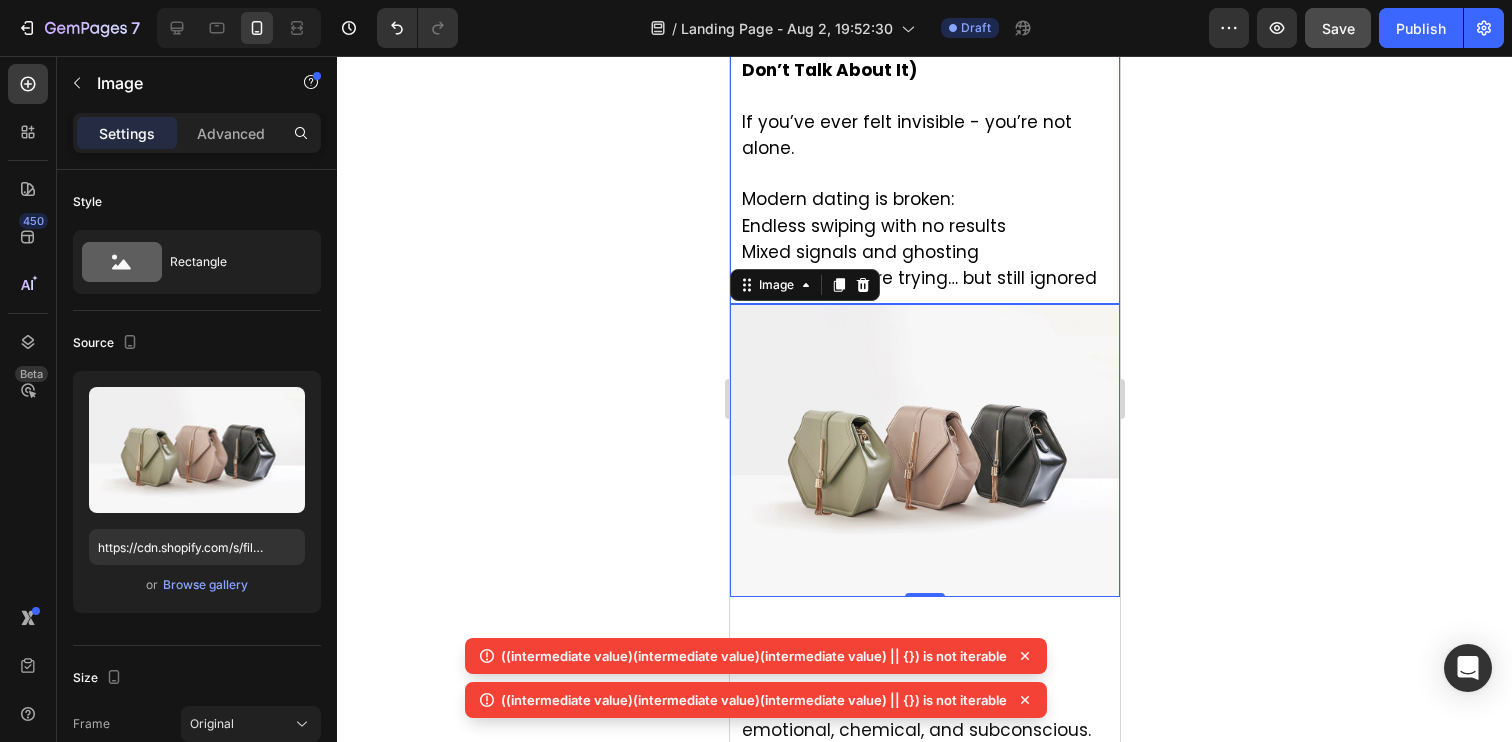 click on "Endless swiping with no results" at bounding box center (873, 226) 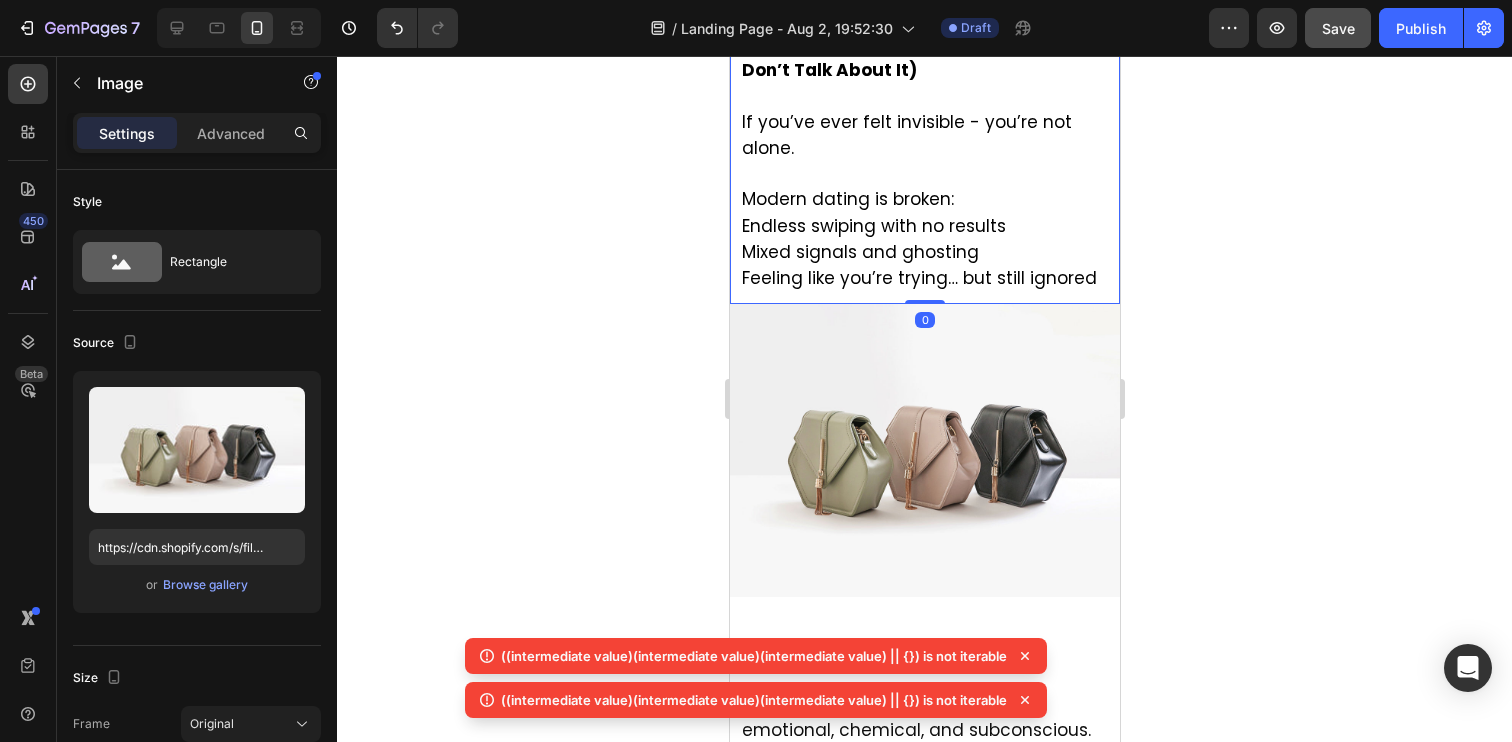 click on "Endless swiping with no results" at bounding box center (873, 226) 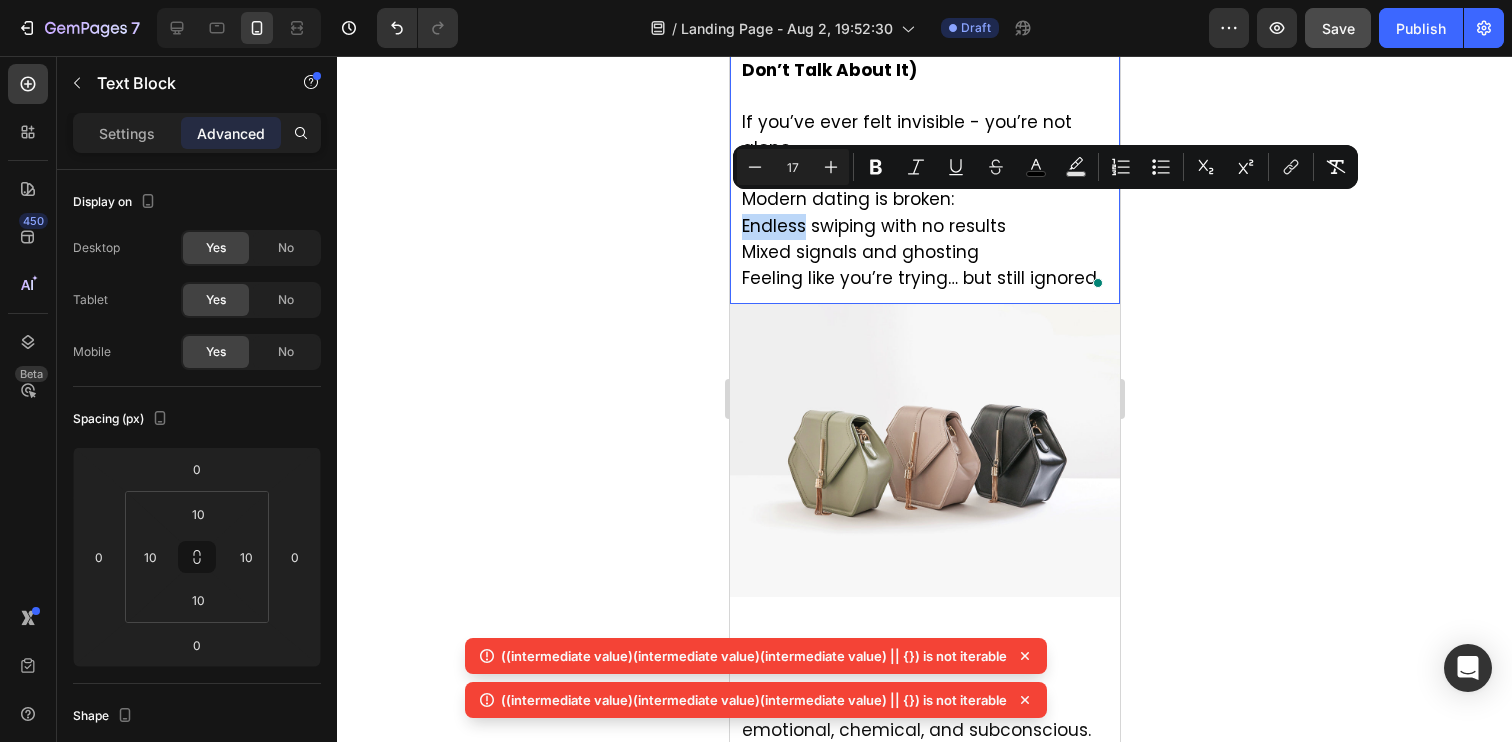 click on "Endless swiping with no results" at bounding box center (873, 226) 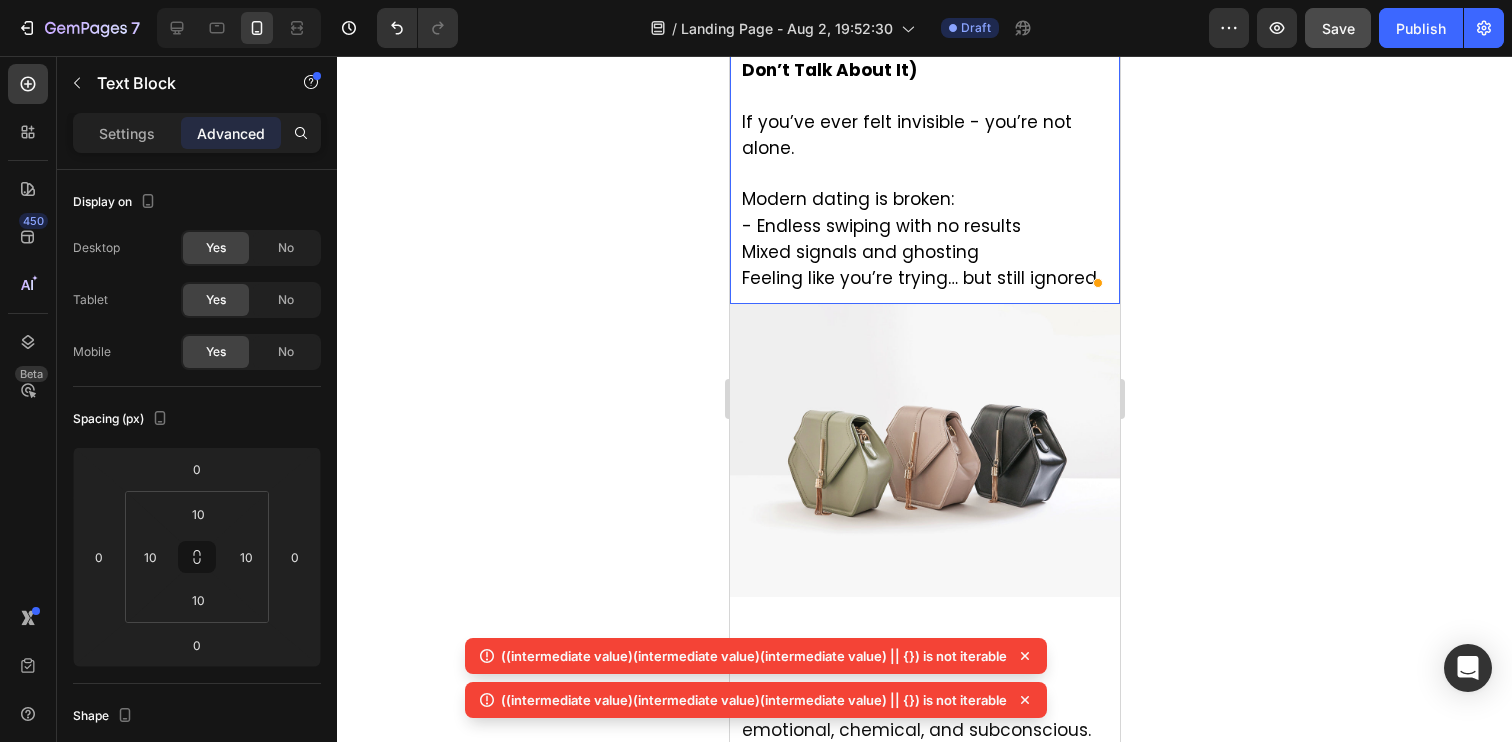 click on "Why Most Men Feel Overlooked (And Don’t Talk About It) If you’ve ever felt invisible - you’re not alone. Modern dating is broken: - Endless swiping with no results Mixed signals and ghosting Feeling like you’re trying… but still ignored Text Block   0" at bounding box center (924, 162) 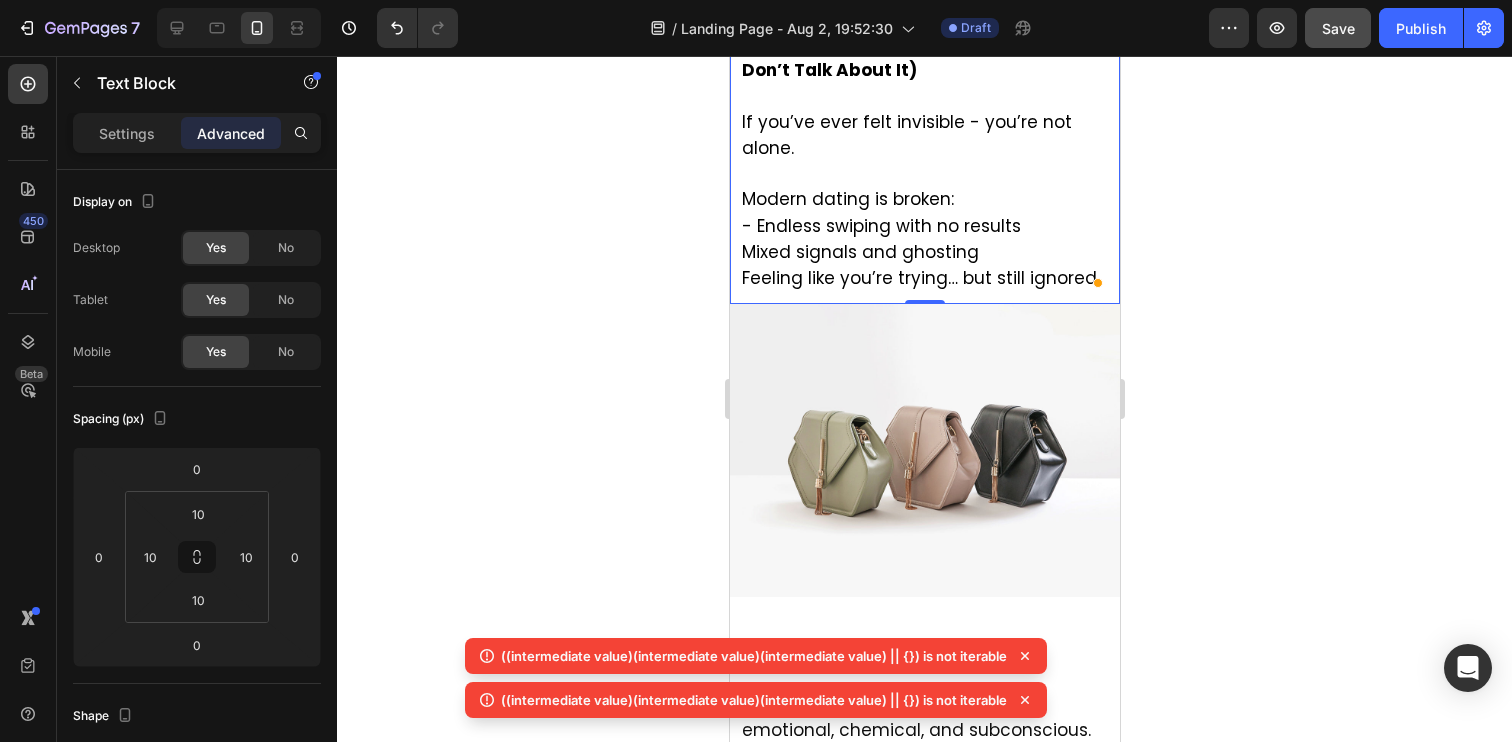 click on "Mixed signals and ghosting" at bounding box center [859, 252] 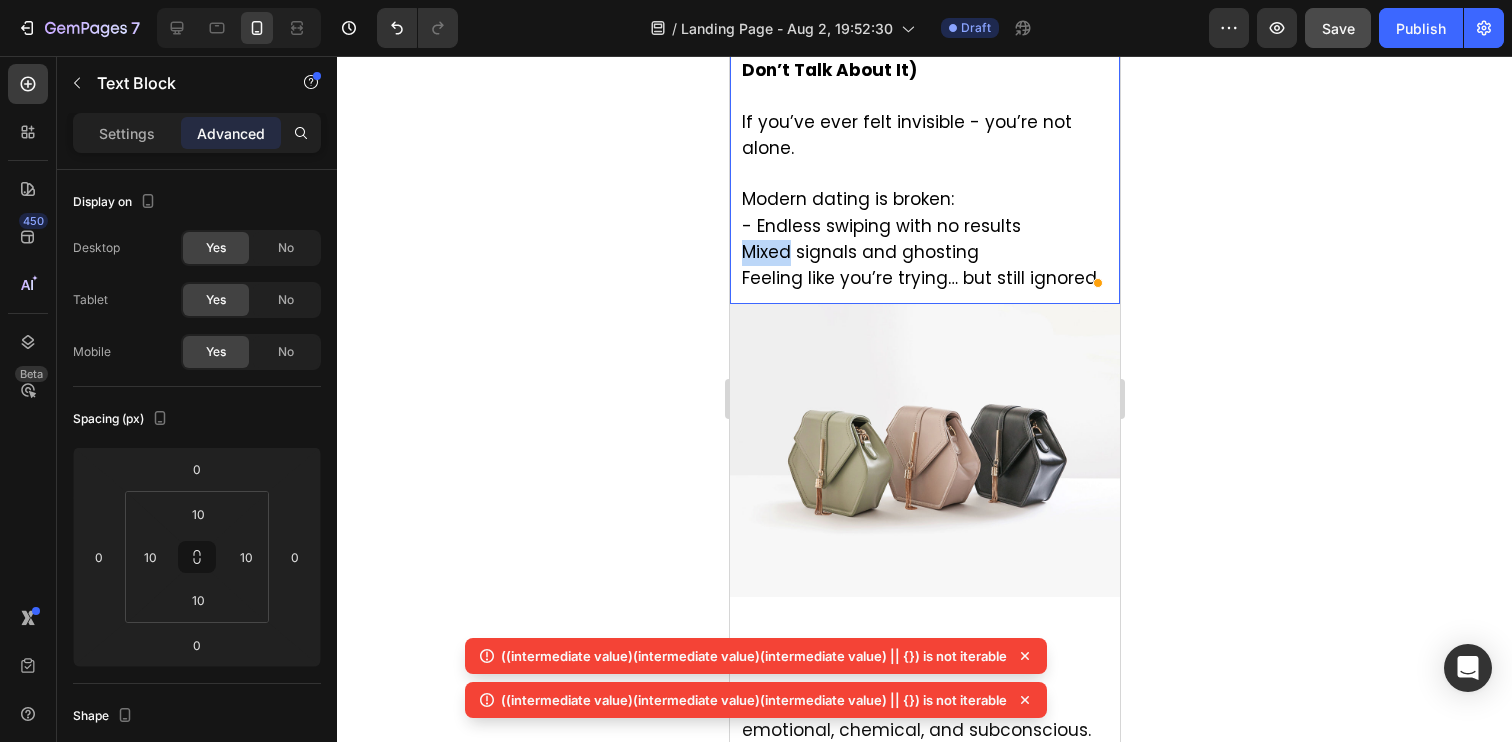 click on "Mixed signals and ghosting" at bounding box center [859, 252] 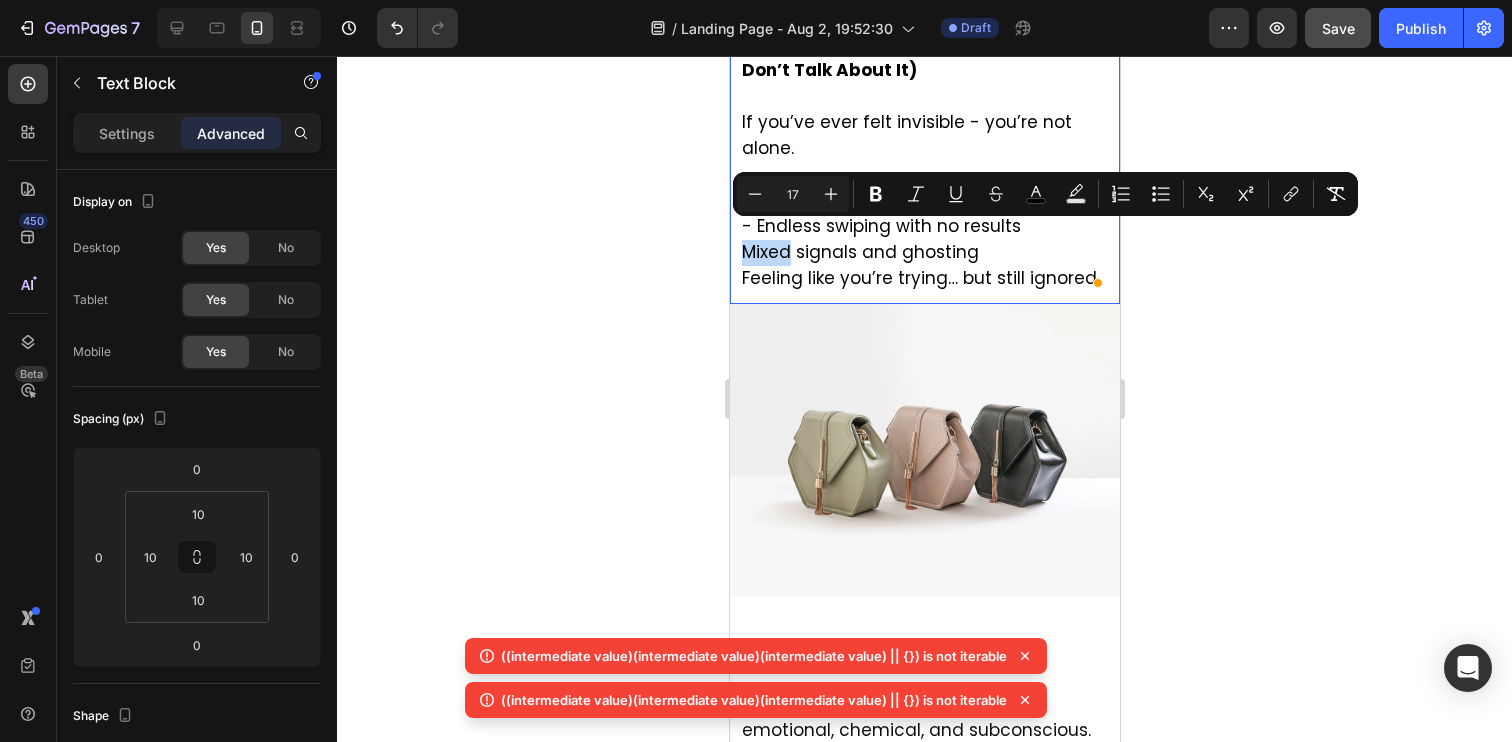 click on "Mixed signals and ghosting" at bounding box center (859, 252) 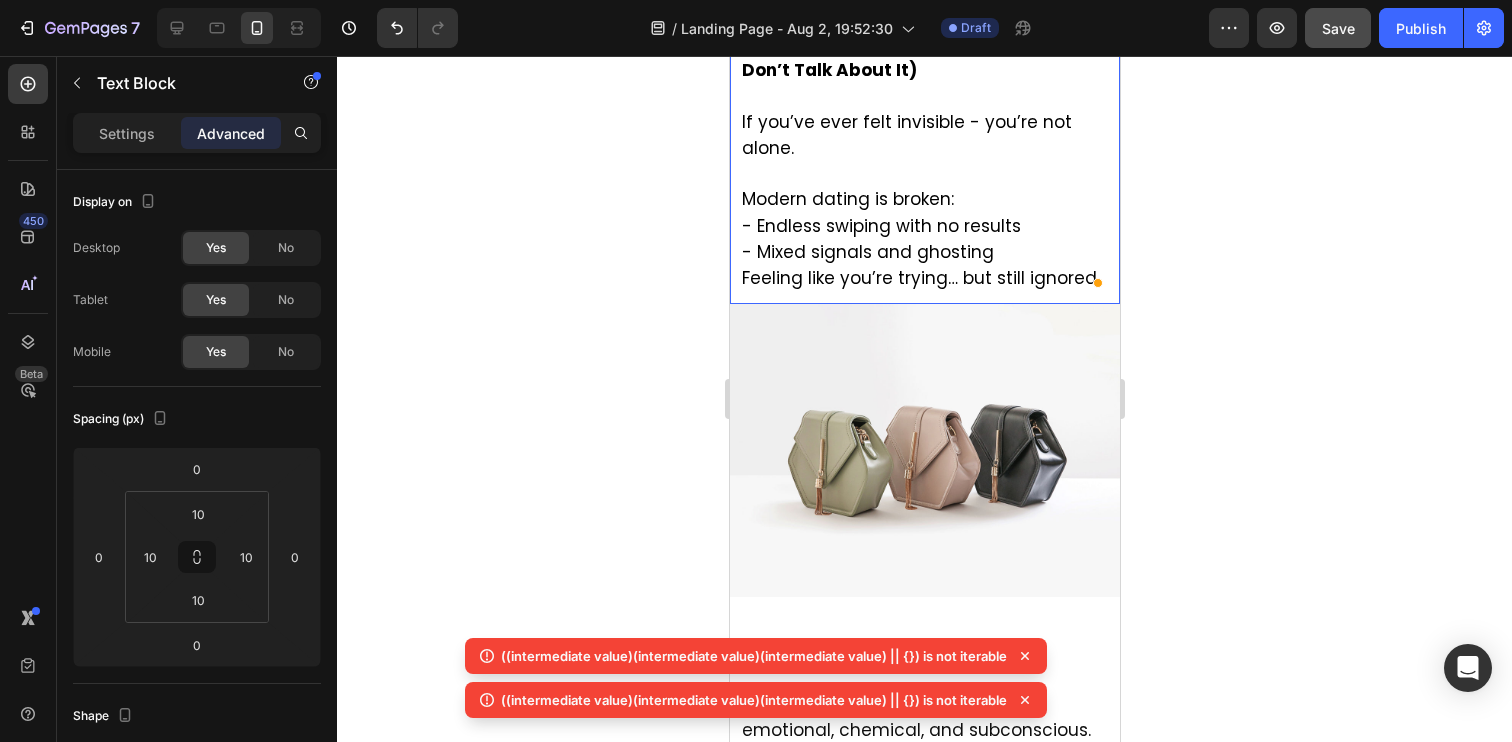 click on "Feeling like you’re trying… but still ignored" at bounding box center [918, 278] 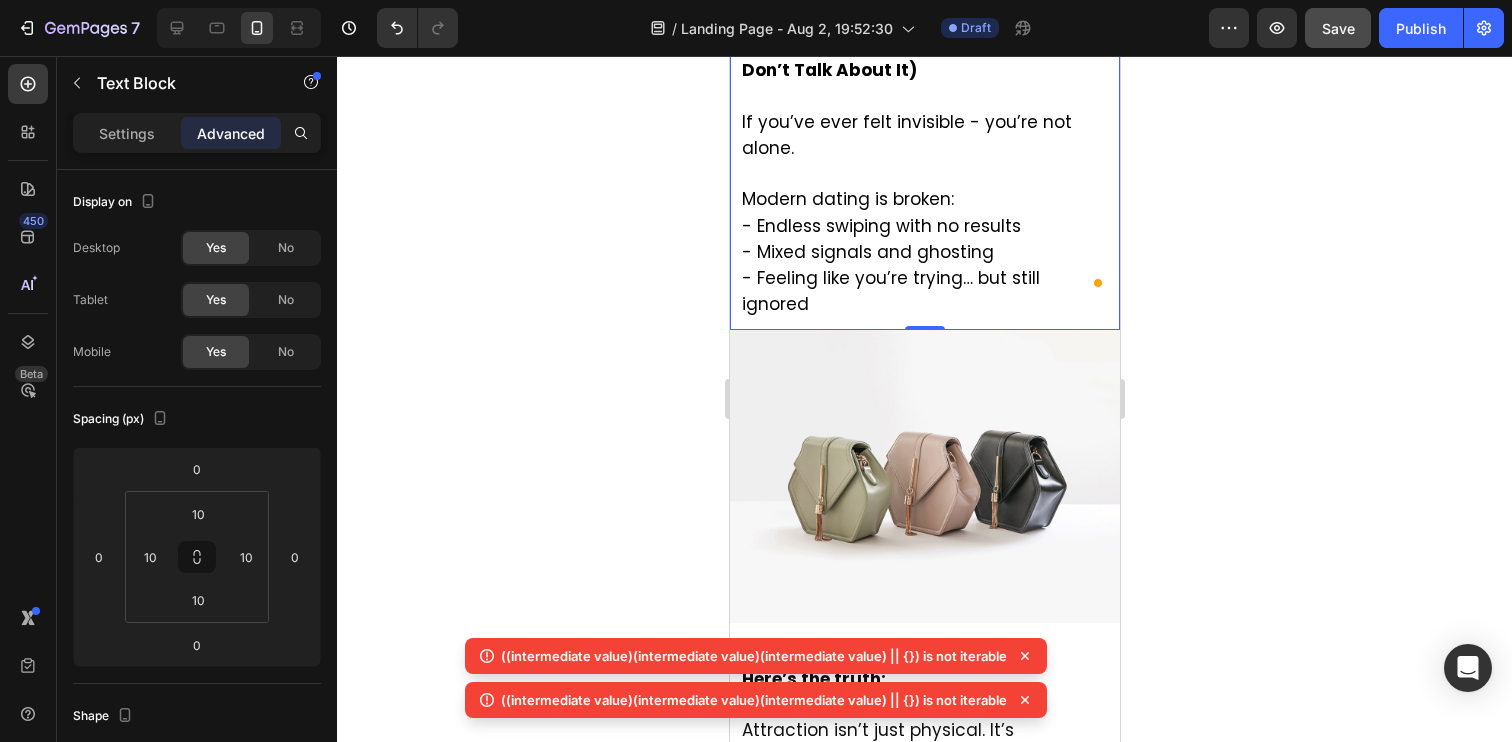 click 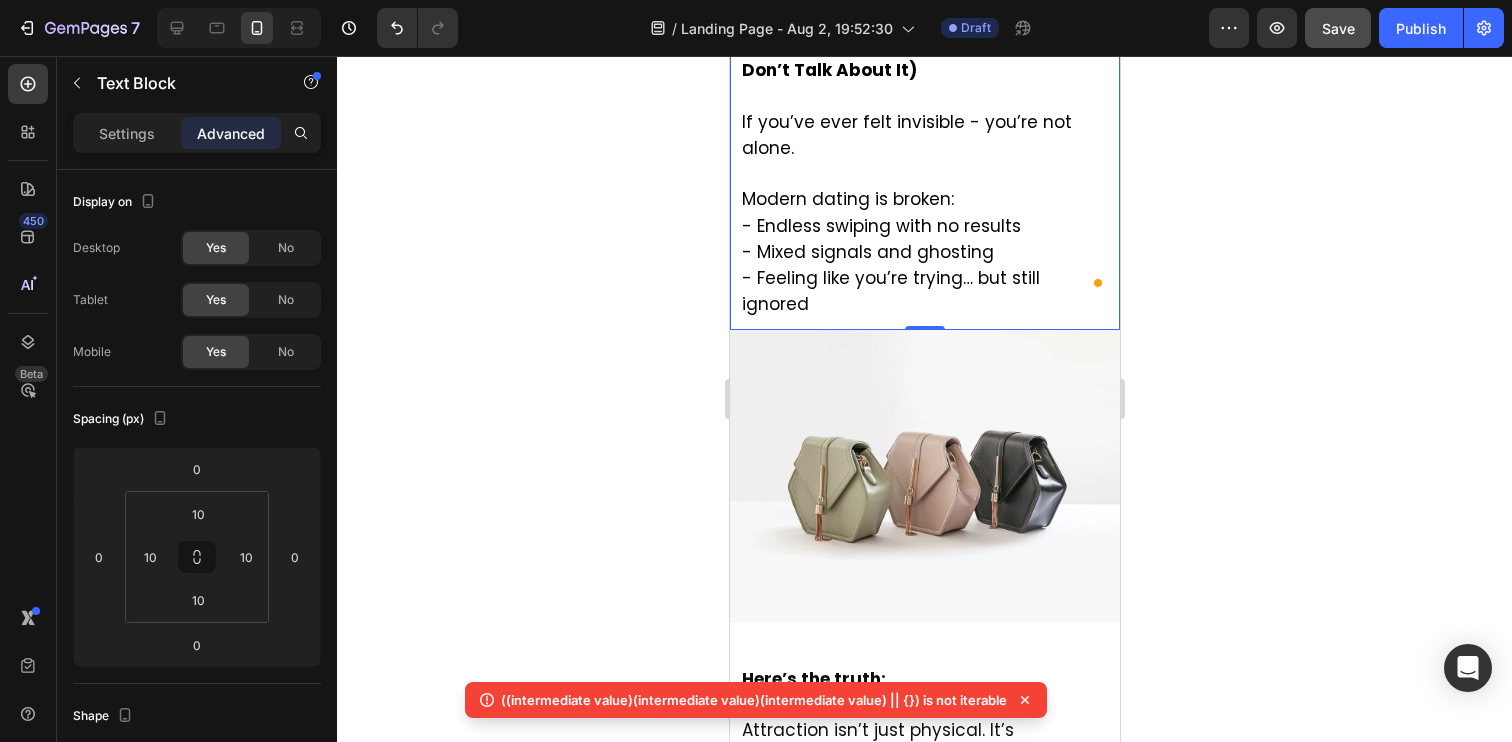 click 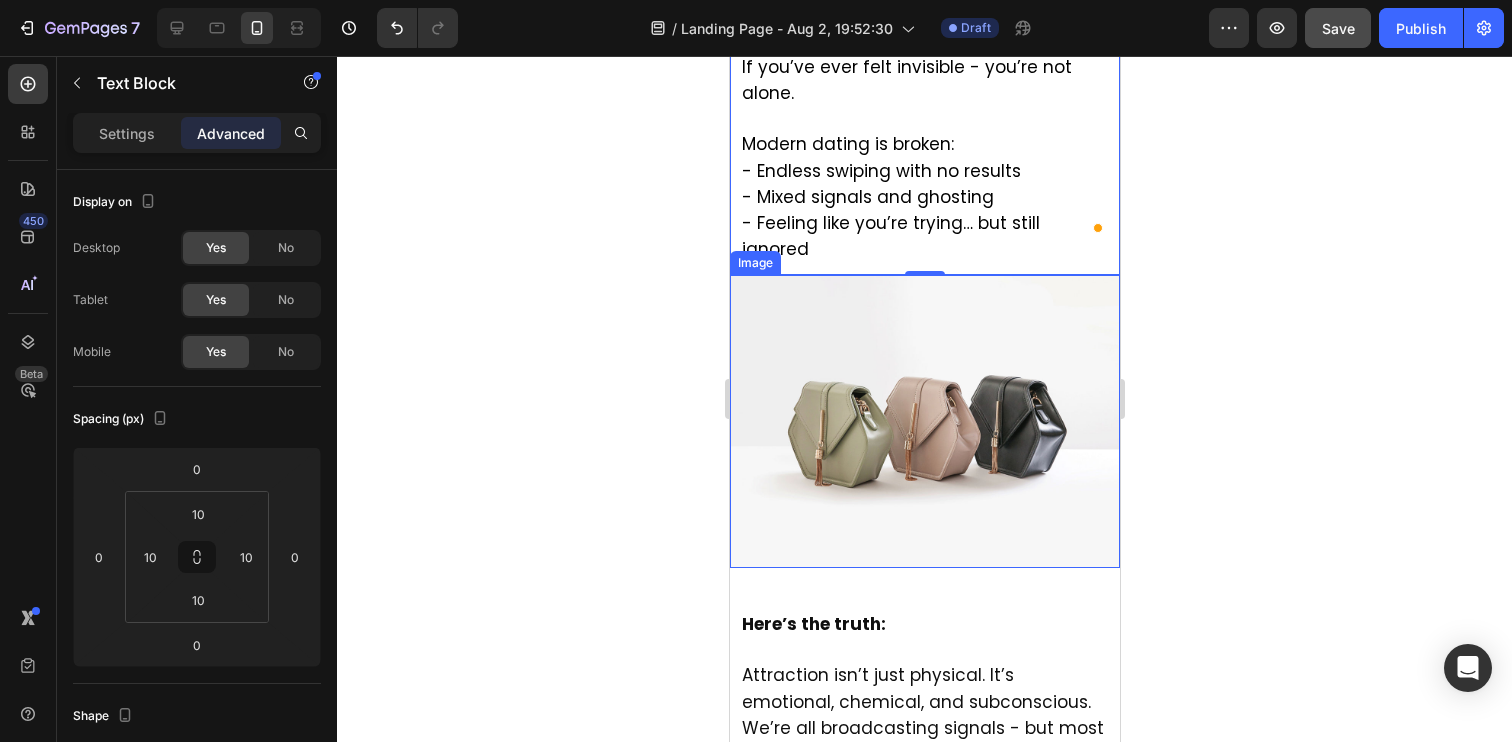 scroll, scrollTop: 1438, scrollLeft: 0, axis: vertical 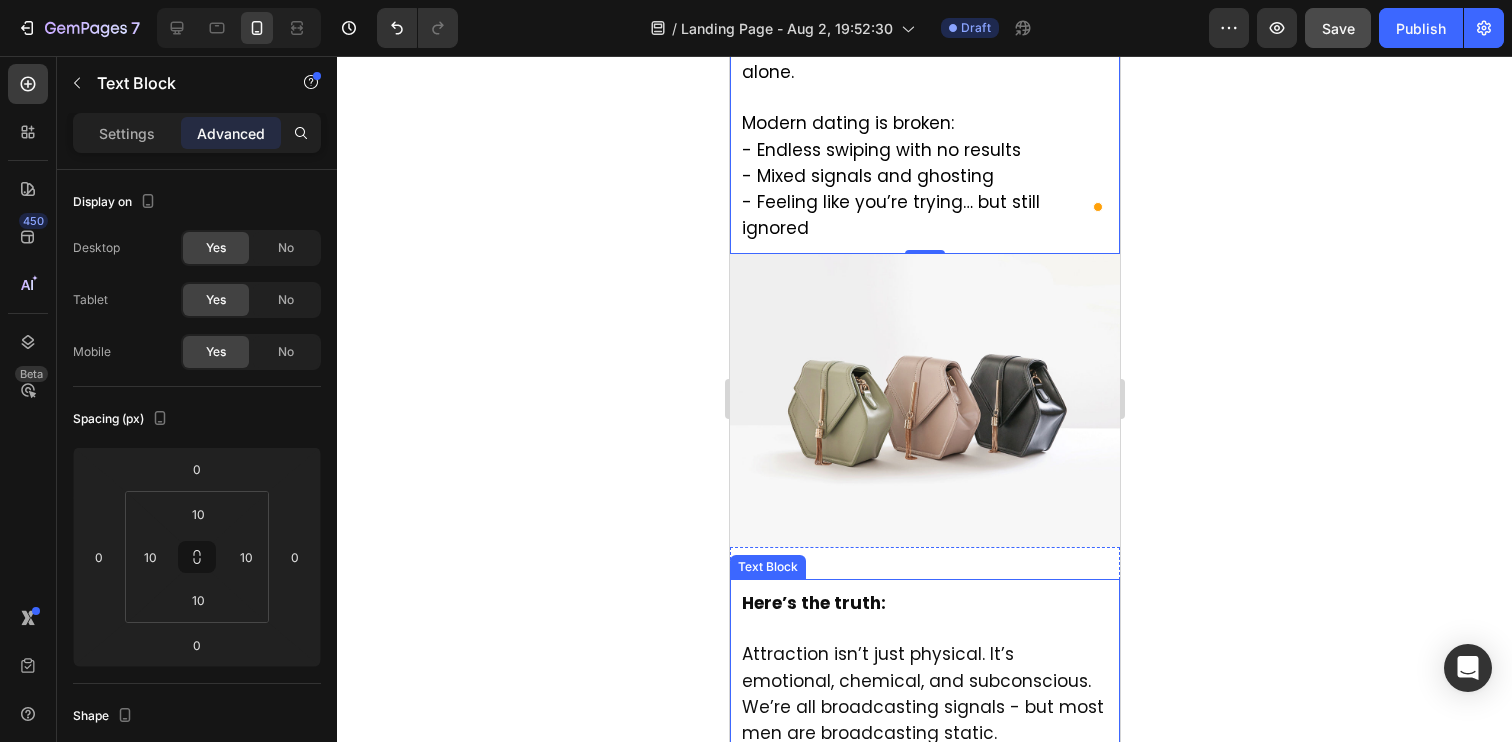 click on "Here’s the truth: Attraction isn’t just physical. It’s emotional, chemical, and subconscious. We’re all broadcasting signals - but most men are broadcasting static. And that’s exactly what was happening to me." at bounding box center (924, 708) 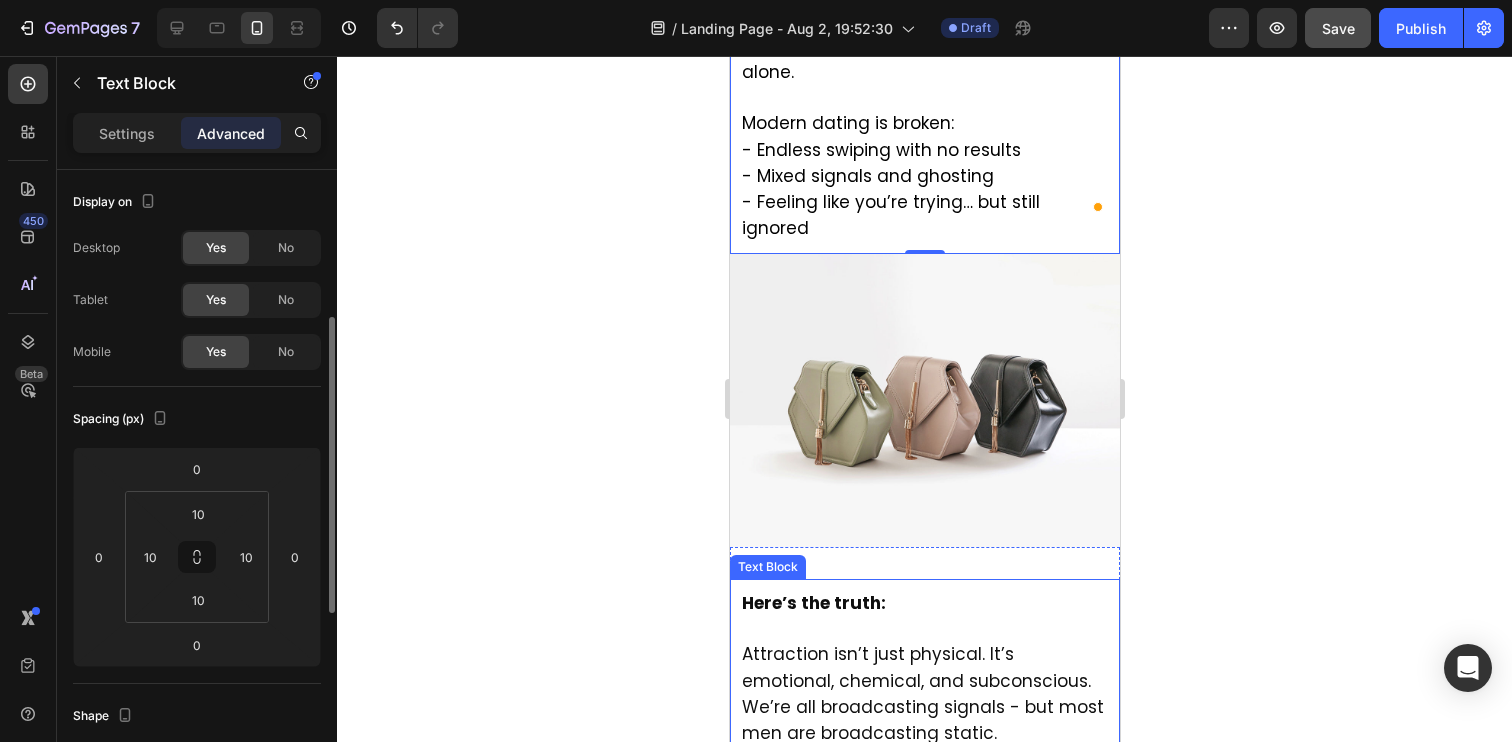 scroll, scrollTop: 100, scrollLeft: 0, axis: vertical 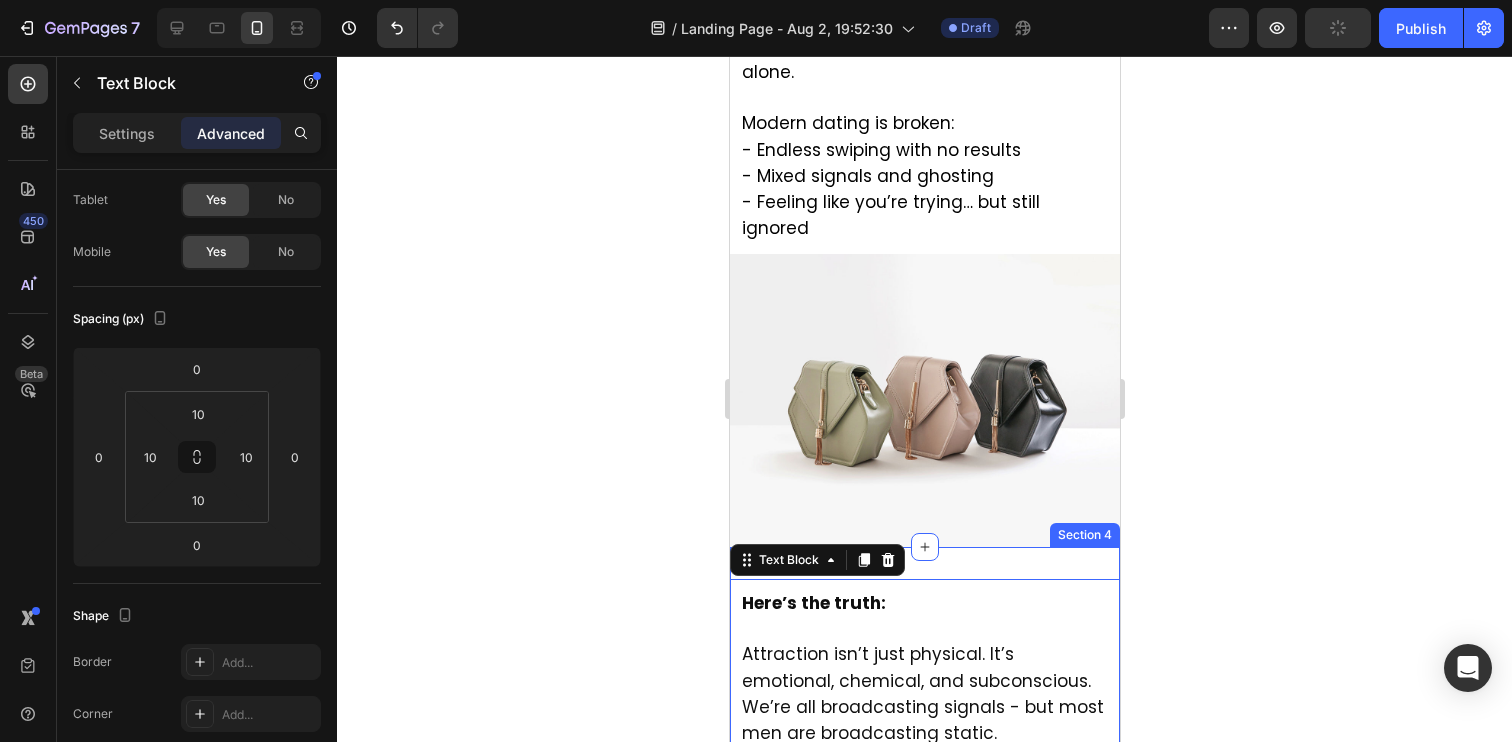 click on "Here’s the truth: Attraction isn’t just physical. It’s emotional, chemical, and subconscious. We’re all broadcasting signals - but most men are broadcasting static. And that’s exactly what was happening to me. Text Block   0                Title Line The Discovery That Changed Everything I remember scrolling late at night and seeing something strange. A study, double-blind & peer-reviewed about pheromones. Apparently, women respond more strongly to scent-based signals than visual ones in close contact. The study showed: - 50%+ increase in attraction and physical encounters - More female-initiated contact - Higher confidence scores in men That’s when I found what hundreds of other guys were quietly talking about in forums: A unique scent formula that actually works. Text Block Section 4" at bounding box center [924, 1018] 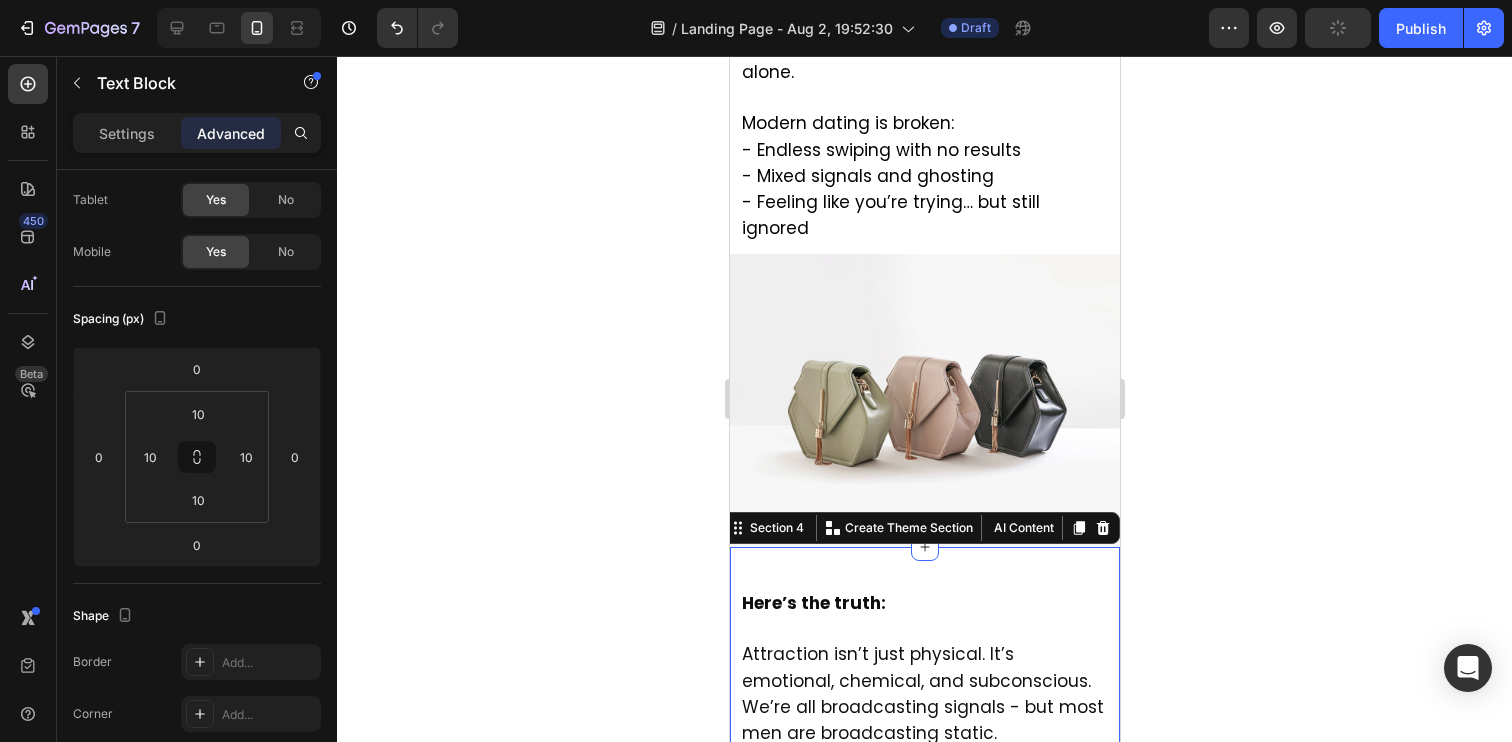 scroll, scrollTop: 0, scrollLeft: 0, axis: both 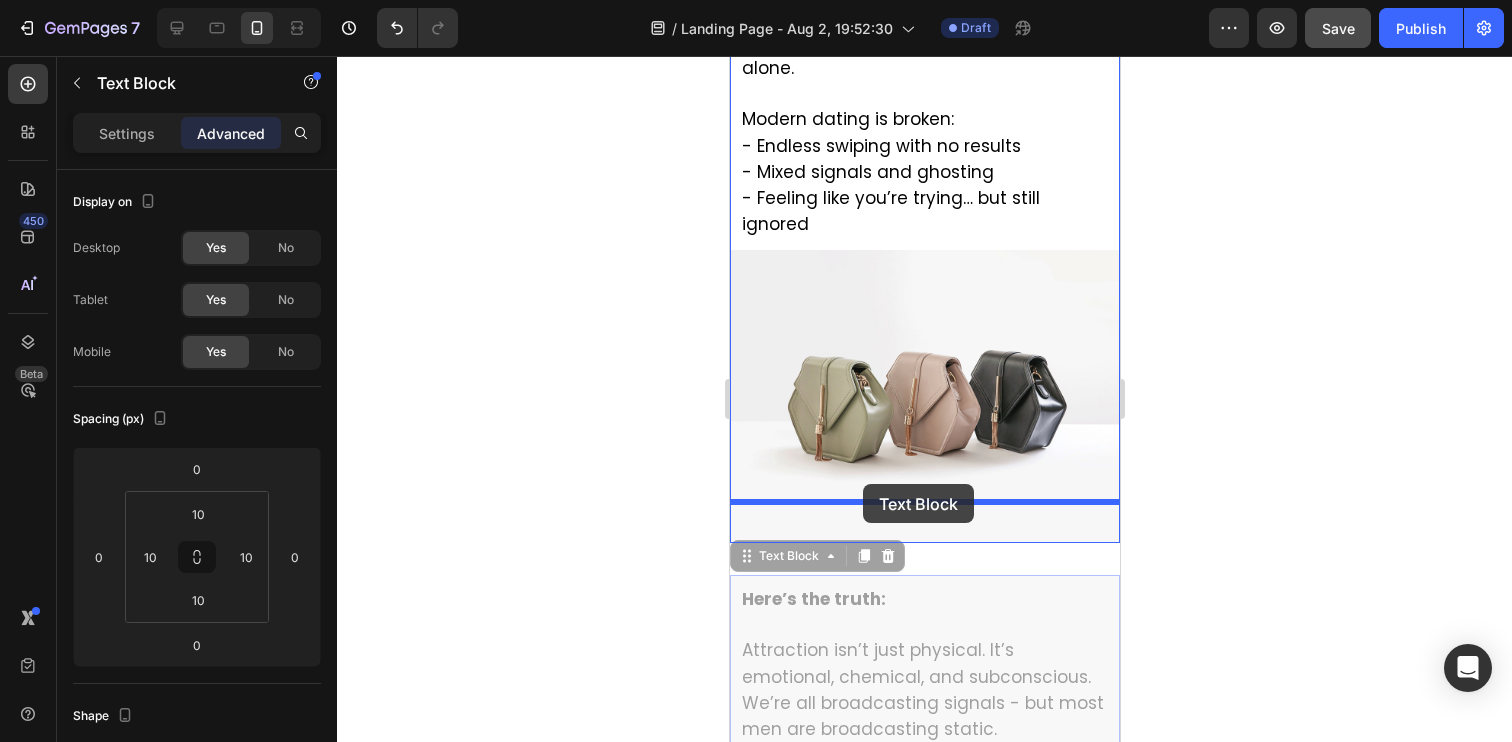 drag, startPoint x: 857, startPoint y: 559, endPoint x: 861, endPoint y: 485, distance: 74.10803 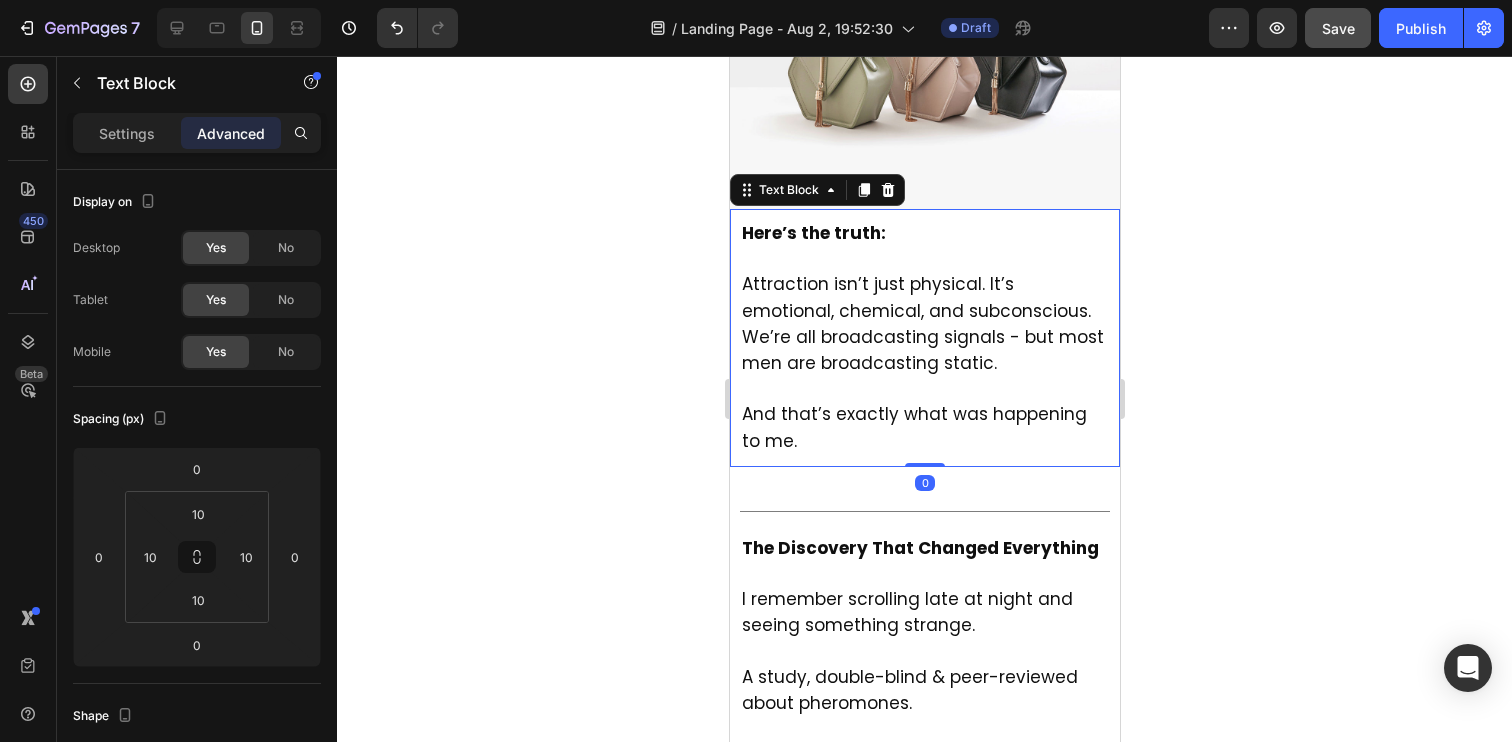scroll, scrollTop: 1813, scrollLeft: 0, axis: vertical 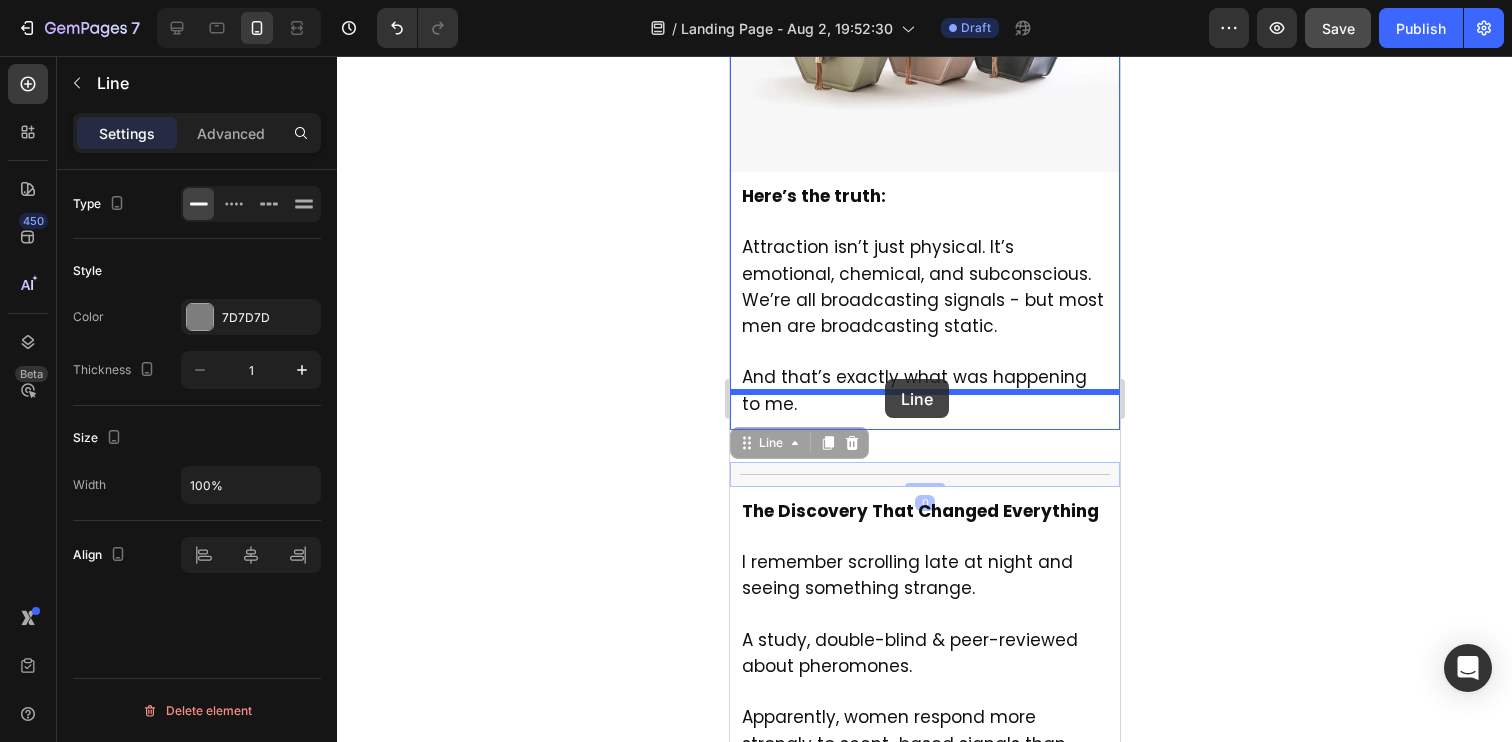 drag, startPoint x: 887, startPoint y: 433, endPoint x: 882, endPoint y: 380, distance: 53.235325 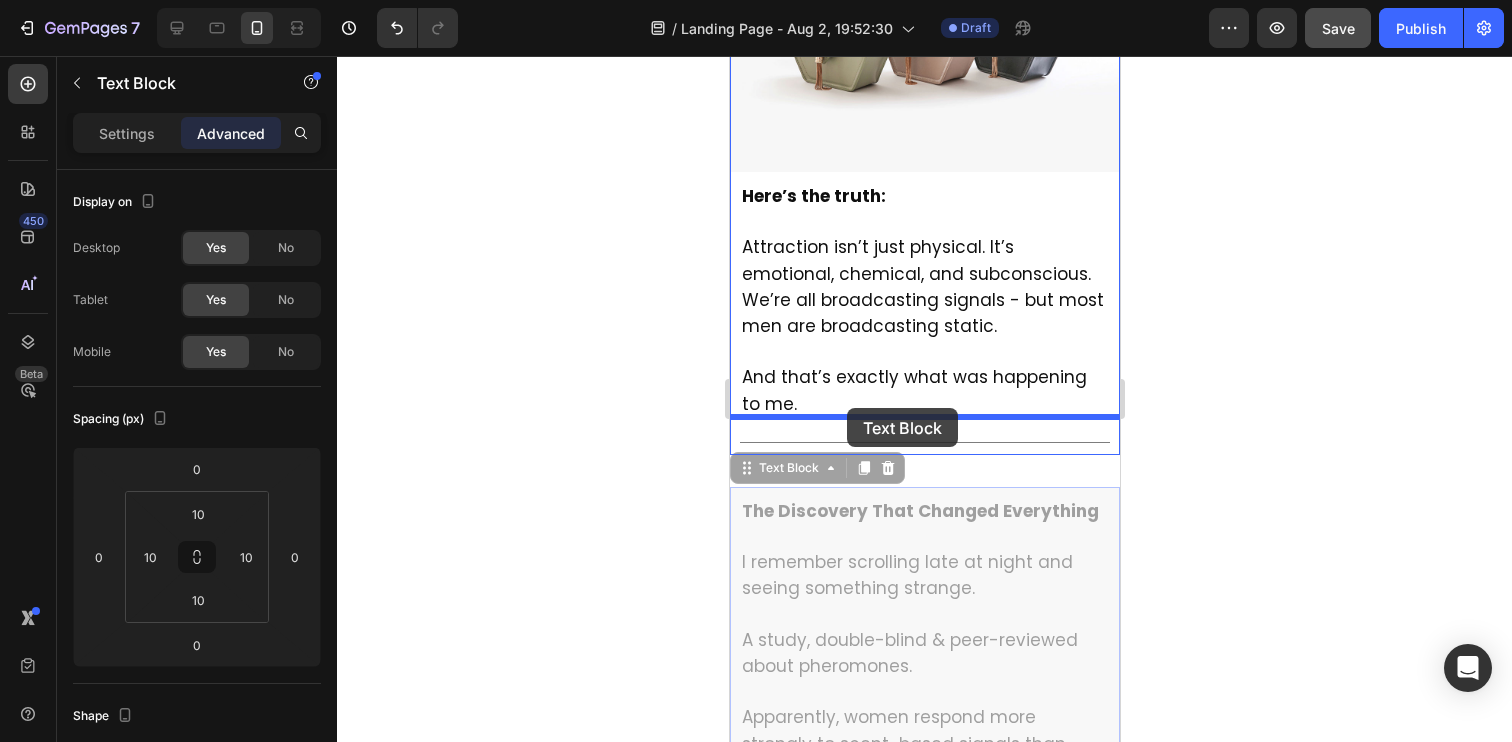 drag, startPoint x: 850, startPoint y: 519, endPoint x: 846, endPoint y: 407, distance: 112.0714 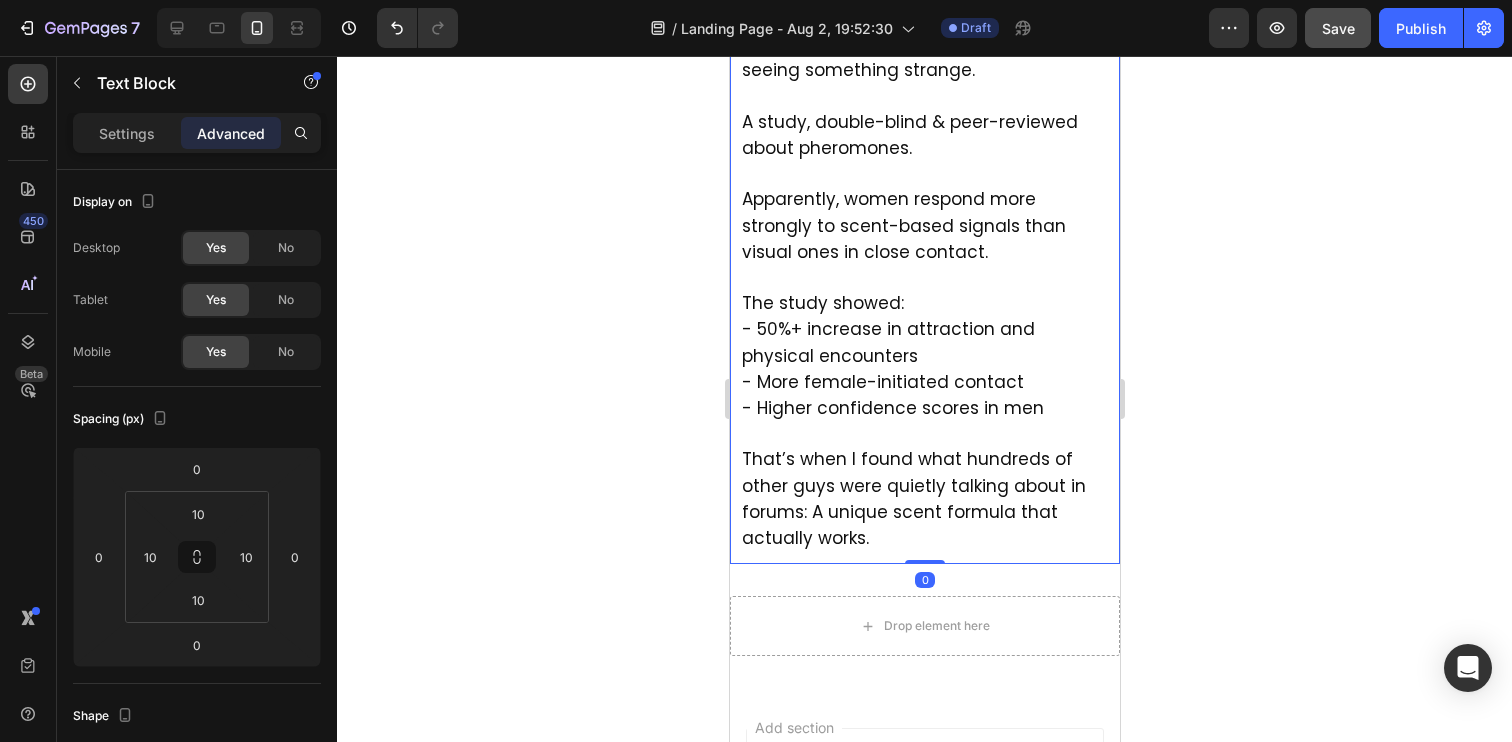 scroll, scrollTop: 2304, scrollLeft: 0, axis: vertical 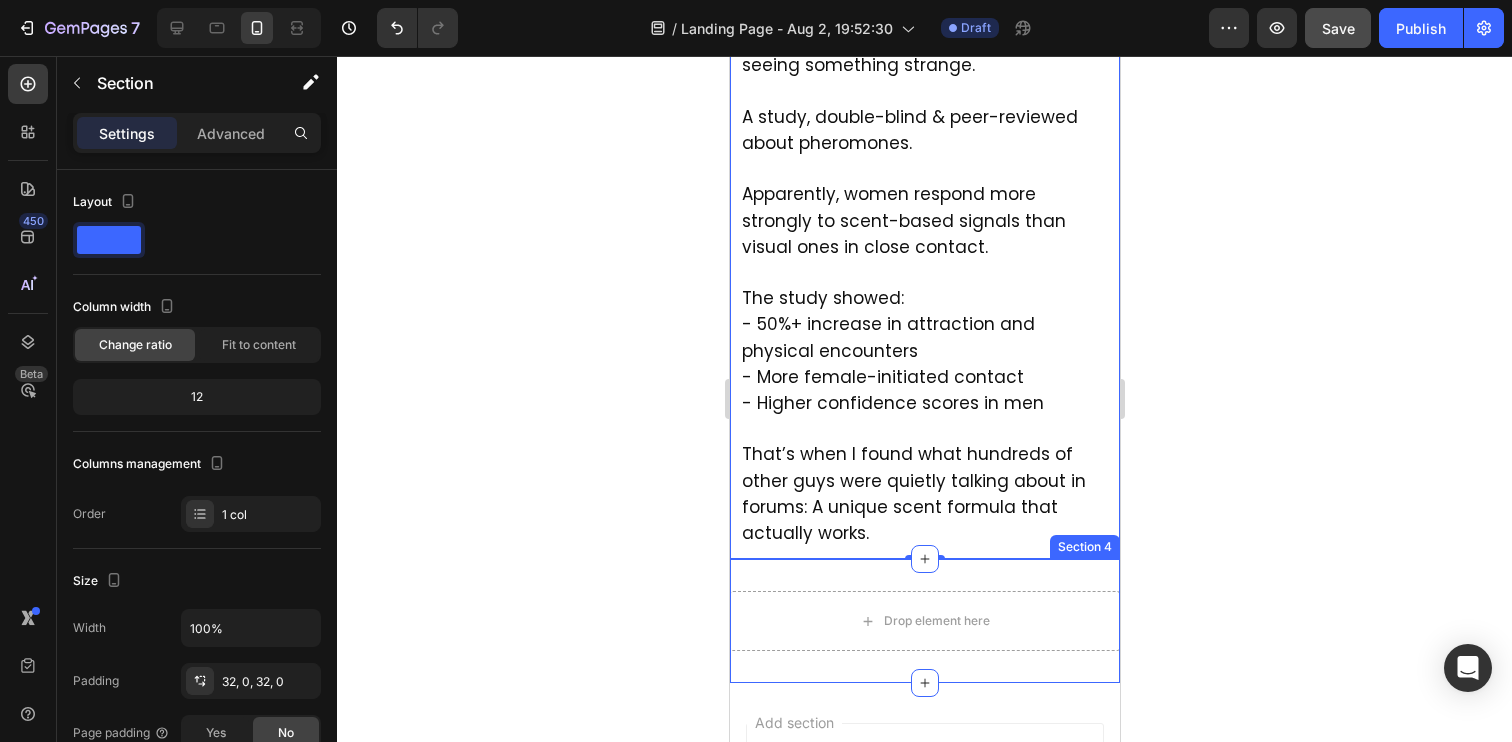 click on "Drop element here Section 4" at bounding box center (924, 621) 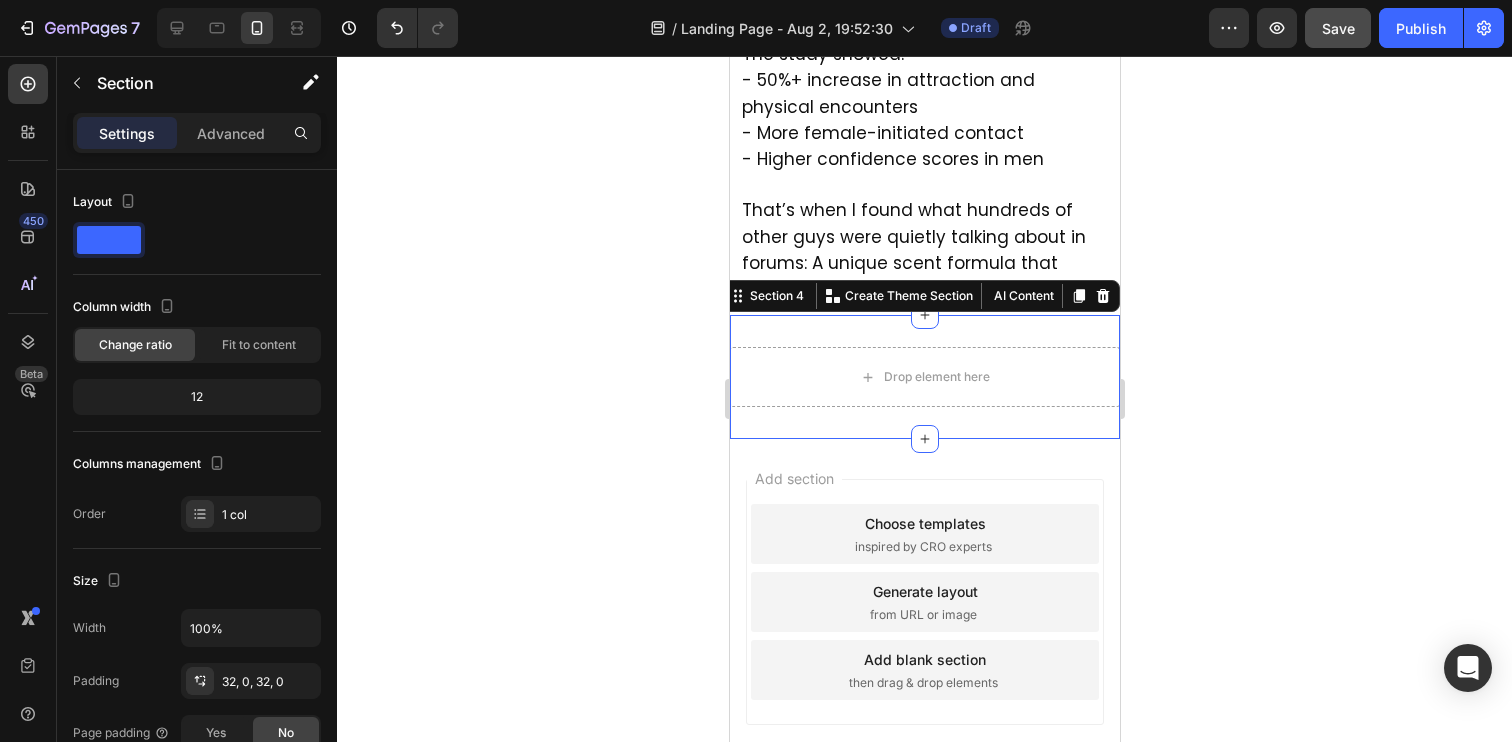 scroll, scrollTop: 2549, scrollLeft: 0, axis: vertical 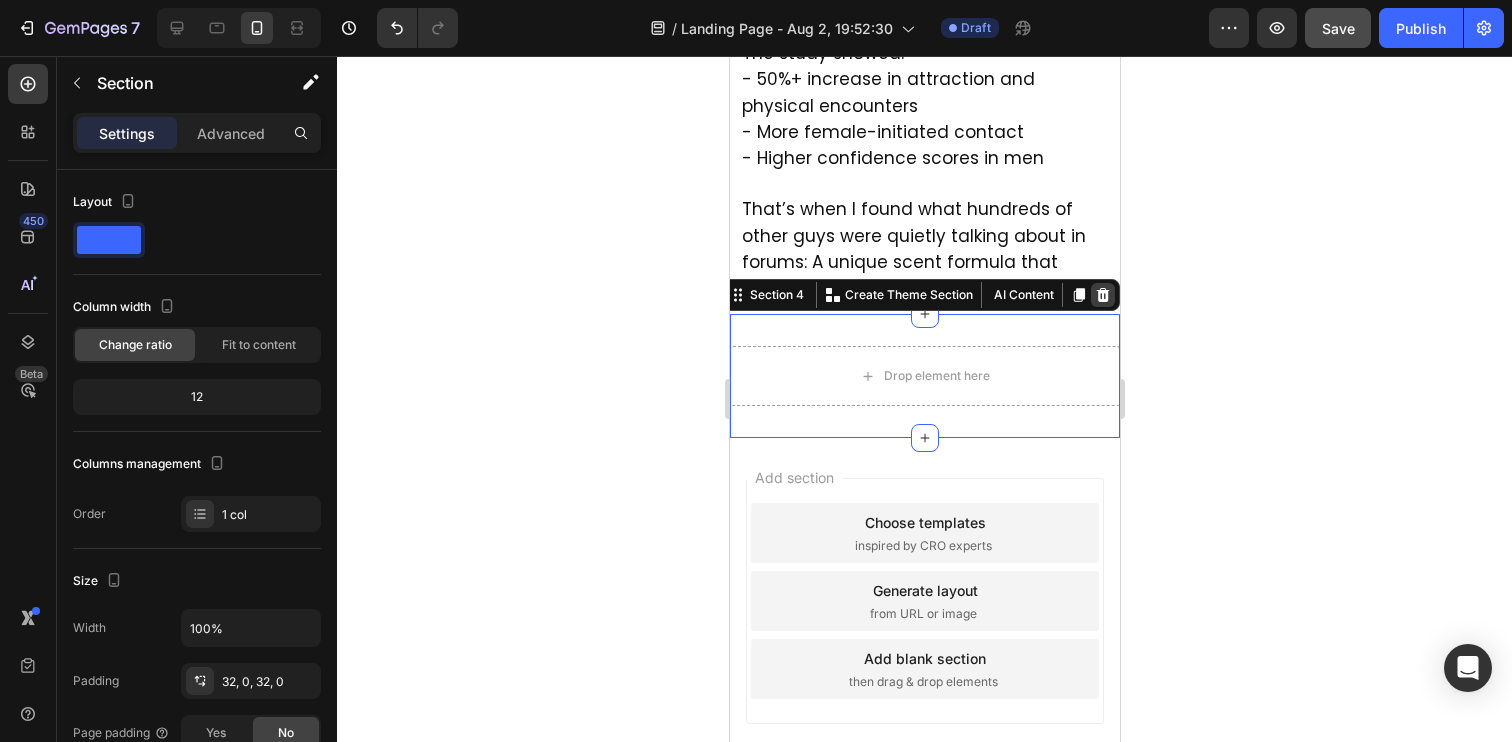 click 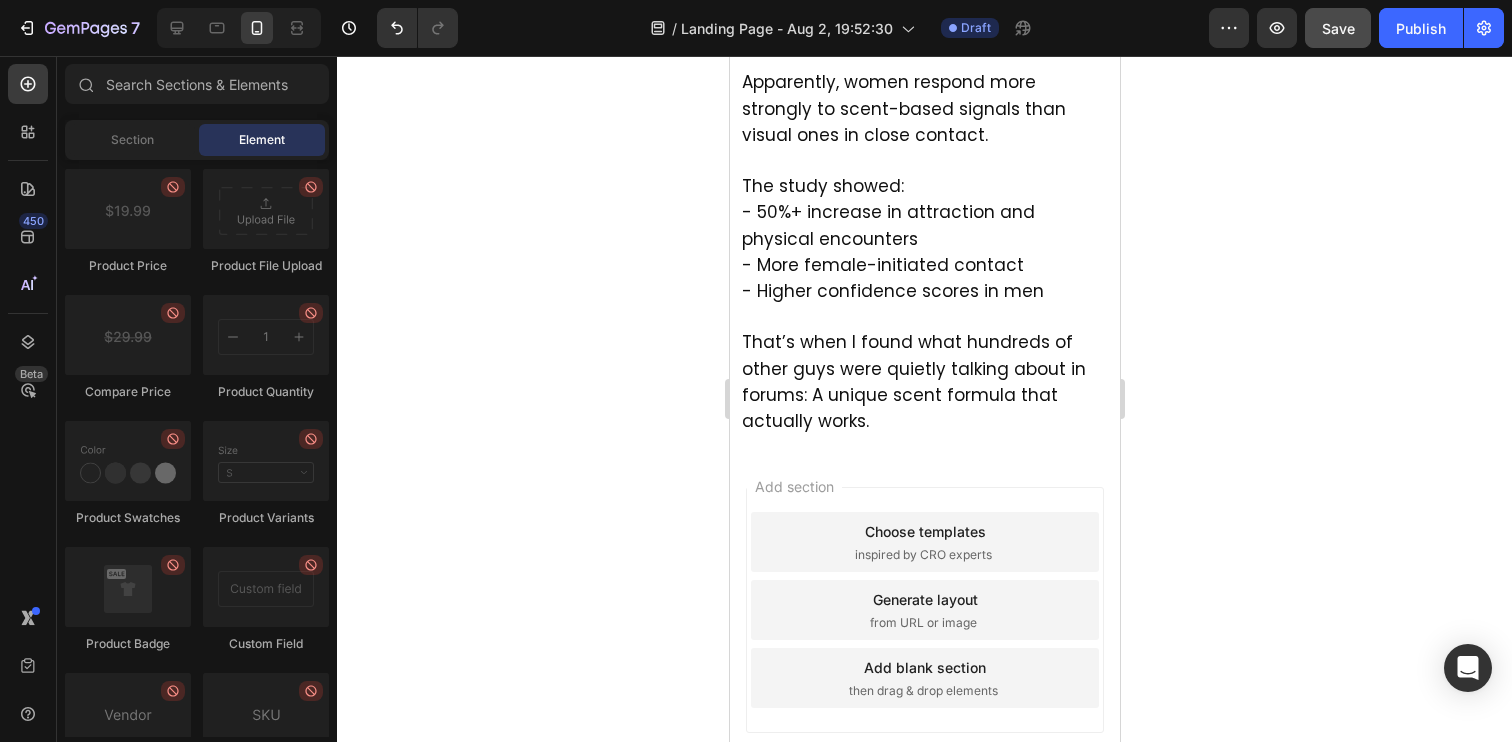 scroll, scrollTop: 2428, scrollLeft: 0, axis: vertical 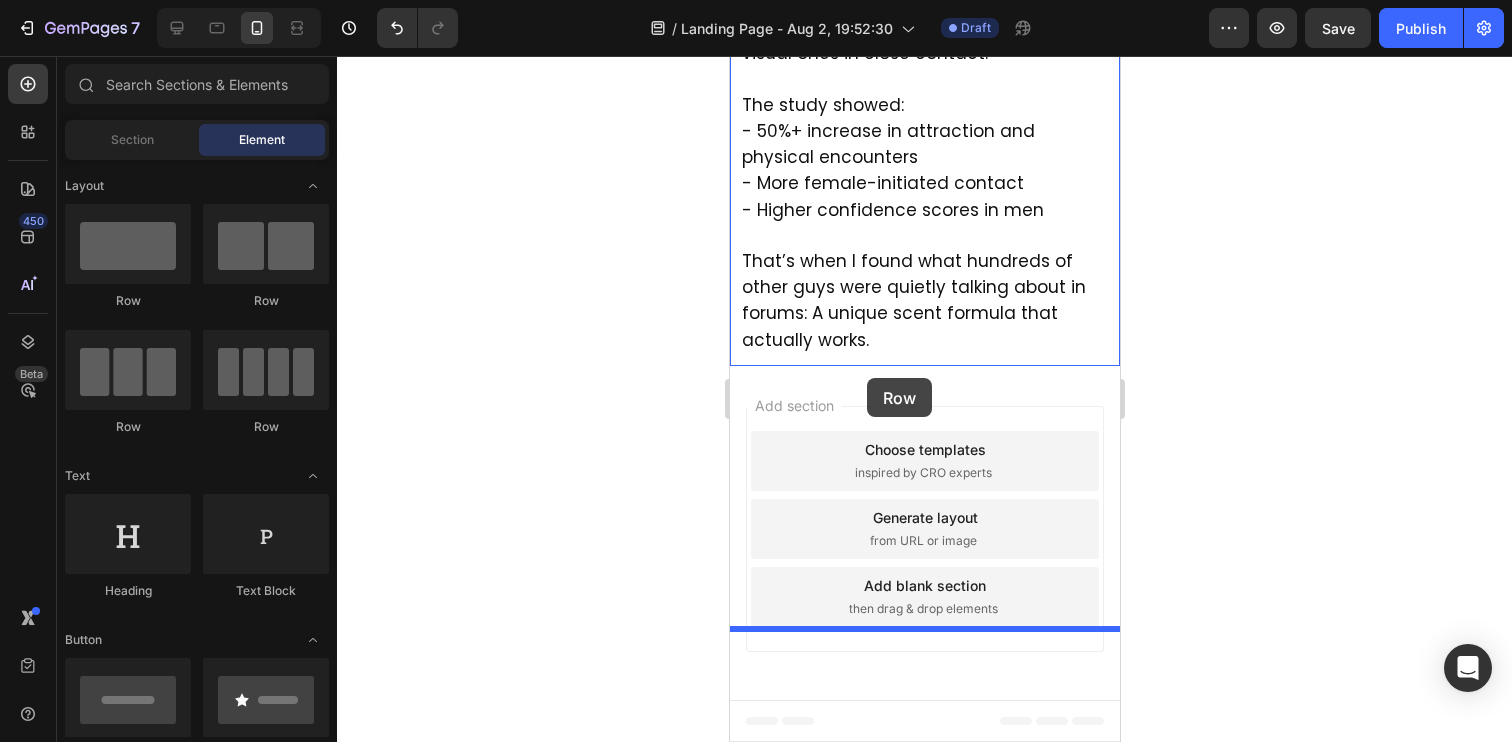 drag, startPoint x: 885, startPoint y: 305, endPoint x: 866, endPoint y: 377, distance: 74.46476 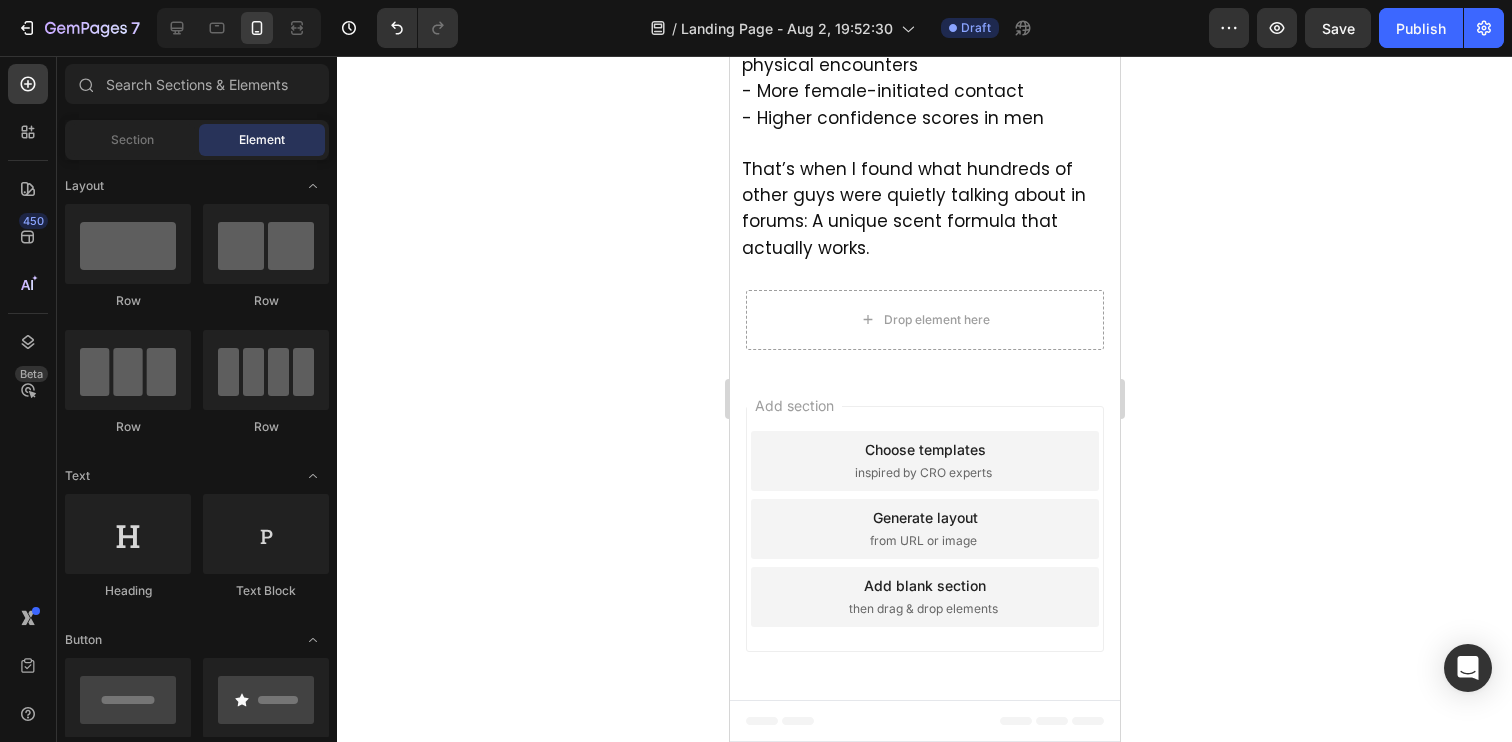 click on "Add section Choose templates inspired by CRO experts Generate layout from URL or image Add blank section then drag & drop elements" at bounding box center [924, 533] 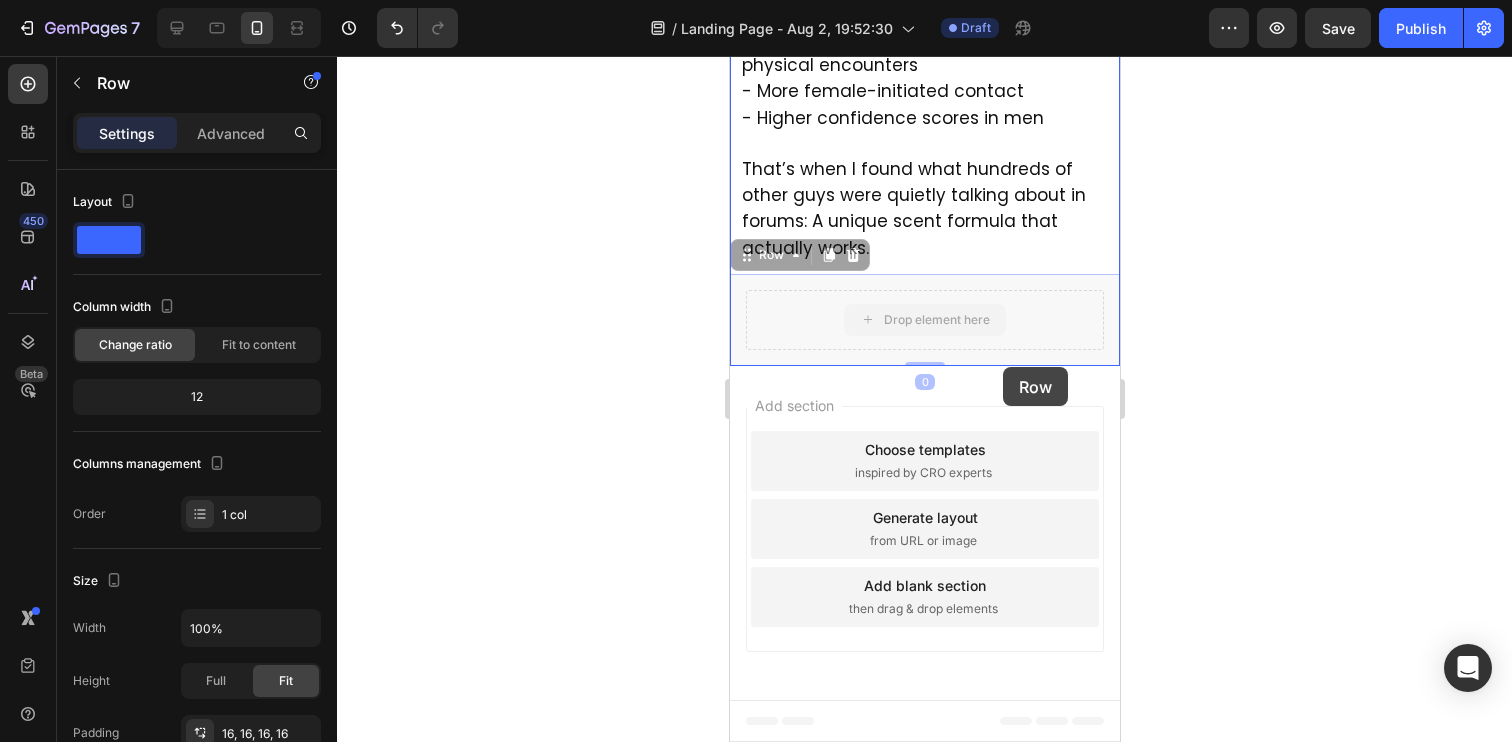 drag, startPoint x: 1011, startPoint y: 451, endPoint x: 998, endPoint y: 371, distance: 81.04937 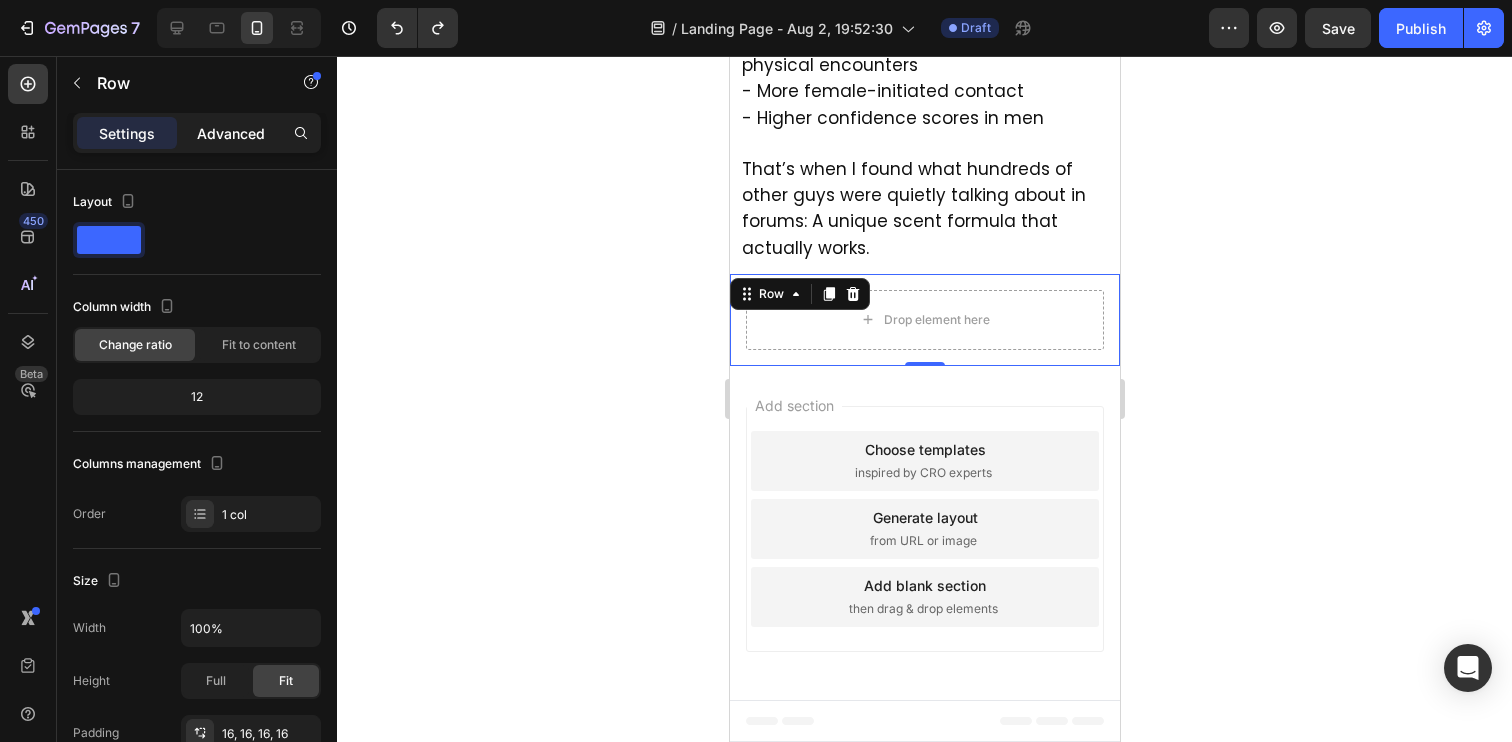 click on "Advanced" at bounding box center (231, 133) 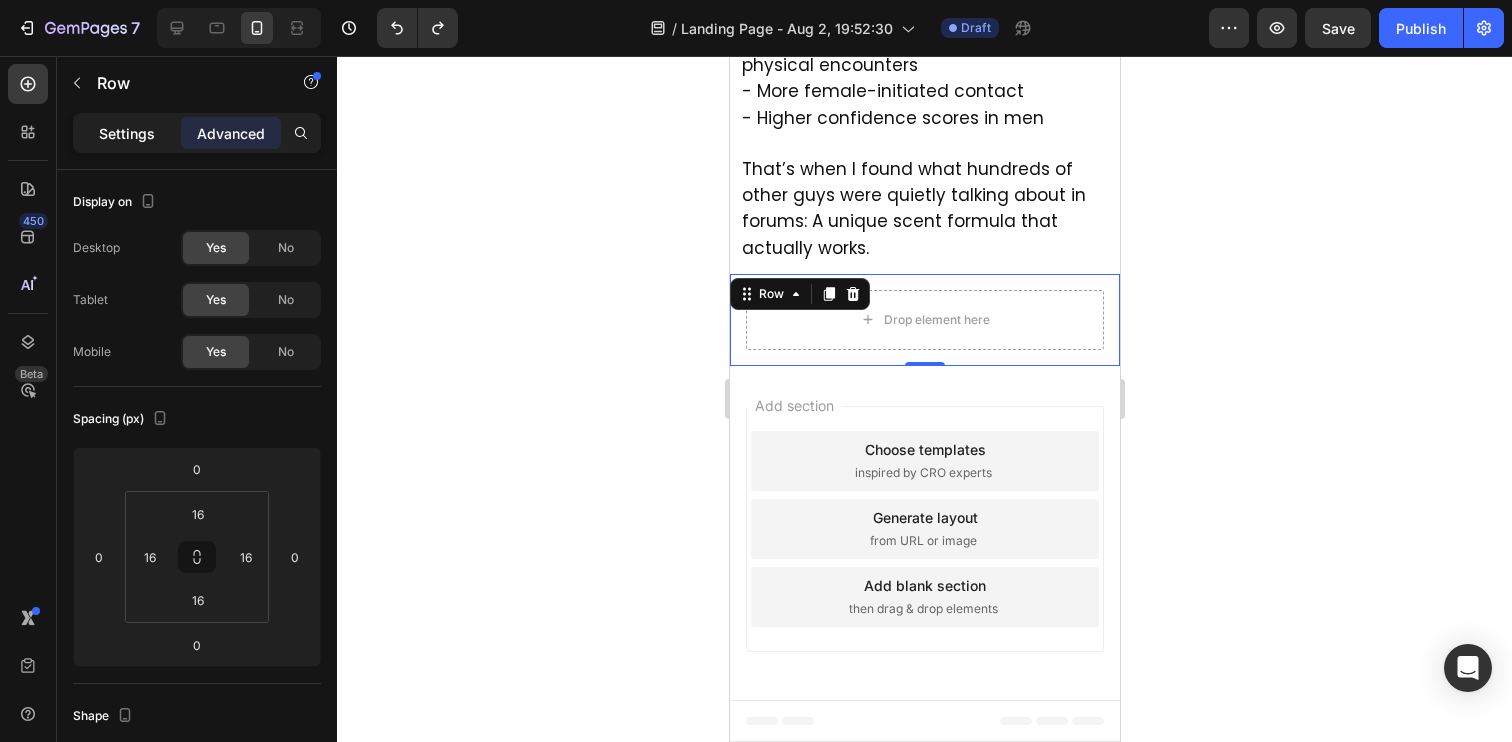 click on "Settings" at bounding box center [127, 133] 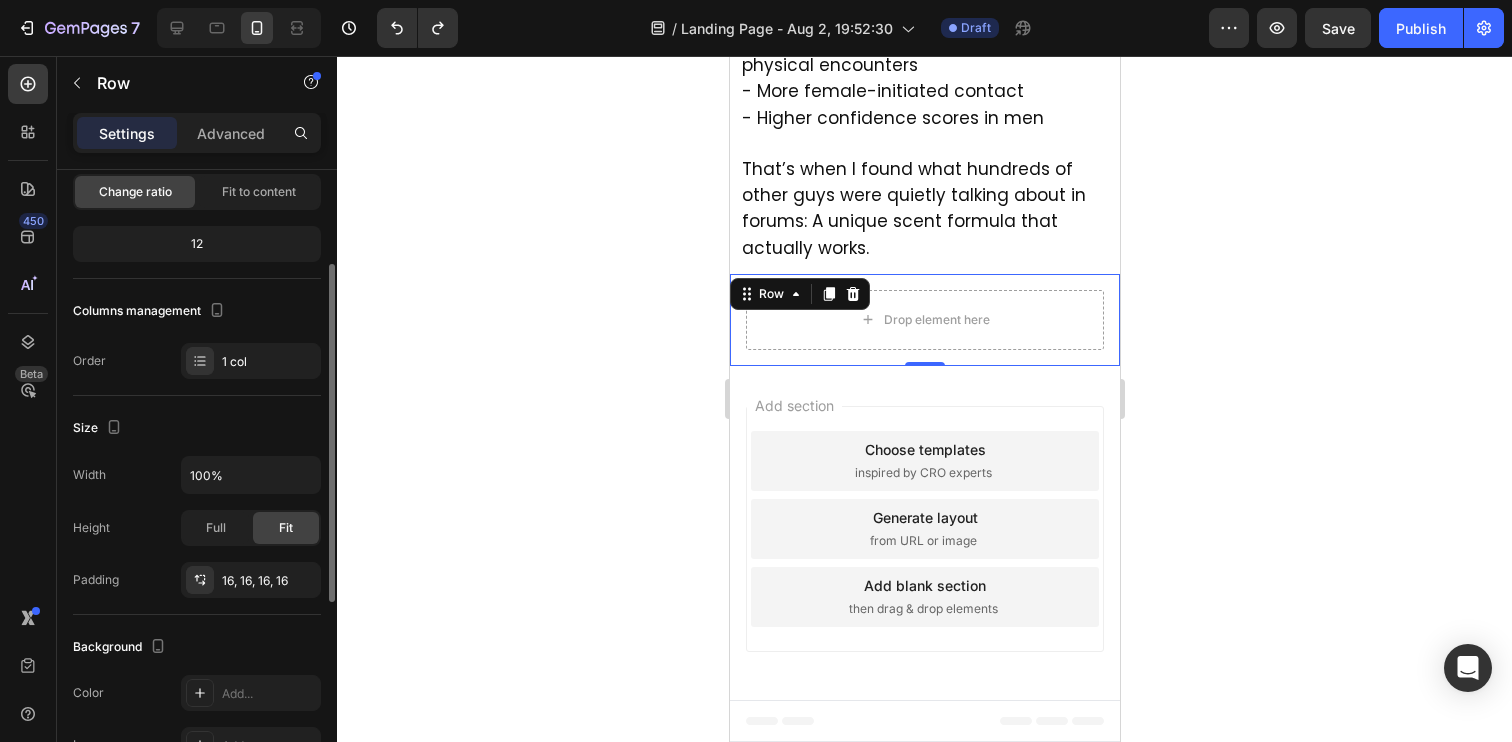 scroll, scrollTop: 539, scrollLeft: 0, axis: vertical 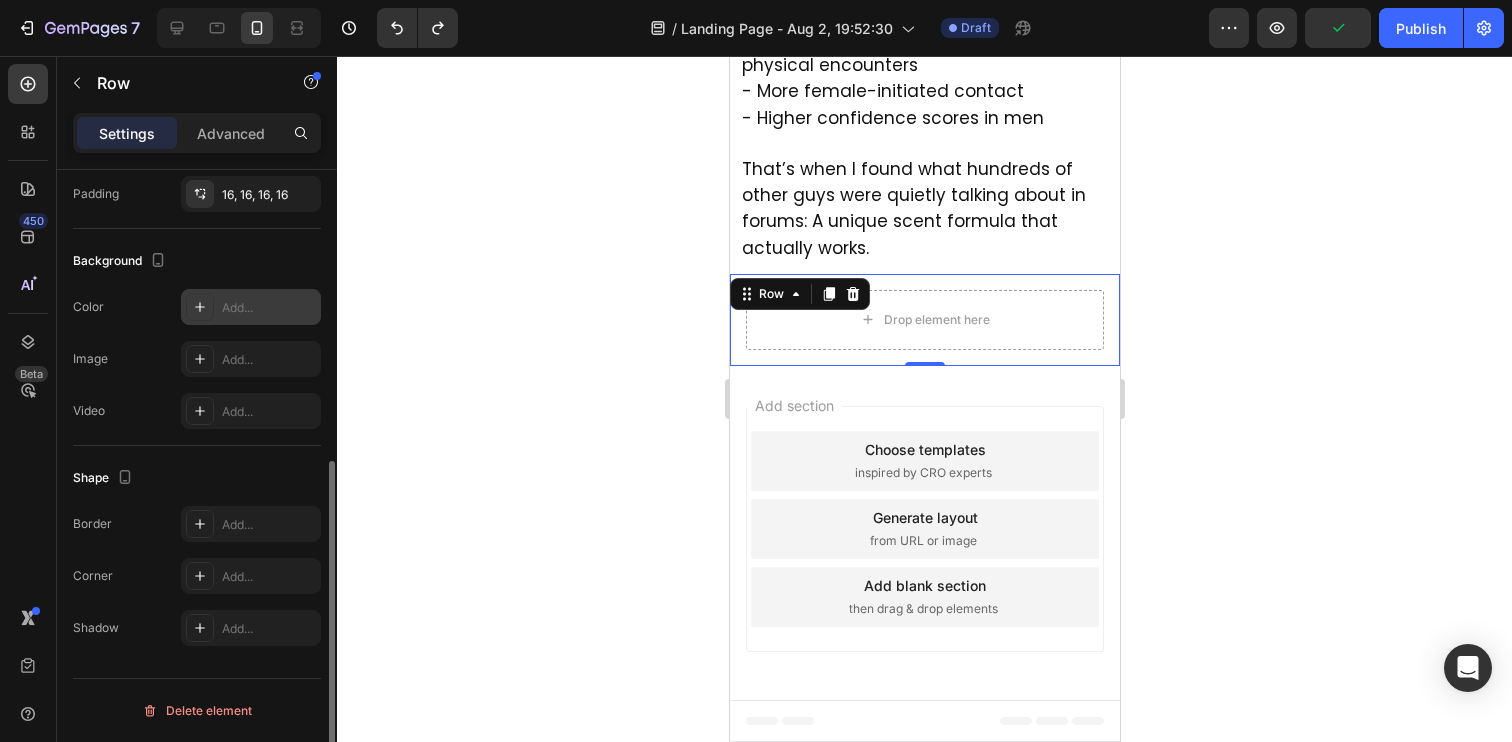 click at bounding box center [200, 307] 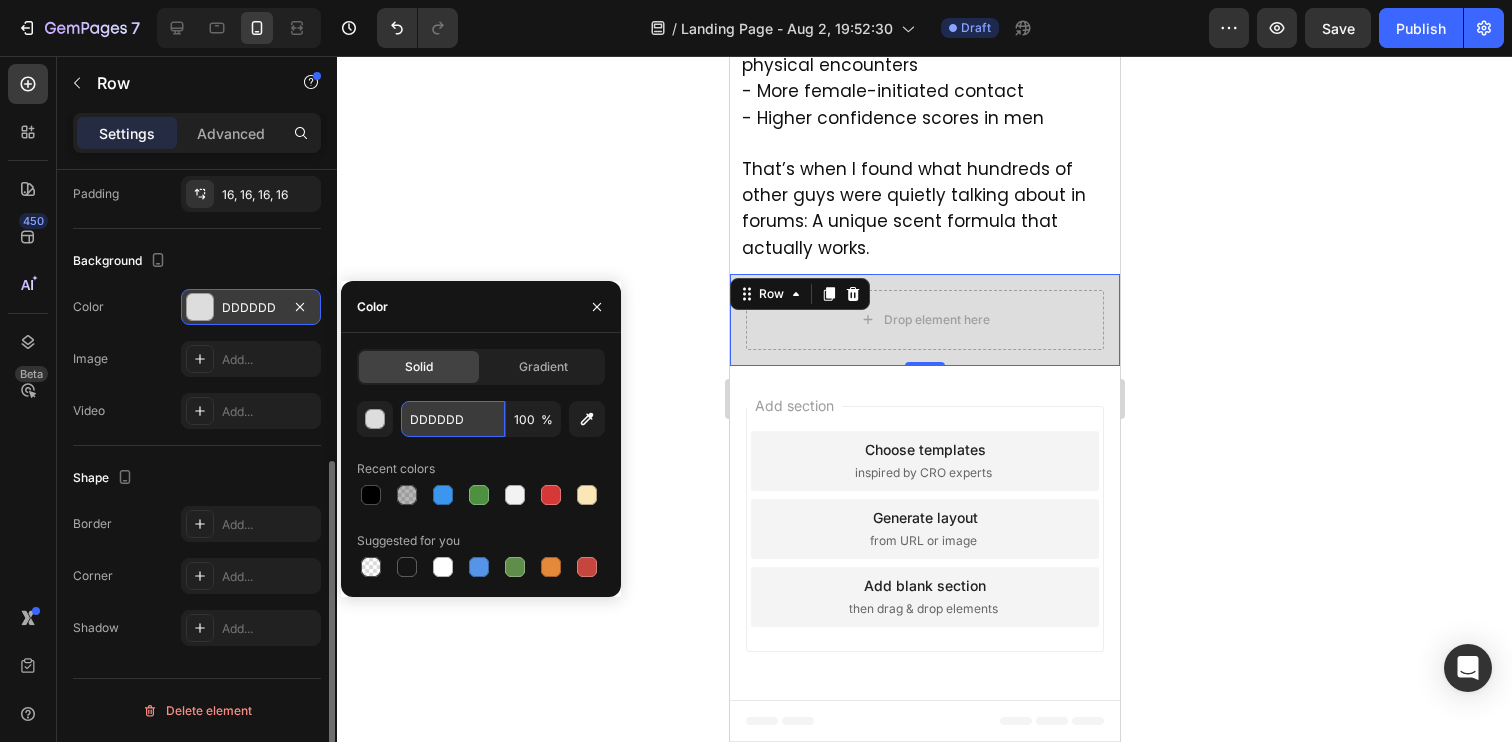 click on "DDDDDD" at bounding box center (453, 419) 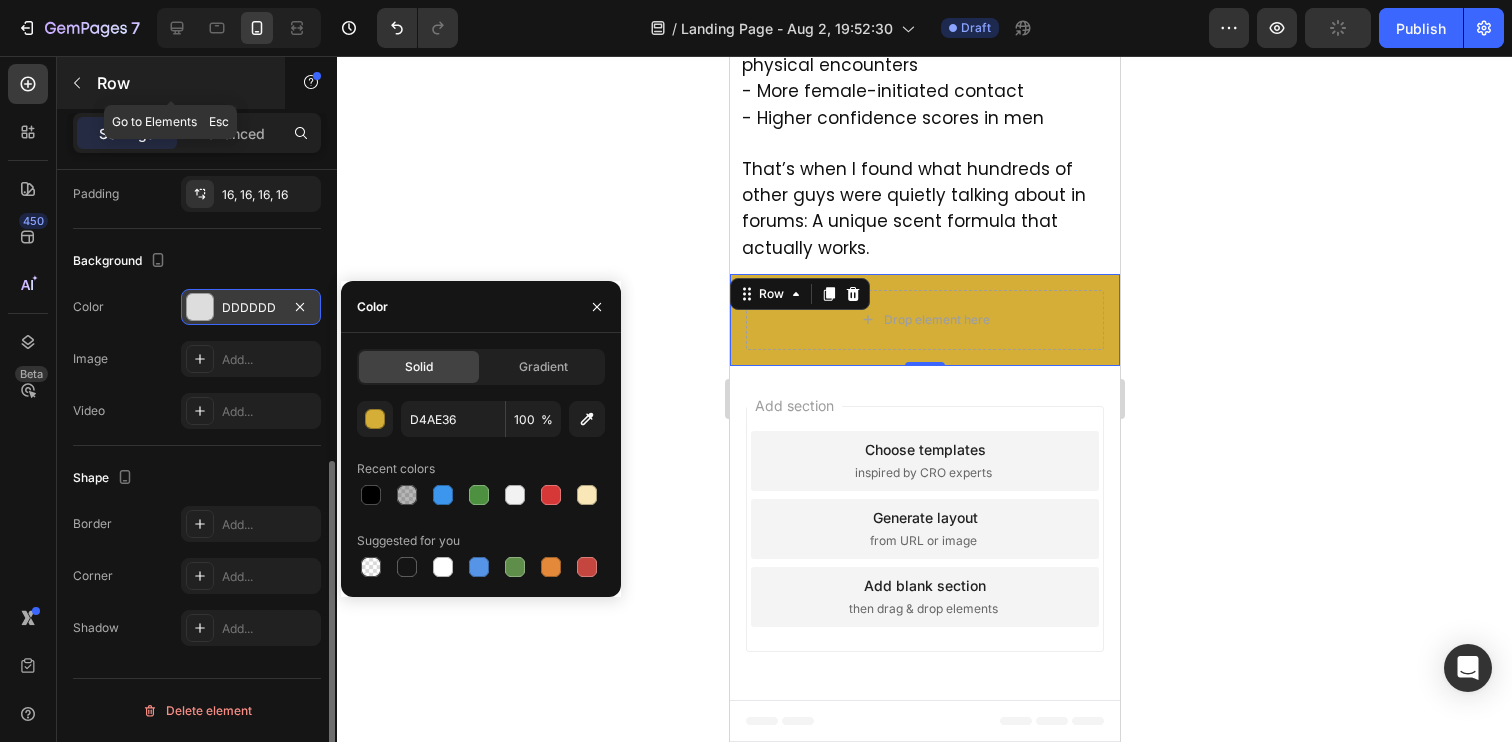 click at bounding box center [77, 83] 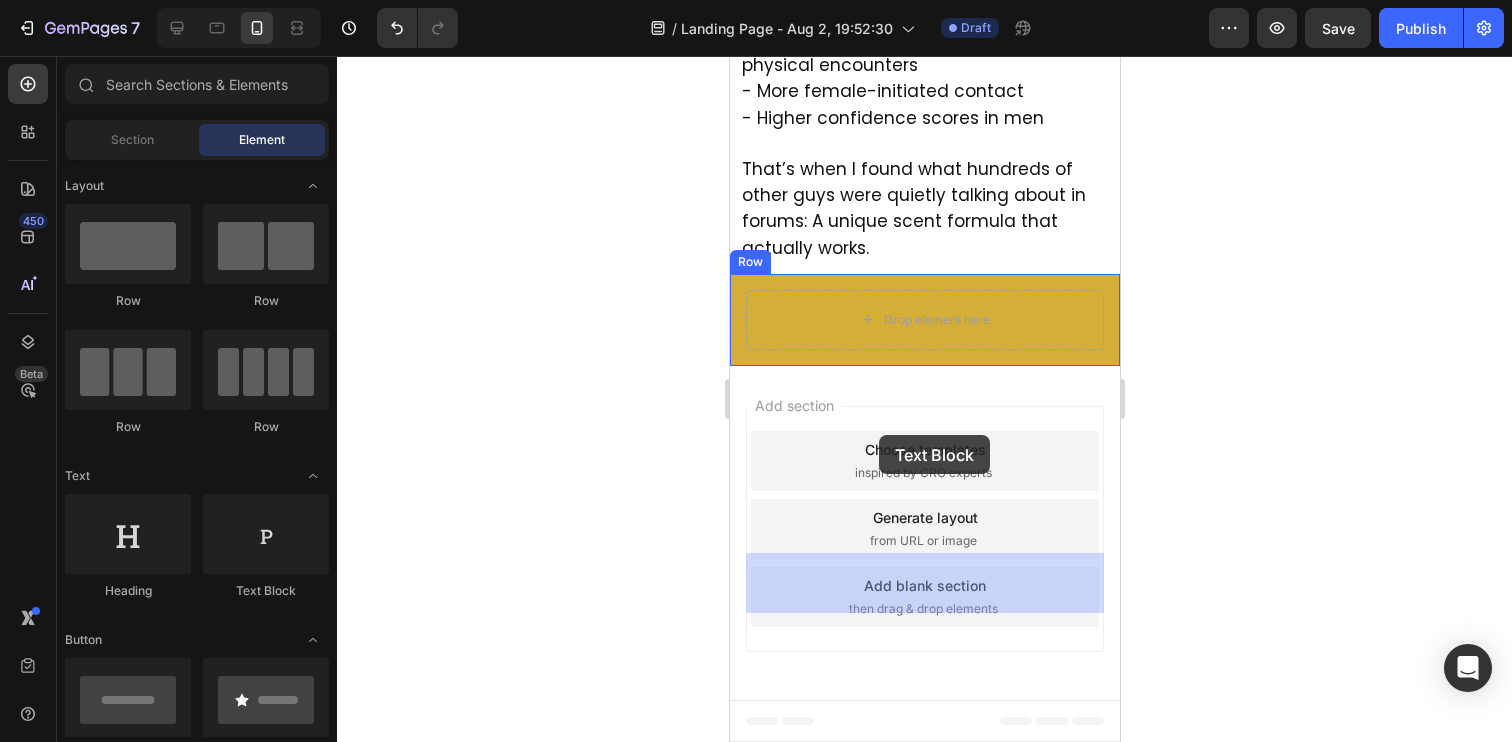 drag, startPoint x: 999, startPoint y: 606, endPoint x: 880, endPoint y: 429, distance: 213.28384 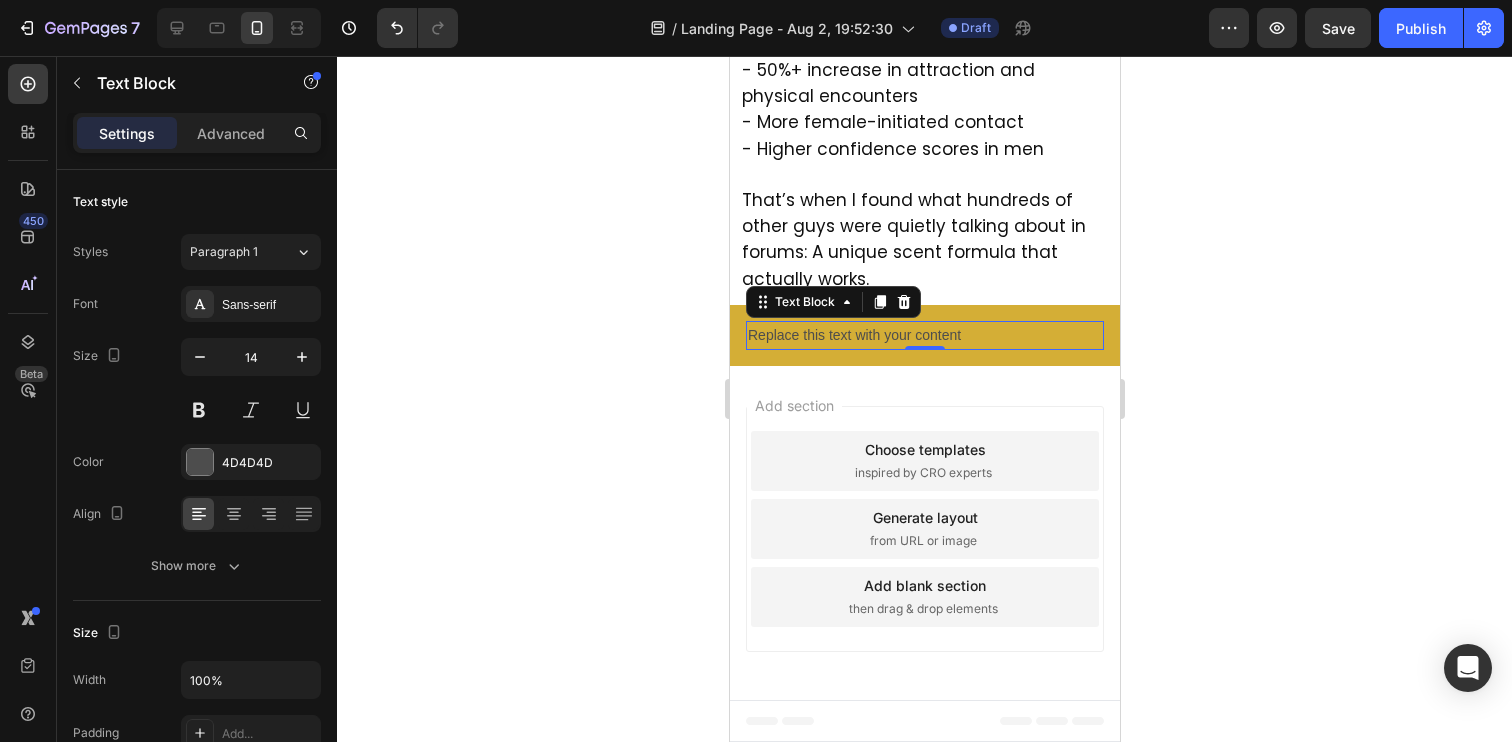 click on "Replace this text with your content" at bounding box center (924, 335) 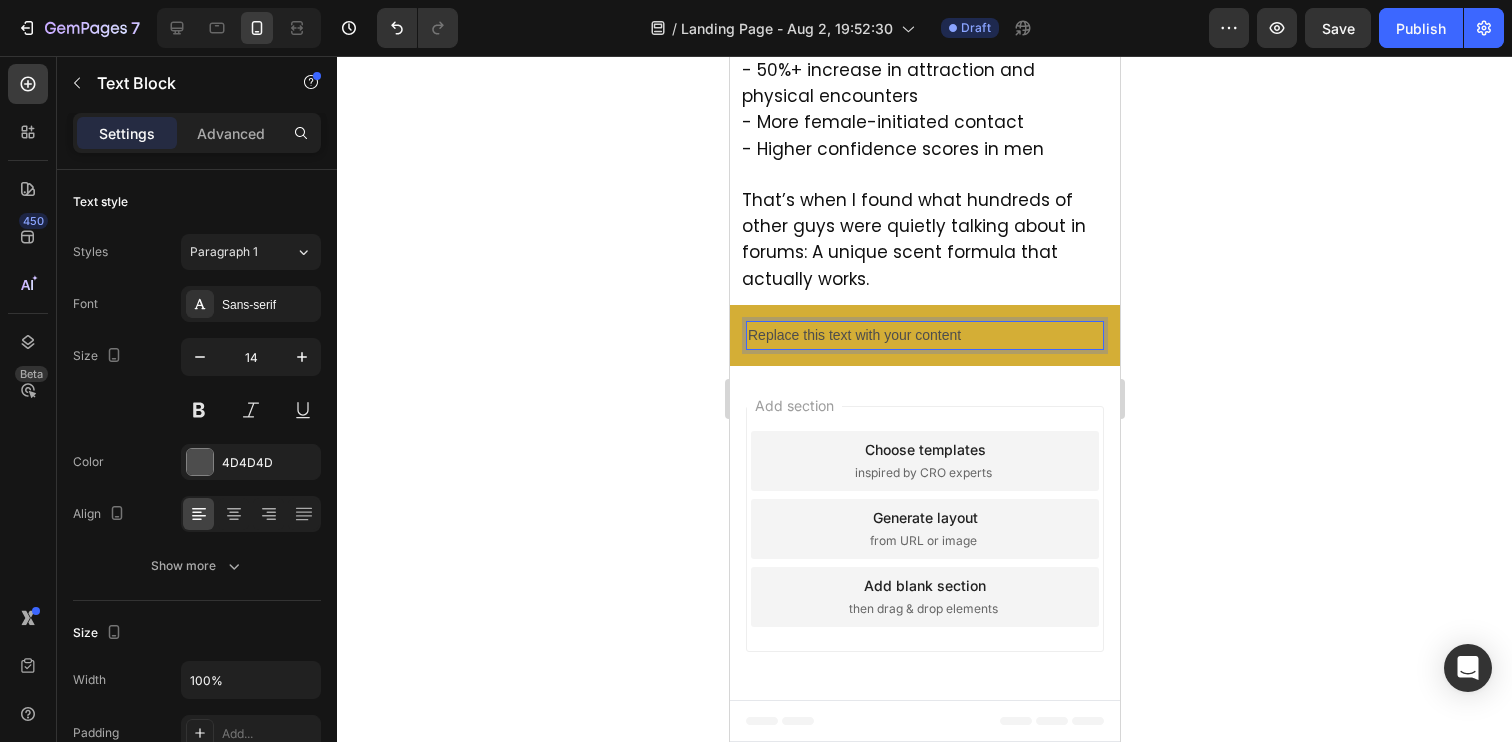 click on "Replace this text with your content" at bounding box center [924, 335] 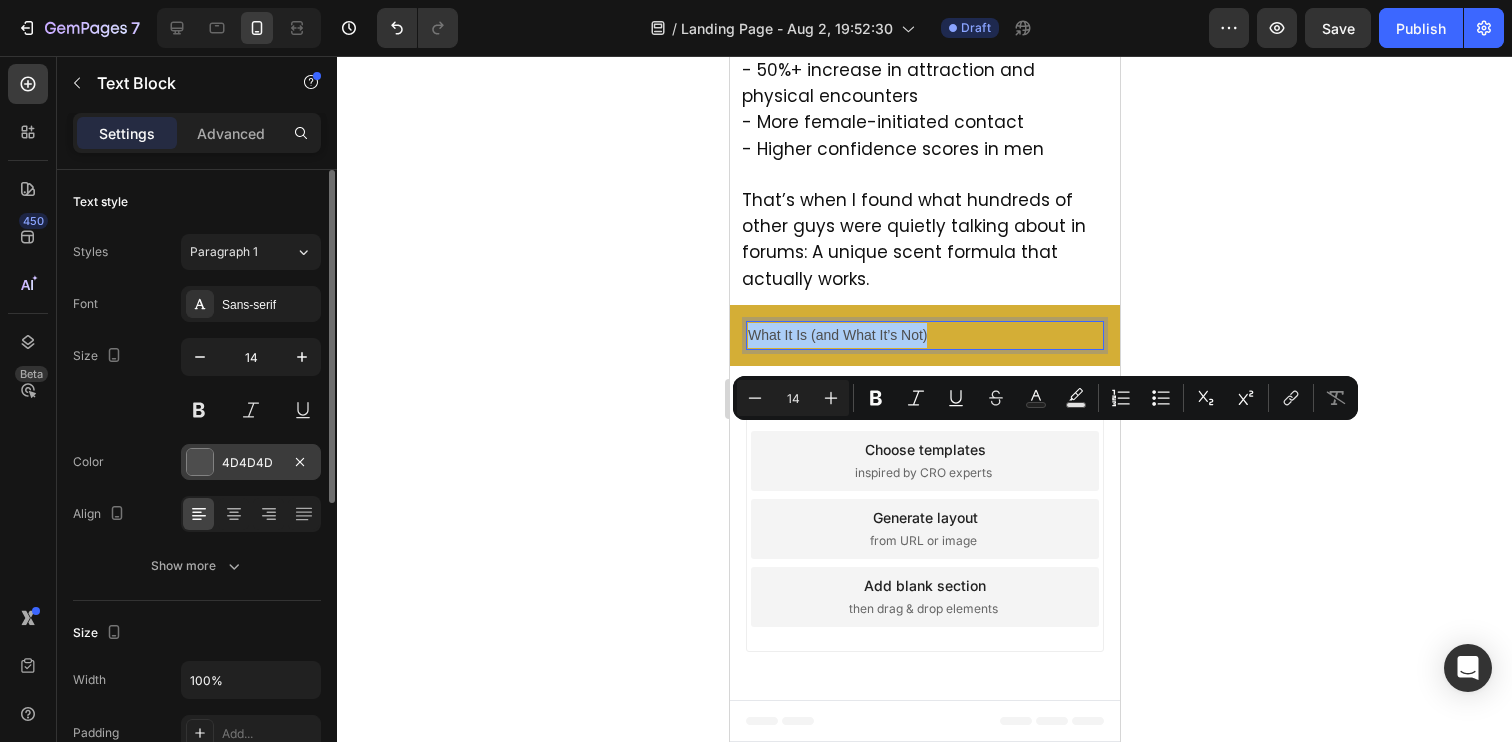 click at bounding box center (200, 462) 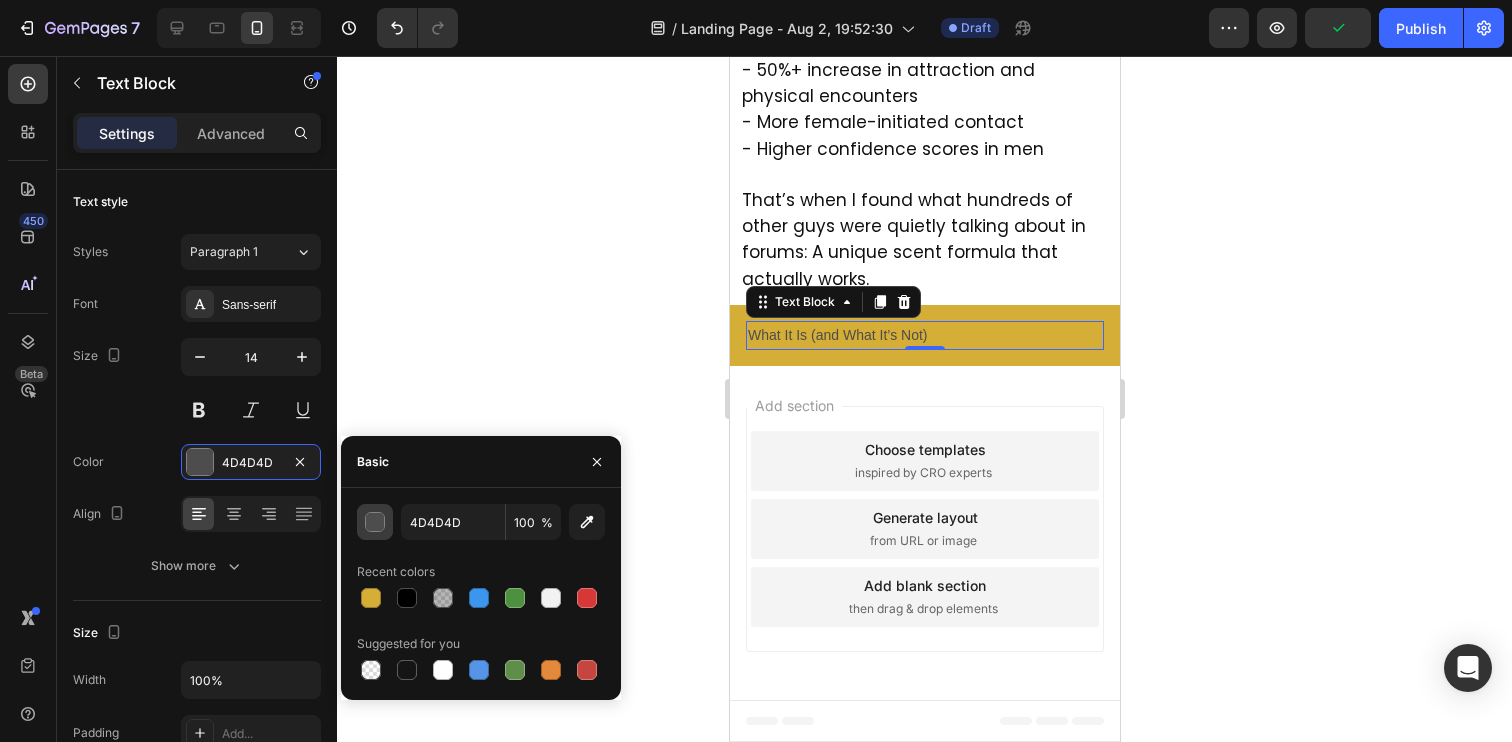 click at bounding box center [375, 522] 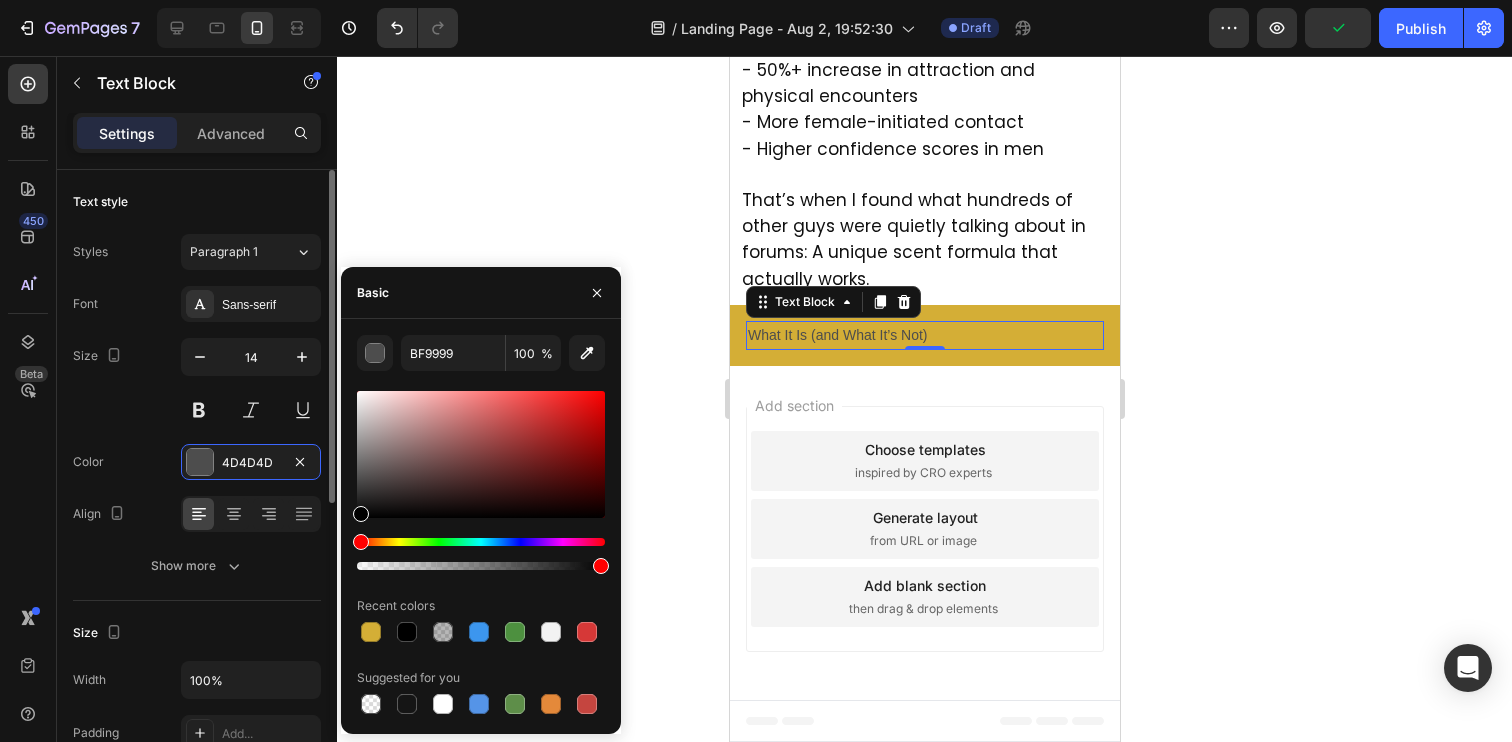 type on "FFFFFF" 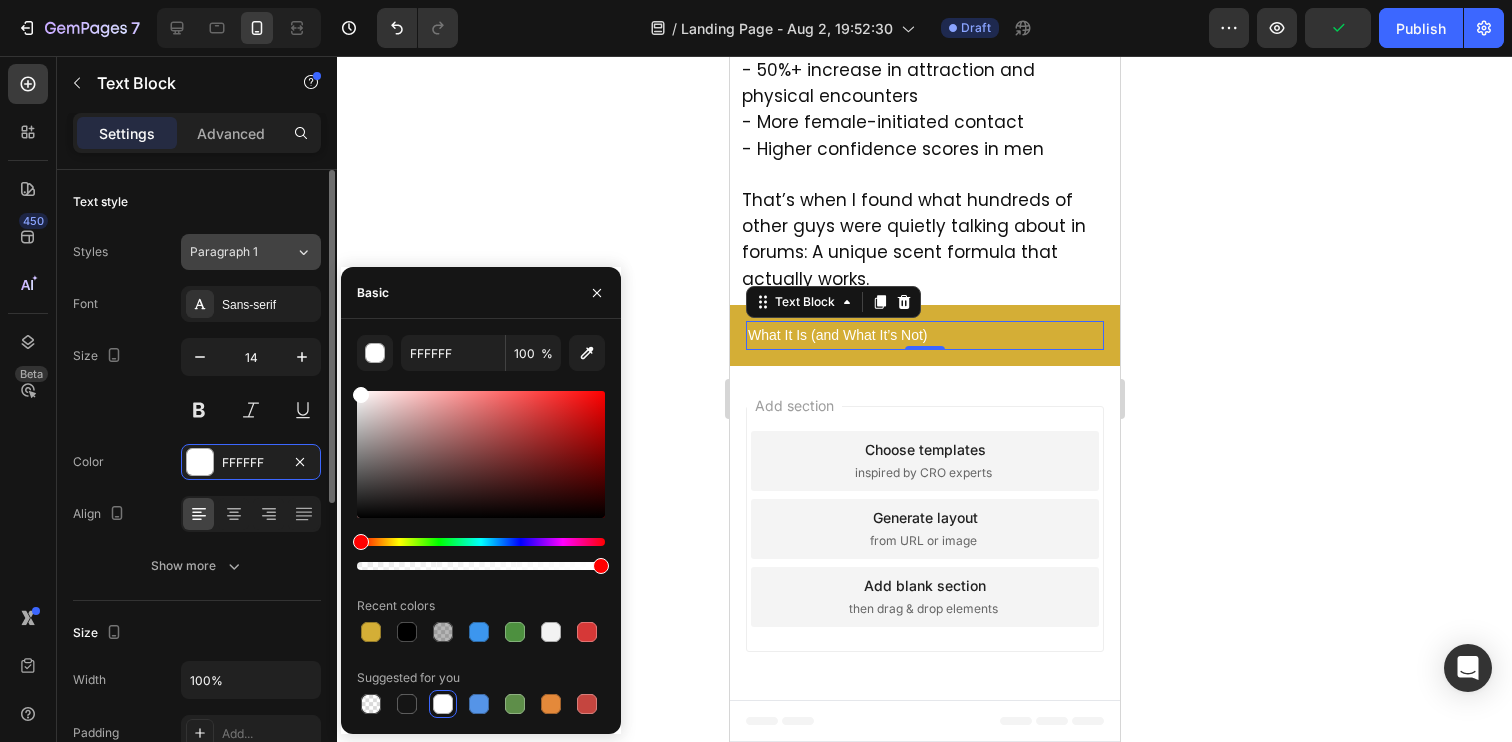 drag, startPoint x: 280, startPoint y: 270, endPoint x: 255, endPoint y: 245, distance: 35.35534 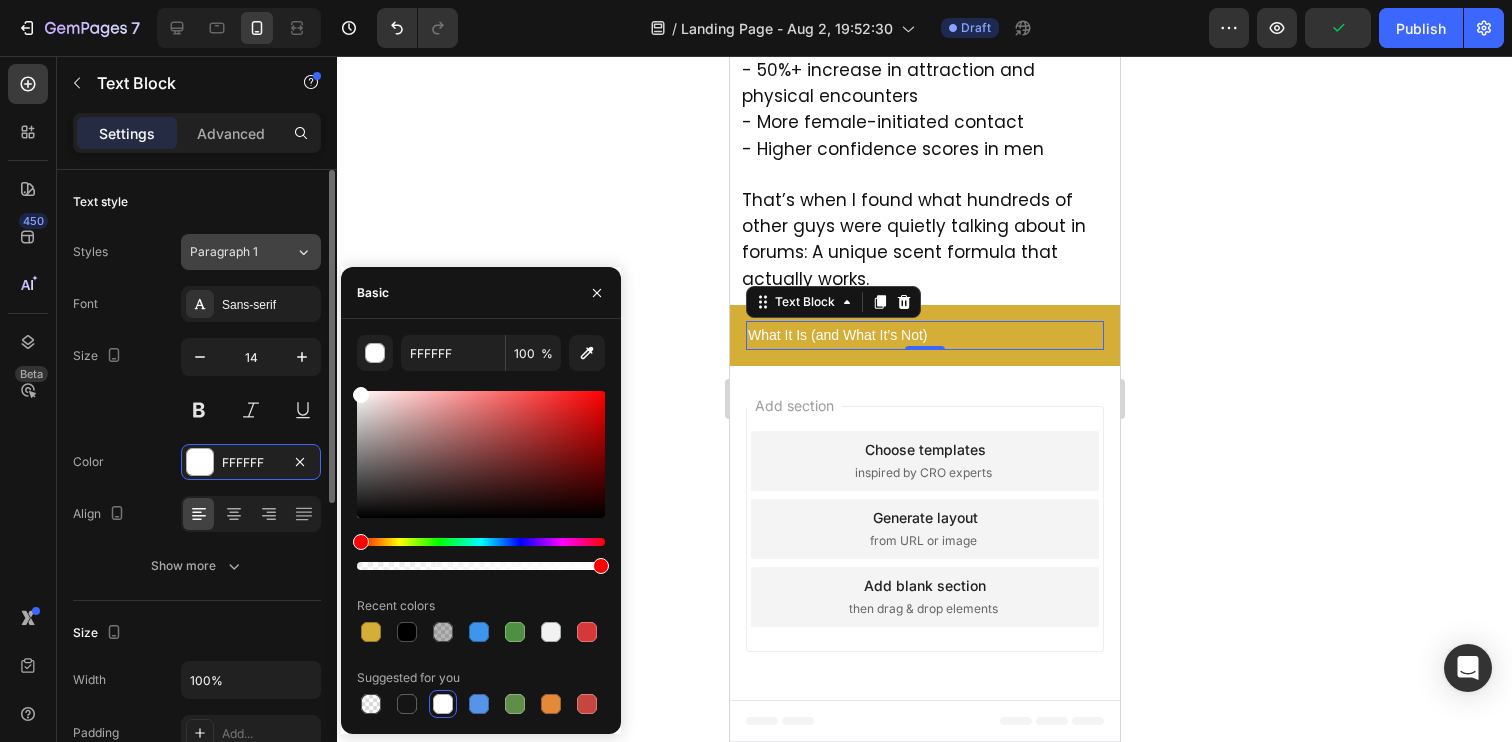 click on "450 Beta Sections(30) Elements(83) Section Element Hero Section Product Detail Brands Trusted Badges Guarantee Product Breakdown How to use Testimonials Compare Bundle FAQs Social Proof Brand Story Product List Collection Blog List Contact Sticky Add to Cart Custom Footer Browse Library 450 Layout
Row
Row
Row
Row Text
Heading
Text Block Button
Button
Button Media
Image
Image
Video" 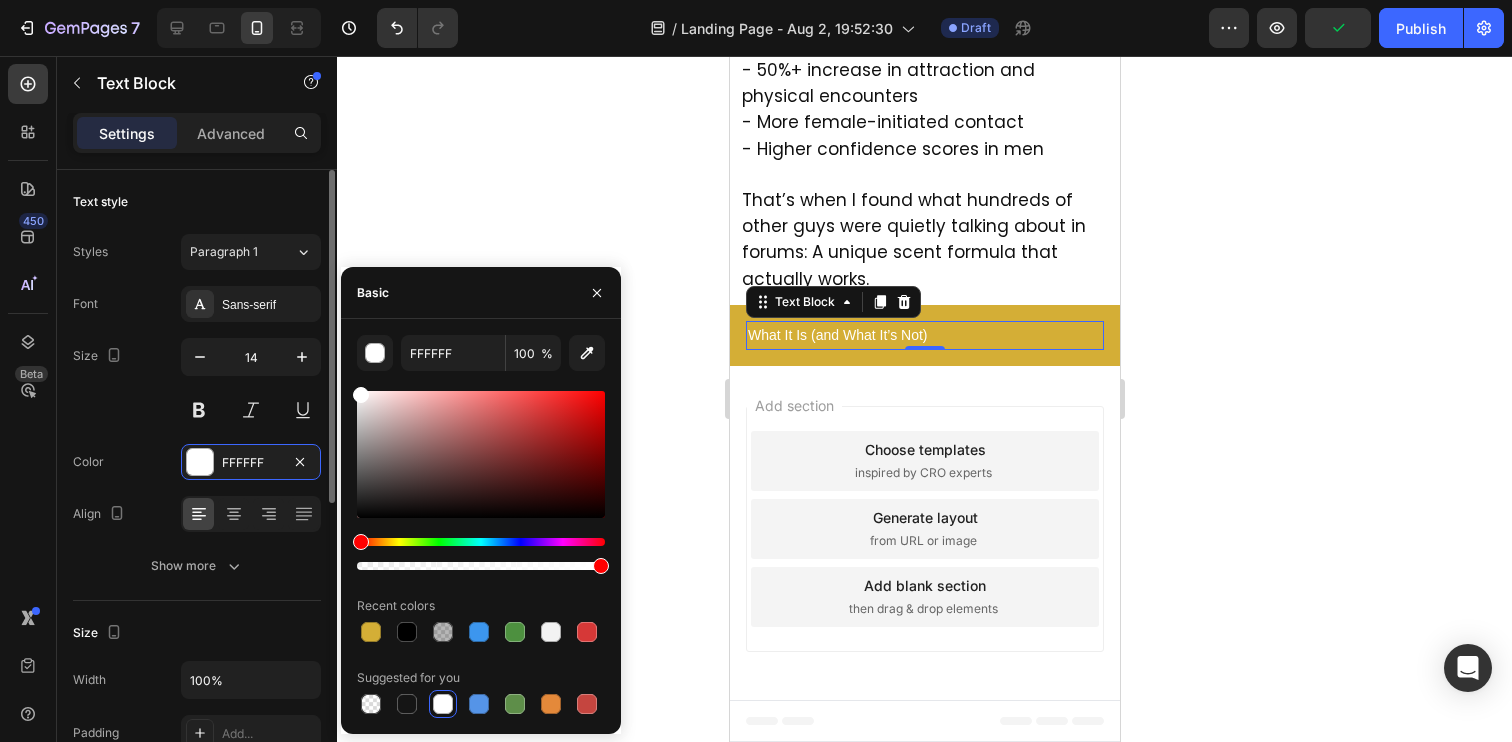 click on "14" at bounding box center [251, 357] 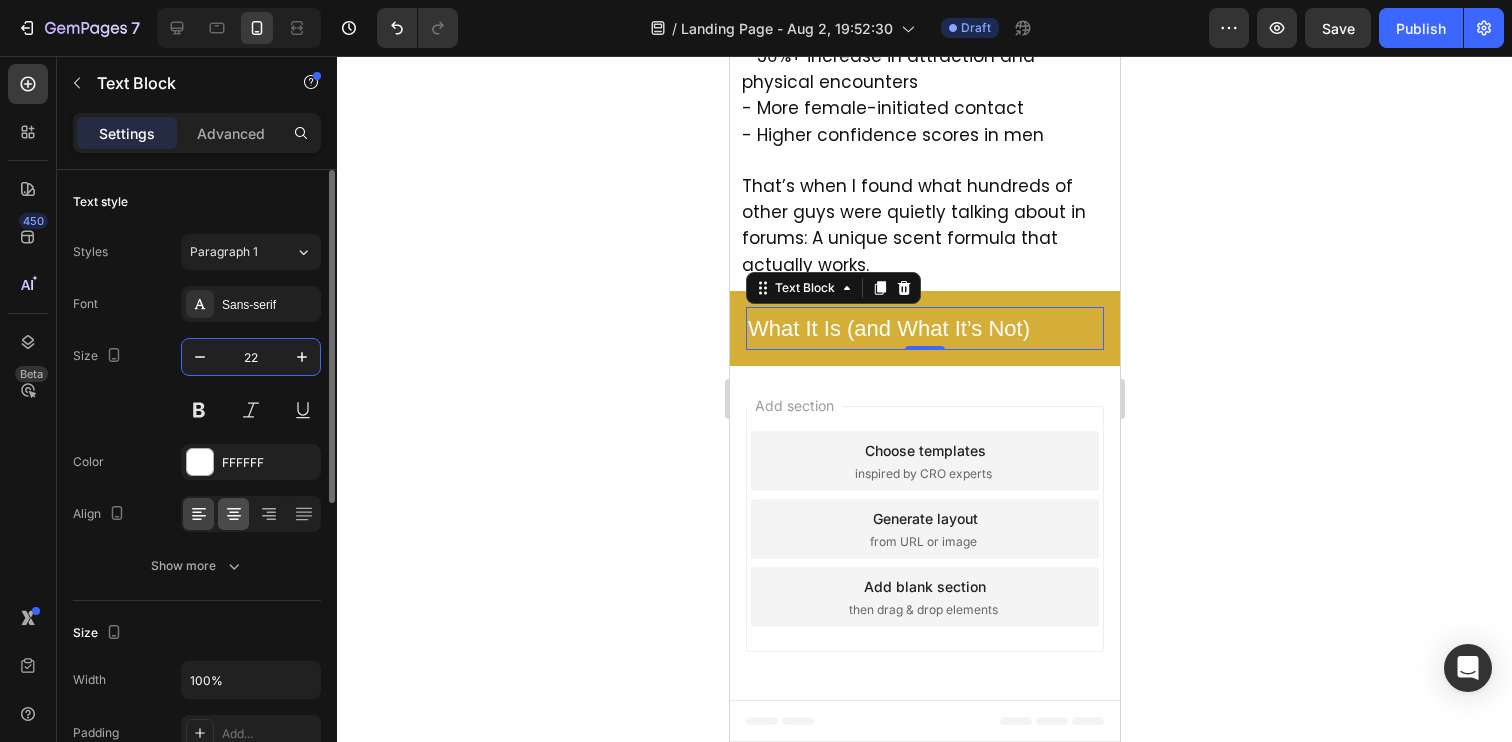 click 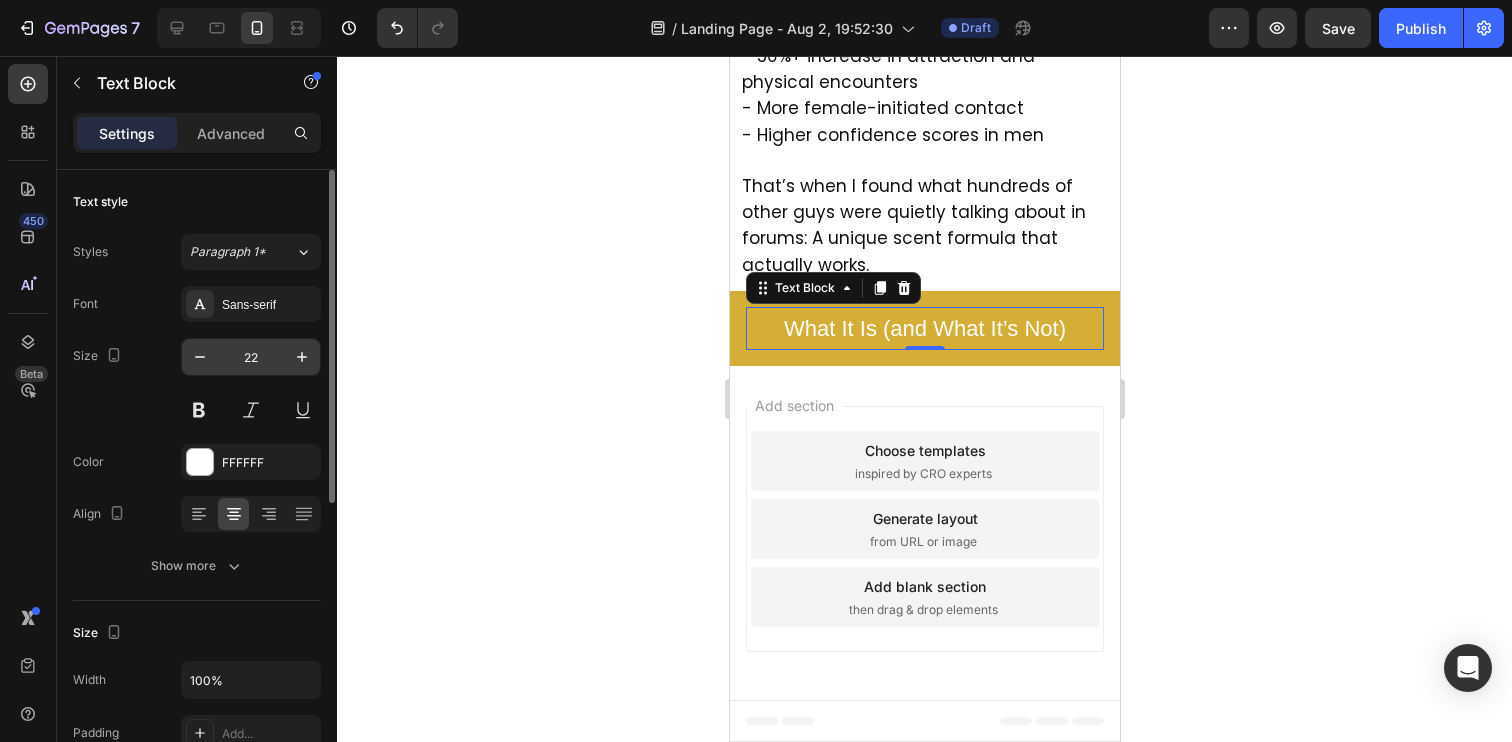 click on "22" at bounding box center (251, 357) 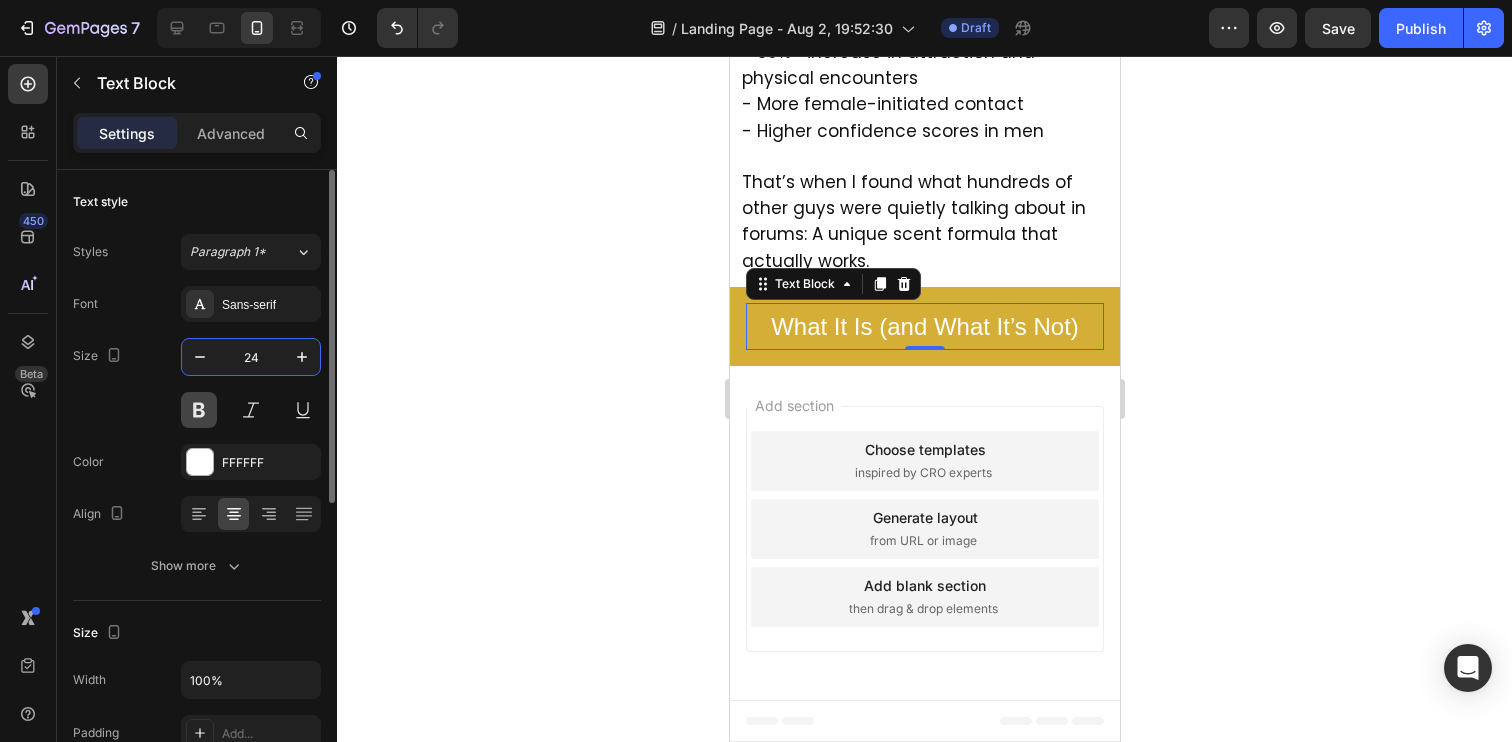 type on "24" 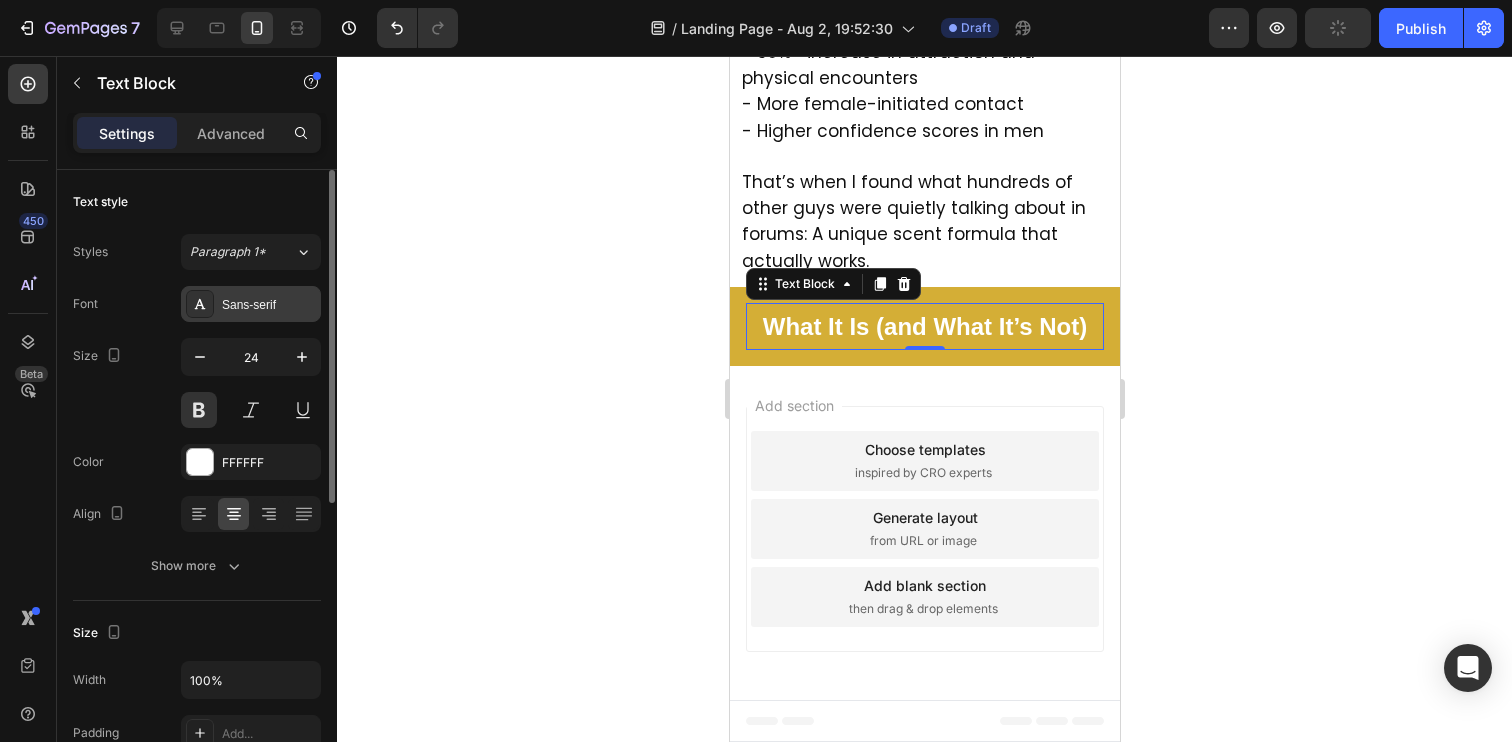 click on "Sans-serif" at bounding box center (269, 305) 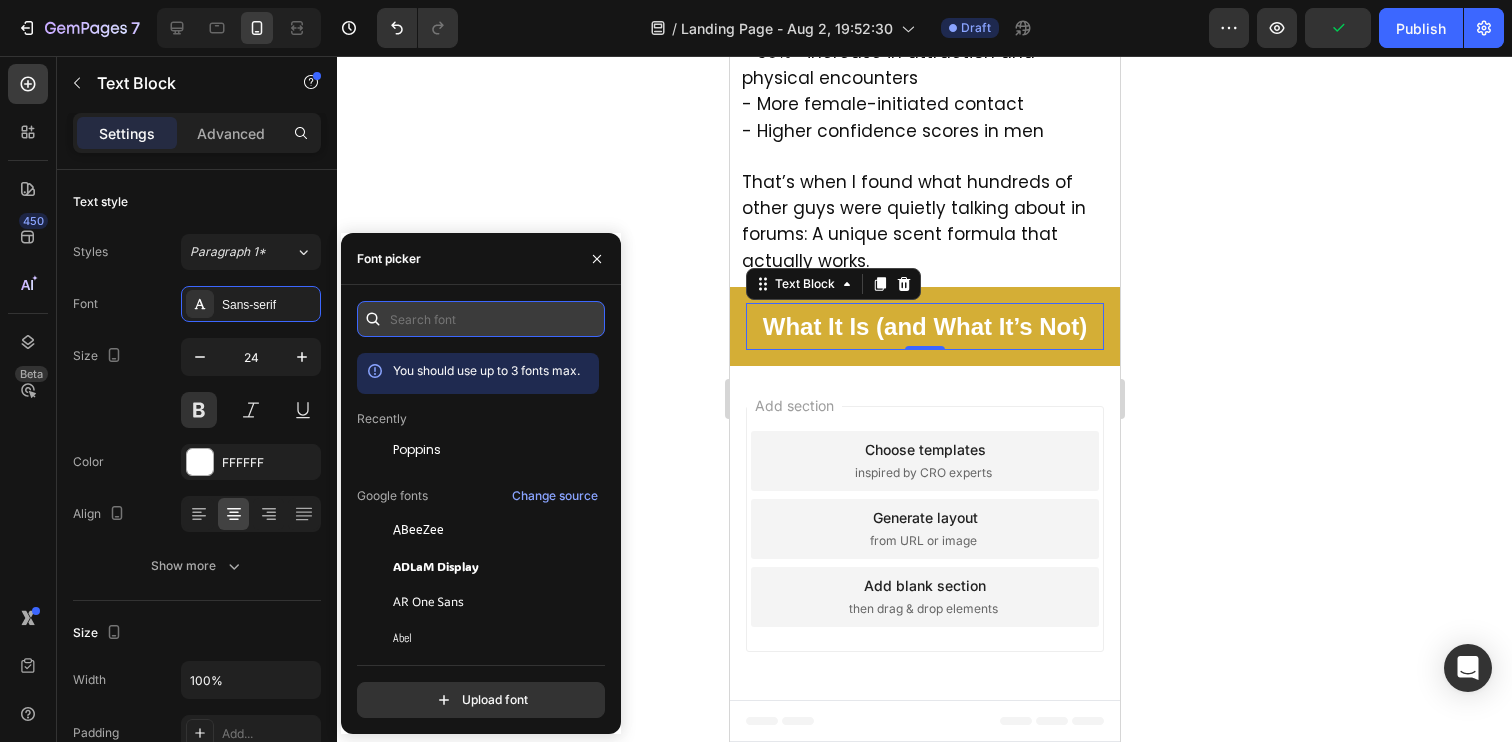 click at bounding box center [481, 319] 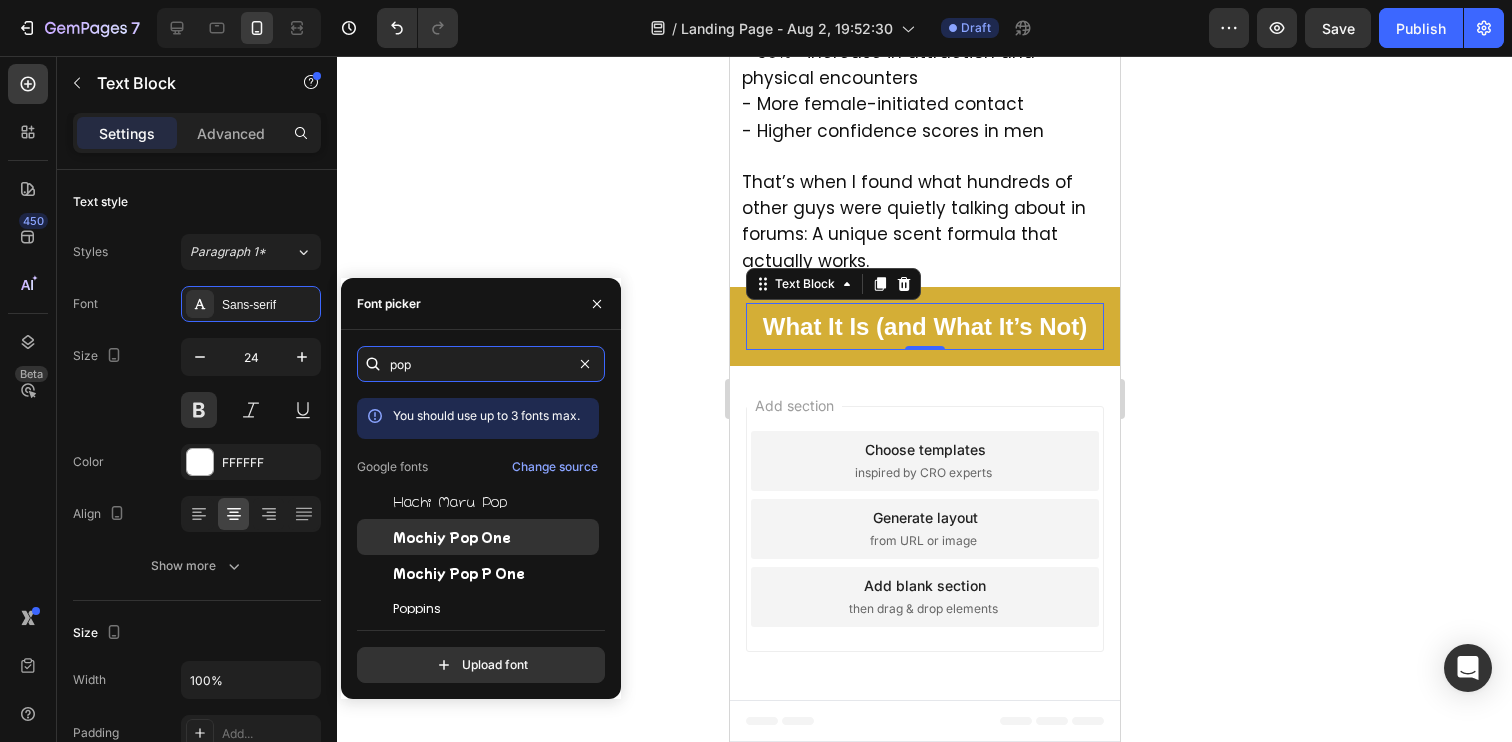 scroll, scrollTop: 24, scrollLeft: 0, axis: vertical 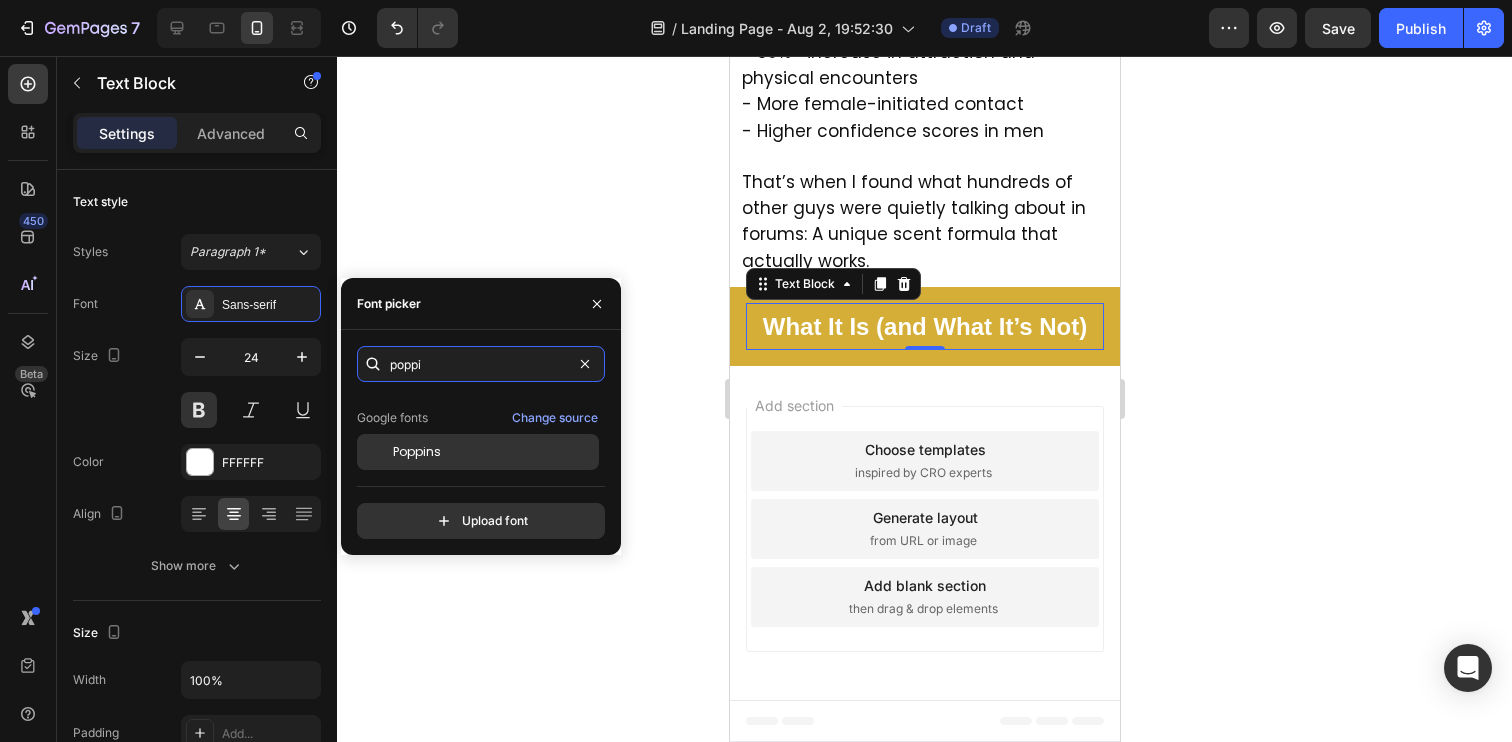 type on "poppi" 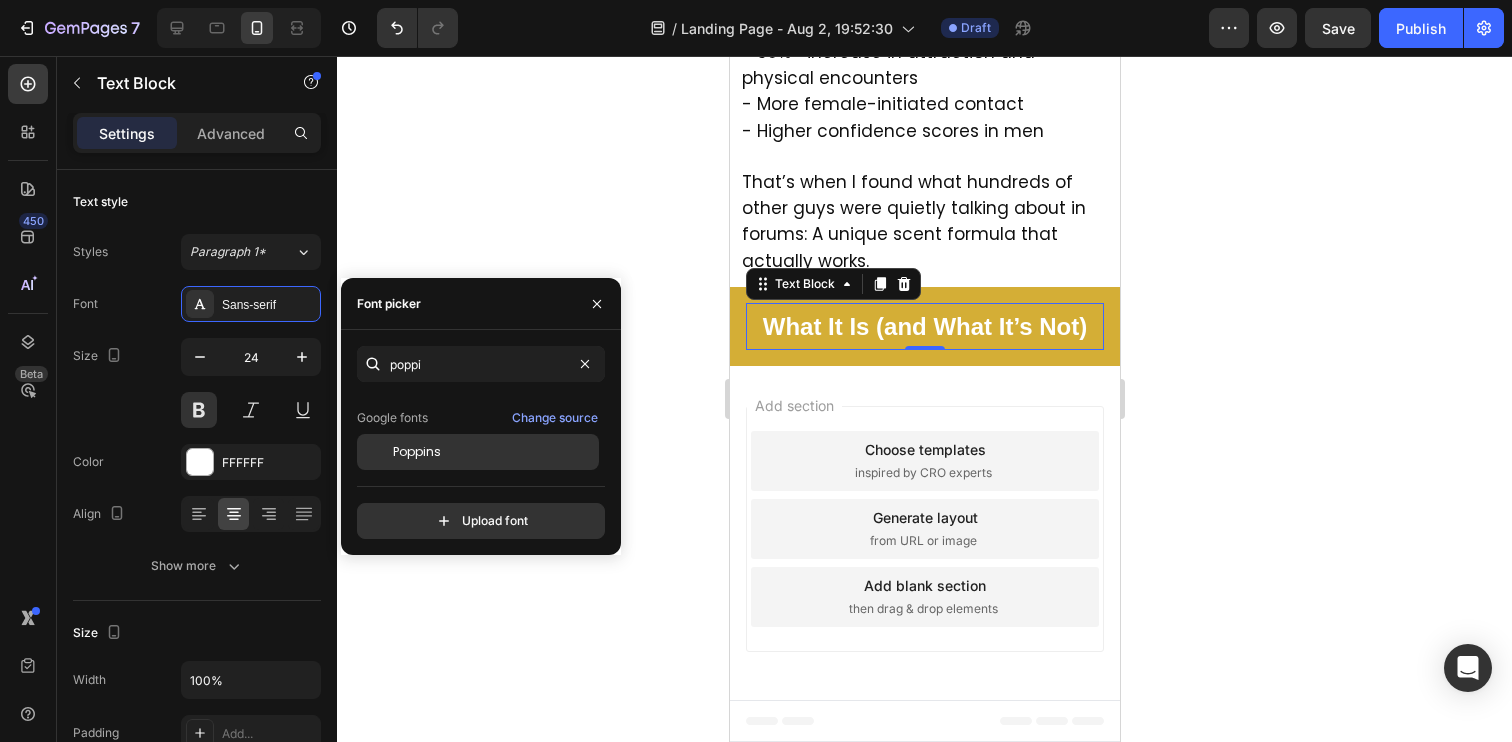click on "Poppins" at bounding box center [417, 452] 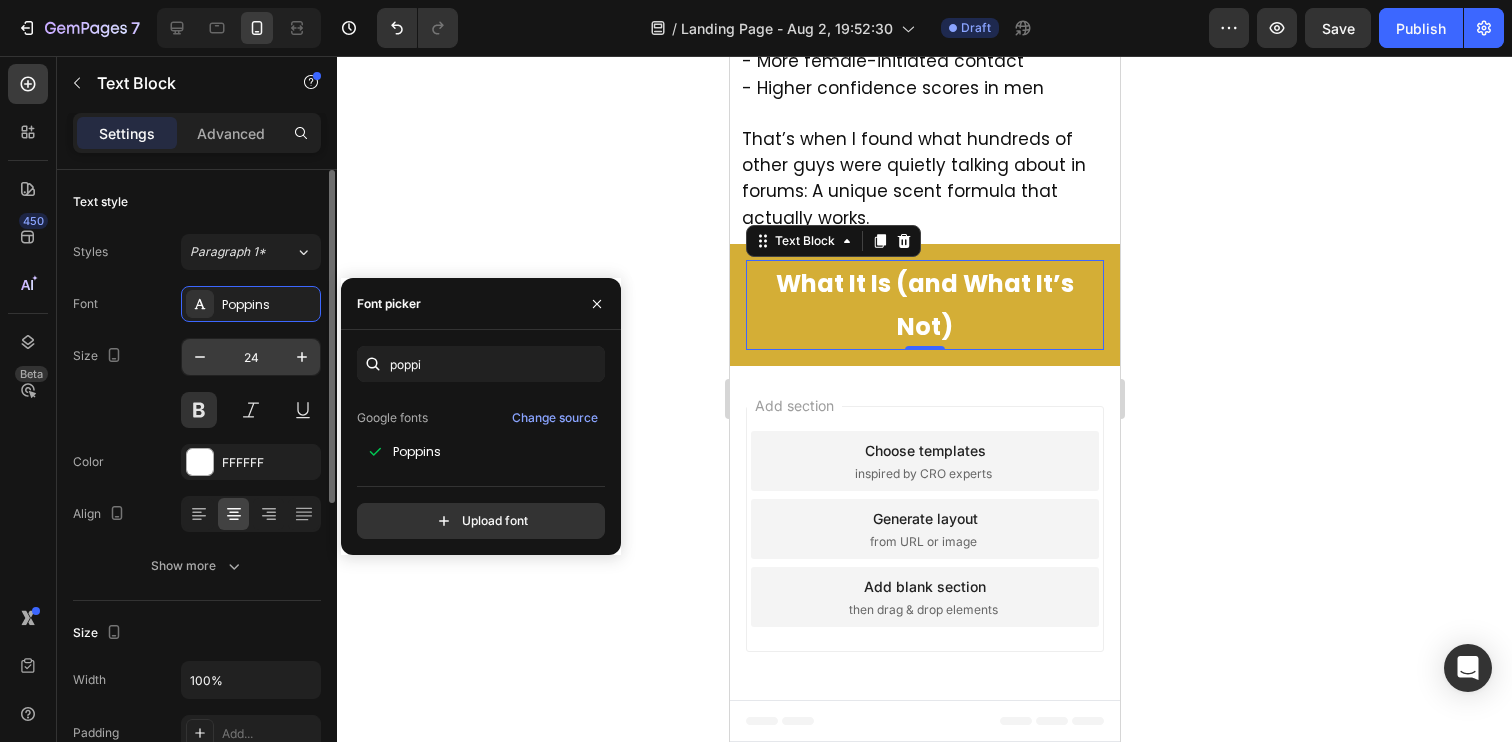 click on "24" at bounding box center [251, 357] 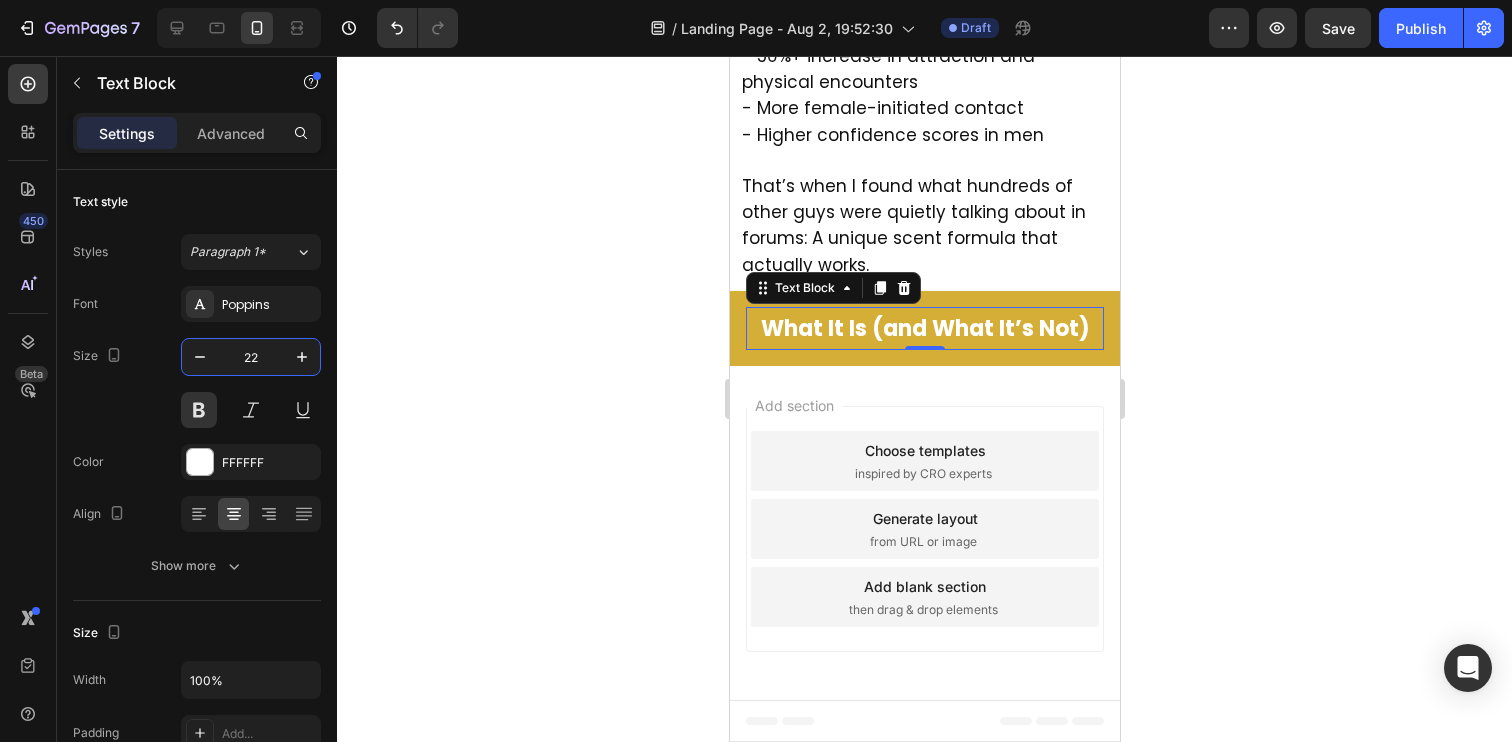 type on "22" 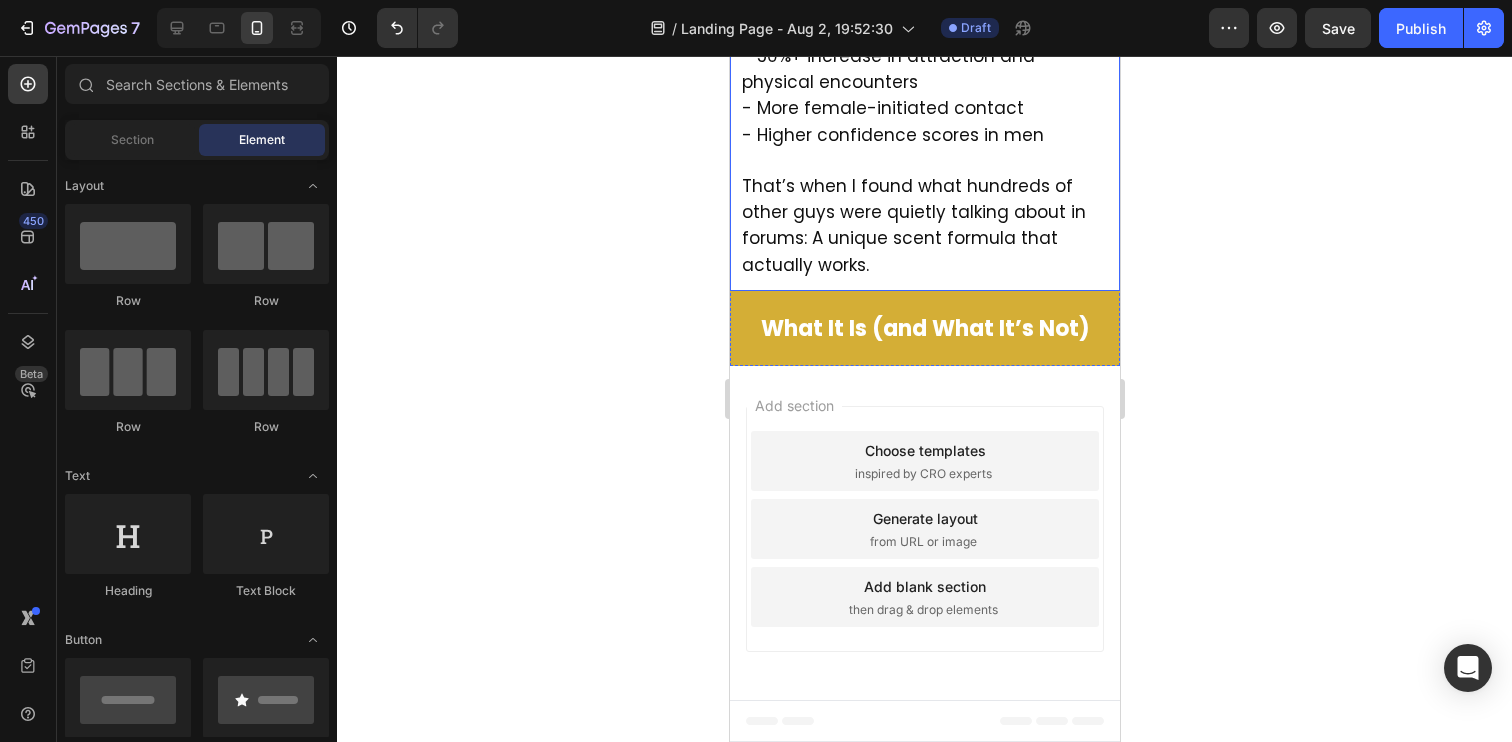 scroll, scrollTop: 2478, scrollLeft: 0, axis: vertical 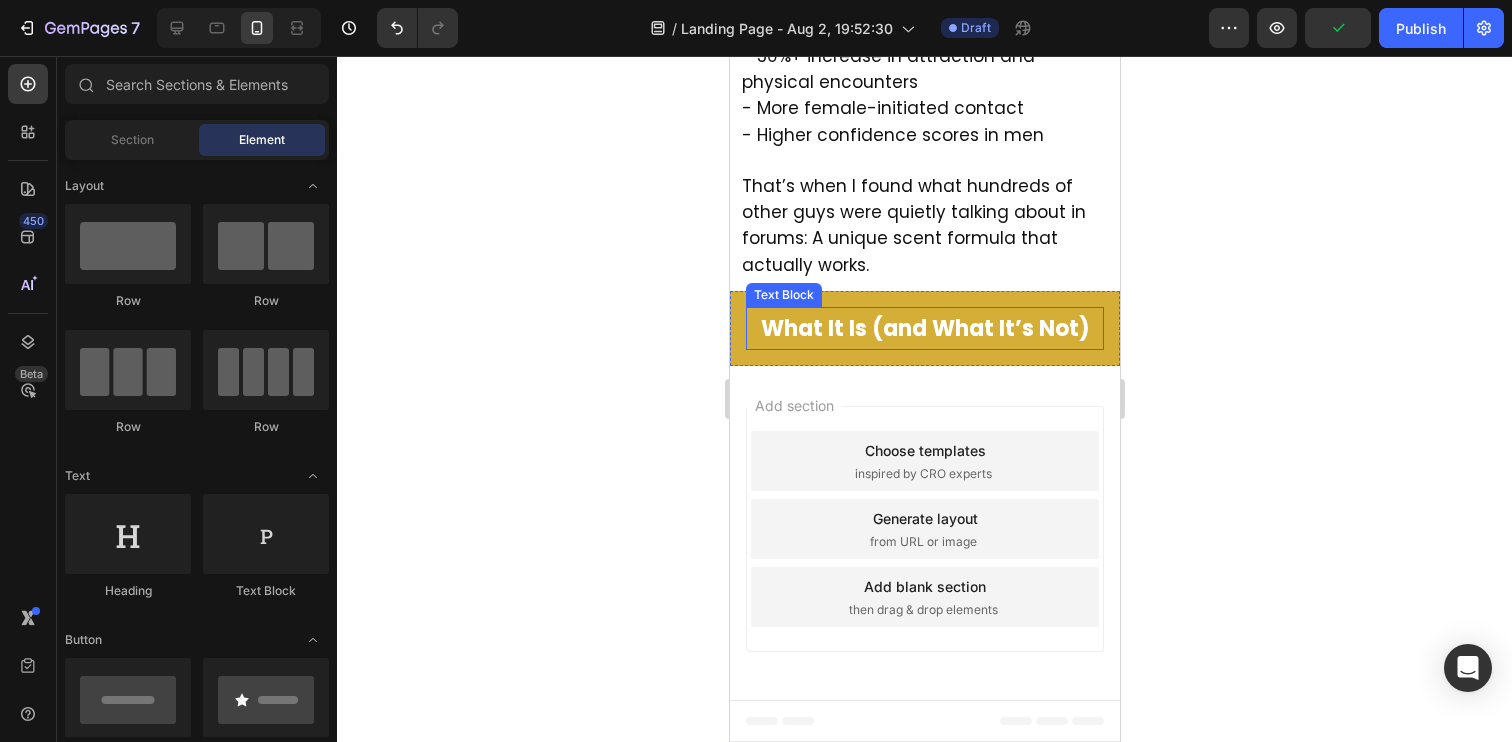 click on "What It Is (and What It’s Not)" at bounding box center [924, 329] 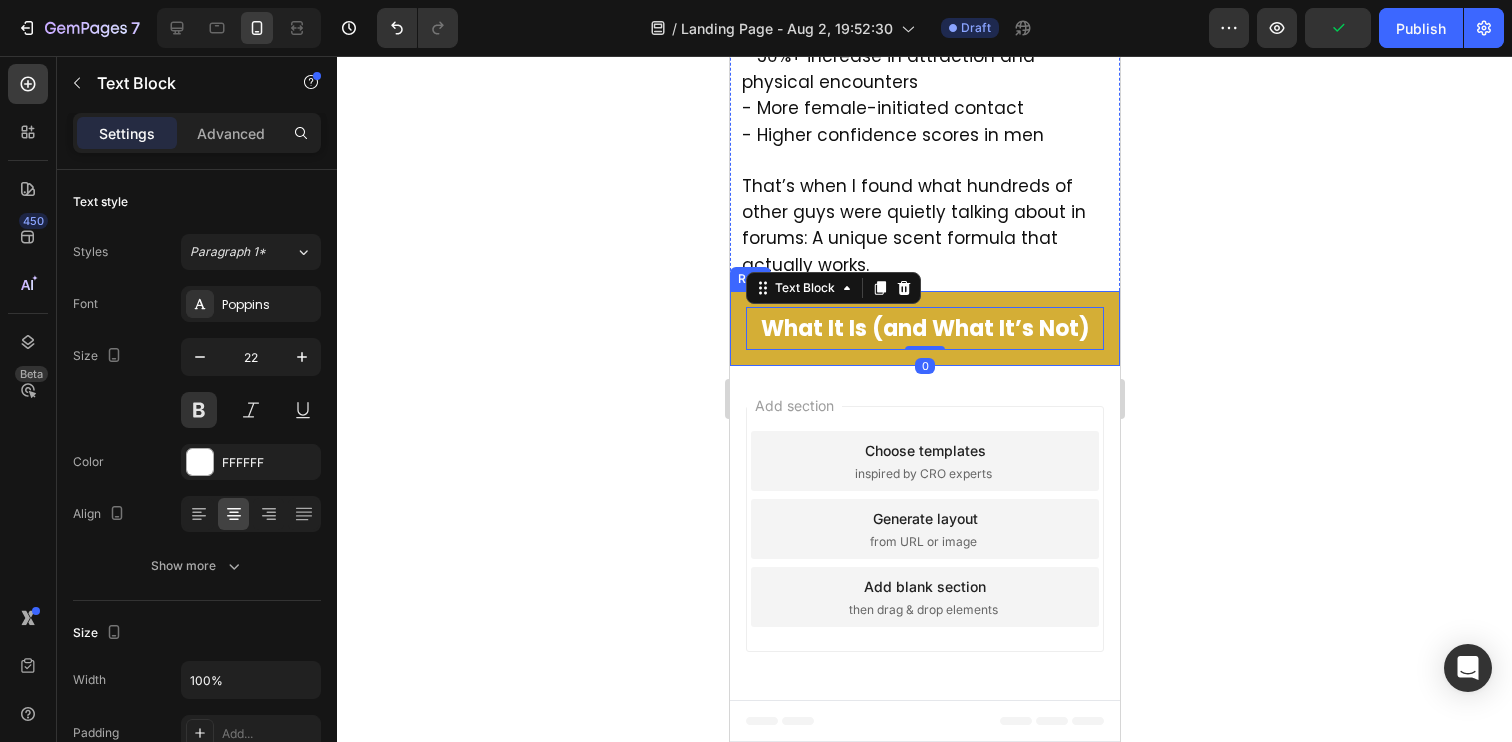 click on "What It Is (and What It’s Not) Text Block   0 Row" at bounding box center [924, 329] 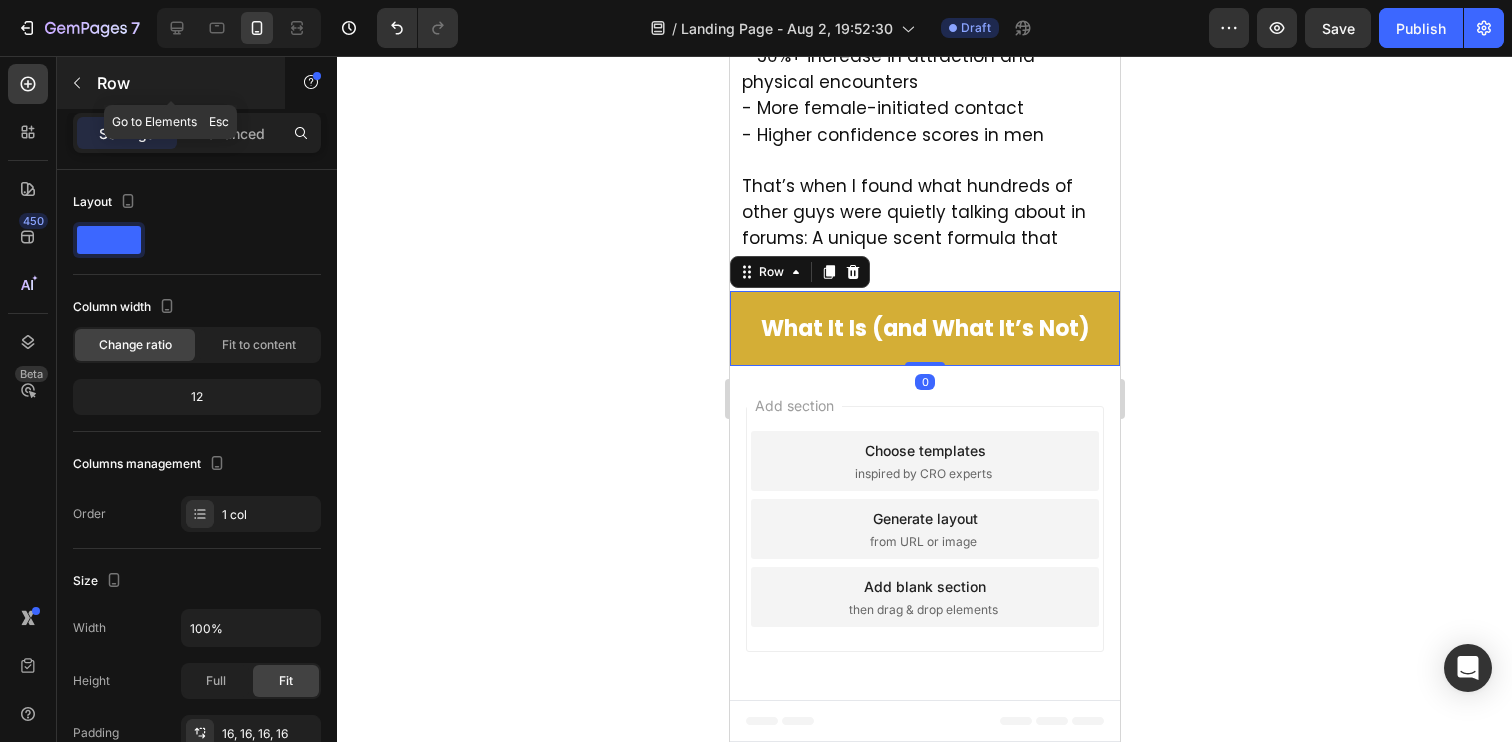 click on "Row" at bounding box center (171, 83) 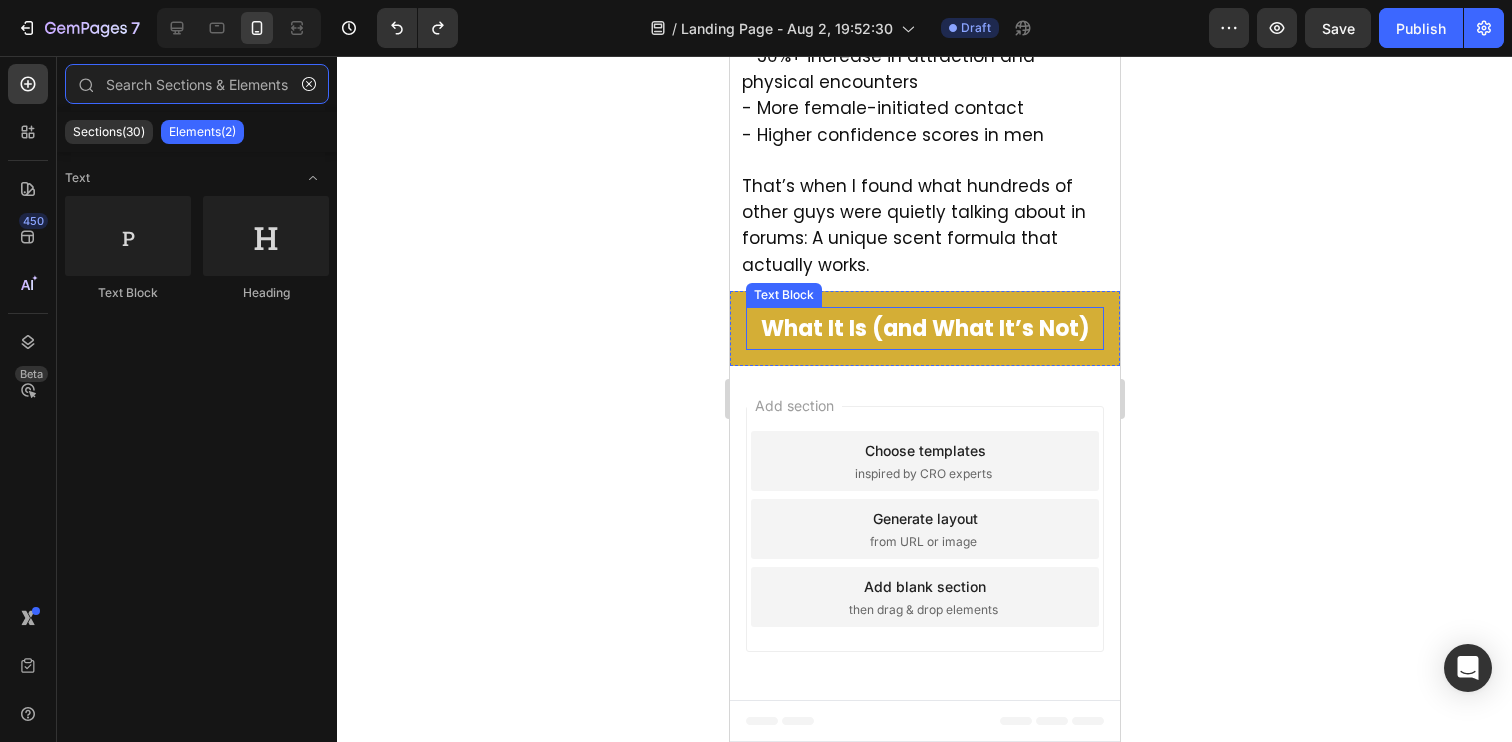 type on "block" 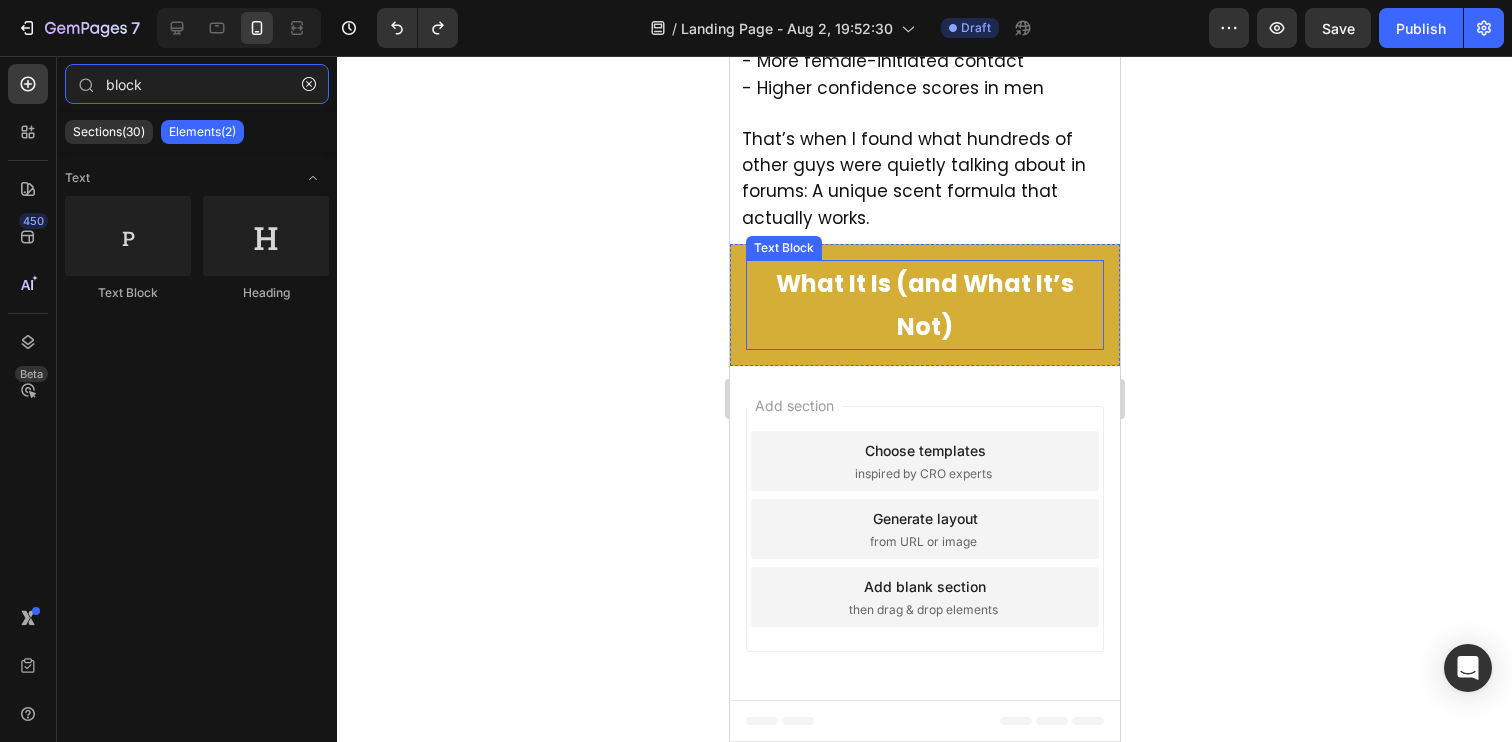 type 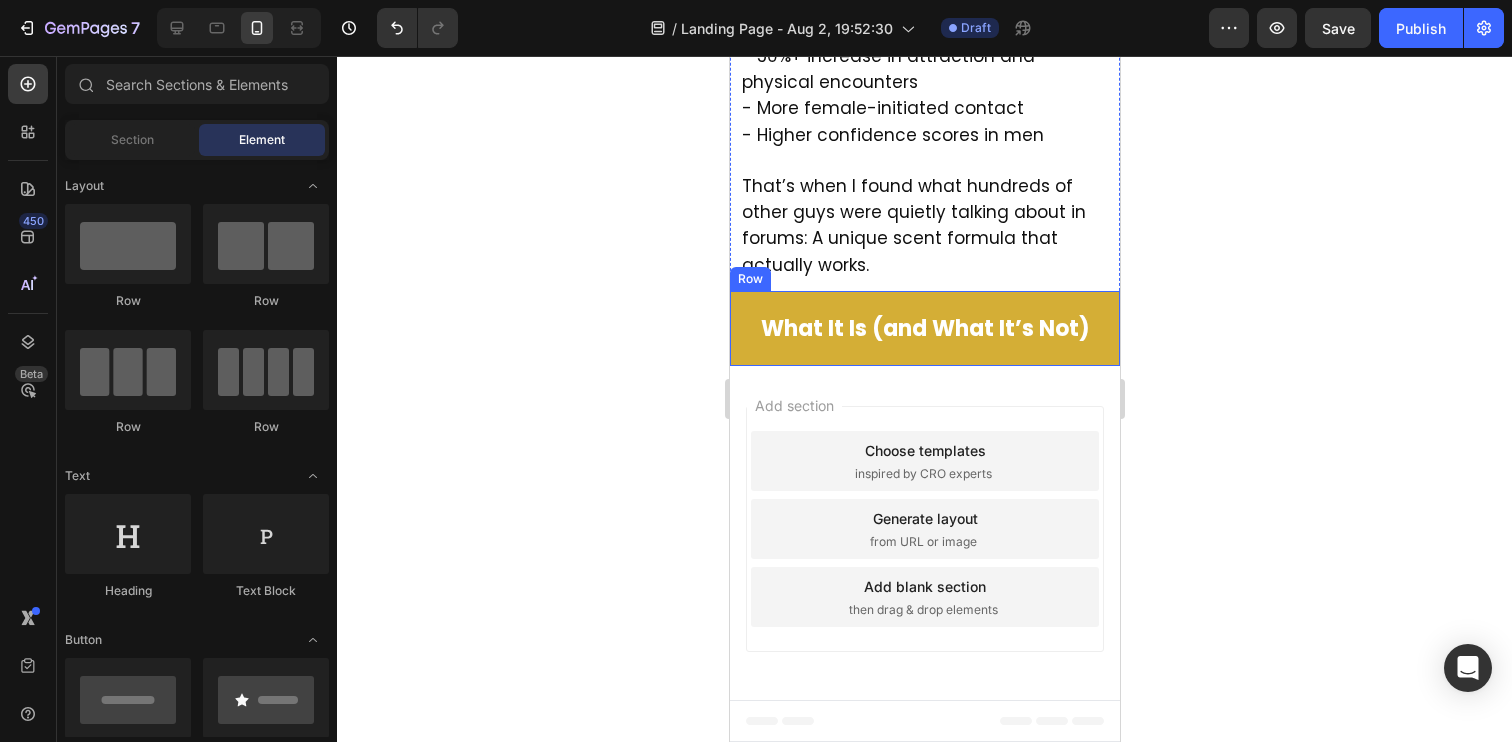 click on "What It Is (and What It’s Not) Text Block Row" at bounding box center (924, 329) 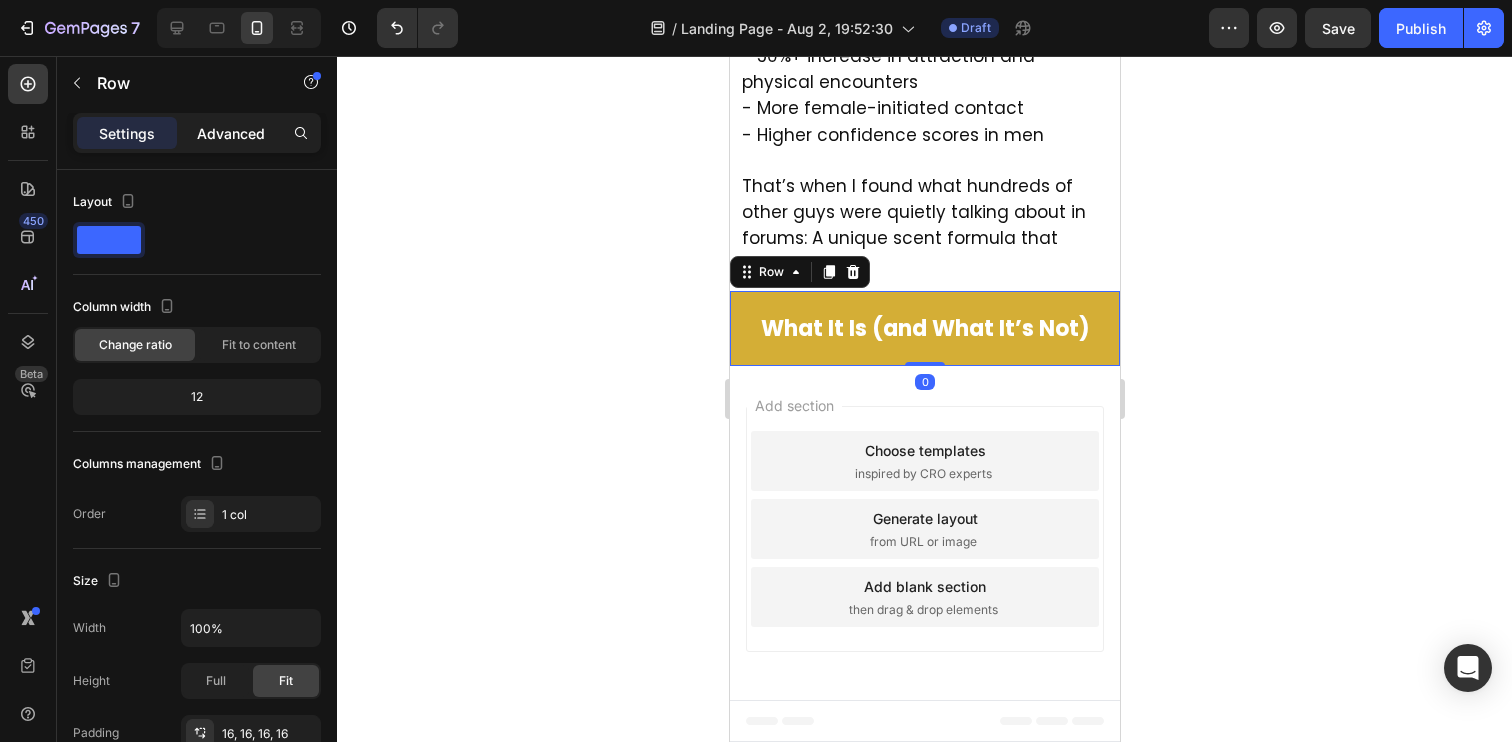 click on "Advanced" 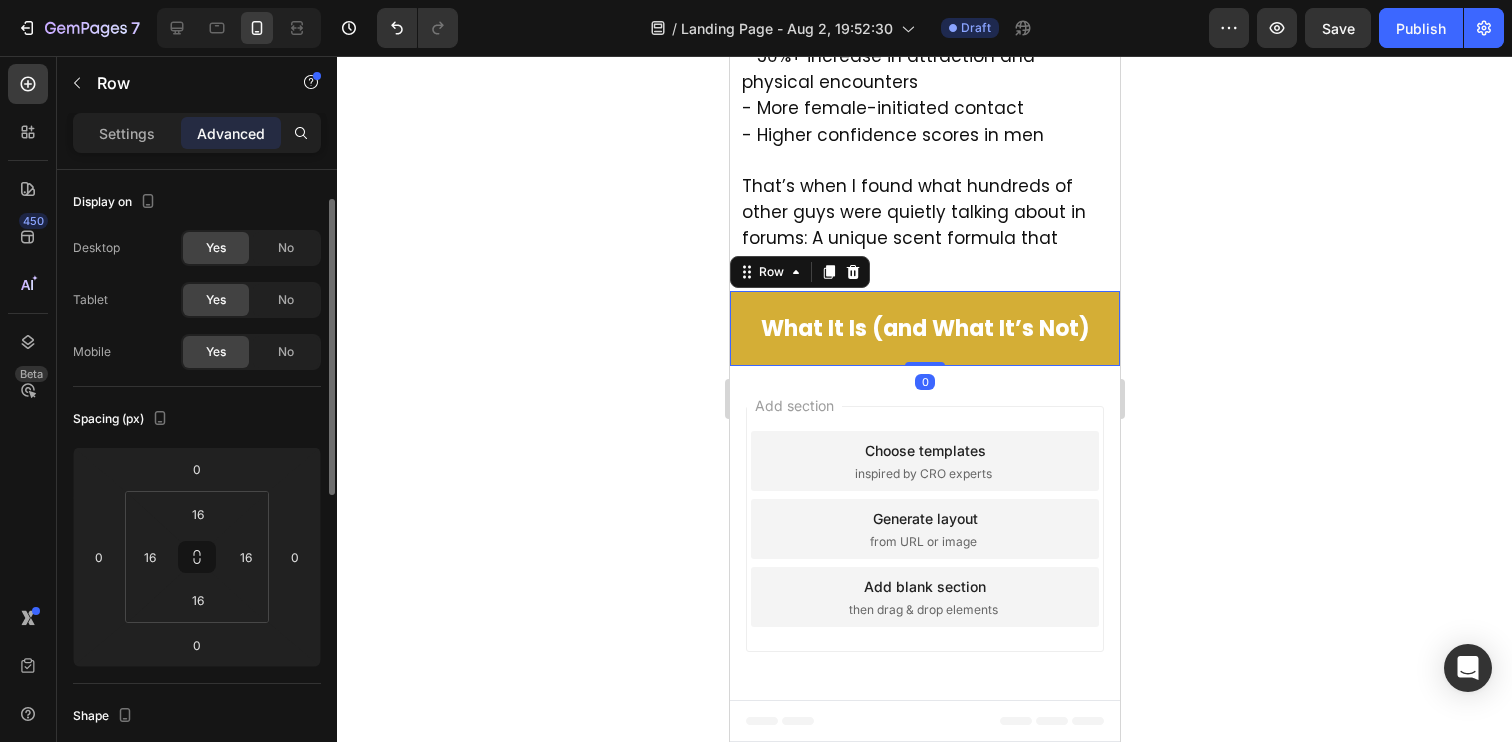 scroll, scrollTop: 34, scrollLeft: 0, axis: vertical 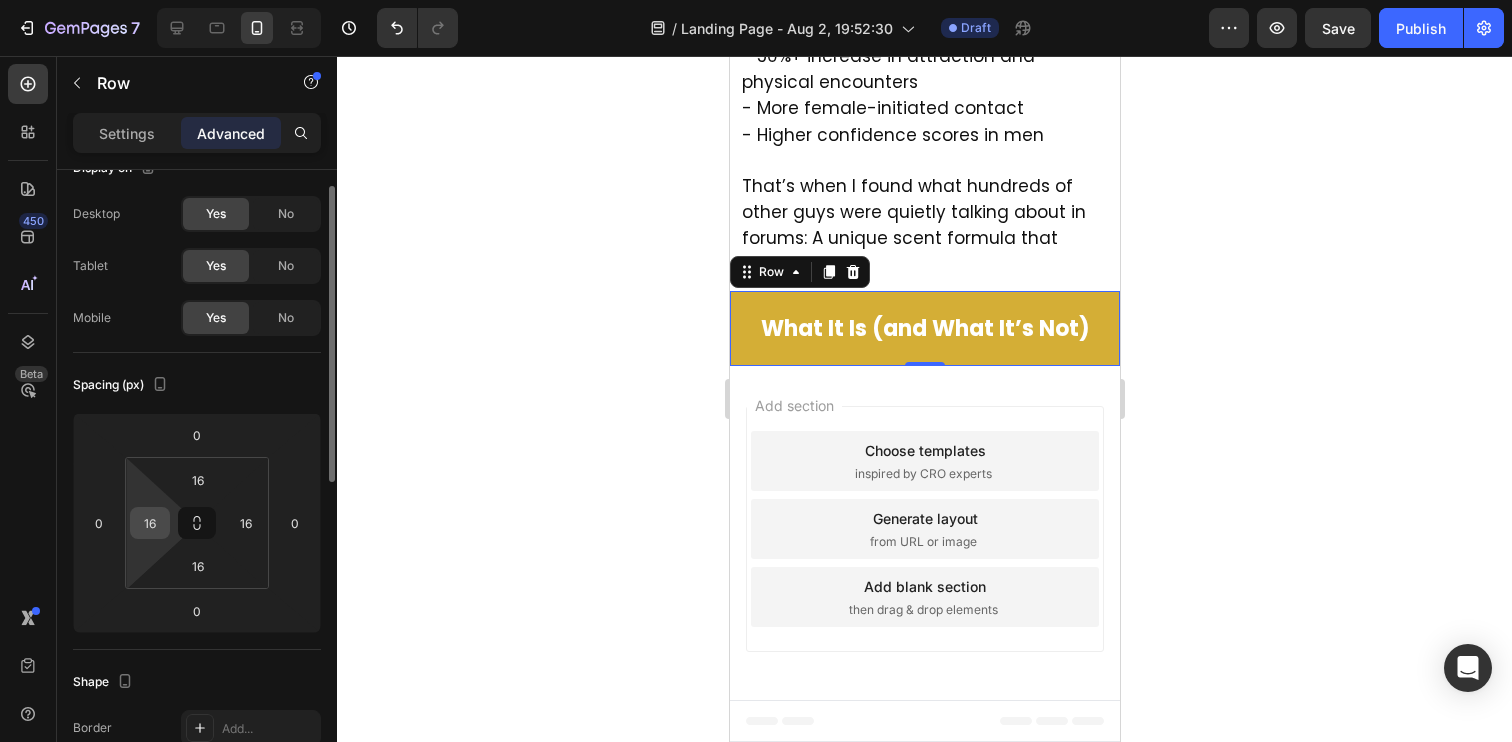 click on "16" at bounding box center [150, 523] 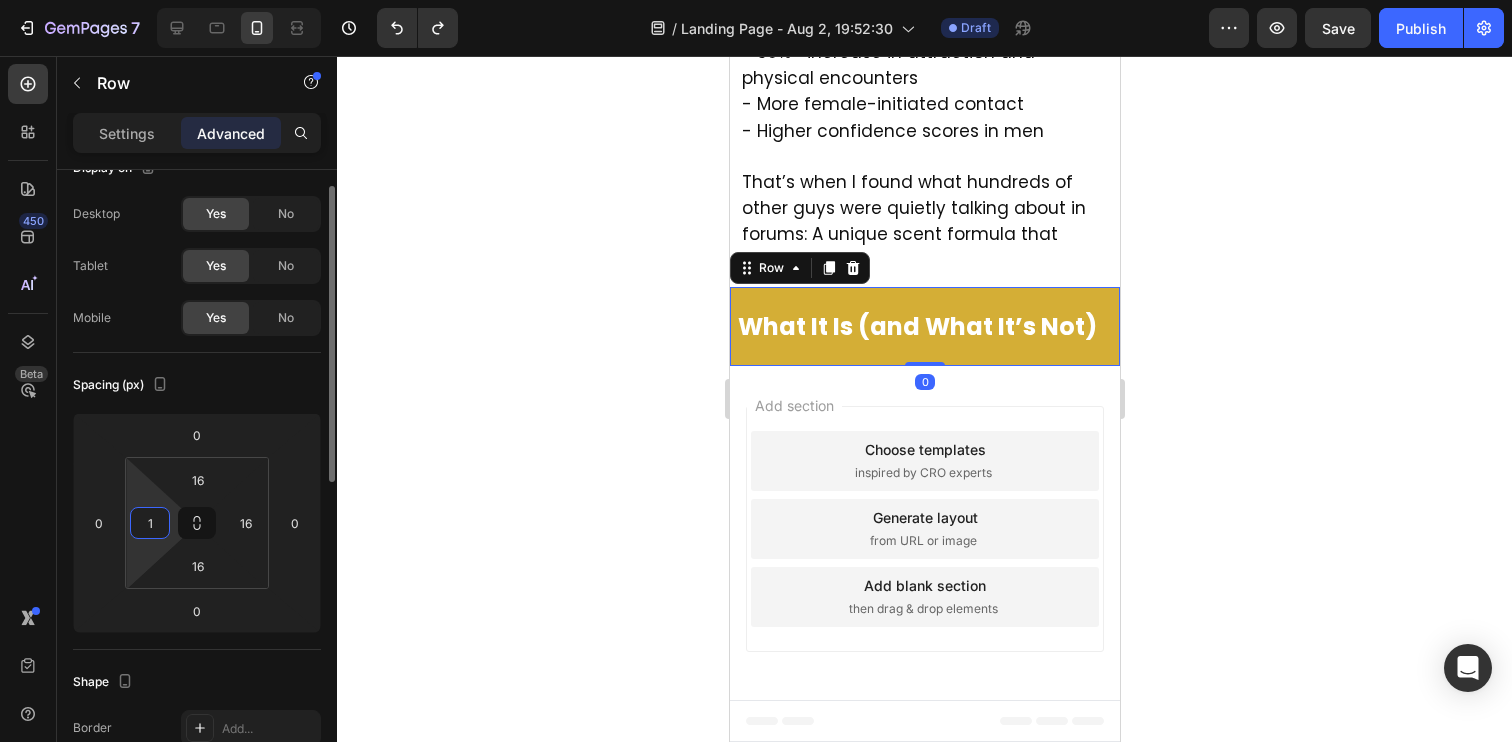 type on "16" 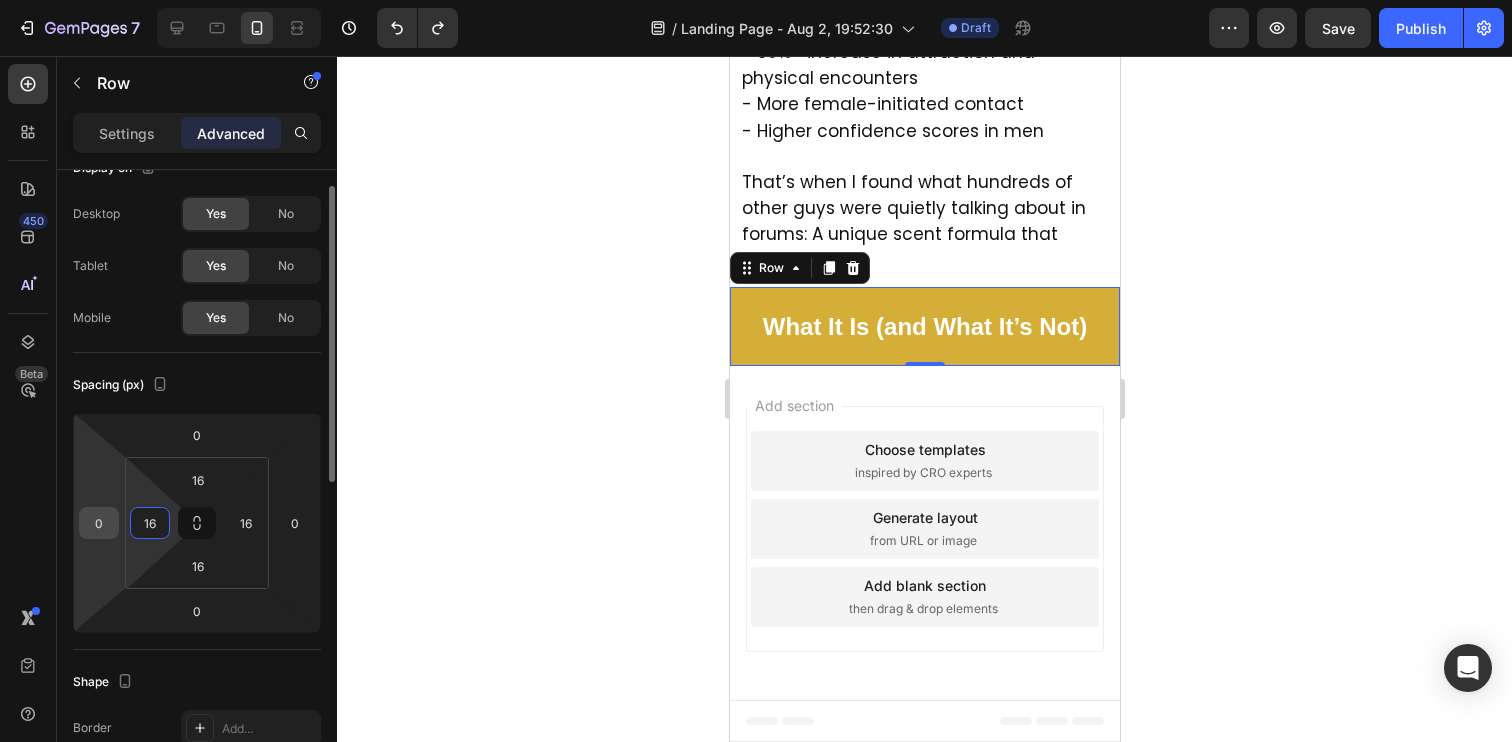 click on "0" at bounding box center [99, 523] 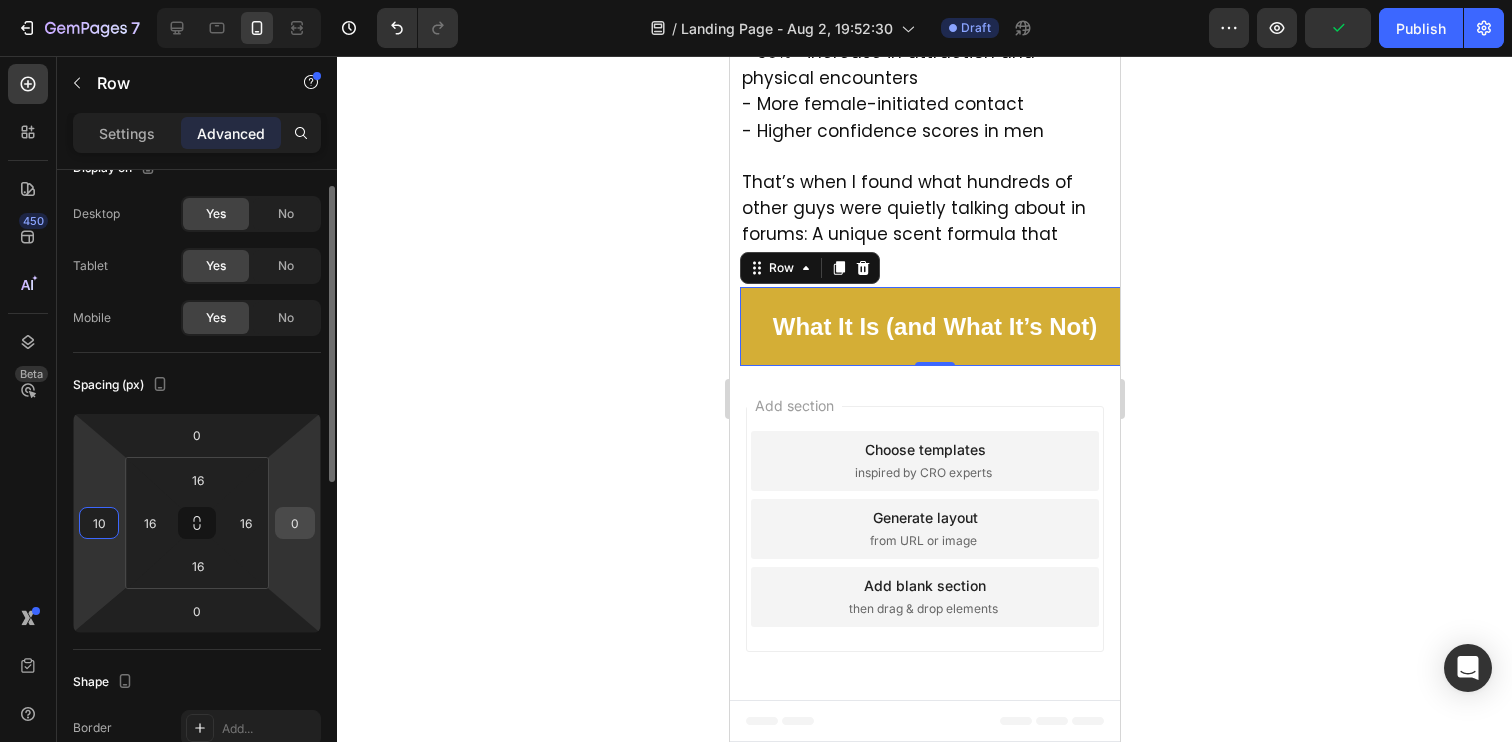 type on "10" 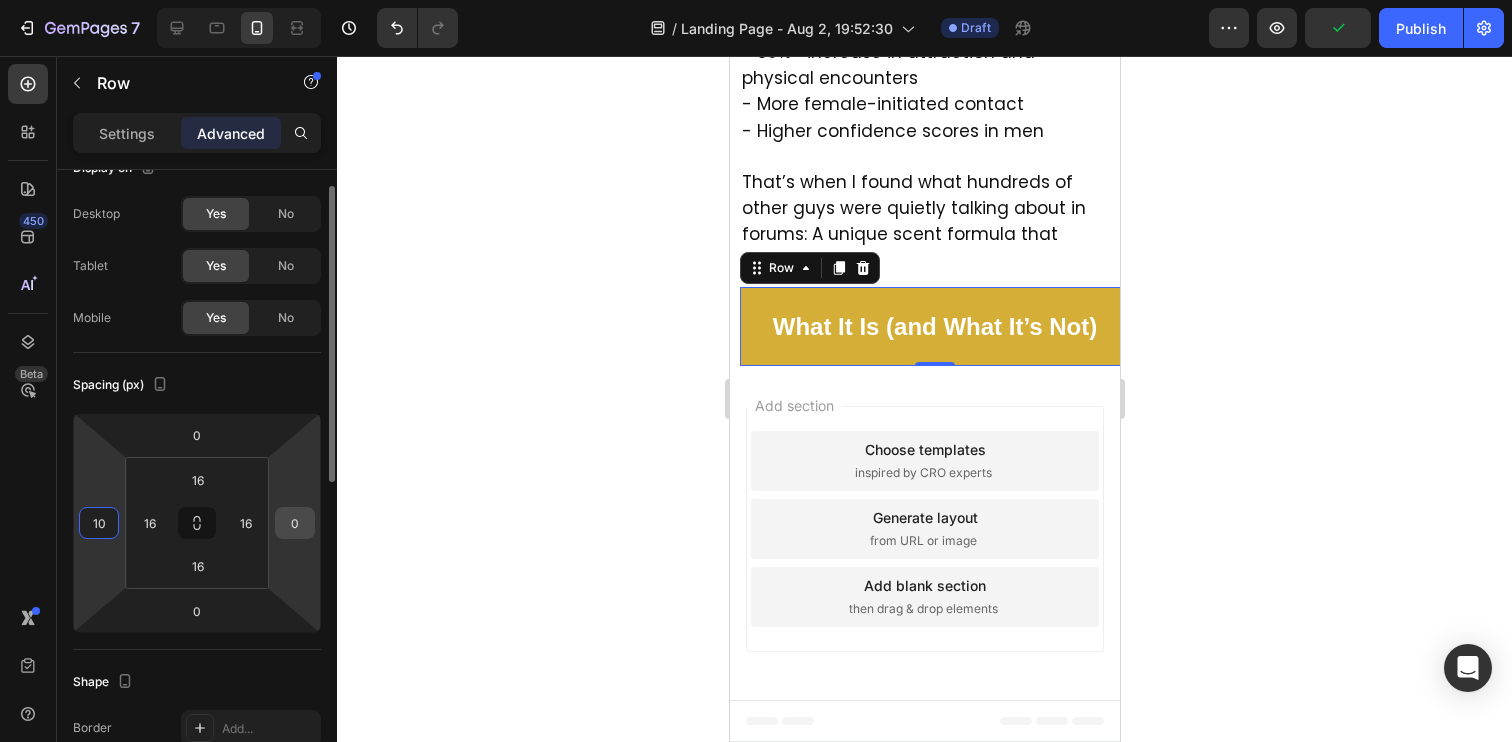 click on "0" at bounding box center (295, 523) 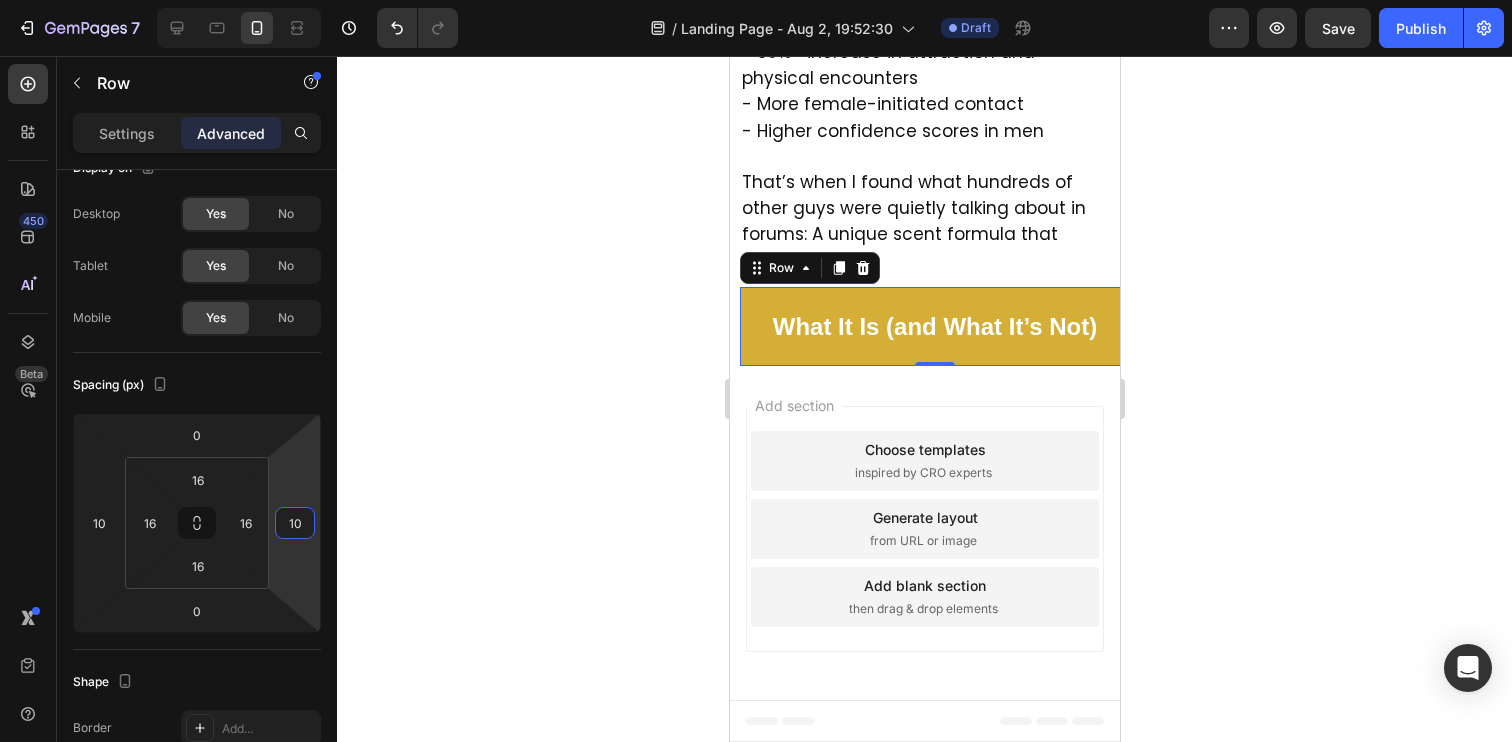 type on "10" 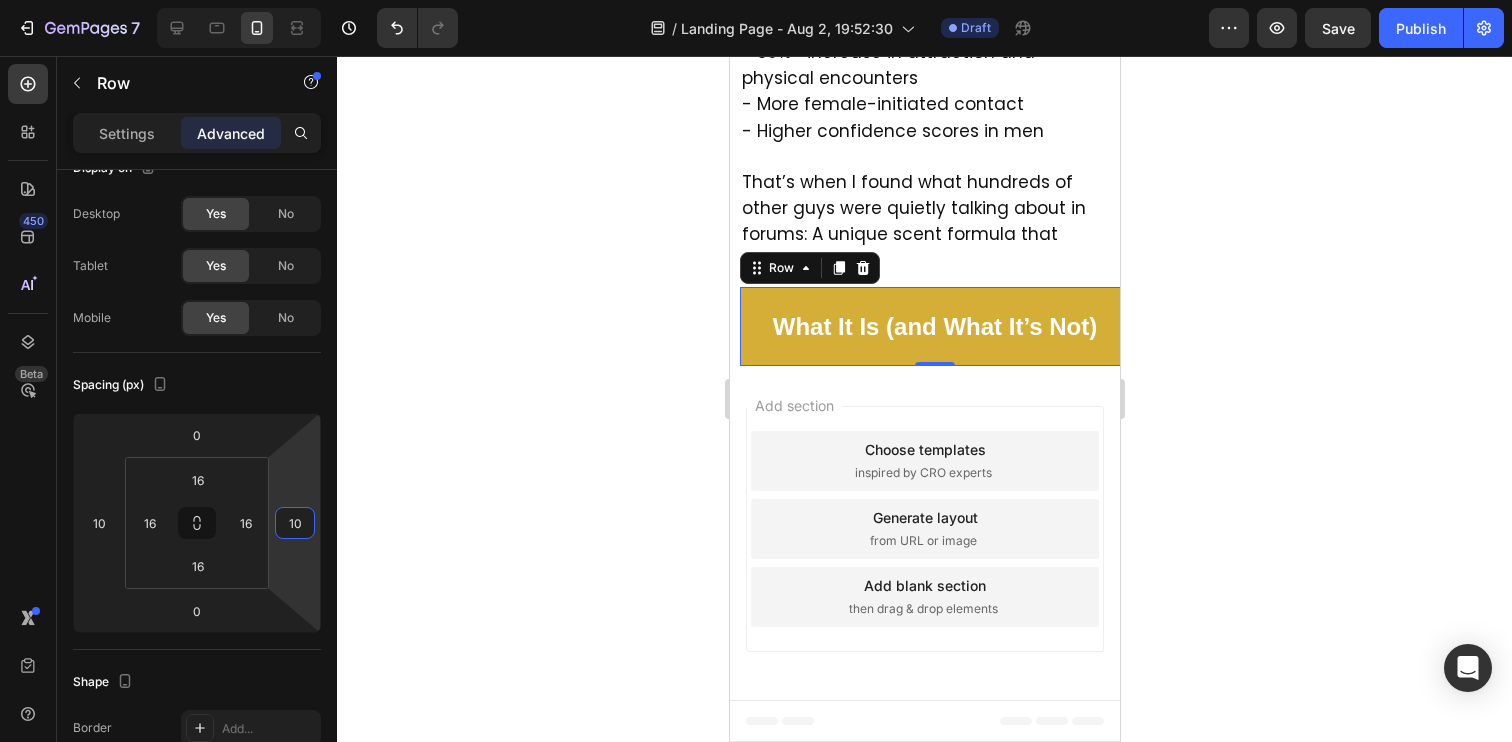 click 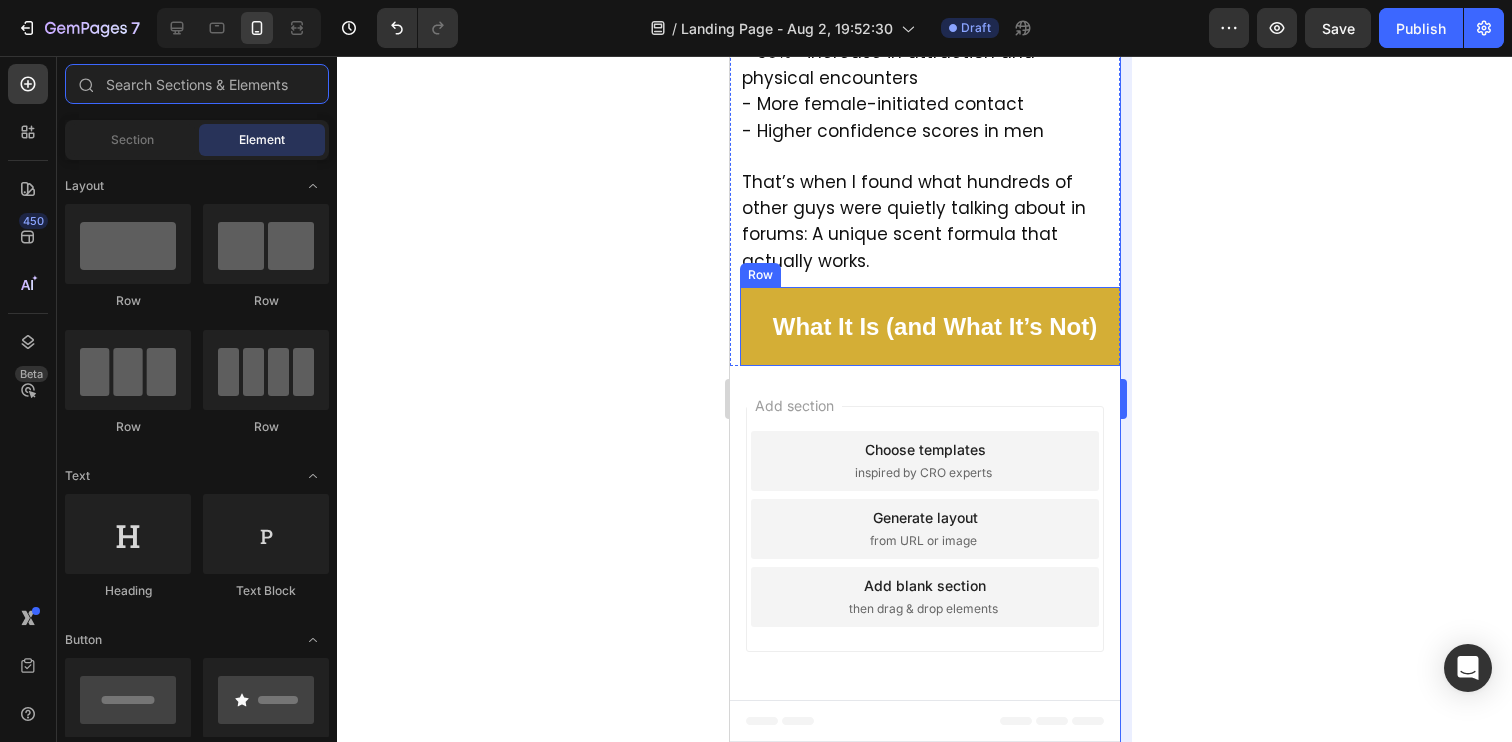 type on "block" 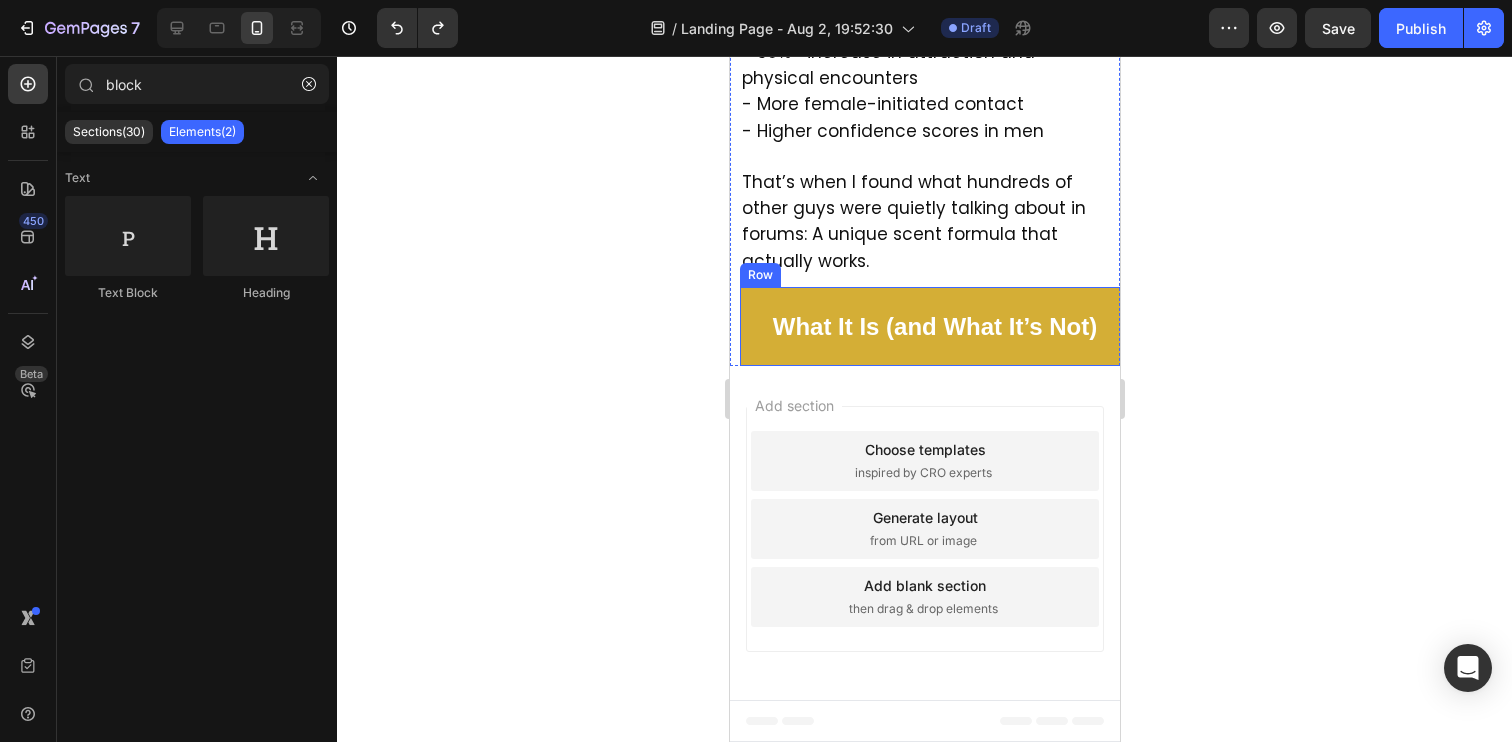 click on "What It Is (and What It’s Not) Text Block Row" at bounding box center (934, 326) 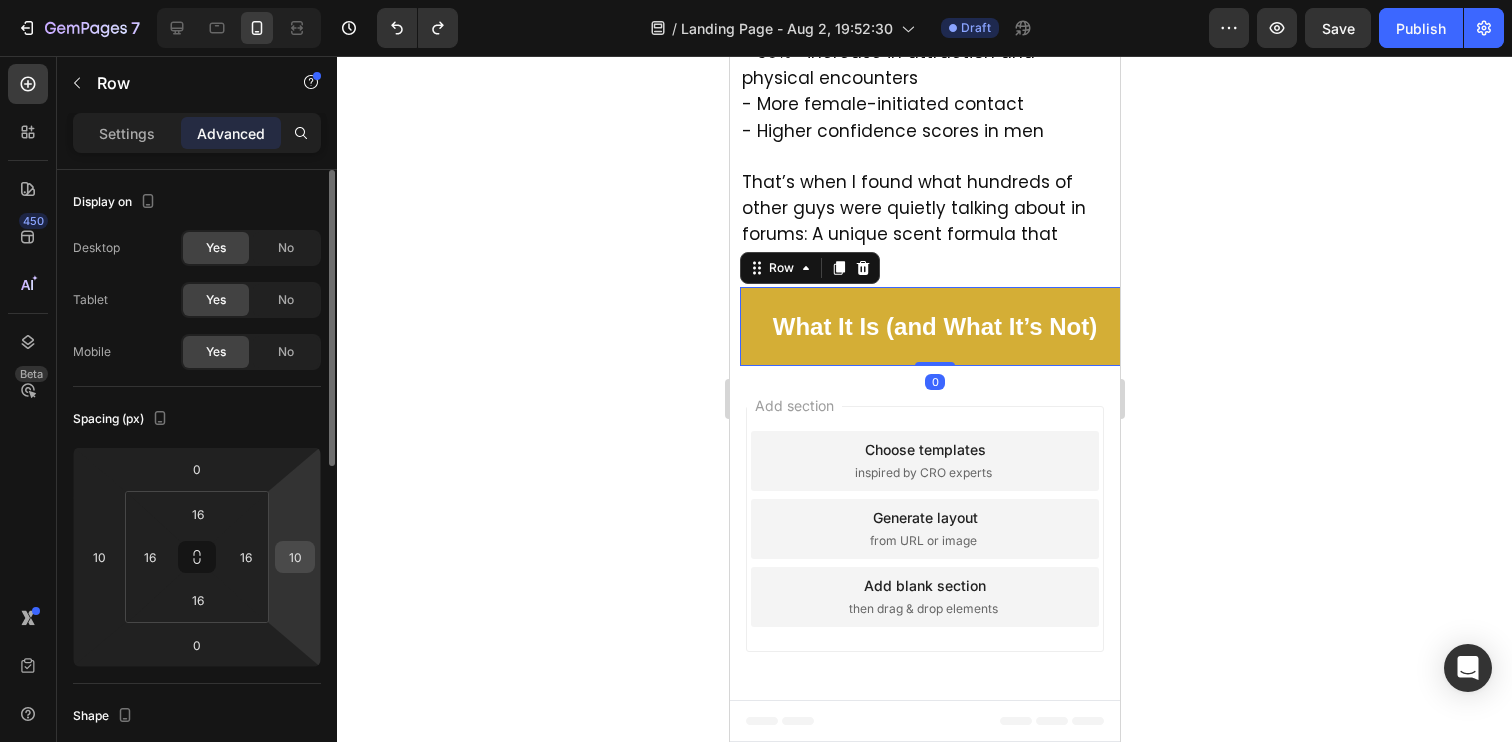 click on "10" at bounding box center [295, 557] 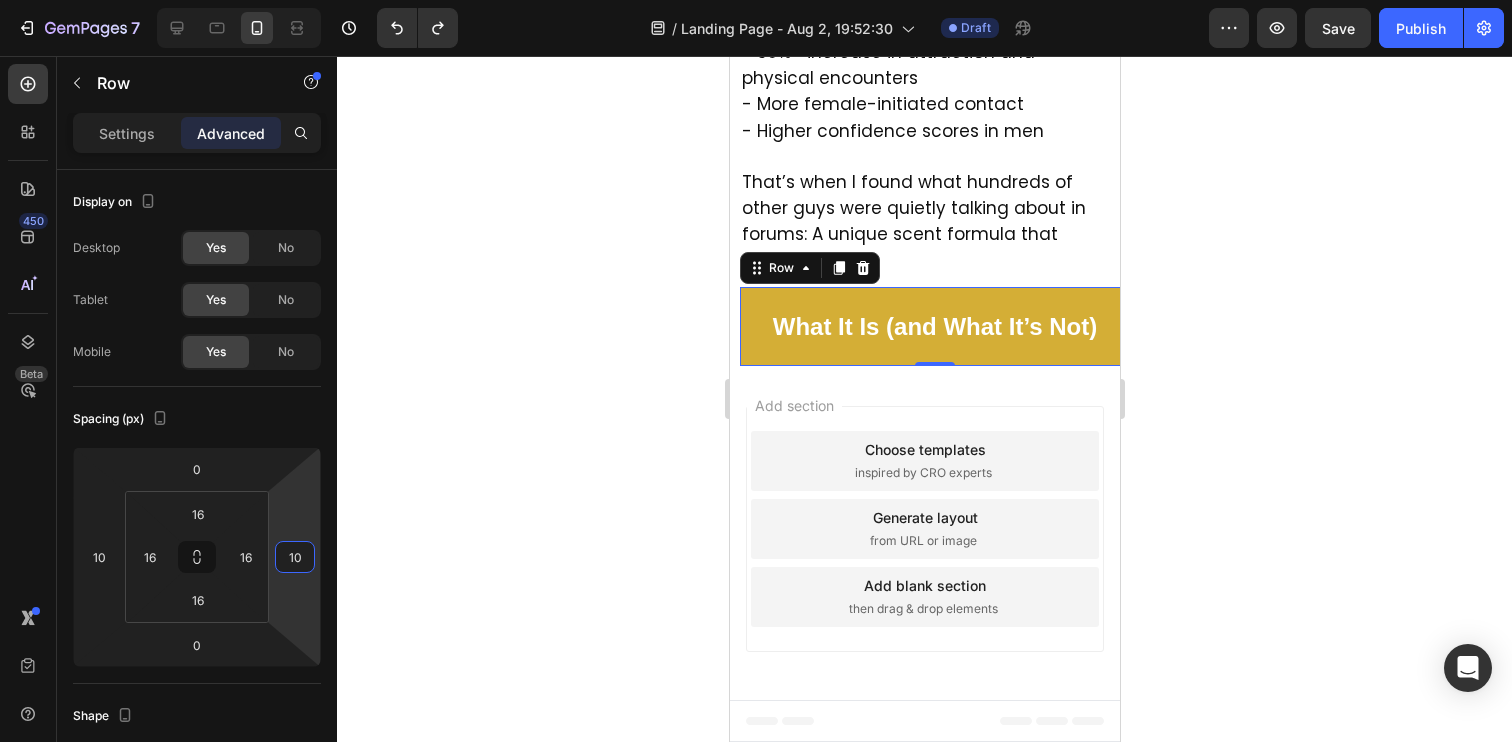 type on "1" 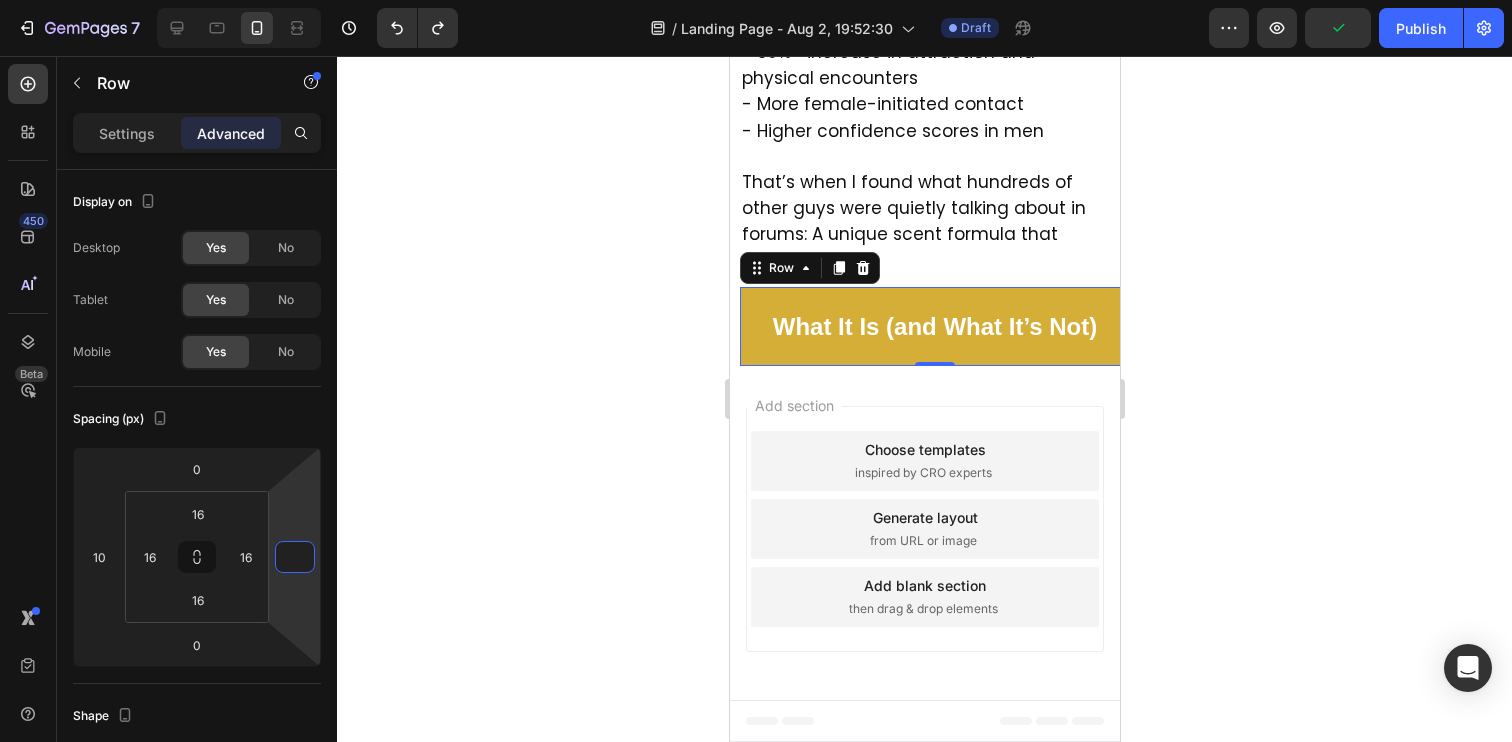 type on "0" 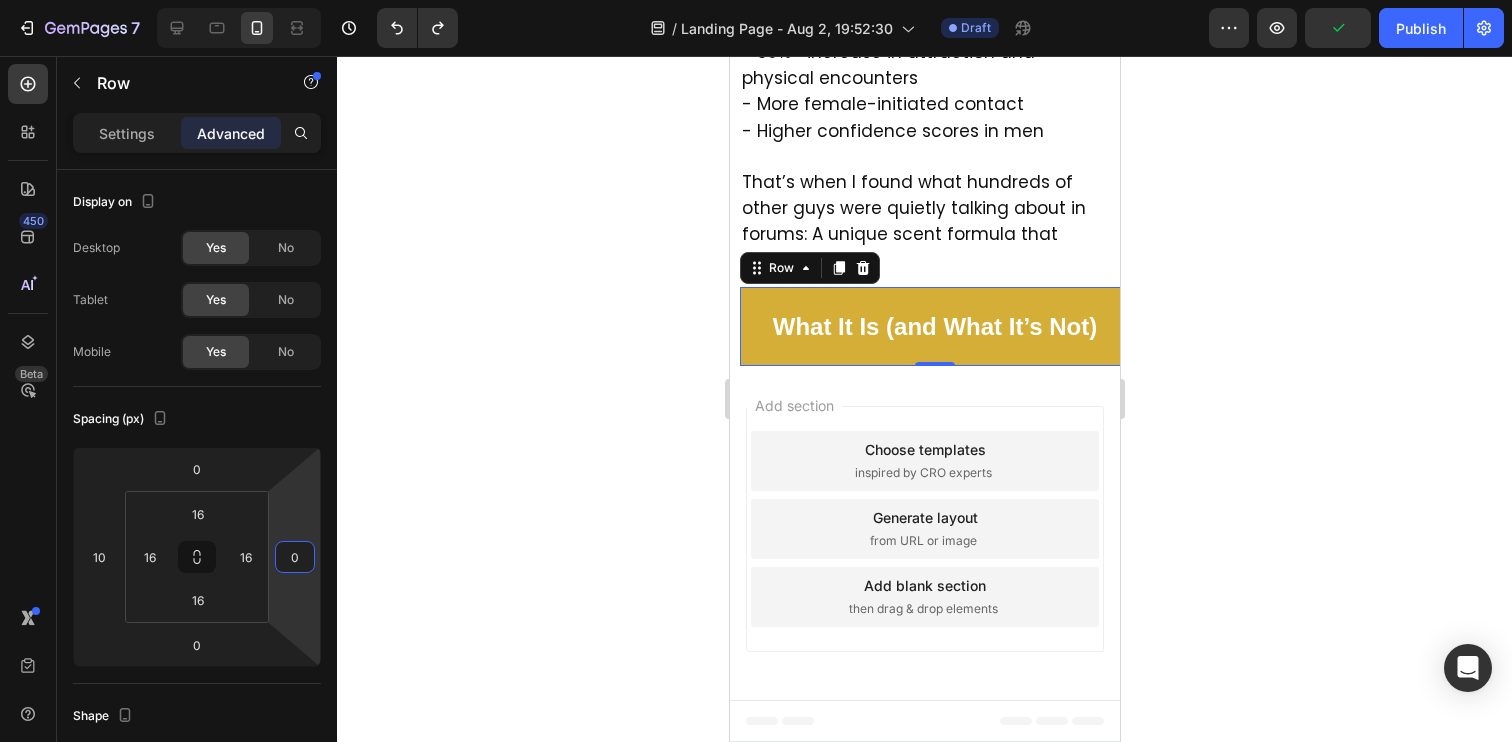 click on "What It Is (and What It’s Not) Text Block Row   0" at bounding box center [934, 326] 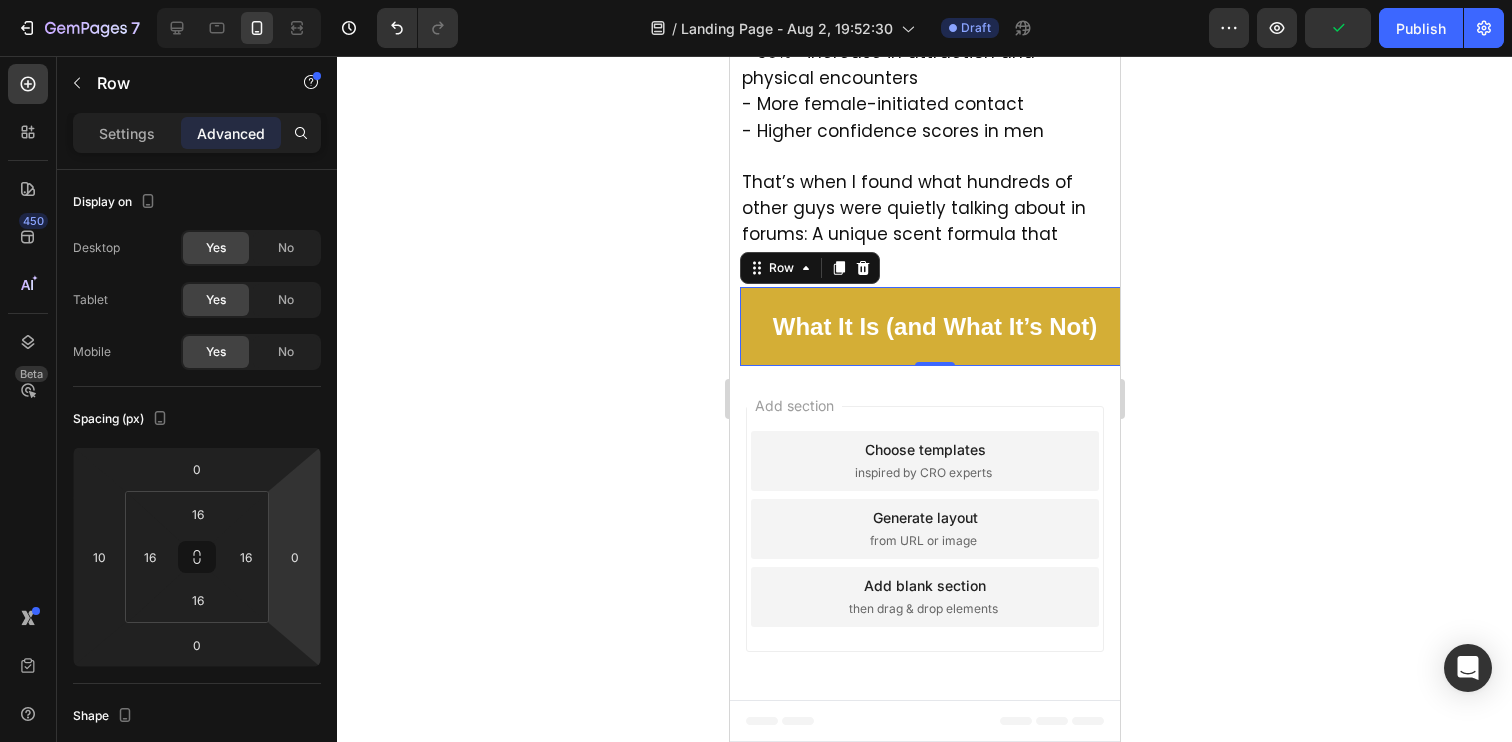 click 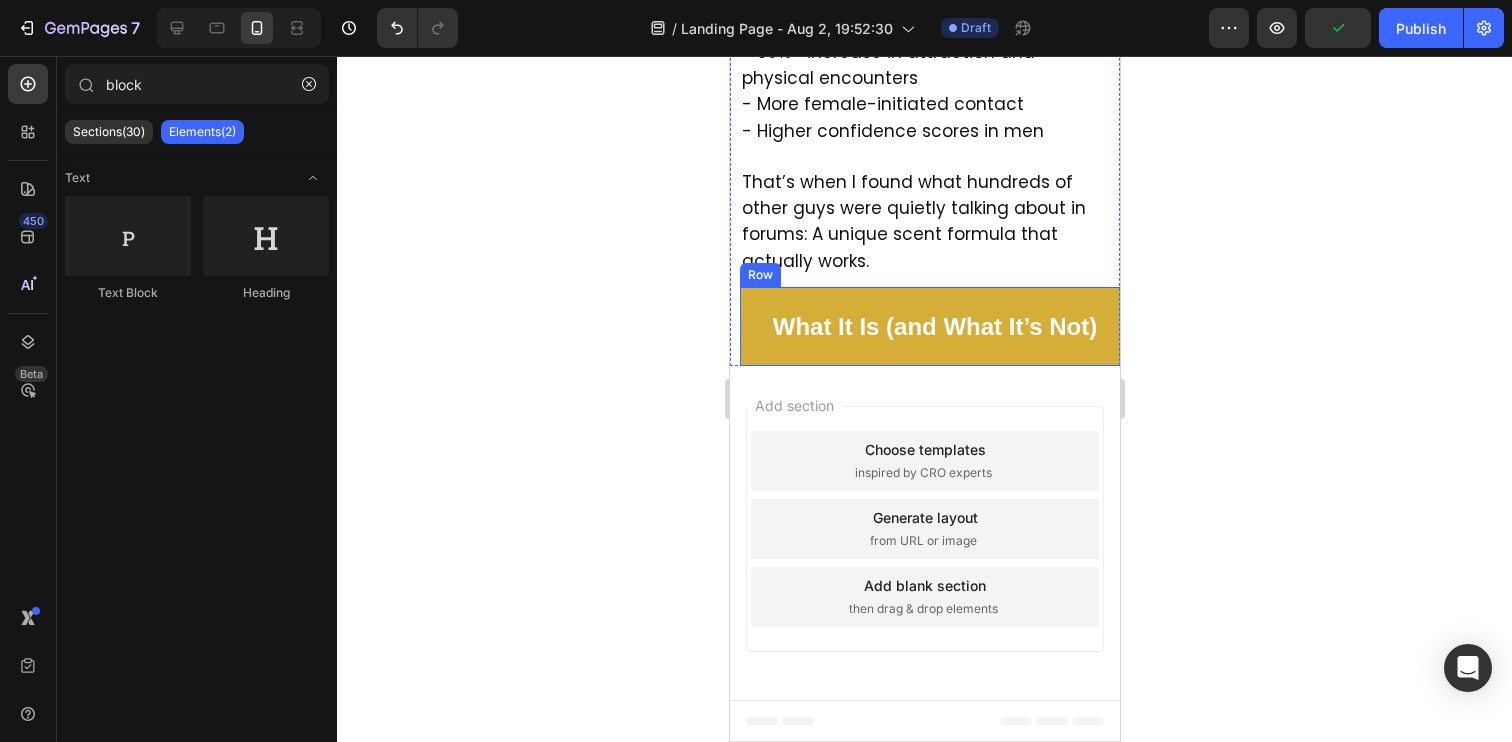 click on "What It Is (and What It’s Not) Text Block Row" at bounding box center (934, 326) 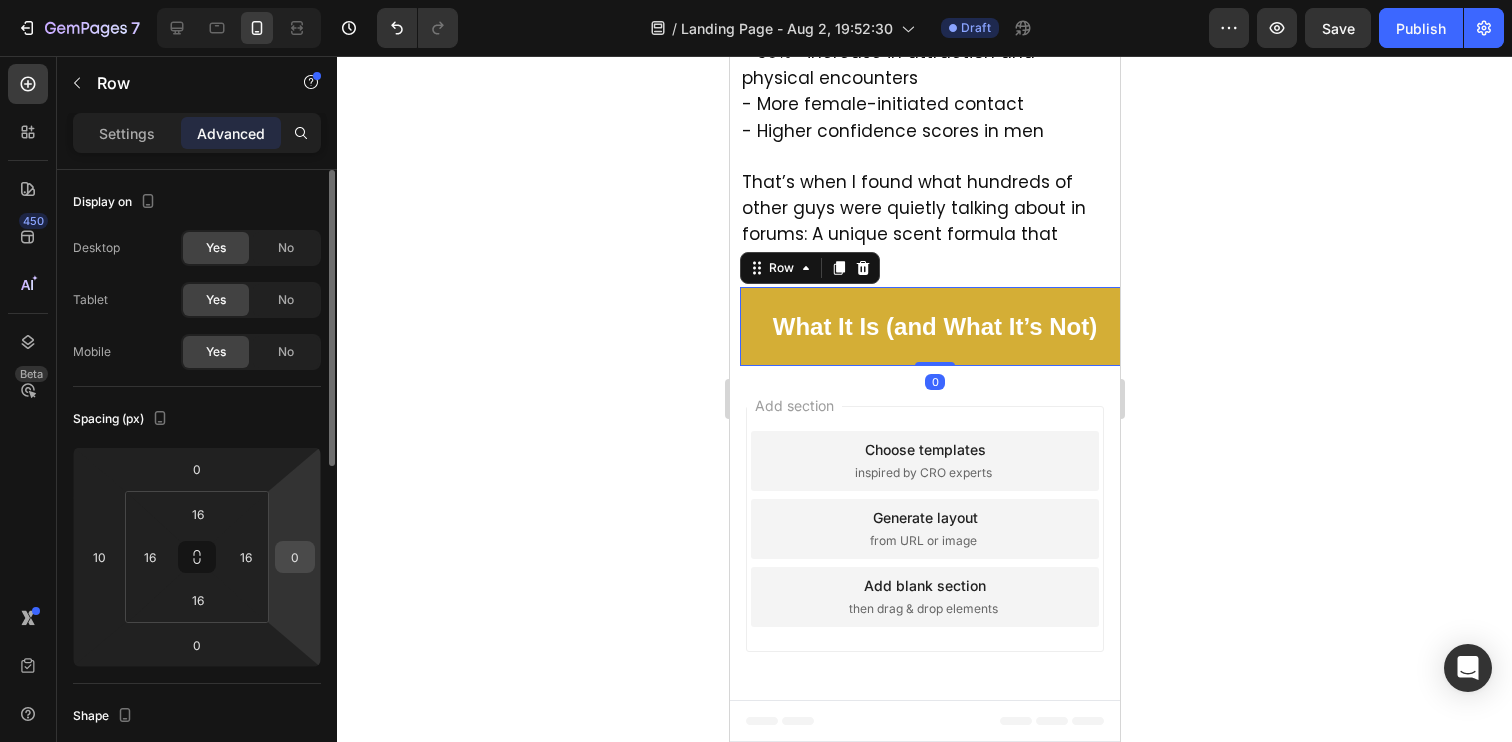 click on "0" at bounding box center [295, 557] 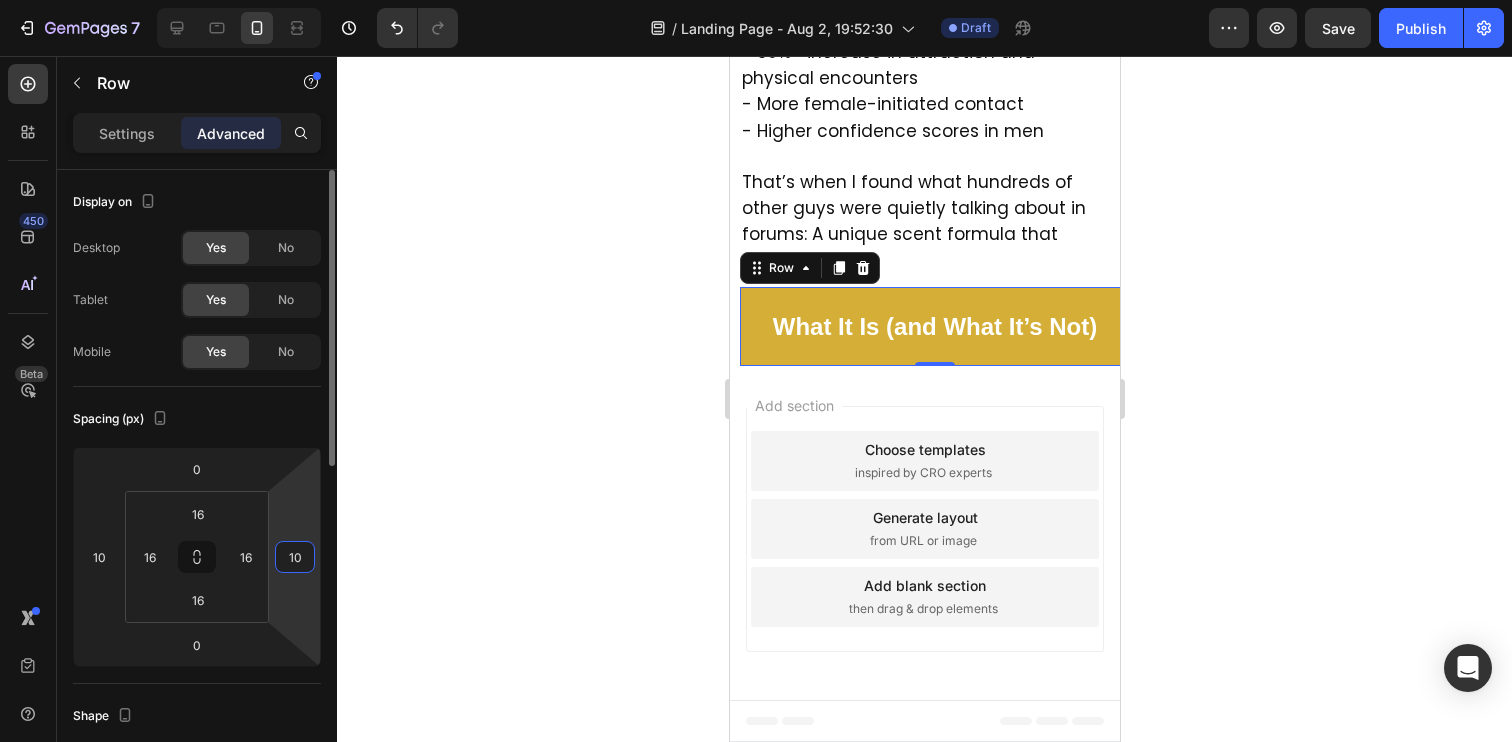type on "10" 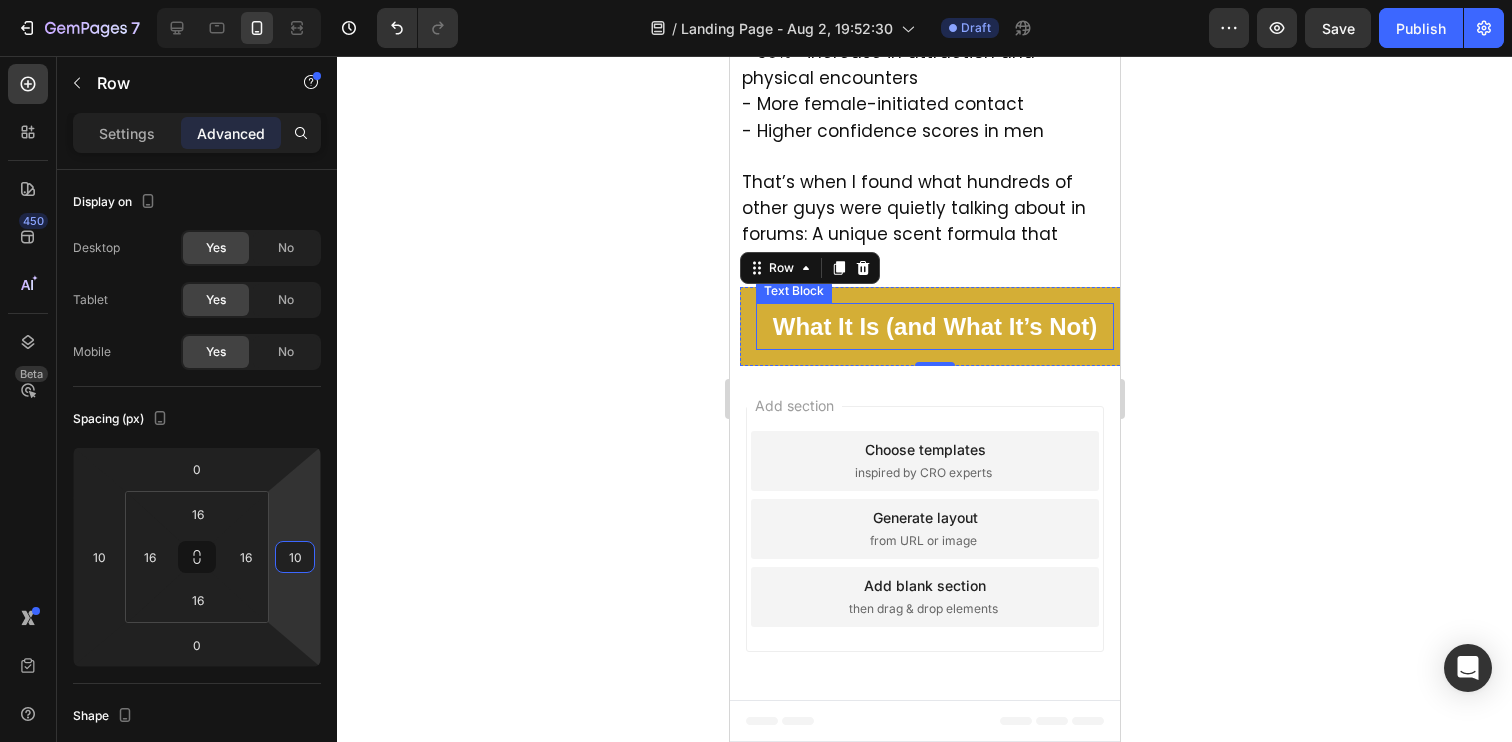click on "What It Is (and What It’s Not)" at bounding box center (934, 326) 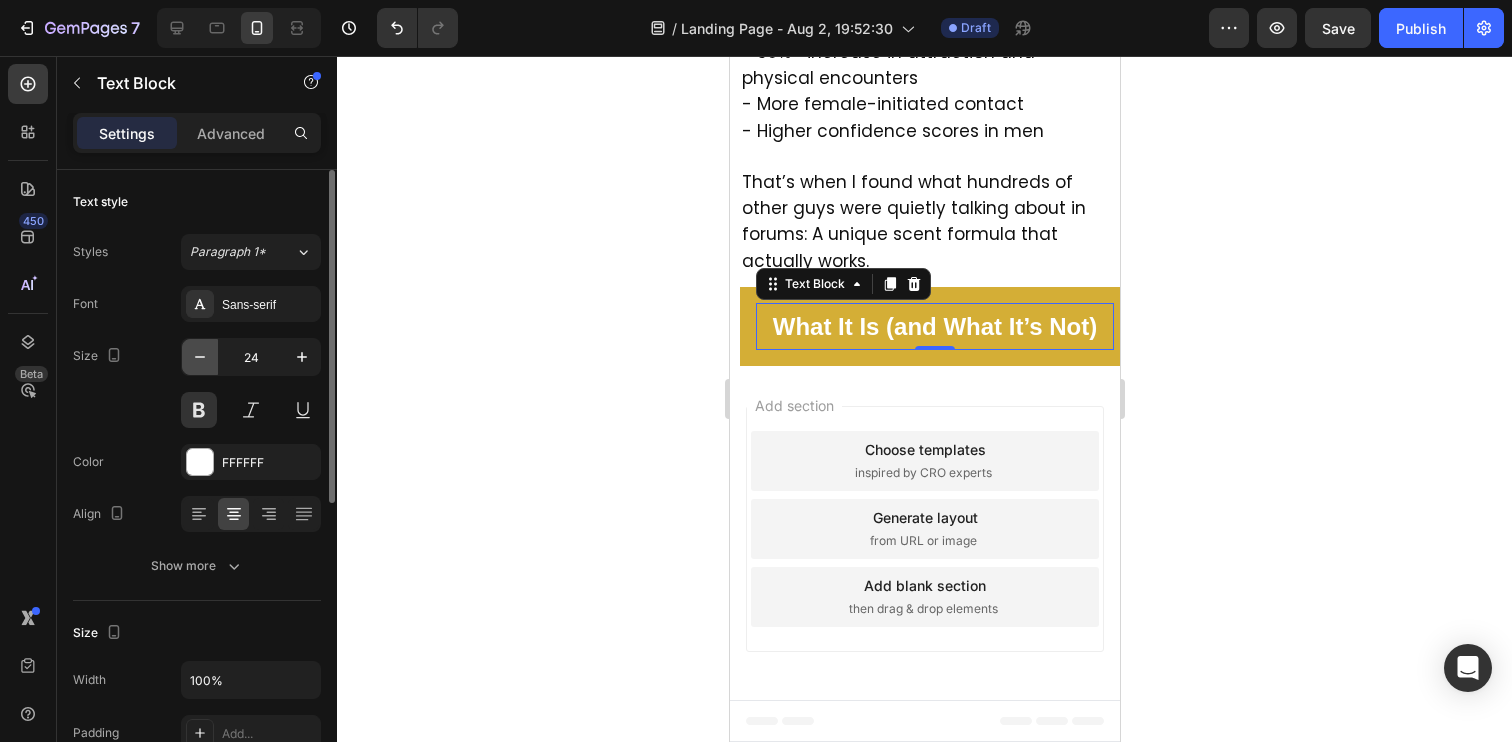 click 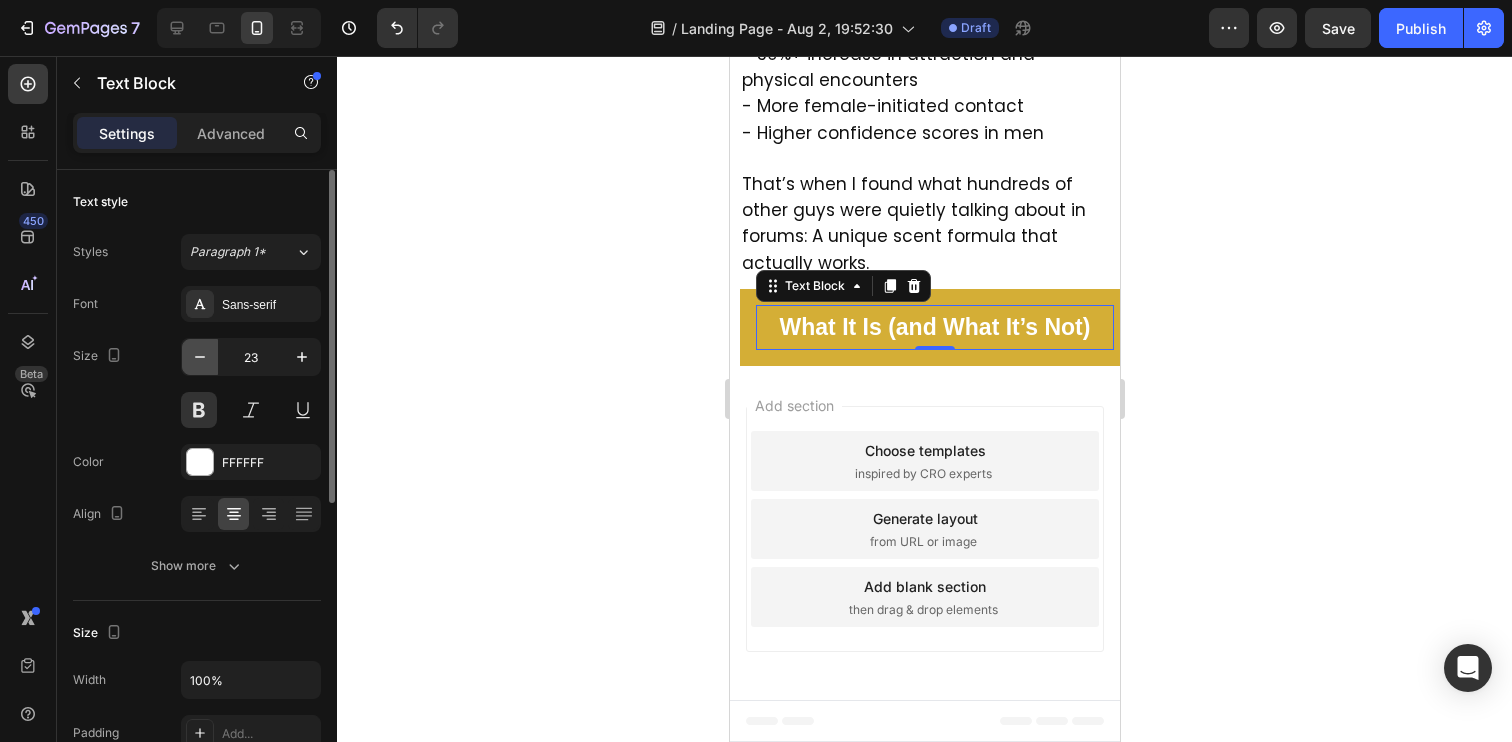 click 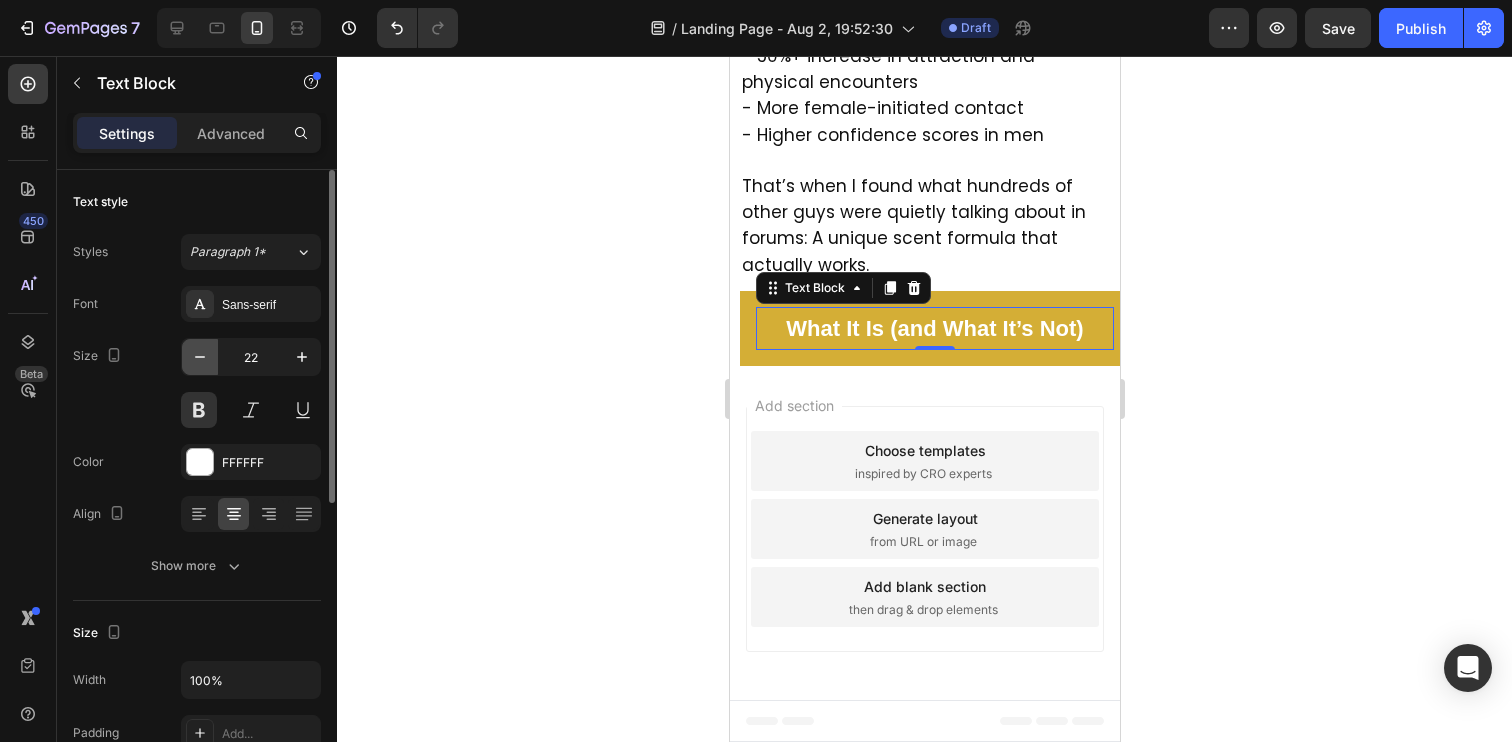 click 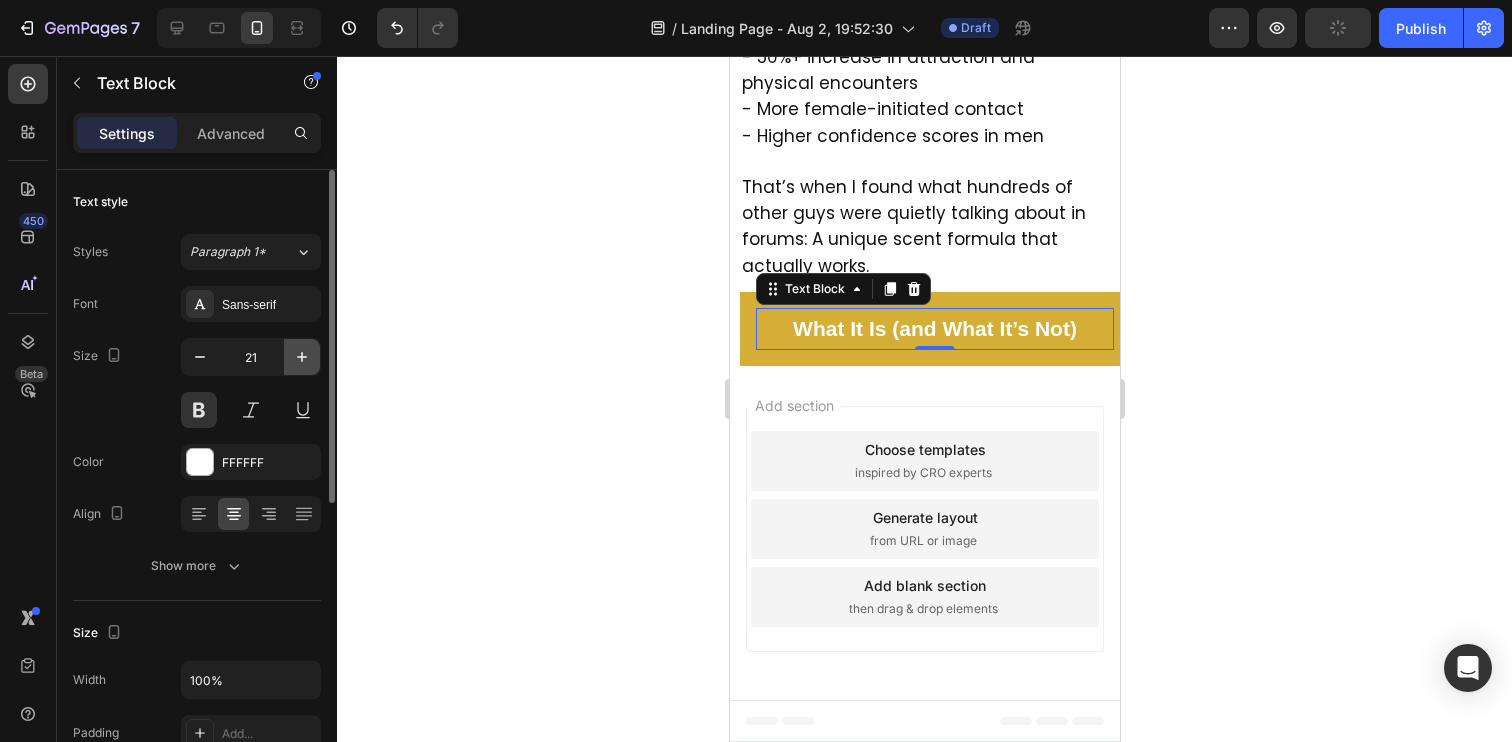 click 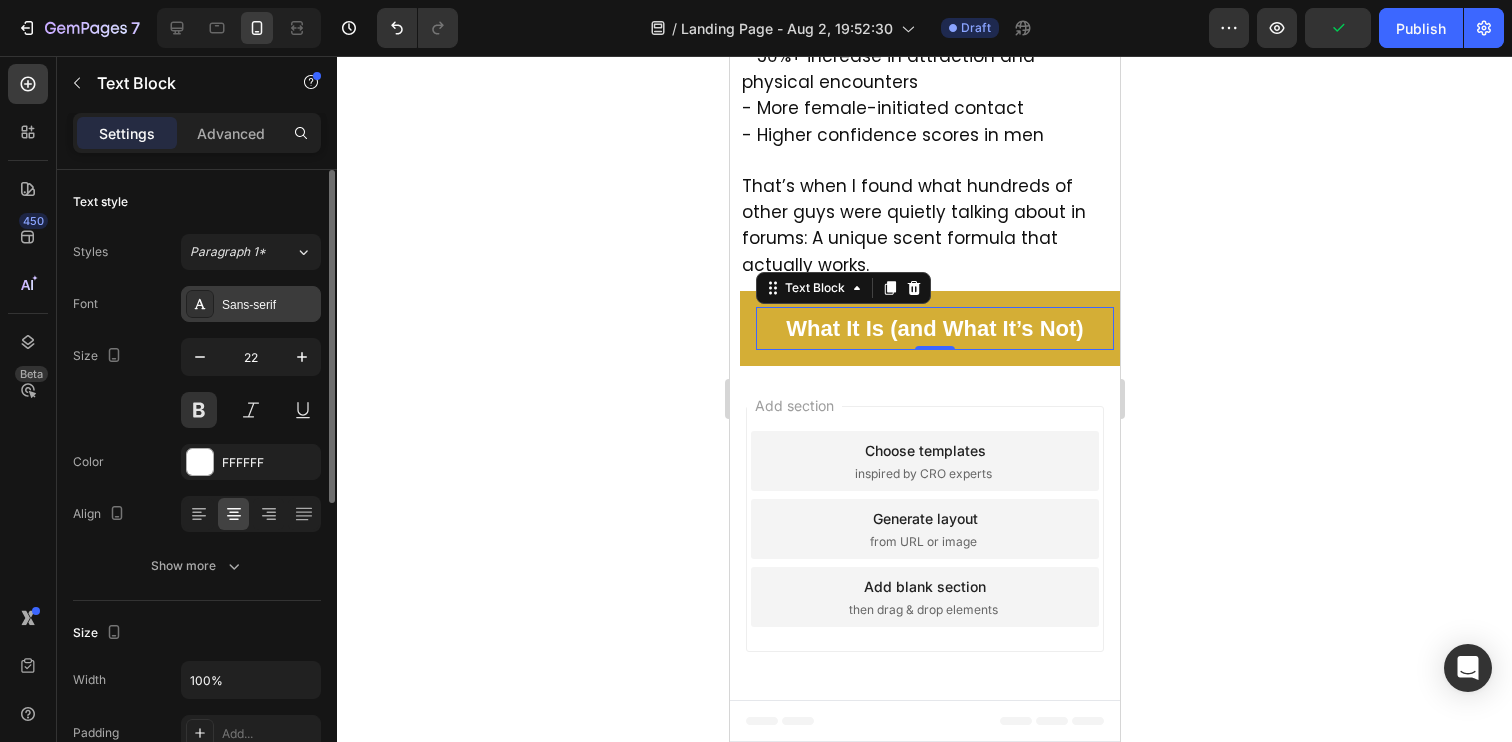 click on "Sans-serif" at bounding box center (269, 305) 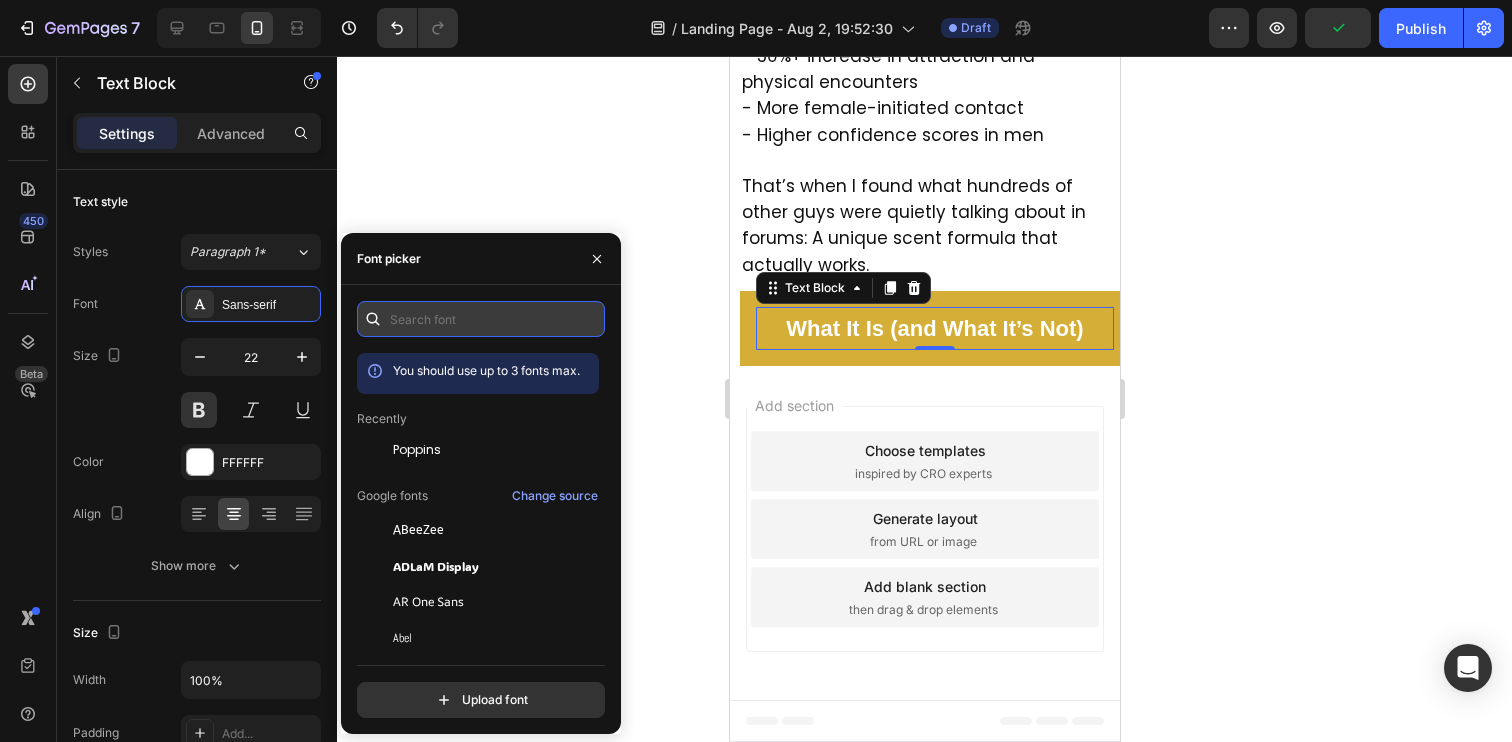 click at bounding box center [481, 319] 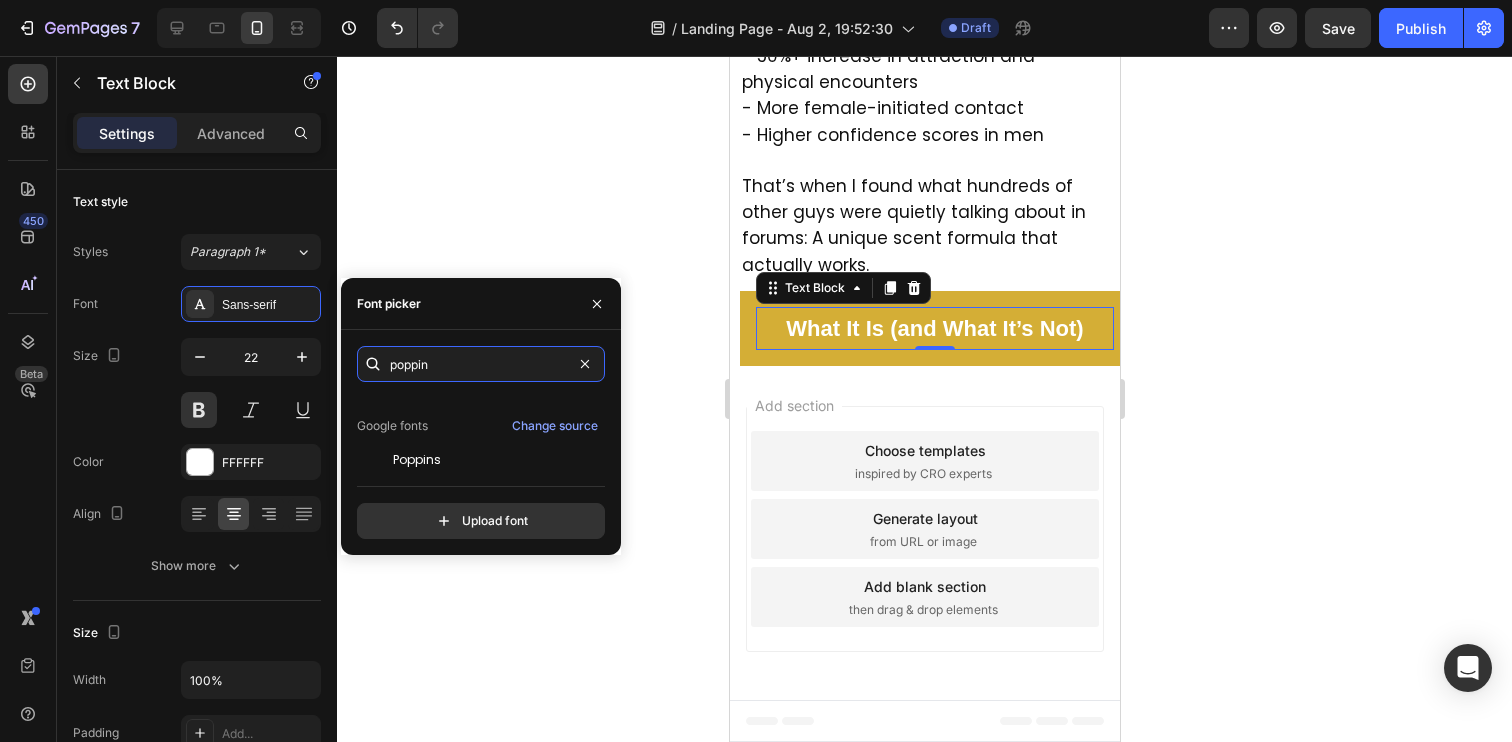 scroll, scrollTop: 49, scrollLeft: 0, axis: vertical 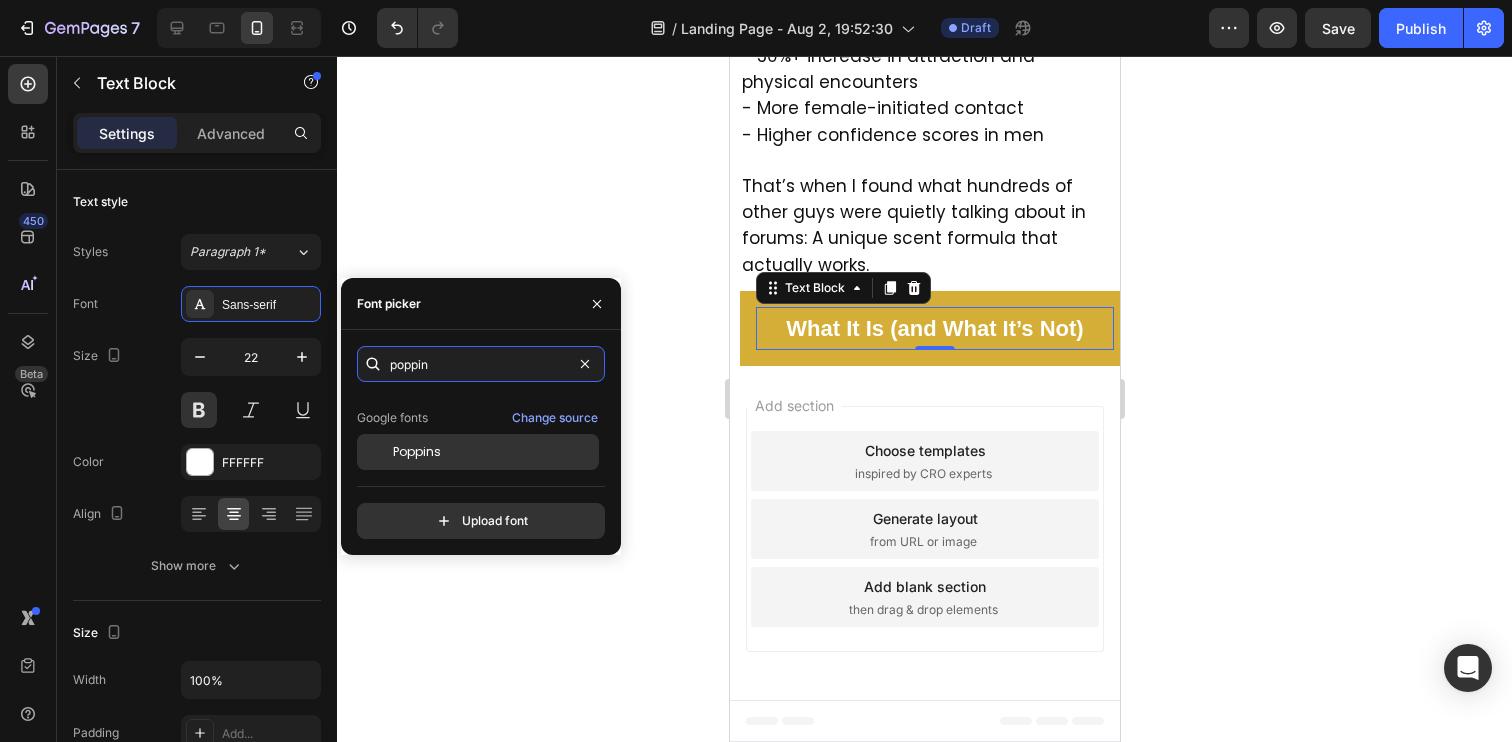 type on "poppin" 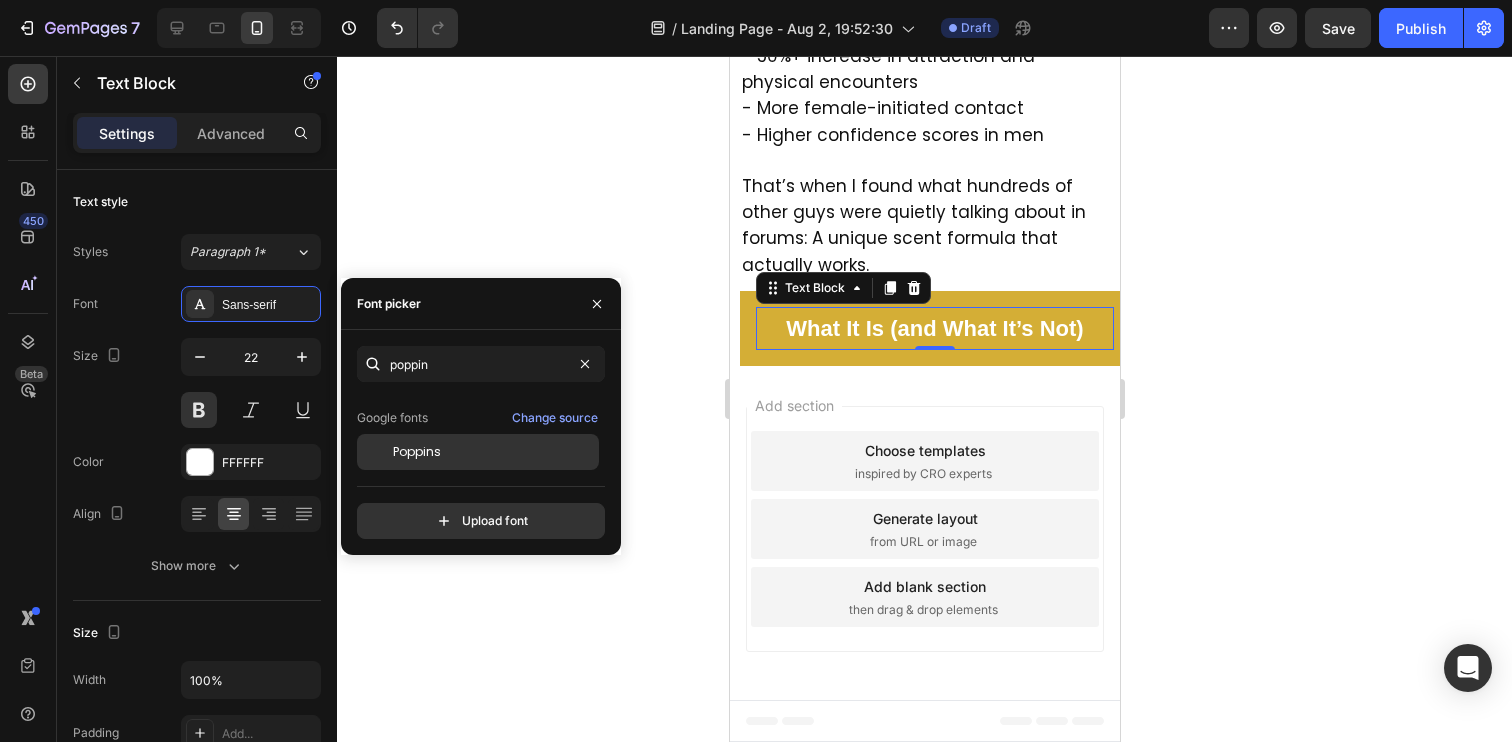 click on "Poppins" at bounding box center [494, 452] 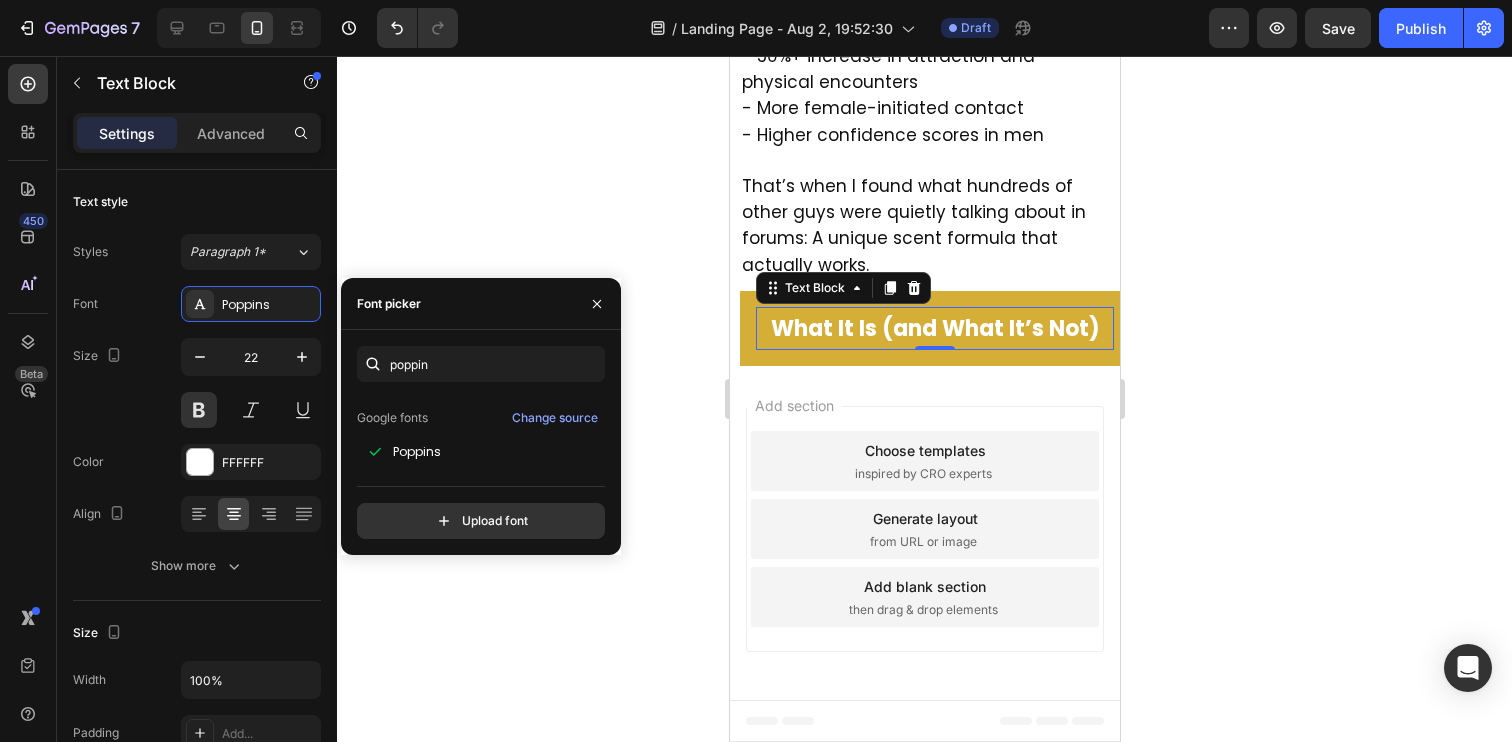 click 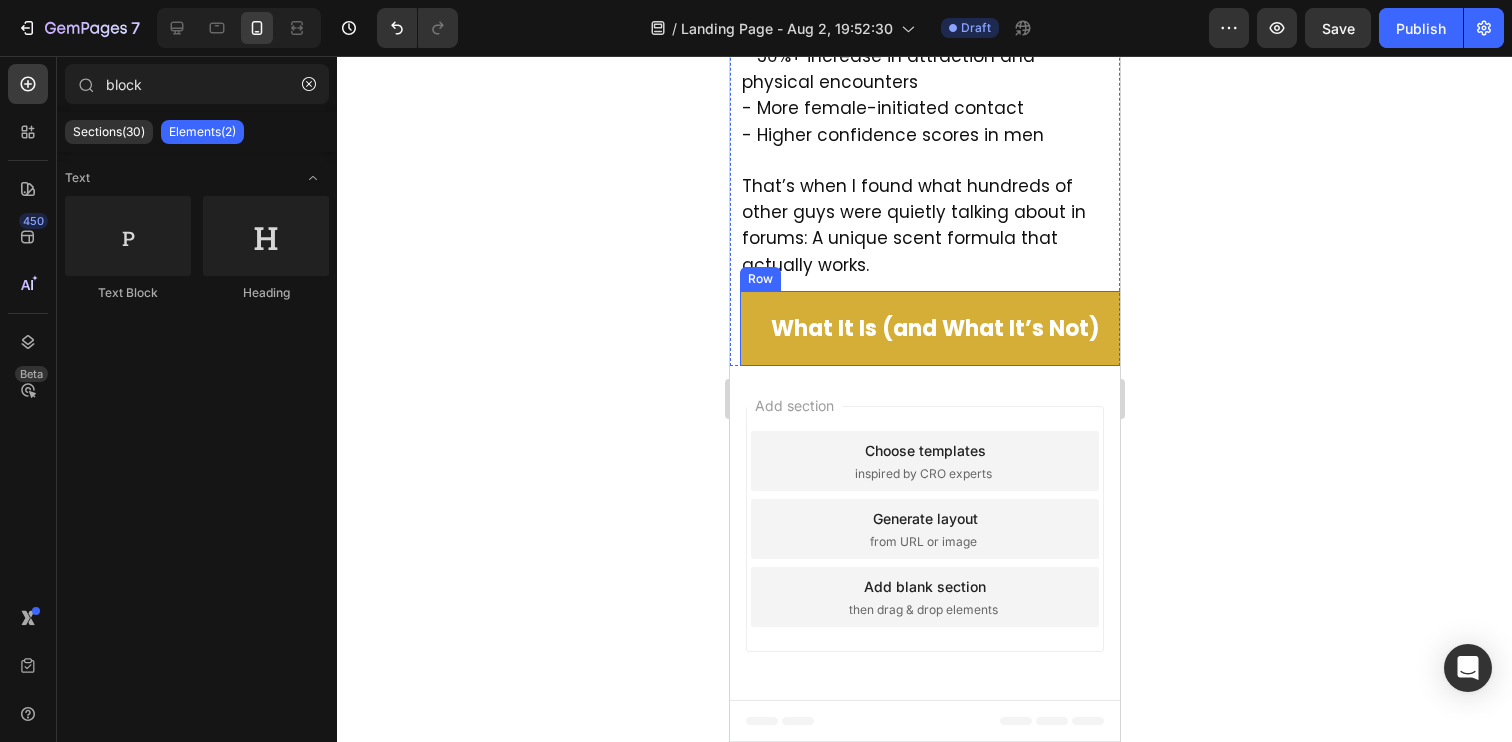 click on "What It Is (and What It’s Not) Text Block Row" at bounding box center [934, 329] 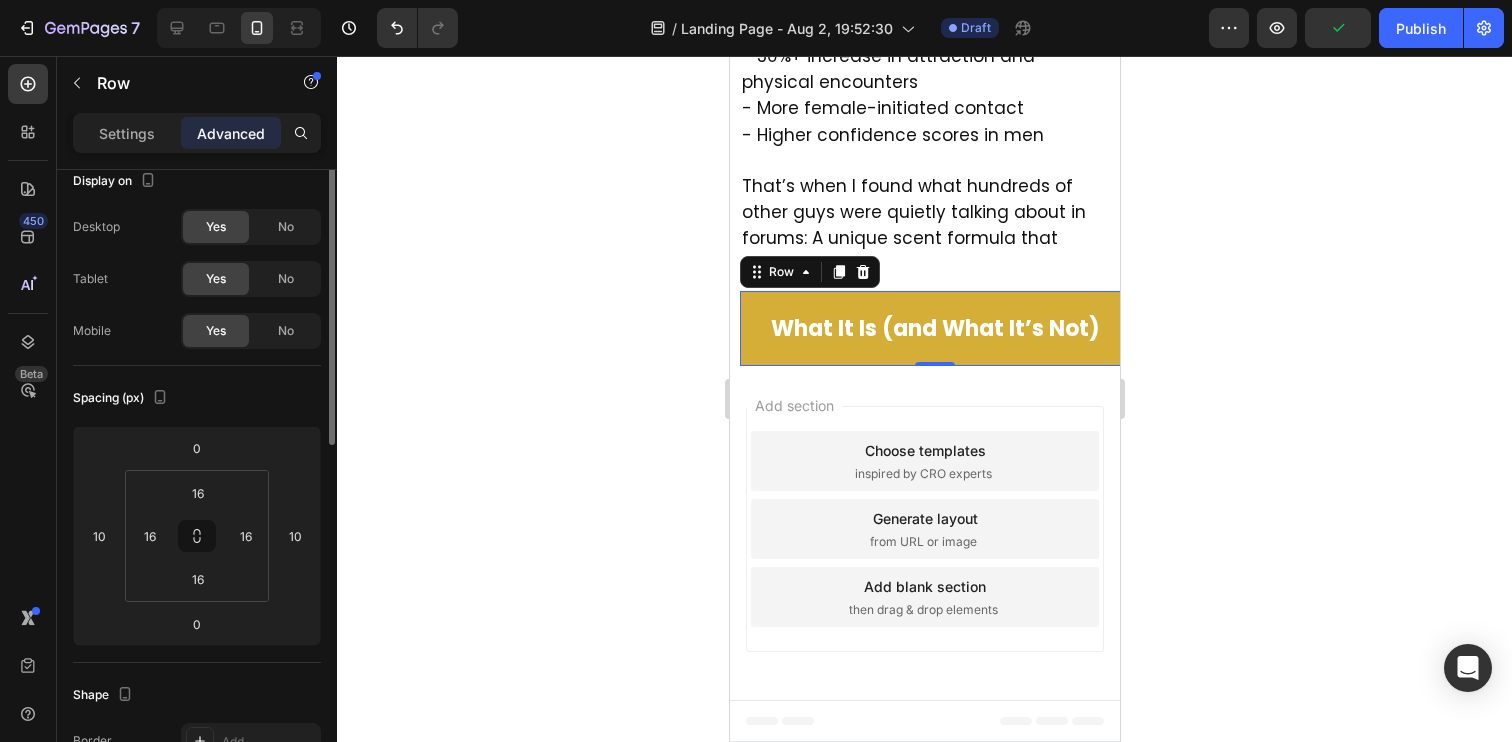 scroll, scrollTop: 0, scrollLeft: 0, axis: both 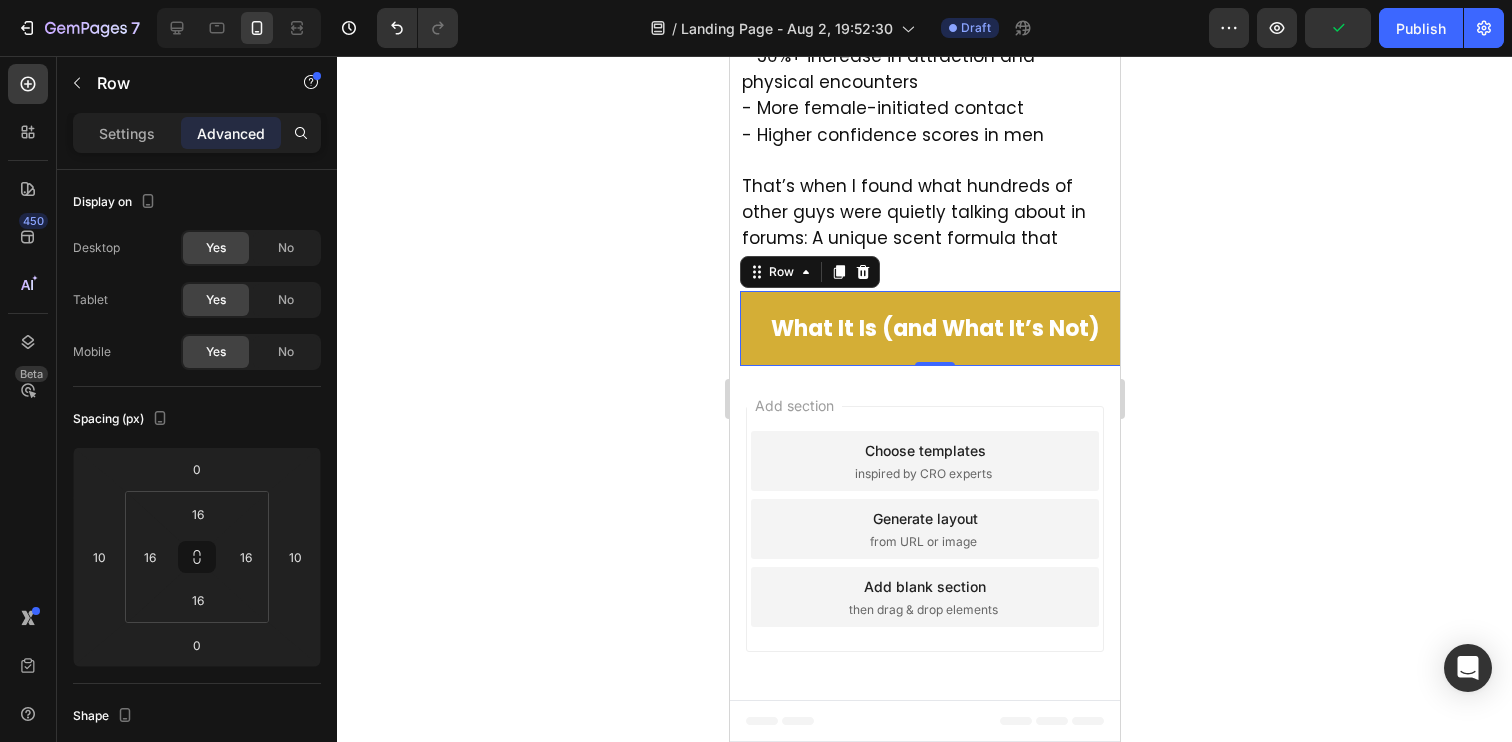 click on "What It Is (and What It’s Not) Text Block Row   0" at bounding box center (934, 329) 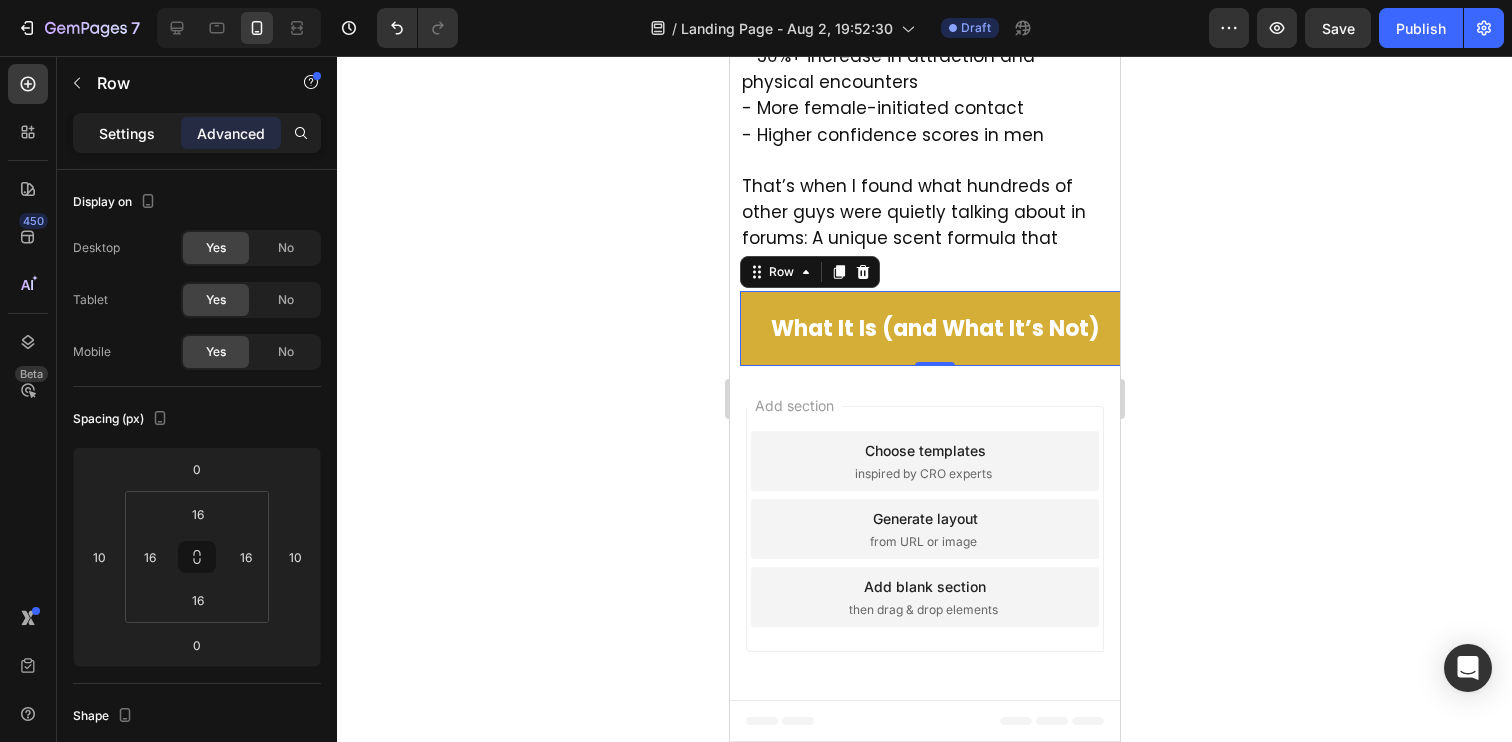 click on "Settings" at bounding box center [127, 133] 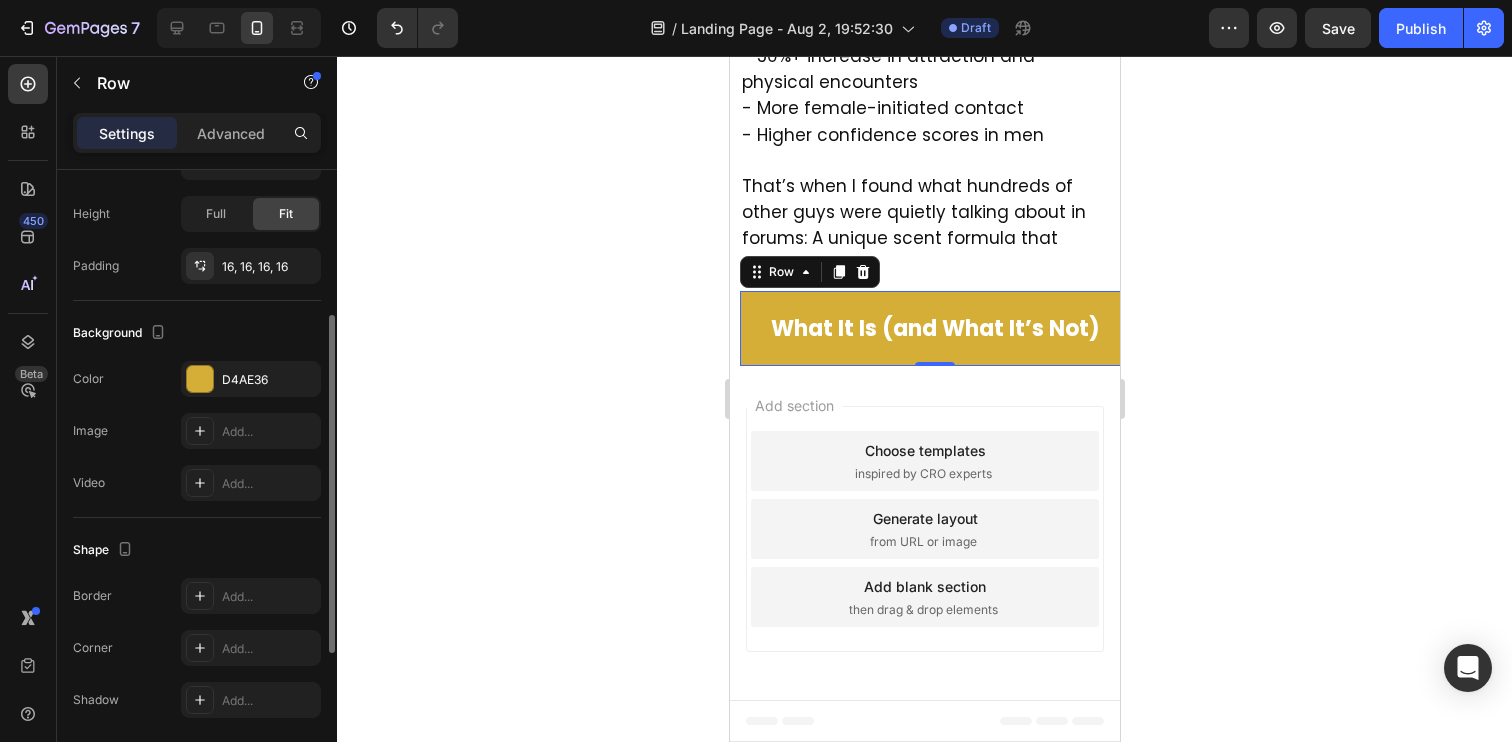 scroll, scrollTop: 539, scrollLeft: 0, axis: vertical 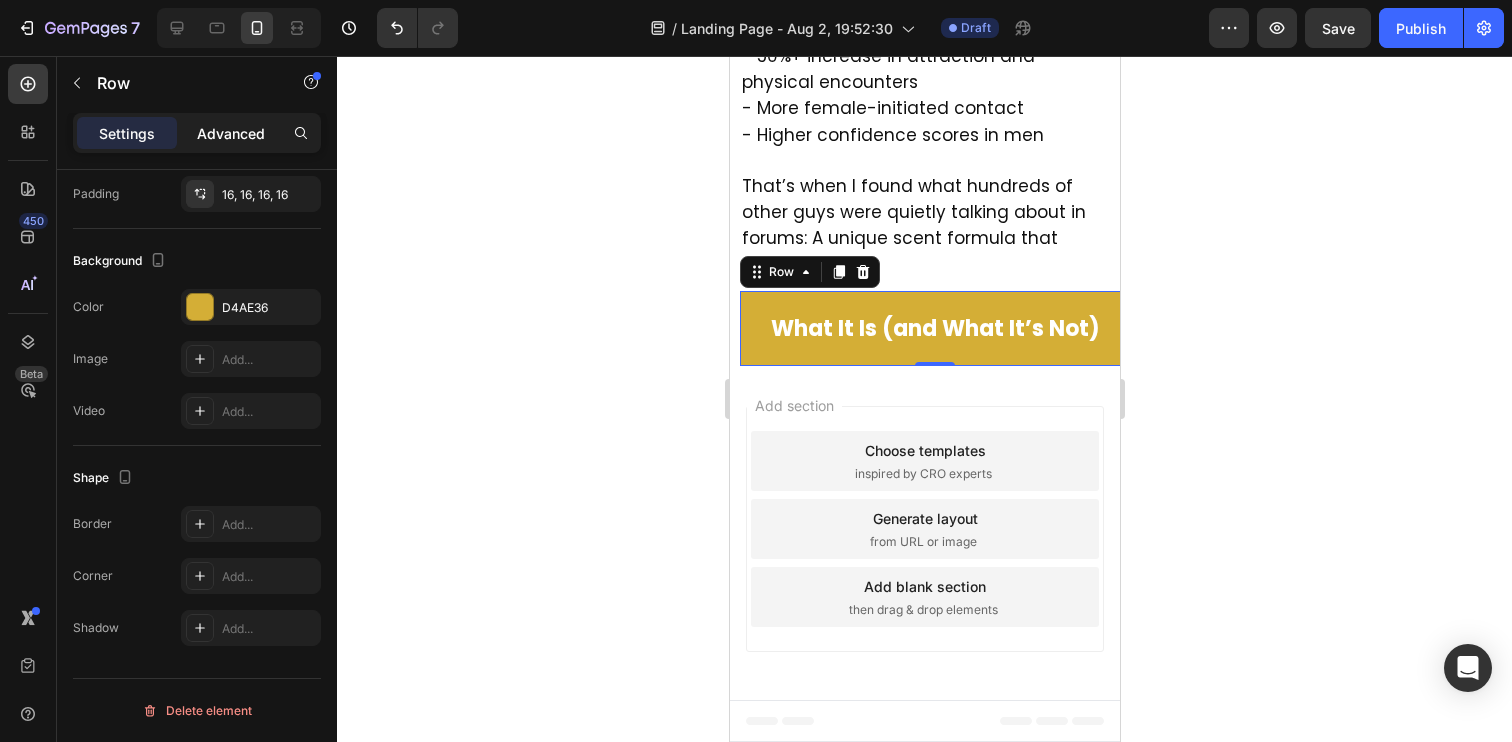 click on "Advanced" at bounding box center [231, 133] 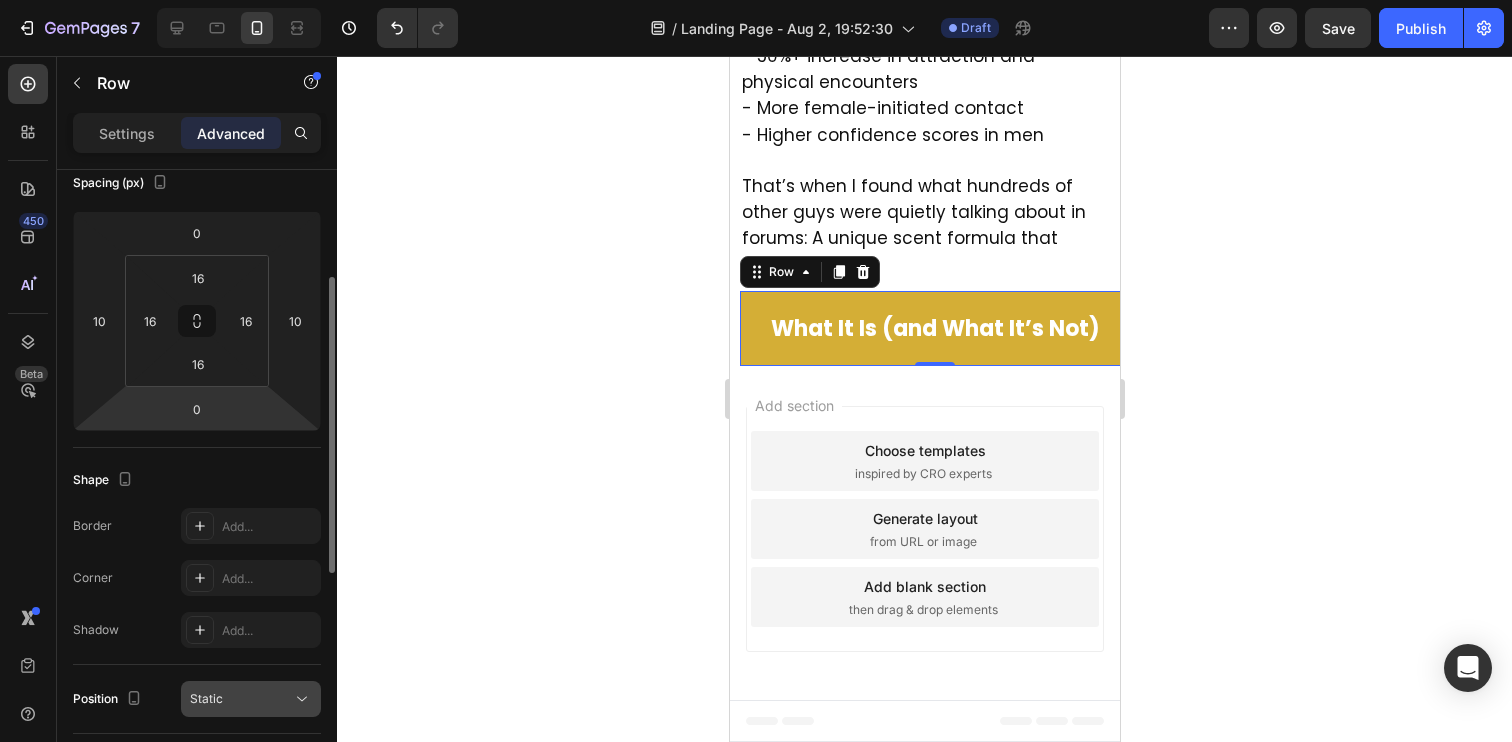 scroll, scrollTop: 0, scrollLeft: 0, axis: both 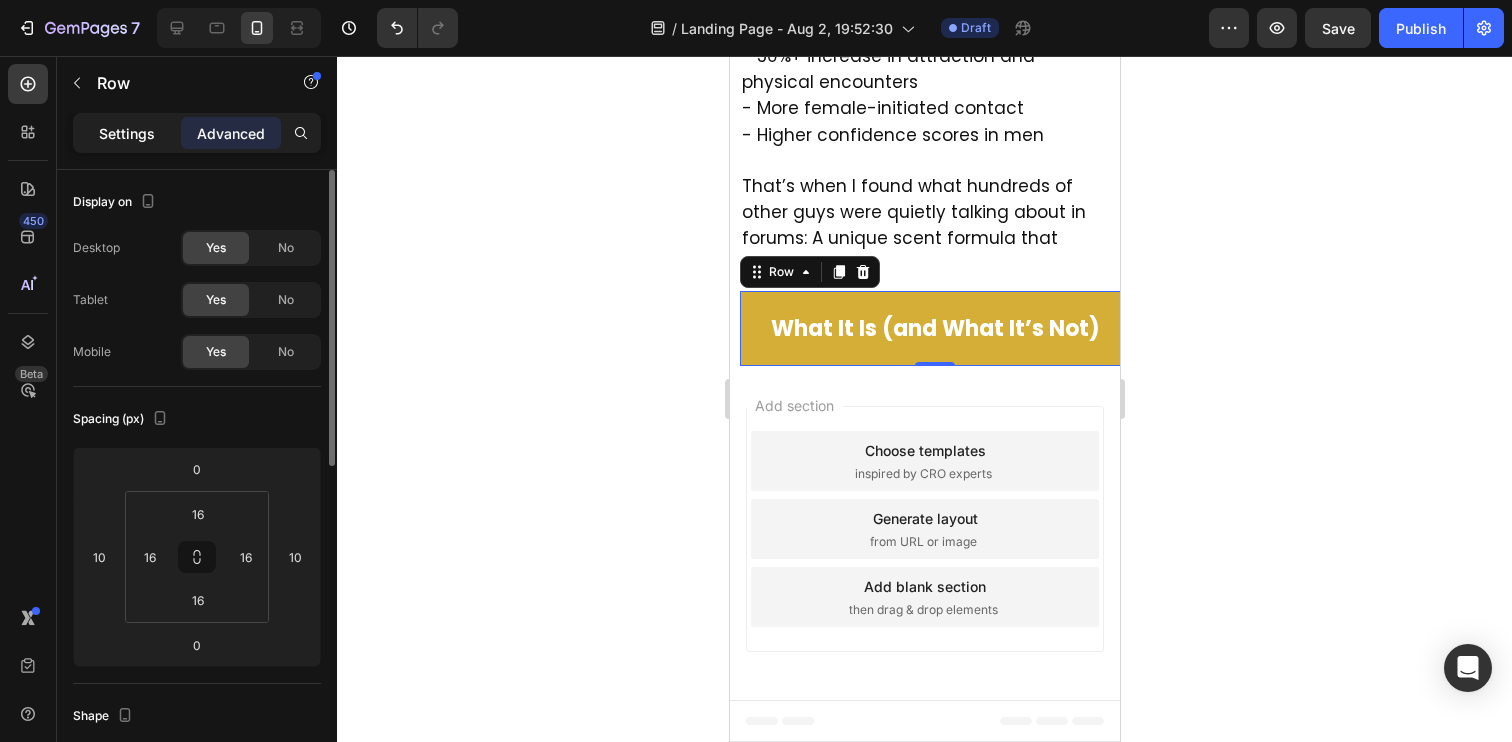 click on "Settings" at bounding box center [127, 133] 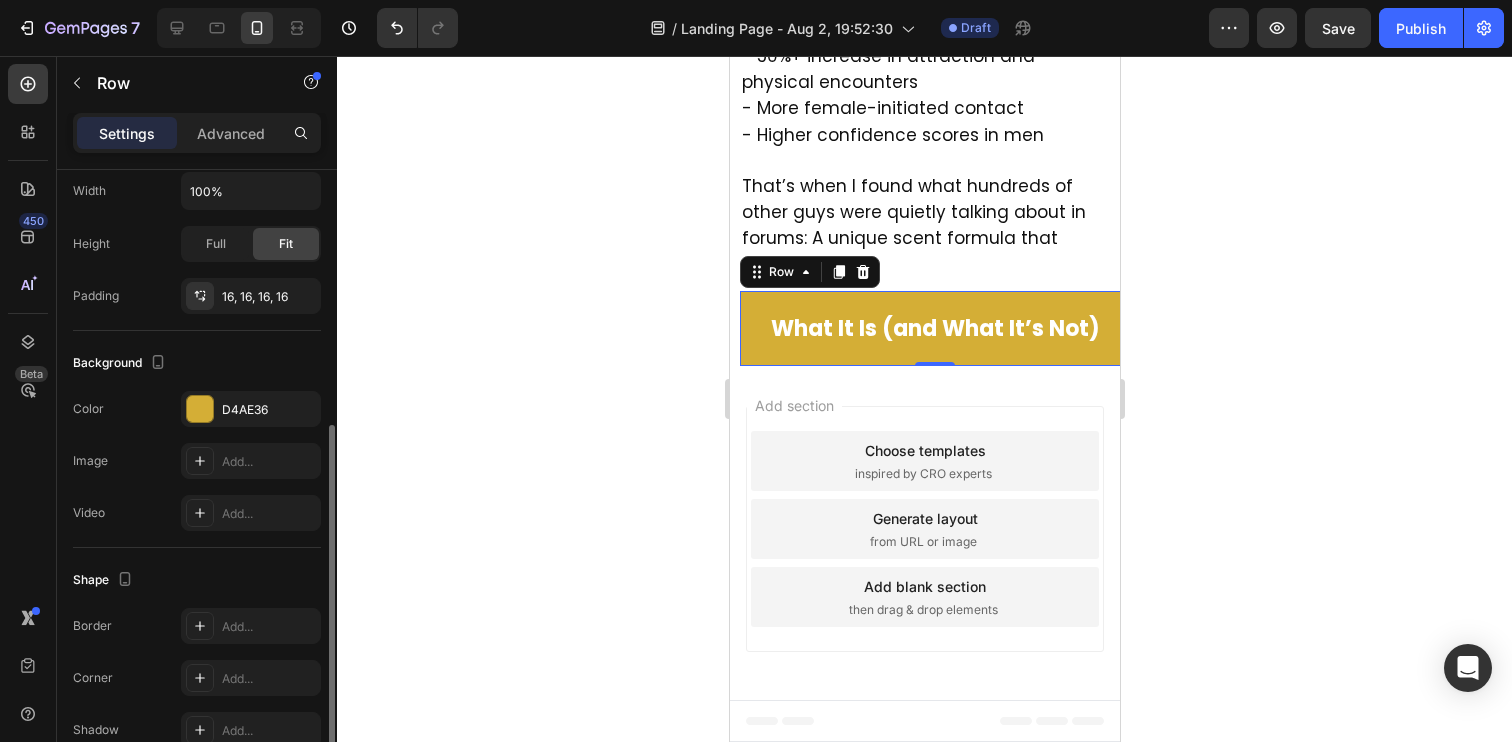 scroll, scrollTop: 459, scrollLeft: 0, axis: vertical 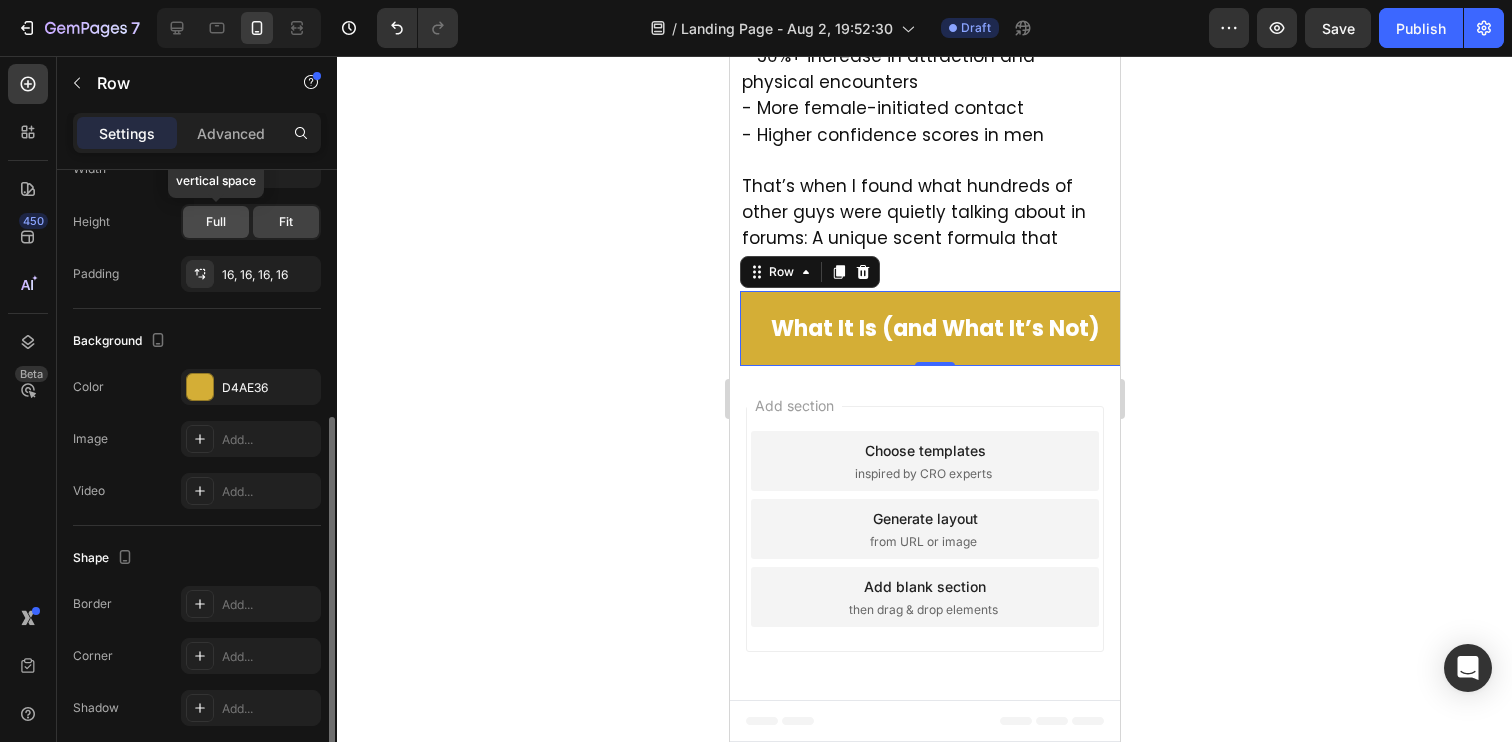 click on "Full" 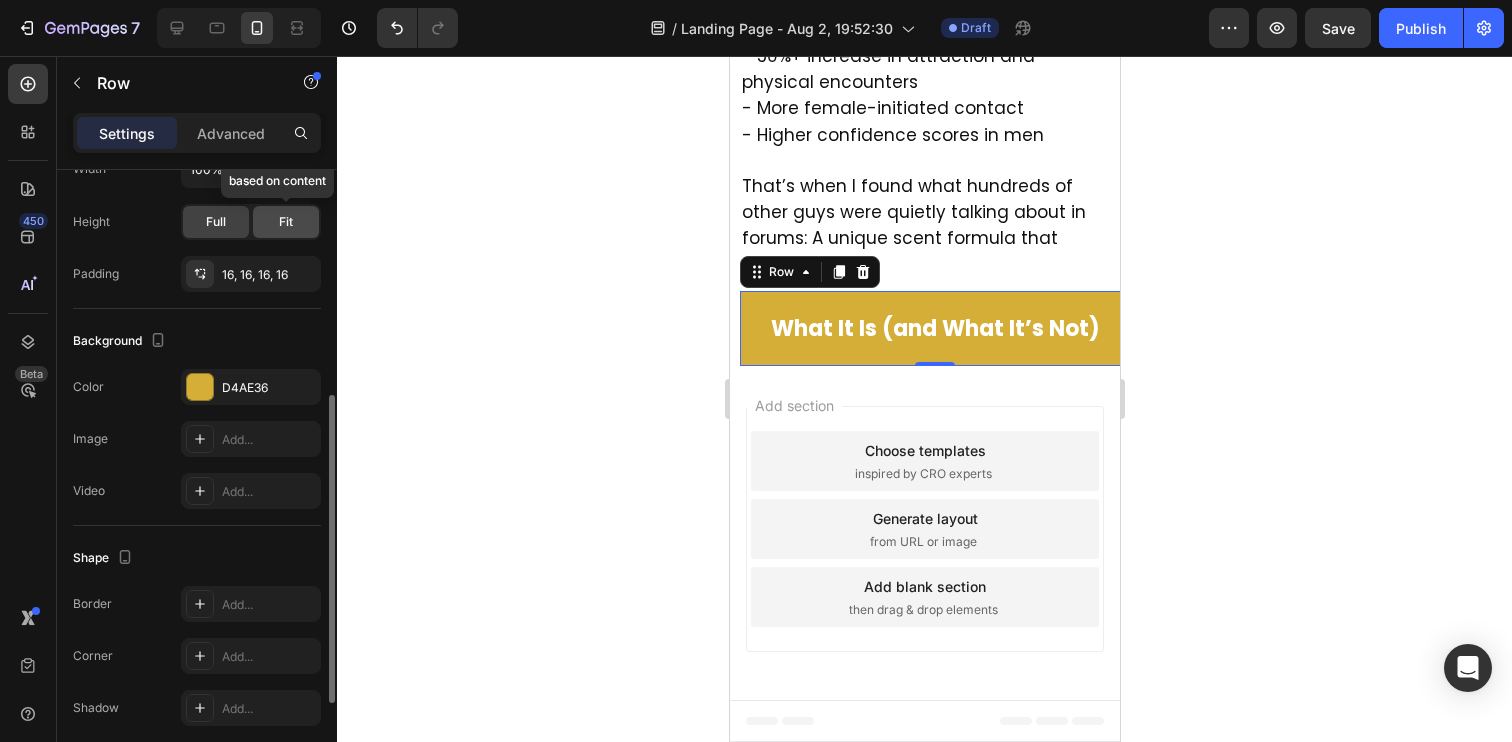 click on "Fit" 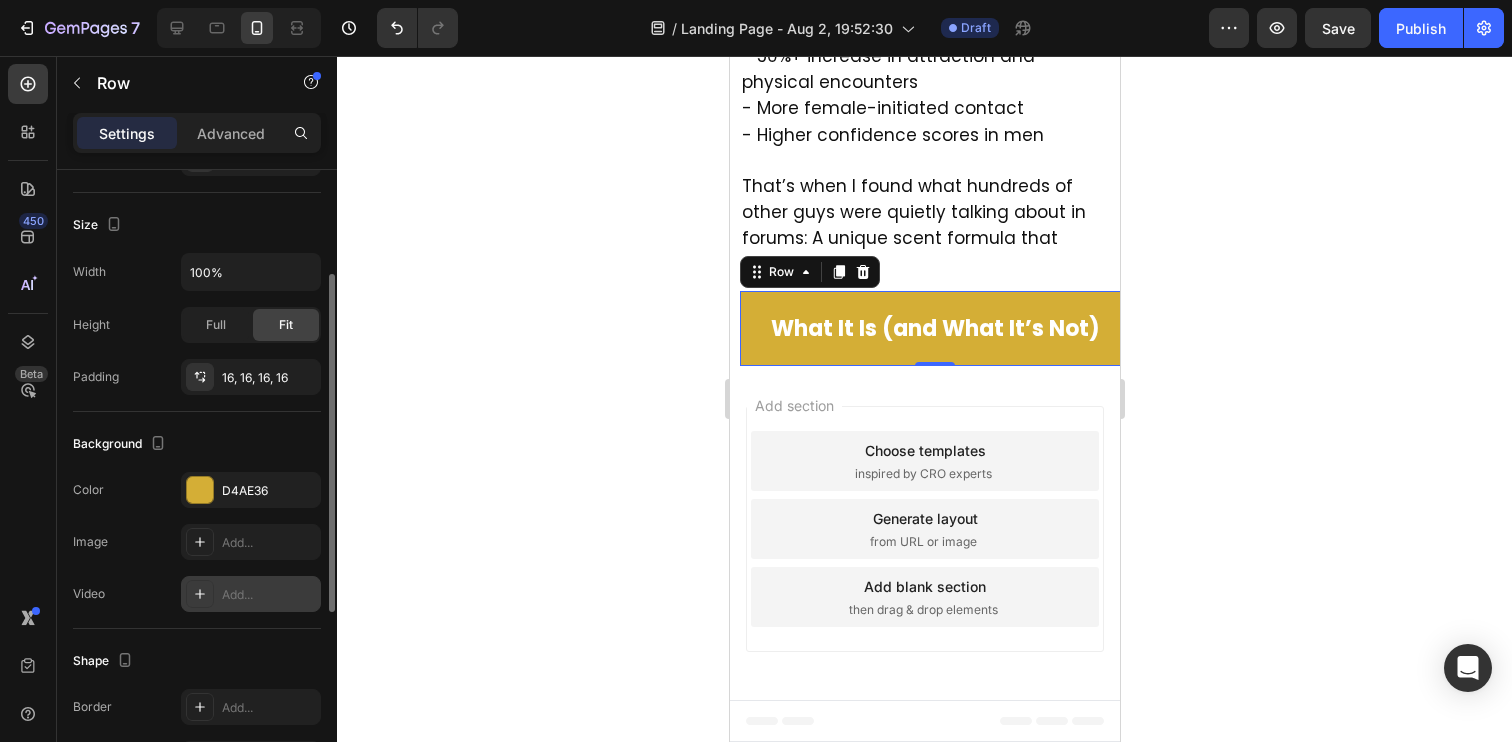 scroll, scrollTop: 0, scrollLeft: 0, axis: both 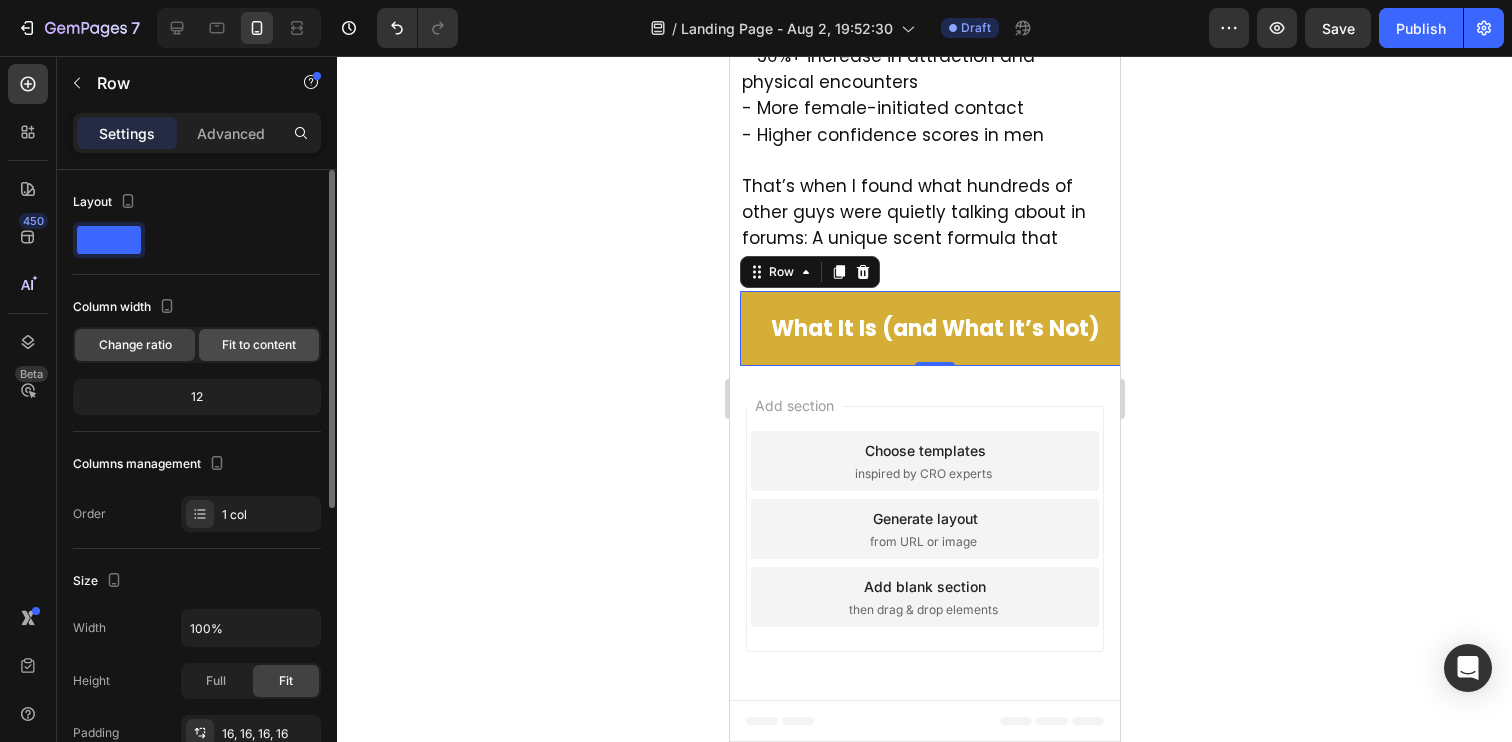 click on "Fit to content" 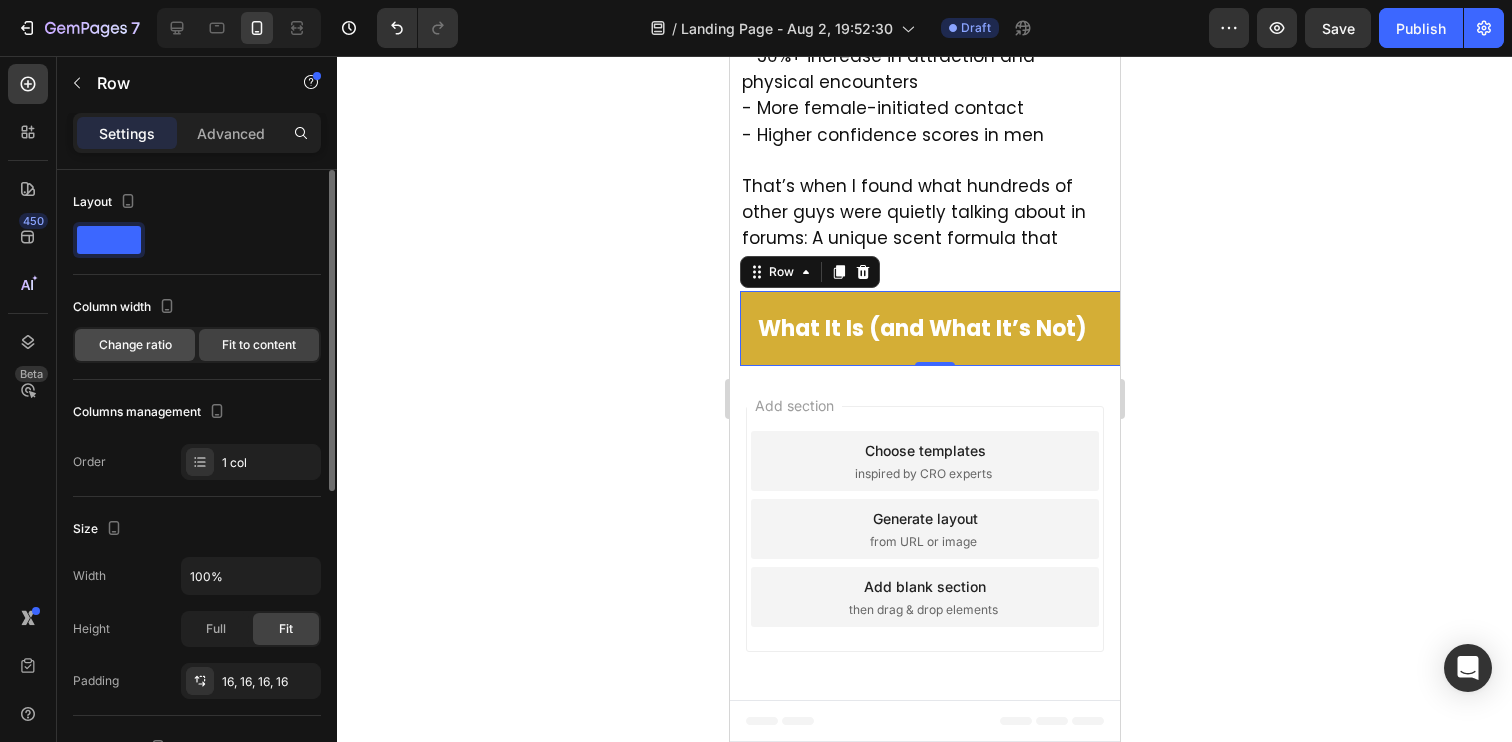 click on "Change ratio" 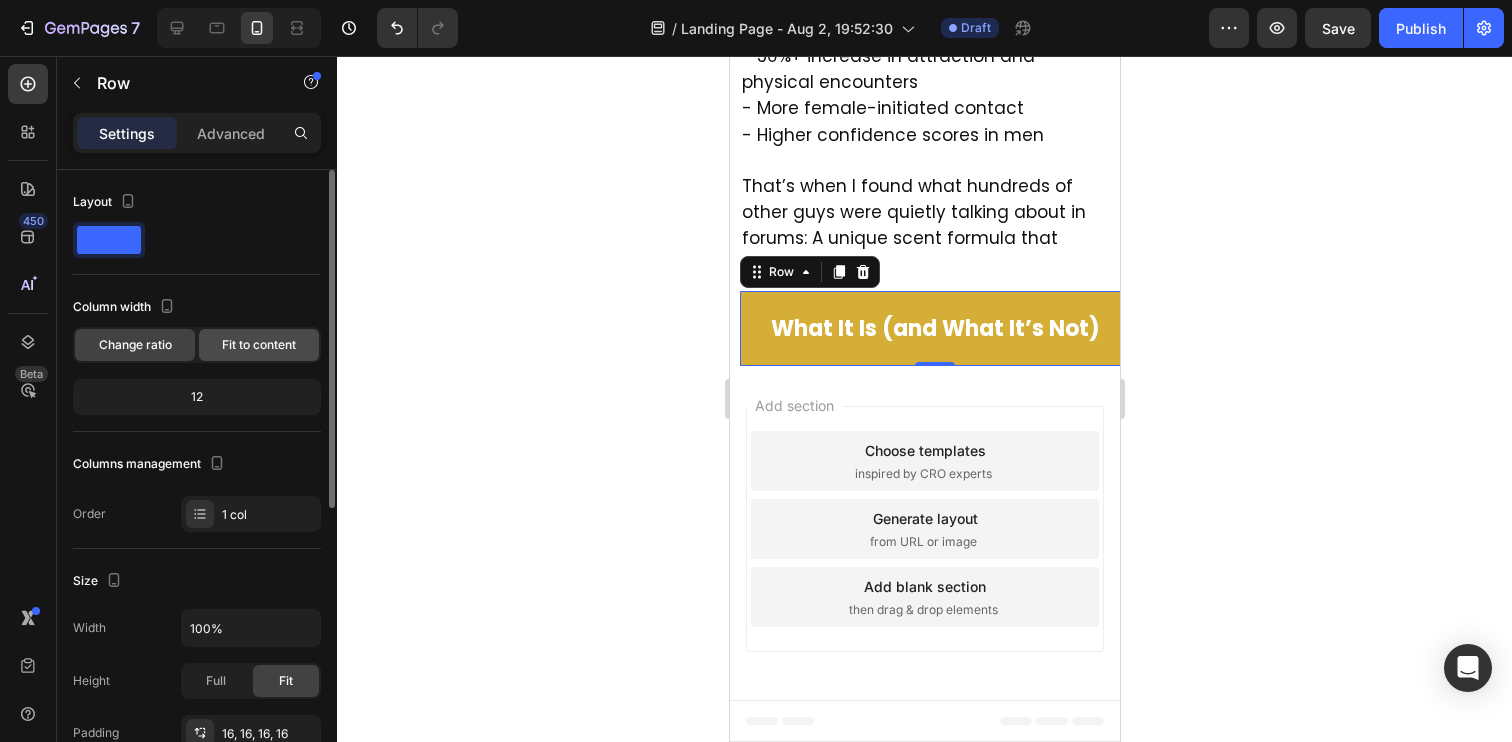 click on "Fit to content" 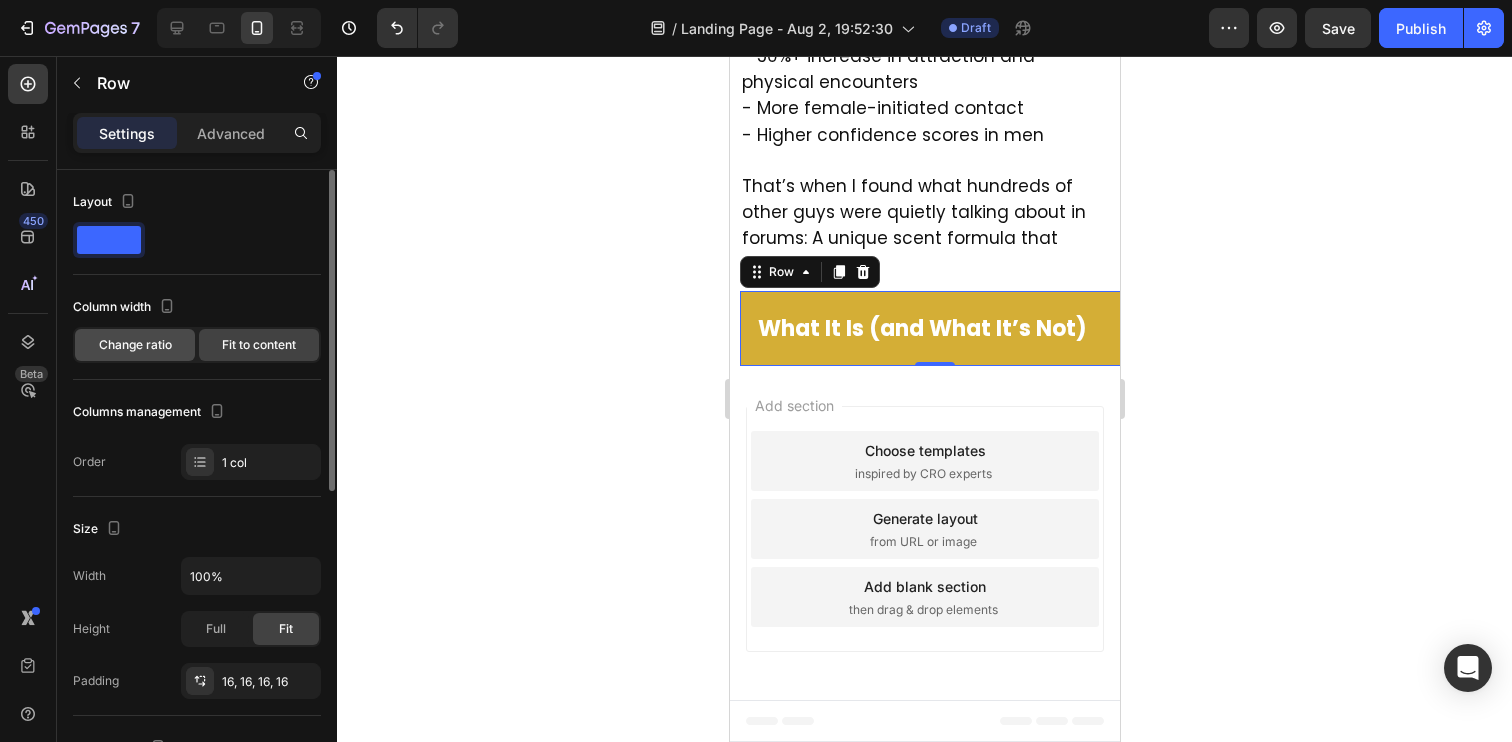 click on "Change ratio" 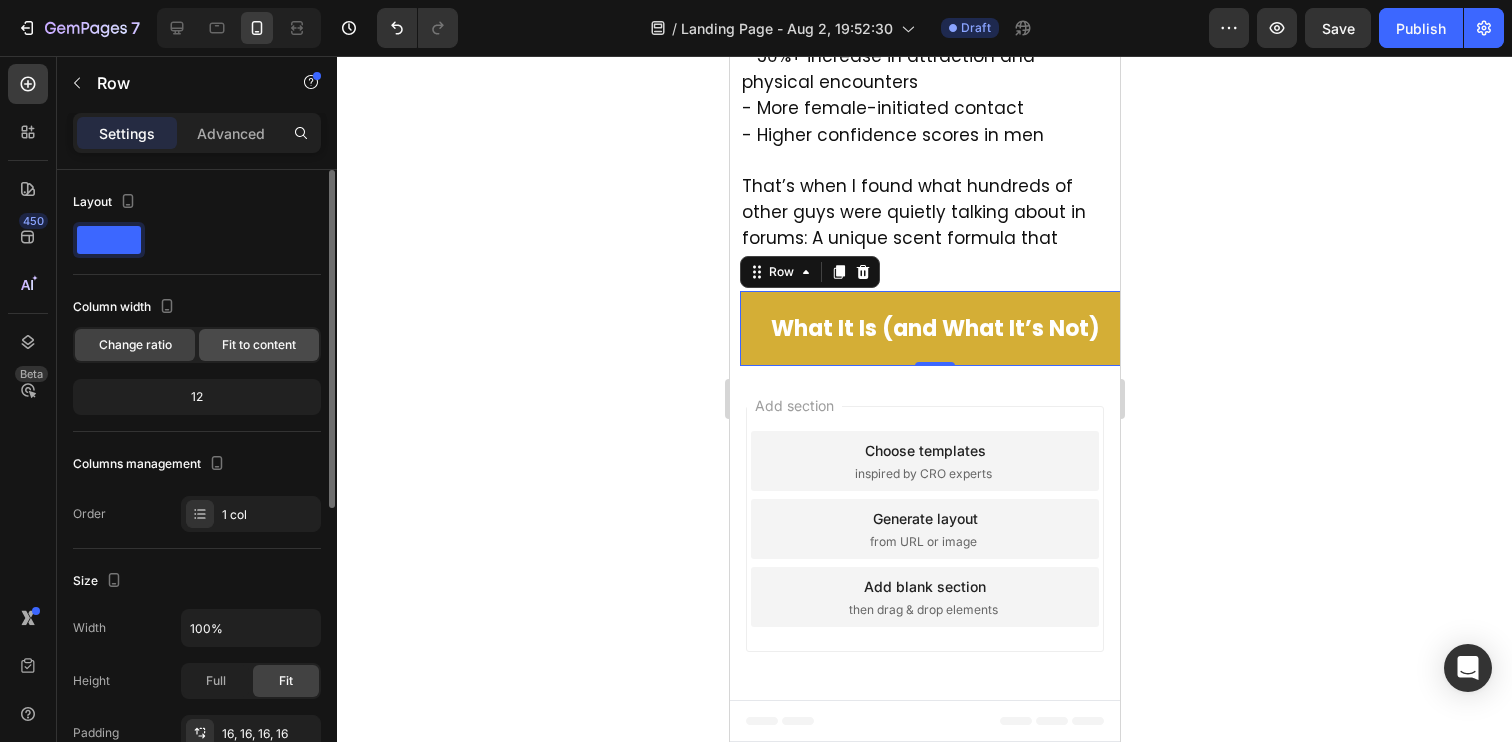 click on "Fit to content" 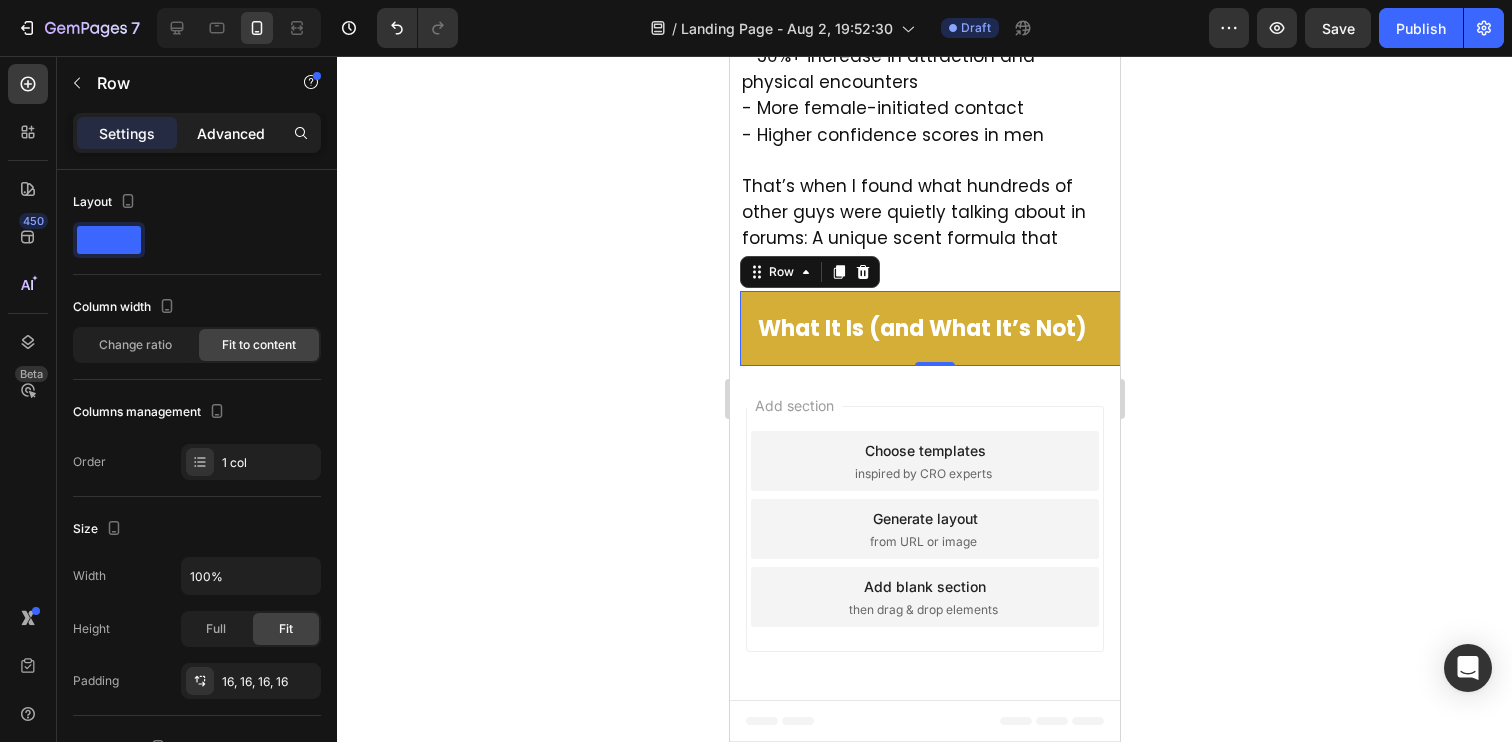 click on "Advanced" at bounding box center (231, 133) 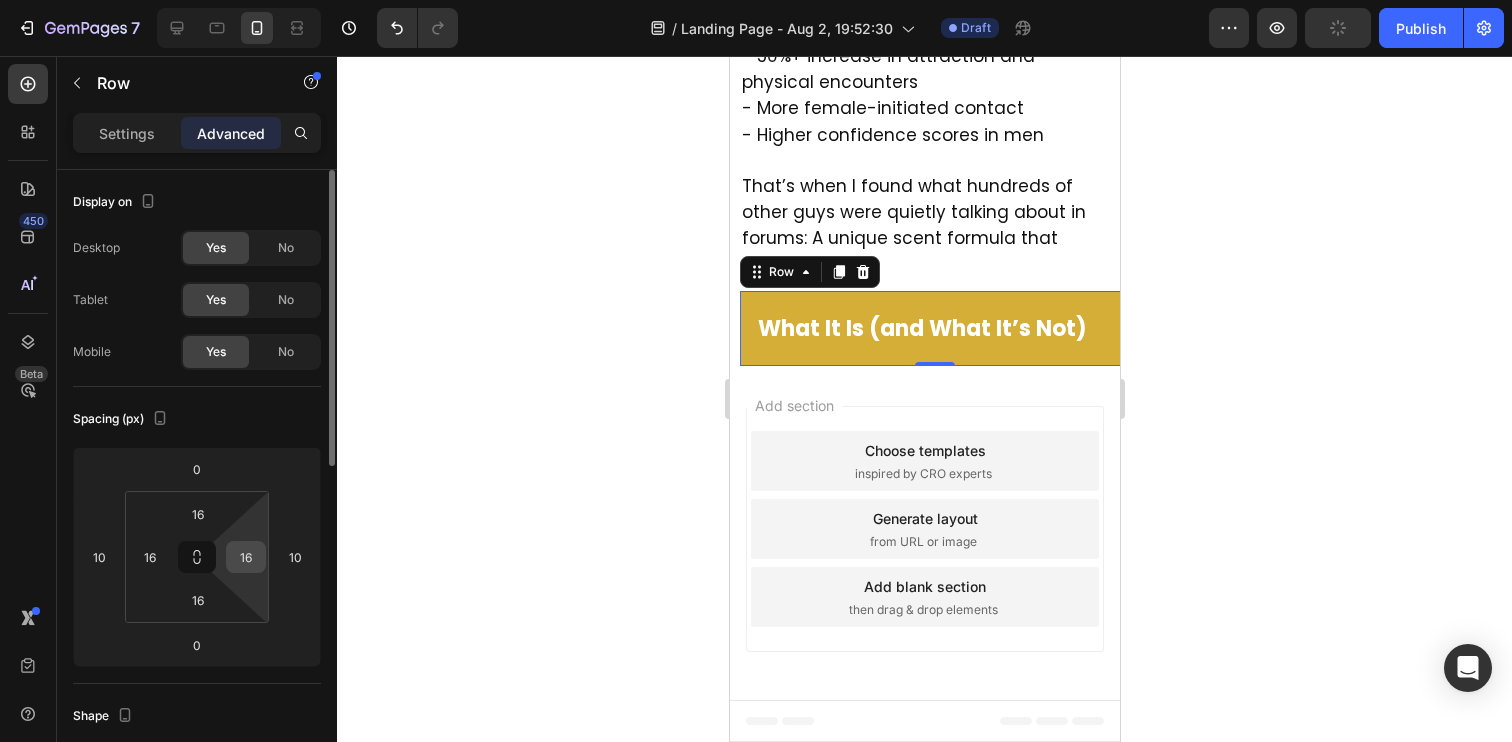 click on "16" at bounding box center (246, 557) 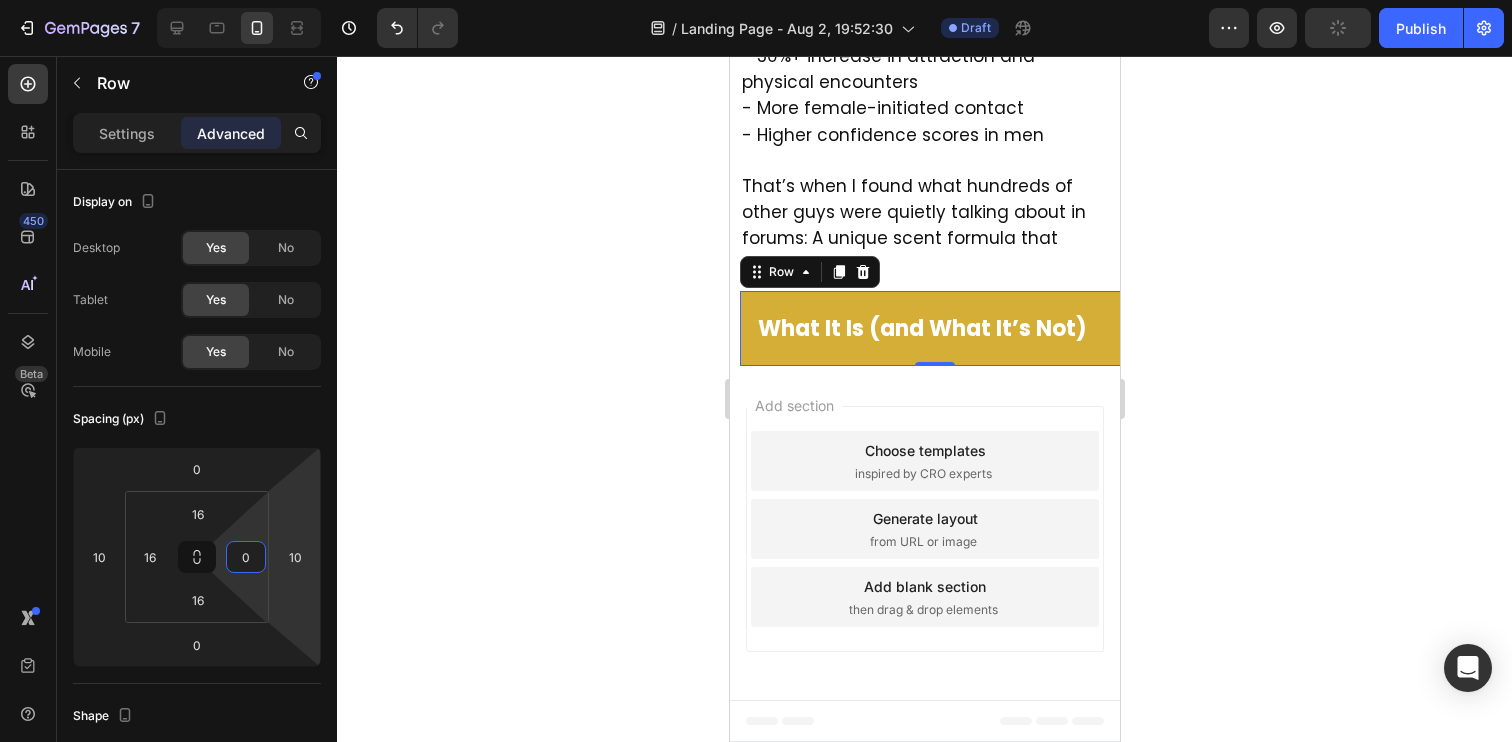type on "0" 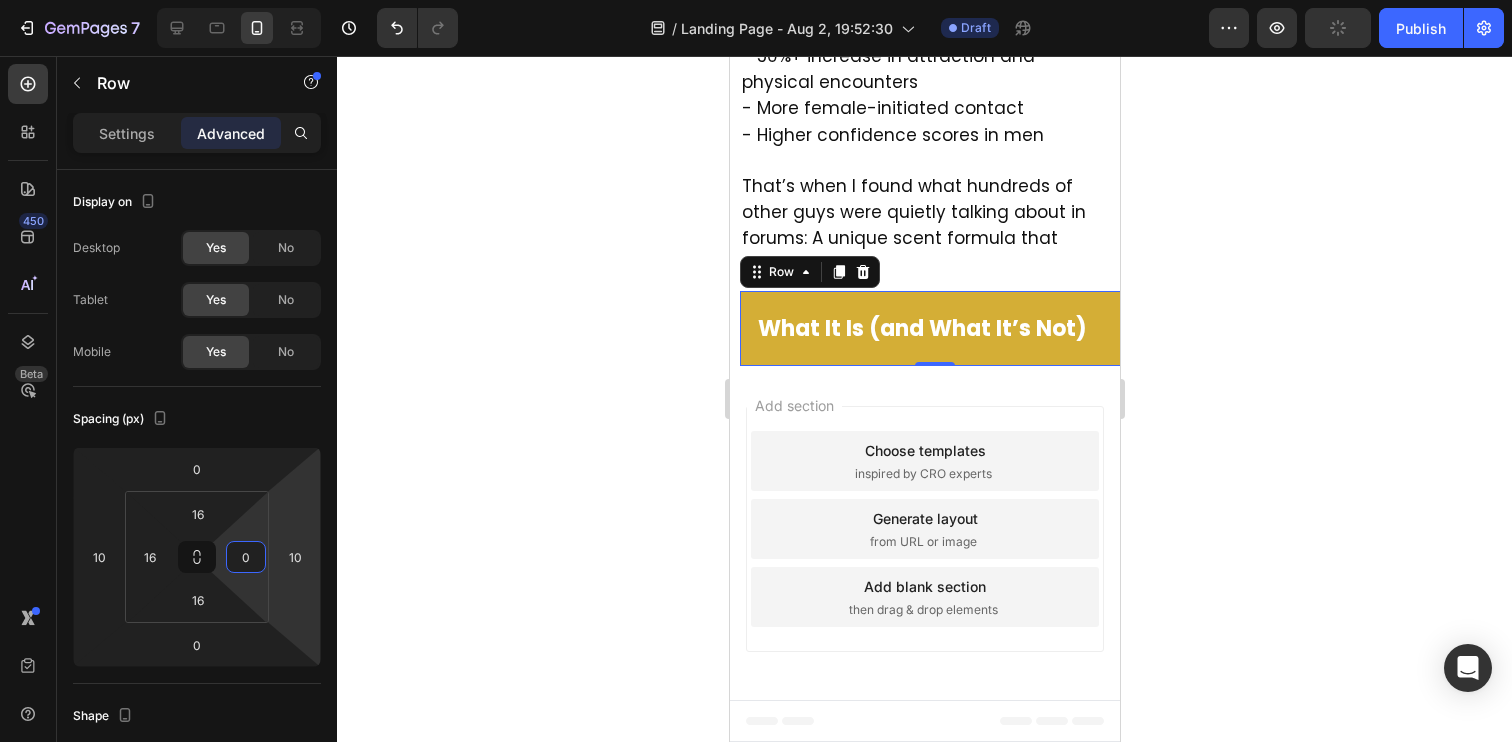 click 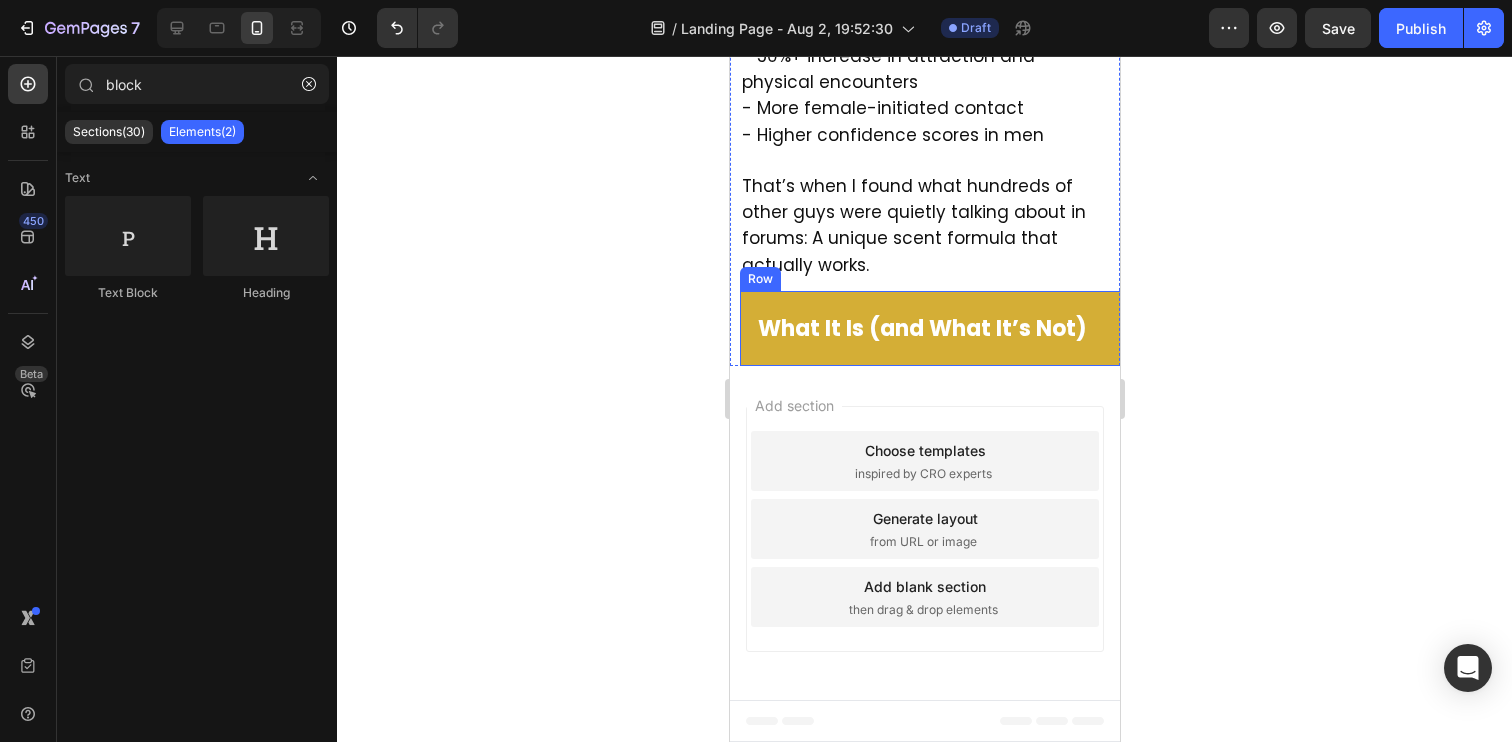 click on "What It Is (and What It’s Not) Text Block Row" at bounding box center [934, 329] 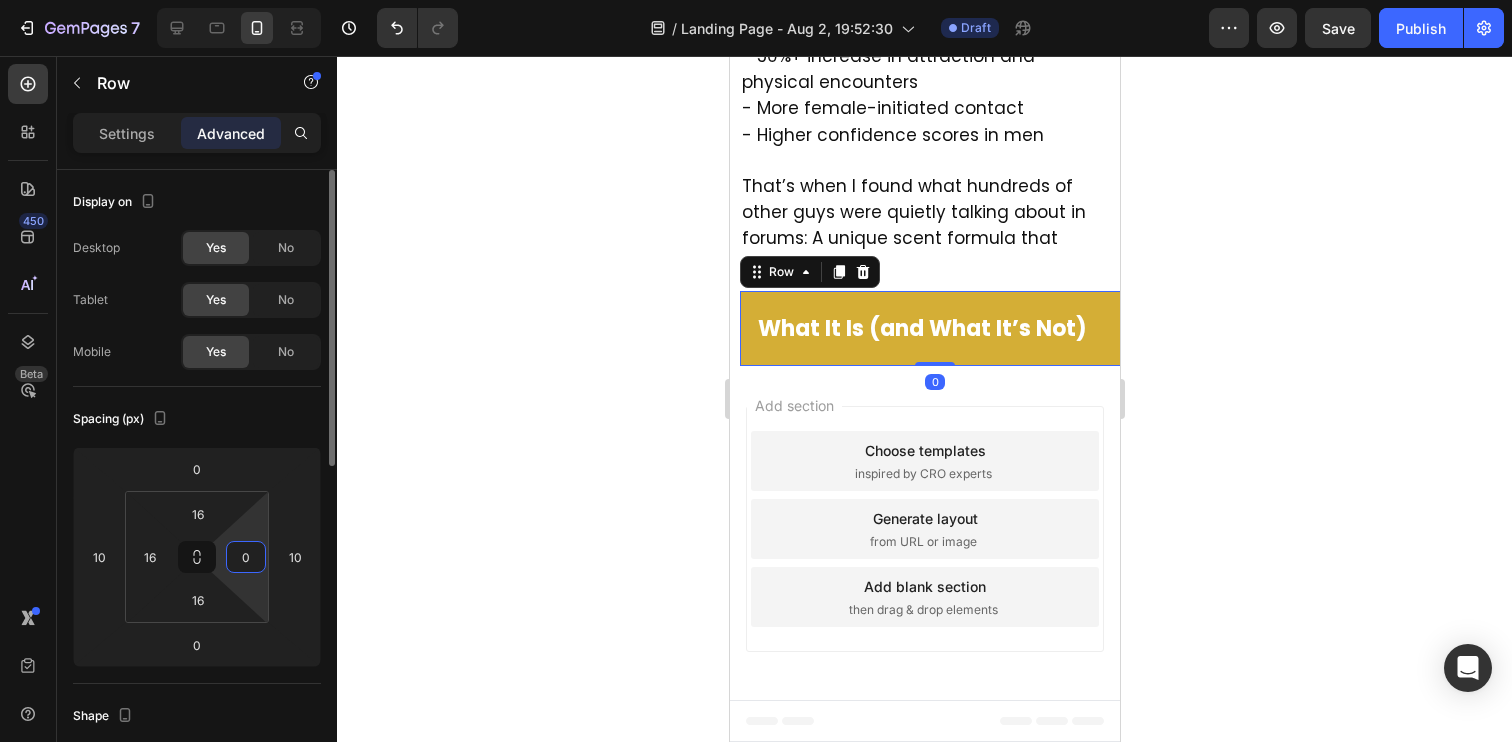 click on "0" at bounding box center [246, 557] 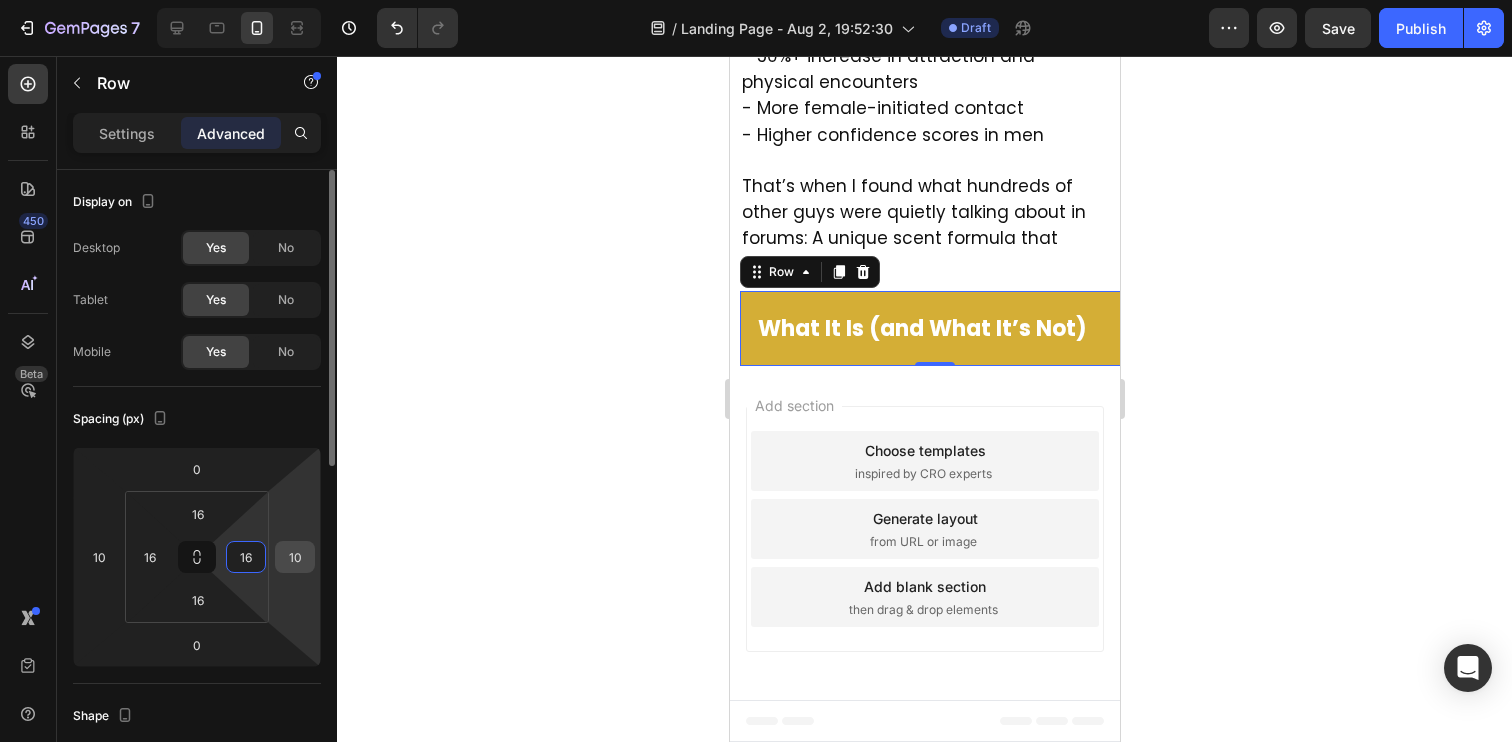 type on "16" 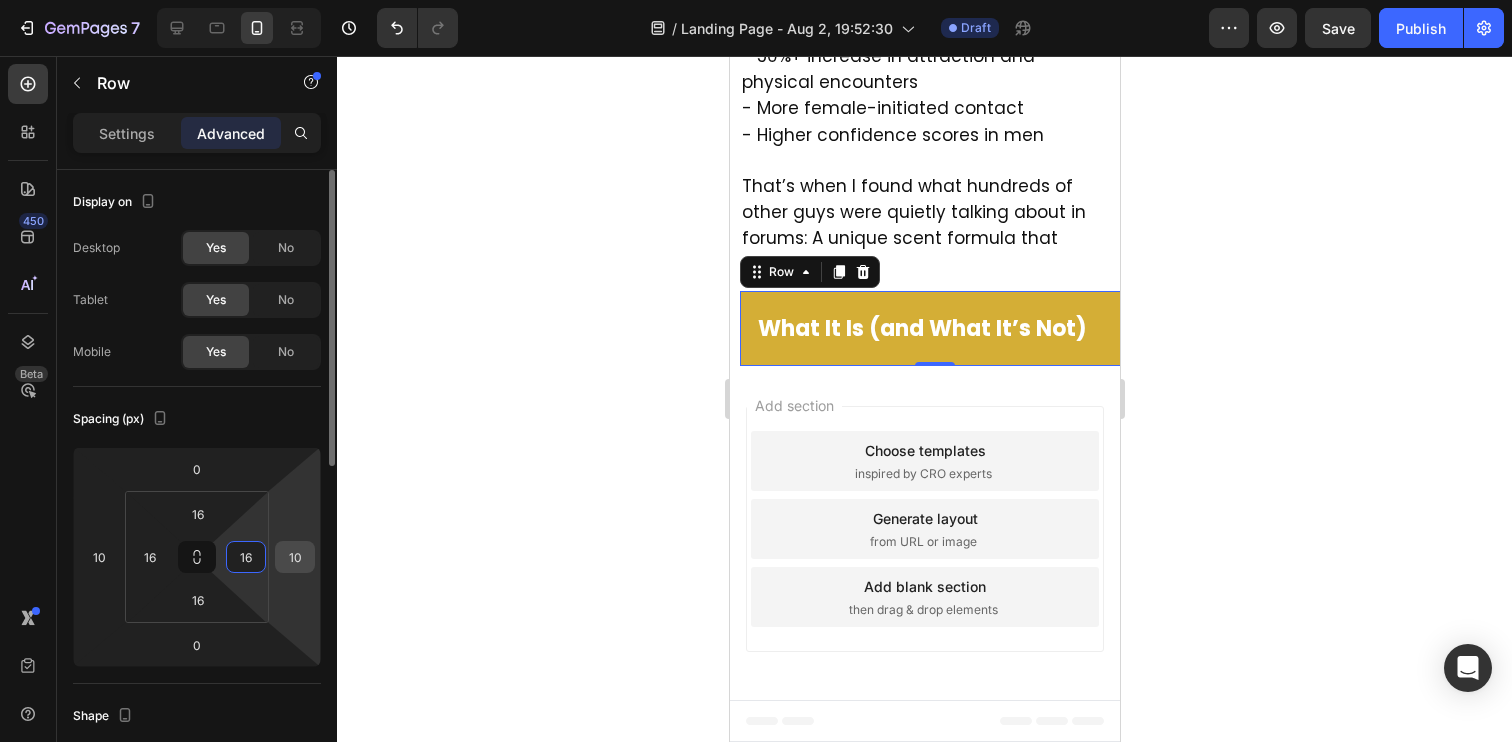 click on "10" at bounding box center [295, 557] 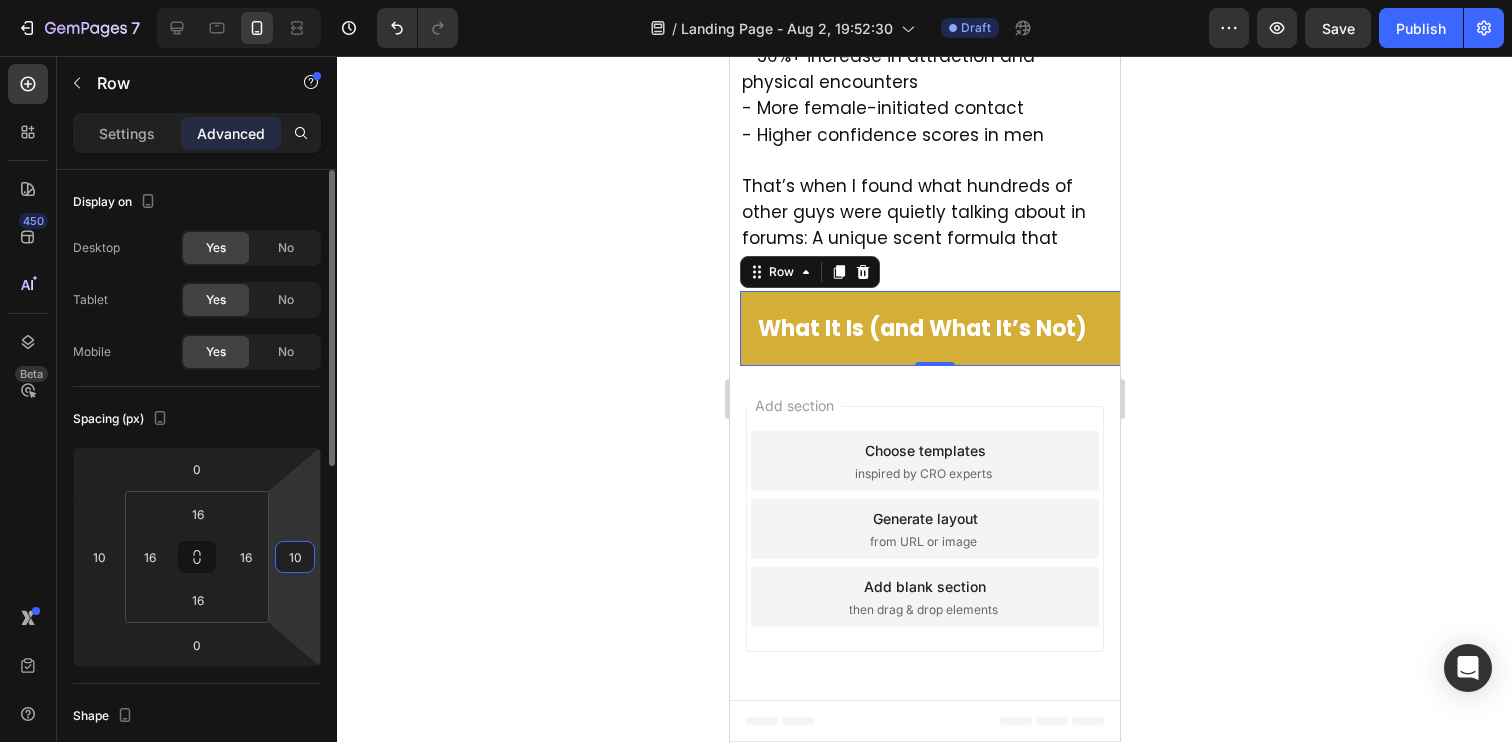 type on "1" 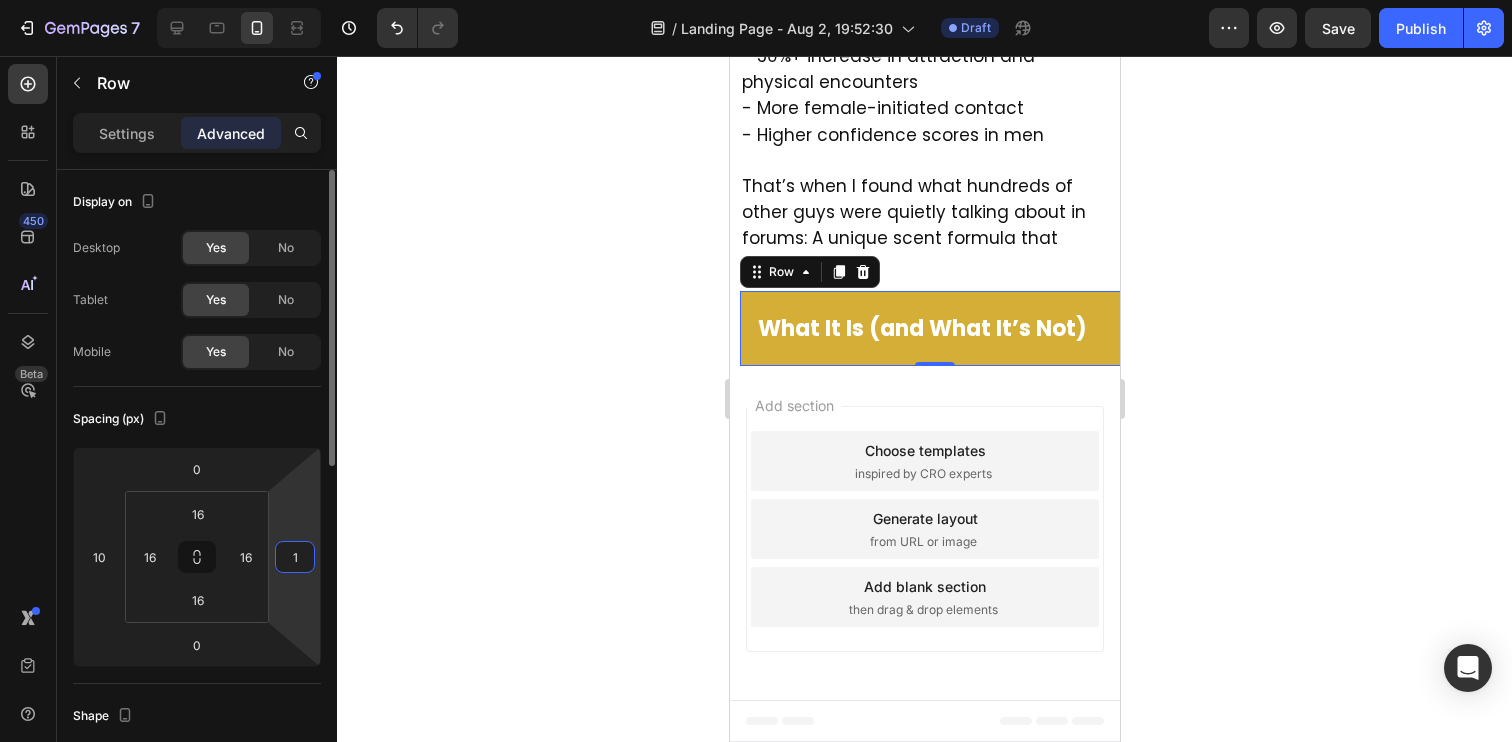 type 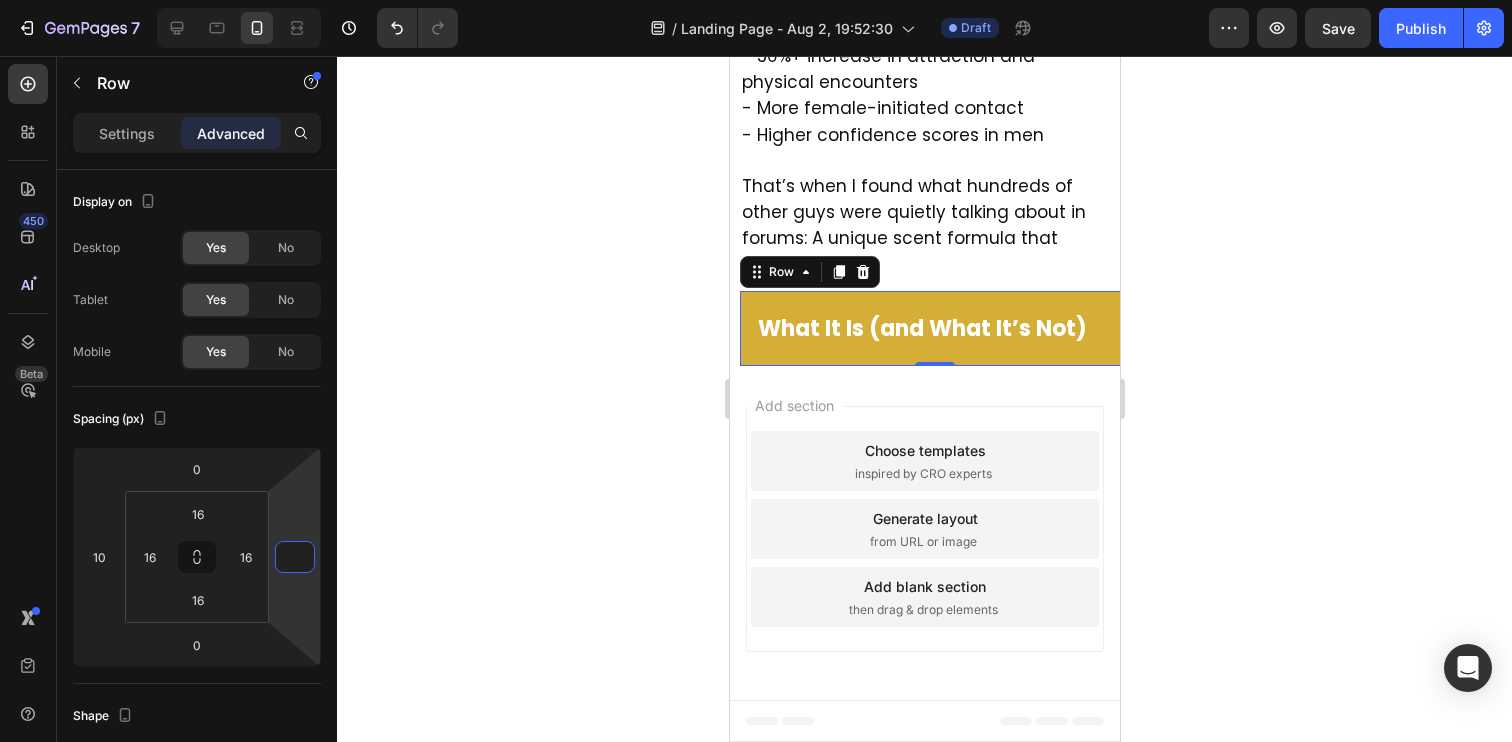 click on "What It Is (and What It’s Not)" at bounding box center (921, 329) 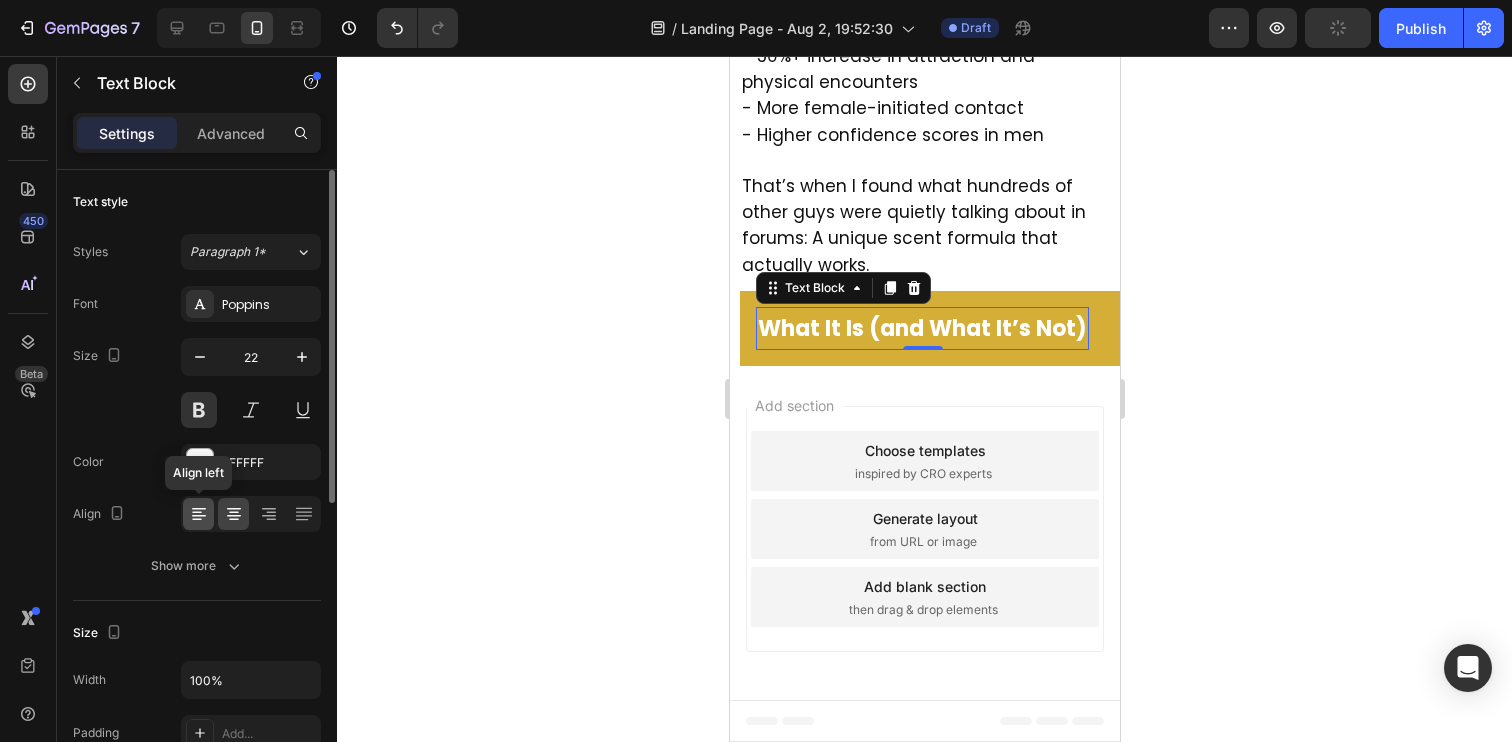 click 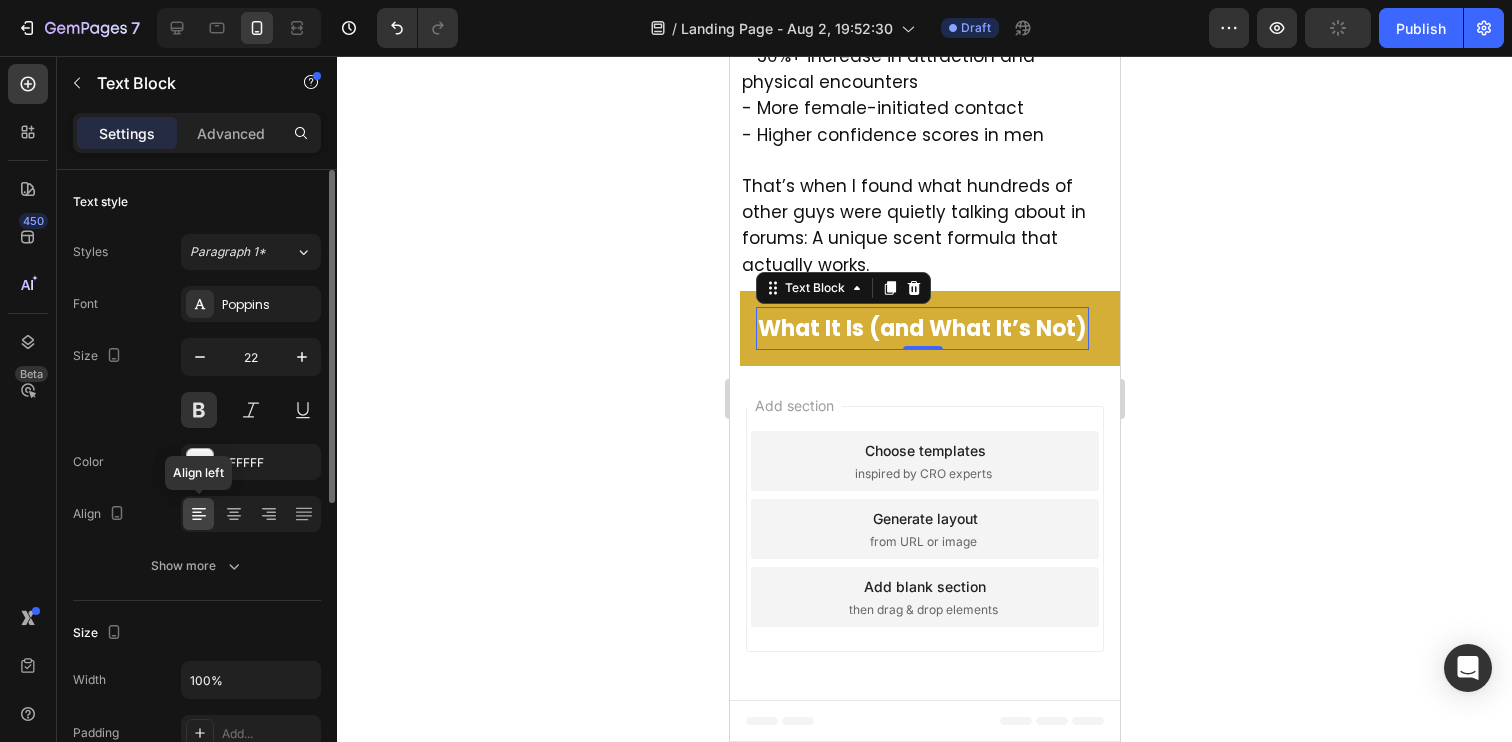 click on "Align left" 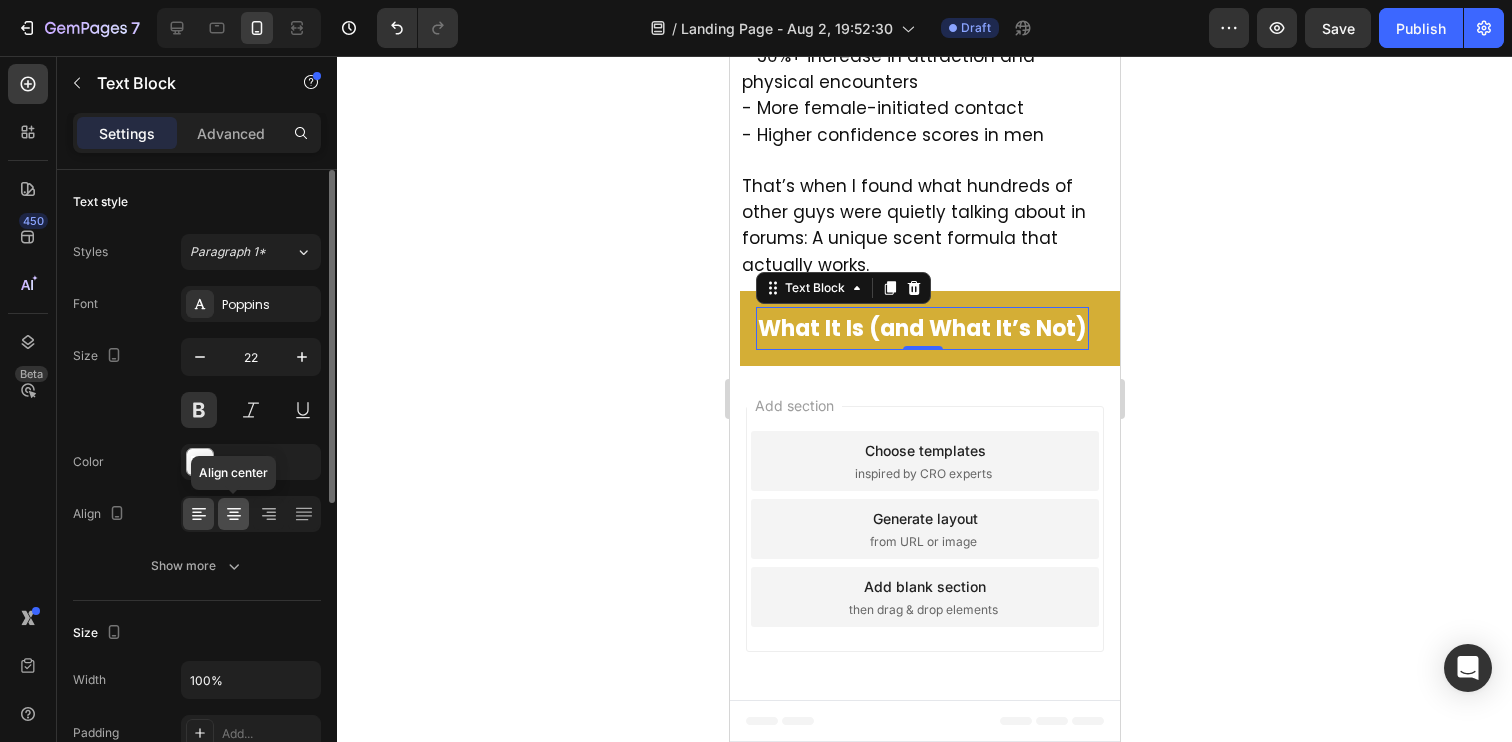 click 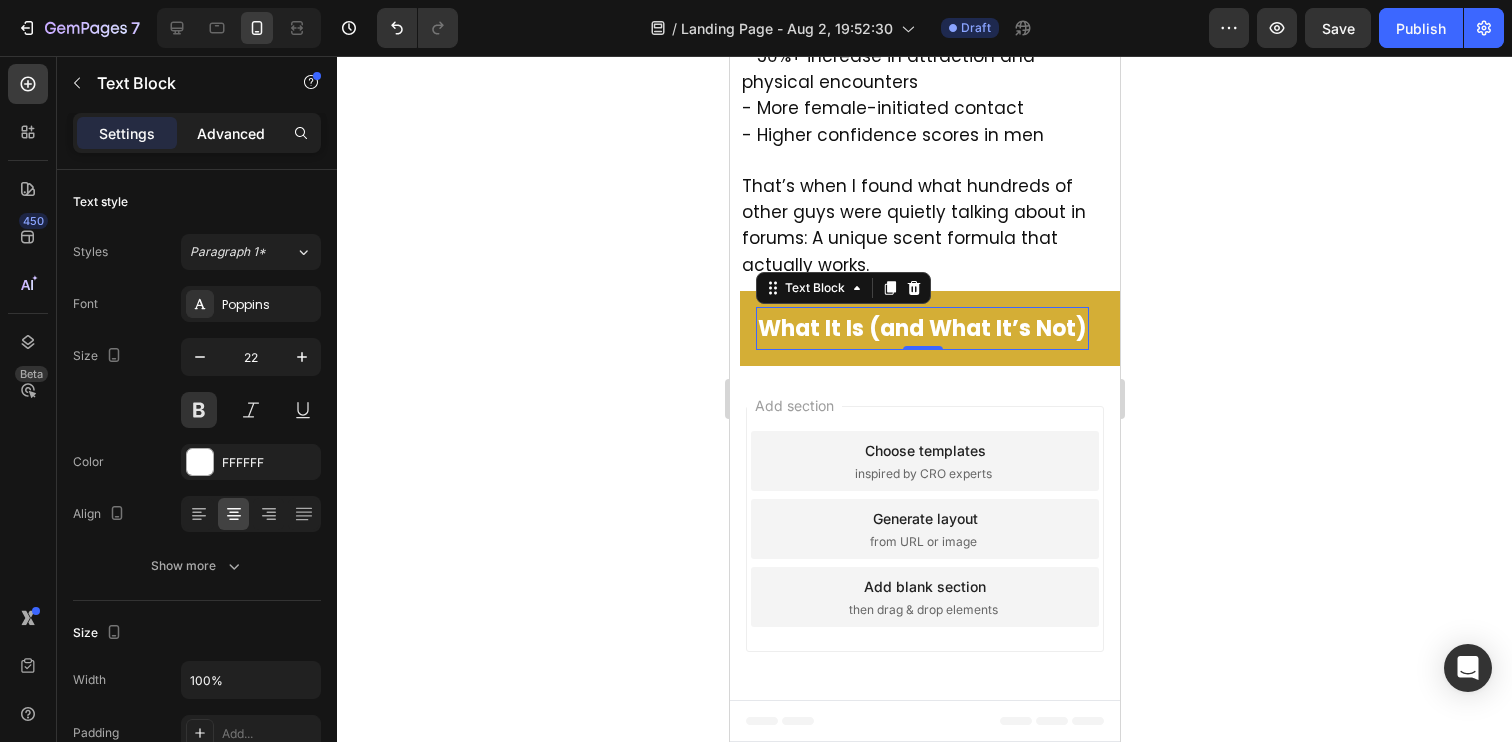 click on "Advanced" at bounding box center (231, 133) 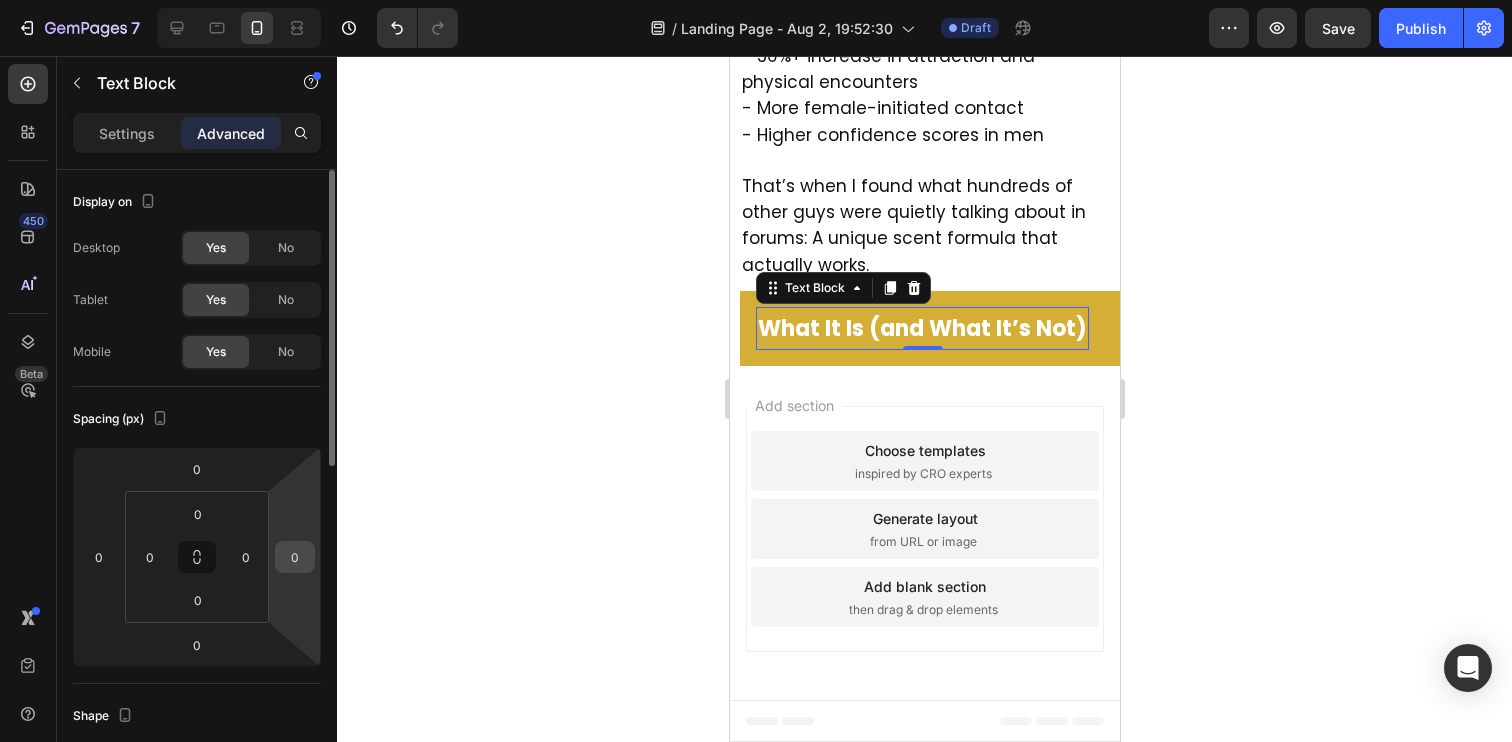click on "0" at bounding box center (295, 557) 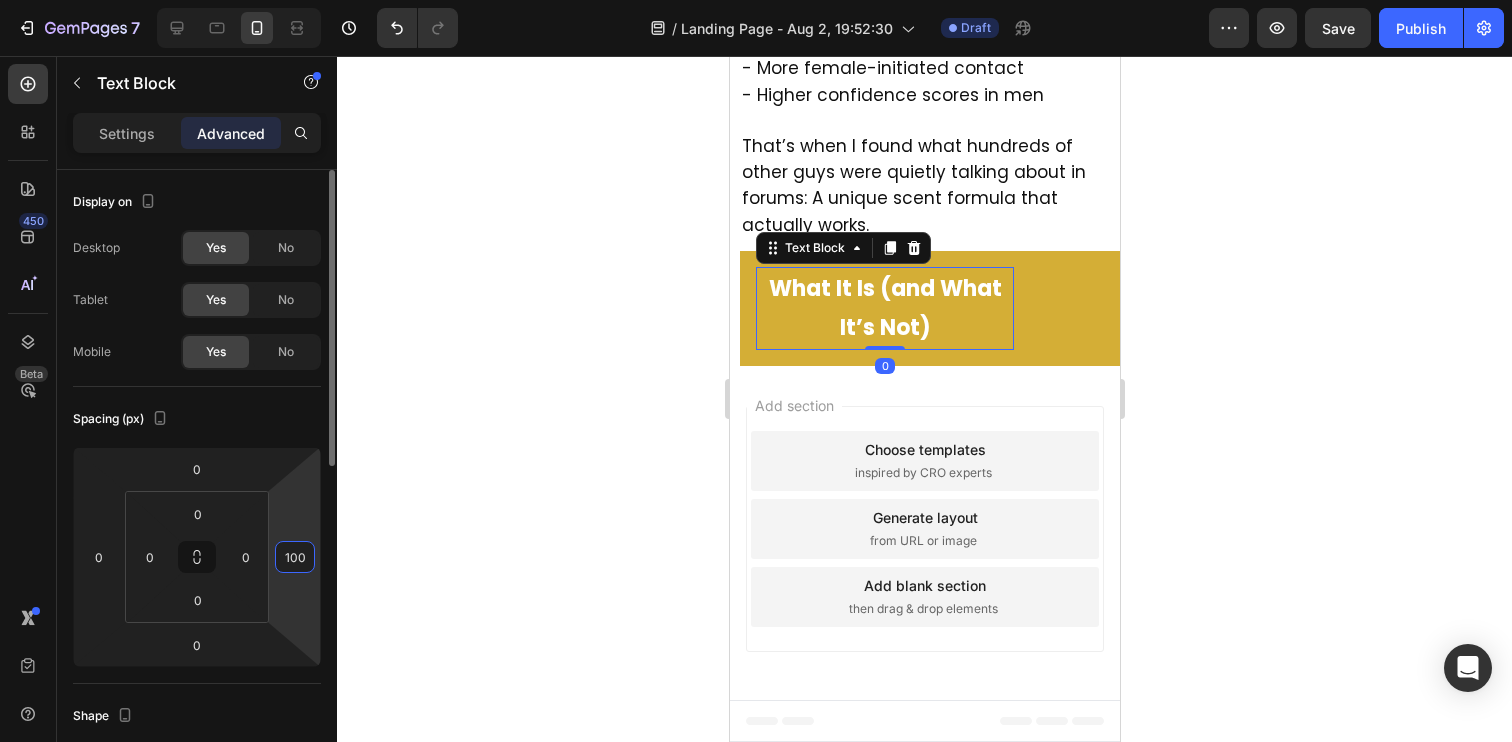 type on "0" 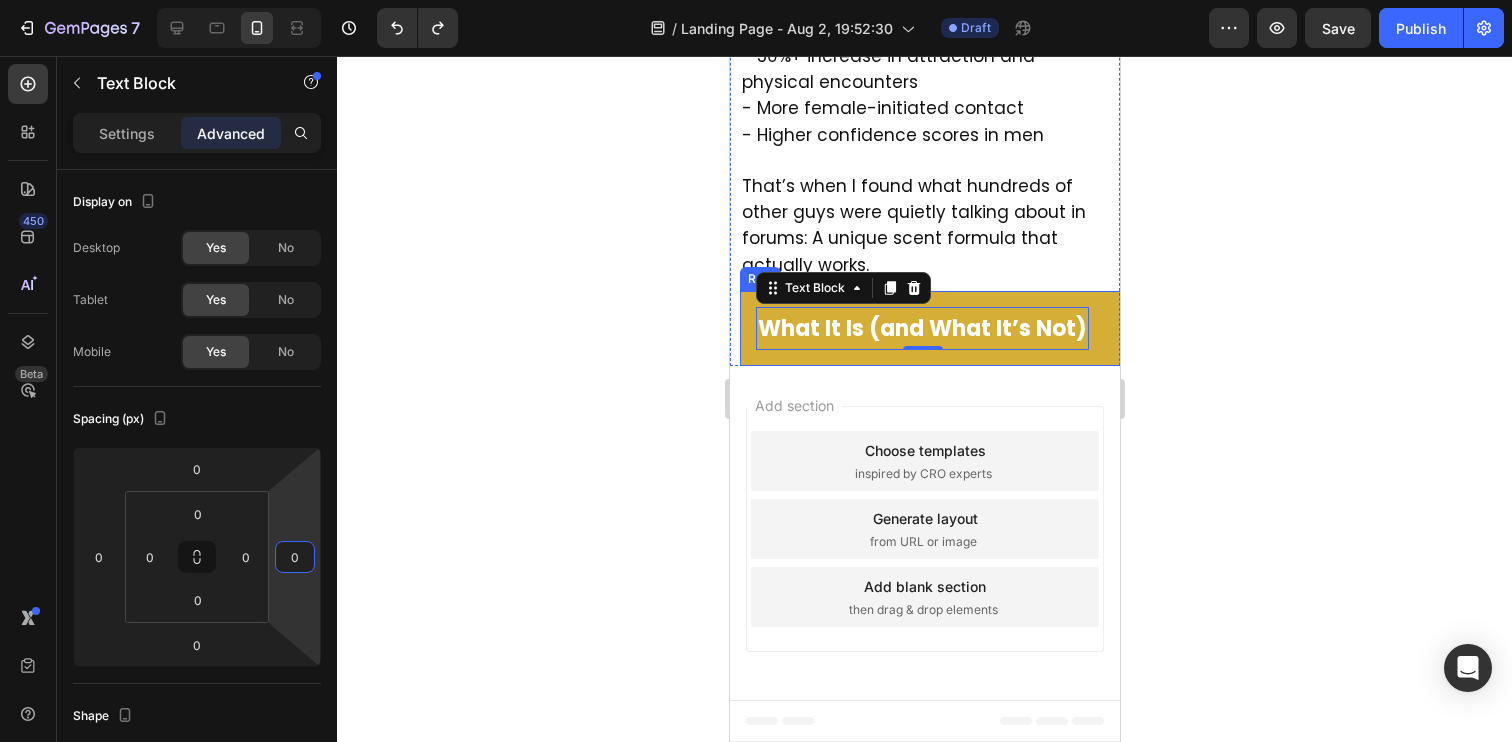 click on "What It Is (and What It’s Not) Text Block   0 Row" at bounding box center [934, 329] 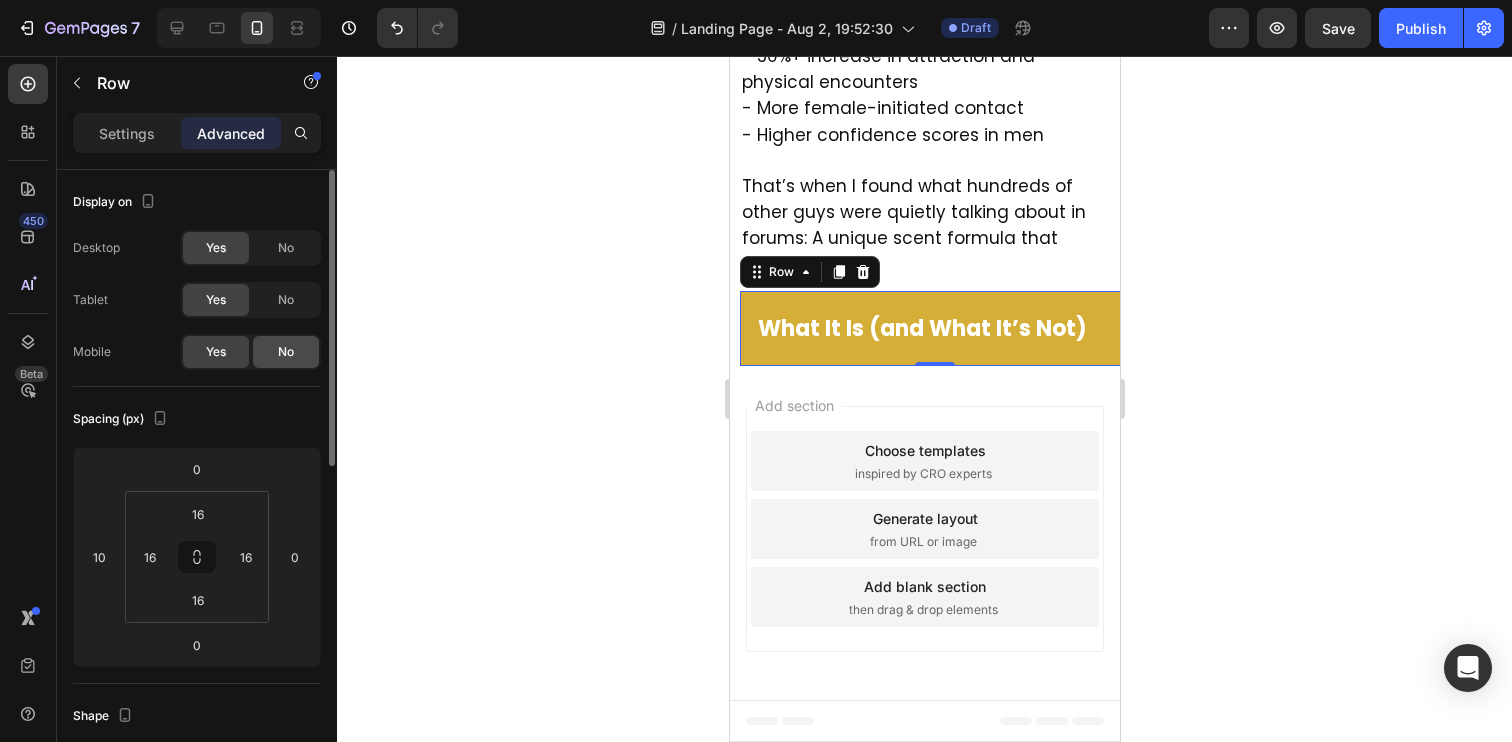 click on "No" 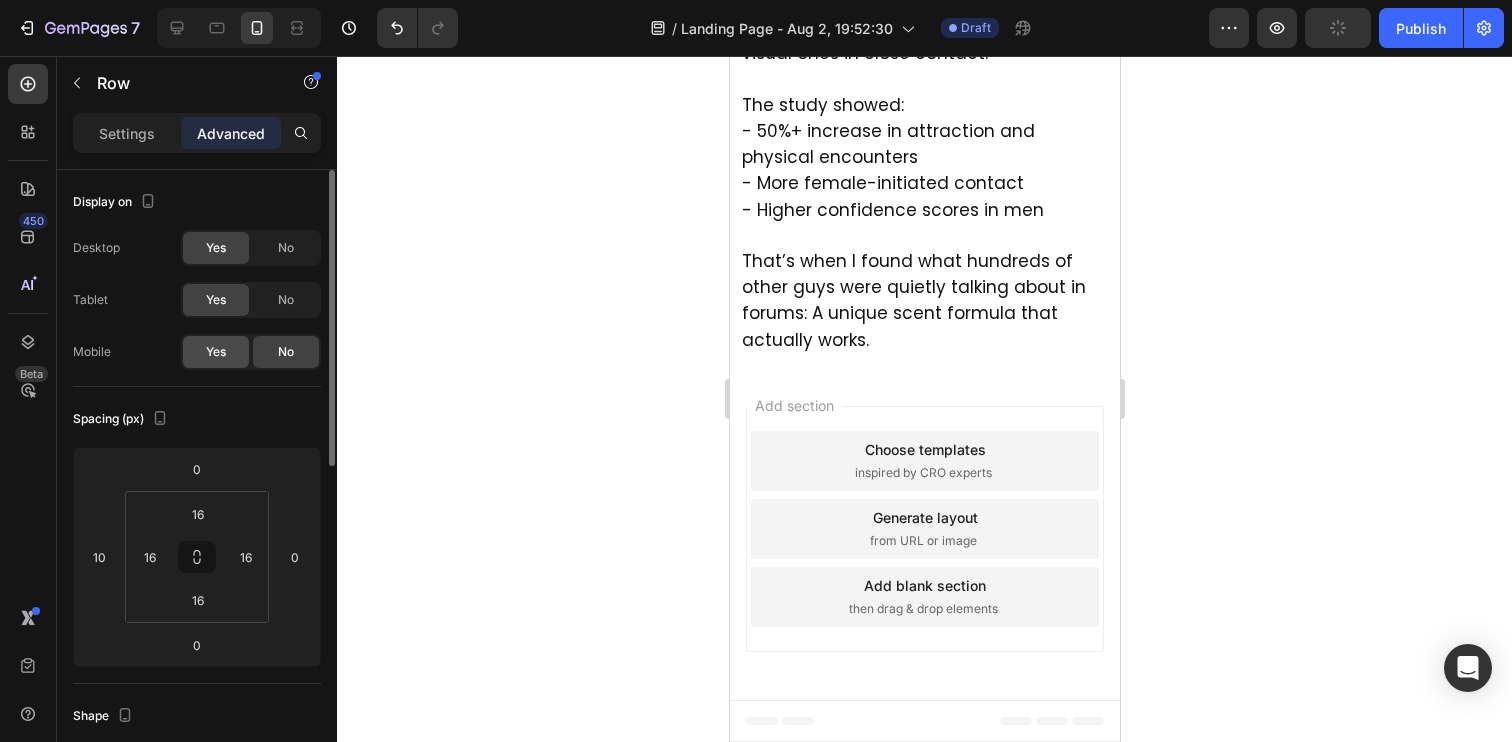click on "Yes" 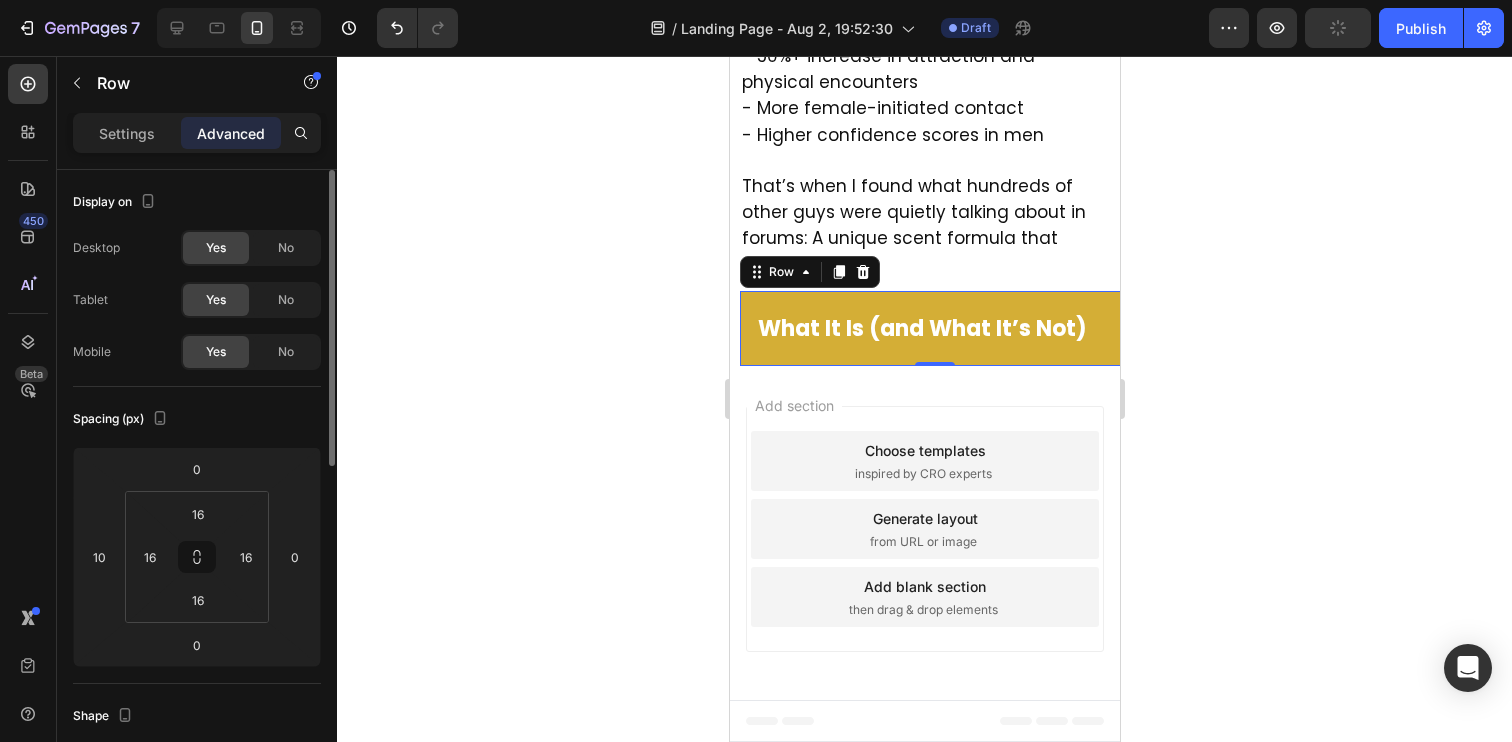 scroll, scrollTop: 2478, scrollLeft: 0, axis: vertical 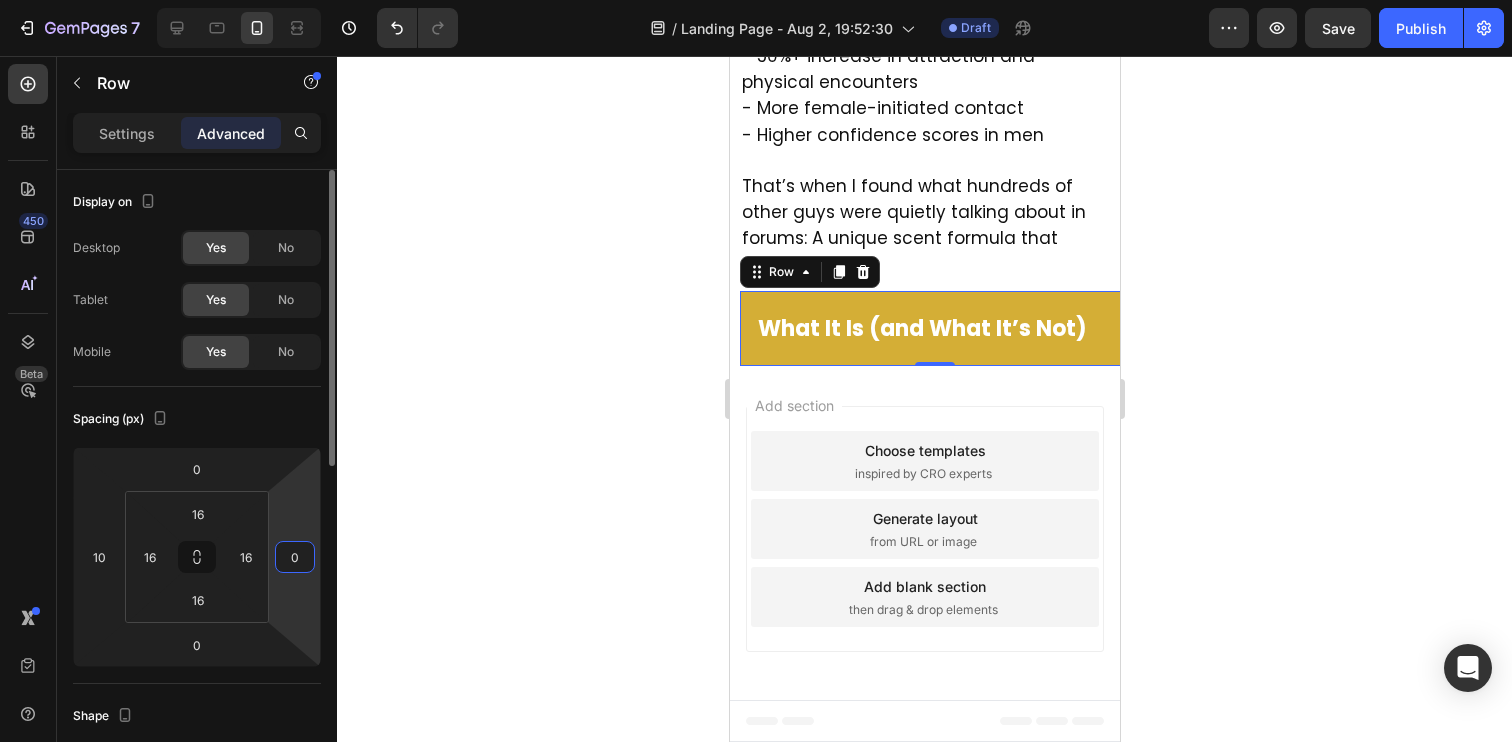 click on "0" at bounding box center [295, 557] 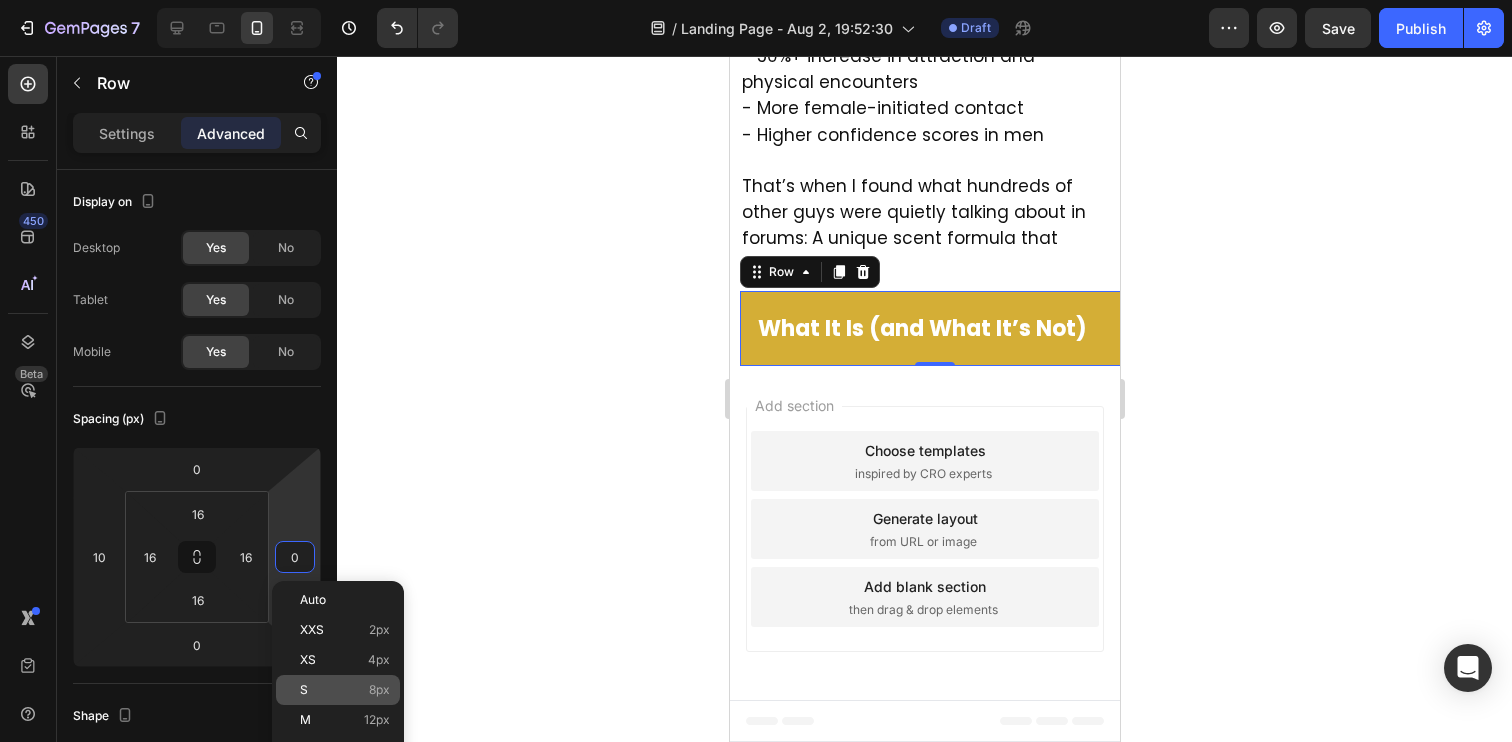 click on "S 8px" at bounding box center (345, 690) 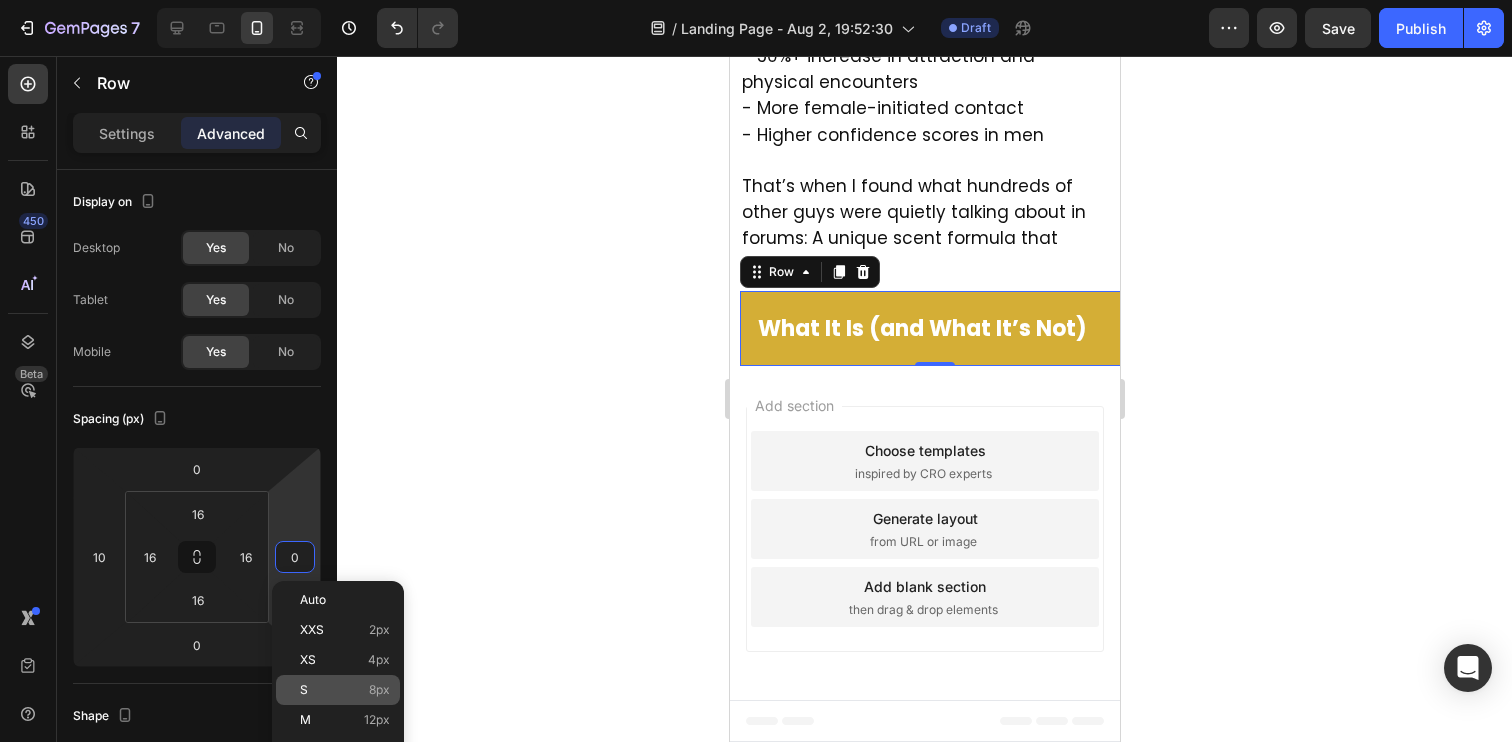 type on "8" 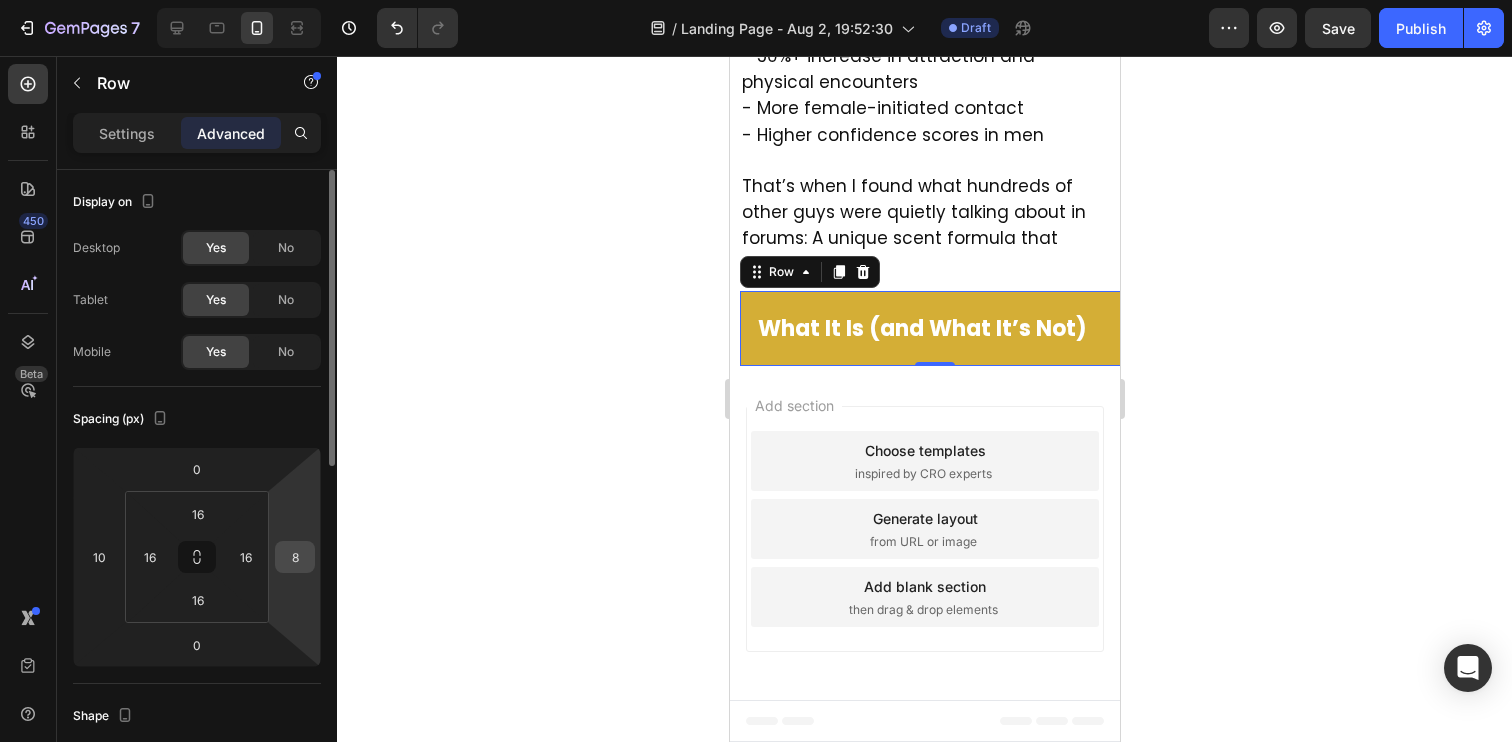 click on "8" at bounding box center [295, 557] 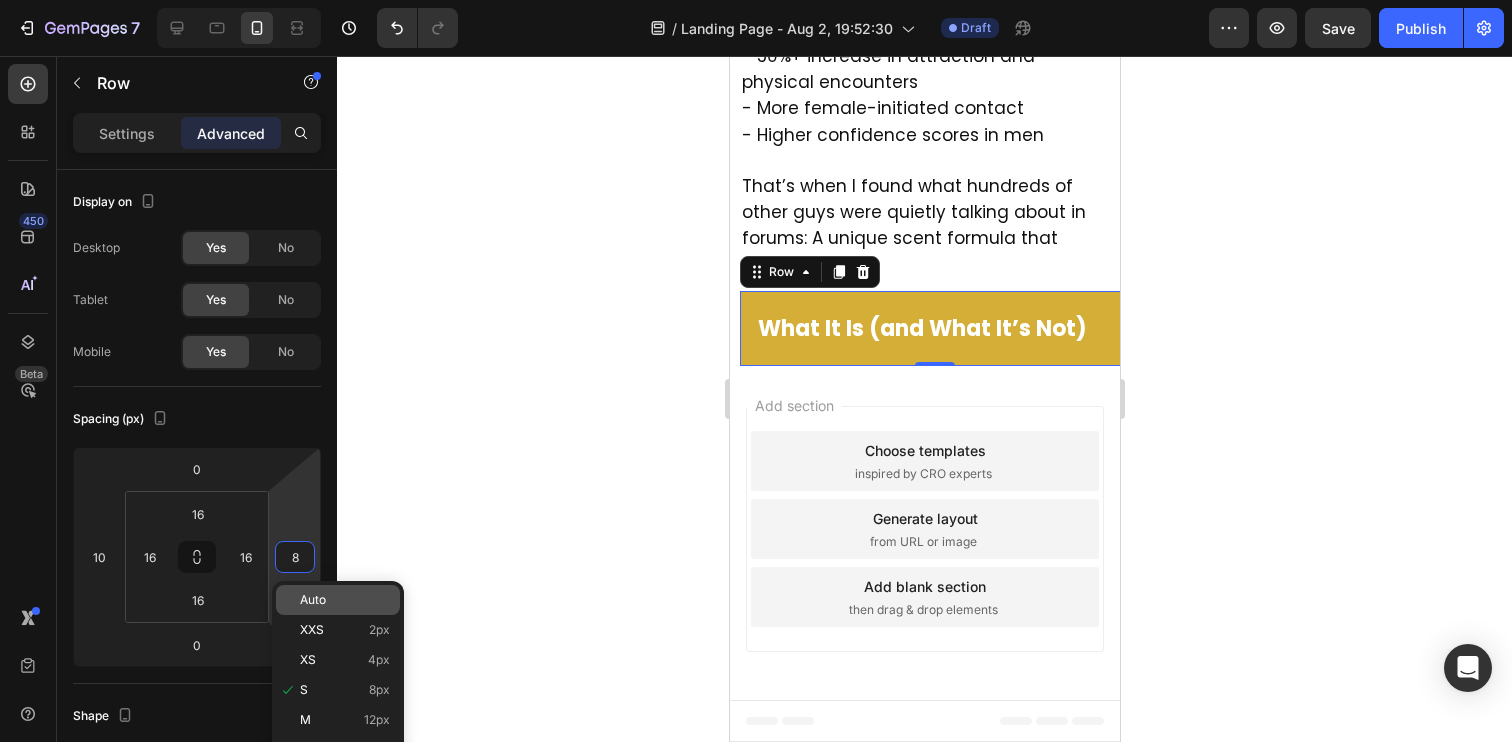 click on "Auto" at bounding box center [313, 600] 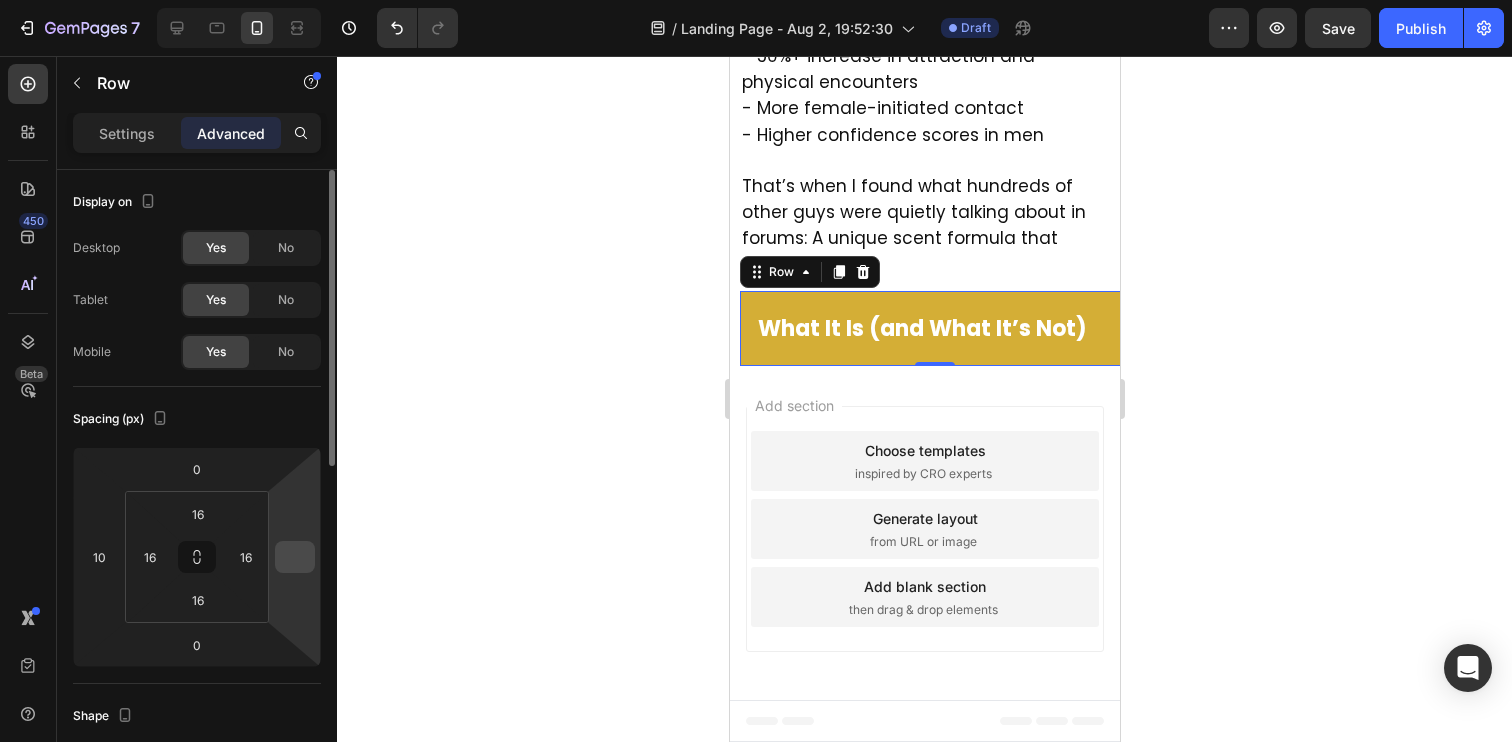 click at bounding box center [295, 557] 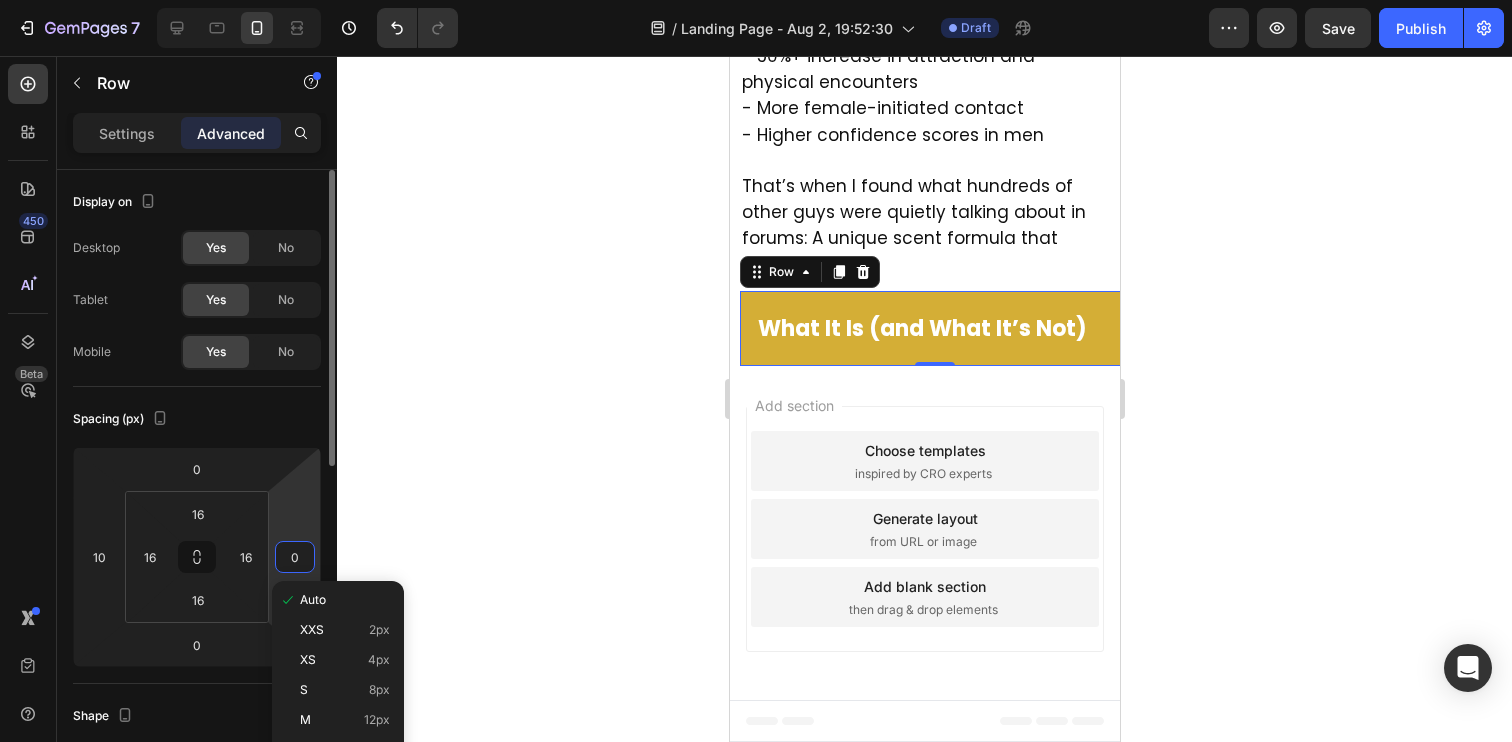 type on "0" 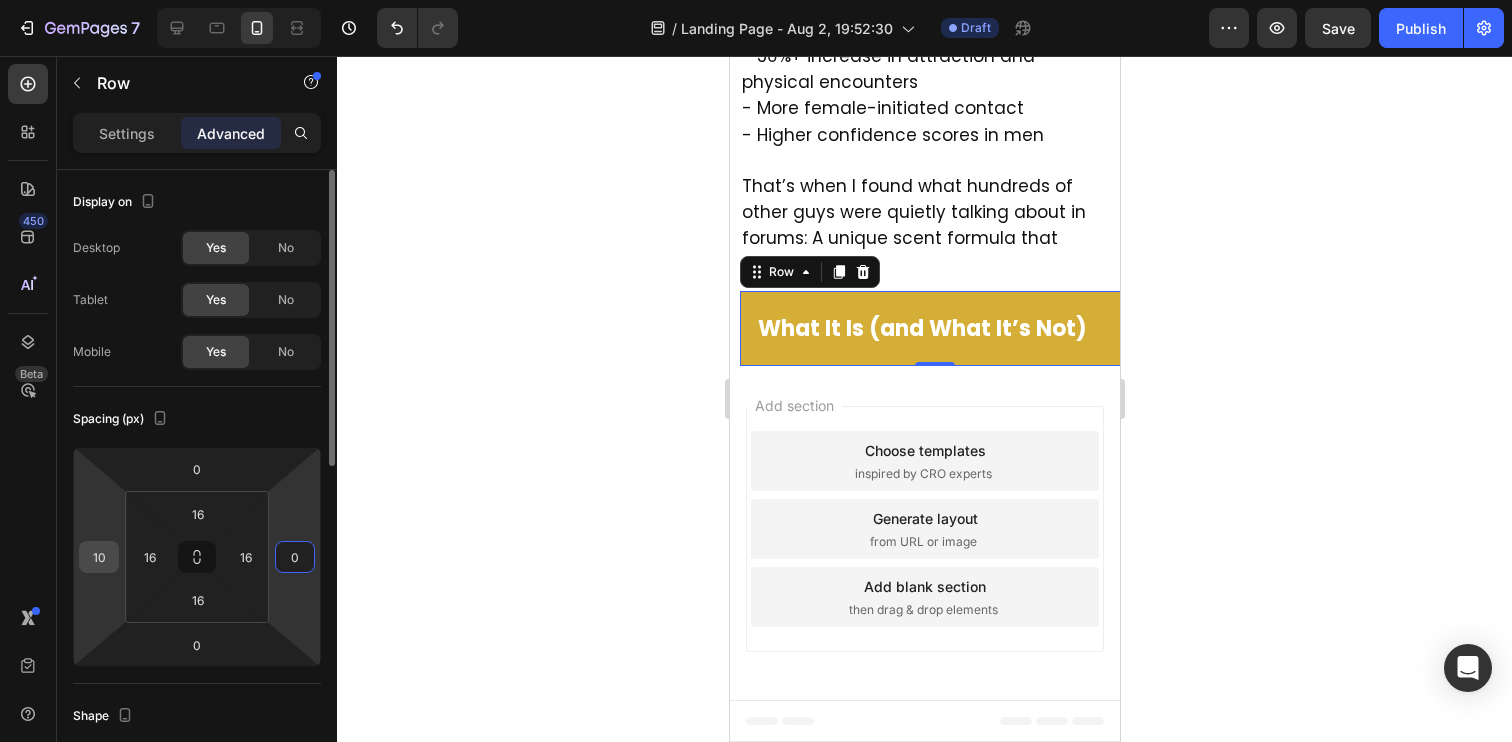 click on "10" at bounding box center (99, 557) 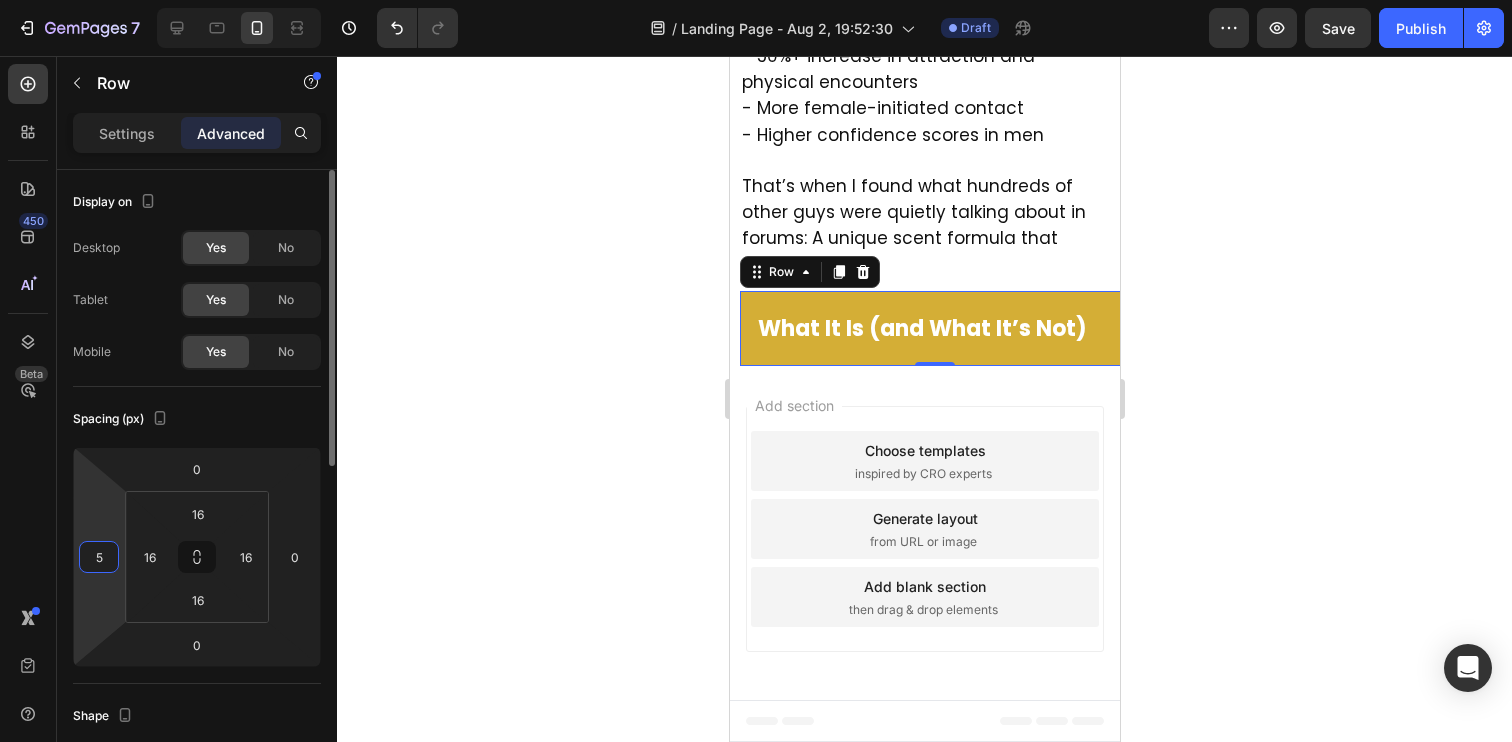 type on "5" 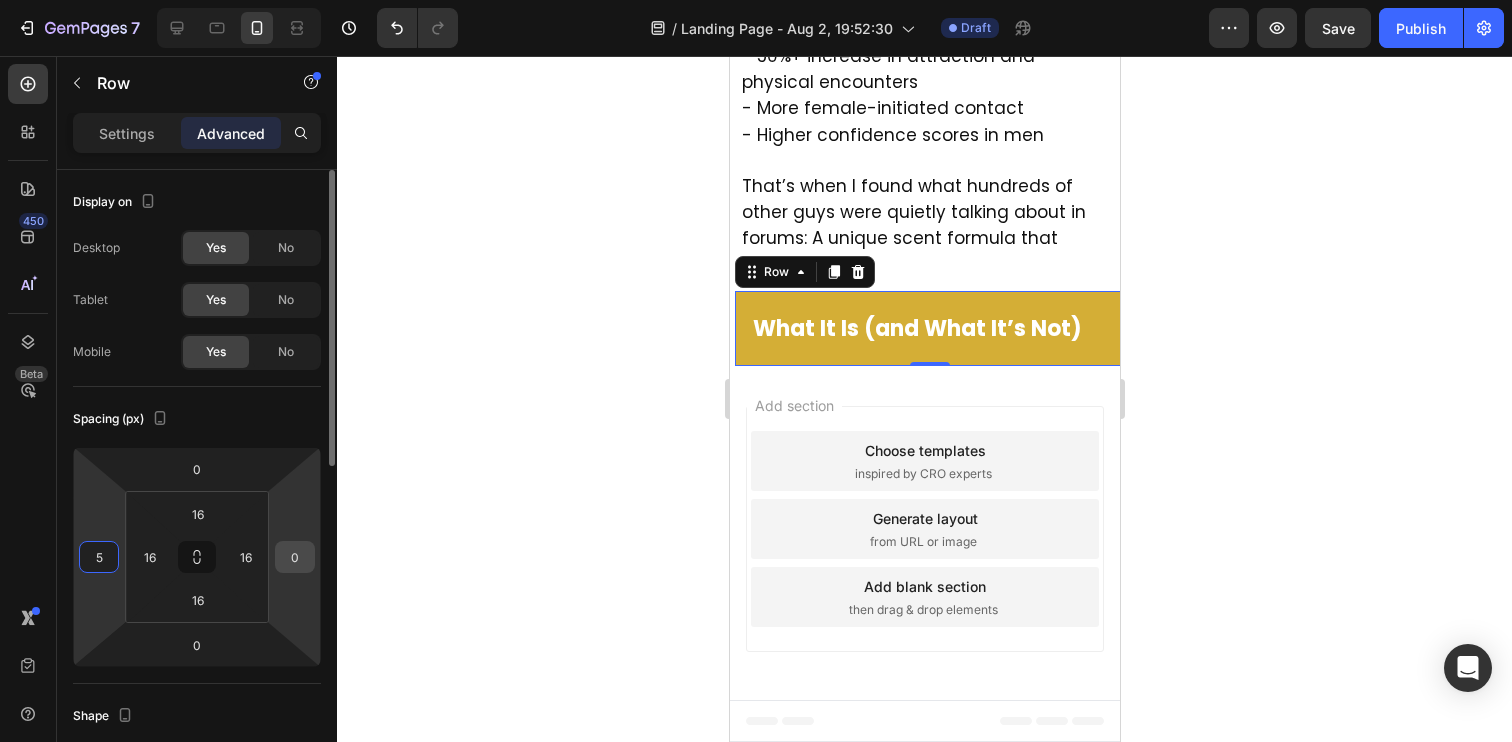 click on "0" at bounding box center [295, 557] 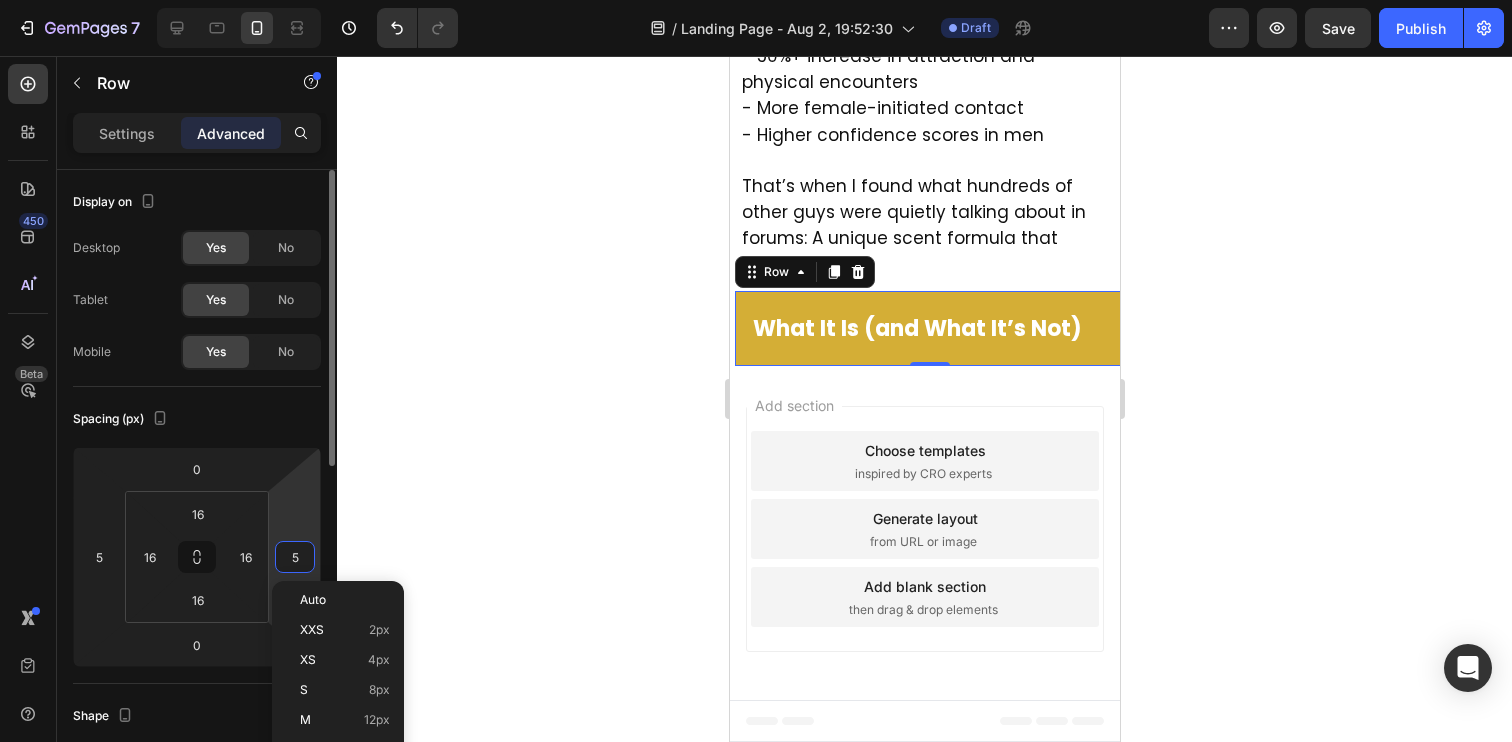 type on "5" 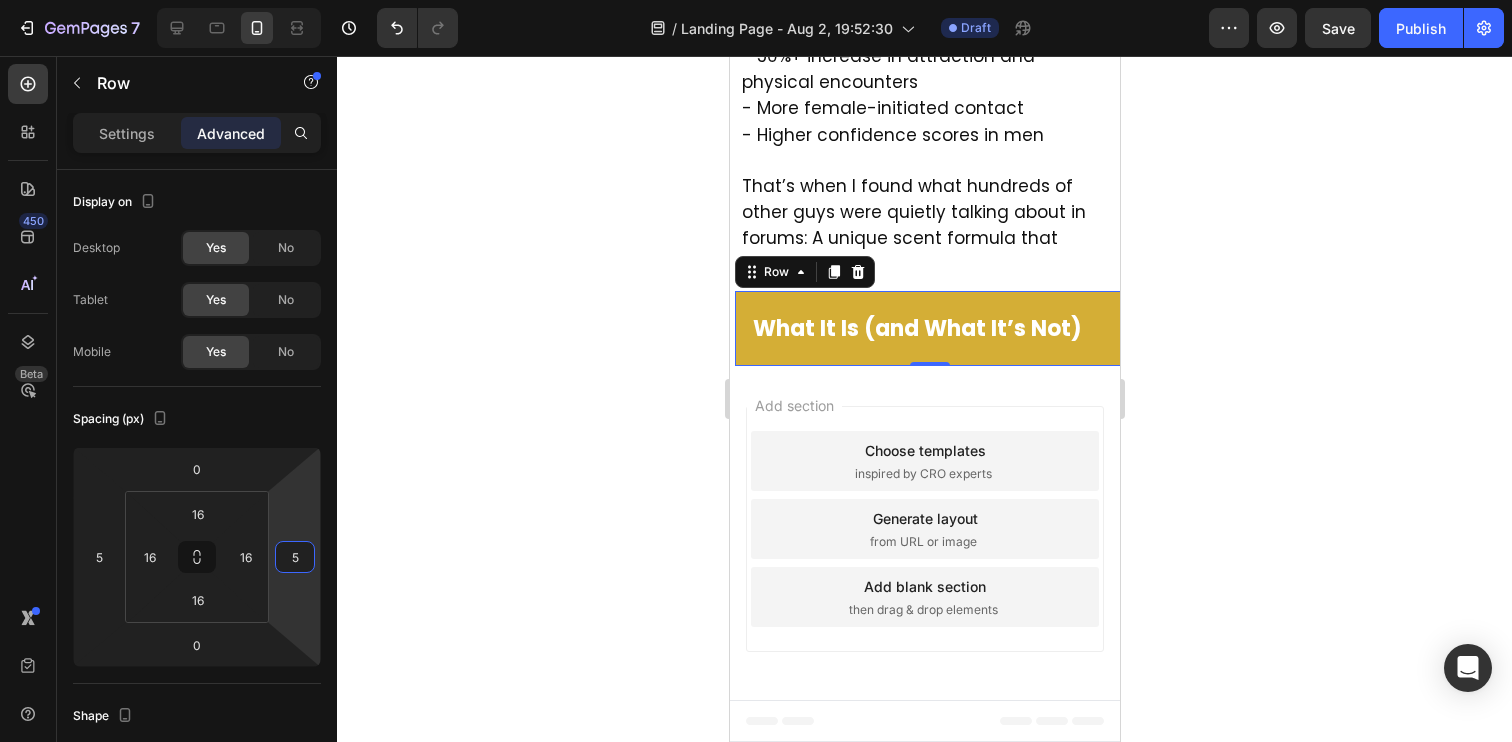 click on "Settings Advanced" at bounding box center [197, 141] 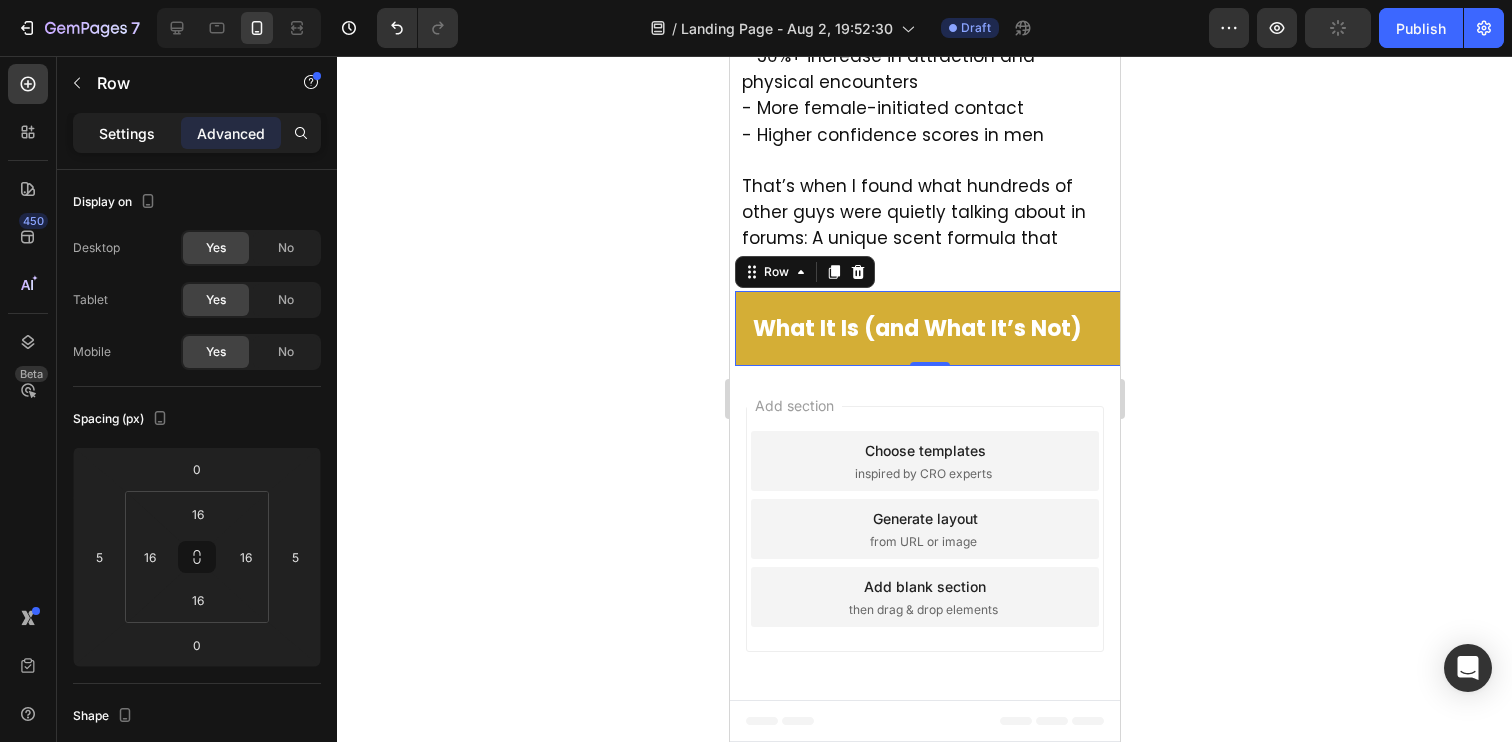 click on "Settings" at bounding box center (127, 133) 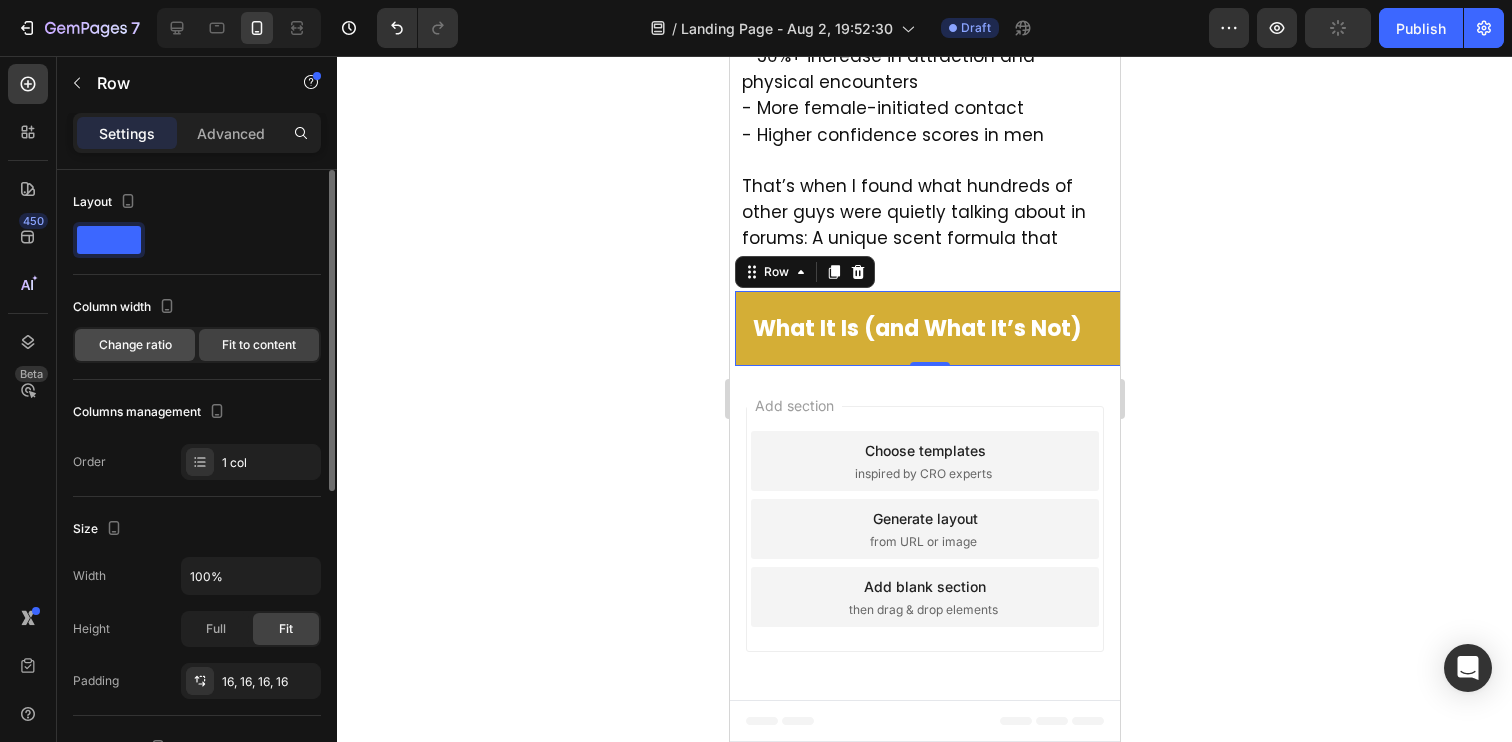 click on "Change ratio" 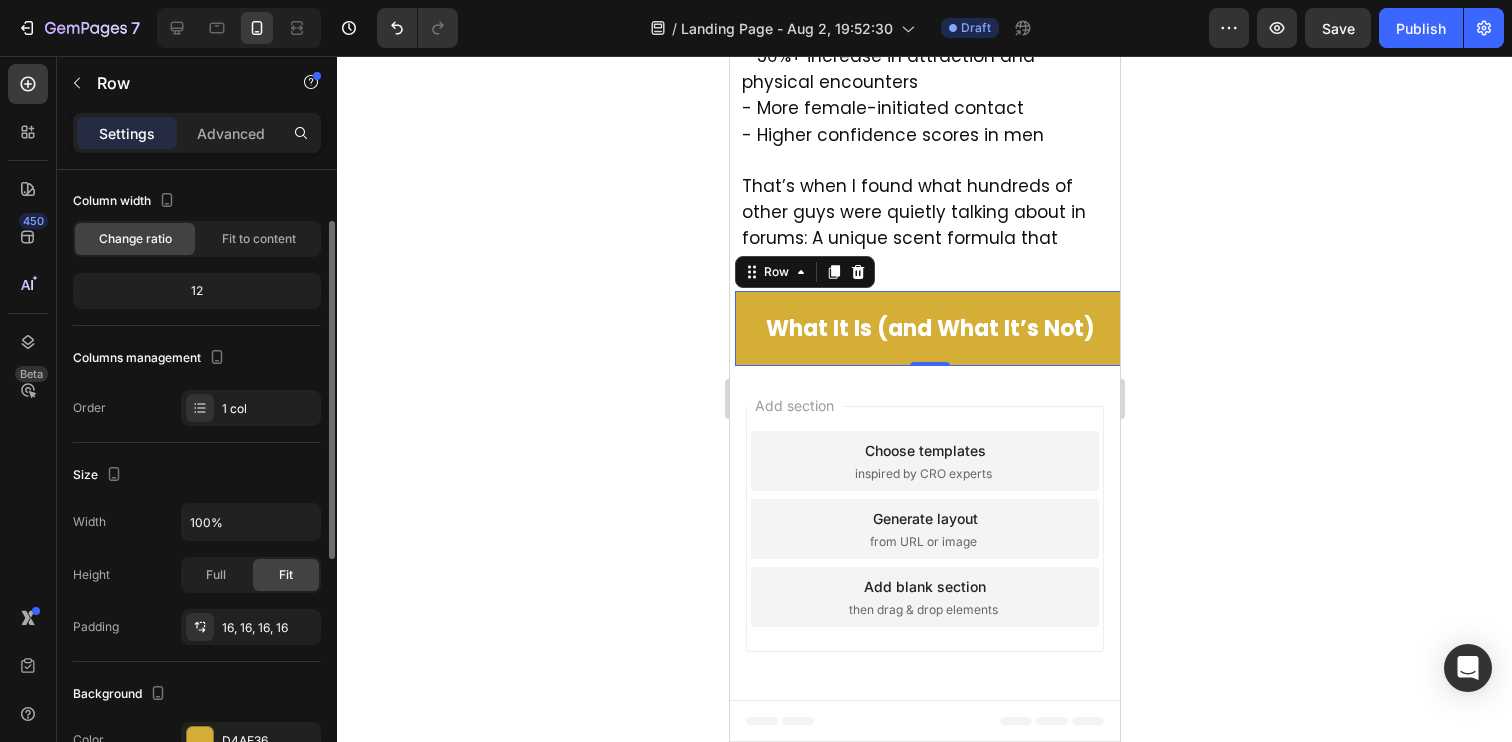 scroll, scrollTop: 165, scrollLeft: 0, axis: vertical 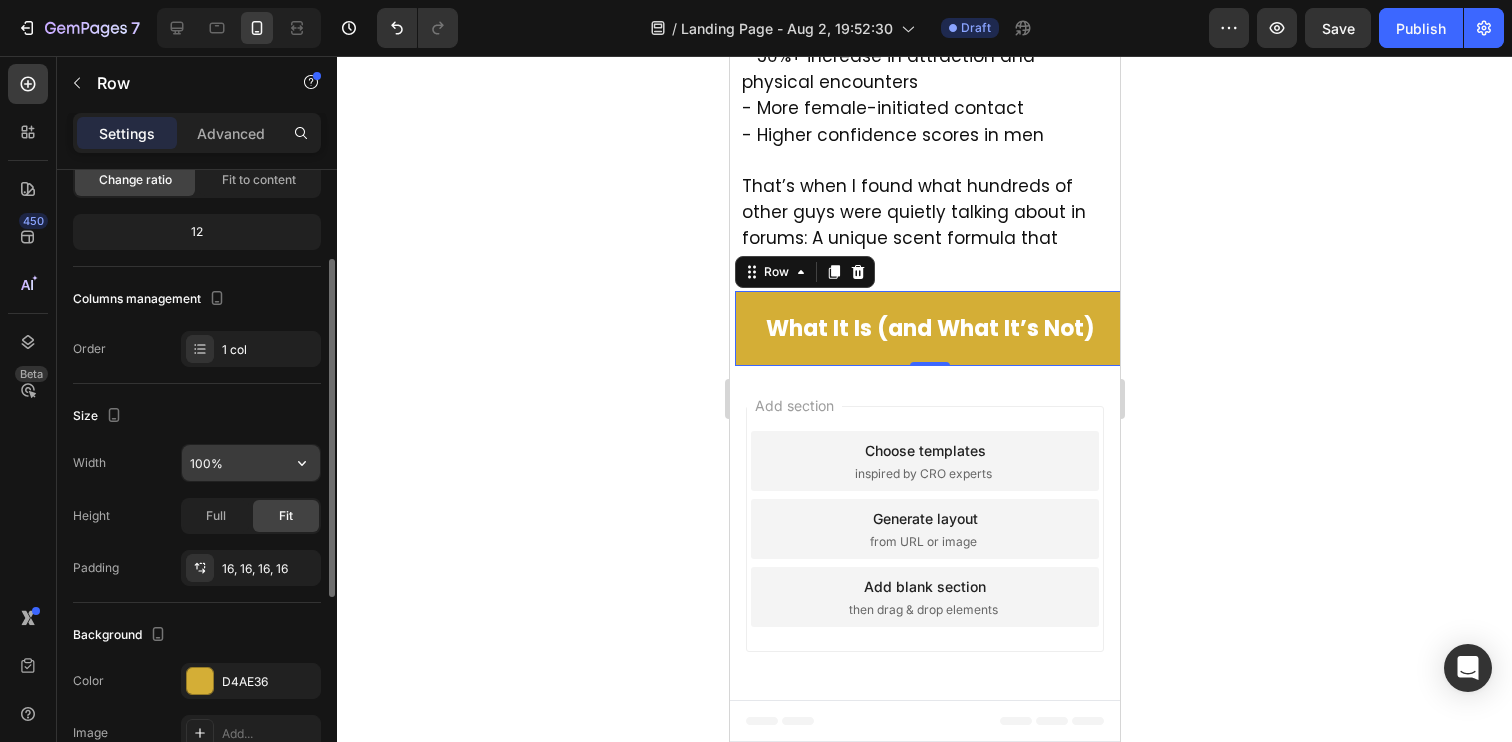 click on "100%" at bounding box center [251, 463] 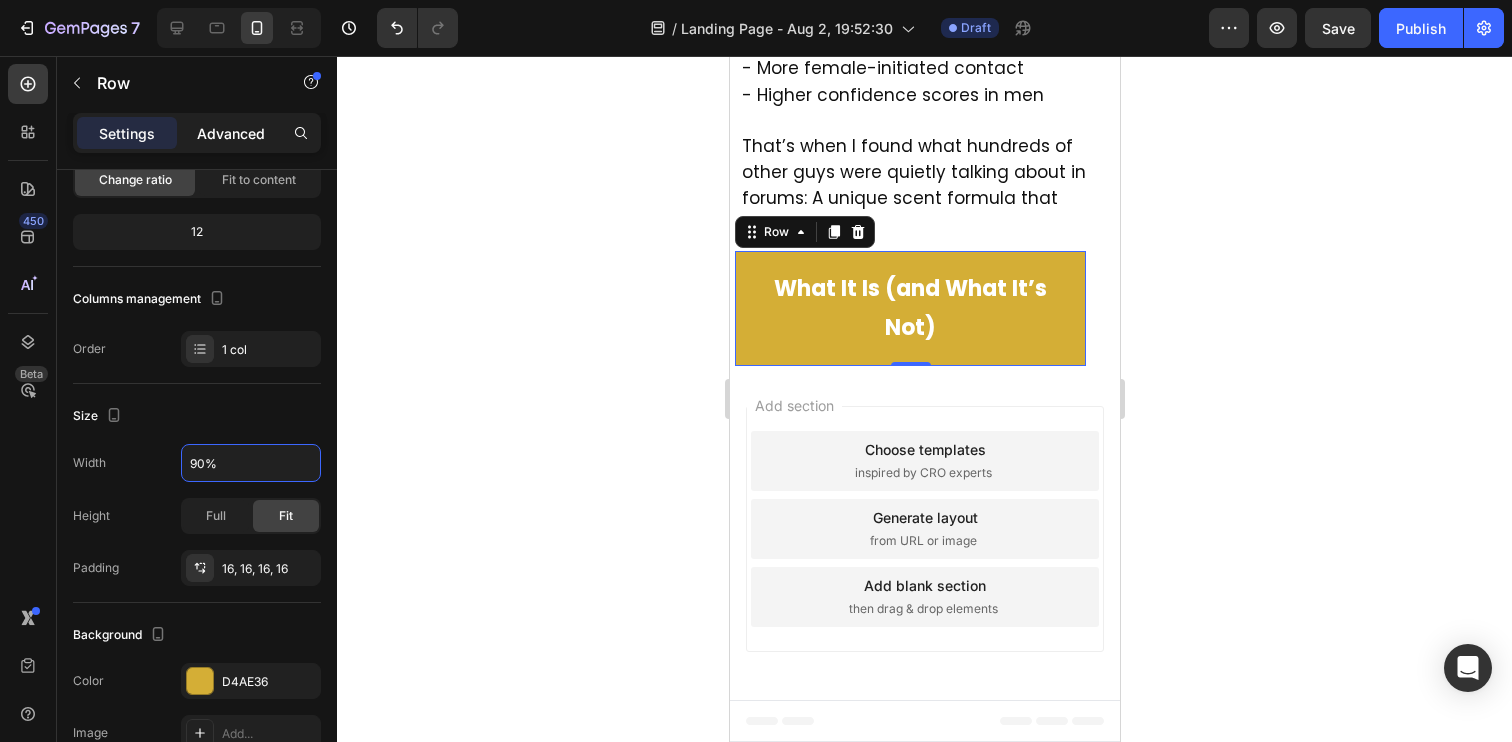 type on "90%" 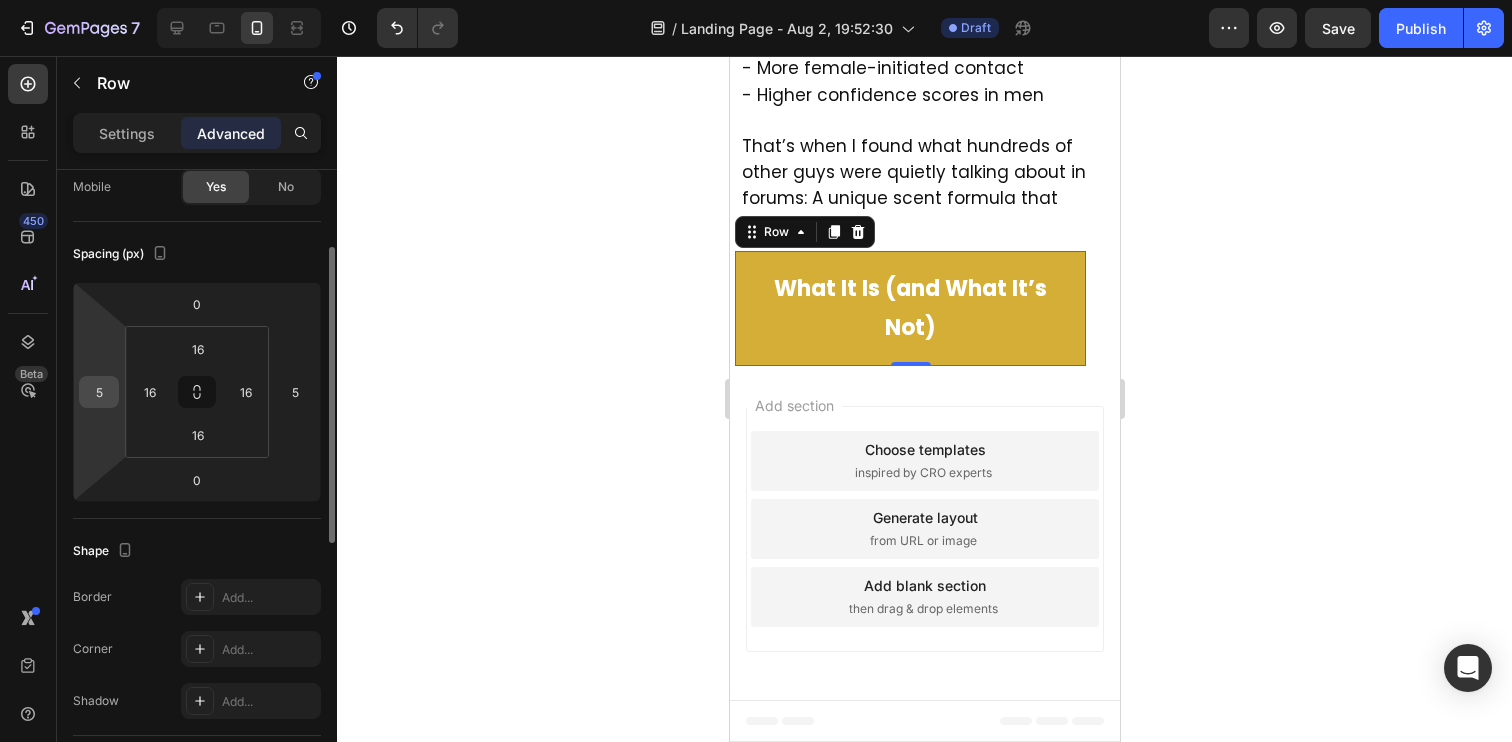 click on "5" at bounding box center [99, 392] 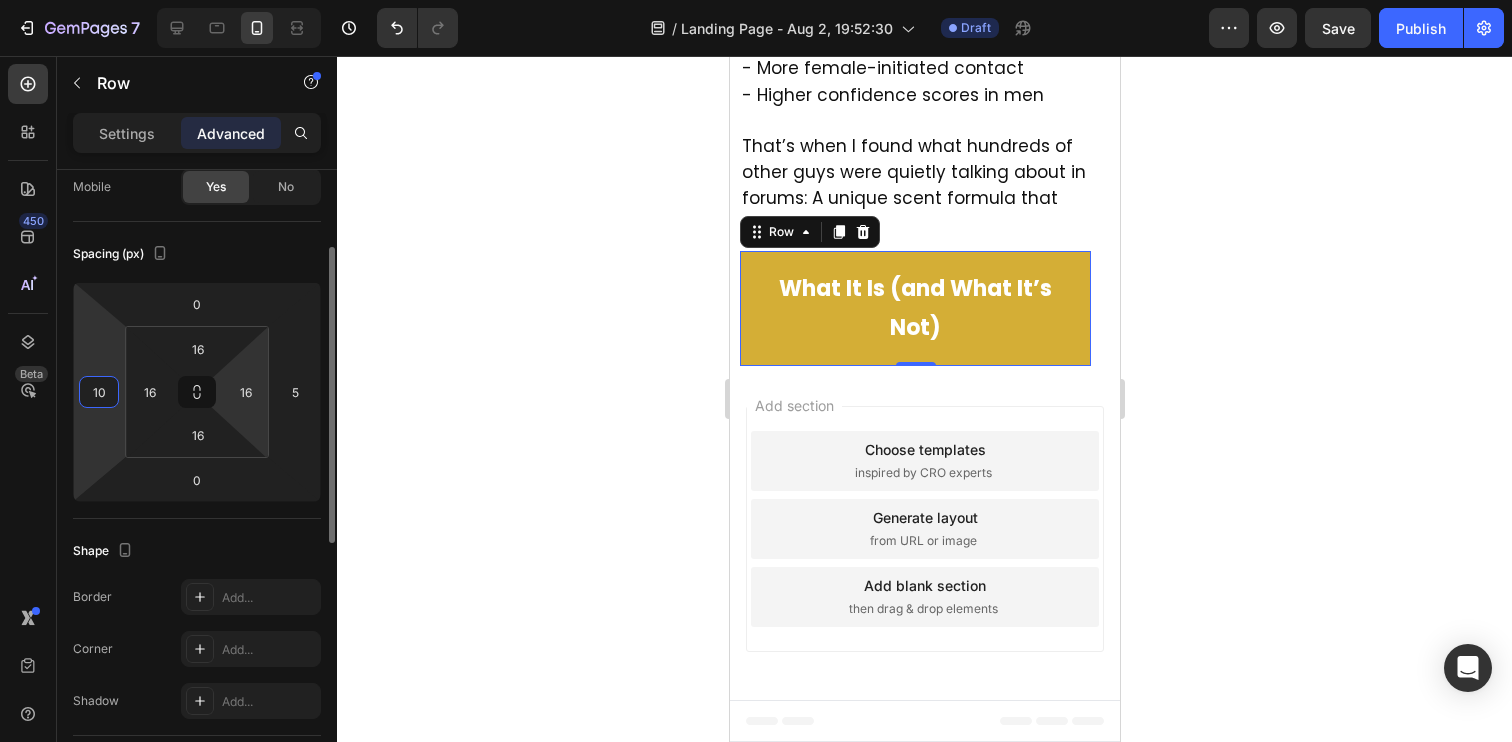 type on "1" 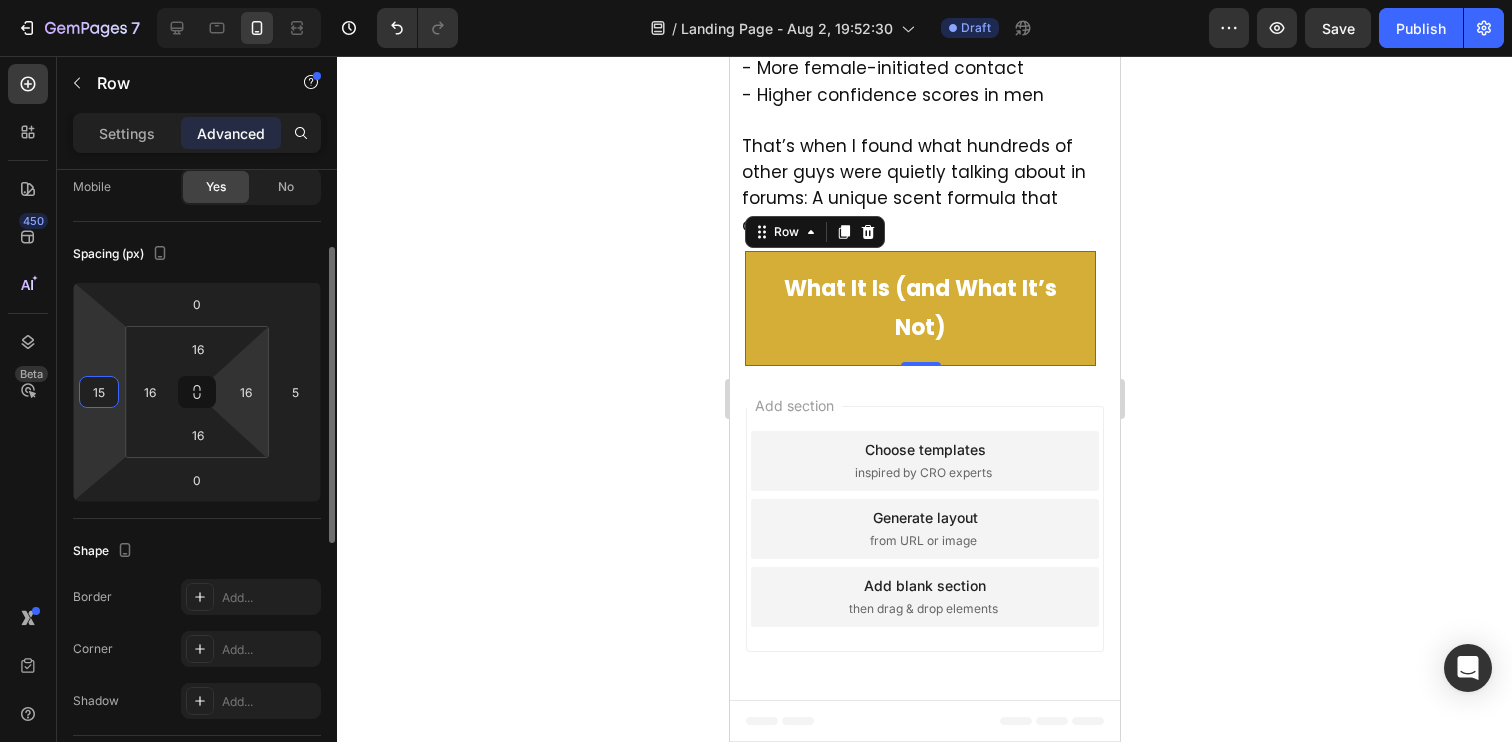 type on "1" 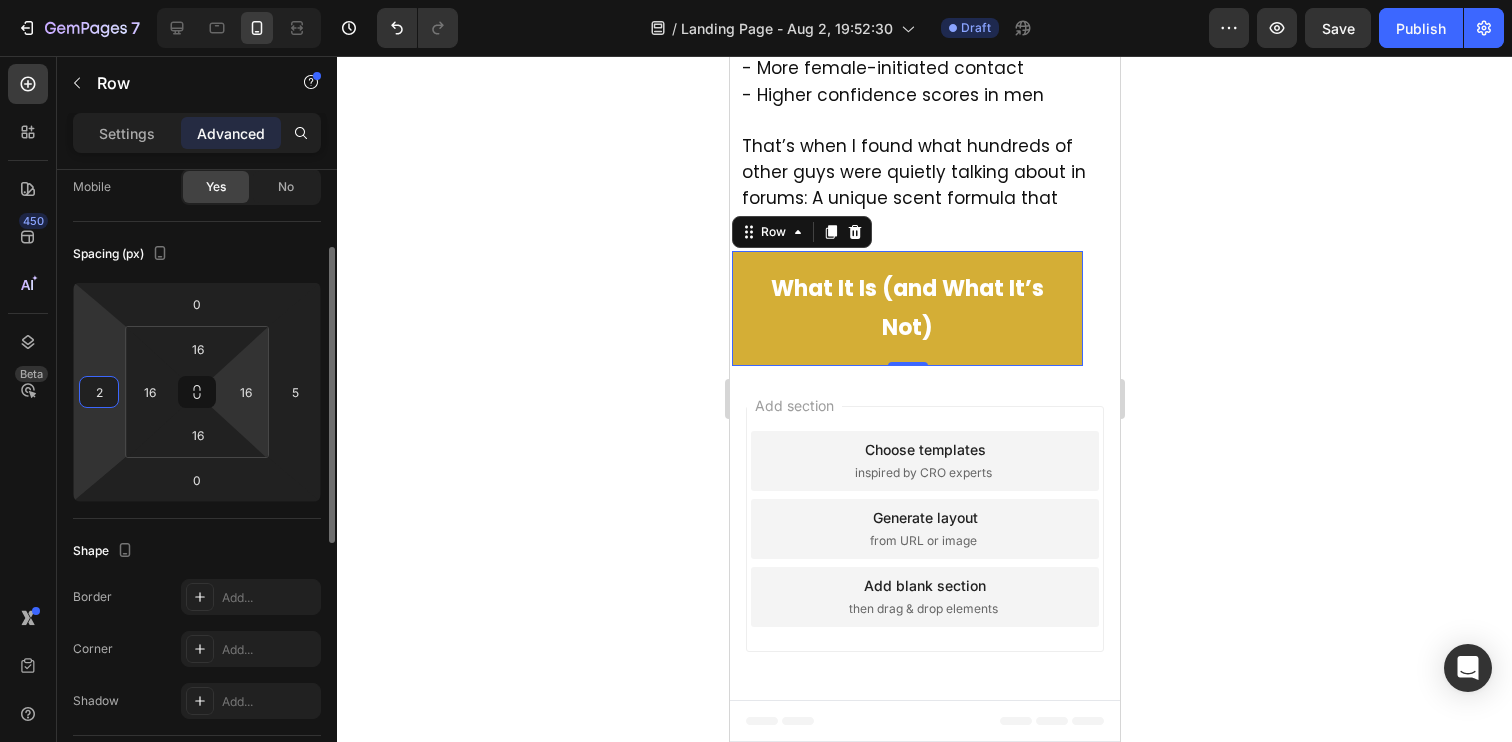 type on "20" 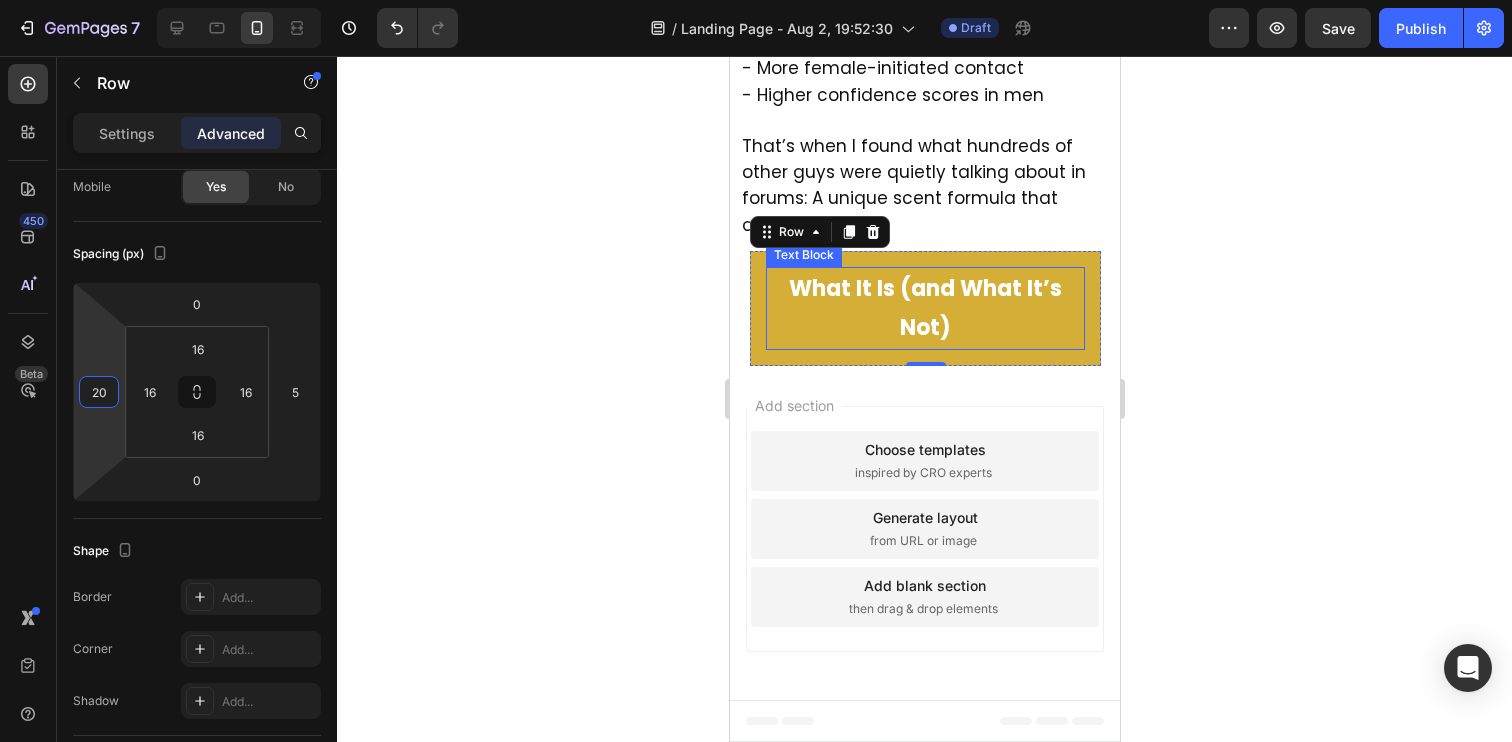 click on "What It Is (and What It’s Not)" at bounding box center [924, 308] 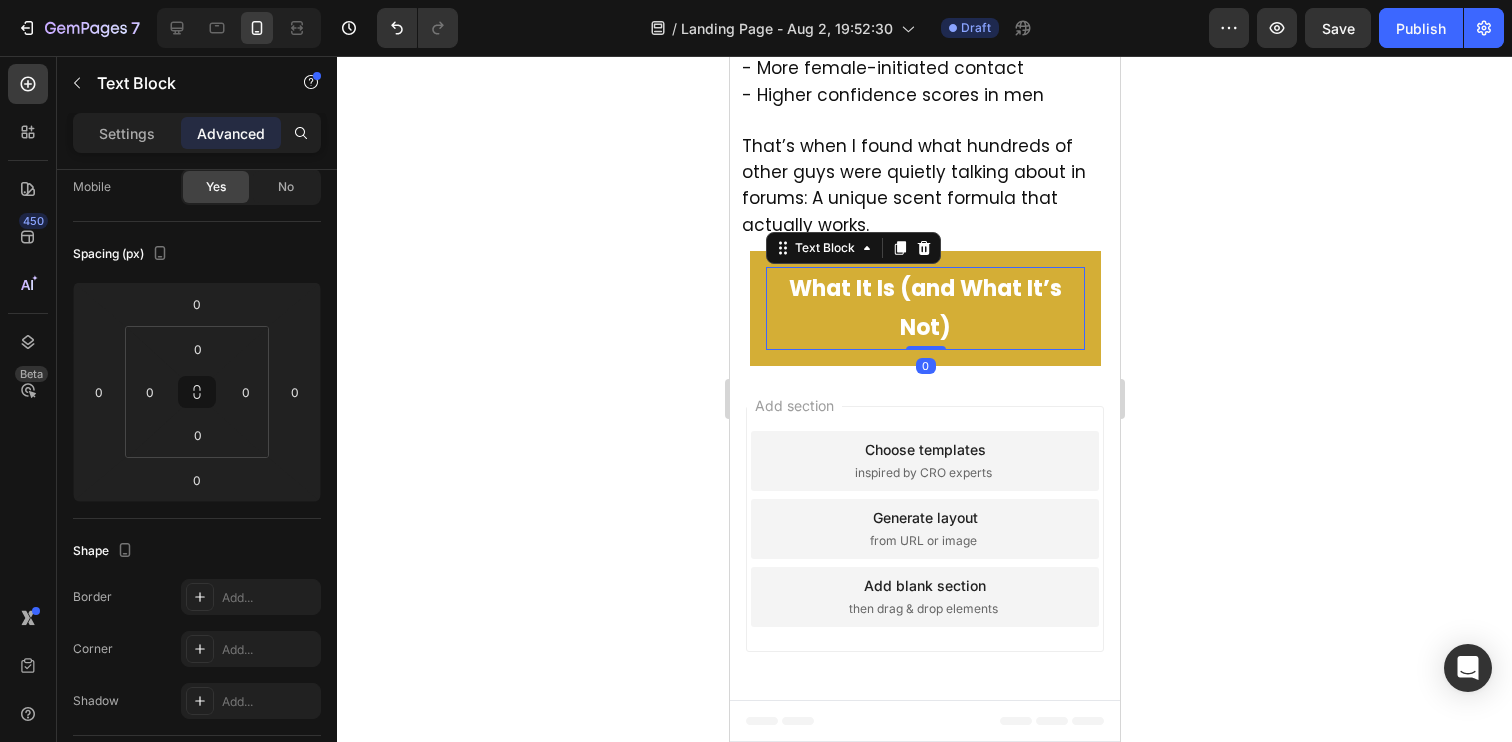 scroll, scrollTop: 0, scrollLeft: 0, axis: both 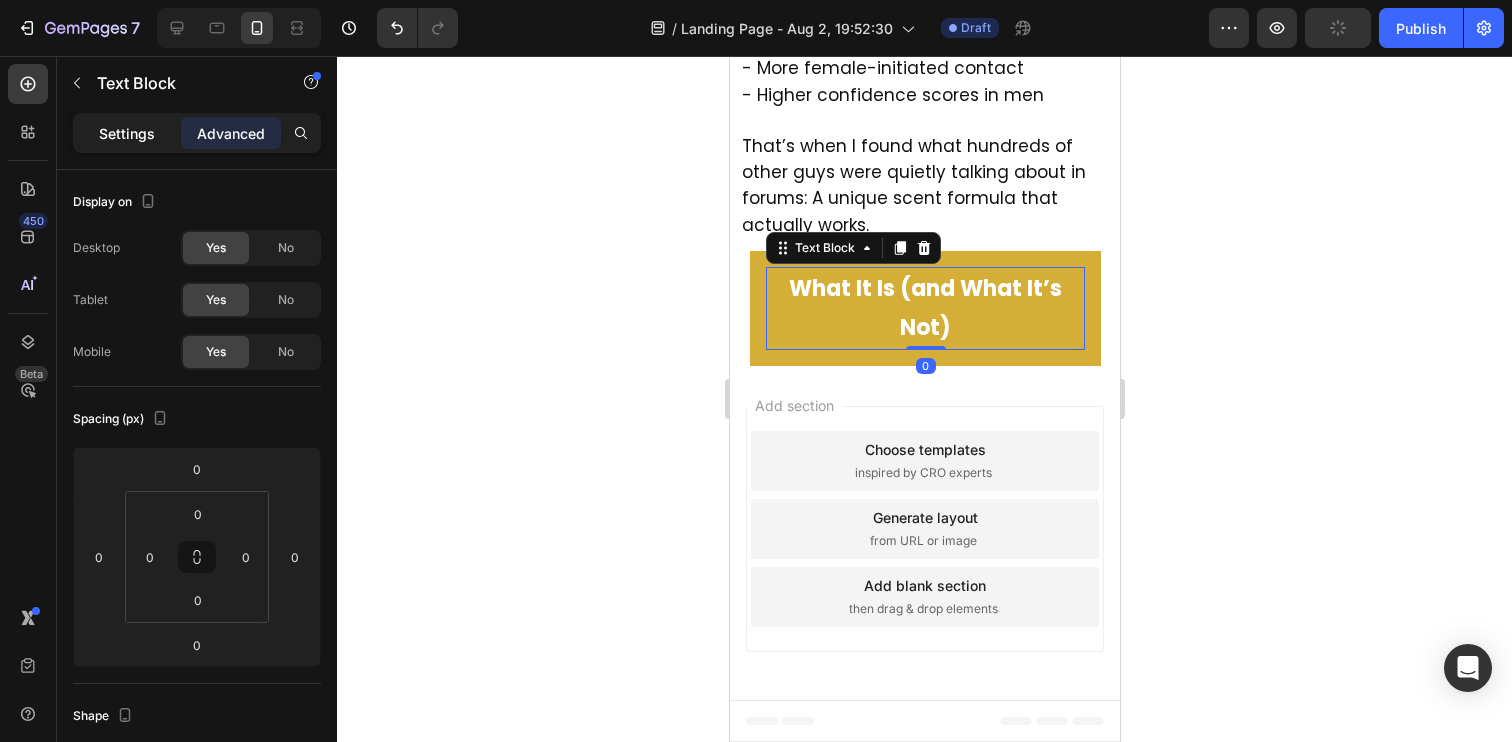 click on "Settings" 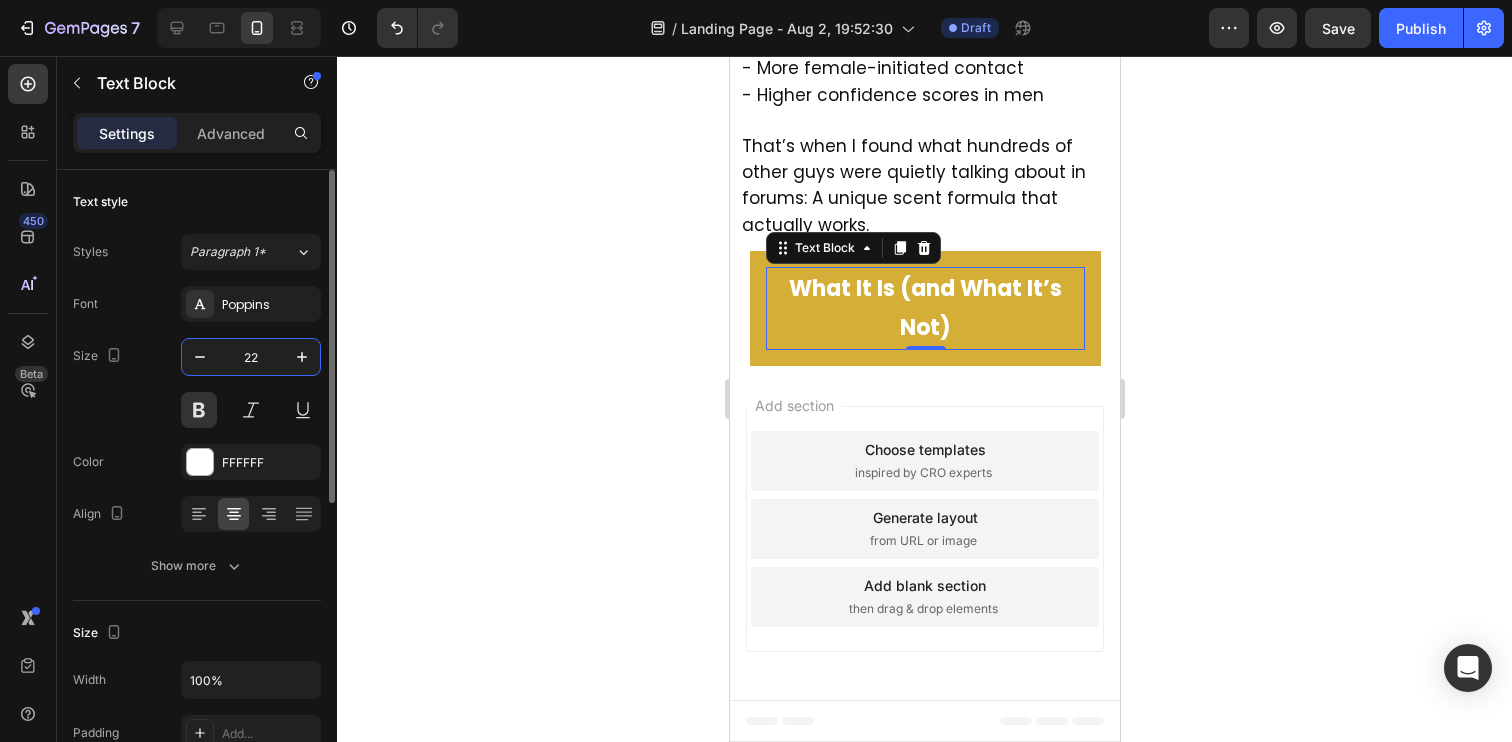 click on "22" at bounding box center [251, 357] 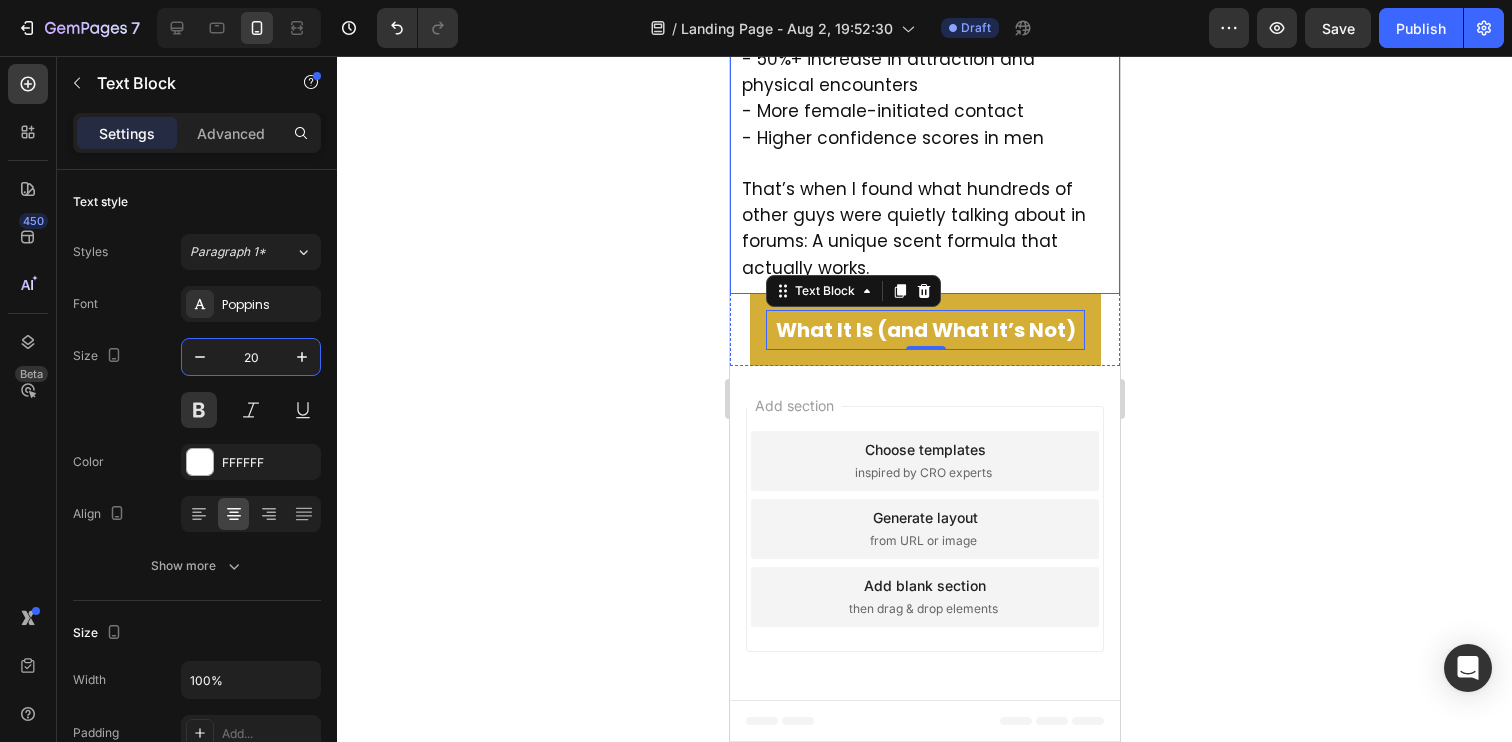 type on "20" 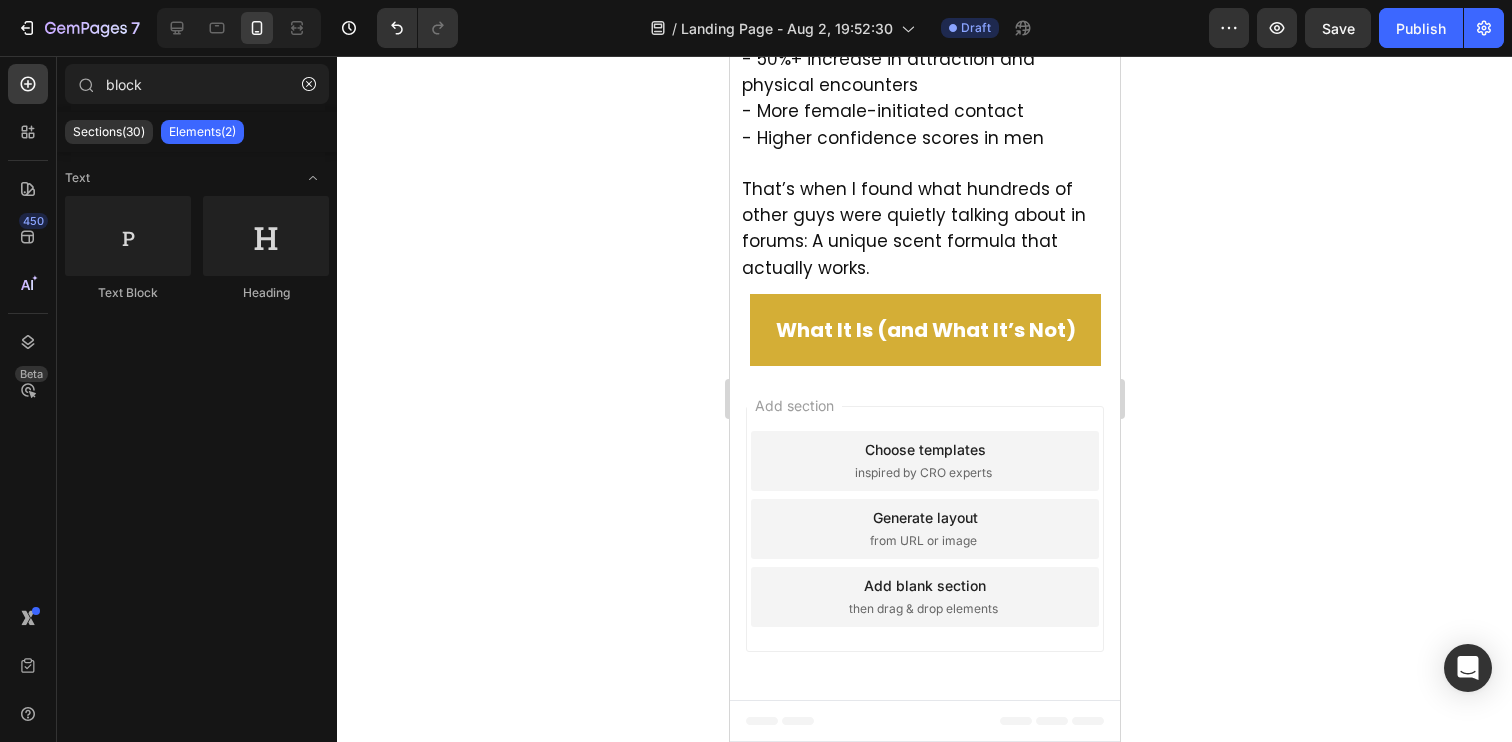 scroll, scrollTop: 2463, scrollLeft: 0, axis: vertical 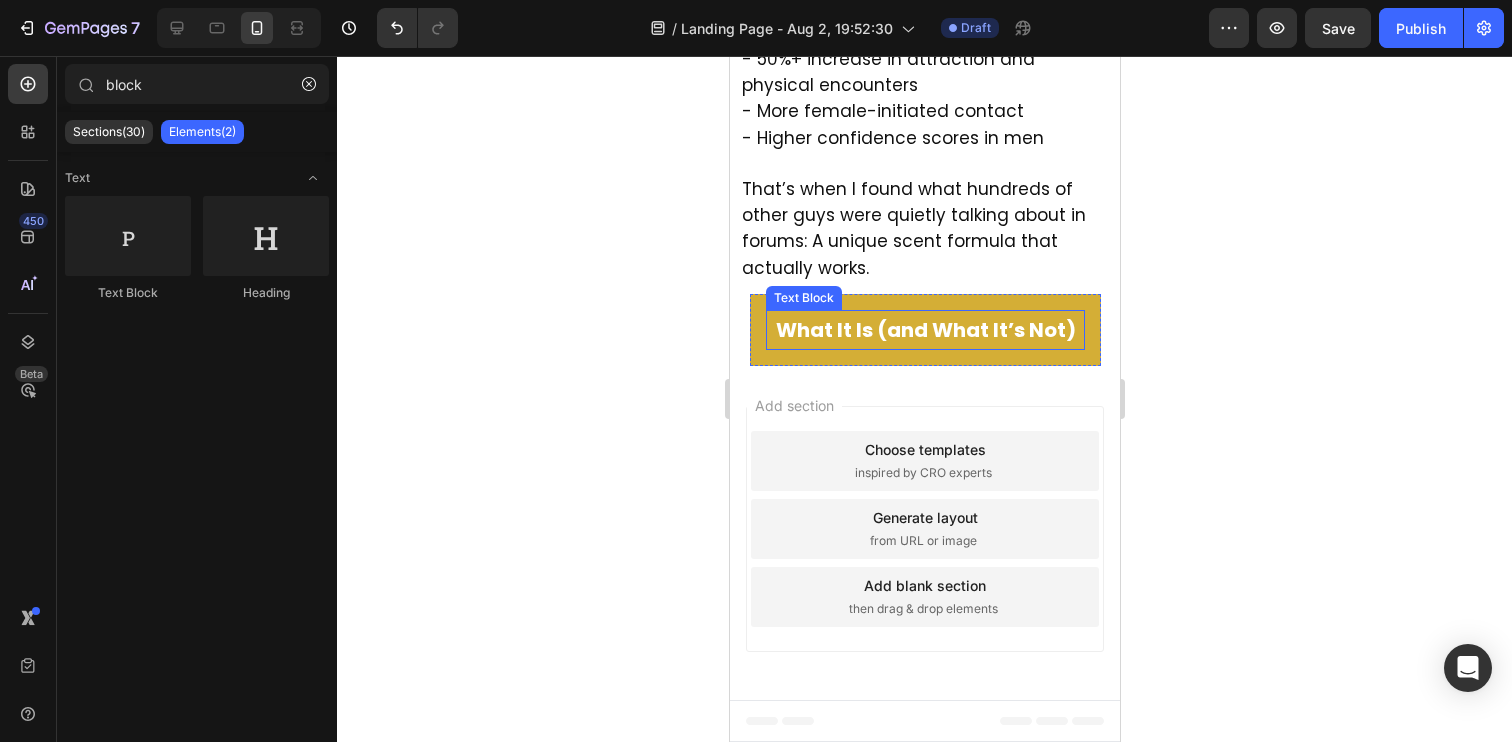 click on "What It Is (and What It’s Not)" at bounding box center (924, 330) 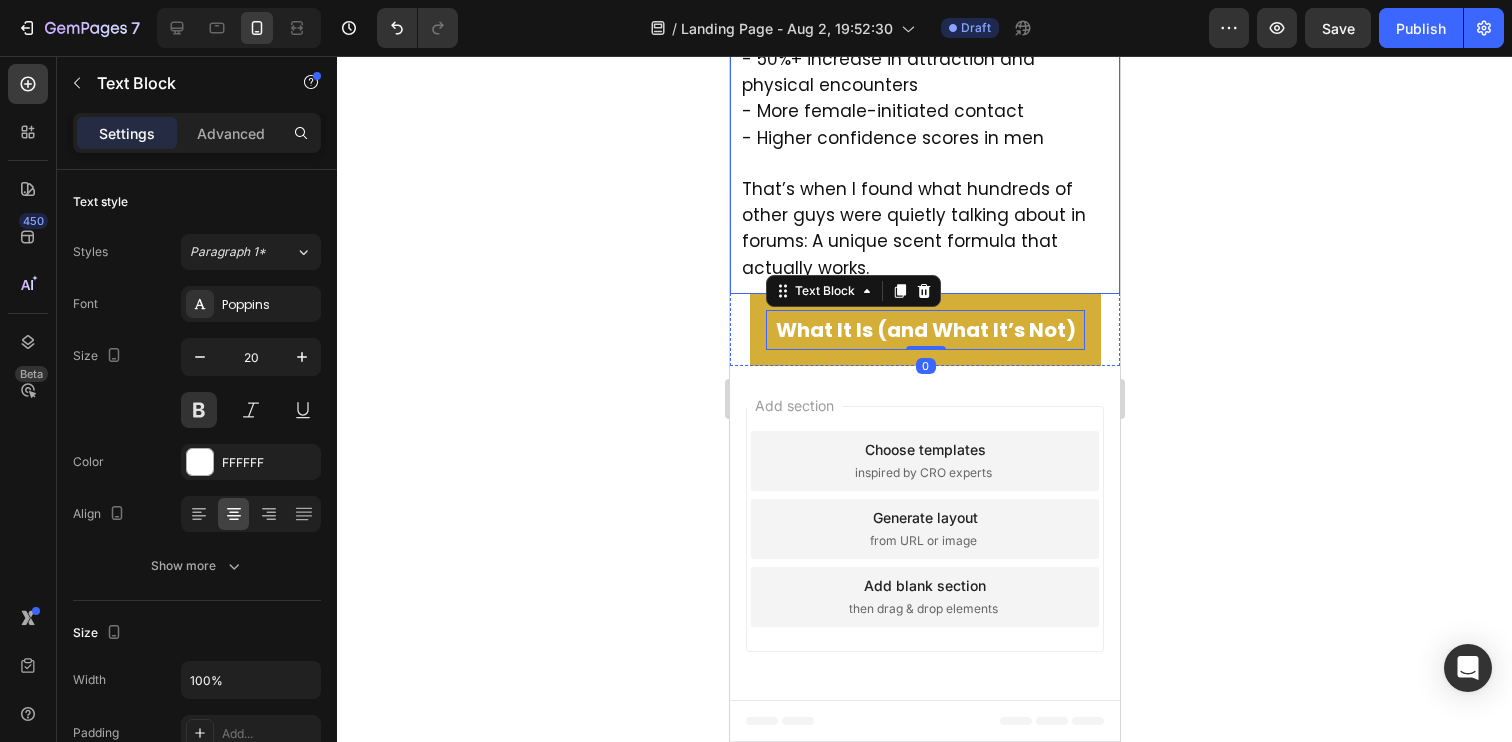 click on "What It Is (and What It’s Not) Text Block   0 Row" at bounding box center [924, 330] 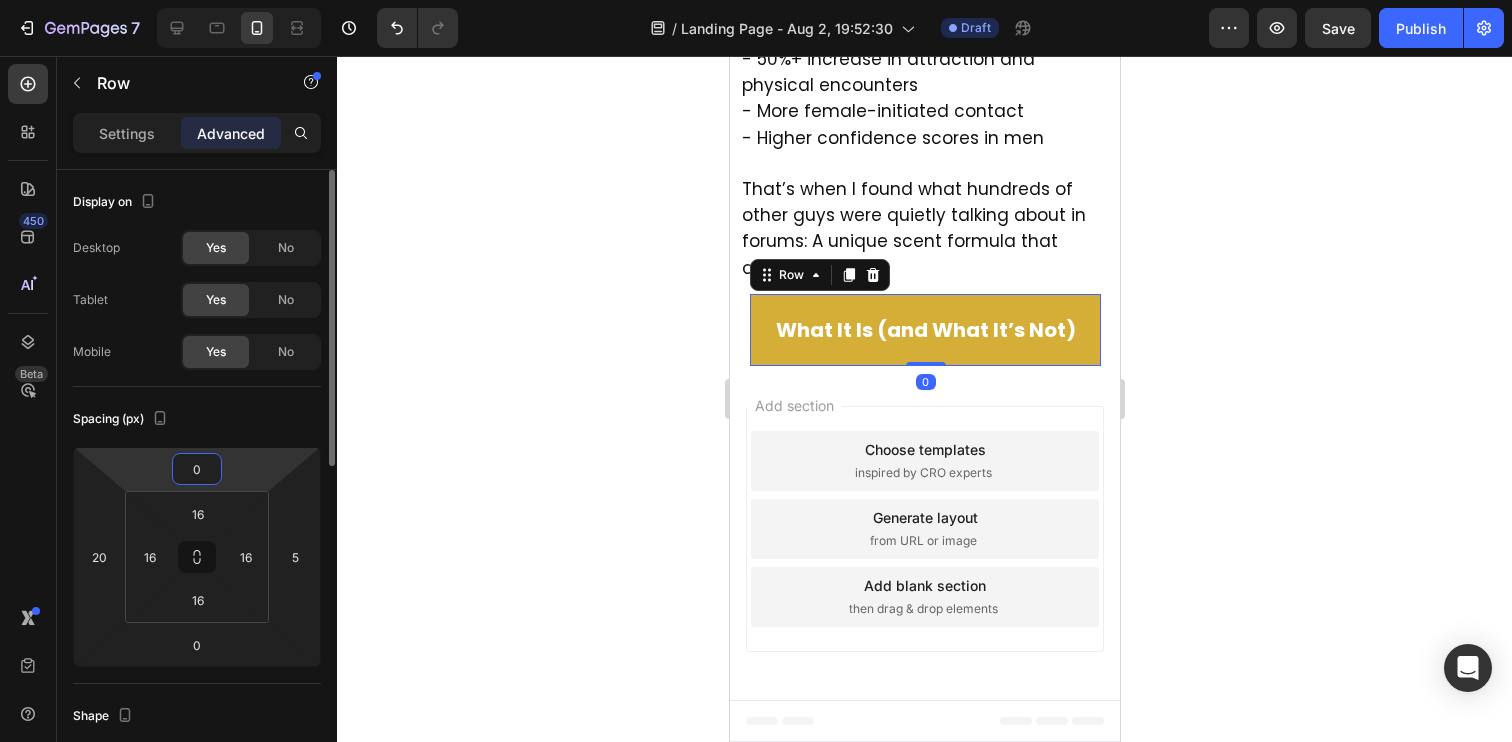 click on "0" at bounding box center (197, 469) 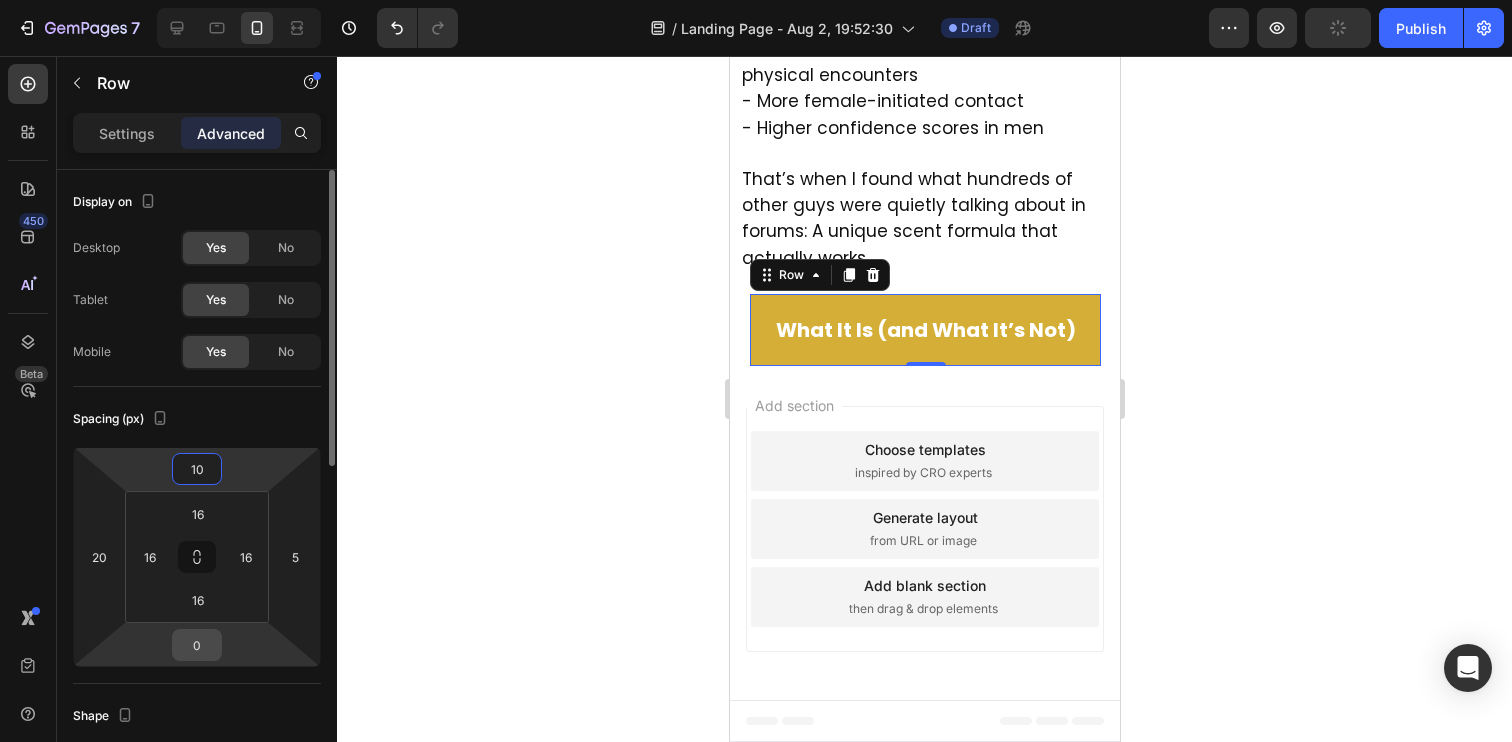 type on "10" 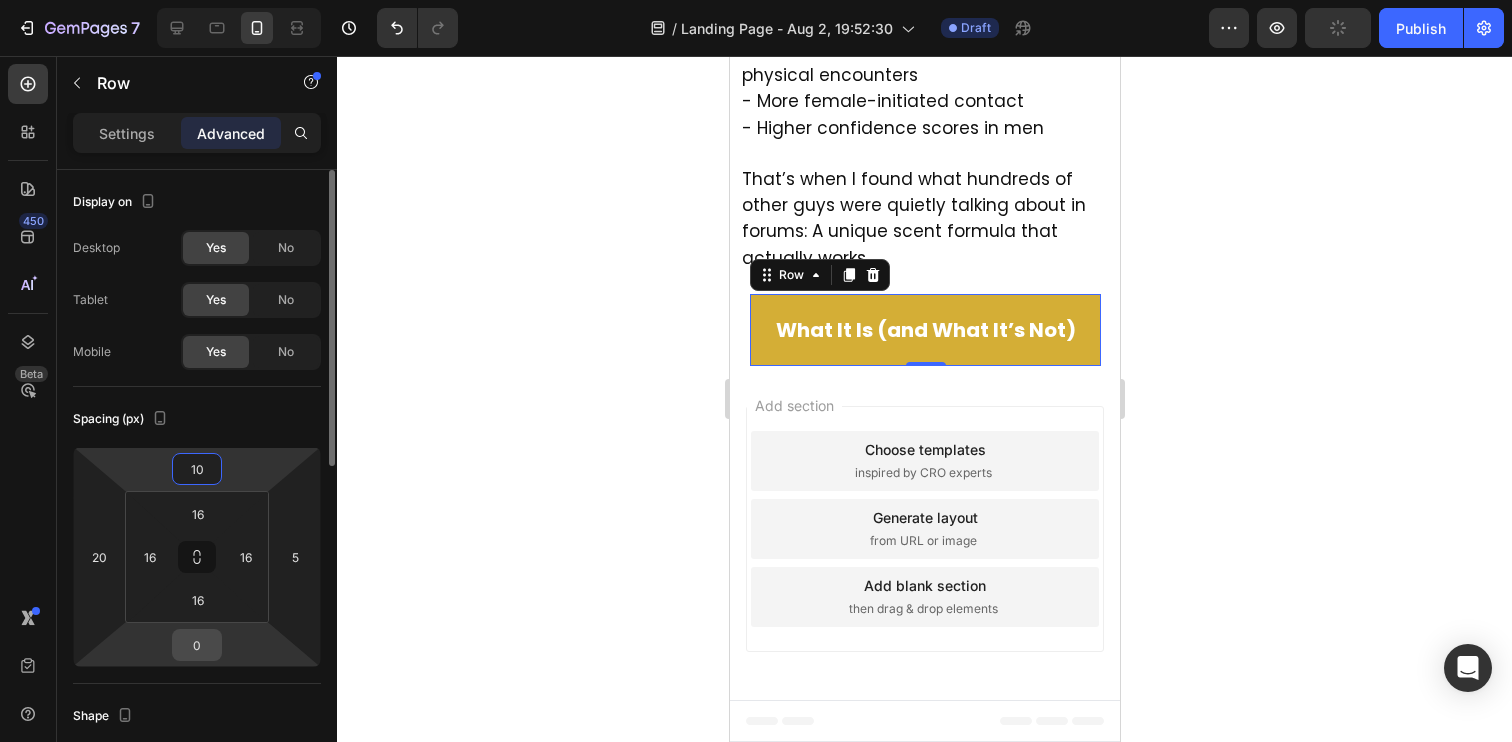 click on "0" at bounding box center [197, 645] 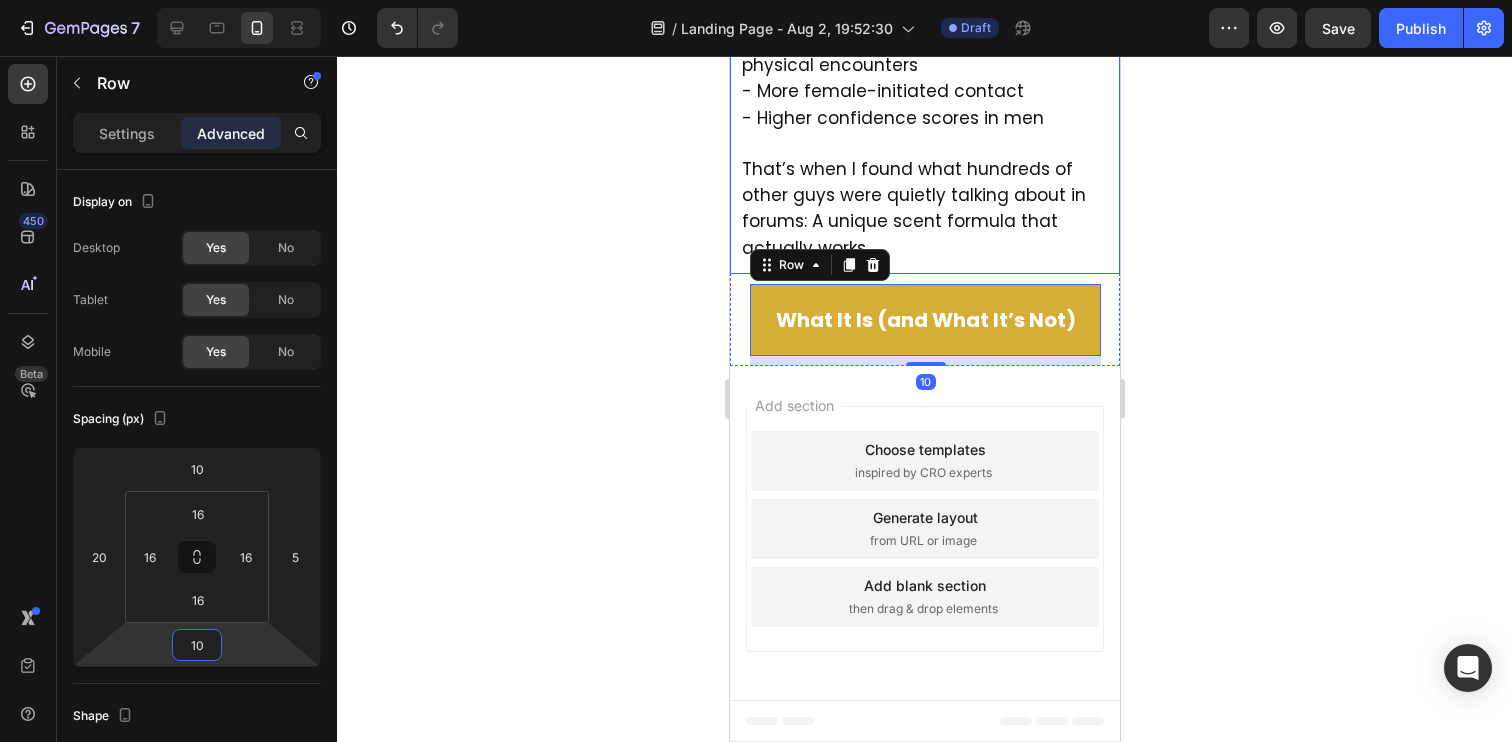 type on "10" 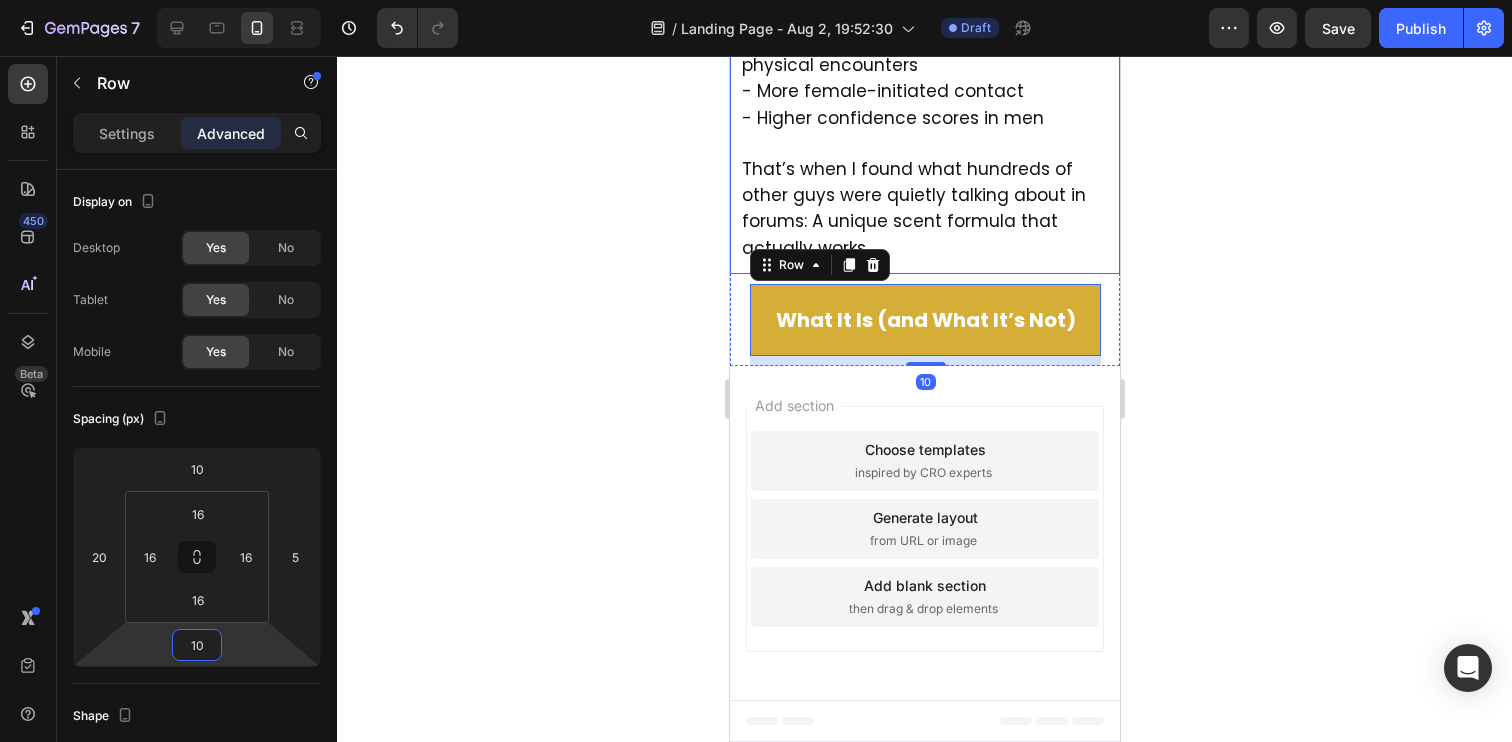 click 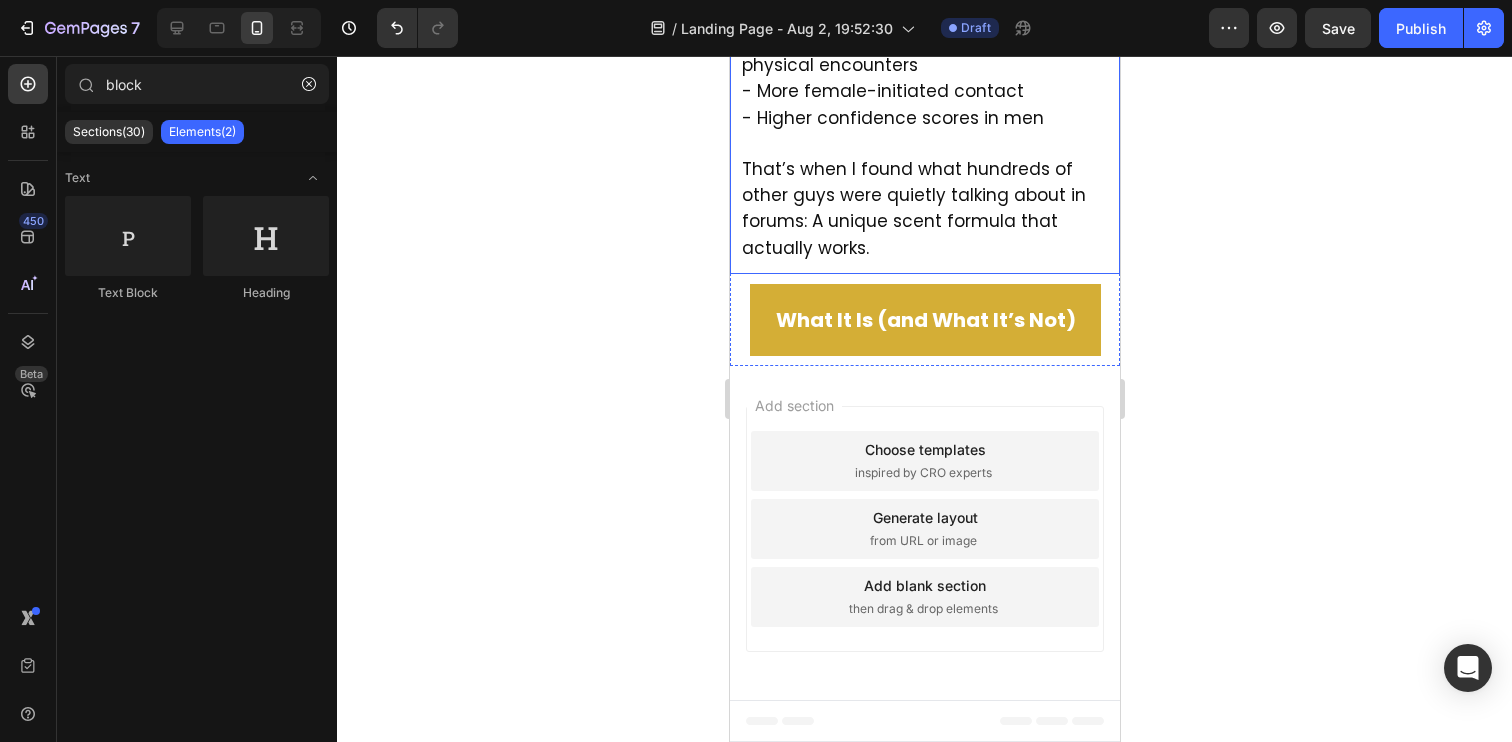 click 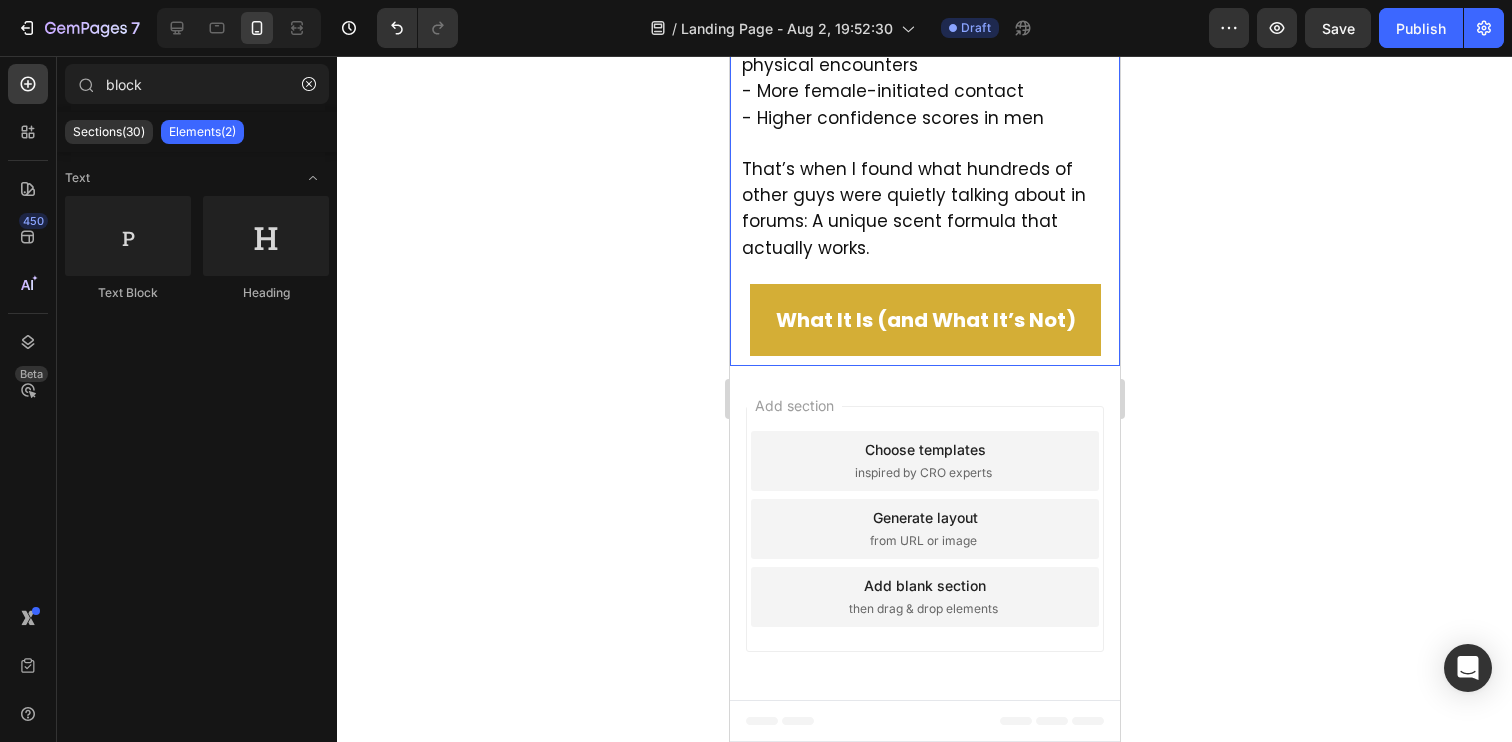 scroll, scrollTop: 2560, scrollLeft: 0, axis: vertical 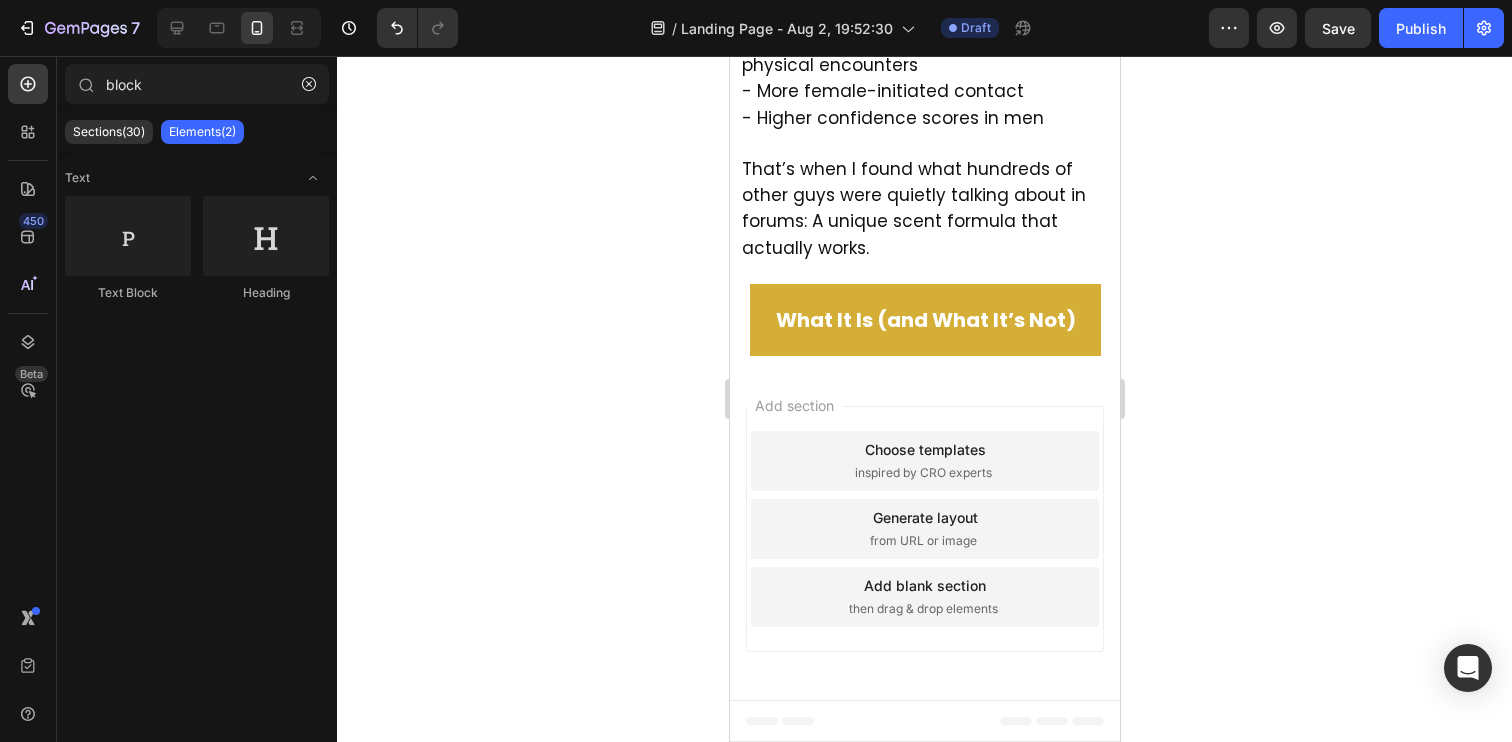 click on "That’s when I found what hundreds of other guys were quietly talking about in forums: A unique scent formula that actually works." at bounding box center (913, 208) 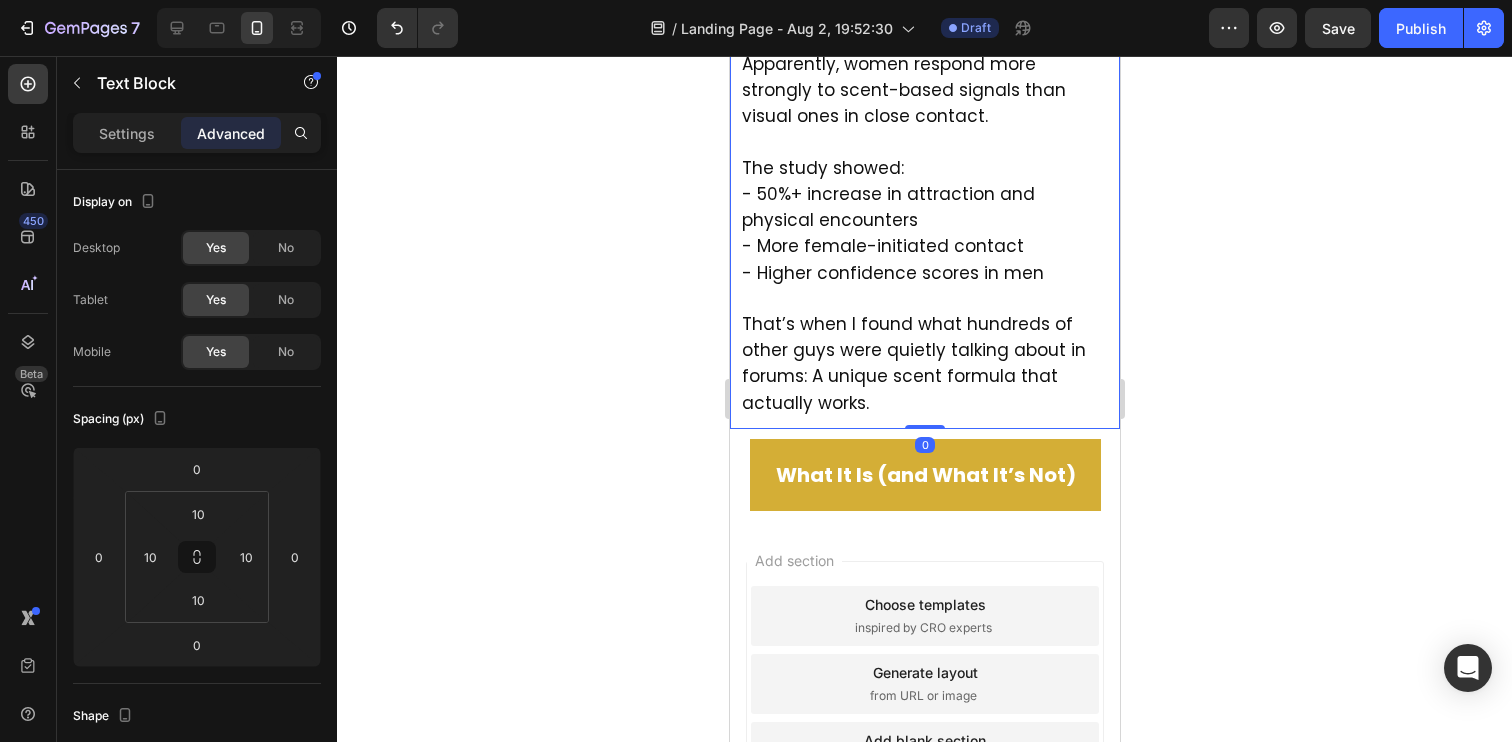 click 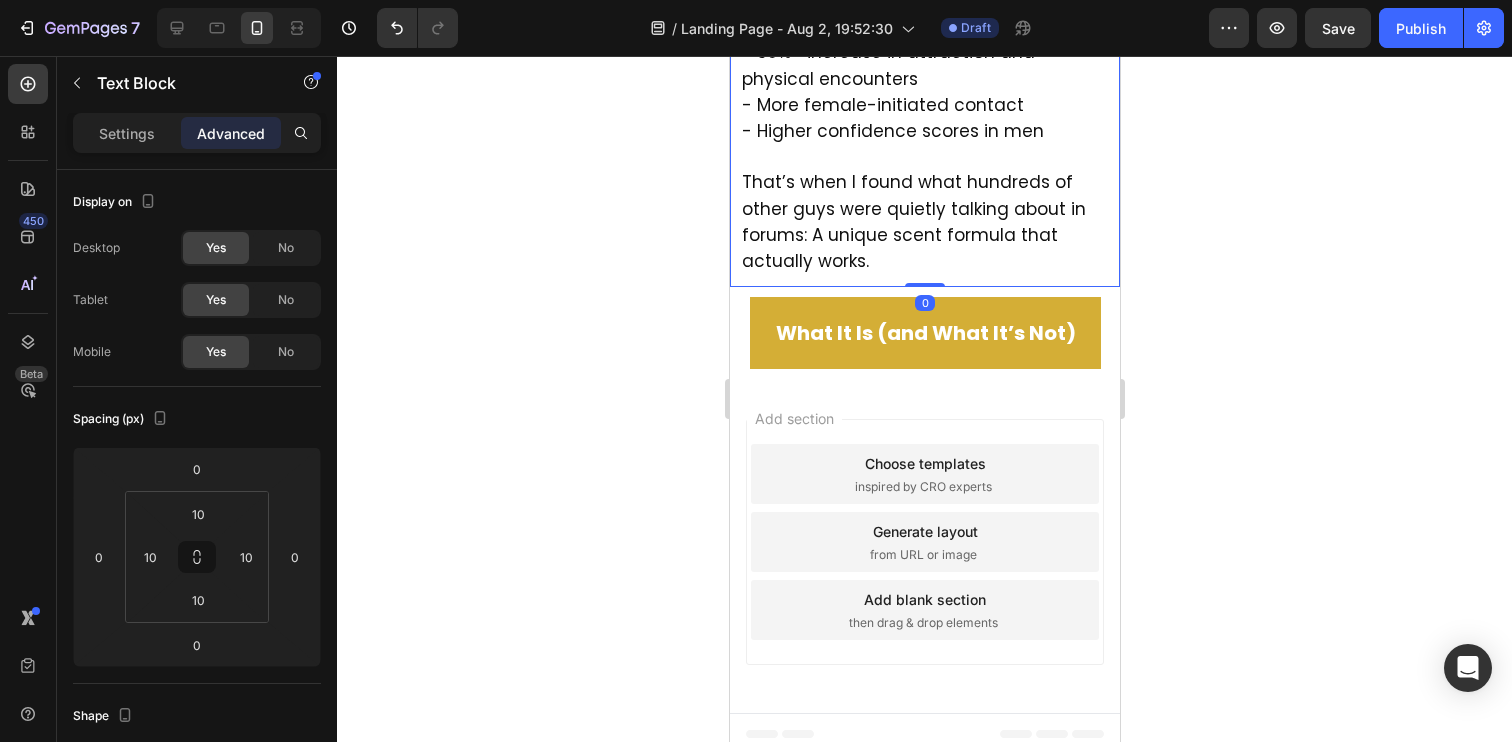 scroll, scrollTop: 2923, scrollLeft: 0, axis: vertical 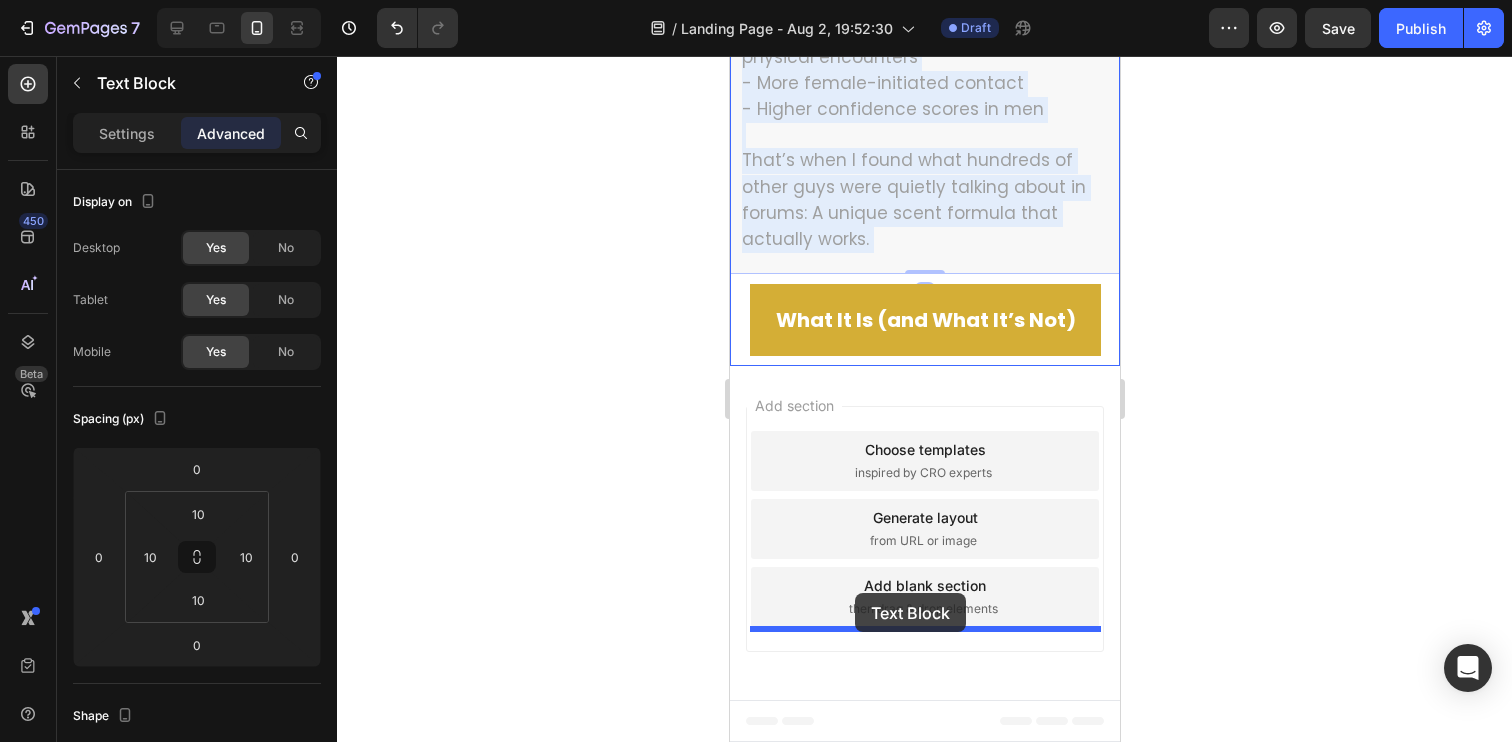 drag, startPoint x: 849, startPoint y: 383, endPoint x: 854, endPoint y: 593, distance: 210.05951 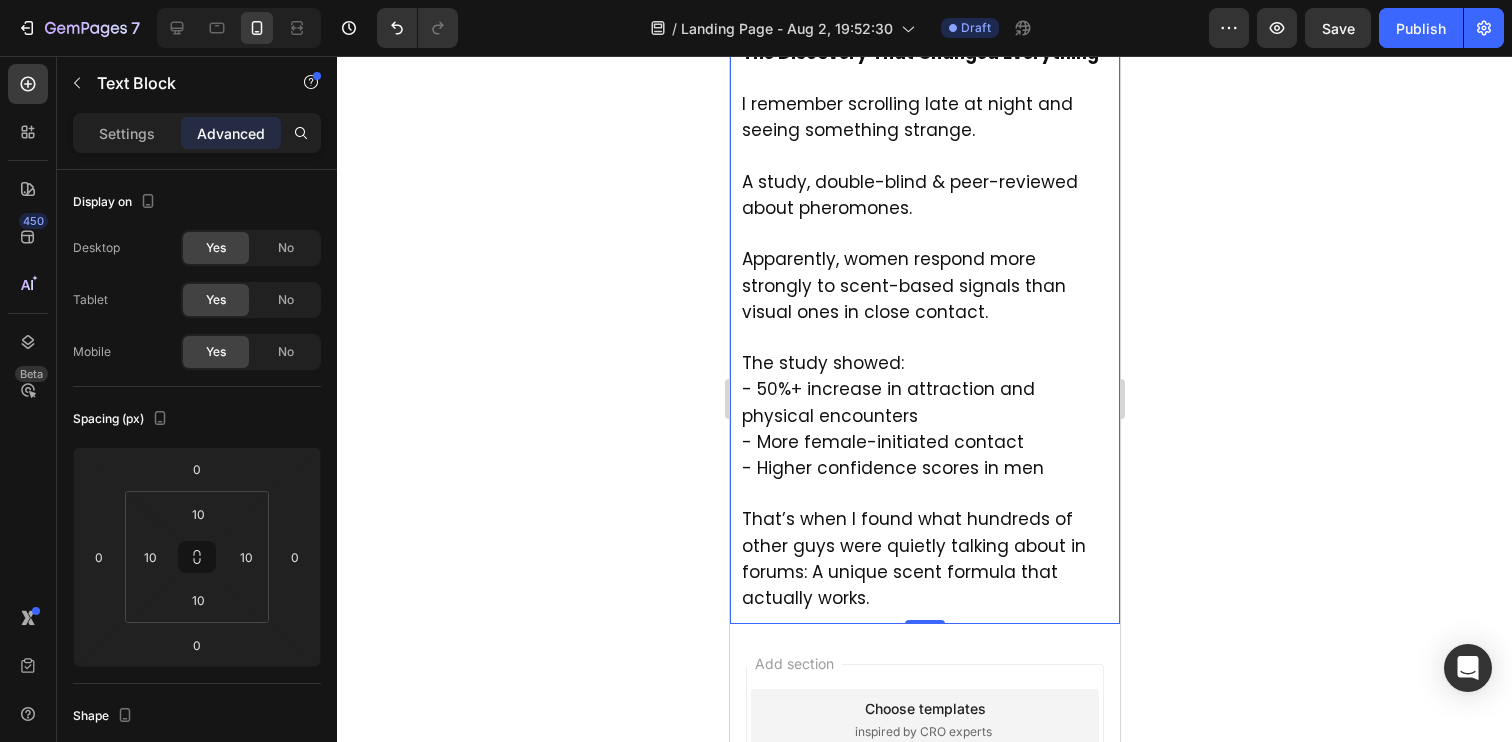 scroll, scrollTop: 2646, scrollLeft: 0, axis: vertical 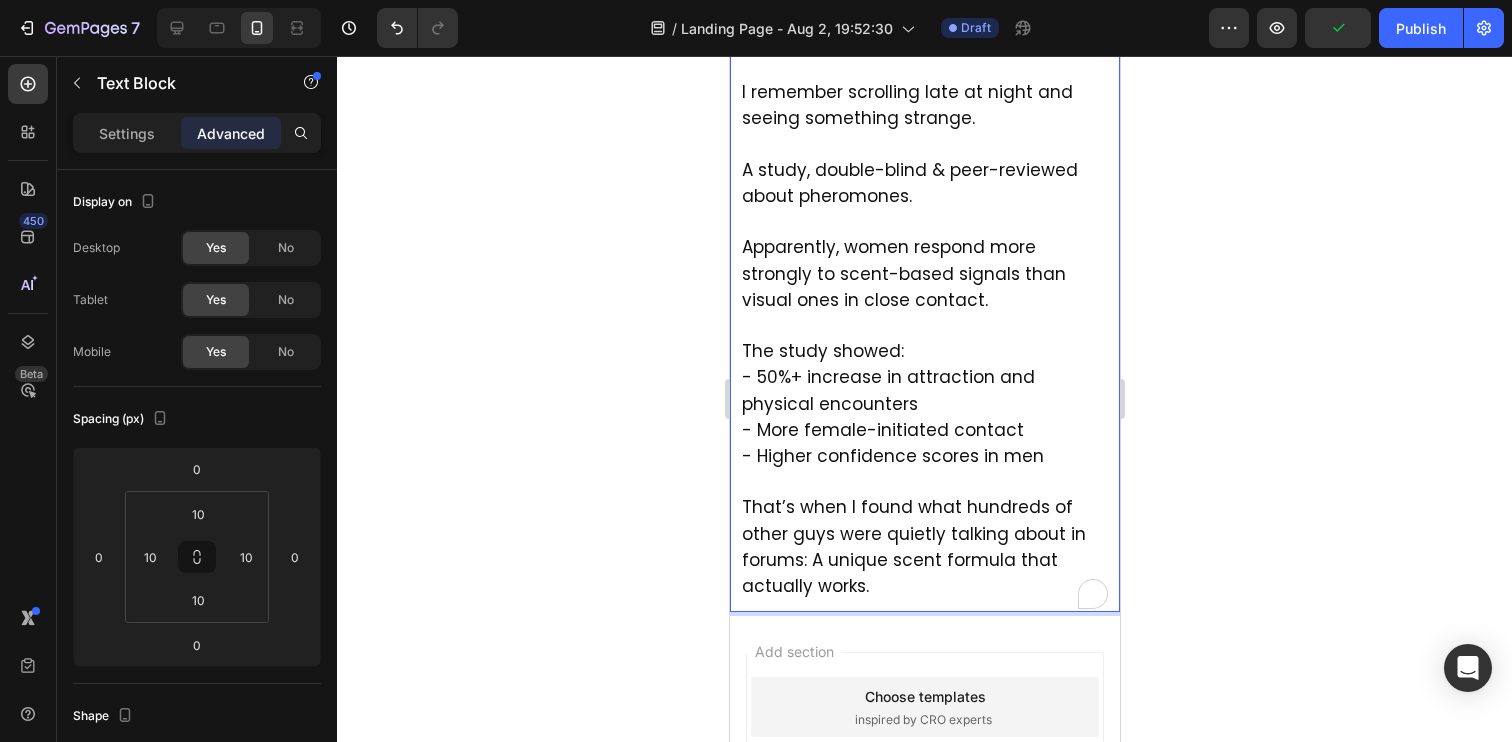 click on "I remember scrolling late at night and seeing something strange." at bounding box center (906, 105) 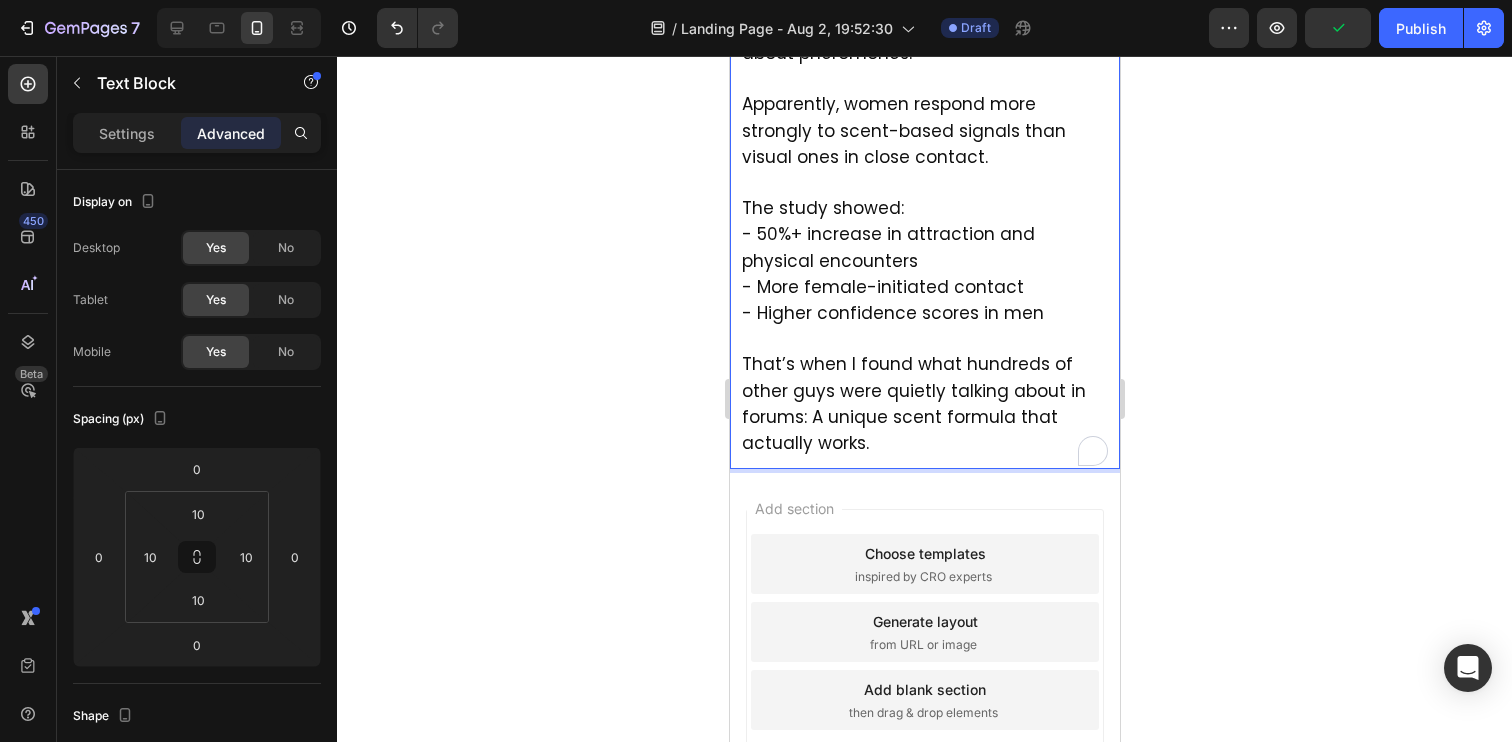 scroll, scrollTop: 2793, scrollLeft: 0, axis: vertical 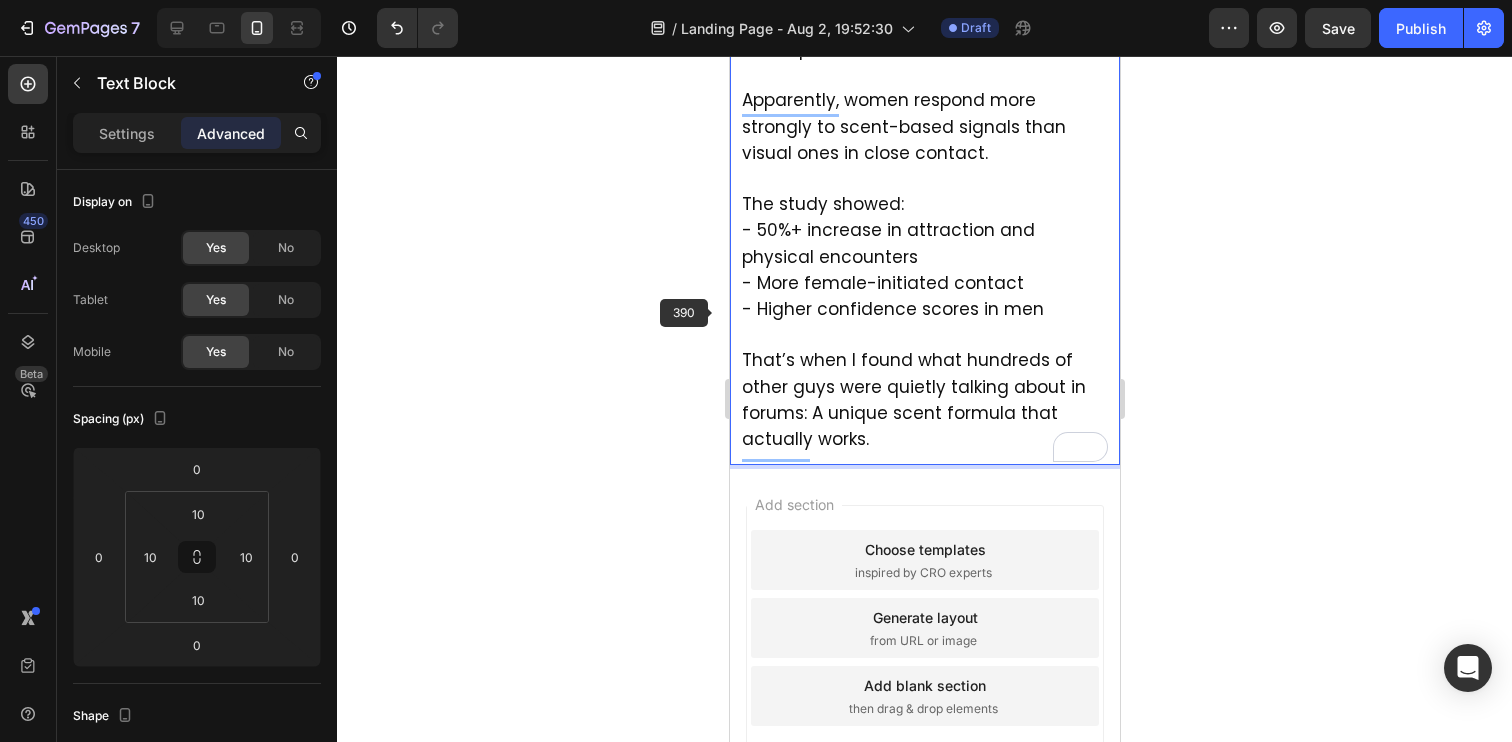 click on "I remember scrolling late at night and seeing something strange." at bounding box center [906, -42] 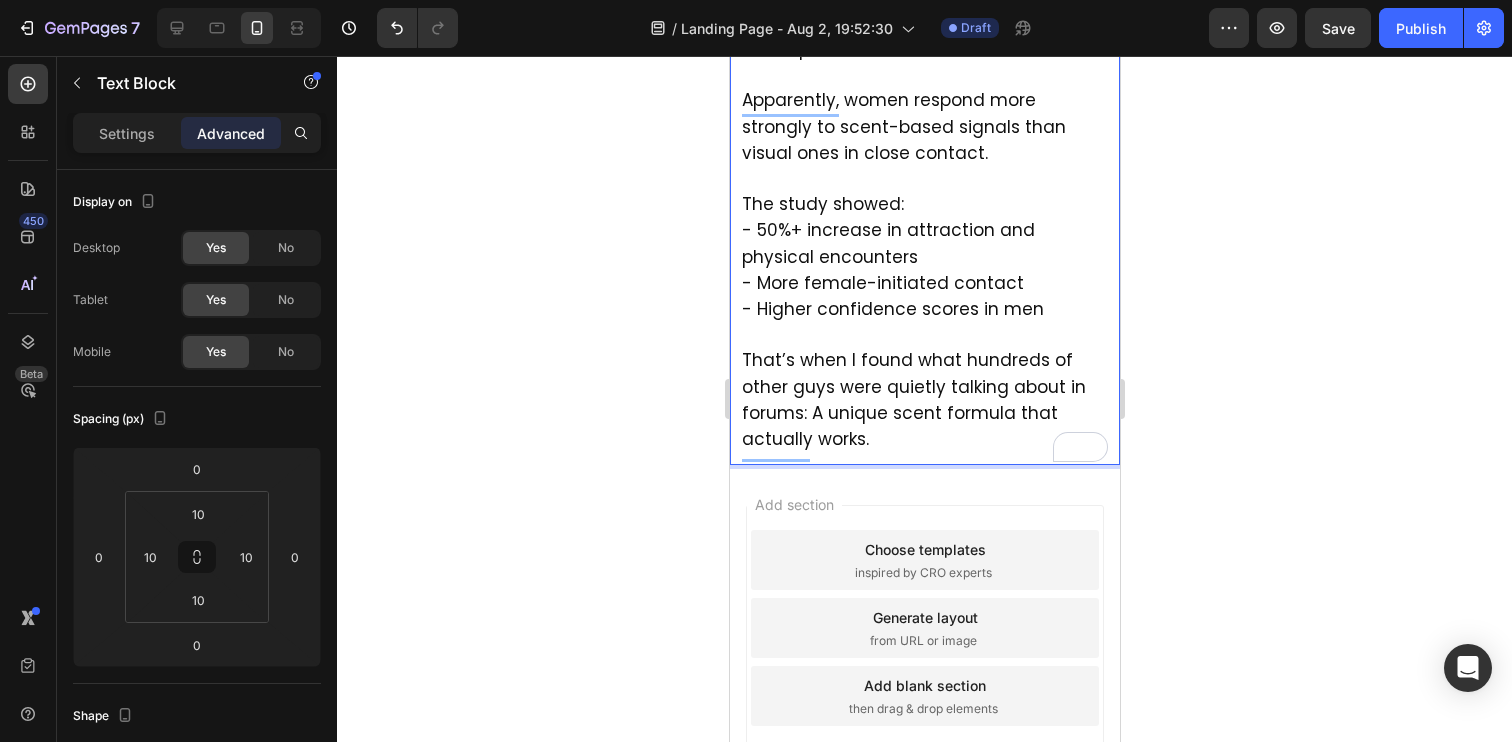 click on "I remember scrolling late at night and seeing something strange." at bounding box center [906, -42] 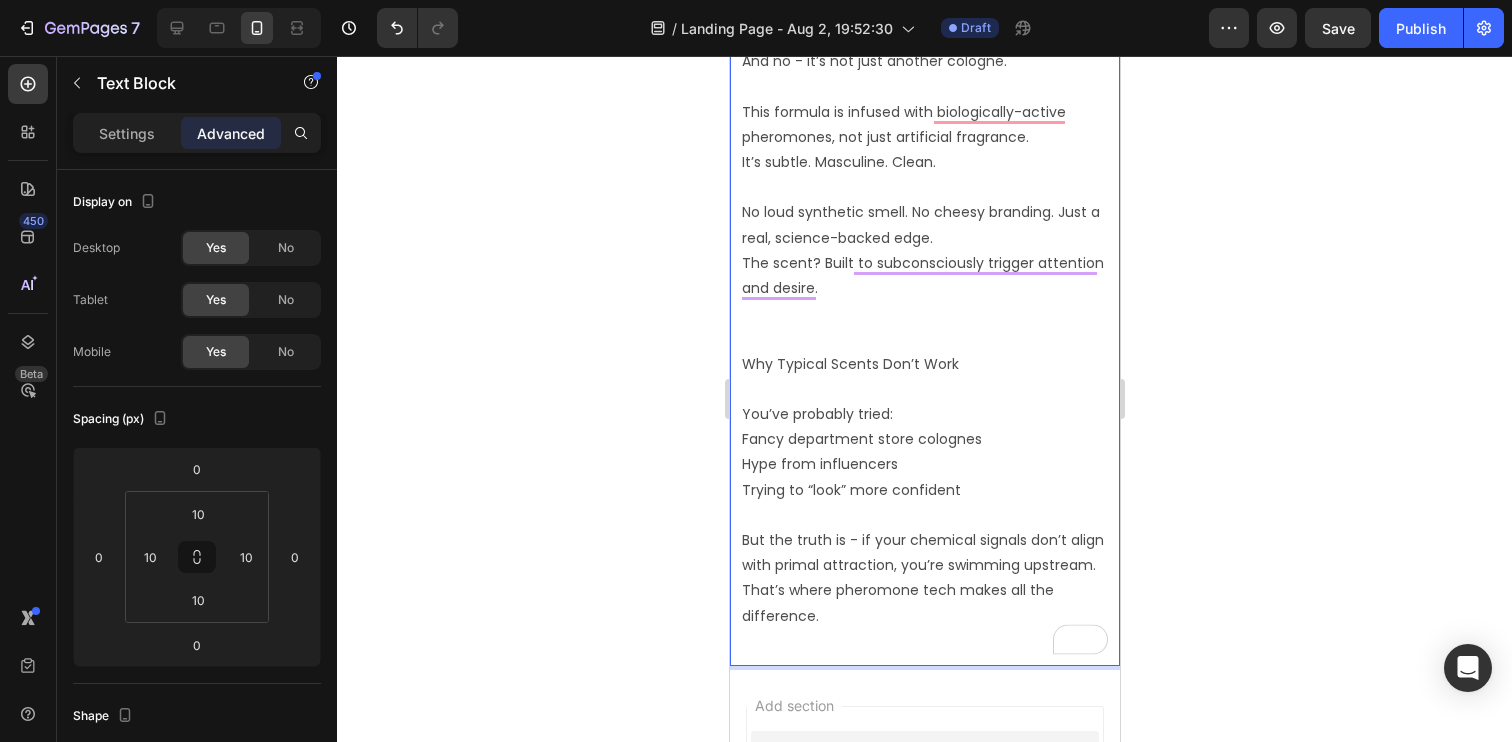 click 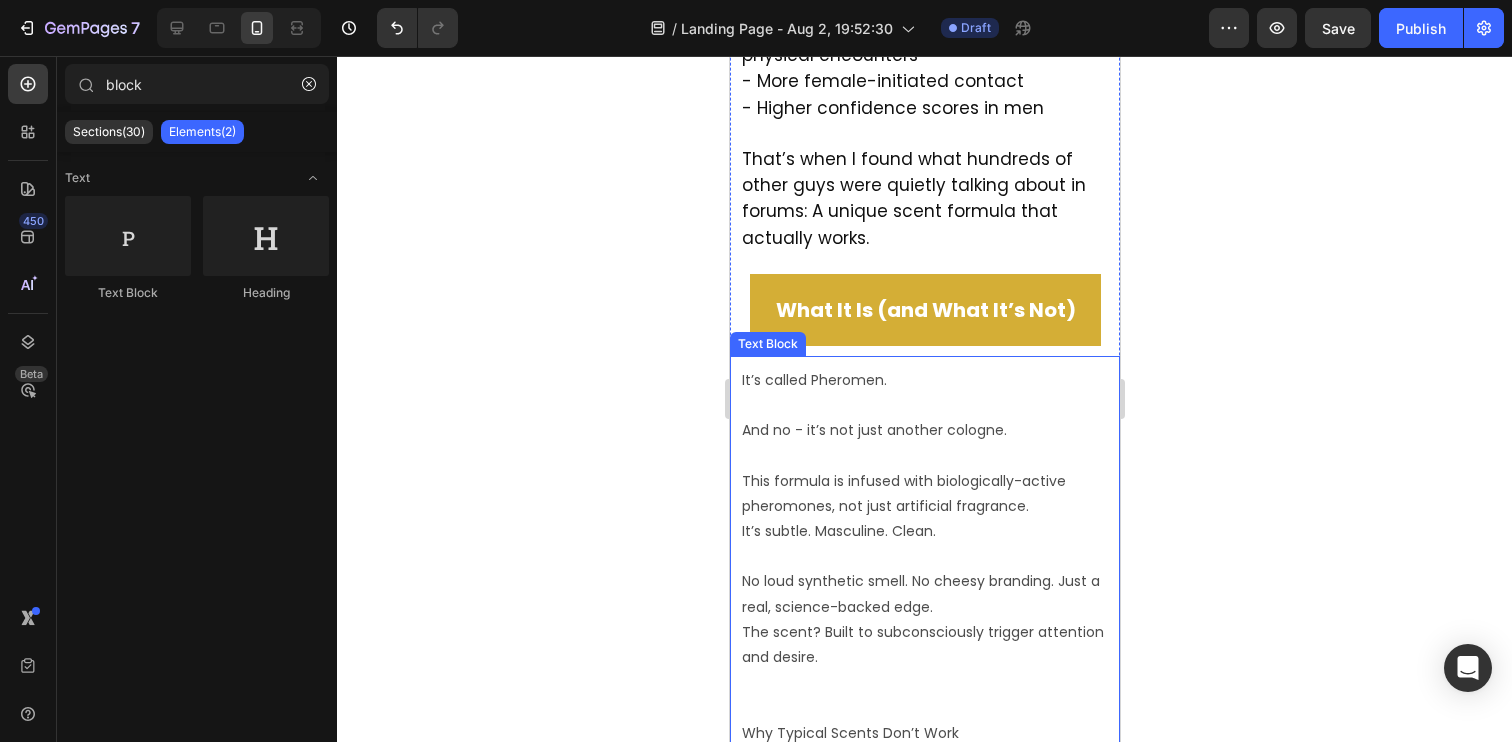 scroll, scrollTop: 2282, scrollLeft: 0, axis: vertical 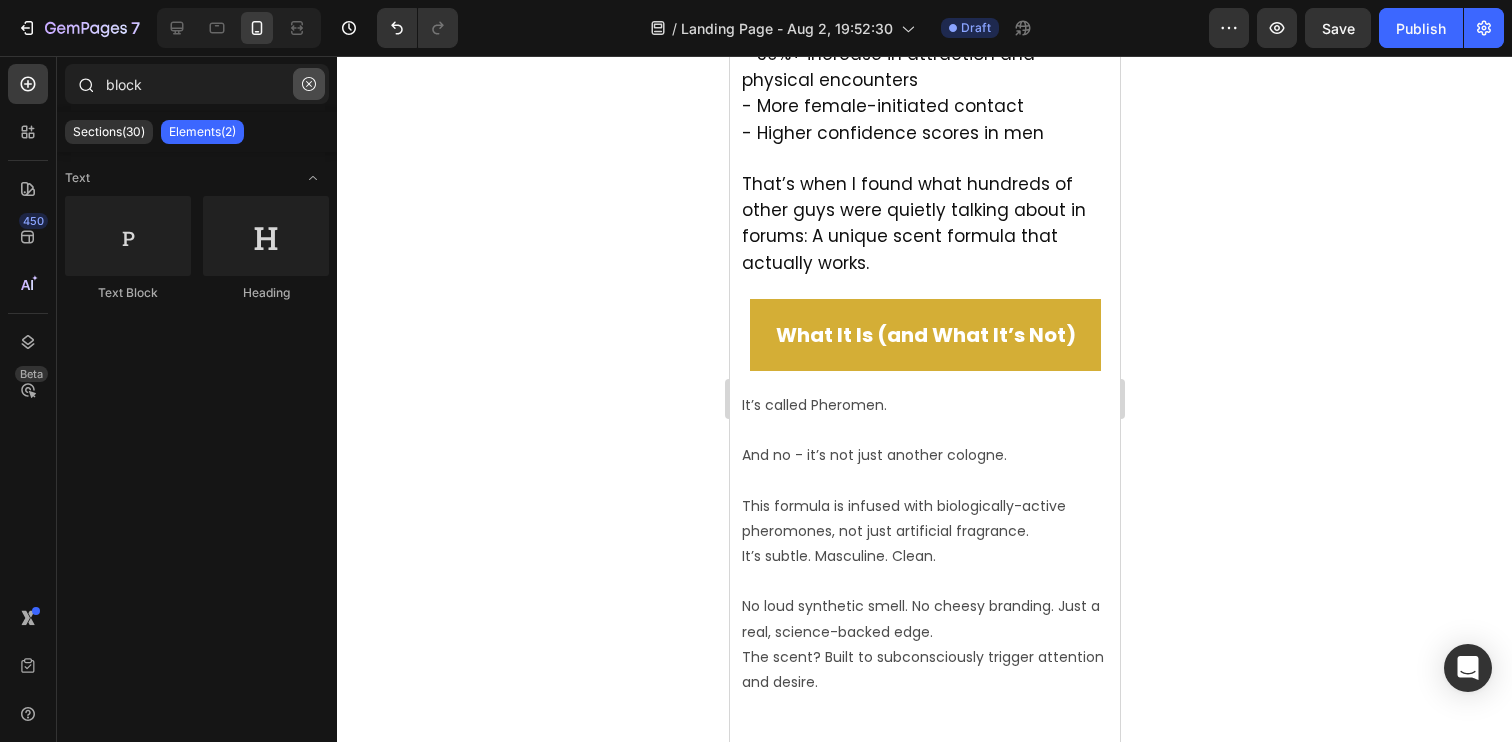click 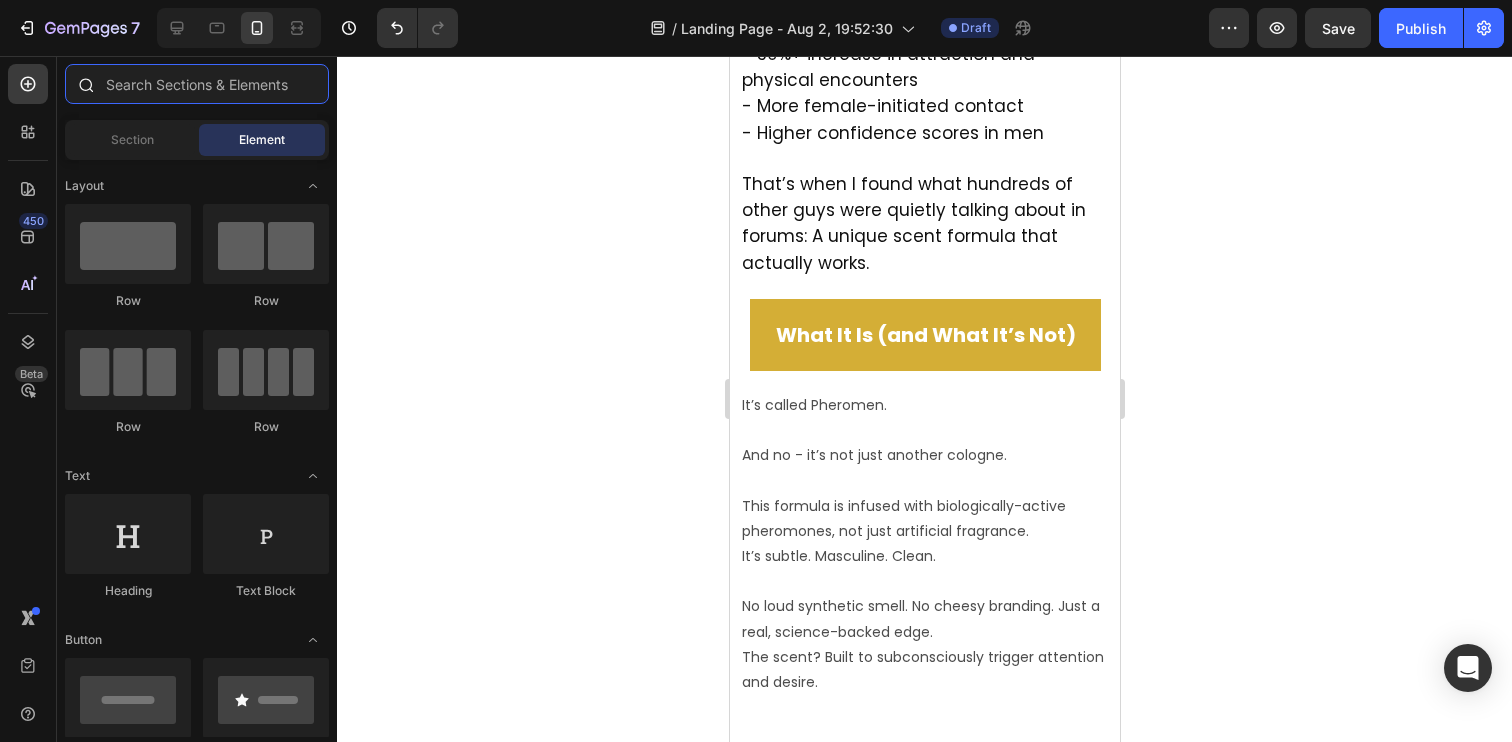 click at bounding box center (197, 84) 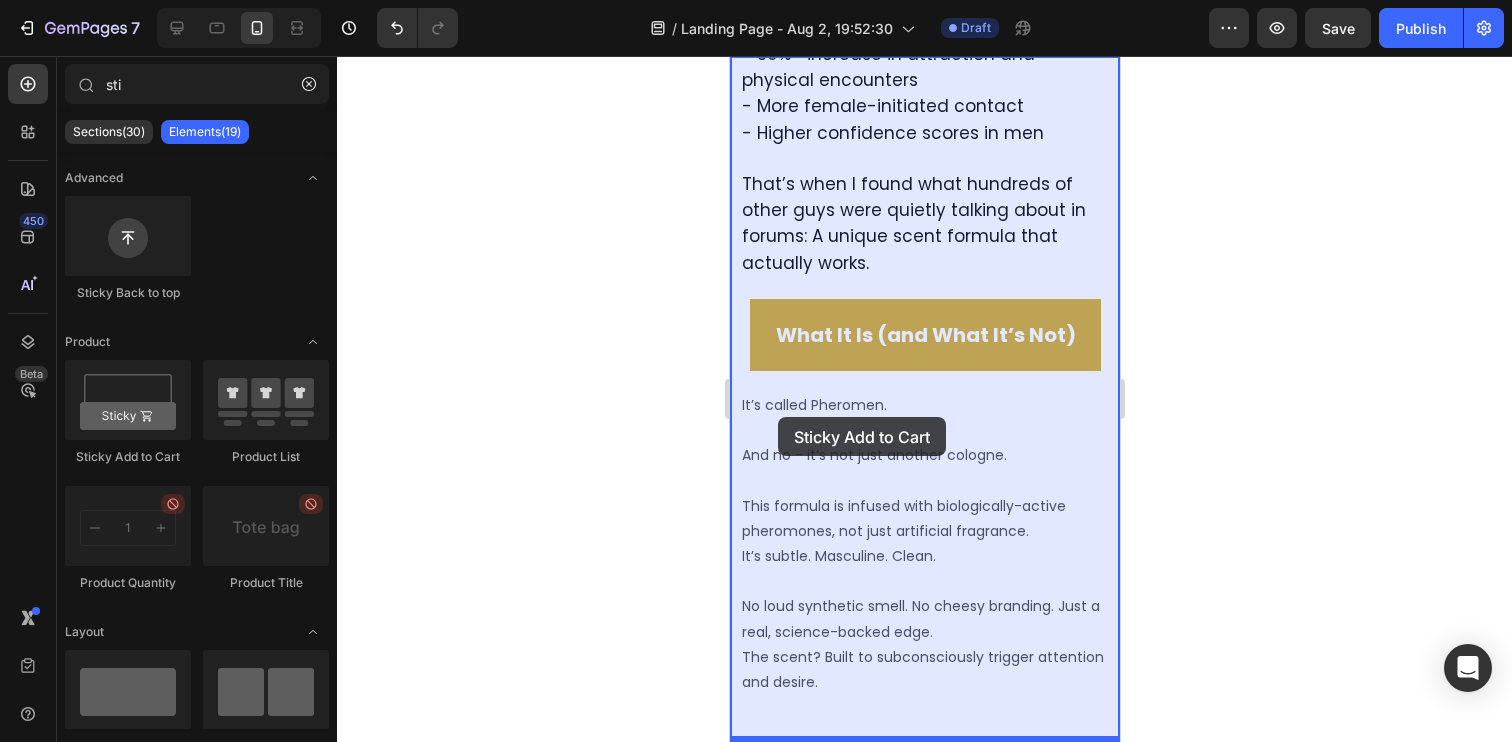 drag, startPoint x: 867, startPoint y: 471, endPoint x: 777, endPoint y: 417, distance: 104.95713 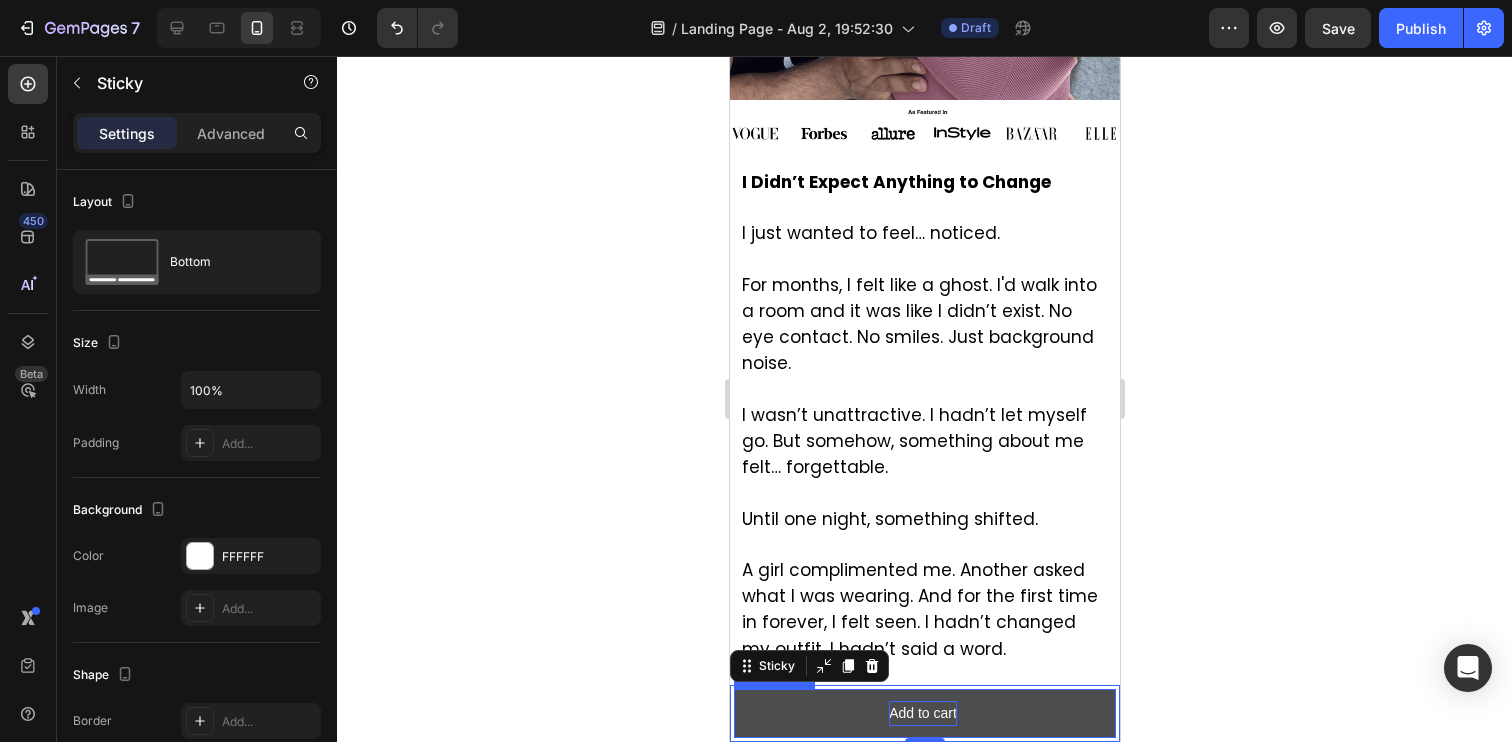 scroll, scrollTop: 0, scrollLeft: 0, axis: both 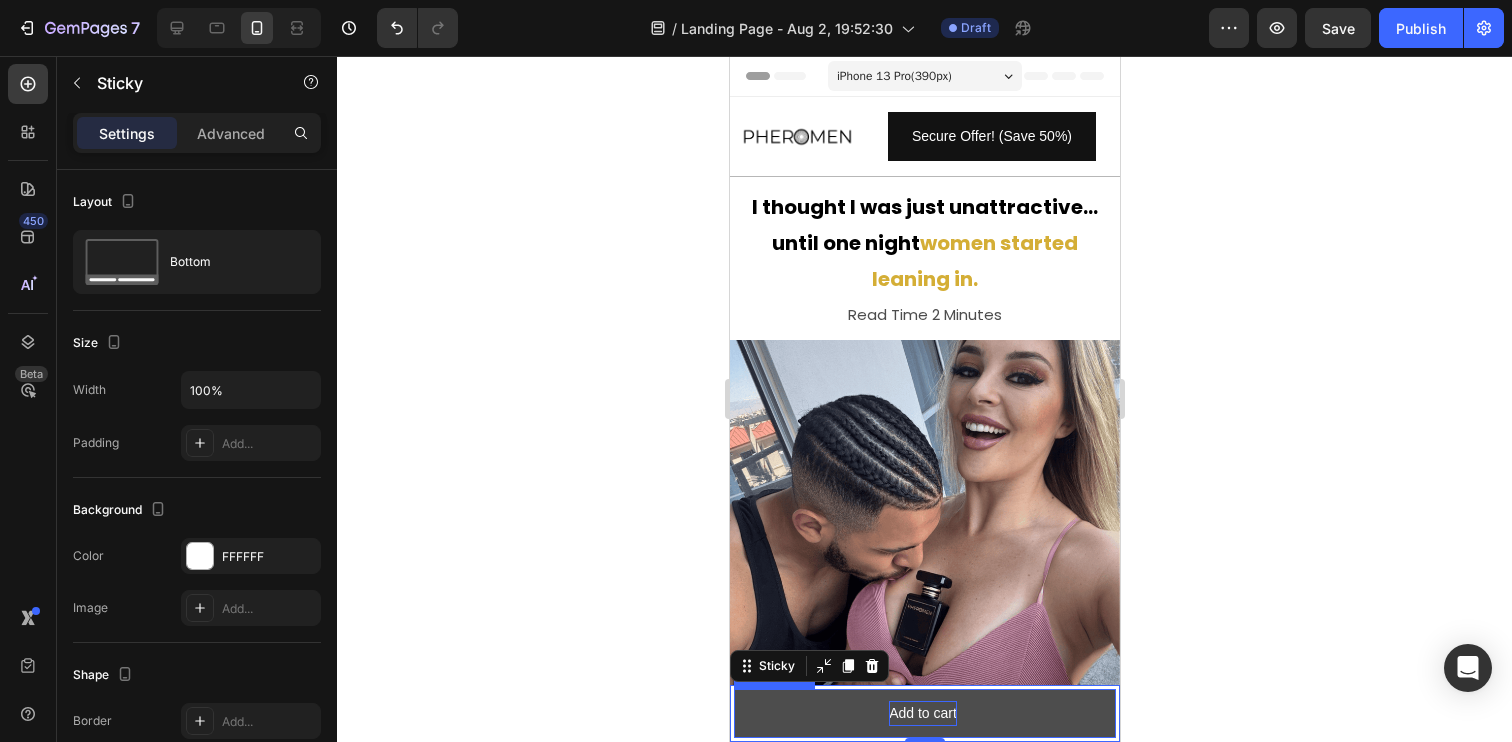 click on "Add to cart" at bounding box center (922, 713) 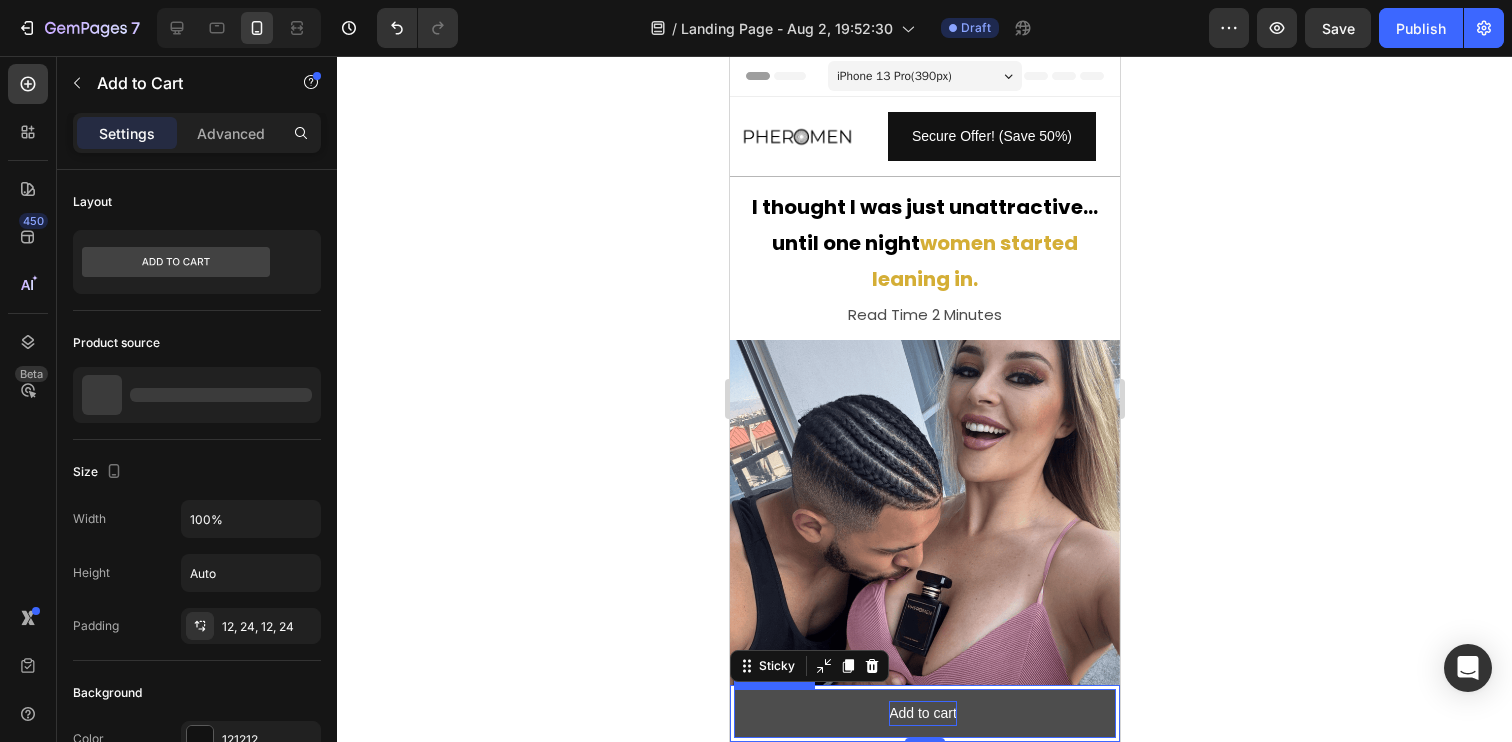 click on "Add to cart" at bounding box center (922, 713) 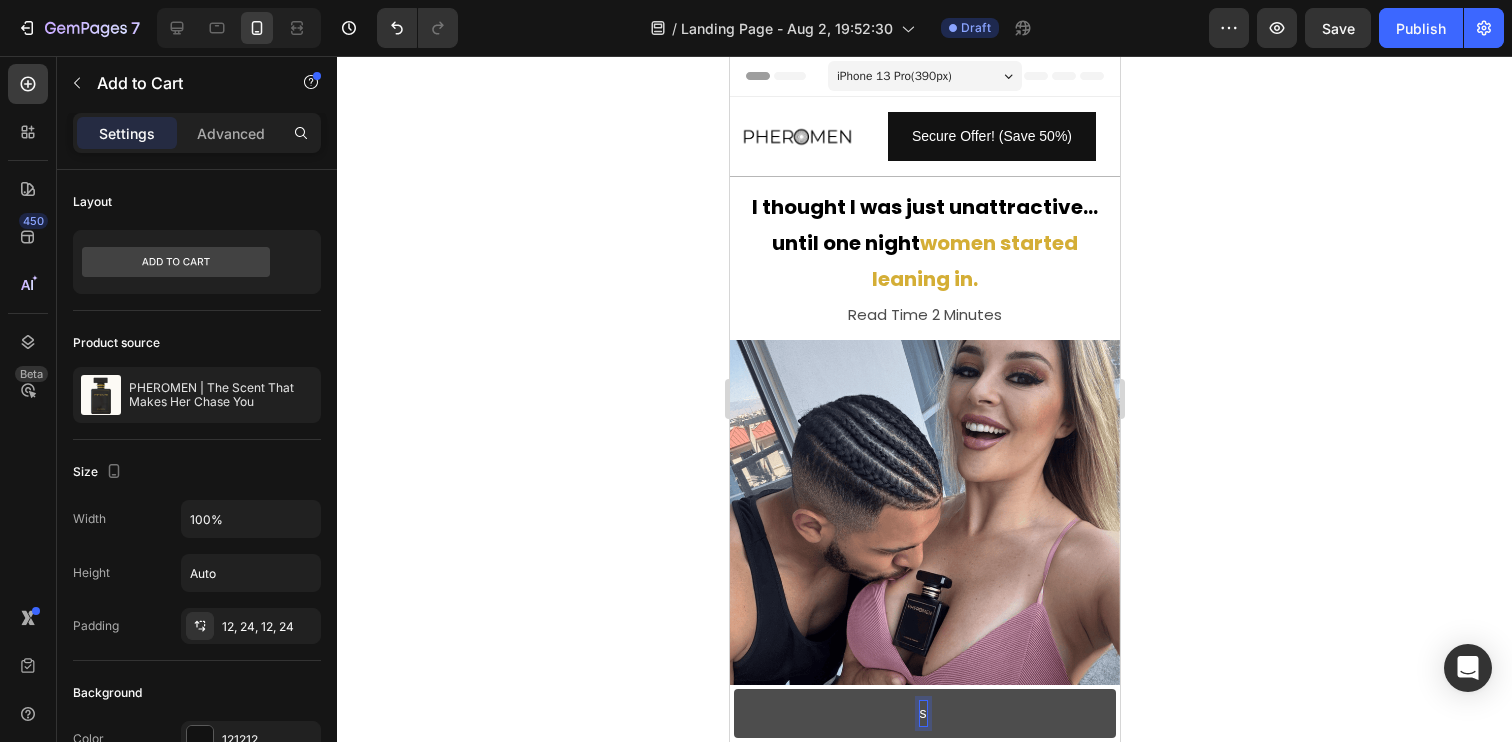 scroll, scrollTop: 4, scrollLeft: 0, axis: vertical 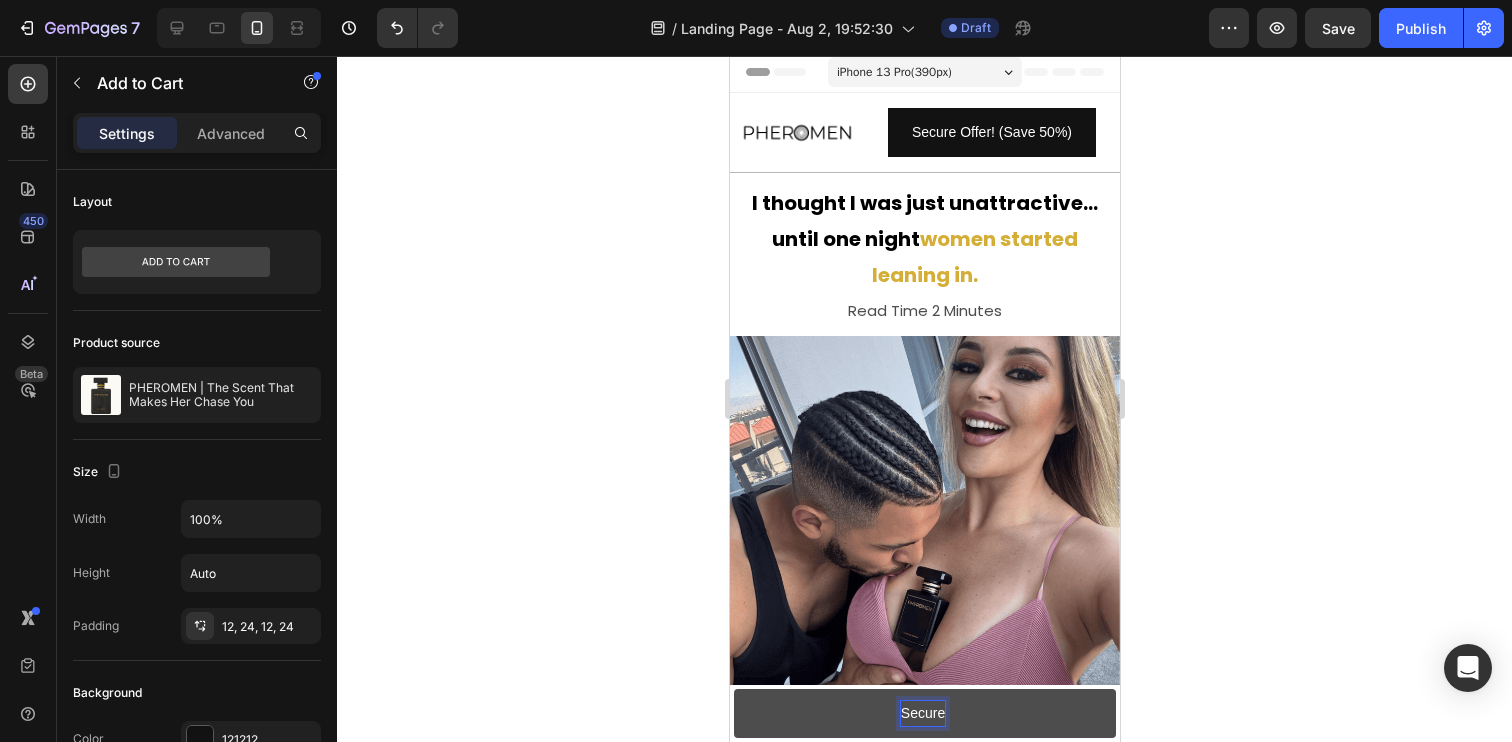 click on "Secure" at bounding box center (924, 713) 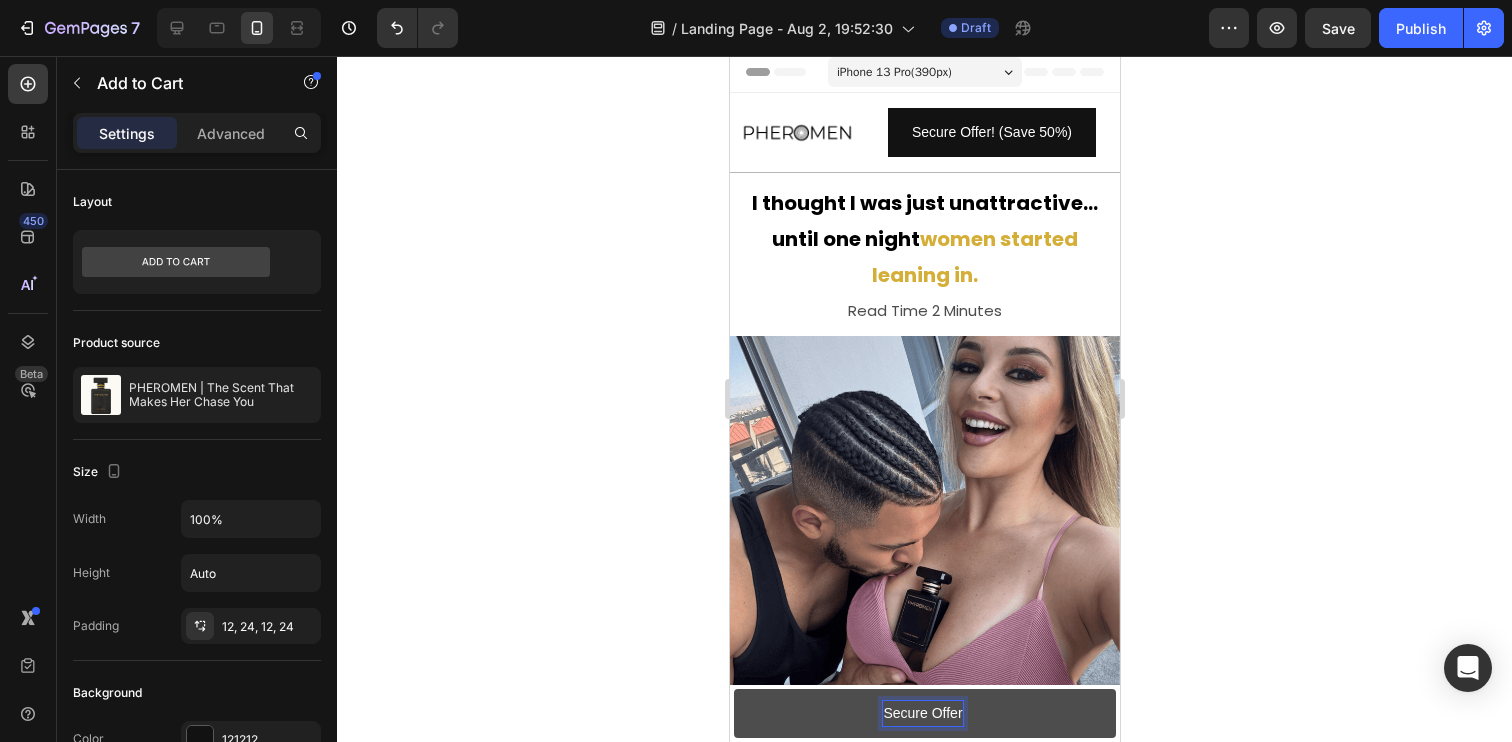 click on "Secure Offer" at bounding box center (924, 713) 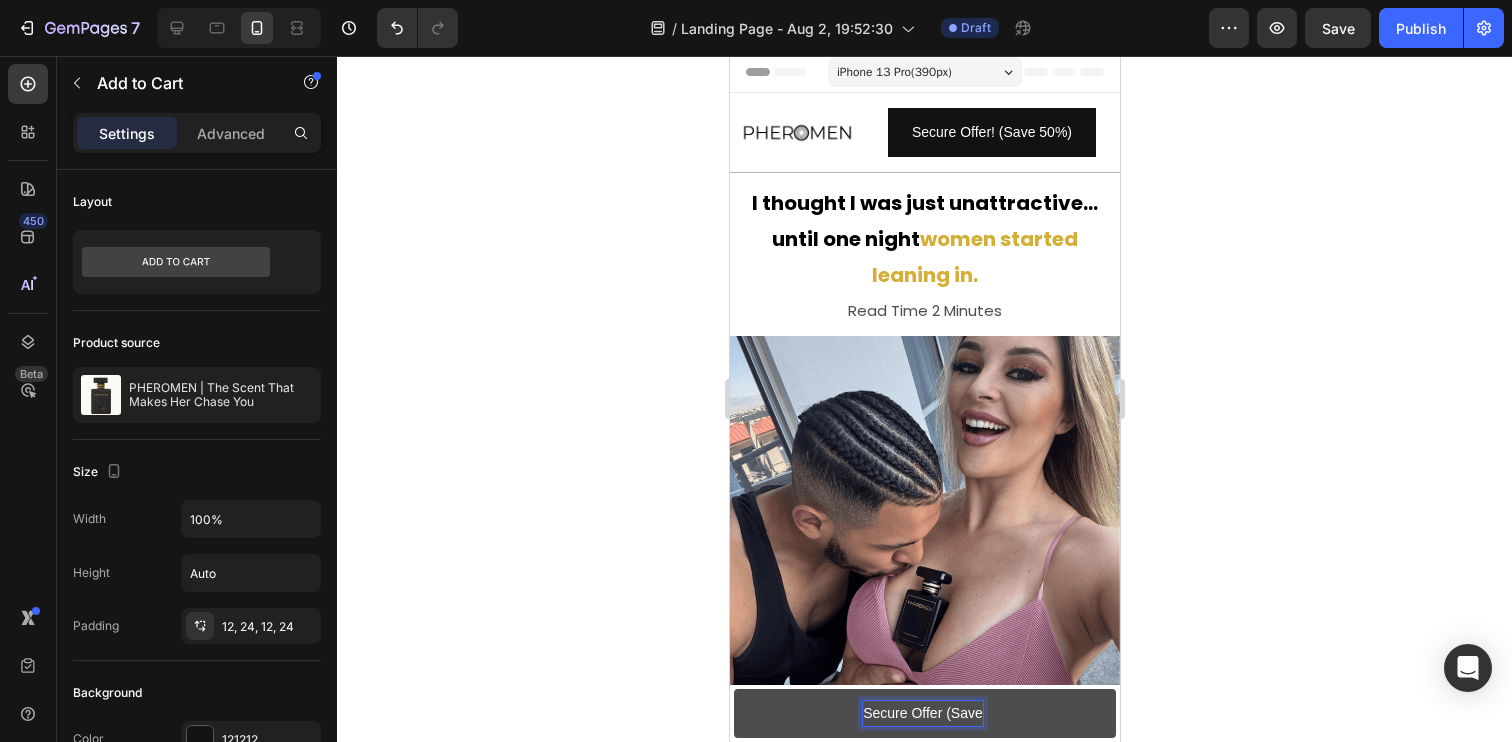 click on "Secure Offer (Save" at bounding box center [924, 713] 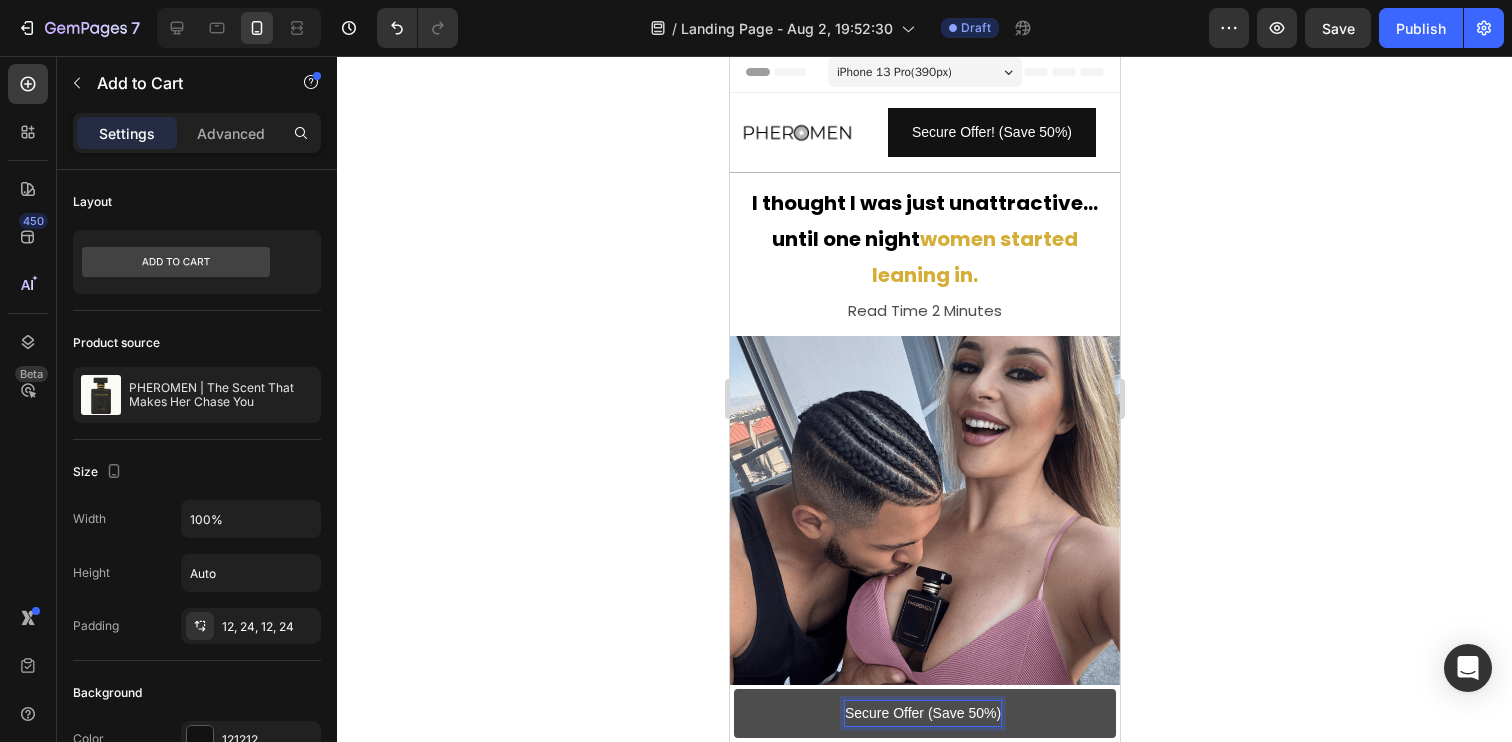 click on "Secure Offer (Save 50%)" at bounding box center [922, 713] 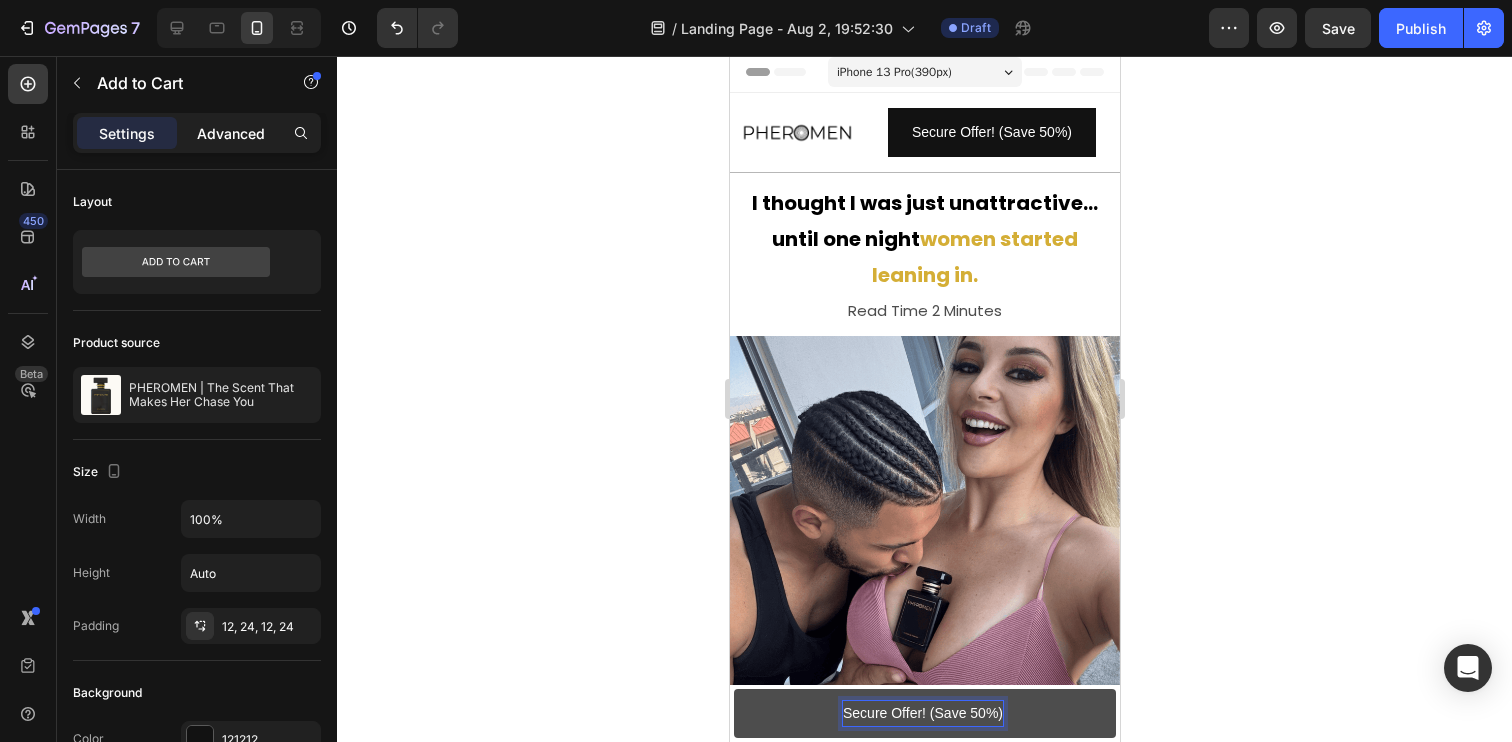 click on "Advanced" at bounding box center (231, 133) 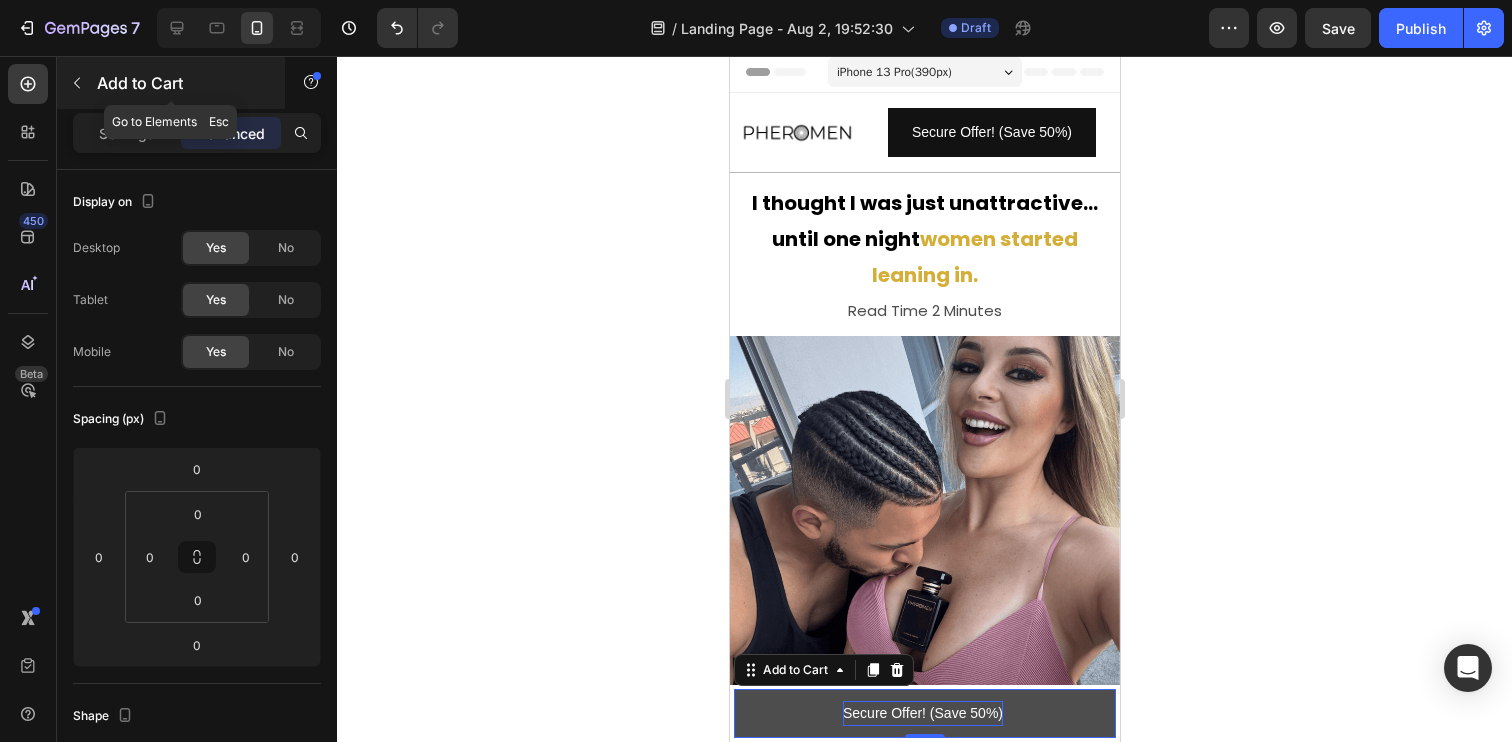 click at bounding box center (77, 83) 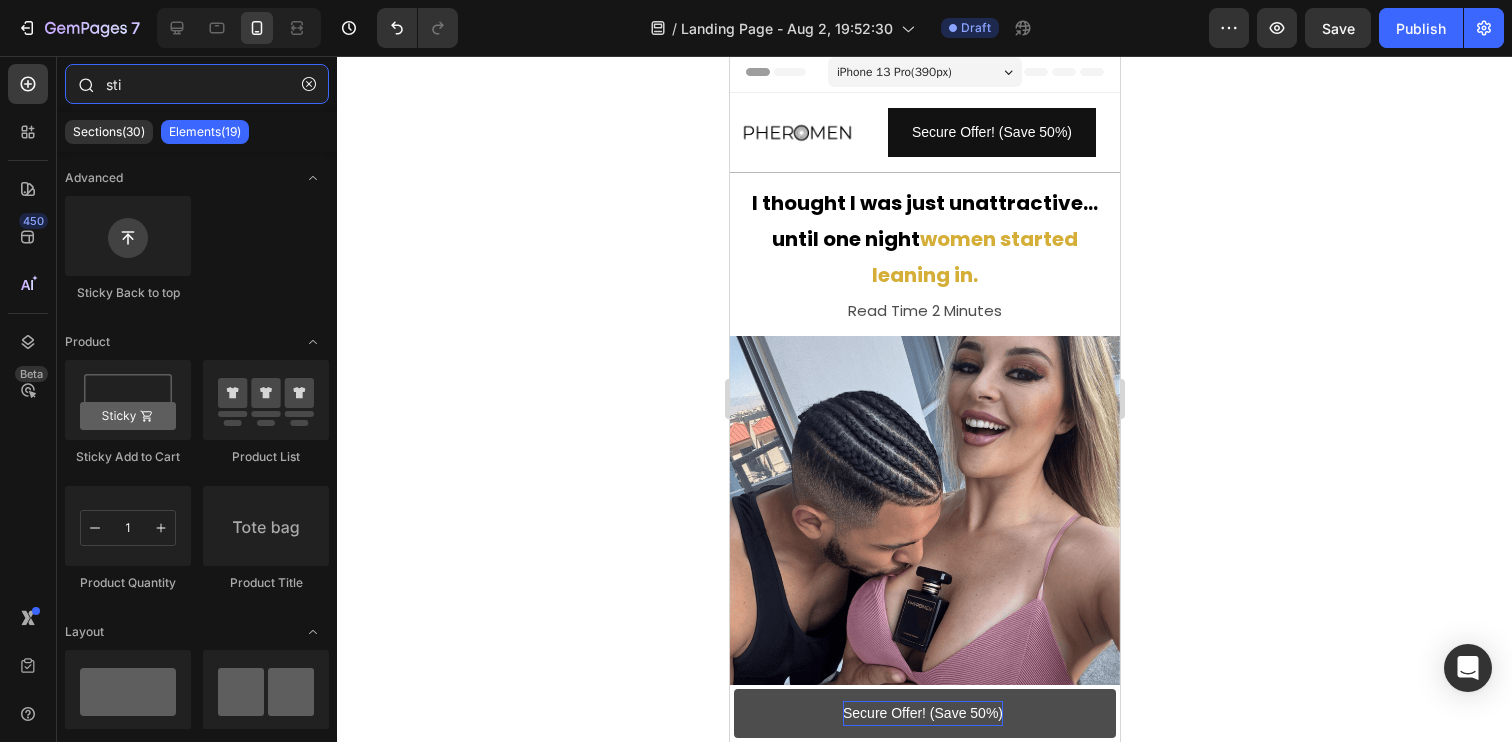 click on "sti" at bounding box center (197, 84) 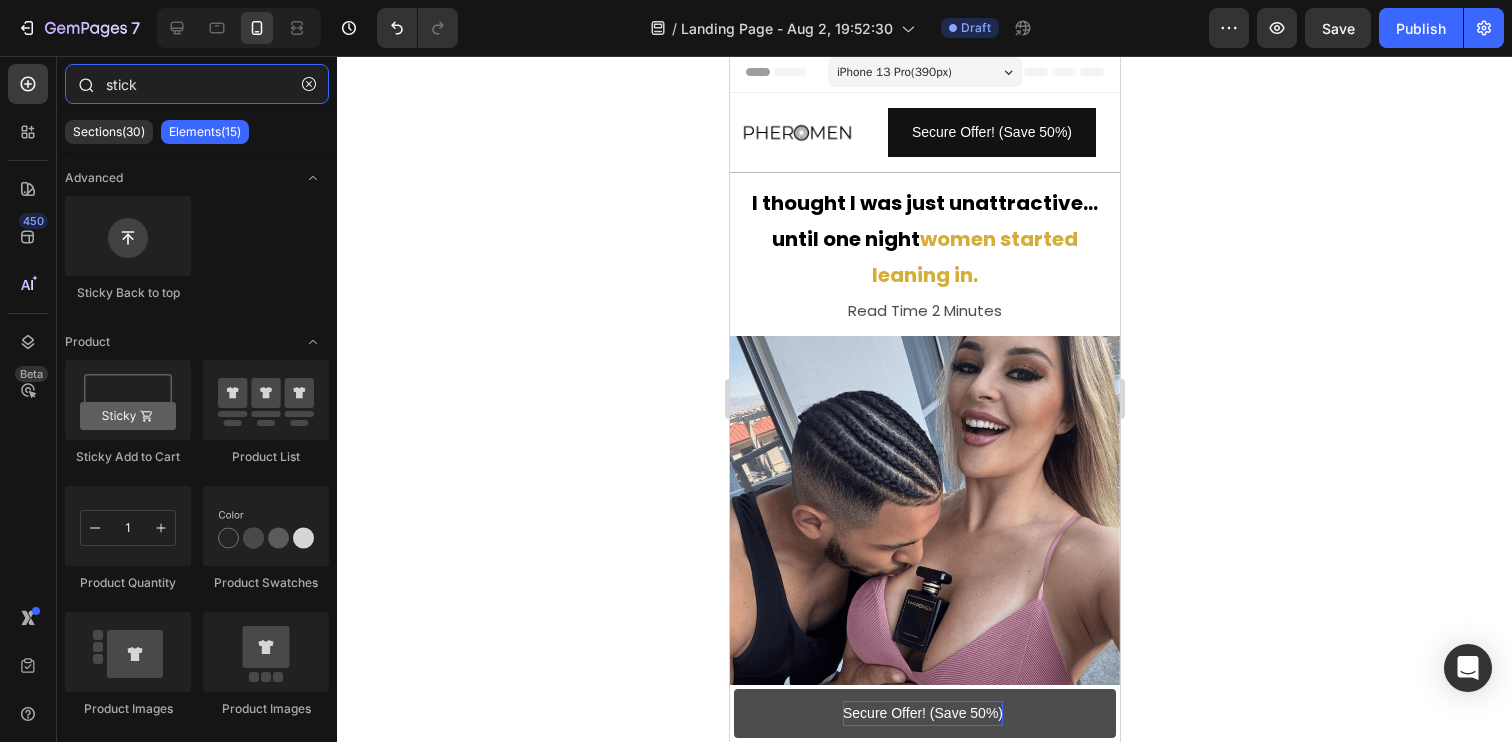 type on "sticky" 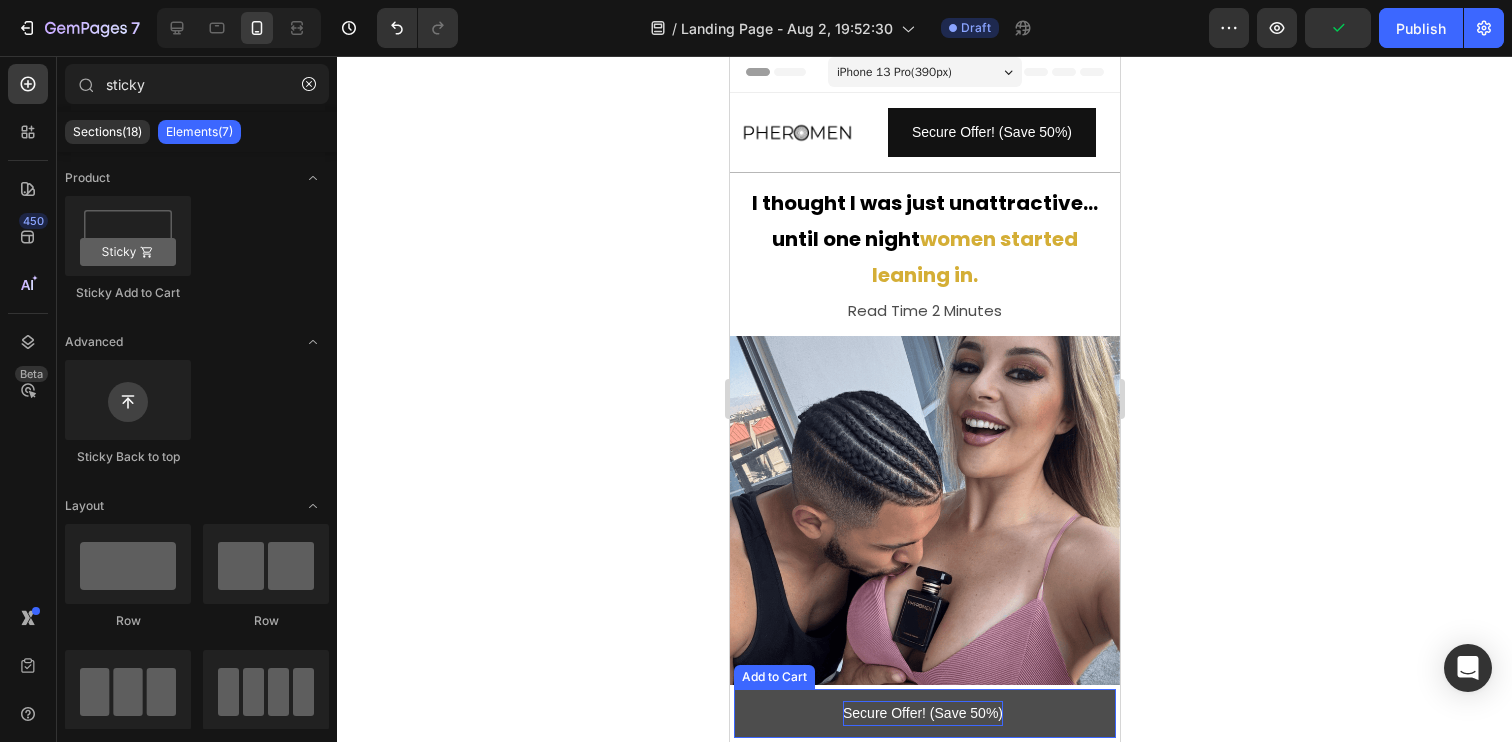 click on "Secure Offer! (Save 50%)" at bounding box center [924, 713] 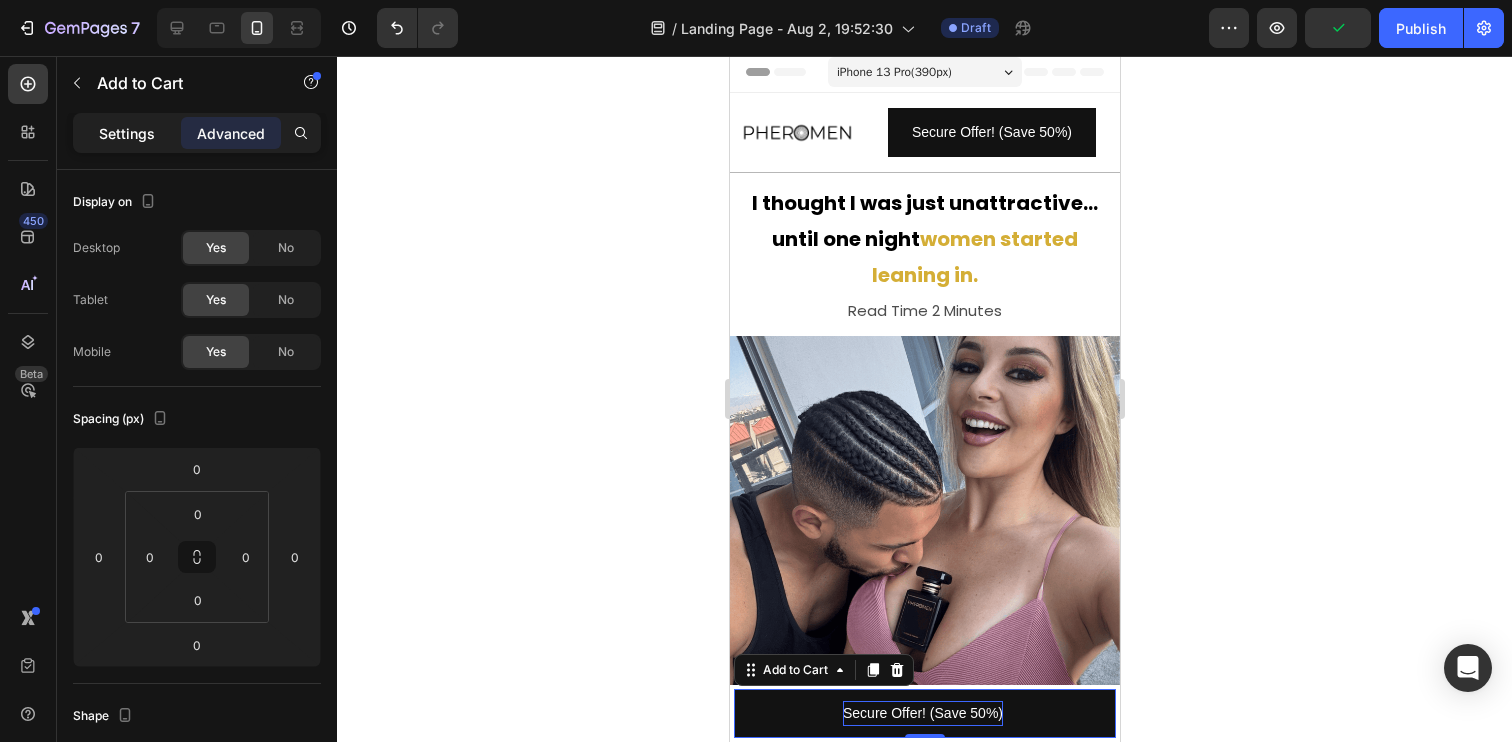 click on "Settings" at bounding box center [127, 133] 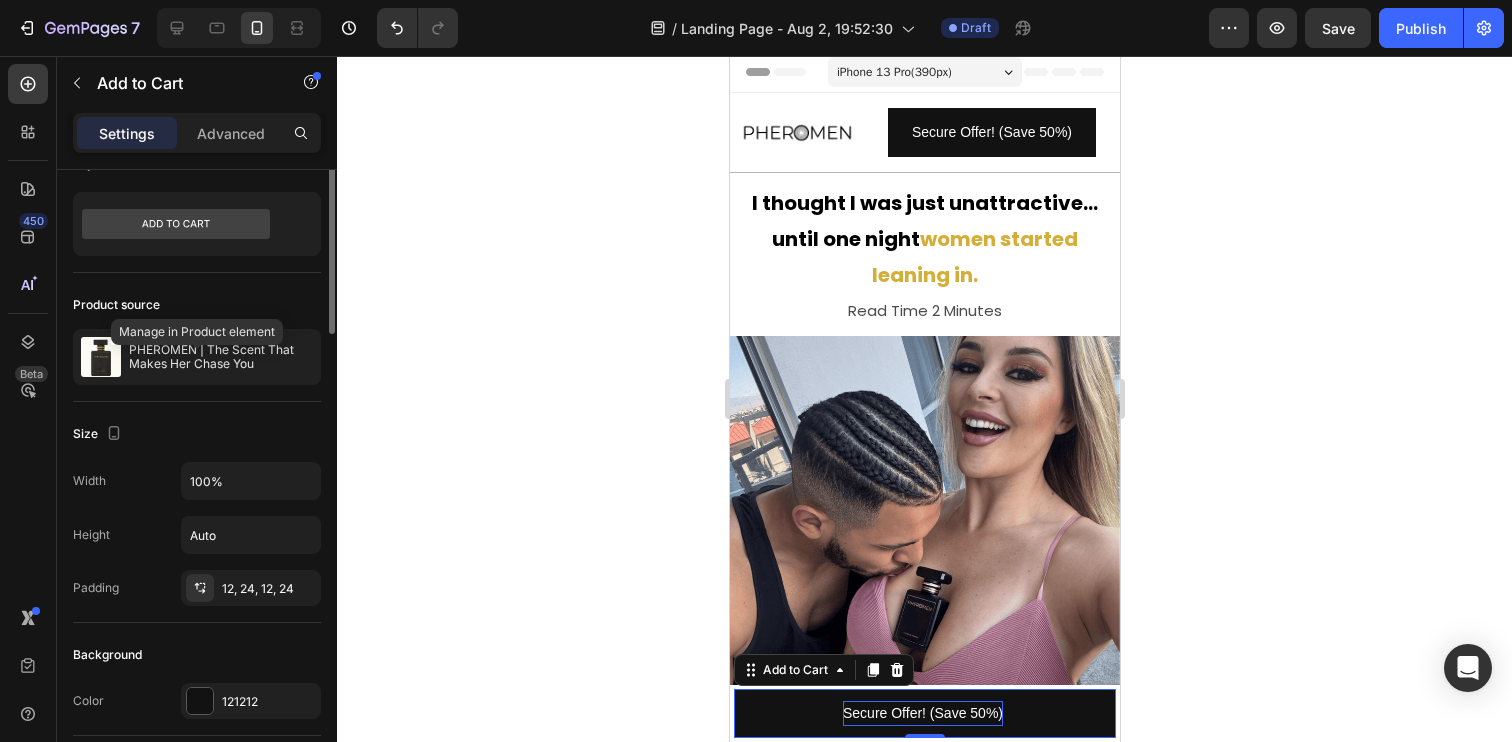 scroll, scrollTop: 53, scrollLeft: 0, axis: vertical 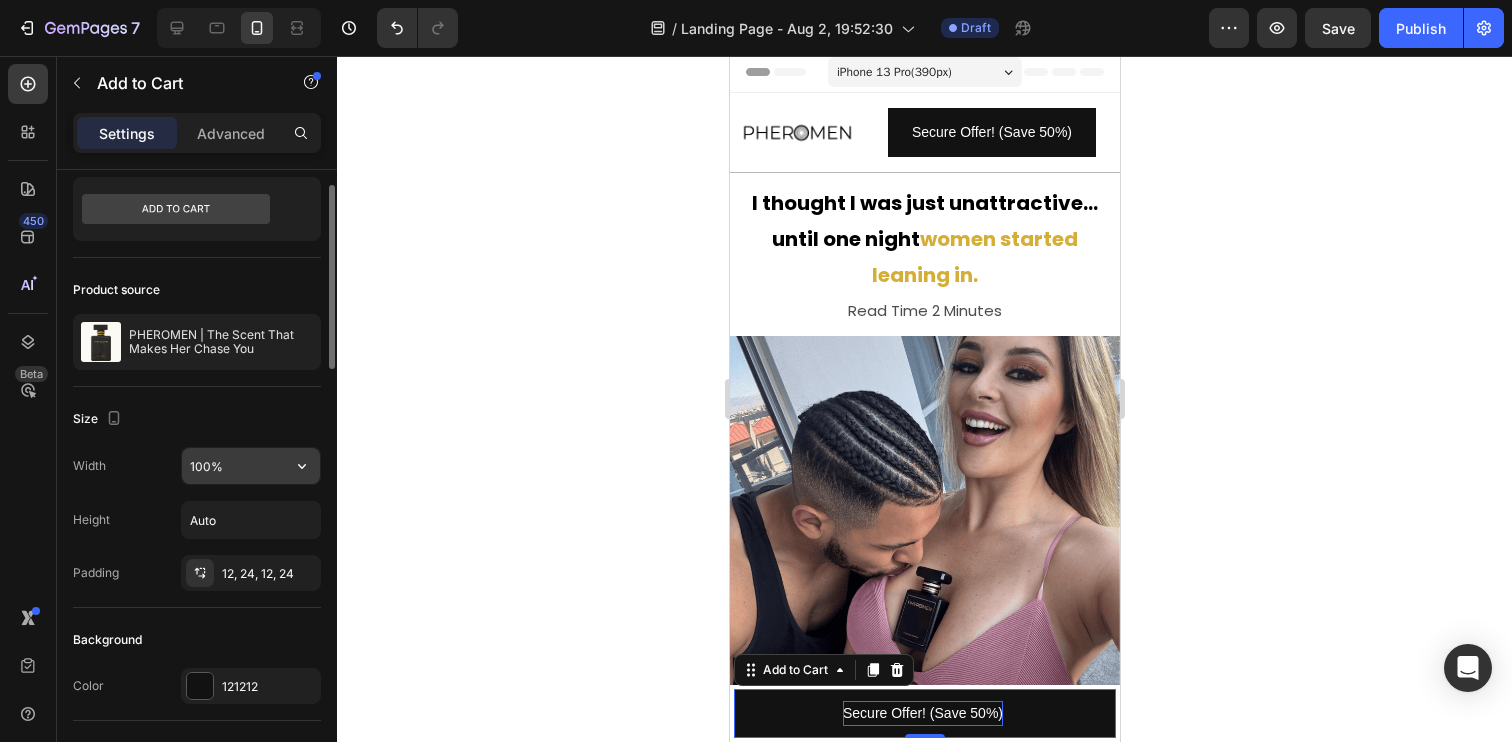 click on "100%" at bounding box center [251, 466] 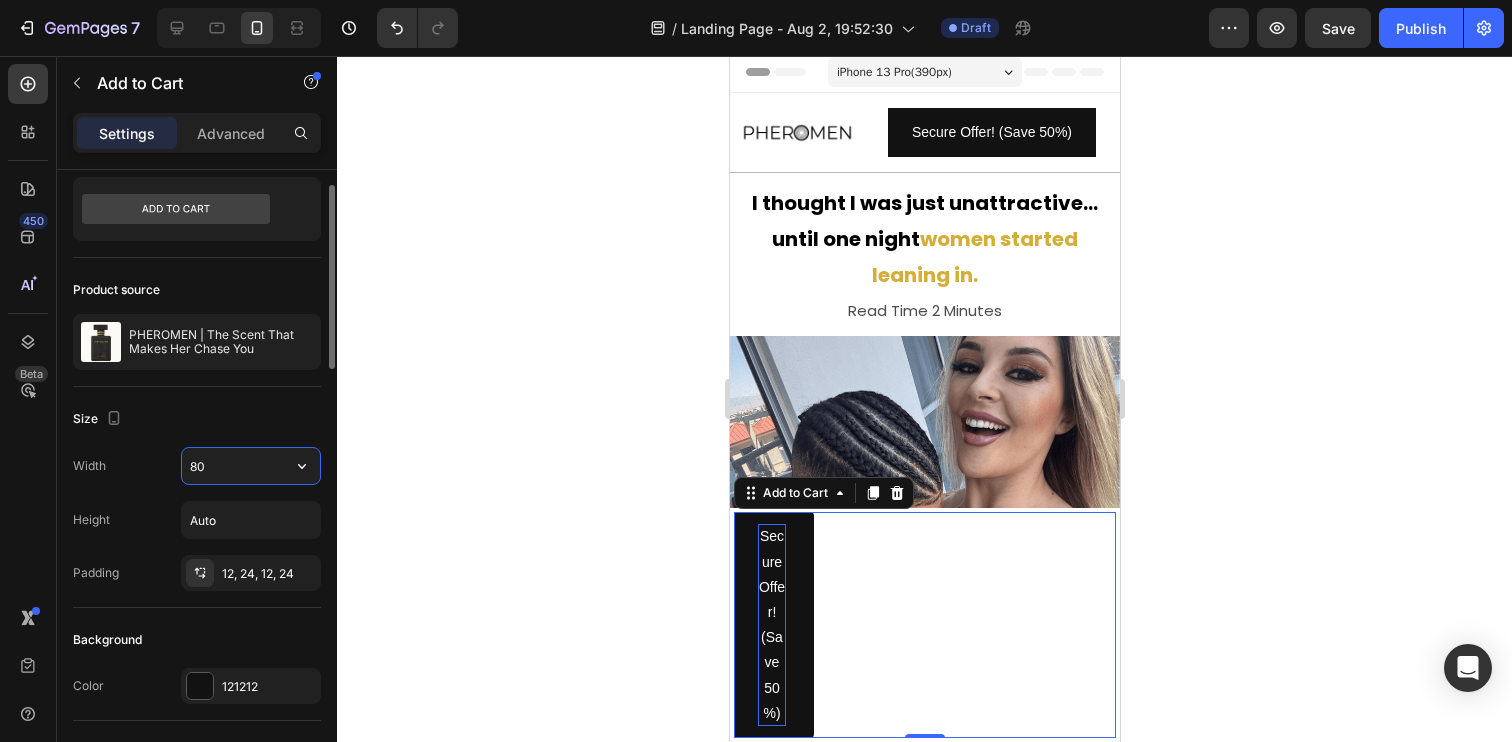 type on "8" 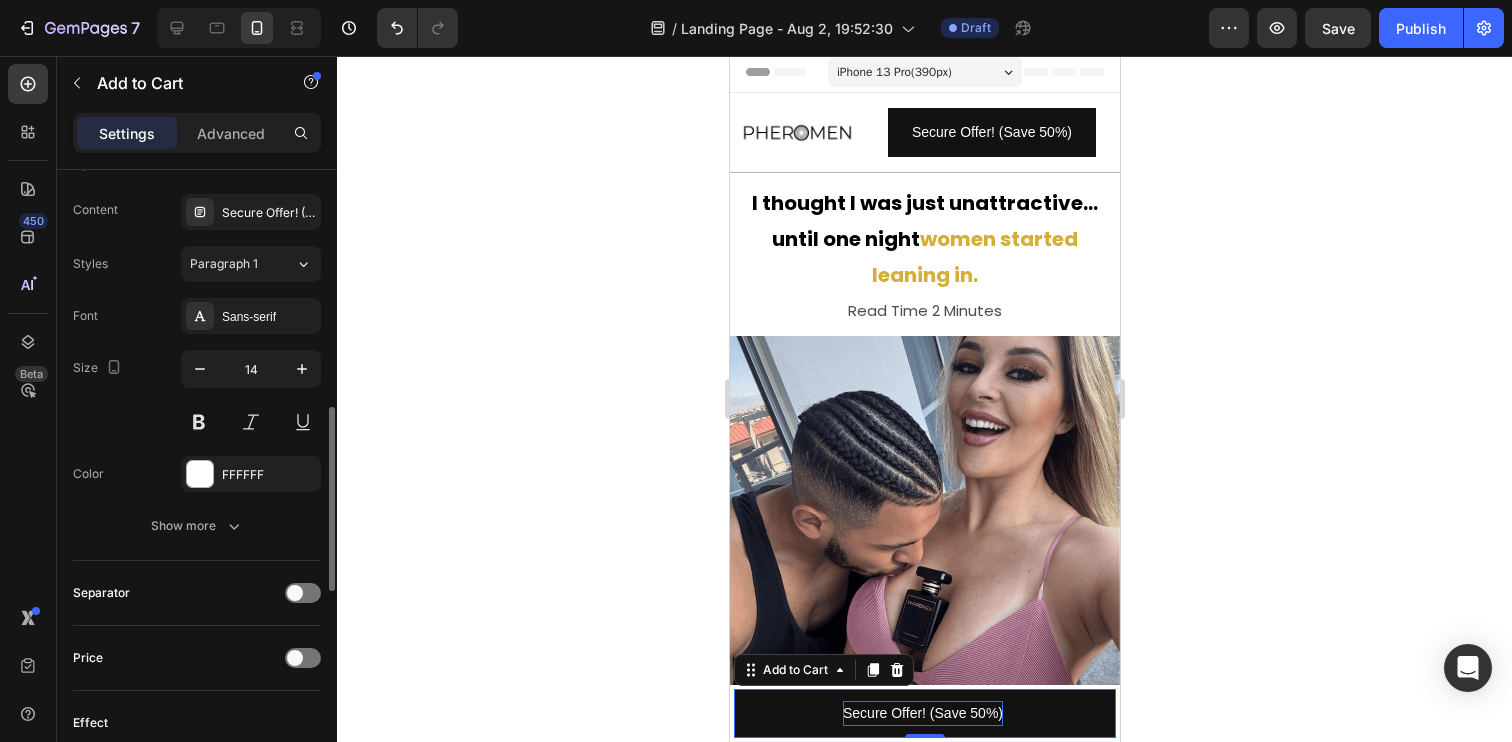 scroll, scrollTop: 932, scrollLeft: 0, axis: vertical 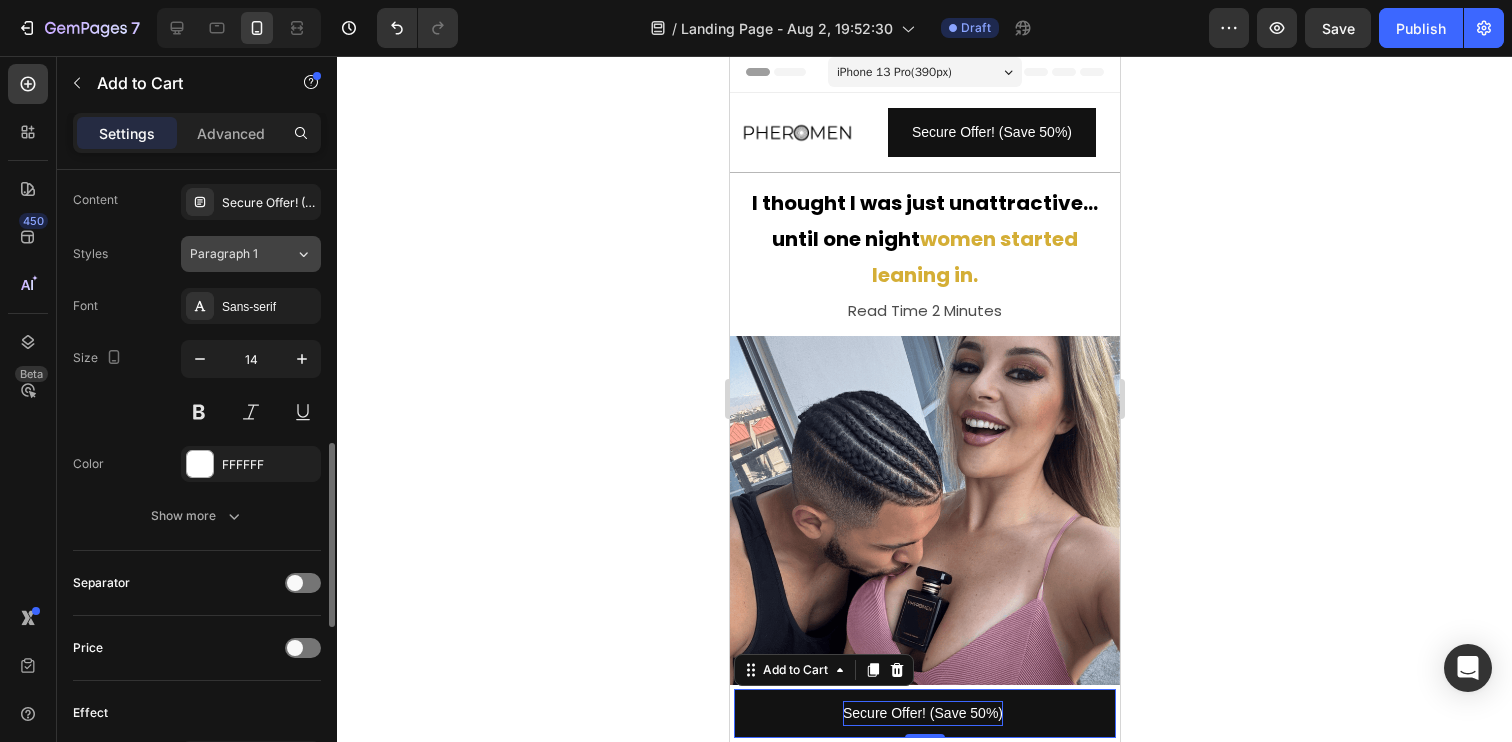 type on "100%" 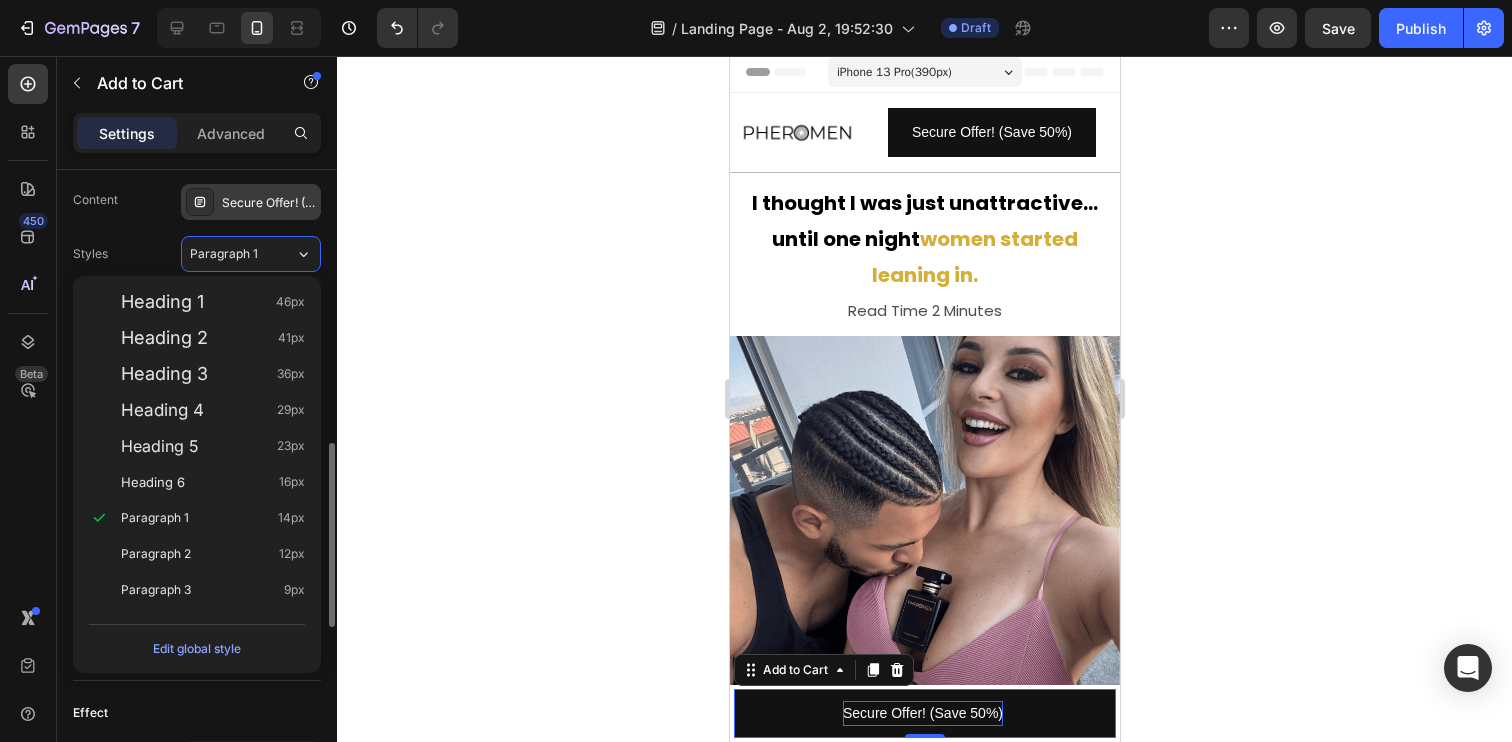 click on "Secure Offer! (Save 50%)" at bounding box center [269, 203] 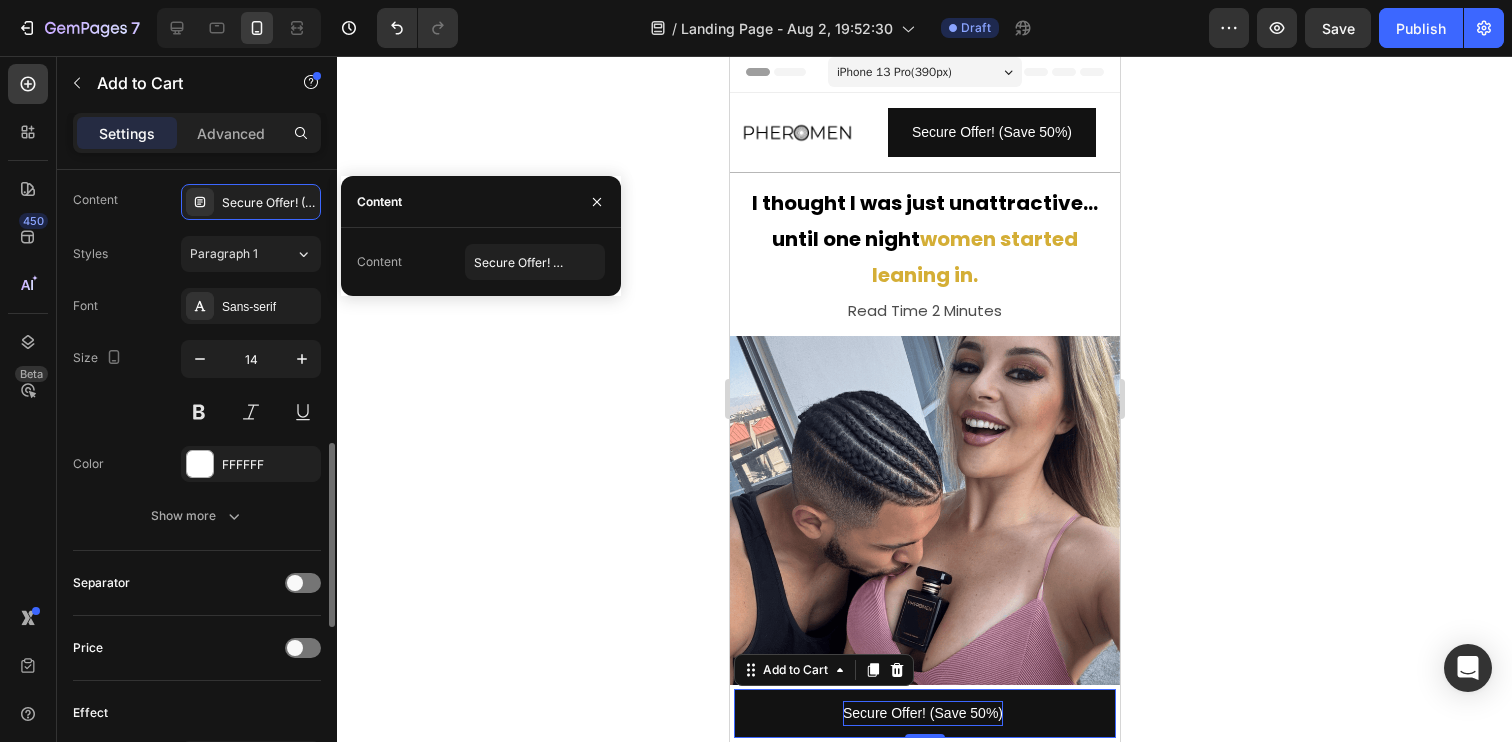 click on "Content Secure Offer! (Save 50%) Styles Paragraph 1 Font Sans-serif Size 14 Color FFFFFF Show more" at bounding box center (197, 359) 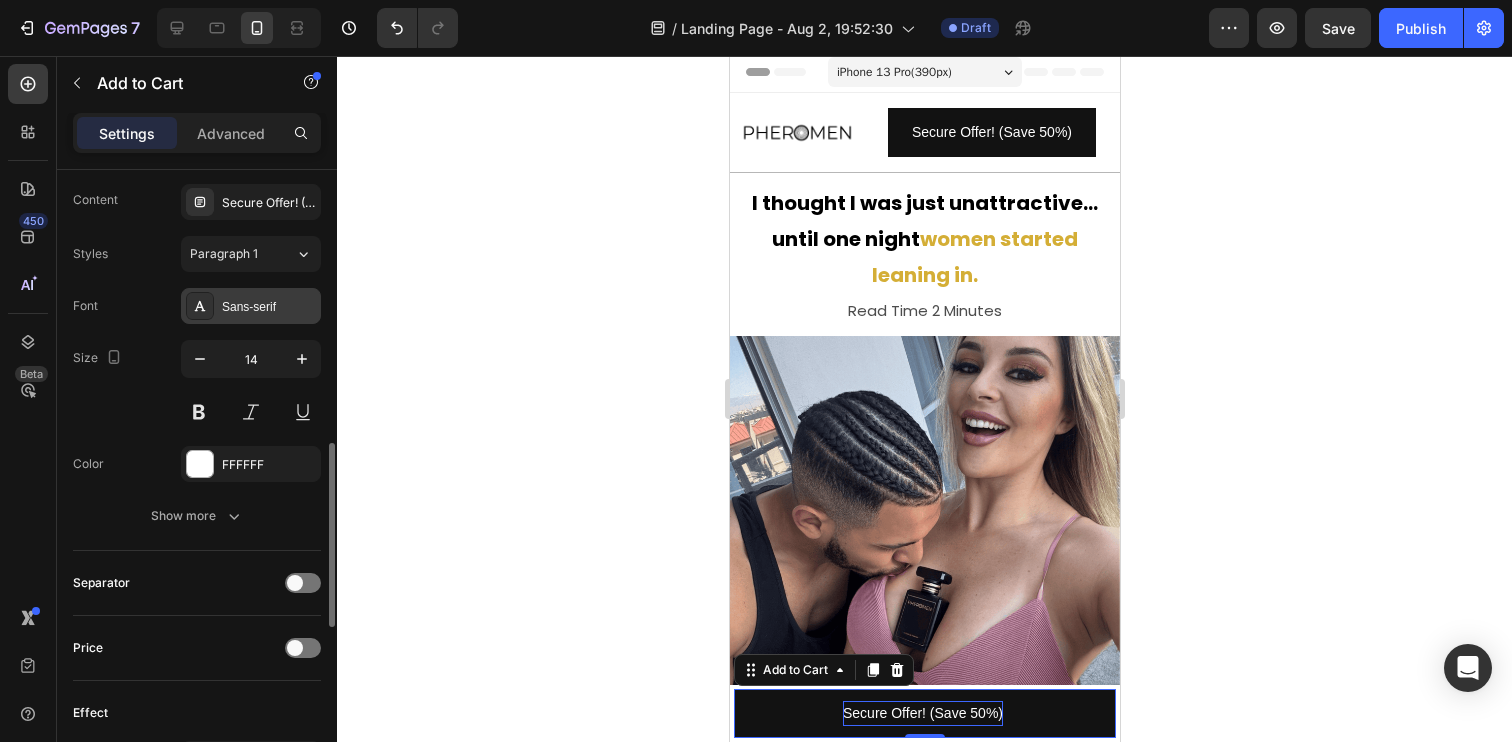 click on "Sans-serif" at bounding box center [251, 306] 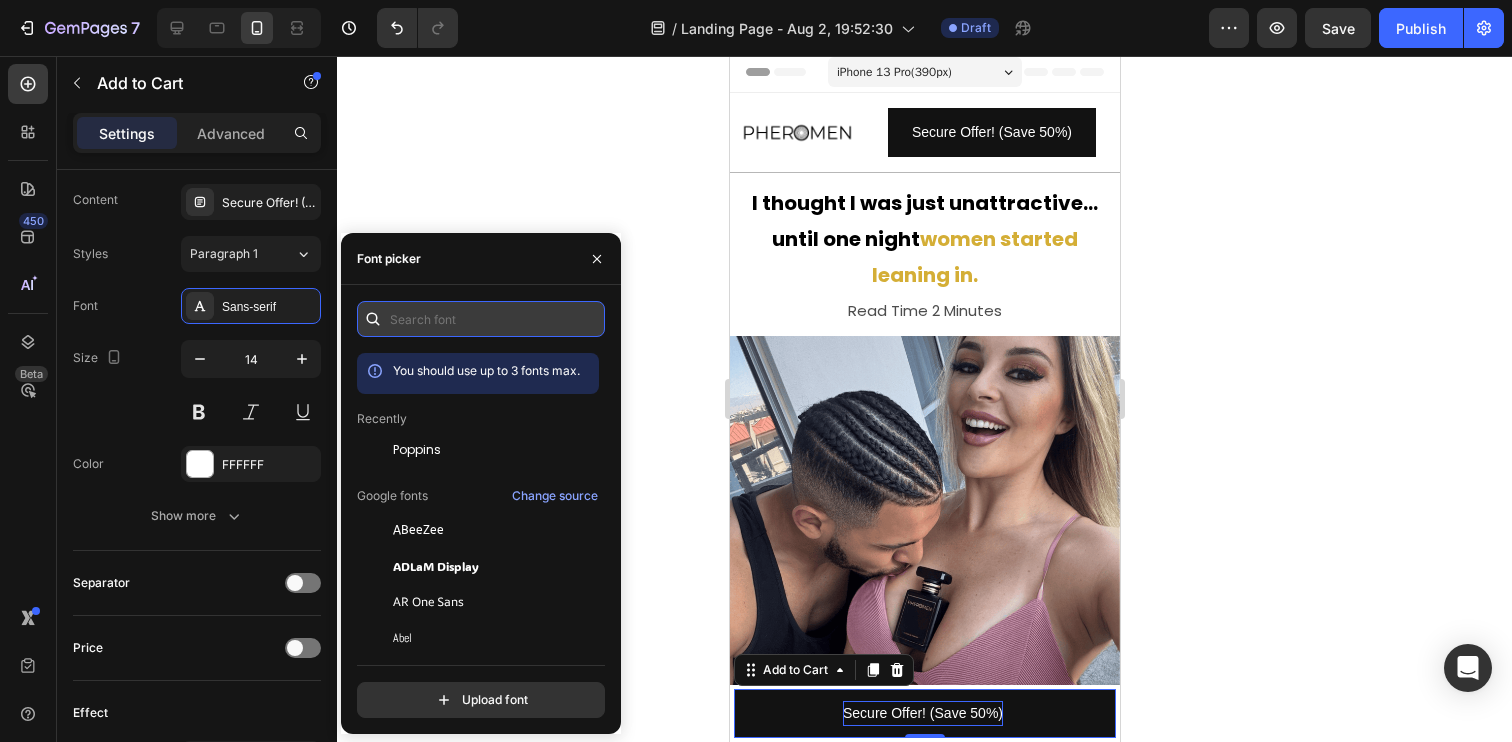 click at bounding box center [481, 319] 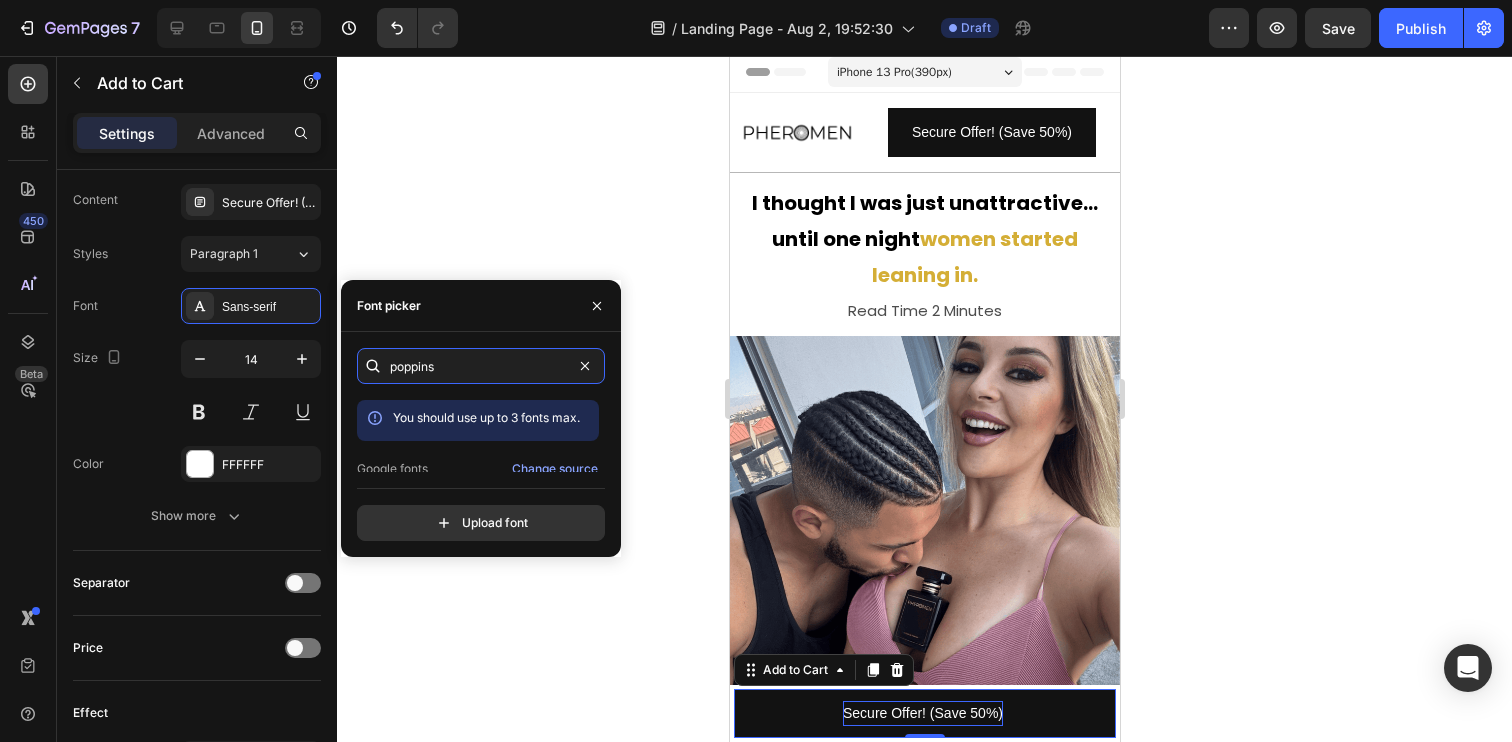 scroll, scrollTop: 49, scrollLeft: 0, axis: vertical 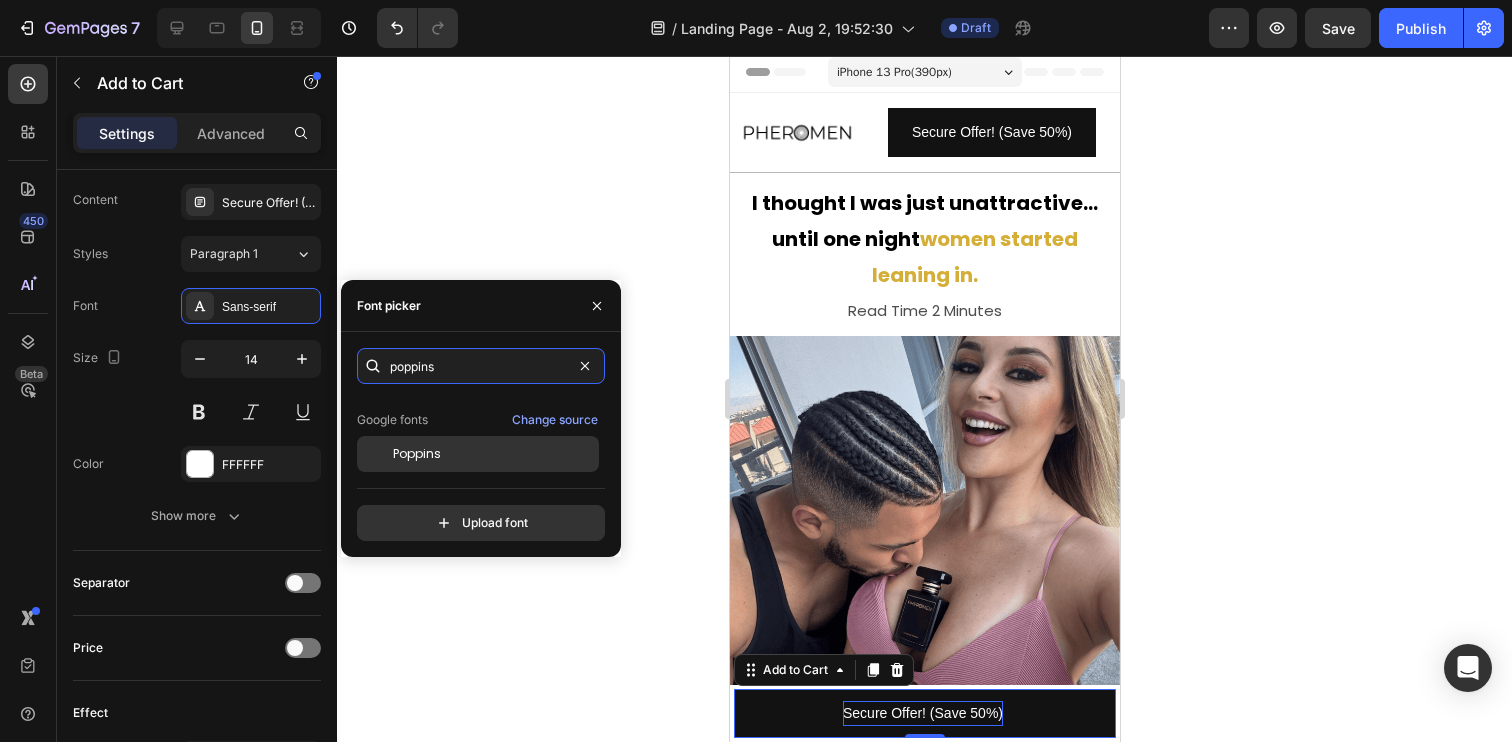 type on "poppins" 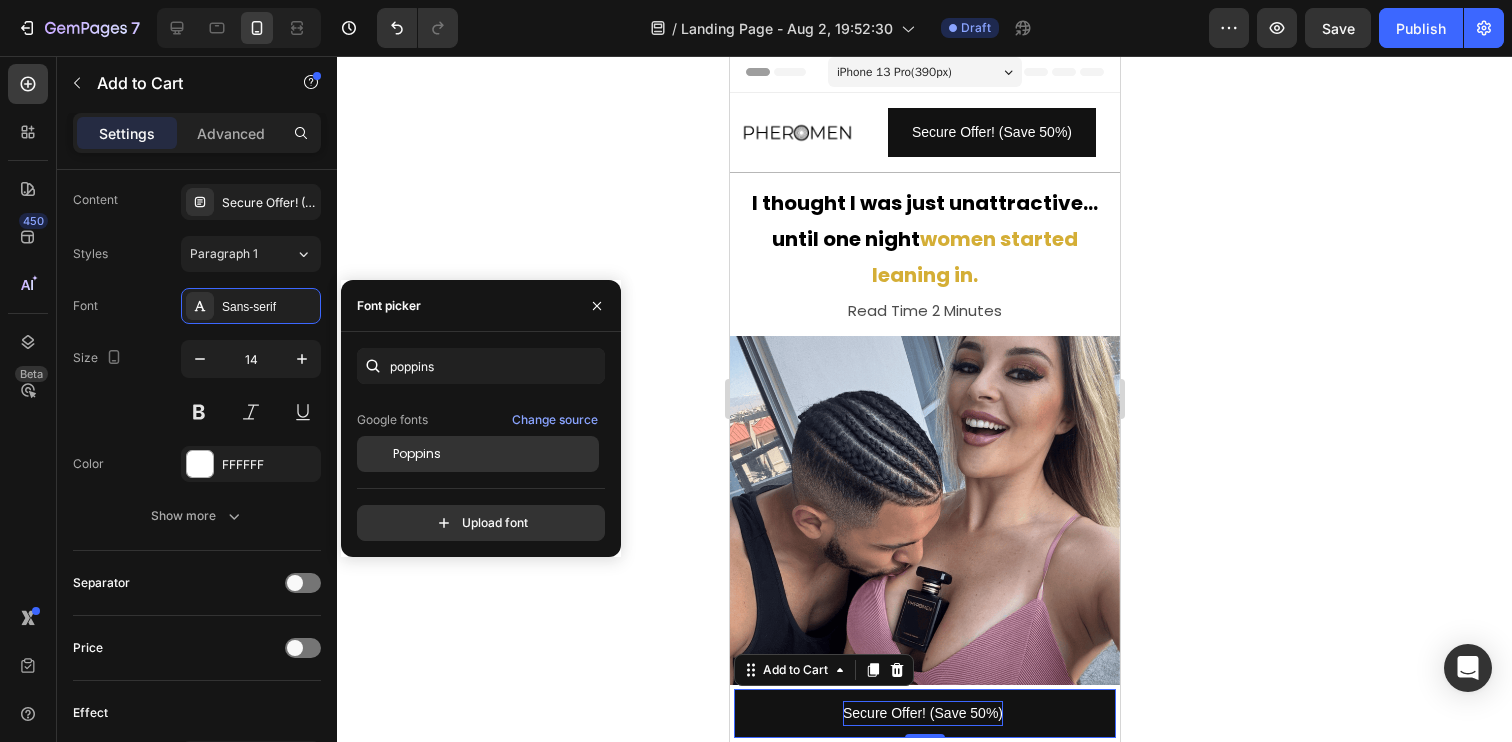 click on "Poppins" at bounding box center [494, 454] 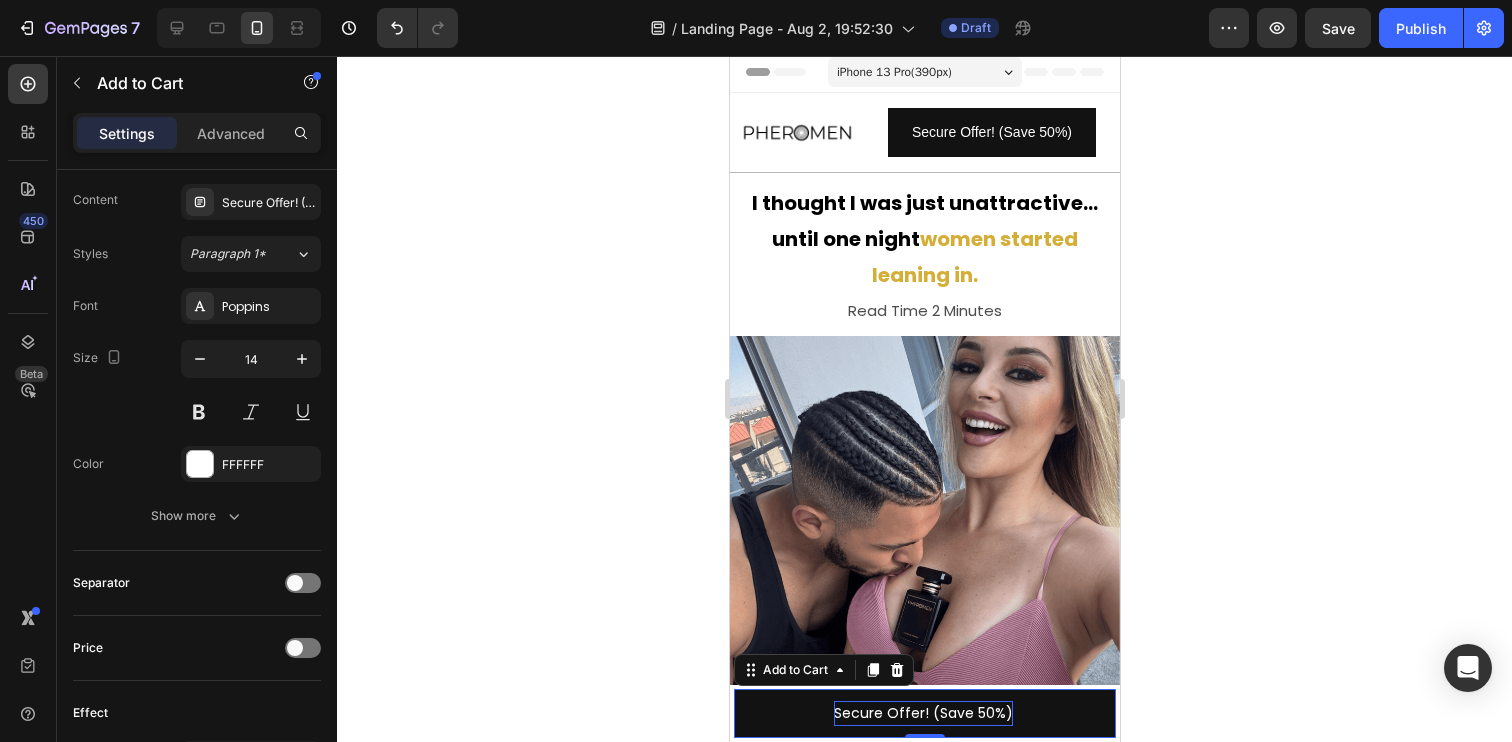 click 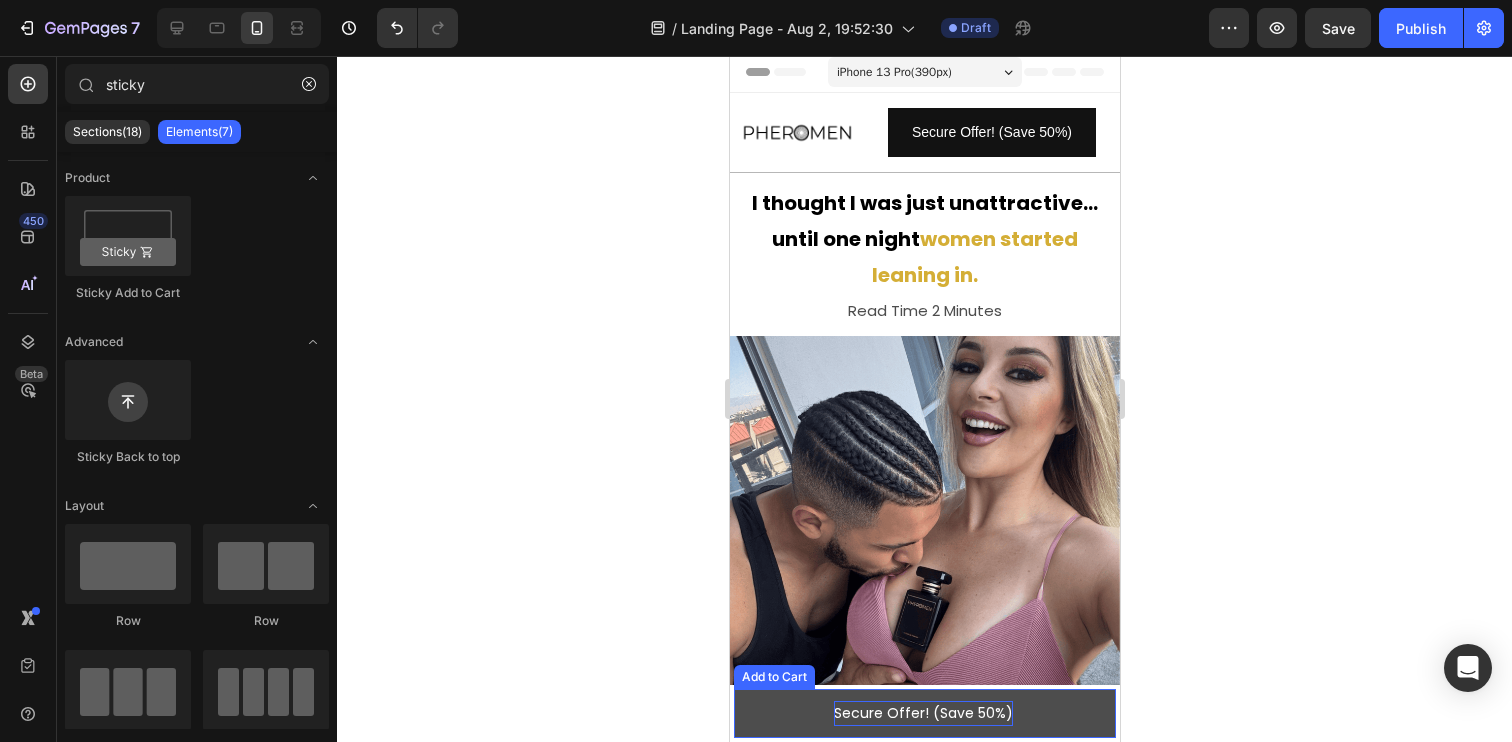 click on "Secure Offer! (Save 50%)" at bounding box center (924, 713) 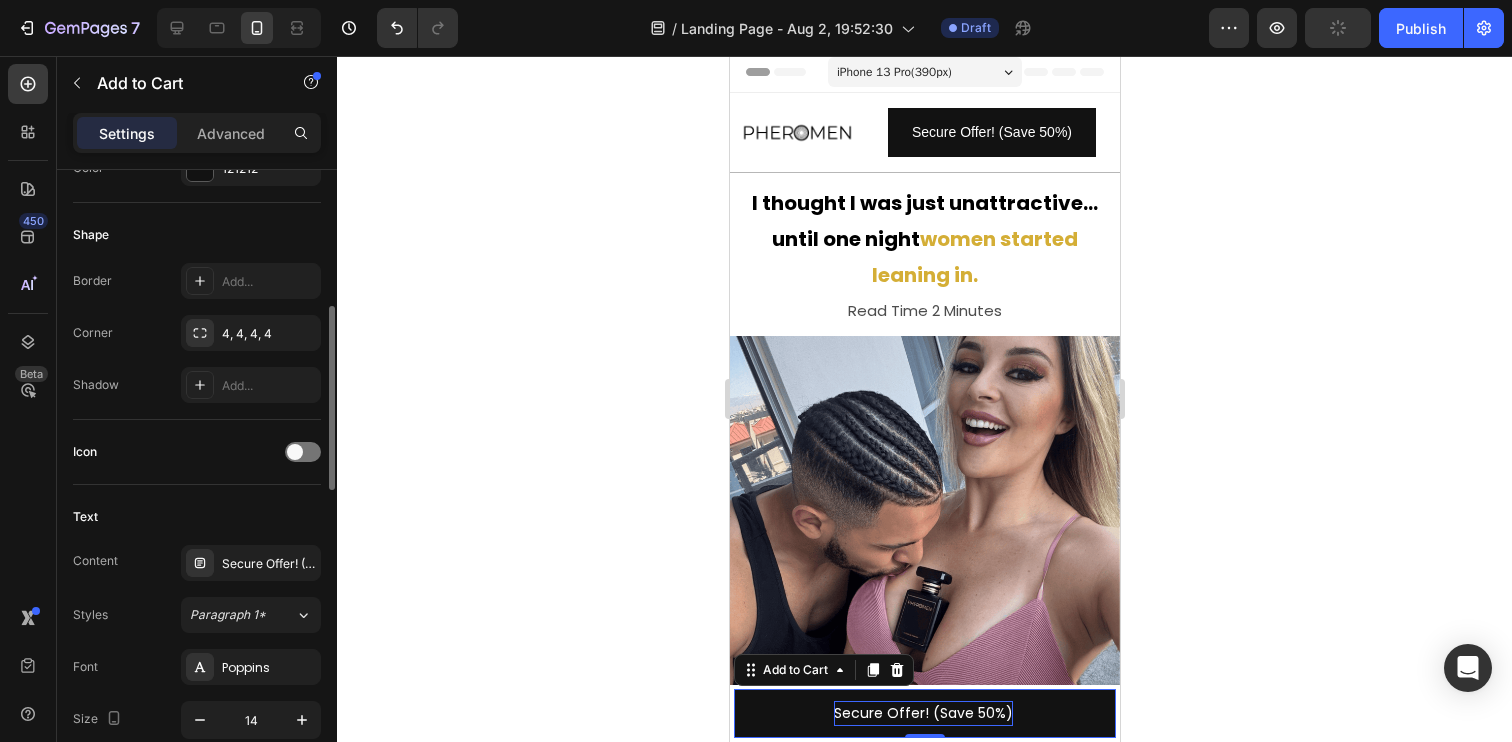 scroll, scrollTop: 582, scrollLeft: 0, axis: vertical 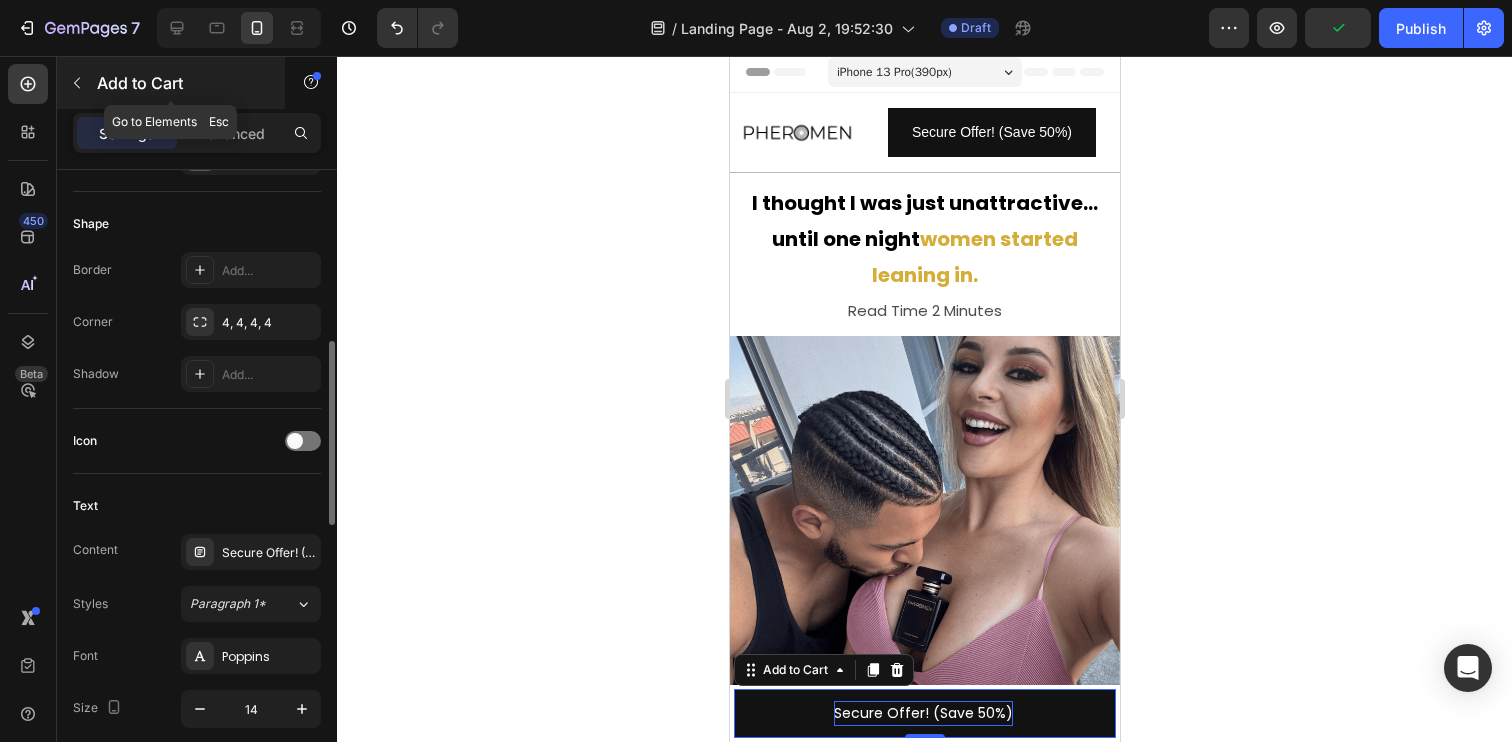 click 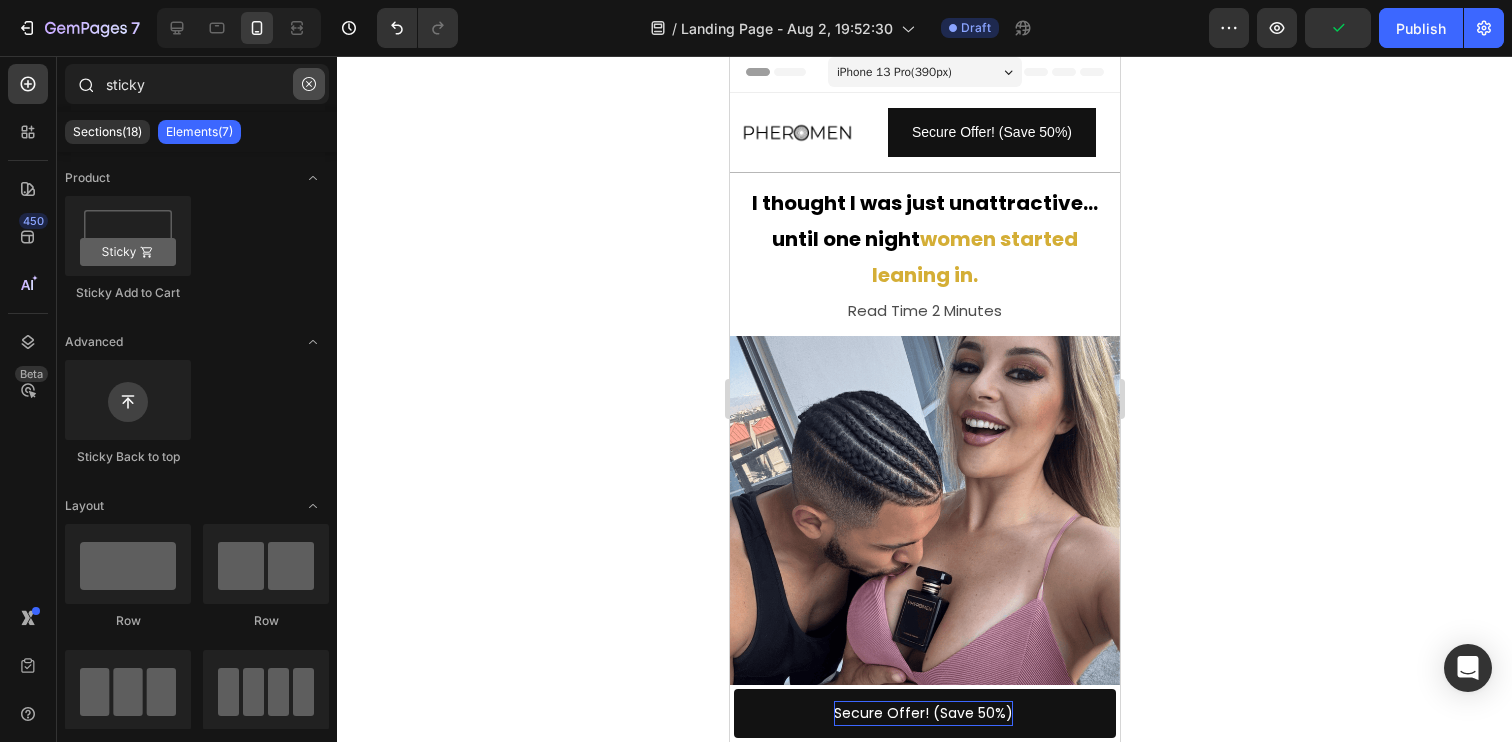 click at bounding box center (309, 84) 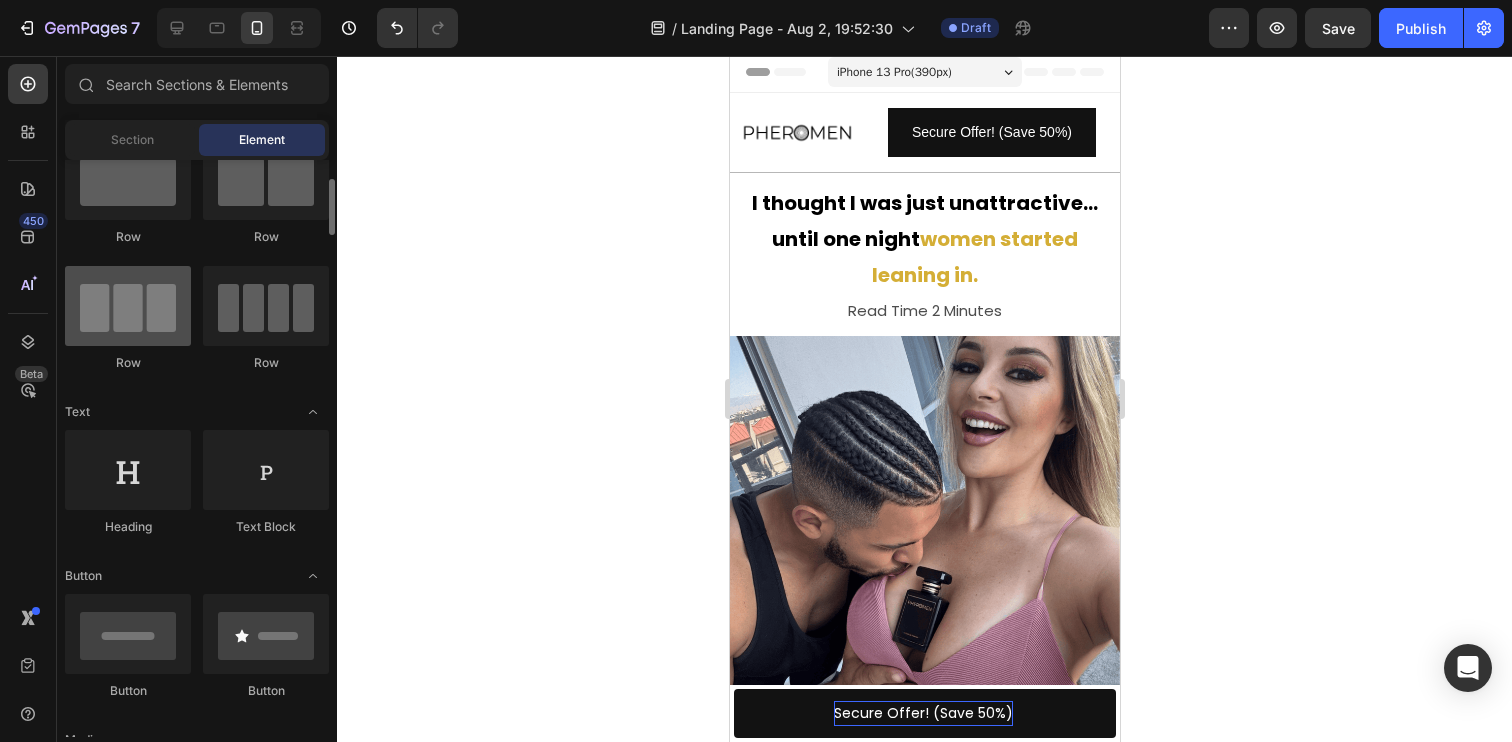 scroll, scrollTop: 79, scrollLeft: 0, axis: vertical 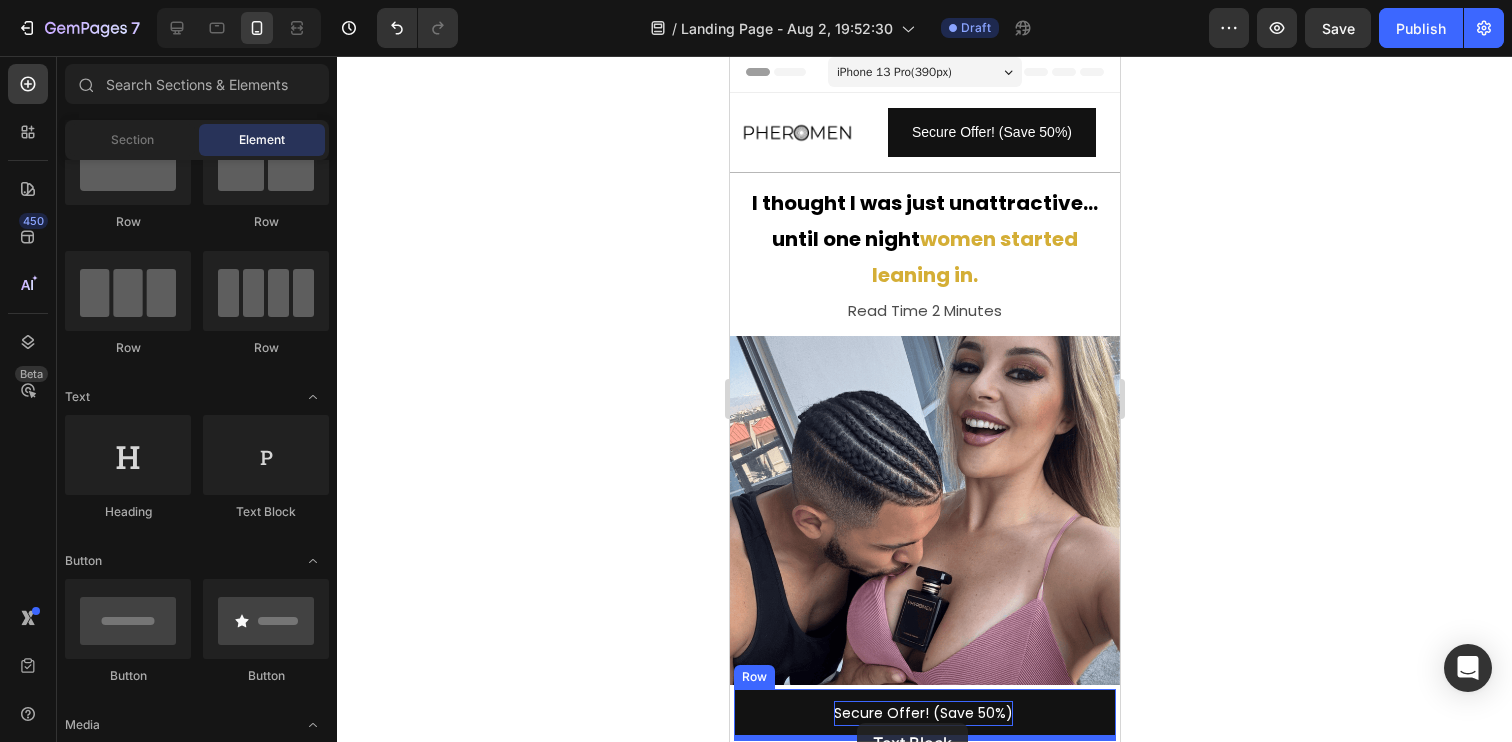 drag, startPoint x: 987, startPoint y: 529, endPoint x: 856, endPoint y: 723, distance: 234.08759 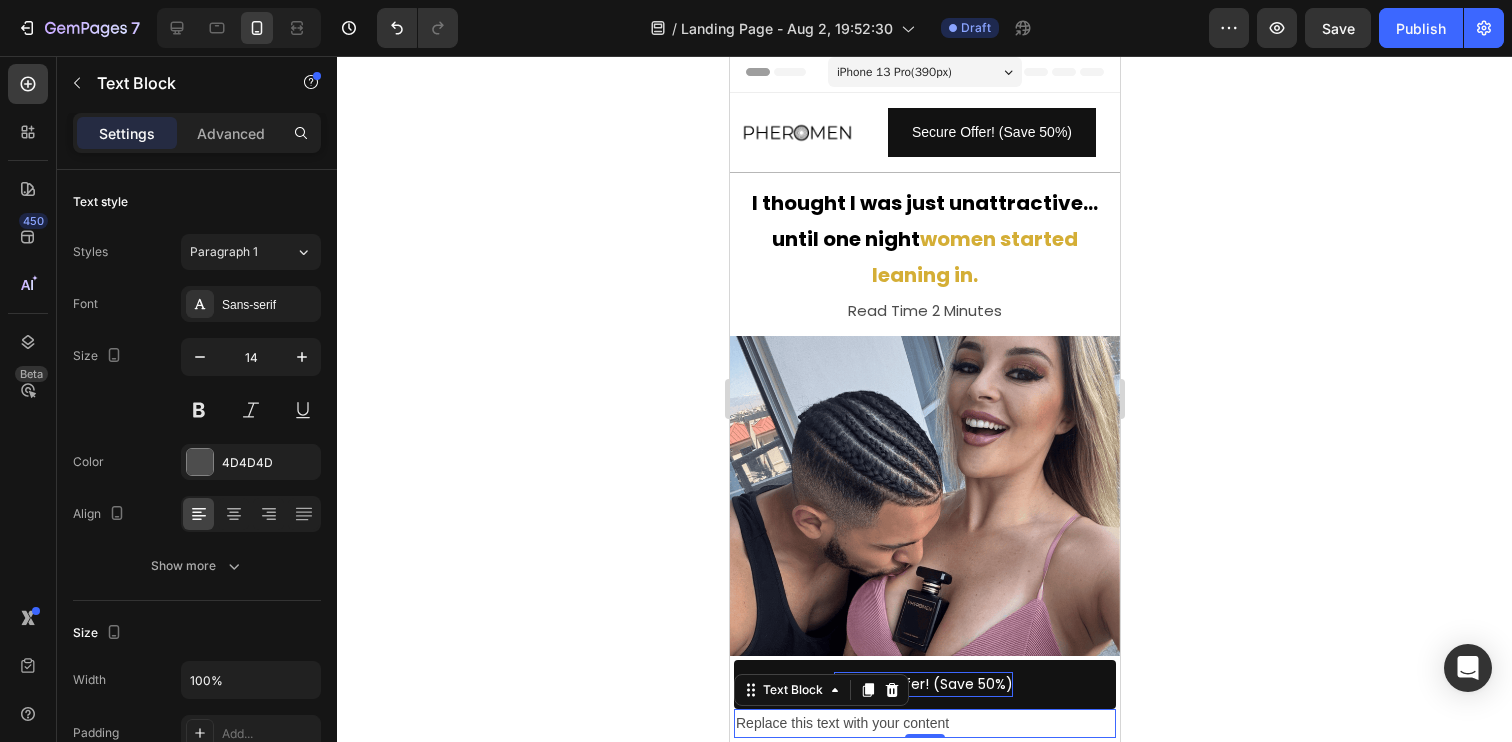 click on "Replace this text with your content" at bounding box center (924, 723) 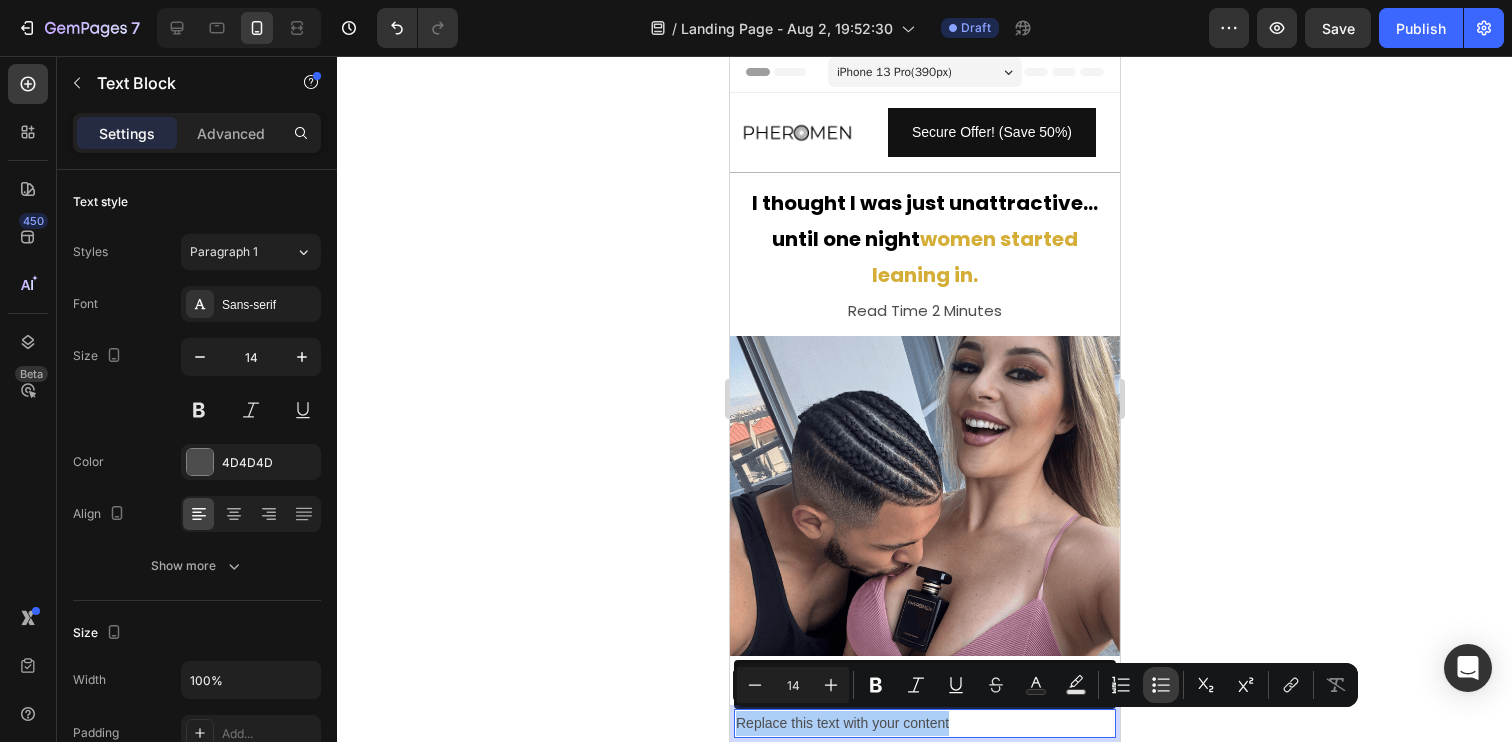 click on "Bulleted List" at bounding box center (1161, 685) 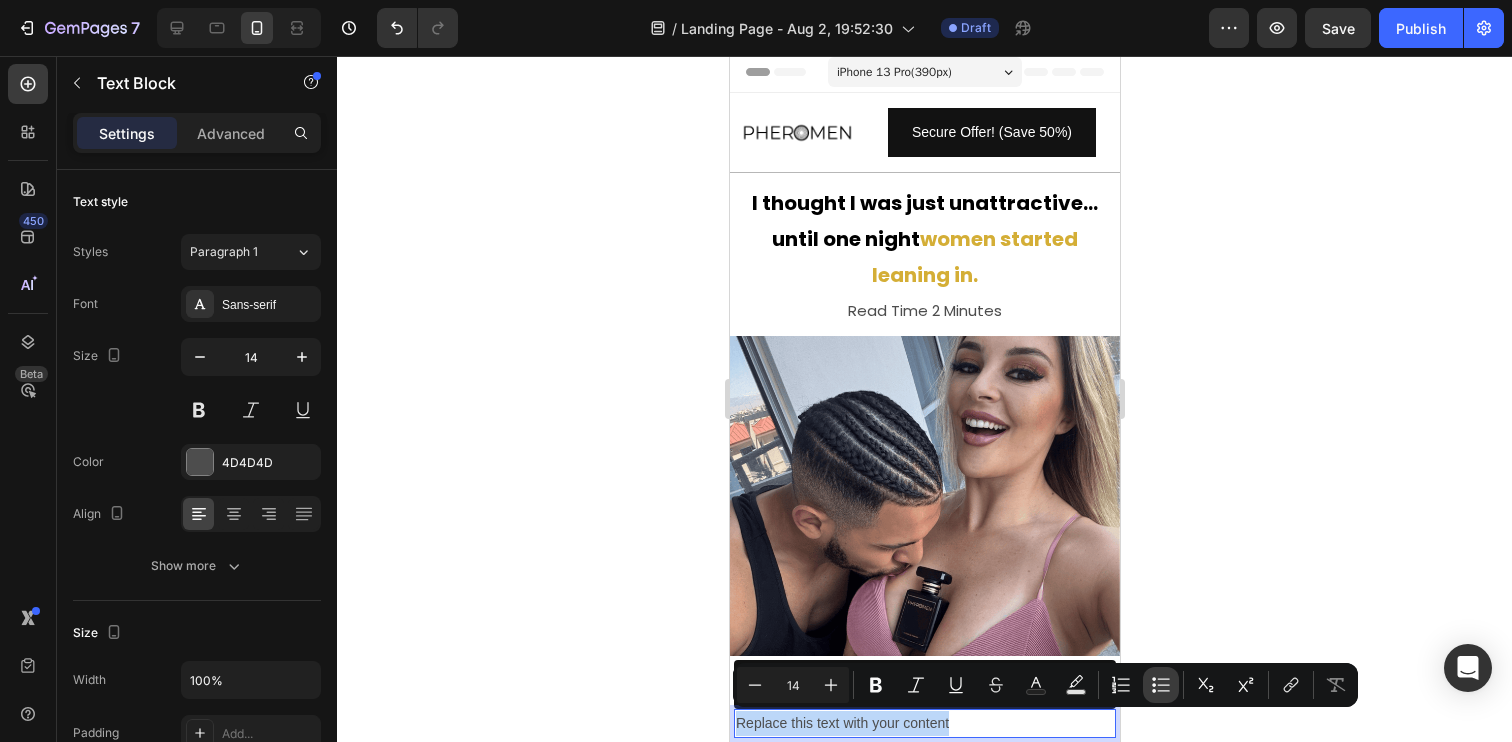 type on "14" 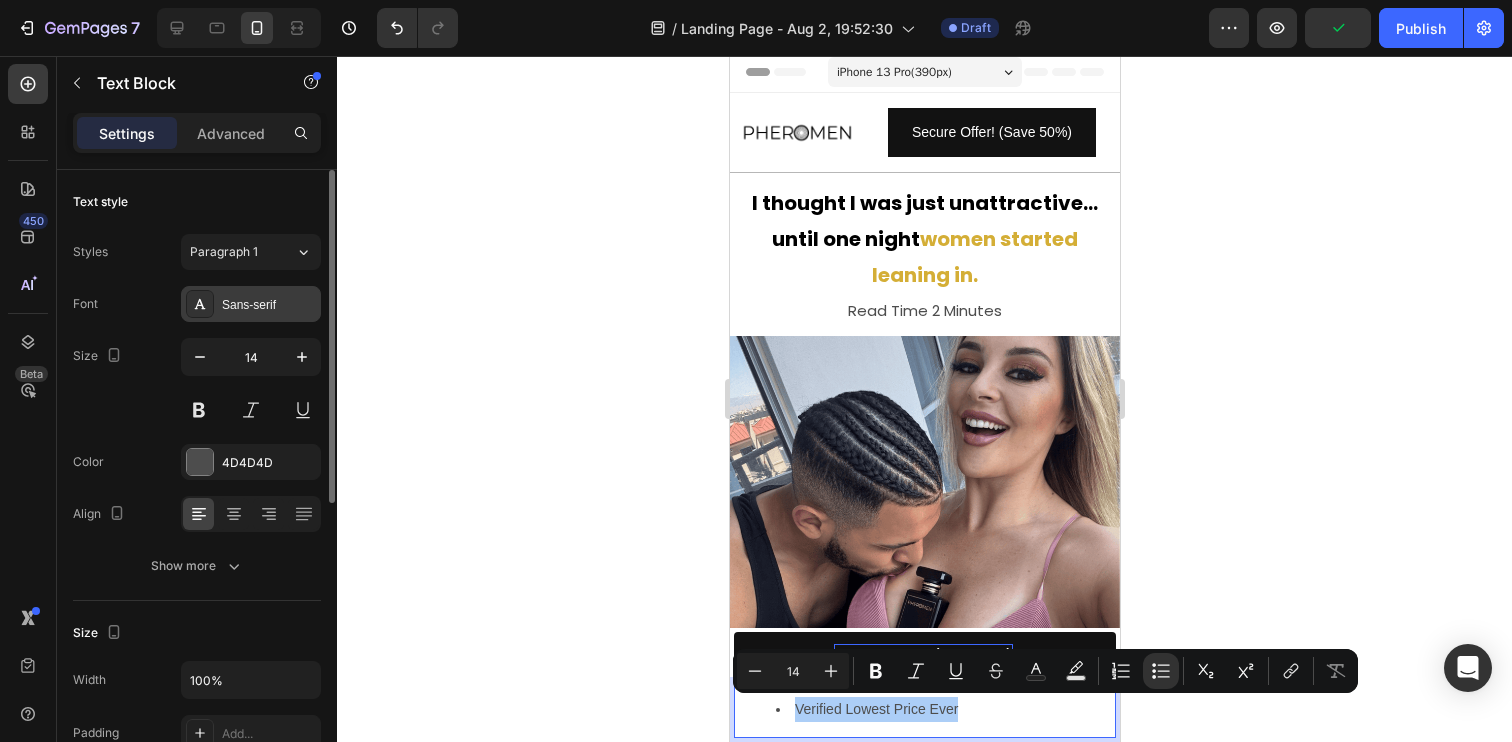 click on "Sans-serif" at bounding box center [269, 305] 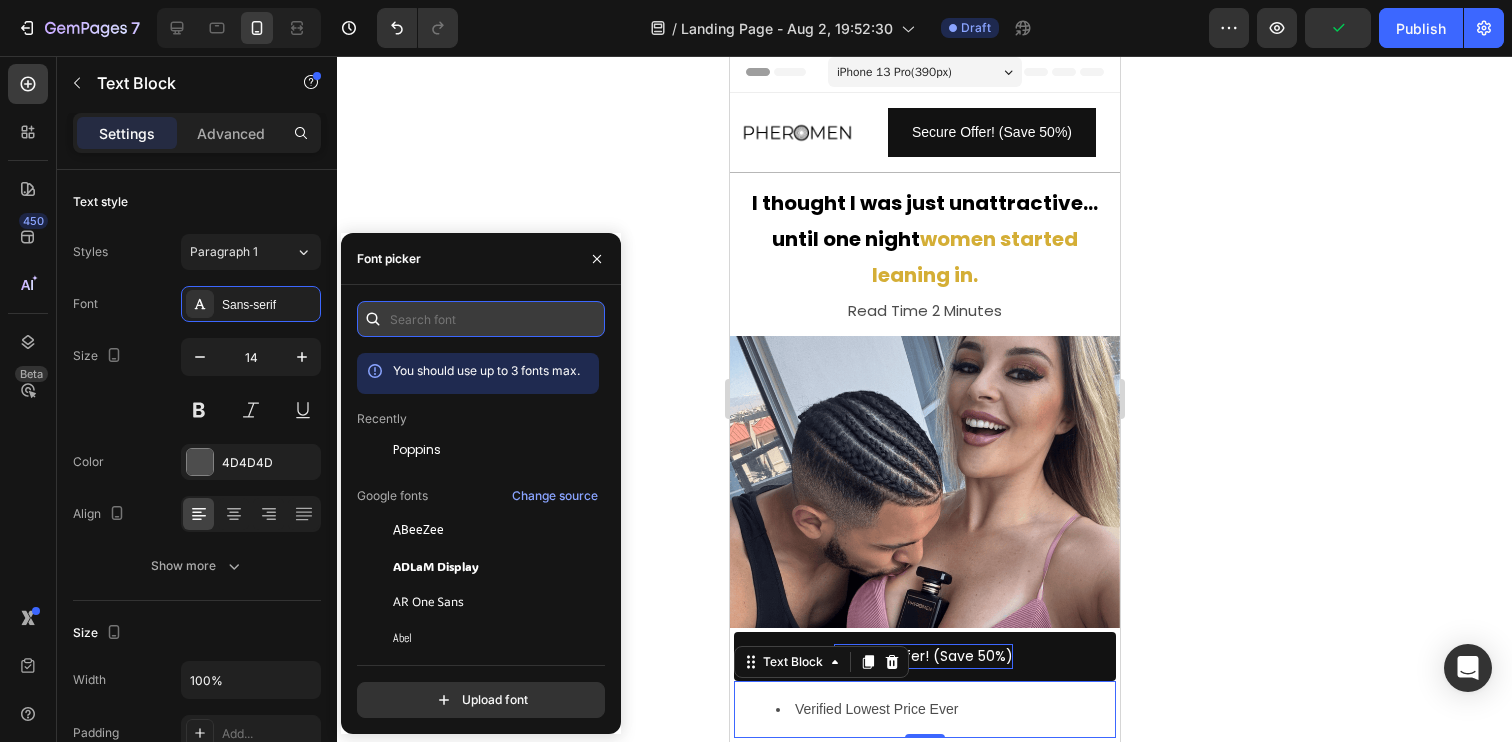 click at bounding box center [481, 319] 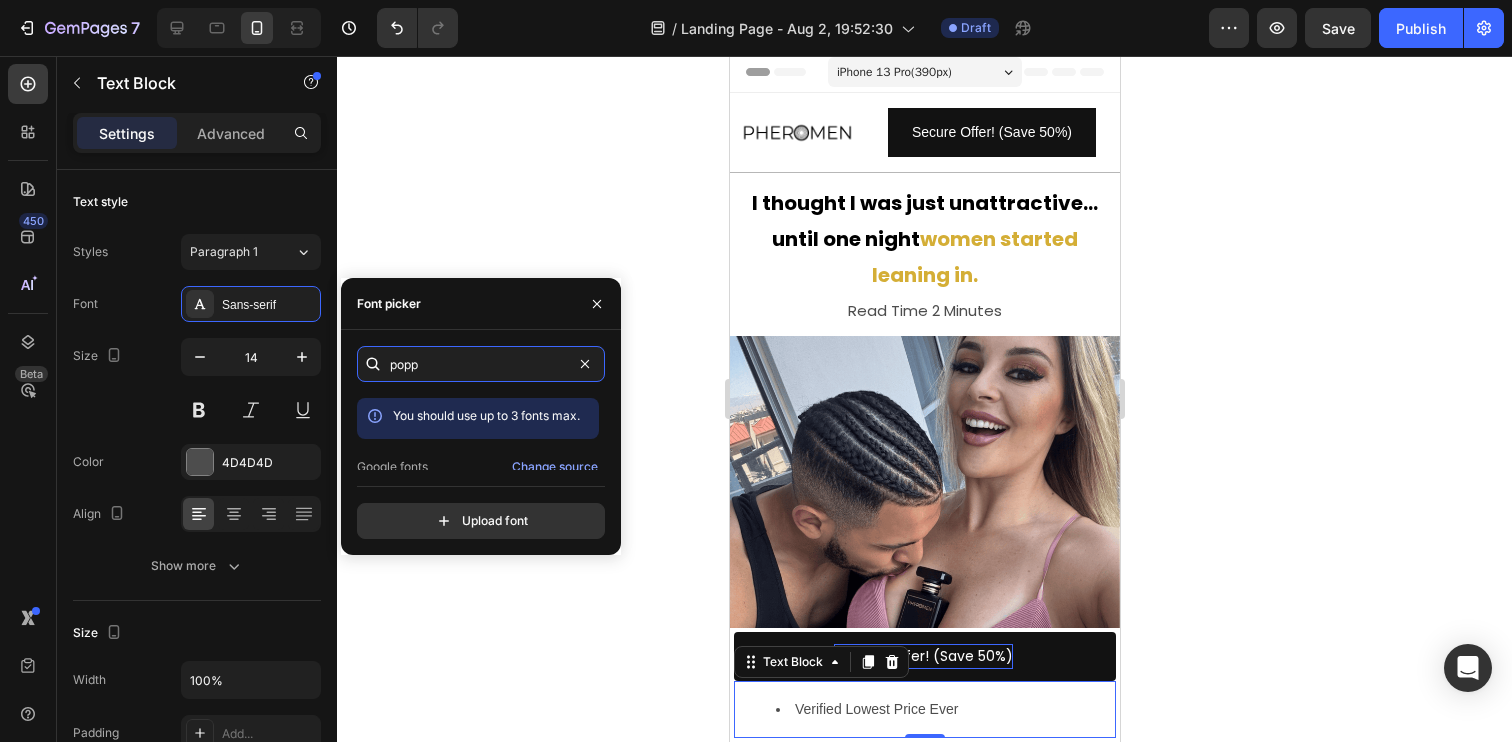 scroll, scrollTop: 49, scrollLeft: 0, axis: vertical 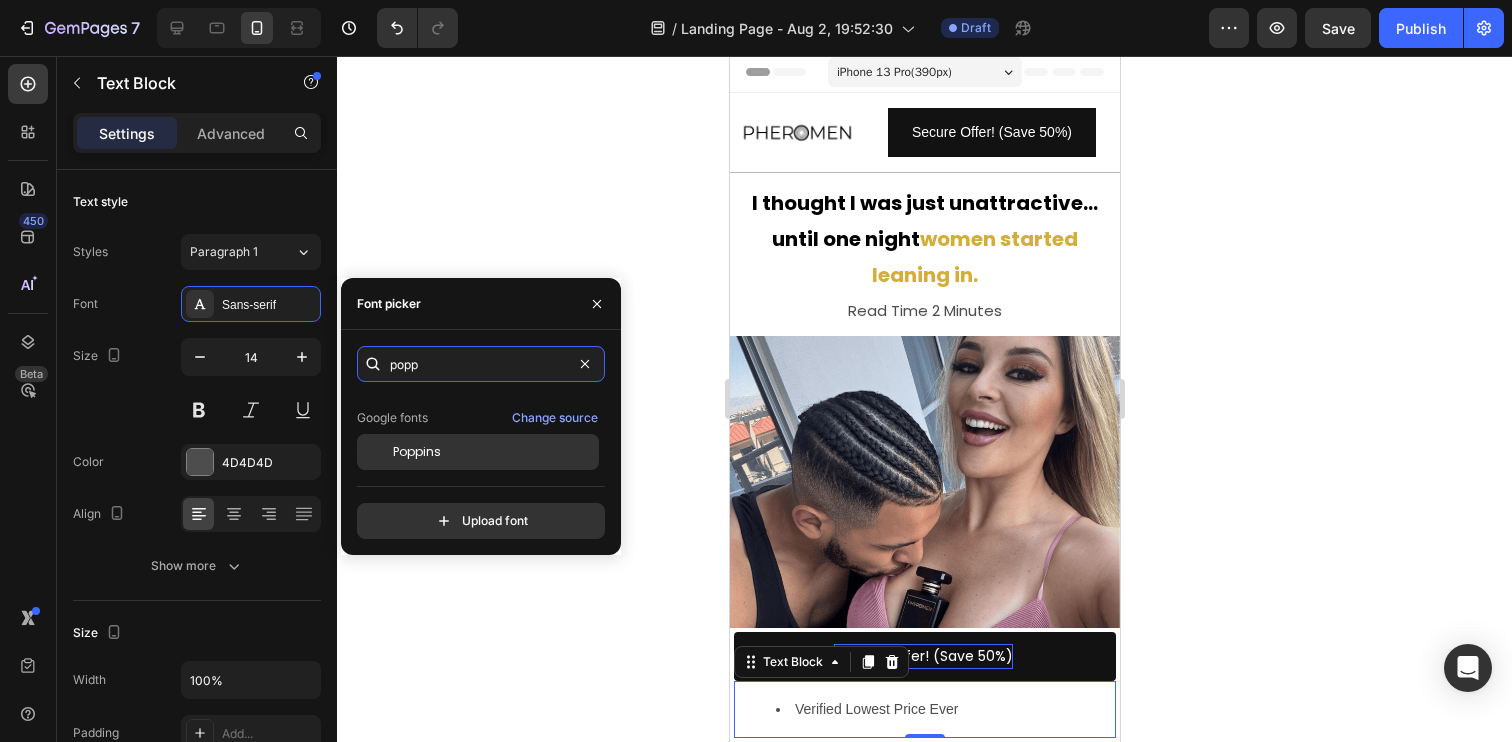 type on "popp" 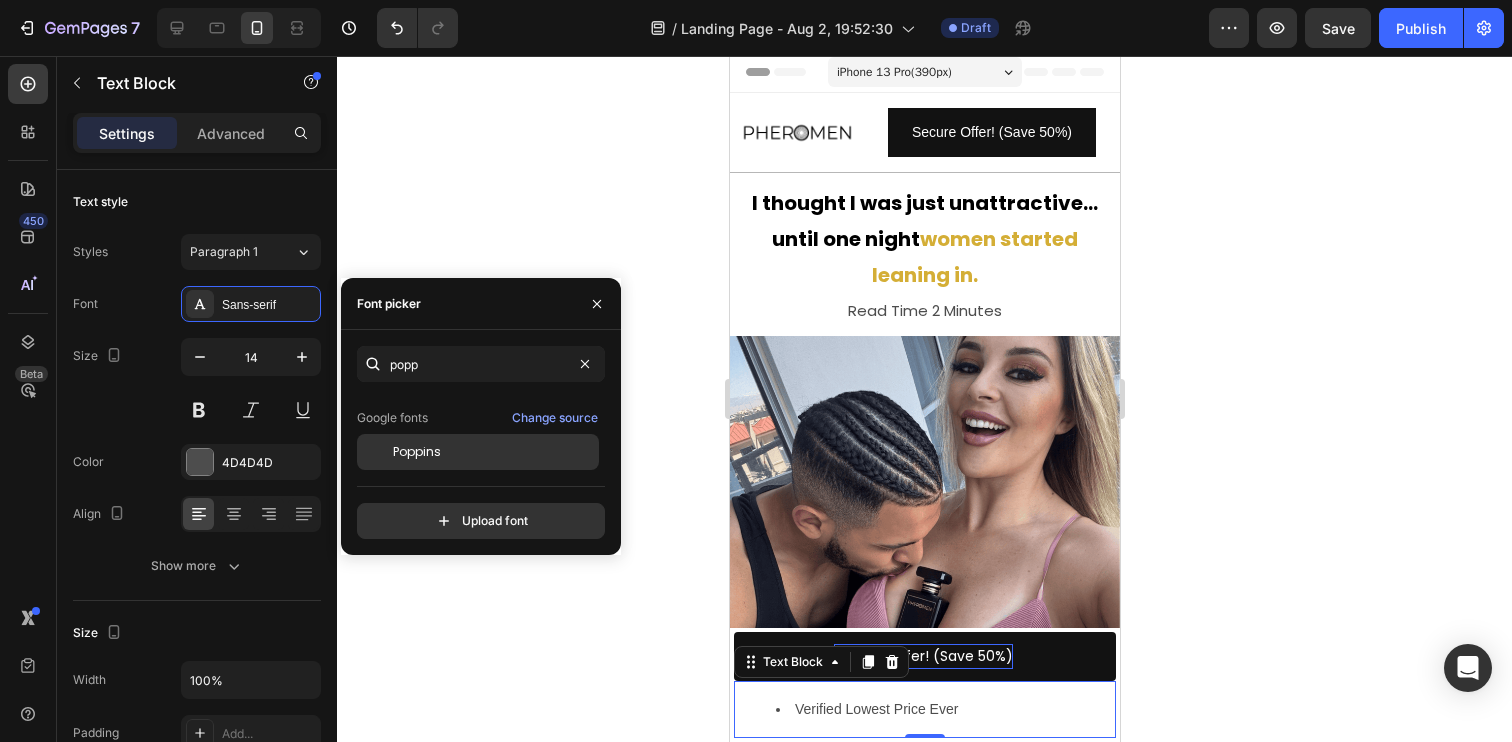 click on "Poppins" at bounding box center (494, 452) 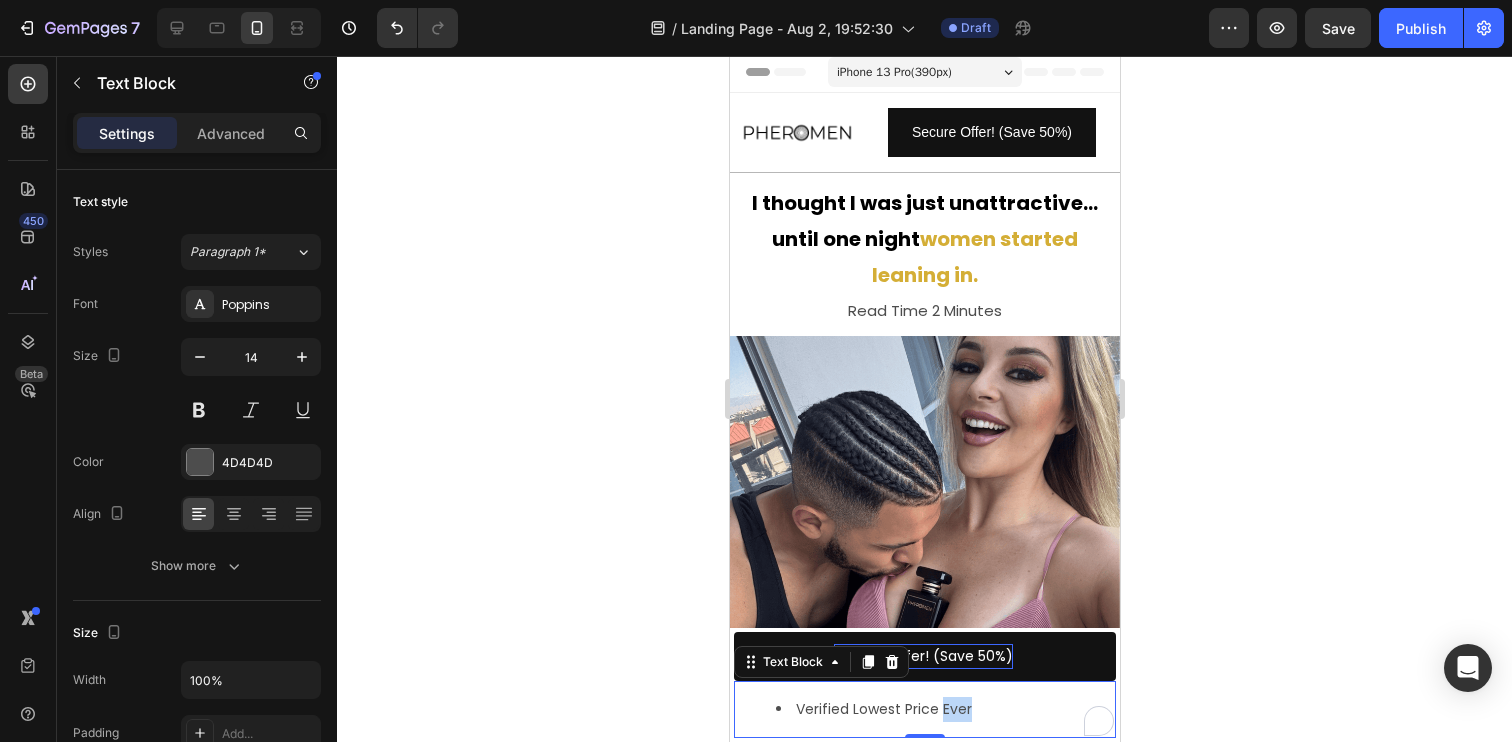 click on "Verified Lowest Price Ever" at bounding box center [944, 709] 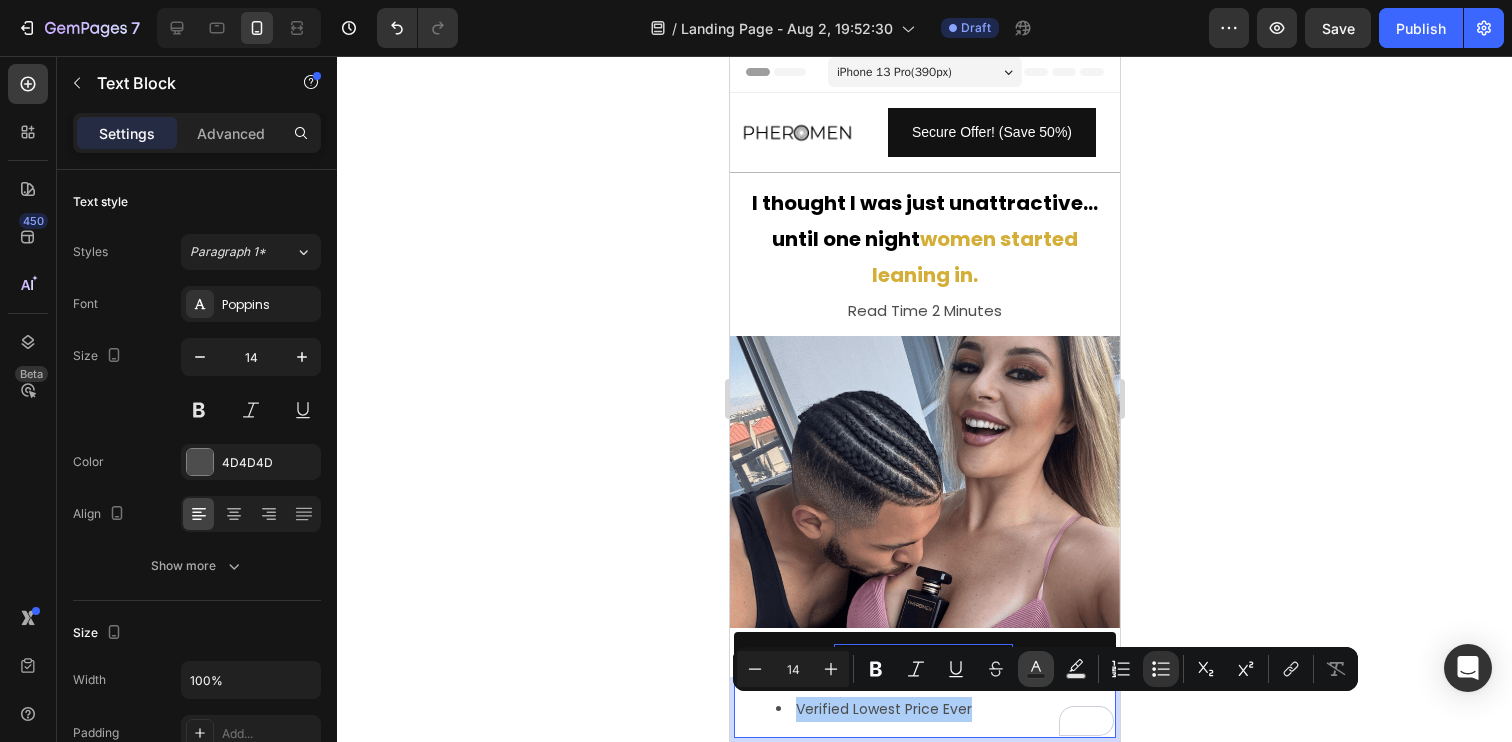 click 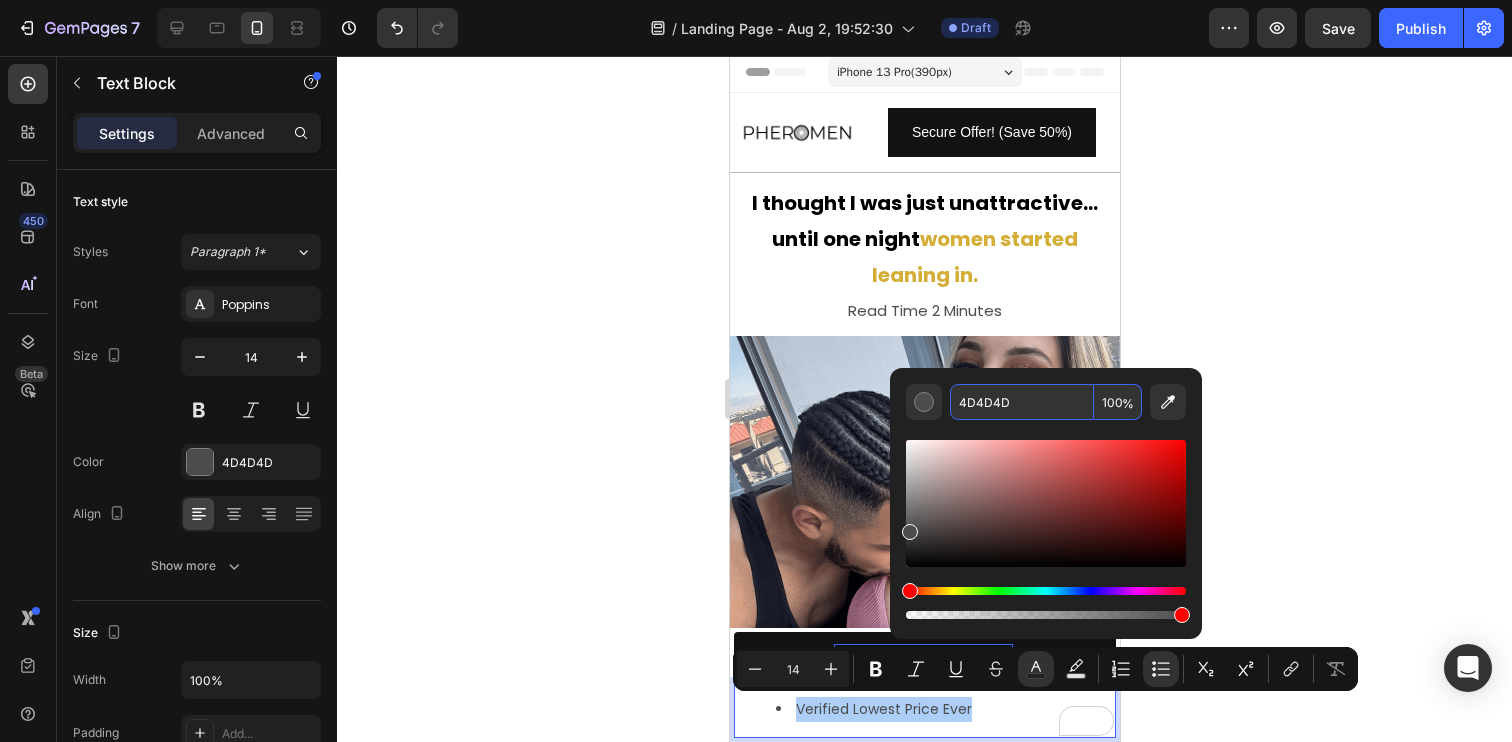 click on "4D4D4D" at bounding box center (1022, 402) 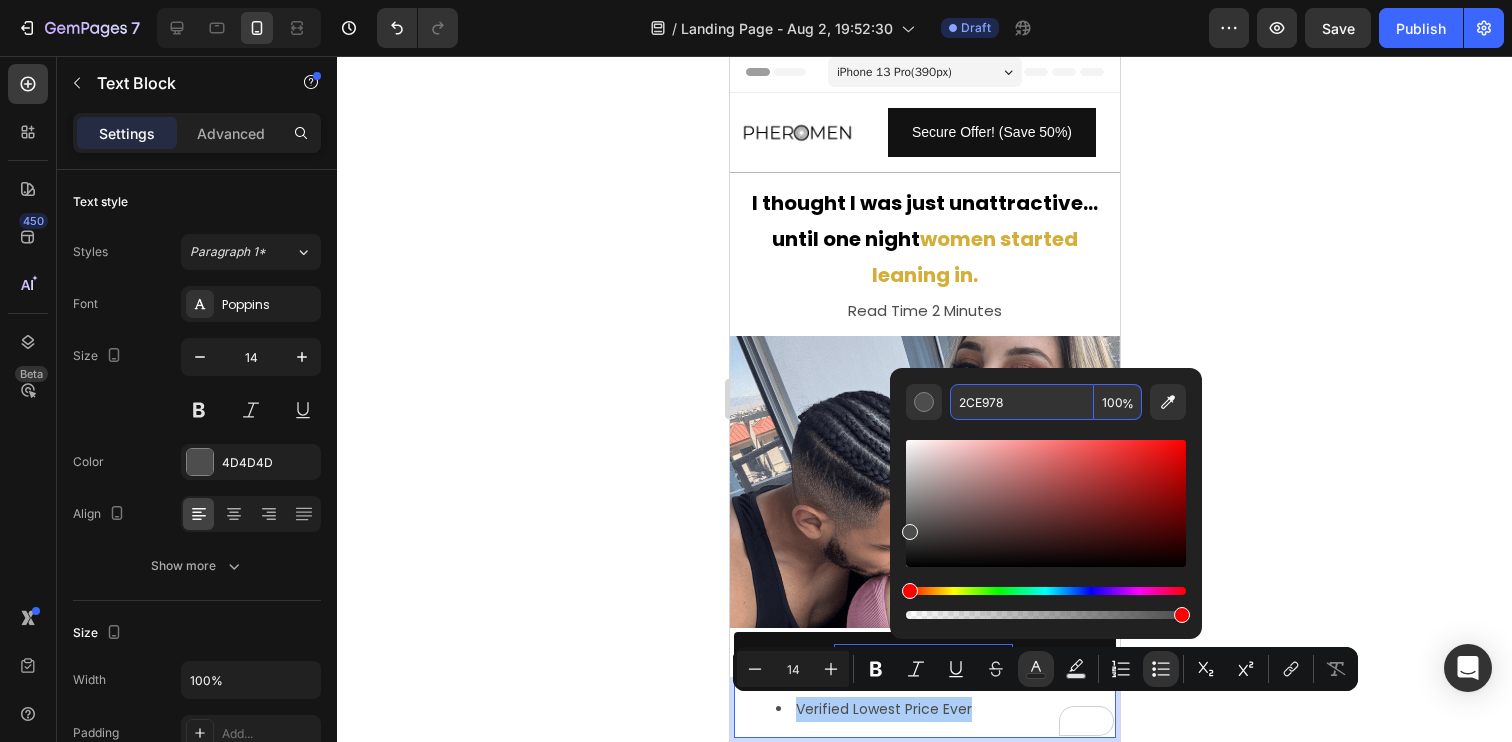 type on "2CE978" 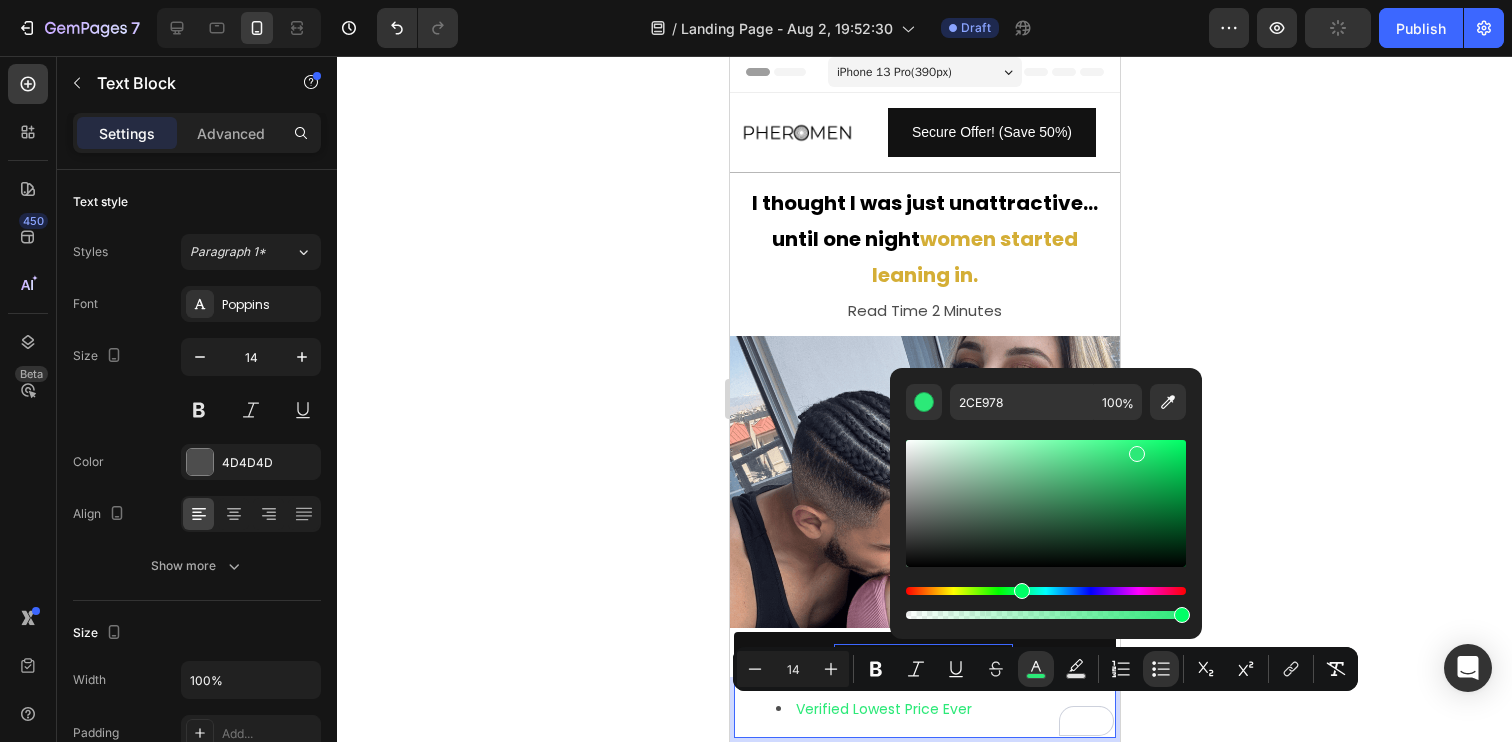 type on "16" 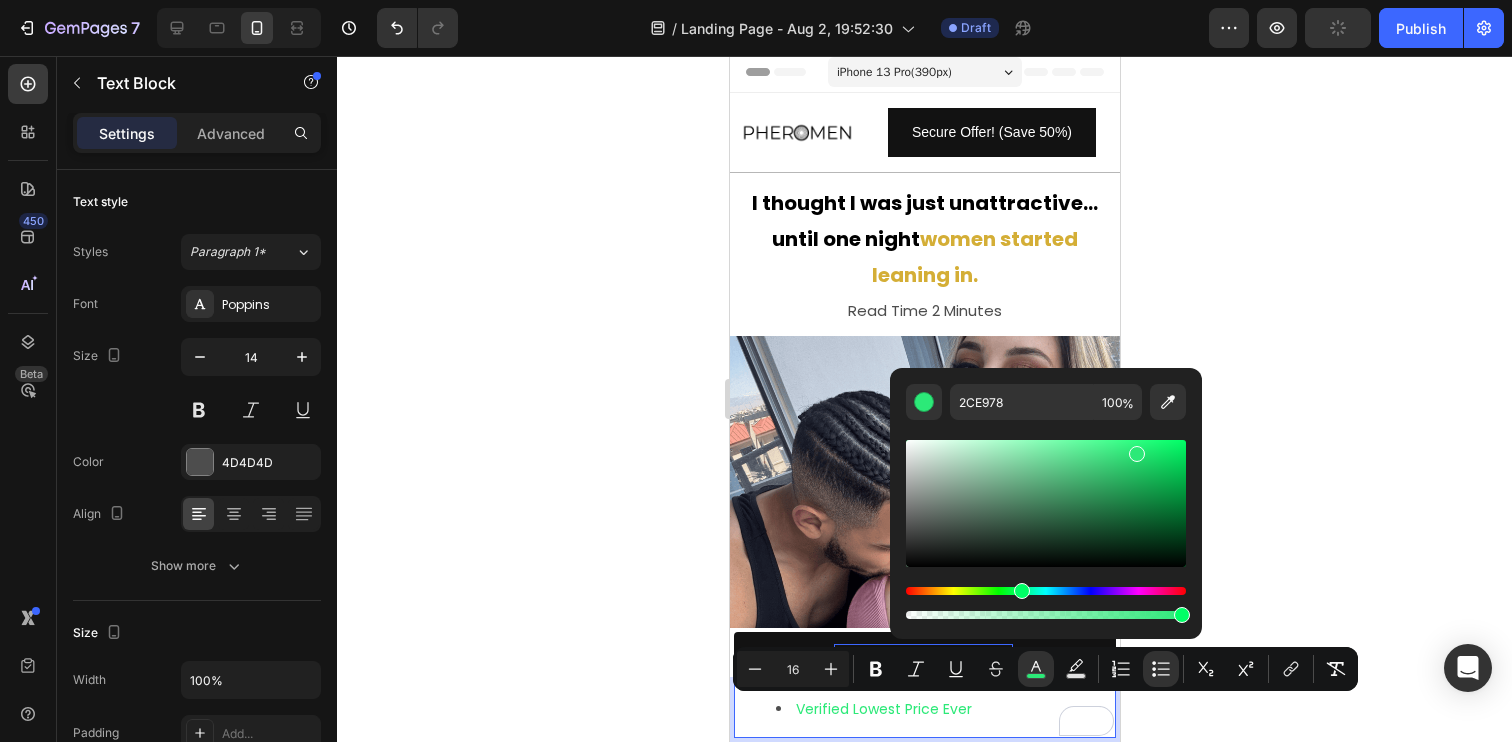 click 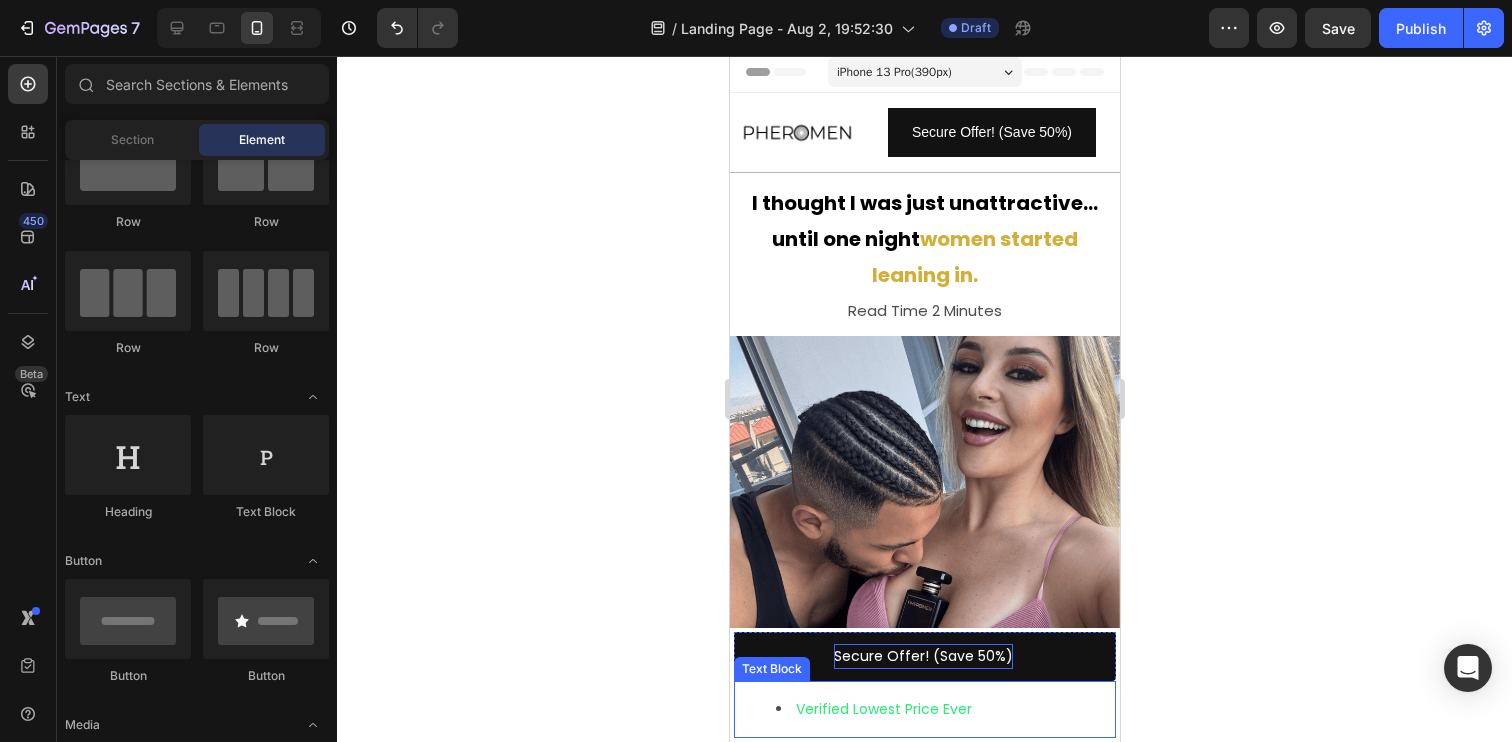 click on "Verified Lowest Price Ever" at bounding box center [883, 709] 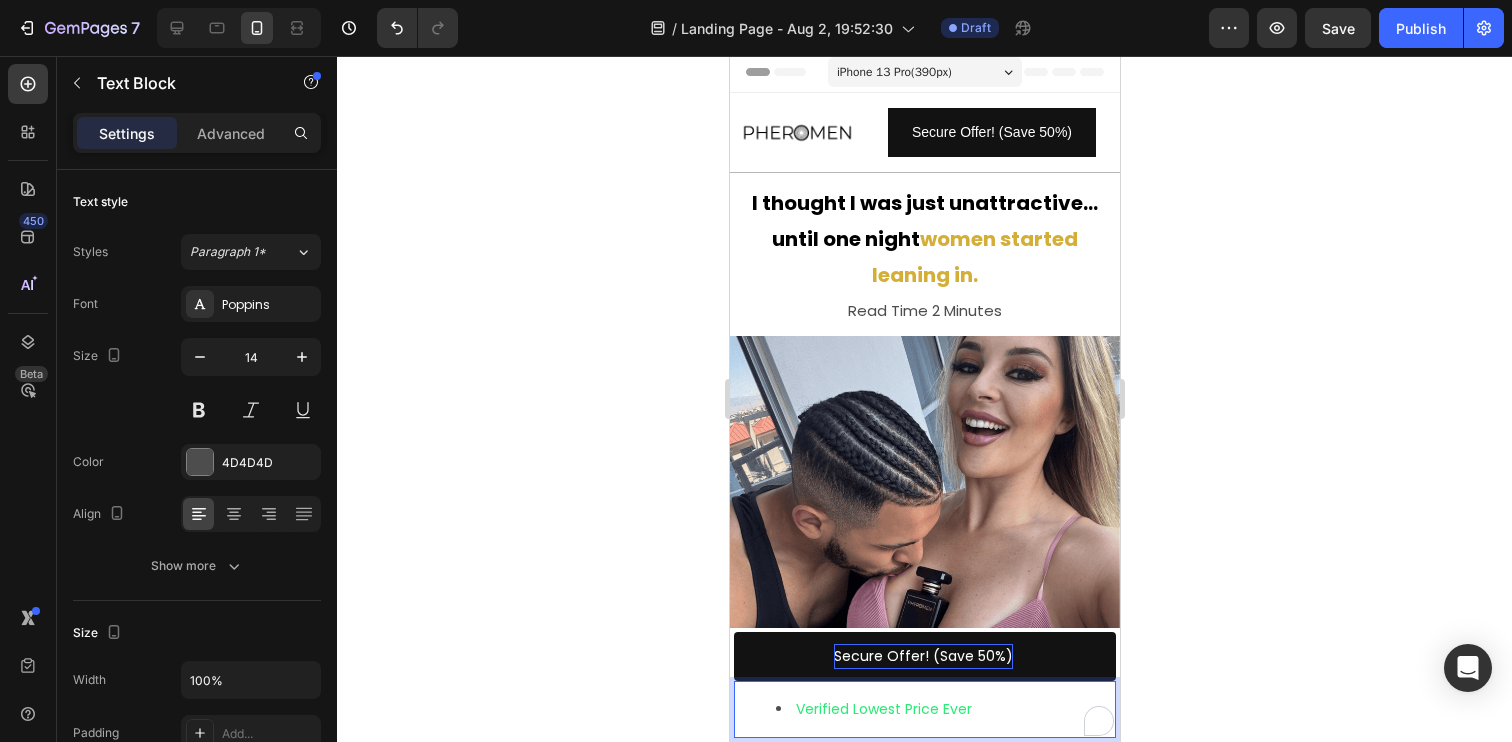 click on "Verified Lowest Price Ever" at bounding box center [944, 709] 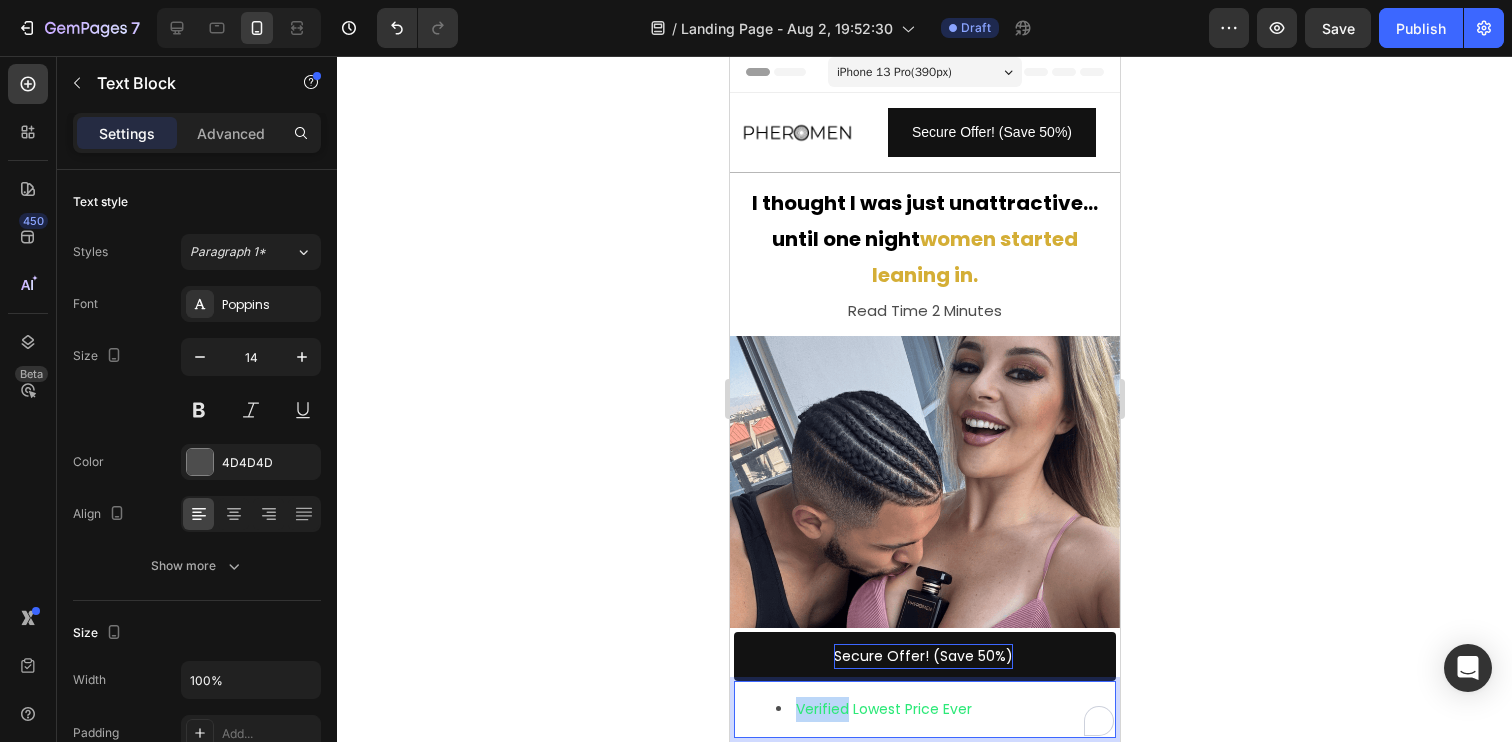click on "Verified Lowest Price Ever" at bounding box center (944, 709) 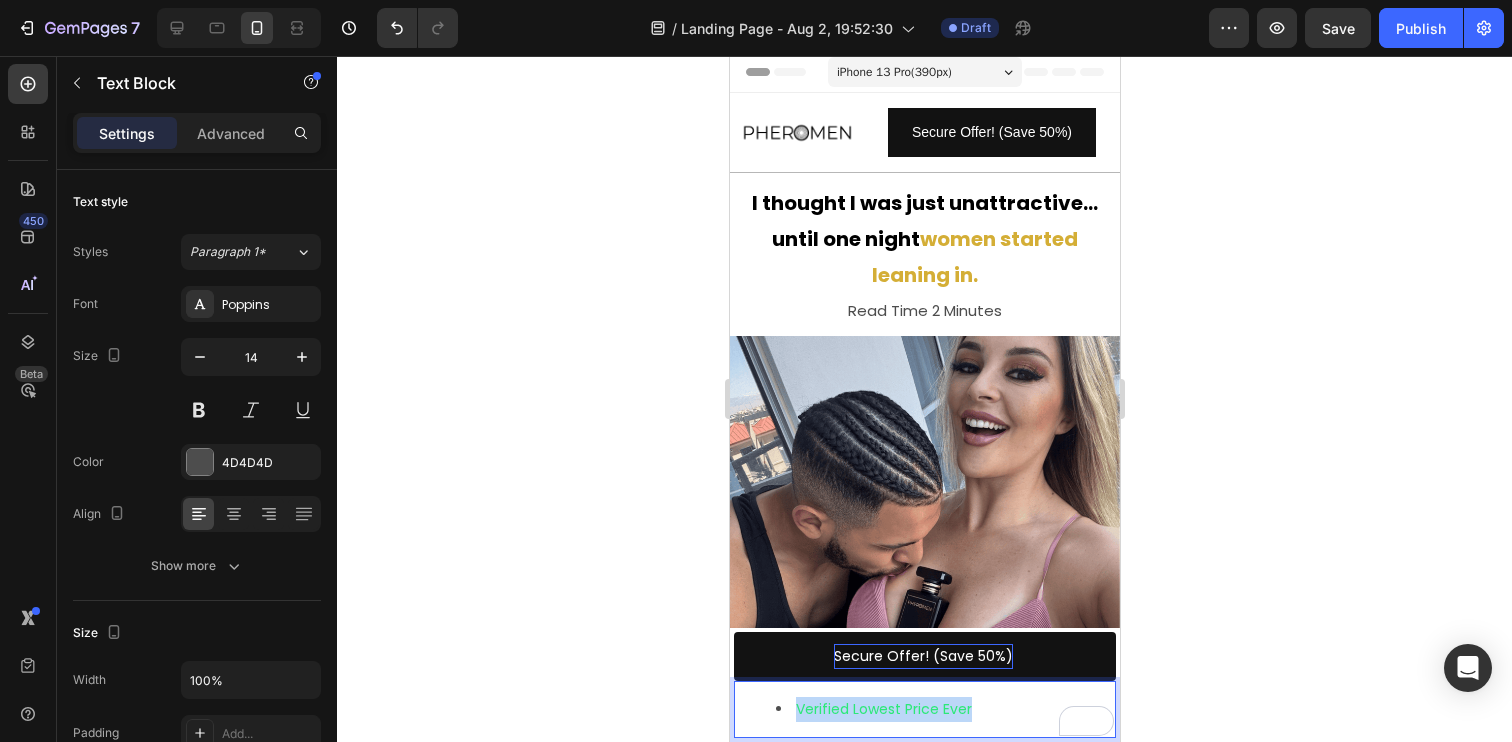 click on "Verified Lowest Price Ever" at bounding box center (944, 709) 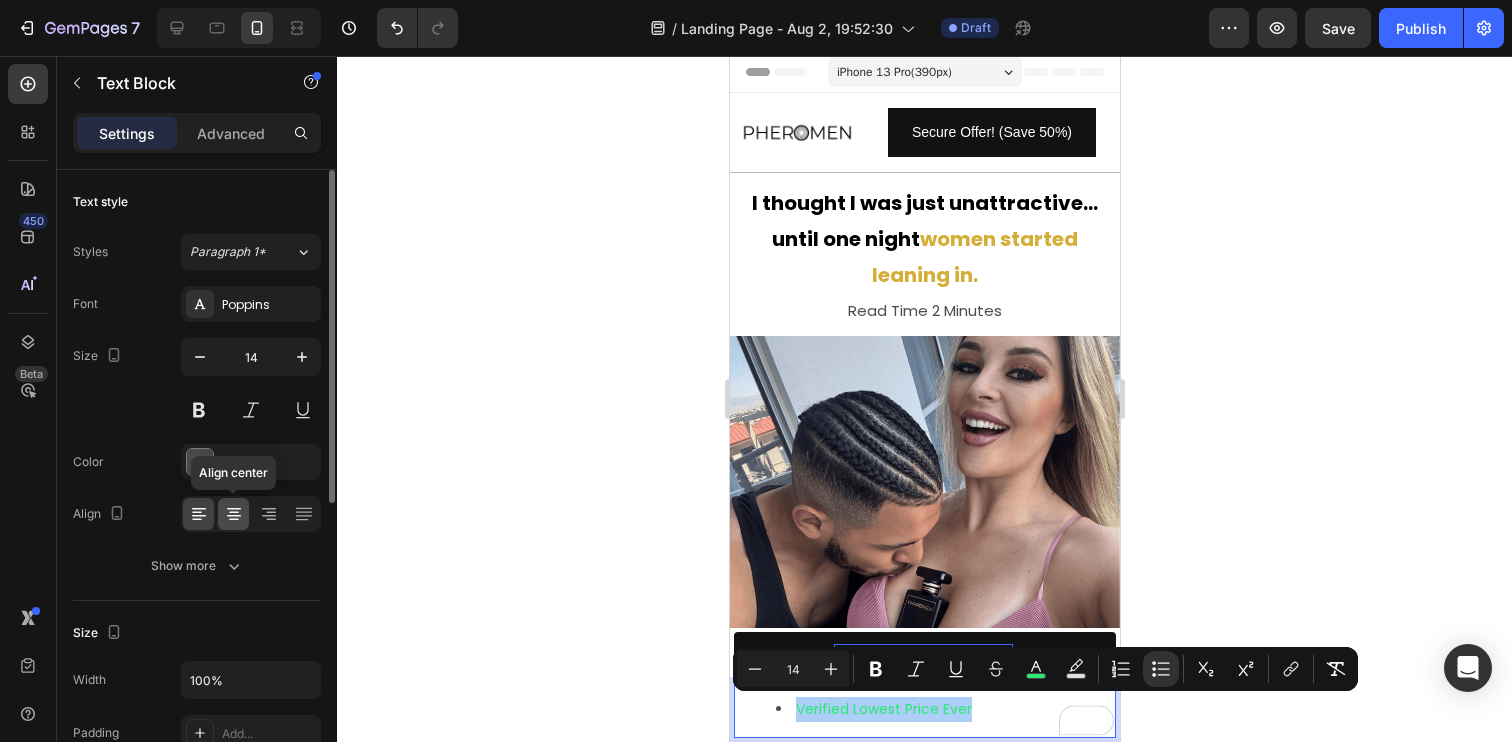 click 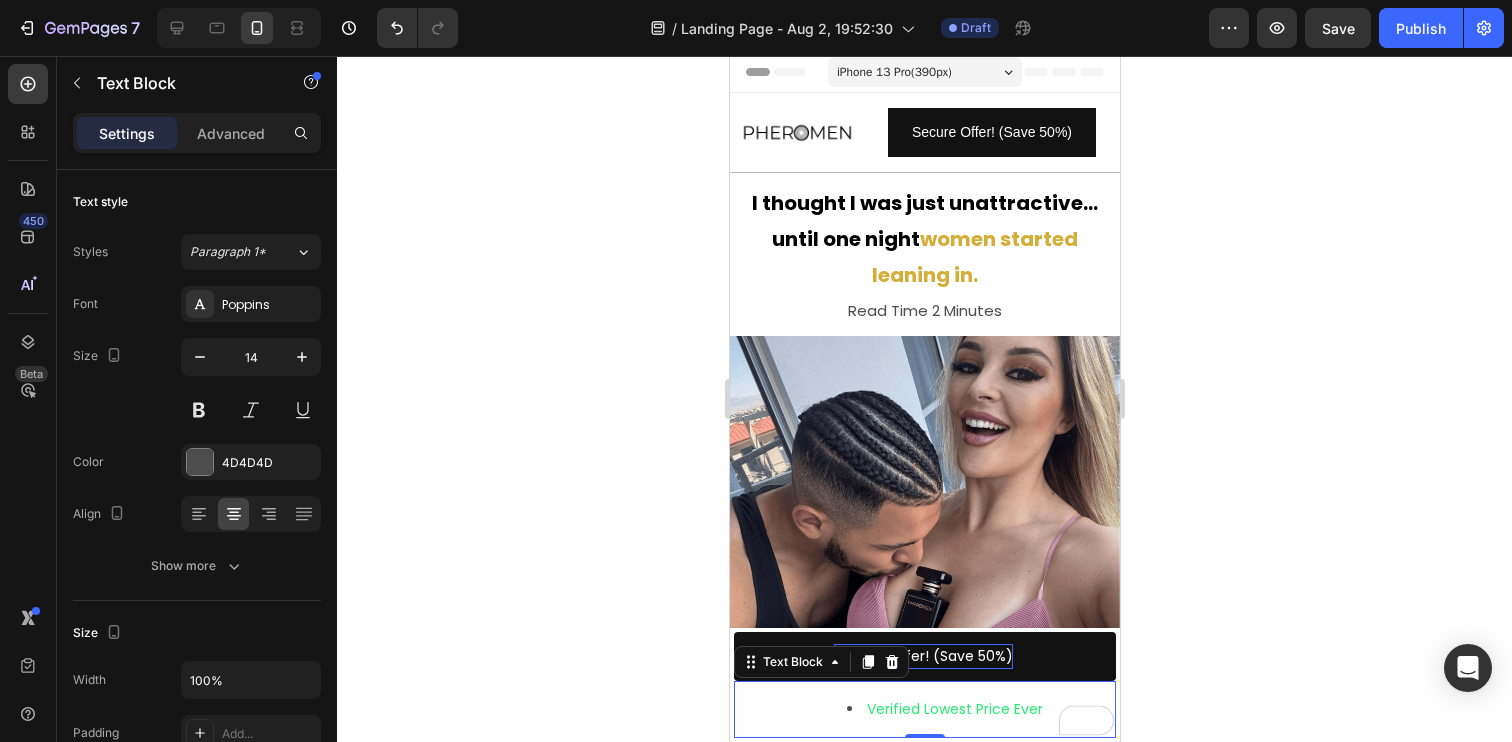 click on "Verified Lowest Price Ever" at bounding box center (954, 709) 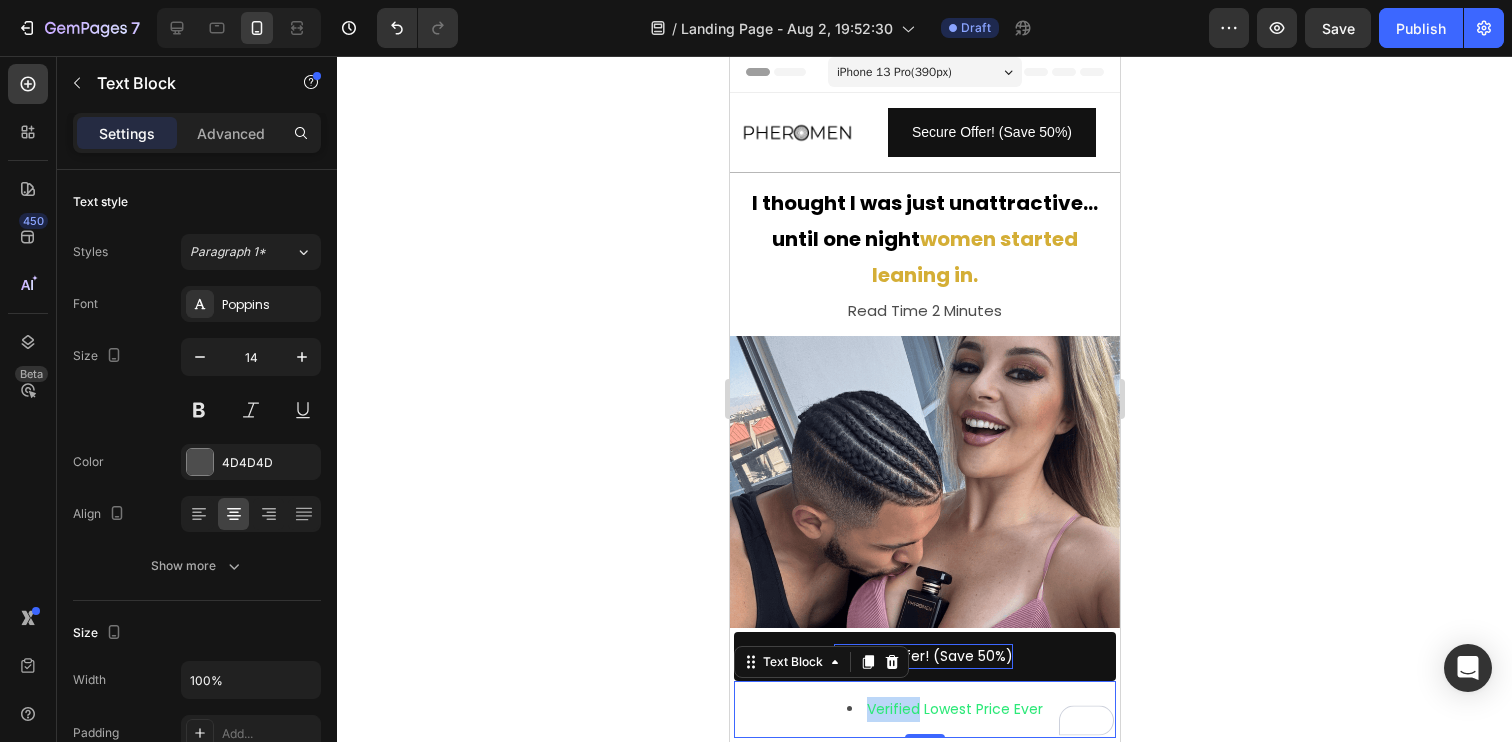 click on "Verified Lowest Price Ever" at bounding box center [954, 709] 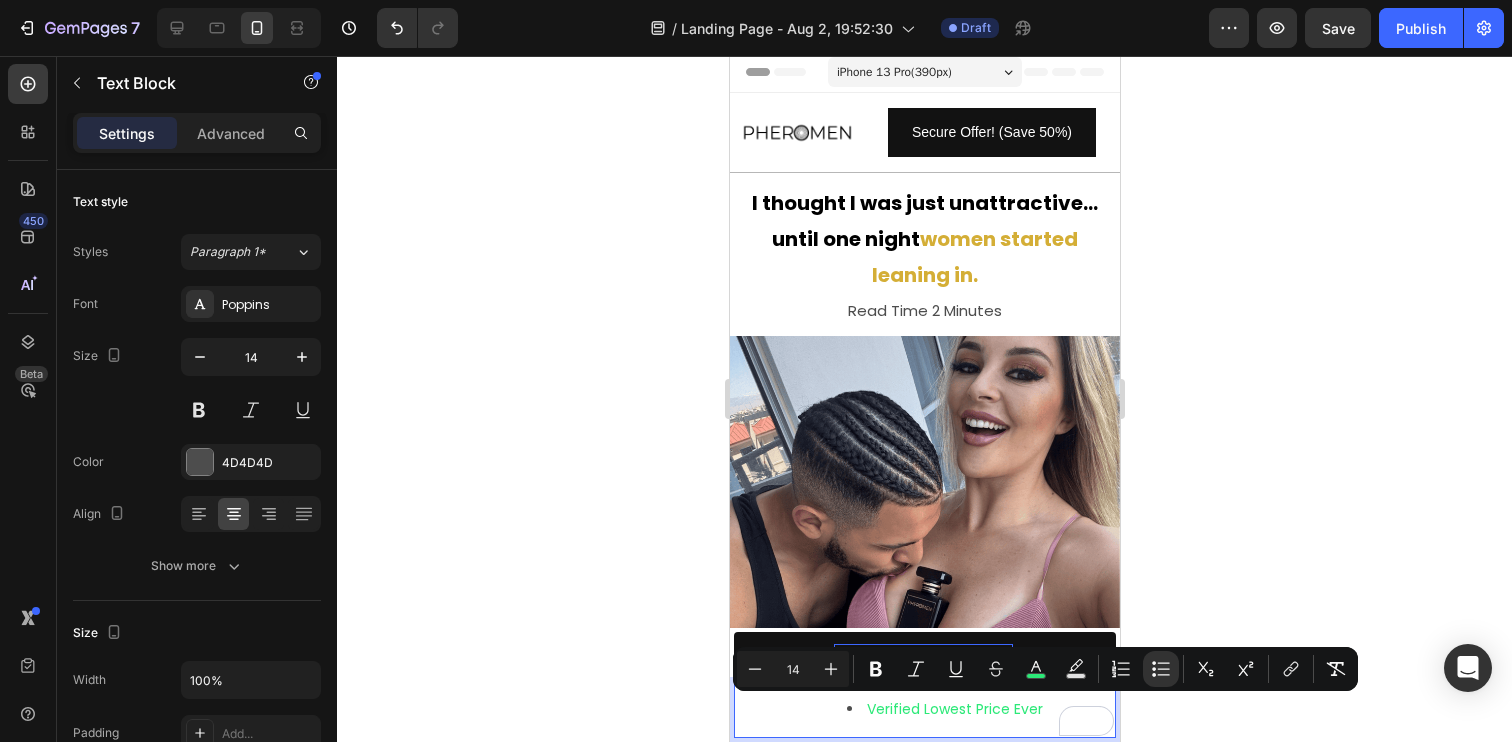 click on "14" at bounding box center [793, 669] 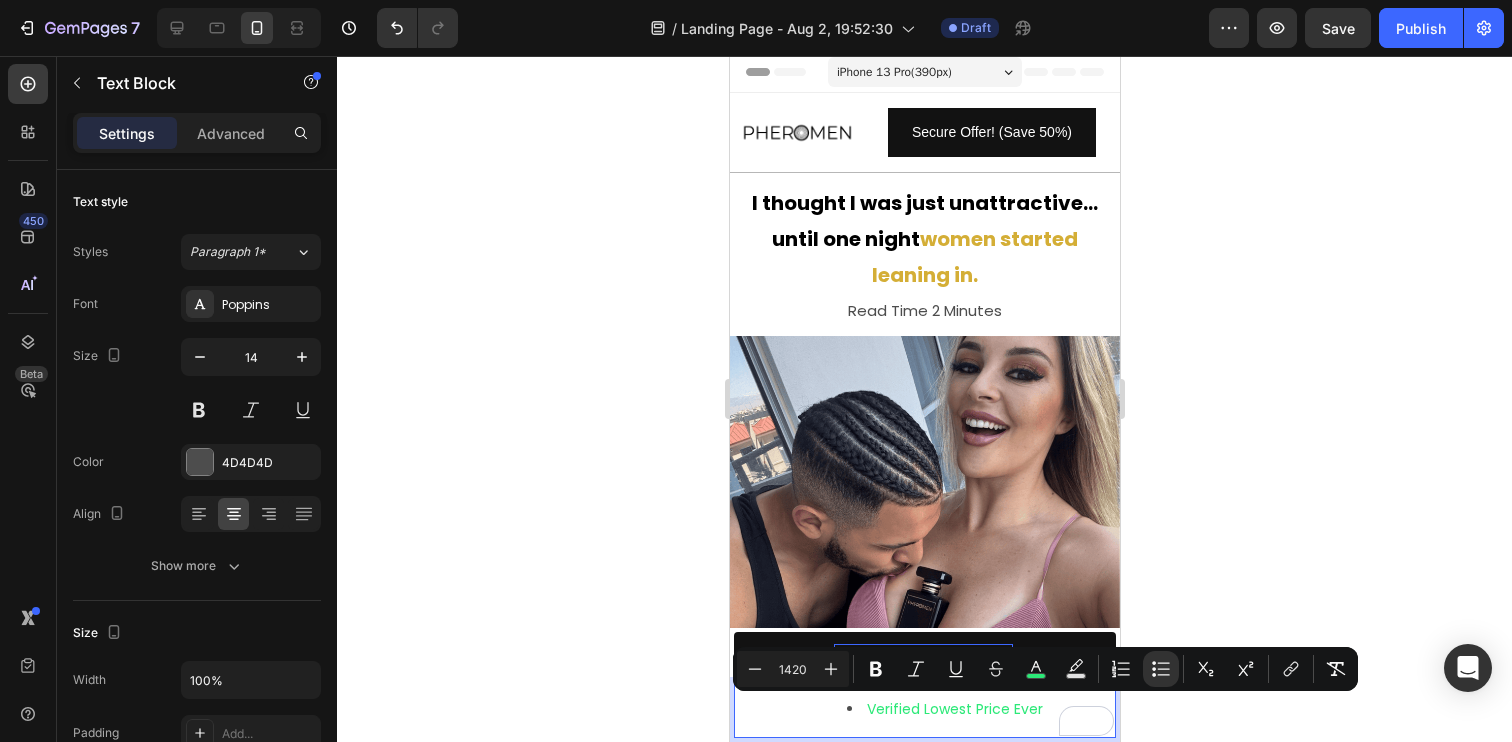 type on "1420" 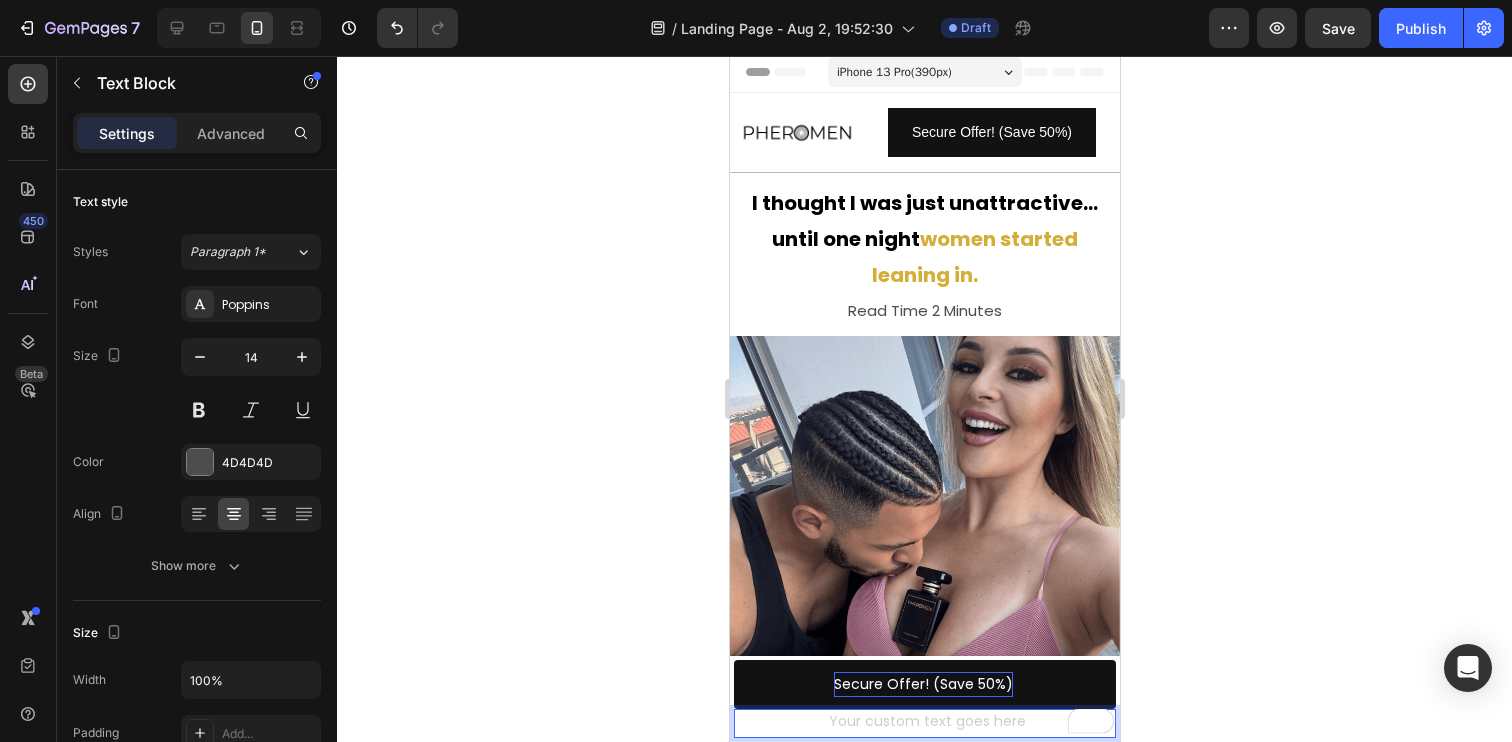 scroll, scrollTop: 18, scrollLeft: 0, axis: vertical 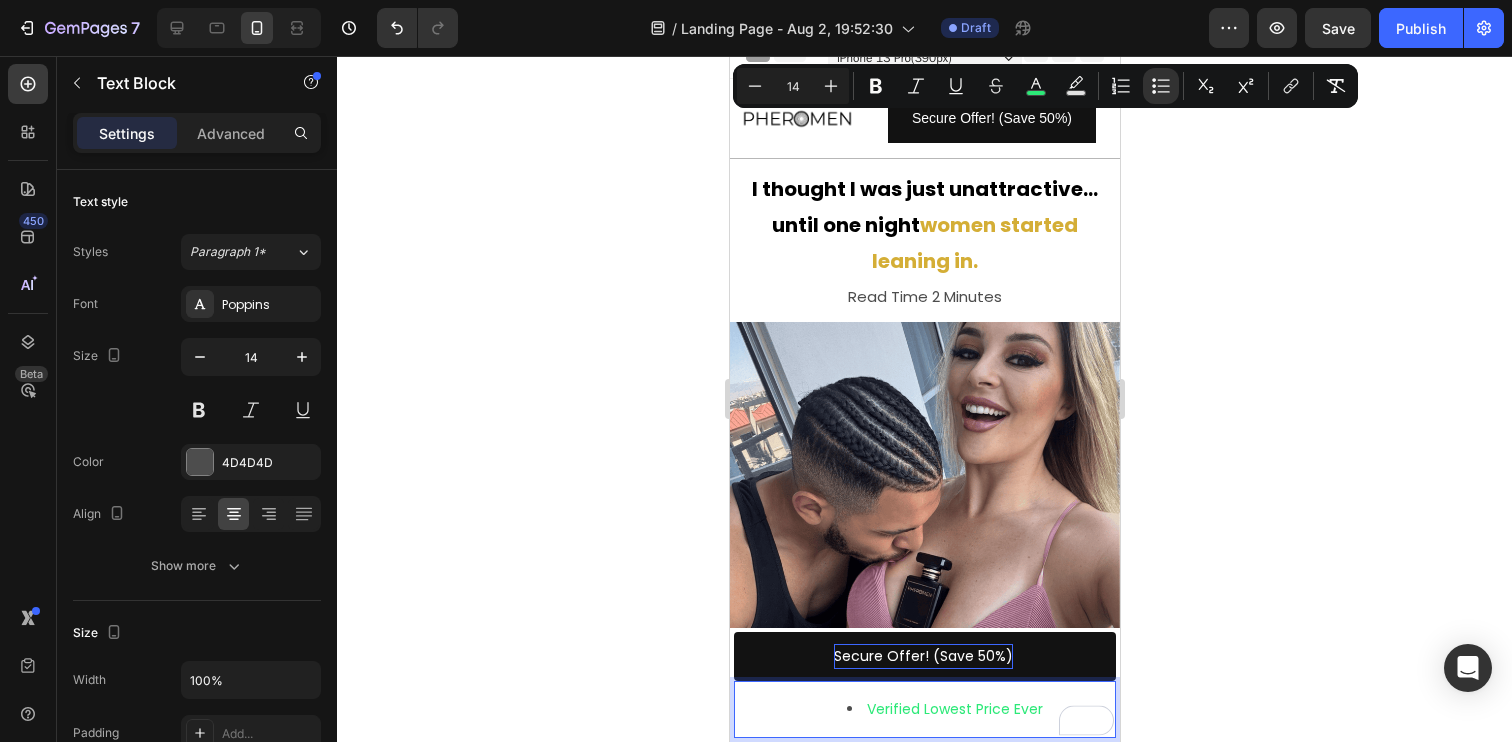 click on "14" at bounding box center [793, 86] 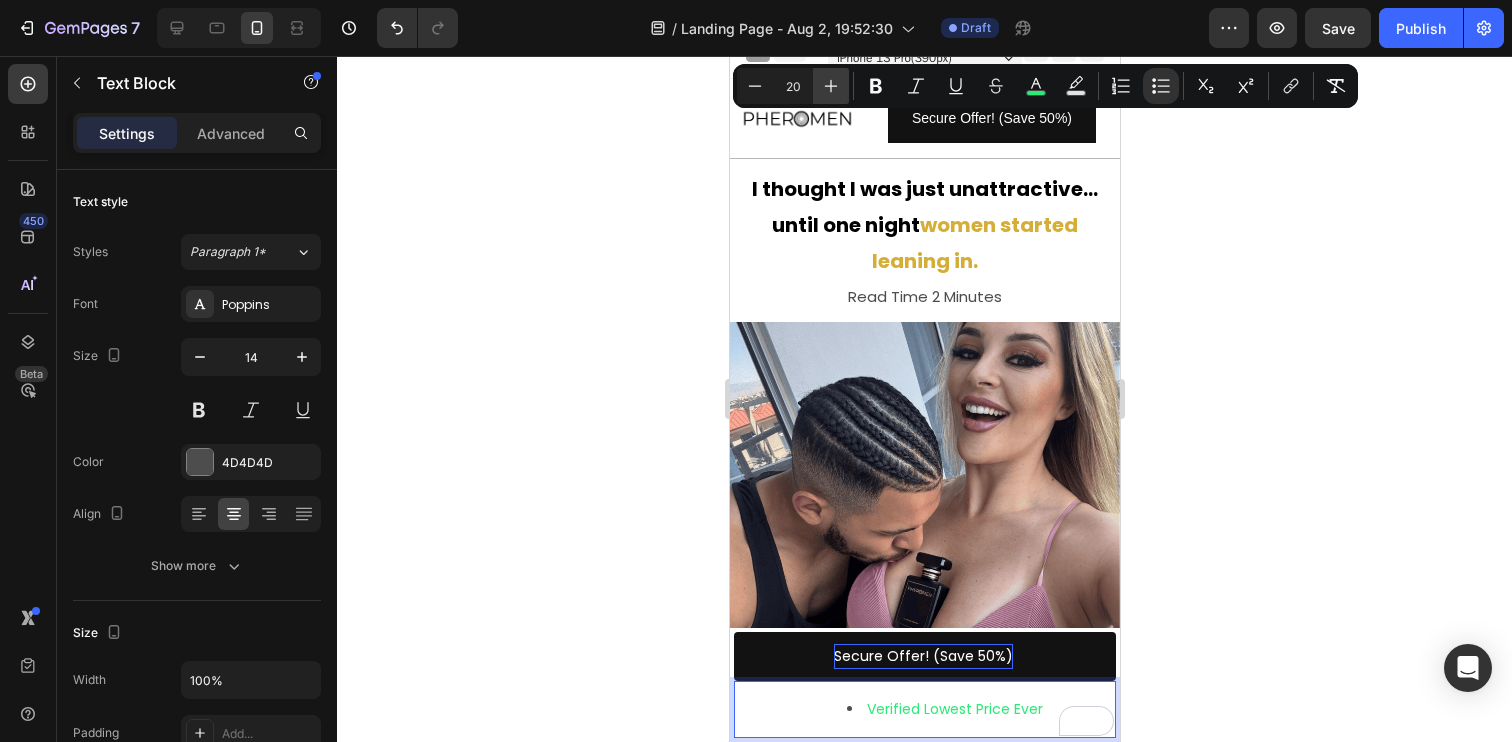 type on "20" 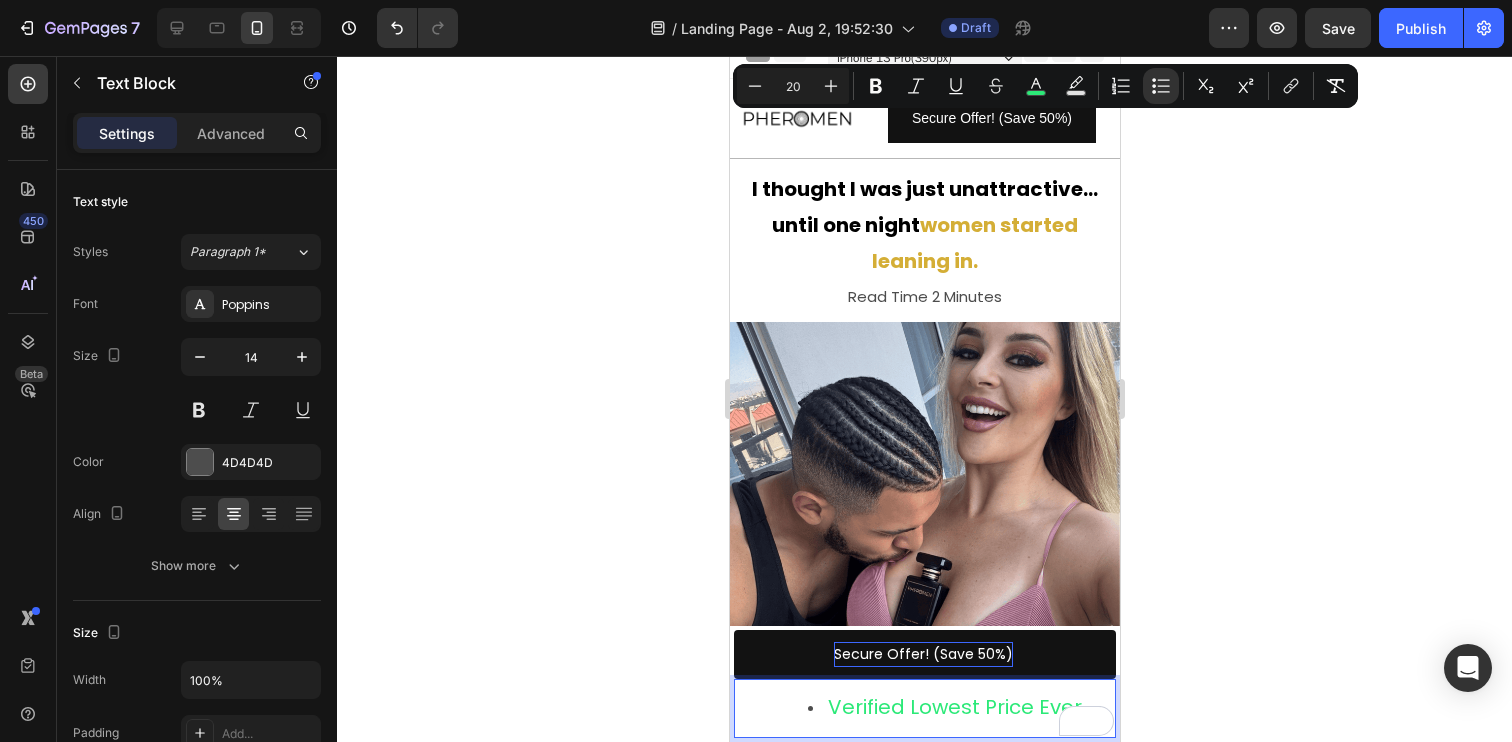 click 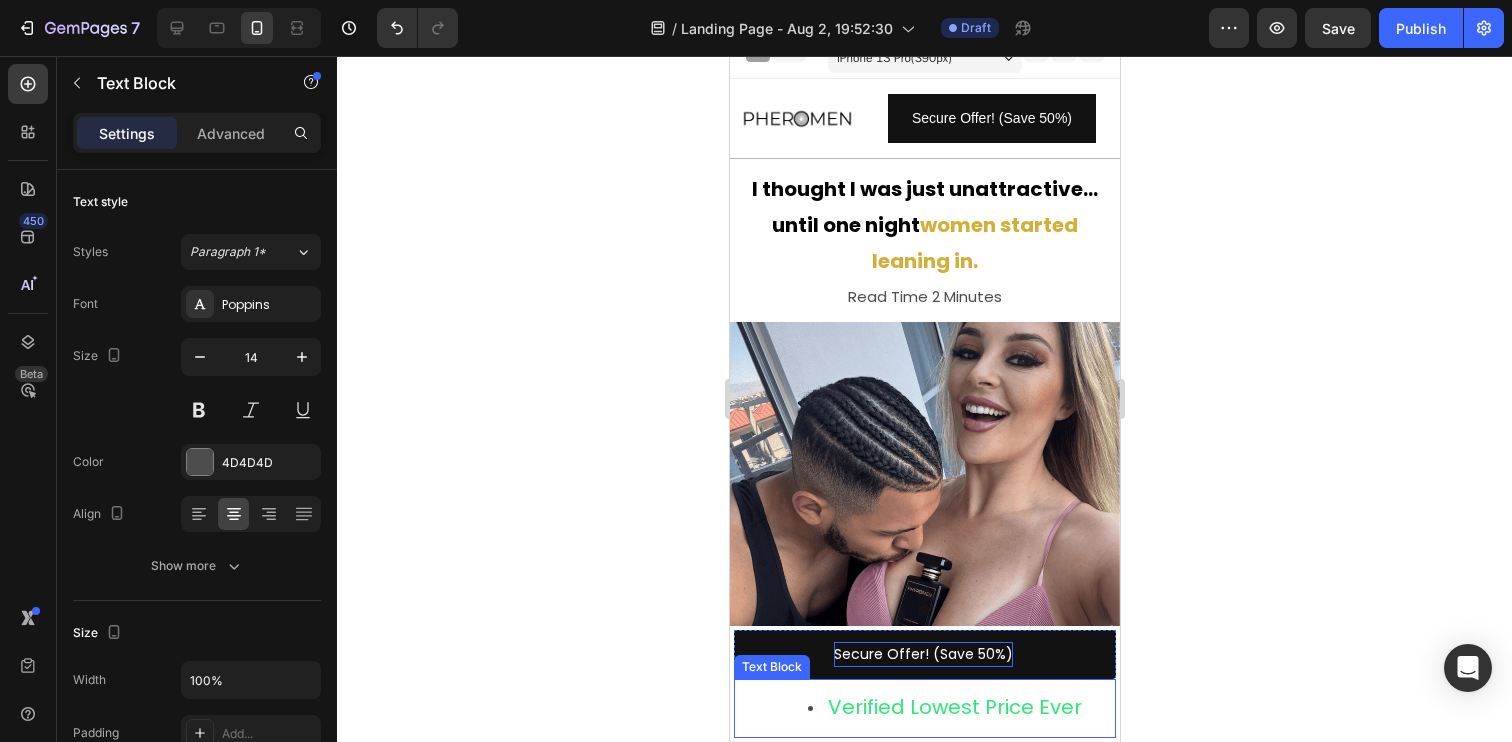 click on "Verified Lowest Price Ever" at bounding box center [954, 707] 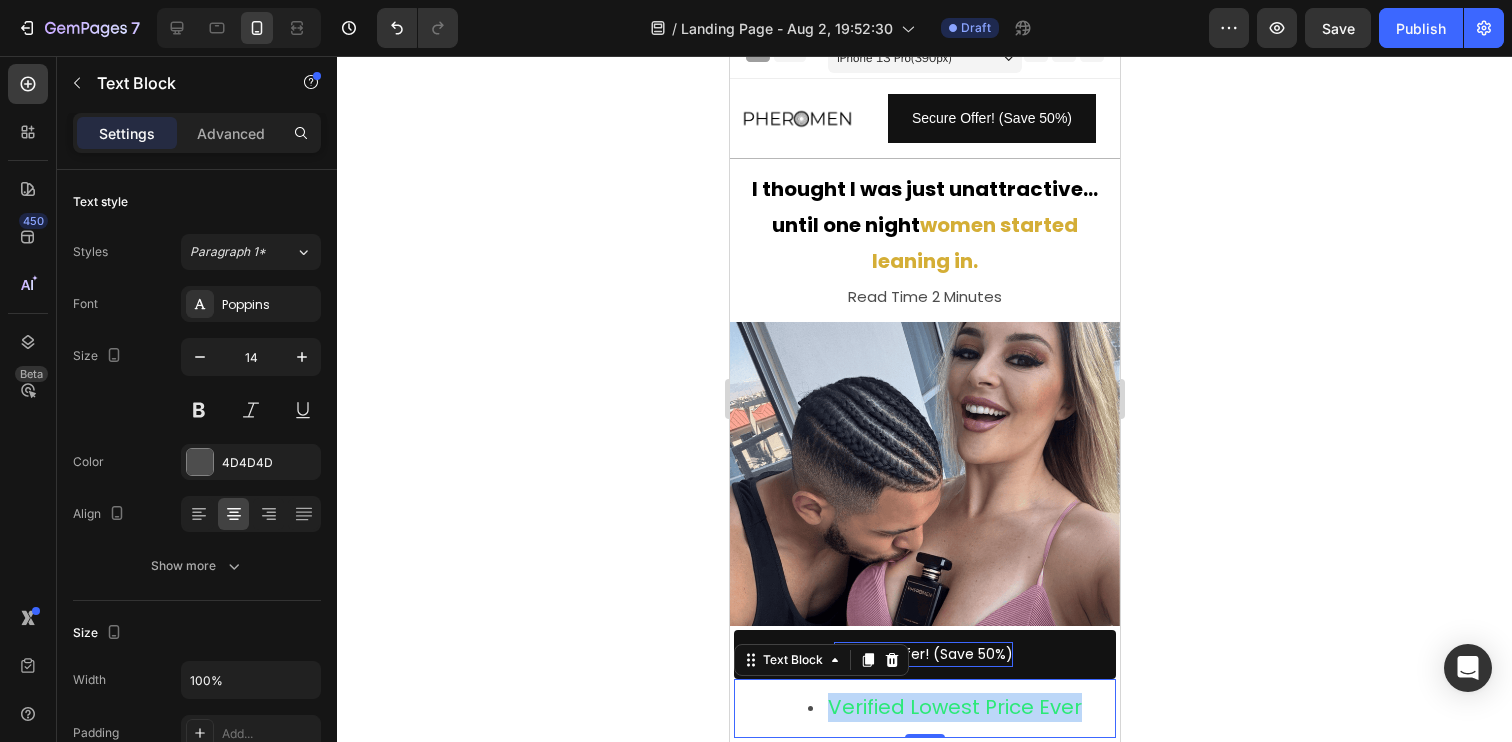 click on "Verified Lowest Price Ever" at bounding box center [954, 707] 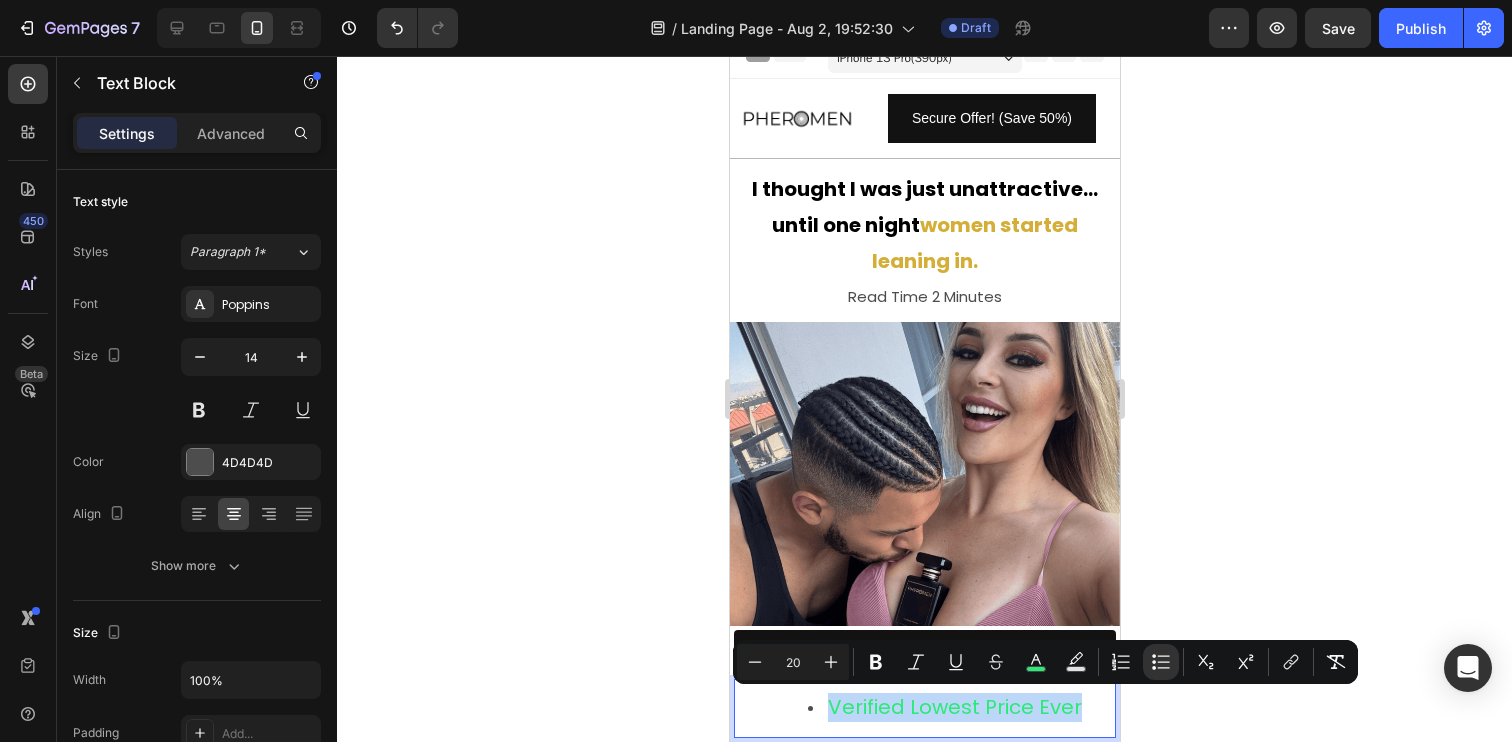 click on "Verified Lowest Price Ever" at bounding box center (954, 707) 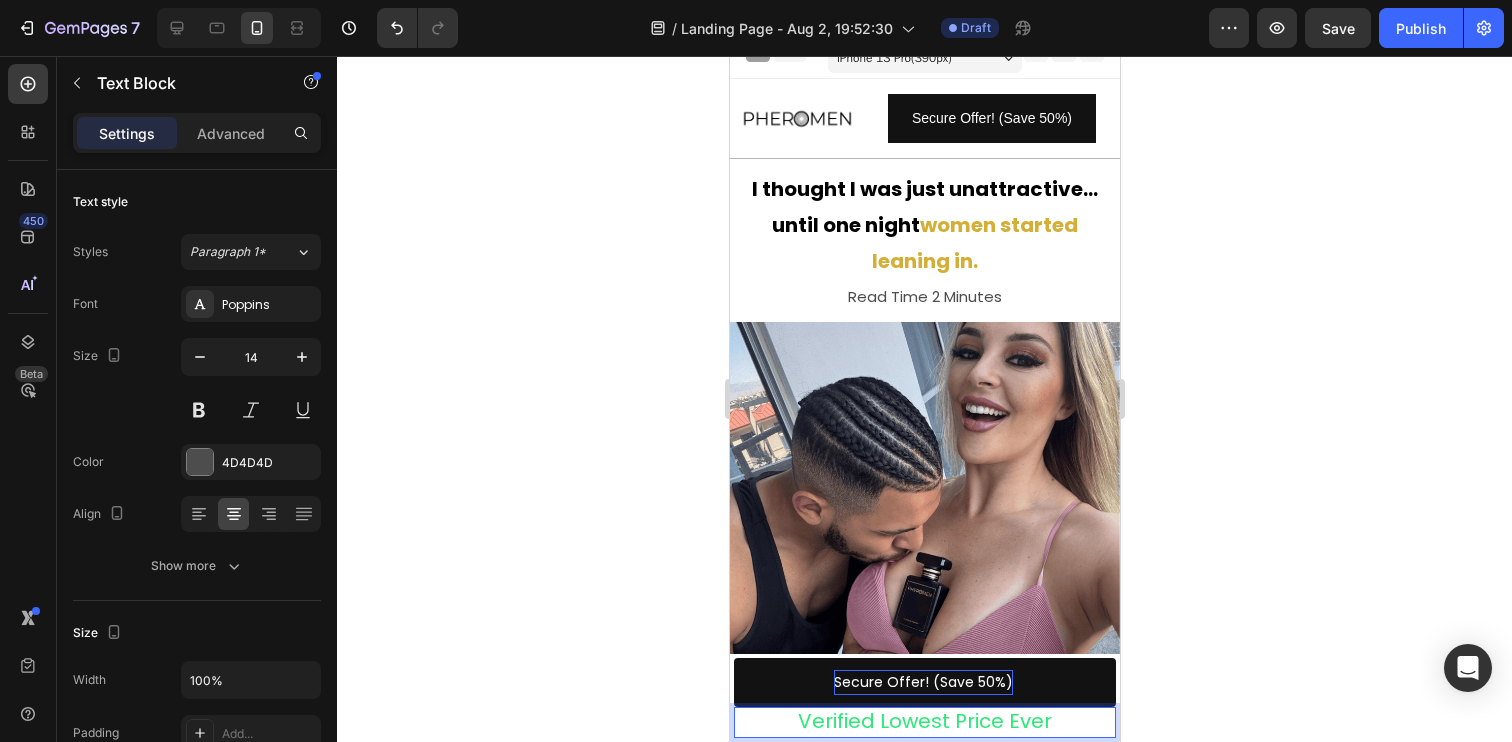 click 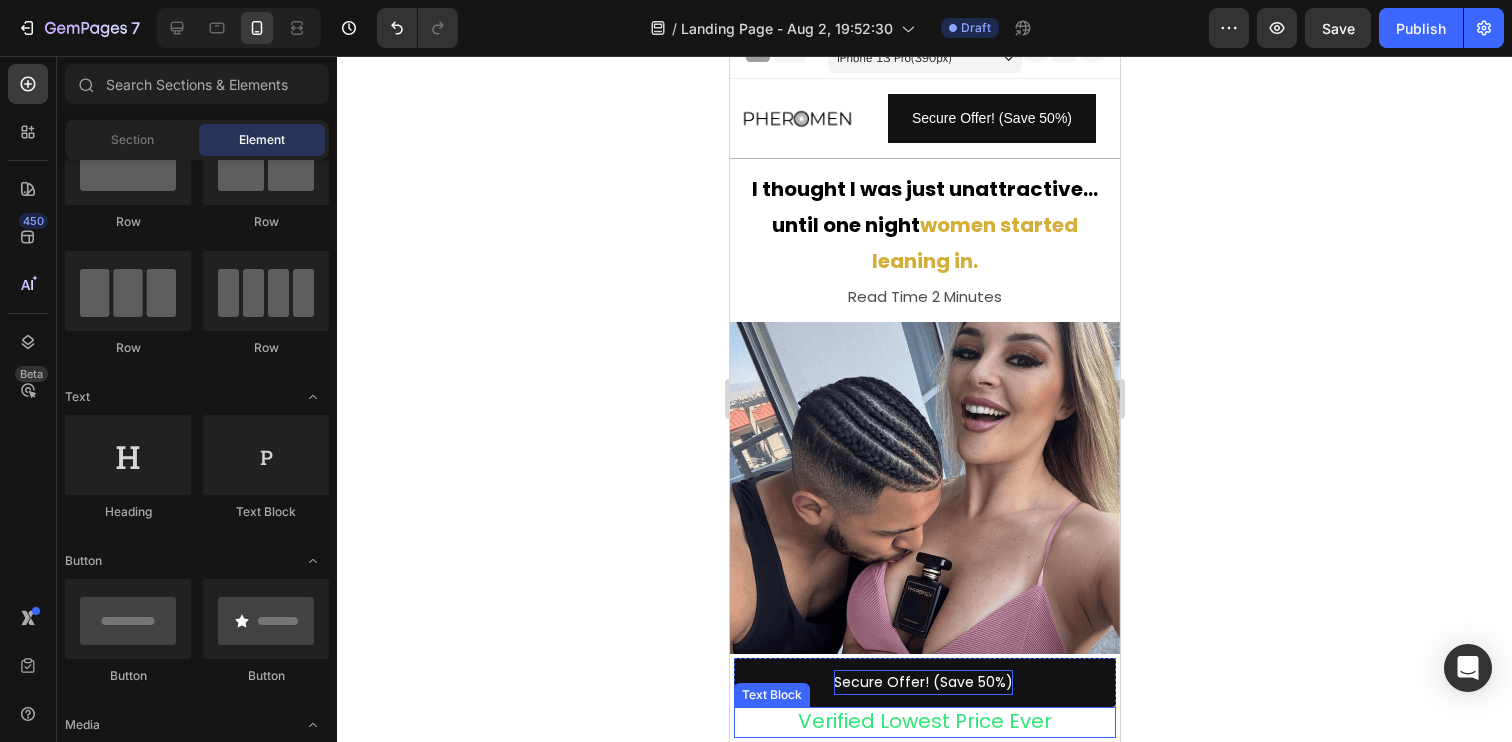 click on "Verified Lowest Price Ever" at bounding box center [924, 721] 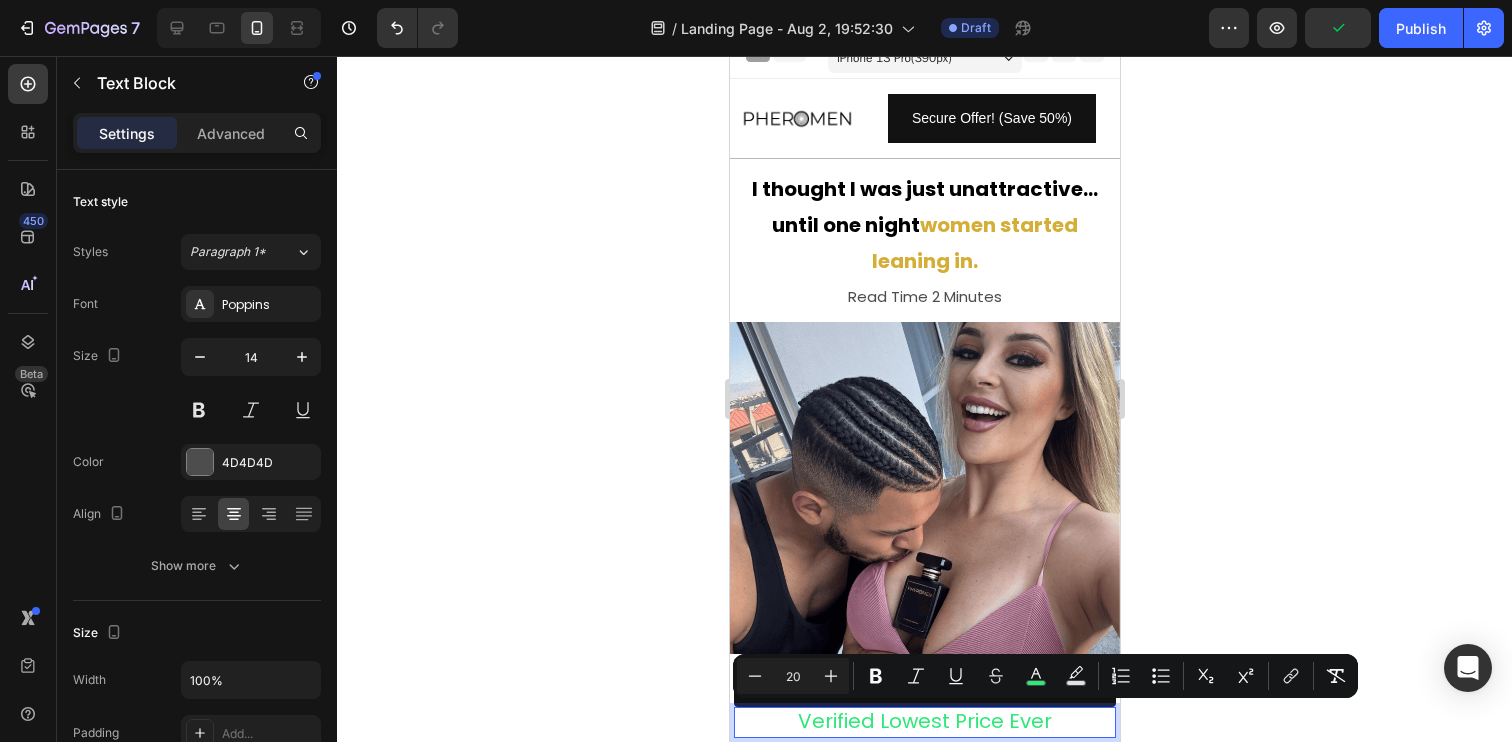 click on "20" at bounding box center (793, 676) 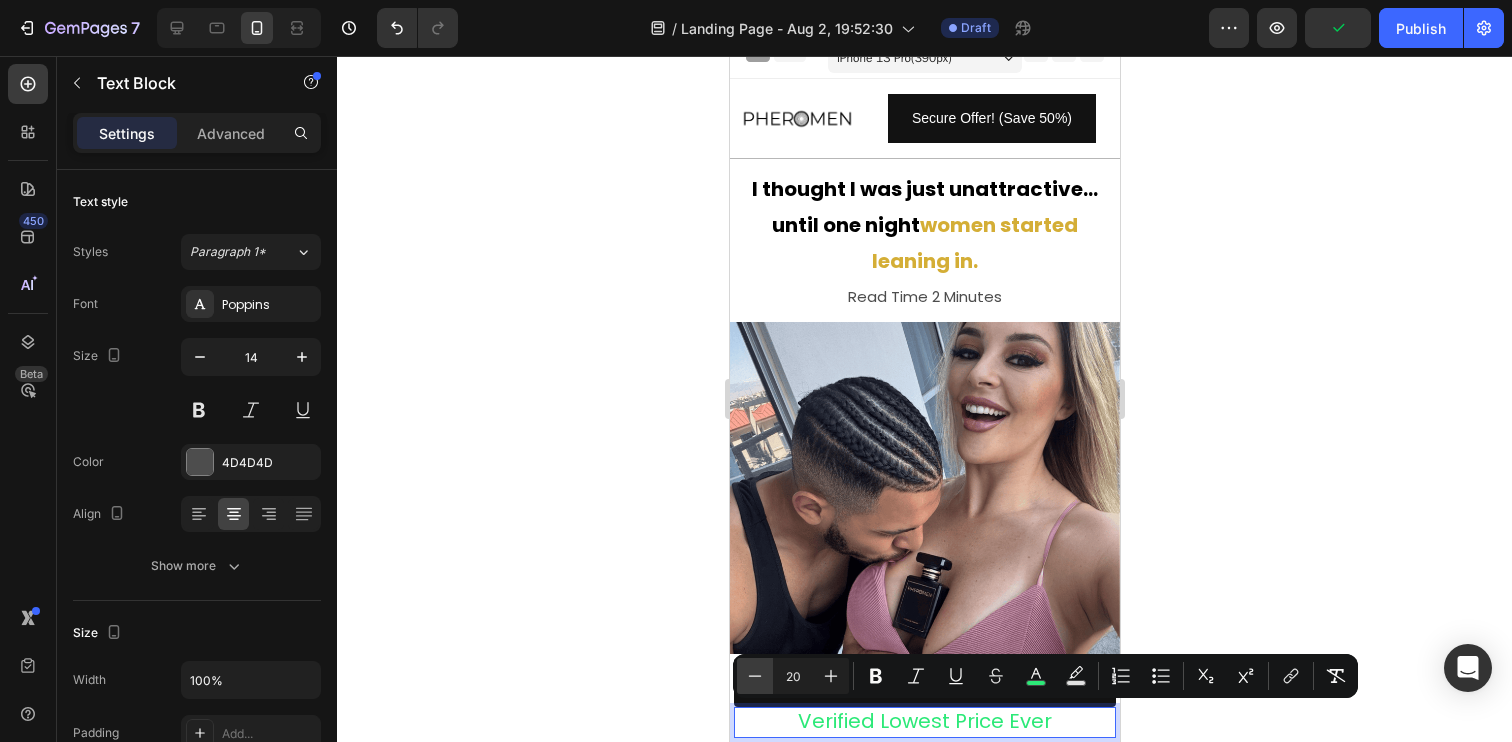 click 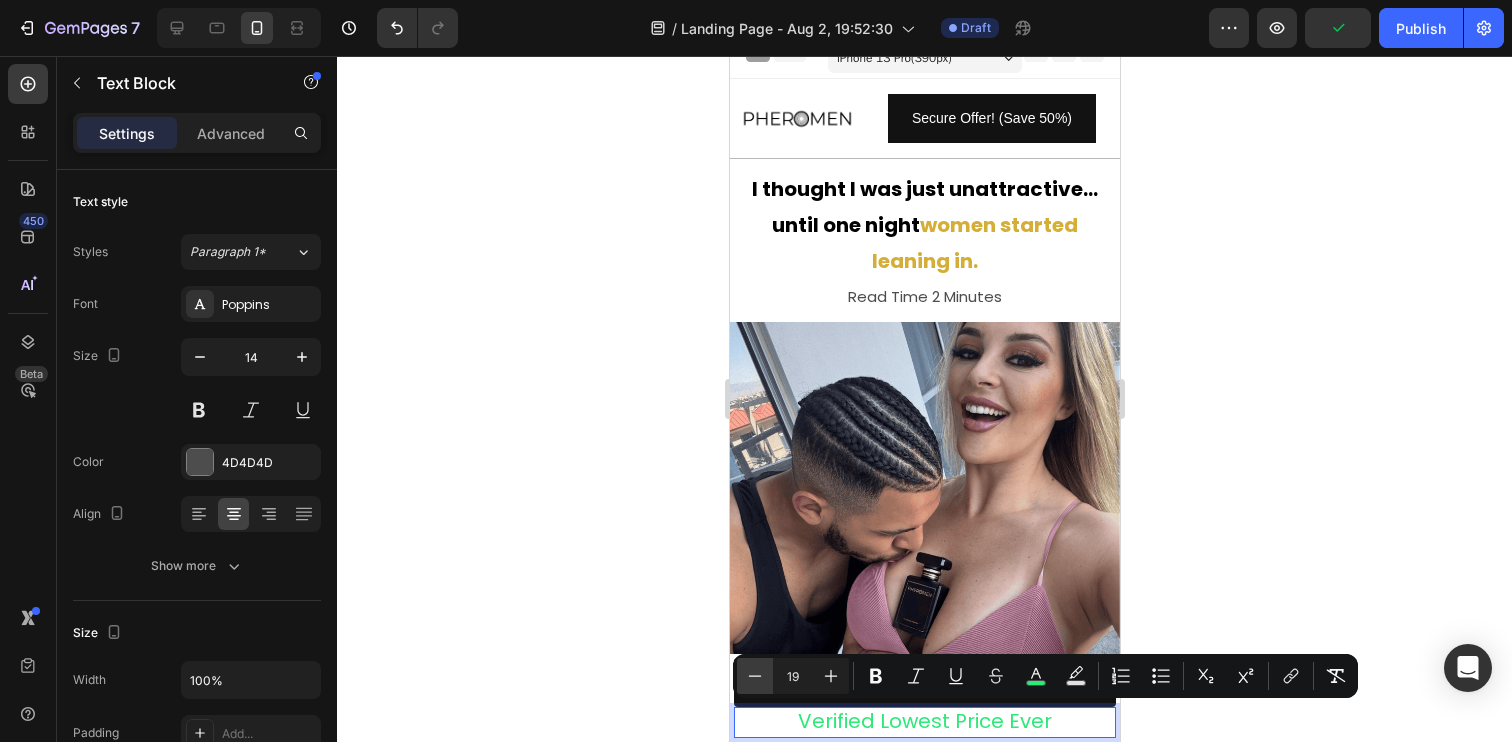 click 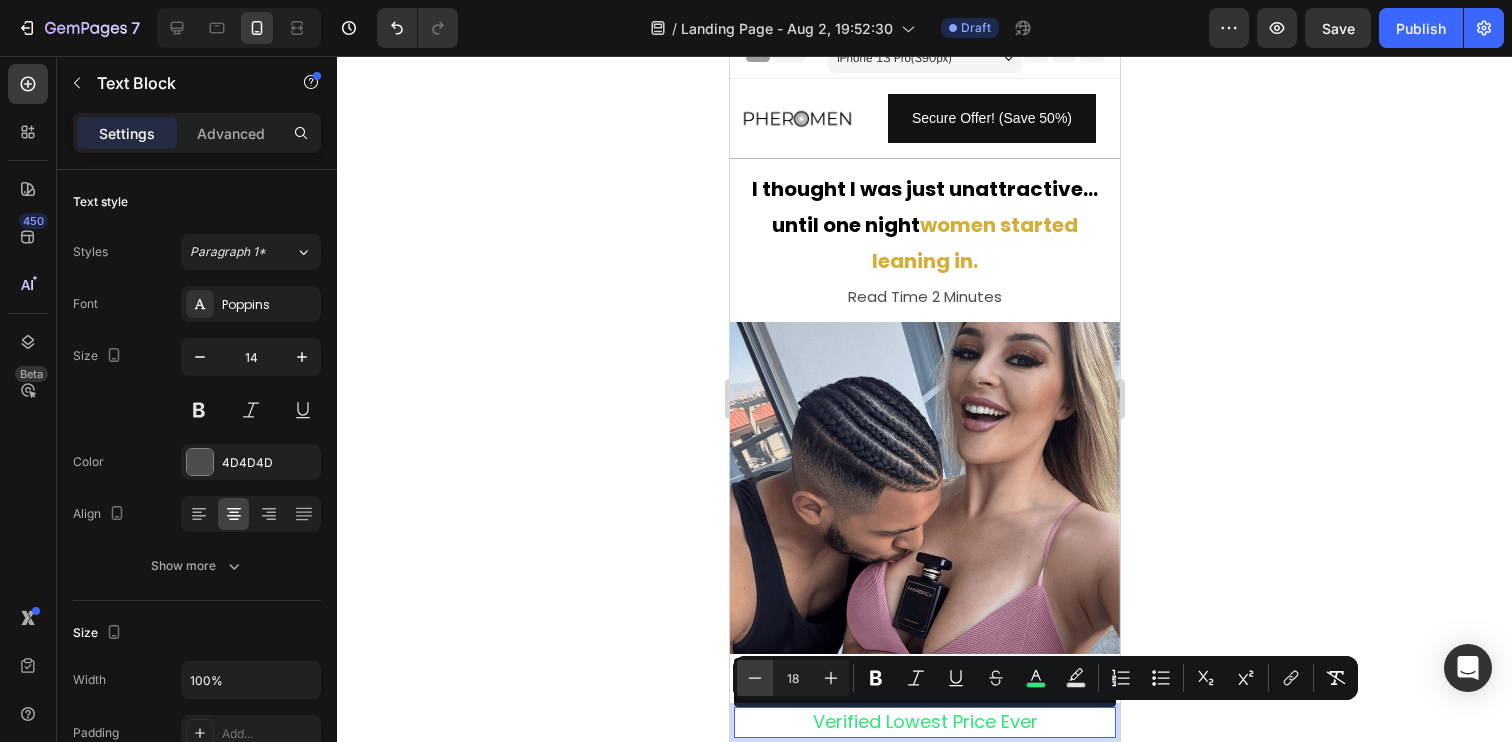 click 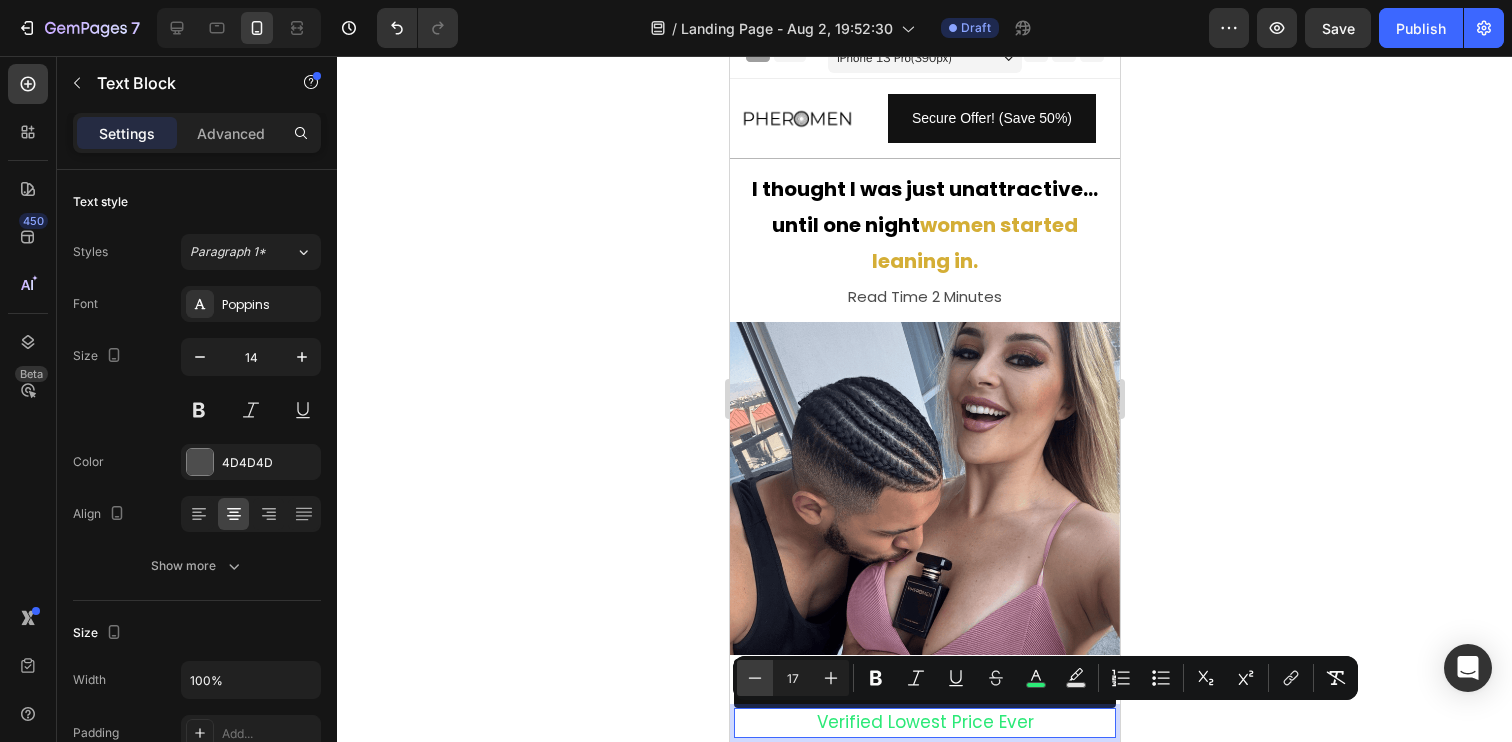 click 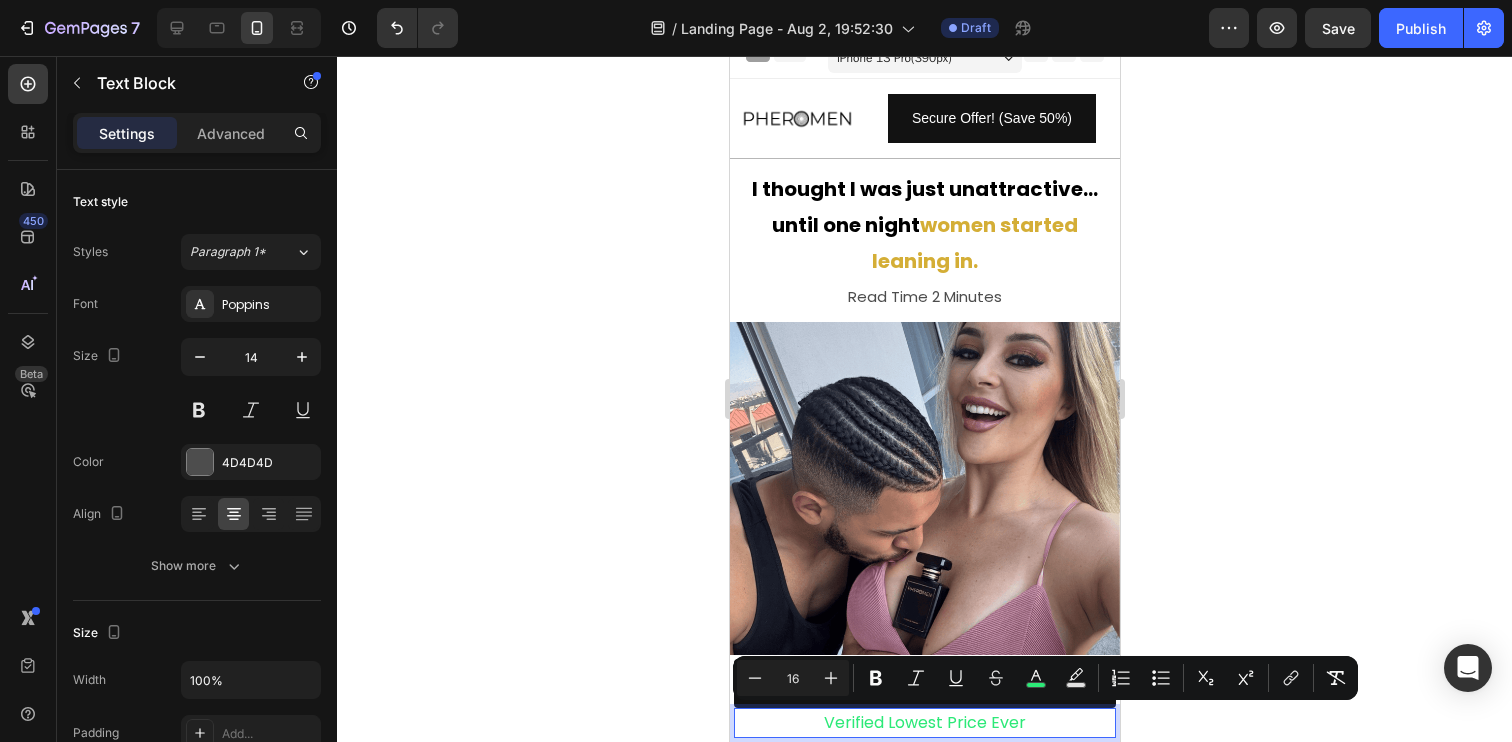 click 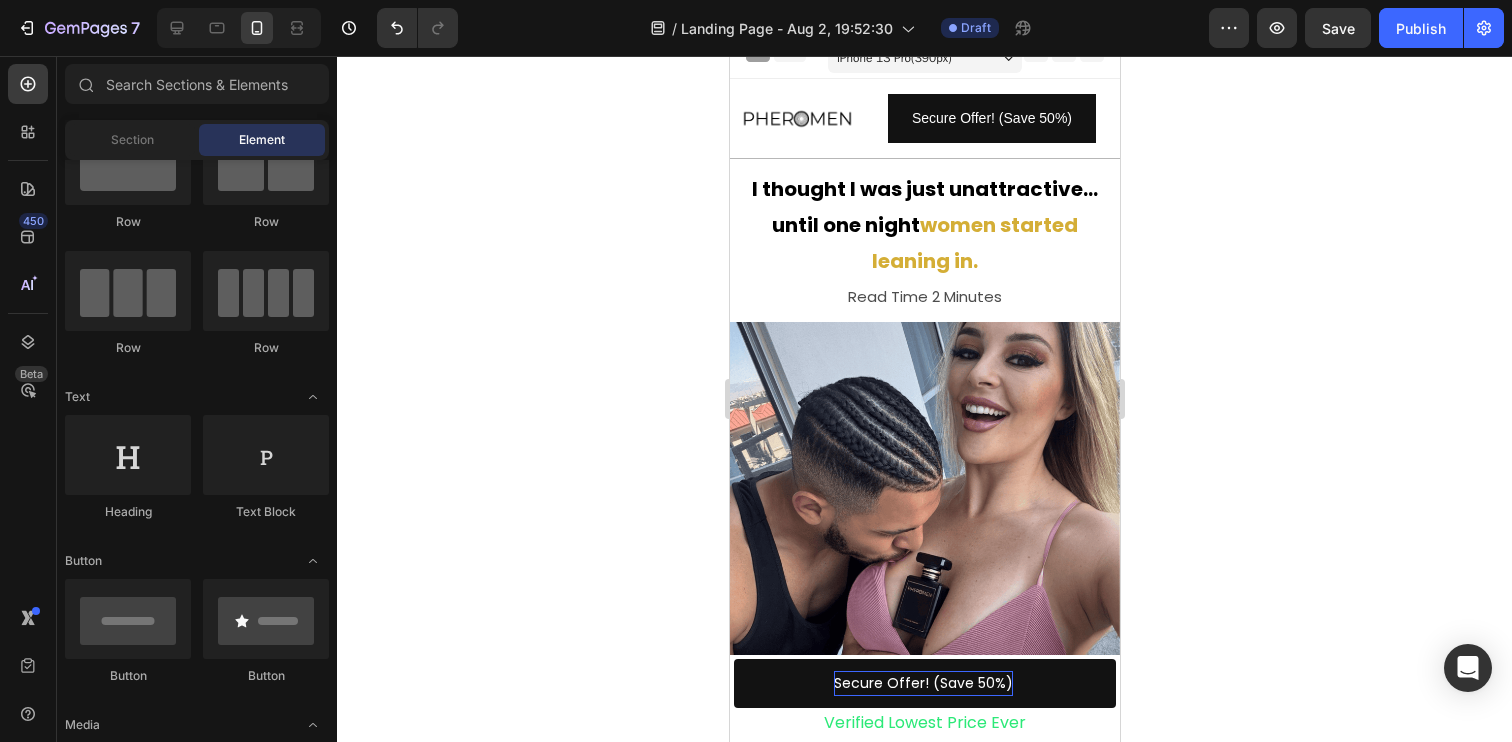 click 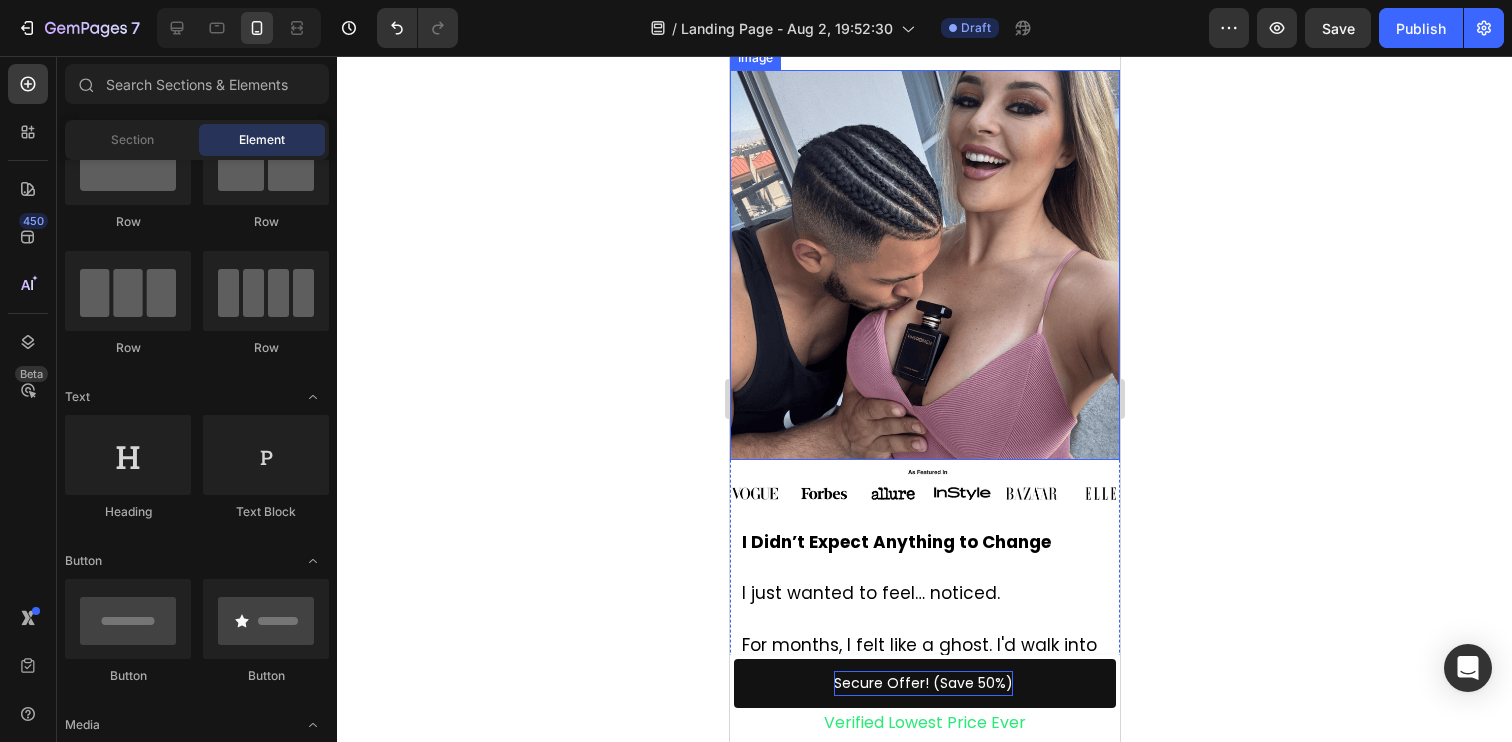 scroll, scrollTop: 0, scrollLeft: 0, axis: both 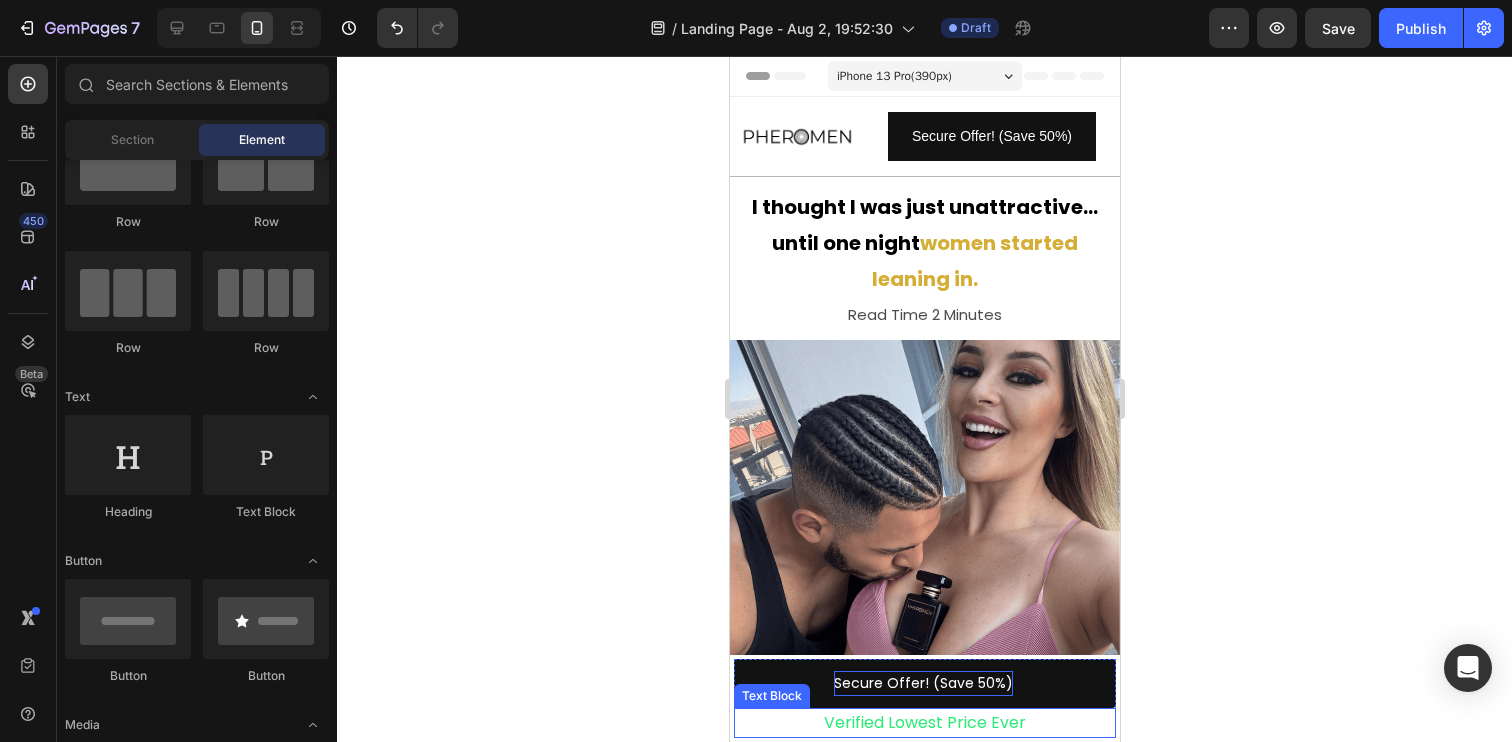 click on "Verified Lowest Price Ever" at bounding box center [924, 722] 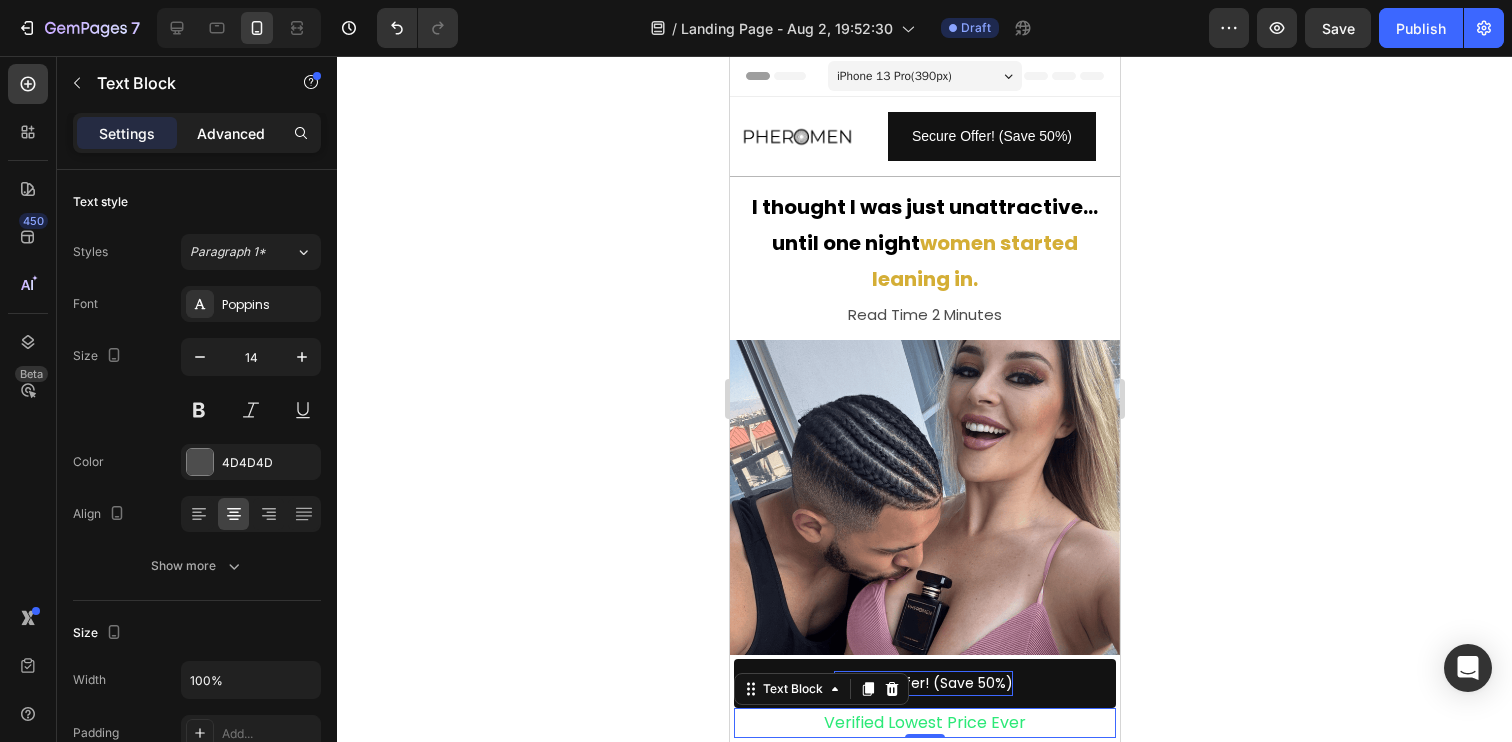 click on "Advanced" at bounding box center [231, 133] 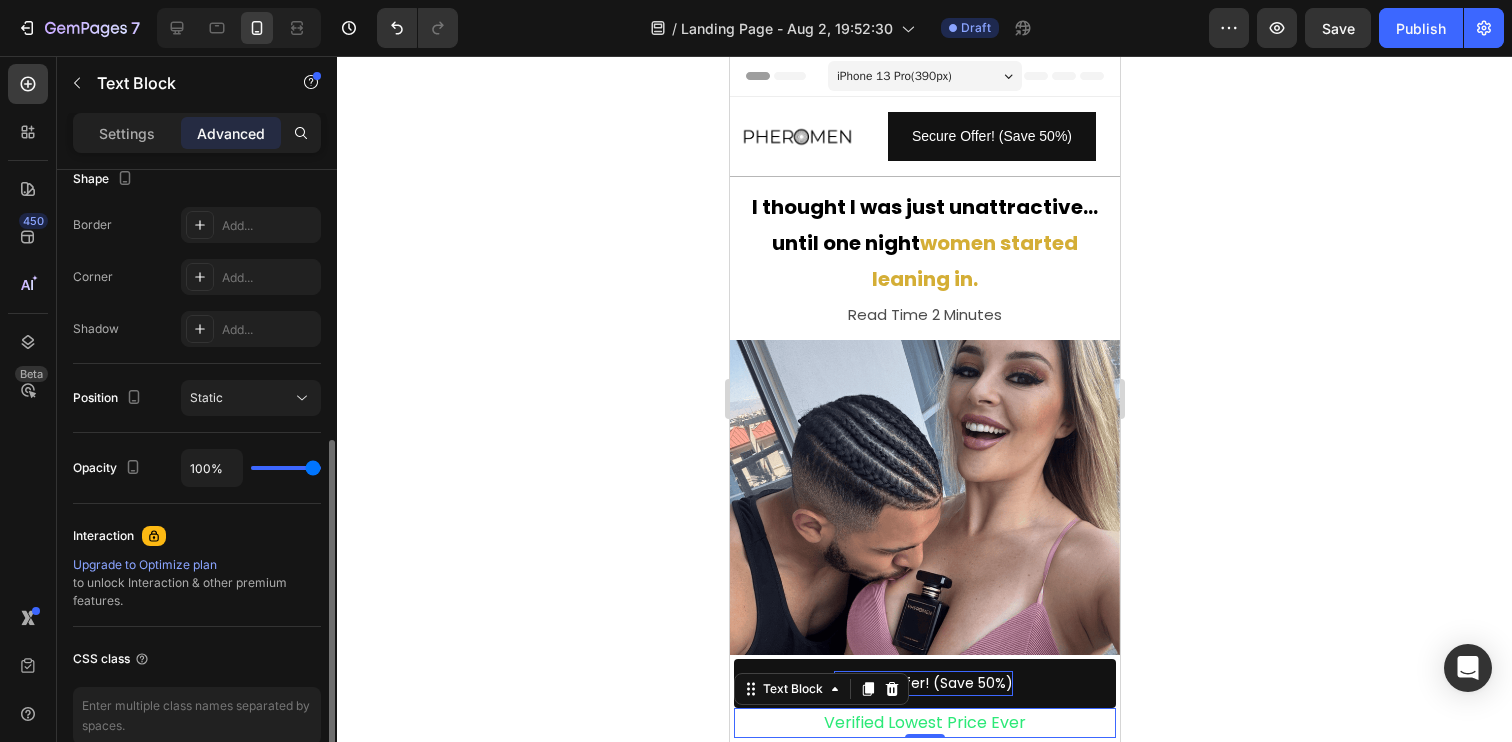 scroll, scrollTop: 539, scrollLeft: 0, axis: vertical 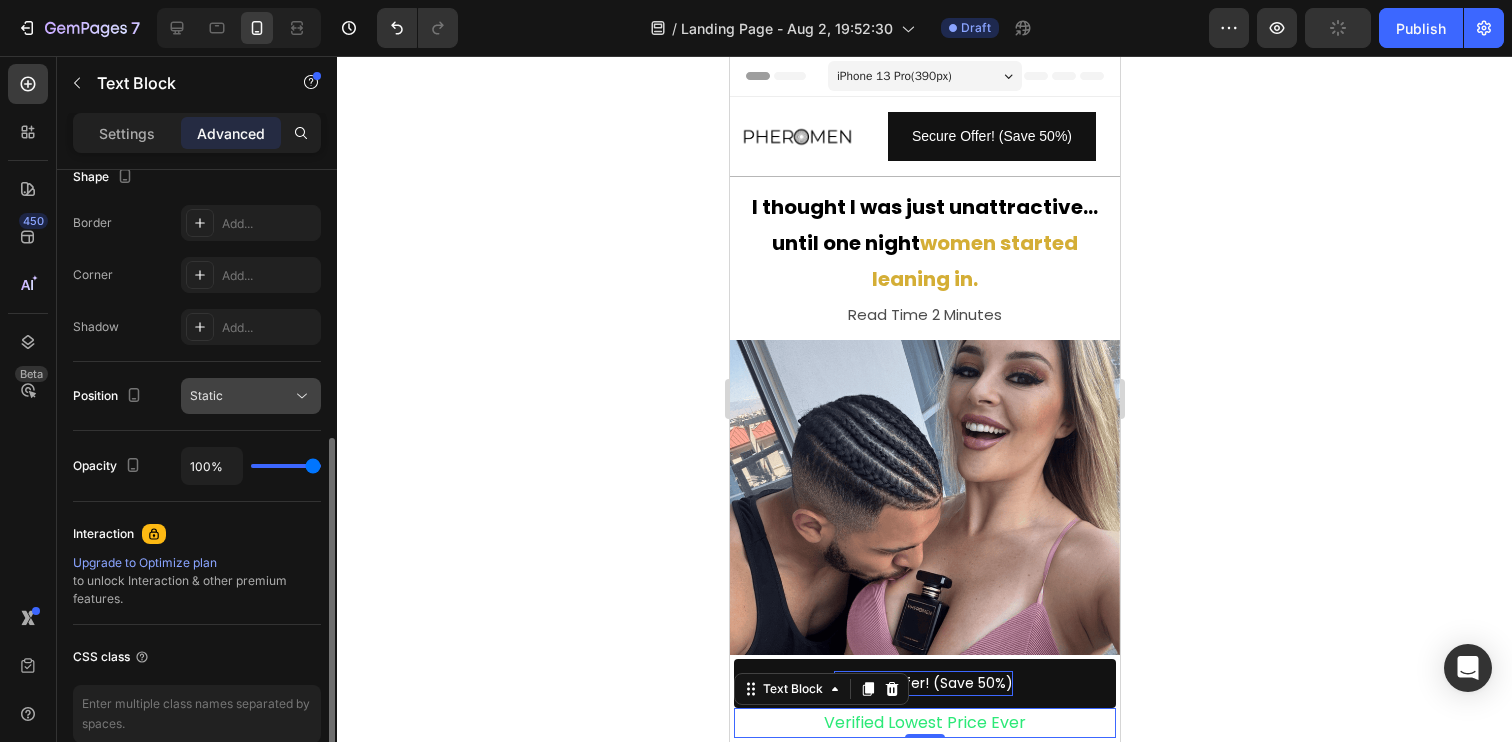 click on "Static" 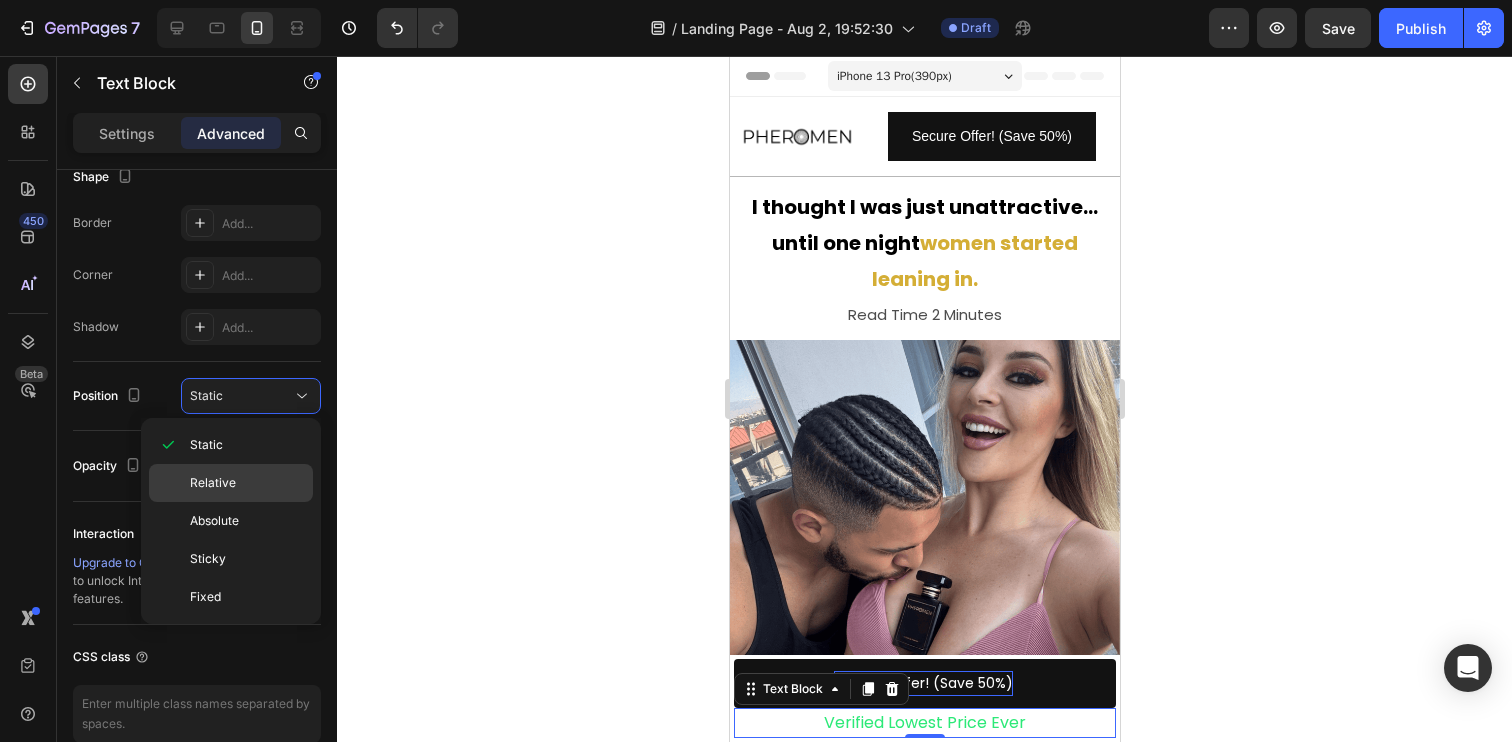 click on "Relative" 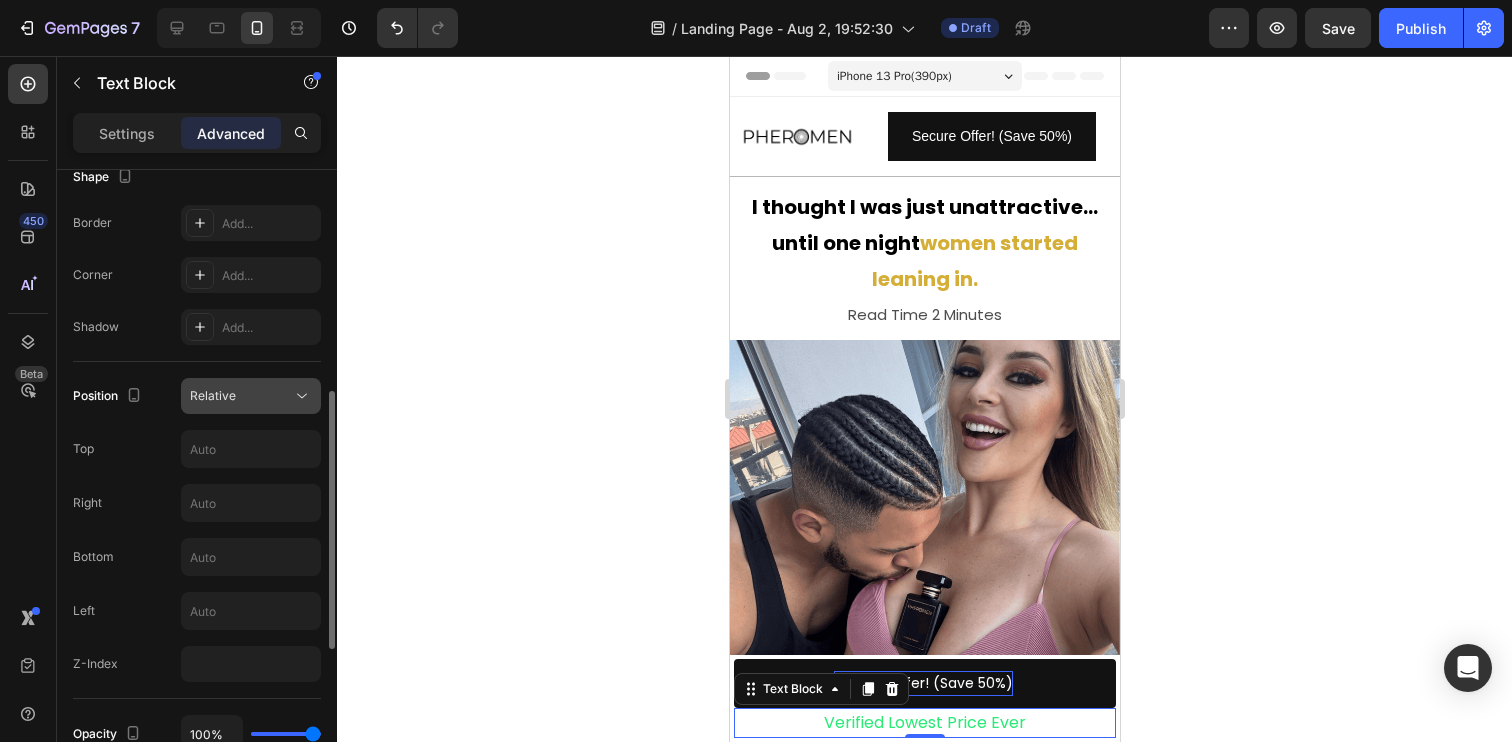 click on "Relative" at bounding box center [241, 396] 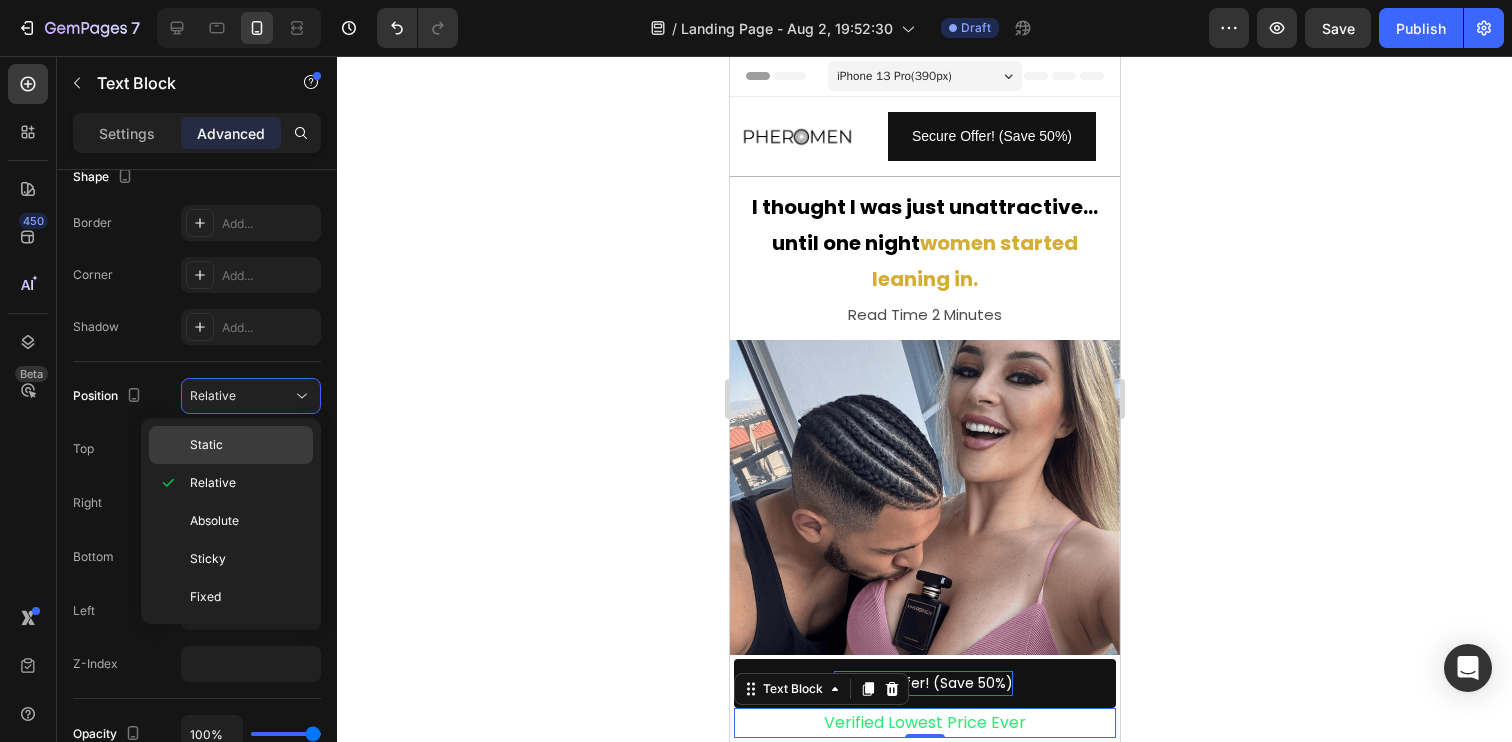 click on "Static" 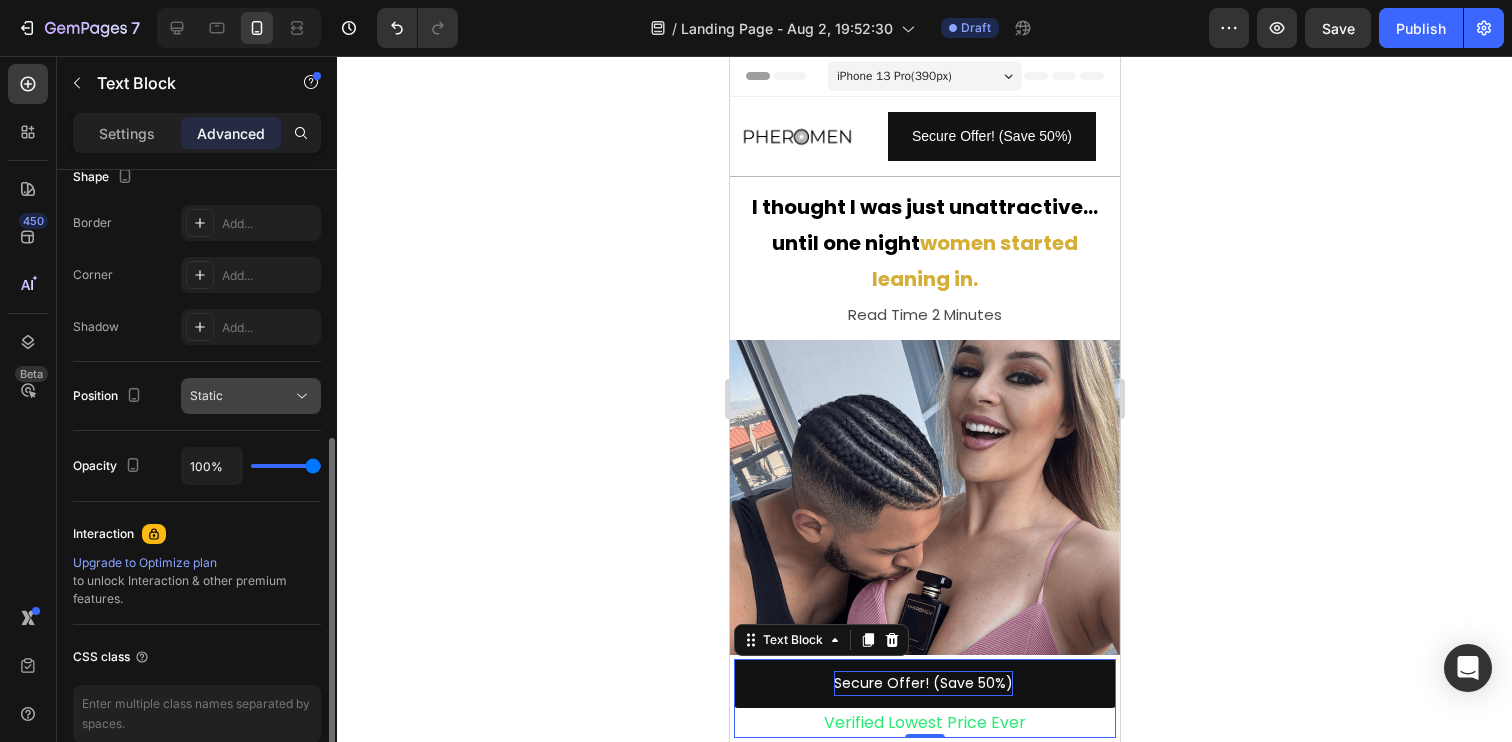 click on "Static" at bounding box center [241, 396] 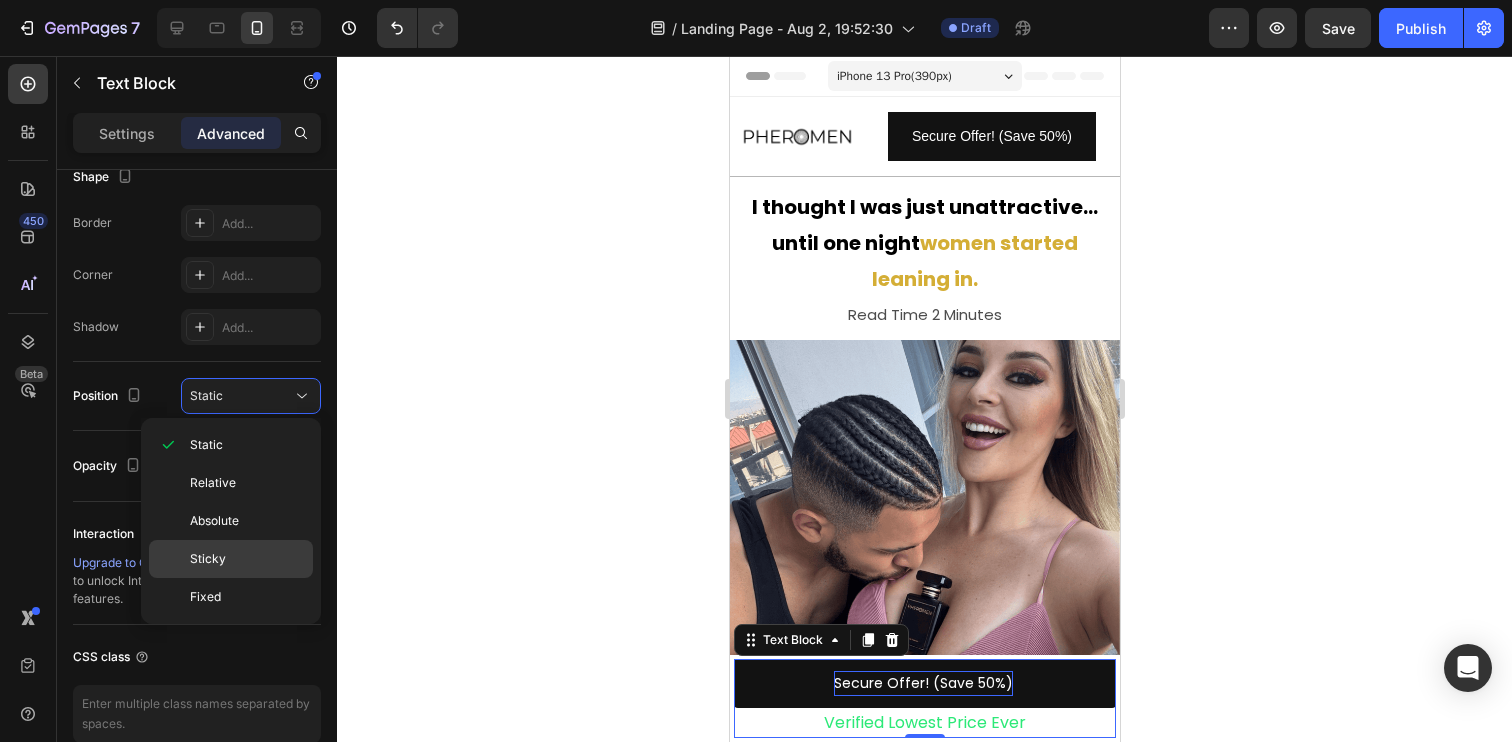 click on "Sticky" at bounding box center (247, 559) 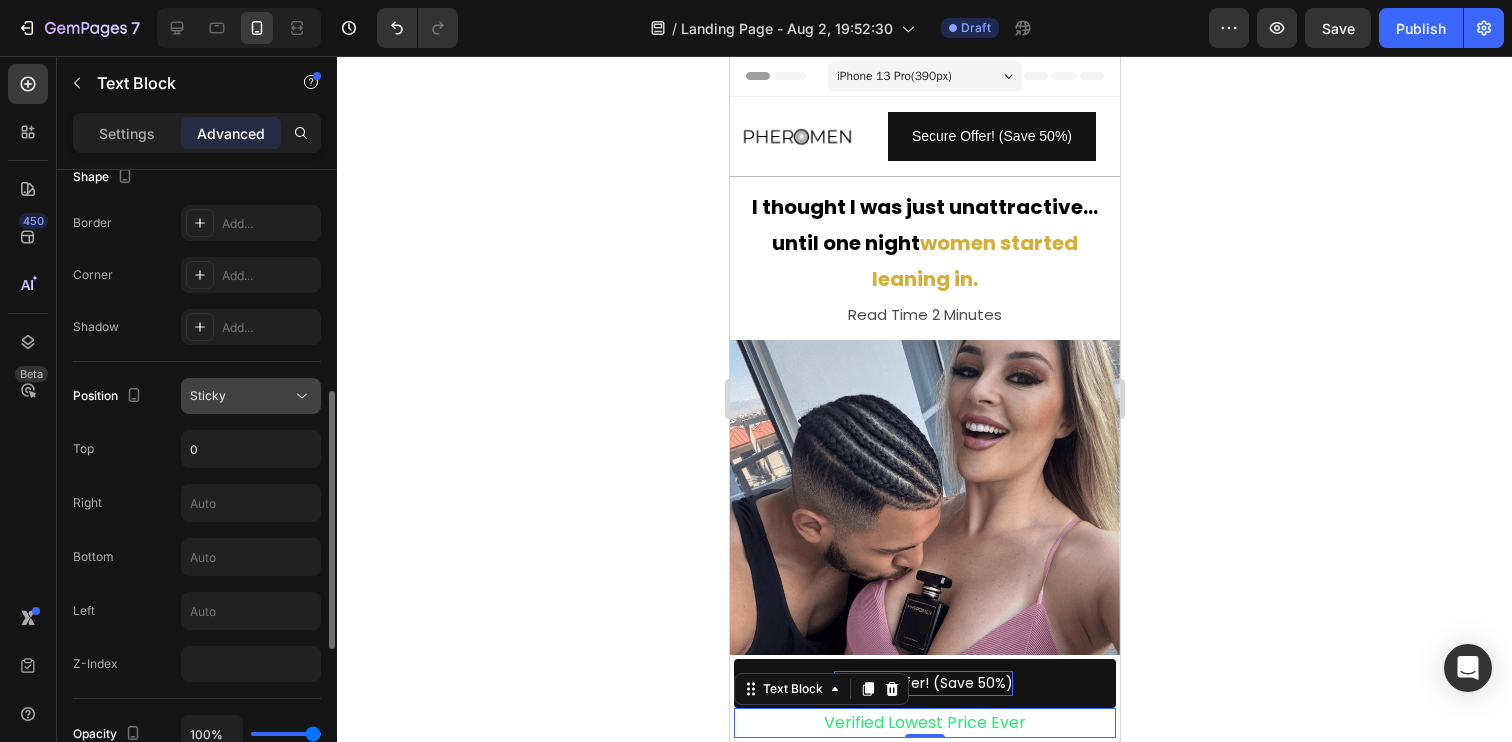 click on "Sticky" 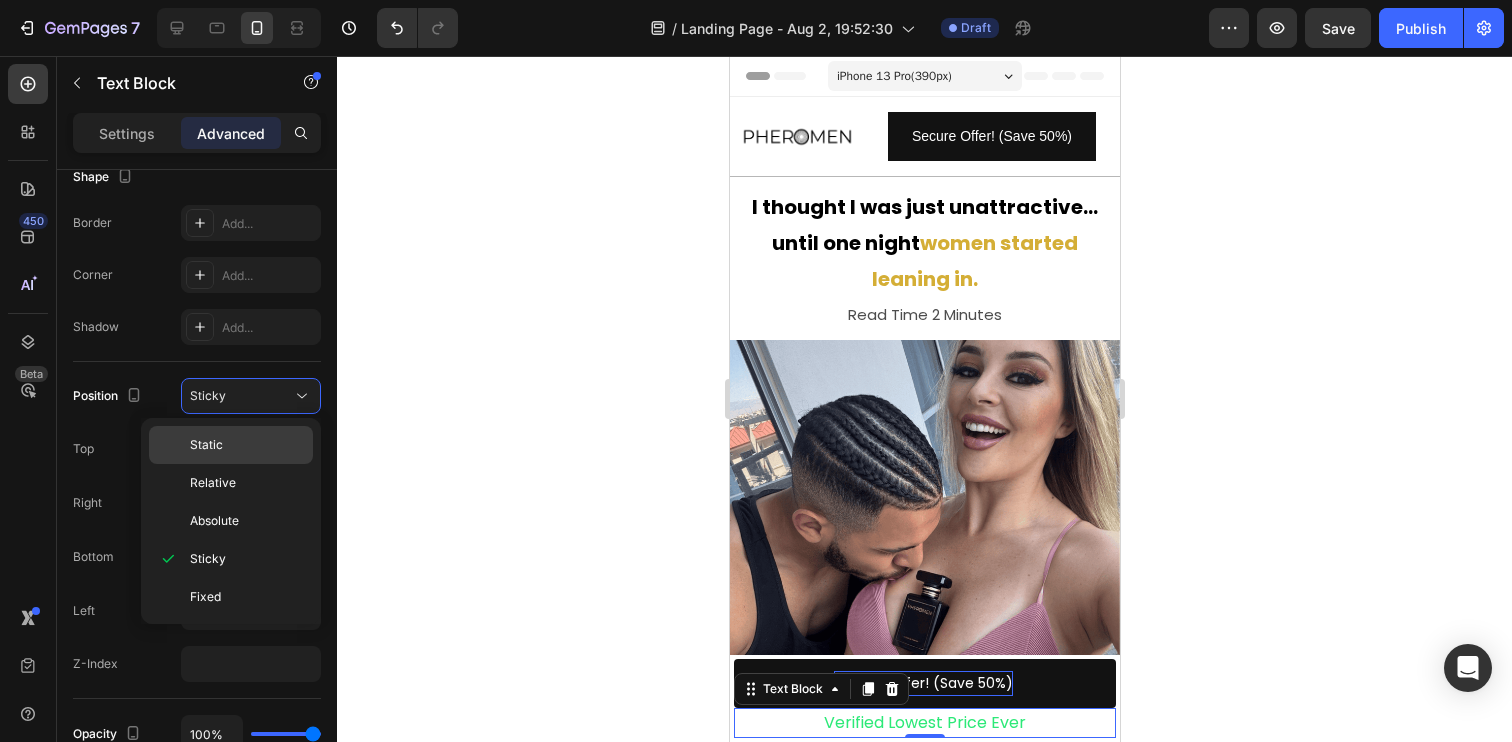 click on "Static" at bounding box center (247, 445) 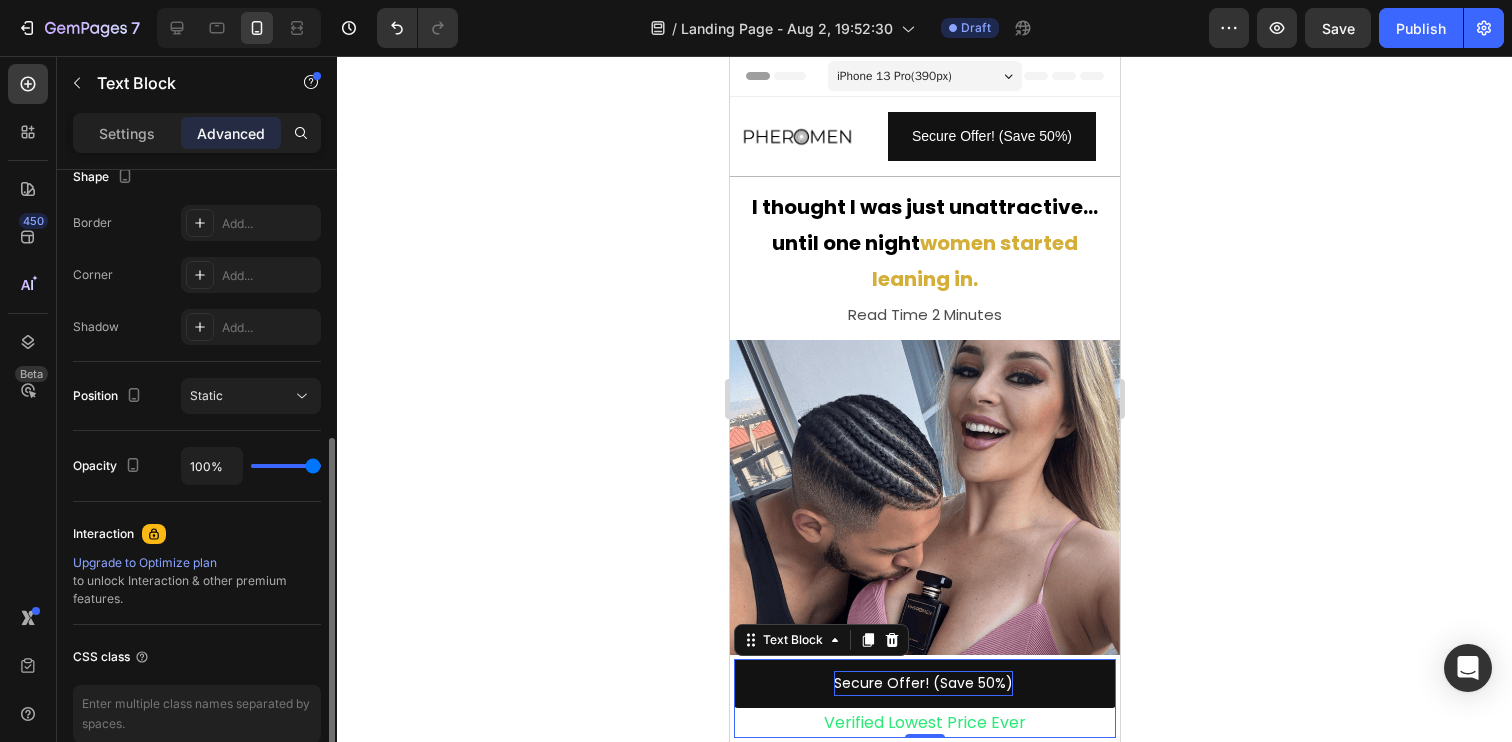 scroll, scrollTop: 636, scrollLeft: 0, axis: vertical 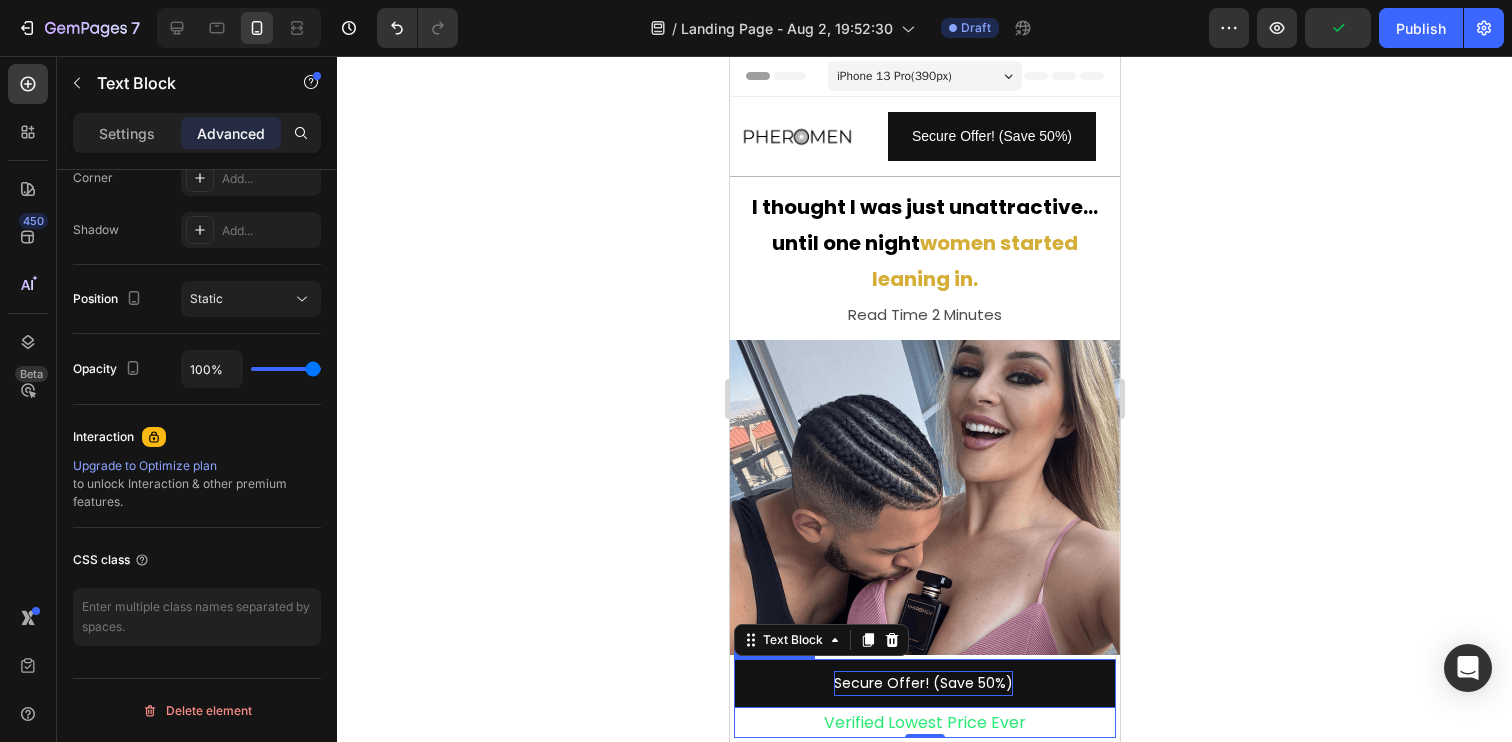 click on "Secure Offer! (Save 50%)" at bounding box center (922, 683) 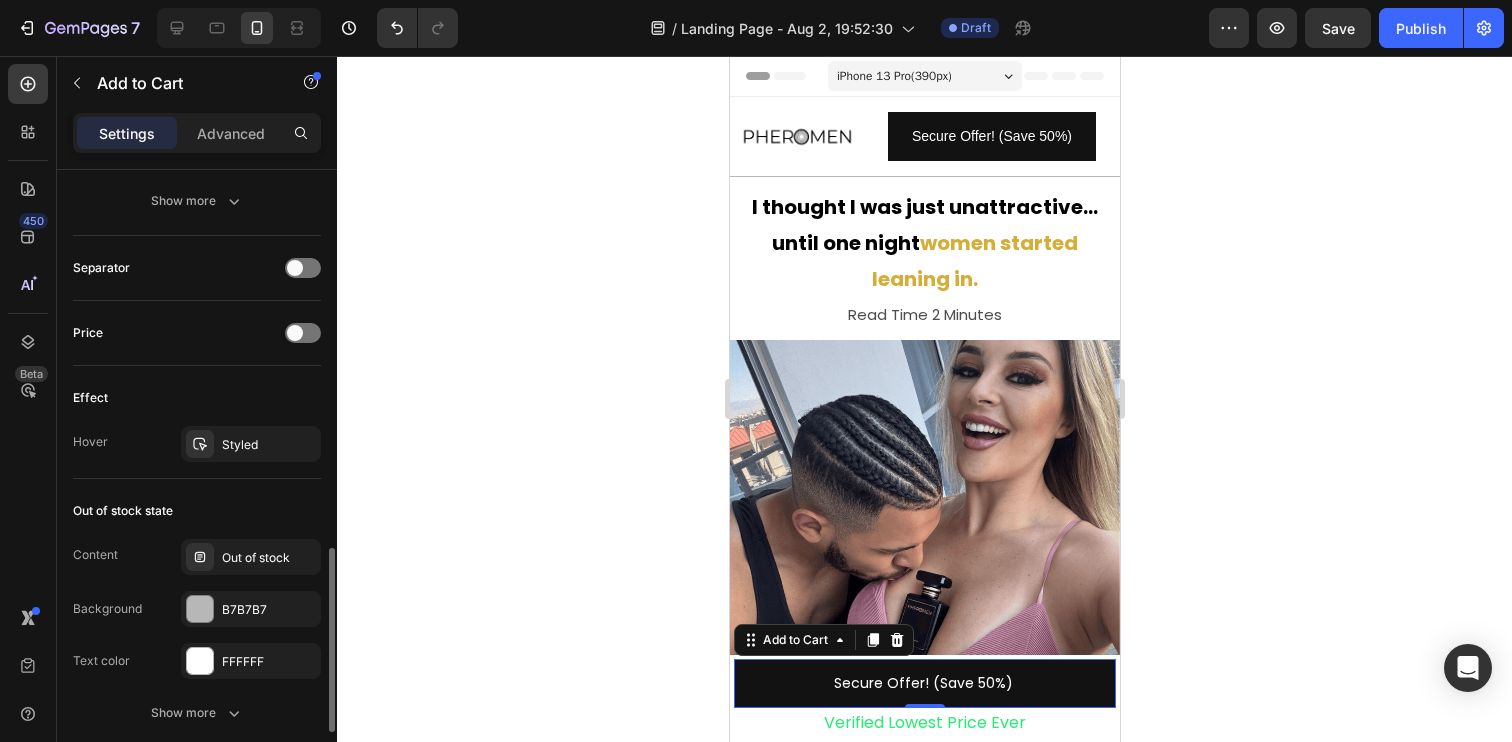 scroll, scrollTop: 1256, scrollLeft: 0, axis: vertical 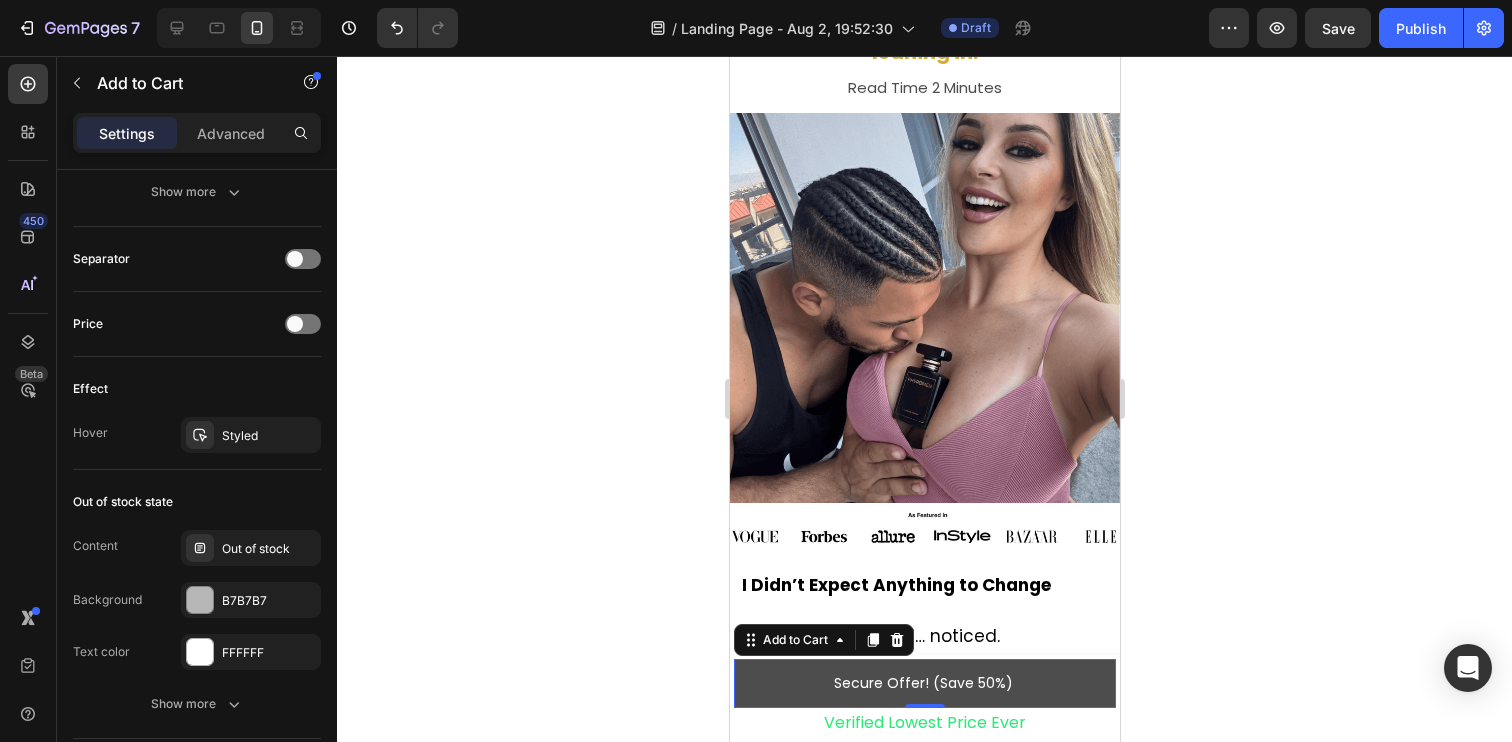 click on "Secure Offer! (Save 50%)" at bounding box center (924, 683) 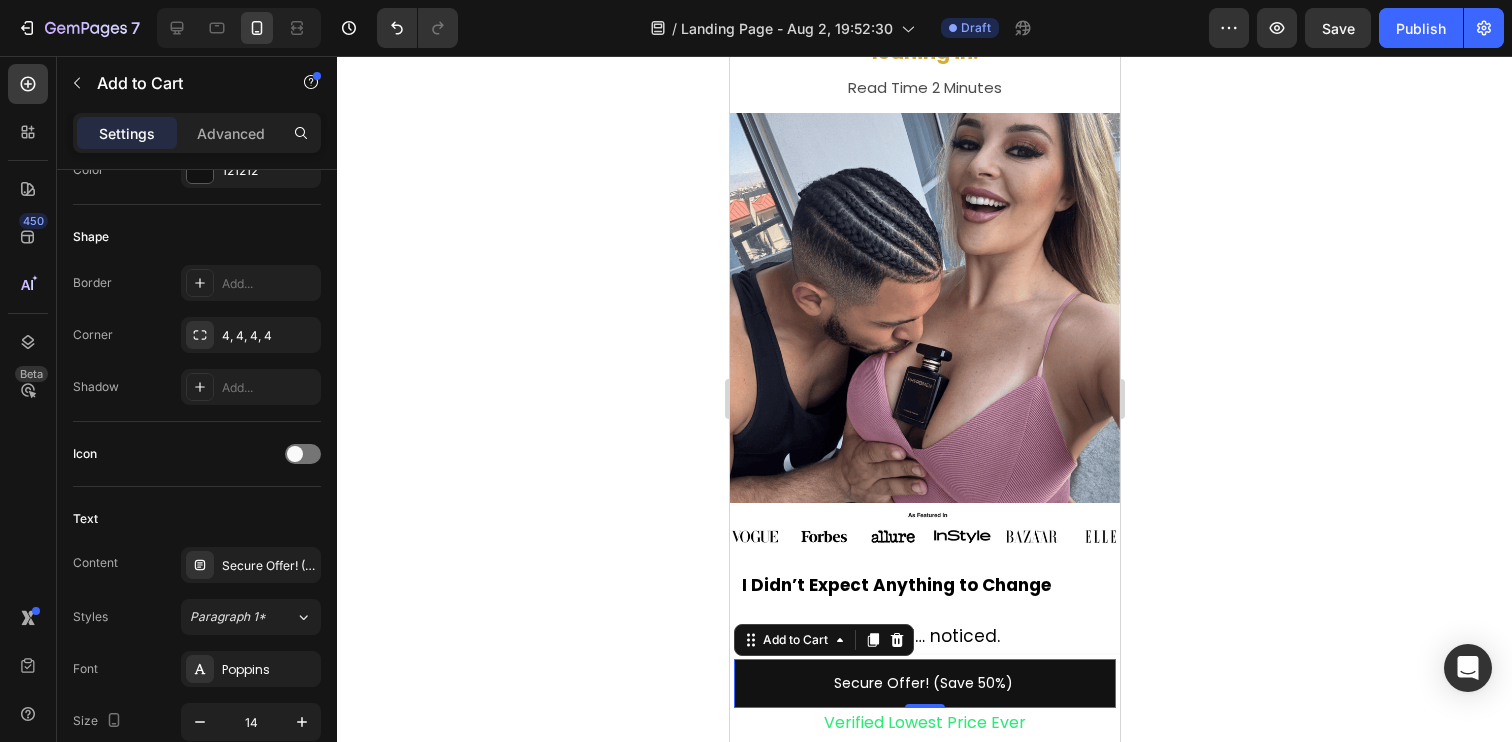scroll, scrollTop: 0, scrollLeft: 0, axis: both 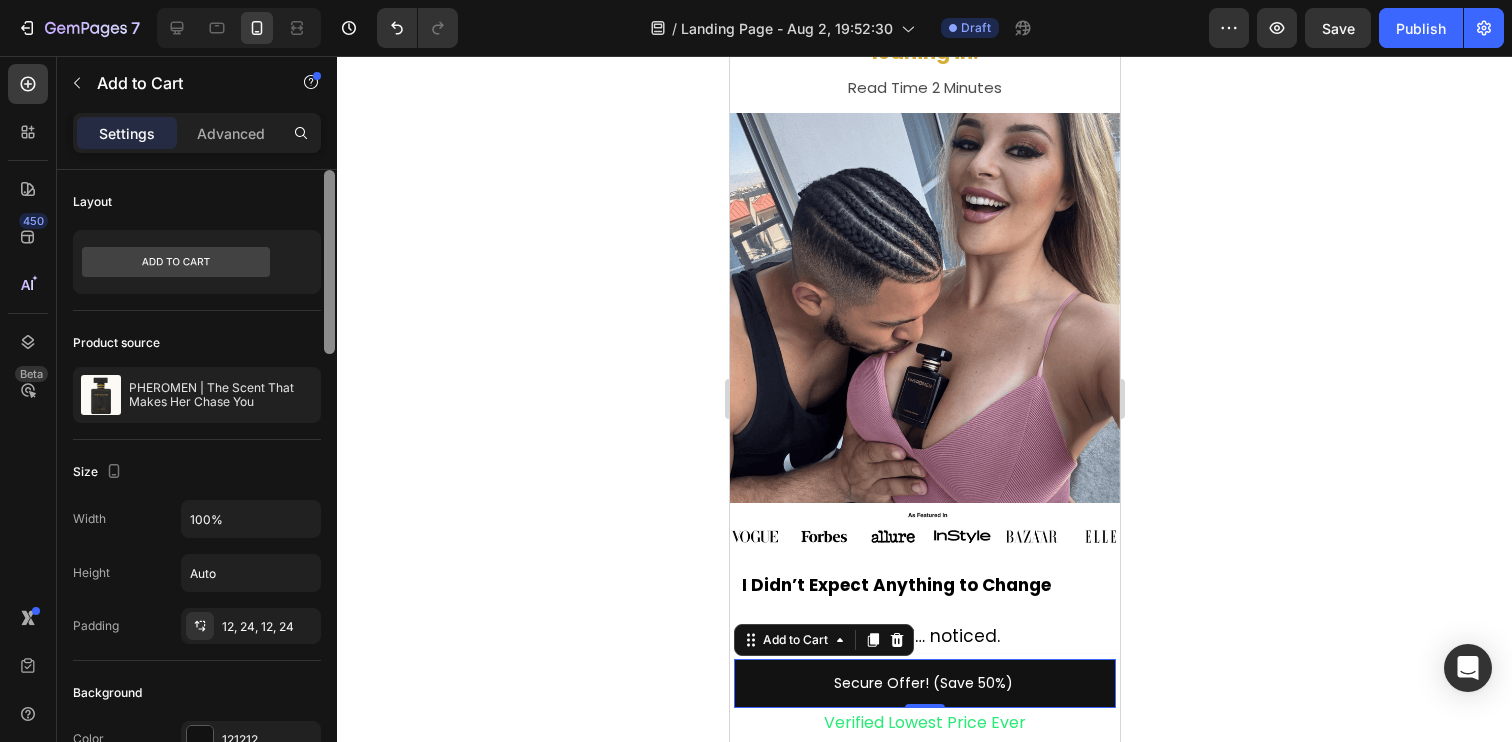 click at bounding box center [329, 484] 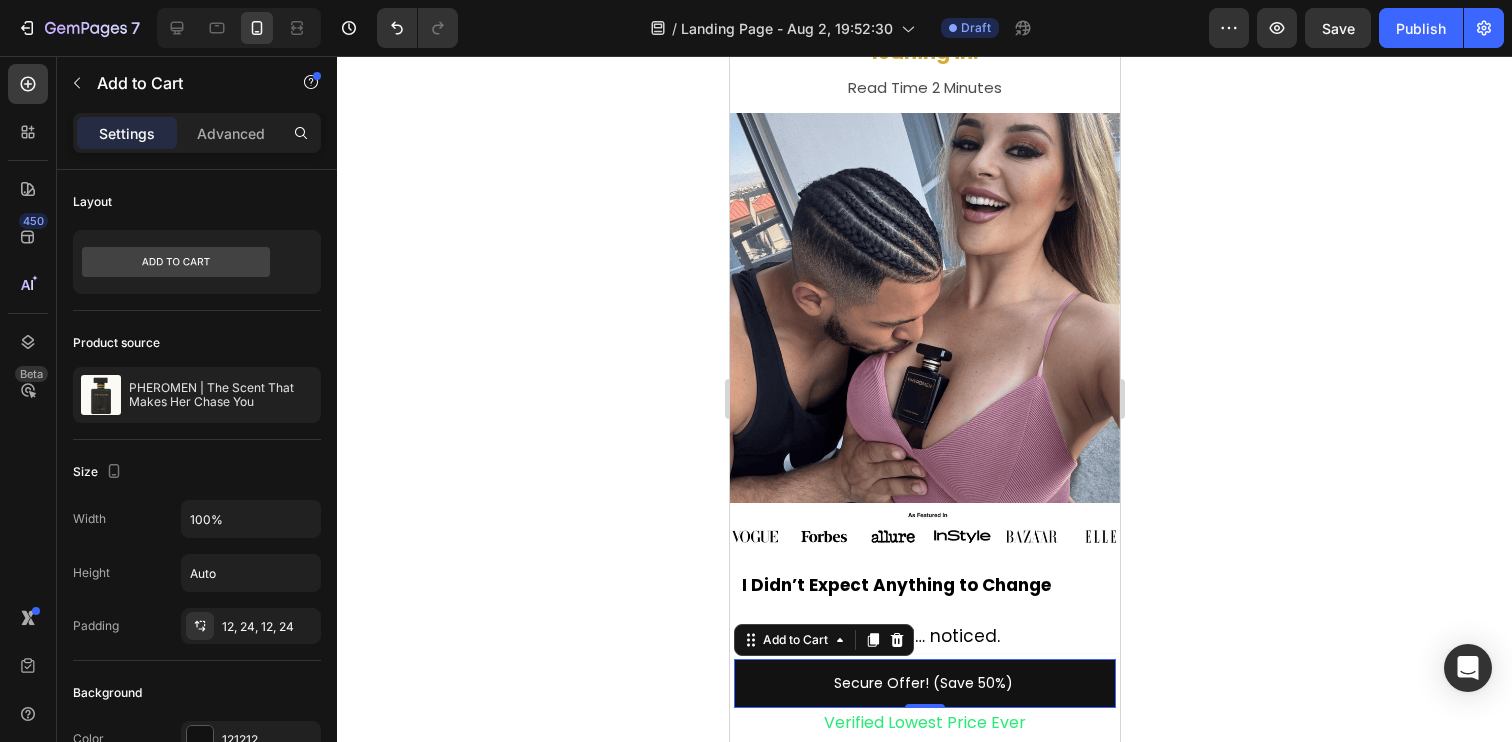 scroll, scrollTop: 629, scrollLeft: 0, axis: vertical 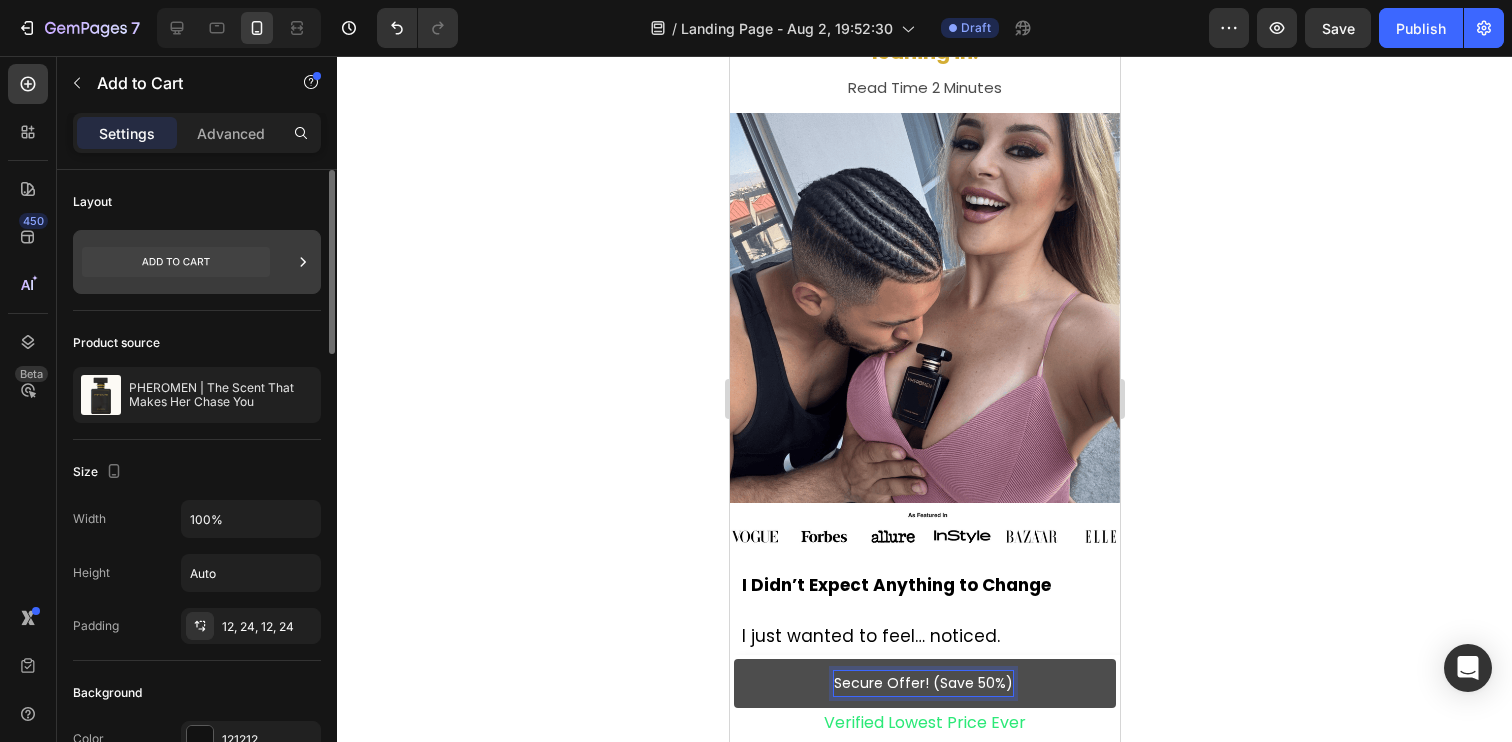click 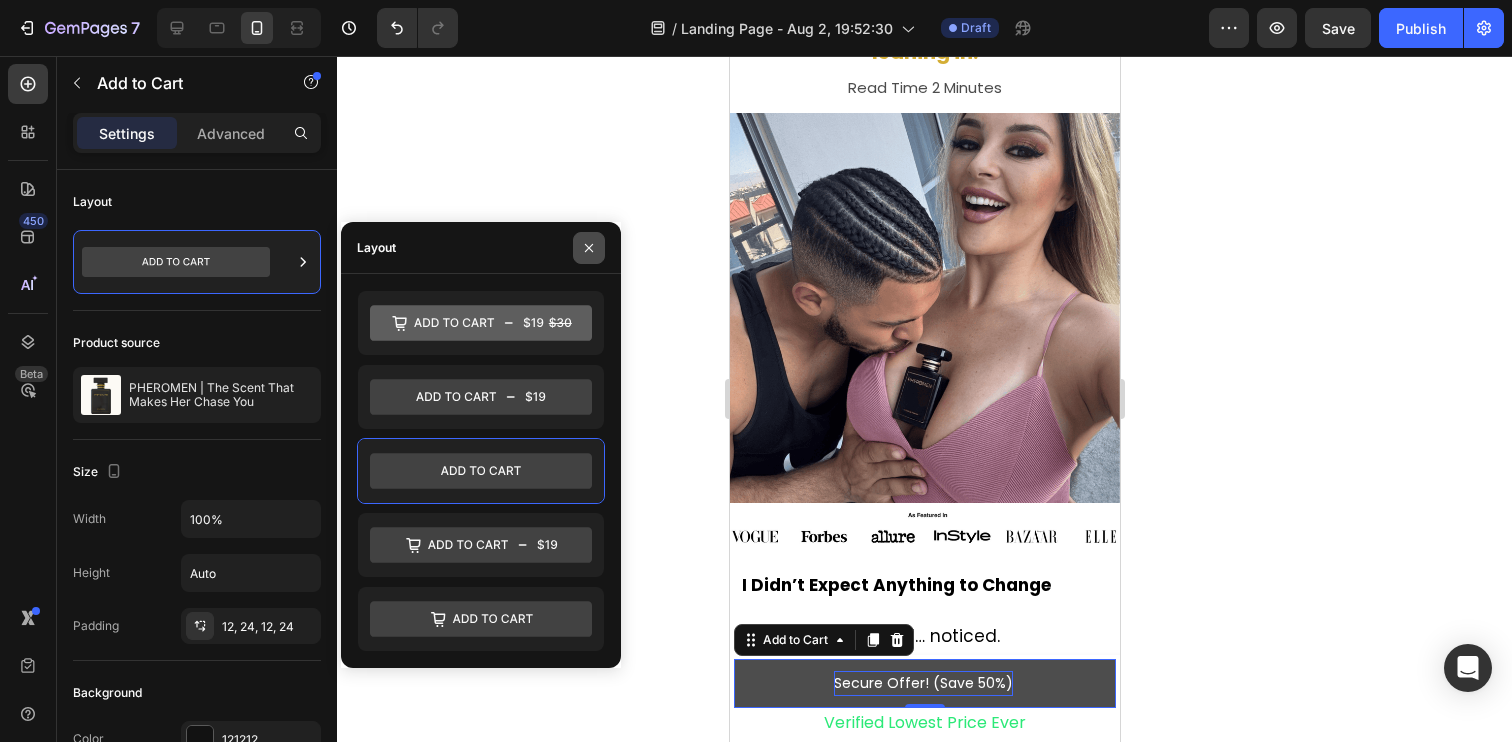 click 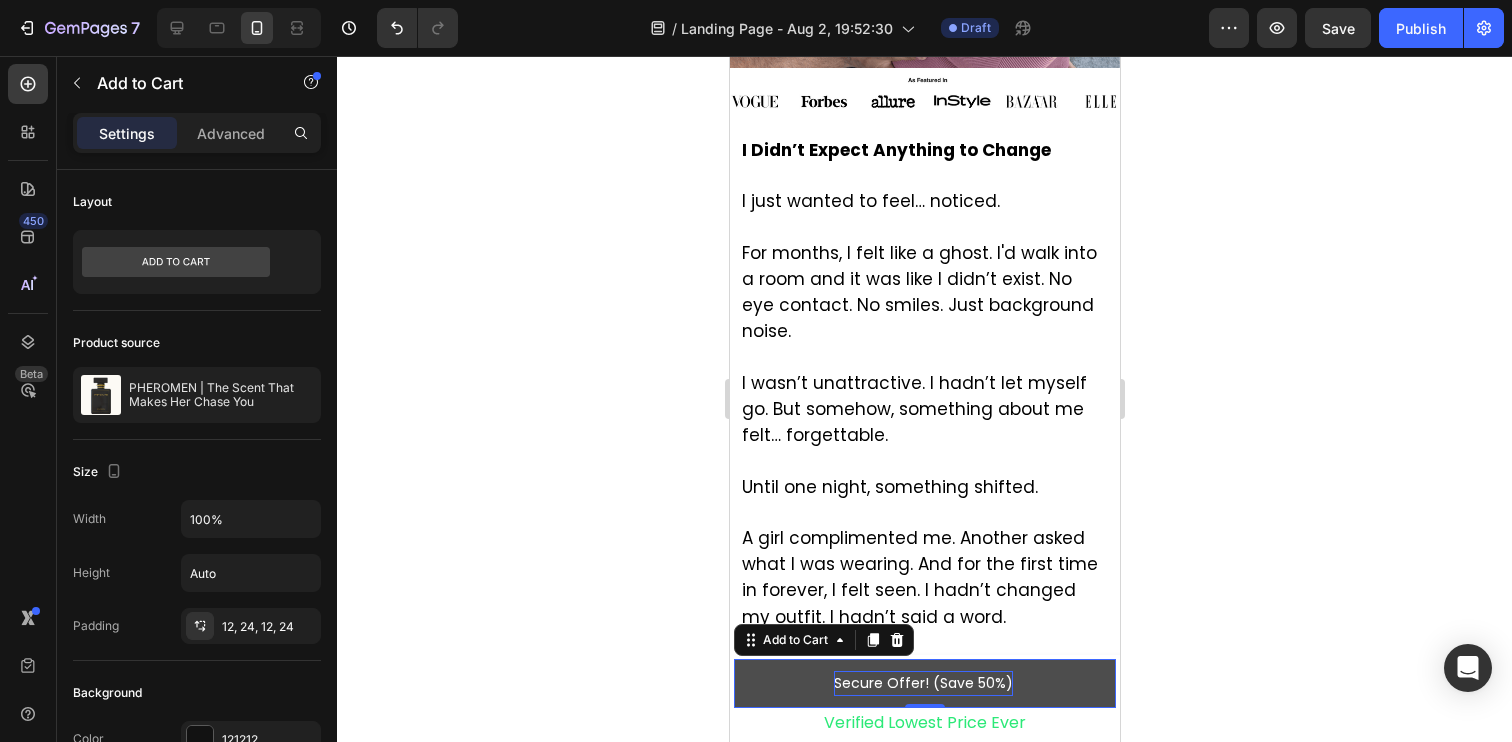 scroll, scrollTop: 750, scrollLeft: 0, axis: vertical 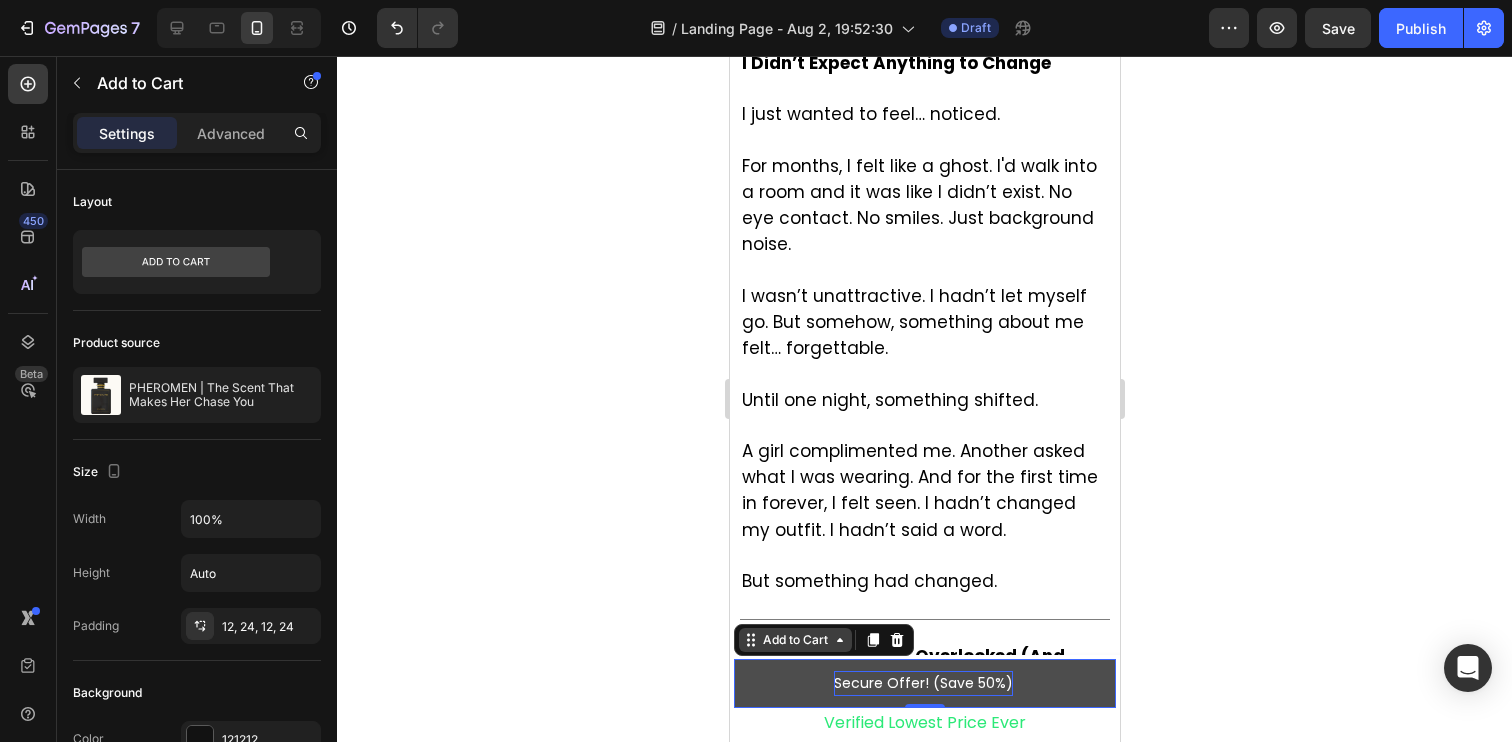 click 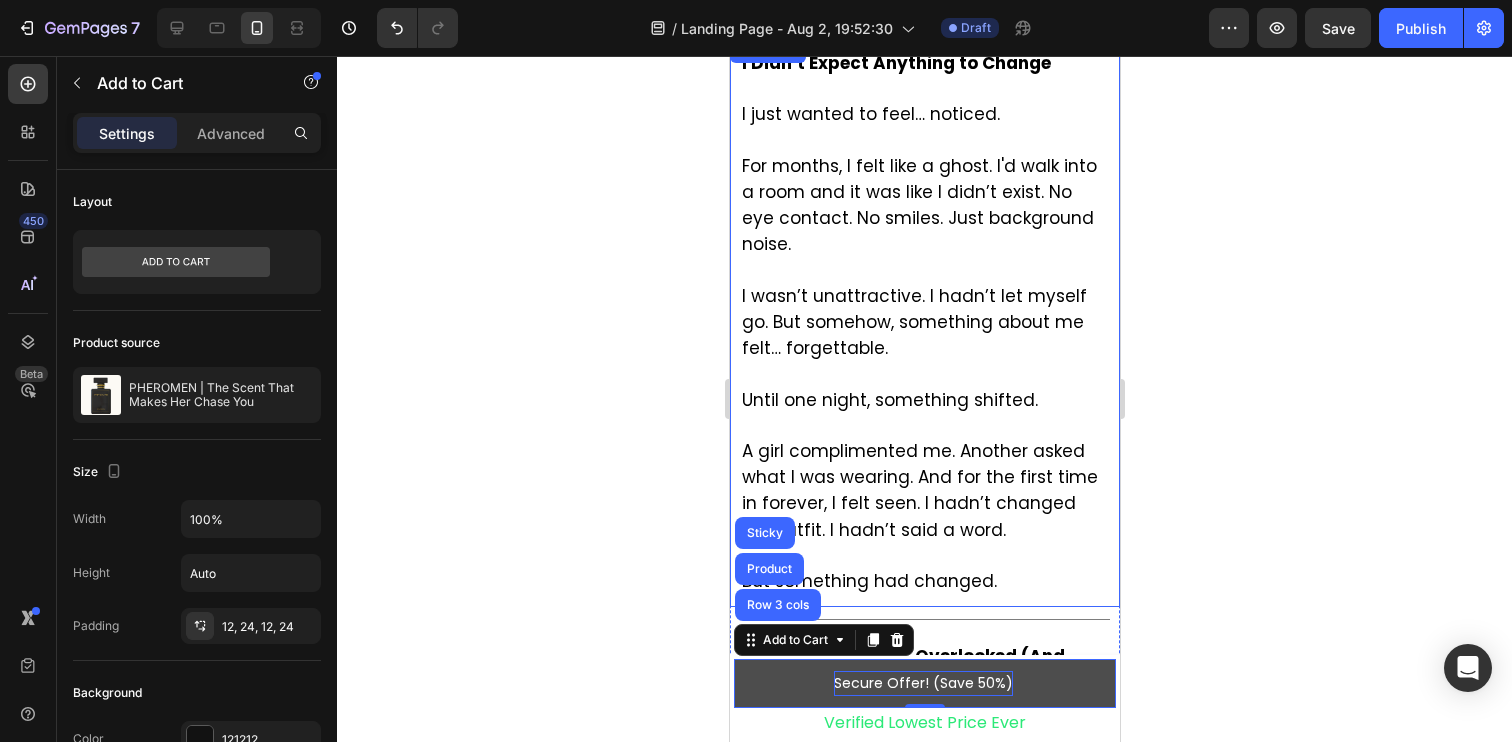 click 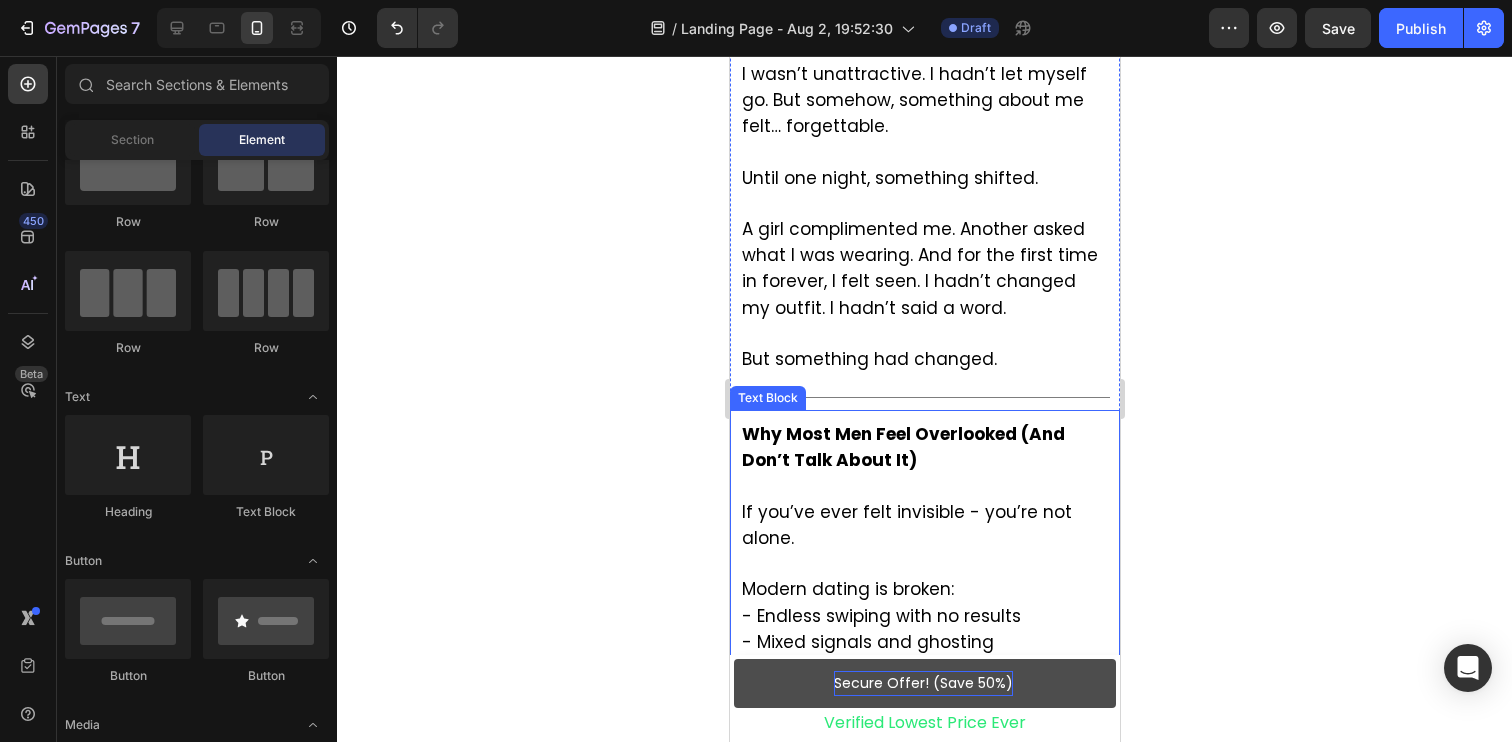 scroll, scrollTop: 1032, scrollLeft: 0, axis: vertical 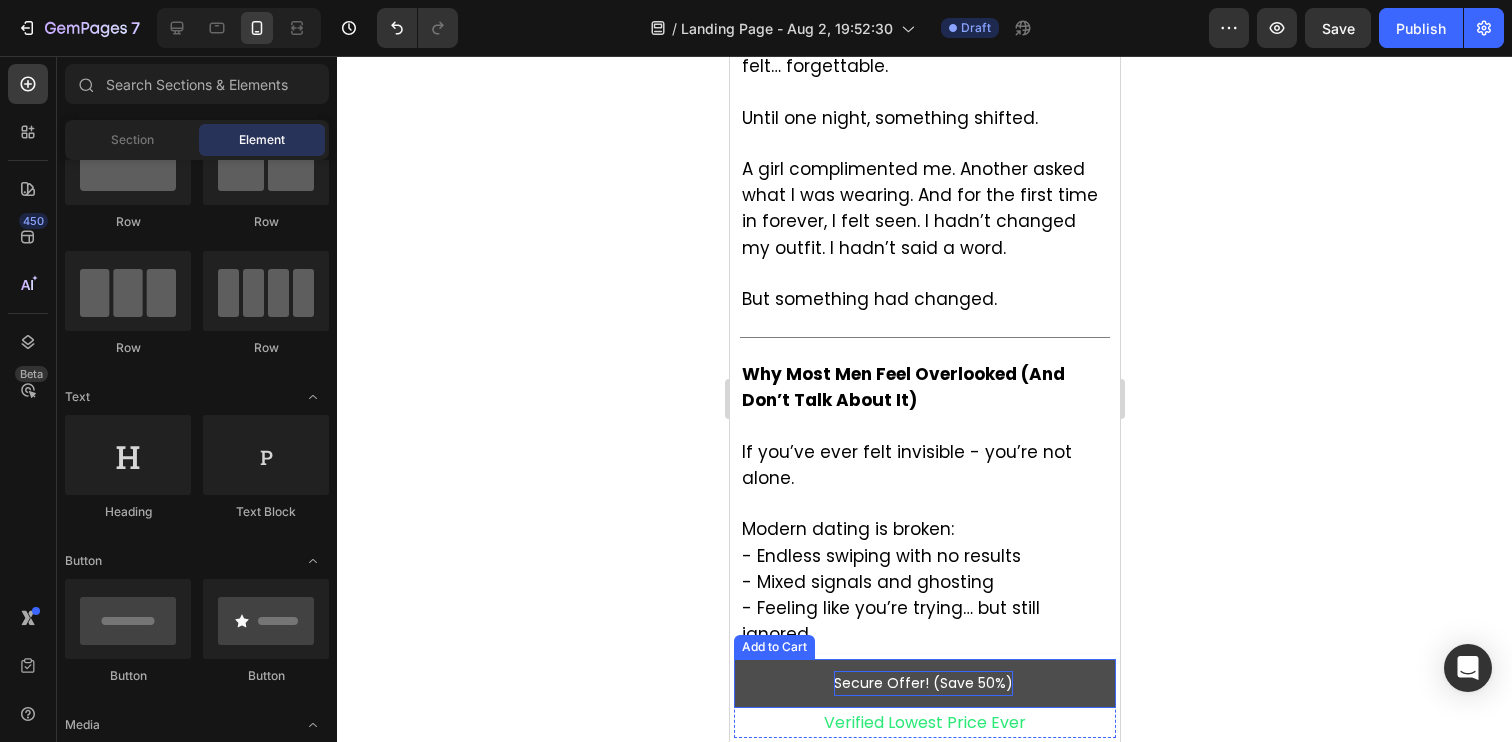 click on "Secure Offer! (Save 50%)" at bounding box center (924, 683) 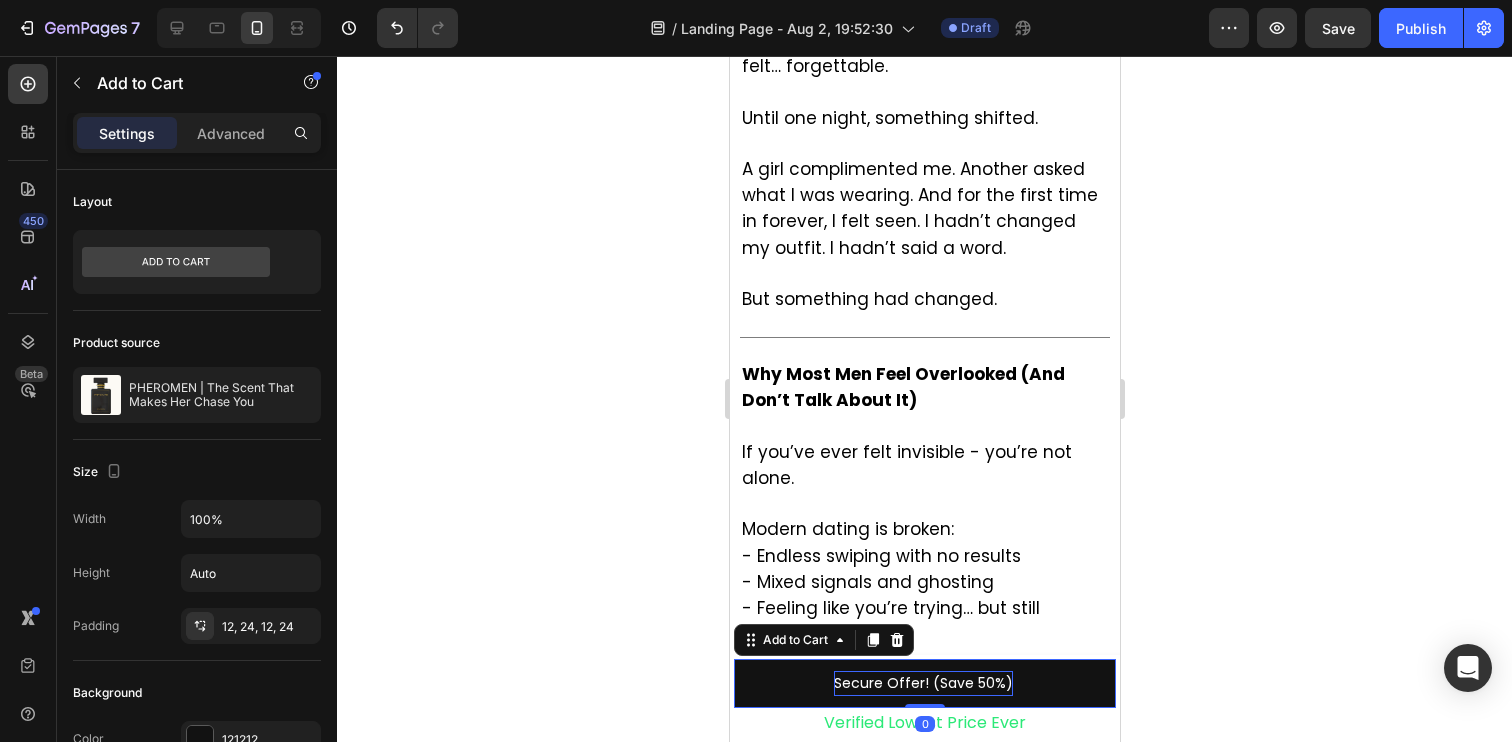 click on "Add to Cart" at bounding box center [823, 640] 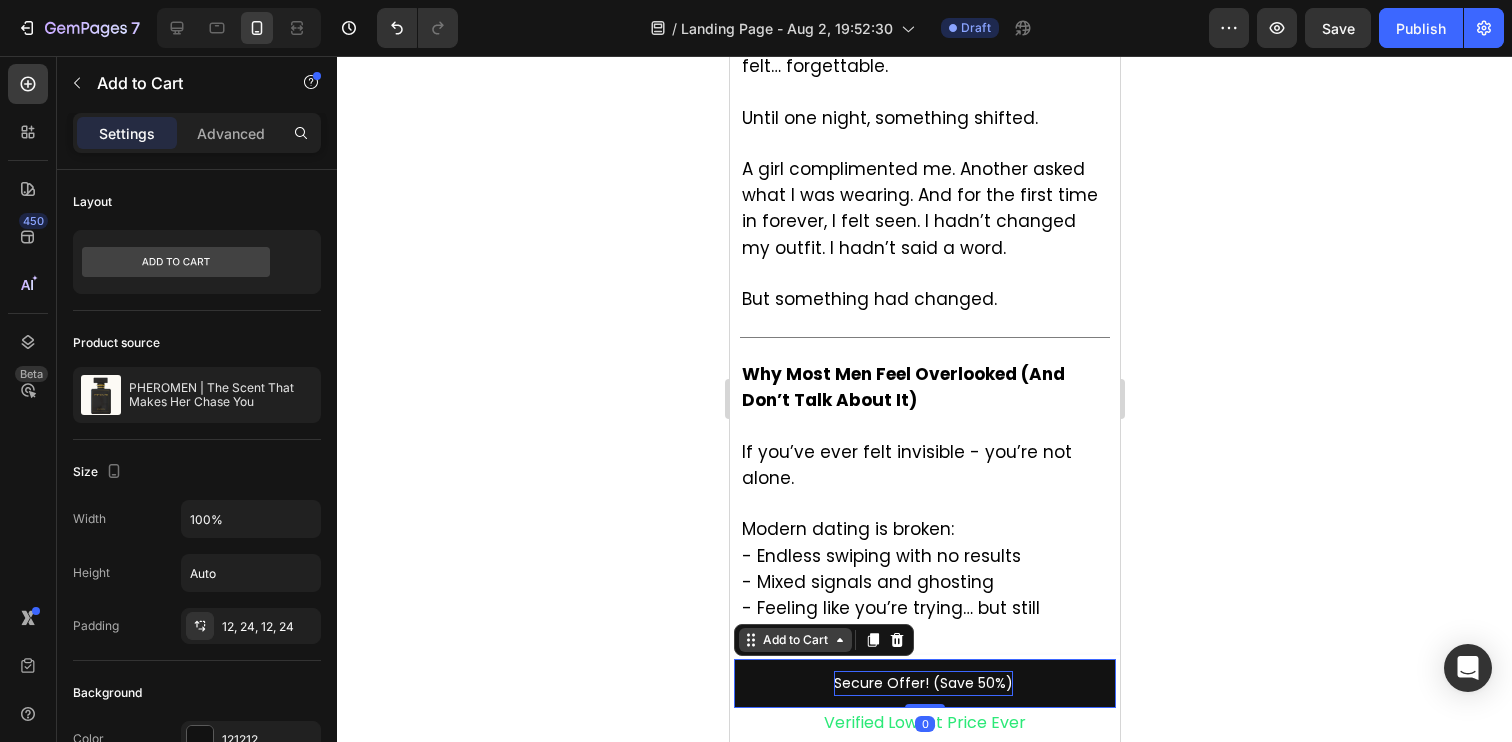 click 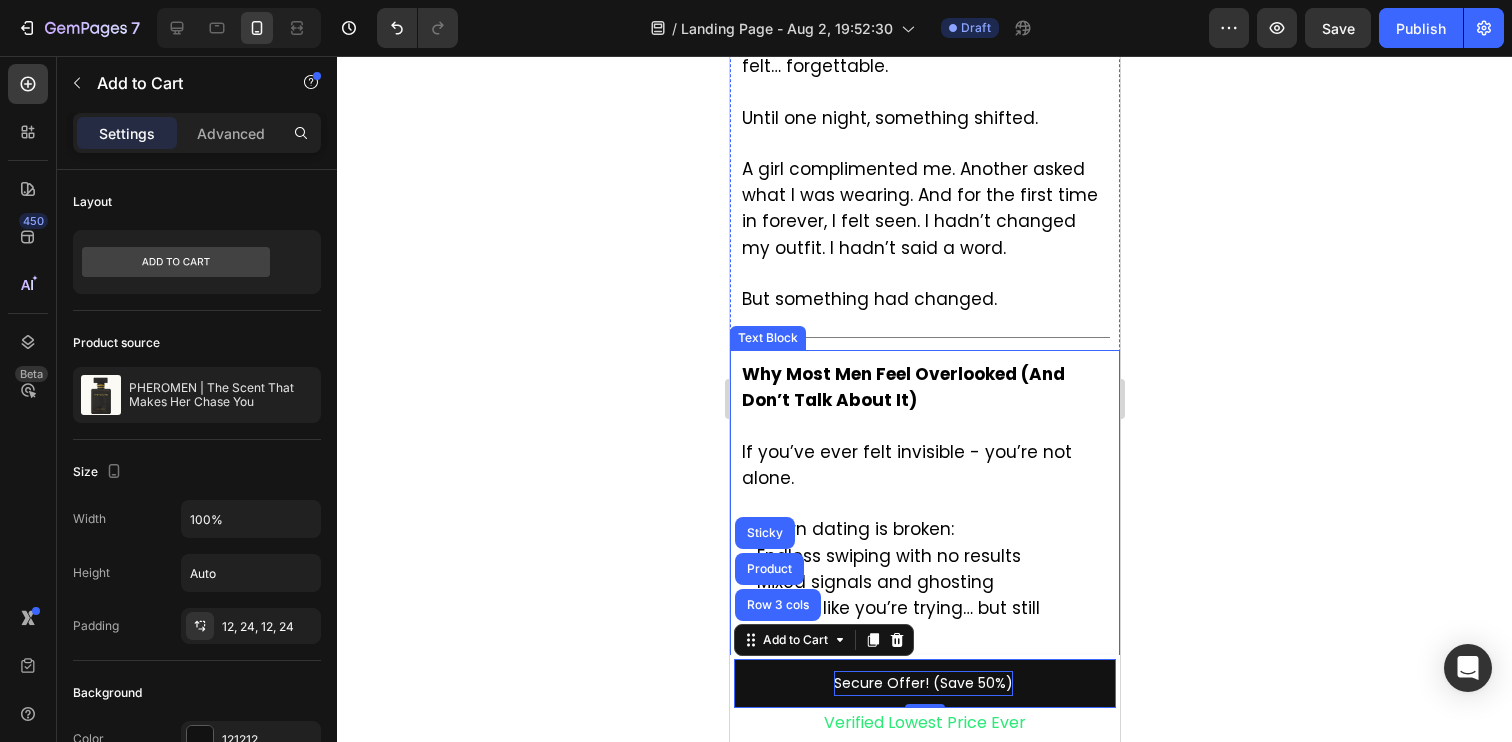 click 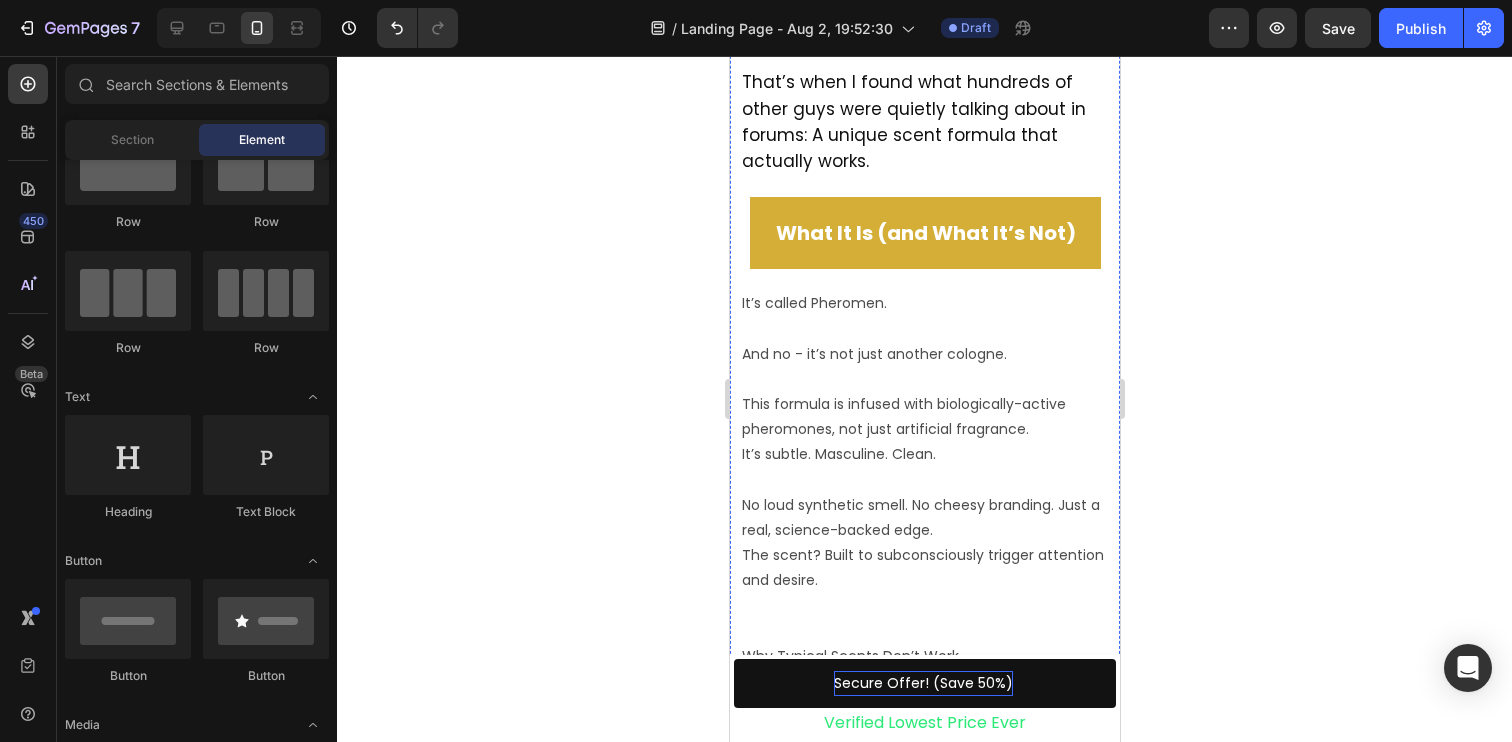 scroll, scrollTop: 2664, scrollLeft: 0, axis: vertical 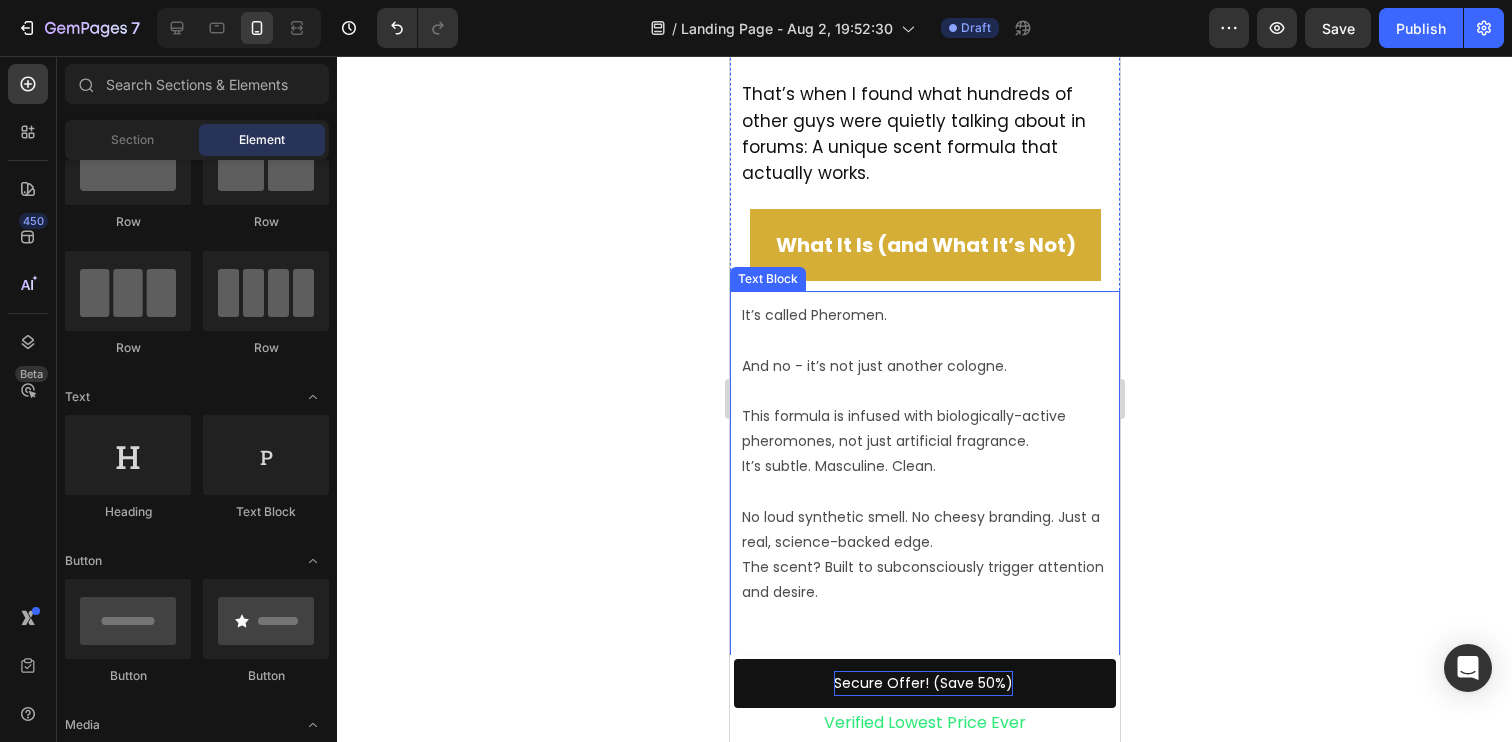 click on "It’s called Pheromen. And no - it’s not just another cologne. This formula is infused with biologically-active pheromones, not just artificial fragrance. It’s subtle. Masculine. Clean. No loud synthetic smell. No cheesy branding. Just a real, science-backed edge. The scent? Built to subconsciously trigger attention and desire. Why Typical Scents Don’t Work You’ve probably tried: Fancy department store colognes Hype from influencers Trying to “look” more confident But the truth is - if your chemical signals don’t align with primal attraction, you’re swimming upstream. That’s where pheromone tech makes all the difference." at bounding box center (924, 630) 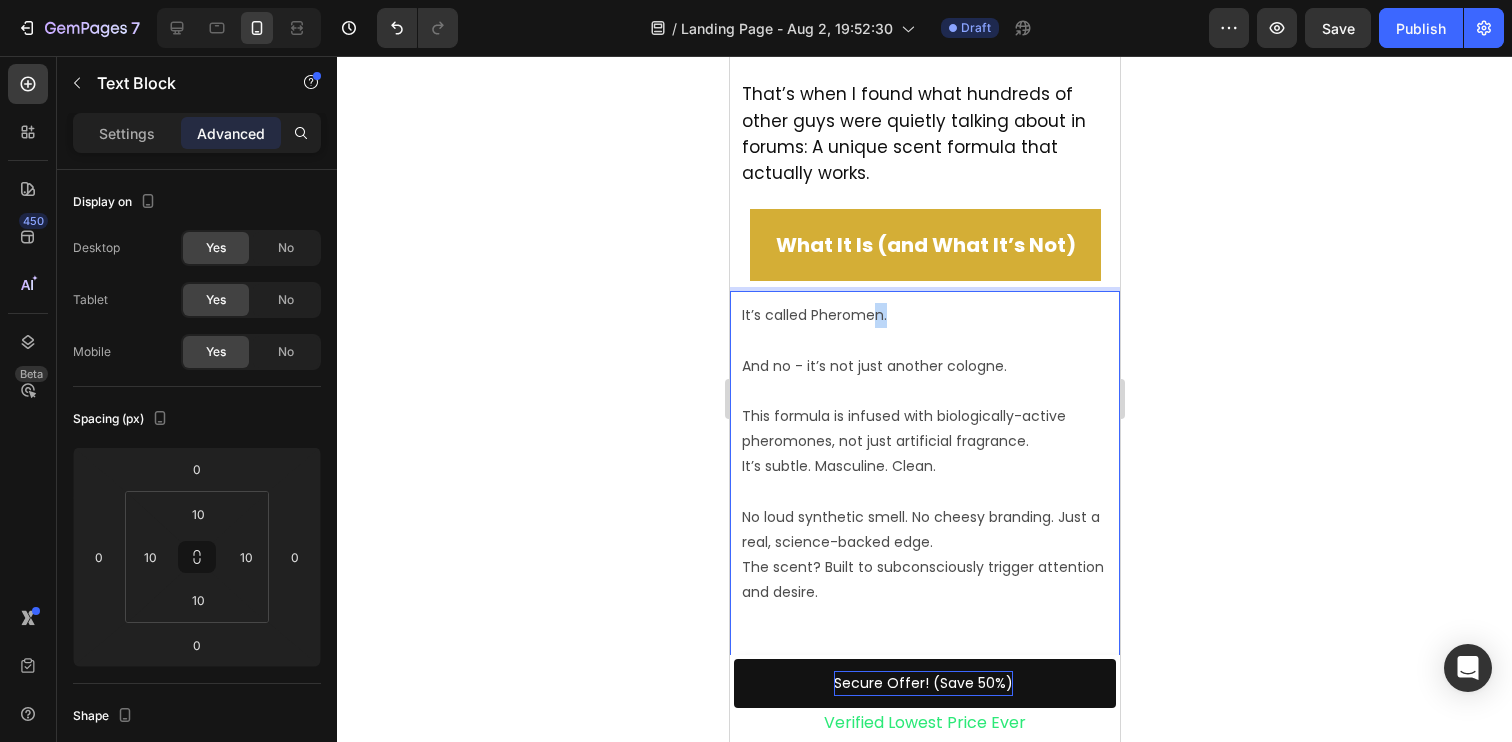 drag, startPoint x: 895, startPoint y: 281, endPoint x: 865, endPoint y: 289, distance: 31.04835 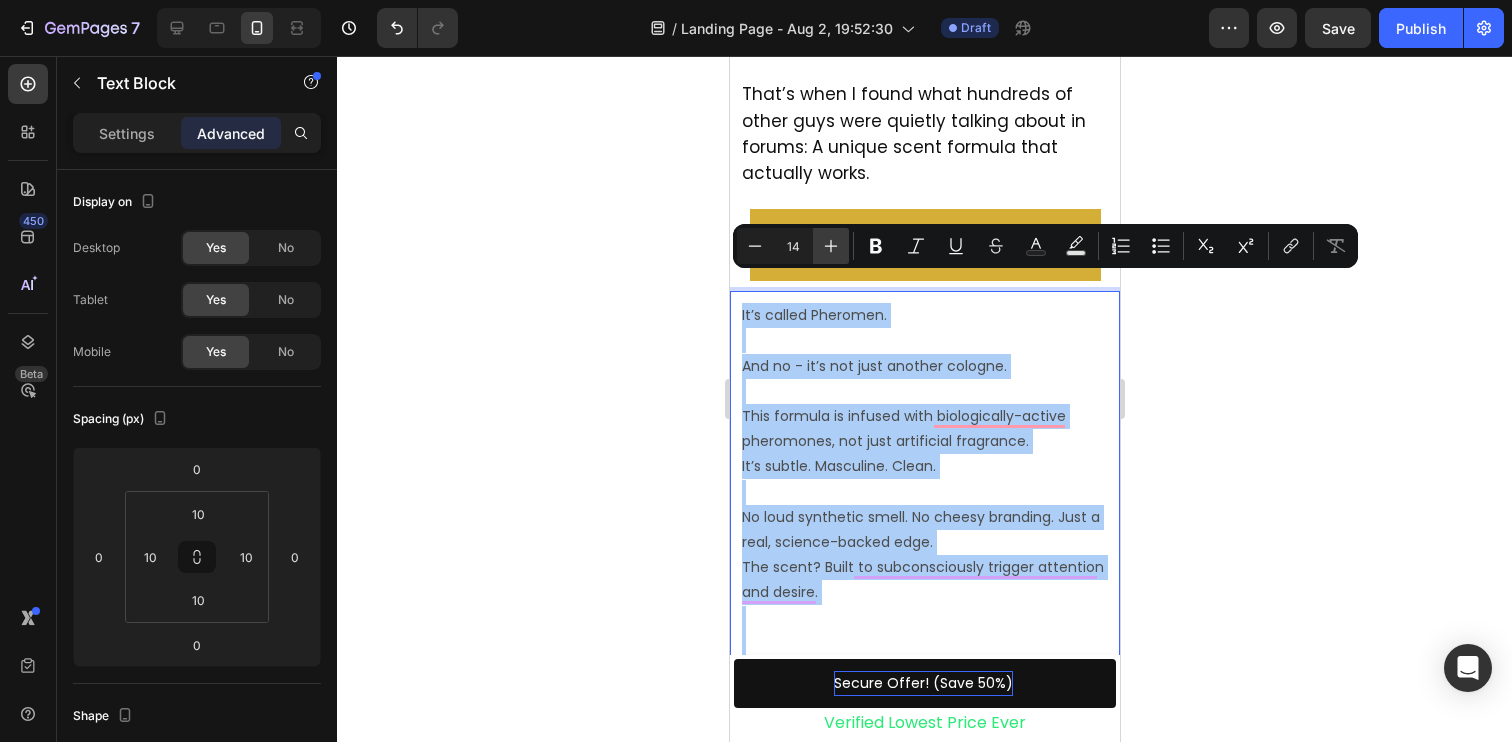 click on "Plus" at bounding box center (831, 246) 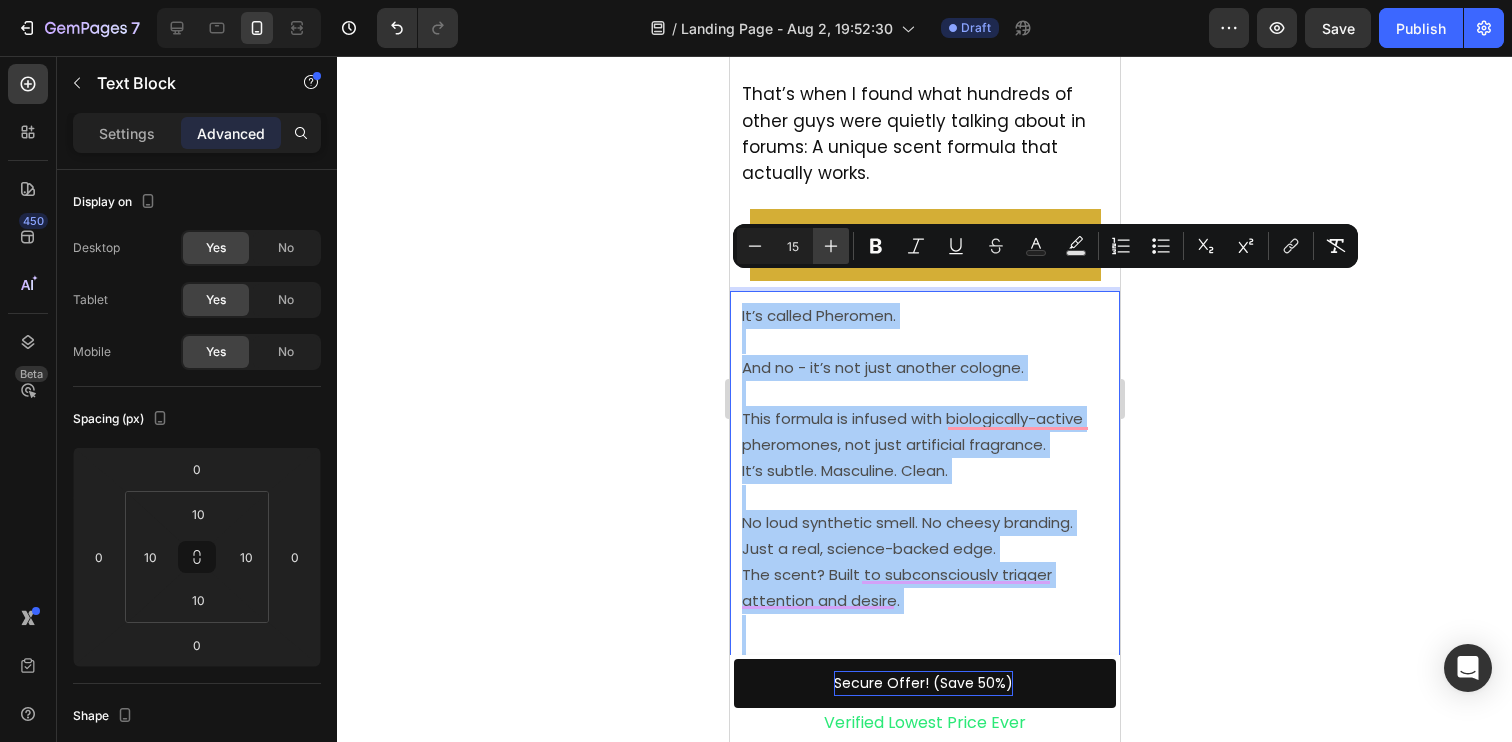 click on "Plus" at bounding box center (831, 246) 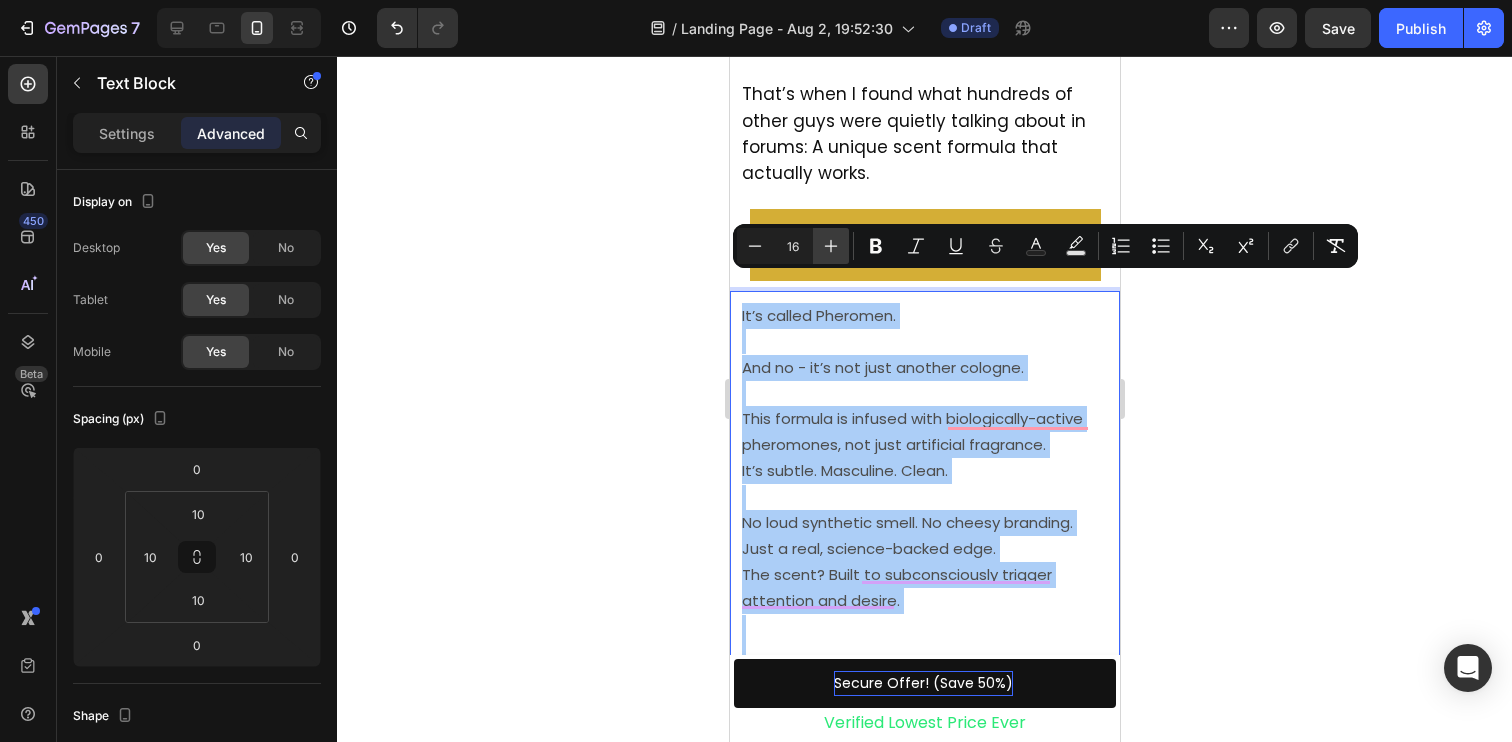 click on "Plus" at bounding box center [831, 246] 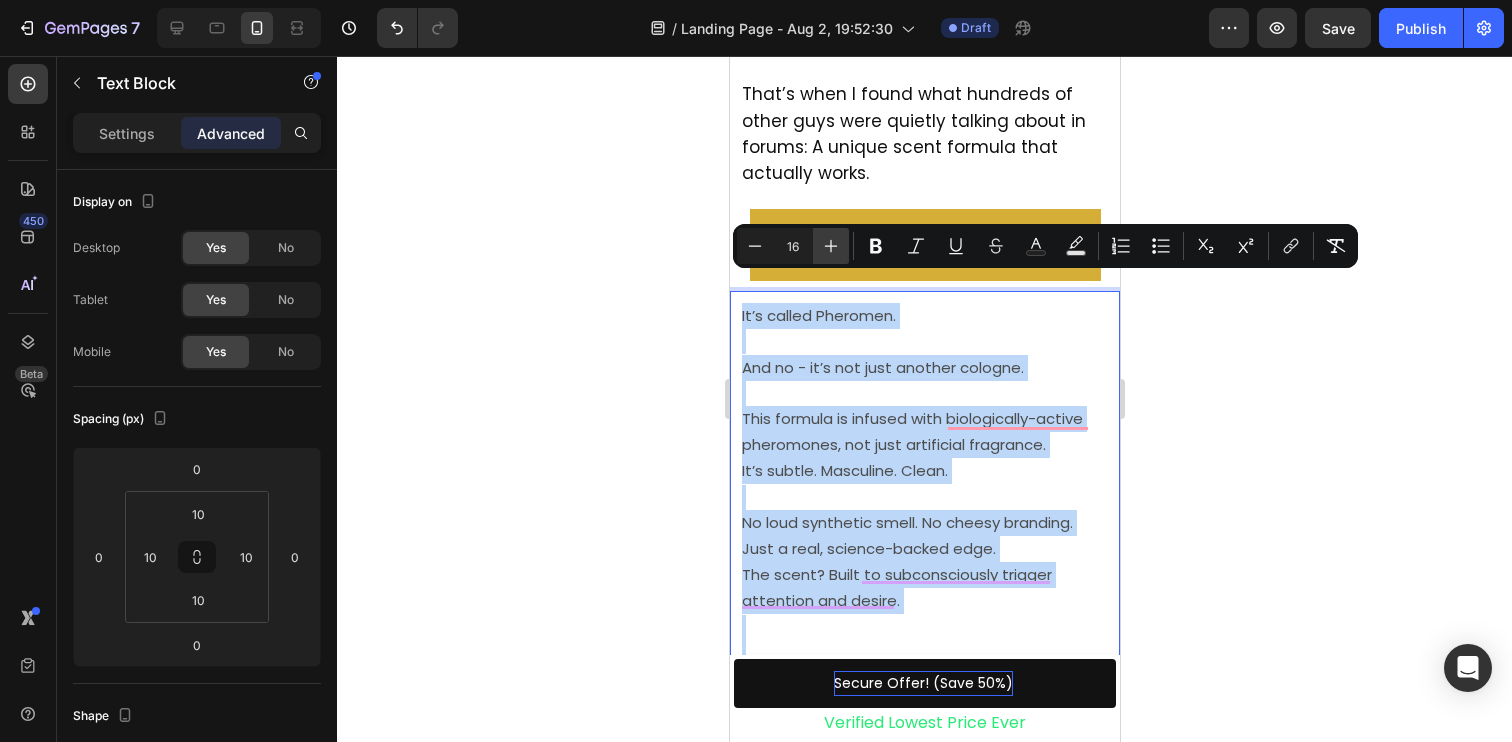 type on "17" 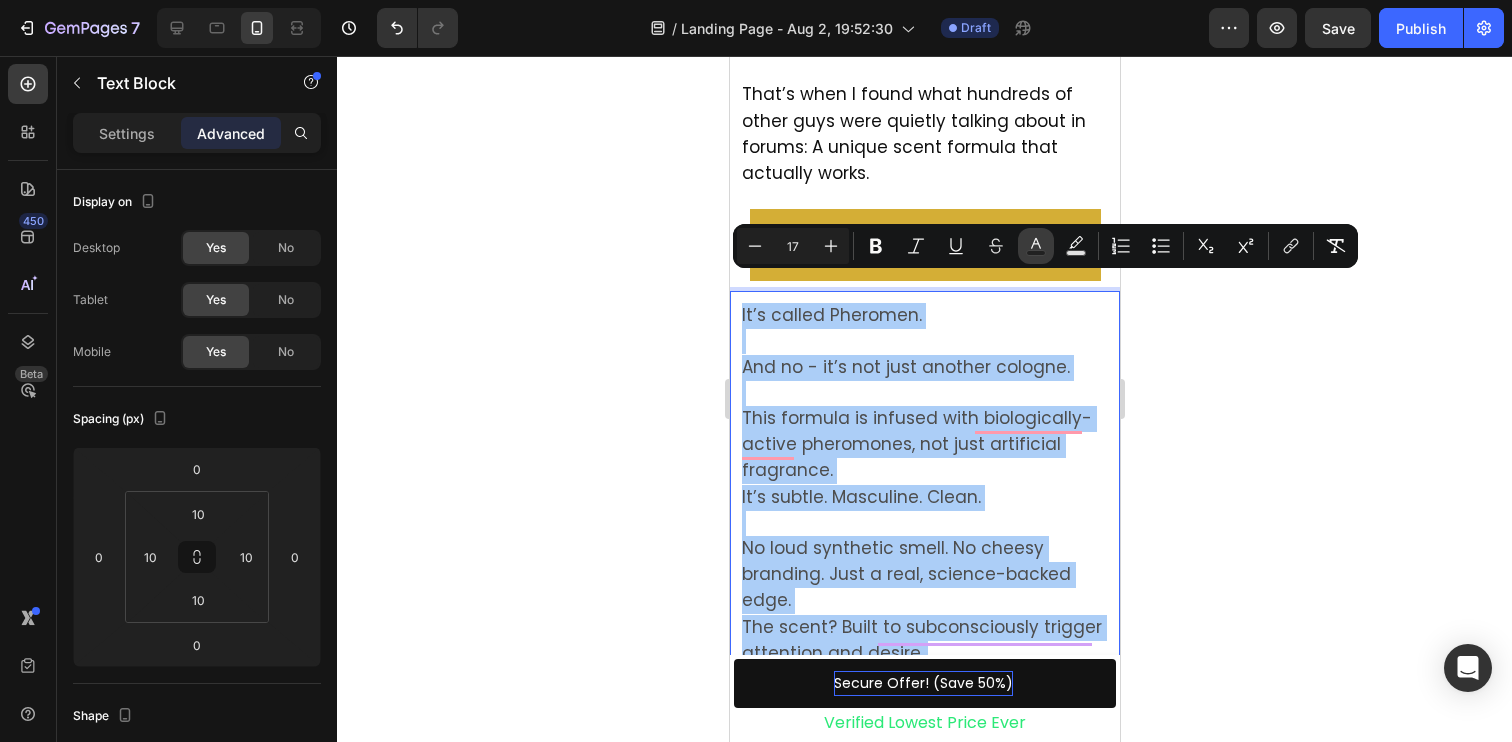 click 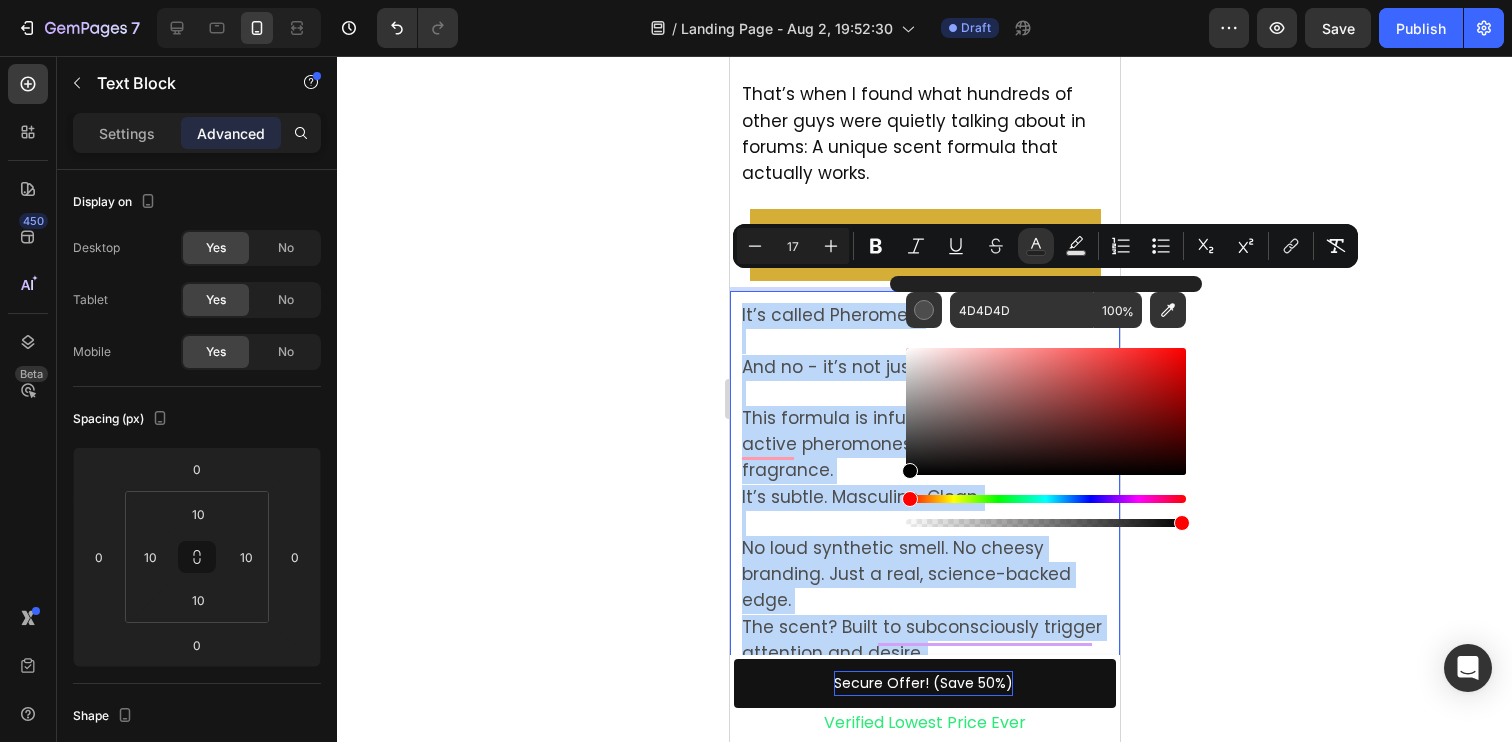 drag, startPoint x: 1713, startPoint y: 448, endPoint x: 865, endPoint y: 510, distance: 850.2635 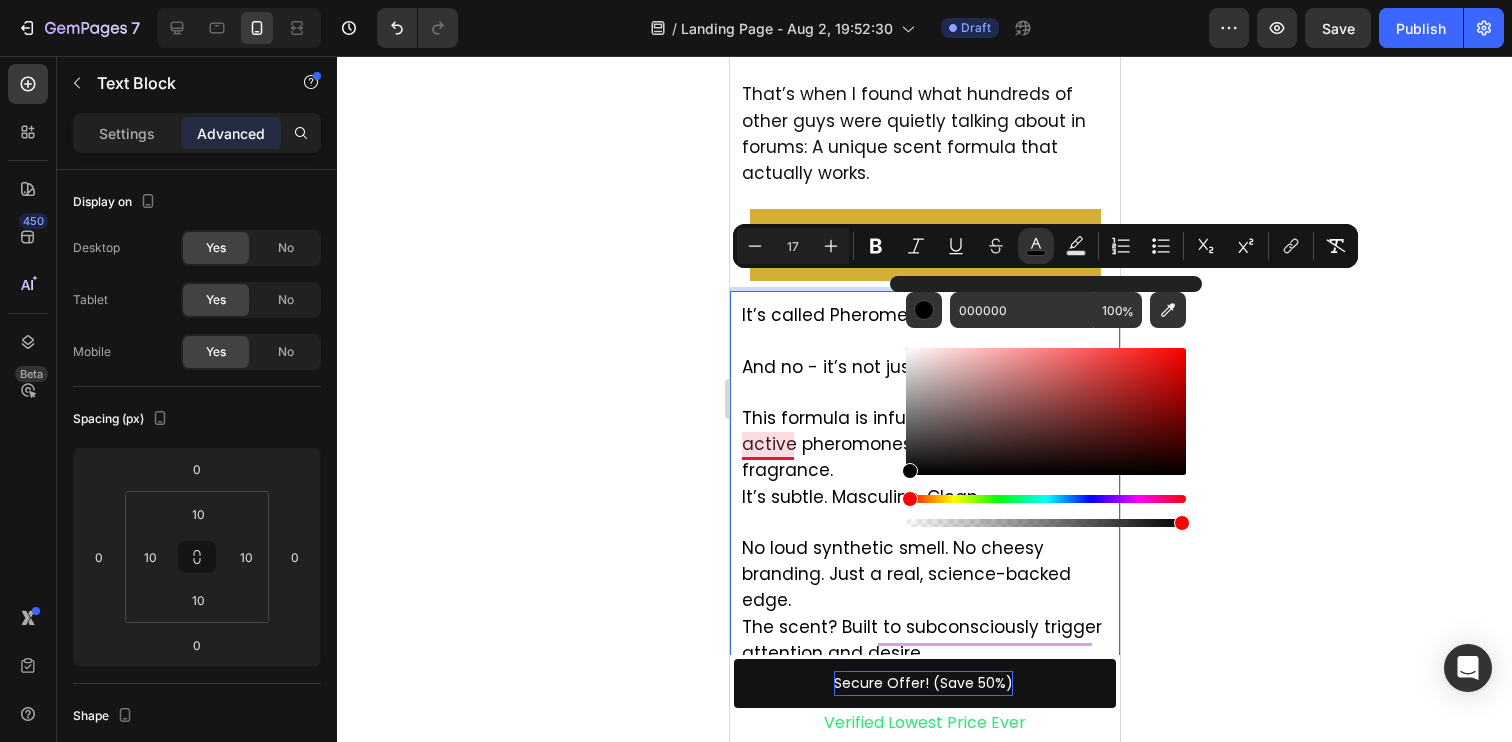 click on "This formula is infused with biologically-active pheromones, not just artificial fragrance." at bounding box center [916, 444] 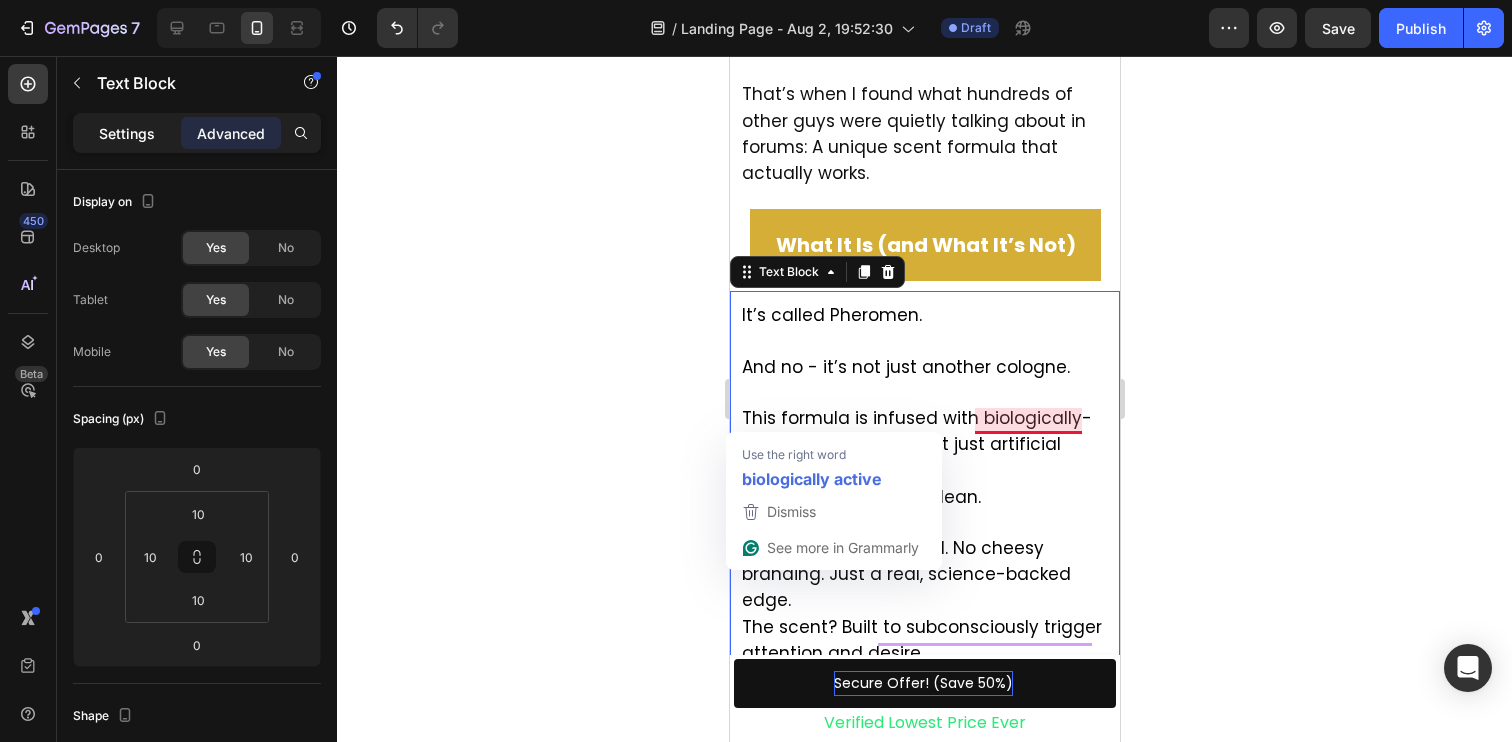 click on "Settings" at bounding box center [127, 133] 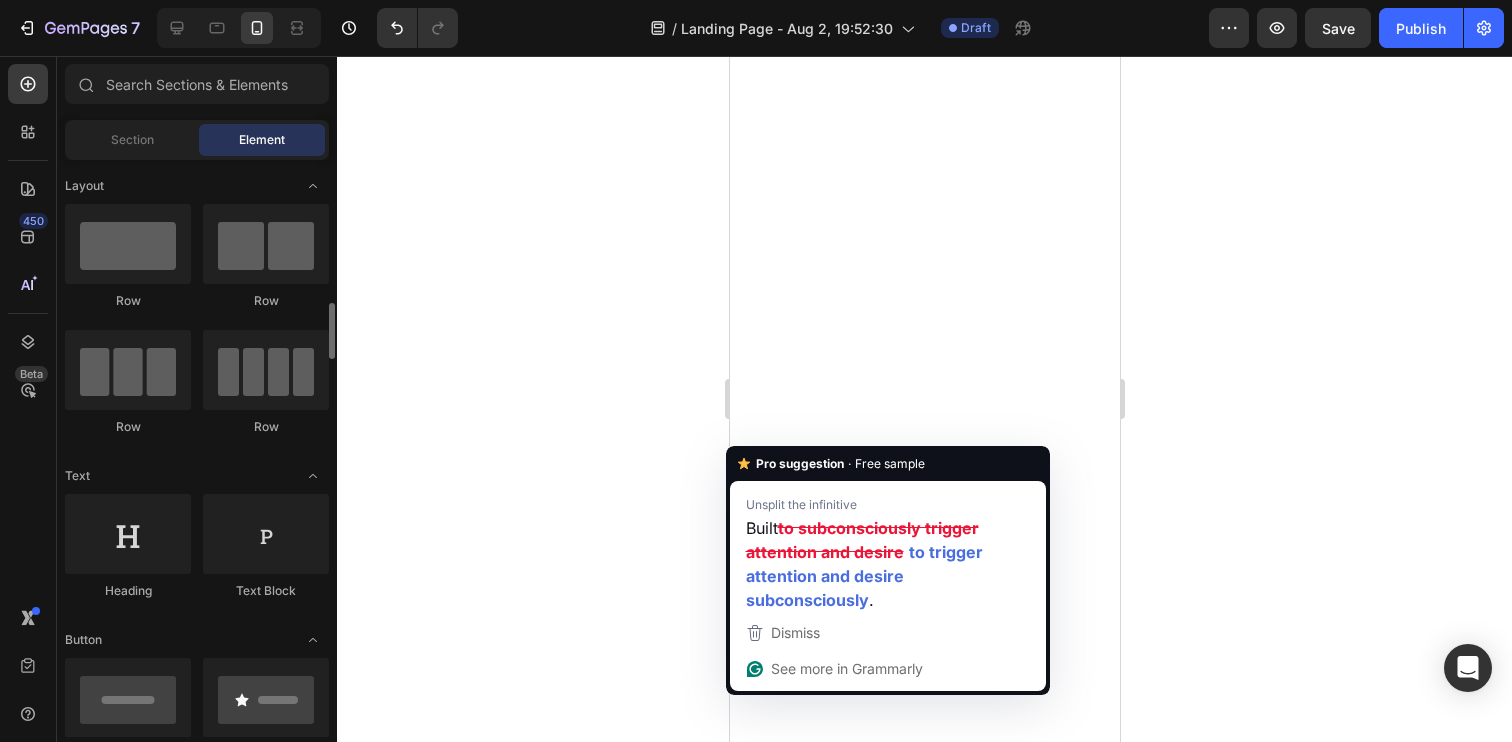 scroll, scrollTop: 0, scrollLeft: 0, axis: both 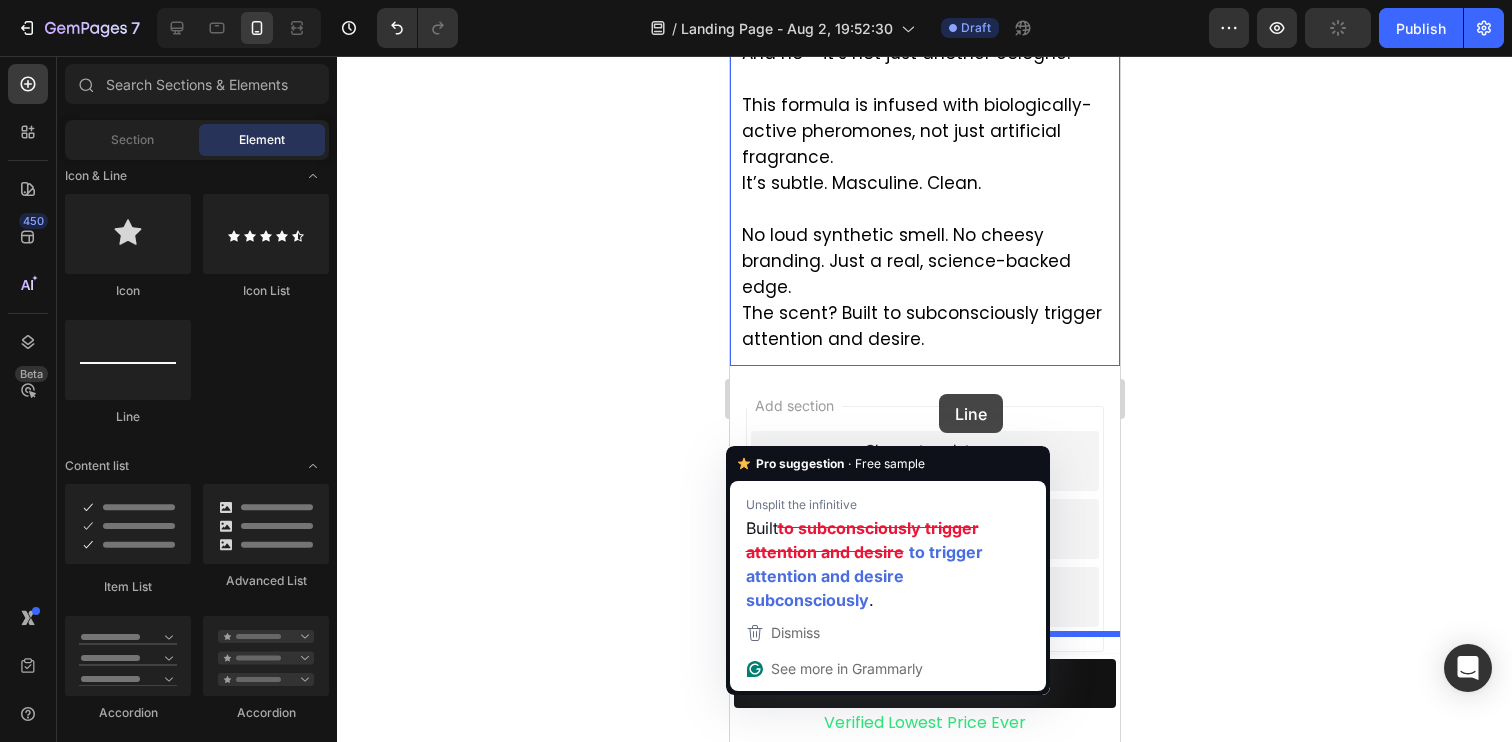 drag, startPoint x: 867, startPoint y: 422, endPoint x: 938, endPoint y: 394, distance: 76.321686 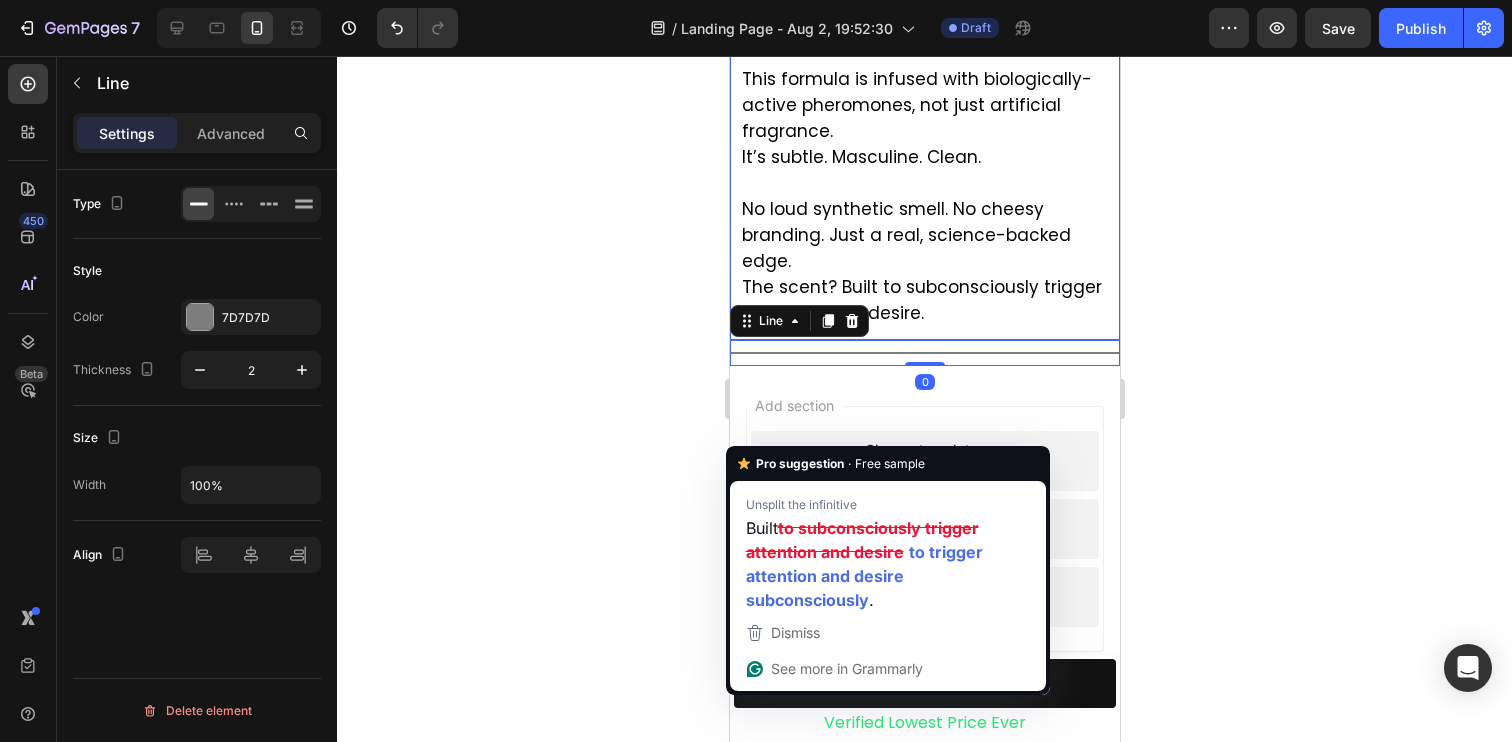 click 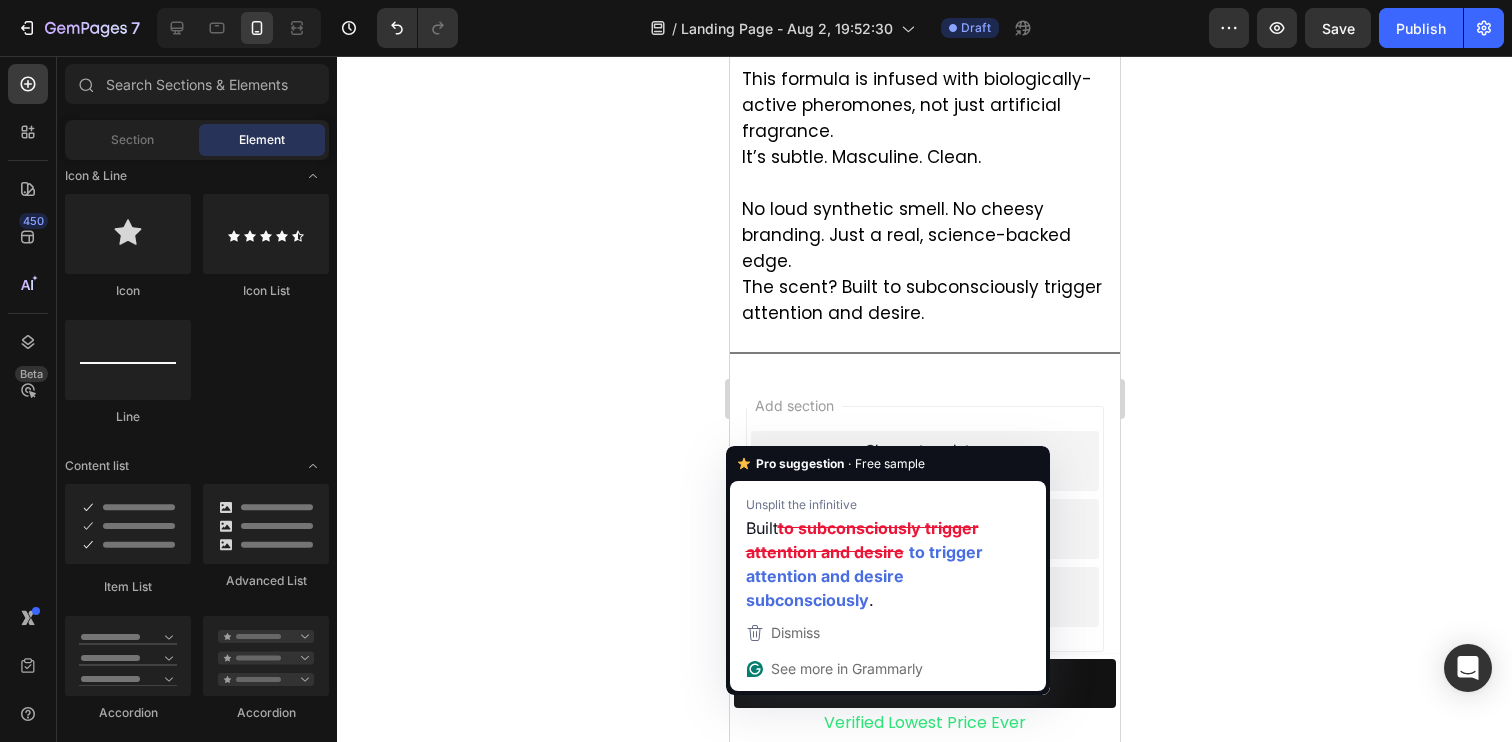 click 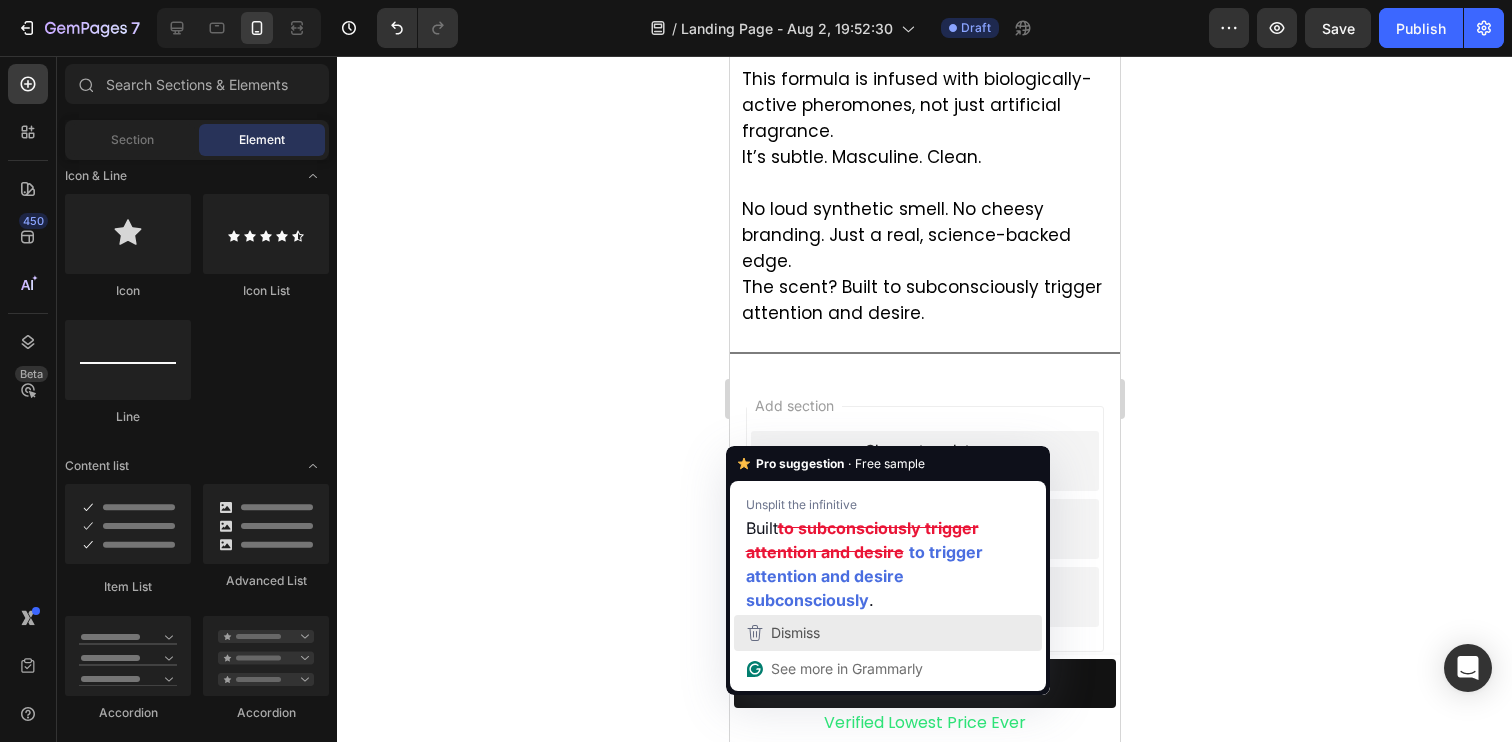 click on "Dismiss" at bounding box center (888, 633) 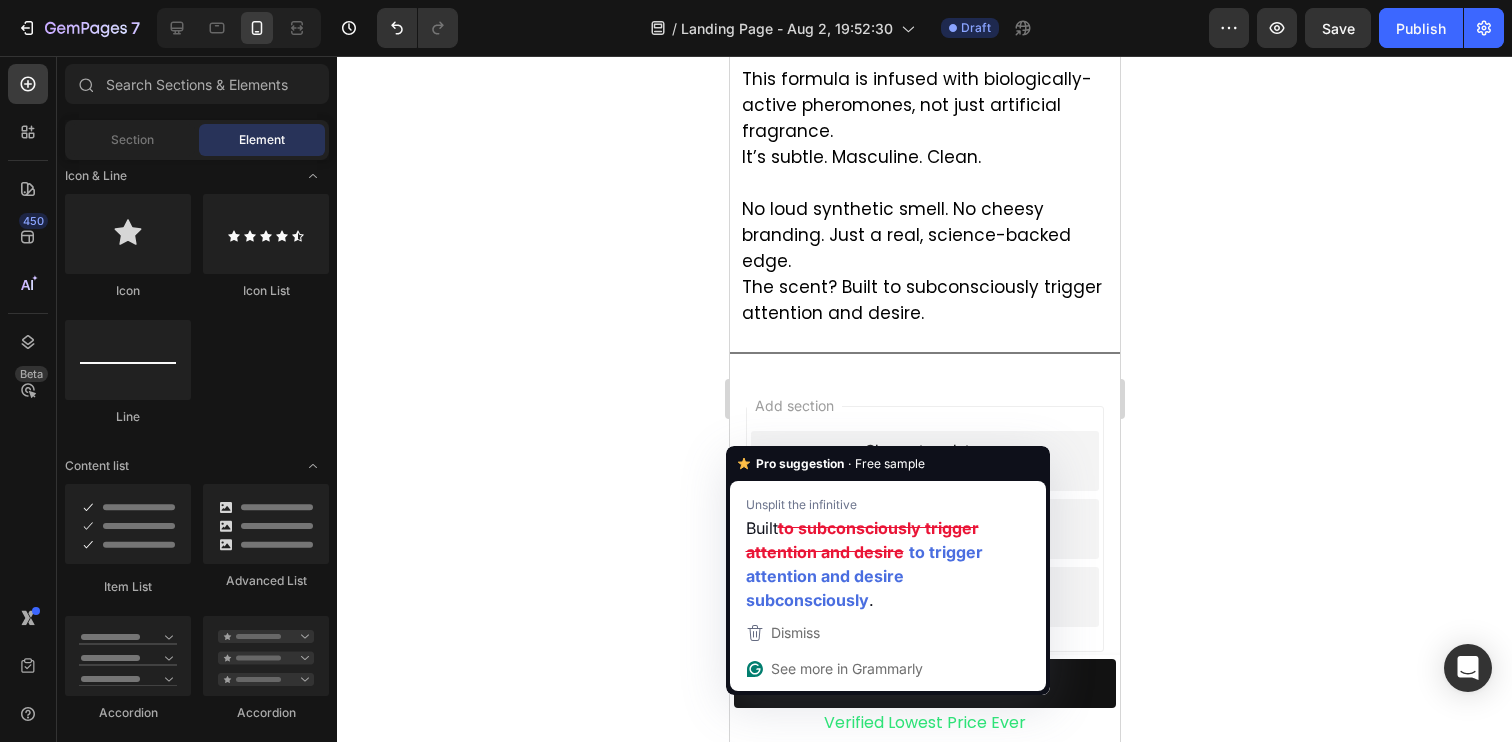 click on "Dismiss" at bounding box center [795, 632] 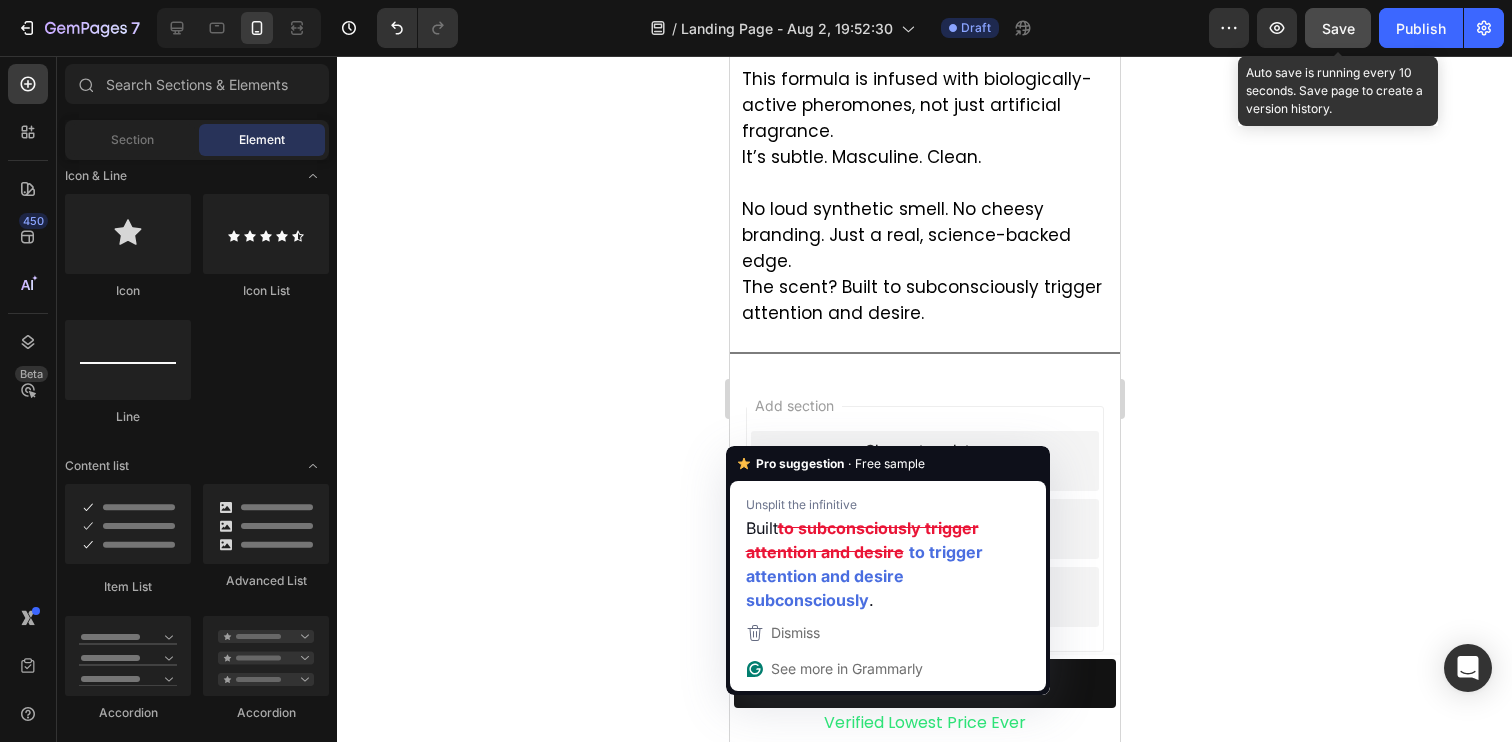 click on "Save" at bounding box center (1338, 28) 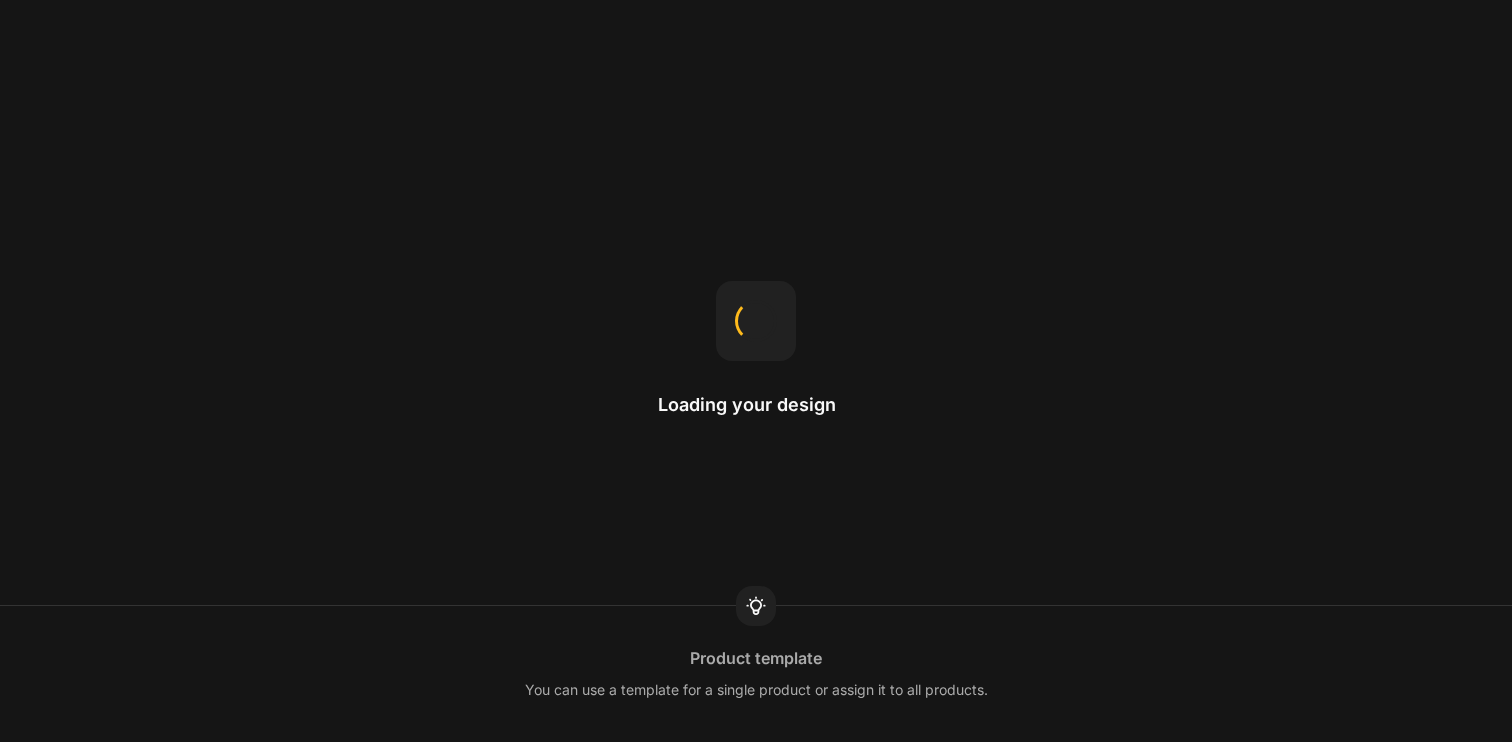 scroll, scrollTop: 0, scrollLeft: 0, axis: both 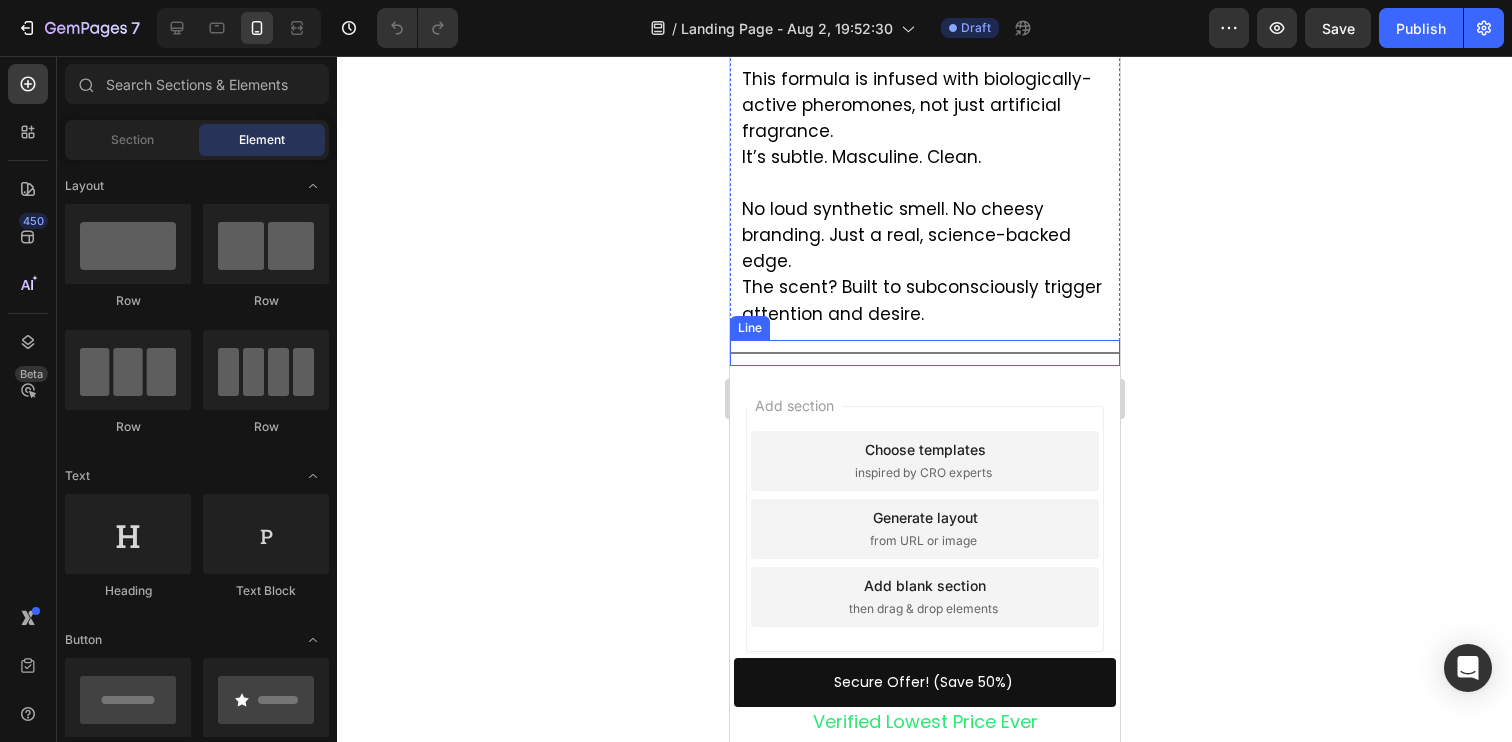 click on "Title Line" at bounding box center (924, 353) 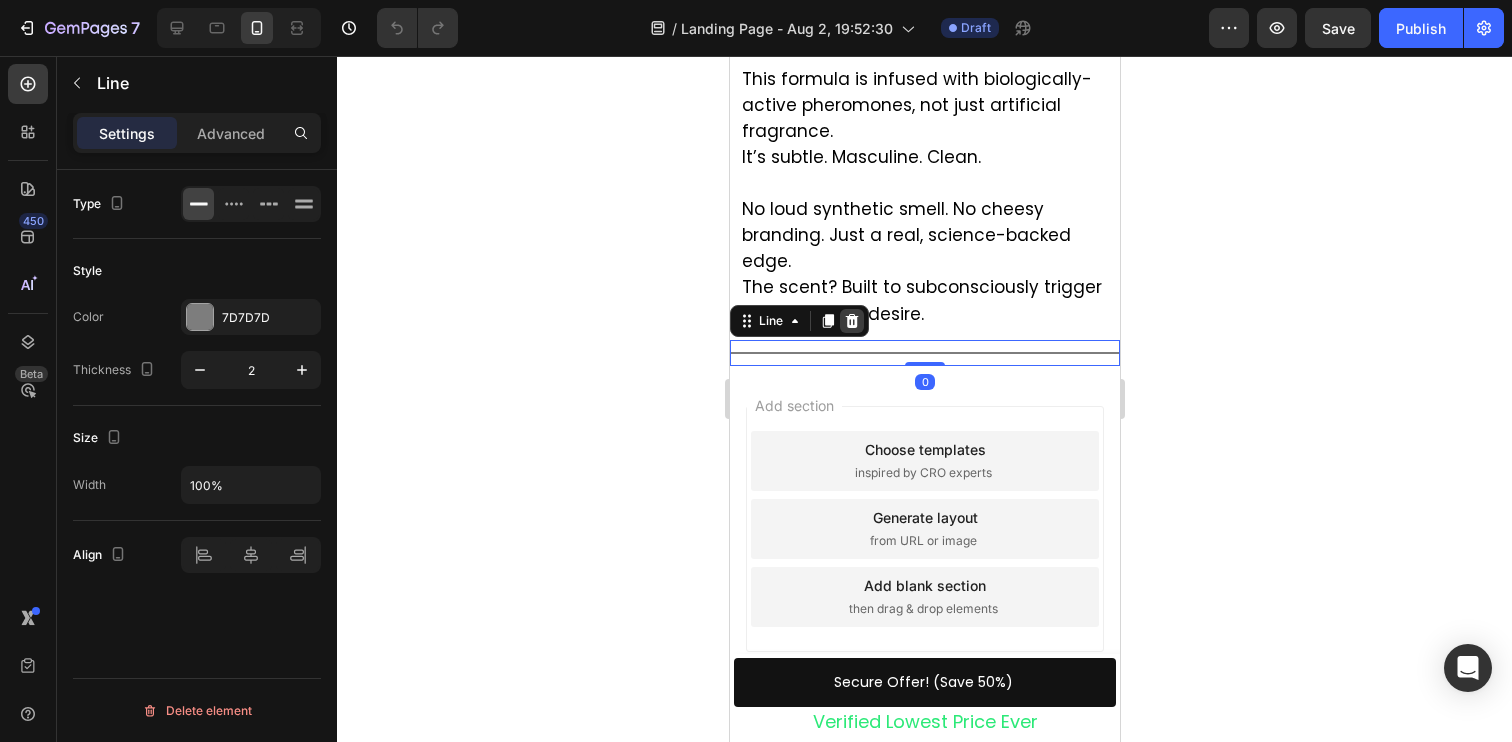 click 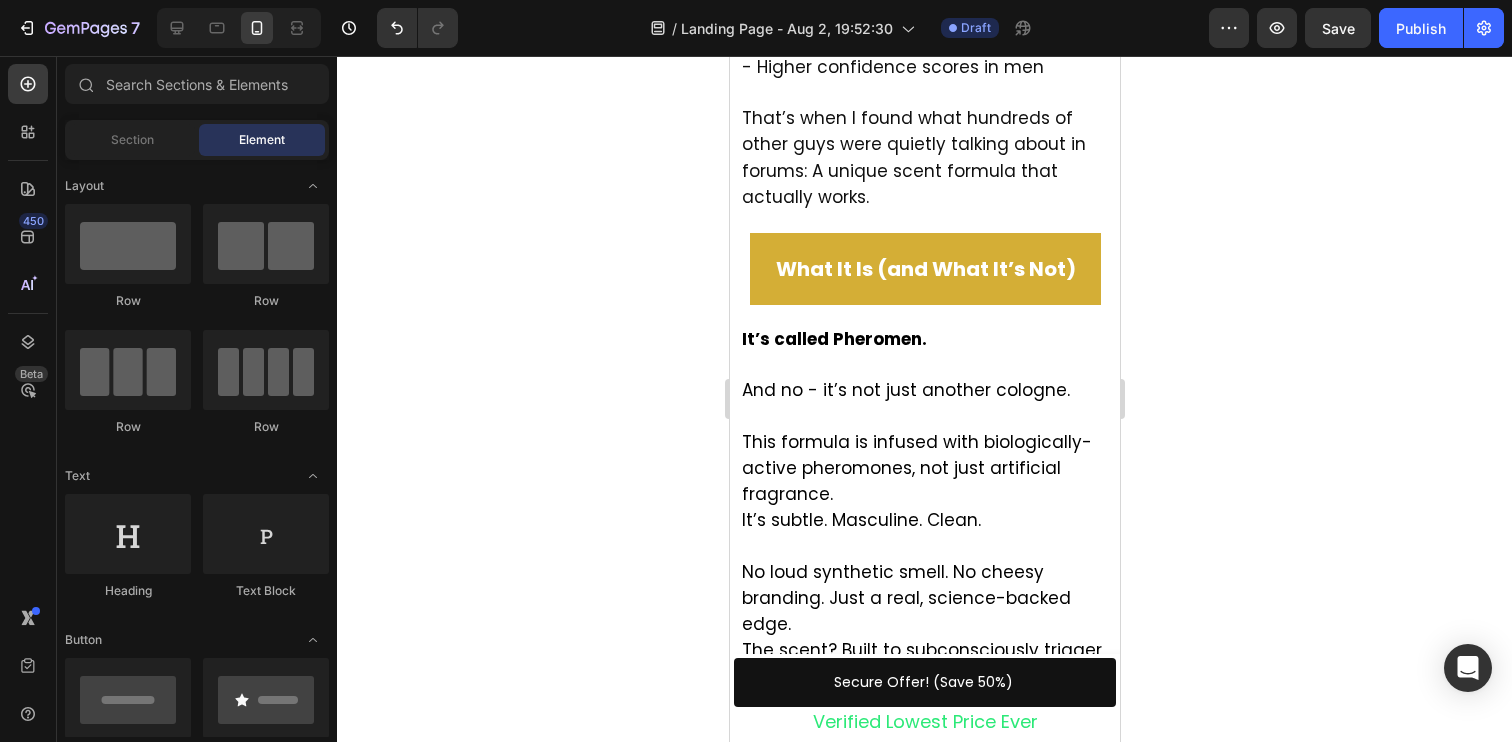 scroll, scrollTop: 1894, scrollLeft: 0, axis: vertical 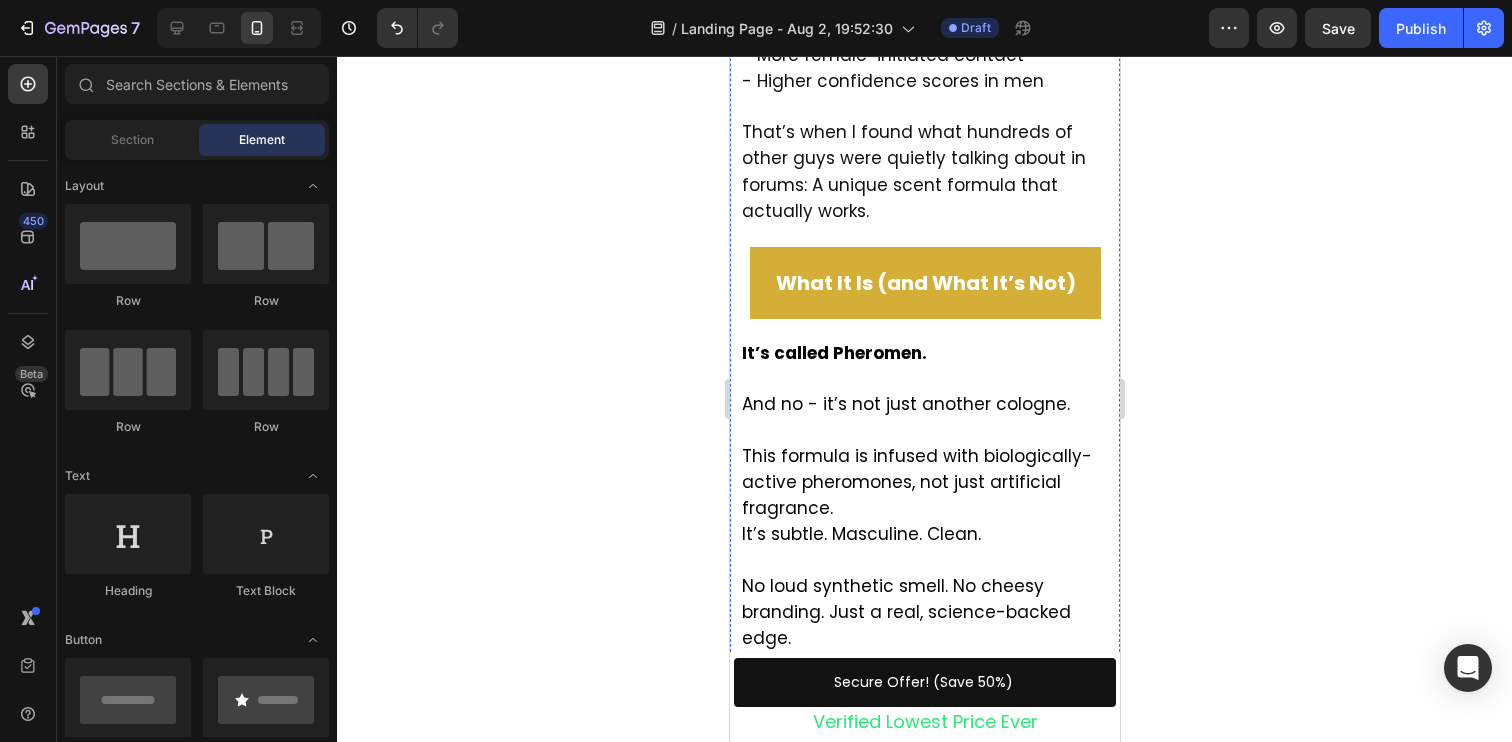 click at bounding box center [924, -371] 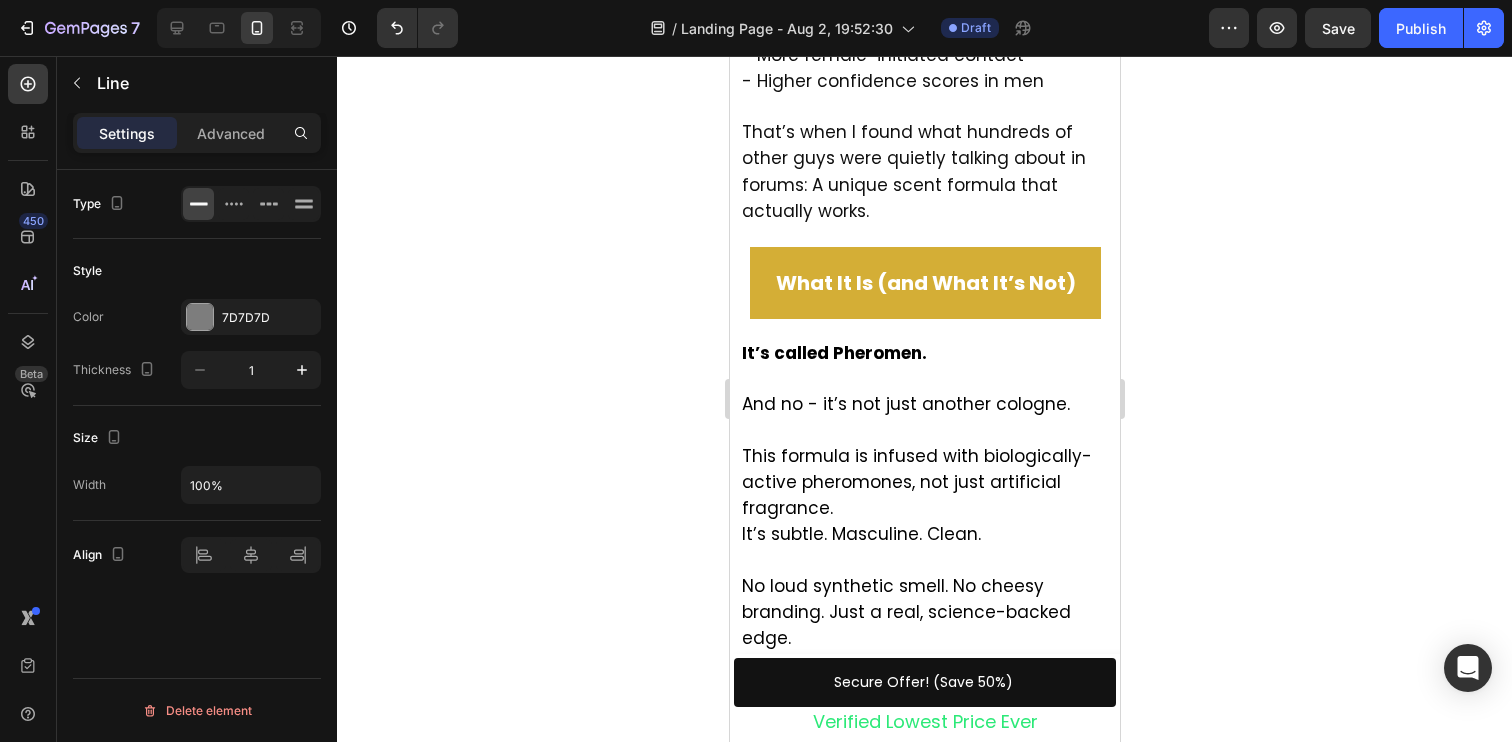 click at bounding box center (827, -402) 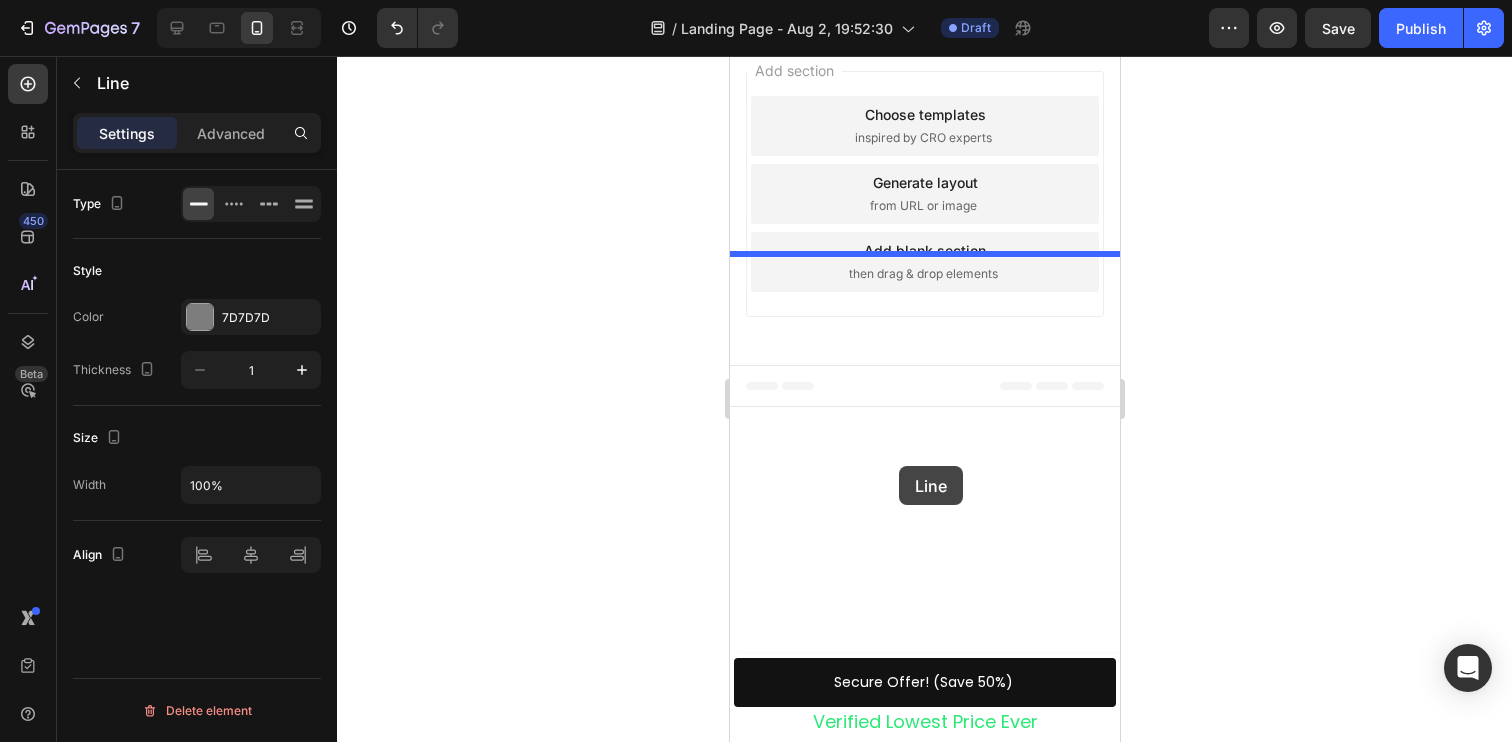 scroll, scrollTop: 2978, scrollLeft: 0, axis: vertical 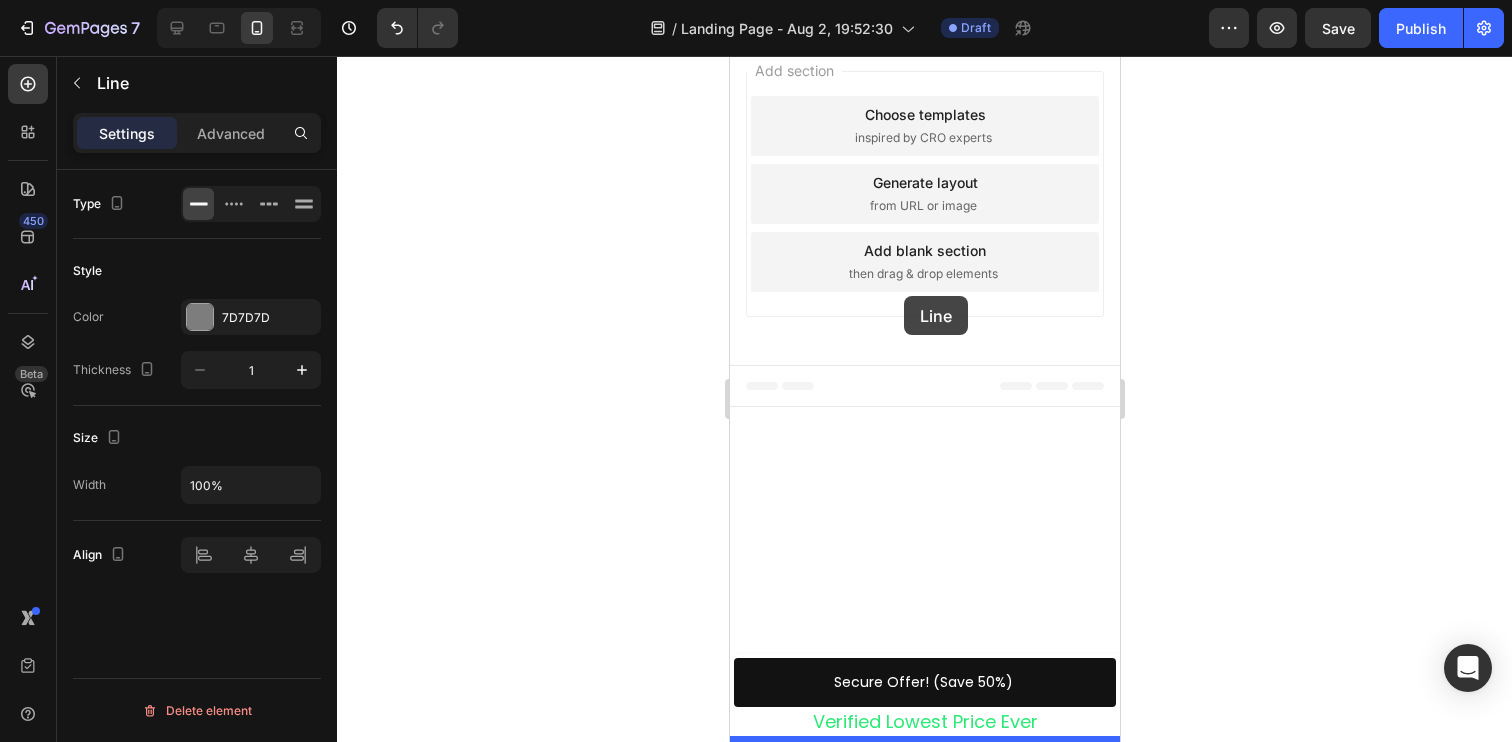 drag, startPoint x: 849, startPoint y: 341, endPoint x: 901, endPoint y: 303, distance: 64.40497 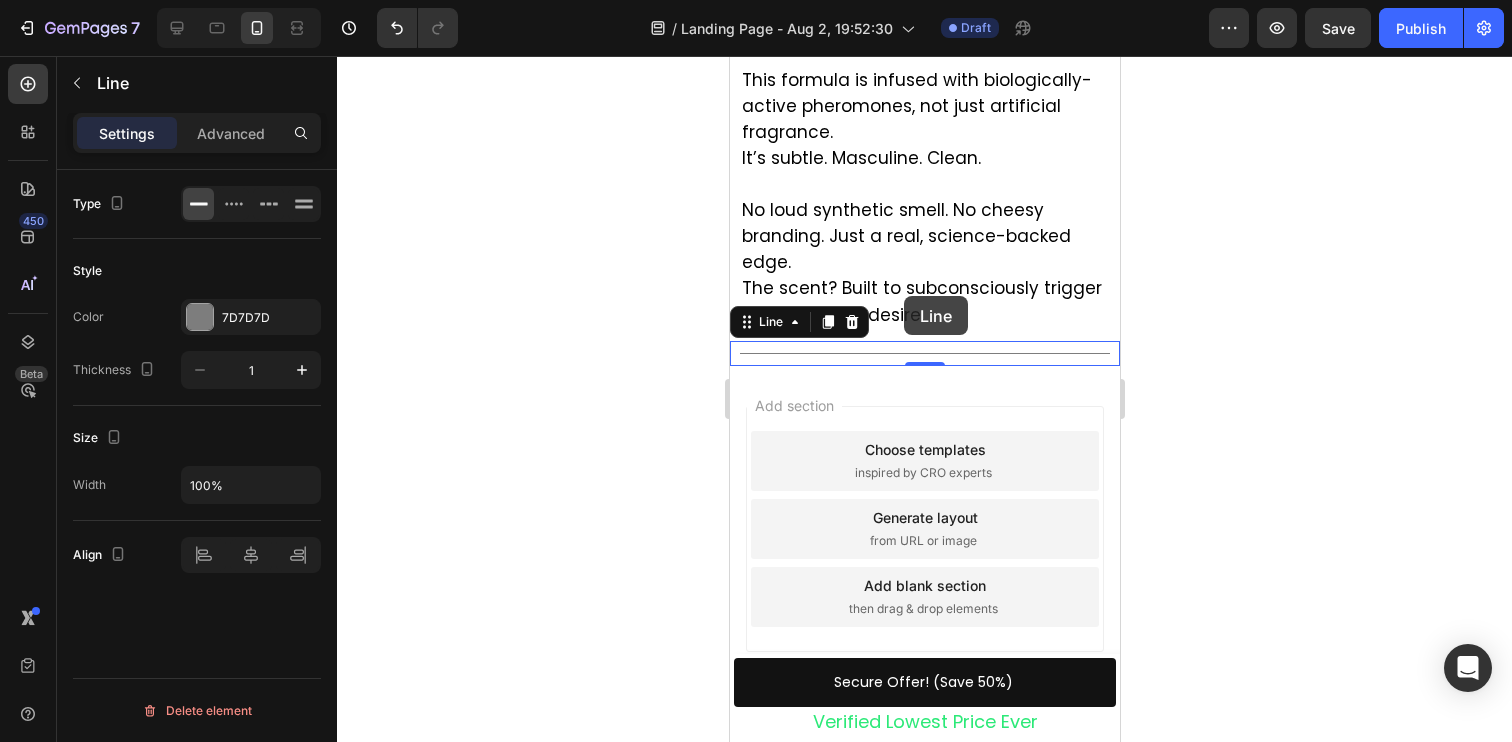 scroll, scrollTop: 2953, scrollLeft: 0, axis: vertical 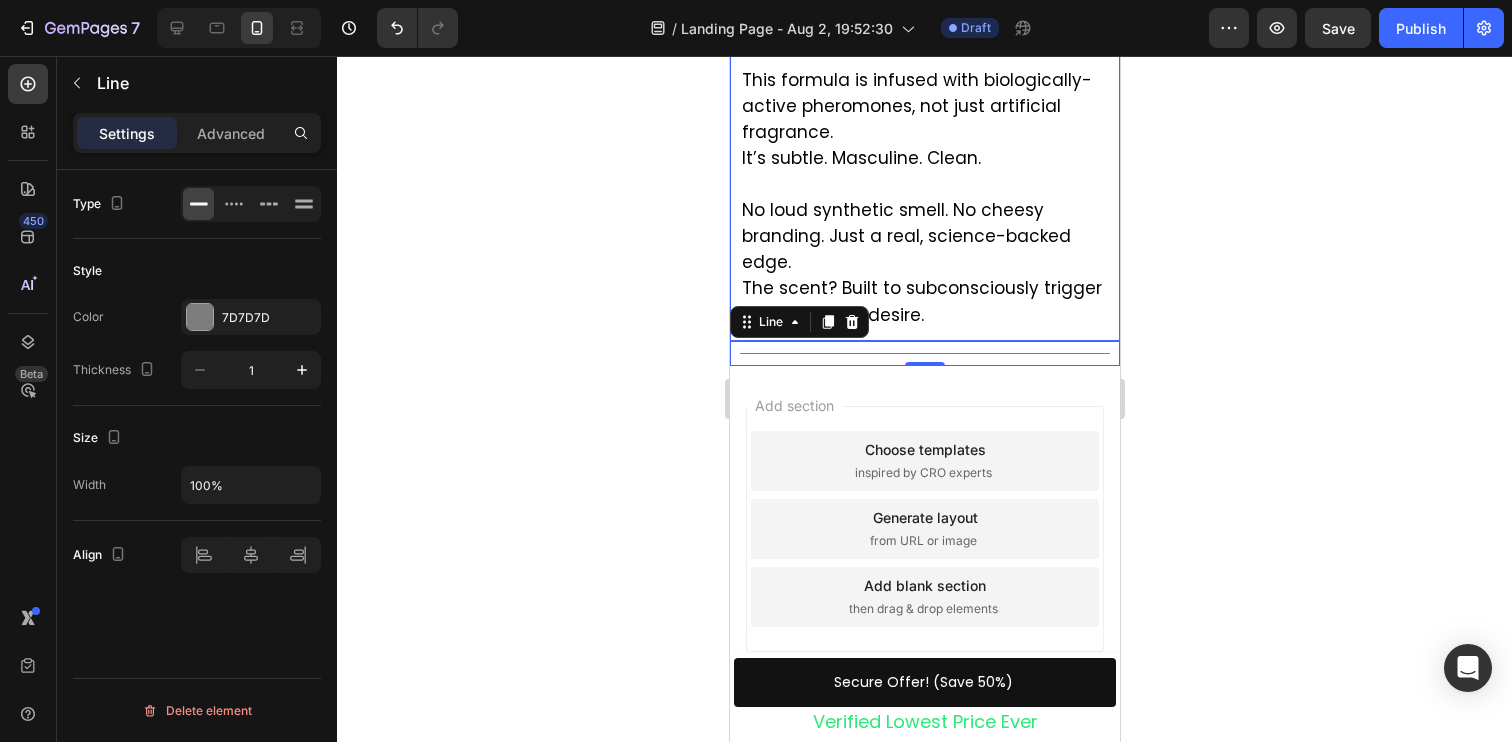 click on "No loud synthetic smell. No cheesy branding. Just a real, science-backed edge." at bounding box center [905, 236] 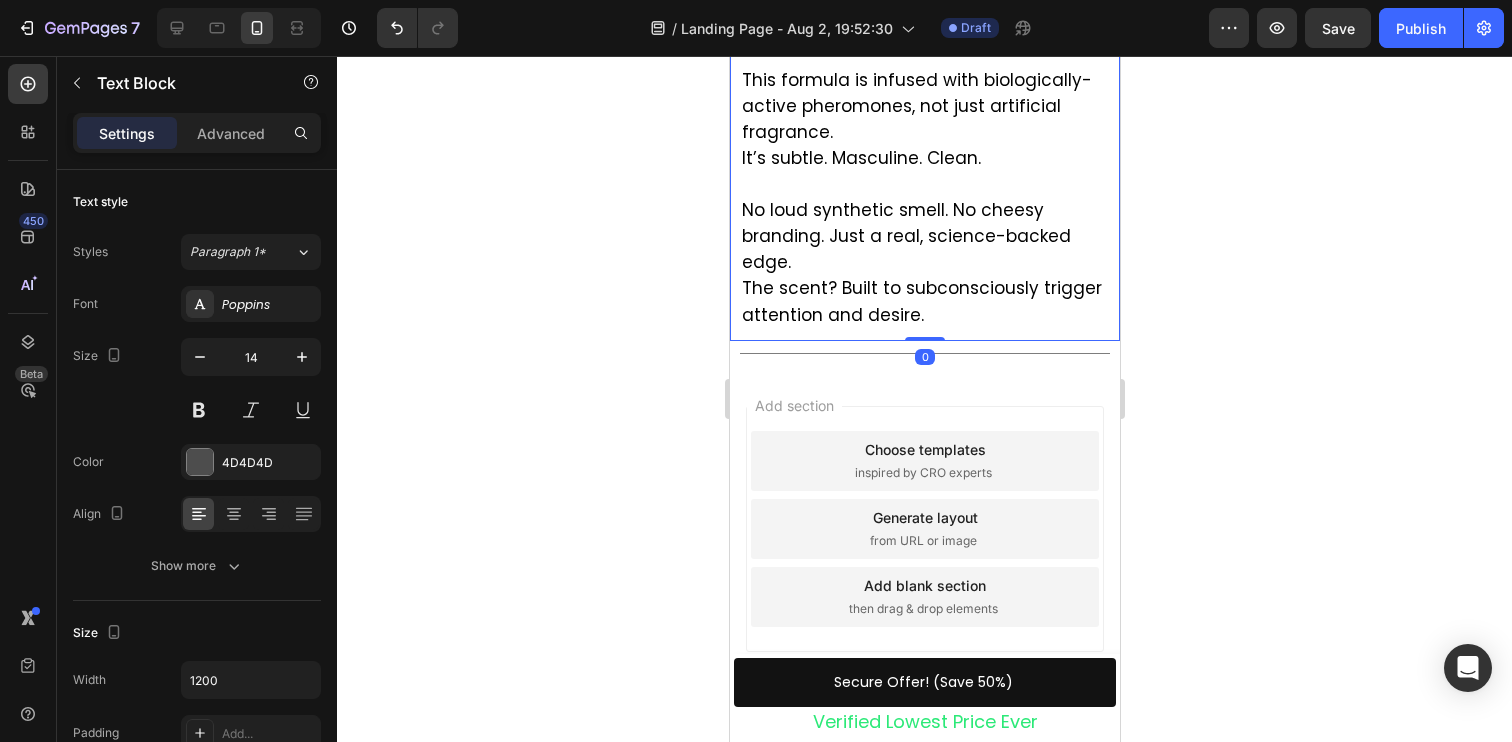 click at bounding box center (863, -27) 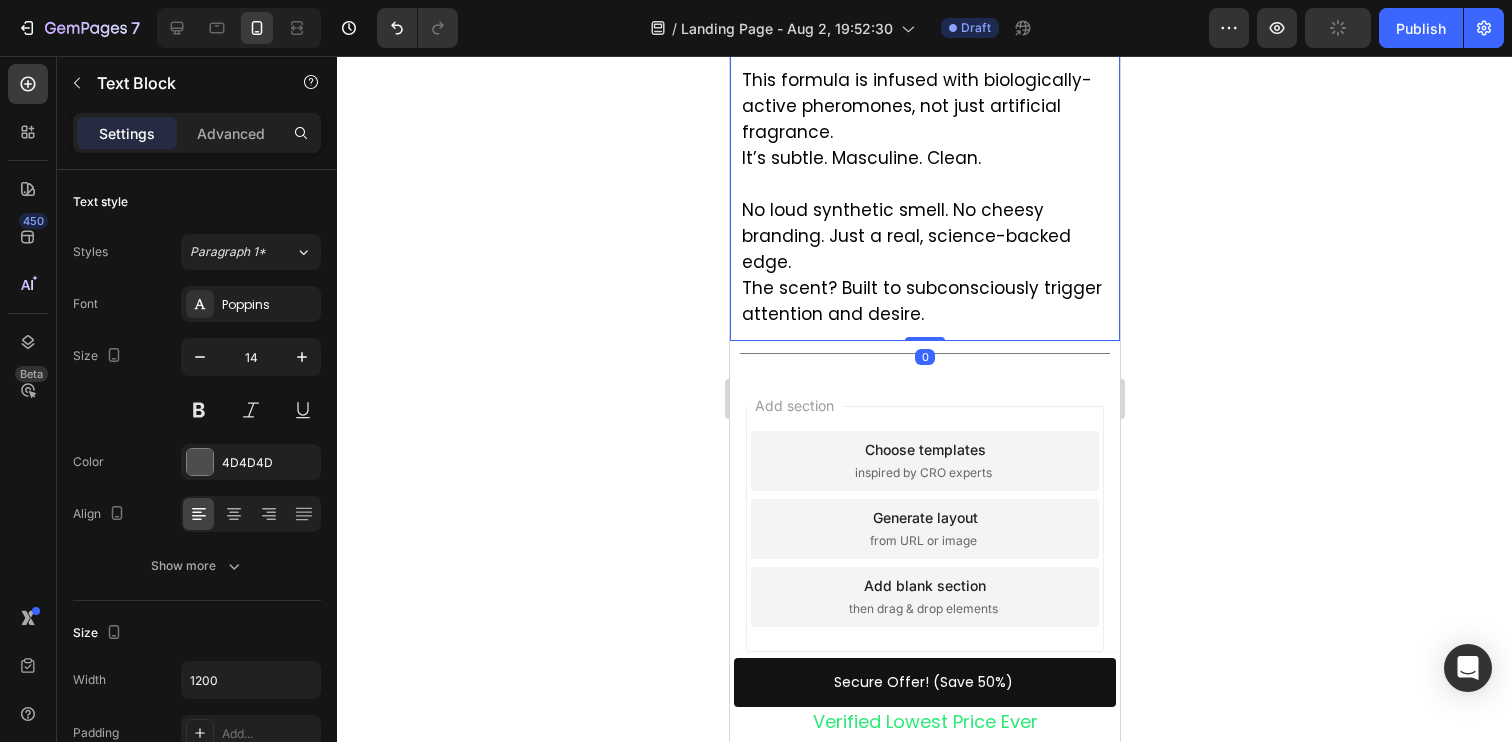 scroll, scrollTop: 3193, scrollLeft: 0, axis: vertical 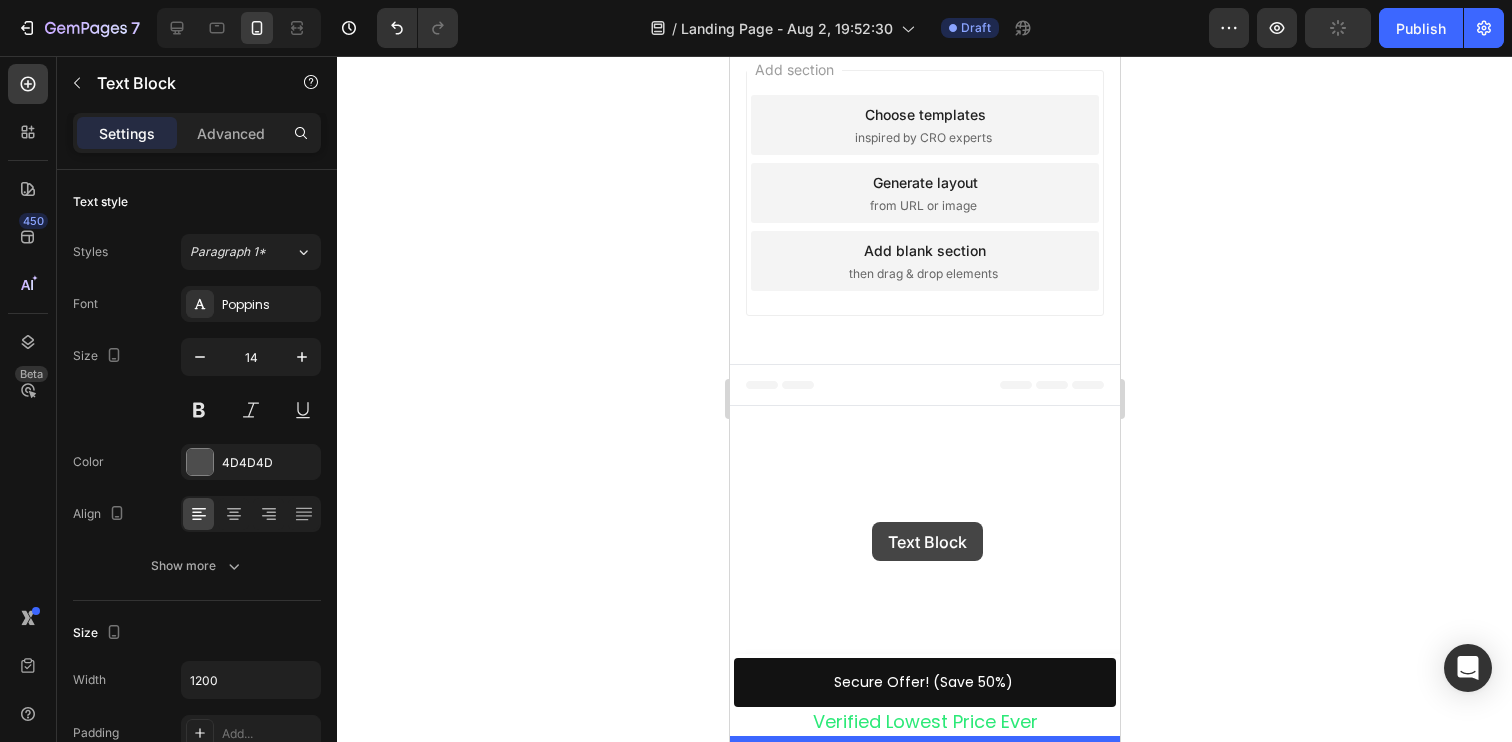 drag, startPoint x: 882, startPoint y: 333, endPoint x: 871, endPoint y: 522, distance: 189.31984 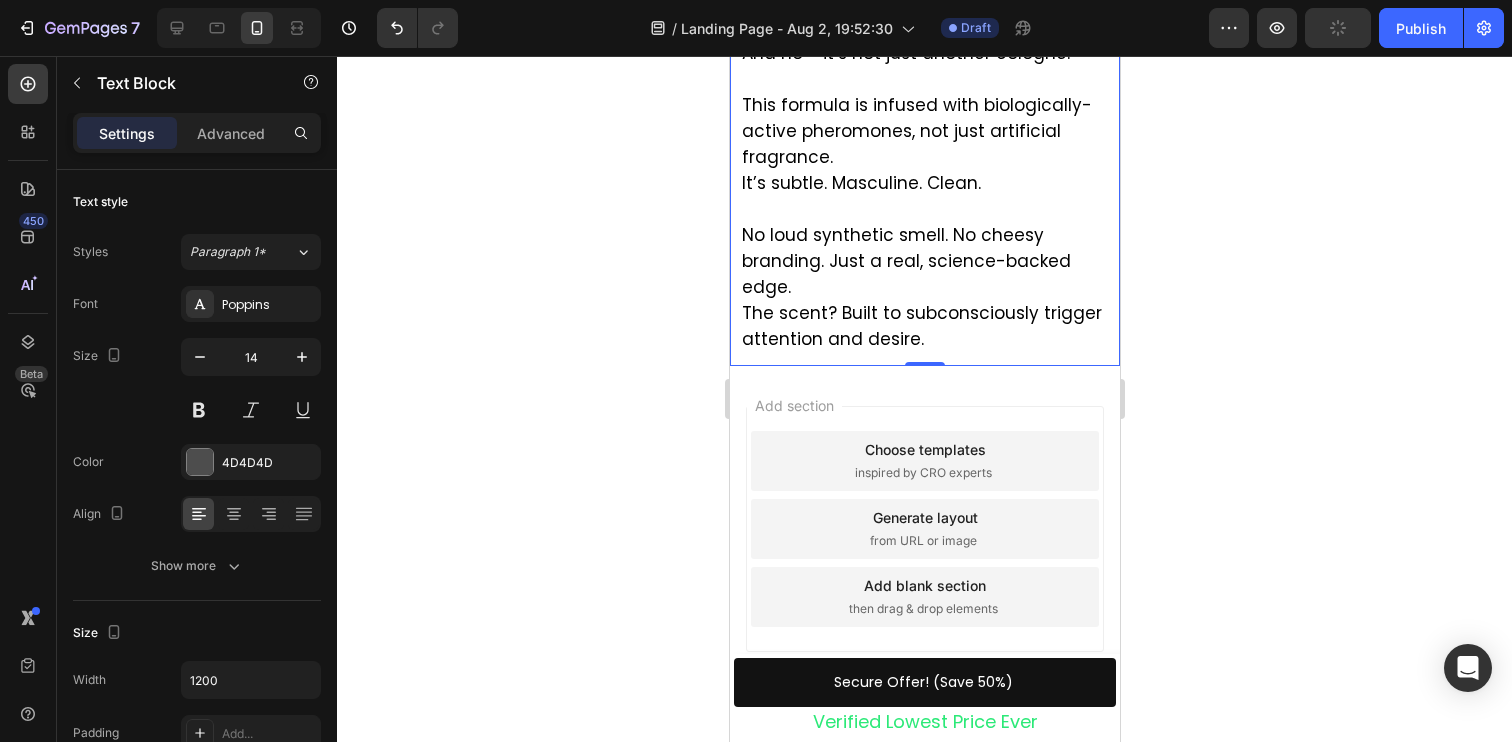 scroll, scrollTop: 3097, scrollLeft: 0, axis: vertical 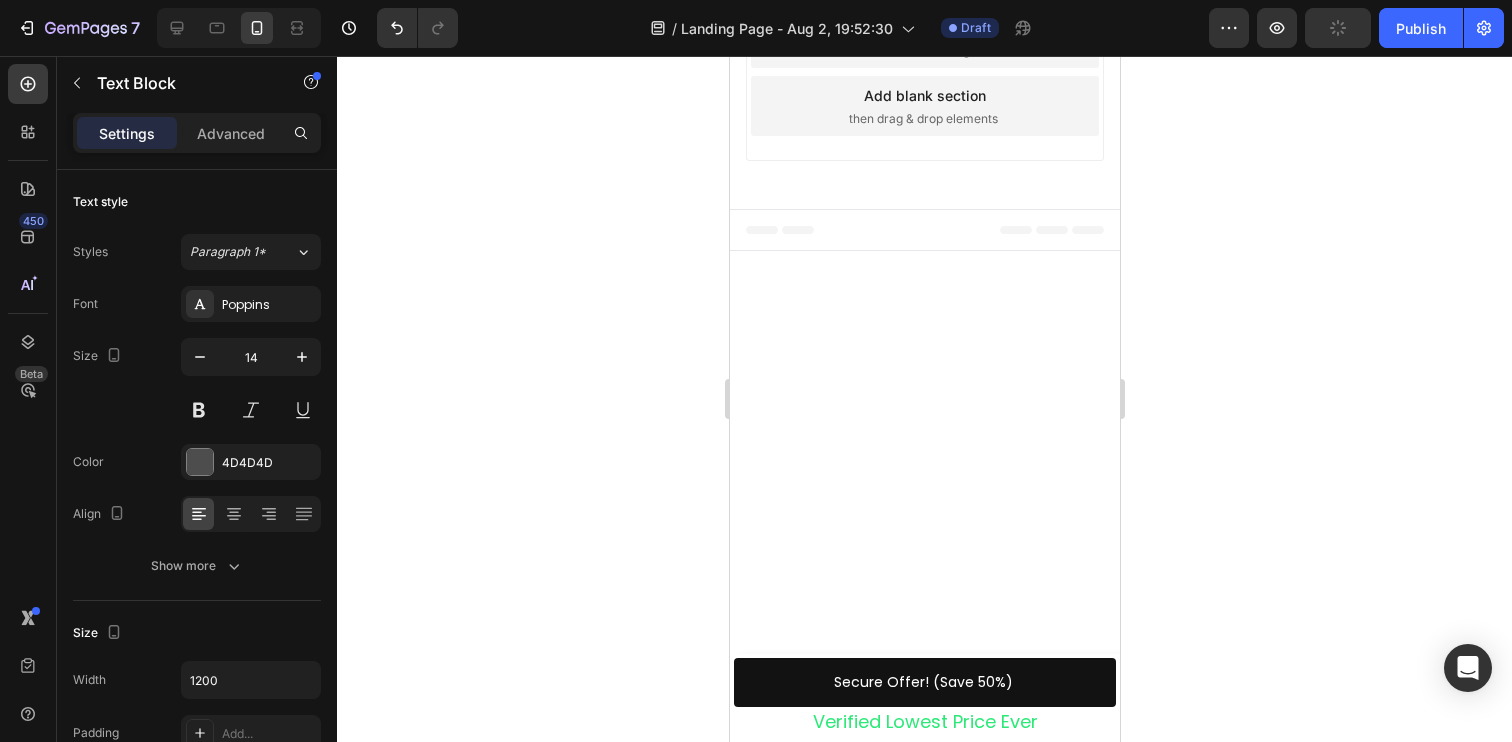 click on "Fancy department store colognes" at bounding box center [889, -360] 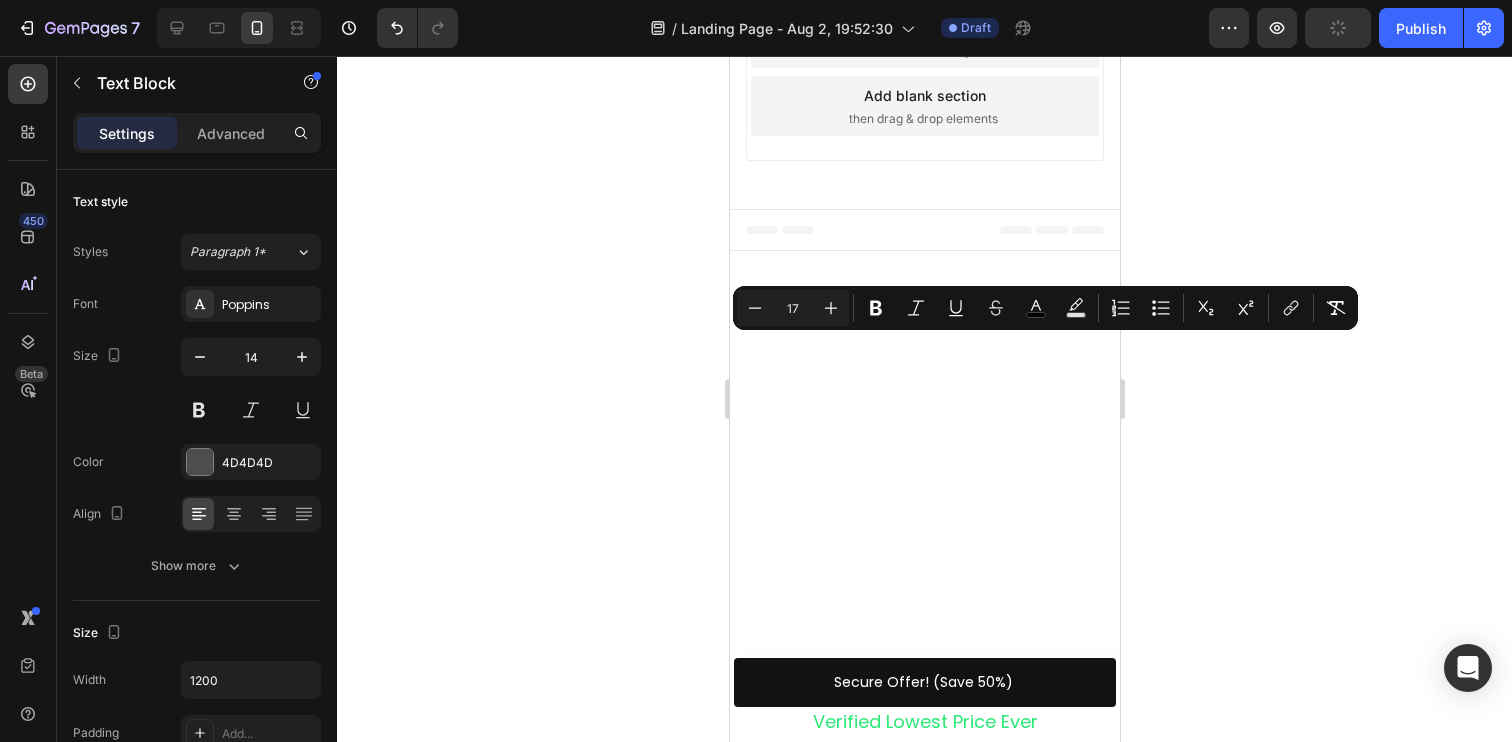 click on "Fancy department store colognes" at bounding box center [889, -360] 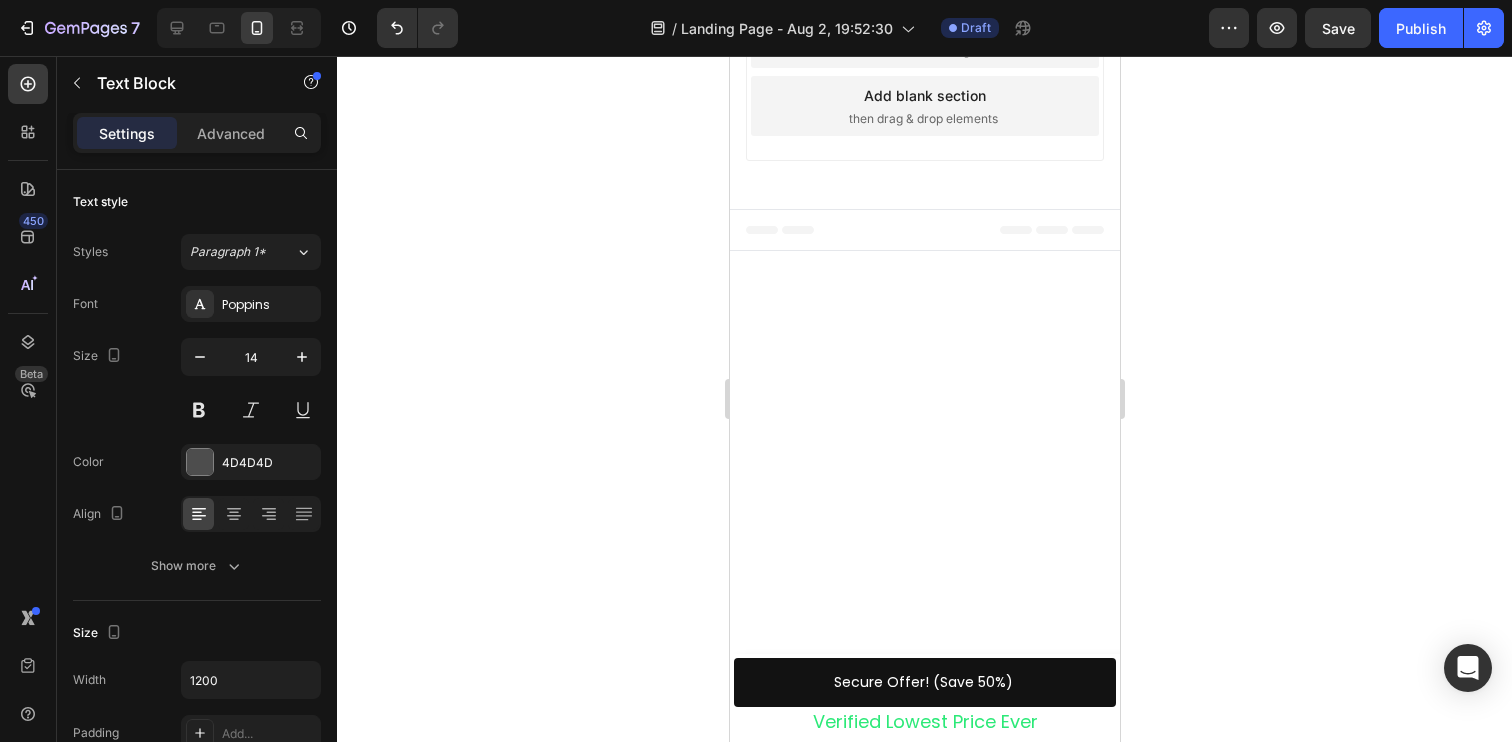 click 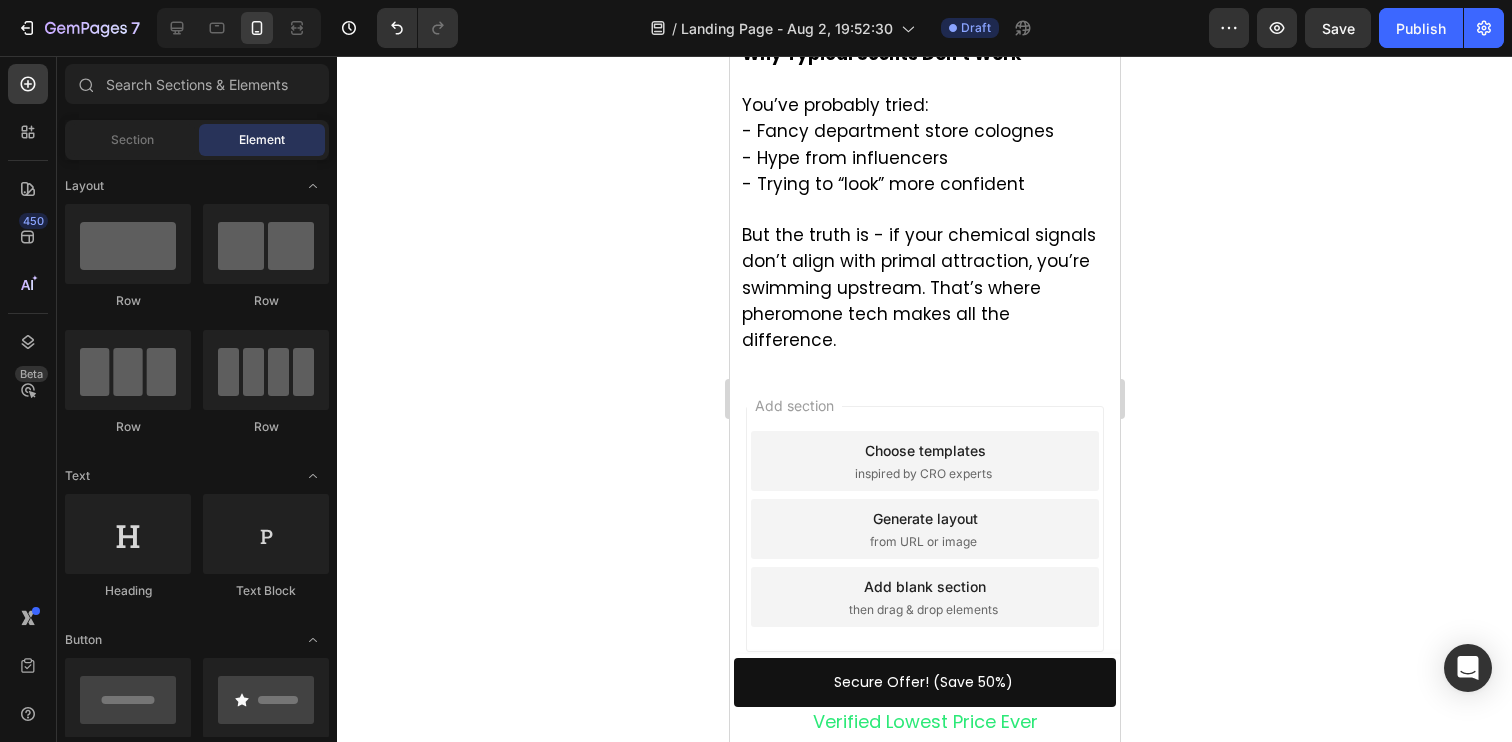 click 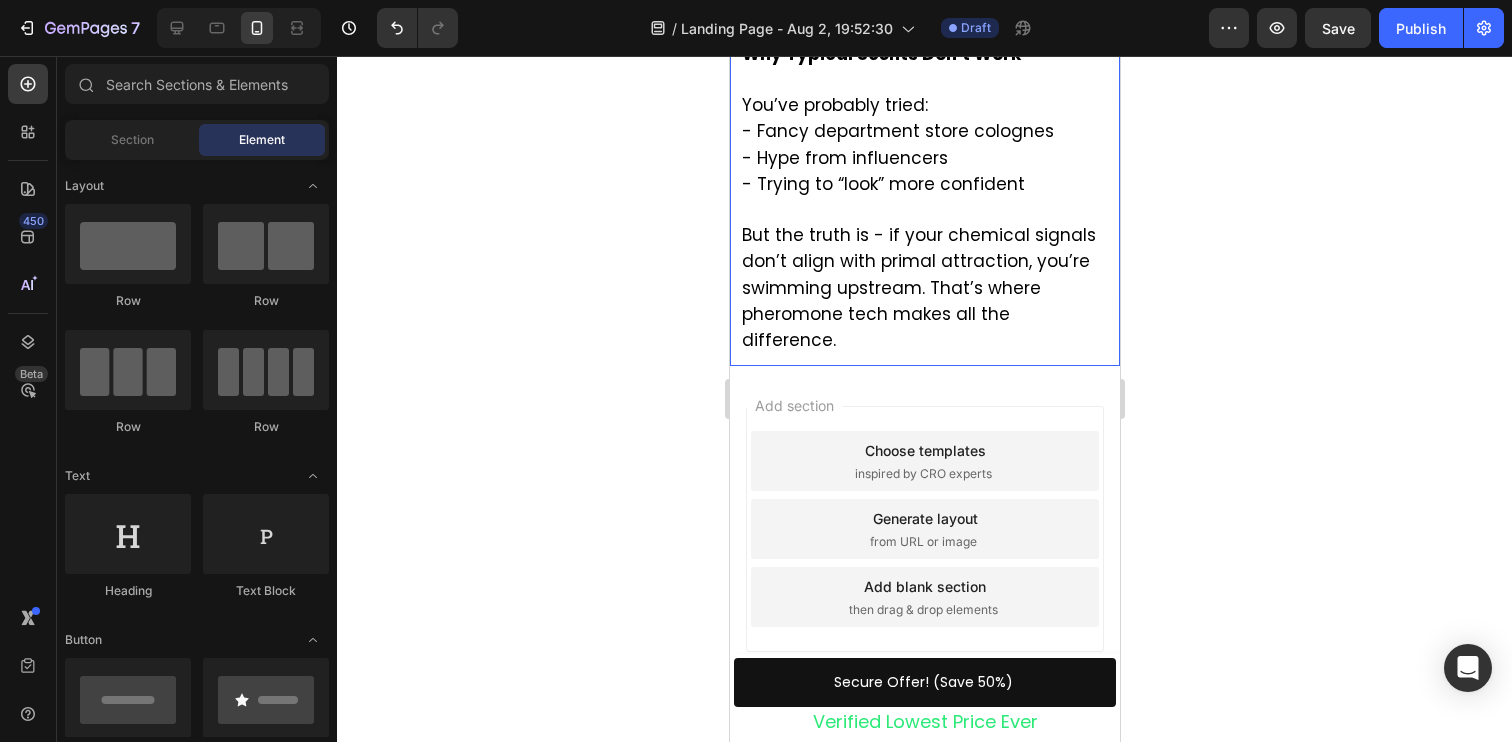 scroll, scrollTop: 3291, scrollLeft: 0, axis: vertical 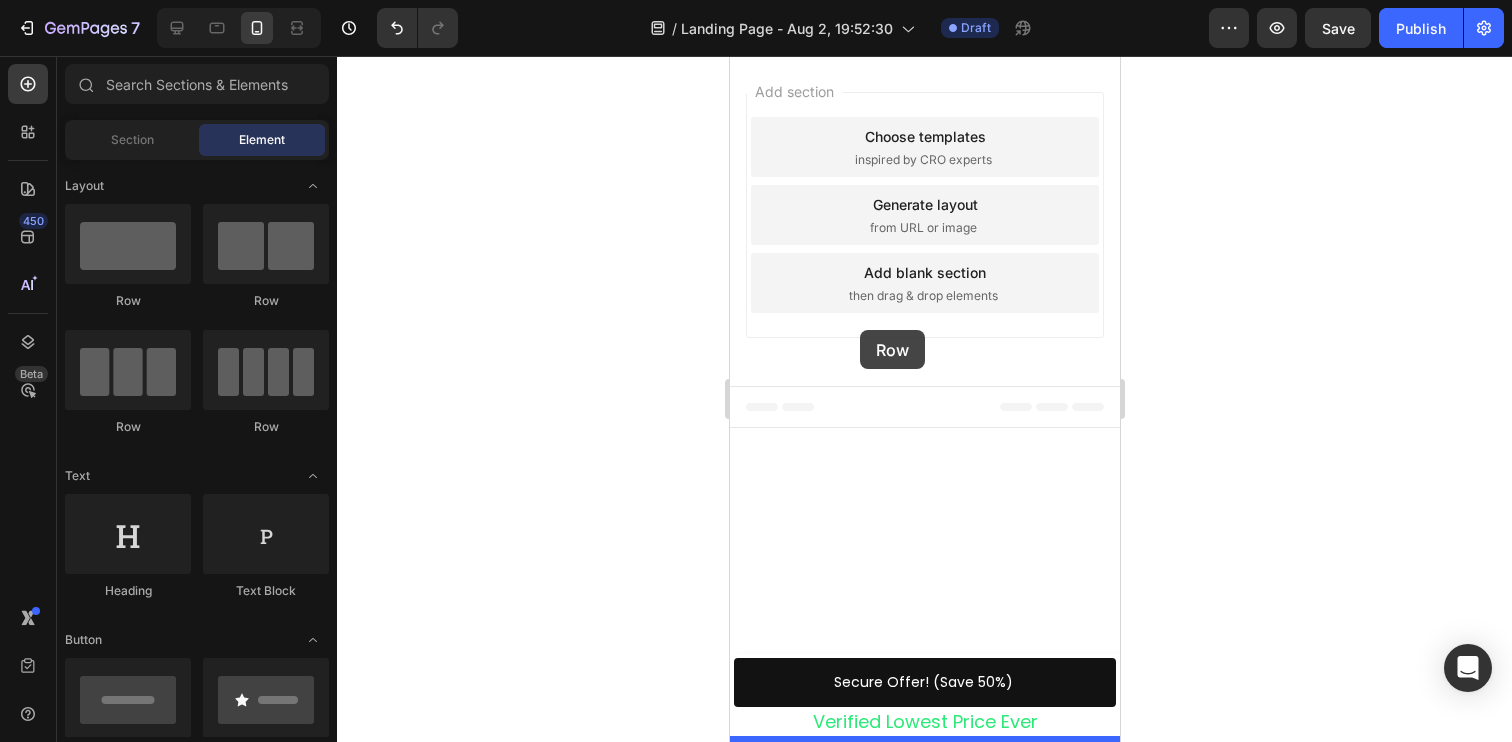 drag, startPoint x: 870, startPoint y: 293, endPoint x: 859, endPoint y: 330, distance: 38.600517 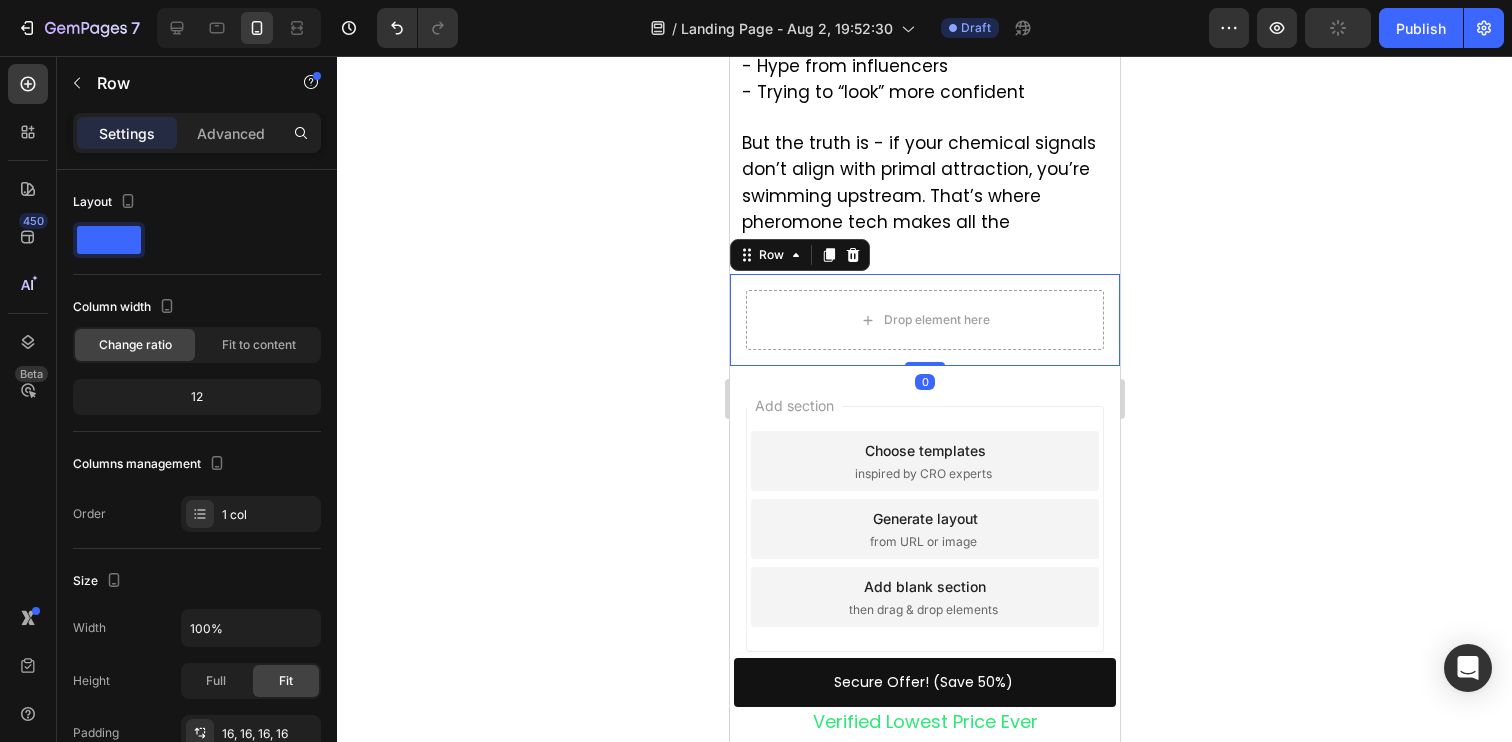 click 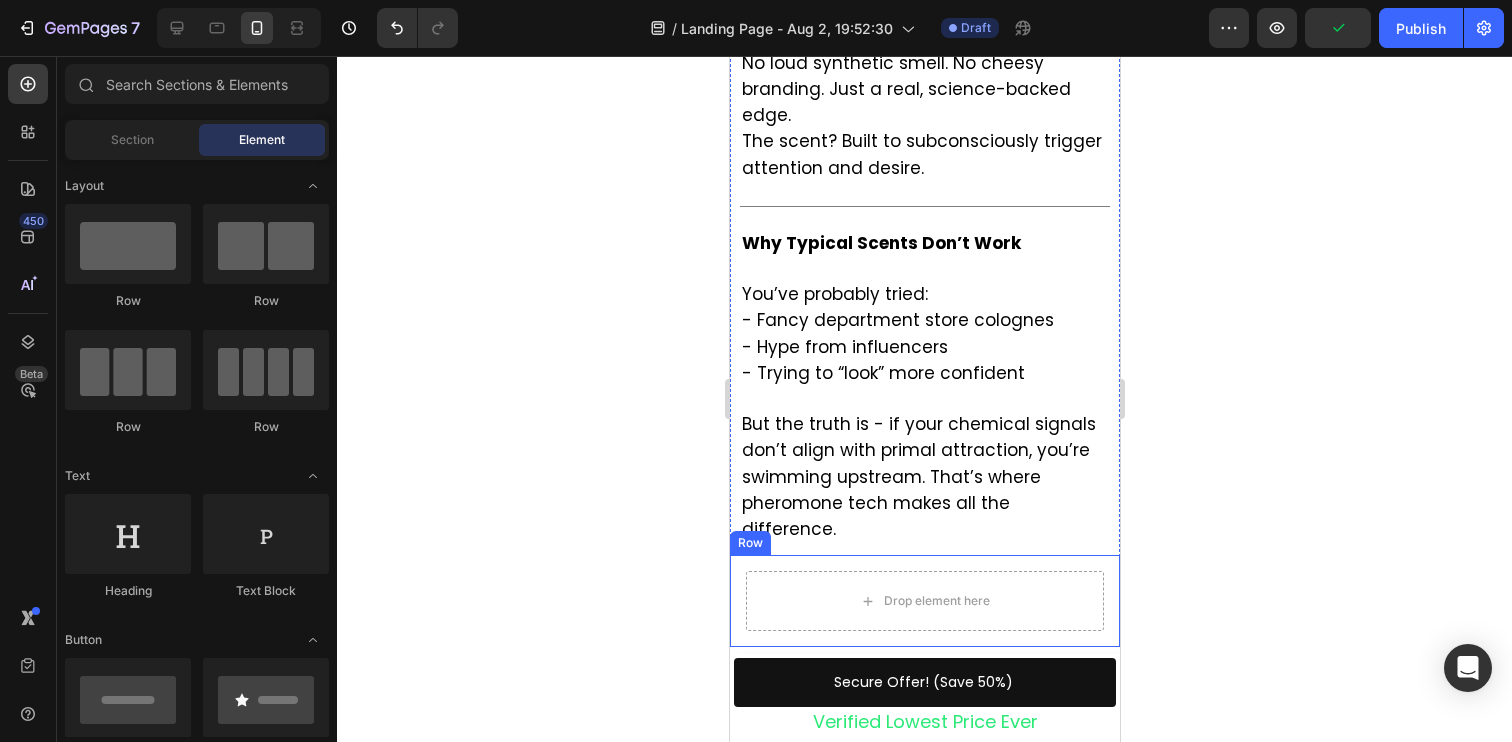 scroll, scrollTop: 2447, scrollLeft: 0, axis: vertical 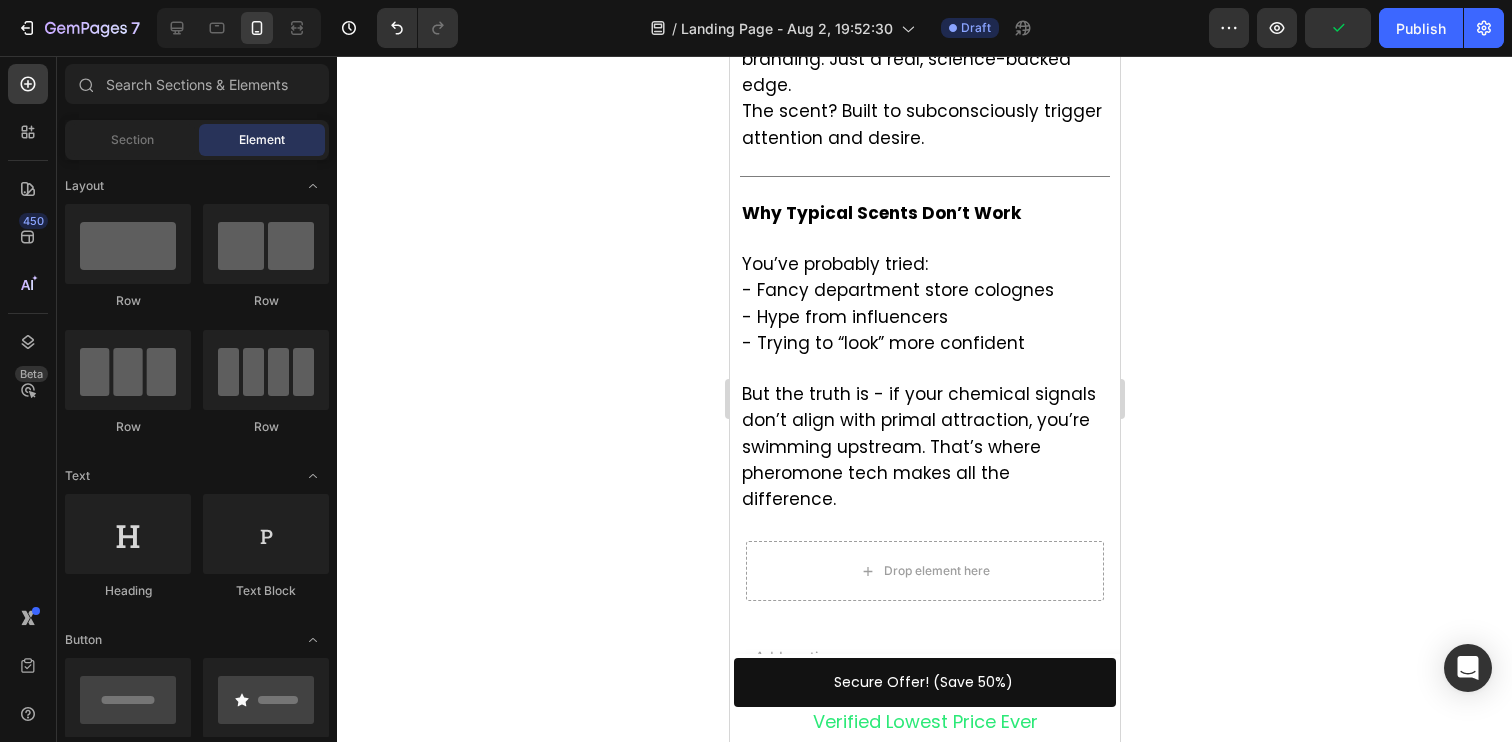 click on "What It Is (and What It’s Not)" at bounding box center [924, -270] 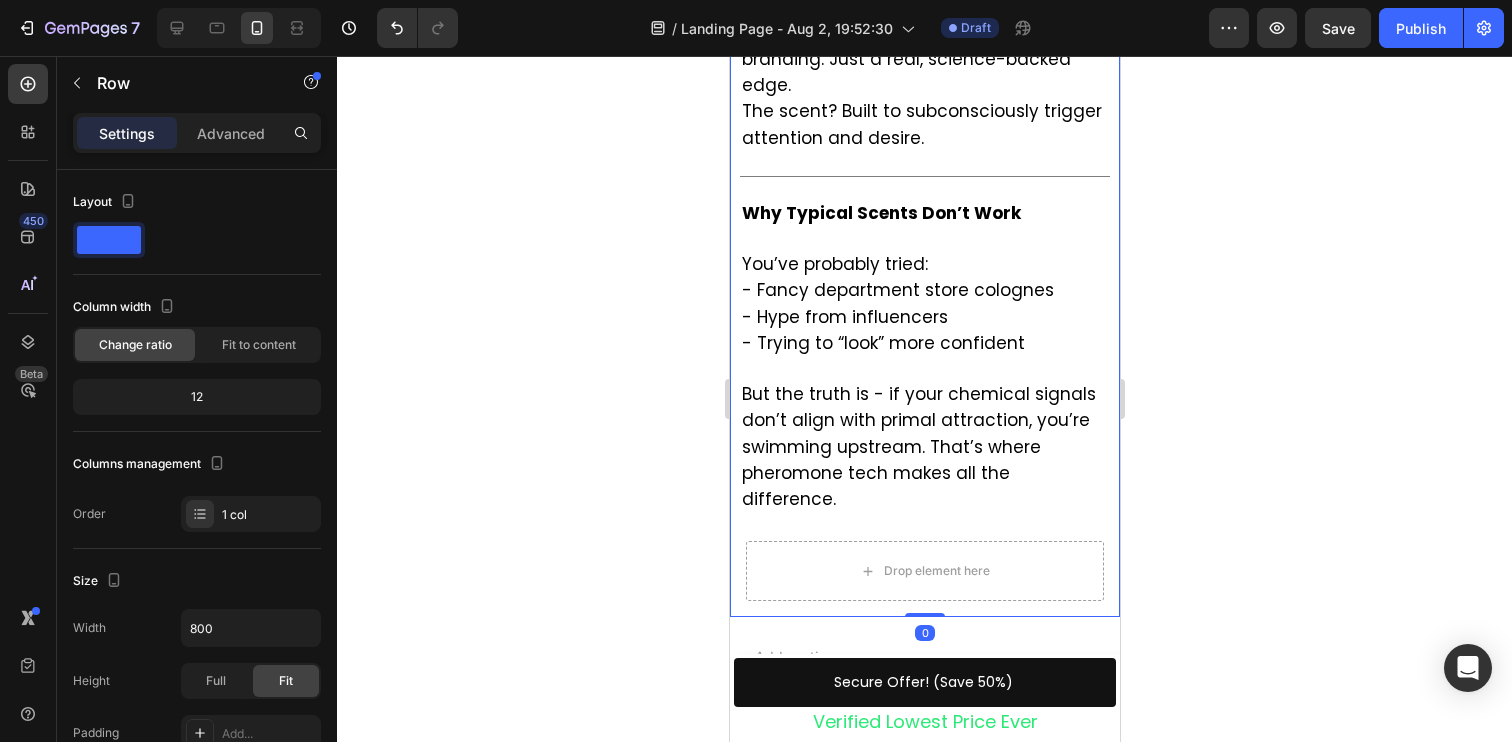 click on "Image Image I Didn’t Expect Anything to Change I just wanted to feel… noticed. For months, I felt like a ghost. I'd walk into a room and it was like I didn’t exist. No eye contact. No smiles. Just background noise. I wasn’t unattractive. I hadn’t let myself go. But somehow, something about me felt… forgettable. Until one night, something shifted. A girl complimented me. Another asked what I was wearing. And for the first time in forever, I felt seen. I hadn’t changed my outfit. I hadn’t said a word. But something had changed. Text Block                Title Line Why Most Men Feel Overlooked (And Don’t Talk About It) If you’ve ever felt invisible - you’re not alone. Modern dating is broken: - Endless swiping with no results - Mixed signals and ghosting - Feeling like you’re trying… but still ignored Text Block Image Here’s the truth: And that’s exactly what was happening to me. Text Block                Title Line The Discovery That Changed Everything The study showed: Text Block" at bounding box center [924, -745] 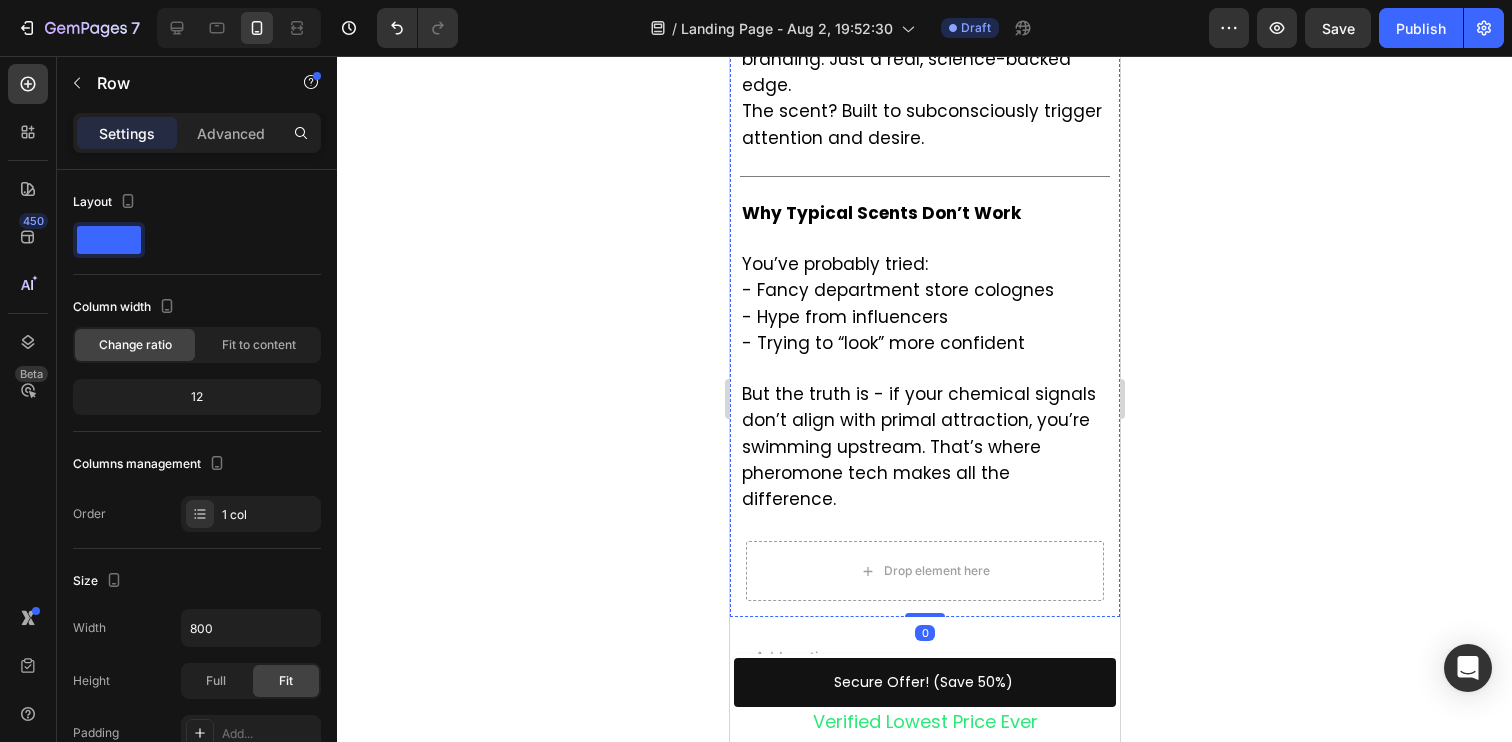 click on "What It Is (and What It’s Not) Text Block Row" at bounding box center [924, -270] 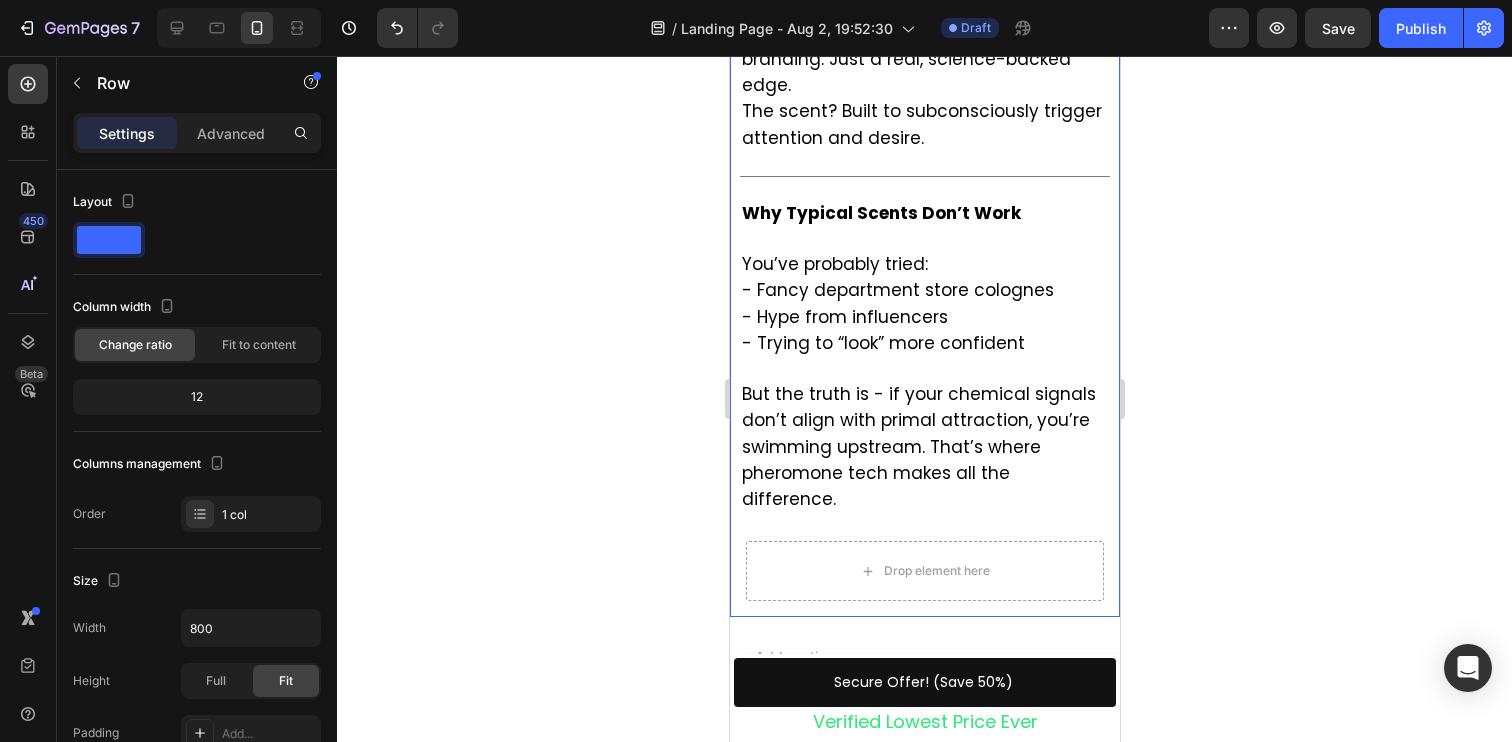 click on "Image Image I Didn’t Expect Anything to Change I just wanted to feel… noticed. For months, I felt like a ghost. I'd walk into a room and it was like I didn’t exist. No eye contact. No smiles. Just background noise. I wasn’t unattractive. I hadn’t let myself go. But somehow, something about me felt… forgettable. Until one night, something shifted. A girl complimented me. Another asked what I was wearing. And for the first time in forever, I felt seen. I hadn’t changed my outfit. I hadn’t said a word. But something had changed. Text Block                Title Line Why Most Men Feel Overlooked (And Don’t Talk About It) If you’ve ever felt invisible - you’re not alone. Modern dating is broken: - Endless swiping with no results - Mixed signals and ghosting - Feeling like you’re trying… but still ignored Text Block Image Here’s the truth: And that’s exactly what was happening to me. Text Block                Title Line The Discovery That Changed Everything The study showed: Text Block" at bounding box center [924, -745] 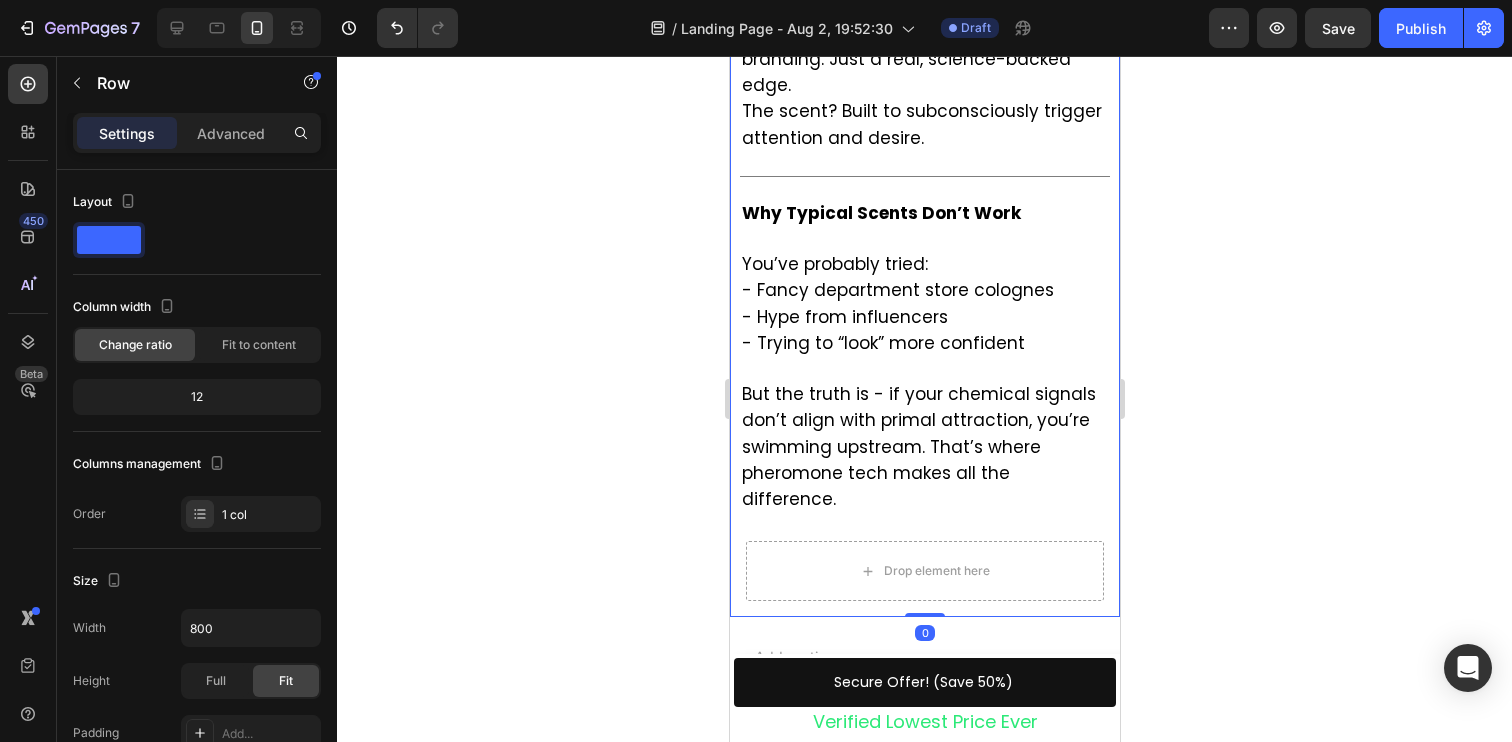 click on "Image Image I Didn’t Expect Anything to Change I just wanted to feel… noticed. For months, I felt like a ghost. I'd walk into a room and it was like I didn’t exist. No eye contact. No smiles. Just background noise. I wasn’t unattractive. I hadn’t let myself go. But somehow, something about me felt… forgettable. Until one night, something shifted. A girl complimented me. Another asked what I was wearing. And for the first time in forever, I felt seen. I hadn’t changed my outfit. I hadn’t said a word. But something had changed. Text Block                Title Line Why Most Men Feel Overlooked (And Don’t Talk About It) If you’ve ever felt invisible - you’re not alone. Modern dating is broken: - Endless swiping with no results - Mixed signals and ghosting - Feeling like you’re trying… but still ignored Text Block Image Here’s the truth: And that’s exactly what was happening to me. Text Block                Title Line The Discovery That Changed Everything The study showed: Text Block" at bounding box center (924, -745) 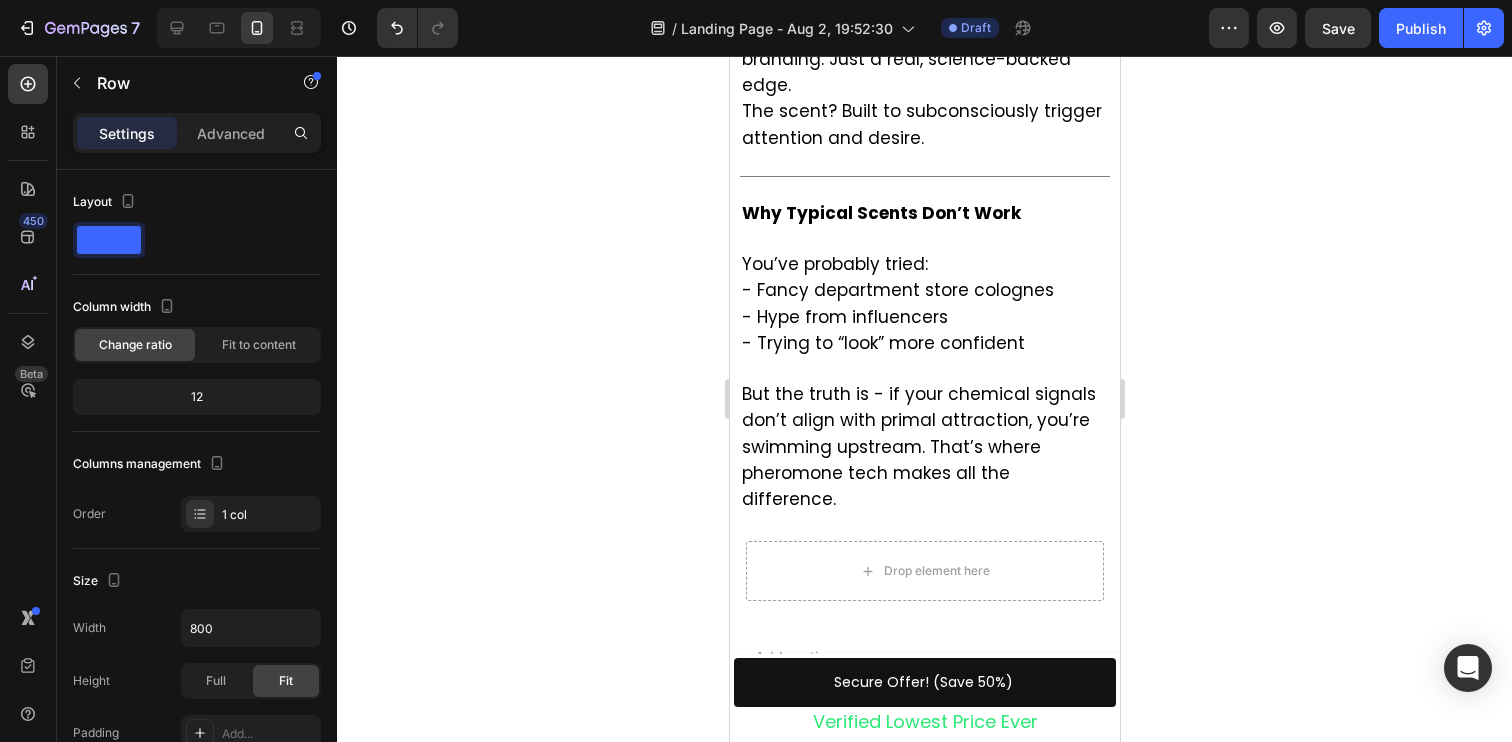 click on "That’s when I found what hundreds of other guys were quietly talking about in forums: A unique scent formula that actually works." at bounding box center (913, -382) 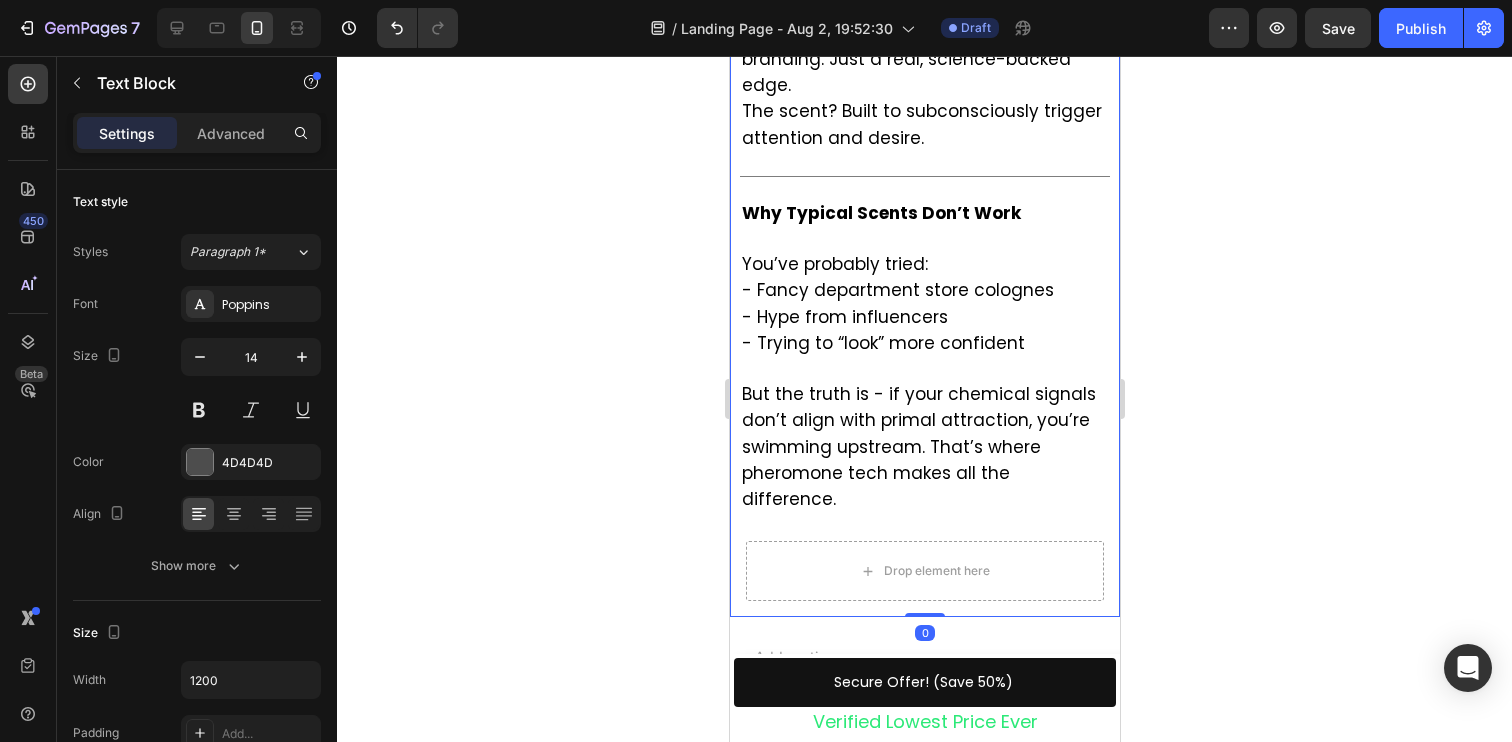 click on "Image Image I Didn’t Expect Anything to Change I just wanted to feel… noticed. For months, I felt like a ghost. I'd walk into a room and it was like I didn’t exist. No eye contact. No smiles. Just background noise. I wasn’t unattractive. I hadn’t let myself go. But somehow, something about me felt… forgettable. Until one night, something shifted. A girl complimented me. Another asked what I was wearing. And for the first time in forever, I felt seen. I hadn’t changed my outfit. I hadn’t said a word. But something had changed. Text Block                Title Line Why Most Men Feel Overlooked (And Don’t Talk About It) If you’ve ever felt invisible - you’re not alone. Modern dating is broken: - Endless swiping with no results - Mixed signals and ghosting - Feeling like you’re trying… but still ignored Text Block Image Here’s the truth: And that’s exactly what was happening to me. Text Block                Title Line The Discovery That Changed Everything The study showed: Text Block" at bounding box center [924, -745] 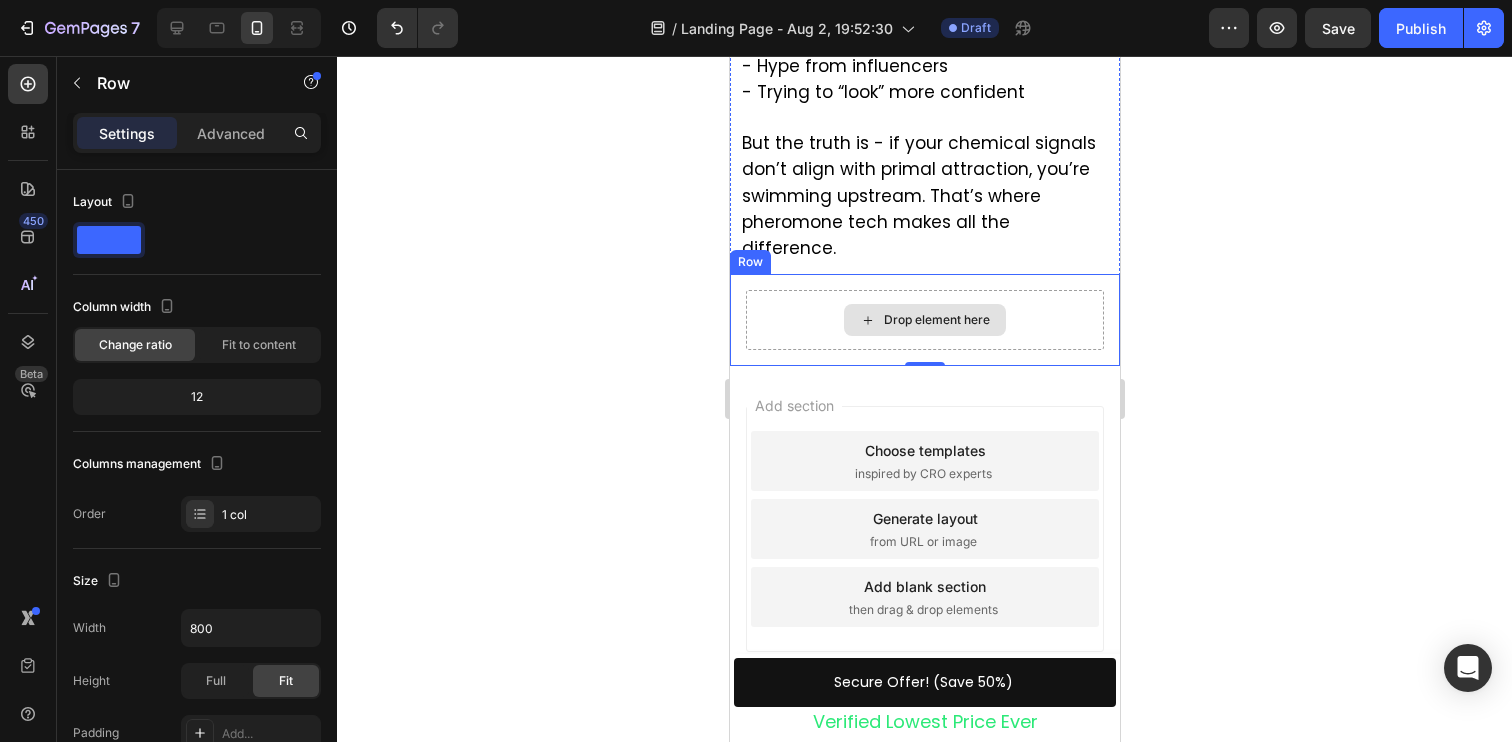 scroll, scrollTop: 3185, scrollLeft: 0, axis: vertical 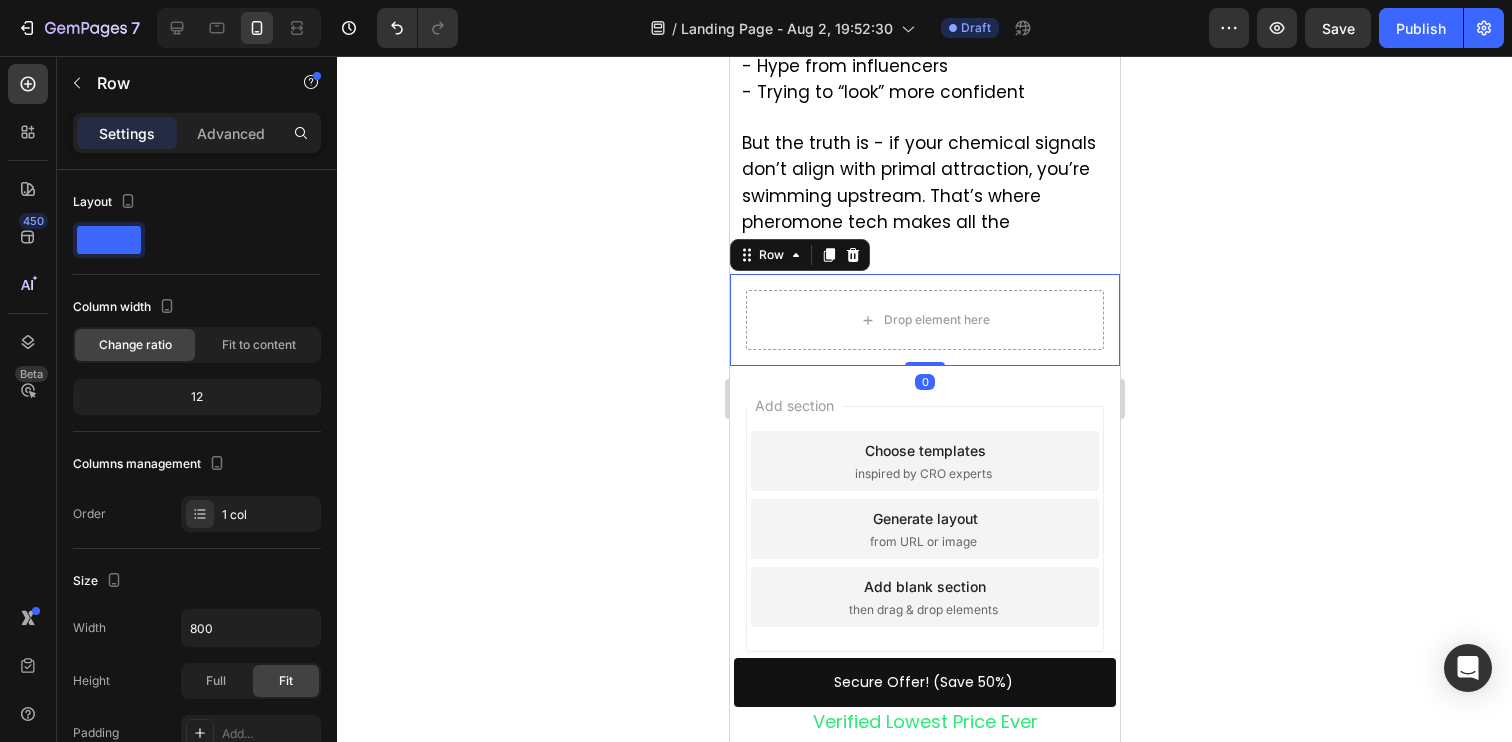 click on "Drop element here Row   0" at bounding box center [924, 320] 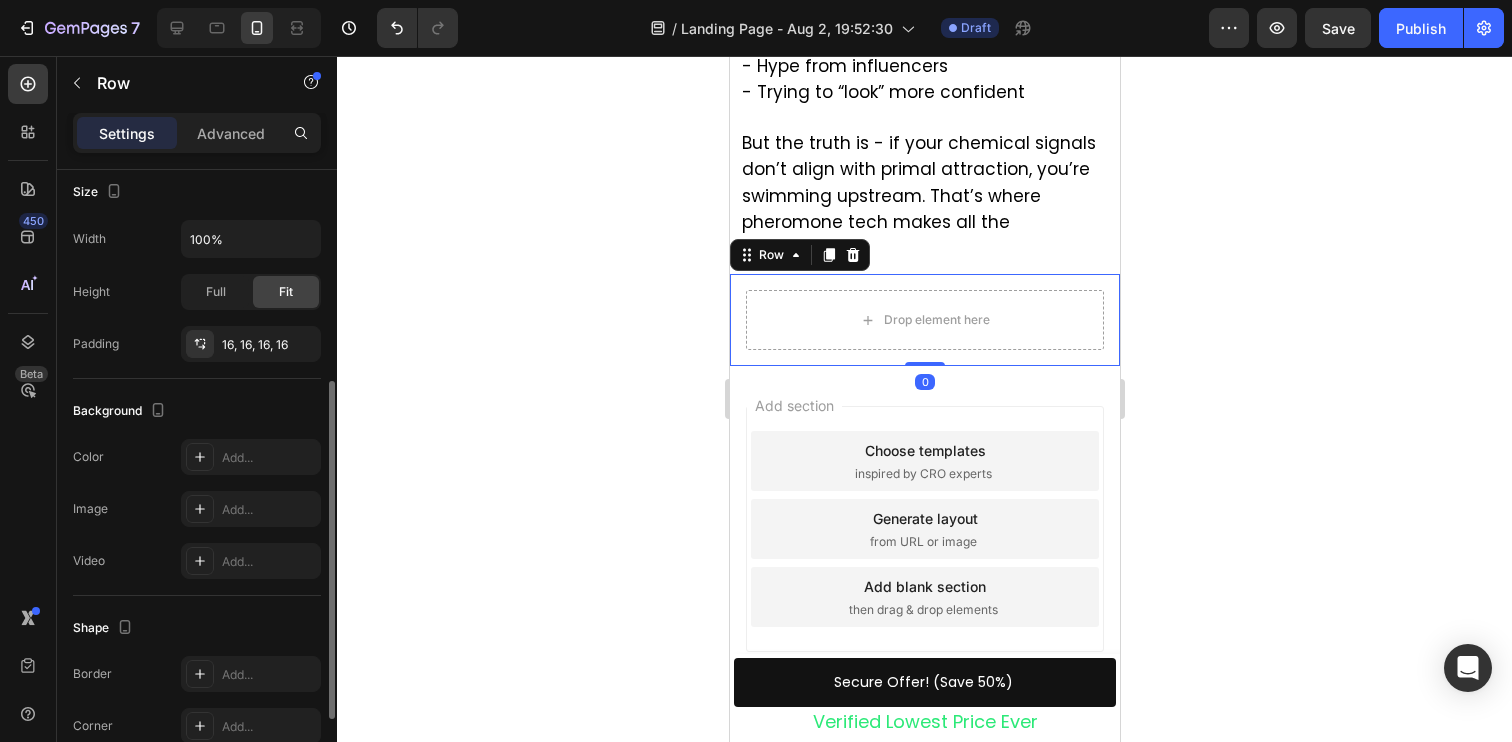 scroll, scrollTop: 402, scrollLeft: 0, axis: vertical 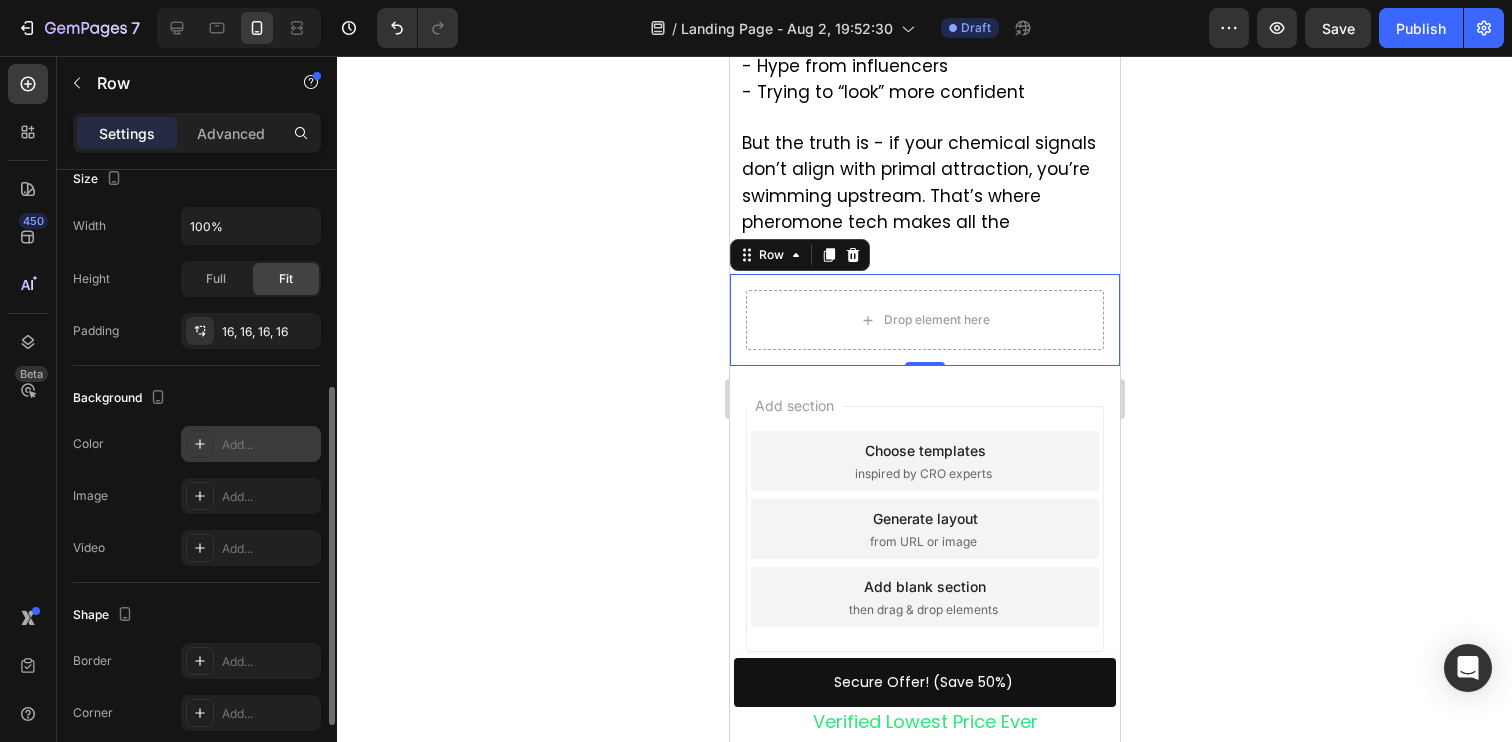 click 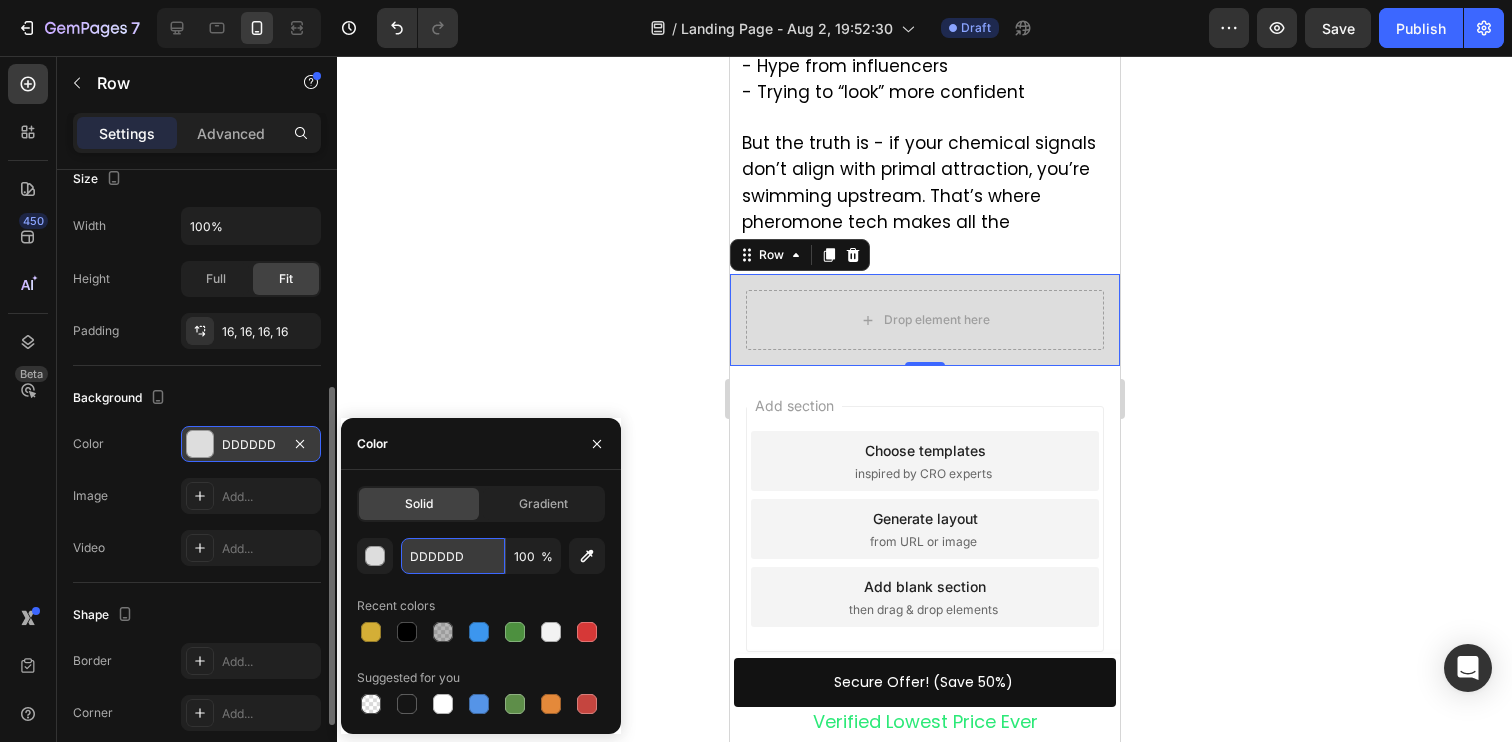 click on "DDDDDD" at bounding box center (453, 556) 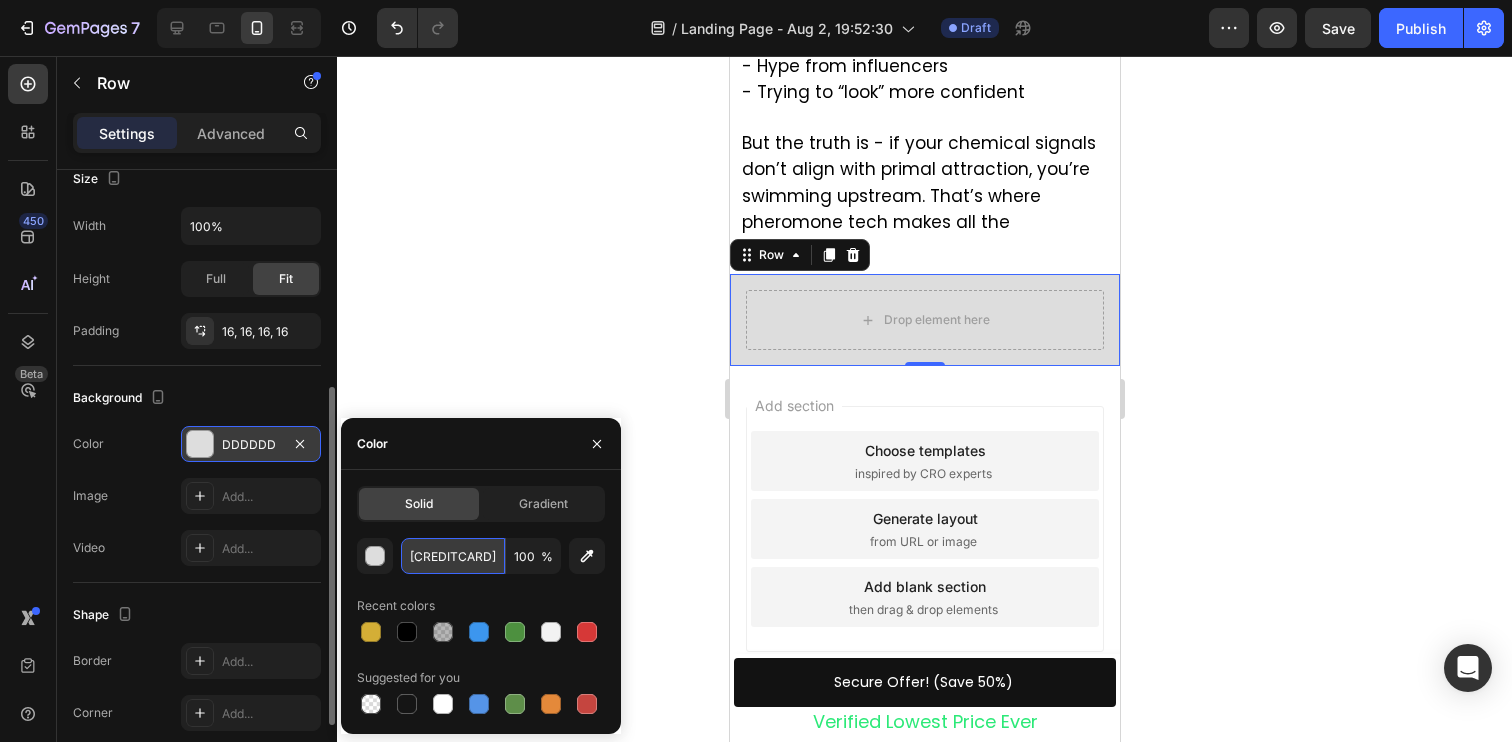 paste 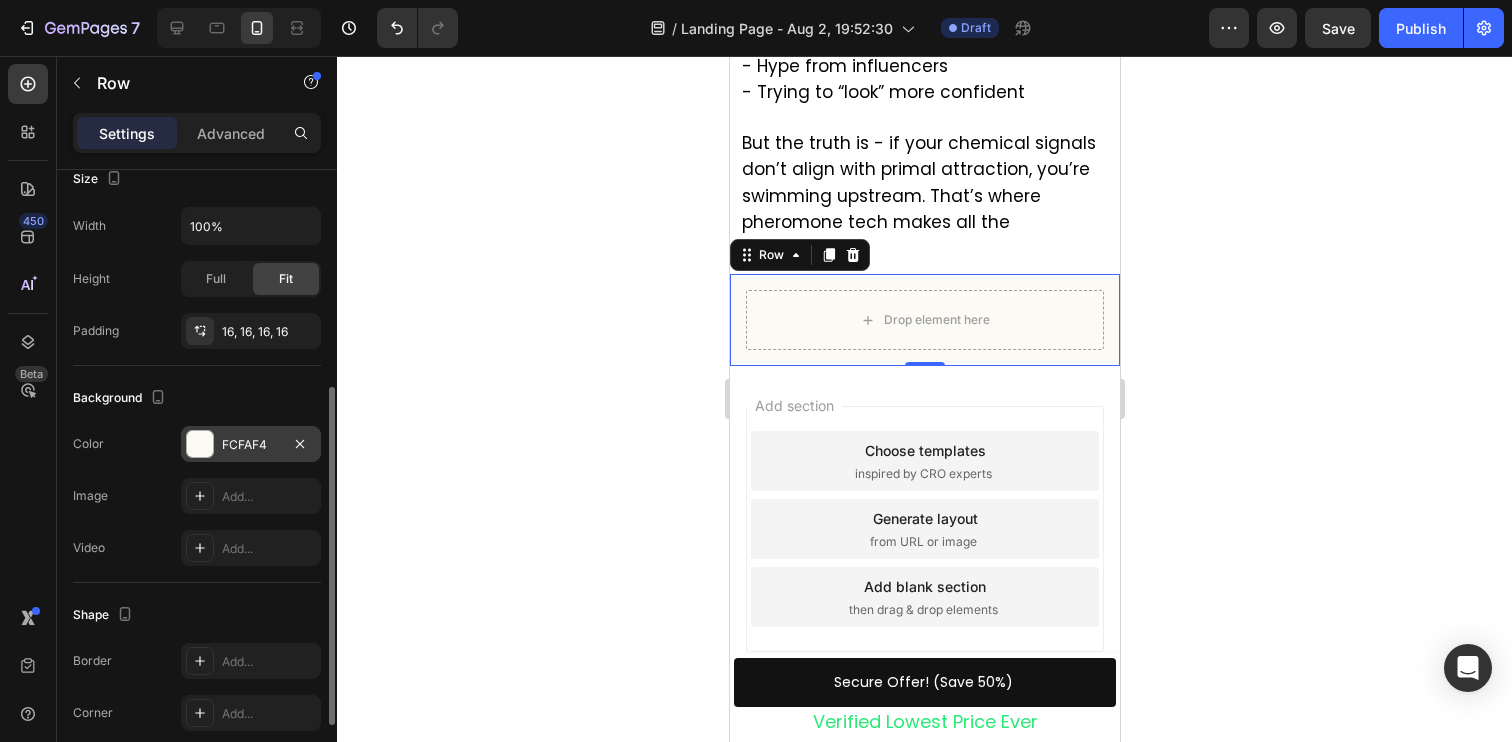 click 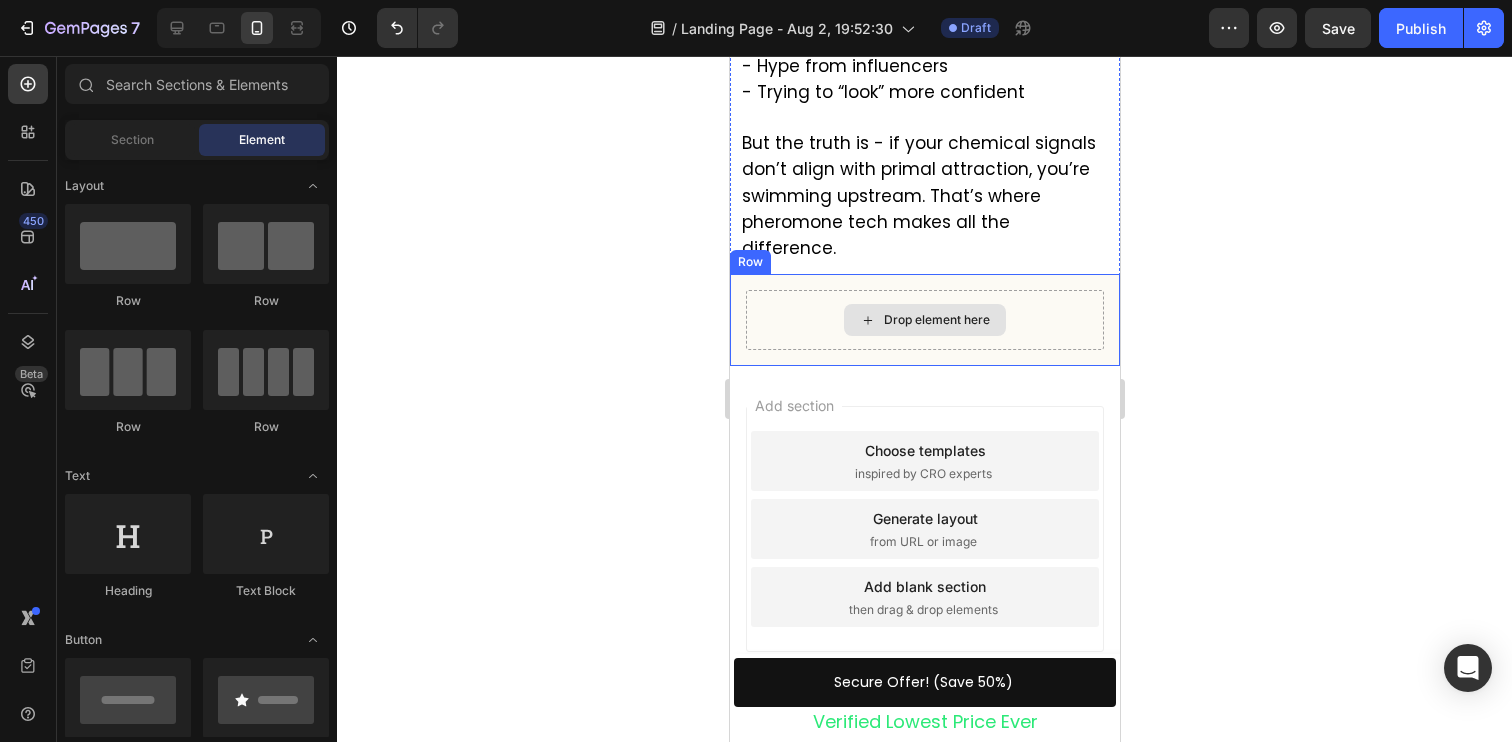 scroll, scrollTop: 3223, scrollLeft: 0, axis: vertical 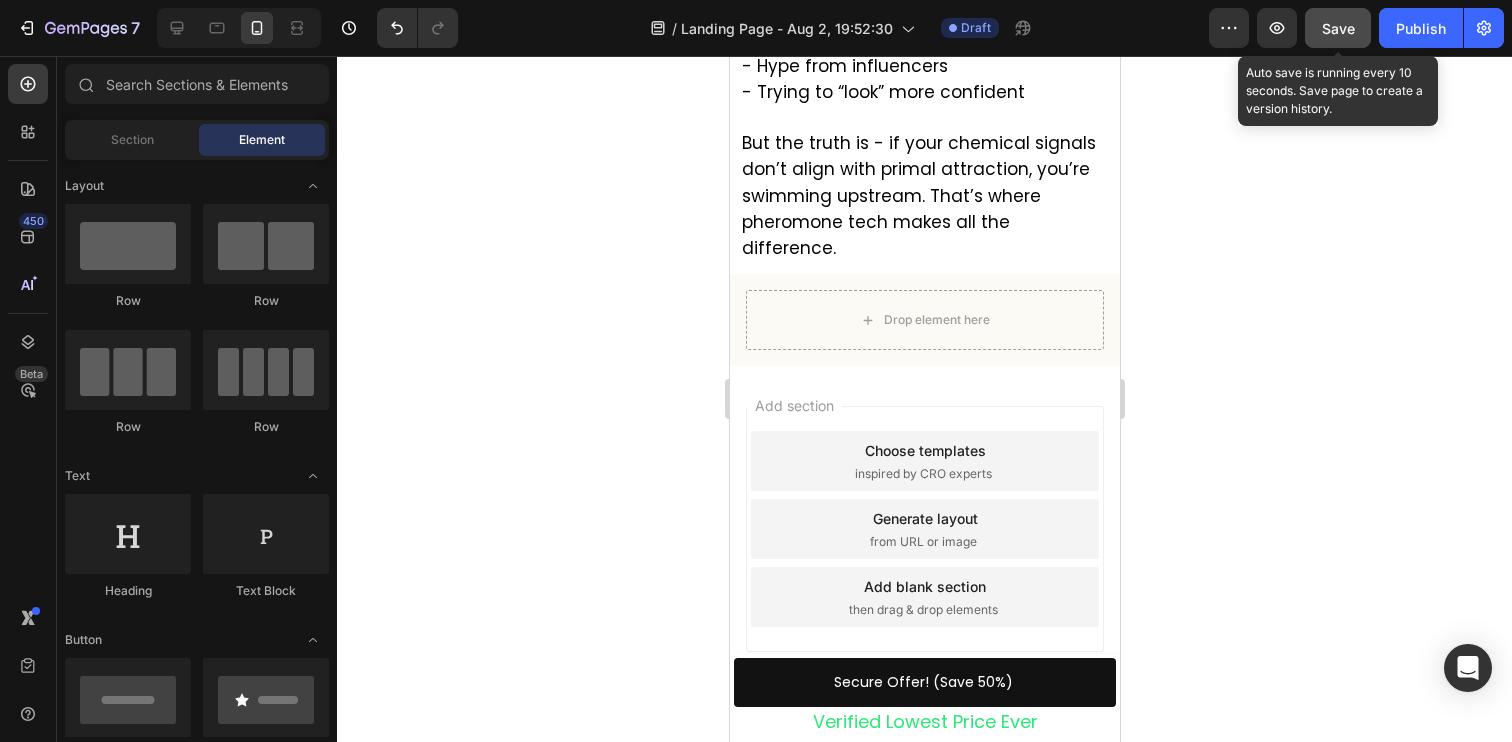 click on "Save" 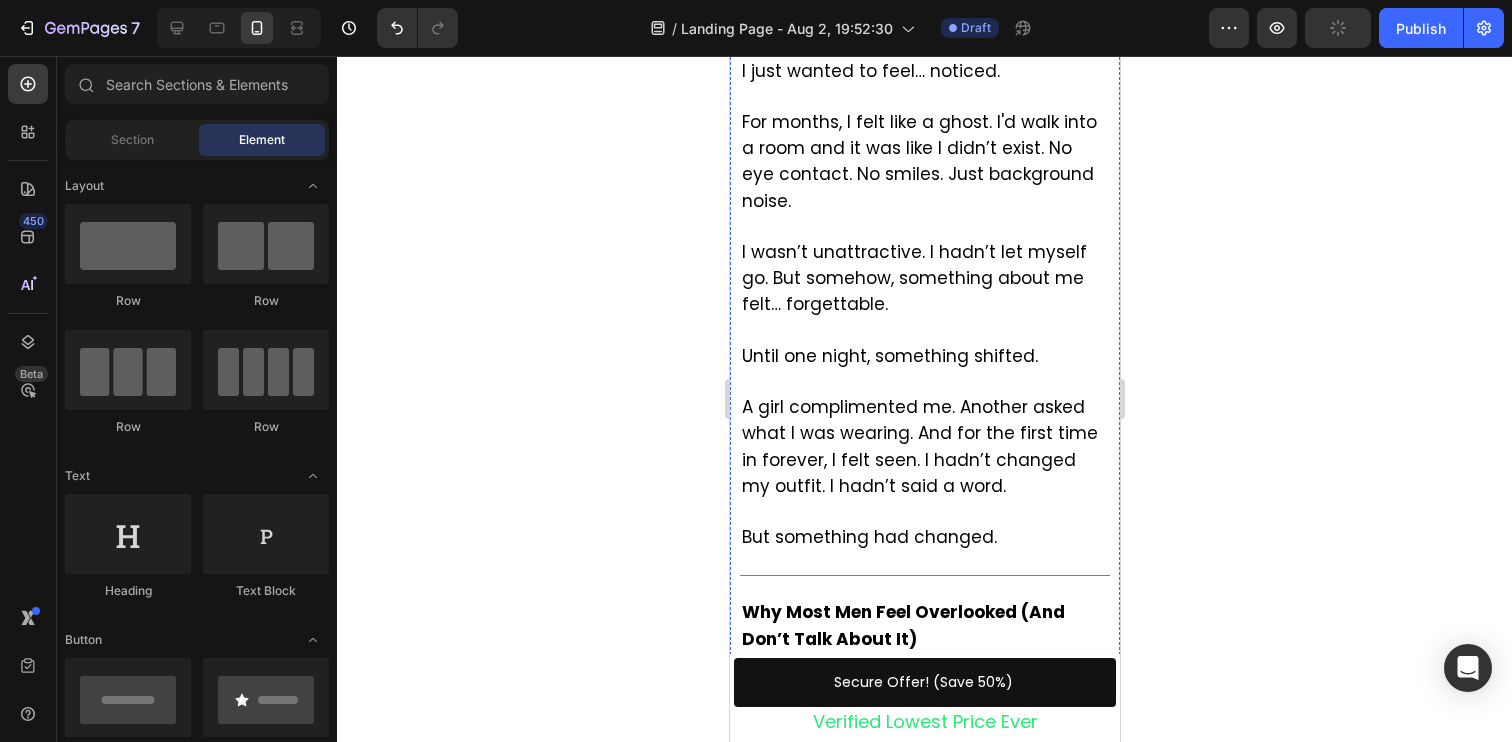 scroll, scrollTop: 0, scrollLeft: 0, axis: both 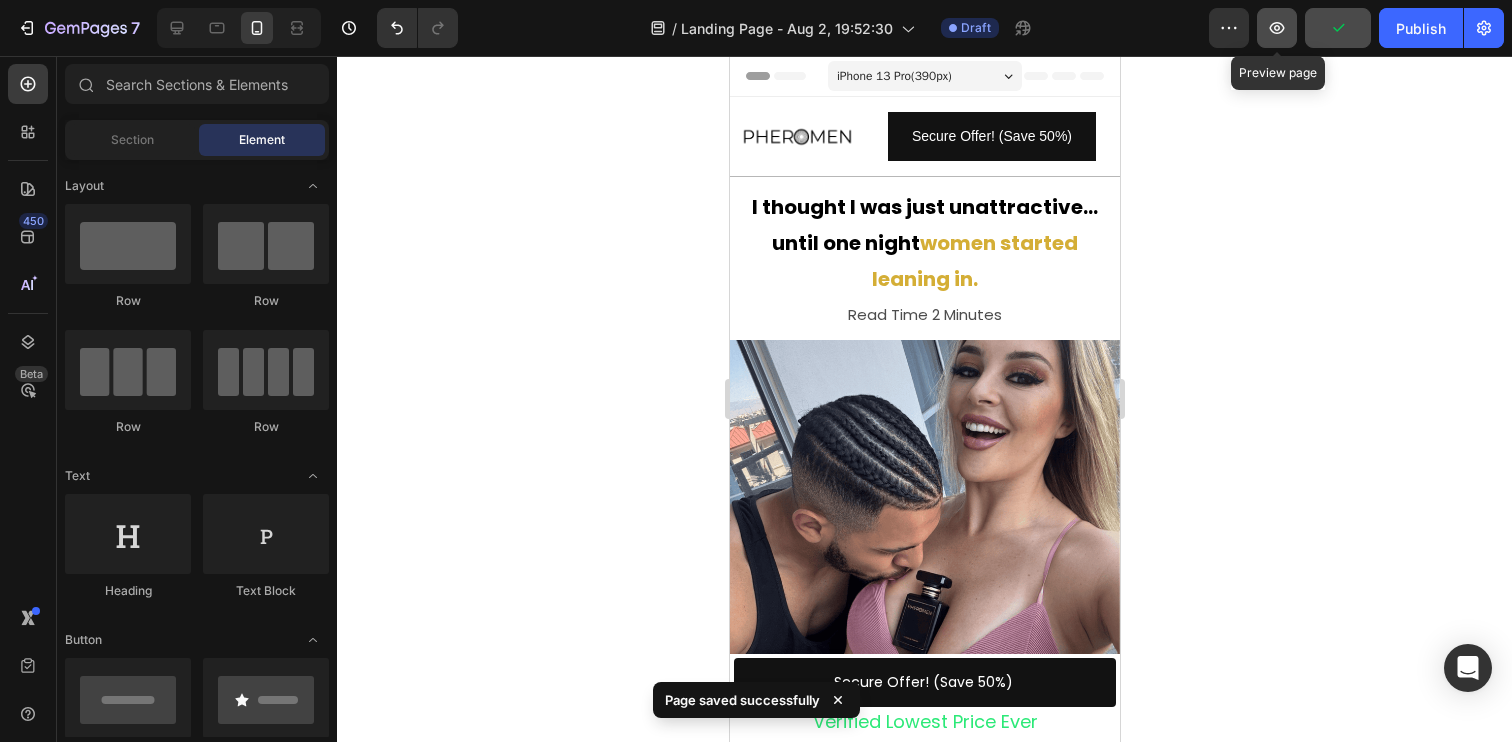 click 